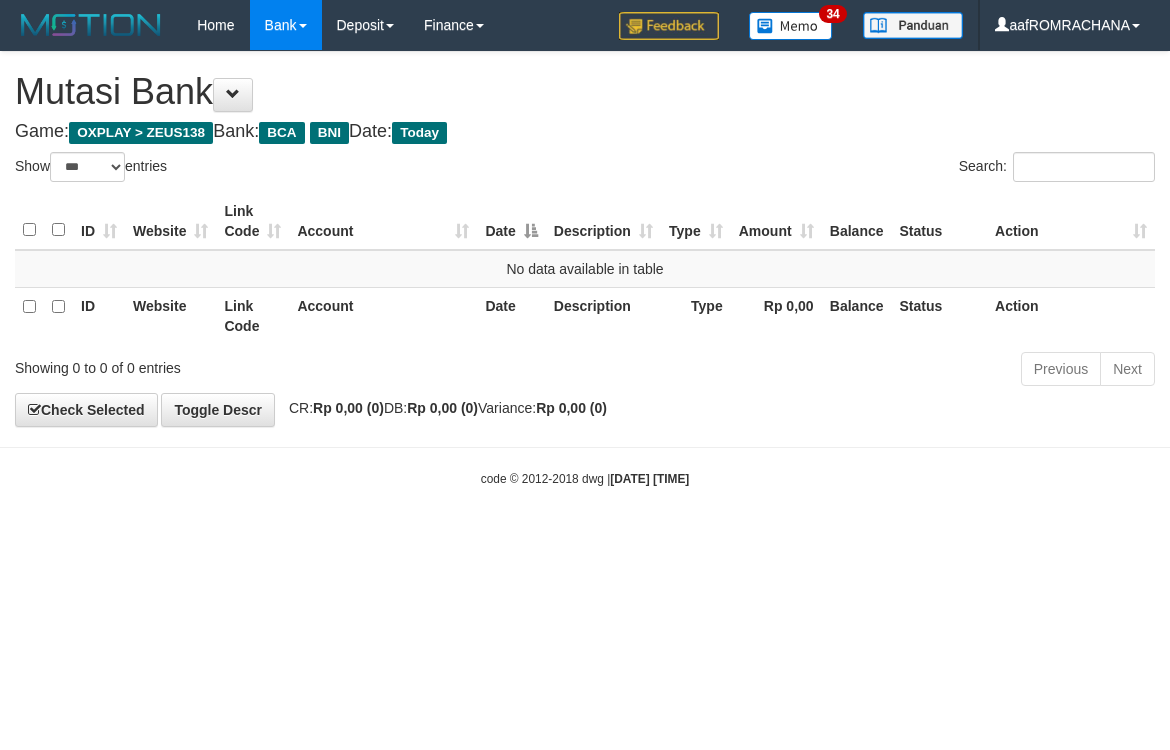 select on "***" 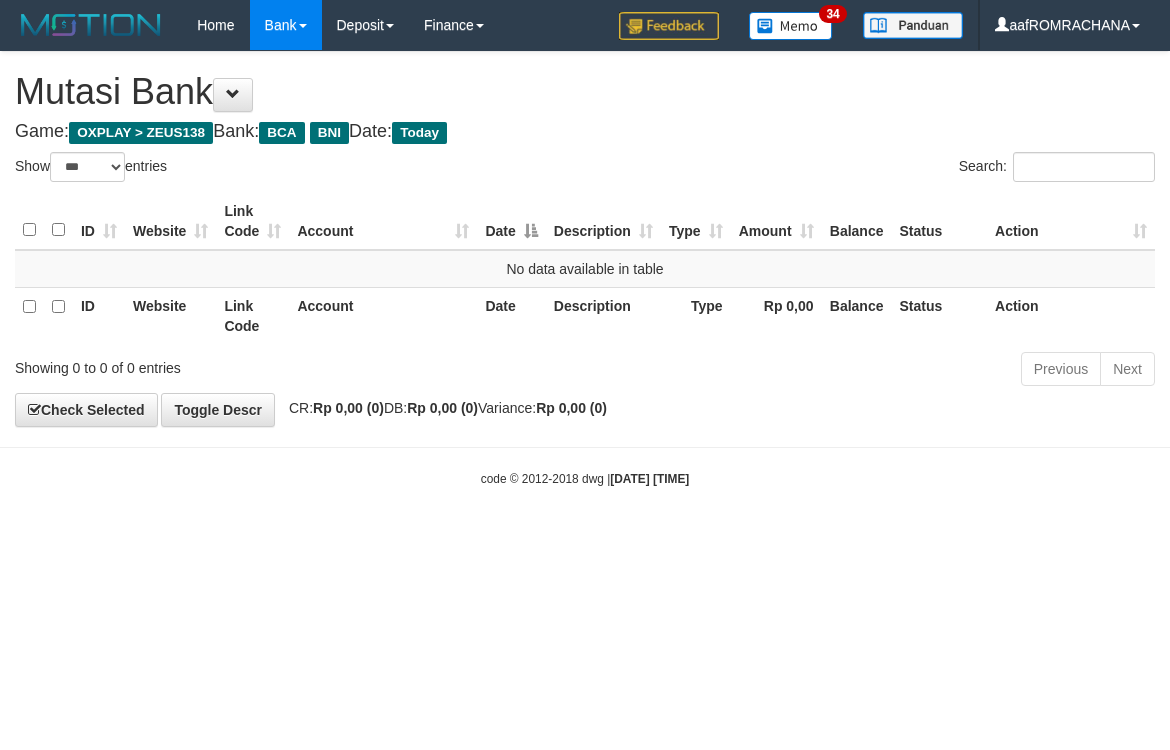 scroll, scrollTop: 0, scrollLeft: 0, axis: both 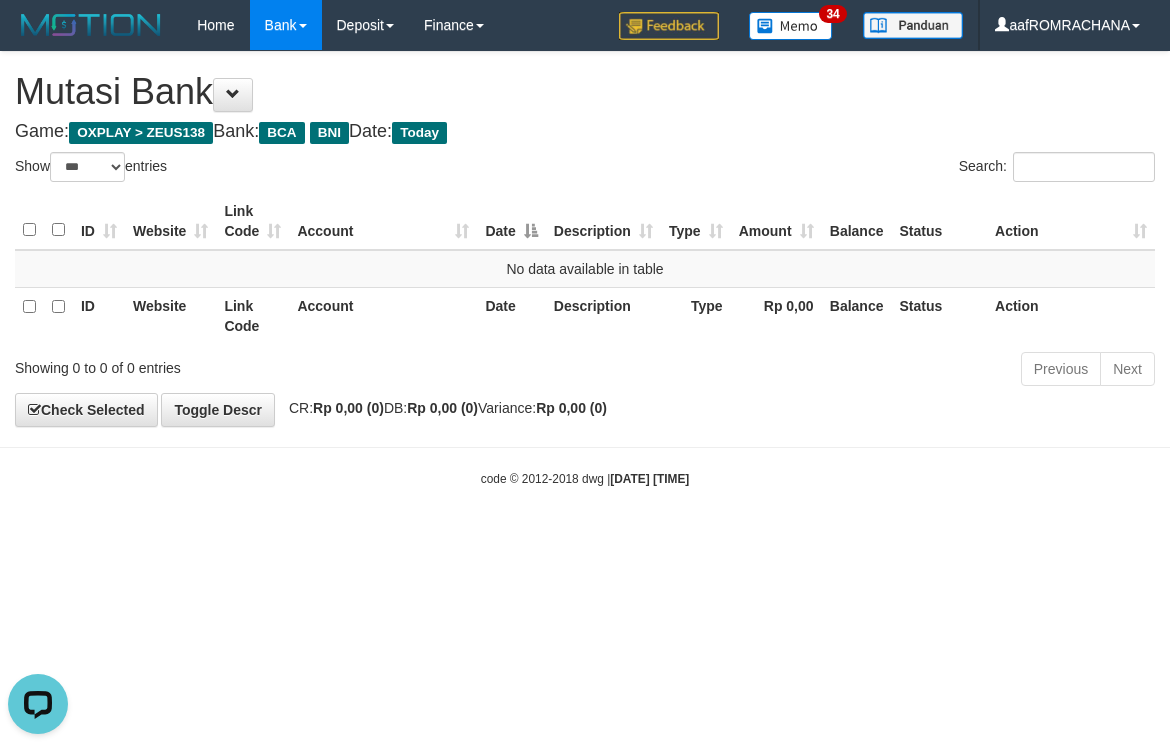 click on "Toggle navigation
Home
Bank
Account List
Load
By Website
Group
[OXPLAY]													ZEUS138
By Load Group (DPS)
Sync" at bounding box center [585, 269] 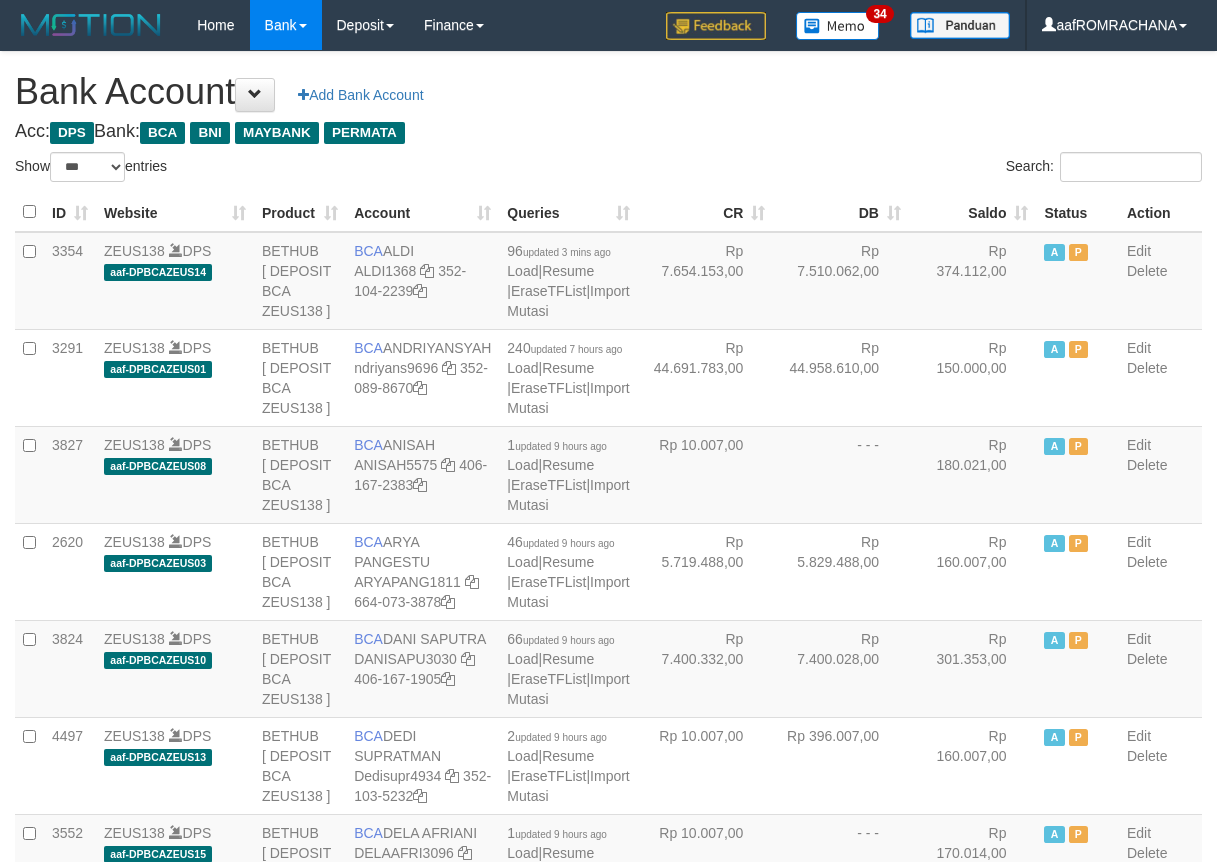select on "***" 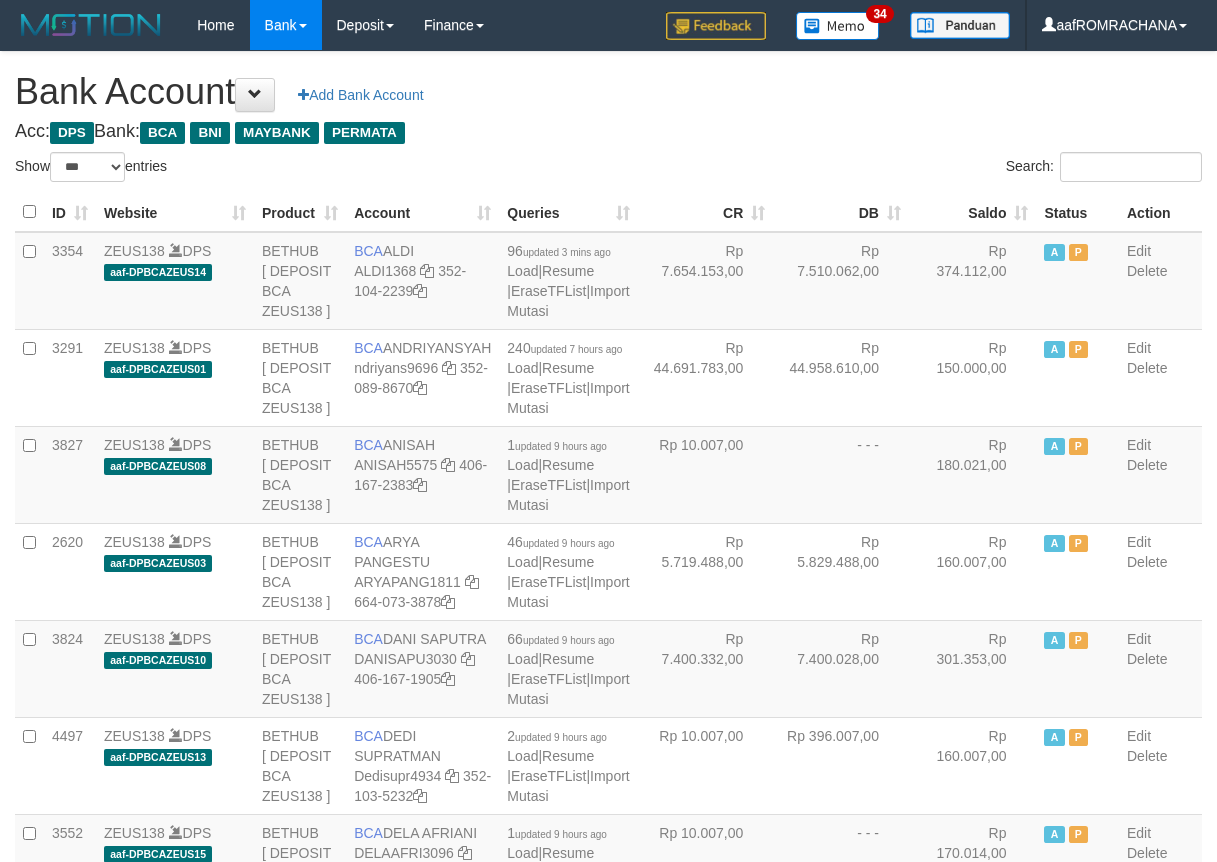 scroll, scrollTop: 0, scrollLeft: 0, axis: both 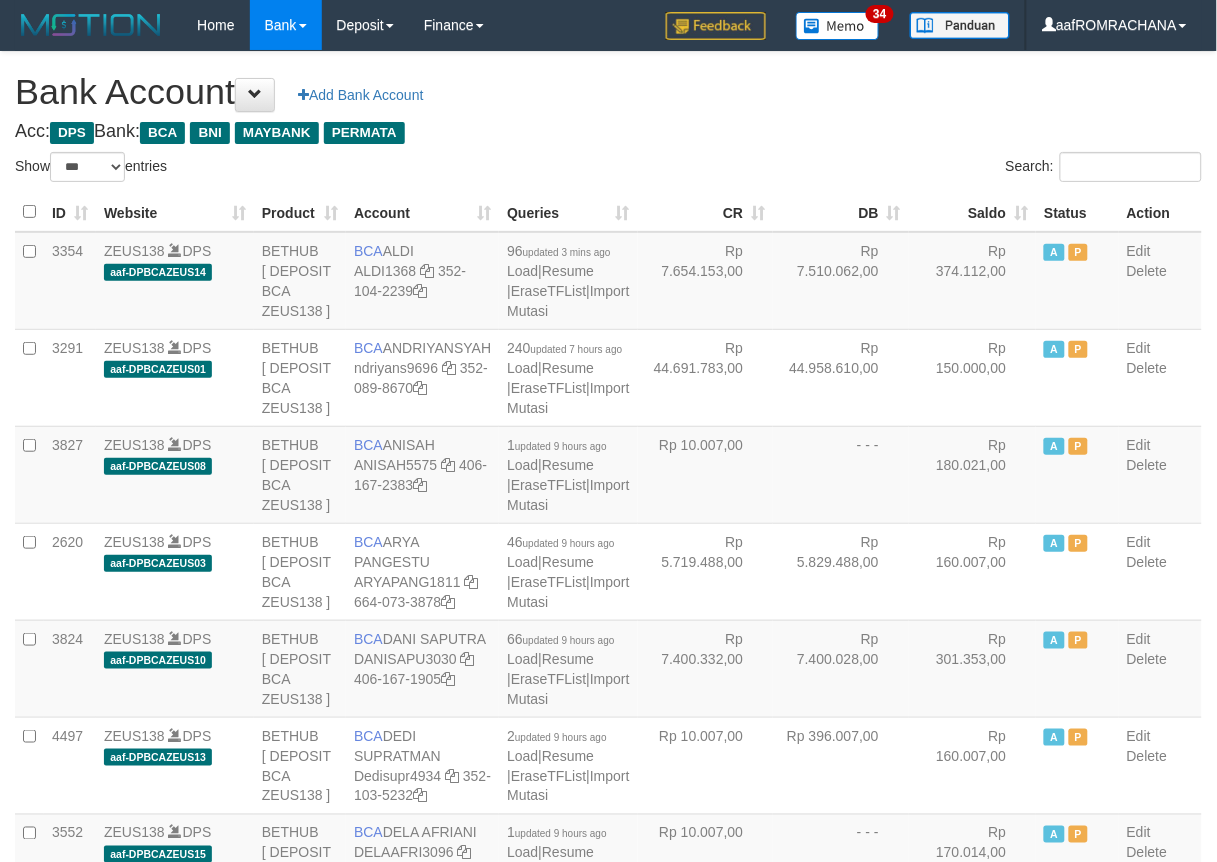 click on "Saldo" at bounding box center (973, 212) 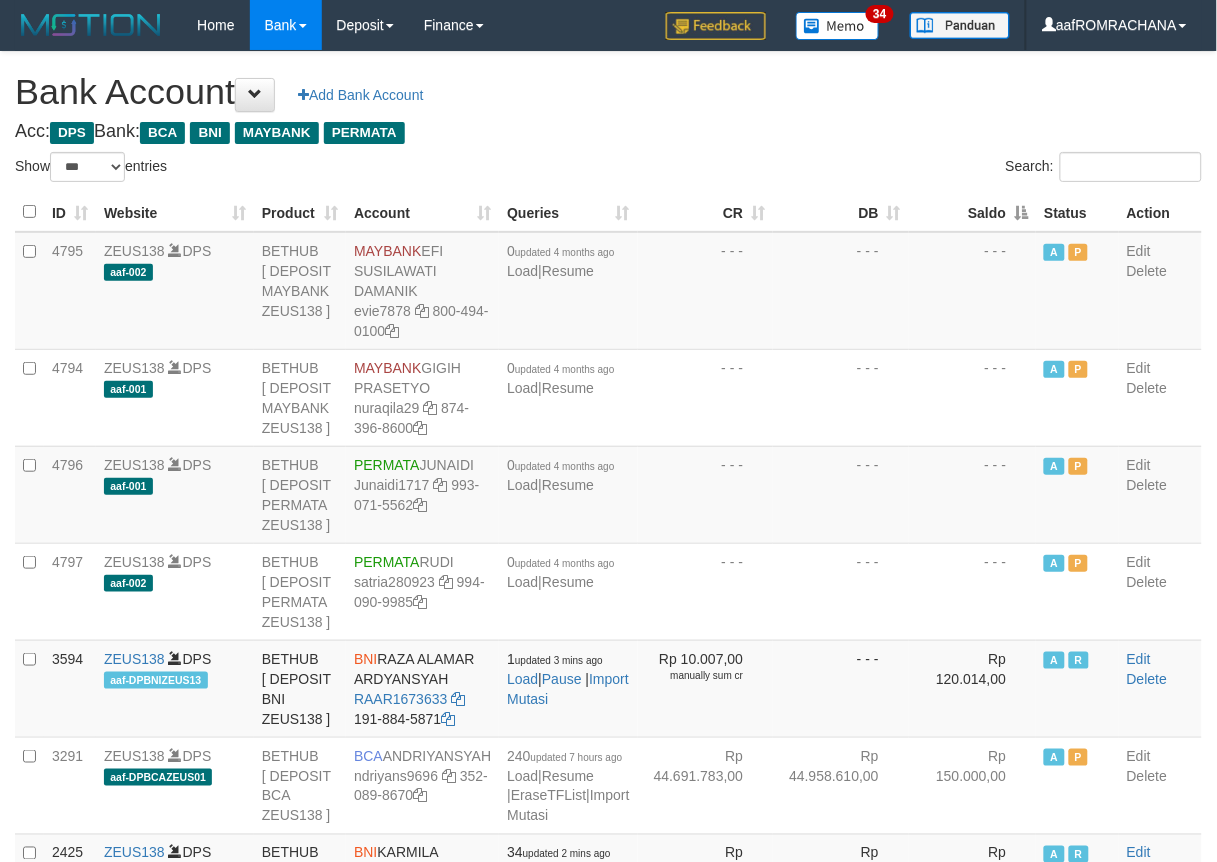 click on "Saldo" at bounding box center (973, 212) 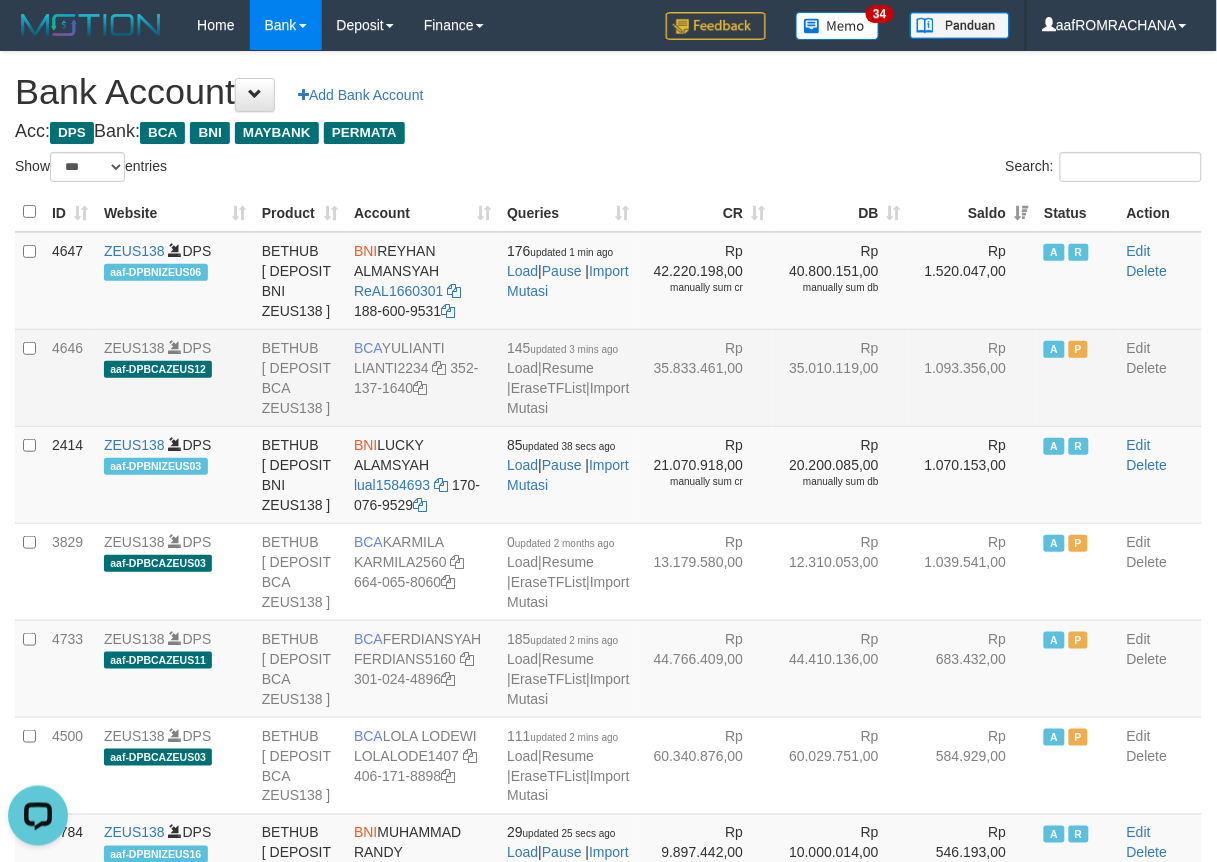 scroll, scrollTop: 0, scrollLeft: 0, axis: both 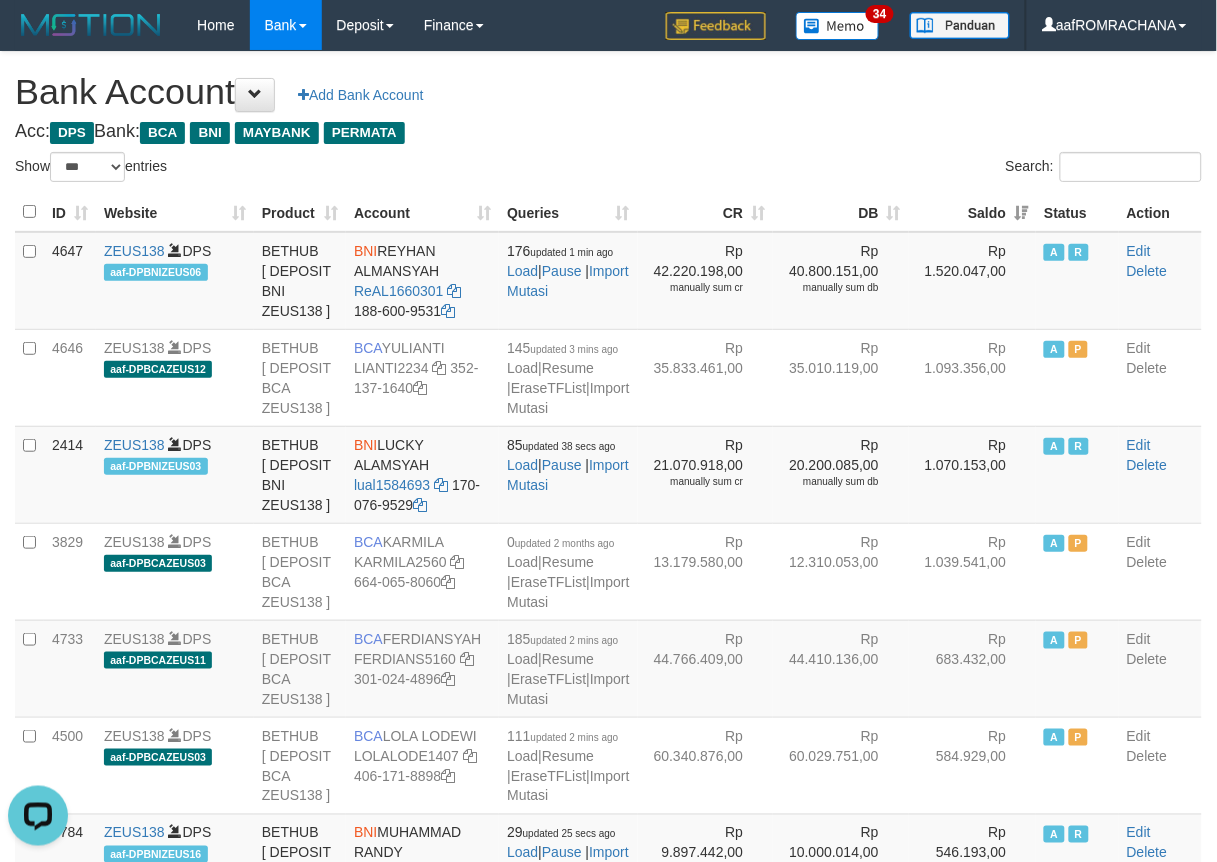click on "Bank Account
Add Bank Account" at bounding box center (608, 92) 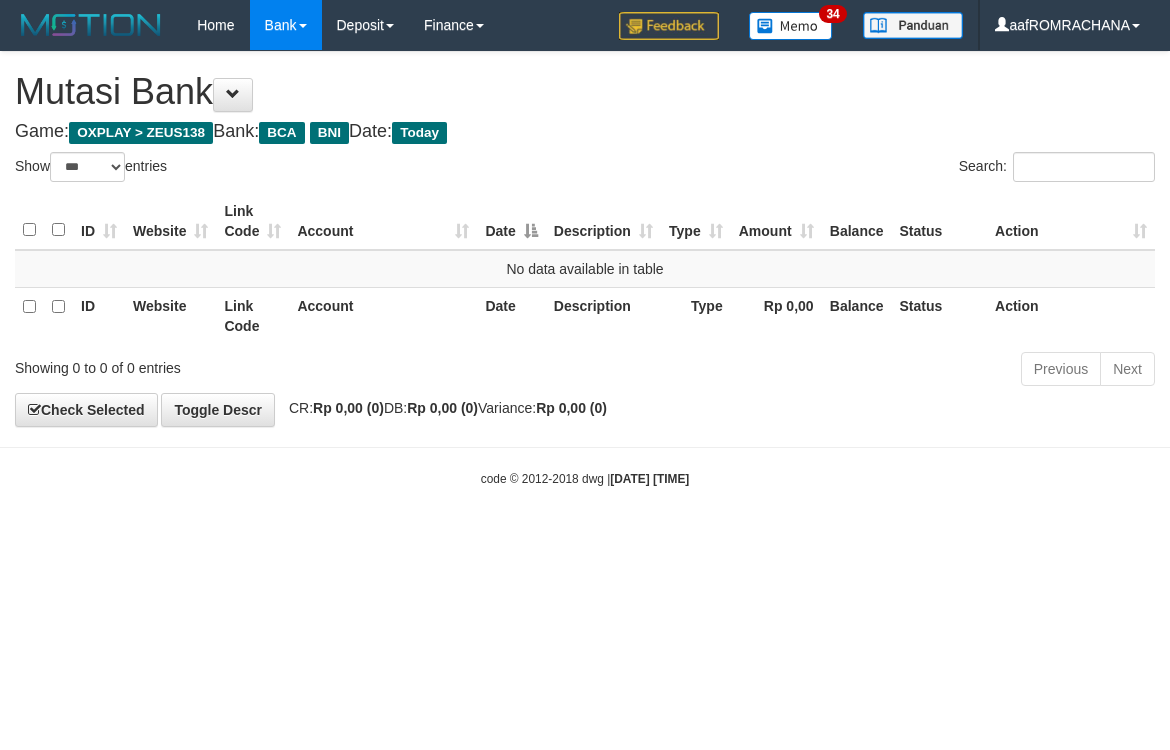 select on "***" 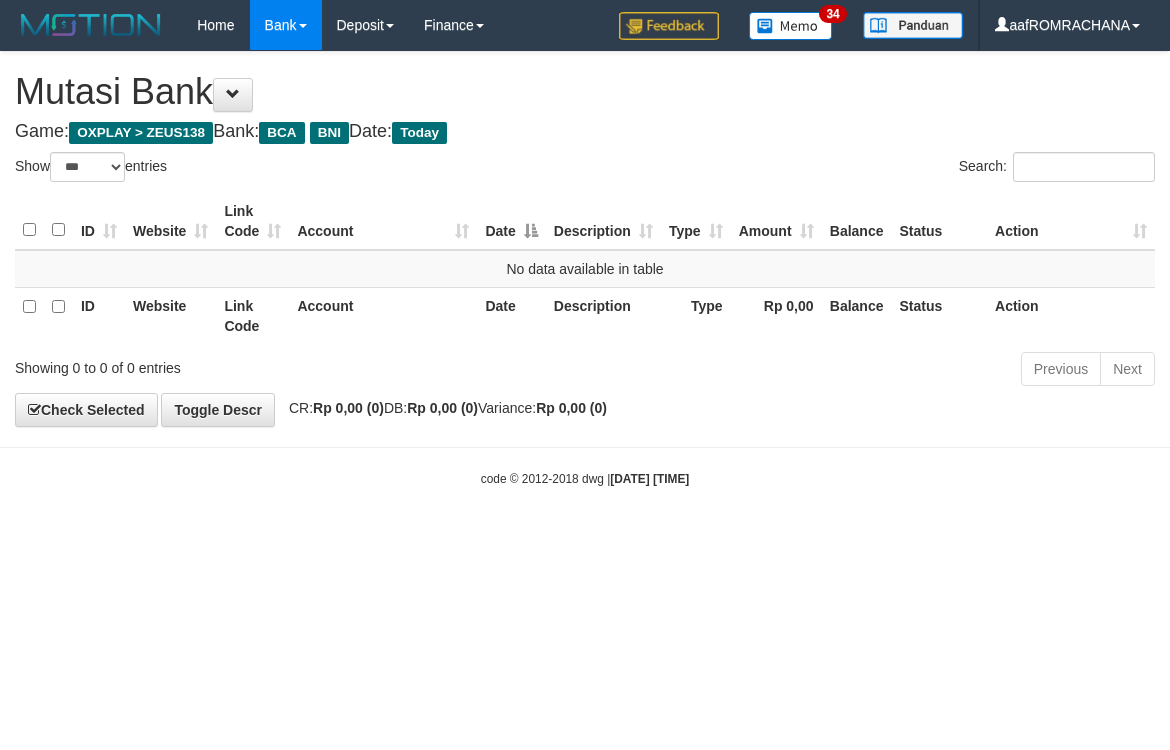 scroll, scrollTop: 0, scrollLeft: 0, axis: both 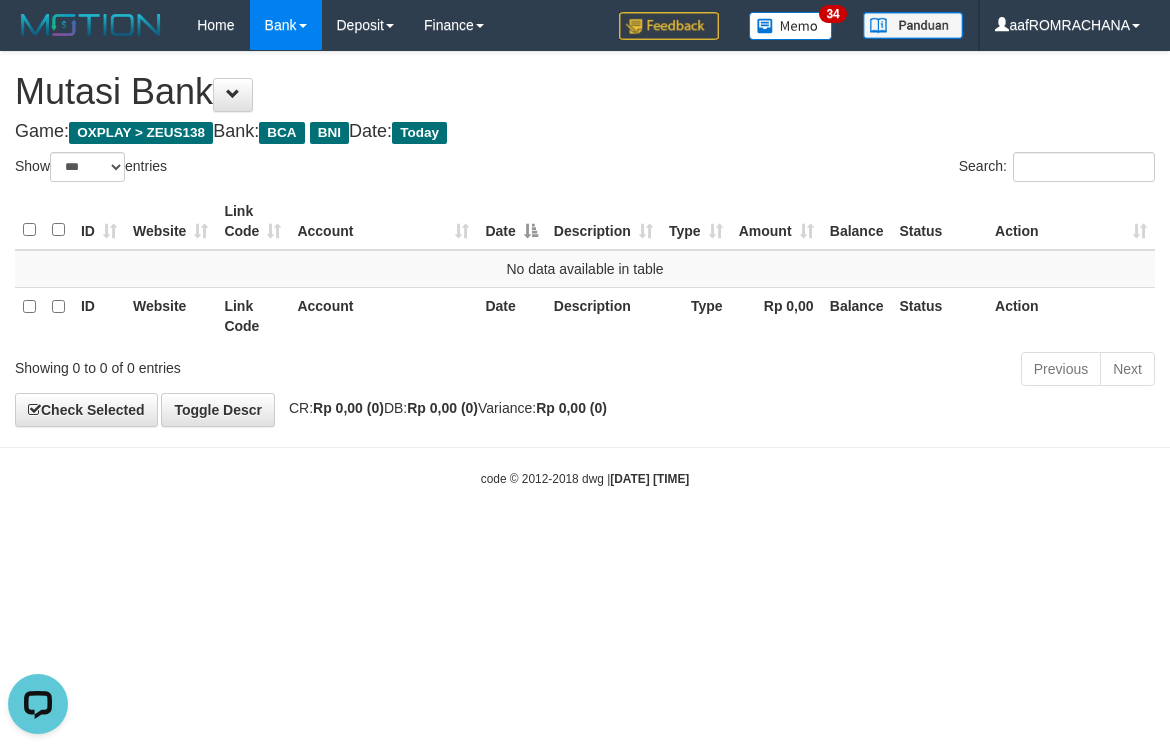 click on "Mutasi Bank" at bounding box center [585, 92] 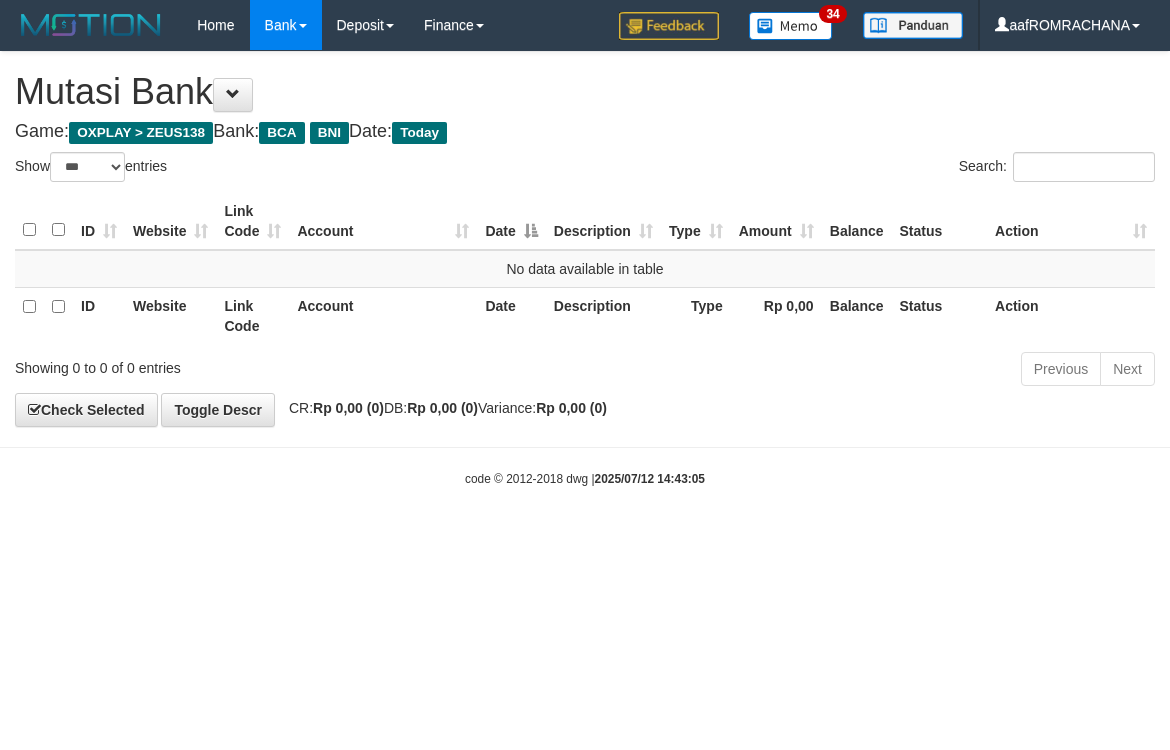 select on "***" 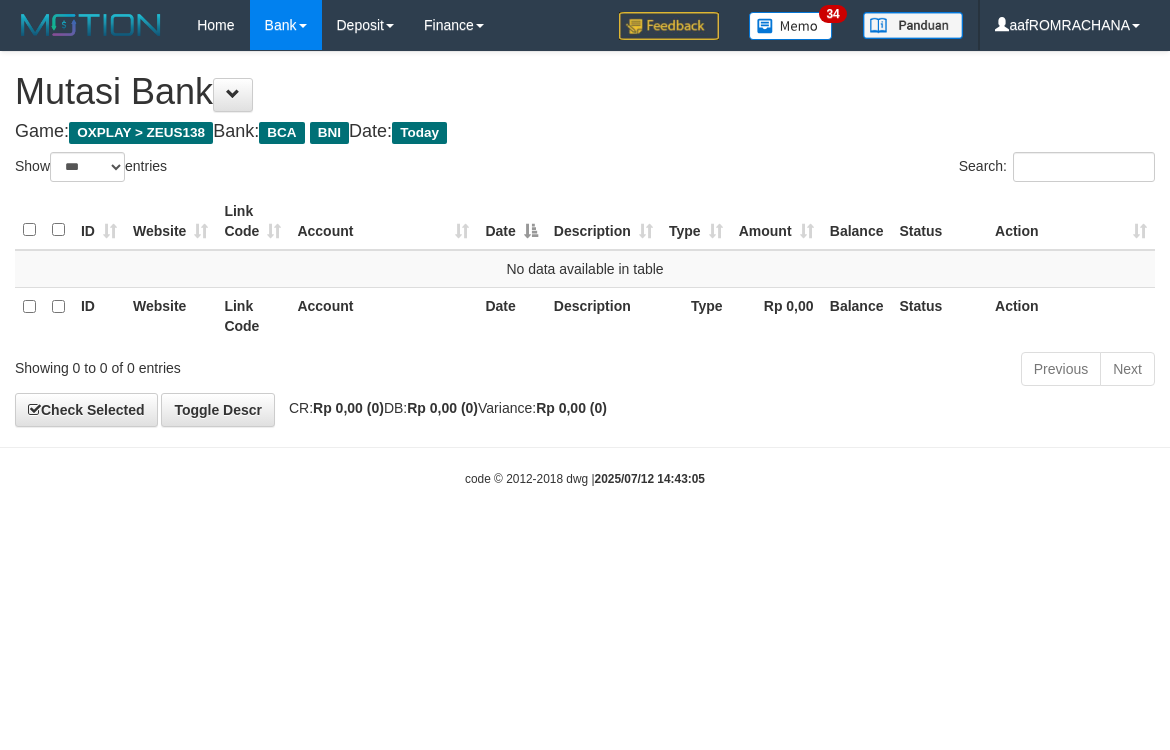 scroll, scrollTop: 0, scrollLeft: 0, axis: both 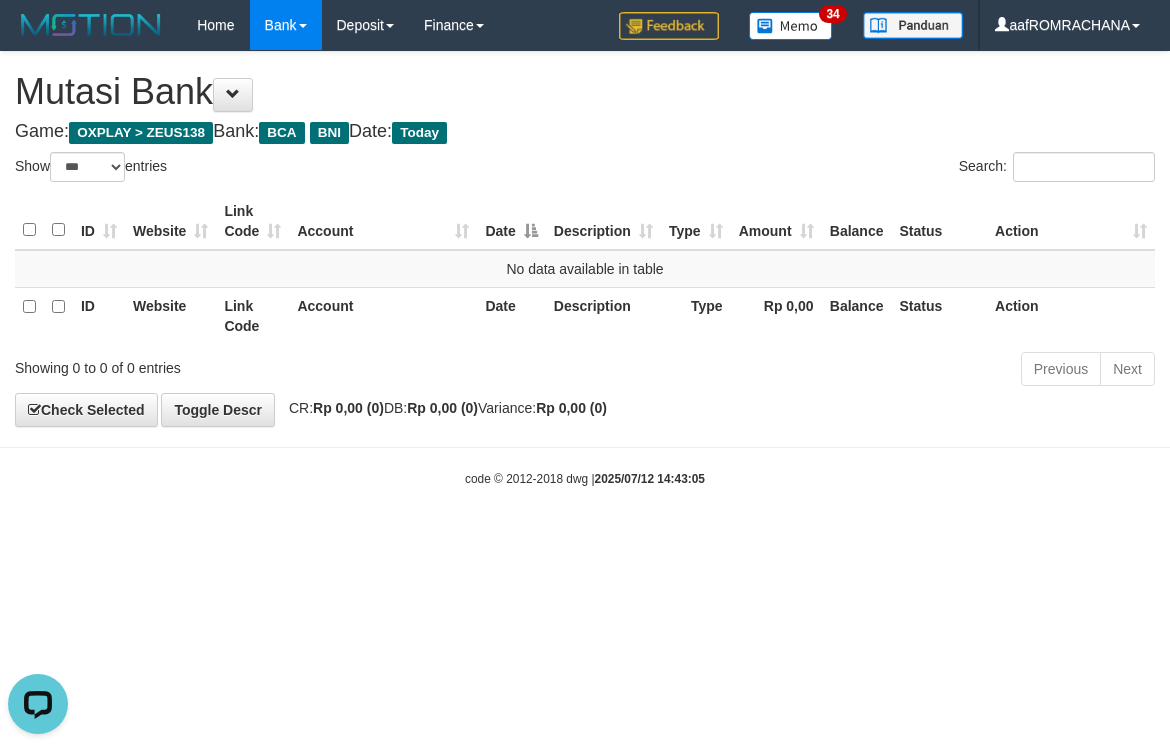 click on "Toggle navigation
Home
Bank
Account List
Load
By Website
Group
[OXPLAY]													ZEUS138
By Load Group (DPS)
Sync" at bounding box center [585, 269] 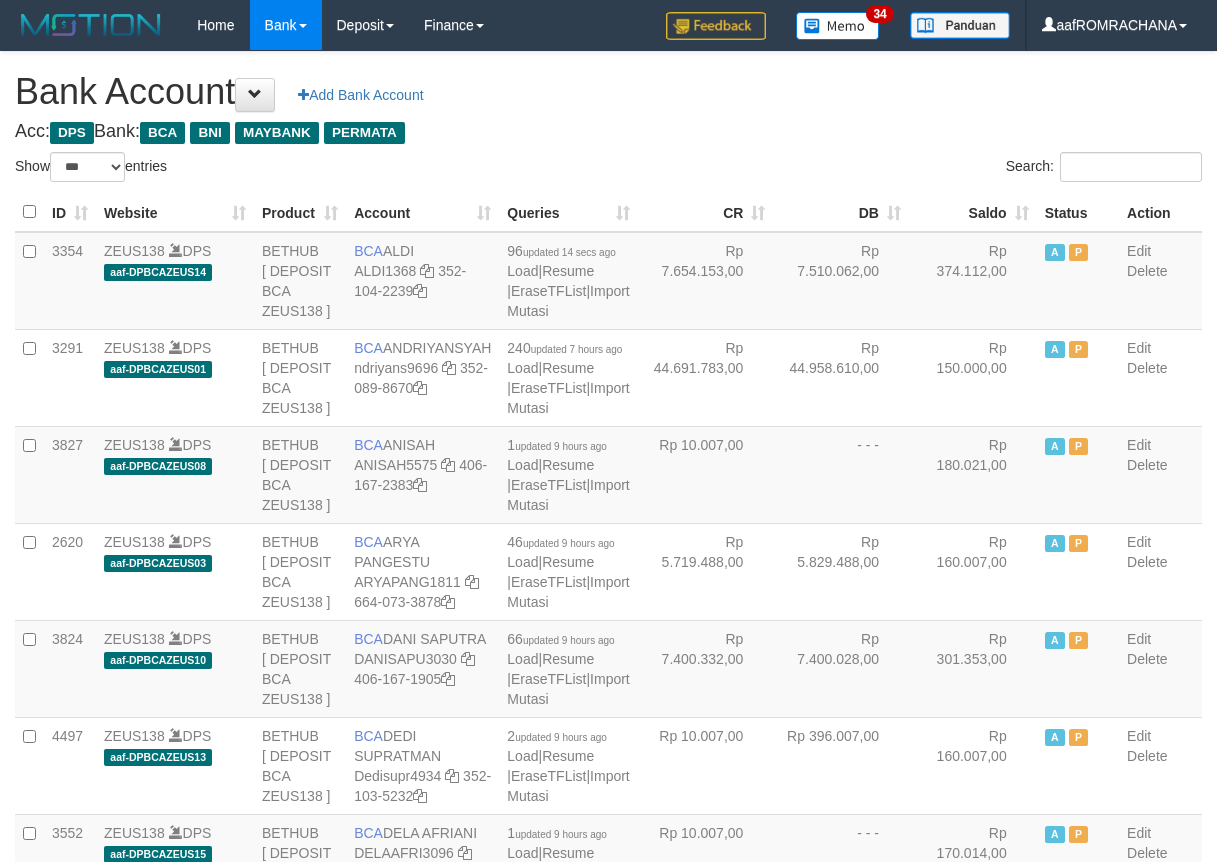 select on "***" 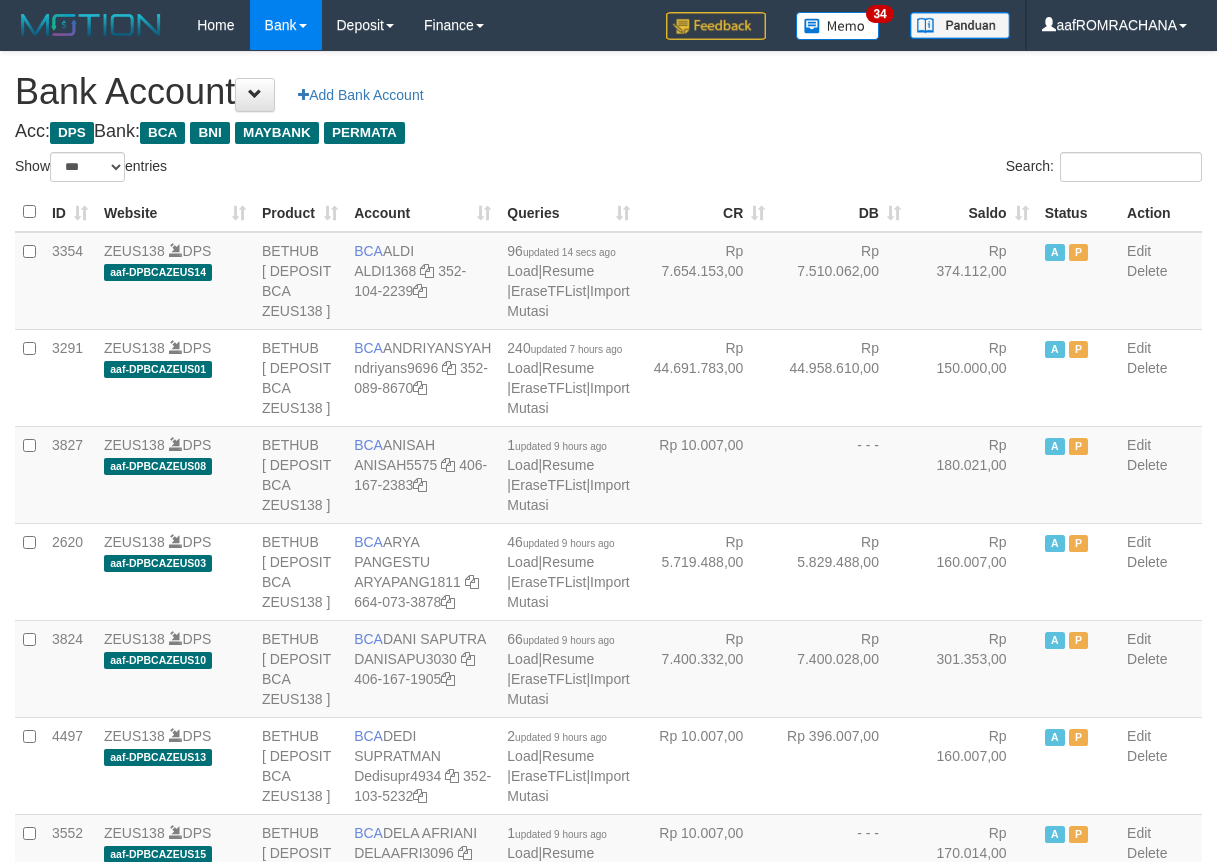 scroll, scrollTop: 0, scrollLeft: 0, axis: both 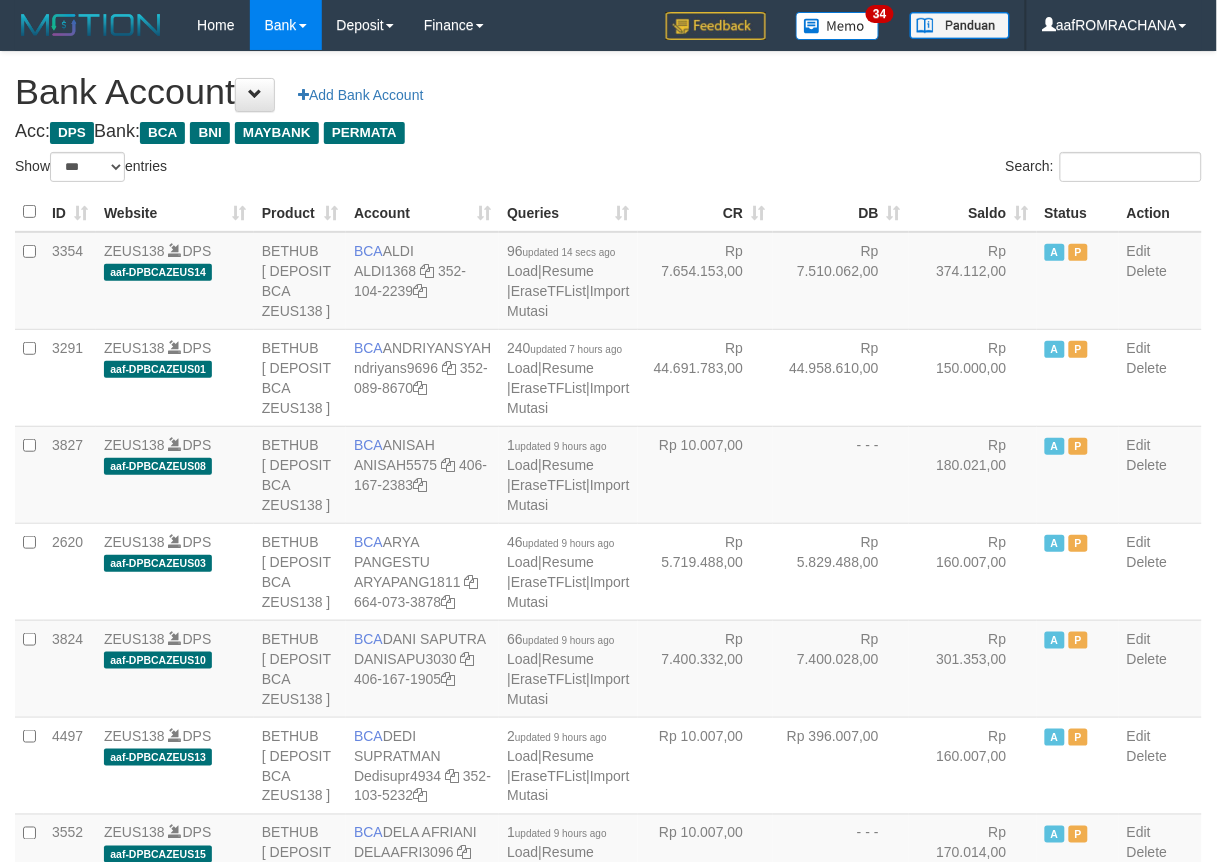 click on "Saldo" at bounding box center (973, 212) 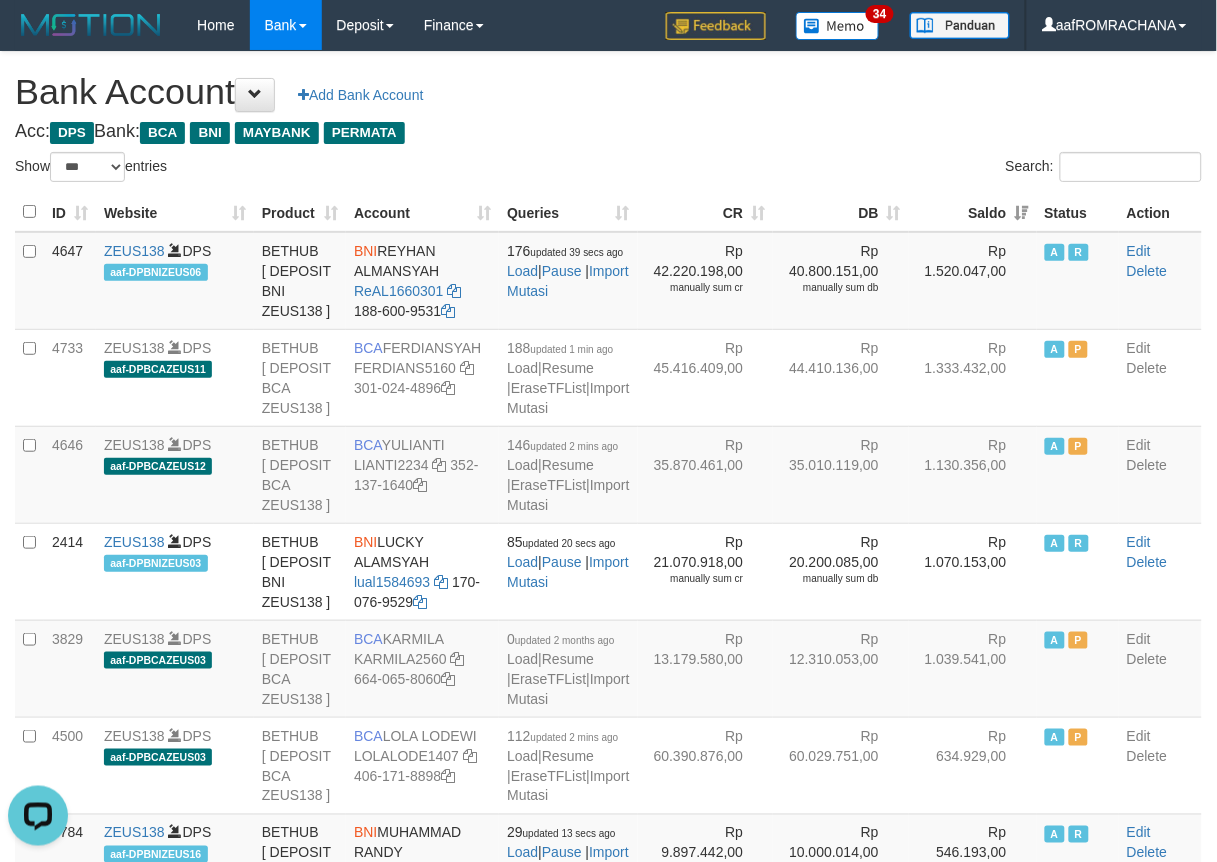 scroll, scrollTop: 0, scrollLeft: 0, axis: both 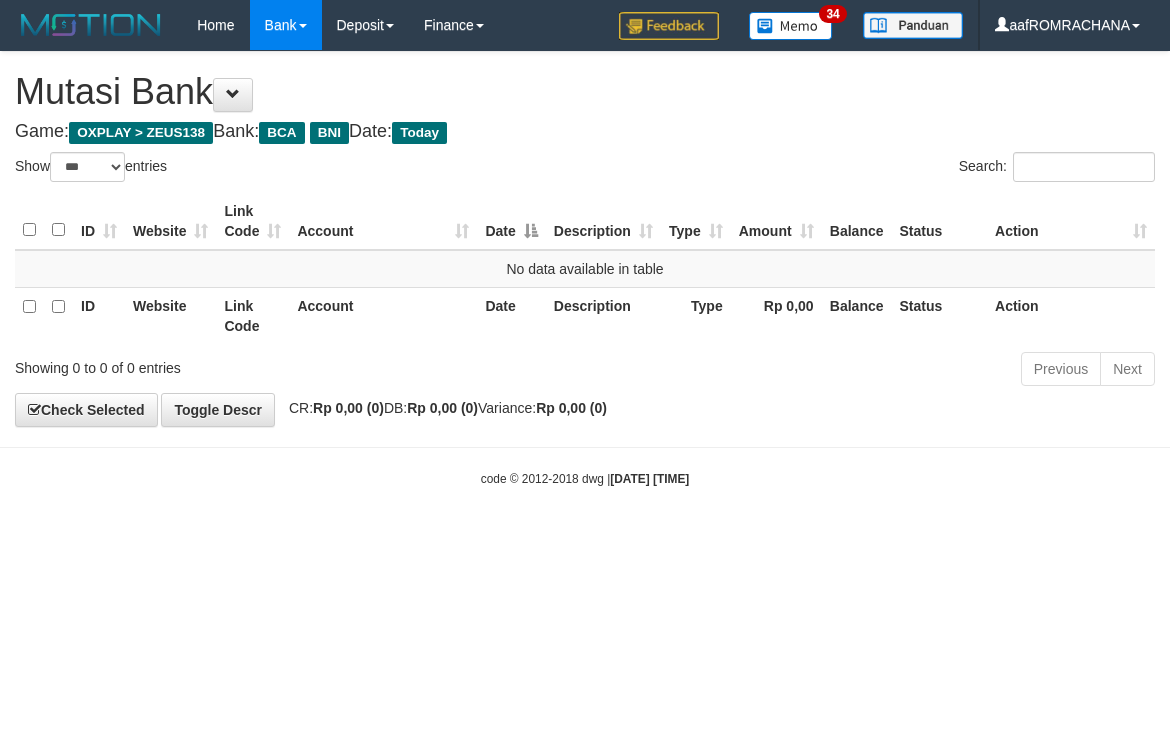 select on "***" 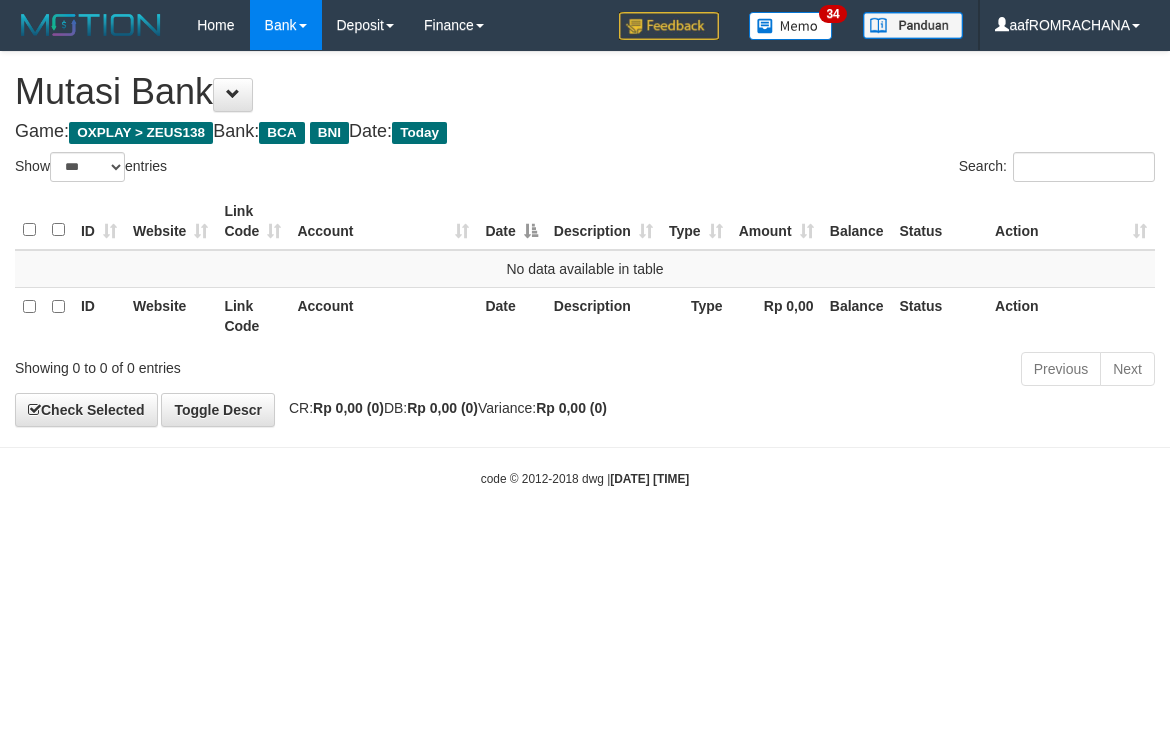 scroll, scrollTop: 0, scrollLeft: 0, axis: both 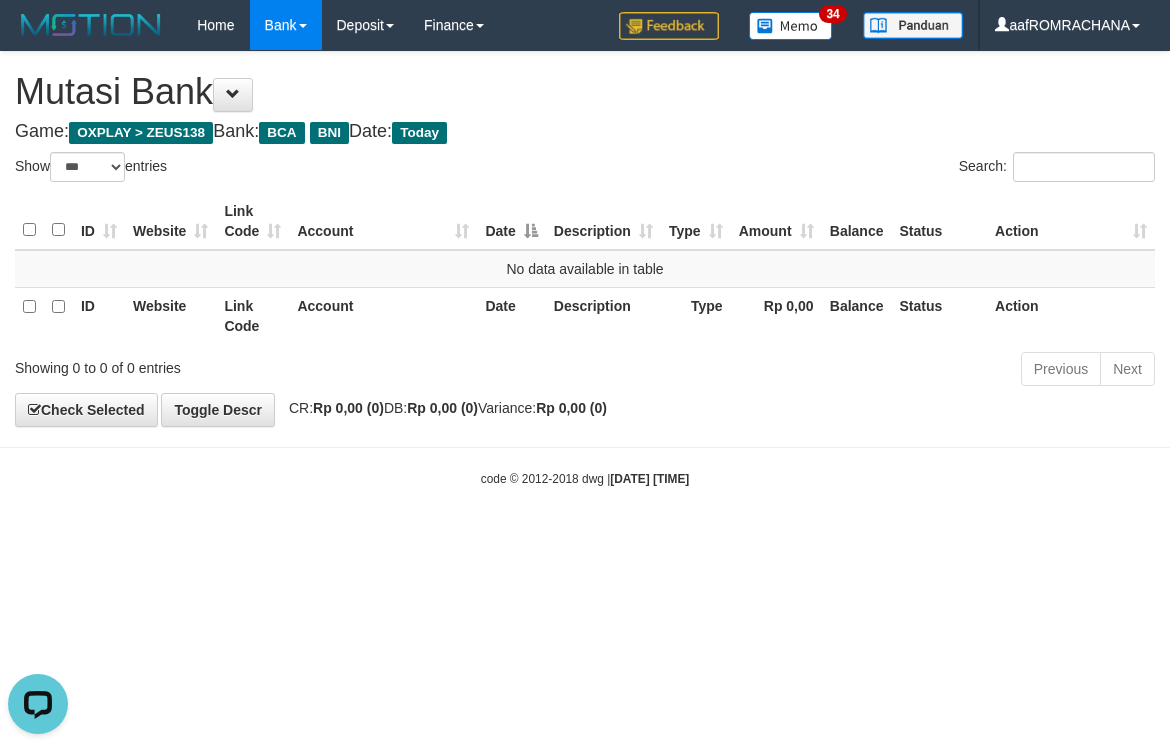 click on "Game:   OXPLAY > ZEUS138    		Bank:   BCA   BNI    		Date:  Today" at bounding box center (585, 132) 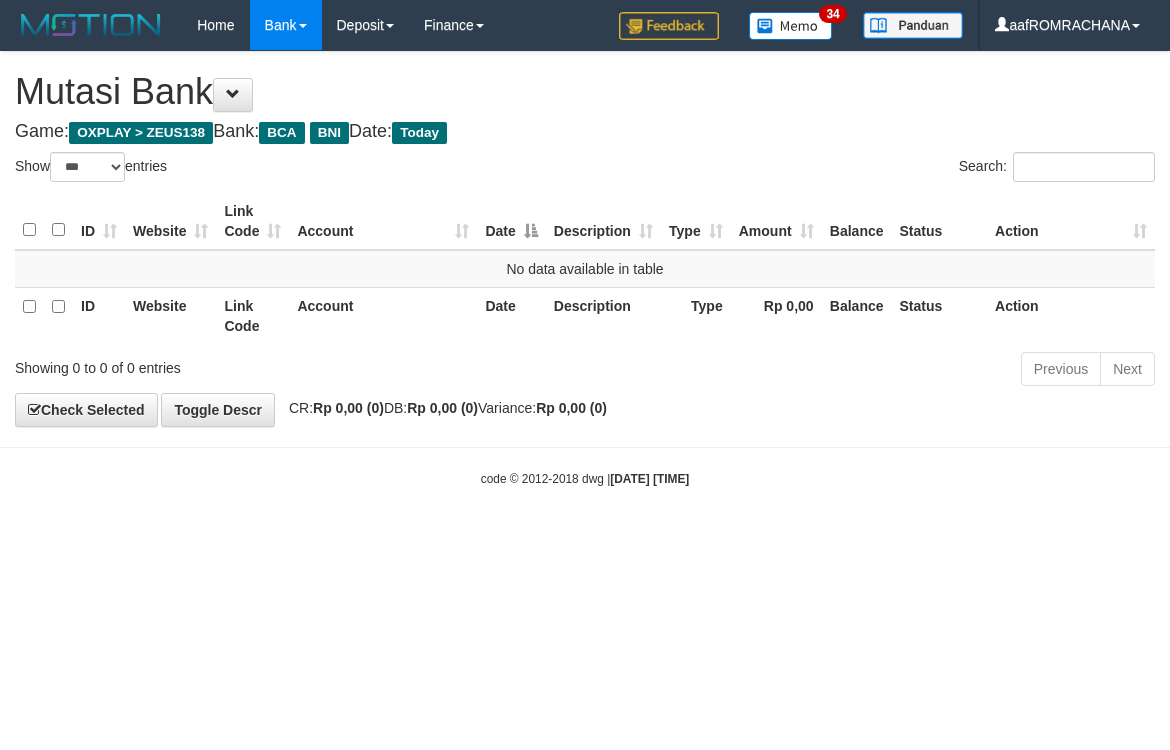 select on "***" 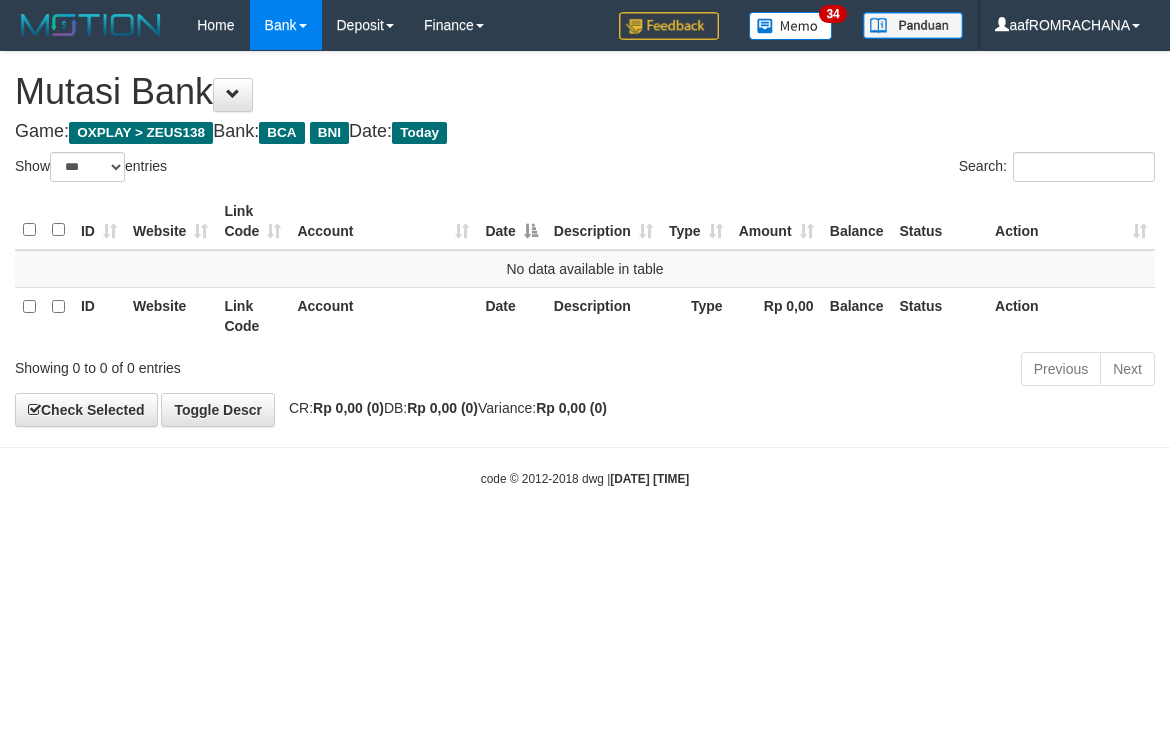 scroll, scrollTop: 0, scrollLeft: 0, axis: both 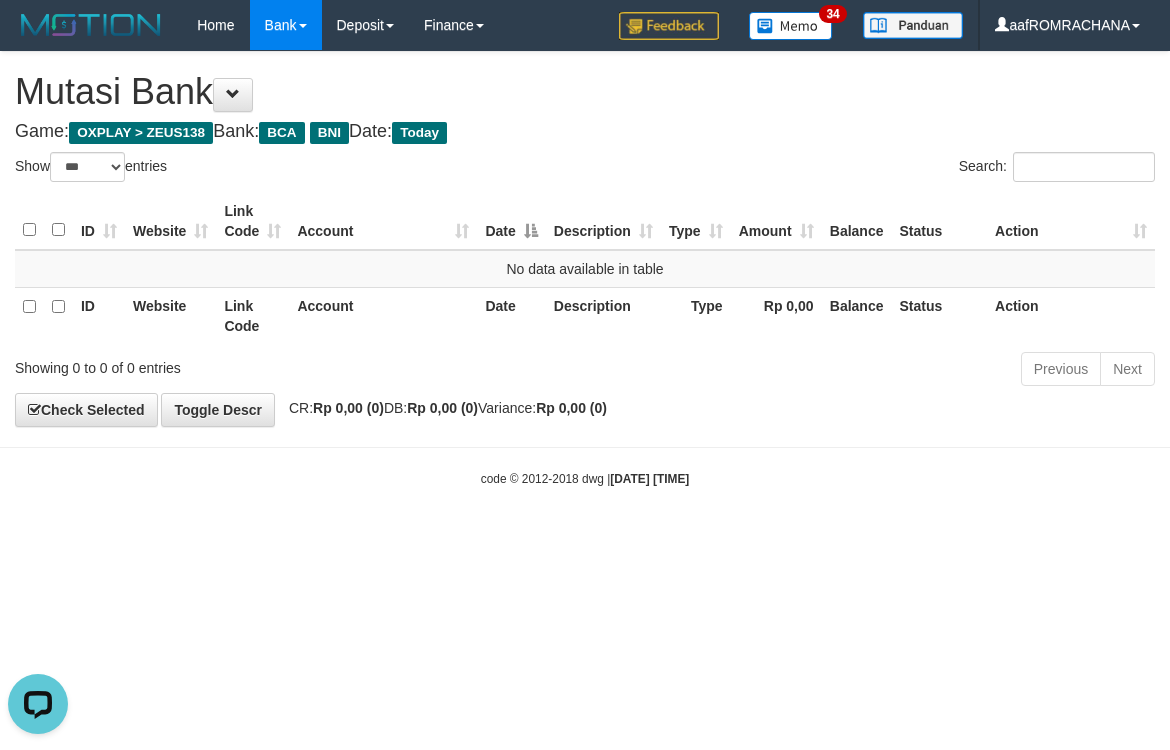 drag, startPoint x: 674, startPoint y: 597, endPoint x: 664, endPoint y: 598, distance: 10.049875 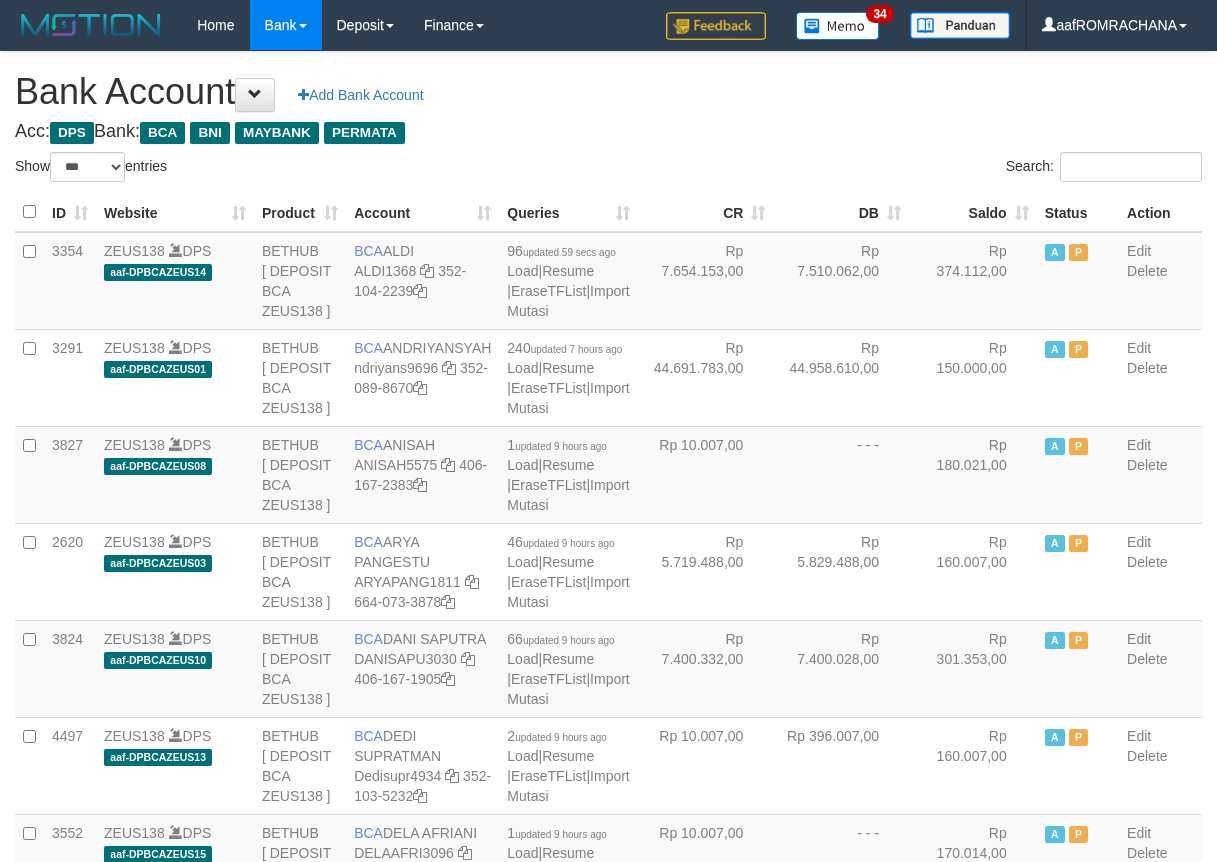 select on "***" 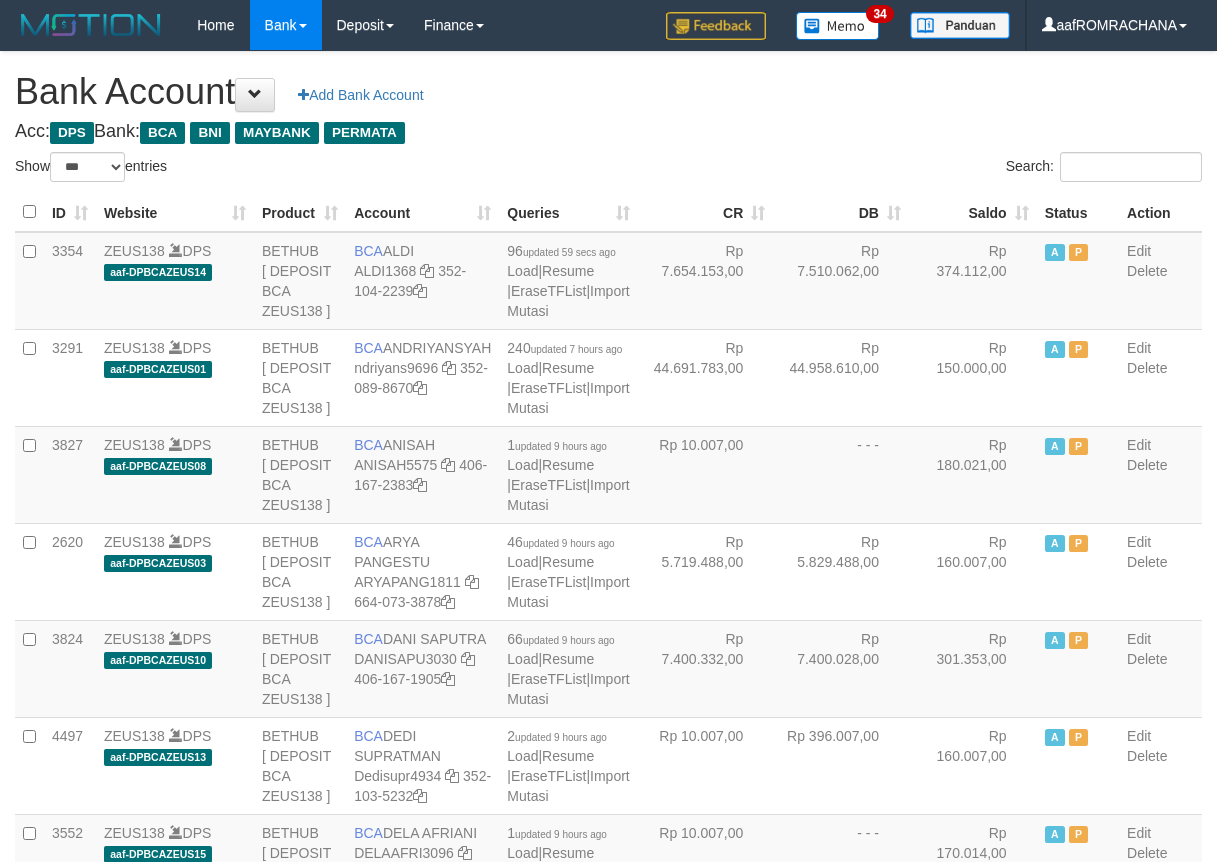 scroll, scrollTop: 0, scrollLeft: 0, axis: both 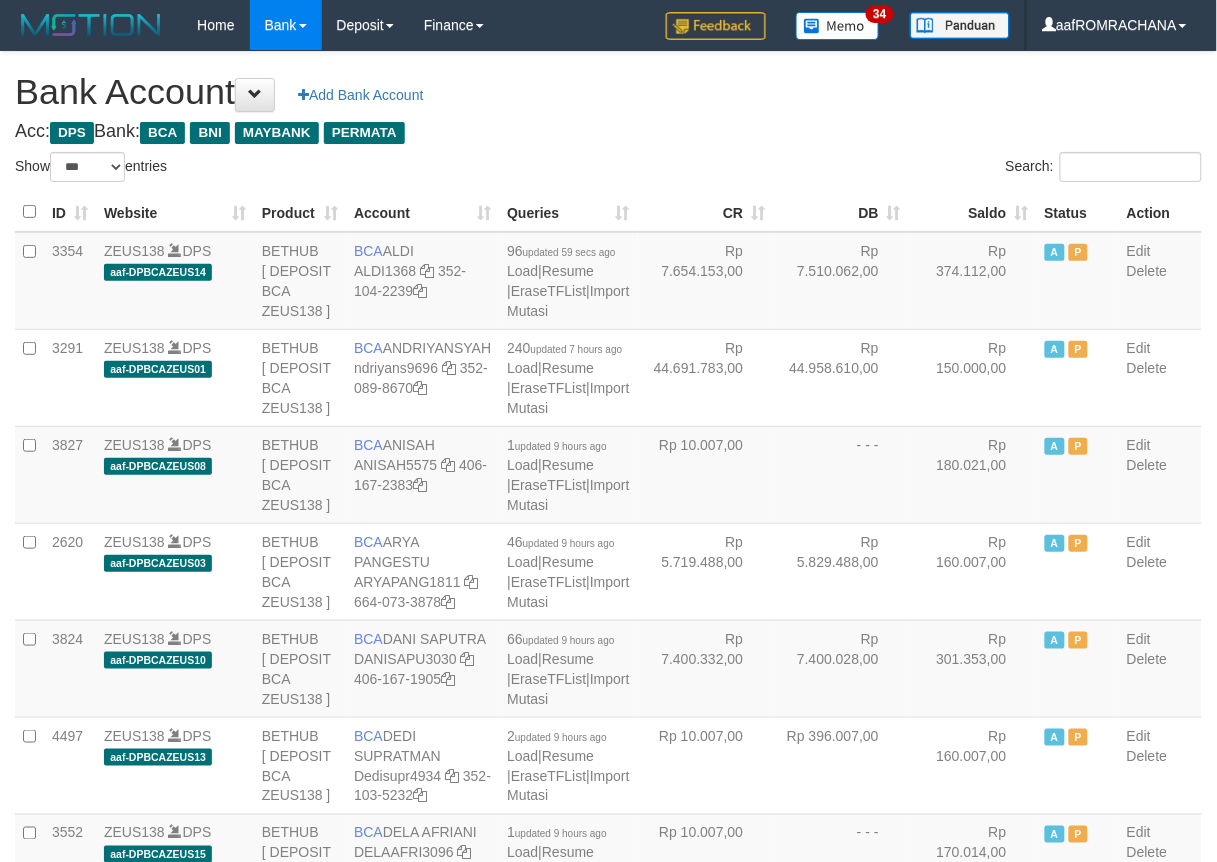 click on "Saldo" at bounding box center [973, 212] 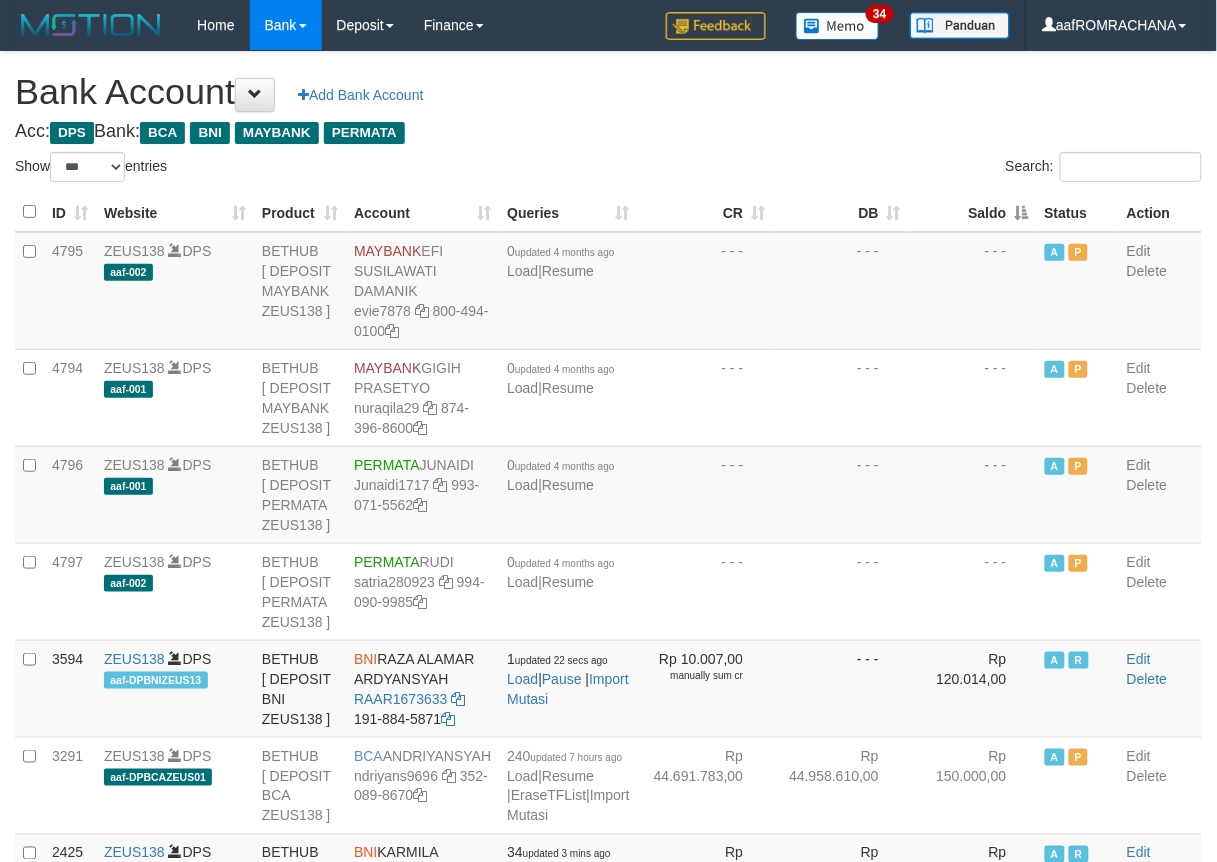 drag, startPoint x: 945, startPoint y: 200, endPoint x: 904, endPoint y: 531, distance: 333.5296 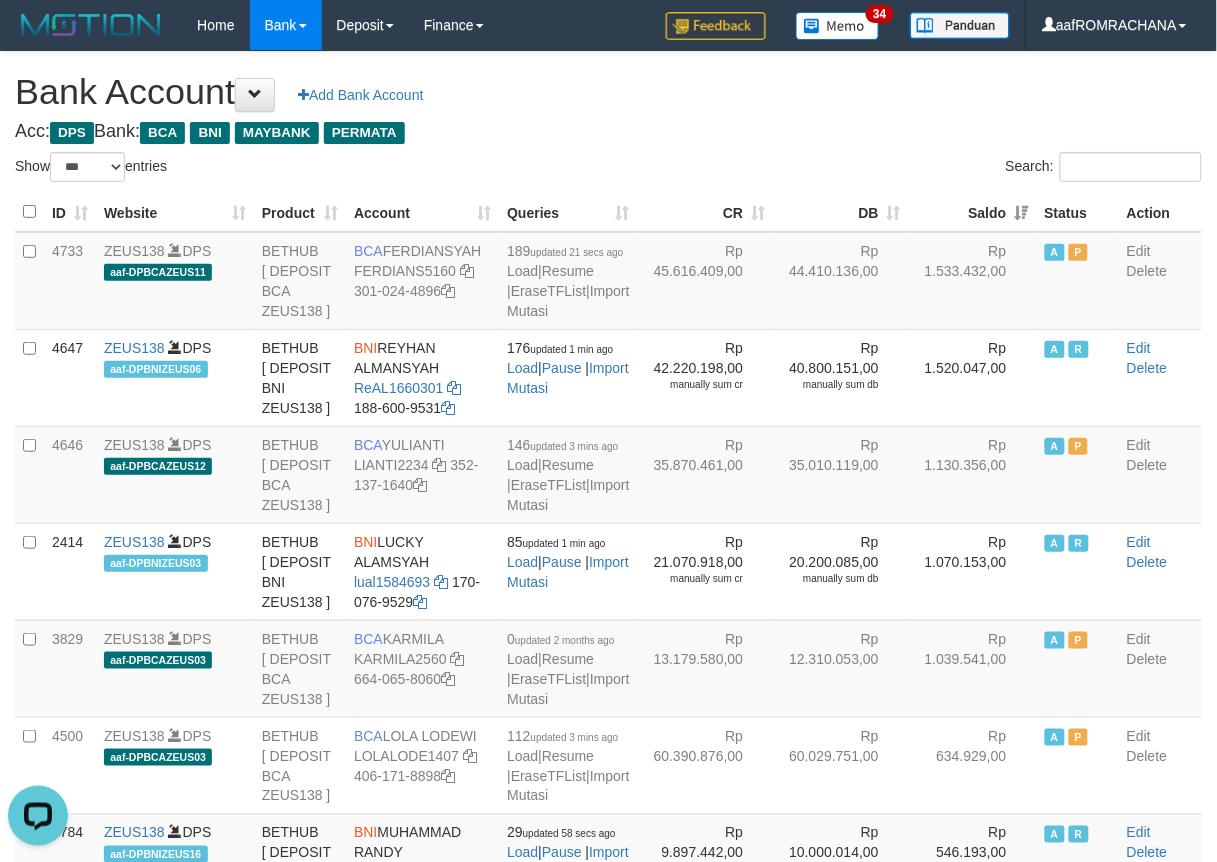 scroll, scrollTop: 0, scrollLeft: 0, axis: both 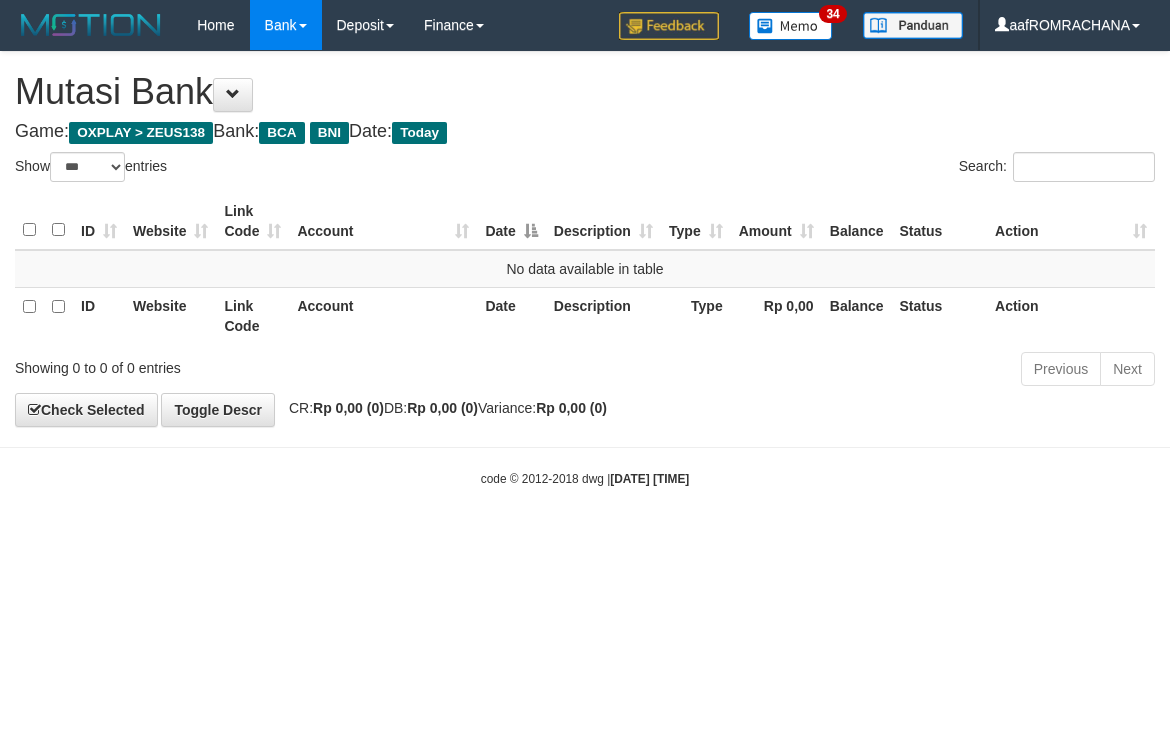 select on "***" 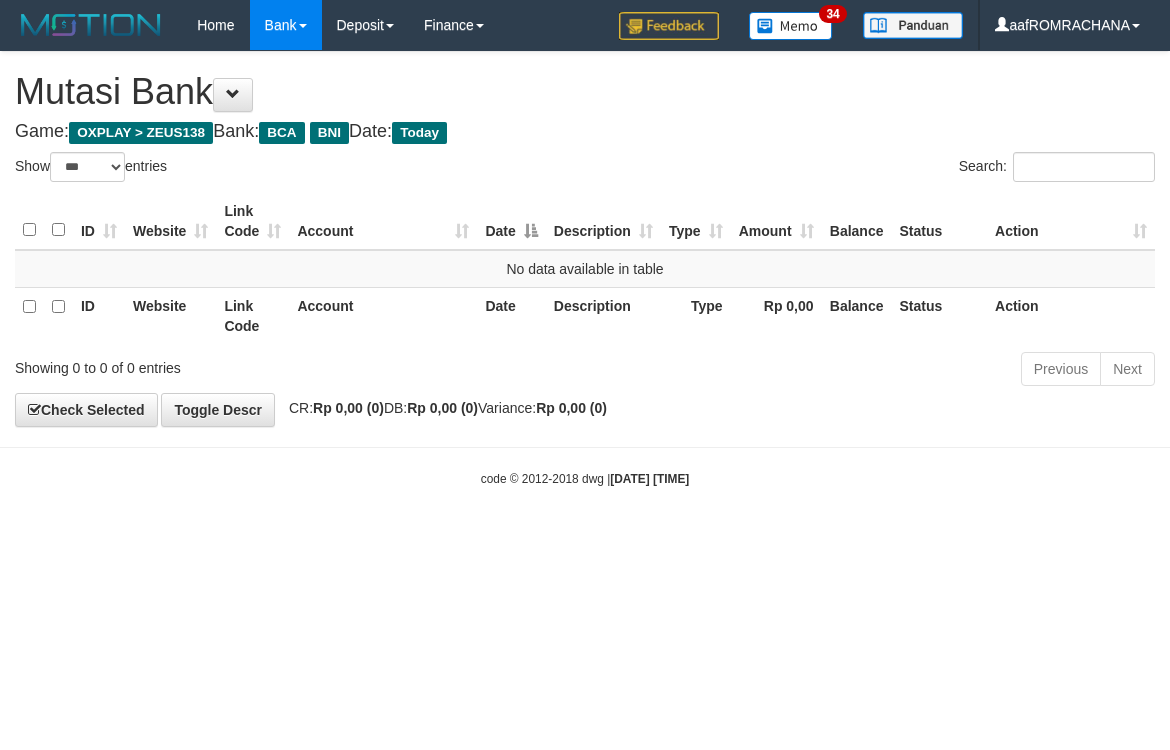 scroll, scrollTop: 0, scrollLeft: 0, axis: both 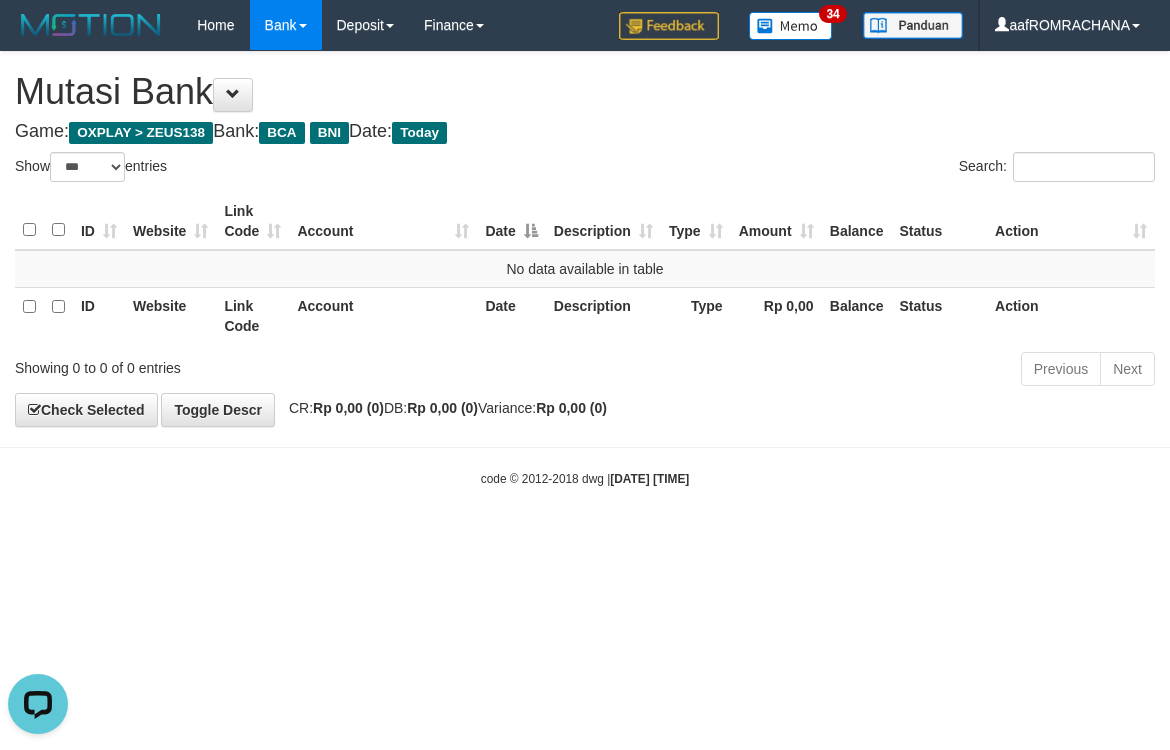 click on "**********" at bounding box center (585, 239) 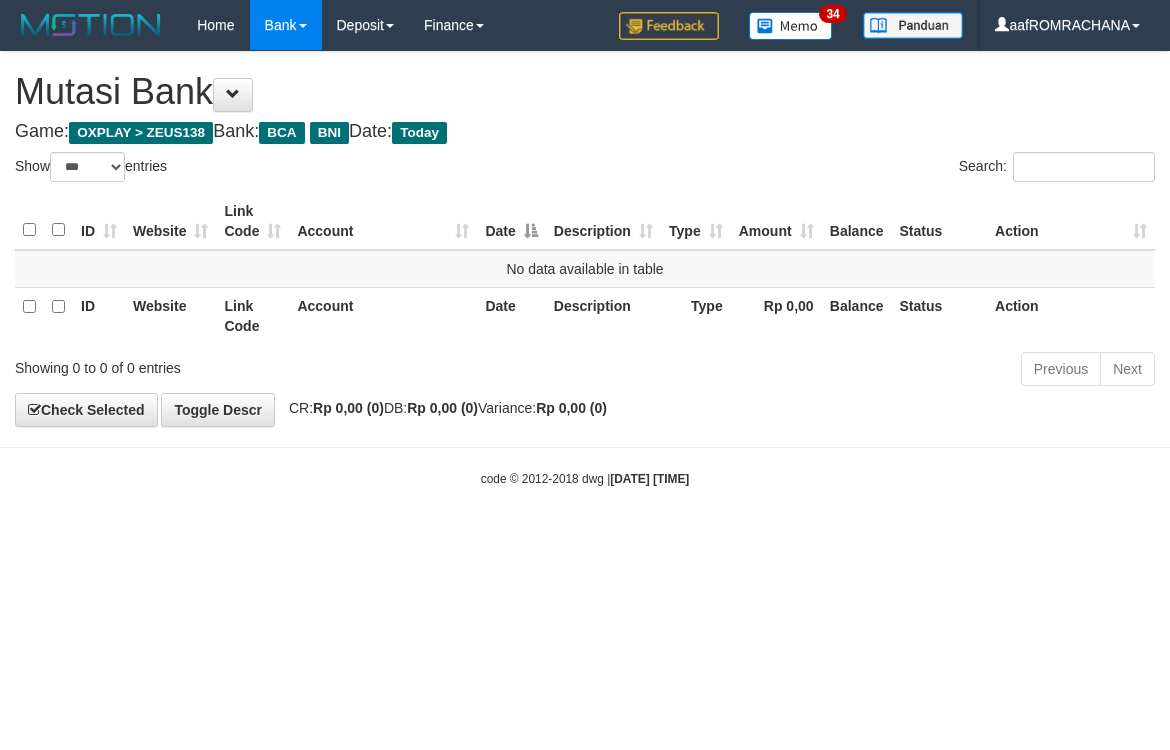 select on "***" 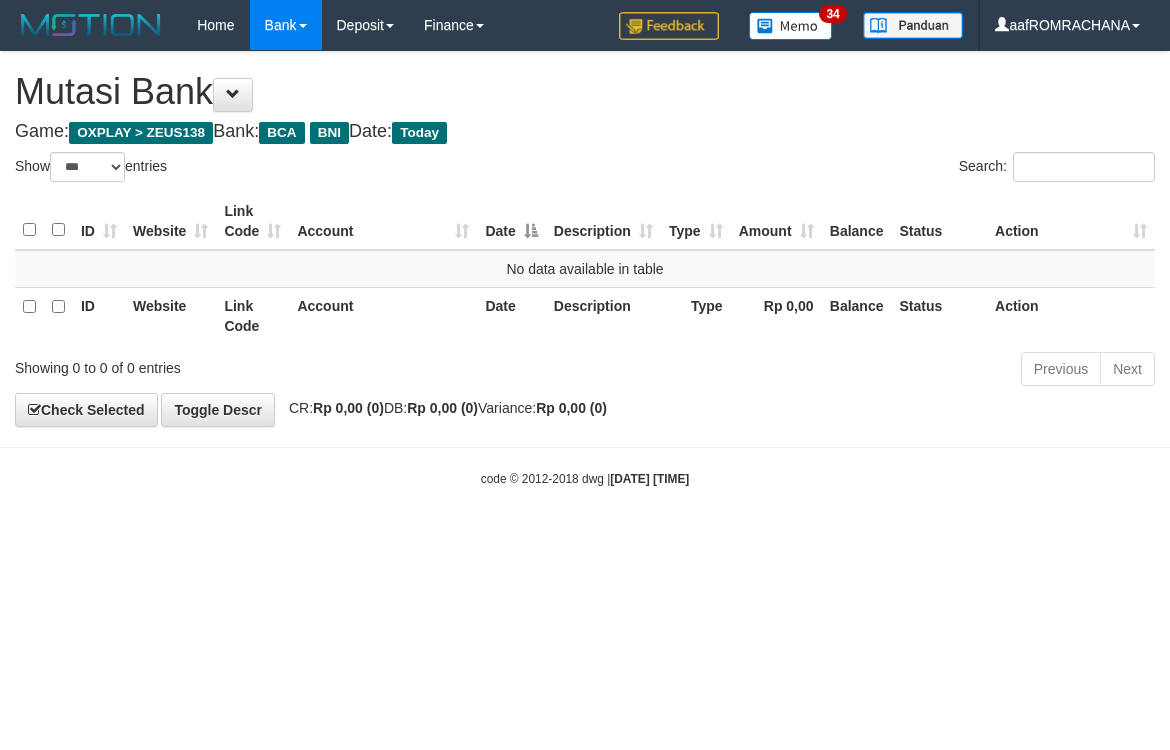 scroll, scrollTop: 0, scrollLeft: 0, axis: both 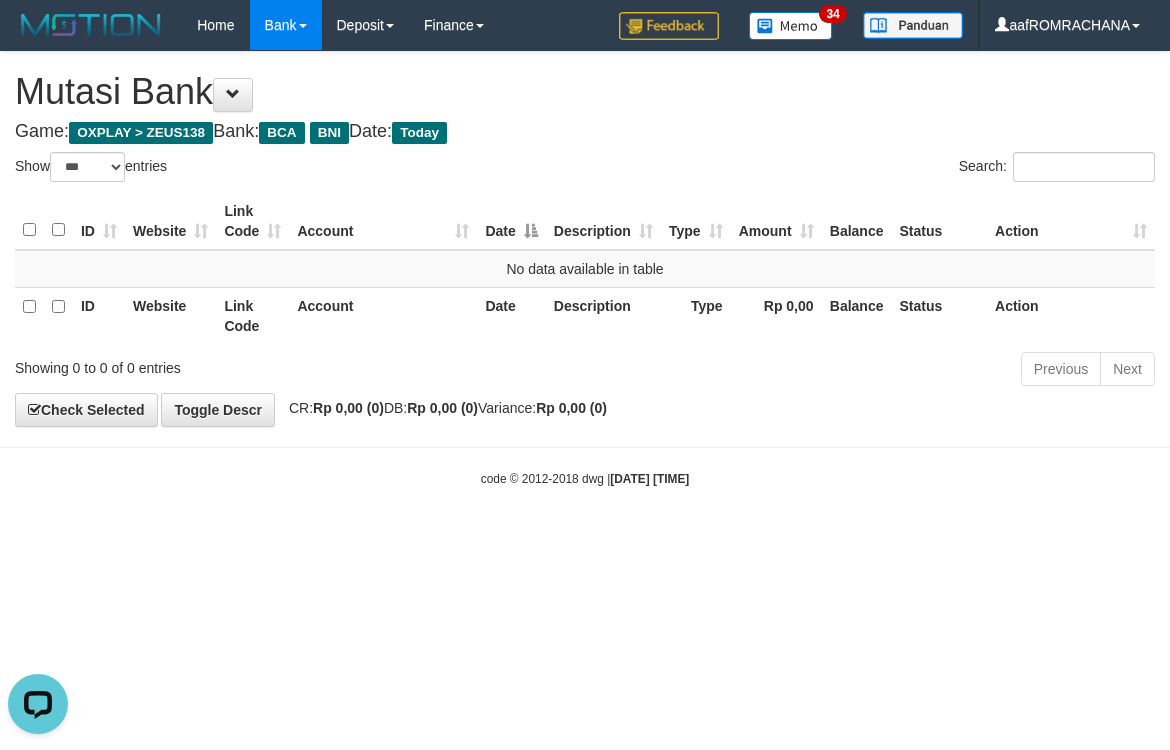 click on "Toggle navigation
Home
Bank
Account List
Load
By Website
Group
[OXPLAY]													ZEUS138
By Load Group (DPS)
Sync" at bounding box center [585, 269] 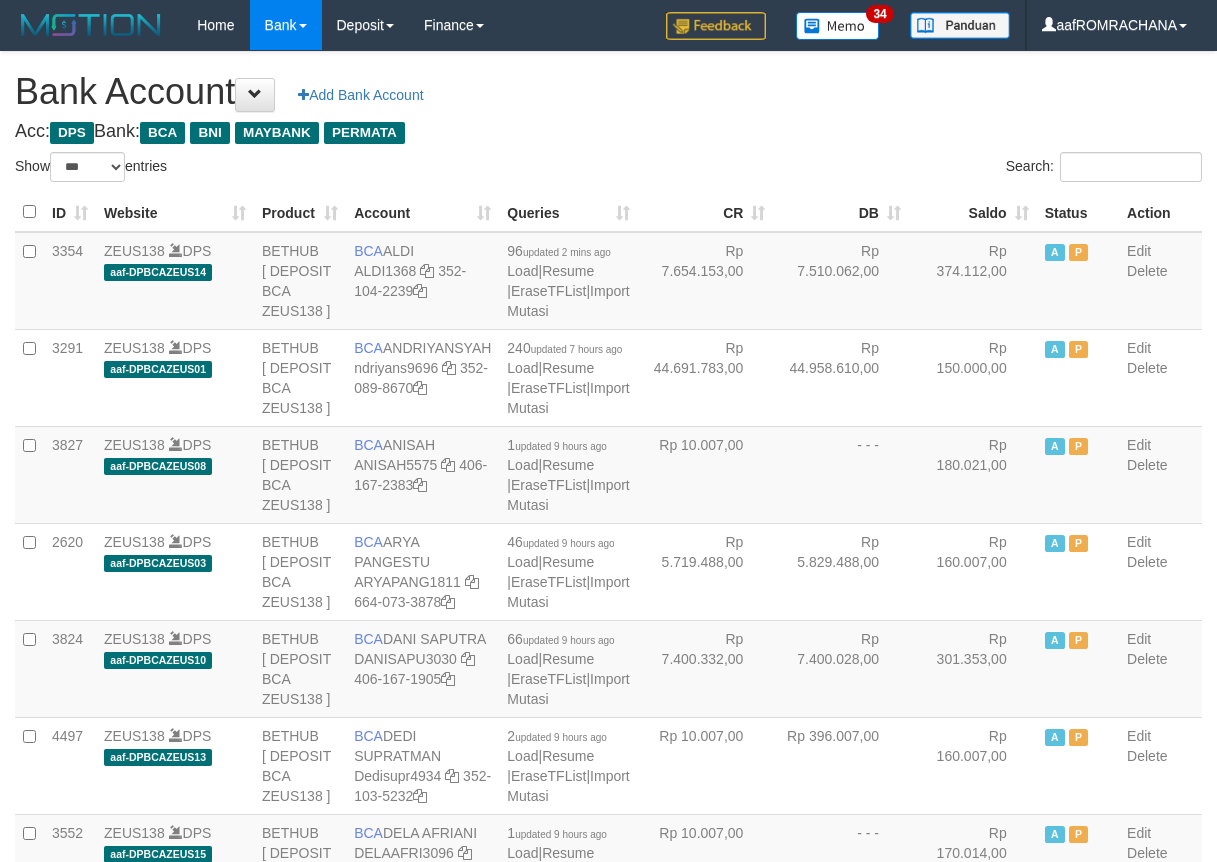 select on "***" 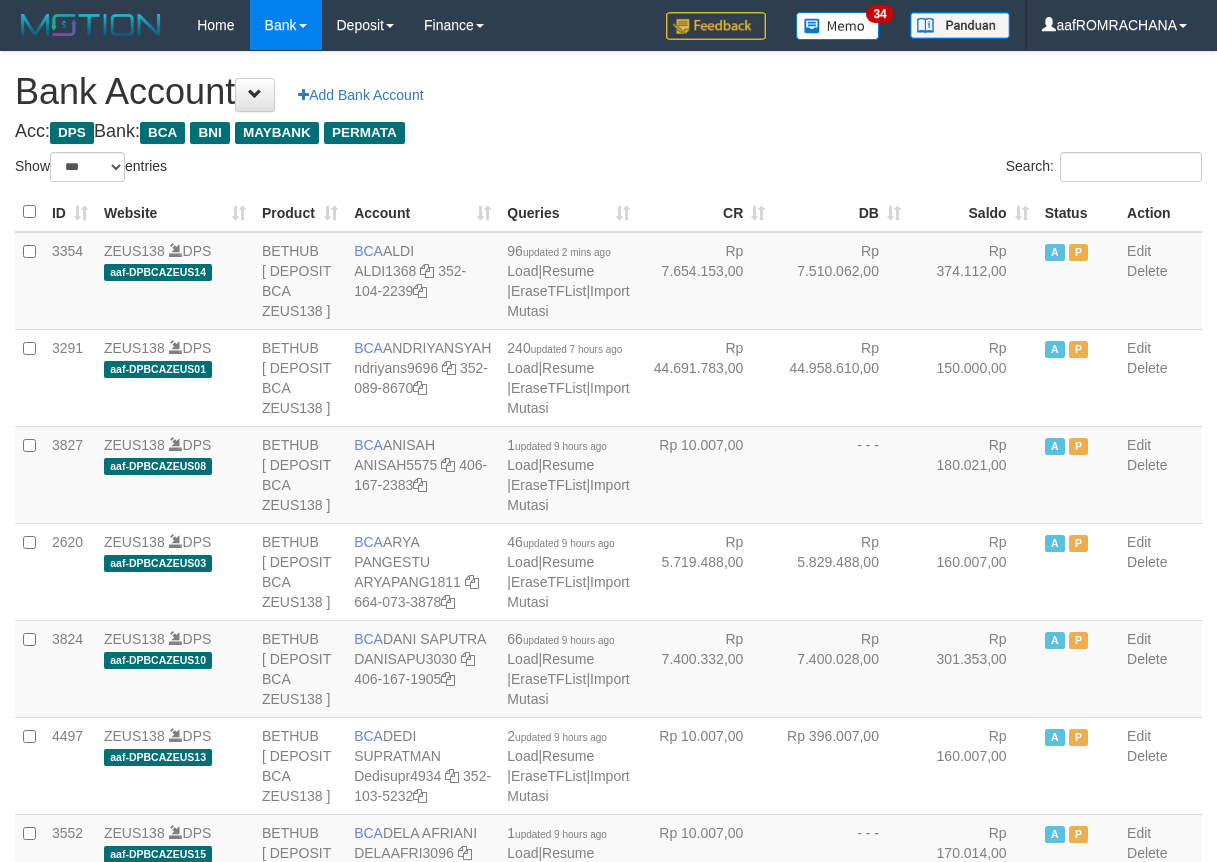 scroll, scrollTop: 0, scrollLeft: 0, axis: both 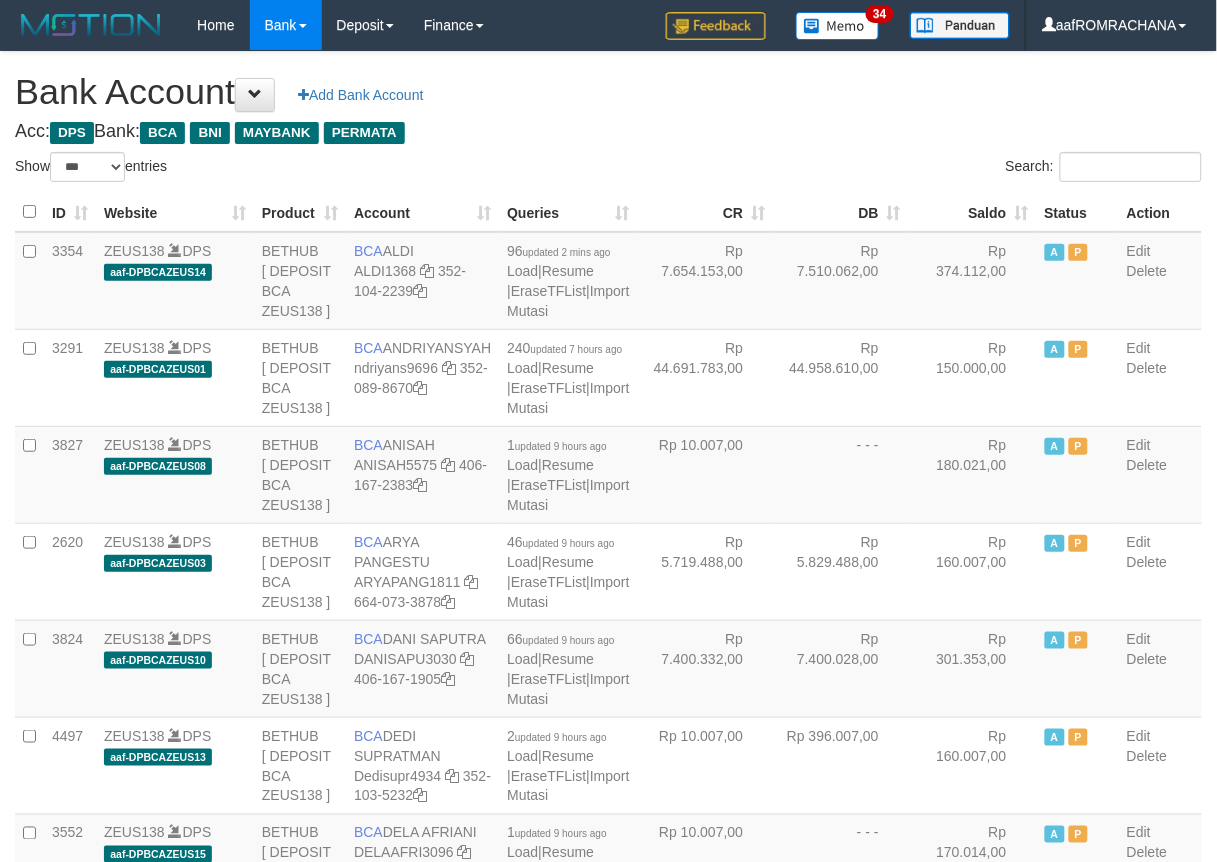 click on "Saldo" at bounding box center (973, 212) 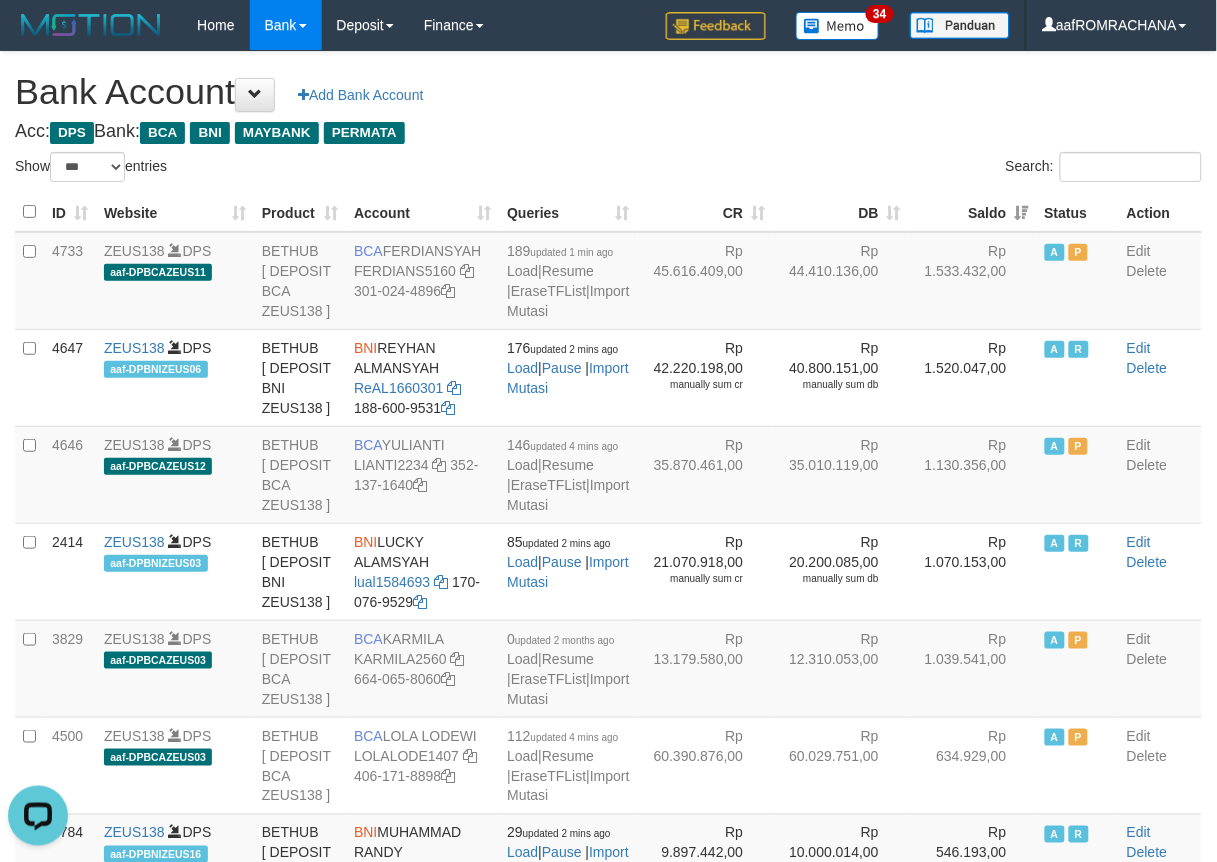 scroll, scrollTop: 0, scrollLeft: 0, axis: both 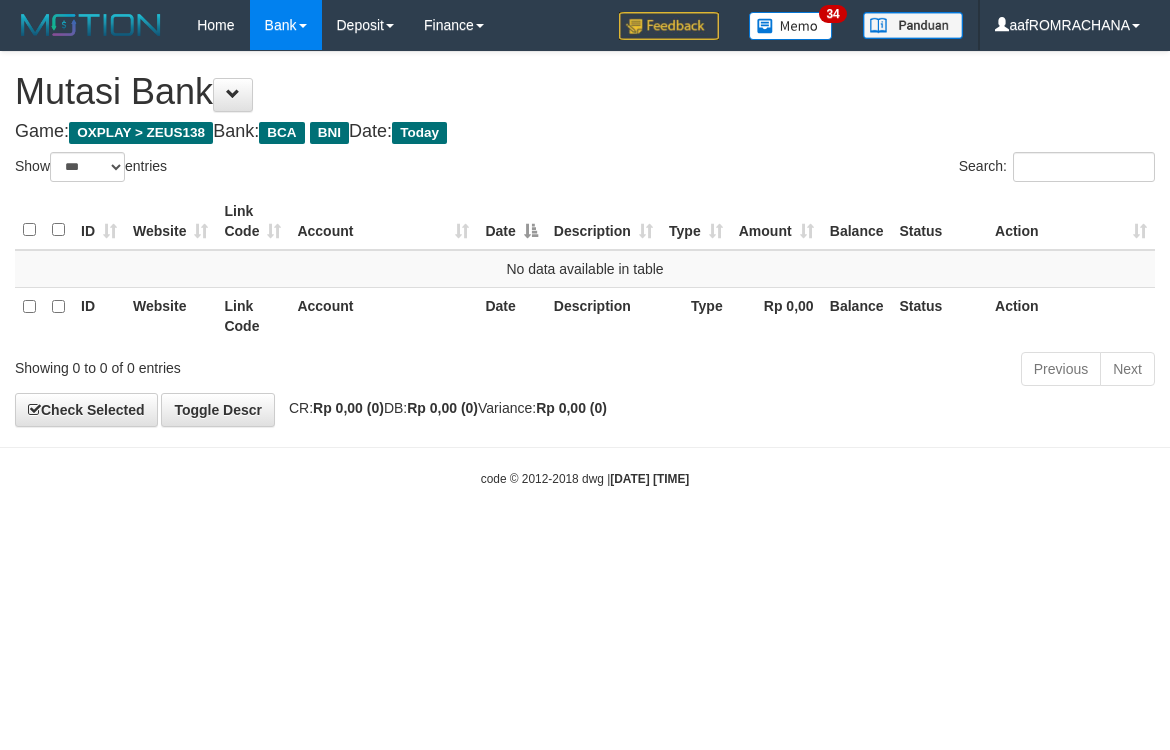 select on "***" 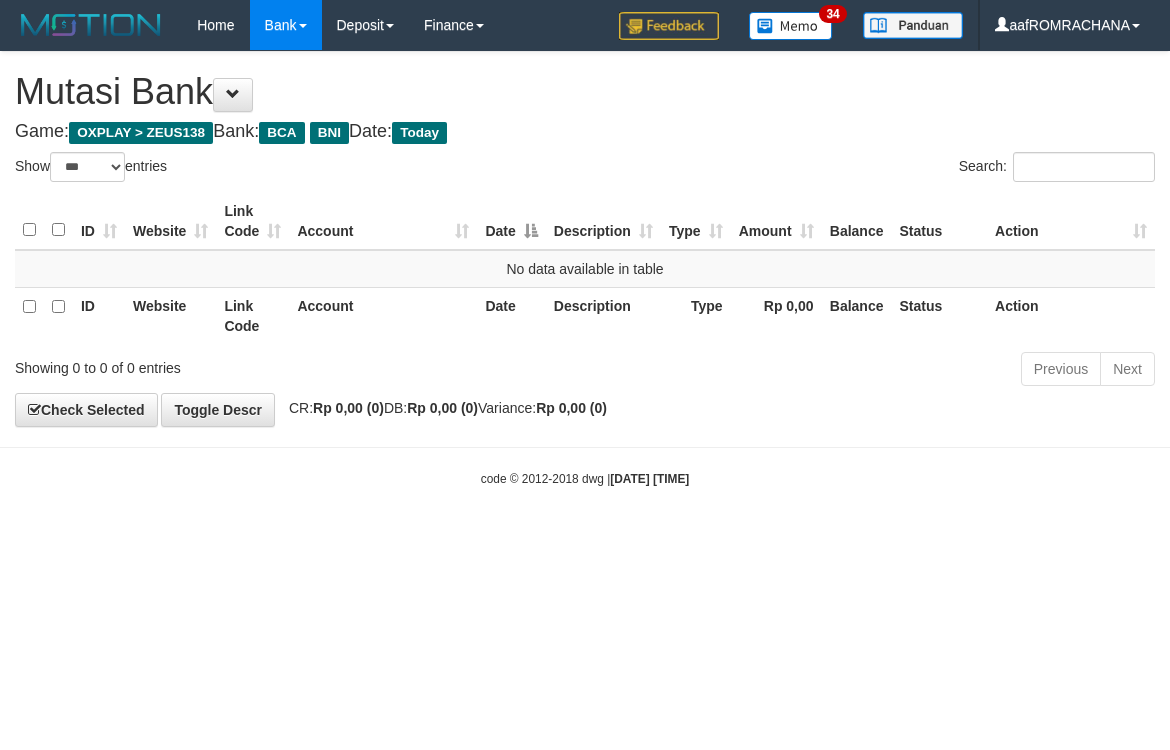 scroll, scrollTop: 0, scrollLeft: 0, axis: both 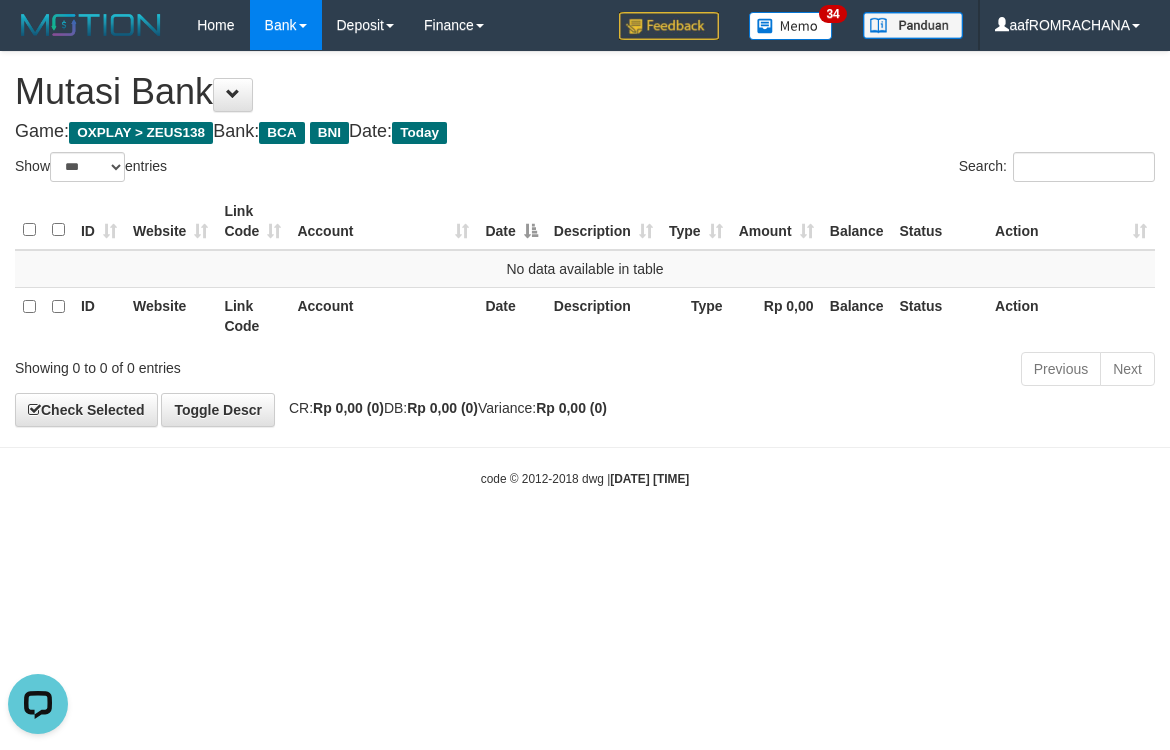 click on "Toggle navigation
Home
Bank
Account List
Load
By Website
Group
[OXPLAY]													ZEUS138
By Load Group (DPS)
Sync" at bounding box center (585, 269) 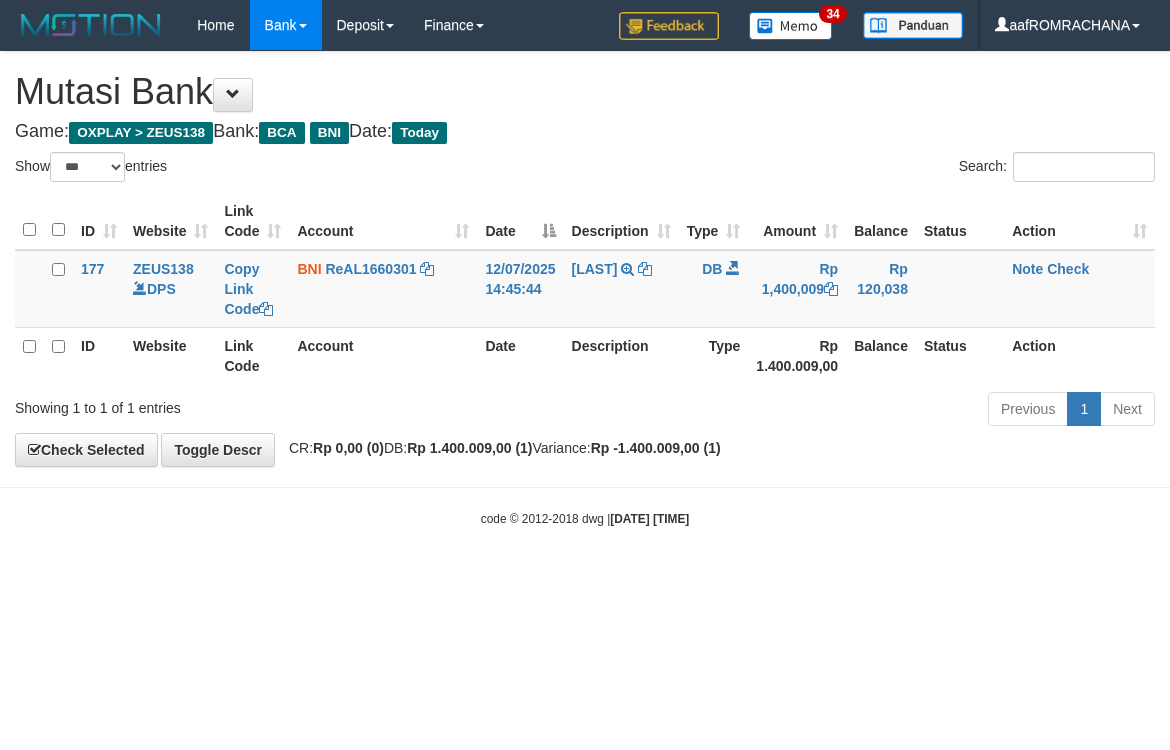 select on "***" 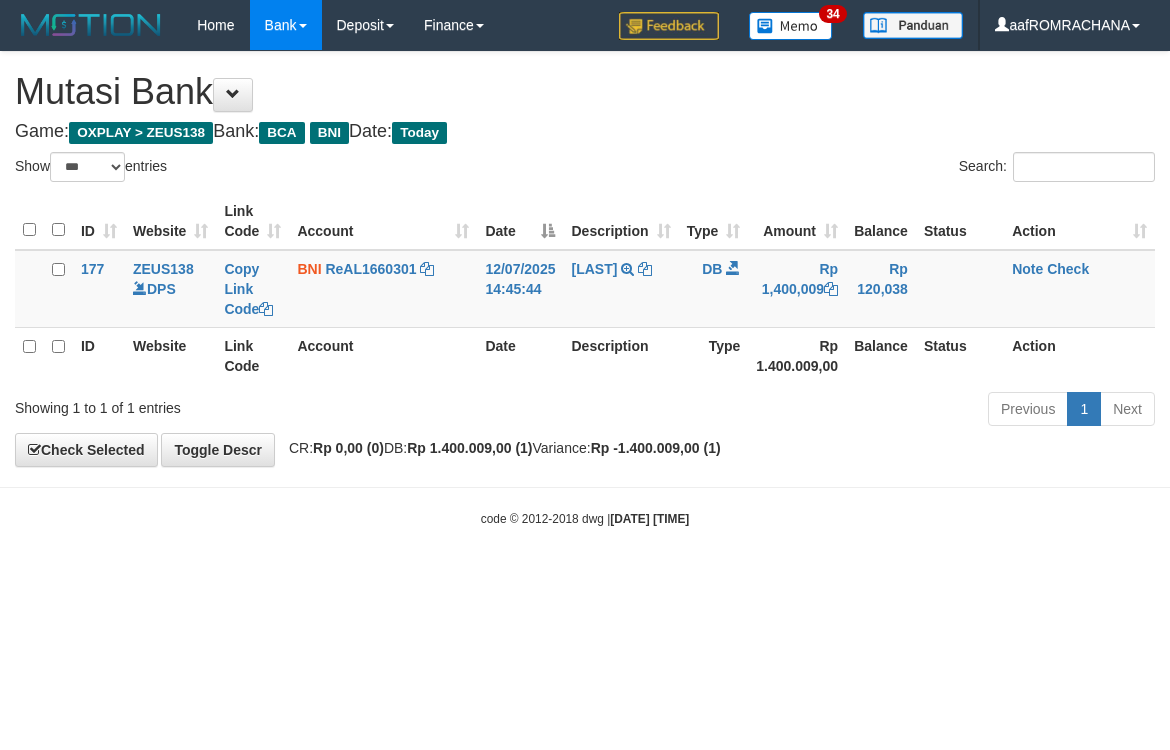 scroll, scrollTop: 0, scrollLeft: 0, axis: both 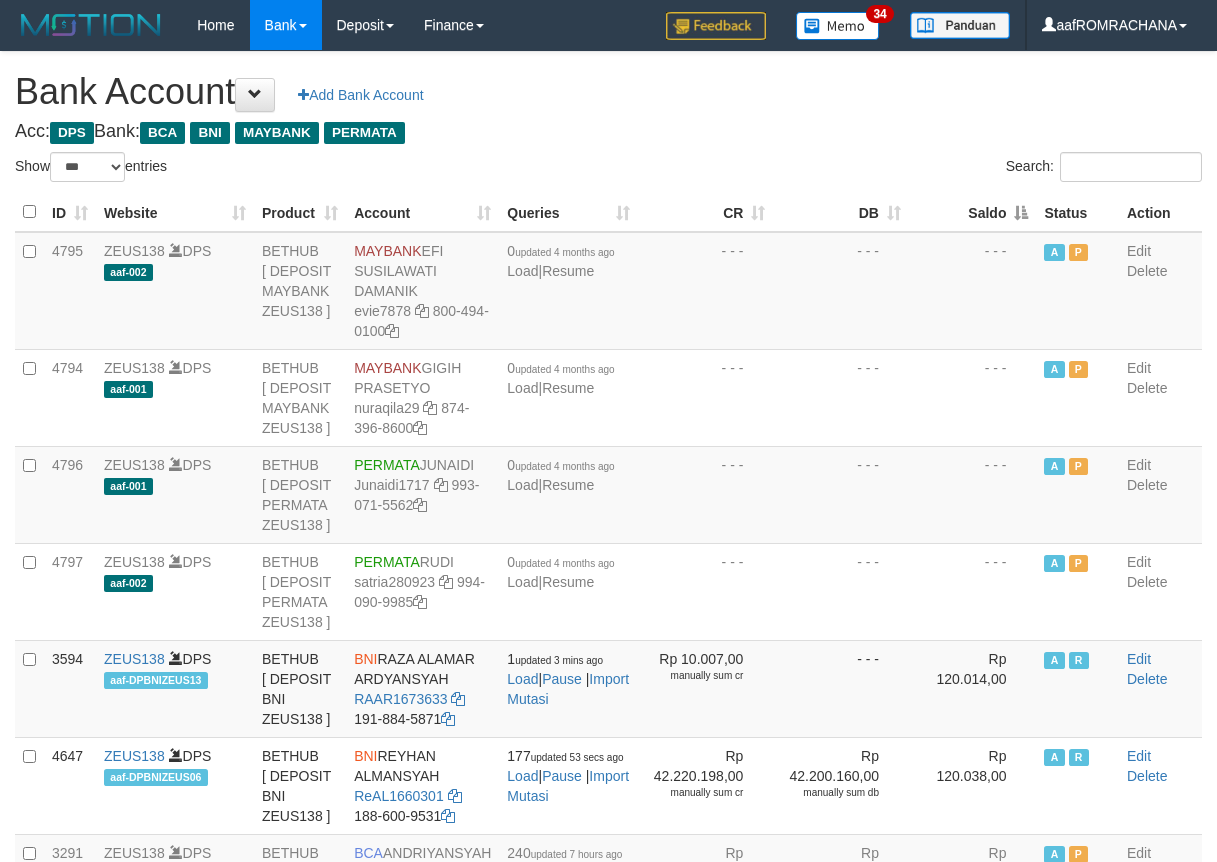 select on "***" 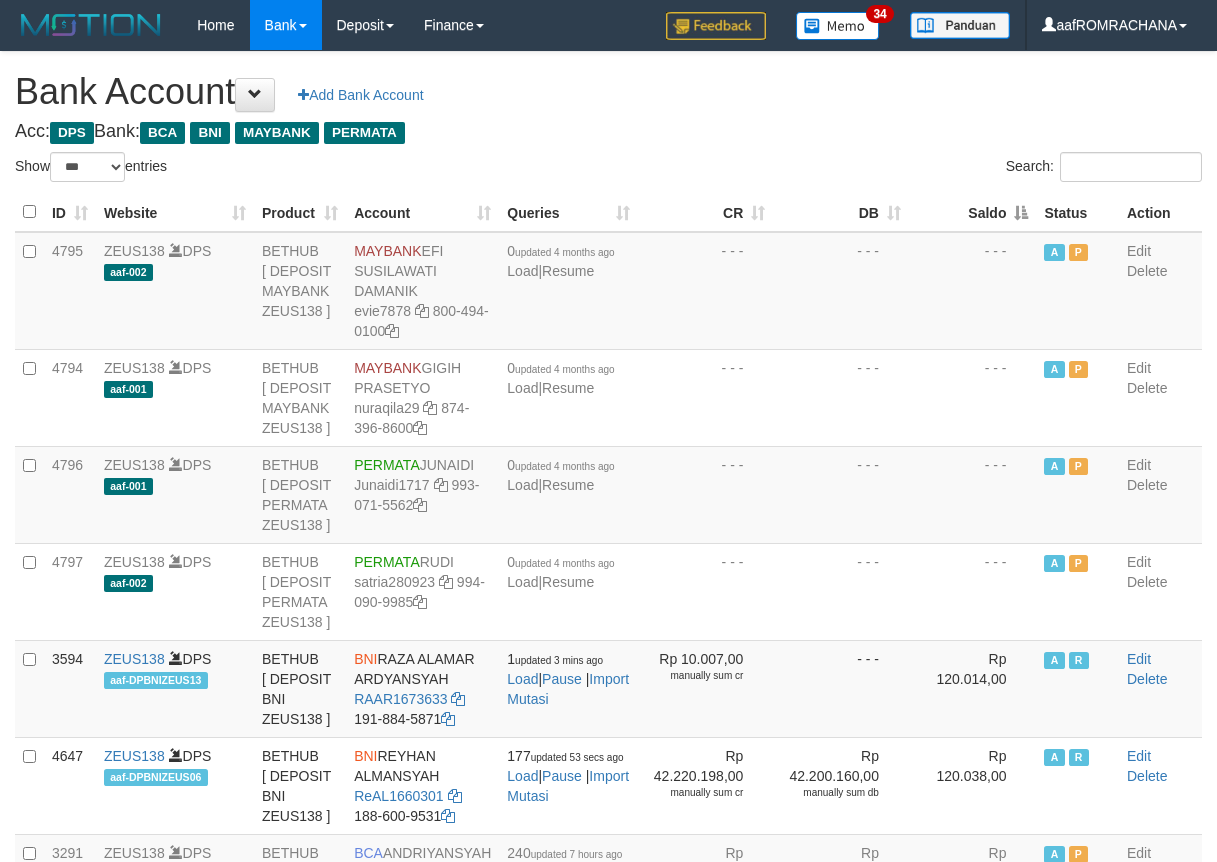 scroll, scrollTop: 0, scrollLeft: 0, axis: both 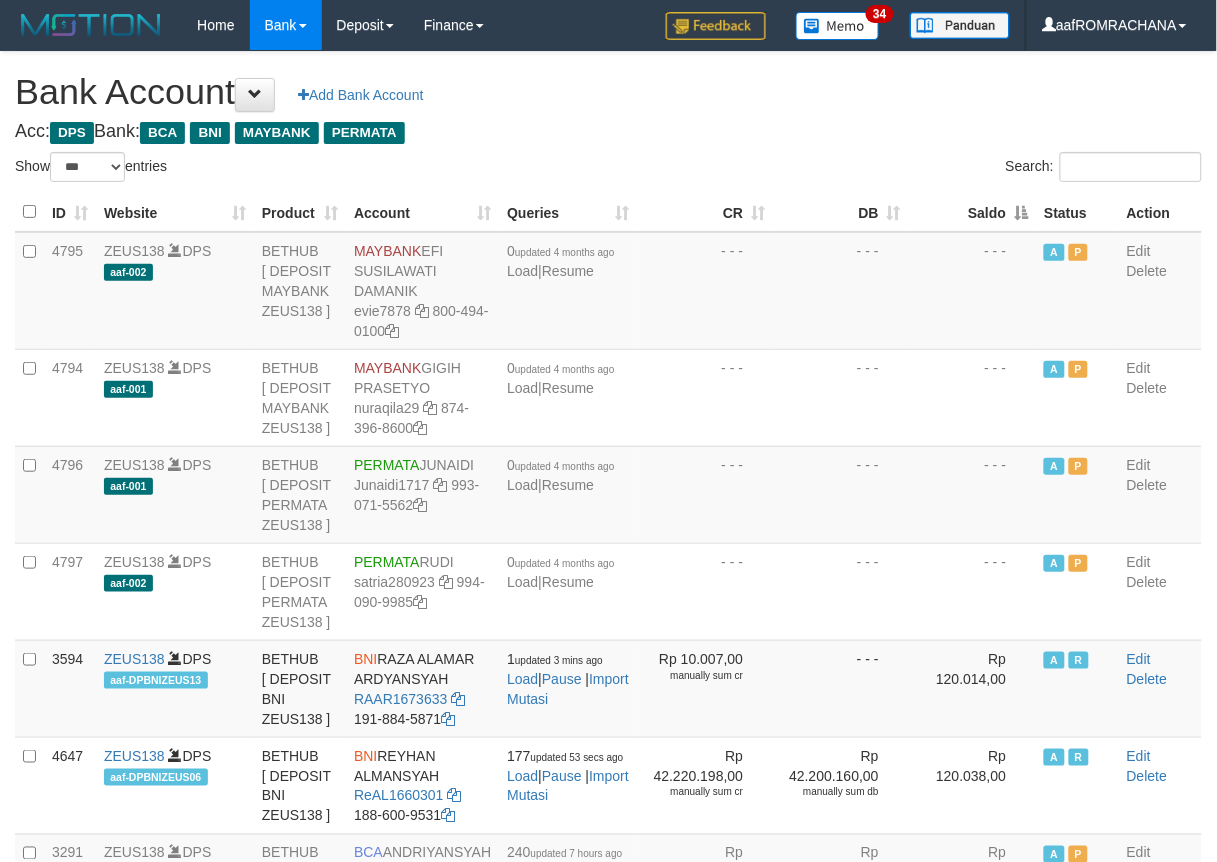 click on "Saldo" at bounding box center [973, 212] 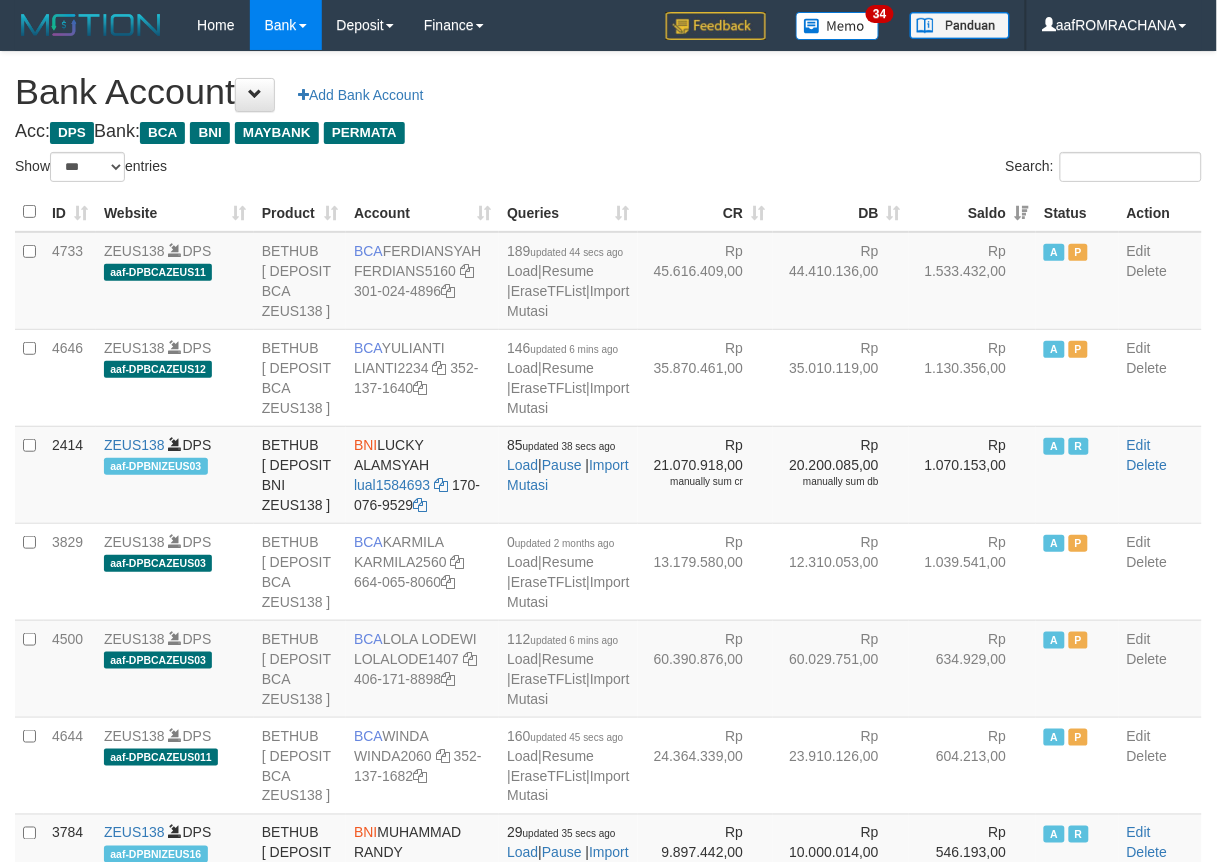 click on "**********" at bounding box center [608, 2047] 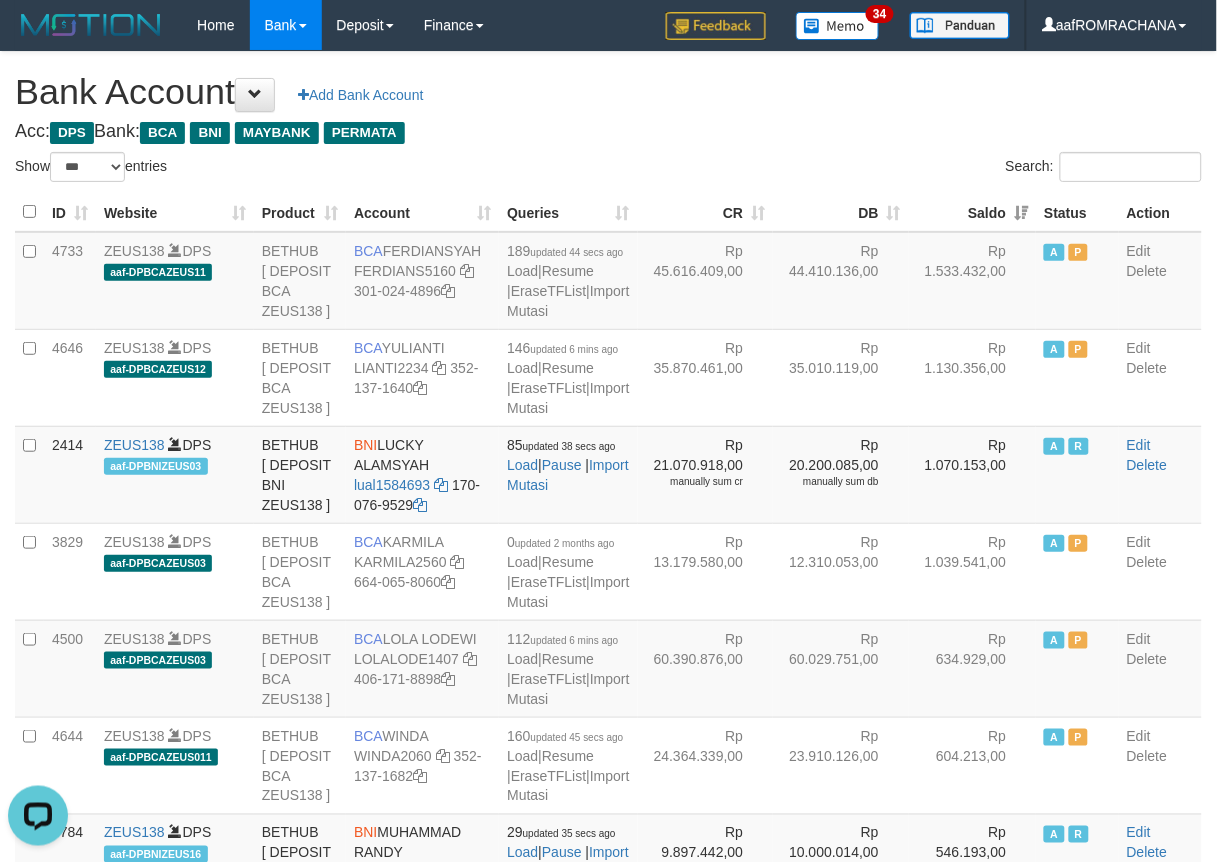 scroll, scrollTop: 0, scrollLeft: 0, axis: both 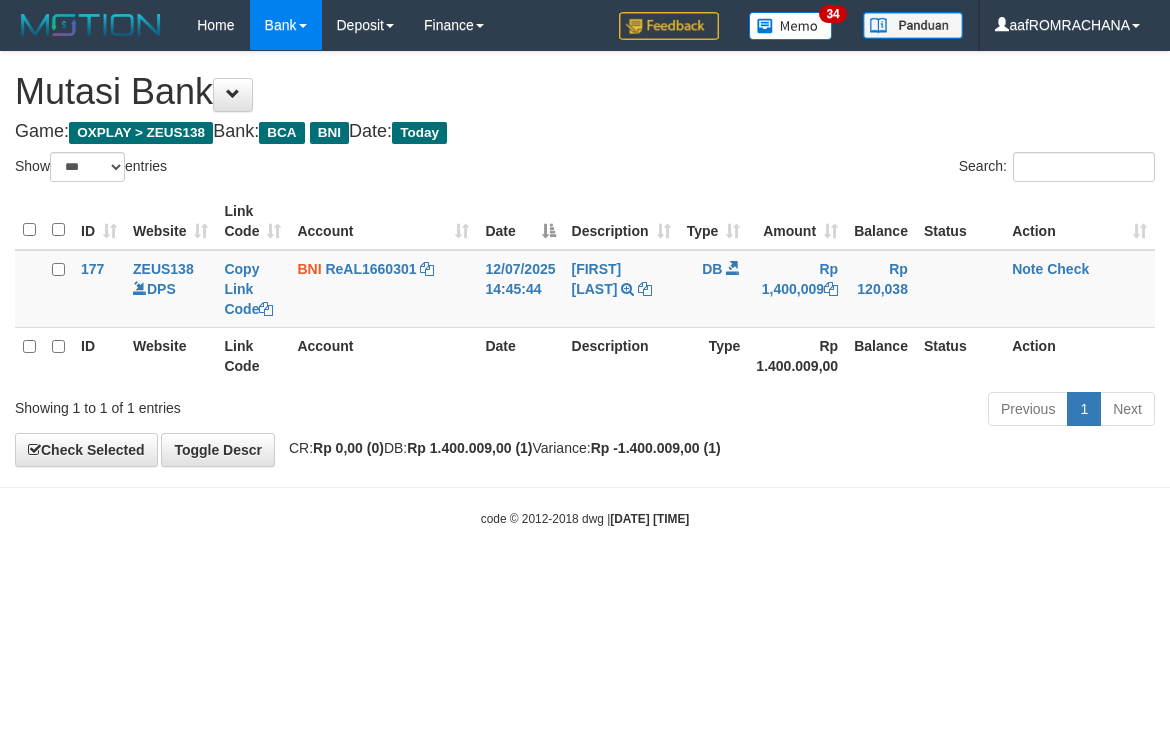 select on "***" 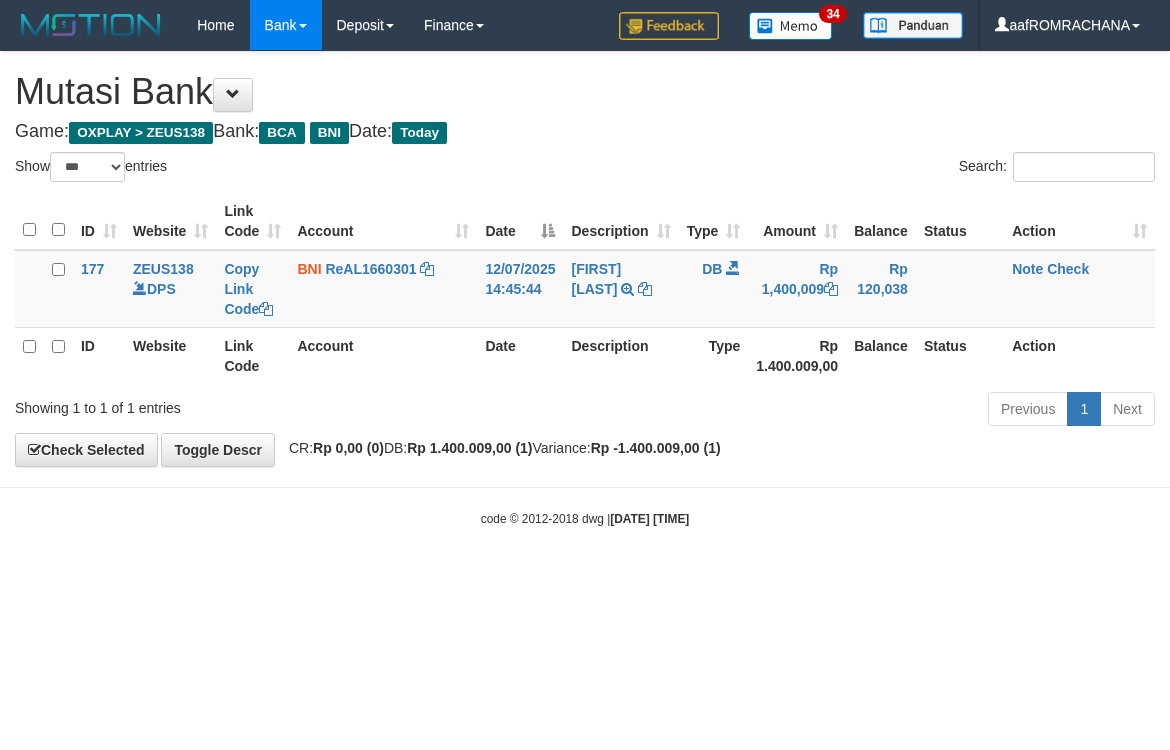 scroll, scrollTop: 0, scrollLeft: 0, axis: both 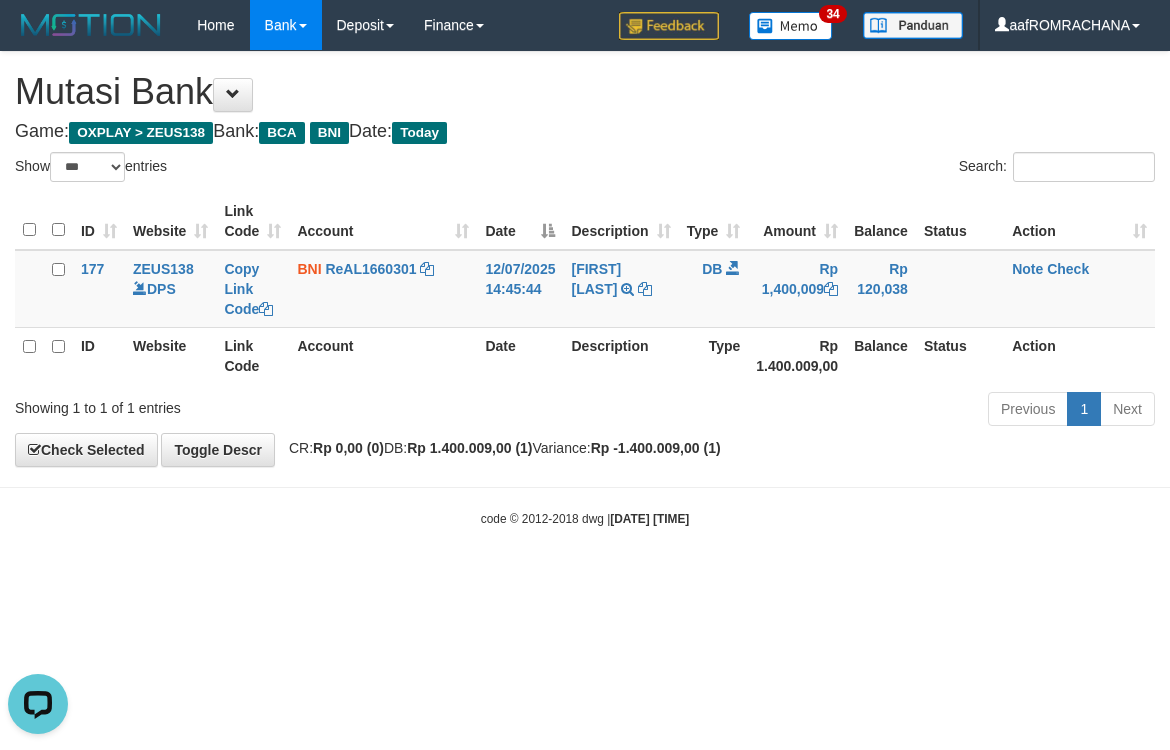 drag, startPoint x: 556, startPoint y: 525, endPoint x: 545, endPoint y: 536, distance: 15.556349 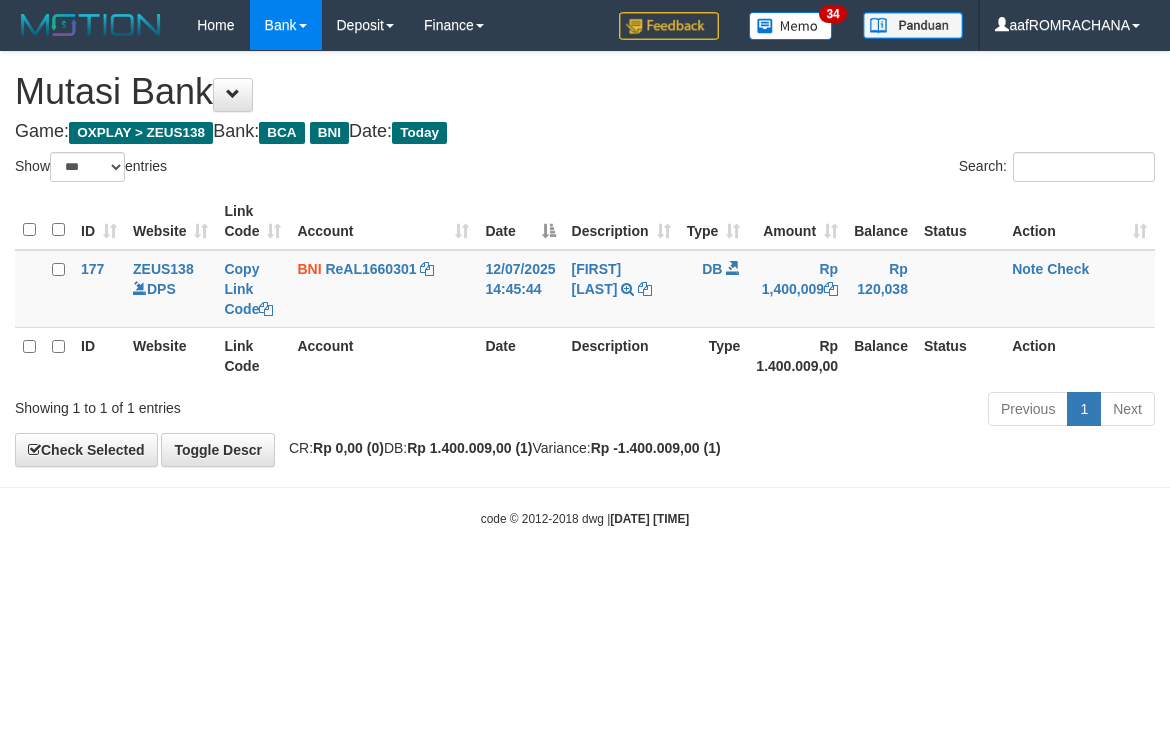 select on "***" 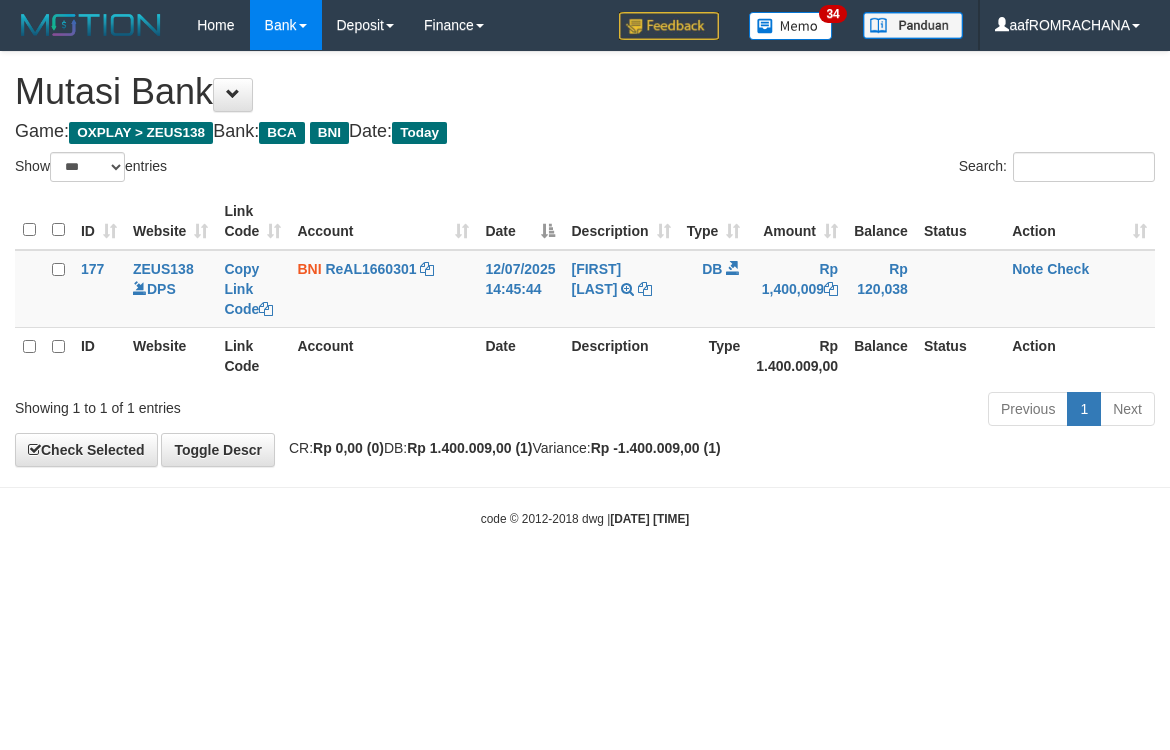 scroll, scrollTop: 0, scrollLeft: 0, axis: both 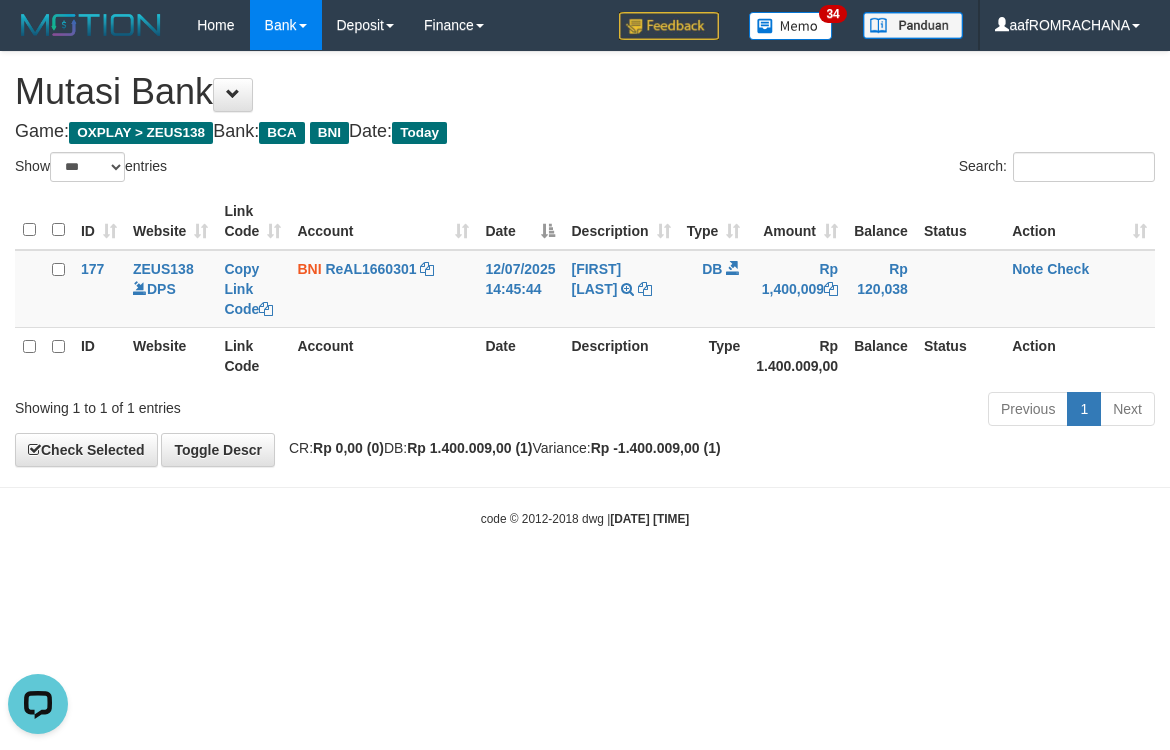 click on "Toggle navigation
Home
Bank
Account List
Load
By Website
Group
[OXPLAY]													ZEUS138
By Load Group (DPS)
Sync" at bounding box center [585, 289] 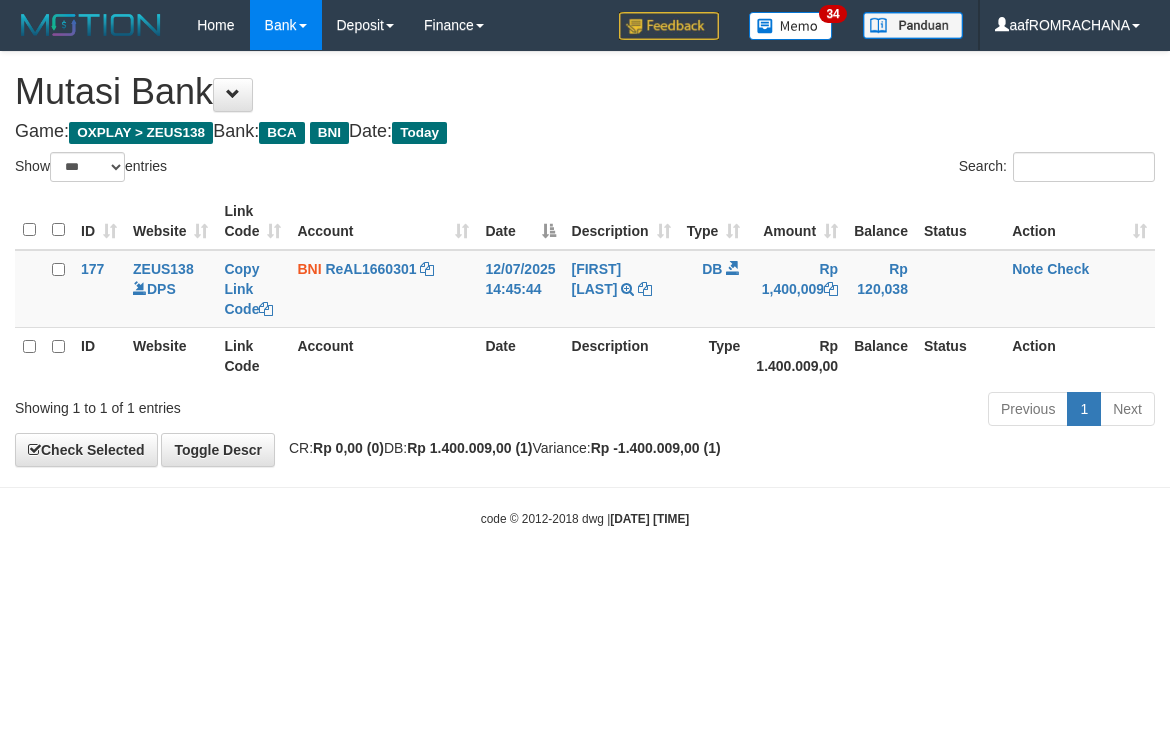 select on "***" 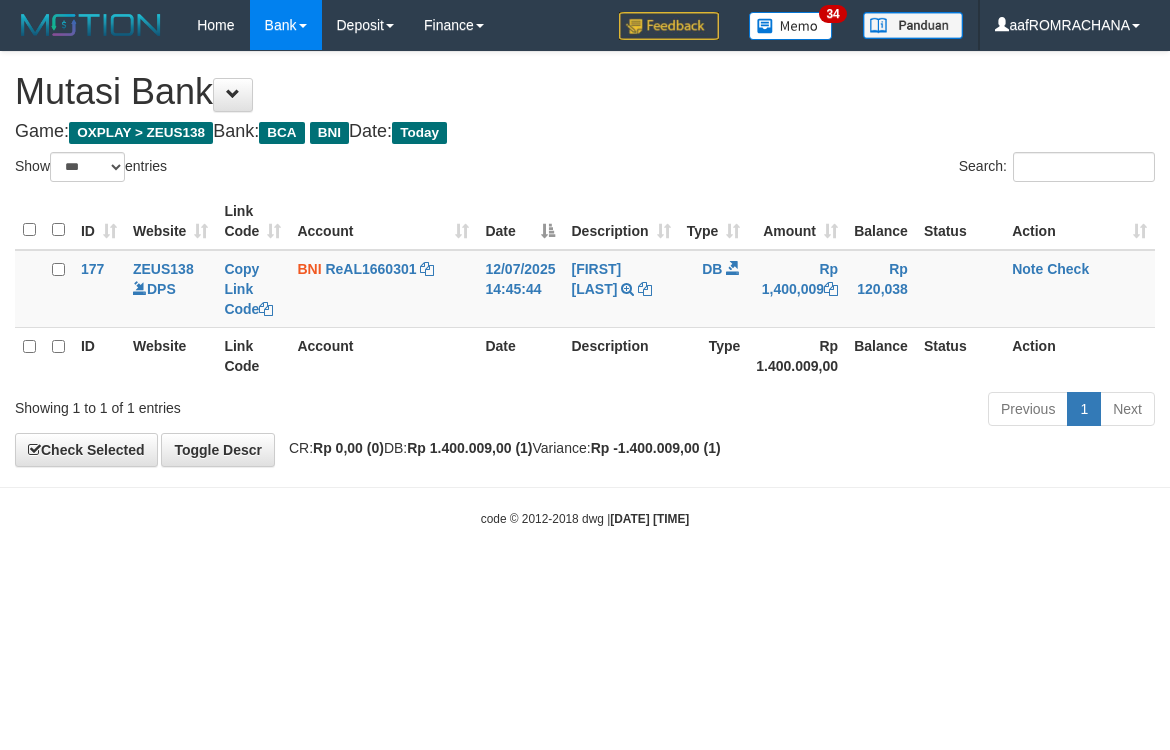 scroll, scrollTop: 0, scrollLeft: 0, axis: both 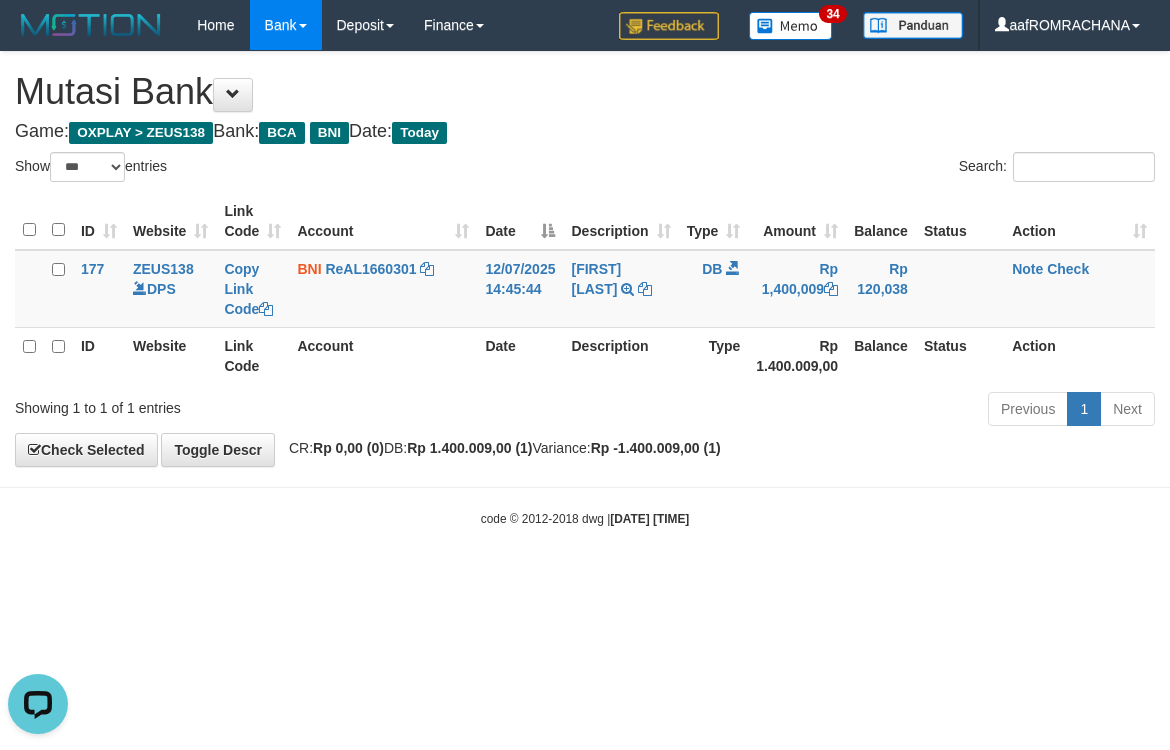 drag, startPoint x: 550, startPoint y: 557, endPoint x: 534, endPoint y: 552, distance: 16.763054 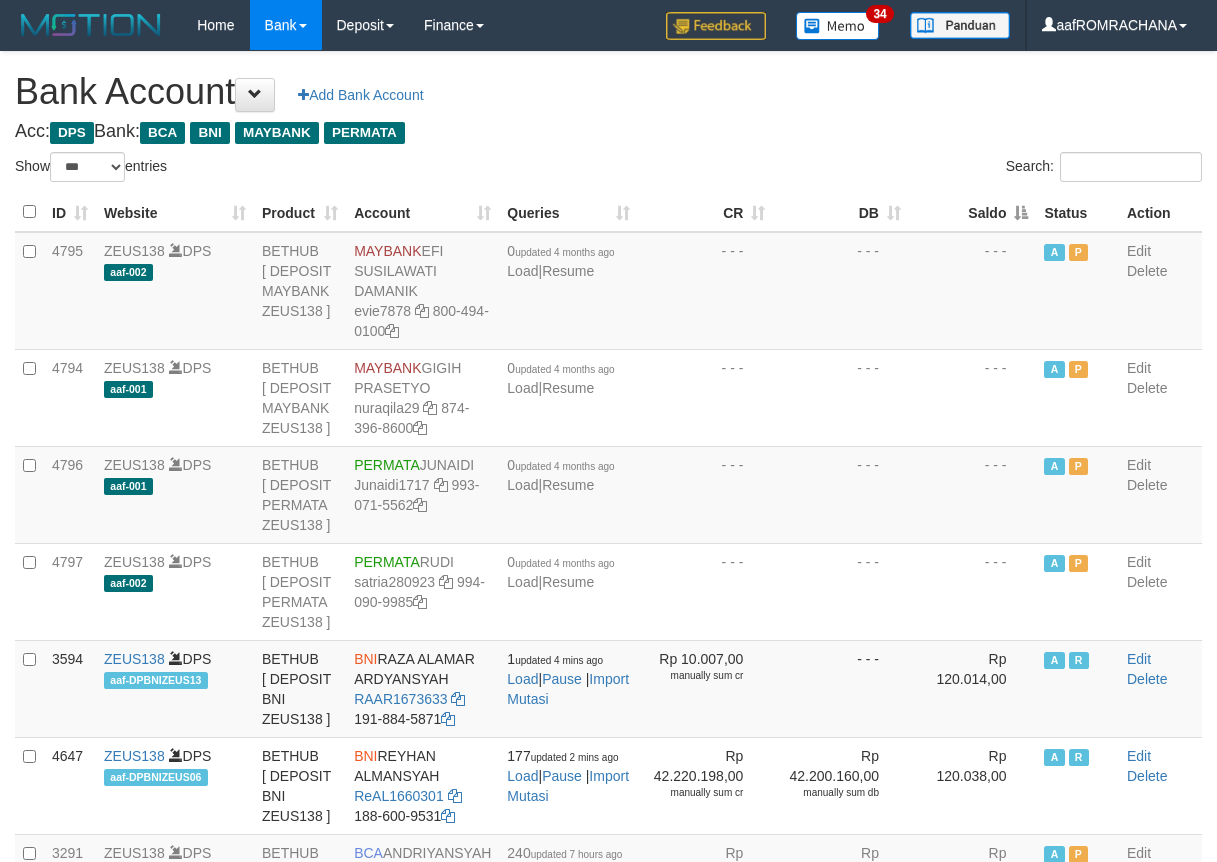 select on "***" 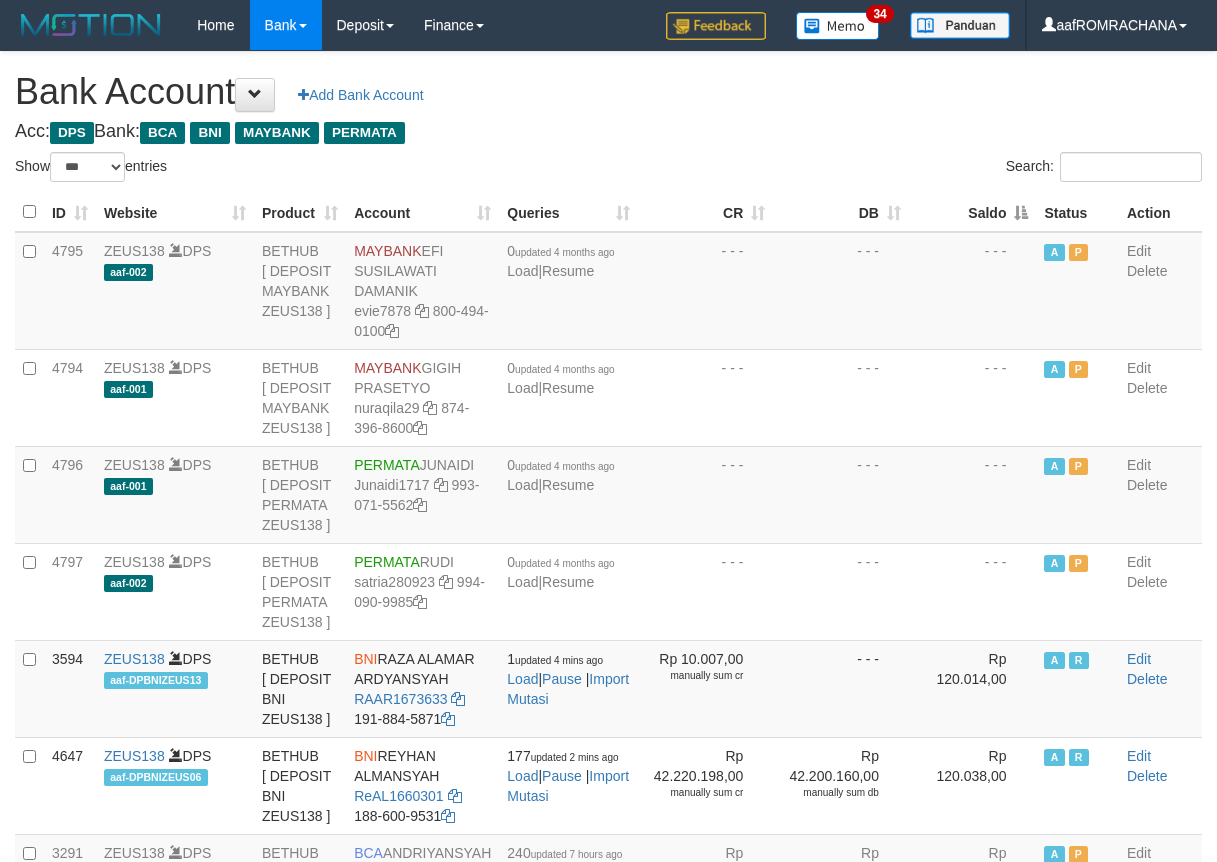 scroll, scrollTop: 0, scrollLeft: 0, axis: both 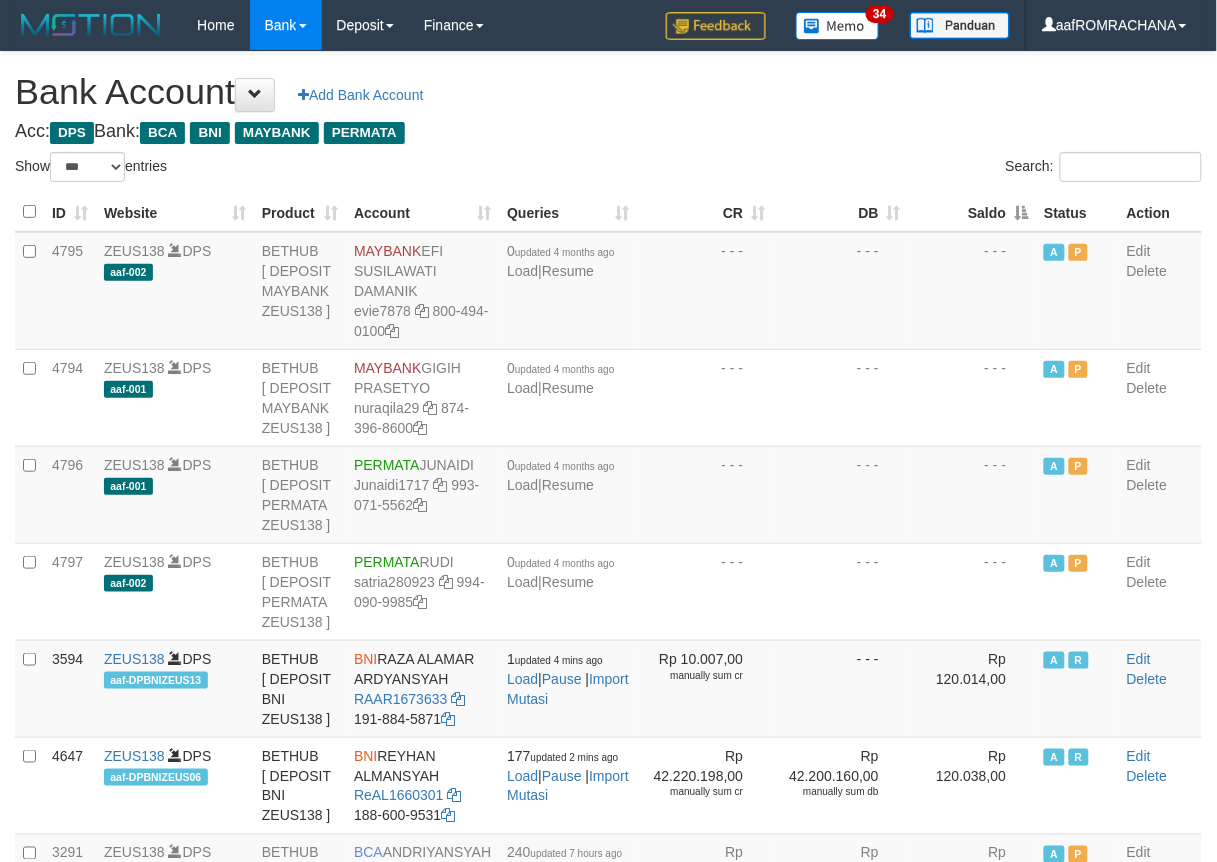click on "Saldo" at bounding box center [973, 212] 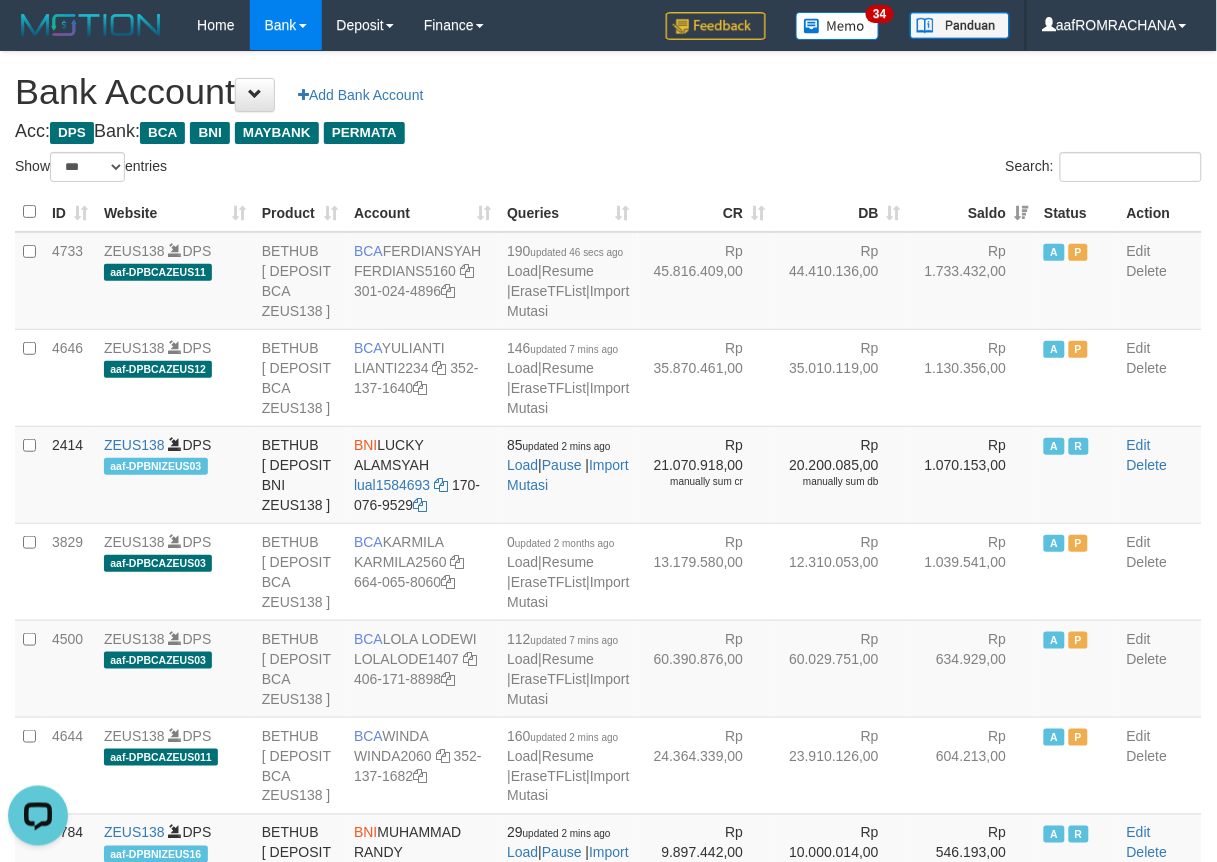 scroll, scrollTop: 0, scrollLeft: 0, axis: both 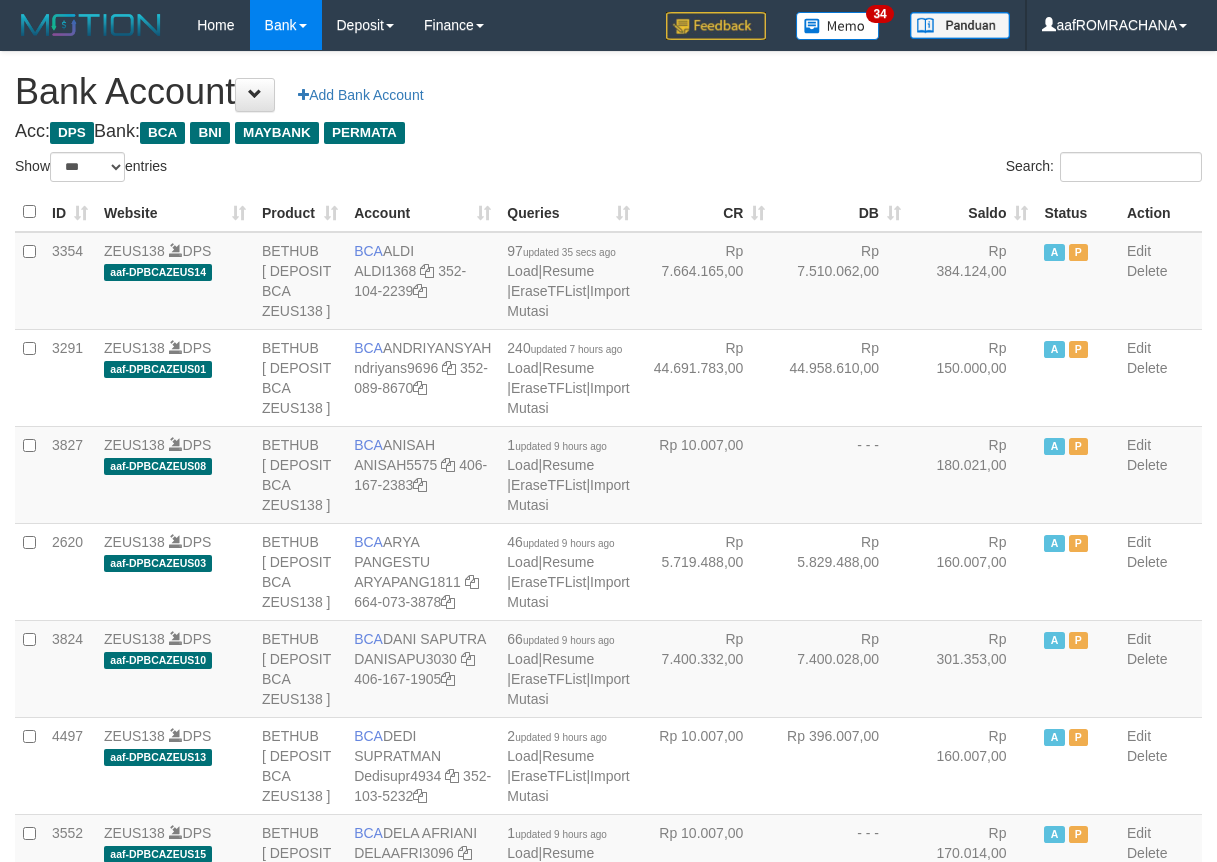 select on "***" 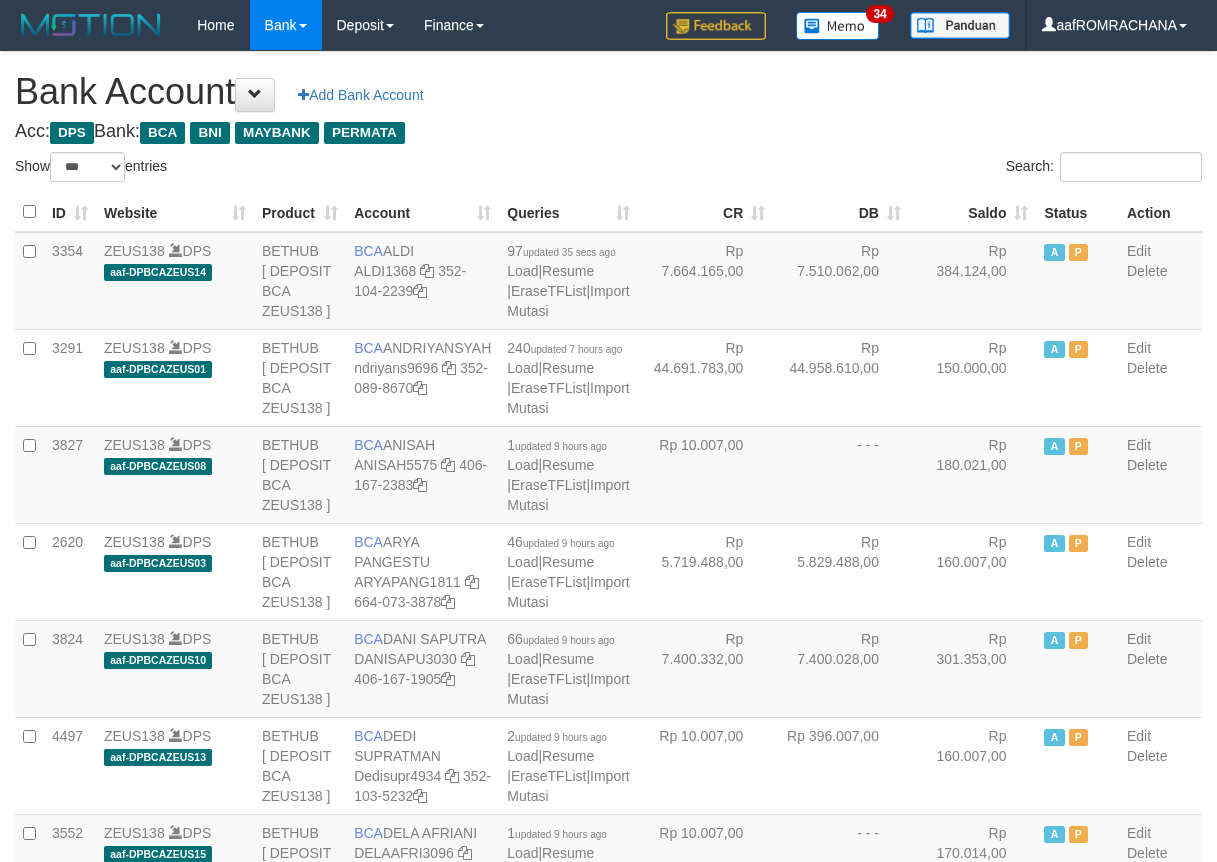 scroll, scrollTop: 0, scrollLeft: 0, axis: both 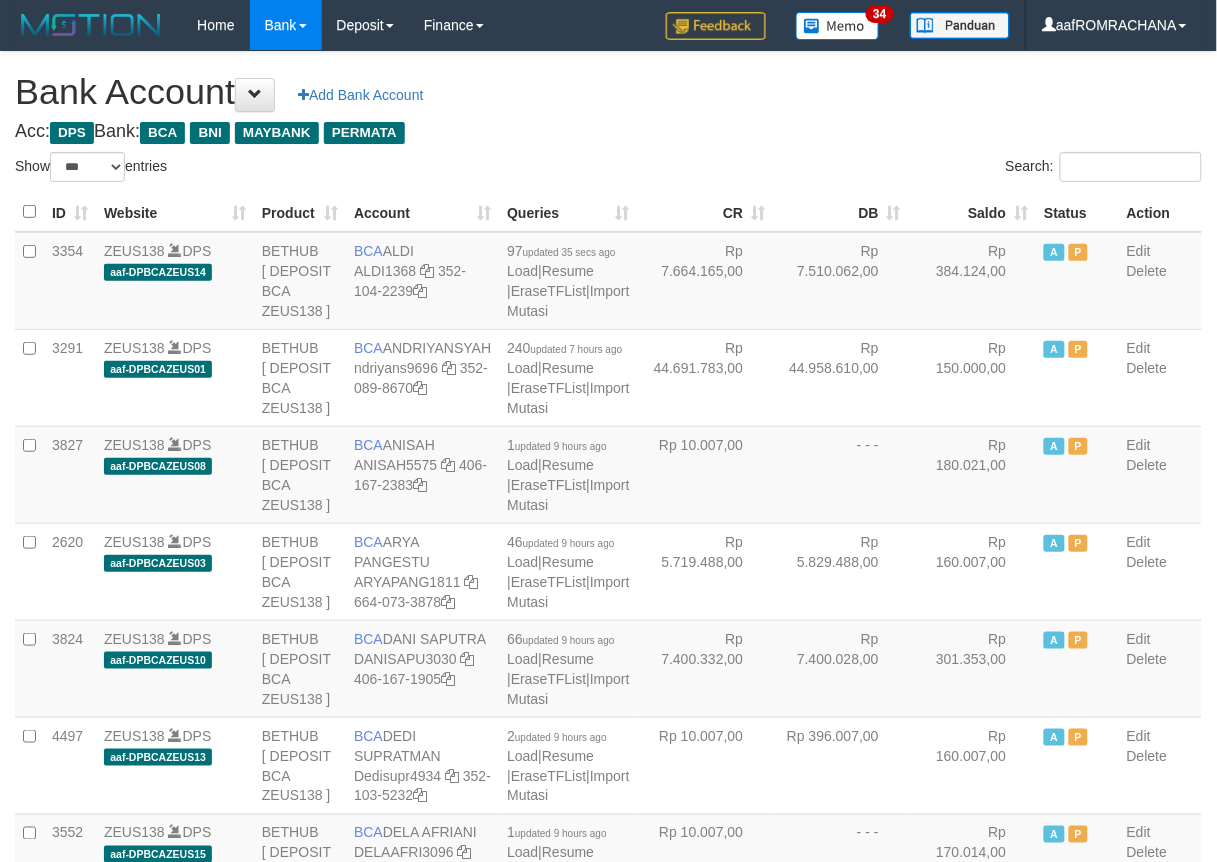 click on "Saldo" at bounding box center [973, 212] 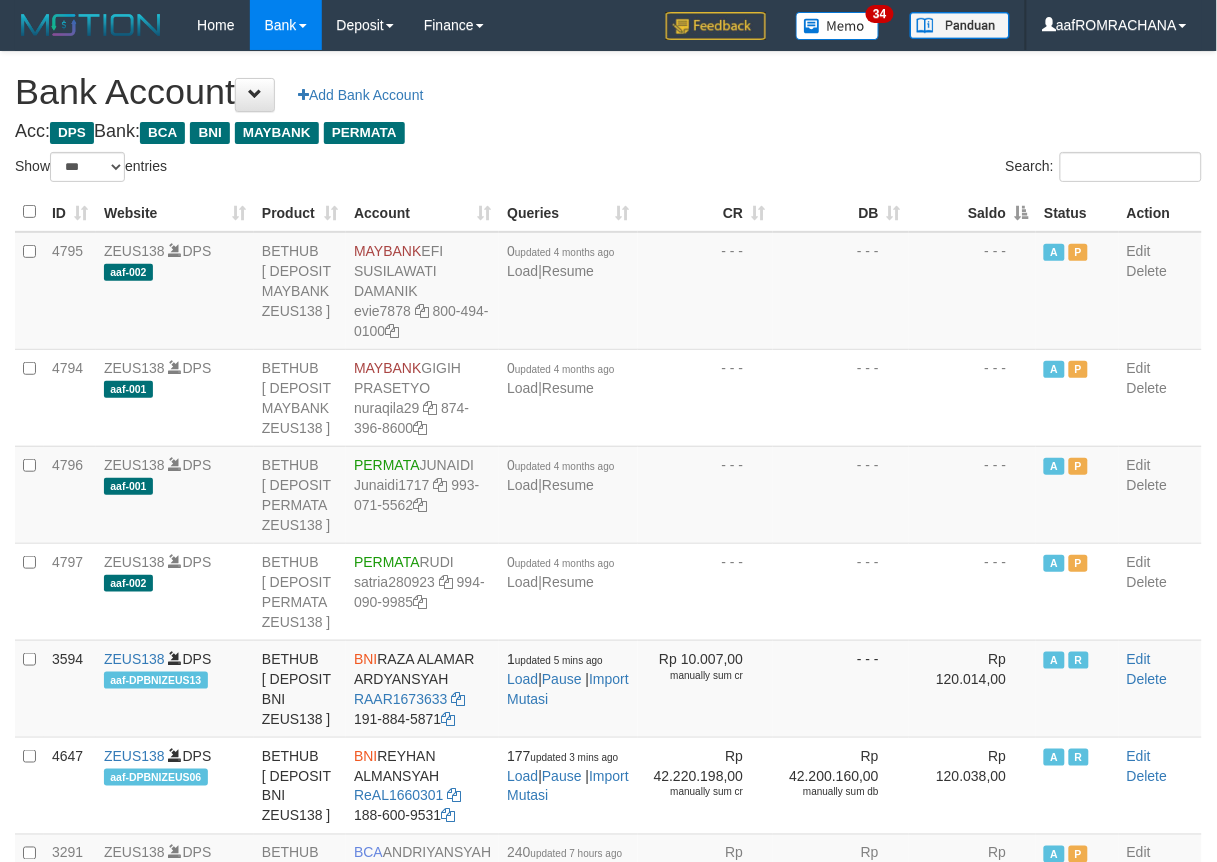 click on "Saldo" at bounding box center [973, 212] 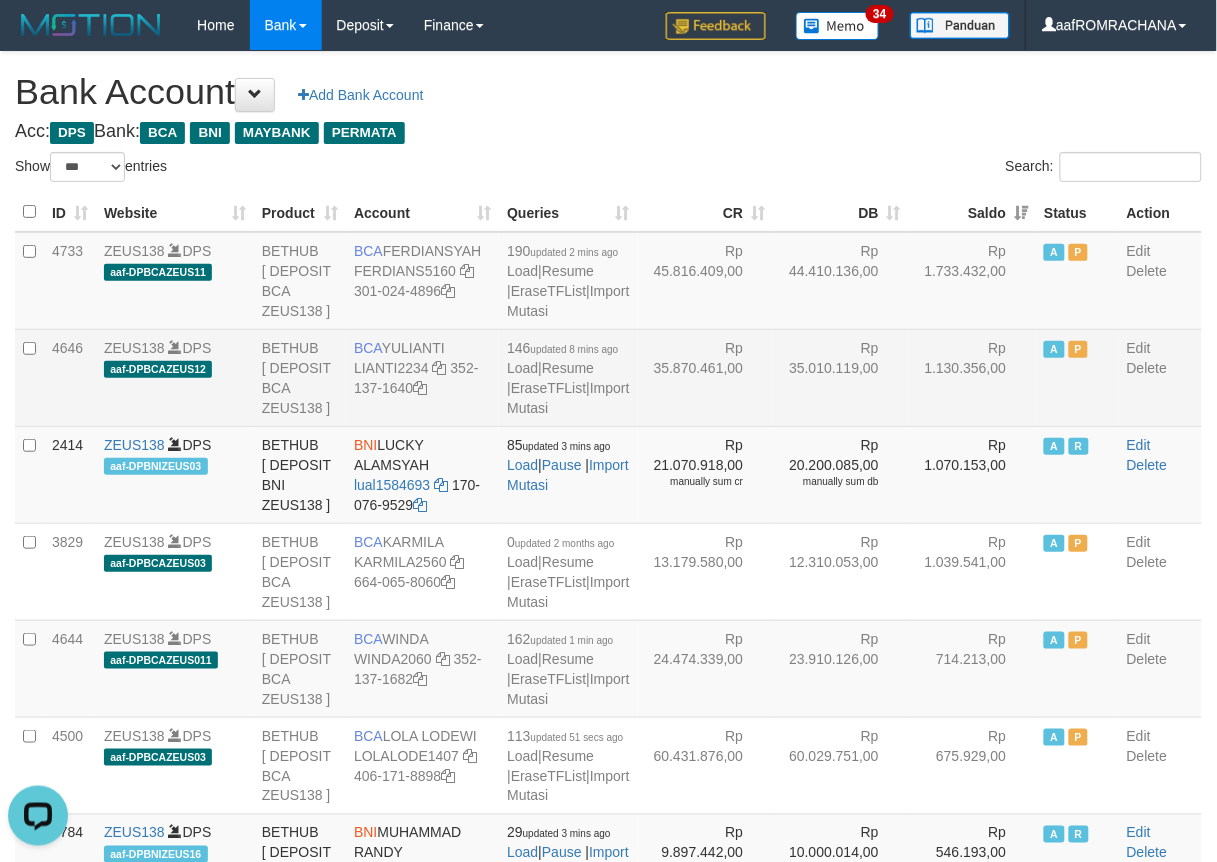 scroll, scrollTop: 0, scrollLeft: 0, axis: both 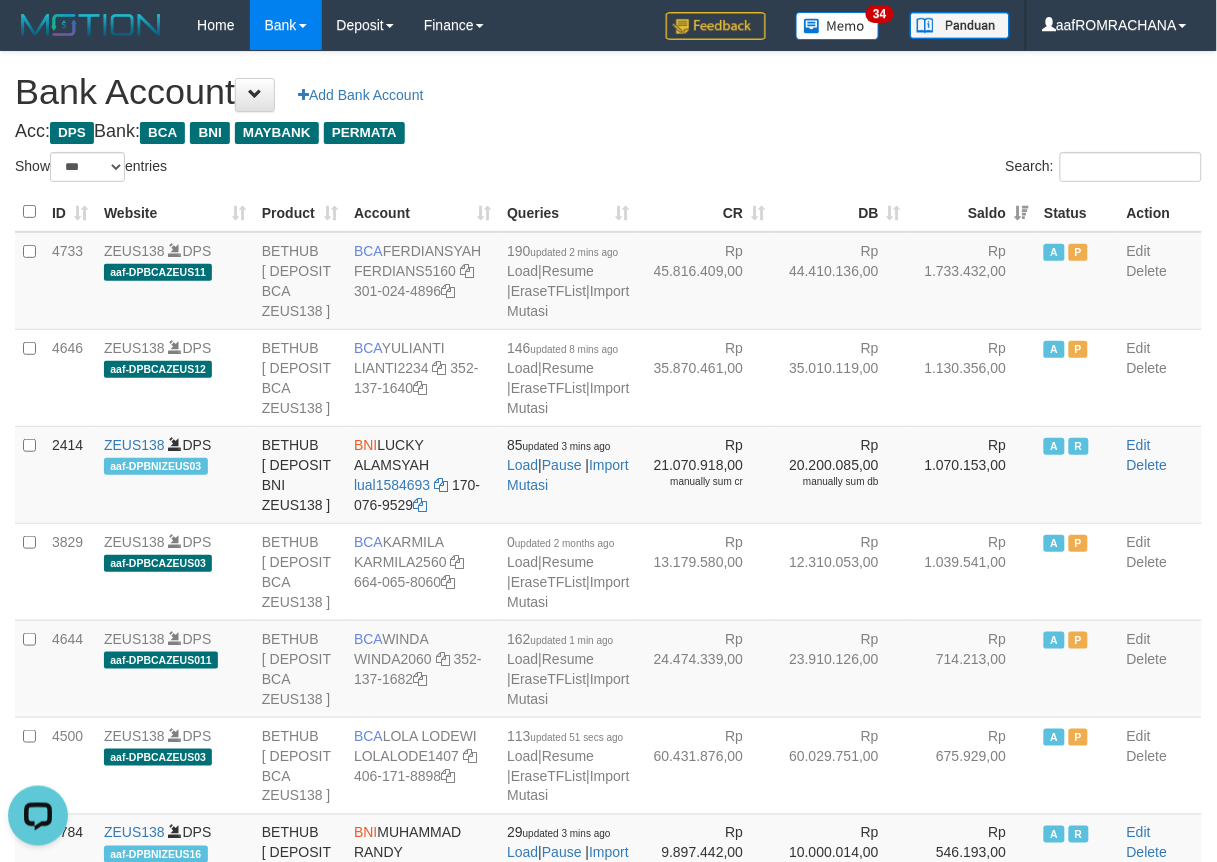click on "Acc: 										 DPS
Bank:   BCA   BNI   MAYBANK   PERMATA" at bounding box center [608, 132] 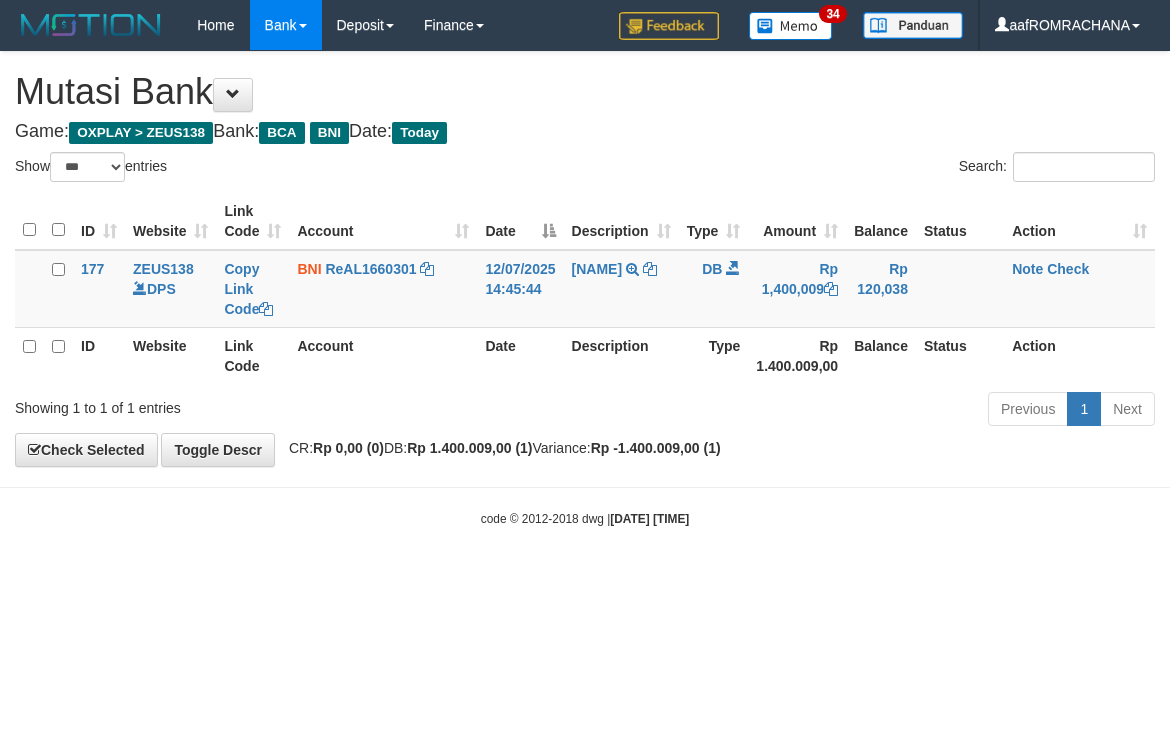 select on "***" 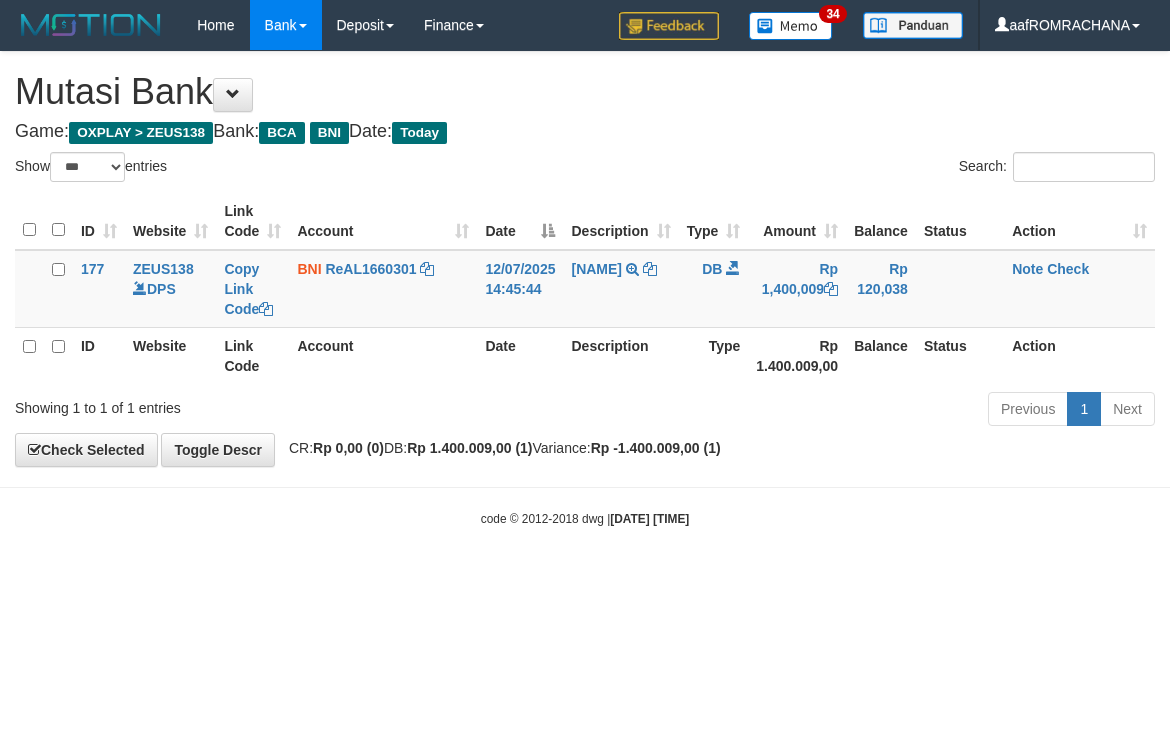 scroll, scrollTop: 0, scrollLeft: 0, axis: both 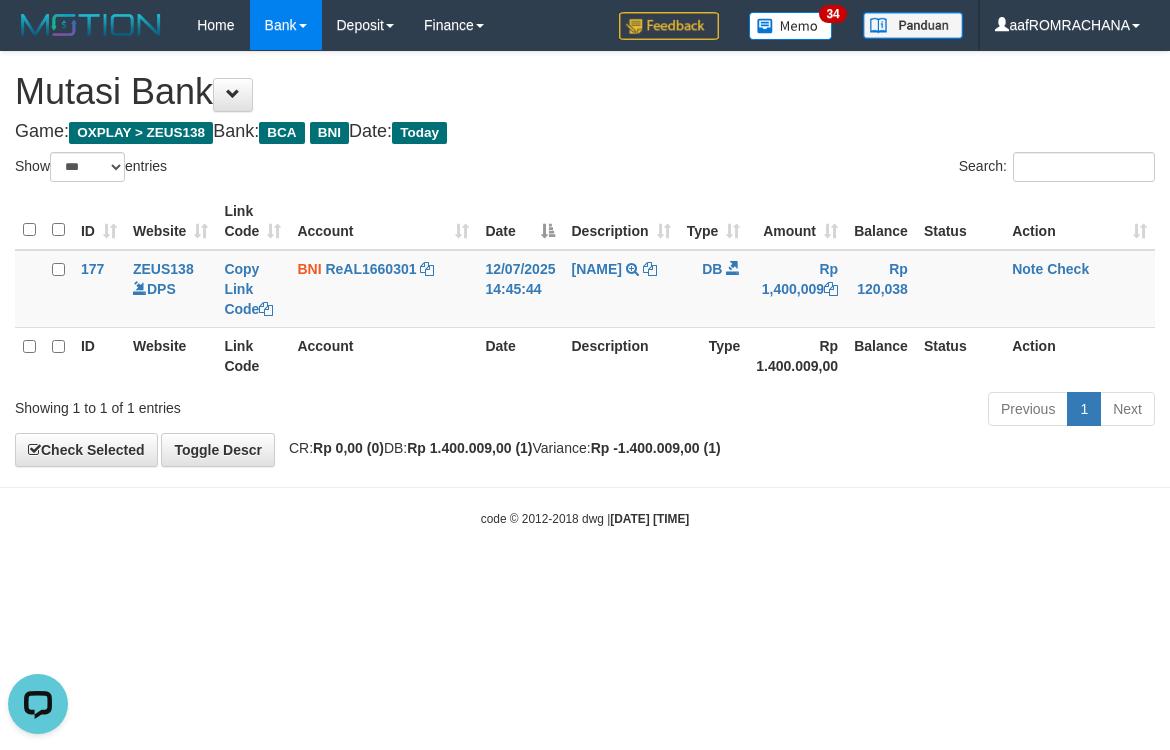 click on "Toggle navigation
Home
Bank
Account List
Load
By Website
Group
[OXPLAY]													ZEUS138
By Load Group (DPS)" at bounding box center (585, 289) 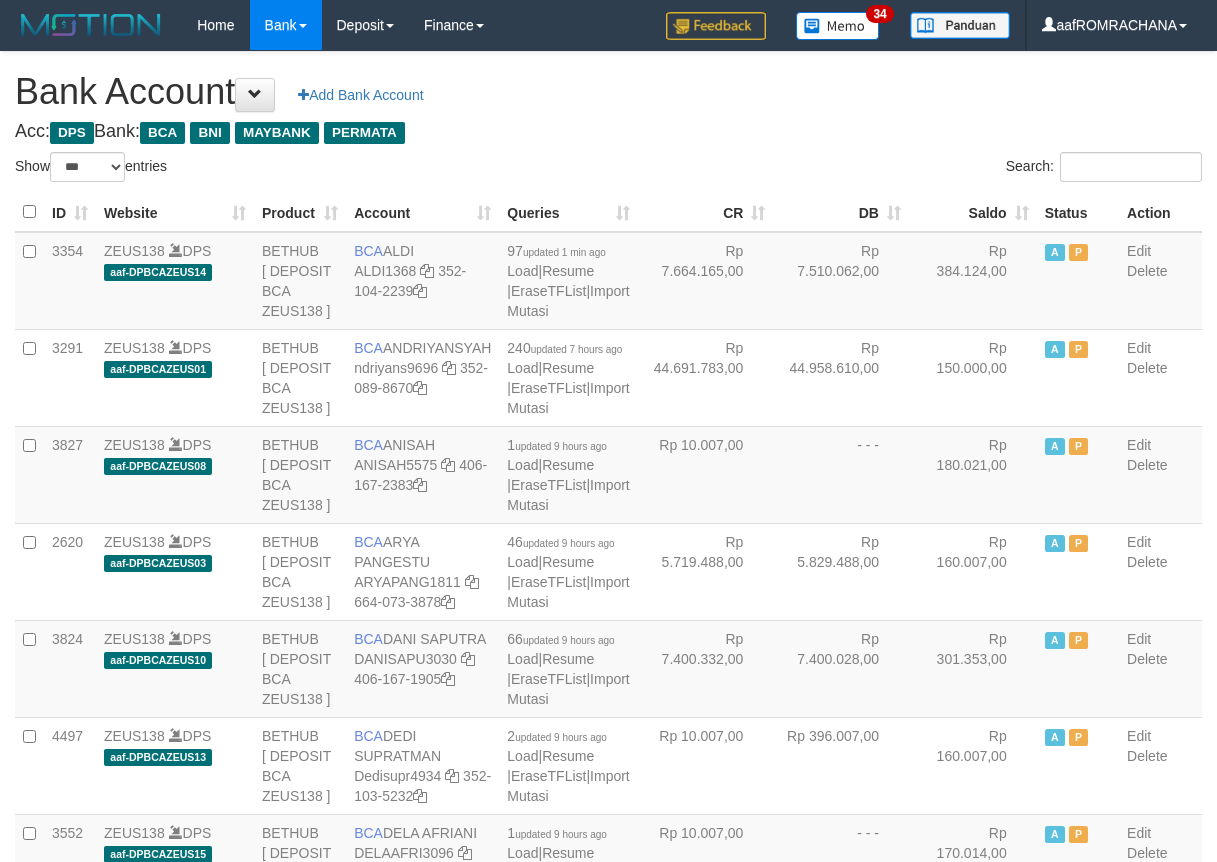 select on "***" 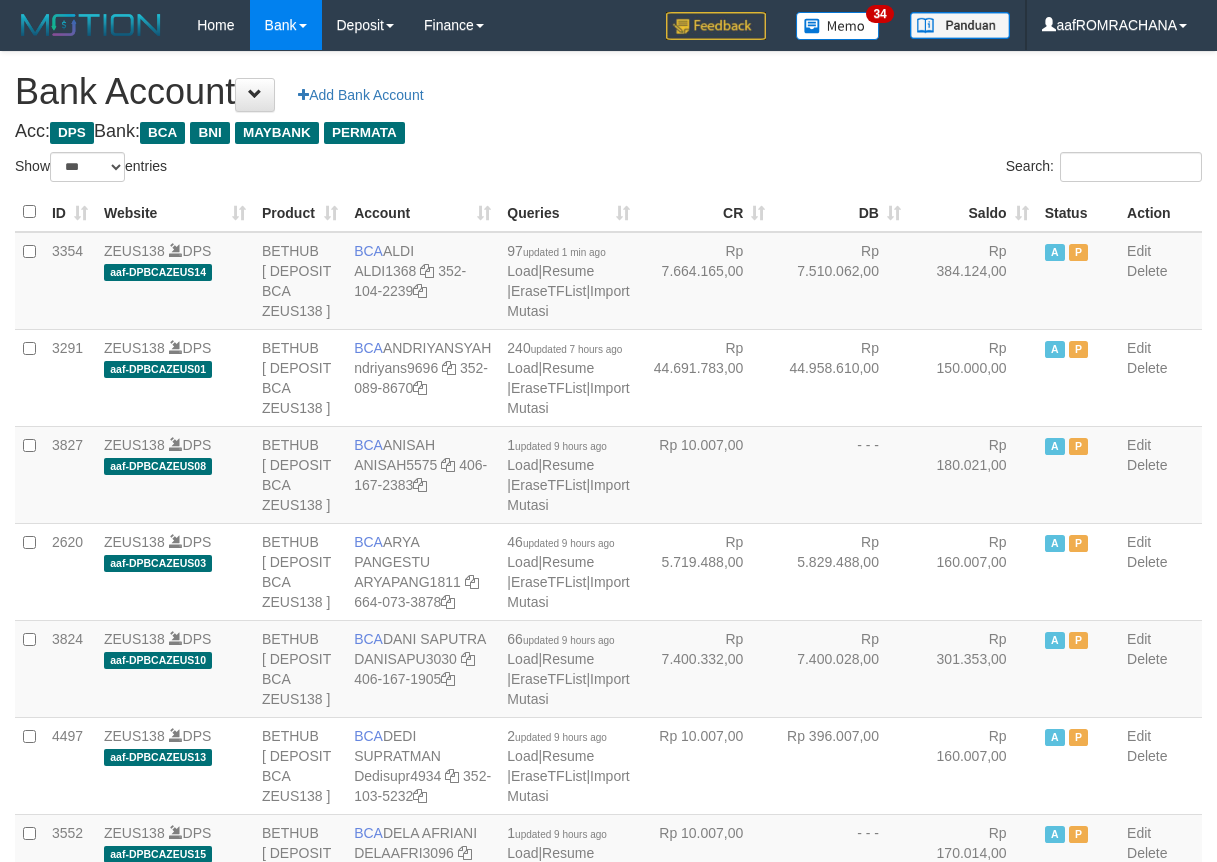 scroll, scrollTop: 0, scrollLeft: 0, axis: both 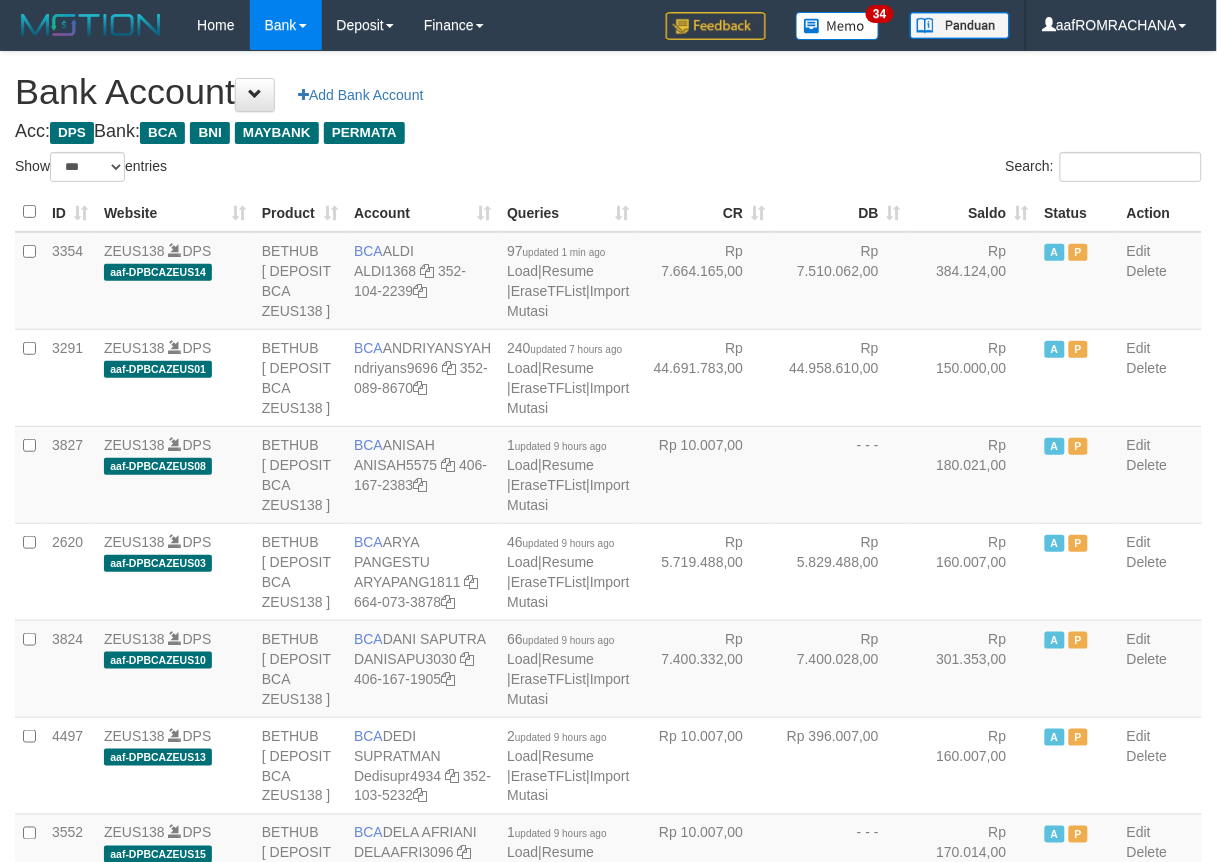 click on "Saldo" at bounding box center [973, 212] 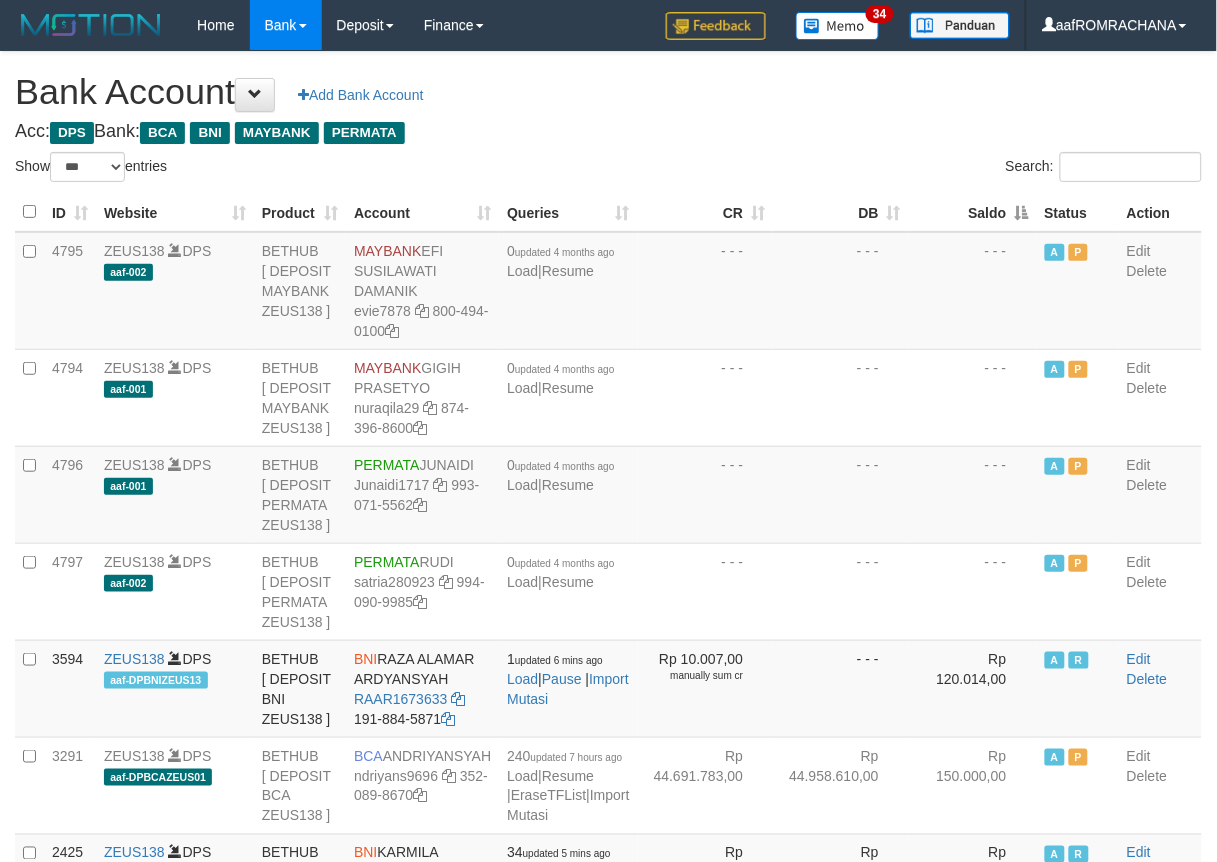 click on "Saldo" at bounding box center [973, 212] 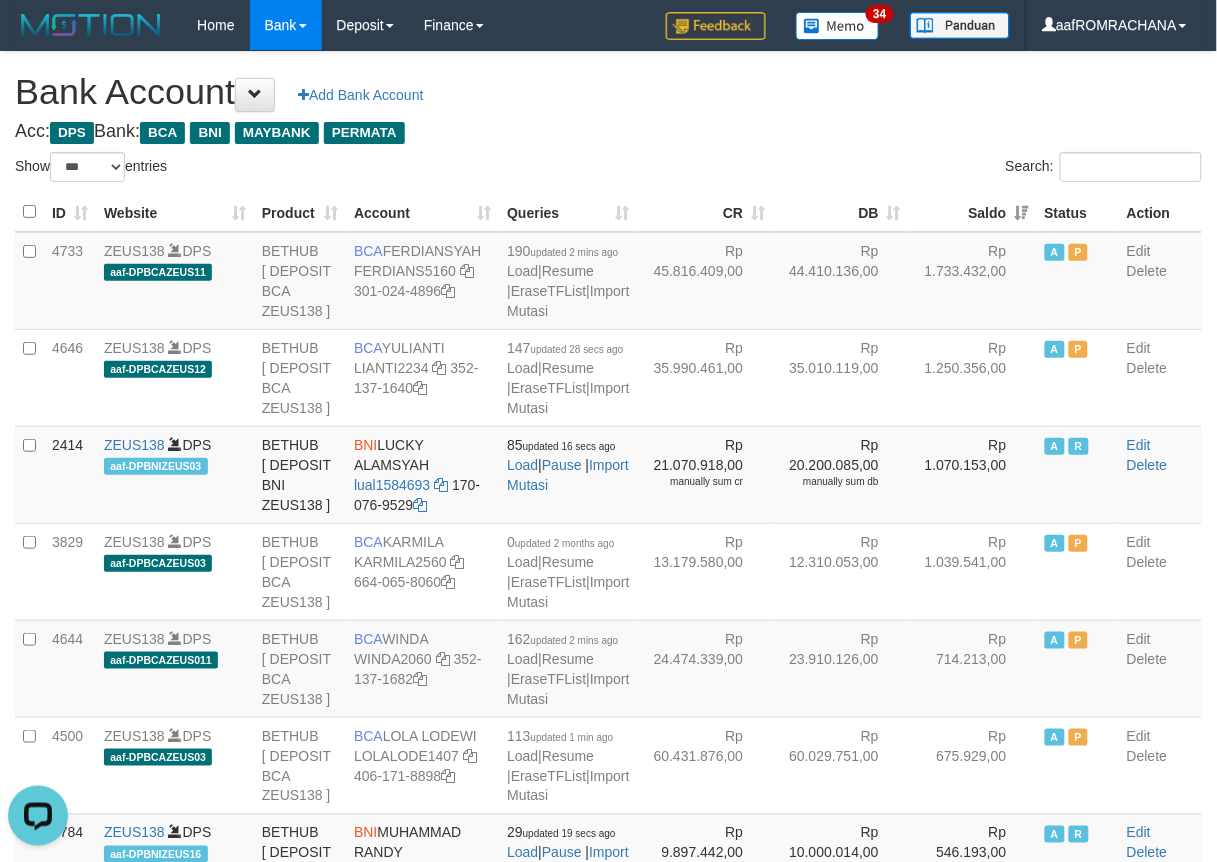 scroll, scrollTop: 0, scrollLeft: 0, axis: both 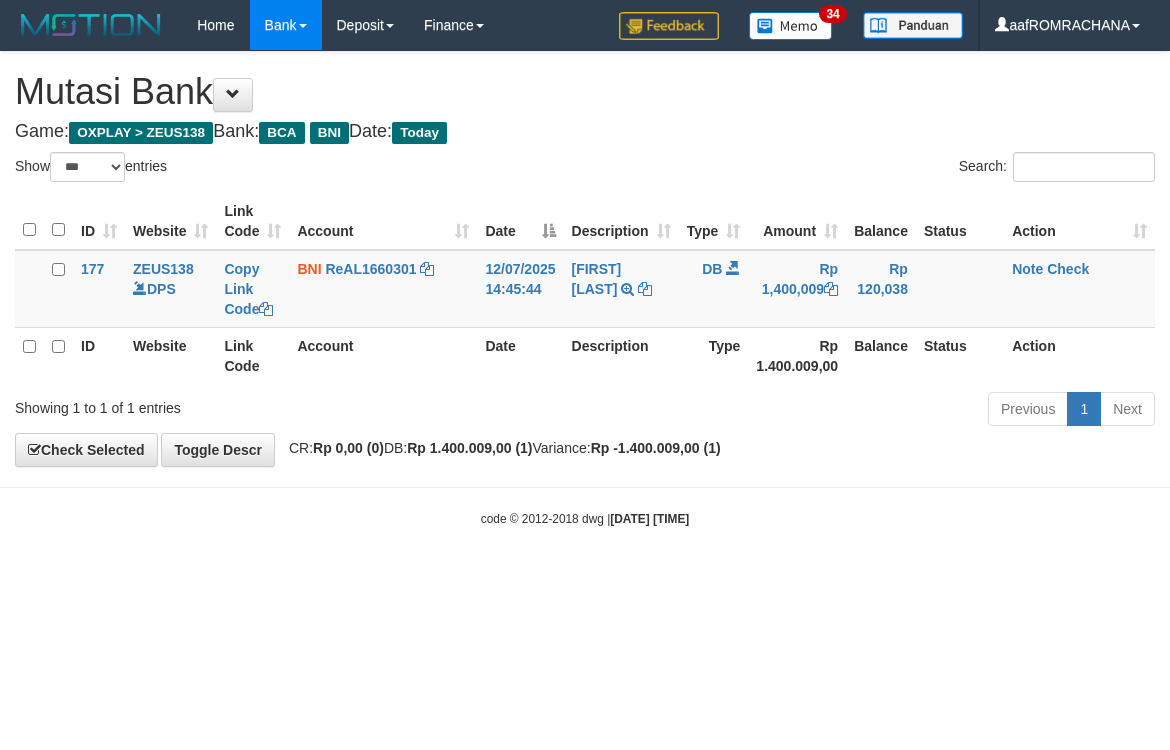 select on "***" 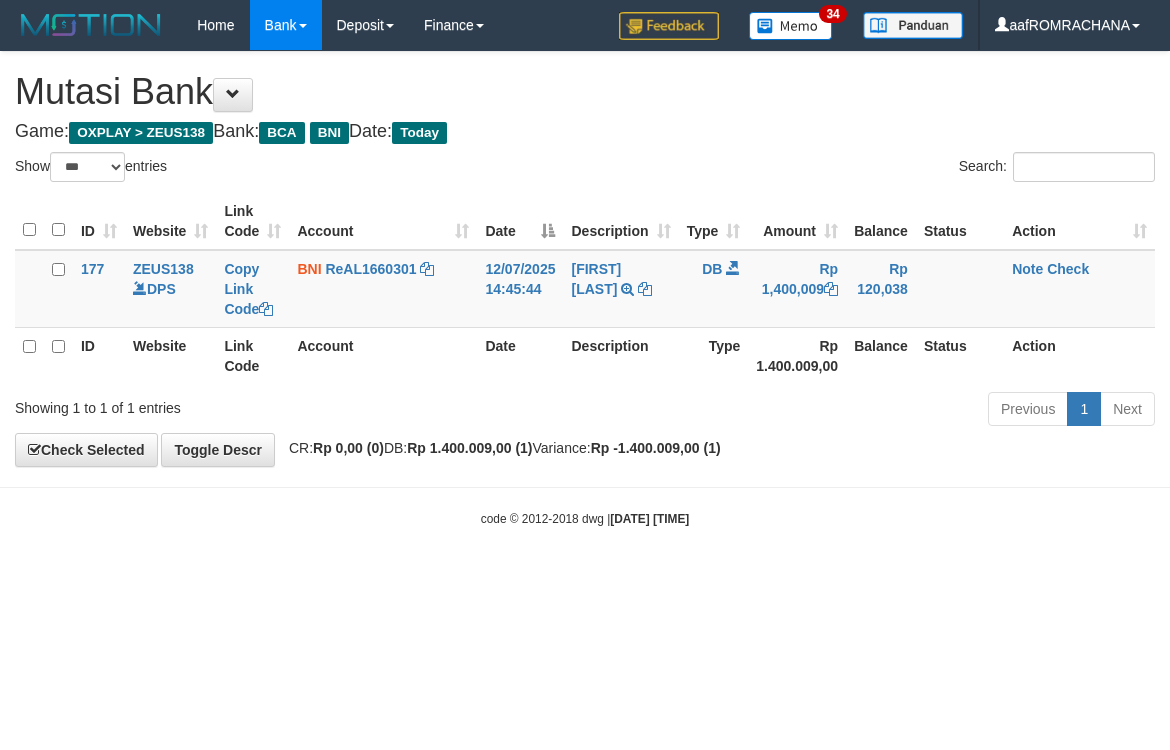 scroll, scrollTop: 0, scrollLeft: 0, axis: both 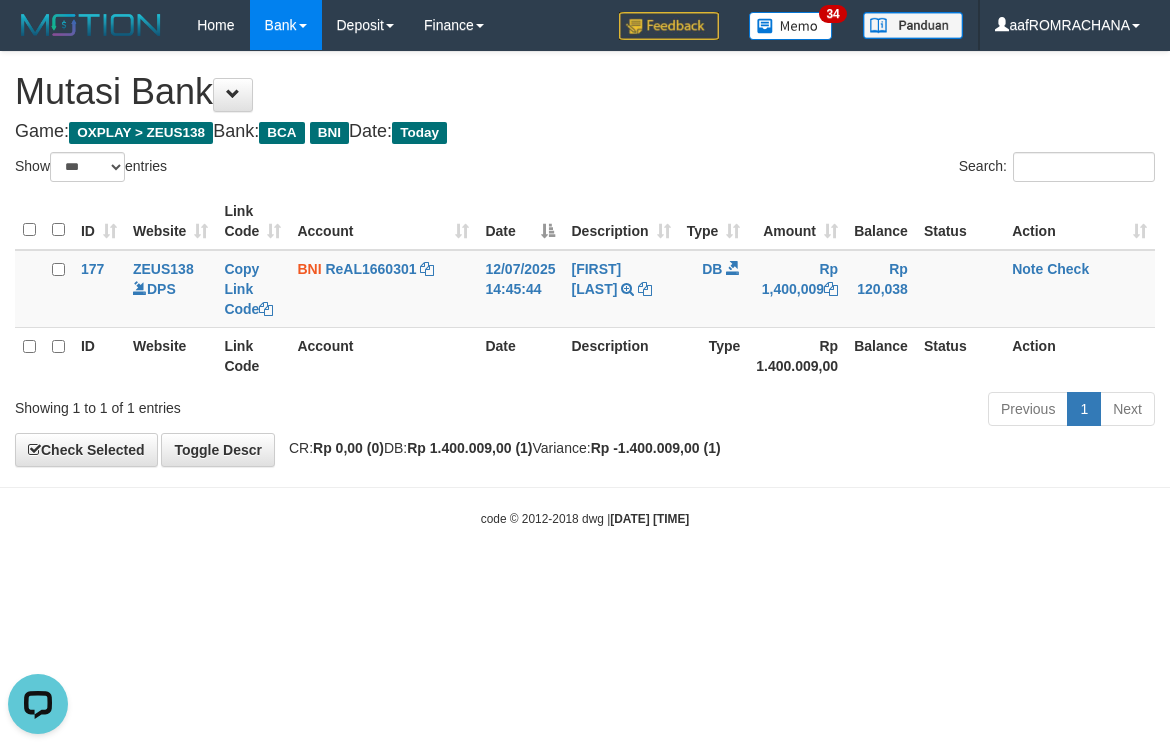 click on "Toggle navigation
Home
Bank
Account List
Load
By Website
Group
[OXPLAY]													ZEUS138
By Load Group (DPS)" at bounding box center (585, 289) 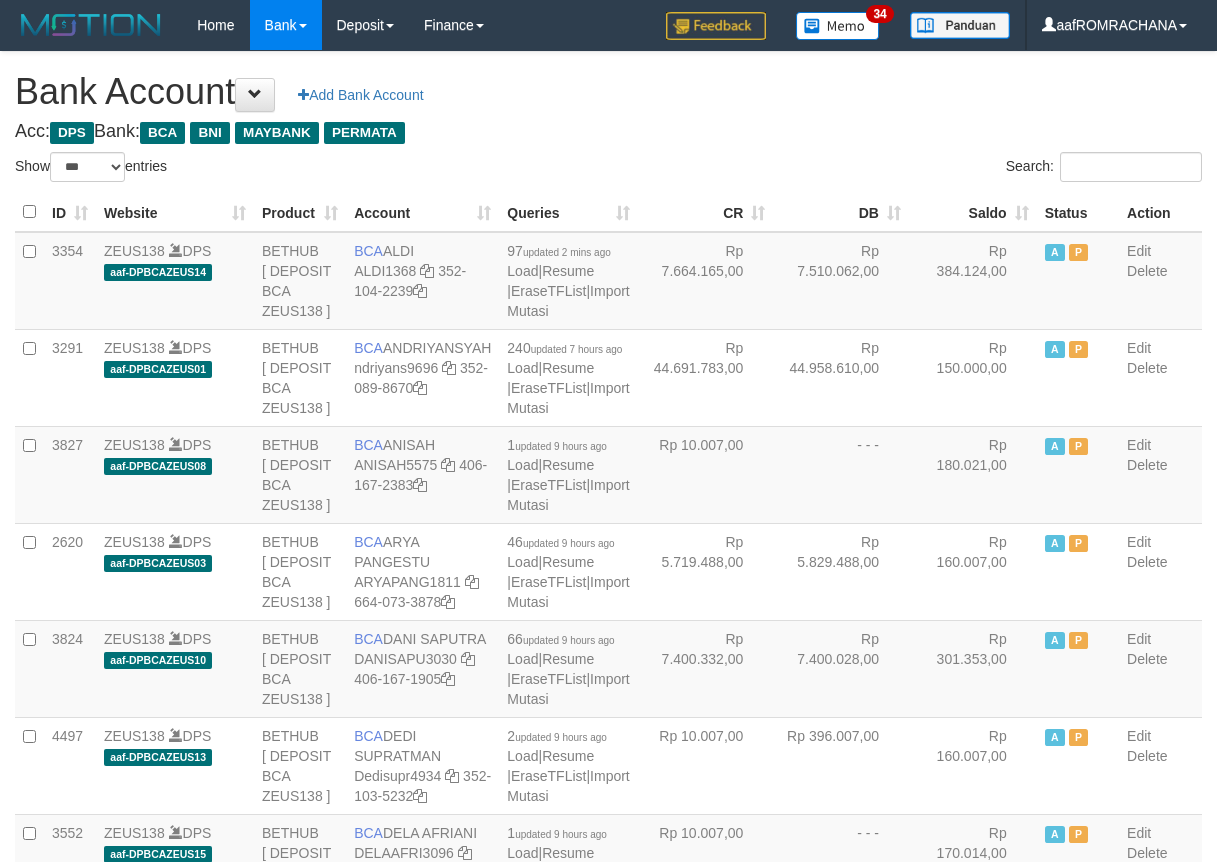 select on "***" 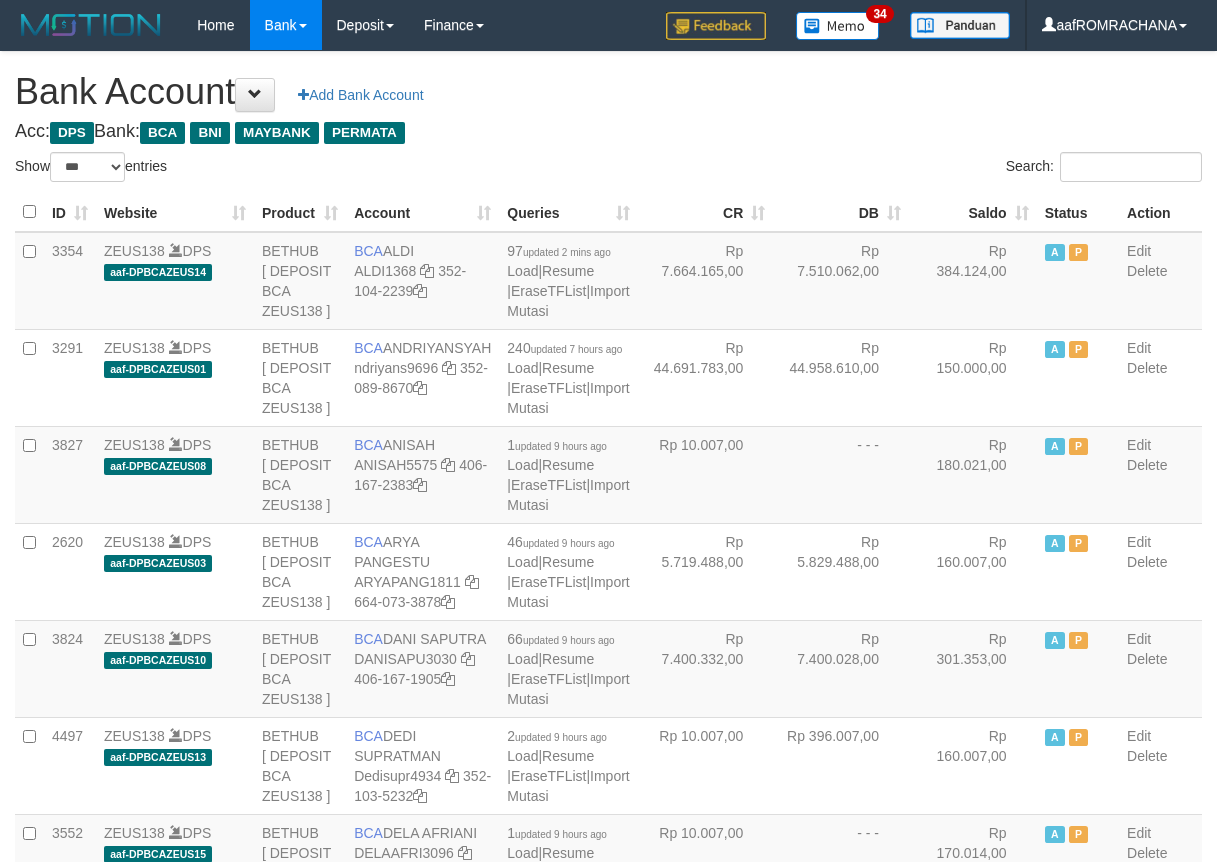 scroll, scrollTop: 0, scrollLeft: 0, axis: both 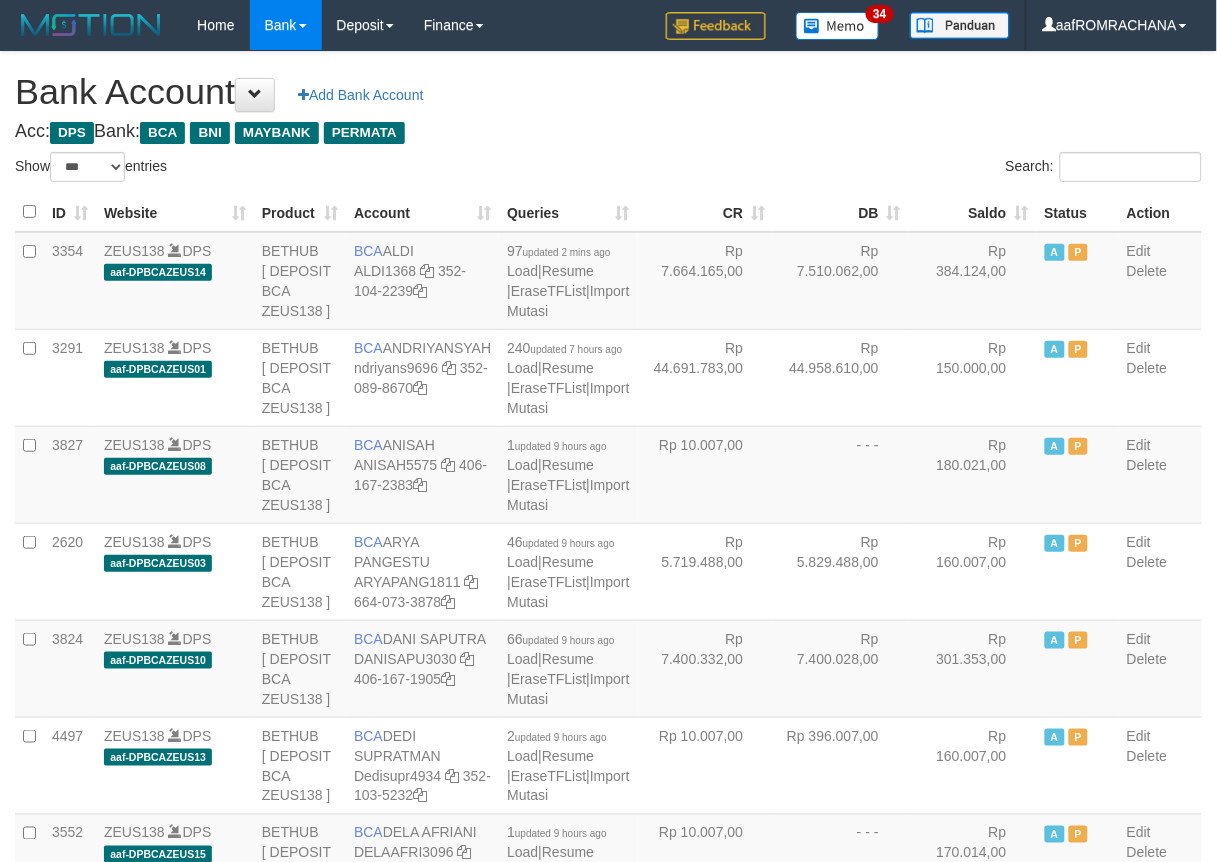 click on "Saldo" at bounding box center [973, 212] 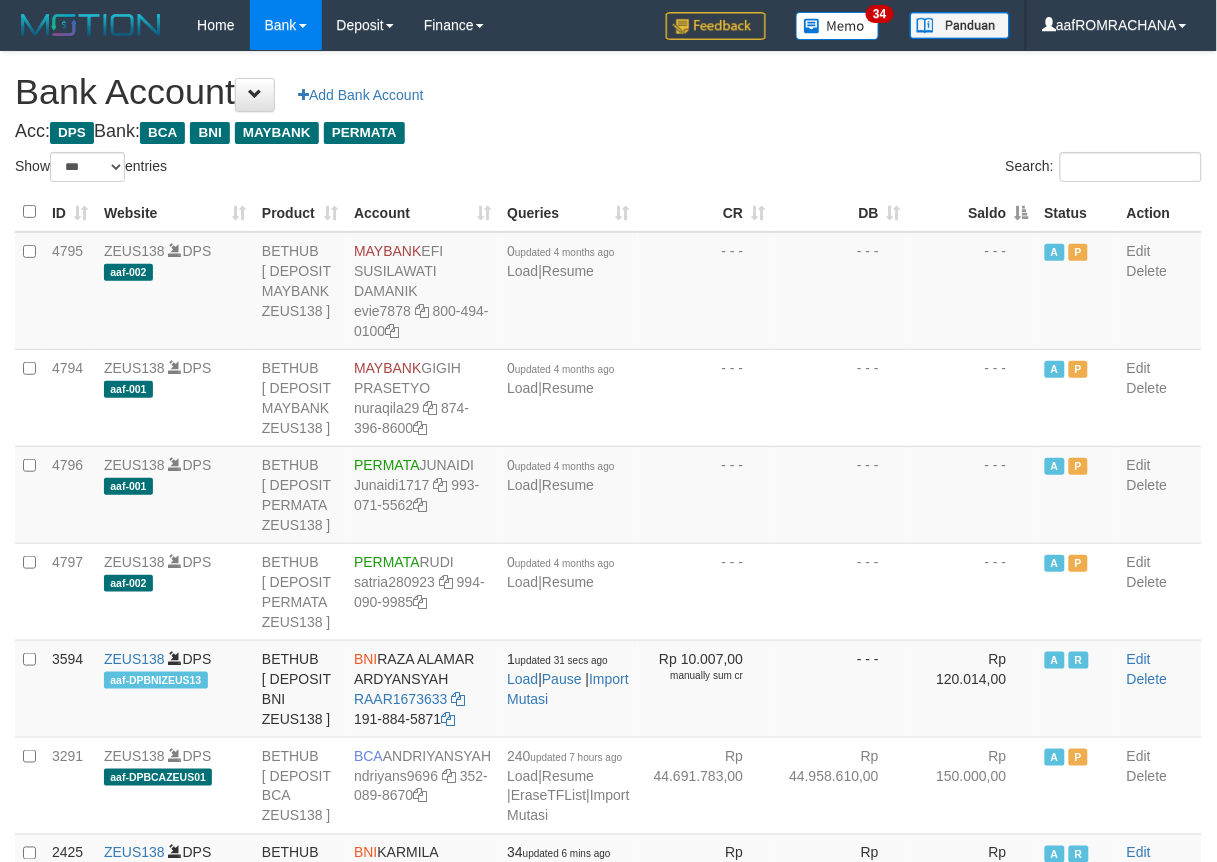 click on "Saldo" at bounding box center [973, 212] 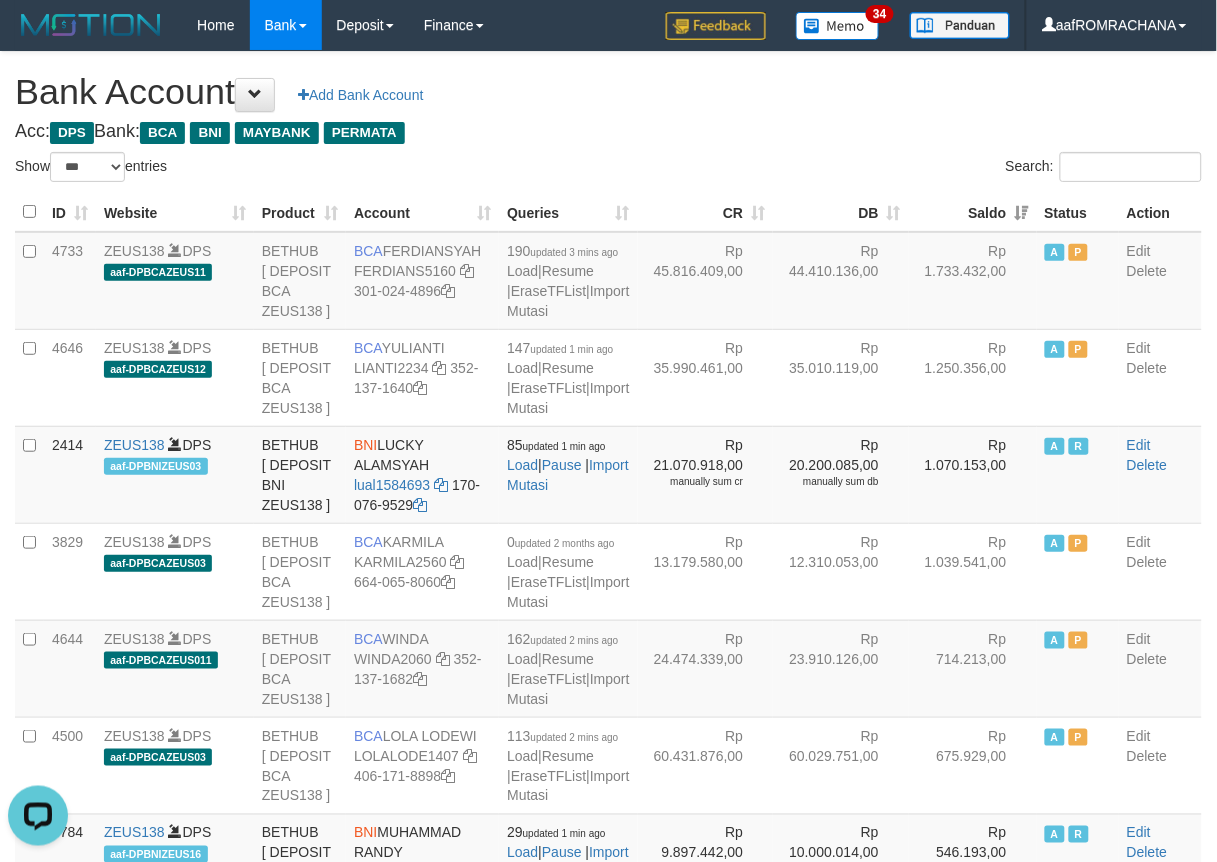 scroll, scrollTop: 0, scrollLeft: 0, axis: both 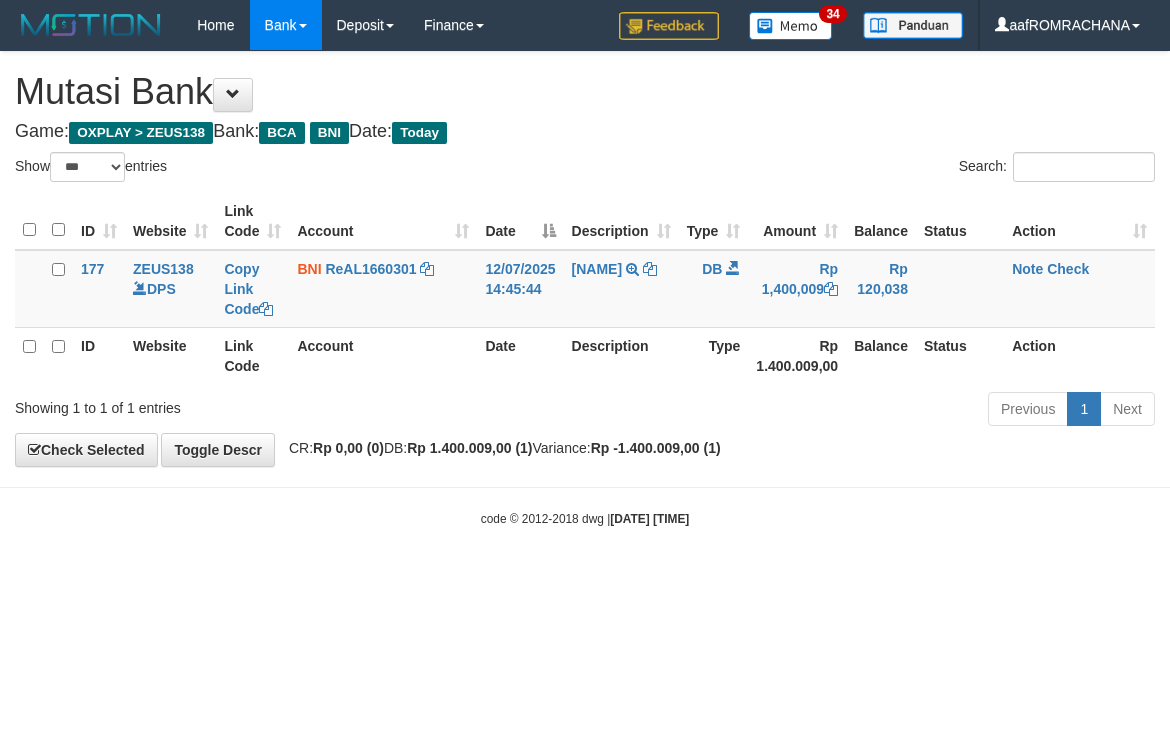 select on "***" 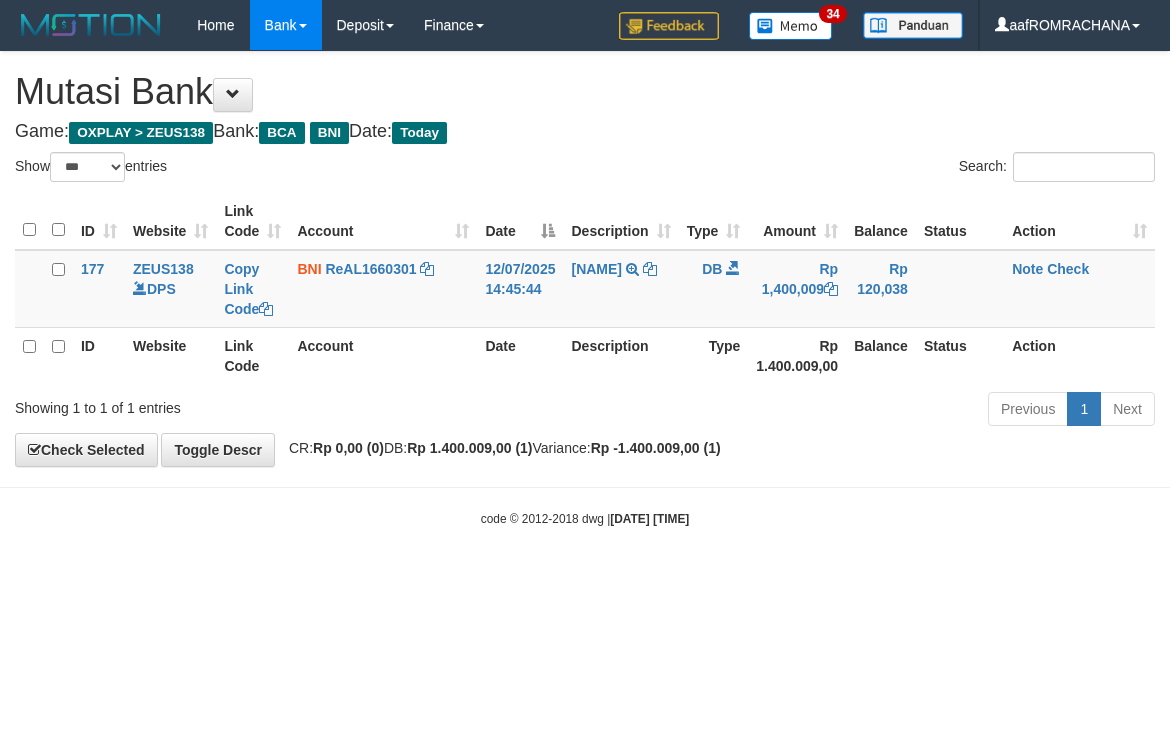 scroll, scrollTop: 0, scrollLeft: 0, axis: both 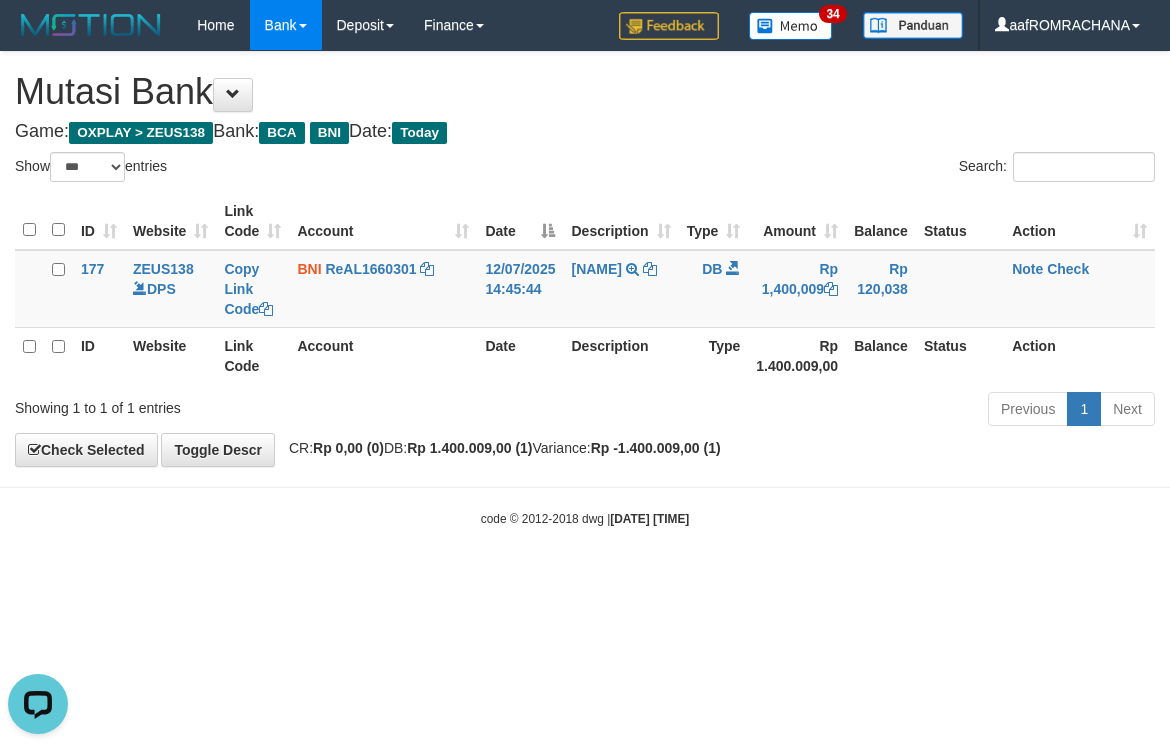 click on "Toggle navigation
Home
Bank
Account List
Load
By Website
Group
[OXPLAY]													ZEUS138
By Load Group (DPS)" at bounding box center (585, 289) 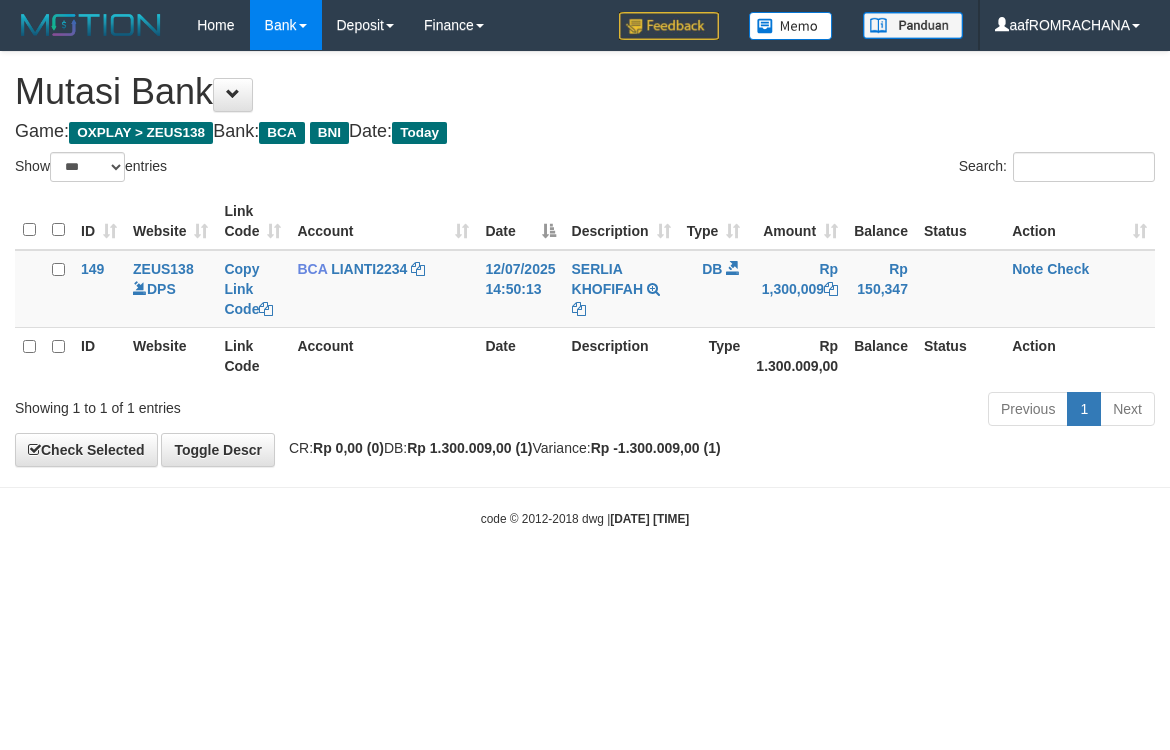 select on "***" 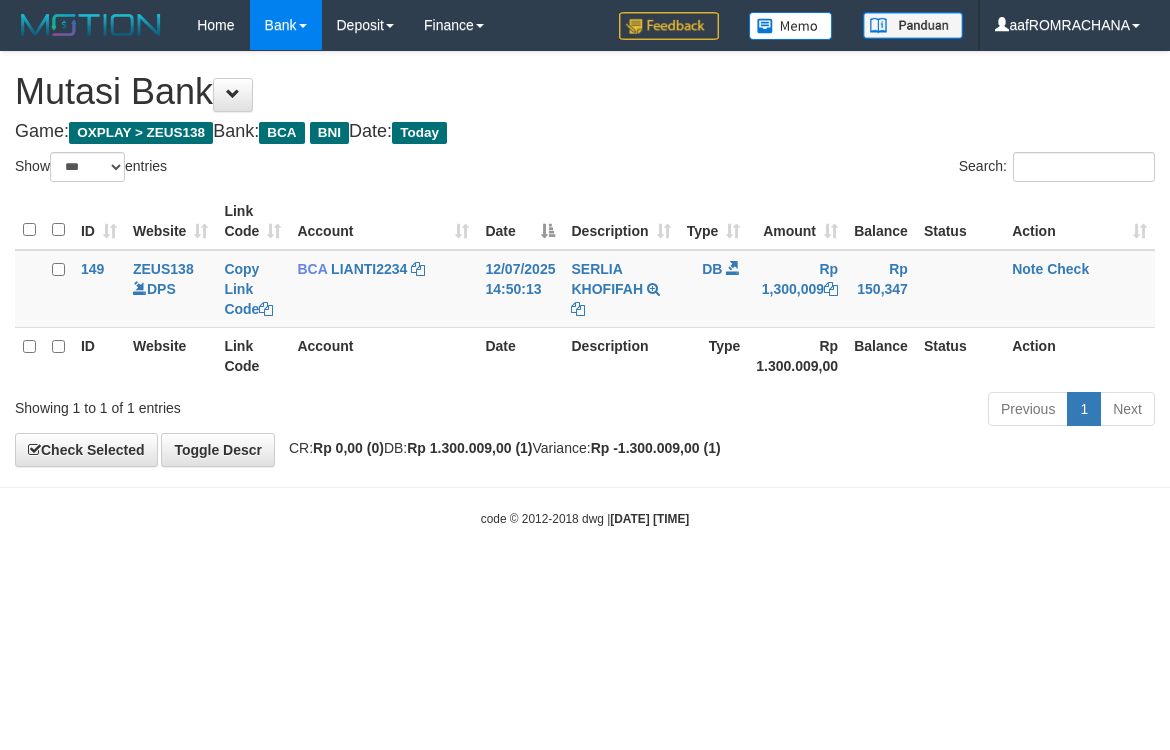 scroll, scrollTop: 0, scrollLeft: 0, axis: both 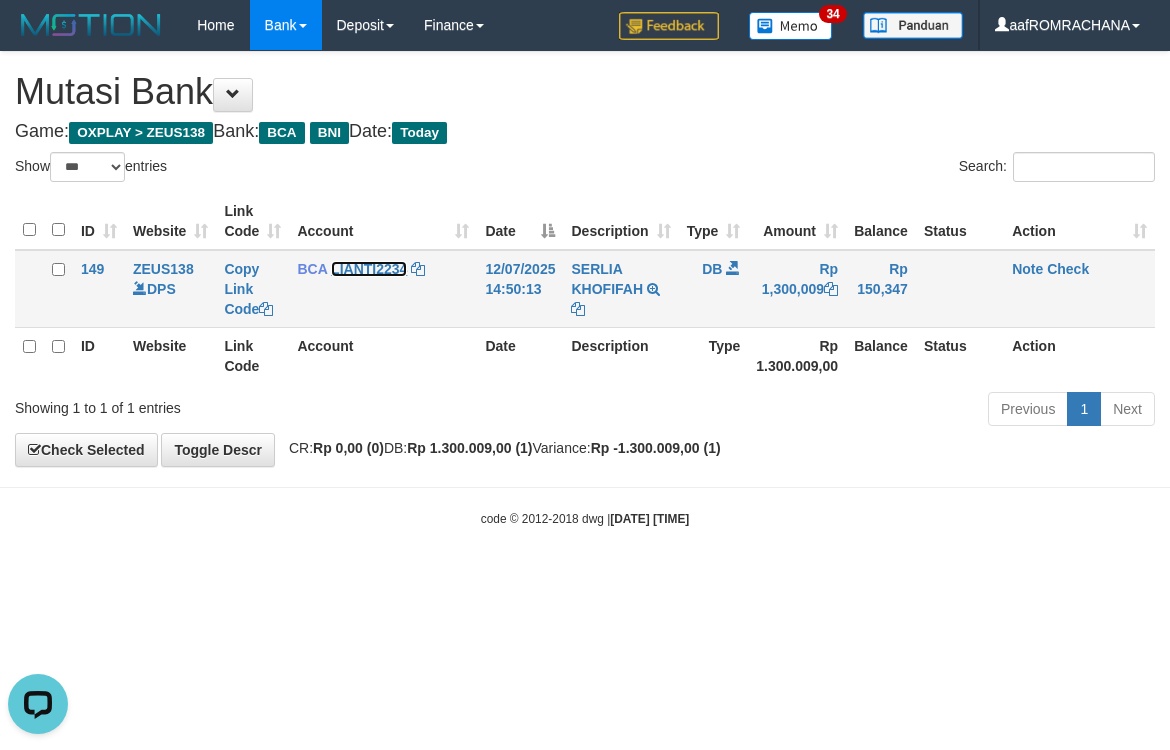 click on "LIANTI2234" at bounding box center (369, 269) 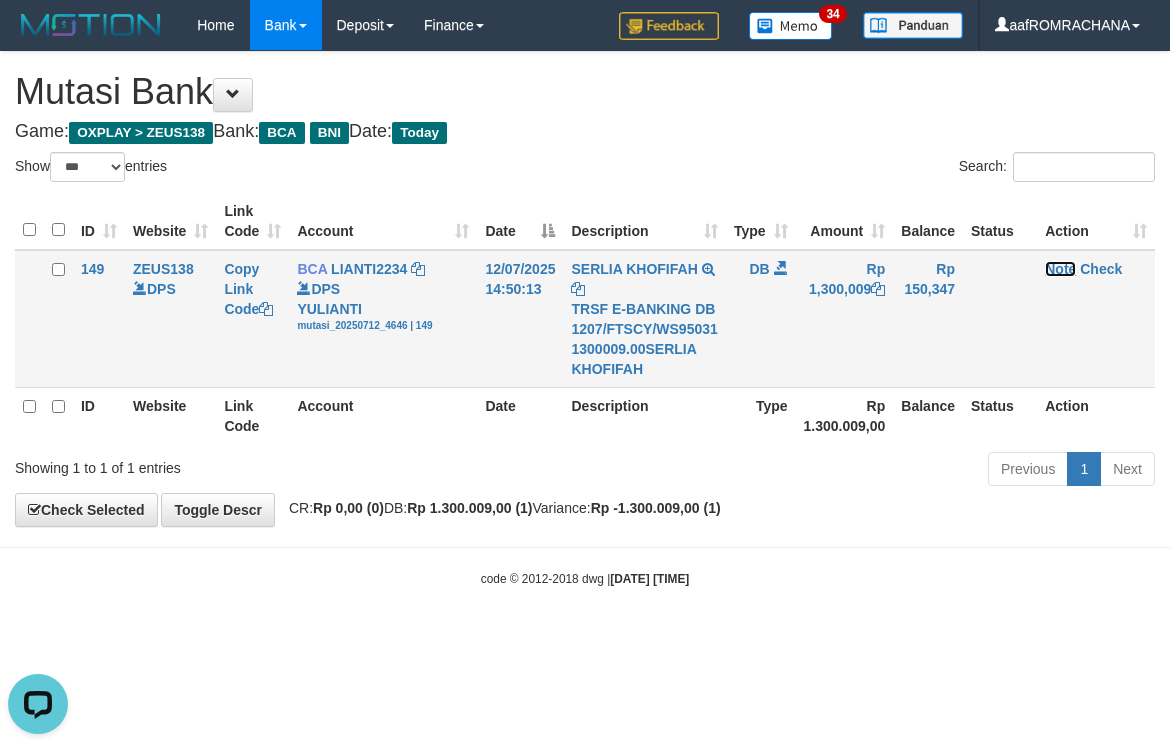 click on "Note" at bounding box center (1060, 269) 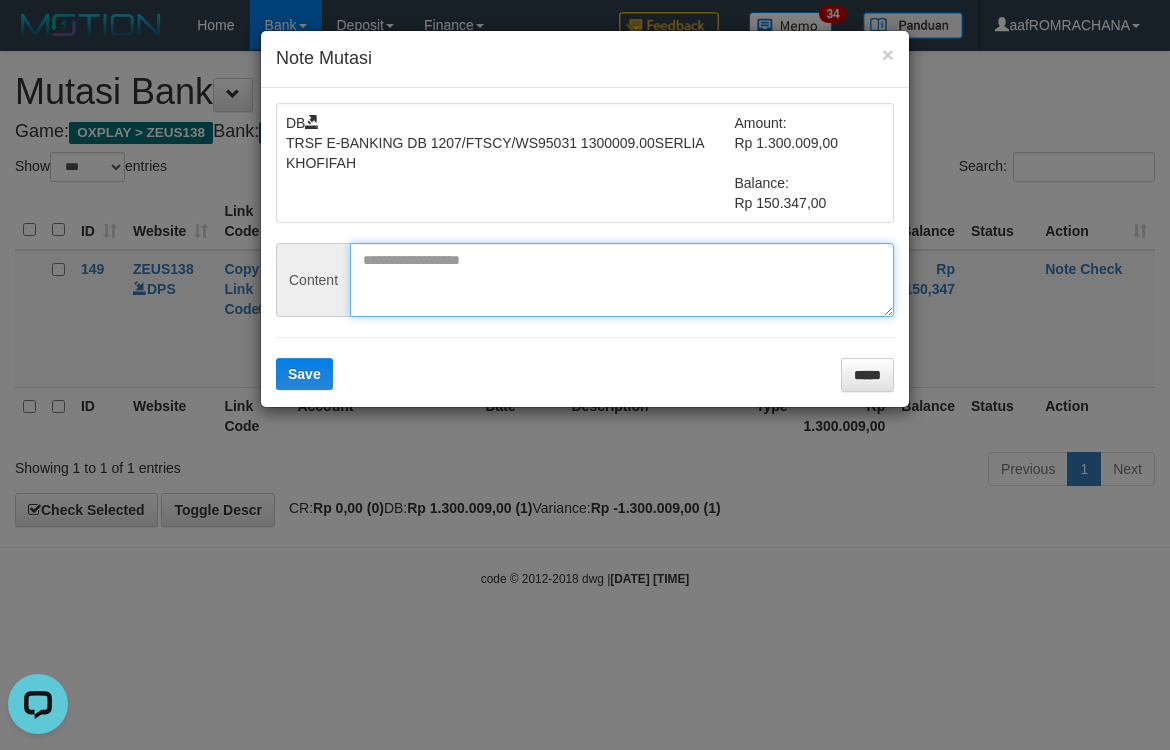 click at bounding box center [622, 280] 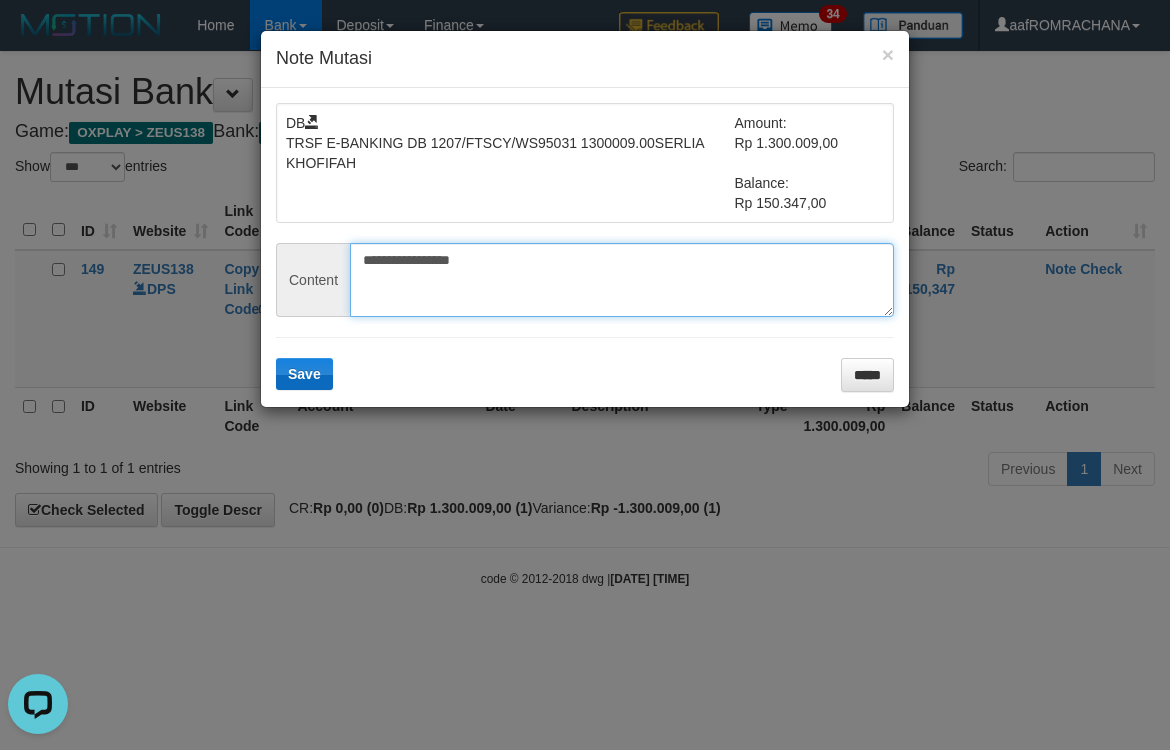 type on "**********" 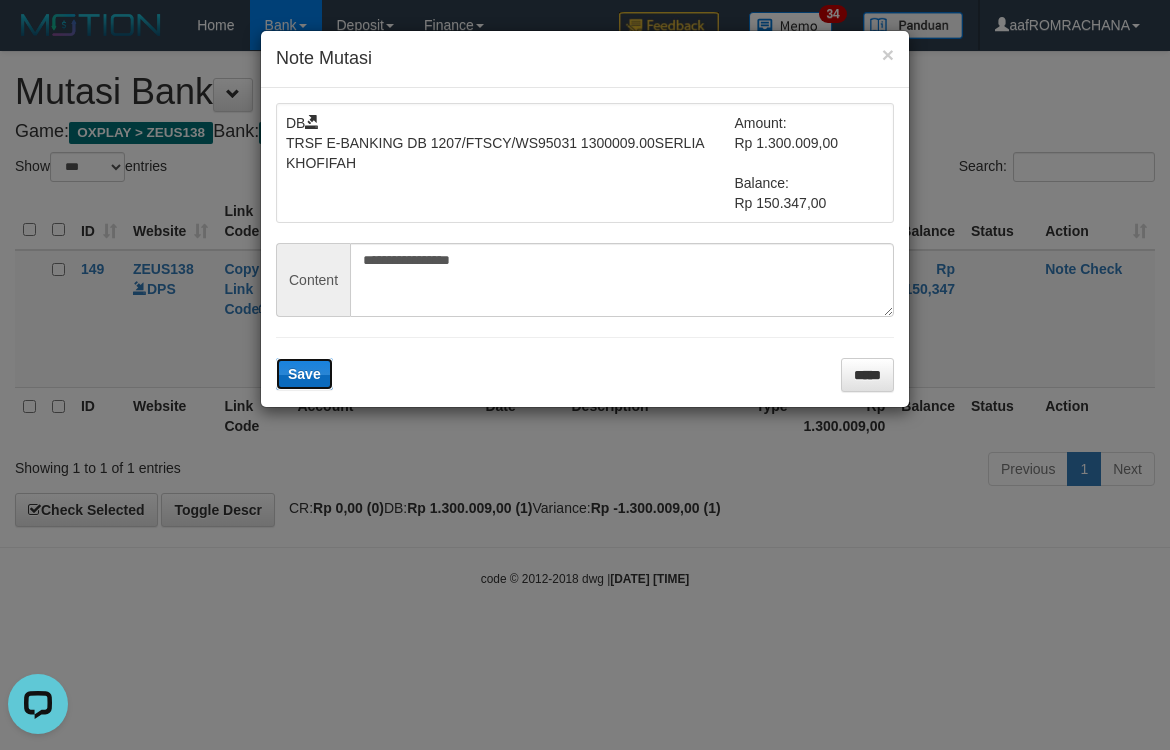 click on "Save" at bounding box center (304, 374) 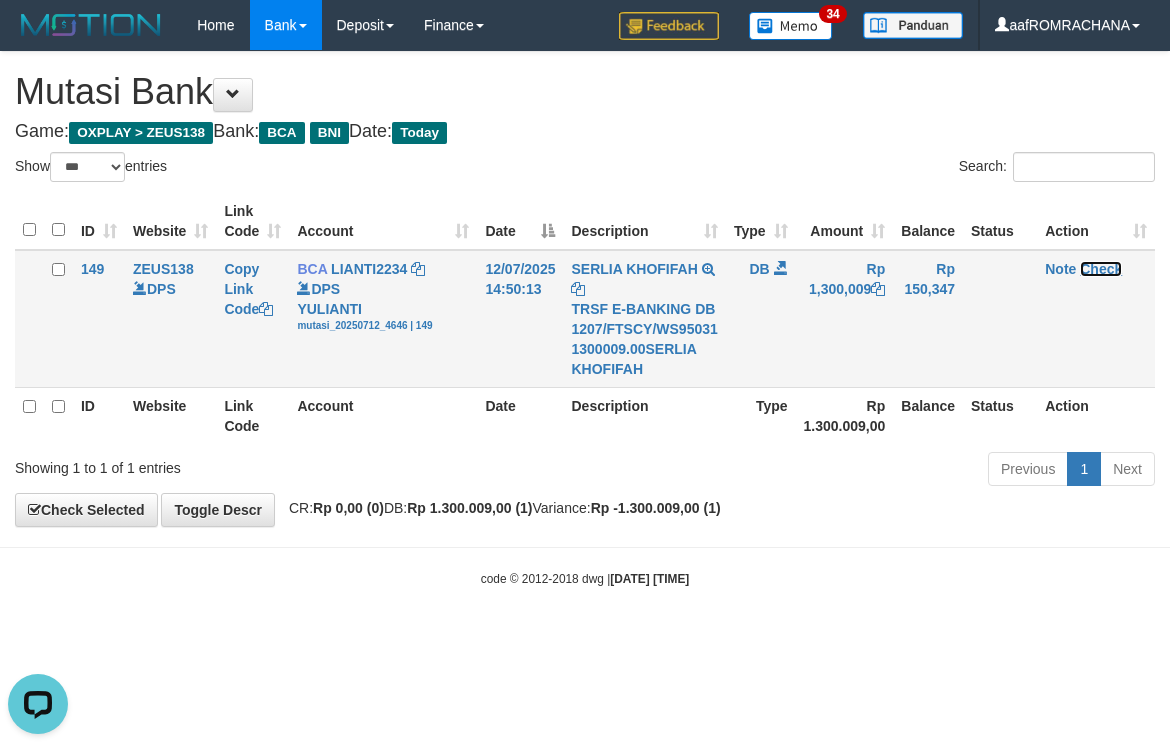click on "Check" at bounding box center [1101, 269] 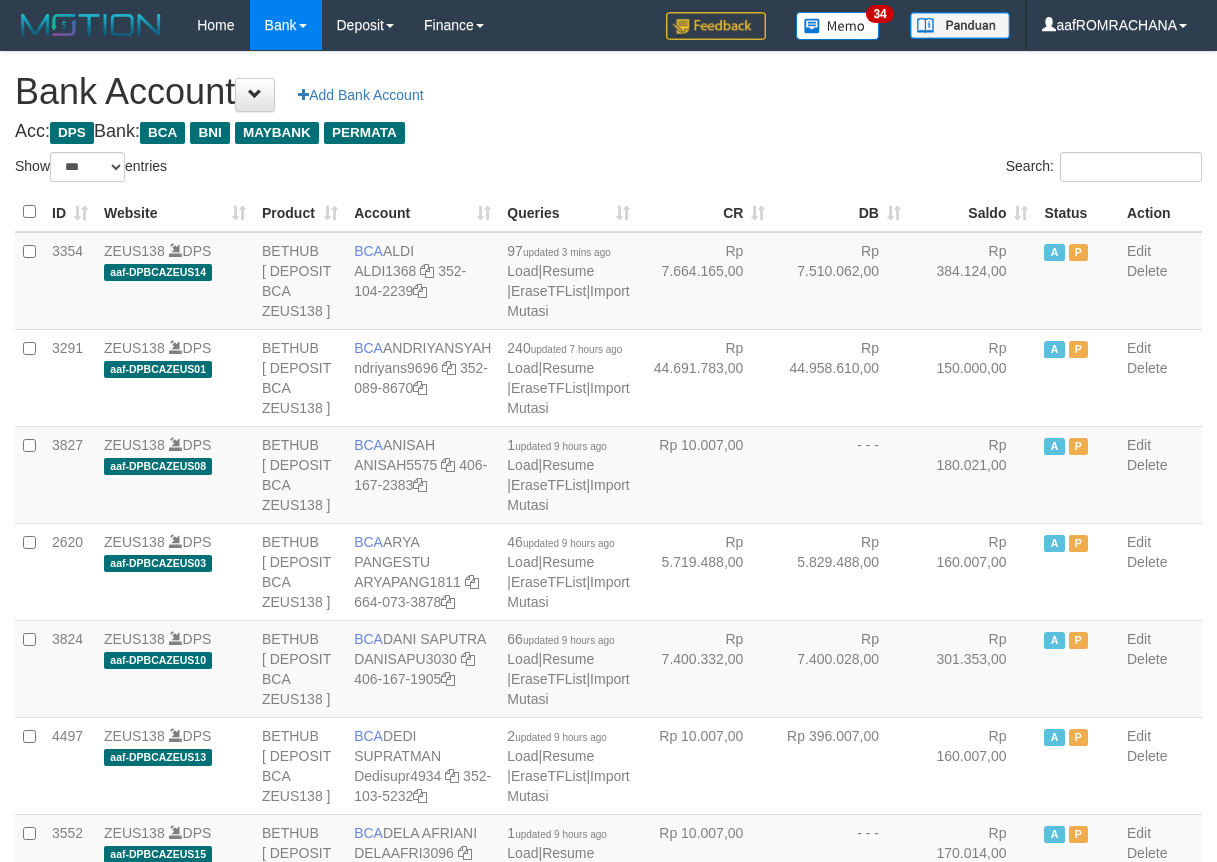 select on "***" 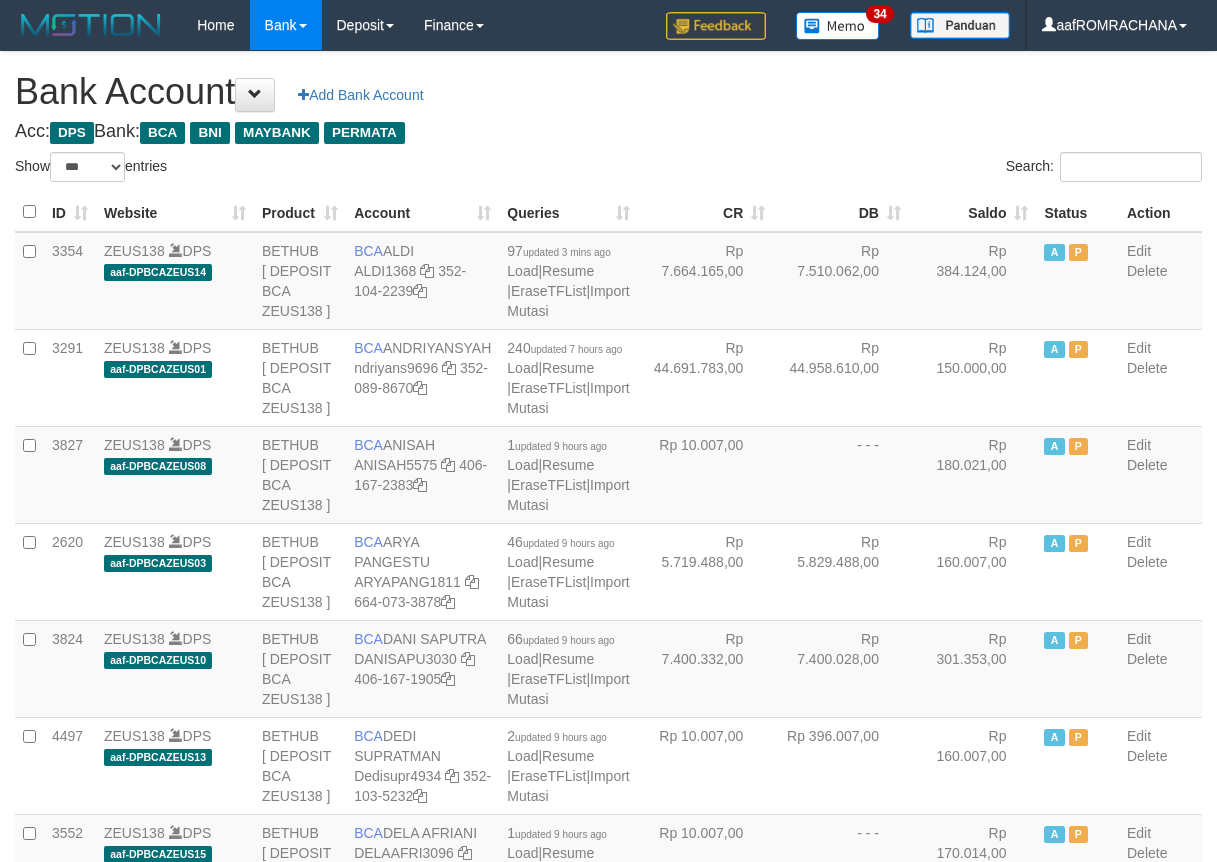 scroll, scrollTop: 0, scrollLeft: 0, axis: both 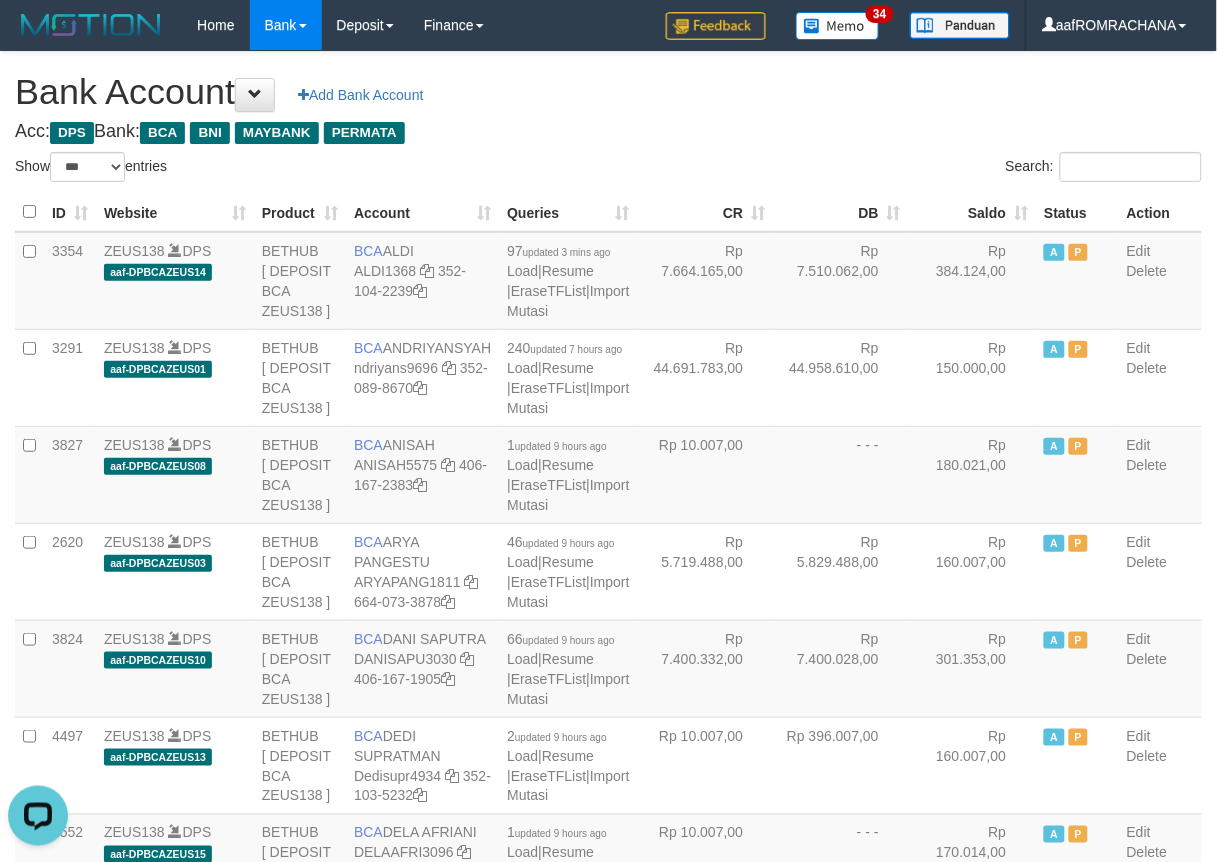 click on "Bank Account
Add Bank Account" at bounding box center [608, 92] 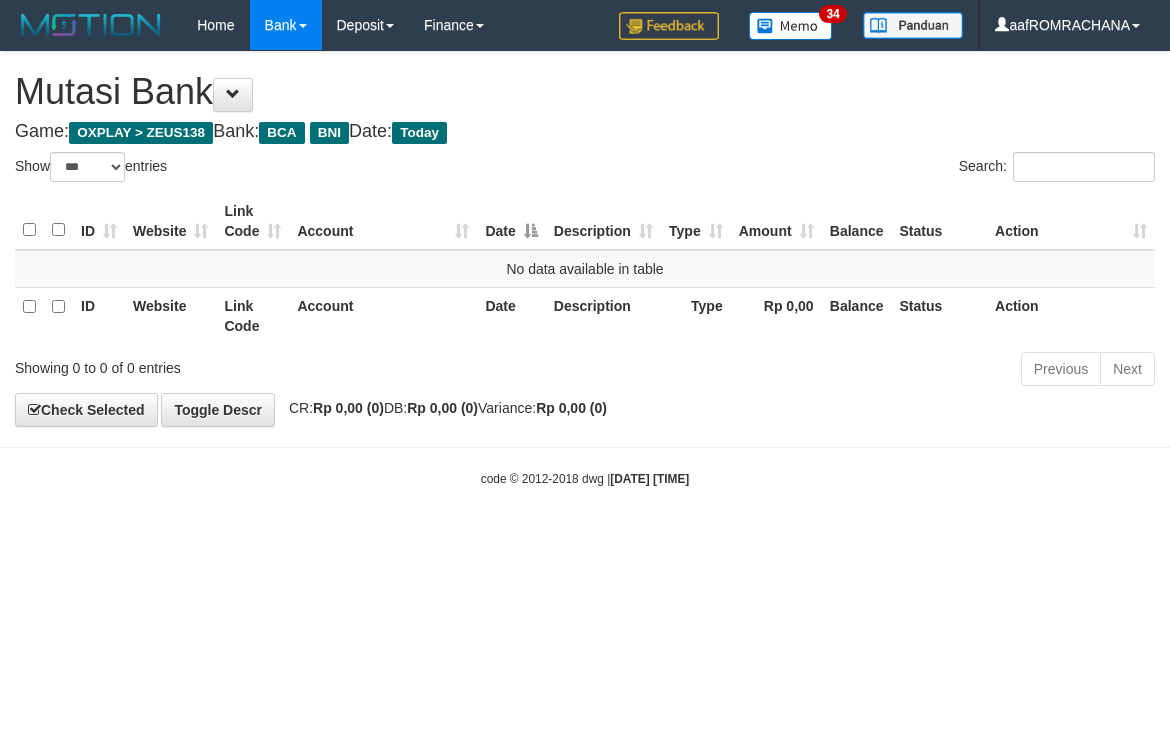 select on "***" 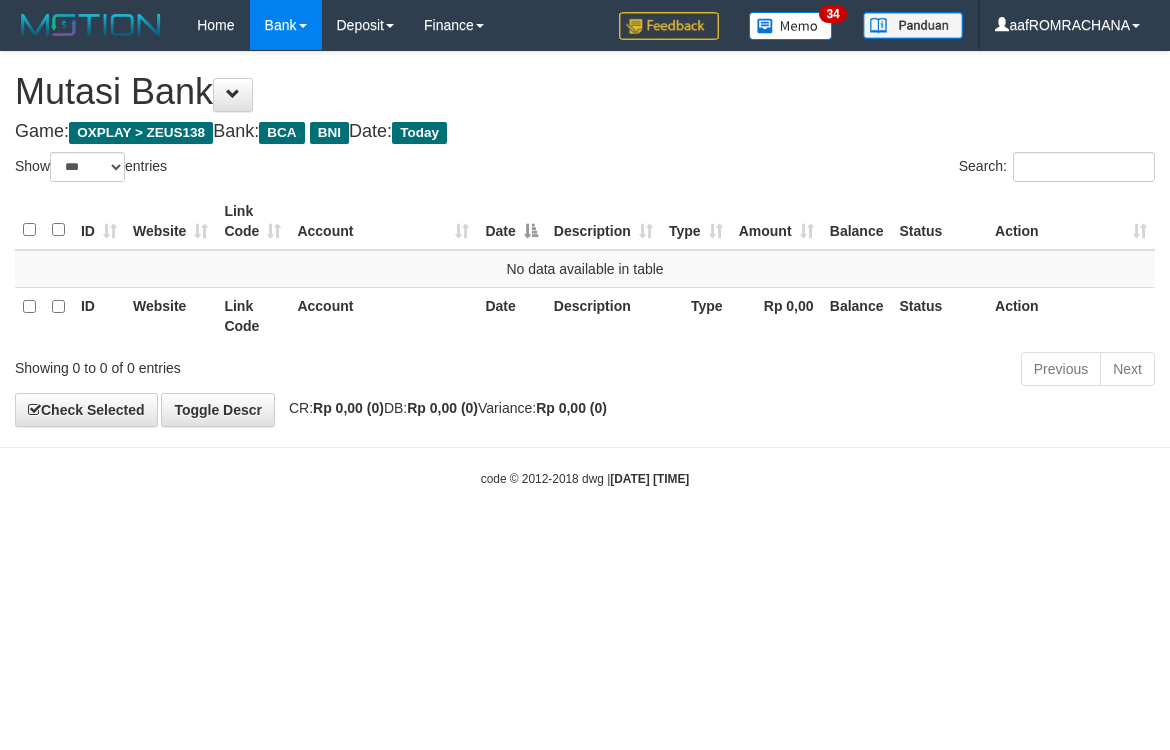 scroll, scrollTop: 0, scrollLeft: 0, axis: both 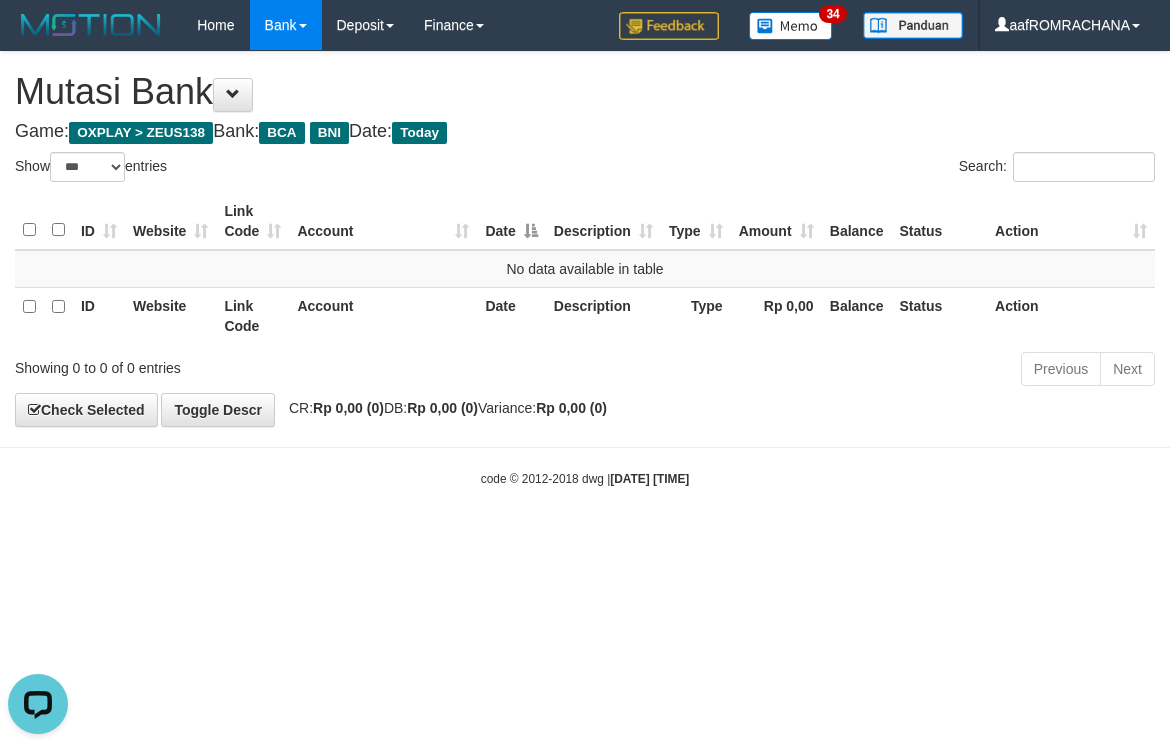 click on "Toggle navigation
Home
Bank
Account List
Load
By Website
Group
[OXPLAY]													ZEUS138
By Load Group (DPS)
Sync" at bounding box center (585, 269) 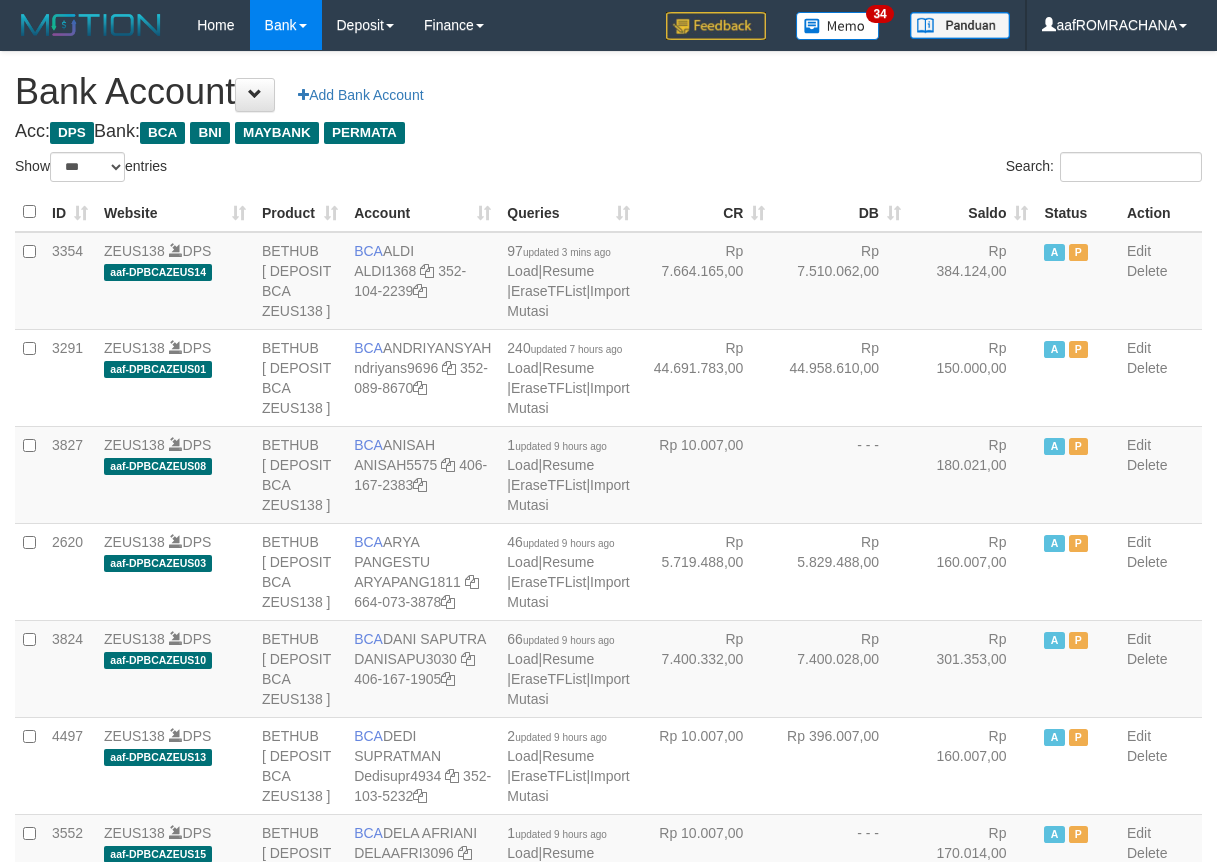 select on "***" 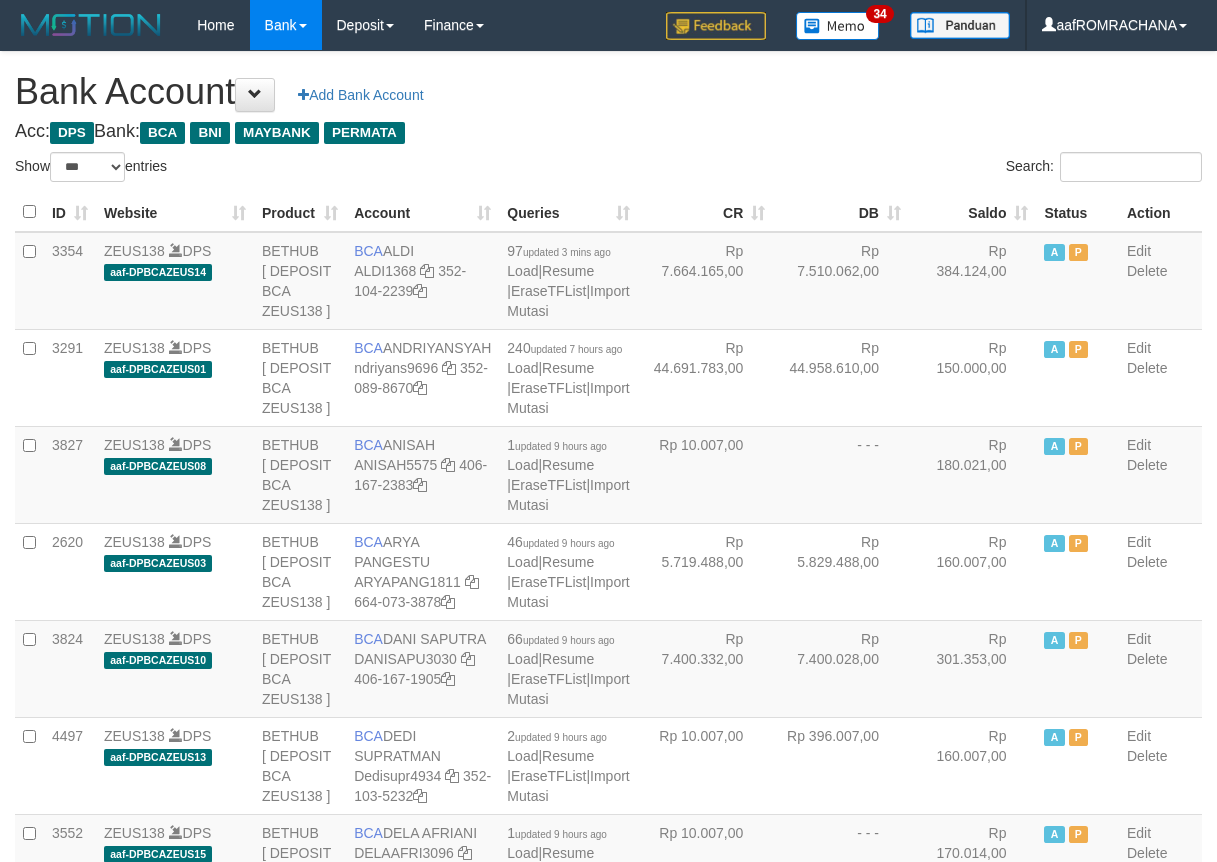 scroll, scrollTop: 0, scrollLeft: 0, axis: both 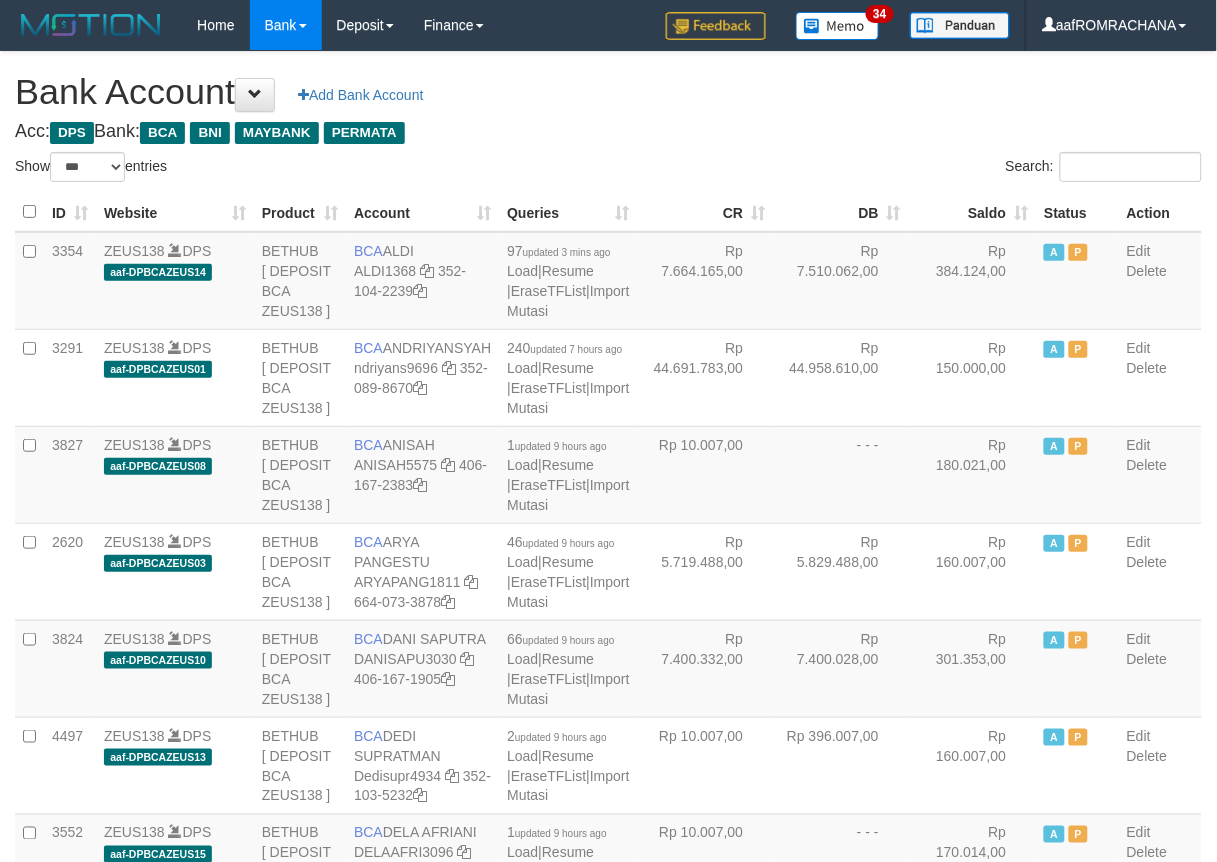 click on "Saldo" at bounding box center [973, 212] 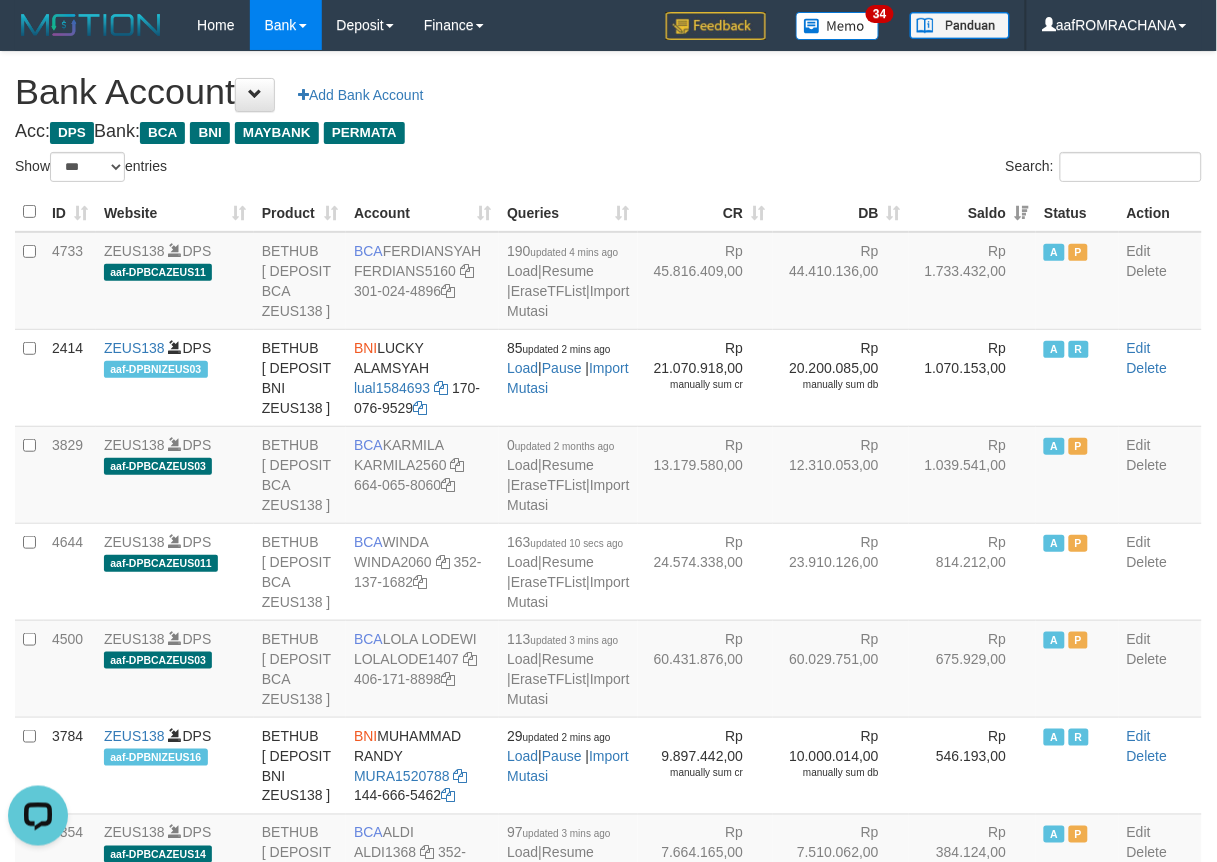 scroll, scrollTop: 0, scrollLeft: 0, axis: both 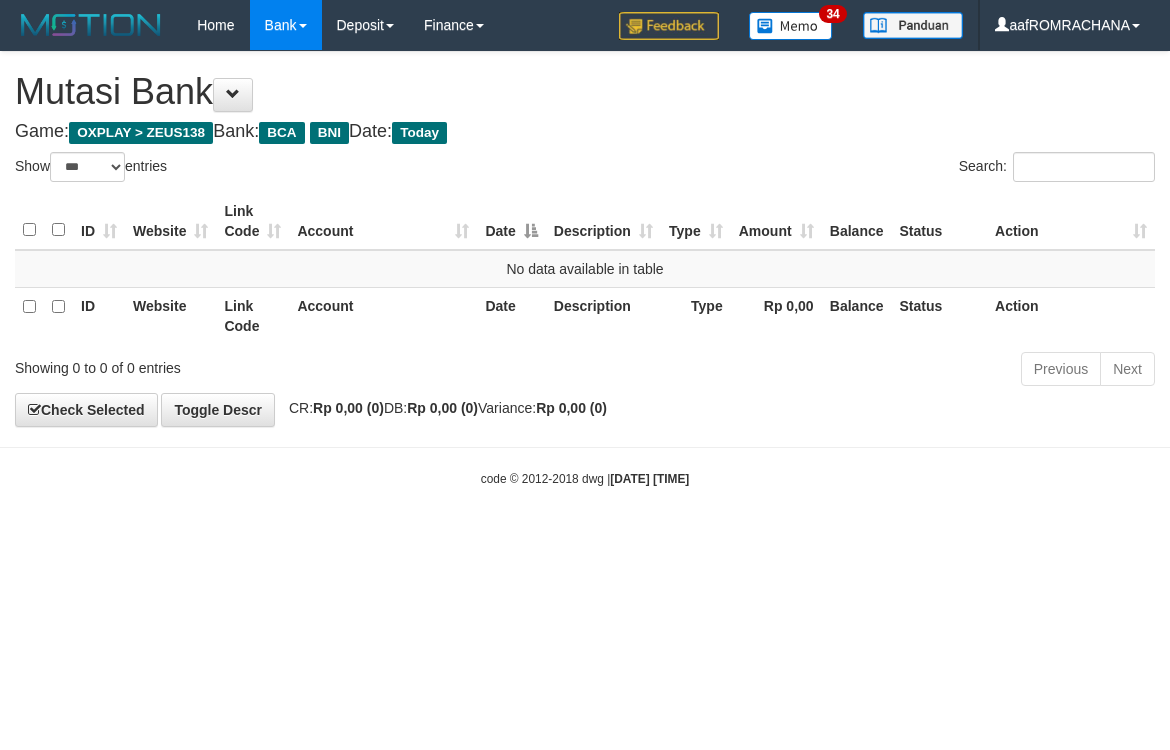 select on "***" 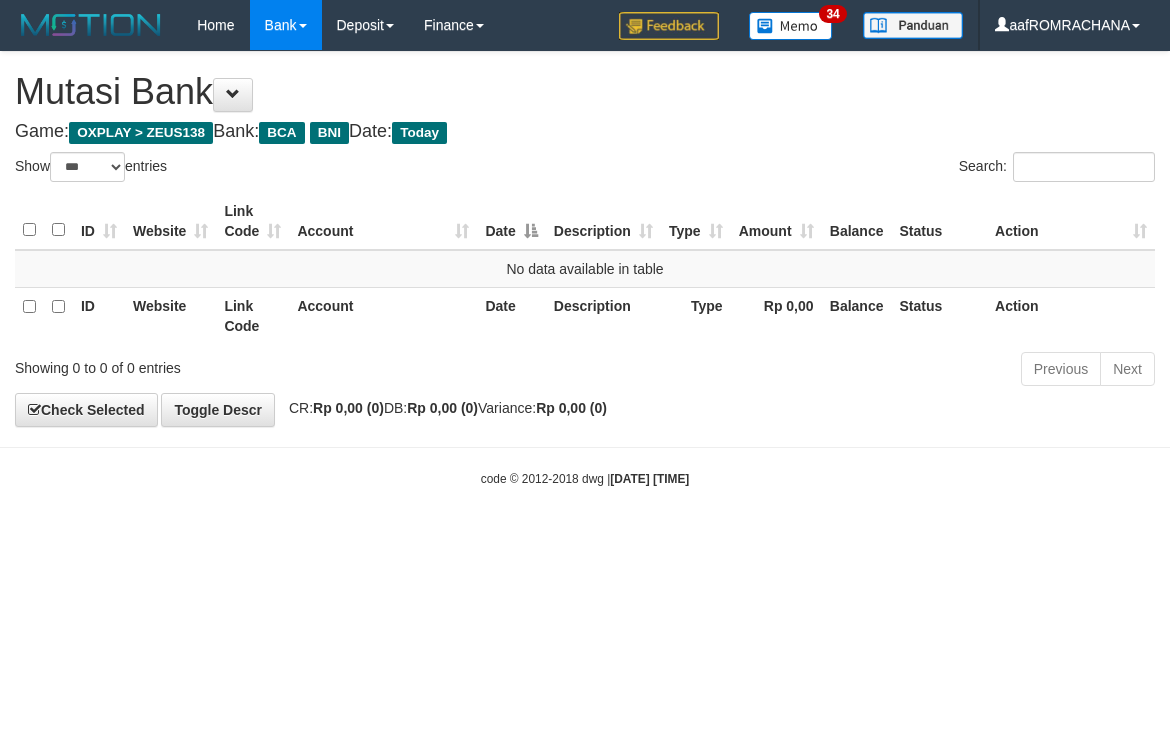 scroll, scrollTop: 0, scrollLeft: 0, axis: both 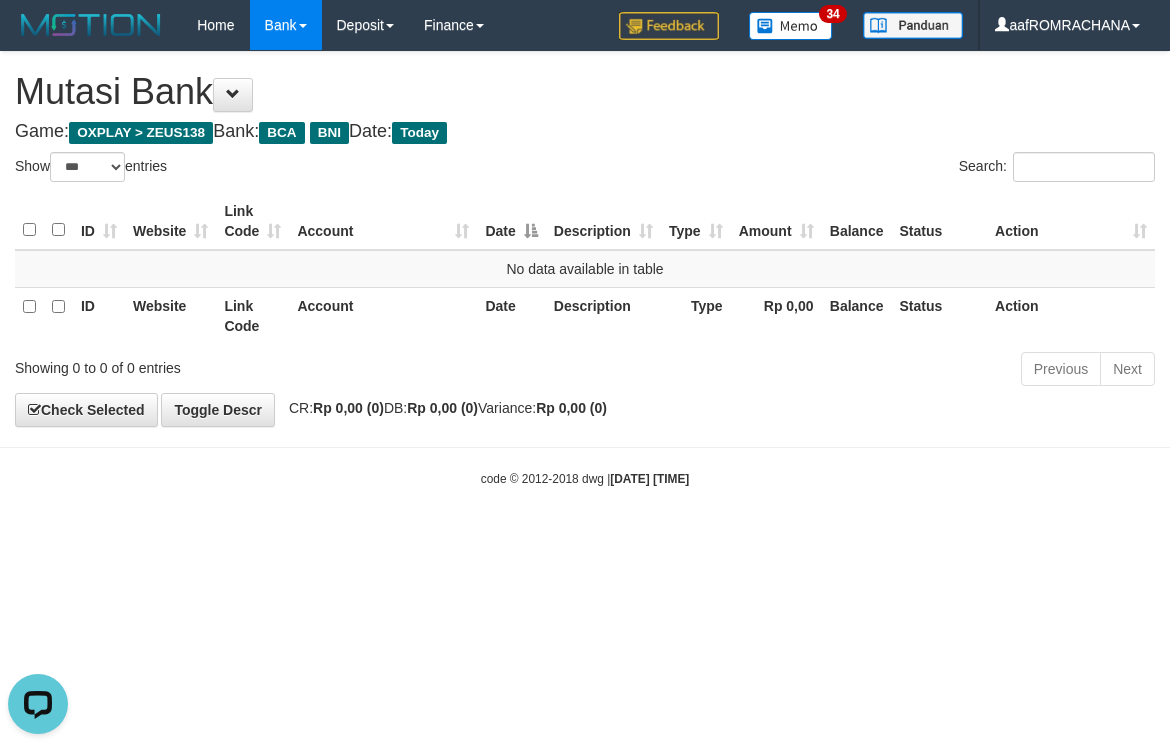 click on "Toggle navigation
Home
Bank
Account List
Load
By Website
Group
[OXPLAY]													ZEUS138
By Load Group (DPS)
Sync" at bounding box center [585, 269] 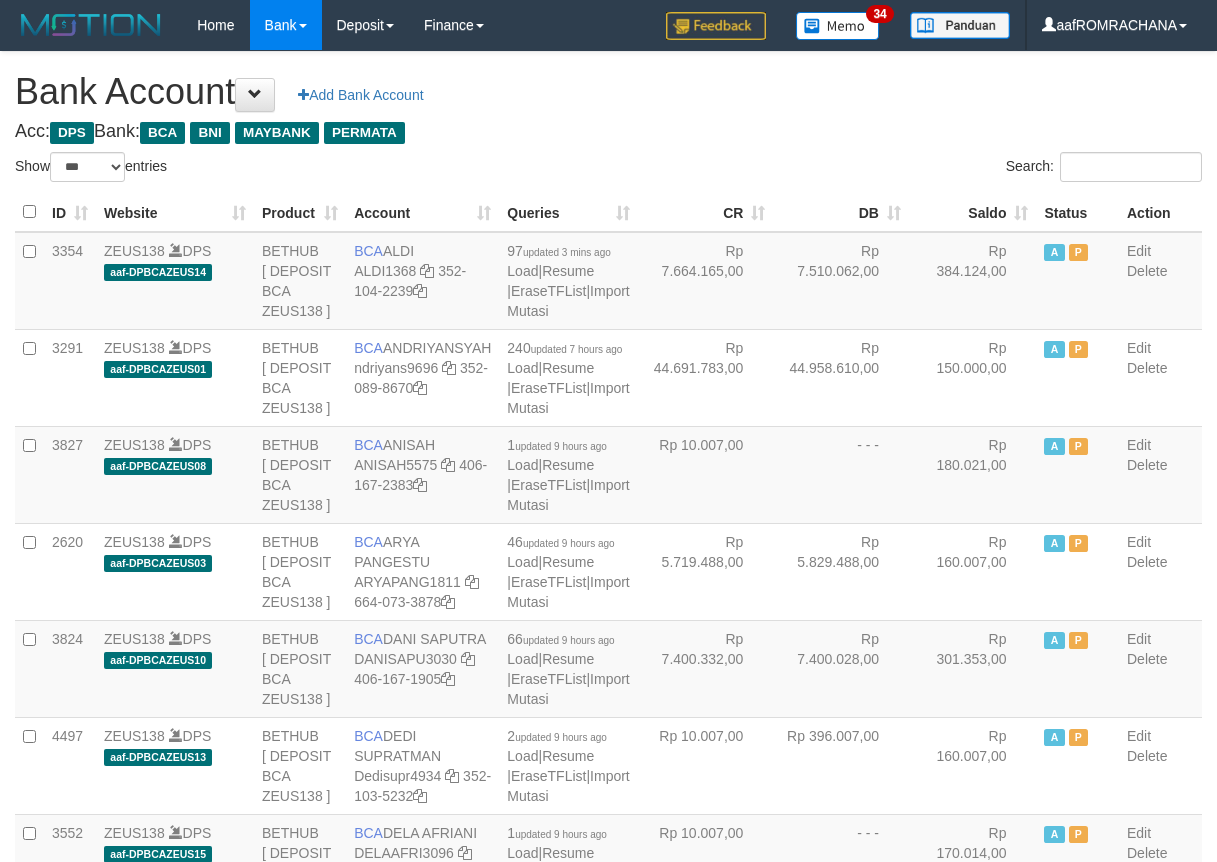 select on "***" 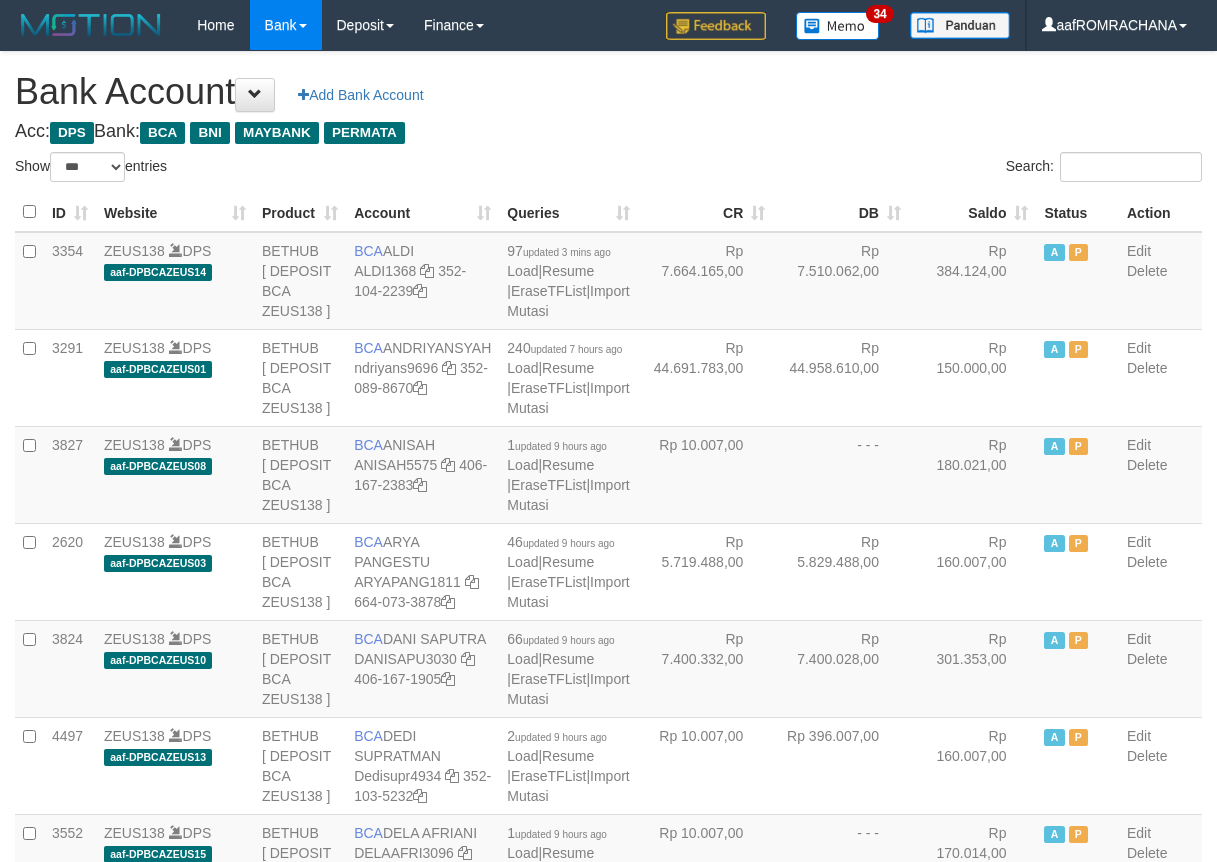 scroll, scrollTop: 0, scrollLeft: 0, axis: both 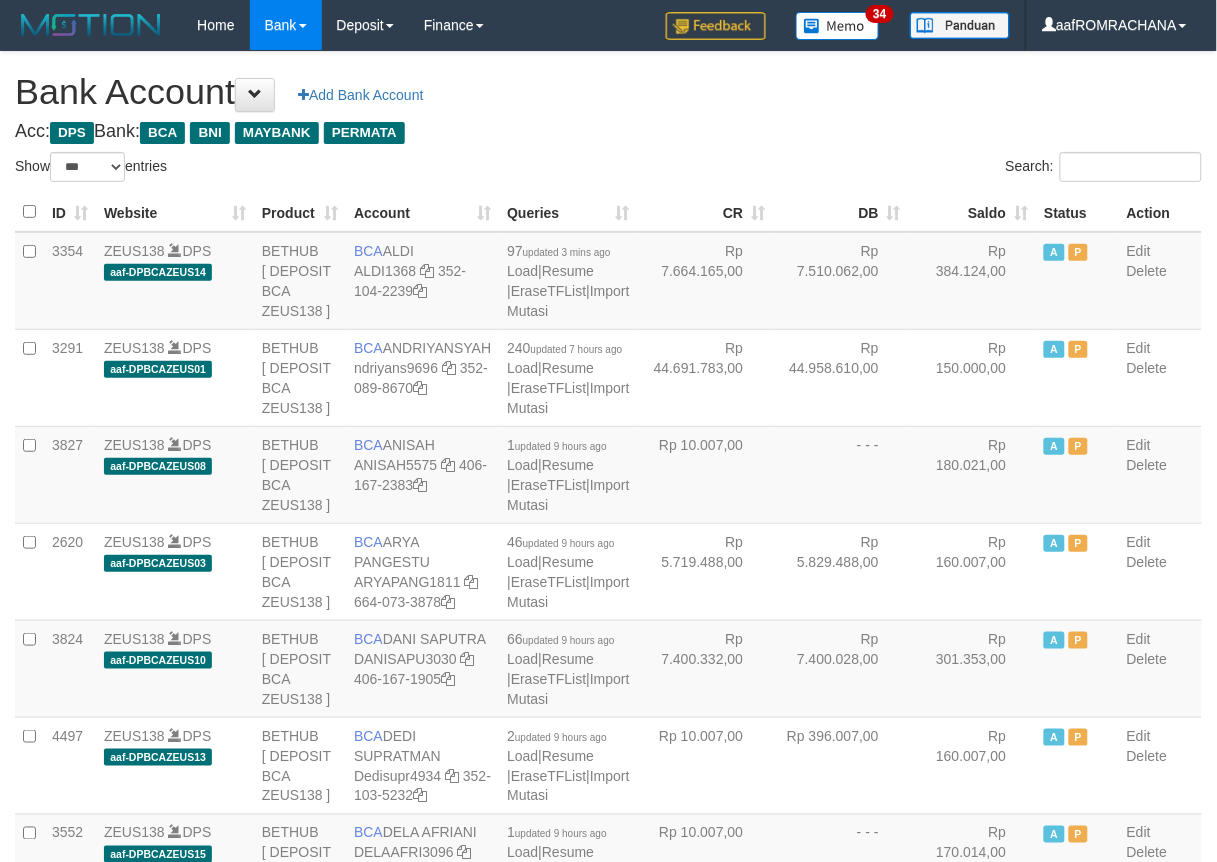 click on "Acc: 										 DPS
Bank:   BCA   BNI   MAYBANK   PERMATA" at bounding box center [608, 132] 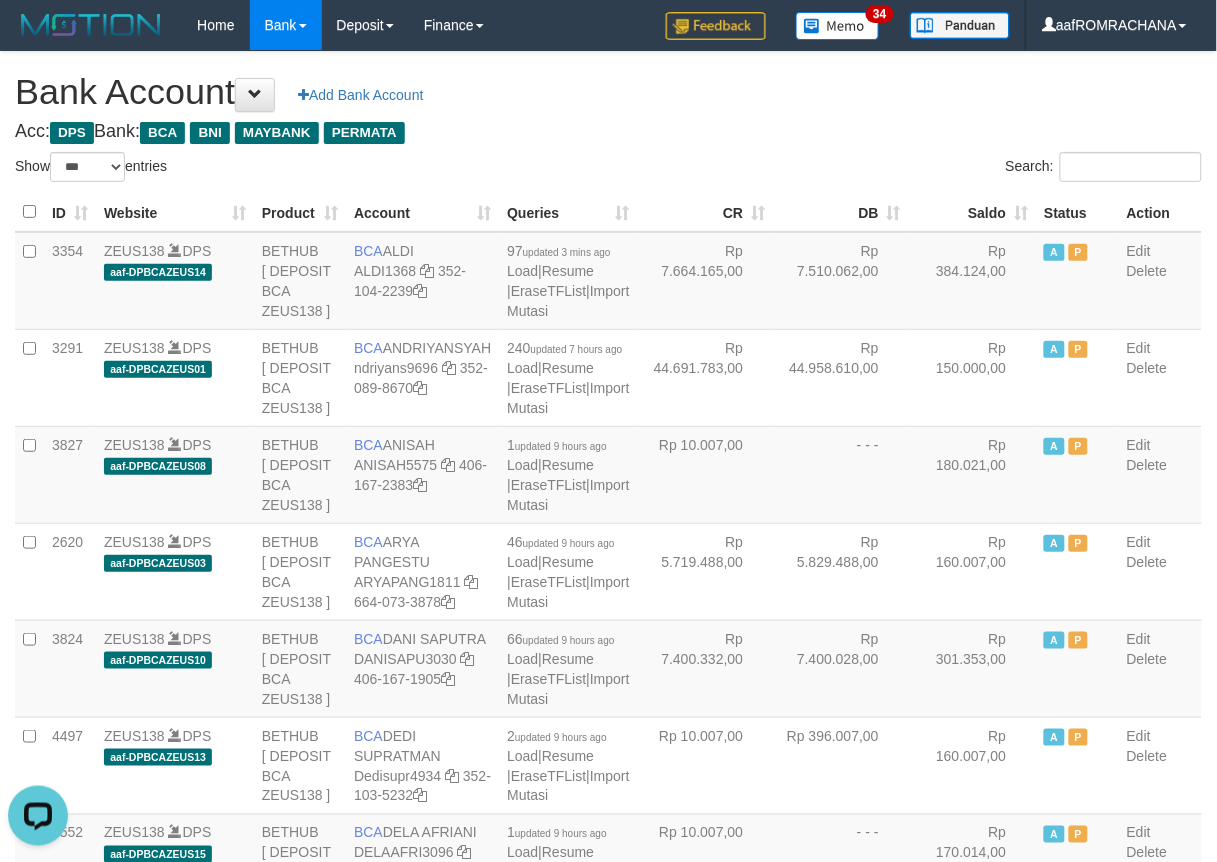 scroll, scrollTop: 0, scrollLeft: 0, axis: both 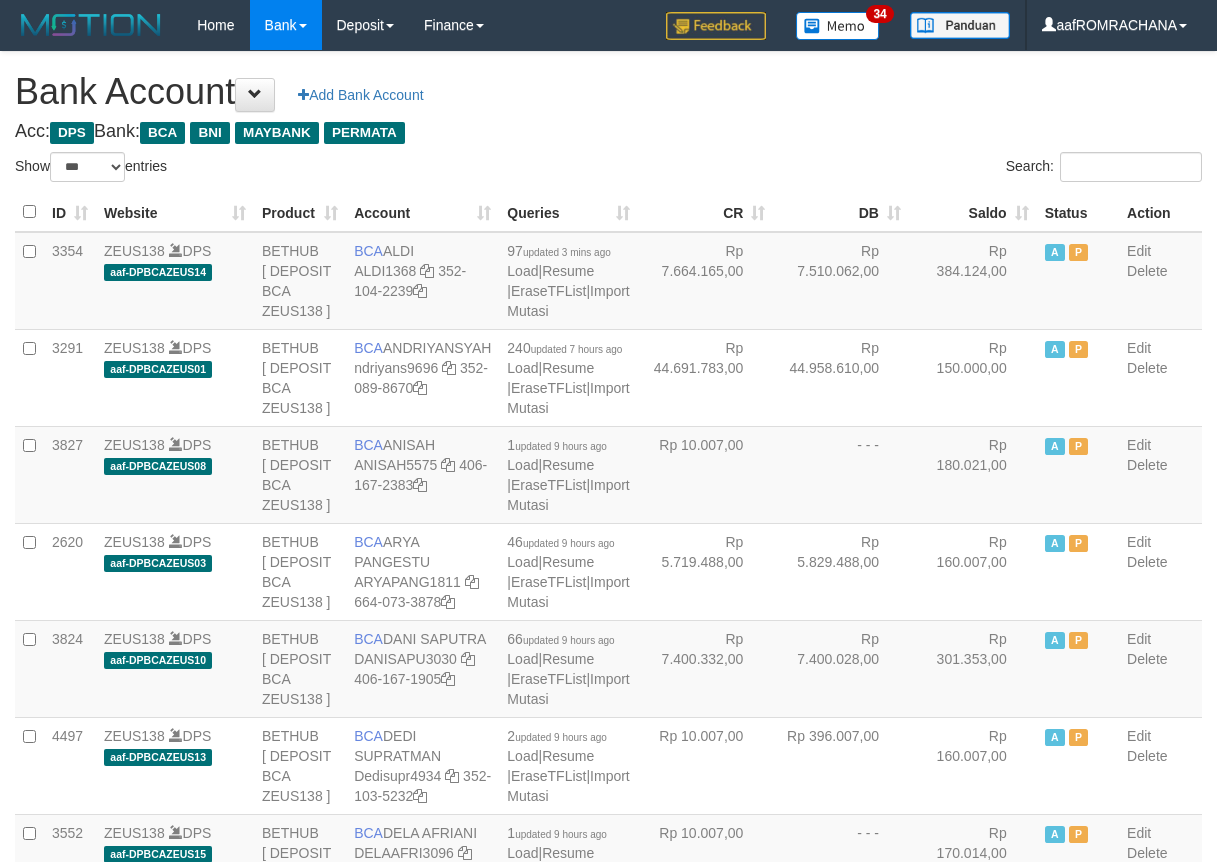 select on "***" 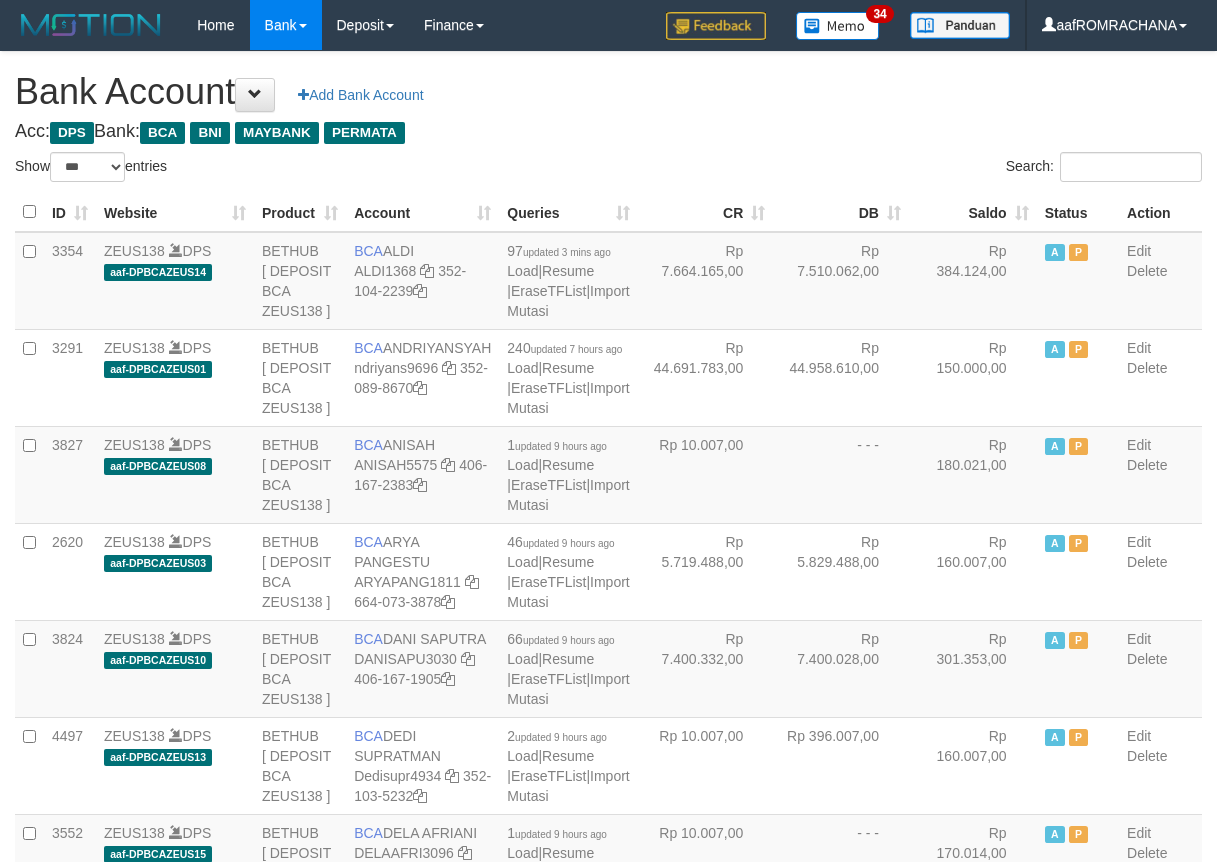 click on "Saldo" at bounding box center (973, 212) 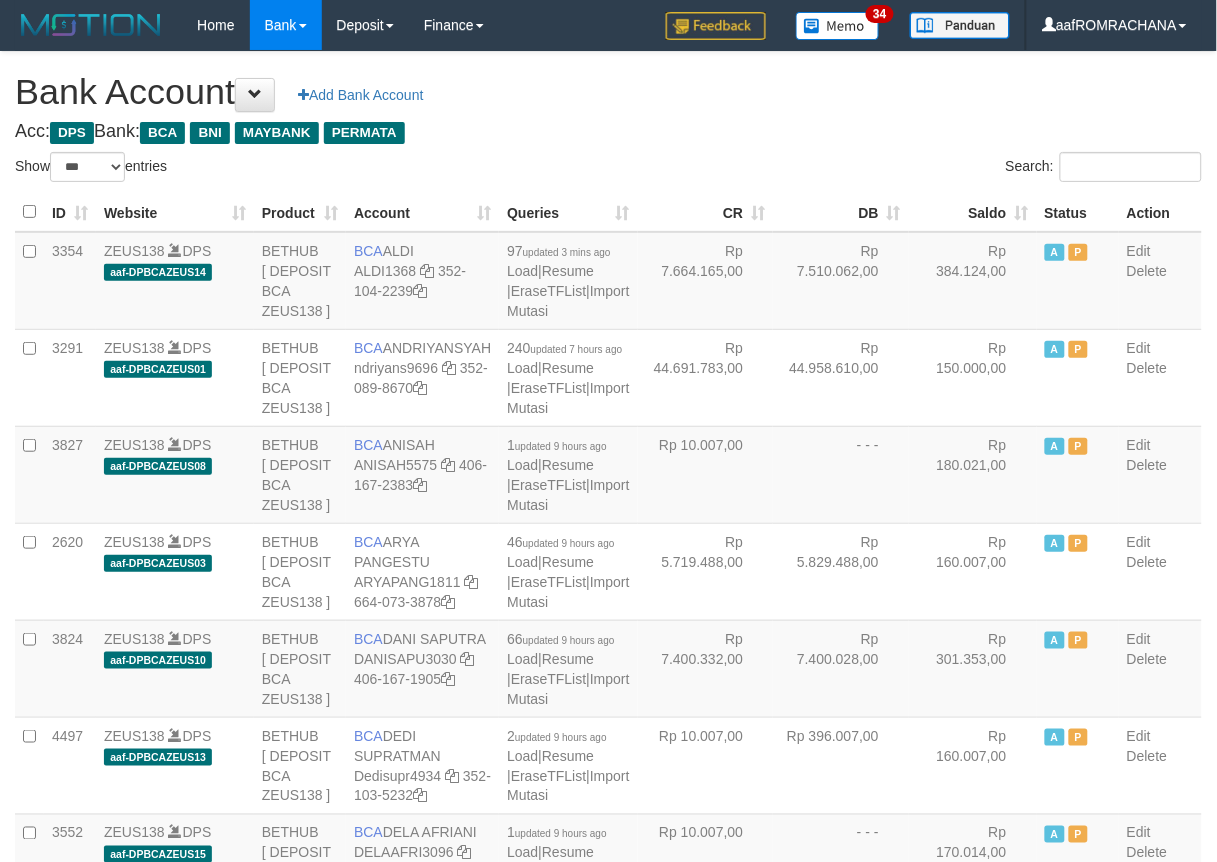 click on "Saldo" at bounding box center [973, 212] 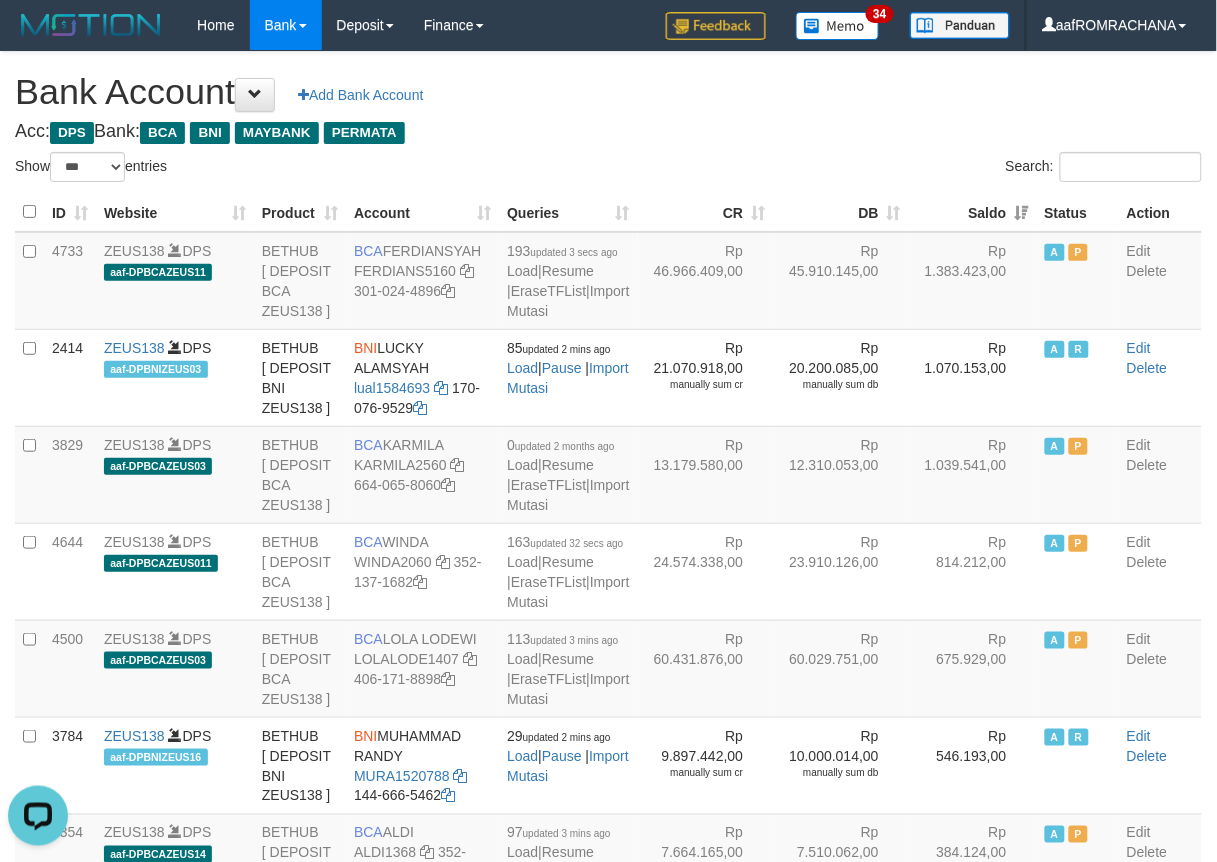 scroll, scrollTop: 0, scrollLeft: 0, axis: both 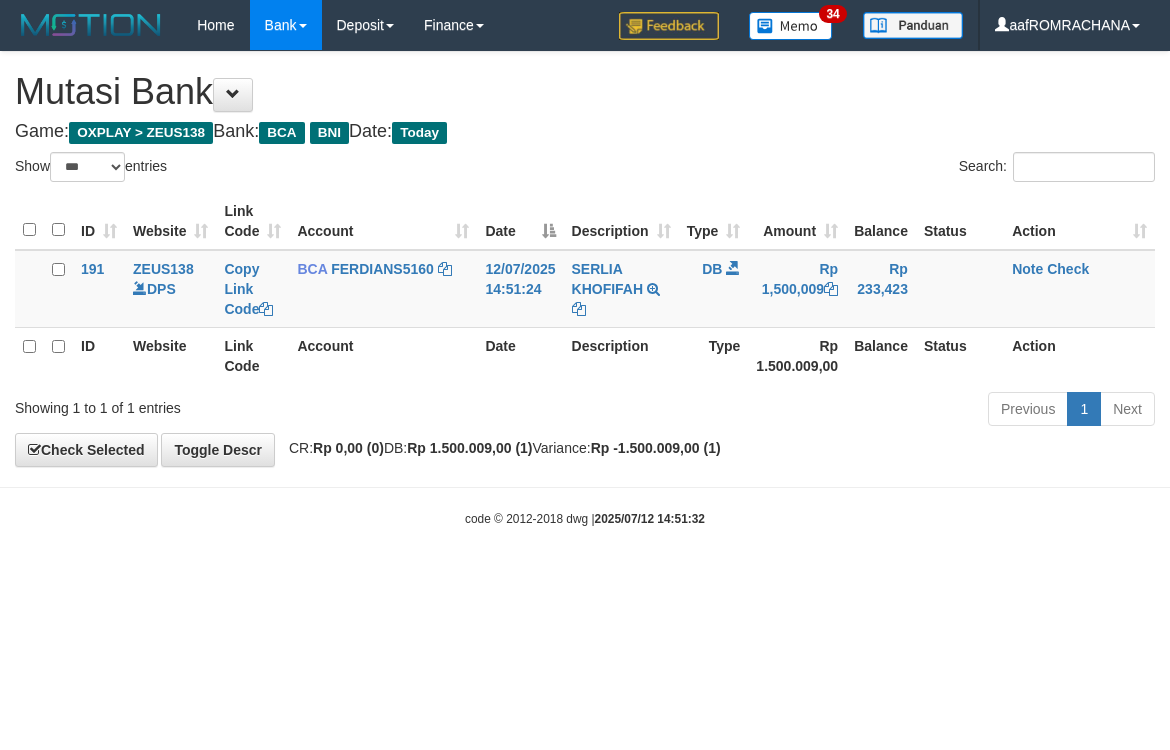 select on "***" 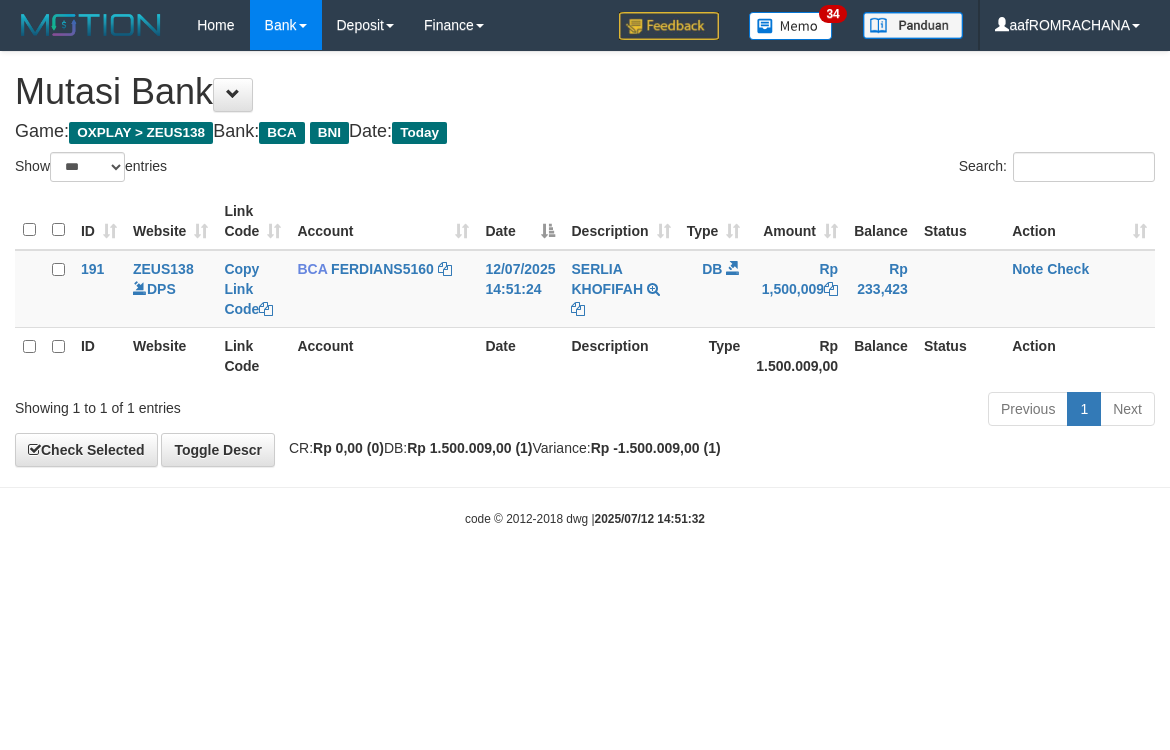scroll, scrollTop: 0, scrollLeft: 0, axis: both 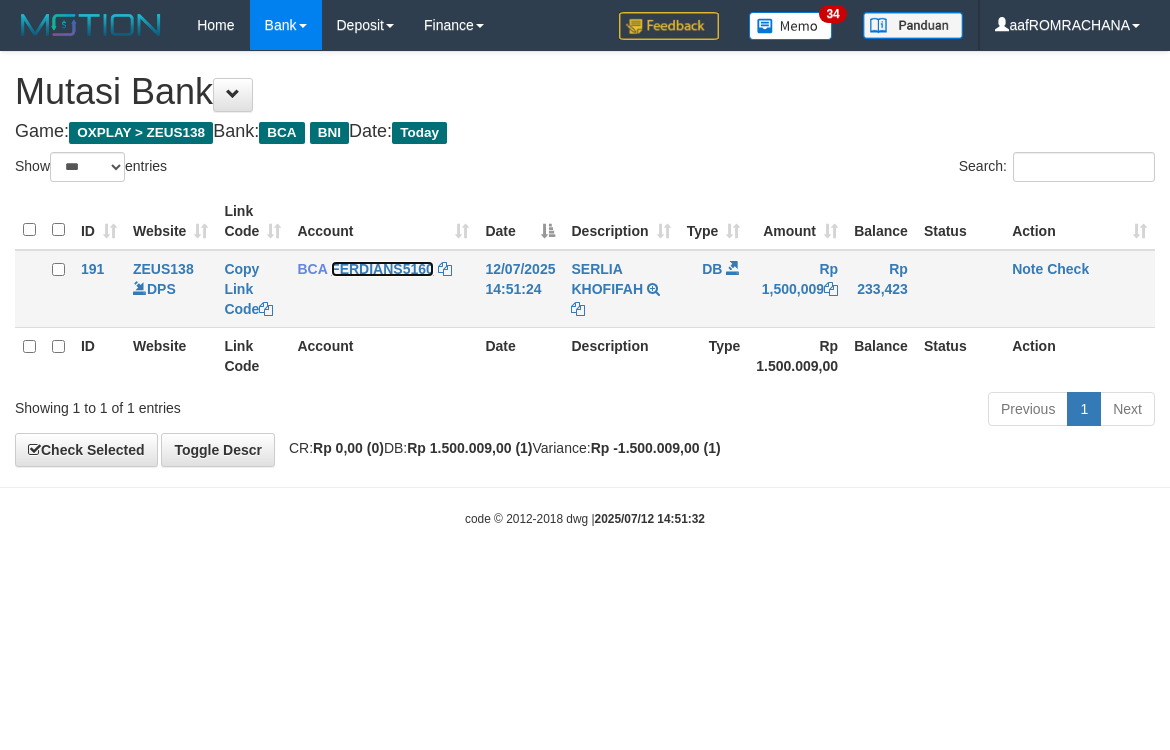 click on "FERDIANS5160" at bounding box center (382, 269) 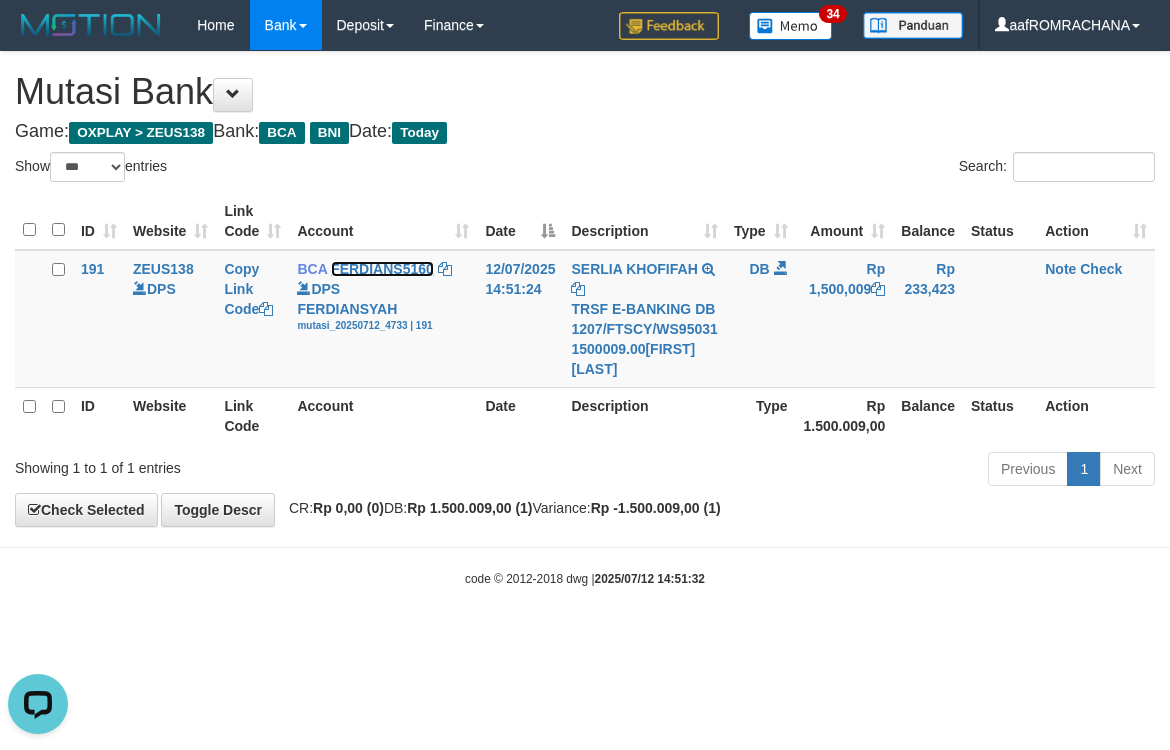 scroll, scrollTop: 0, scrollLeft: 0, axis: both 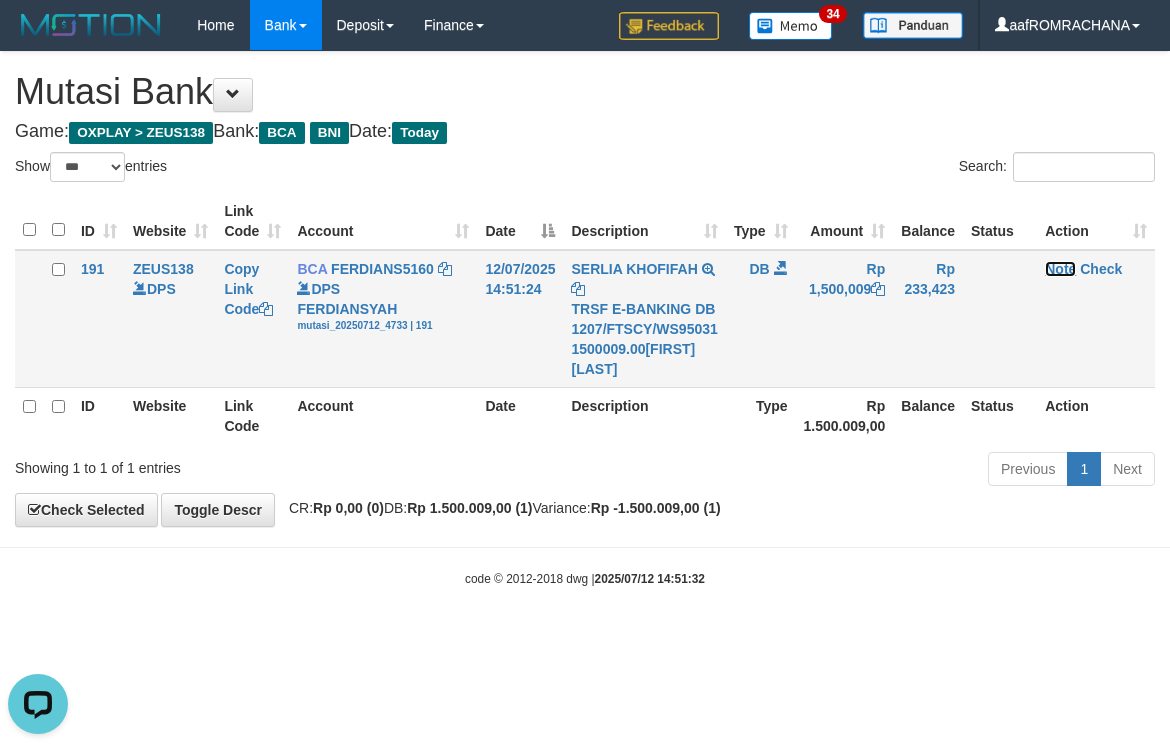 click on "Note" at bounding box center (1060, 269) 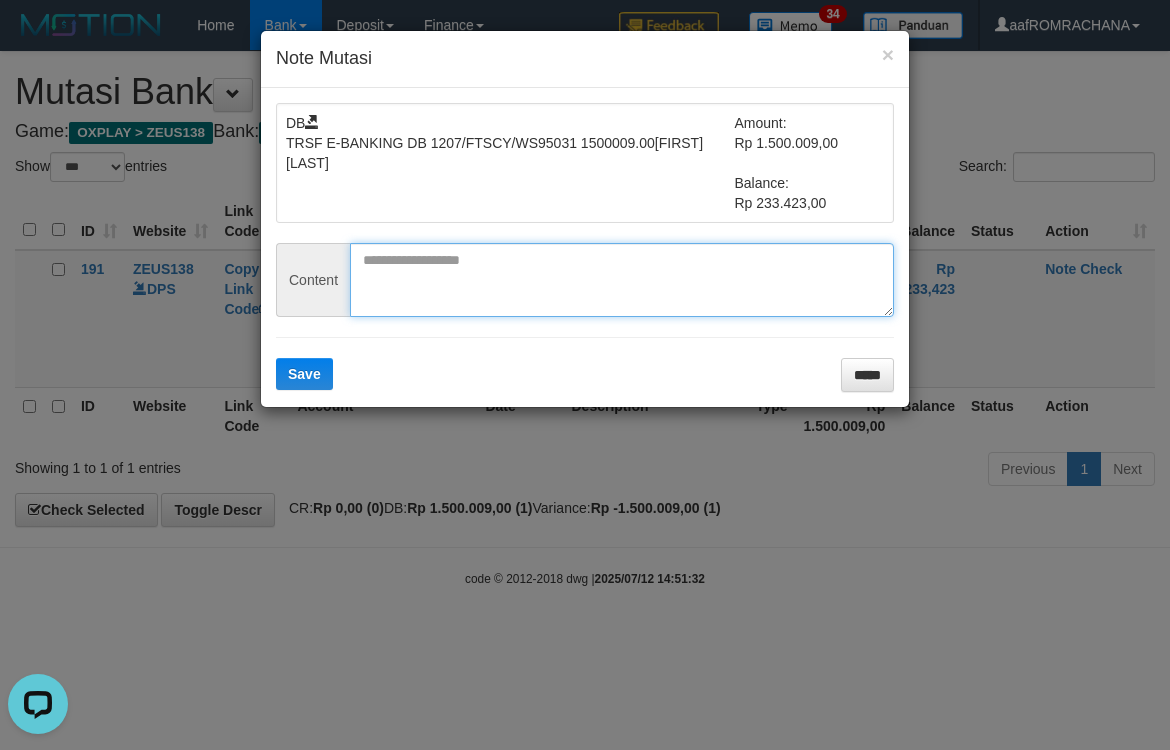 click at bounding box center [622, 280] 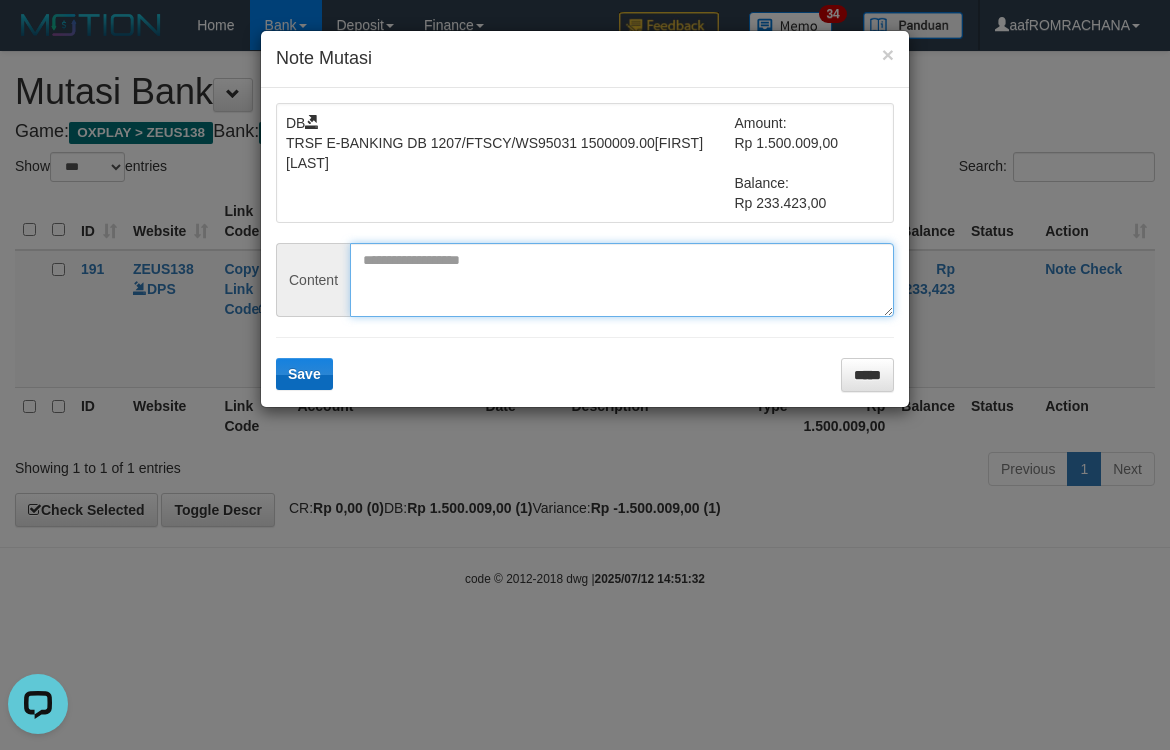 paste on "**********" 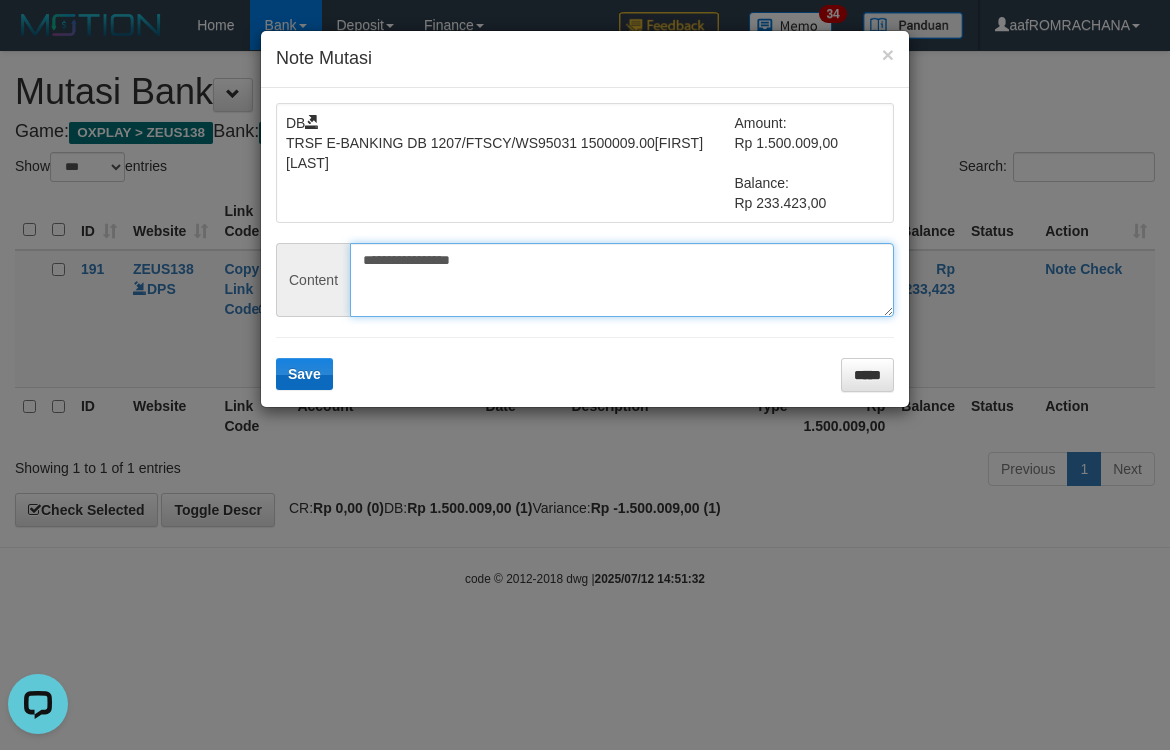 type on "**********" 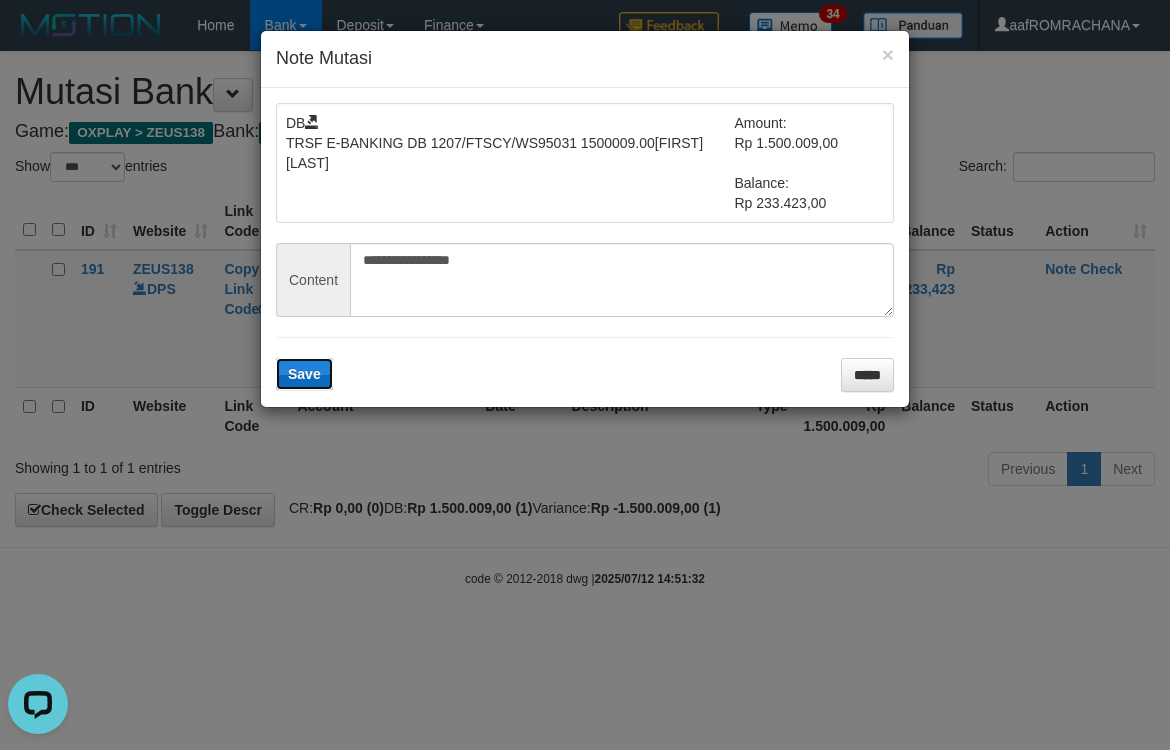 click on "Save" at bounding box center (304, 374) 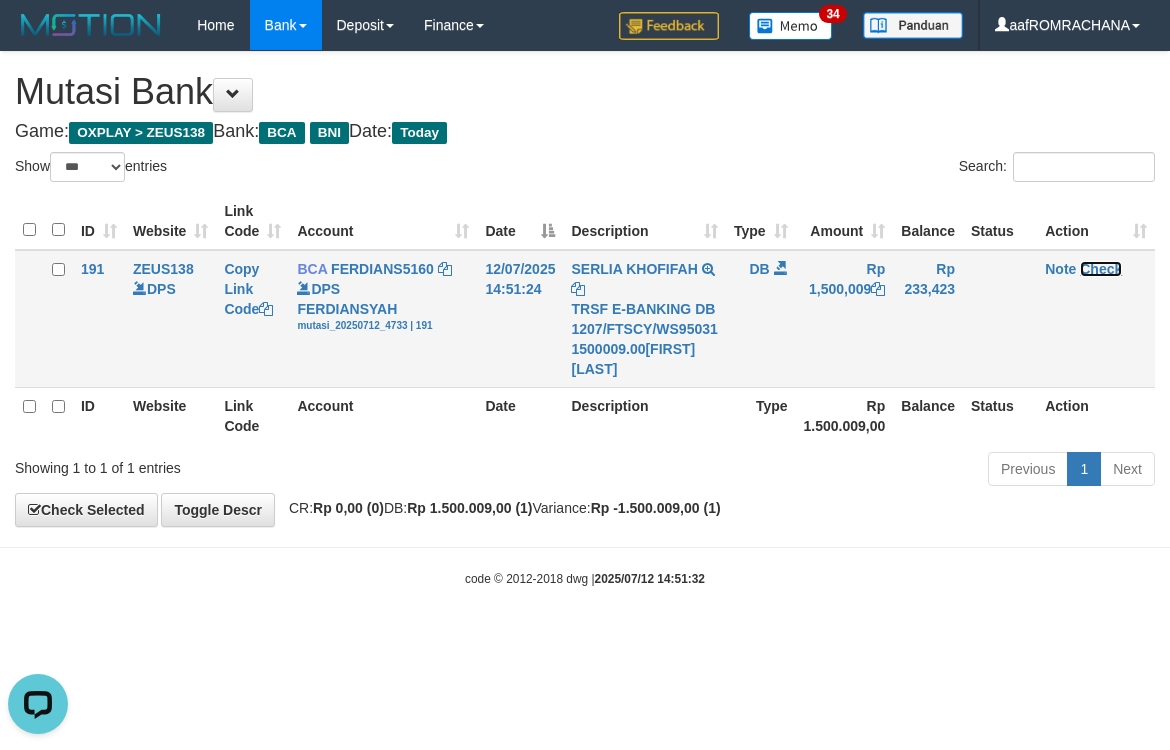 click on "Check" at bounding box center [1101, 269] 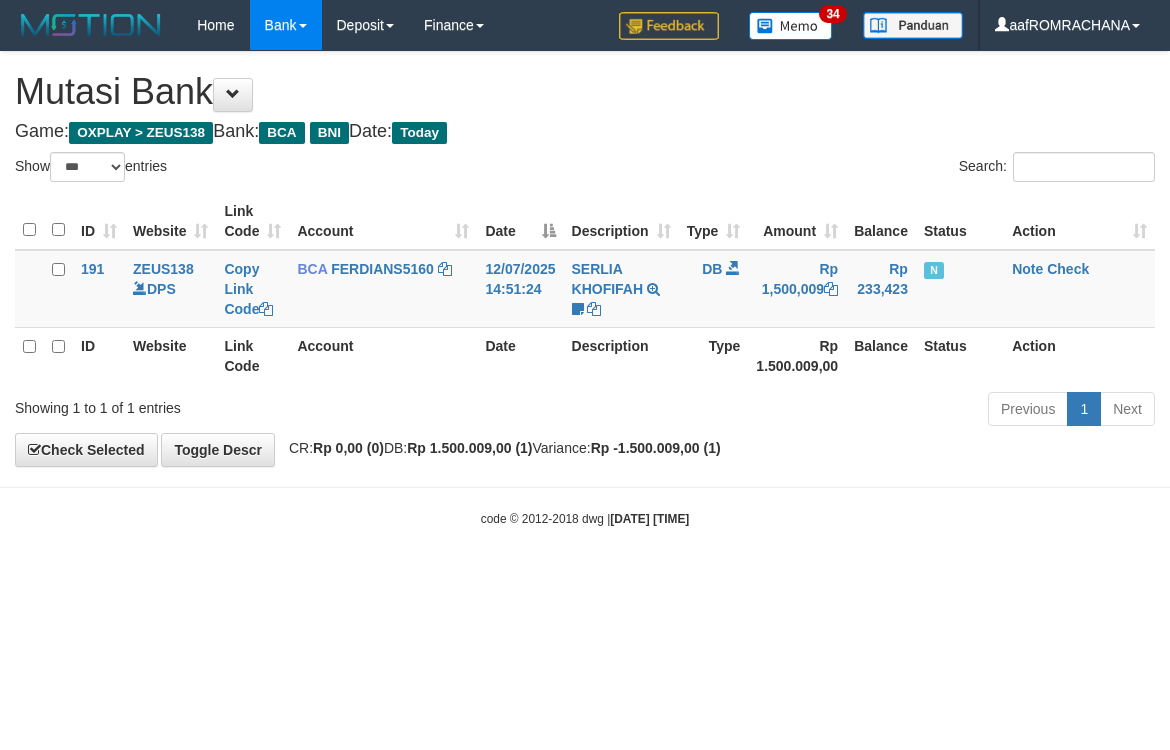 select on "***" 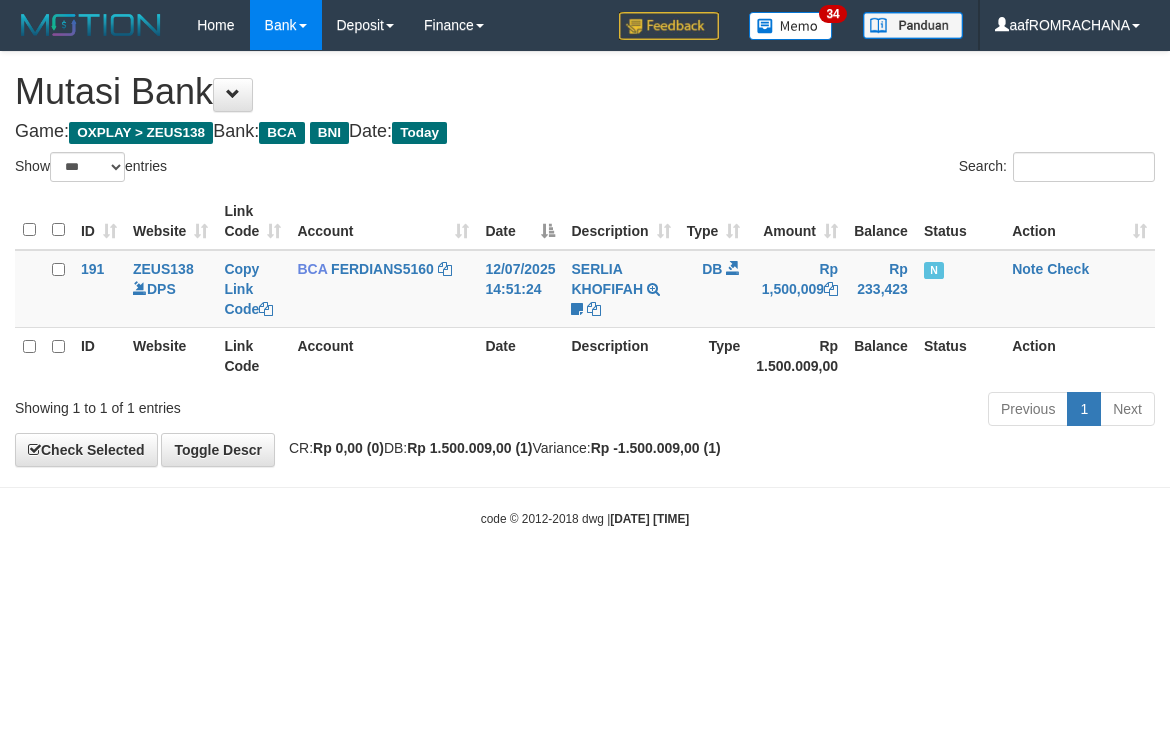 scroll, scrollTop: 0, scrollLeft: 0, axis: both 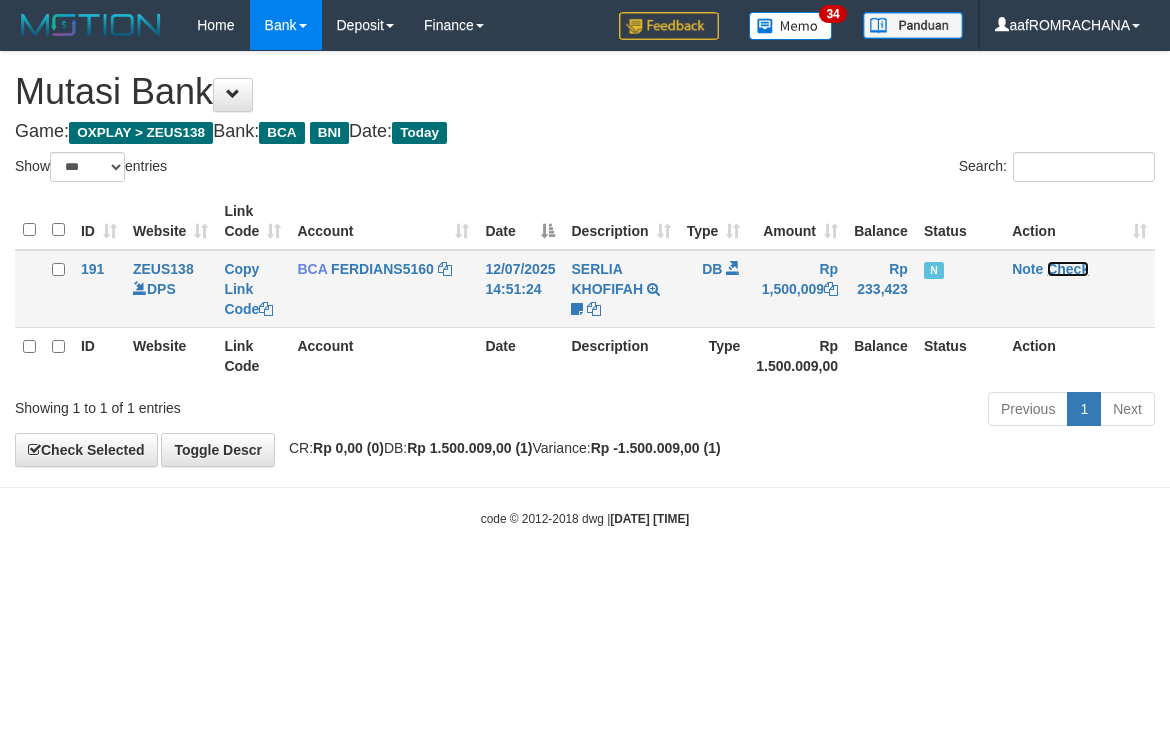 click on "Check" at bounding box center [1068, 269] 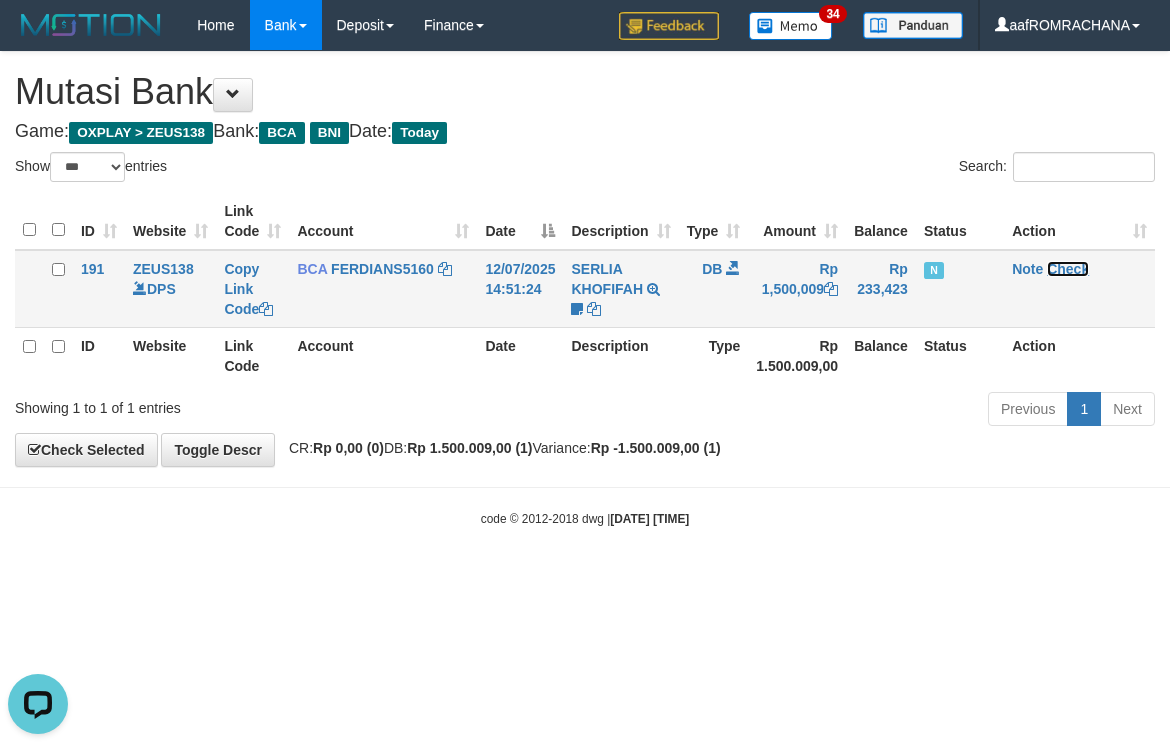 scroll, scrollTop: 0, scrollLeft: 0, axis: both 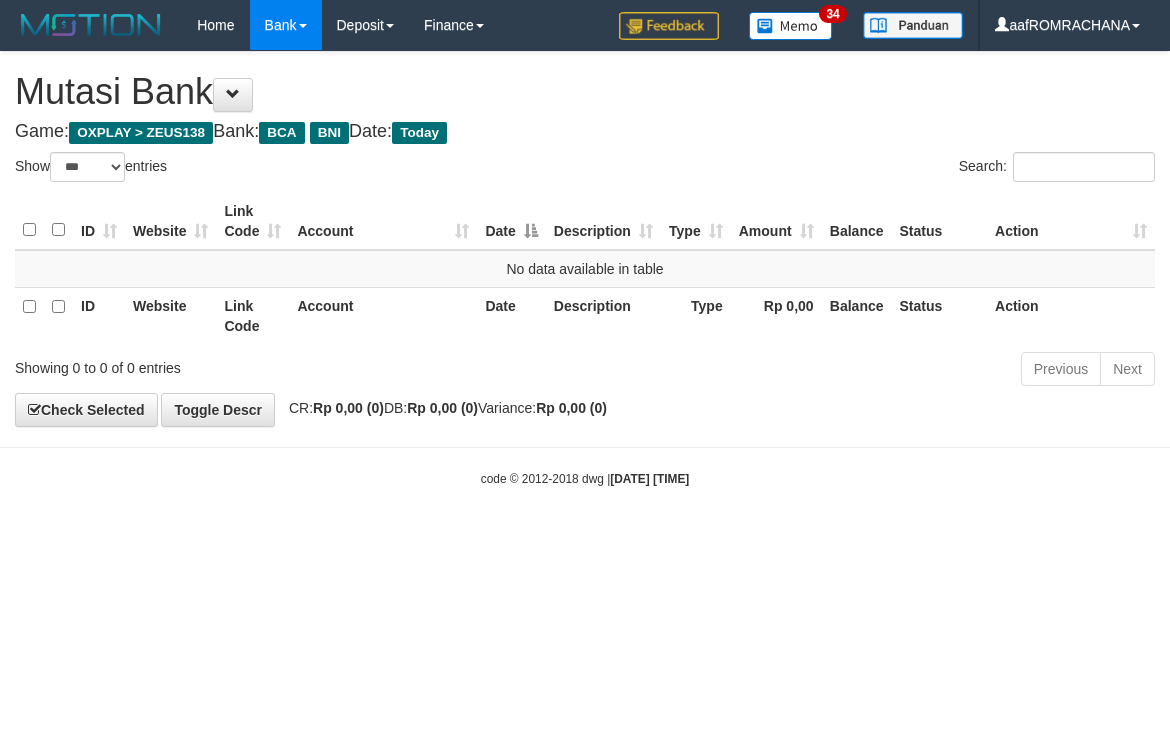select on "***" 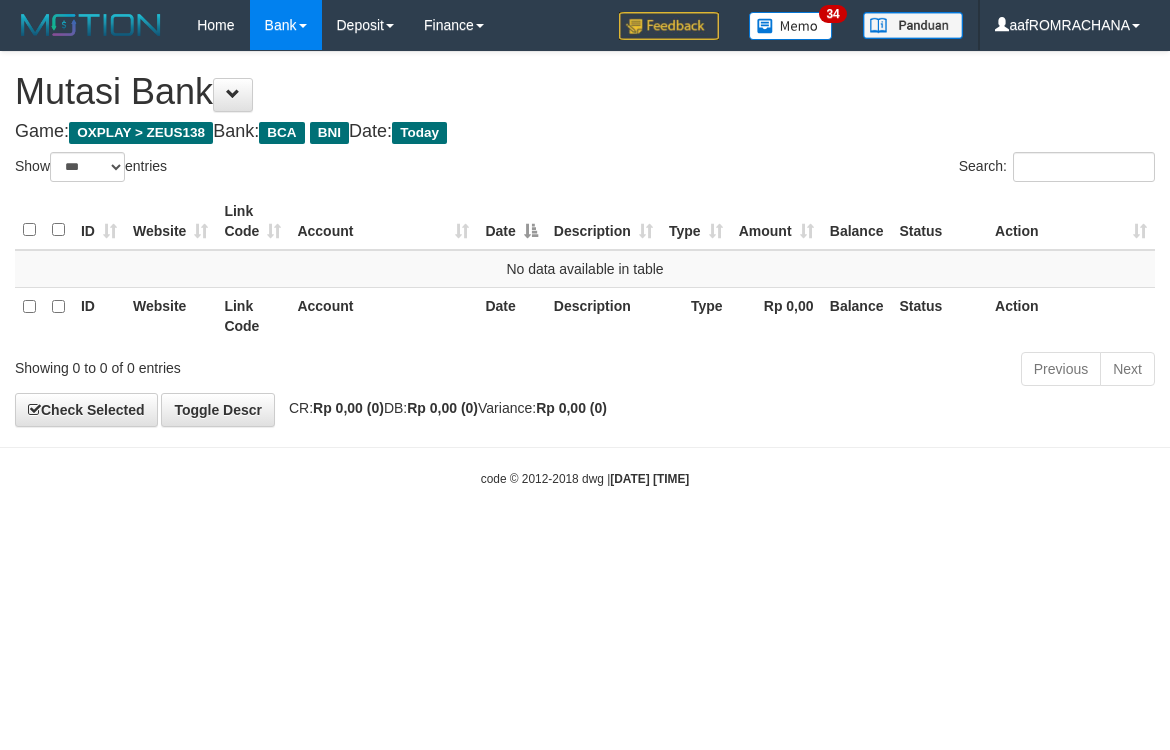 scroll, scrollTop: 0, scrollLeft: 0, axis: both 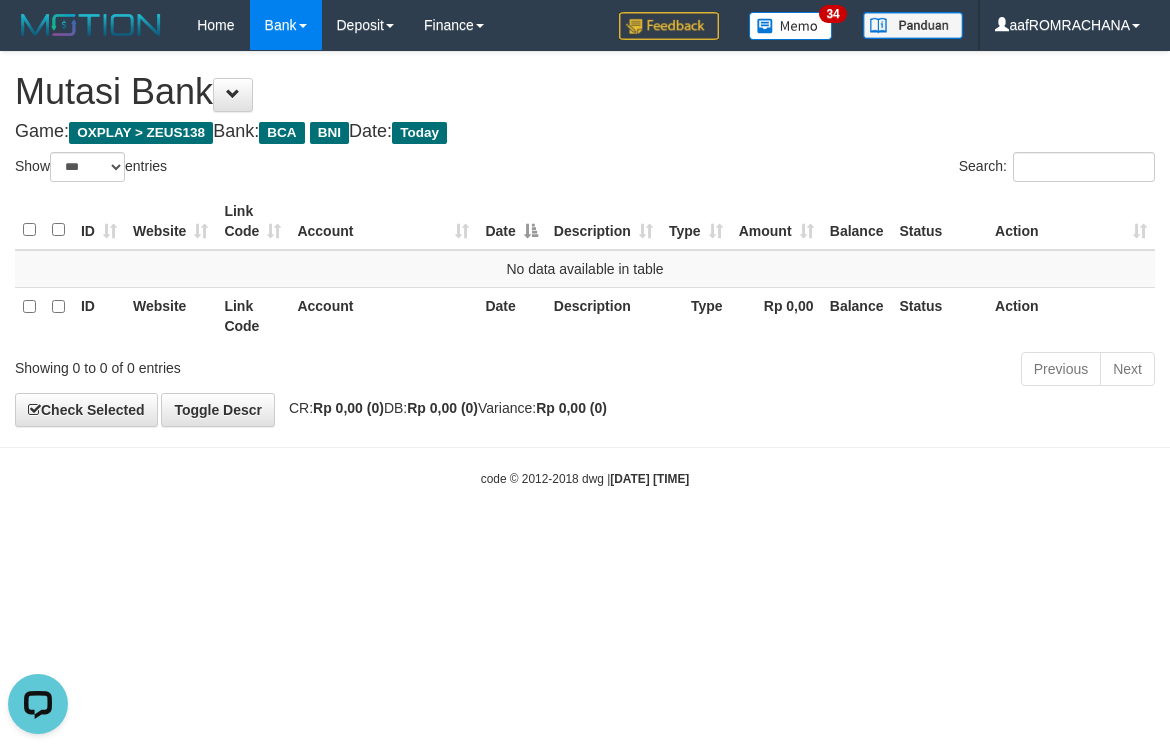 drag, startPoint x: 604, startPoint y: 524, endPoint x: 588, endPoint y: 528, distance: 16.492422 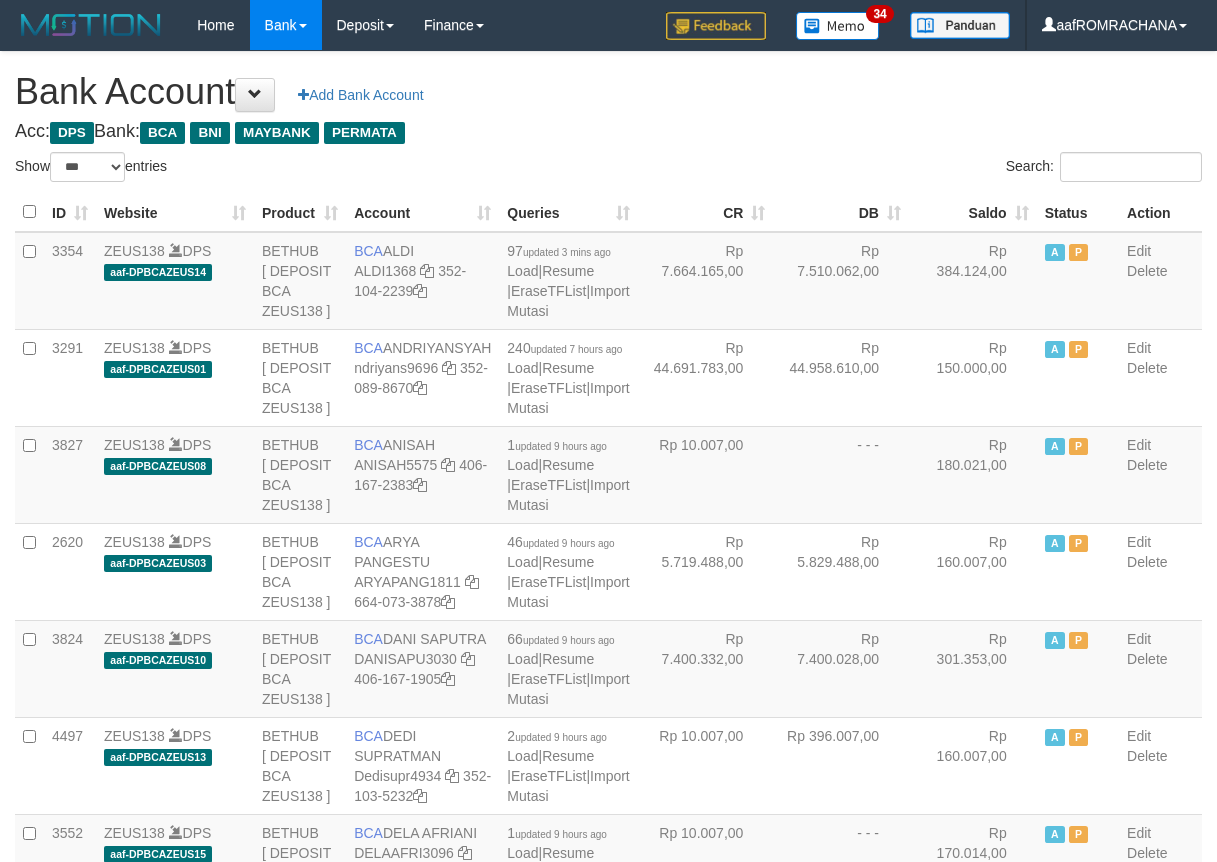 select on "***" 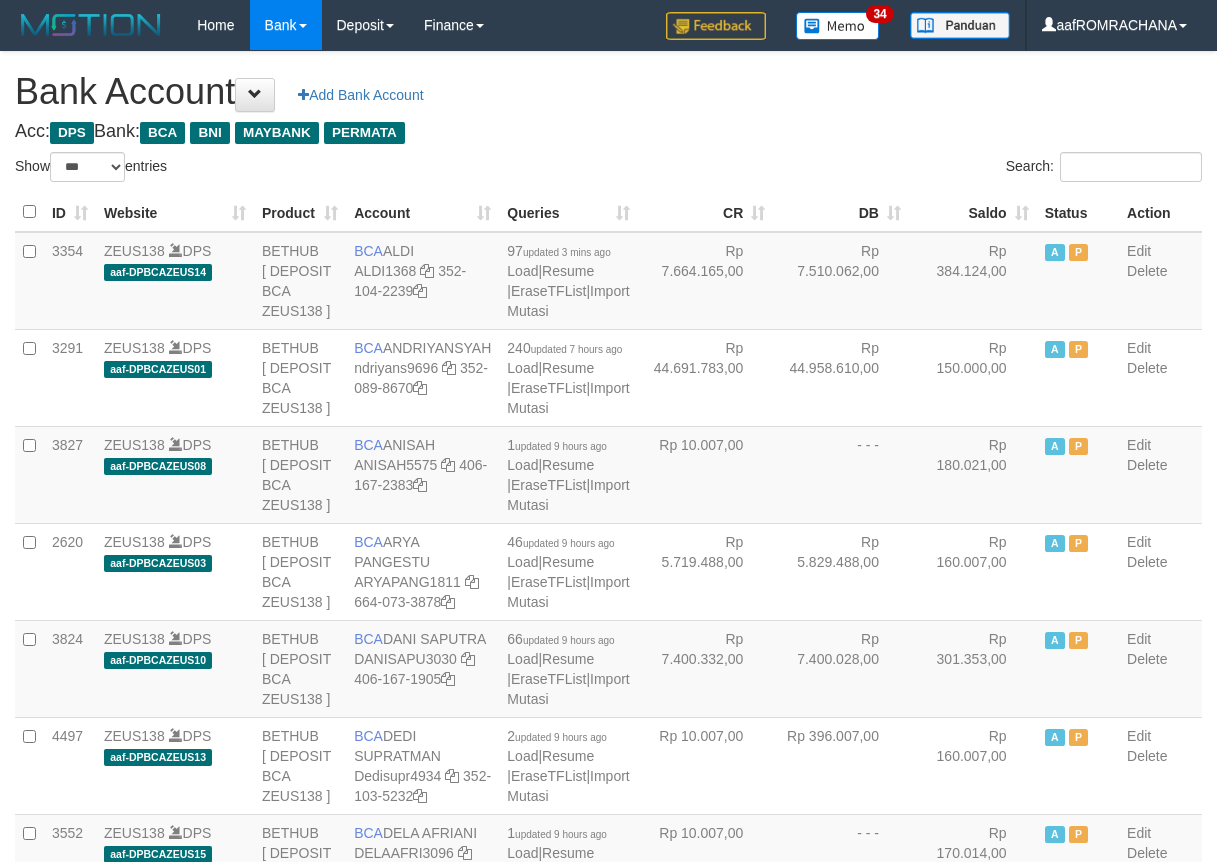 scroll, scrollTop: 0, scrollLeft: 0, axis: both 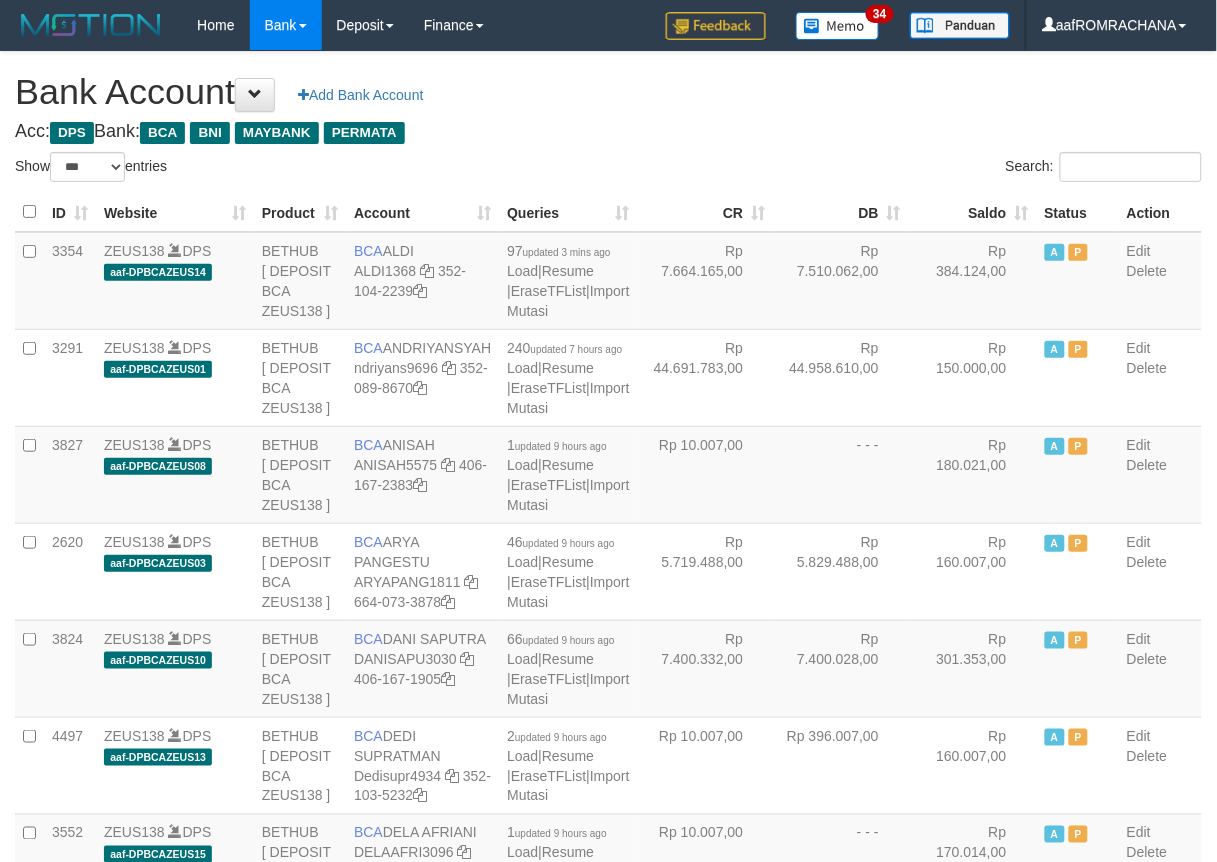 click on "Saldo" at bounding box center [973, 212] 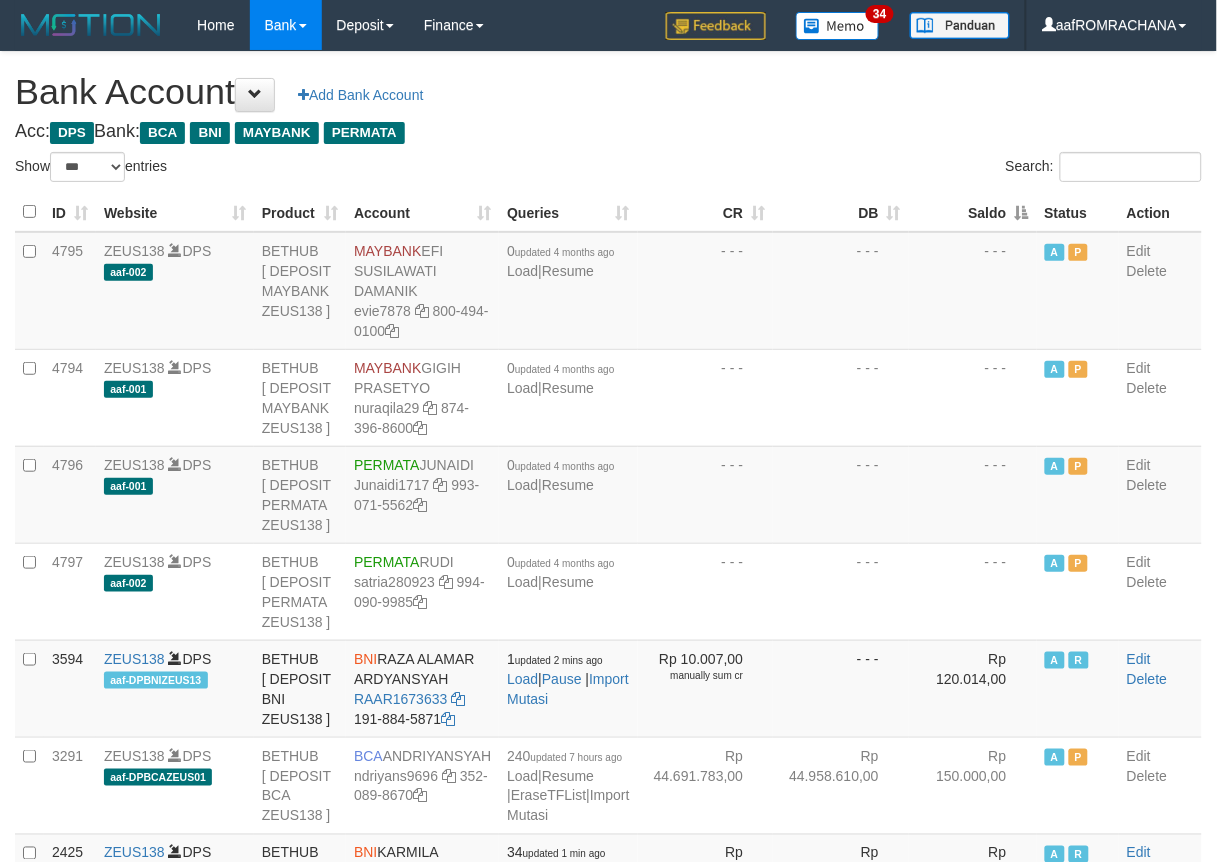 click on "Saldo" at bounding box center (973, 212) 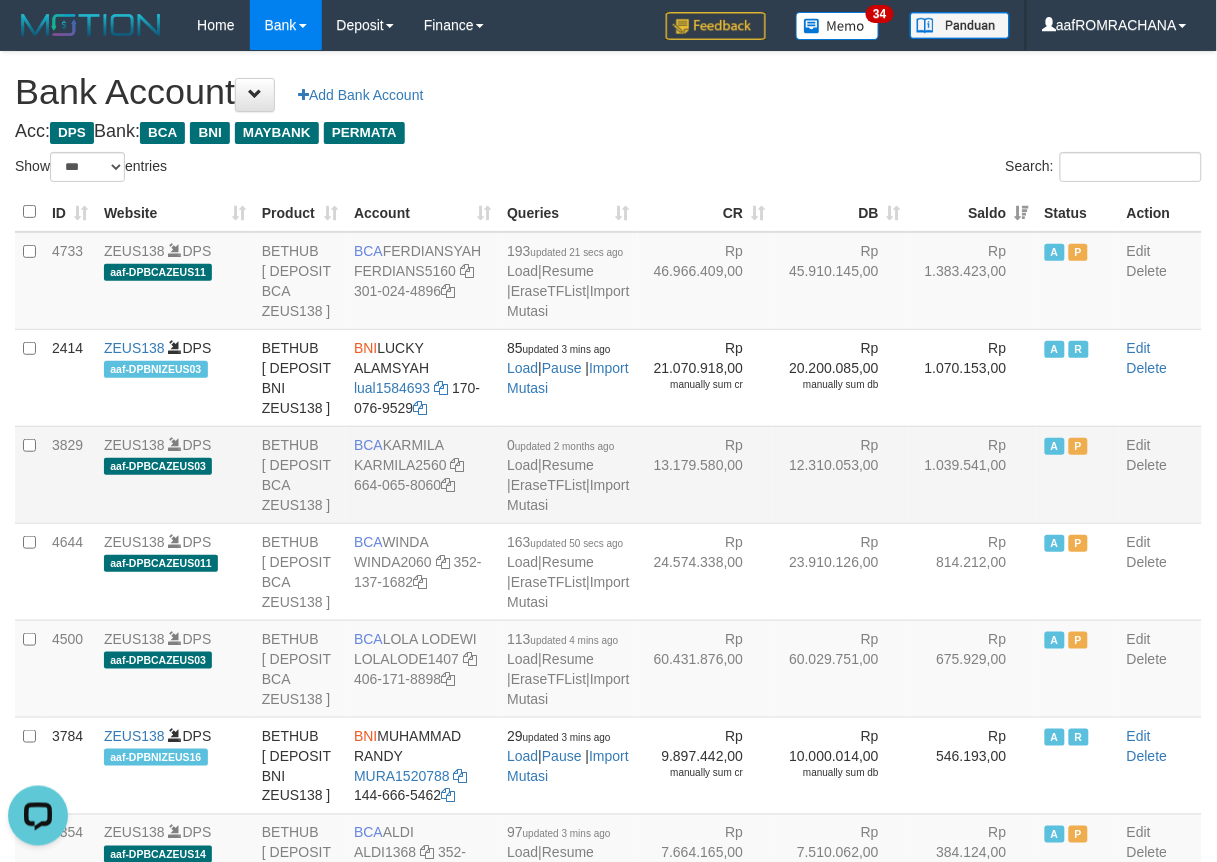 scroll, scrollTop: 0, scrollLeft: 0, axis: both 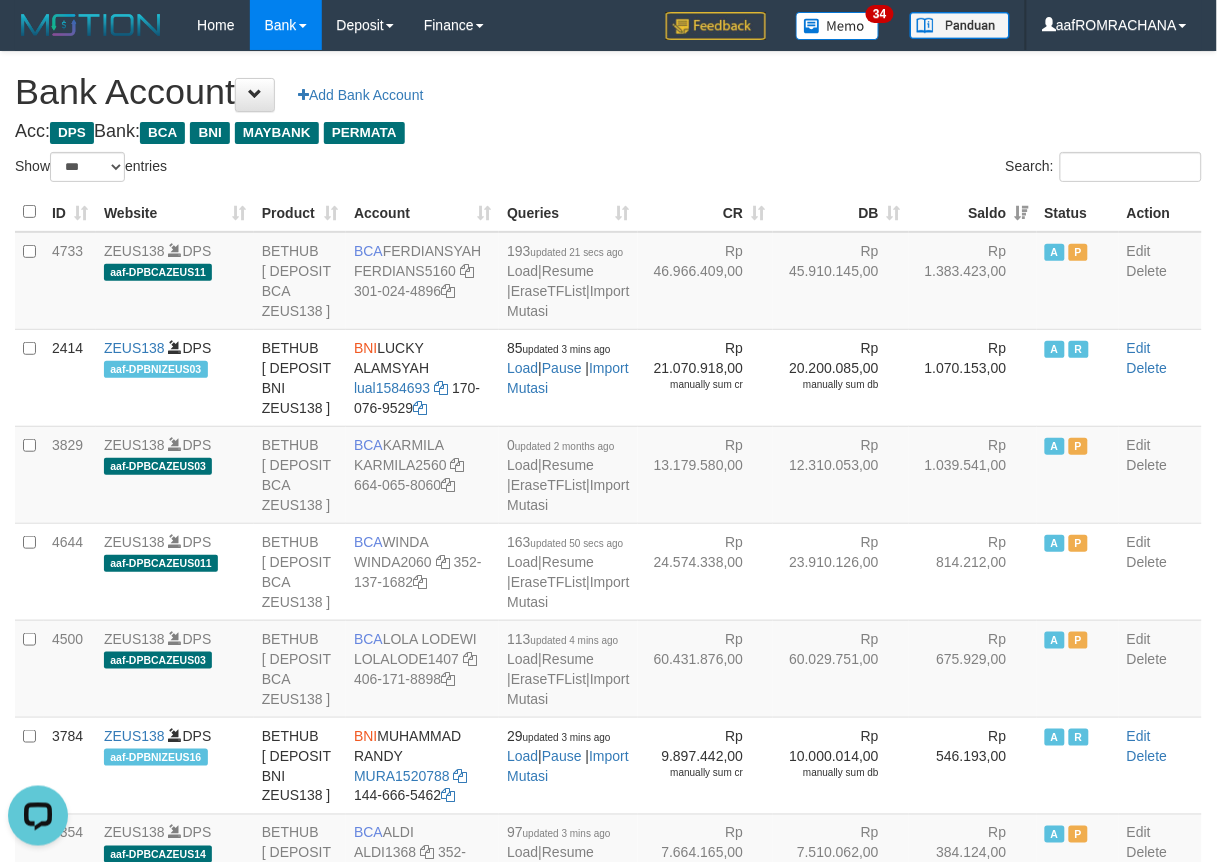 click on "Search:" at bounding box center (913, 169) 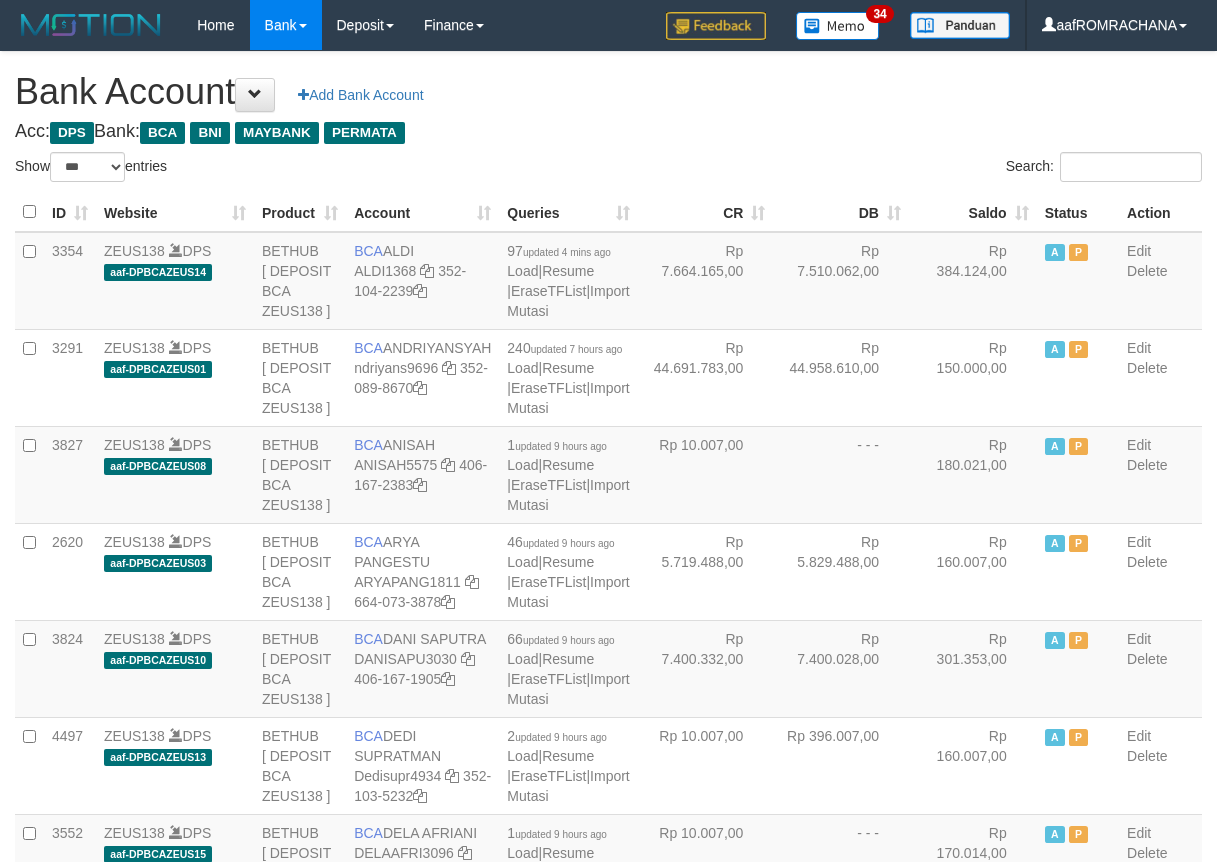 select on "***" 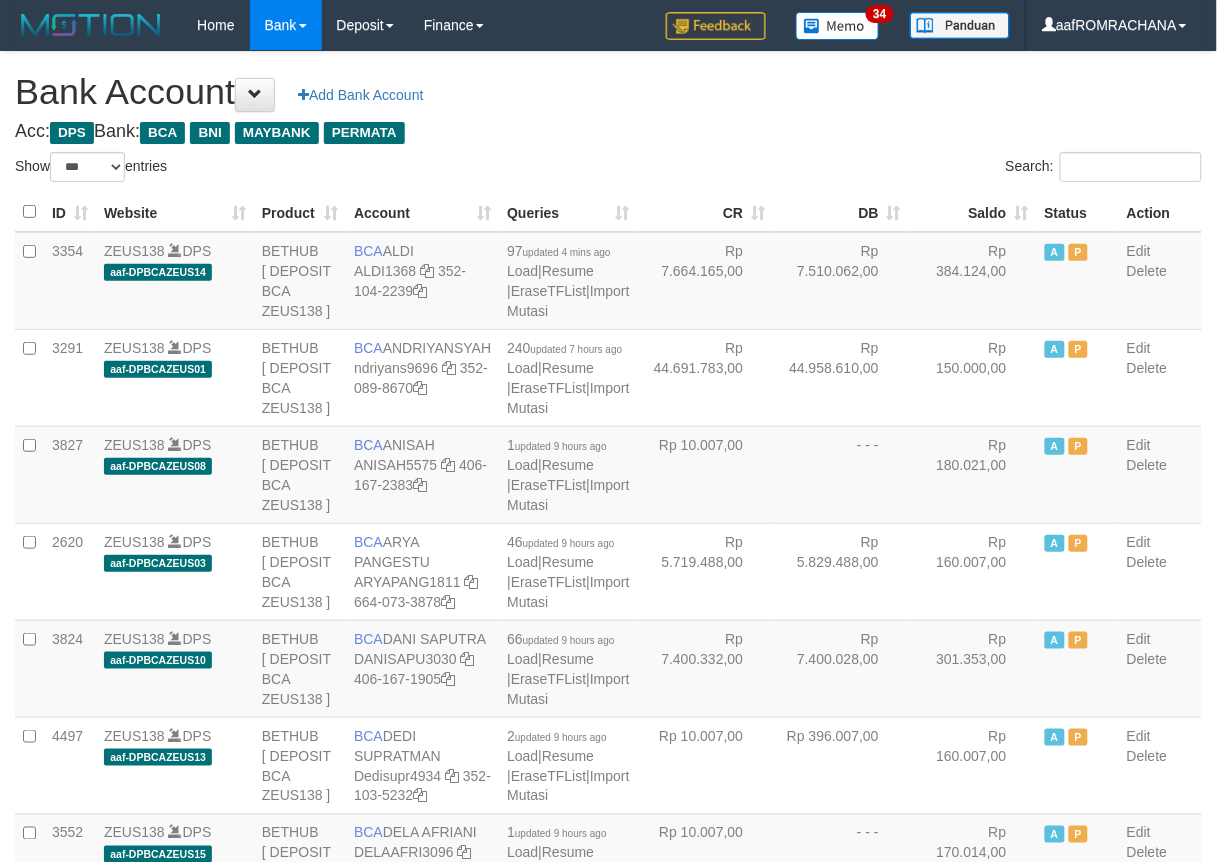 click on "Saldo" at bounding box center (973, 212) 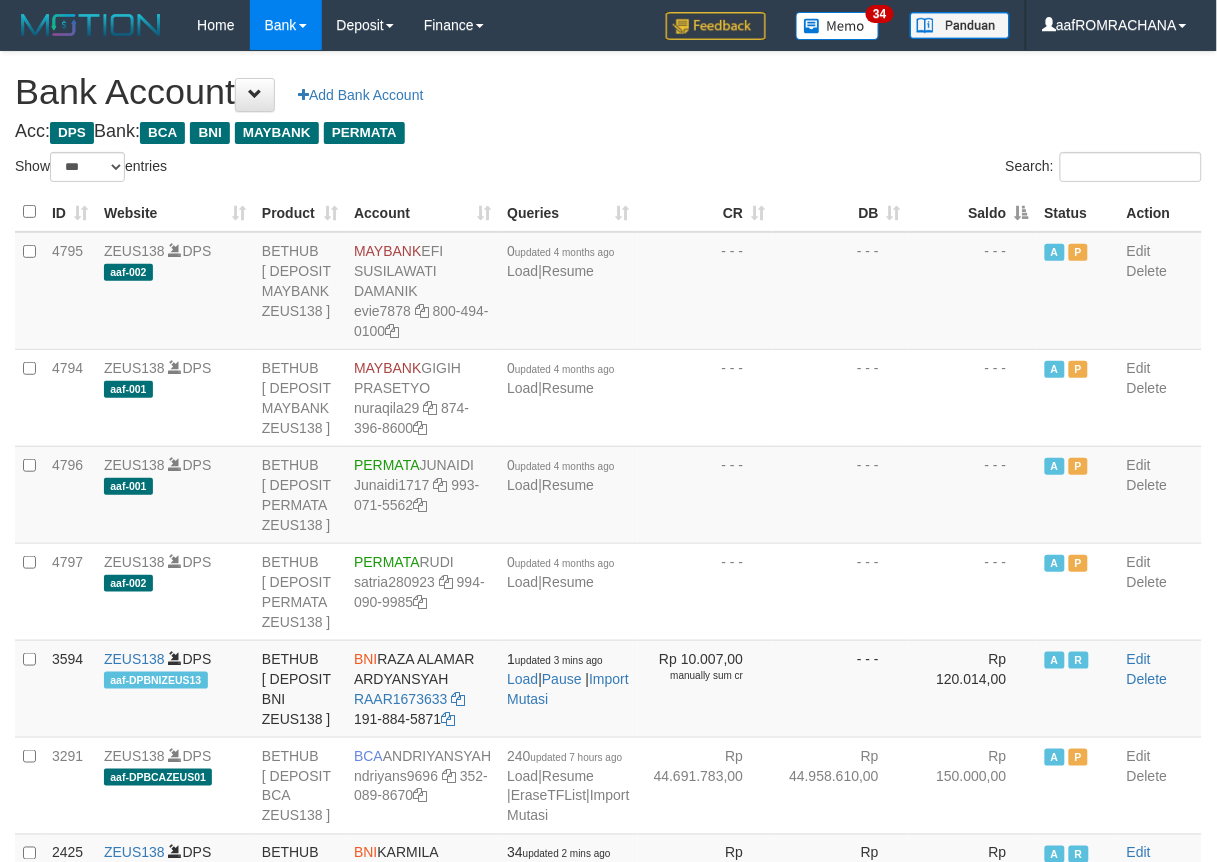 click on "Saldo" at bounding box center (973, 212) 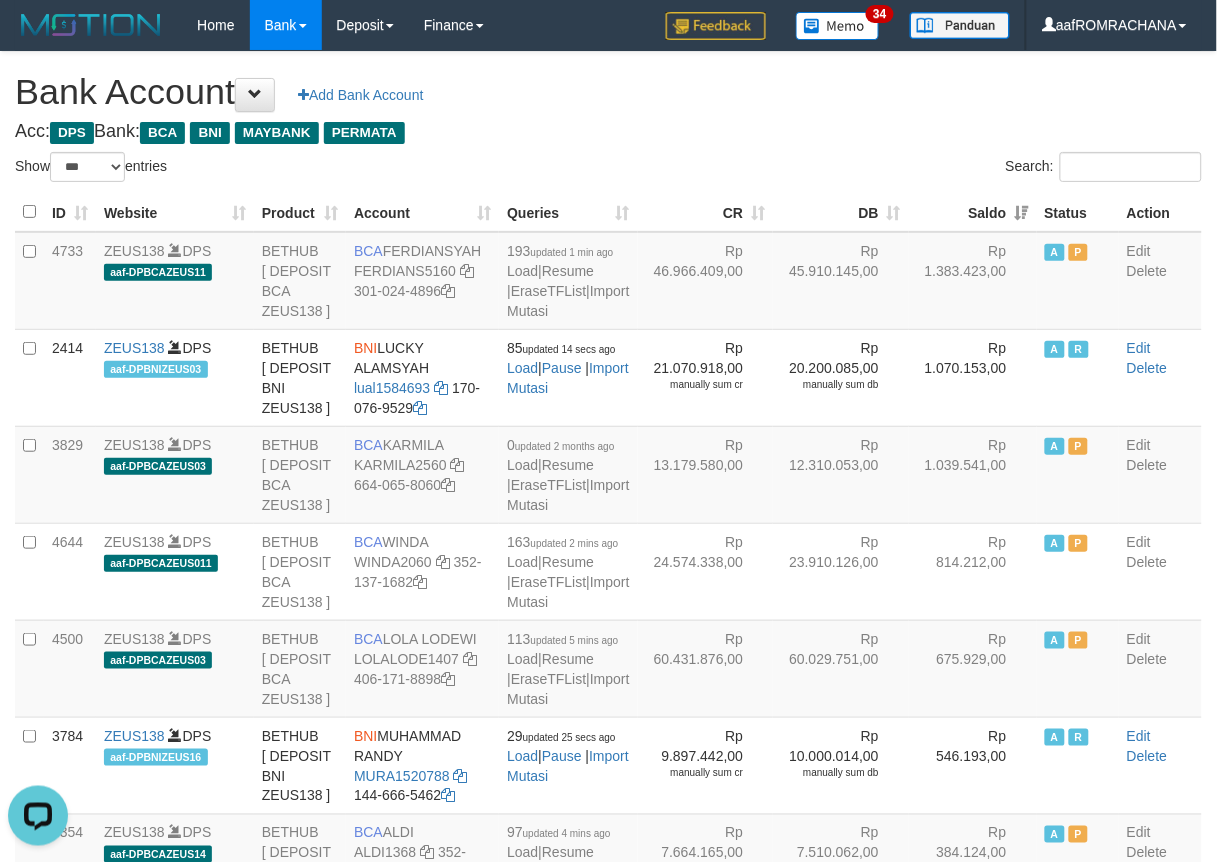 scroll, scrollTop: 0, scrollLeft: 0, axis: both 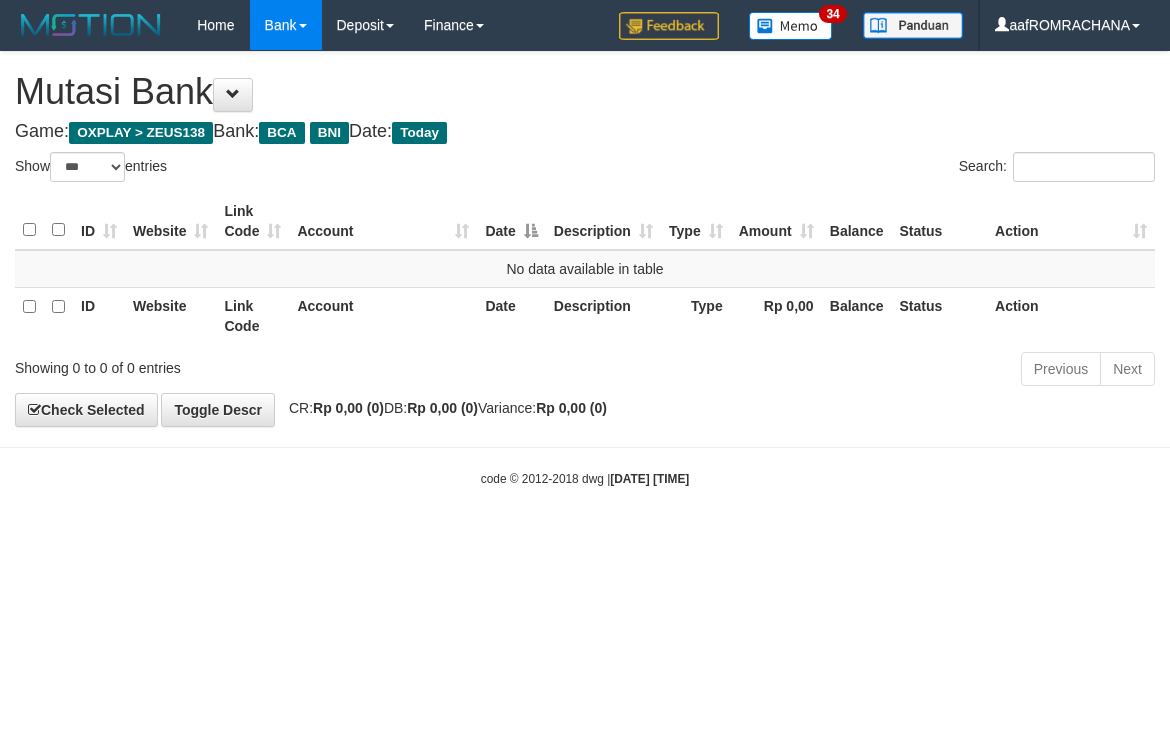 select on "***" 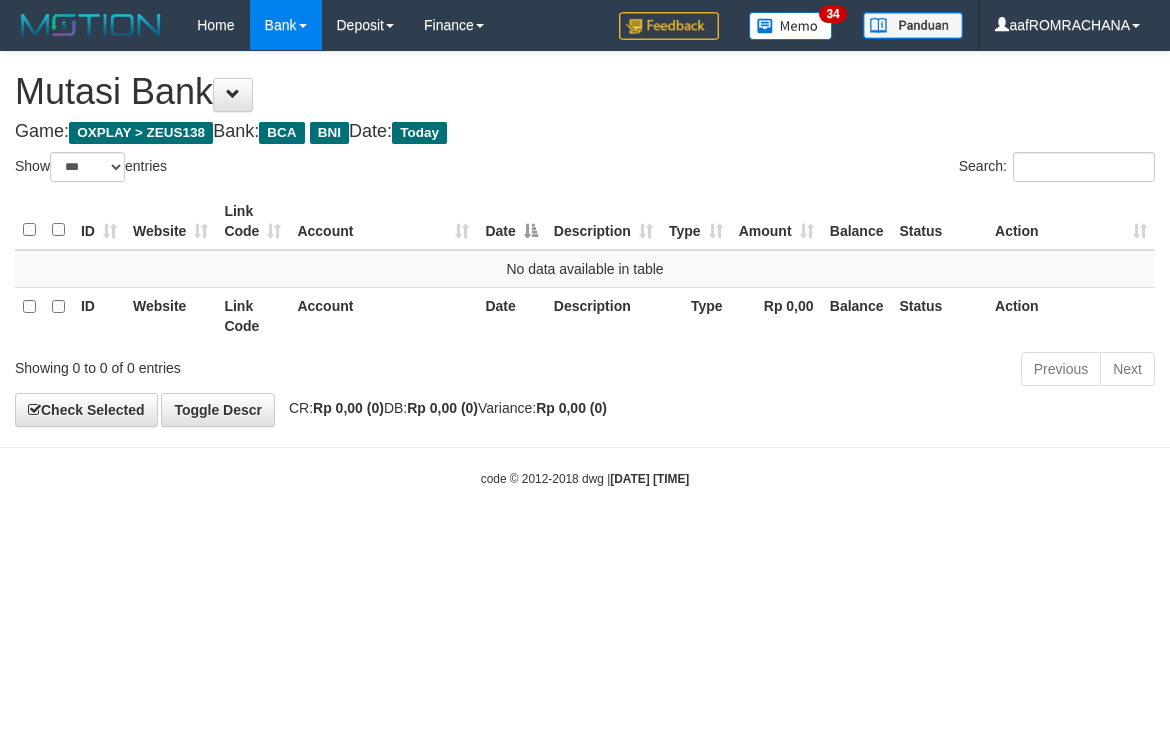 scroll, scrollTop: 0, scrollLeft: 0, axis: both 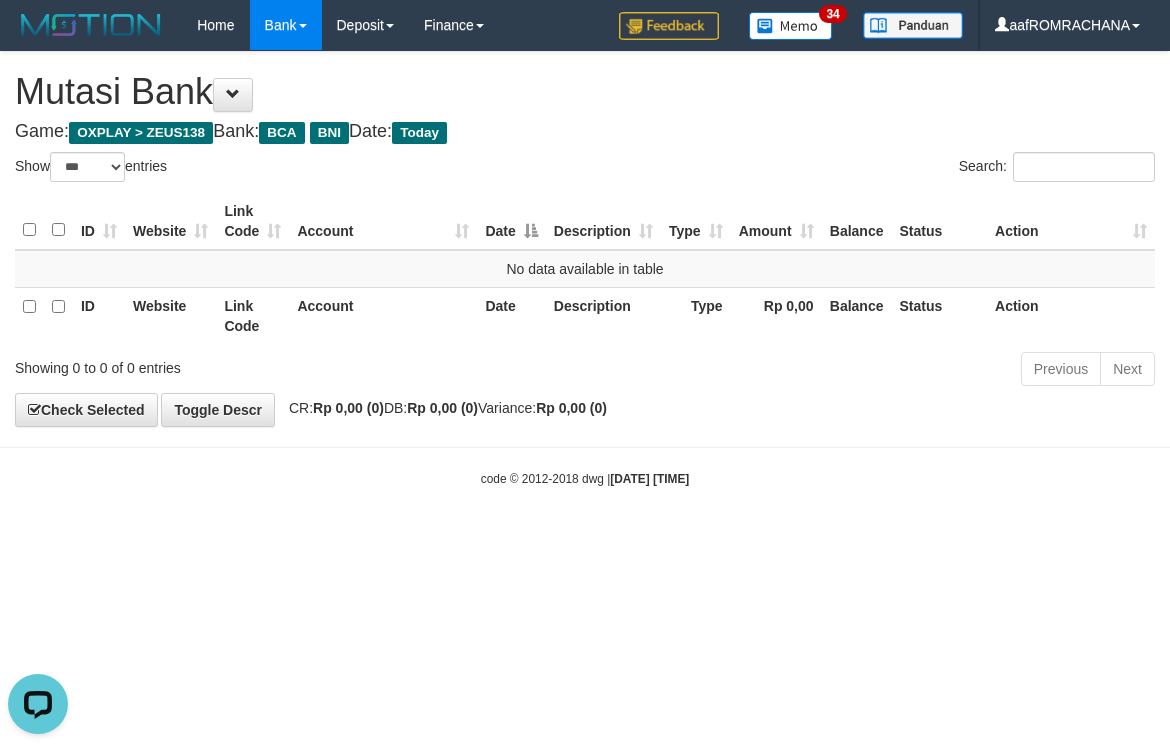click on "Toggle navigation
Home
Bank
Account List
Load
By Website
Group
[OXPLAY]													ZEUS138
By Load Group (DPS)" at bounding box center (585, 269) 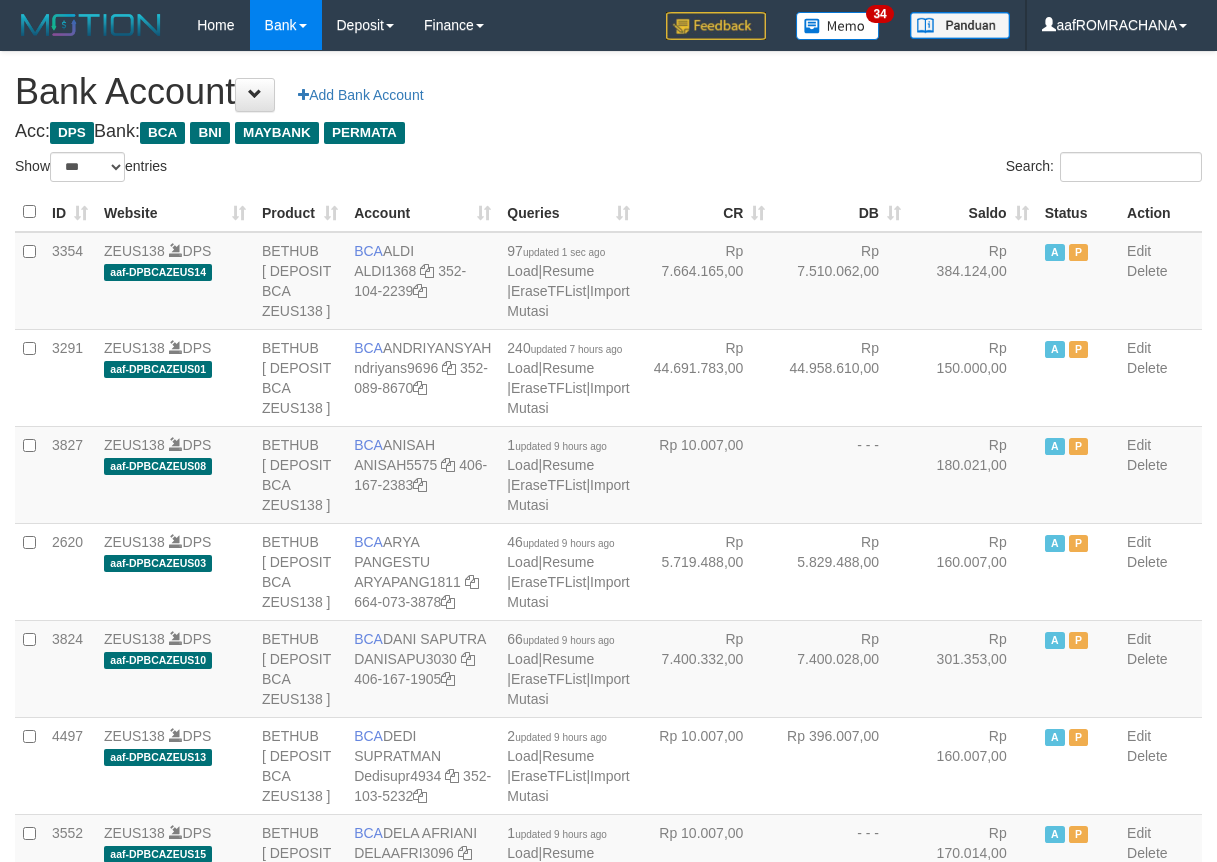 select on "***" 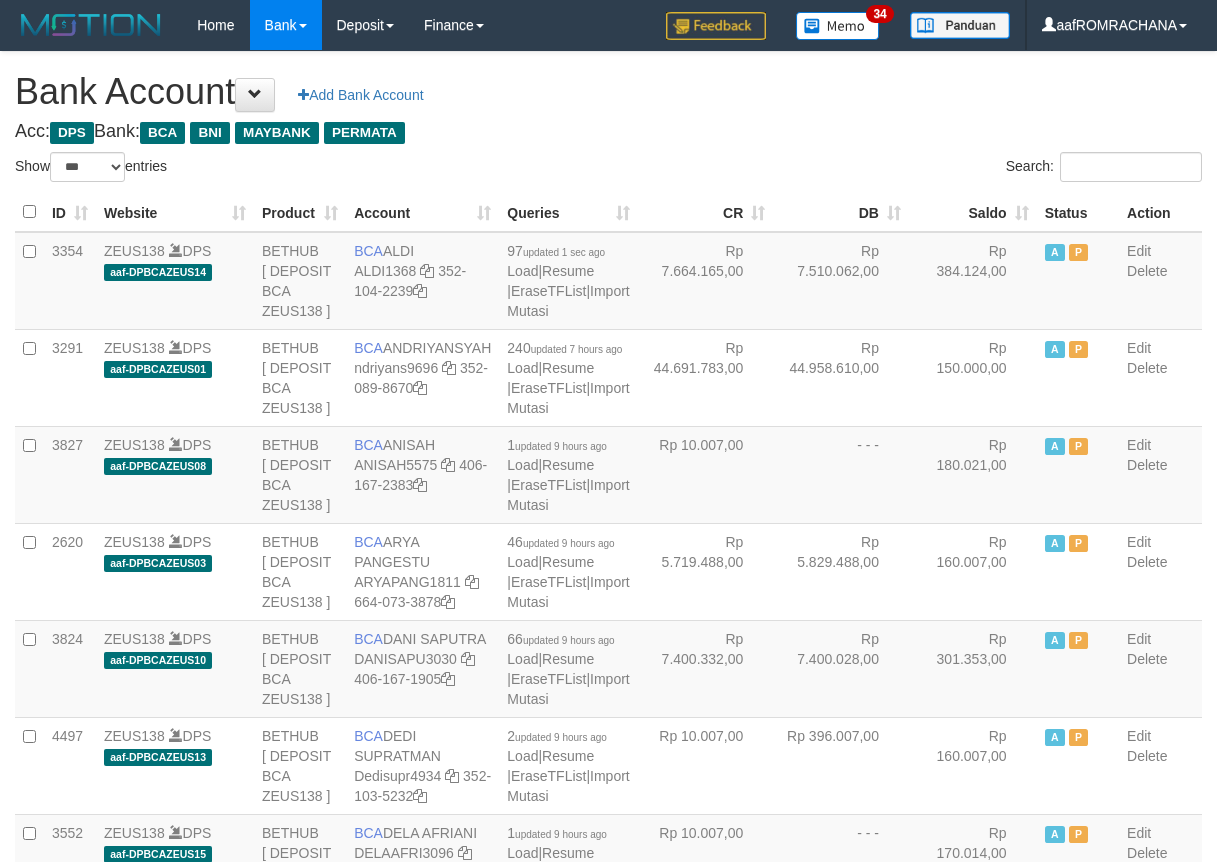 scroll, scrollTop: 0, scrollLeft: 0, axis: both 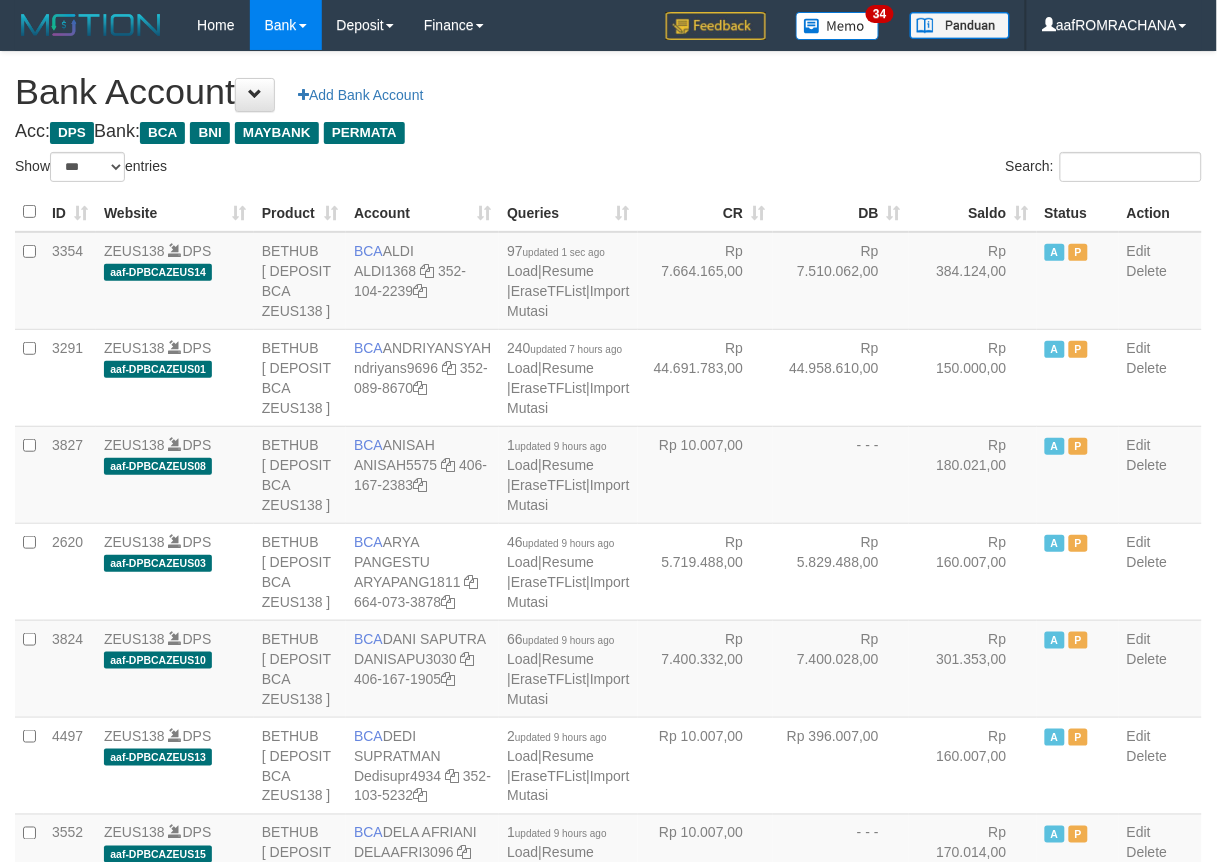 click on "Saldo" at bounding box center (973, 212) 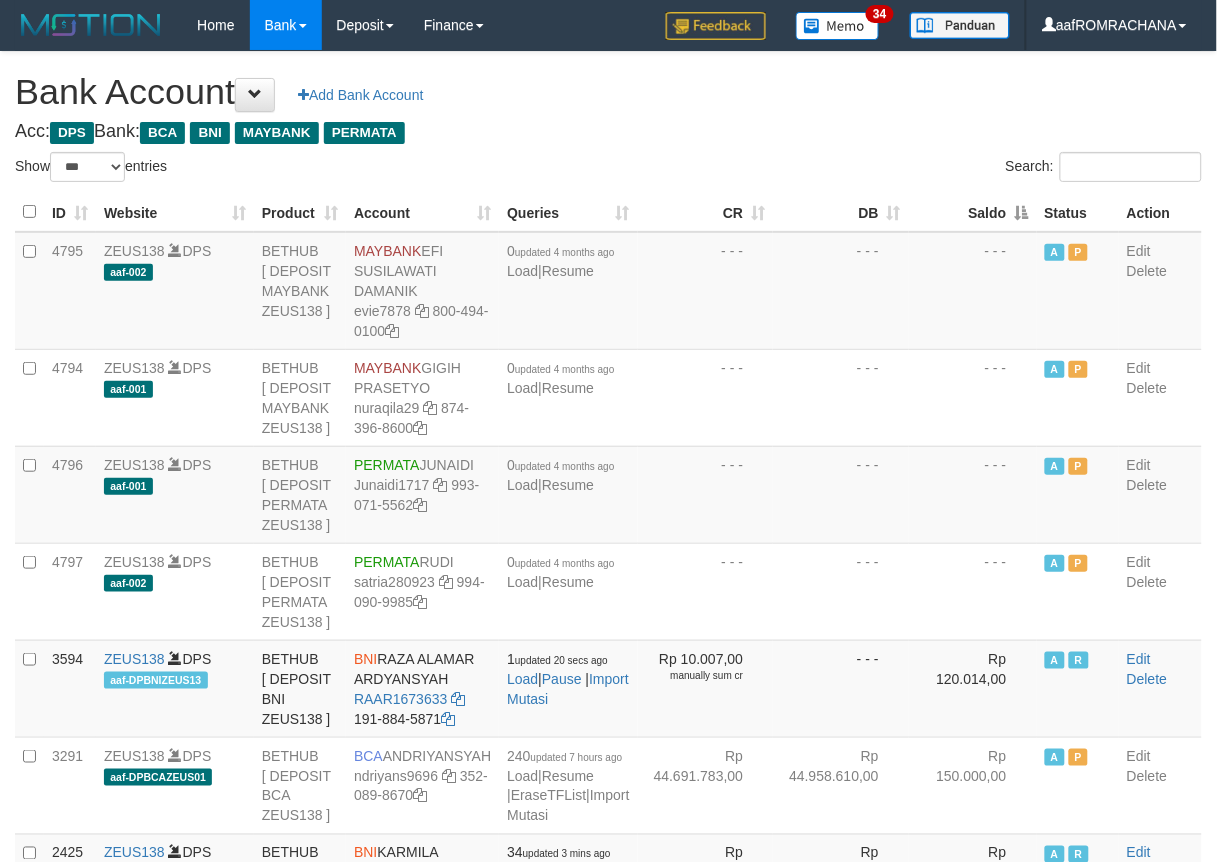 click on "Saldo" at bounding box center [973, 212] 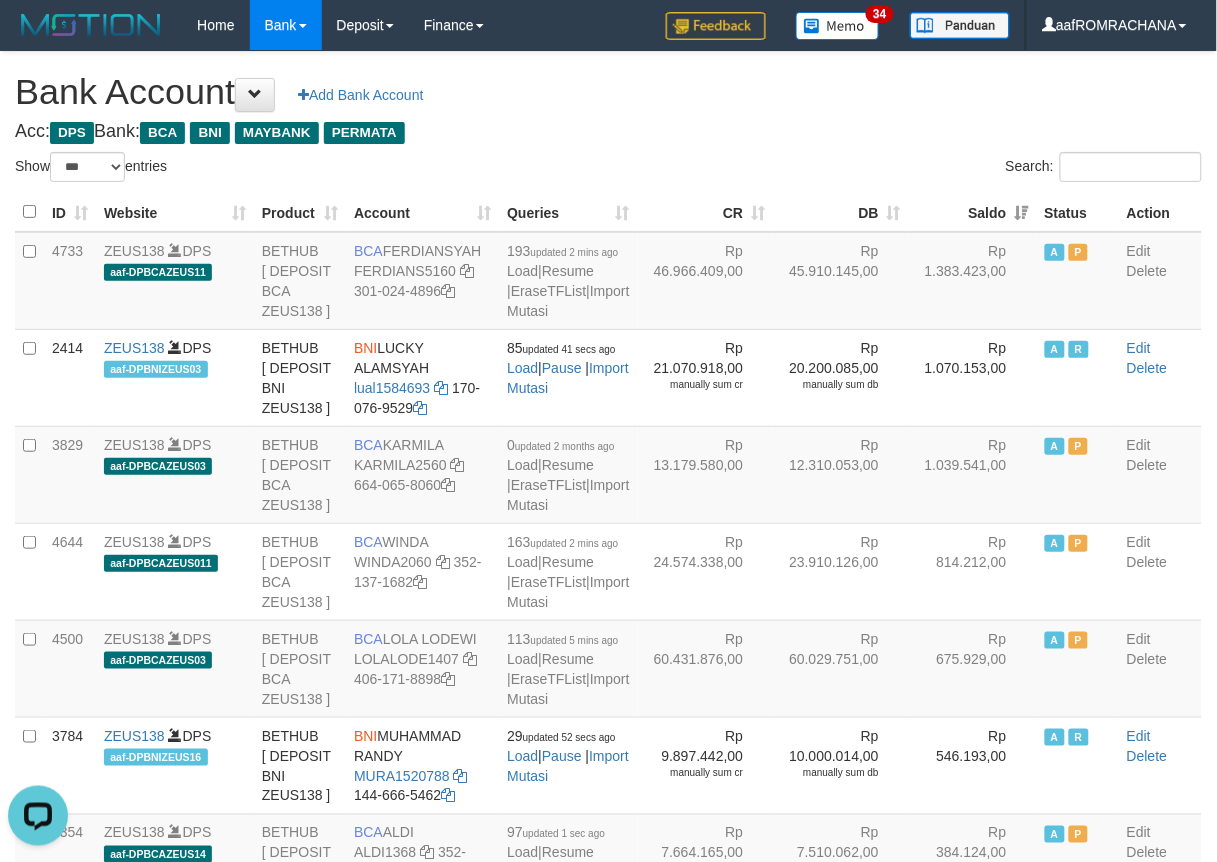 scroll, scrollTop: 0, scrollLeft: 0, axis: both 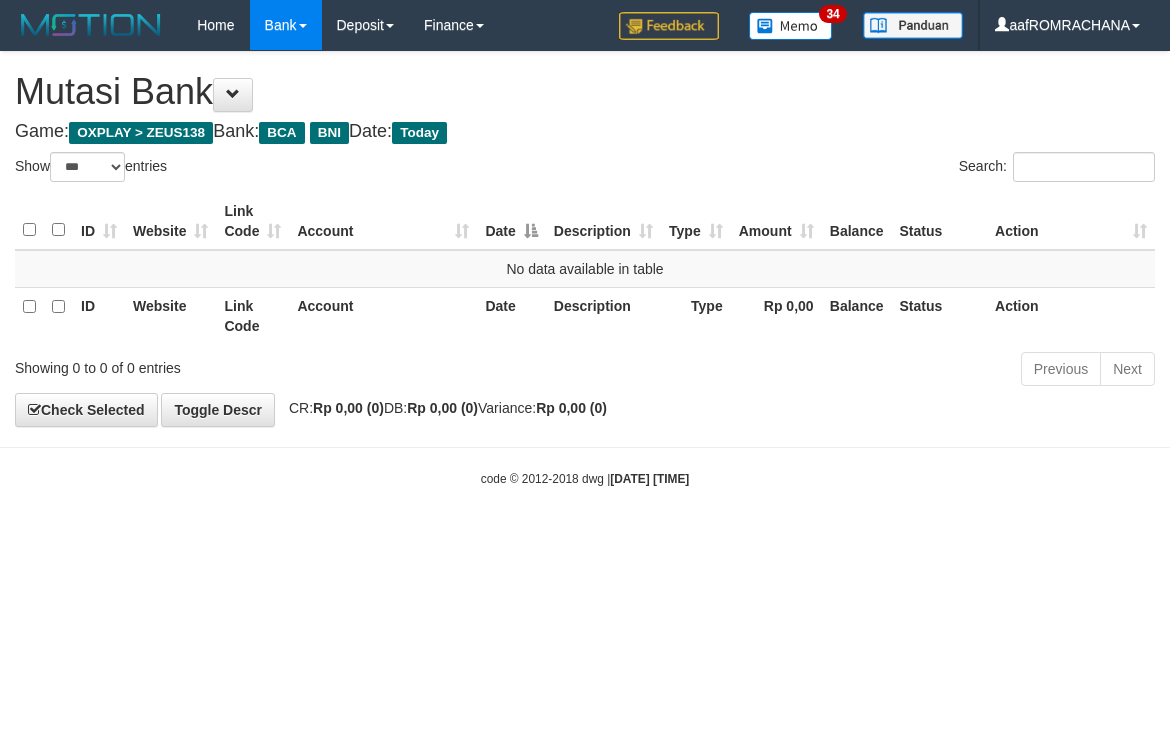 select on "***" 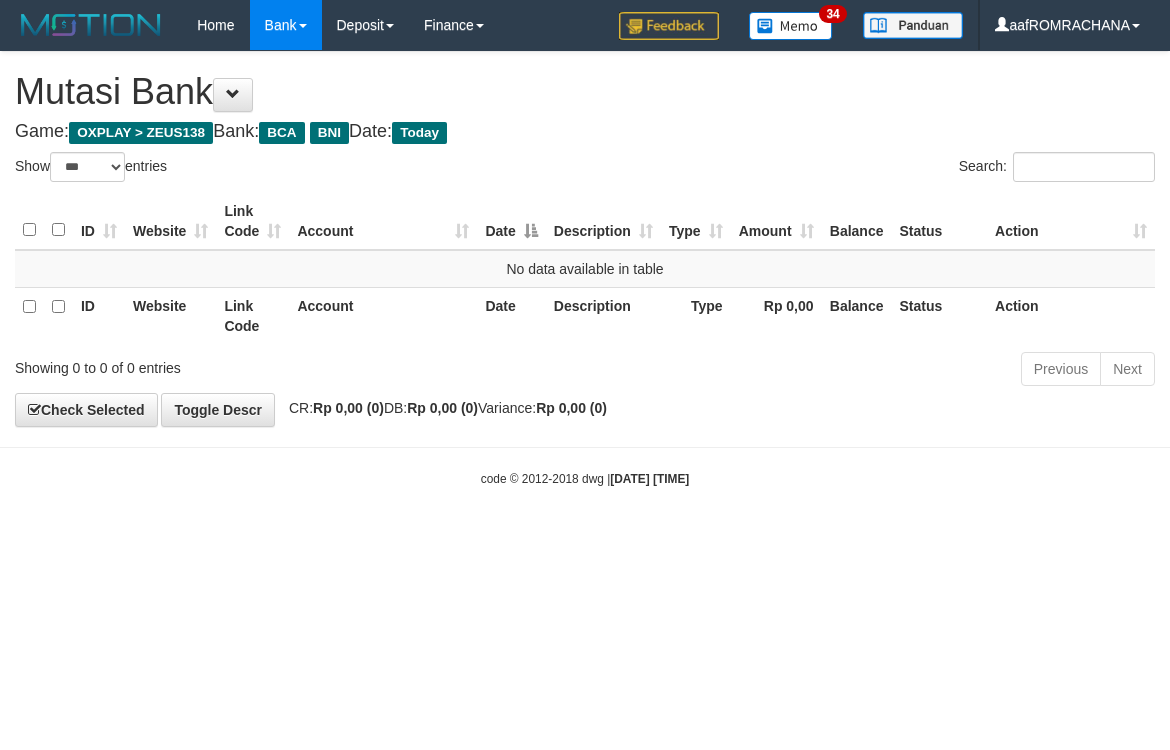 scroll, scrollTop: 0, scrollLeft: 0, axis: both 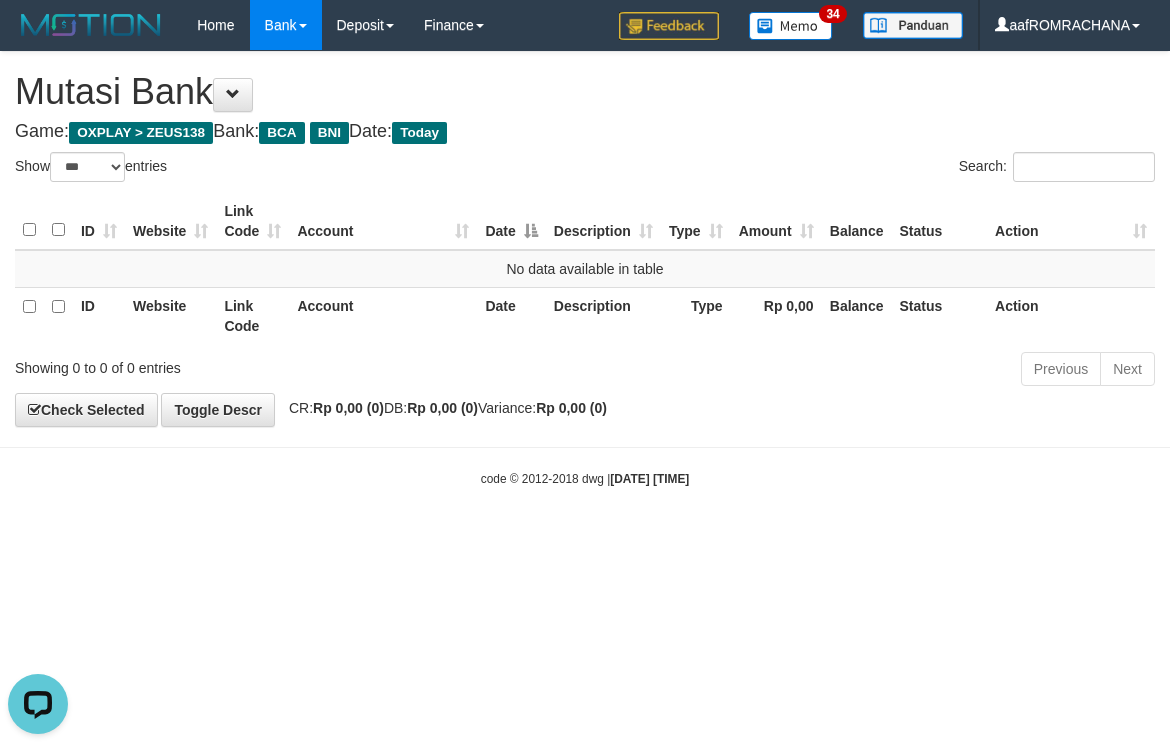click on "Toggle navigation
Home
Bank
Account List
Load
By Website
Group
[OXPLAY]													ZEUS138
By Load Group (DPS)" at bounding box center [585, 269] 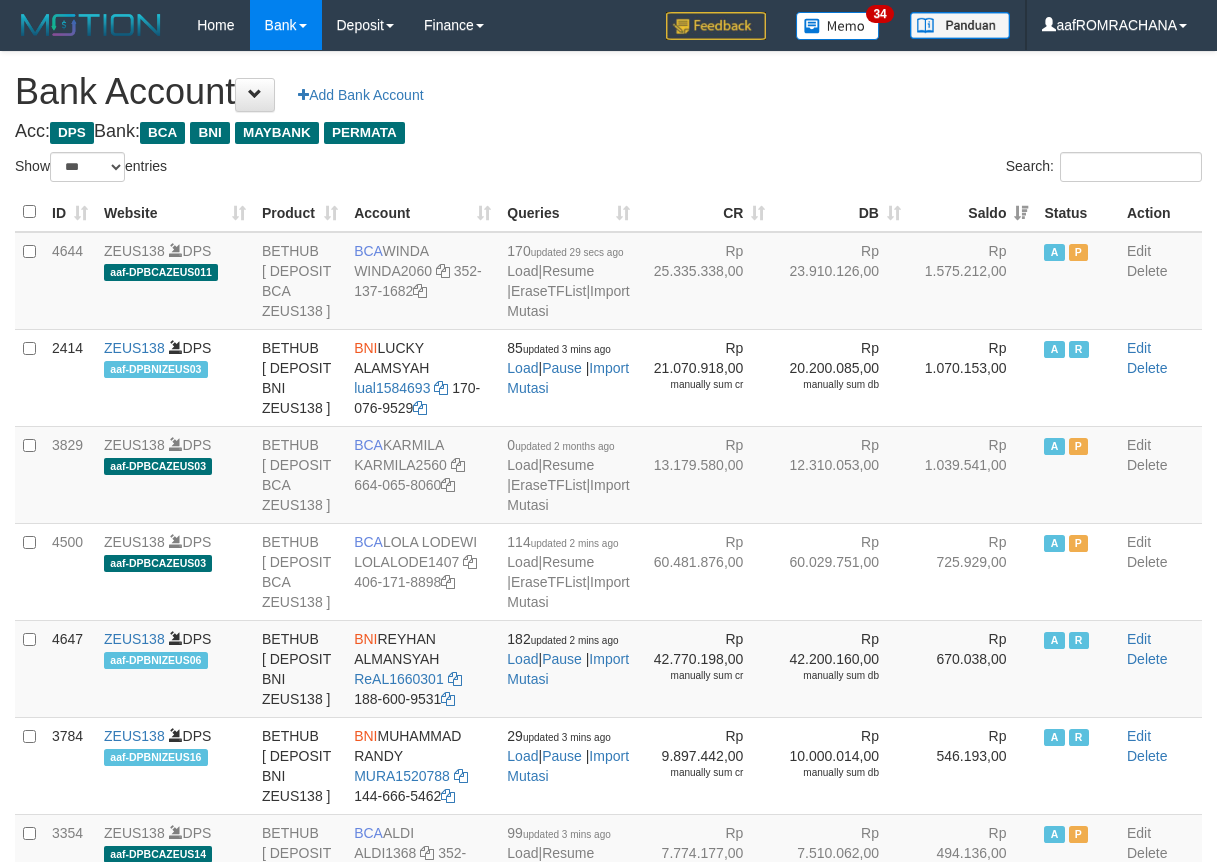 select on "***" 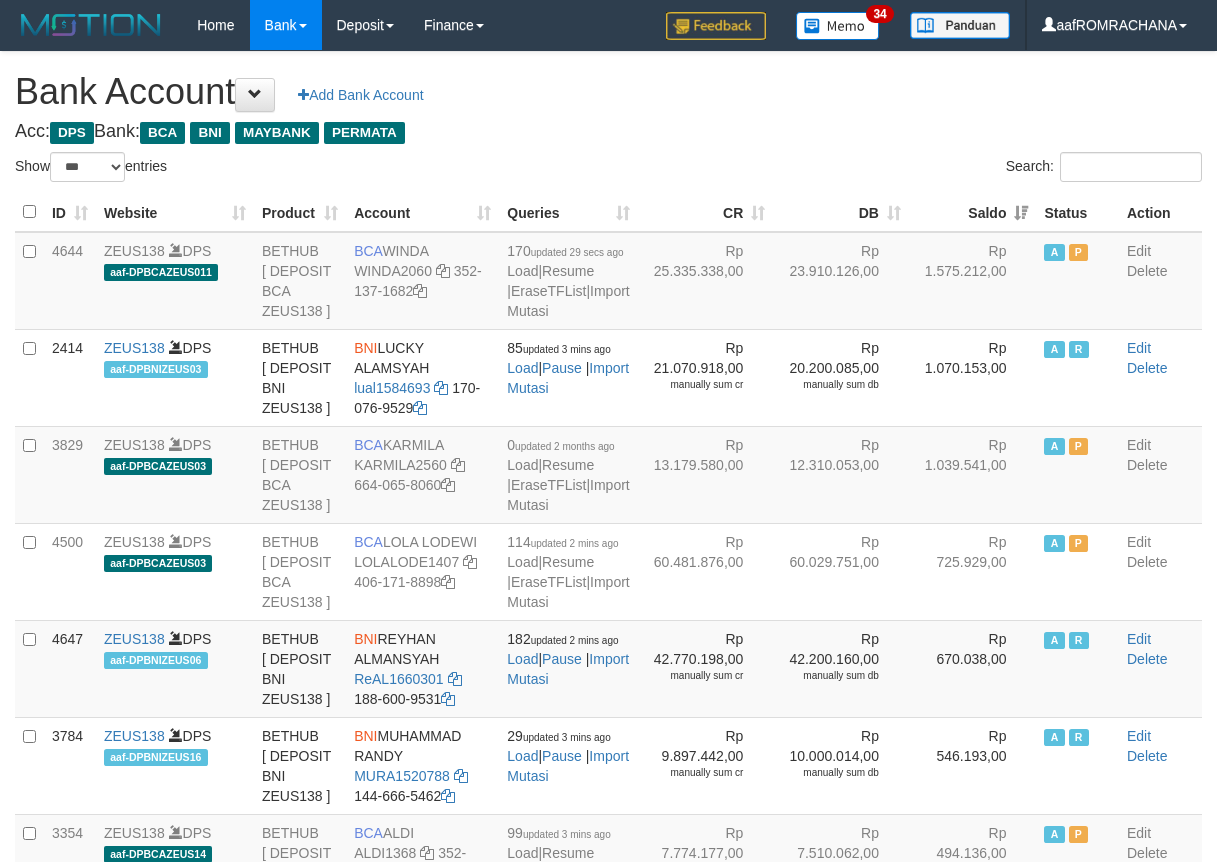 scroll, scrollTop: 0, scrollLeft: 0, axis: both 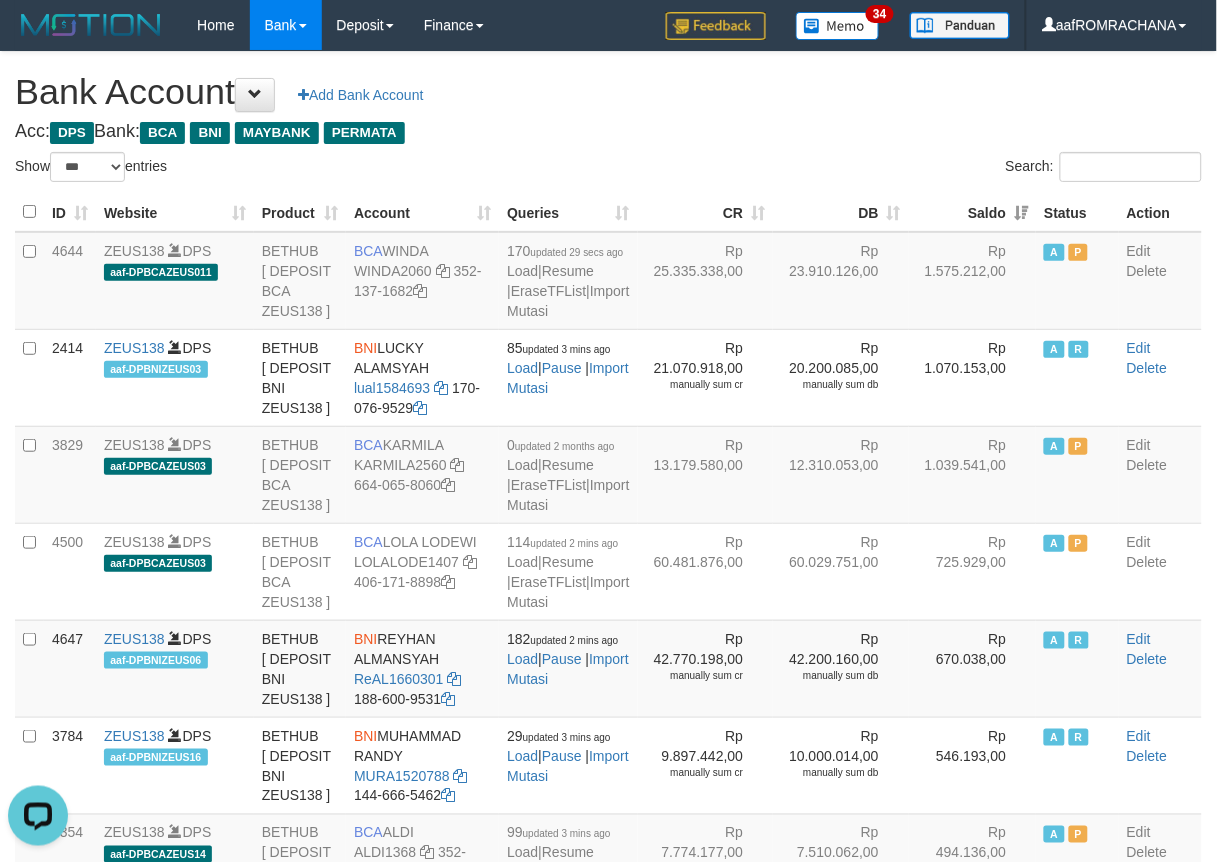 click on "Bank Account
Add Bank Account" at bounding box center [608, 92] 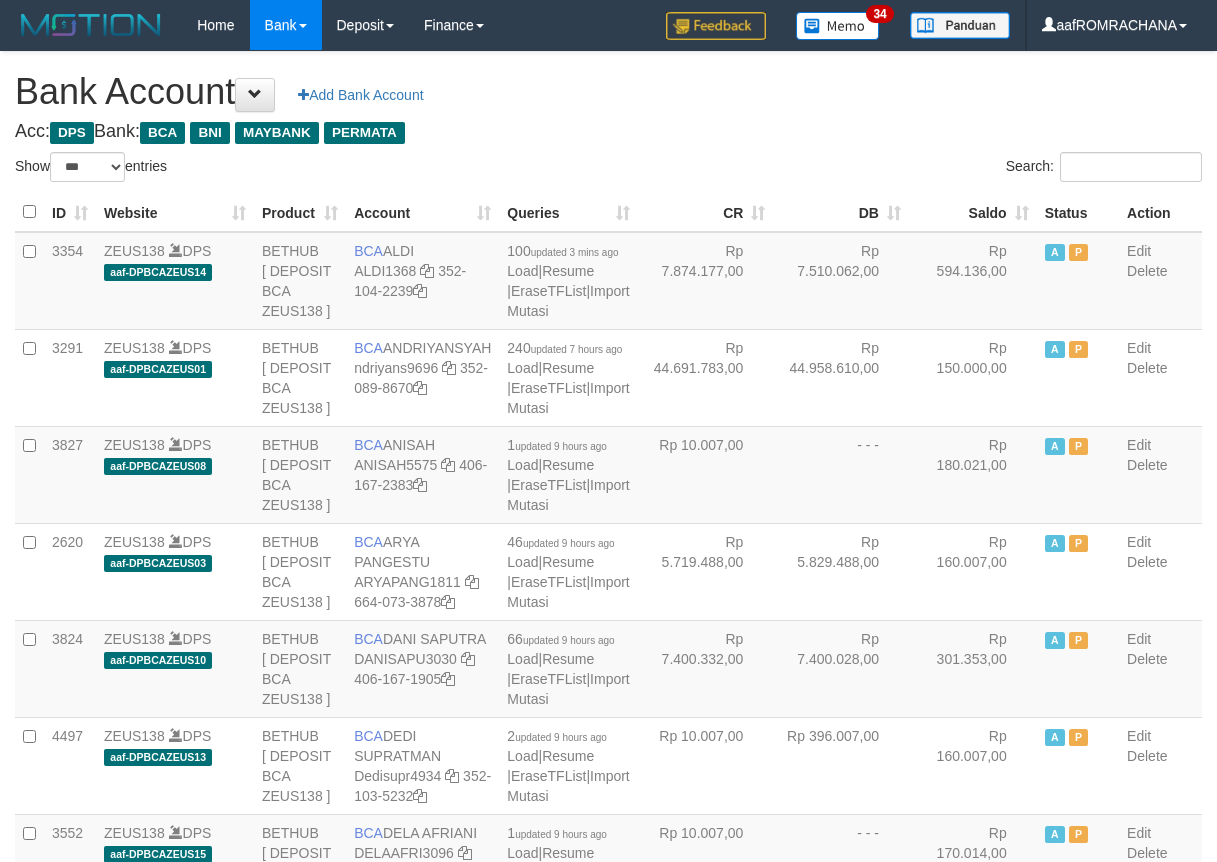 select on "***" 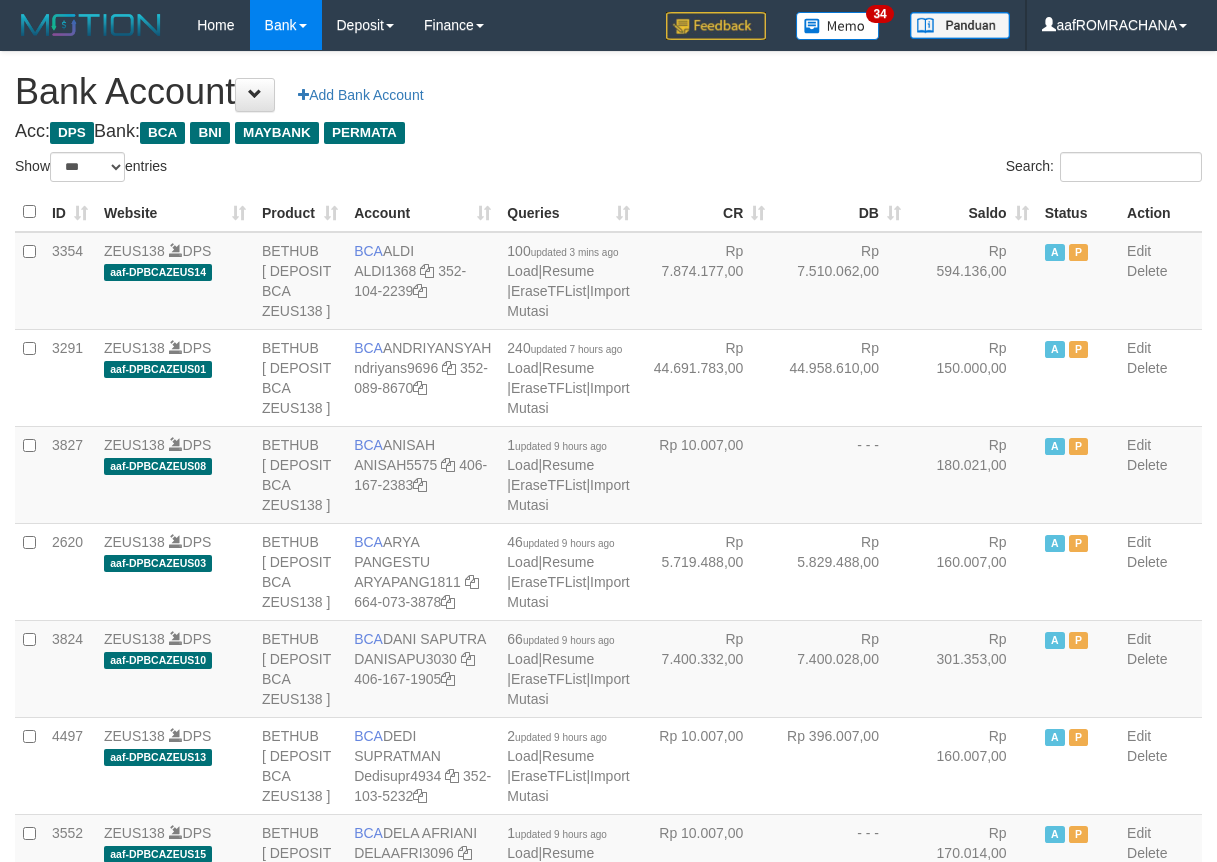 scroll, scrollTop: 0, scrollLeft: 0, axis: both 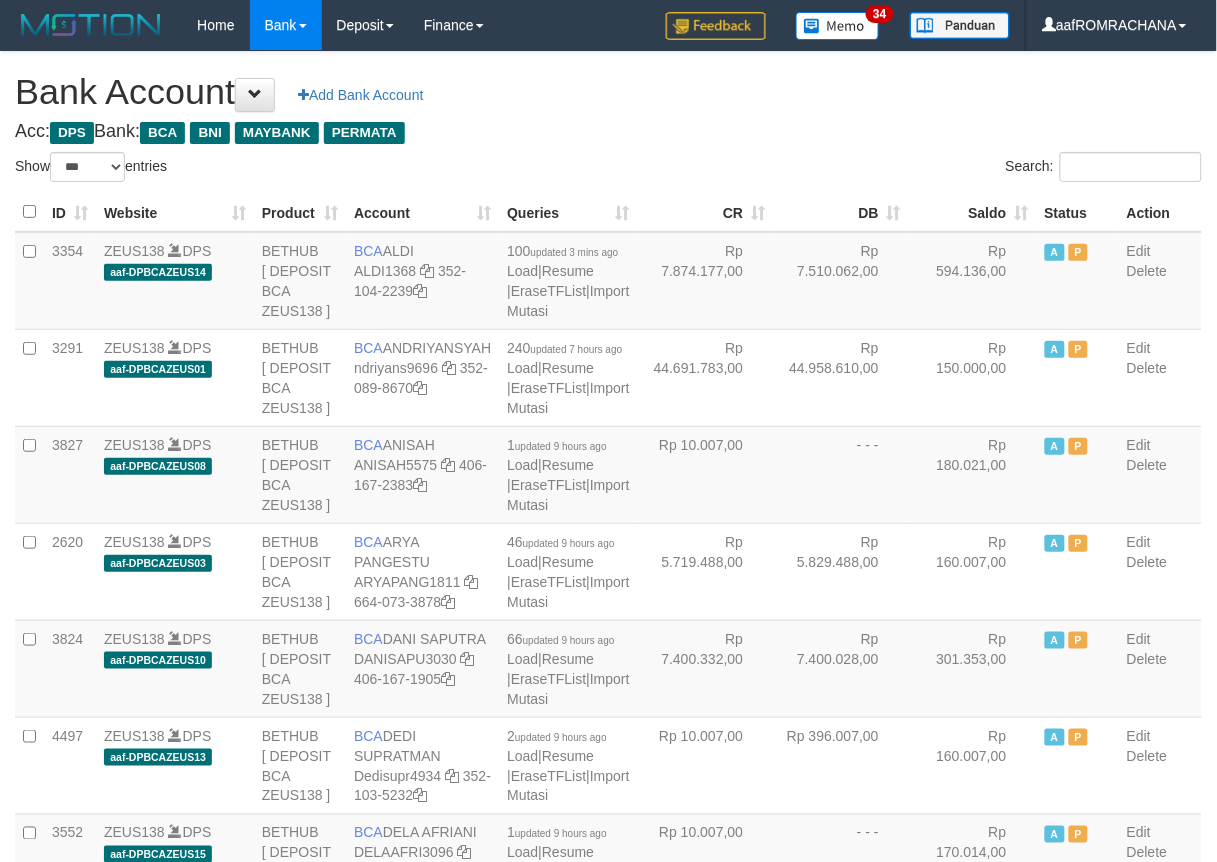 click on "ID Website Product Account Queries CR DB Saldo Status Action
3354
ZEUS138
DPS
aaf-DPBCAZEUS14
BETHUB
[ DEPOSIT BCA ZEUS138 ]
BCA
ALDI
ALDI1368
352-104-2239
100  updated 3 mins ago
Load
|
Resume
|
EraseTFList
|
Import Mutasi
Rp 7.874.177,00
A" at bounding box center (608, 2094) 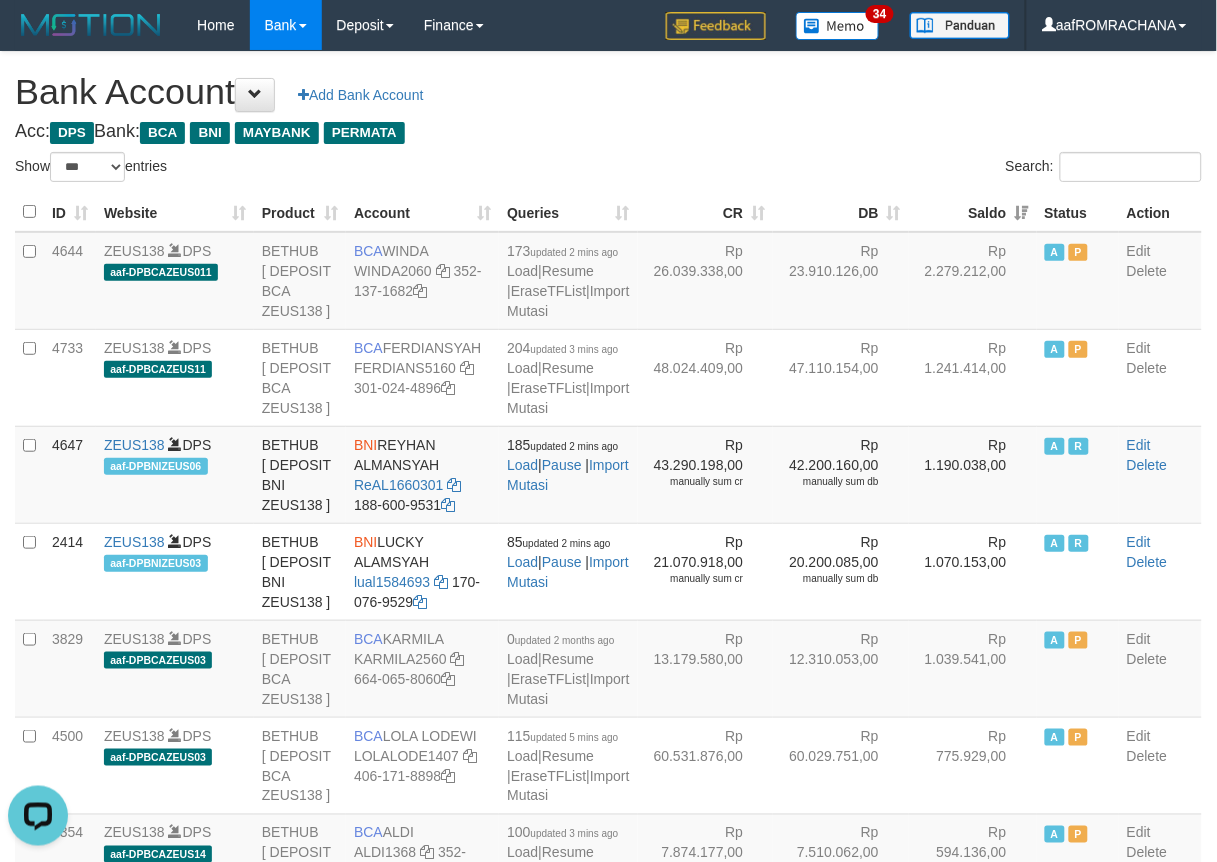 scroll, scrollTop: 0, scrollLeft: 0, axis: both 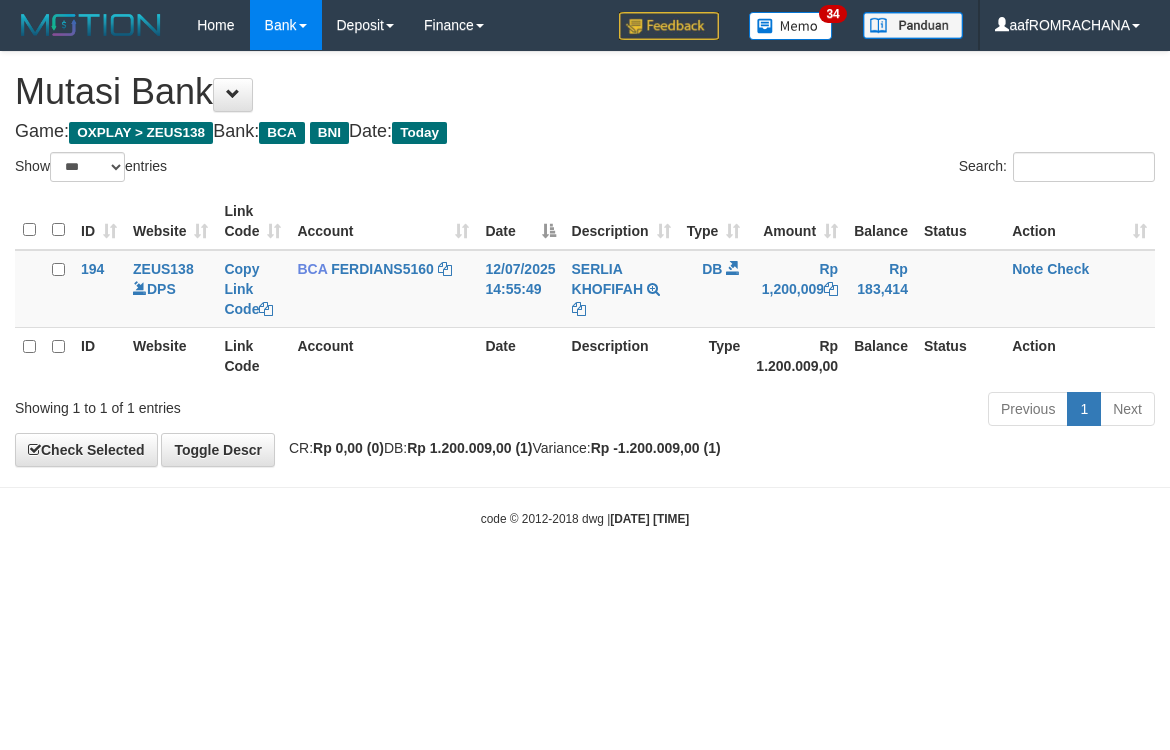 select on "***" 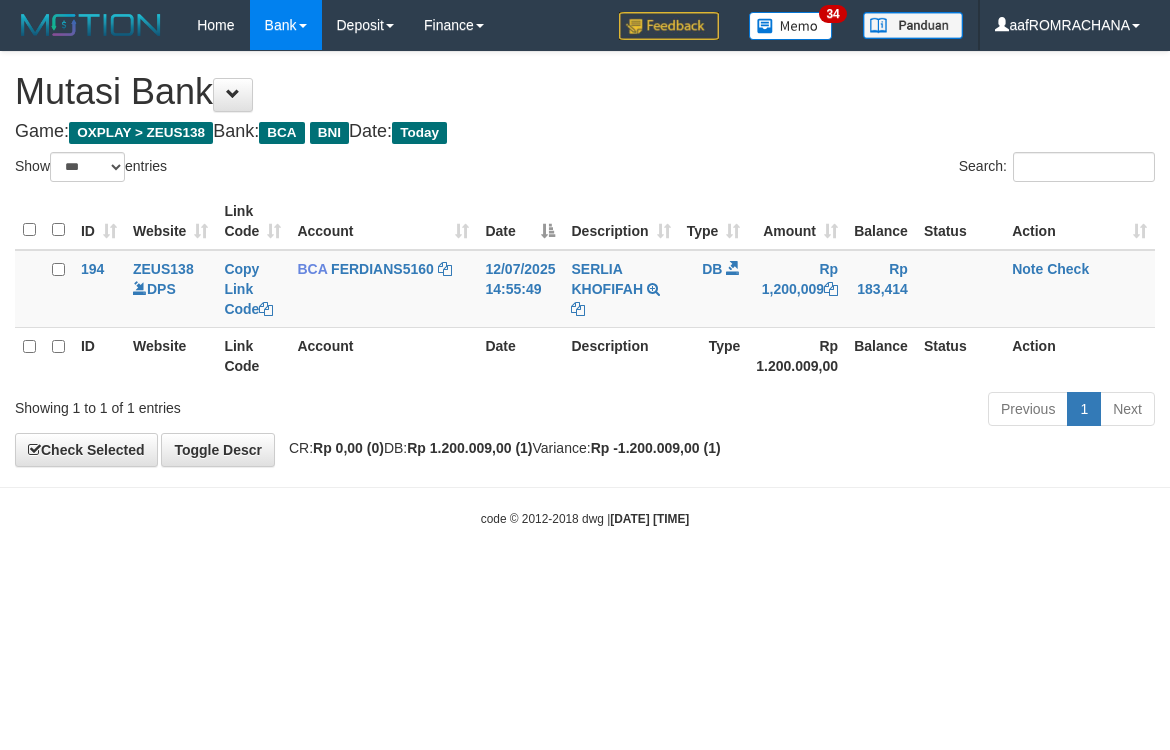 scroll, scrollTop: 0, scrollLeft: 0, axis: both 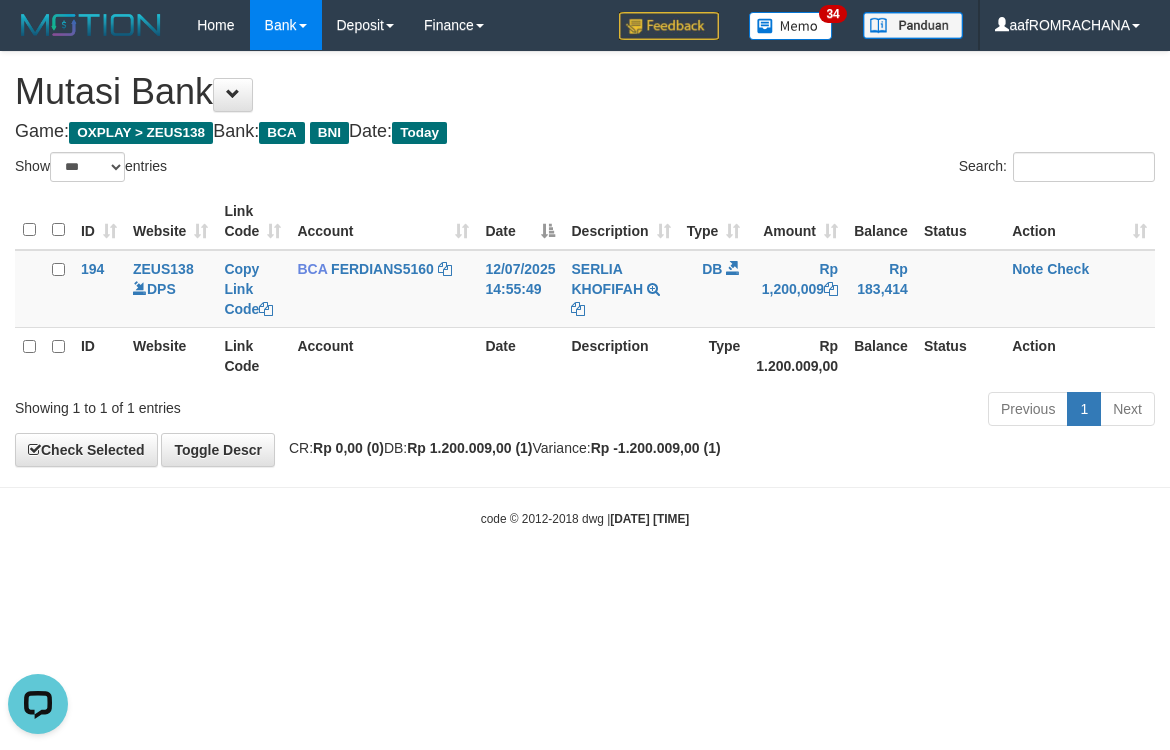 click on "Toggle navigation
Home
Bank
Account List
Load
By Website
Group
[OXPLAY]													ZEUS138
By Load Group (DPS)" at bounding box center (585, 289) 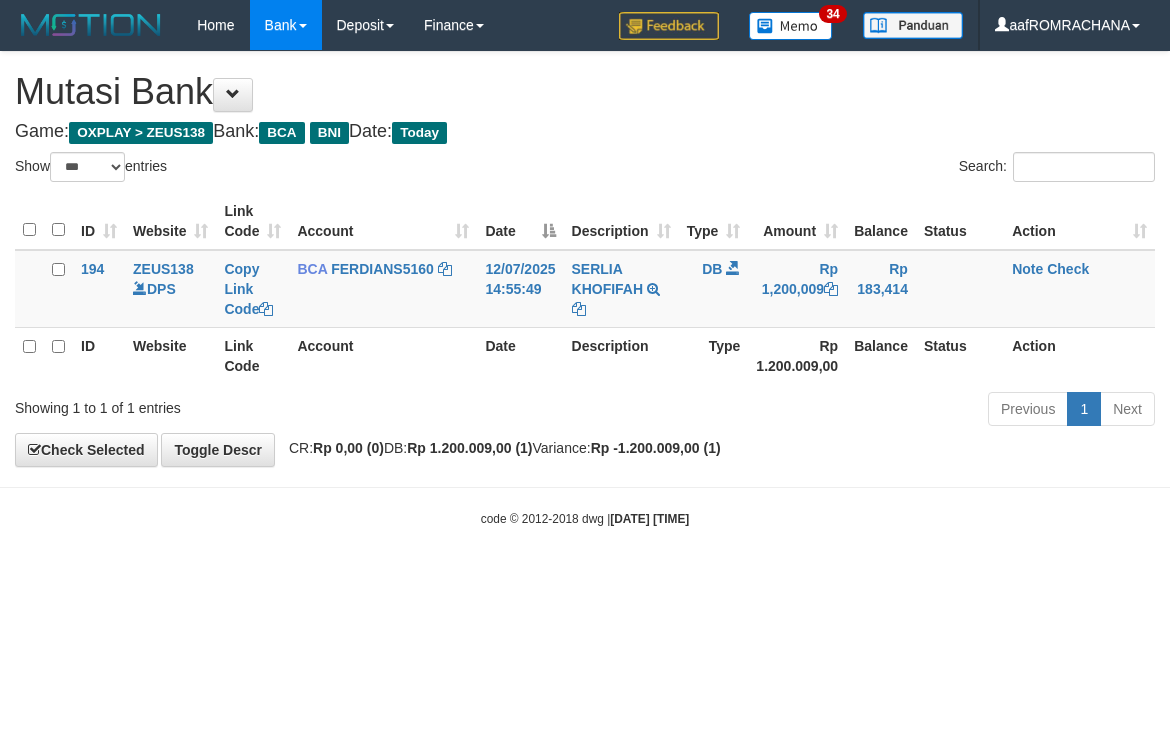 select on "***" 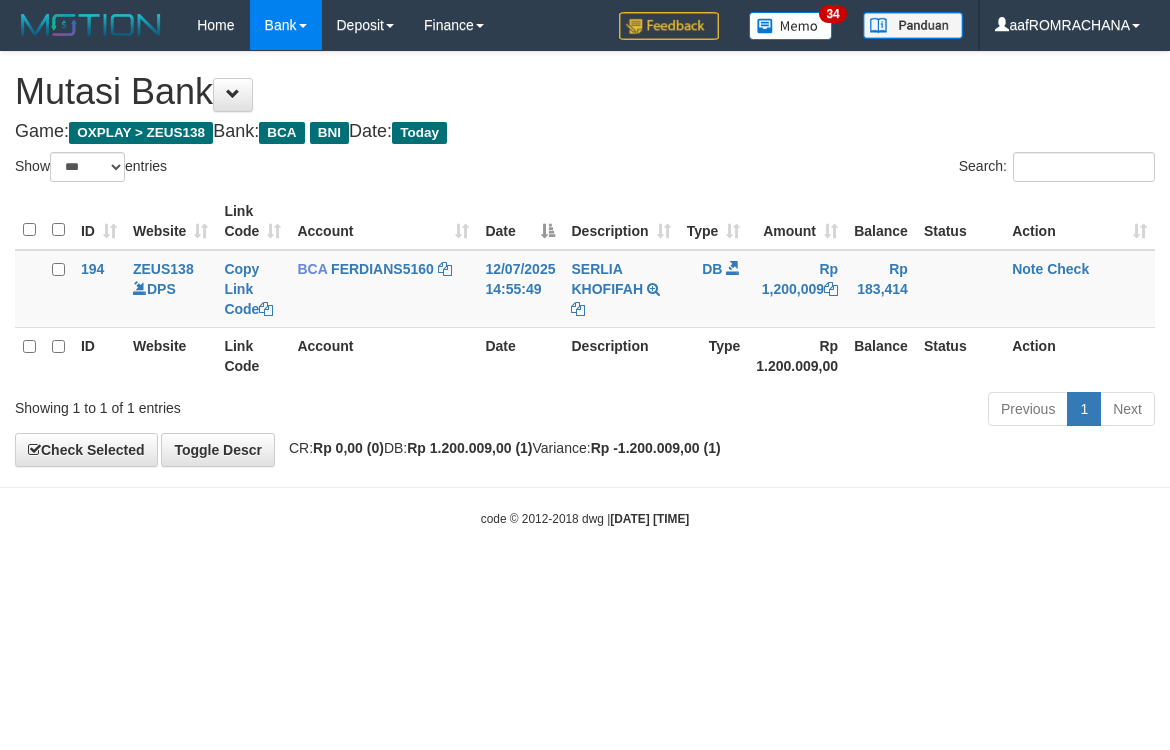 scroll, scrollTop: 0, scrollLeft: 0, axis: both 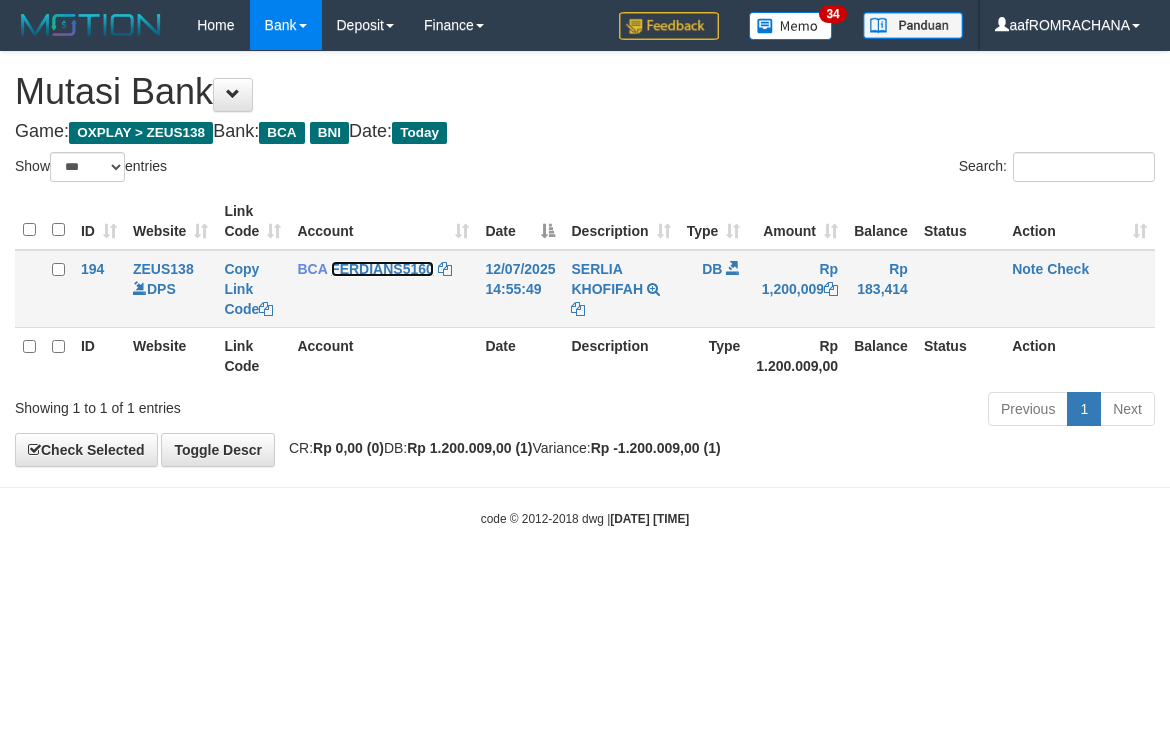 click on "FERDIANS5160" at bounding box center [382, 269] 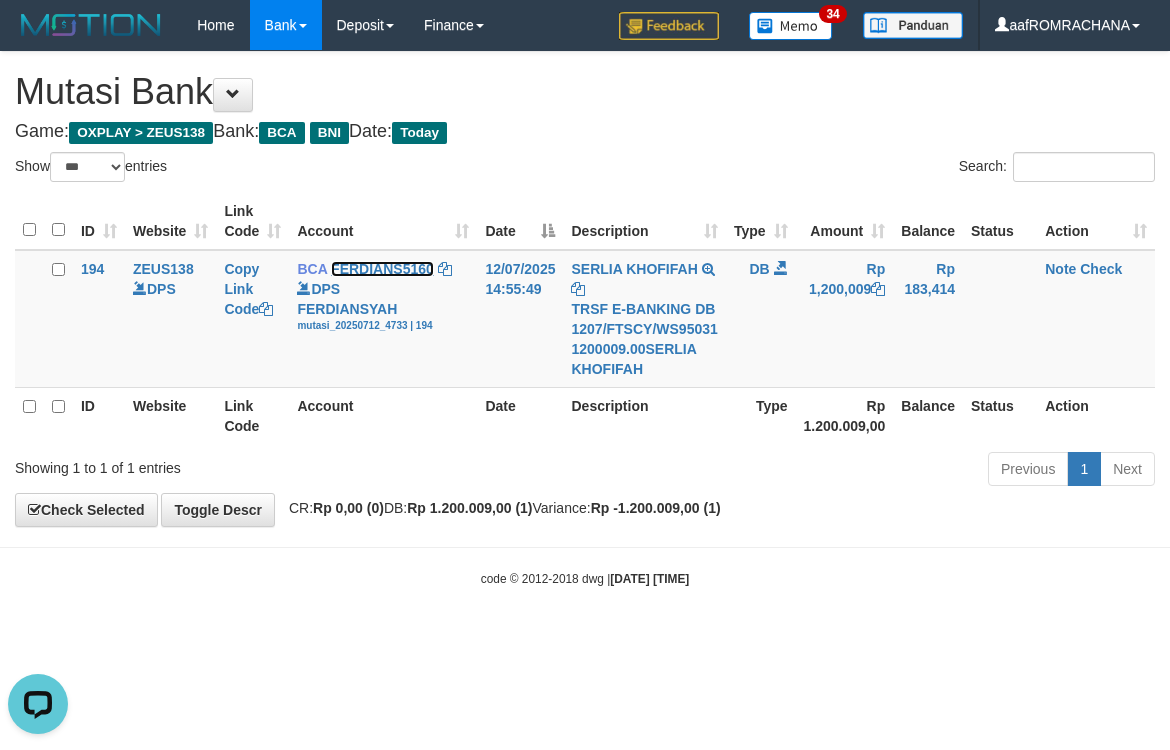 scroll, scrollTop: 0, scrollLeft: 0, axis: both 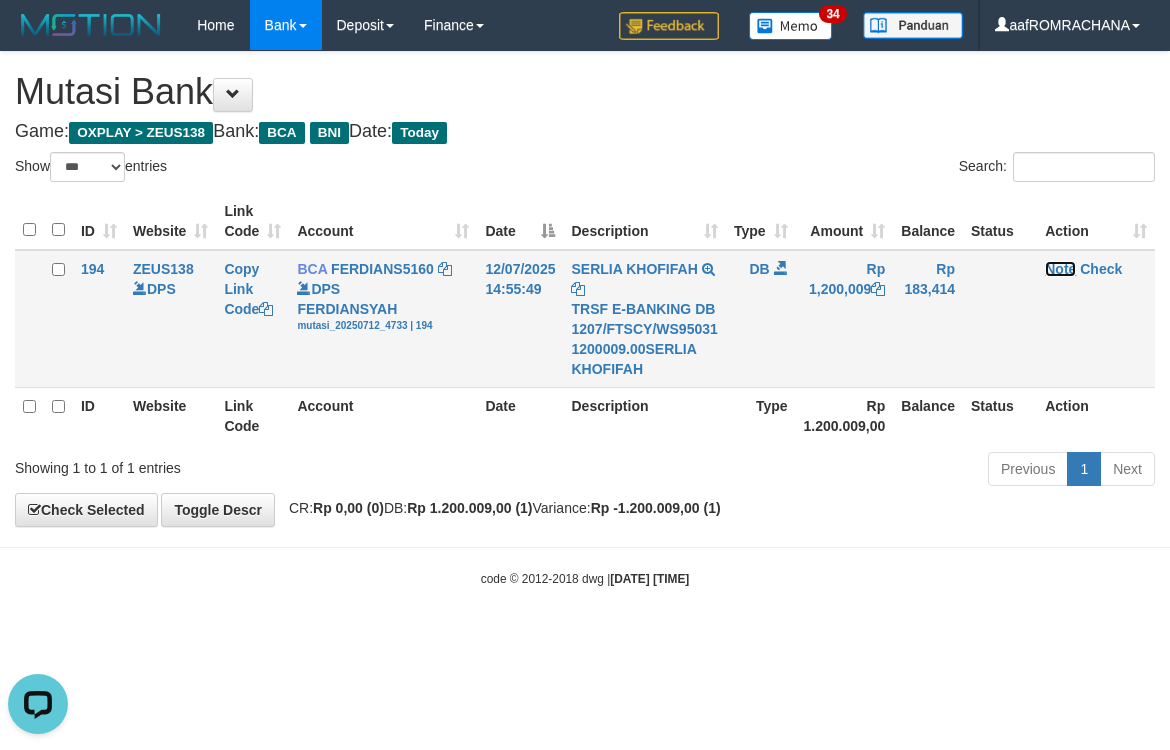 click on "Note" at bounding box center (1060, 269) 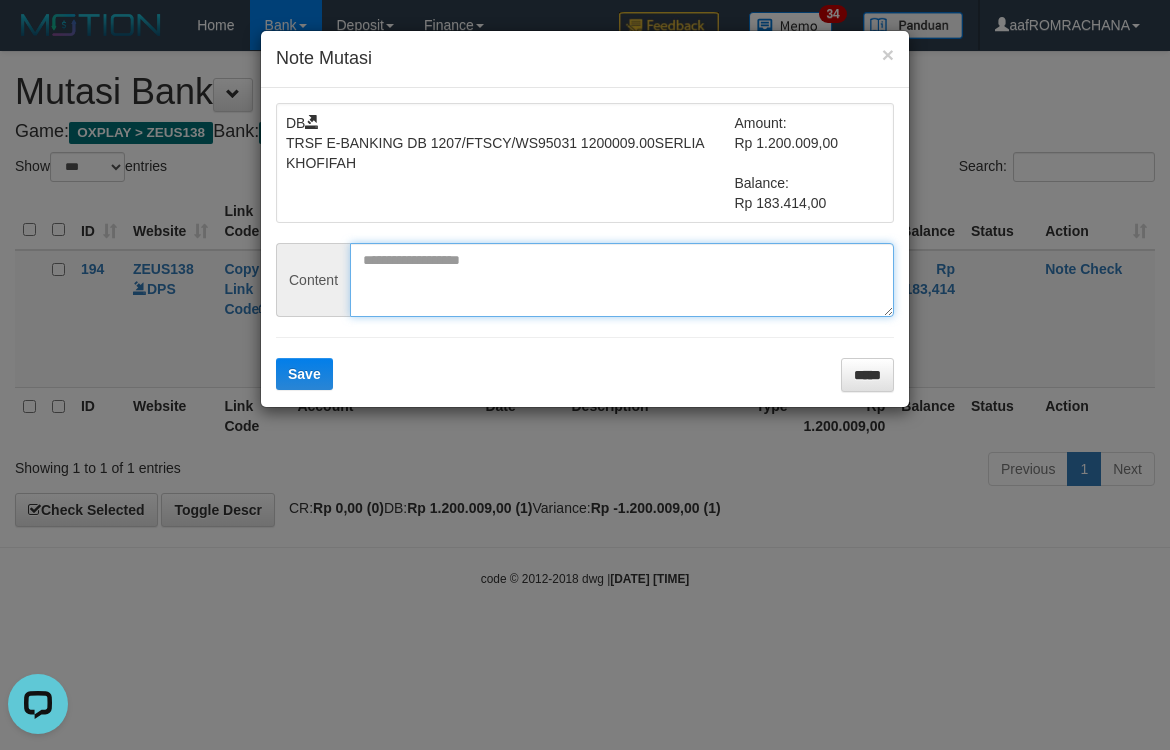 click at bounding box center (622, 280) 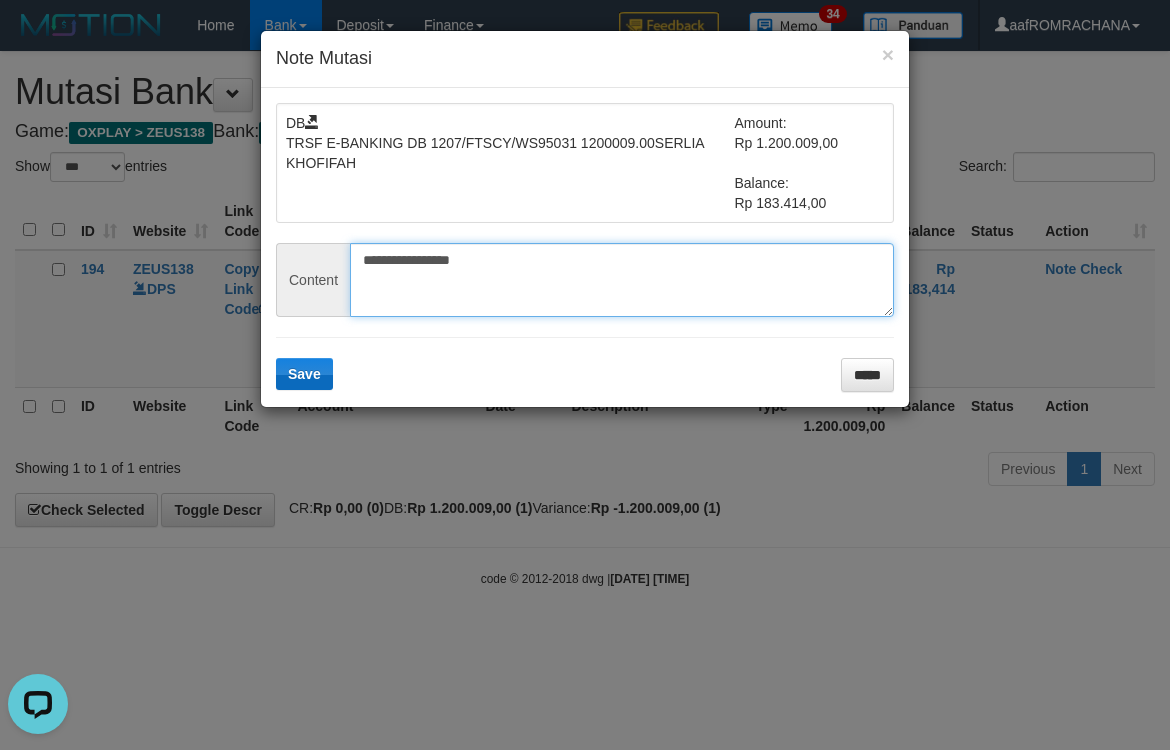 type on "**********" 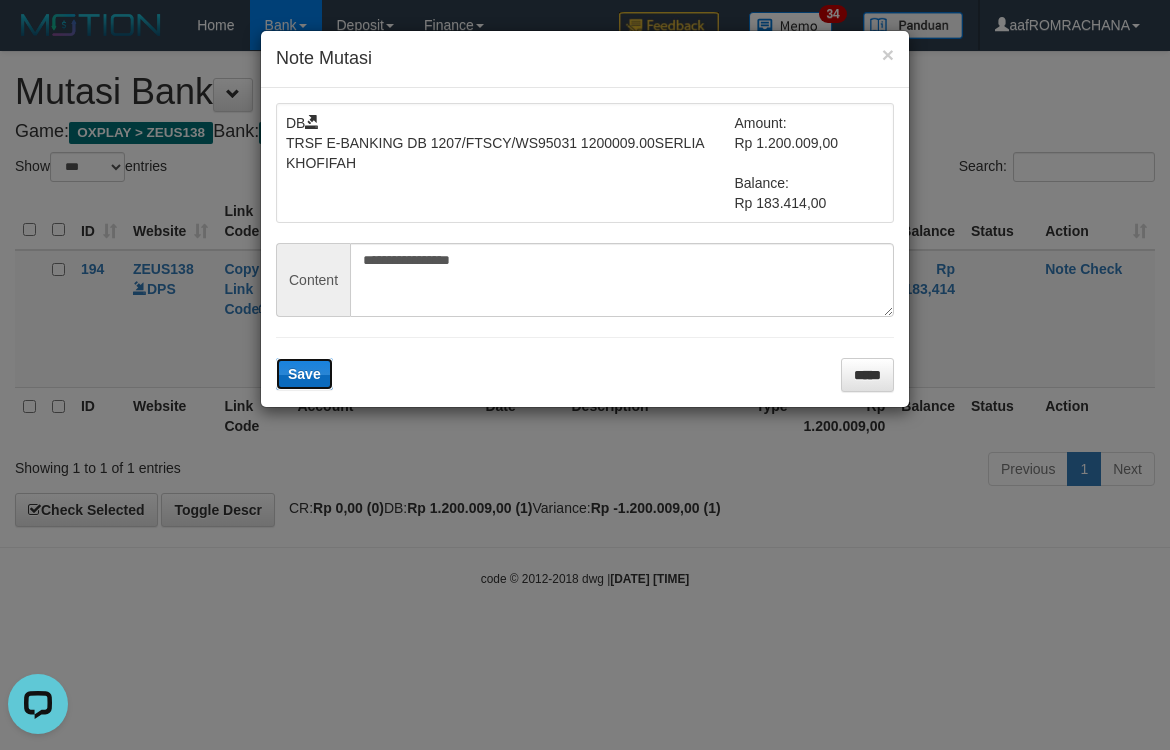click on "Save" at bounding box center [304, 374] 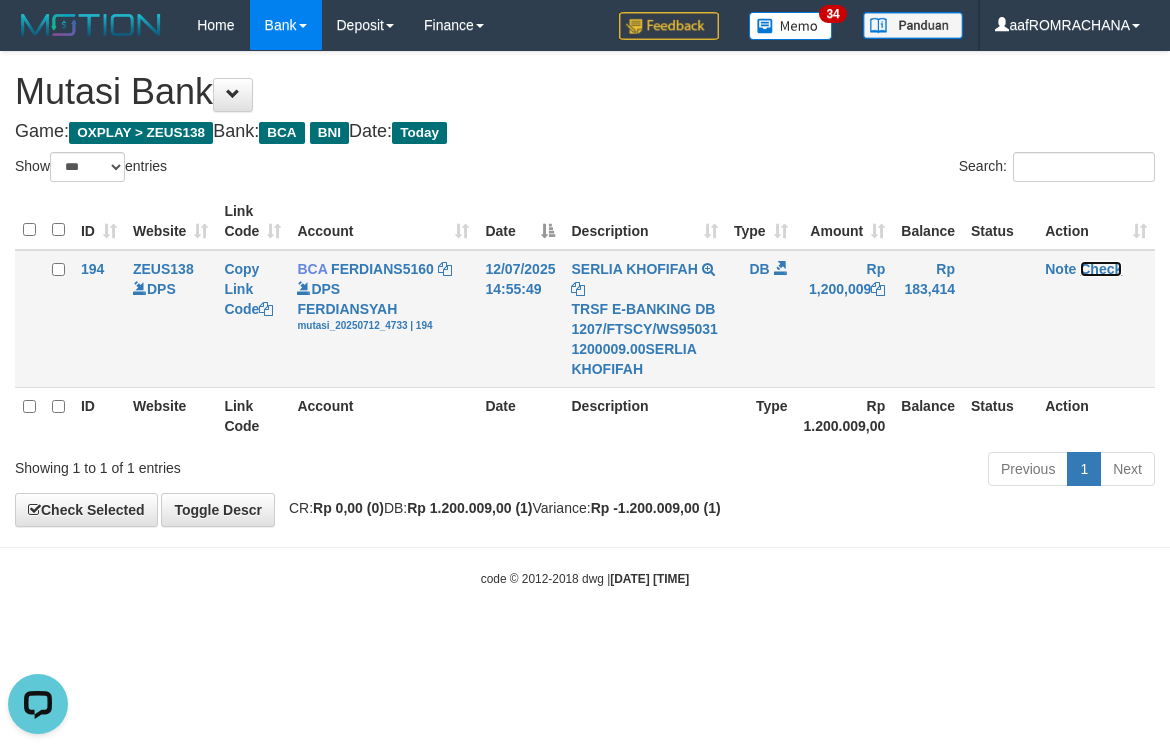 click on "Check" at bounding box center (1101, 269) 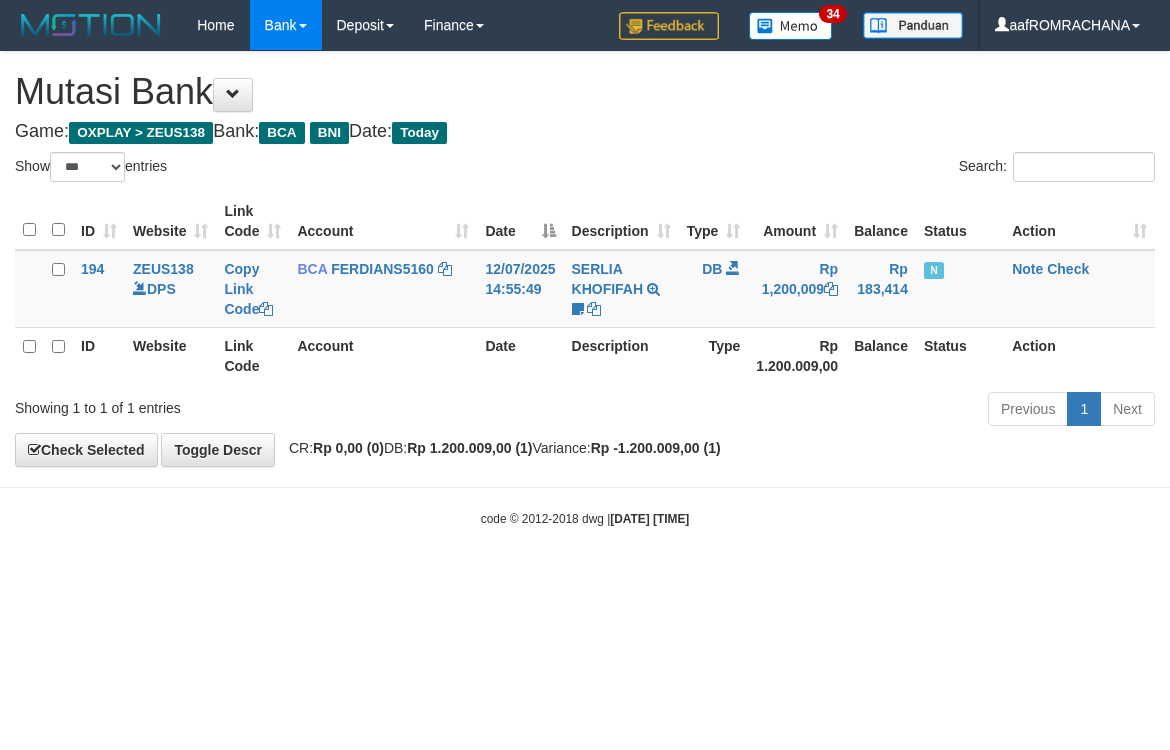 select on "***" 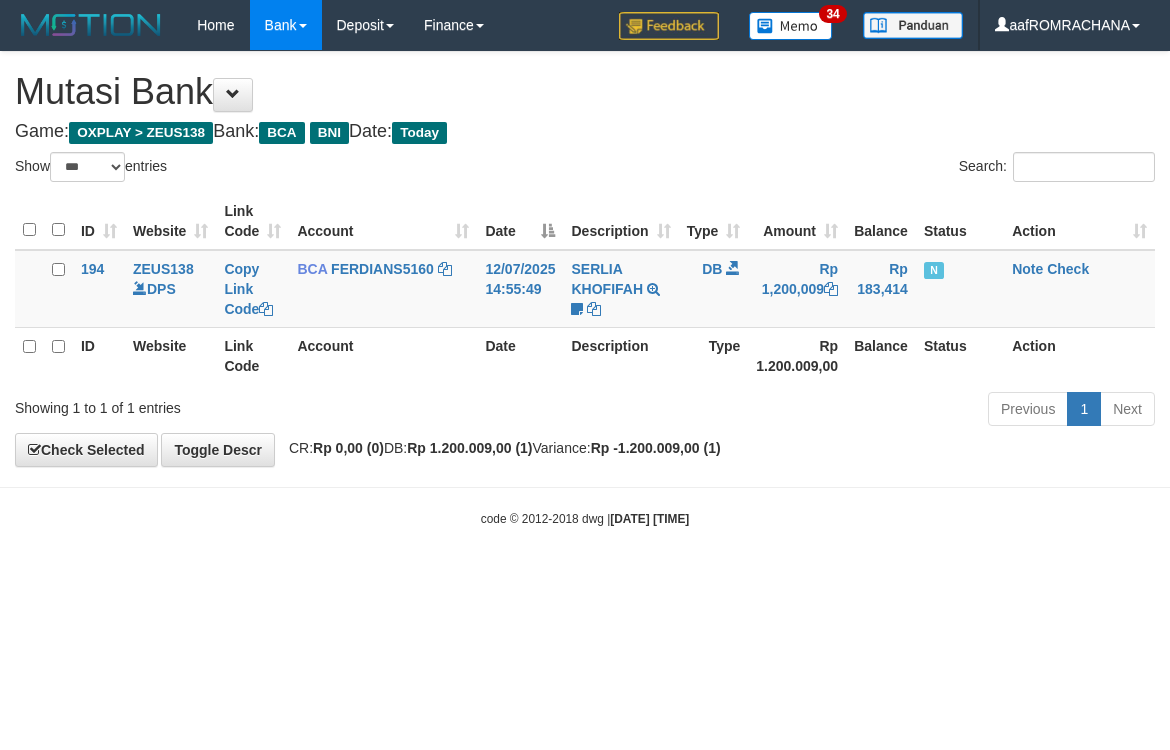 scroll, scrollTop: 0, scrollLeft: 0, axis: both 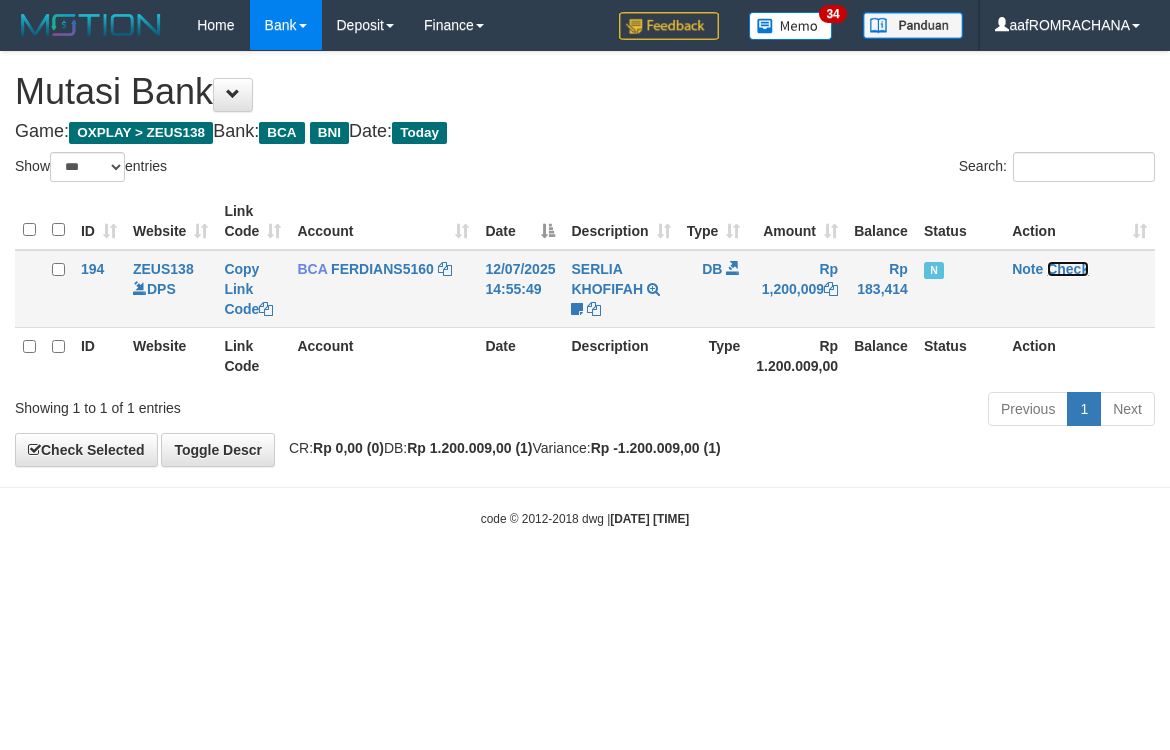 click on "Check" at bounding box center [1068, 269] 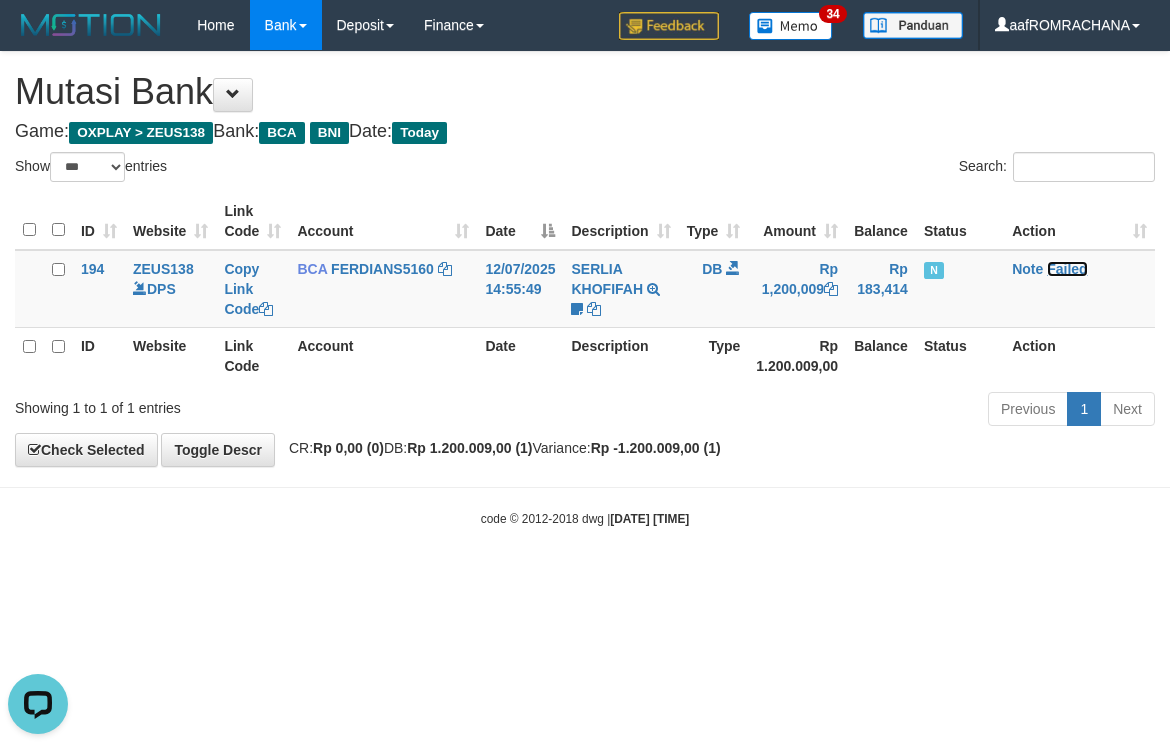 scroll, scrollTop: 0, scrollLeft: 0, axis: both 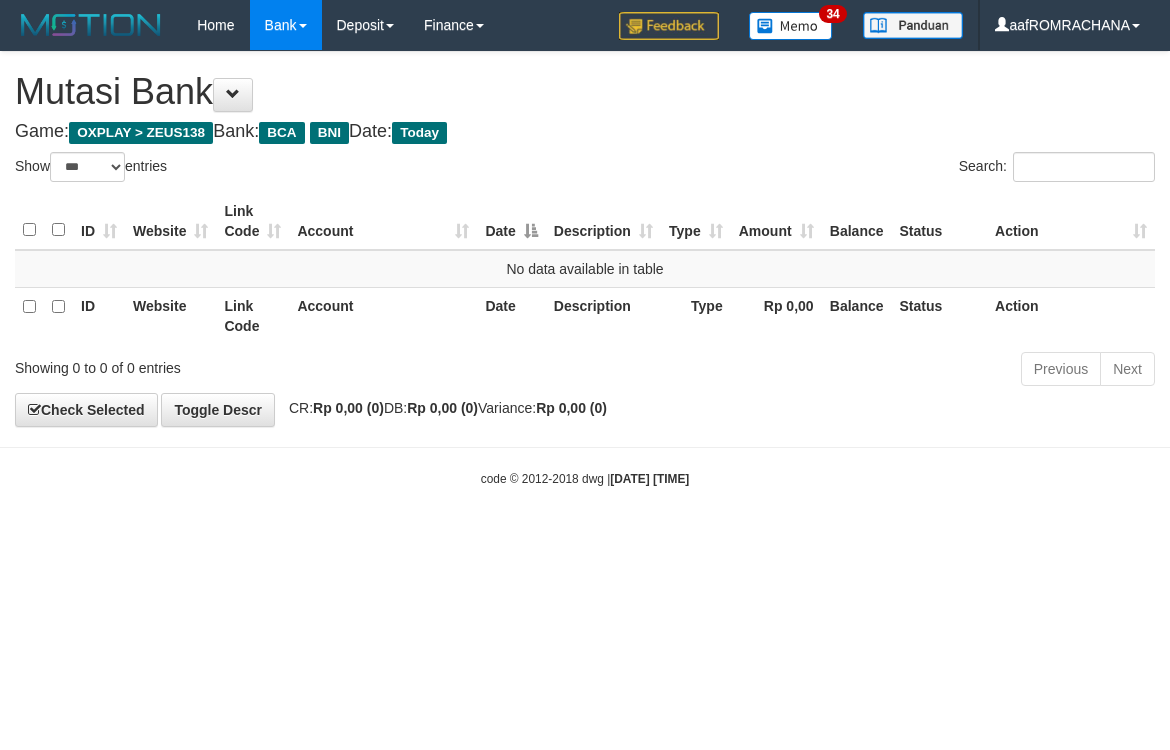 select on "***" 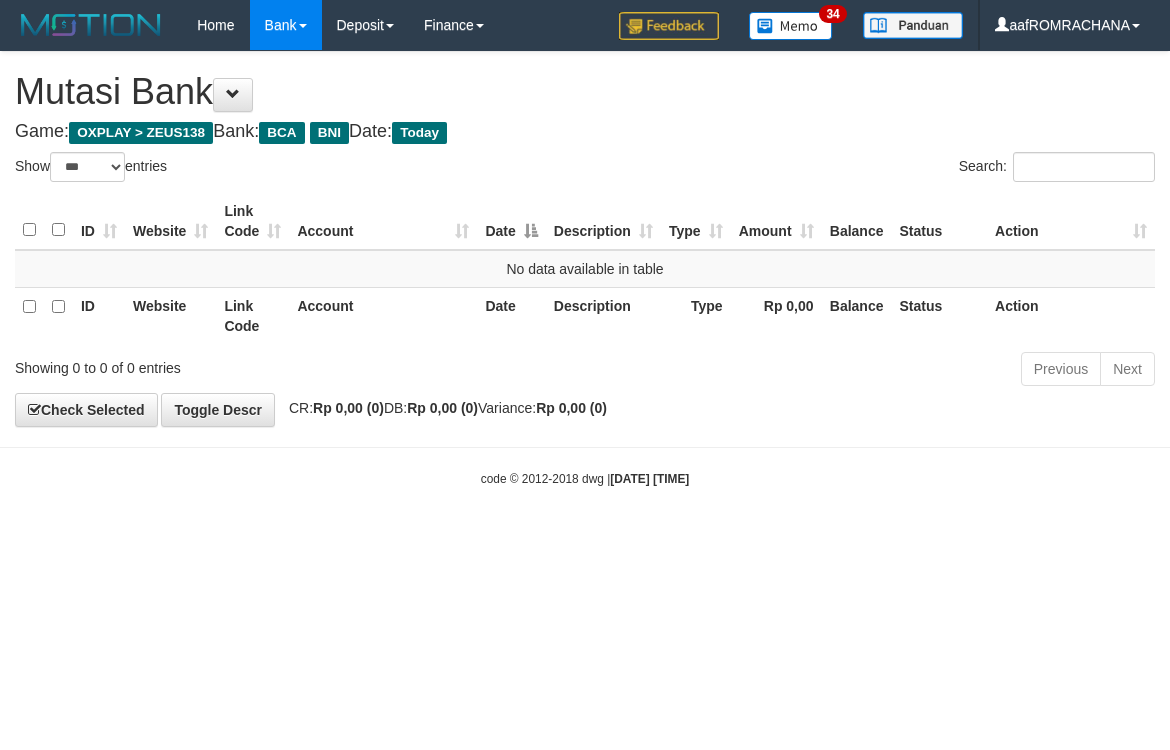 scroll, scrollTop: 0, scrollLeft: 0, axis: both 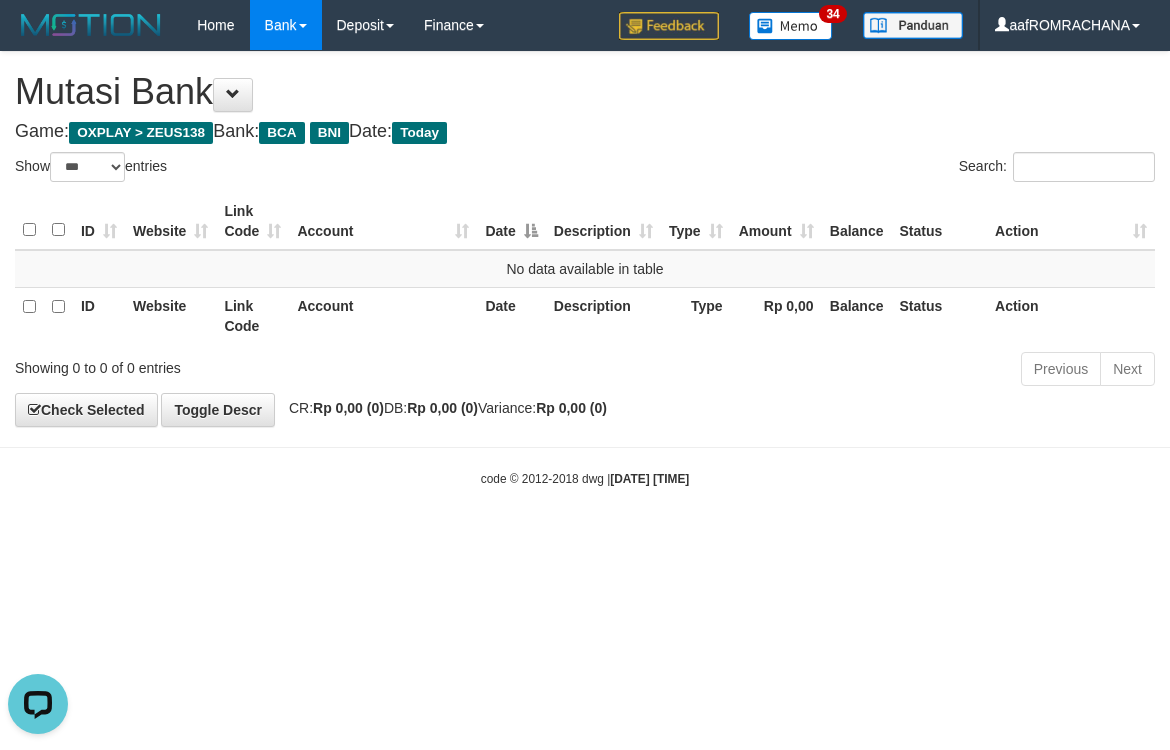 click on "Toggle navigation
Home
Bank
Account List
Load
By Website
Group
[OXPLAY]													ZEUS138
By Load Group (DPS)
Sync" at bounding box center (585, 269) 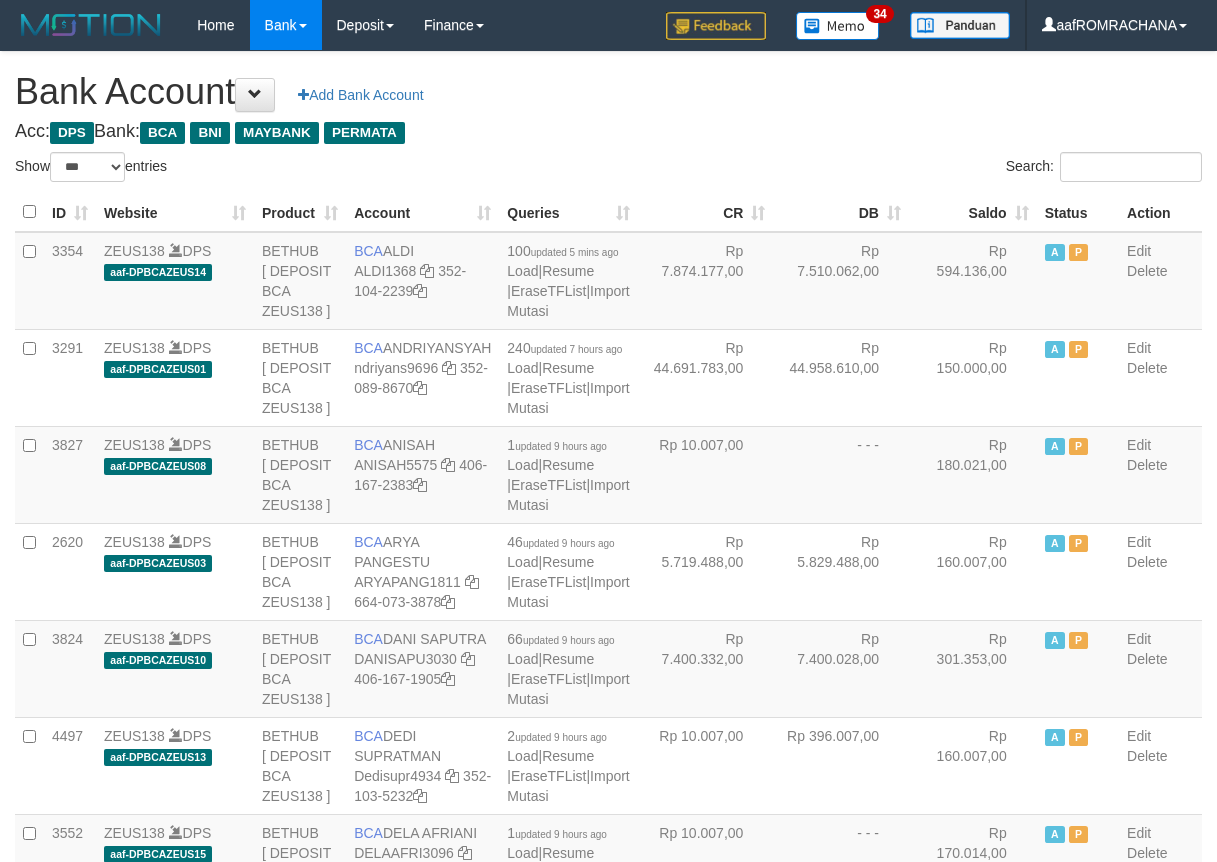 select on "***" 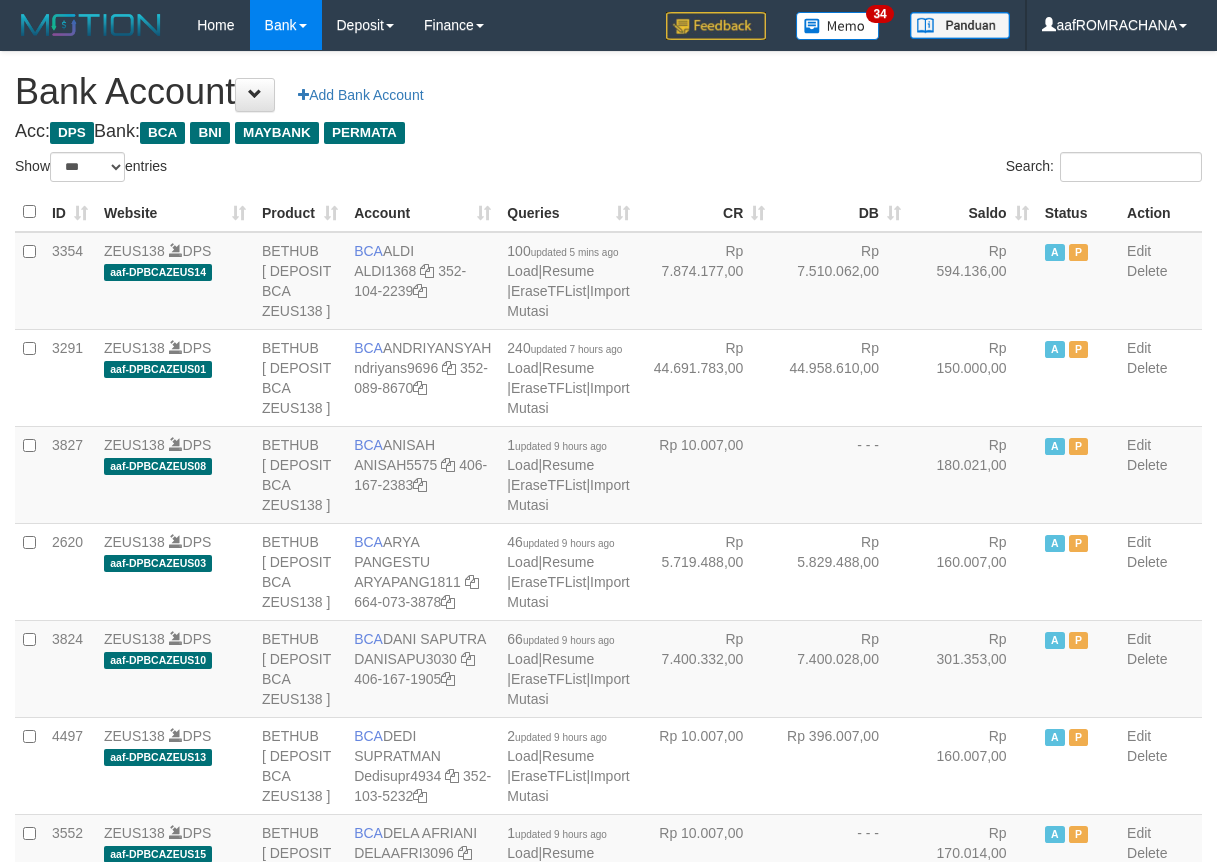 scroll, scrollTop: 0, scrollLeft: 0, axis: both 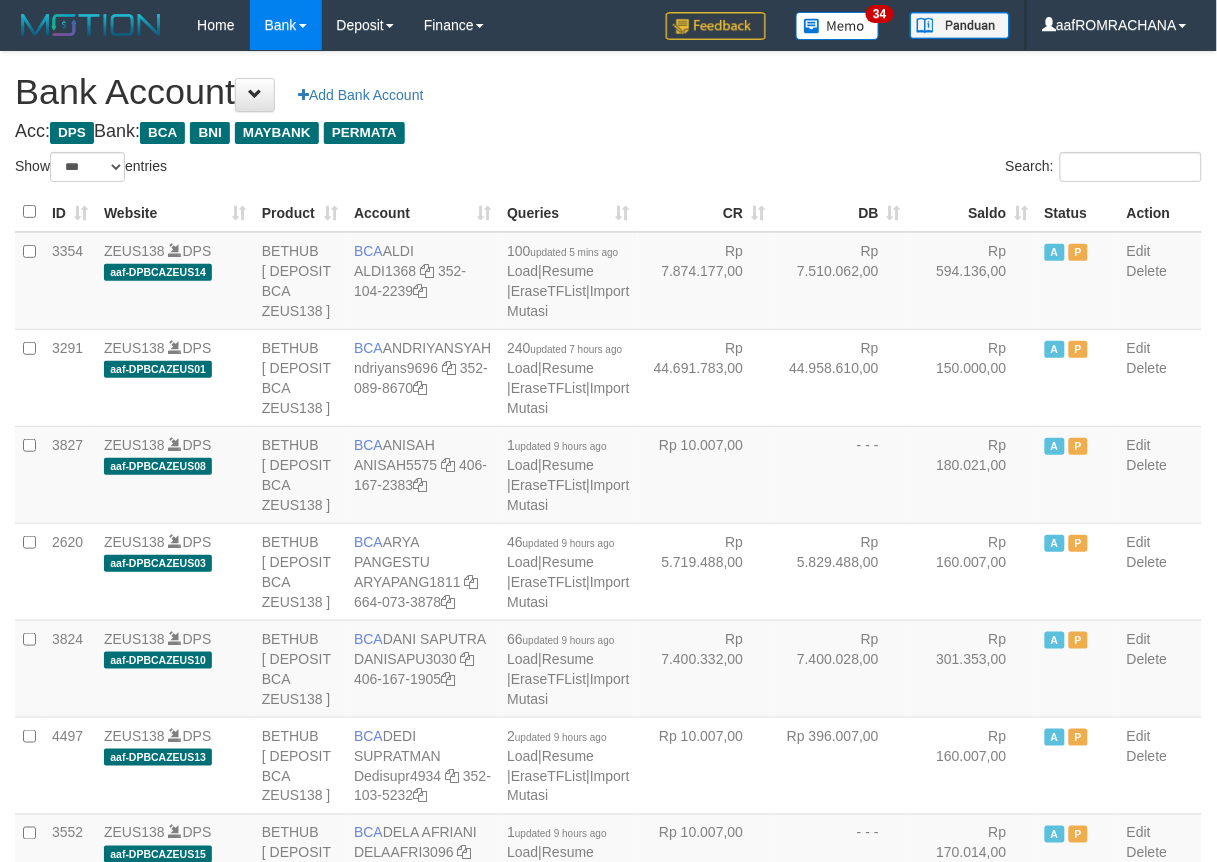 click on "Saldo" at bounding box center (973, 212) 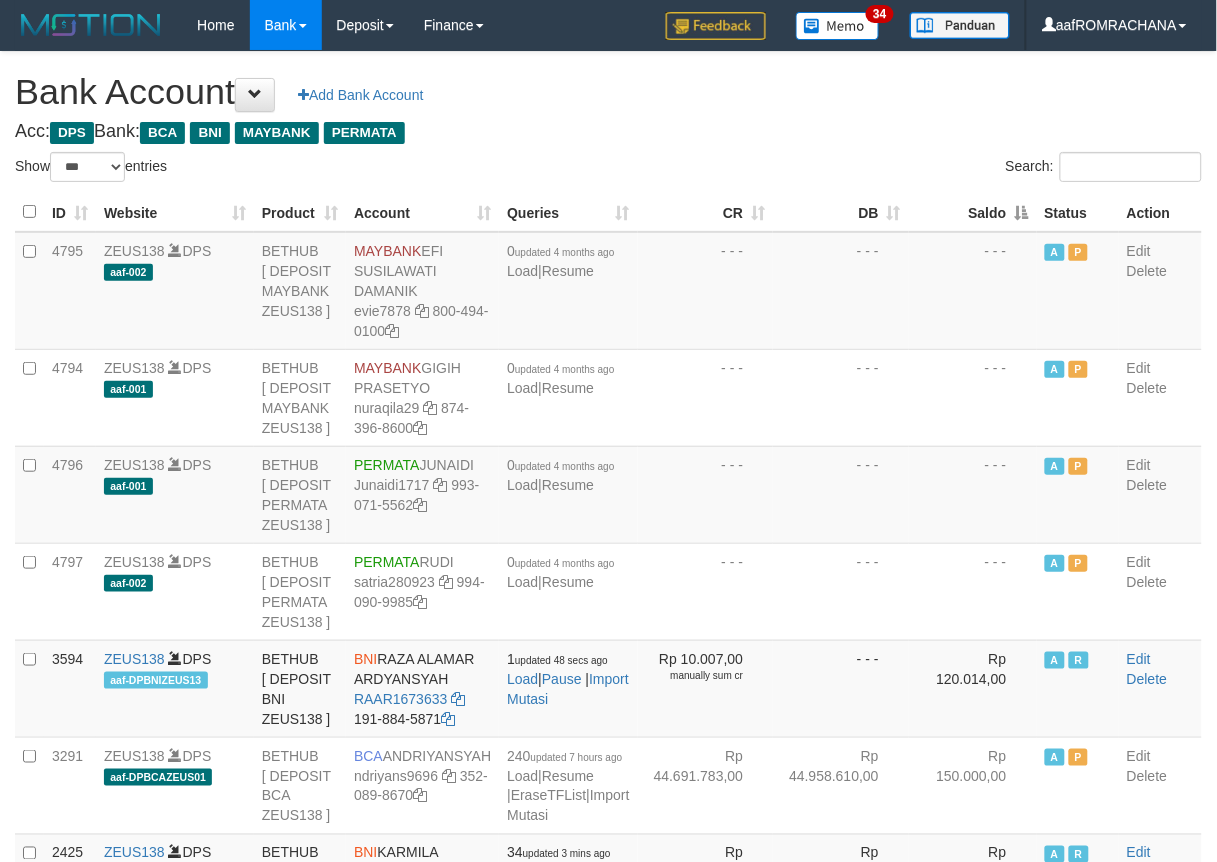 click on "Saldo" at bounding box center (973, 212) 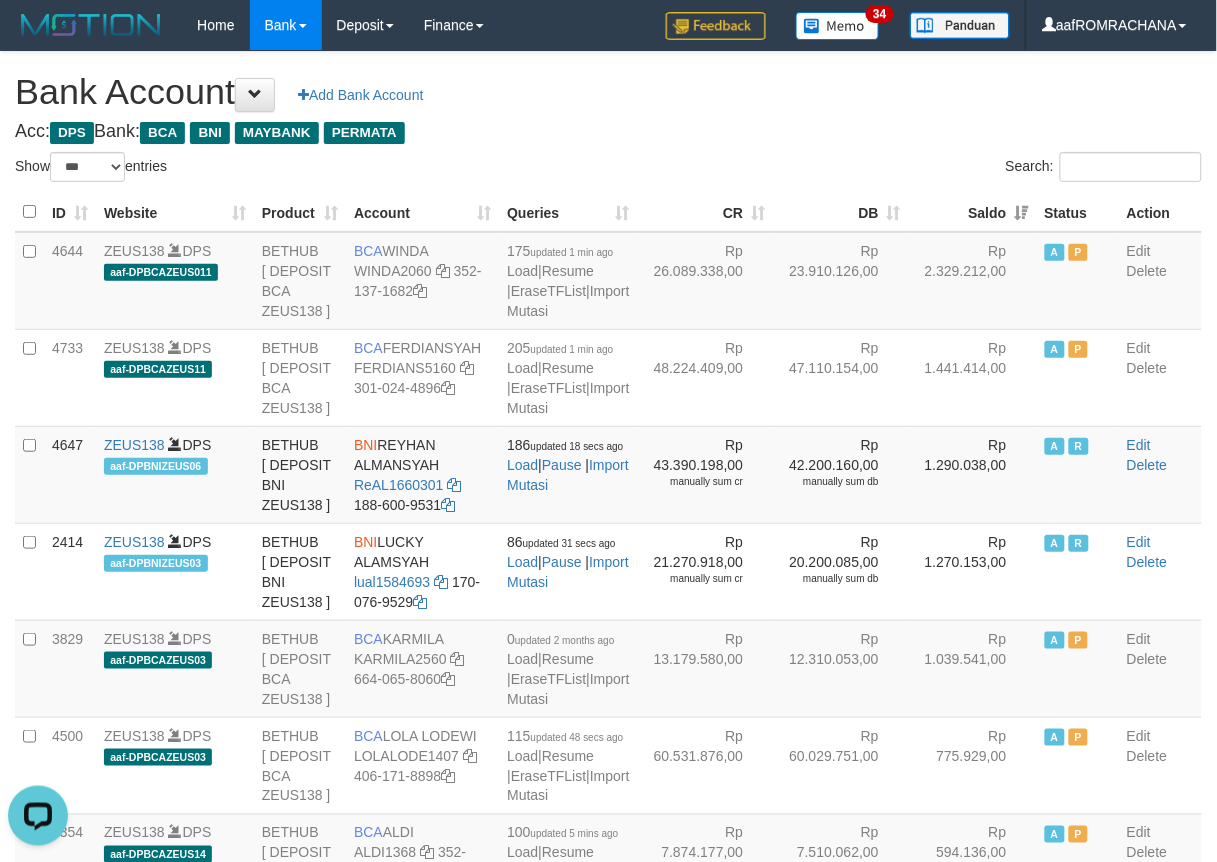 scroll, scrollTop: 0, scrollLeft: 0, axis: both 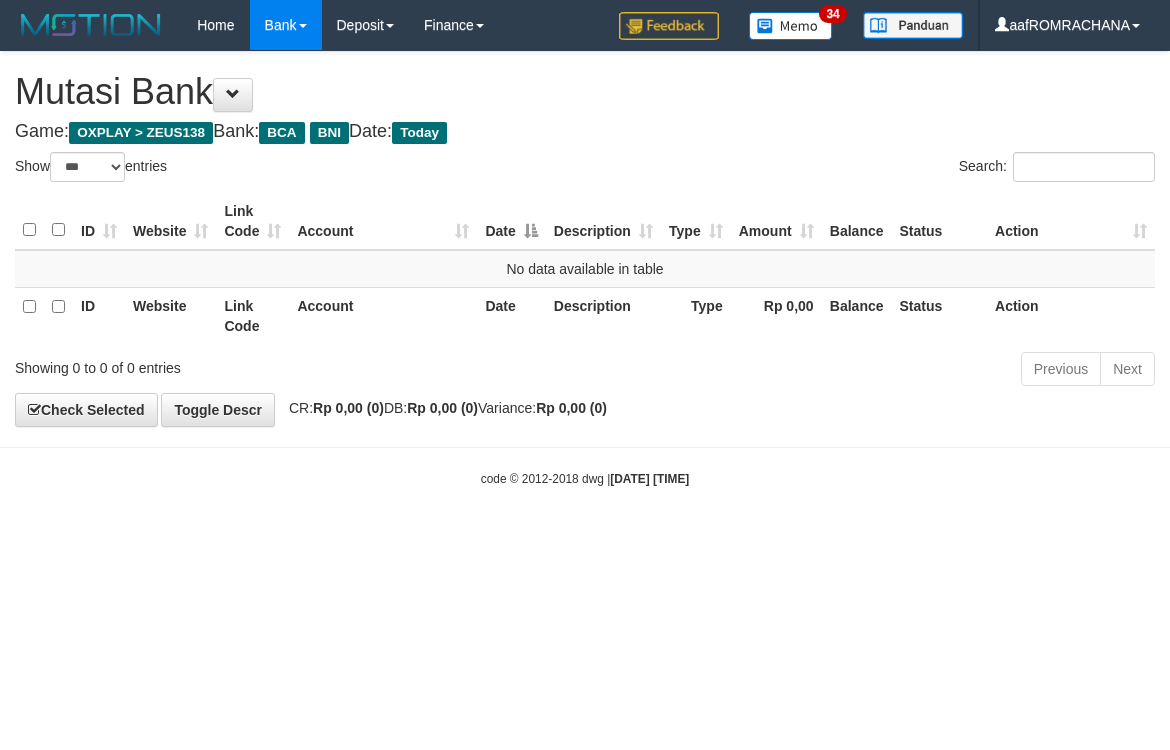 select on "***" 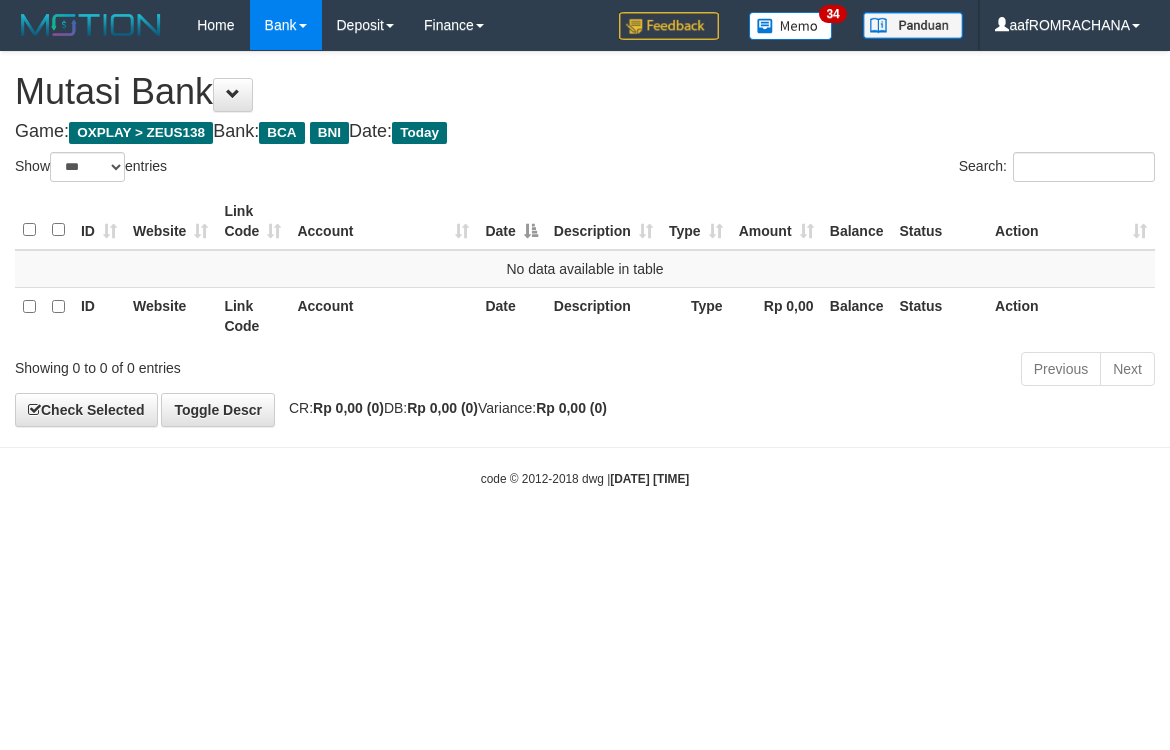 scroll, scrollTop: 0, scrollLeft: 0, axis: both 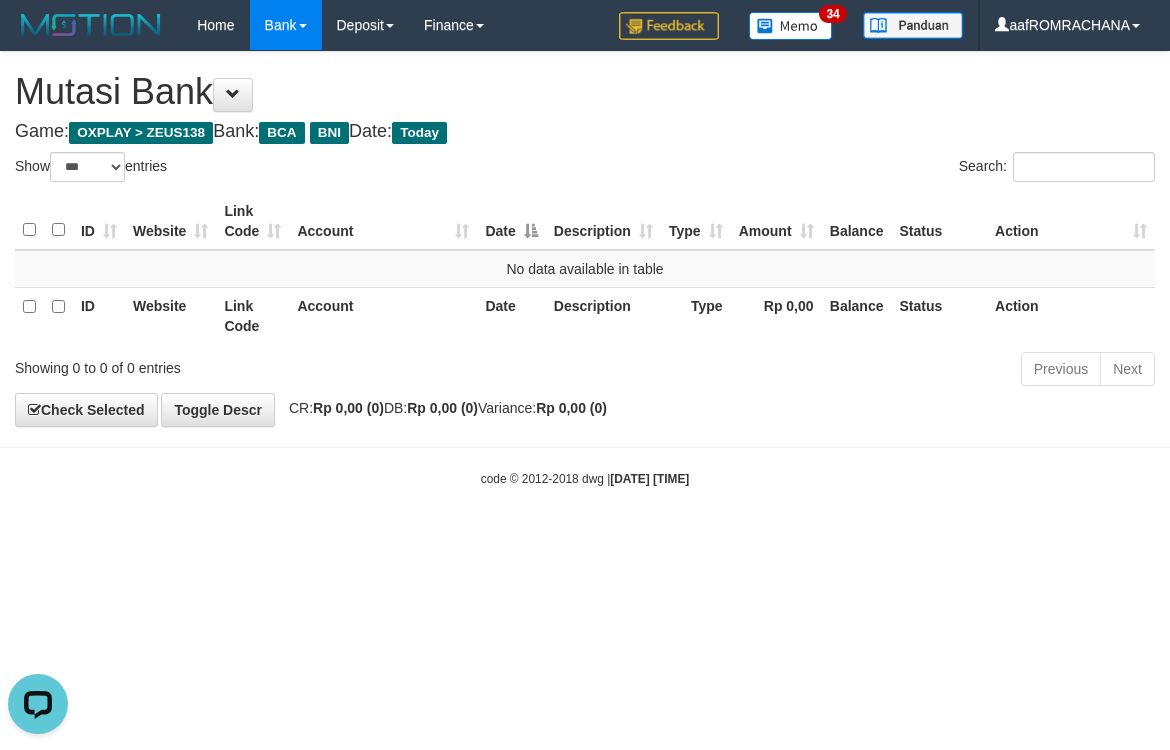 click on "Toggle navigation
Home
Bank
Account List
Load
By Website
Group
[OXPLAY]													ZEUS138
By Load Group (DPS)
Sync" at bounding box center [585, 269] 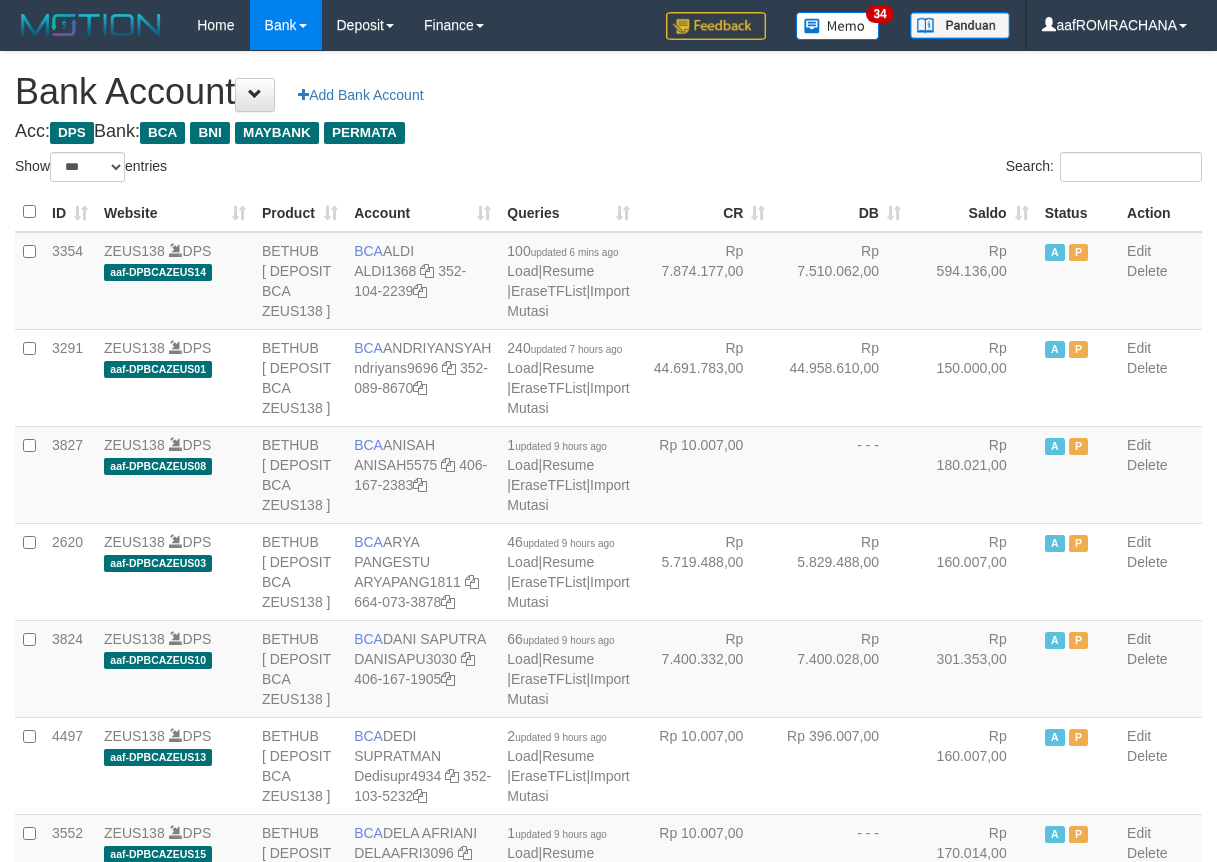 select on "***" 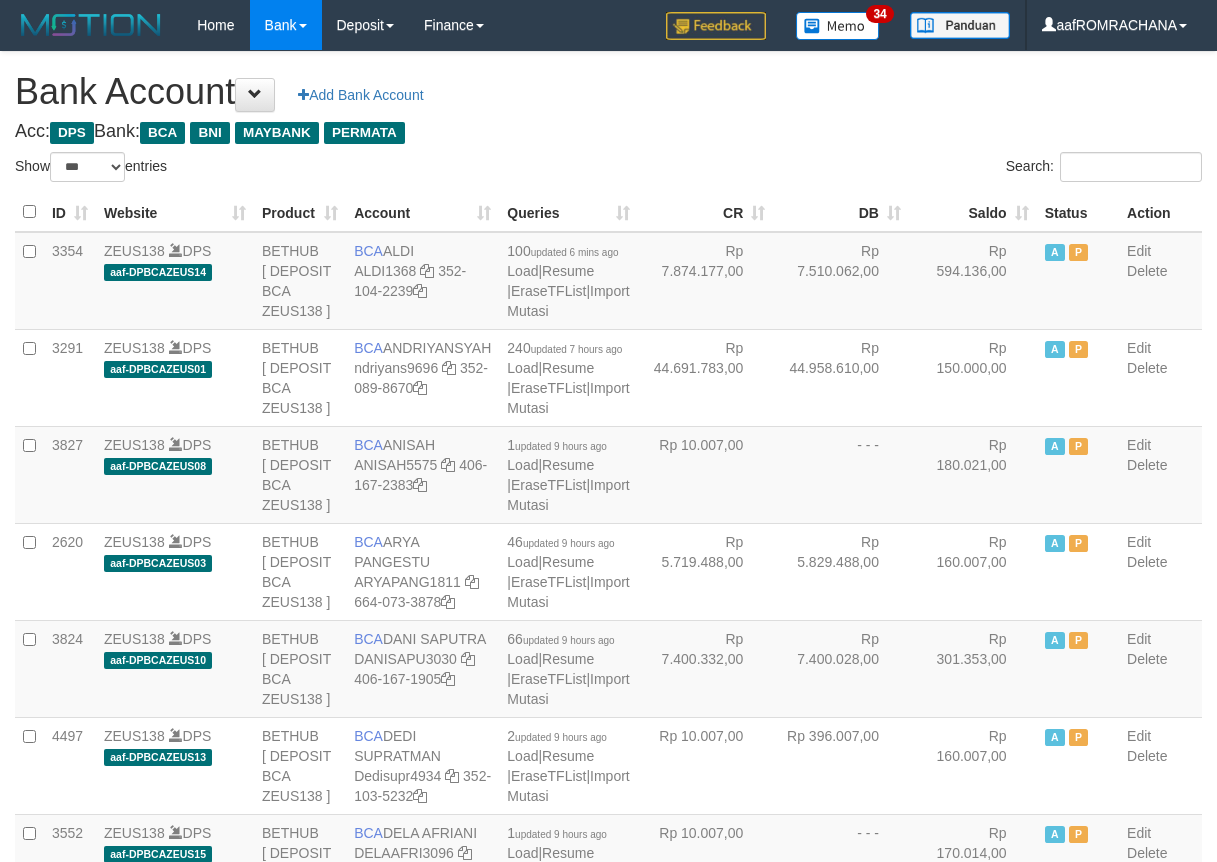 scroll, scrollTop: 0, scrollLeft: 0, axis: both 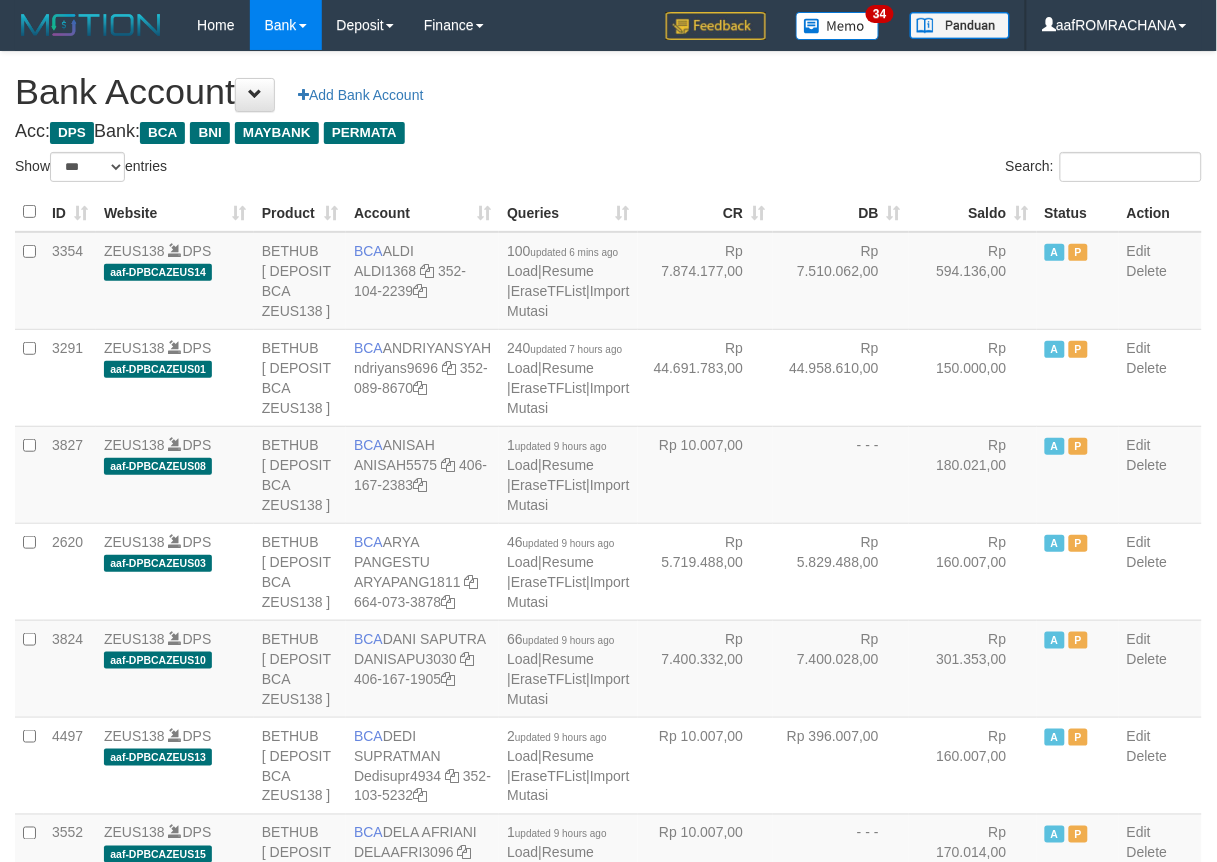 drag, startPoint x: 0, startPoint y: 0, endPoint x: 943, endPoint y: 208, distance: 965.6671 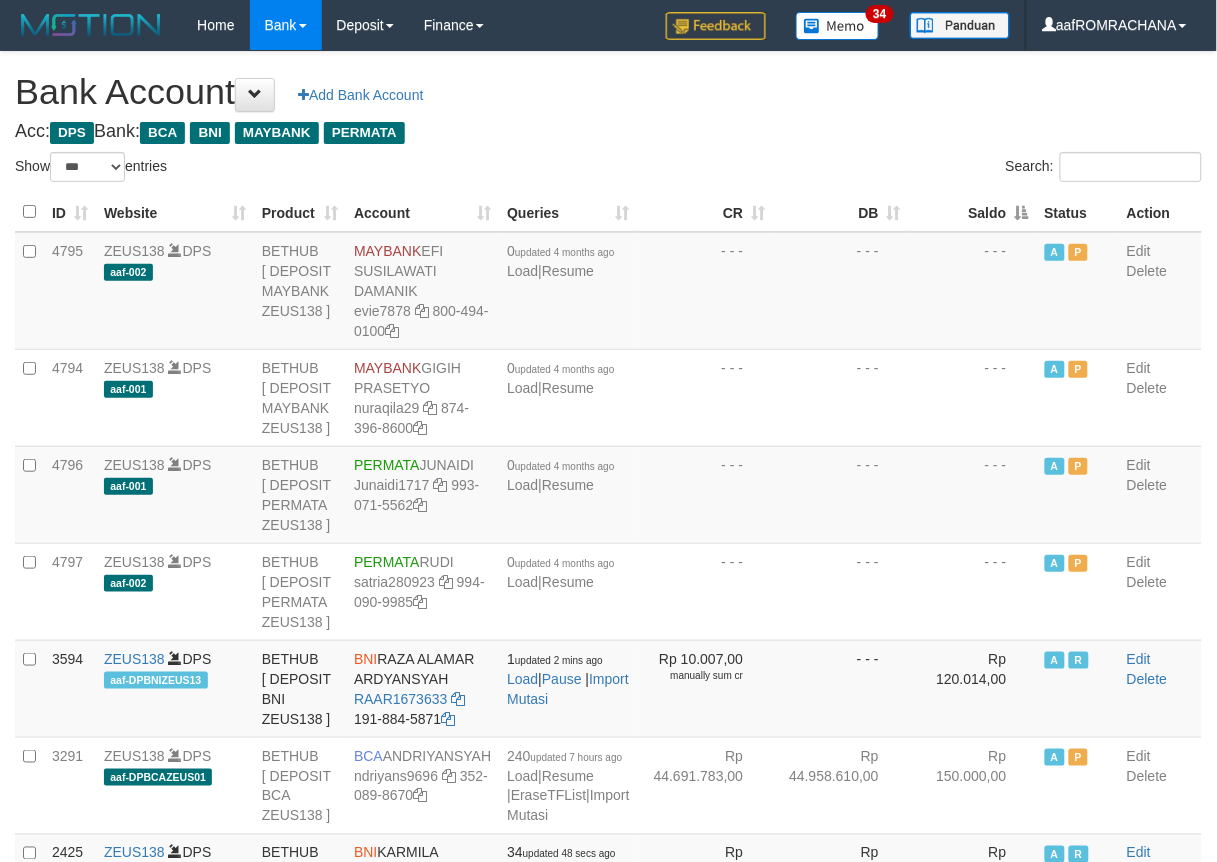 click on "Saldo" at bounding box center [973, 212] 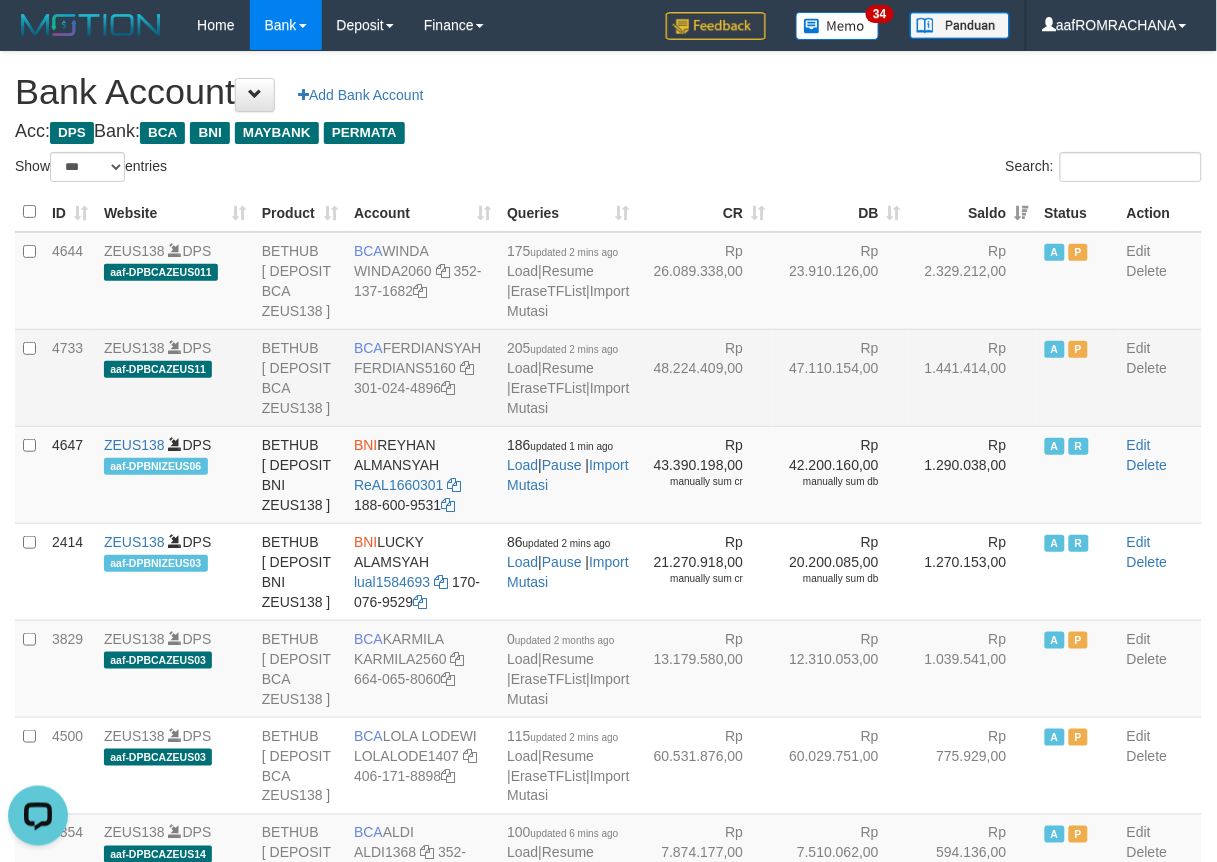 scroll, scrollTop: 0, scrollLeft: 0, axis: both 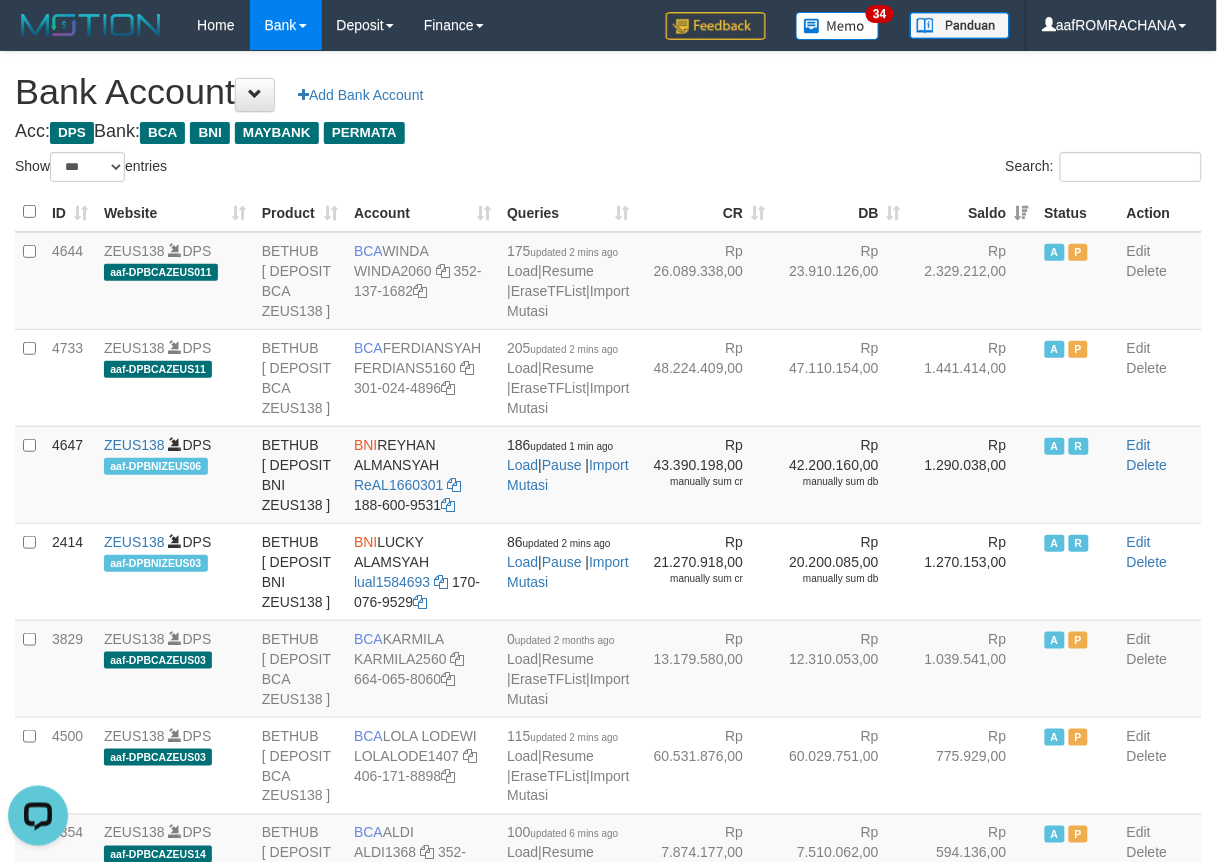click on "Acc: 										 DPS
Bank:   BCA   BNI   MAYBANK   PERMATA" at bounding box center [608, 132] 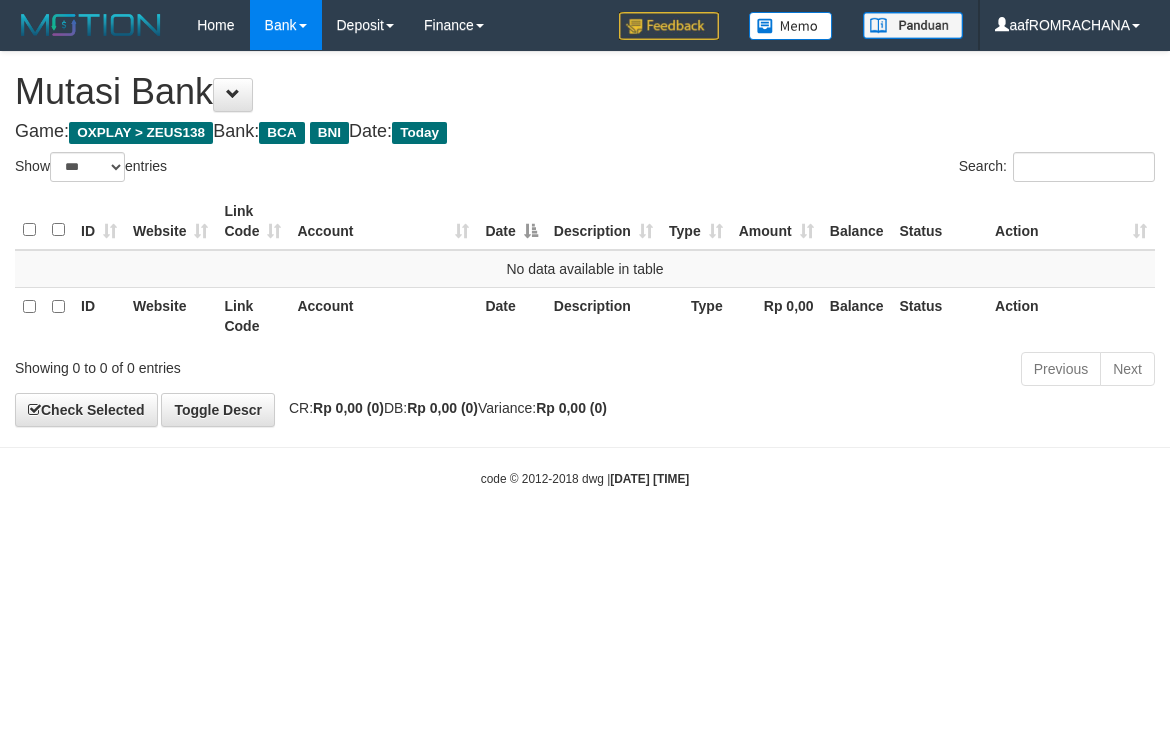 select on "***" 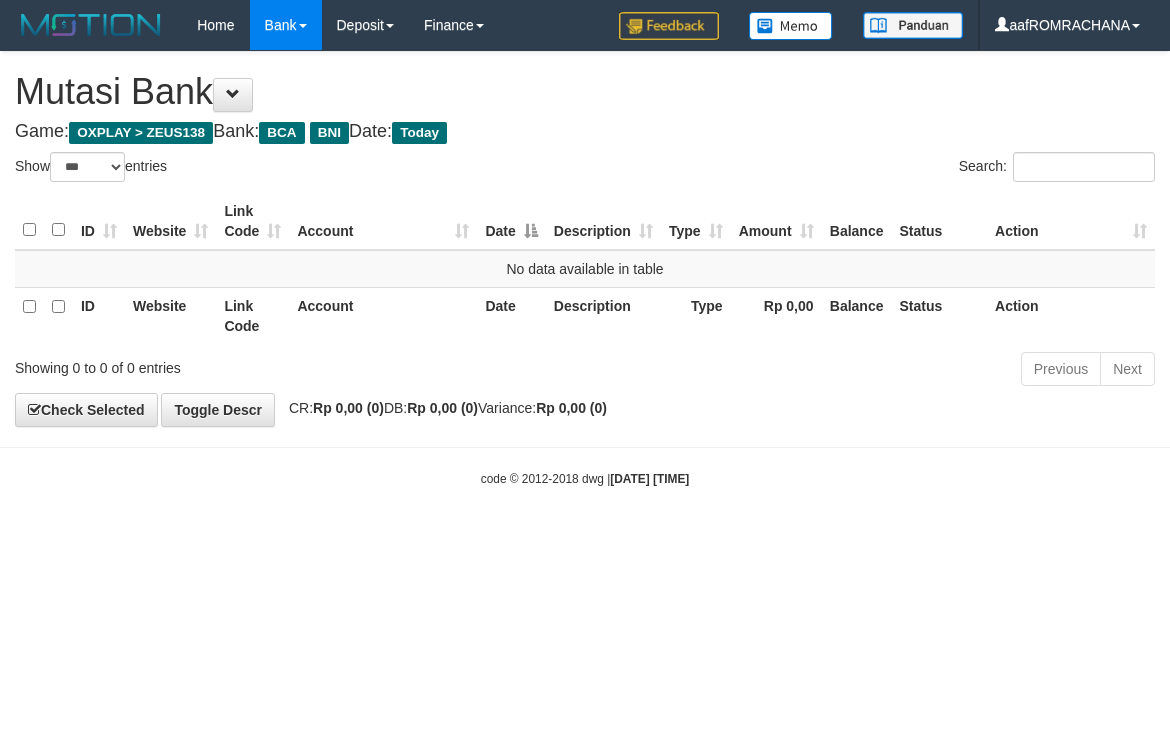 scroll, scrollTop: 0, scrollLeft: 0, axis: both 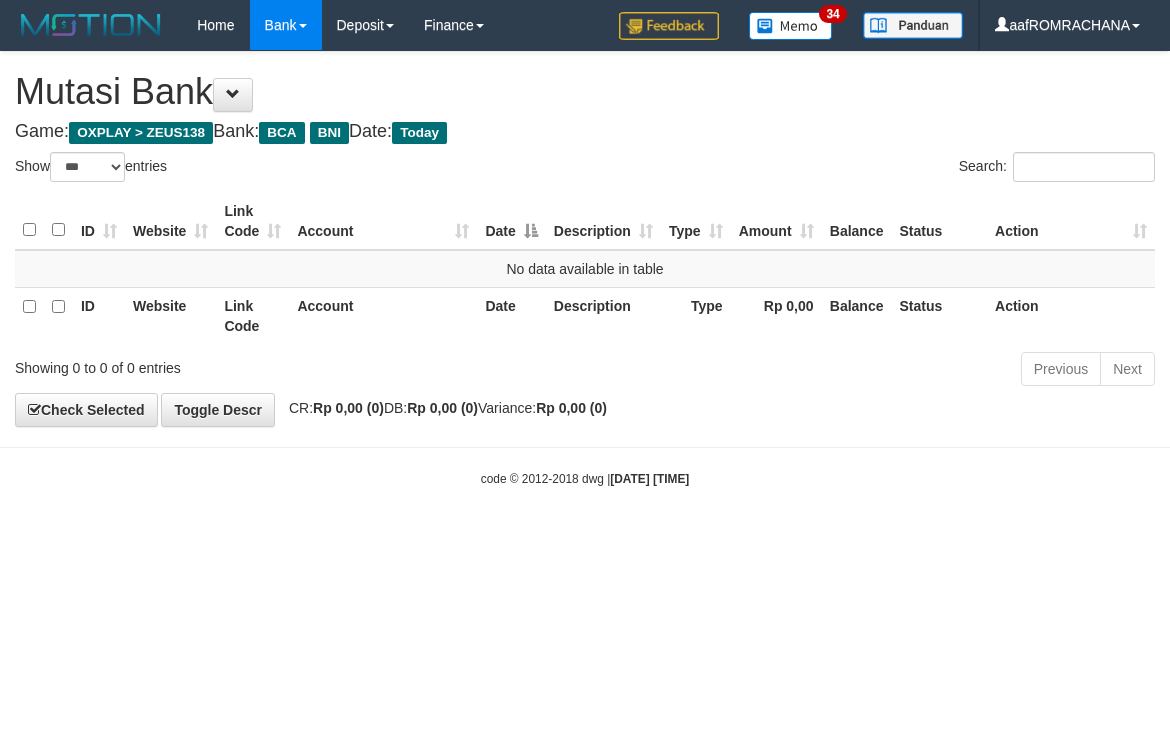 click on "Toggle navigation
Home
Bank
Account List
Load
By Website
Group
[OXPLAY]													ZEUS138
By Load Group (DPS)" at bounding box center (585, 269) 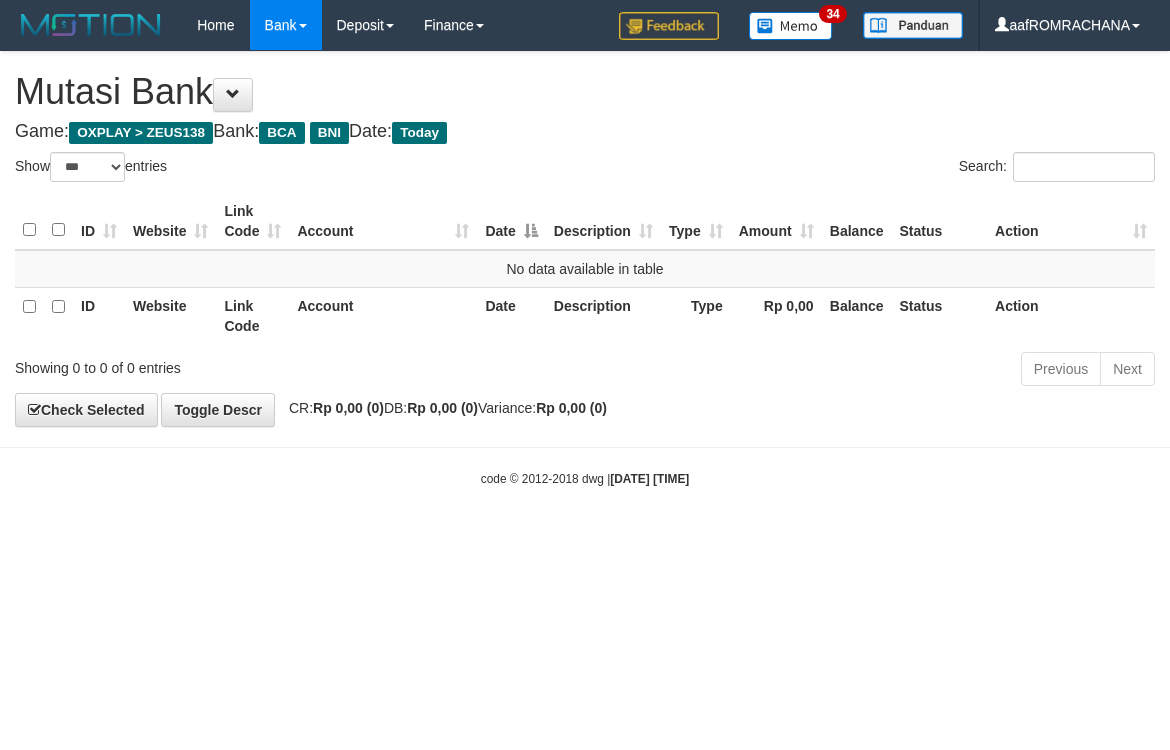 select on "***" 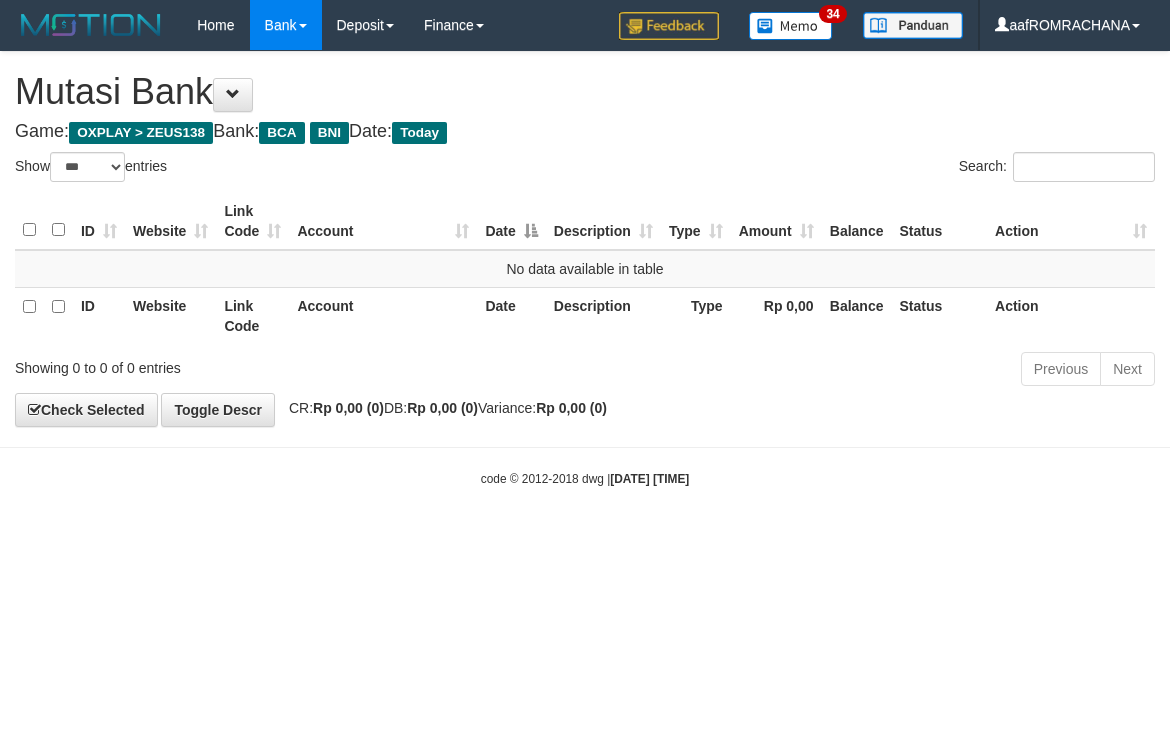 scroll, scrollTop: 0, scrollLeft: 0, axis: both 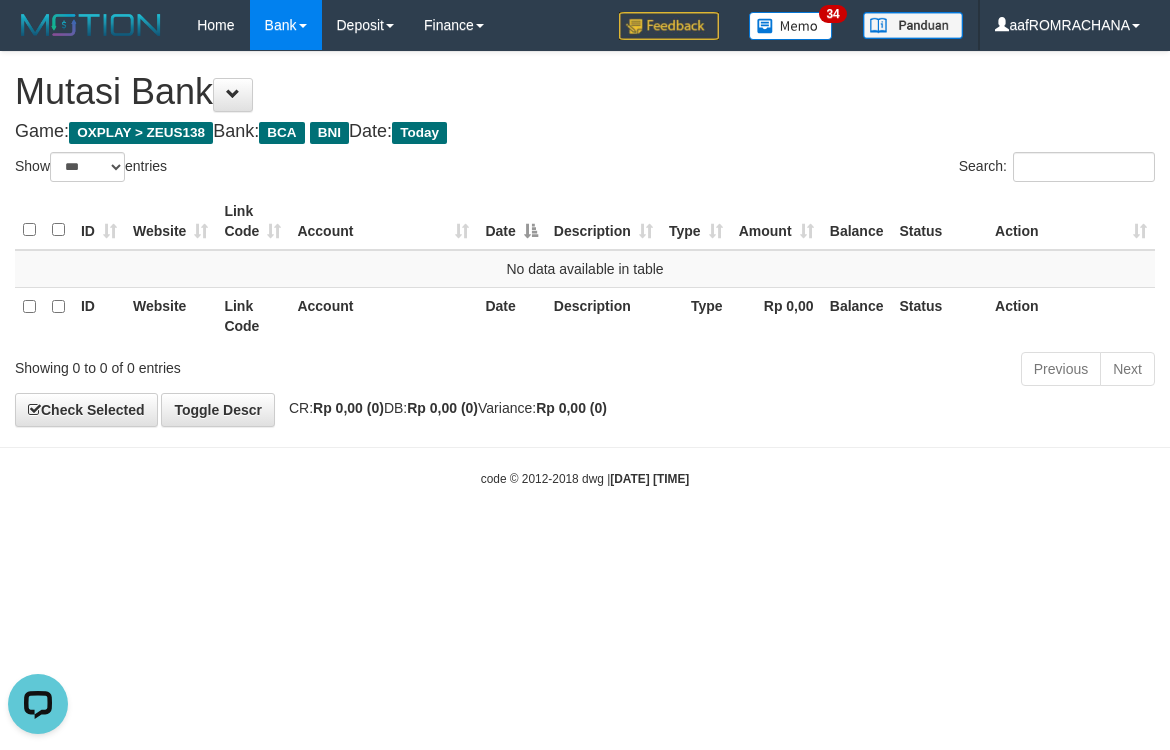 click on "Toggle navigation
Home
Bank
Account List
Load
By Website
Group
[OXPLAY]													ZEUS138
By Load Group (DPS)
Sync" at bounding box center (585, 269) 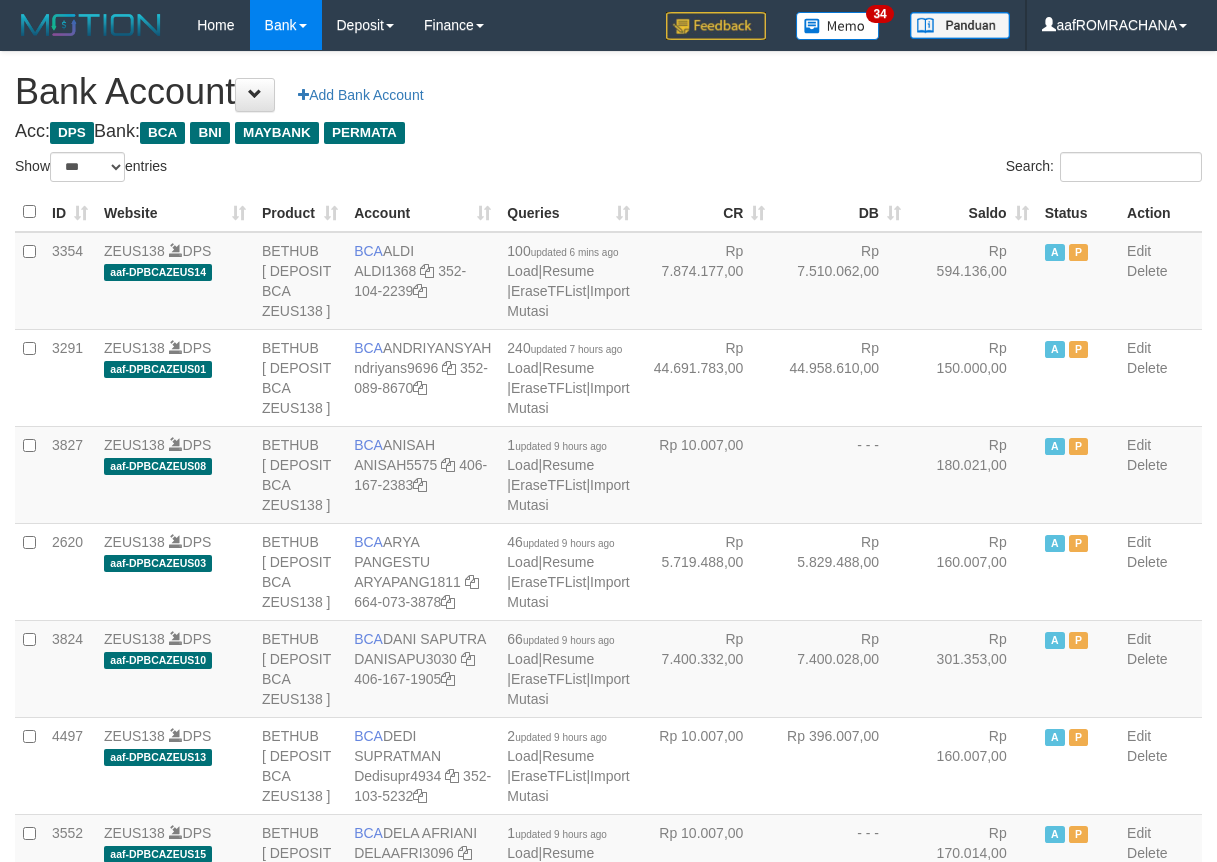 select on "***" 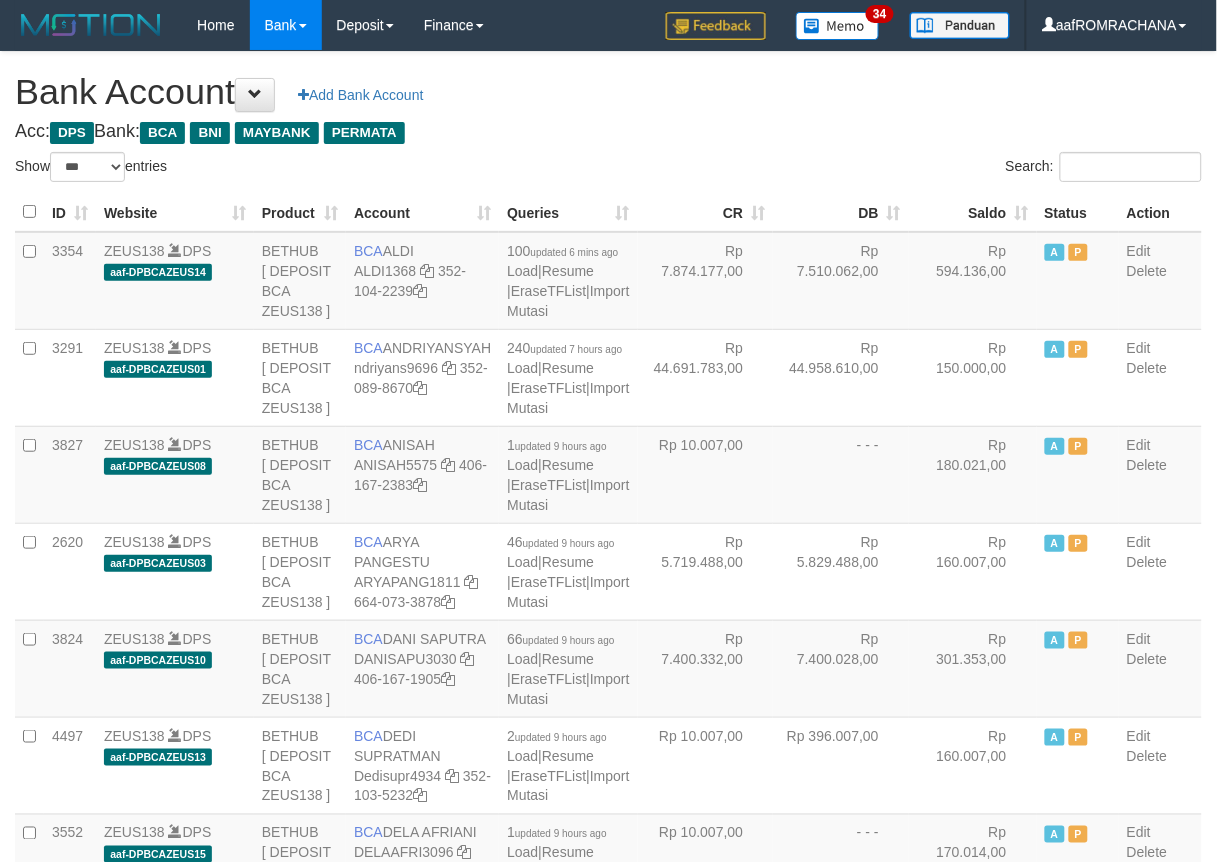 click on "Saldo" at bounding box center [973, 212] 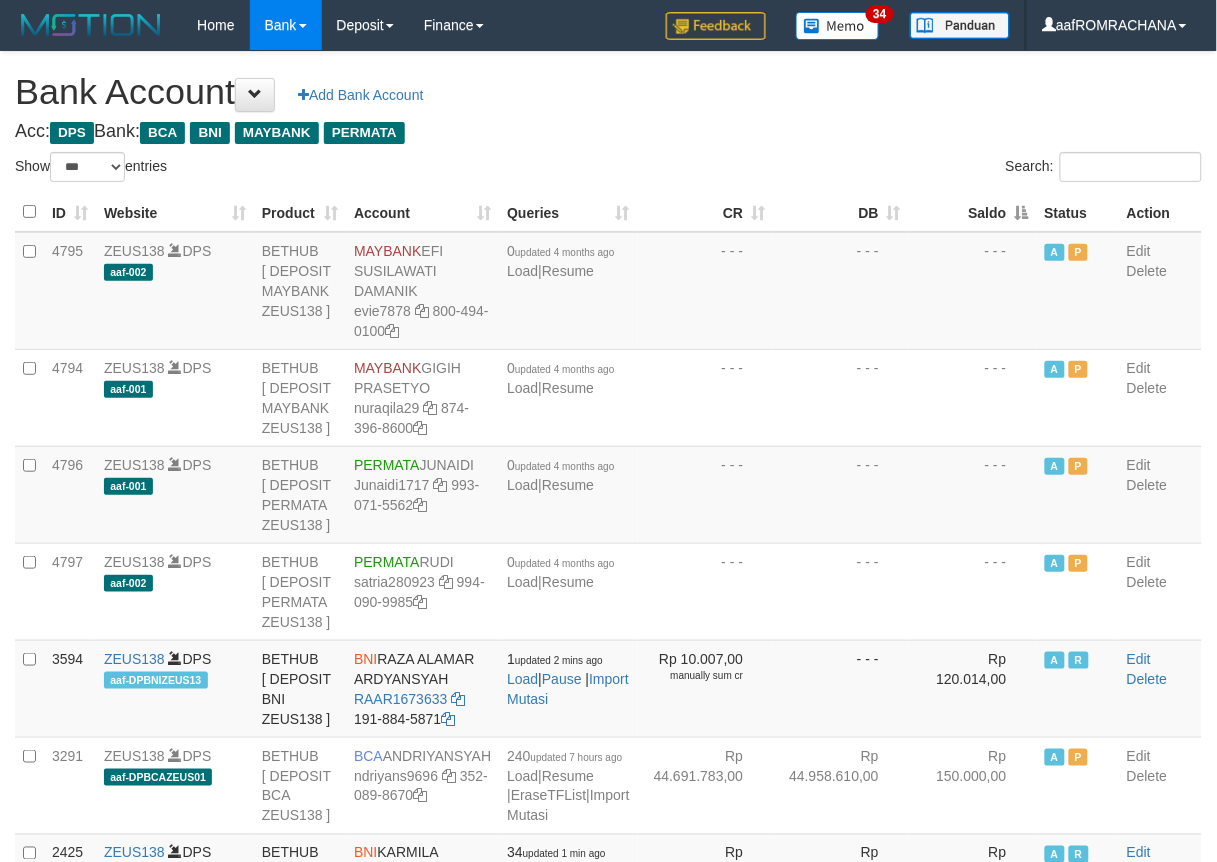 click on "Saldo" at bounding box center (973, 212) 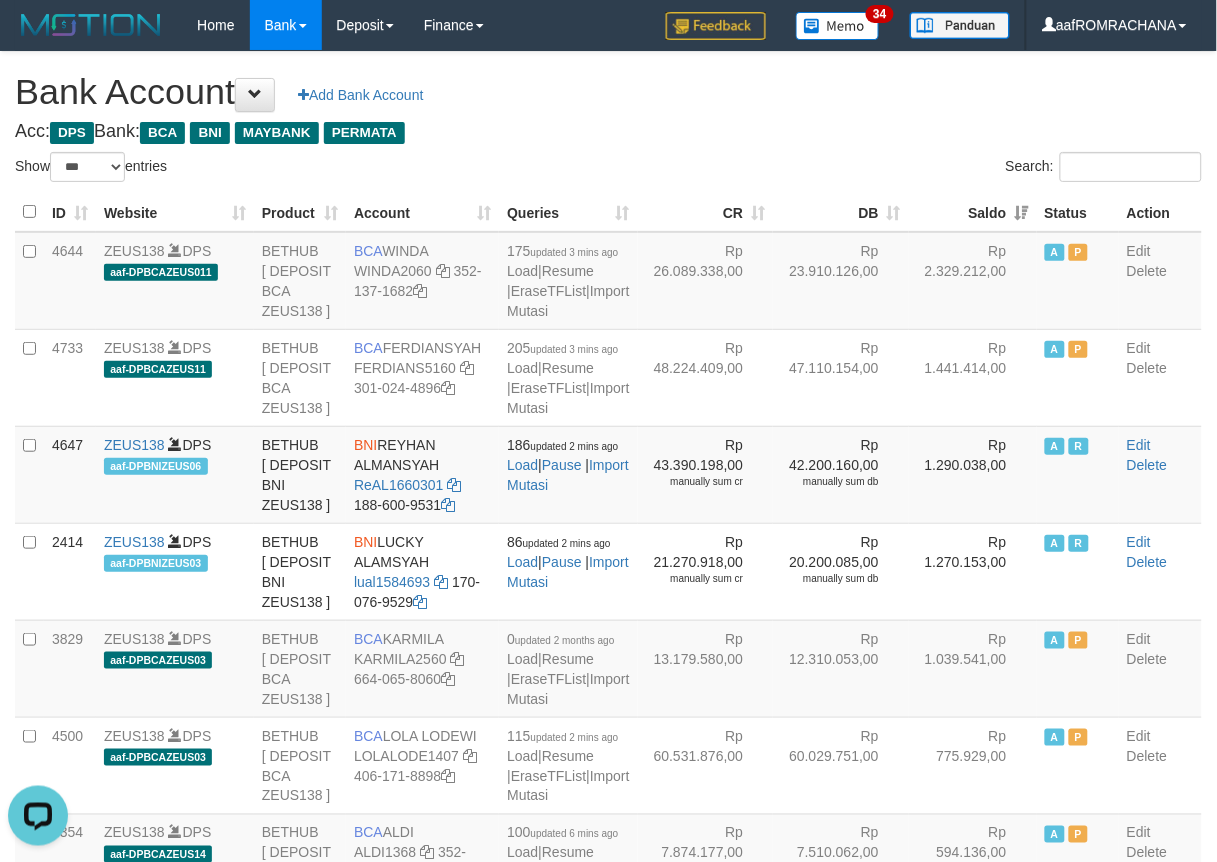 scroll, scrollTop: 0, scrollLeft: 0, axis: both 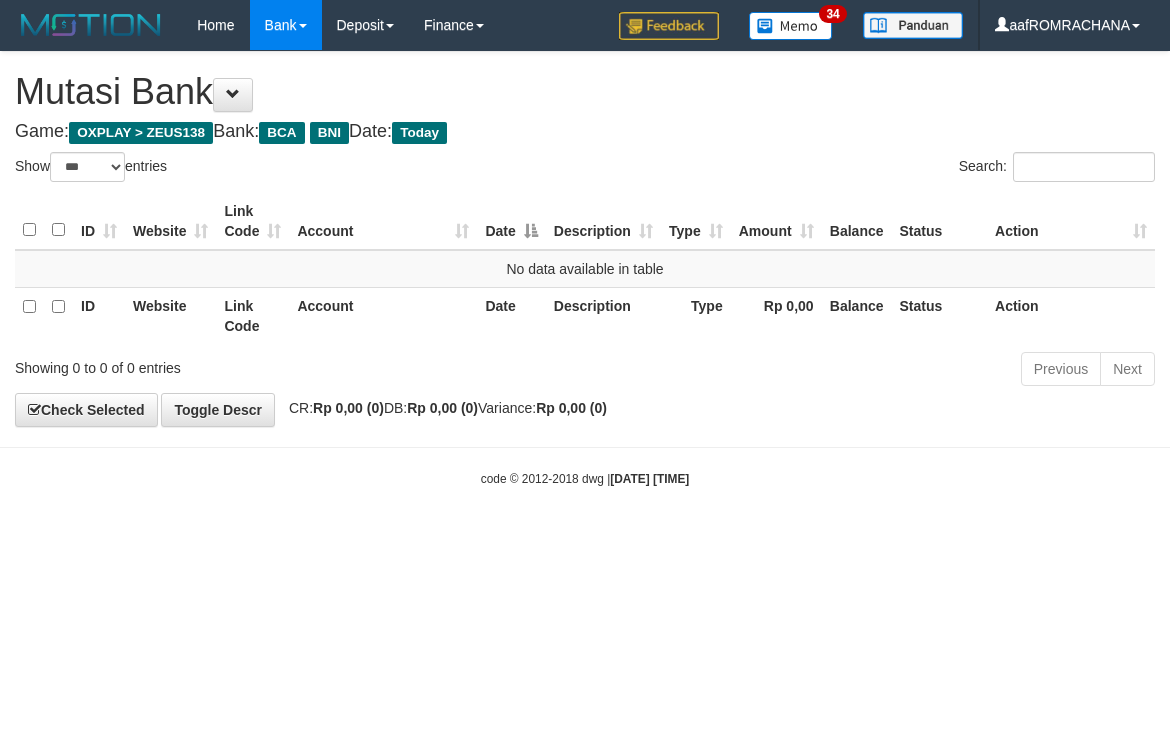 select on "***" 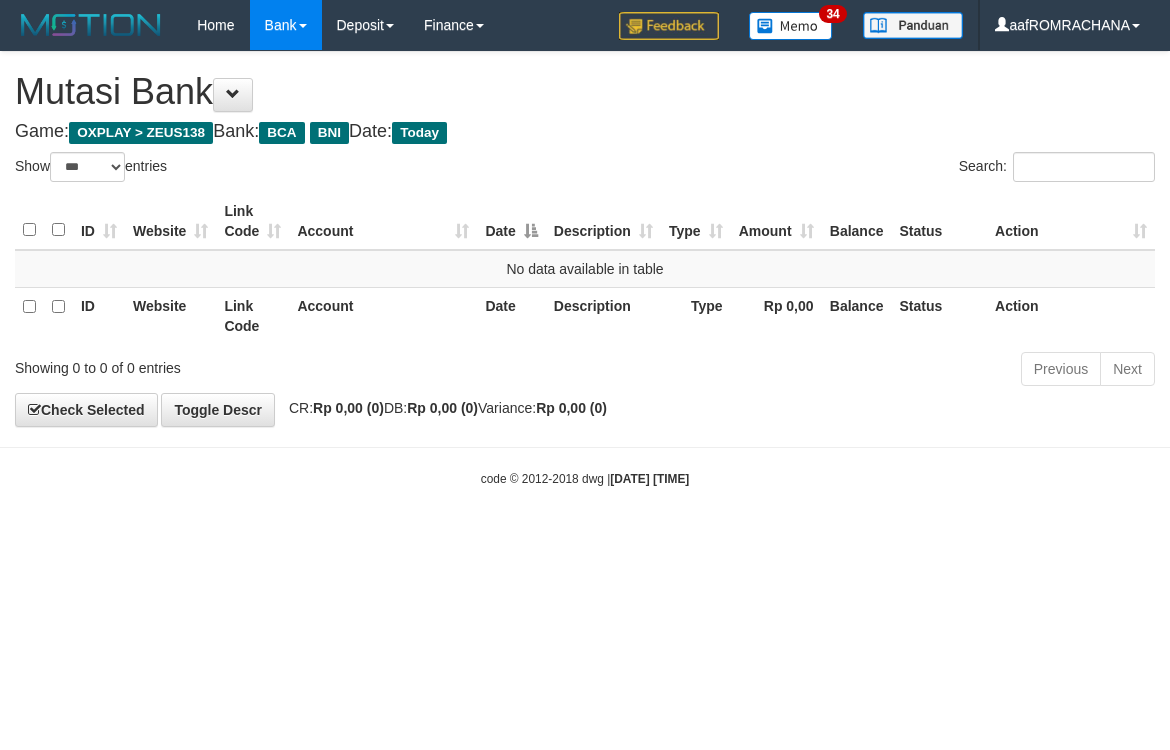 scroll, scrollTop: 0, scrollLeft: 0, axis: both 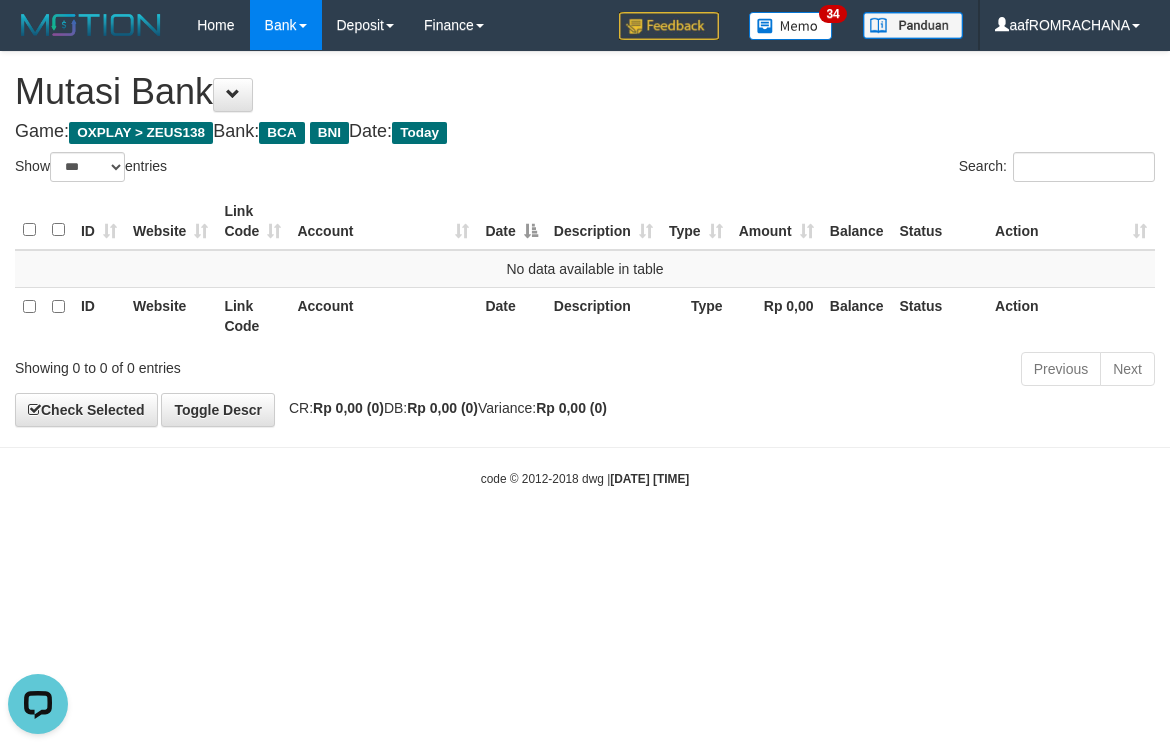click on "Toggle navigation
Home
Bank
Account List
Load
By Website
Group
[OXPLAY]													ZEUS138
By Load Group (DPS)
Sync" at bounding box center (585, 269) 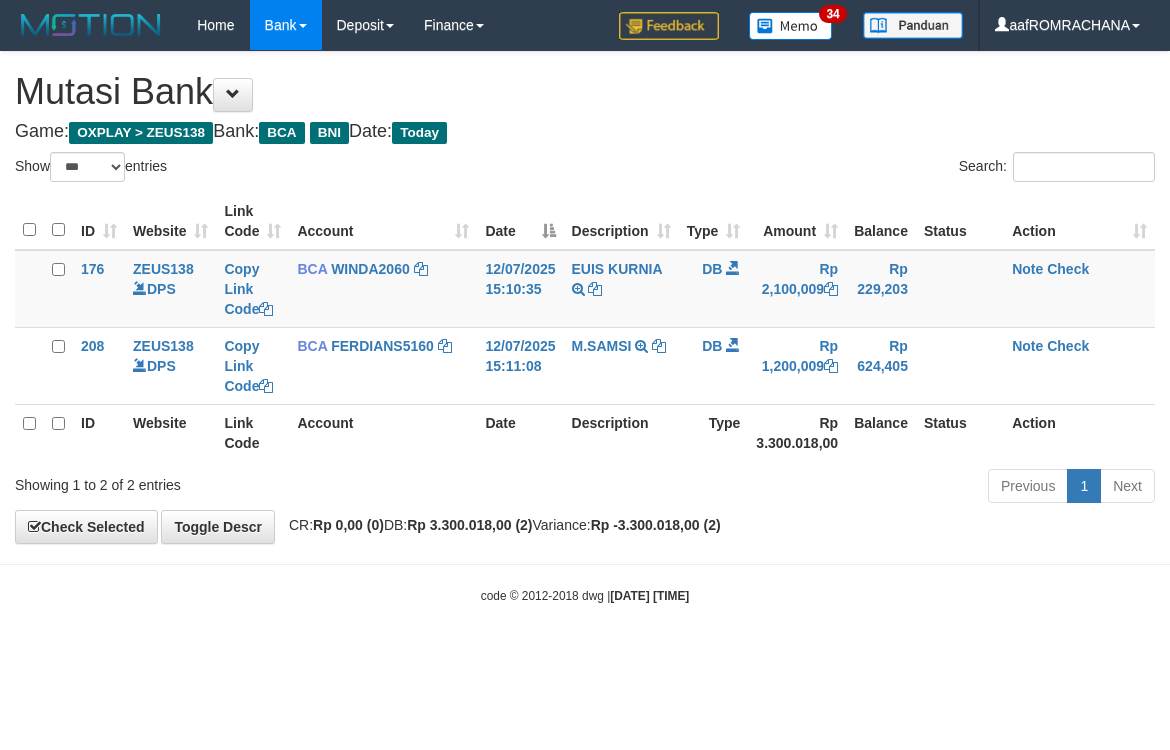 select on "***" 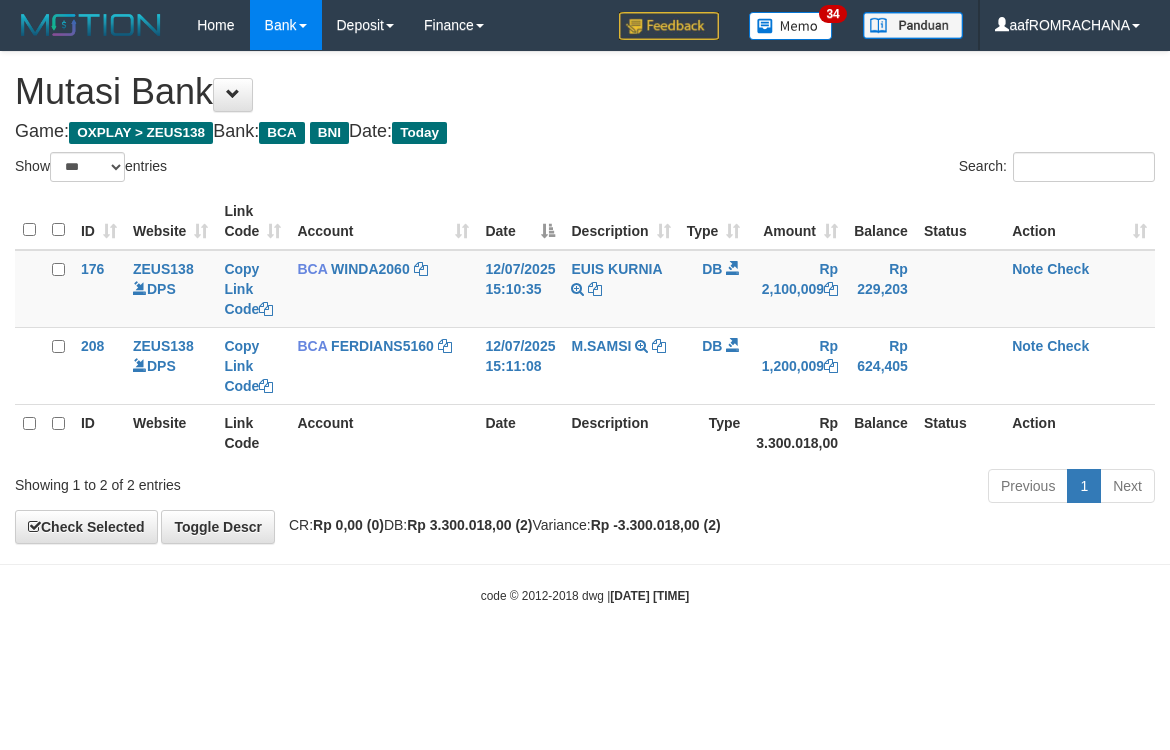 scroll, scrollTop: 0, scrollLeft: 0, axis: both 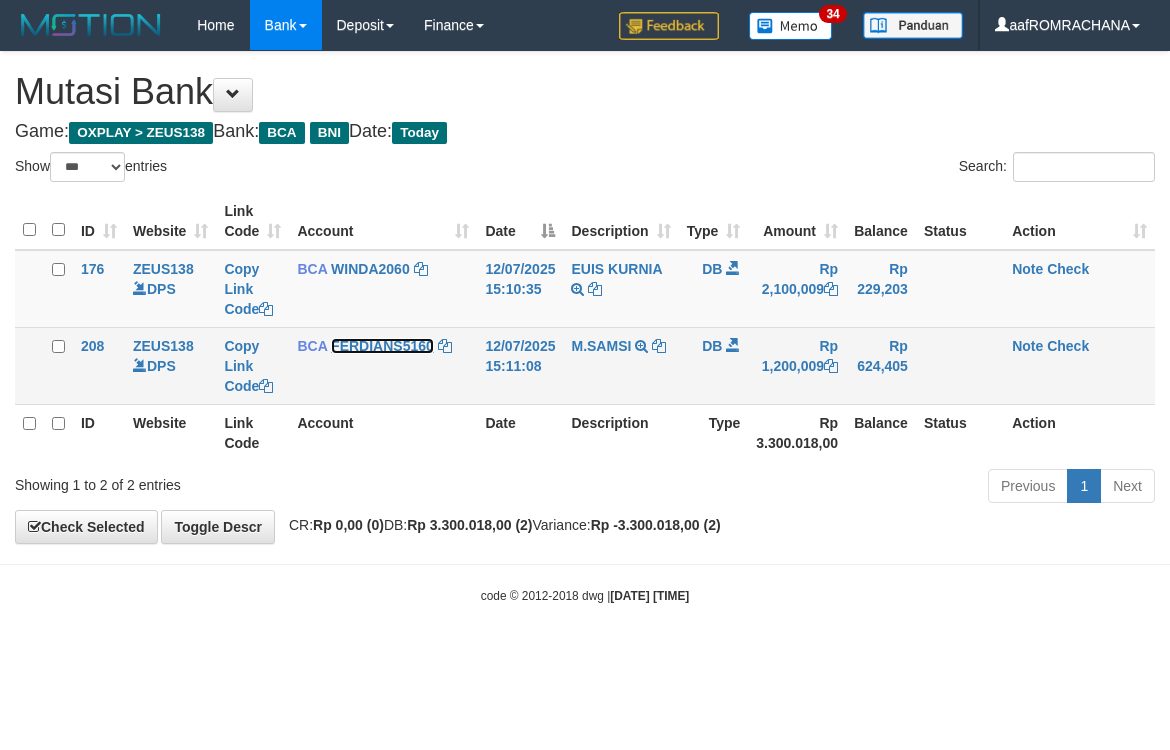 click on "FERDIANS5160" at bounding box center [382, 346] 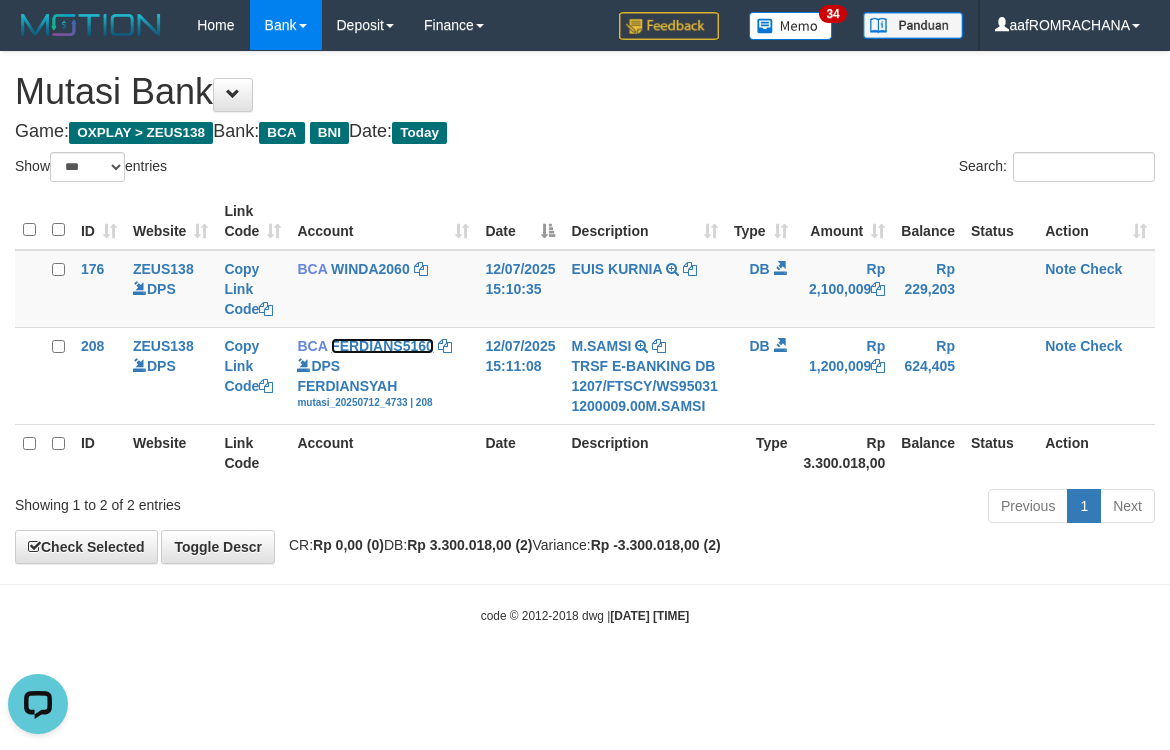 scroll, scrollTop: 0, scrollLeft: 0, axis: both 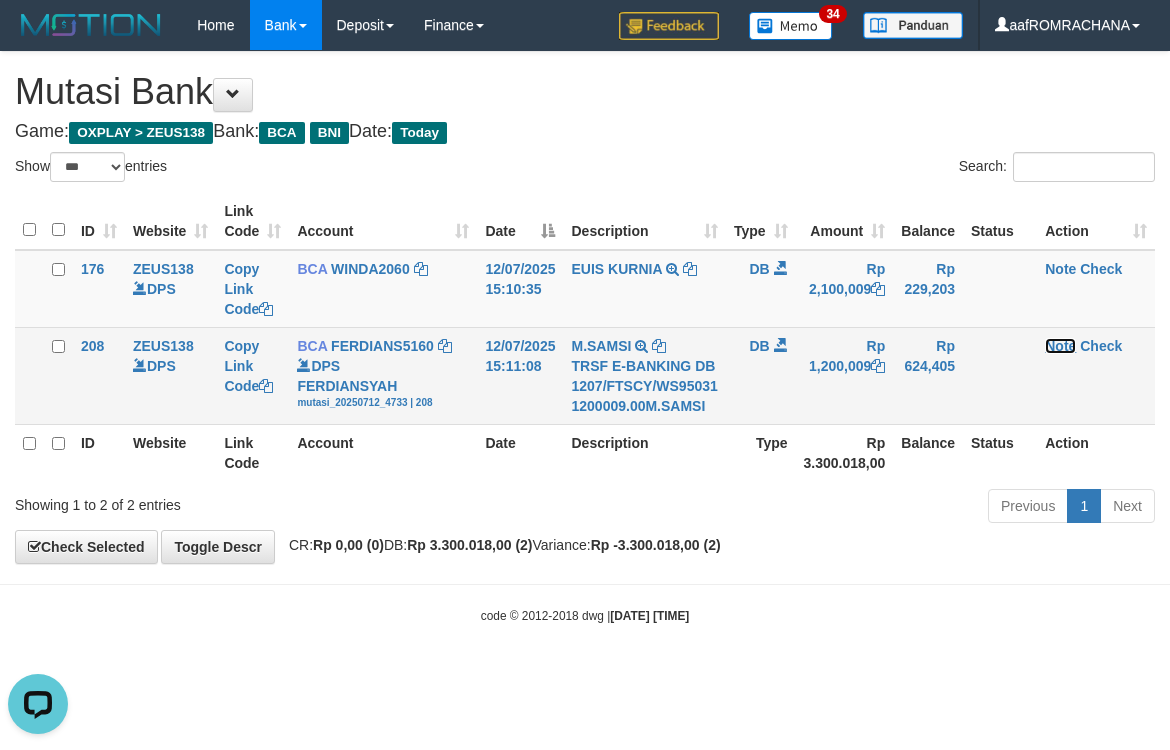 click on "Note" at bounding box center (1060, 346) 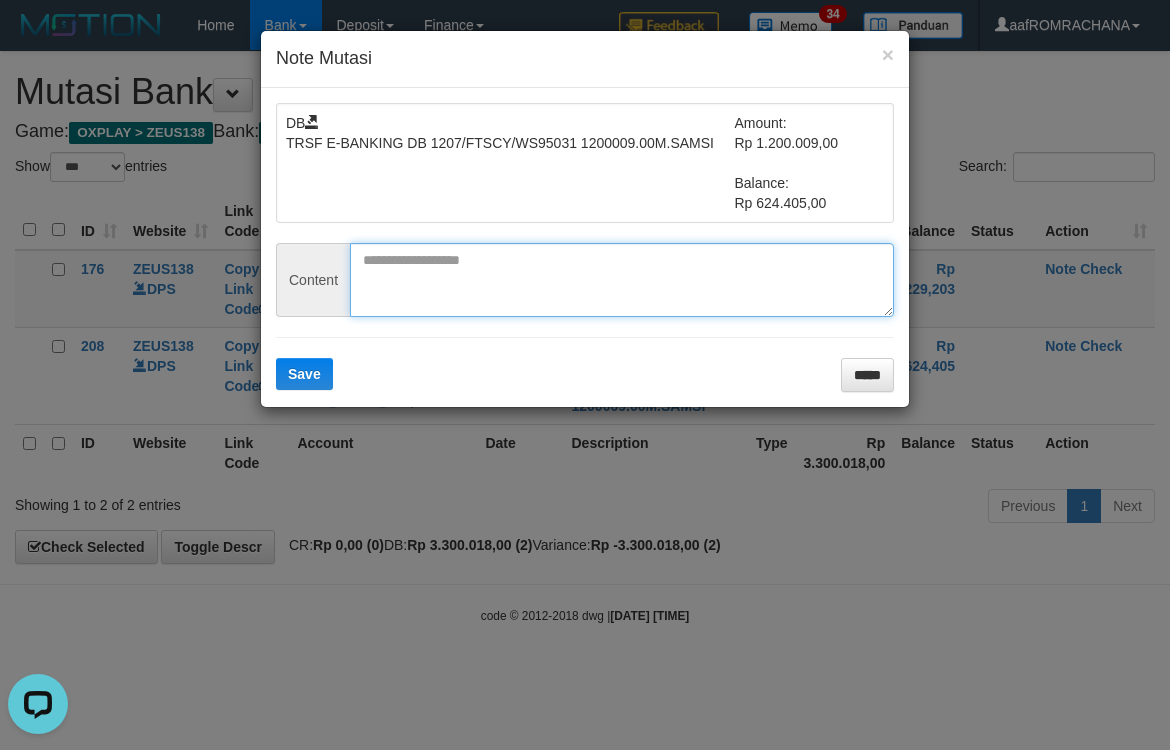 click at bounding box center (622, 280) 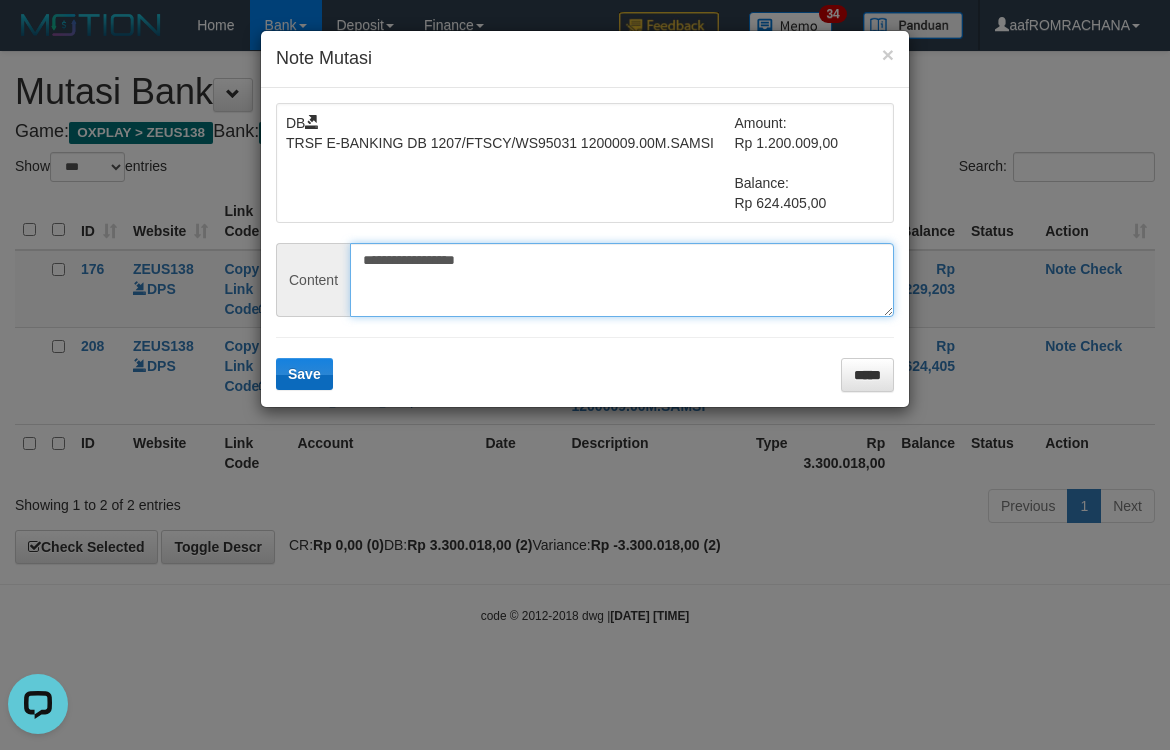 type on "**********" 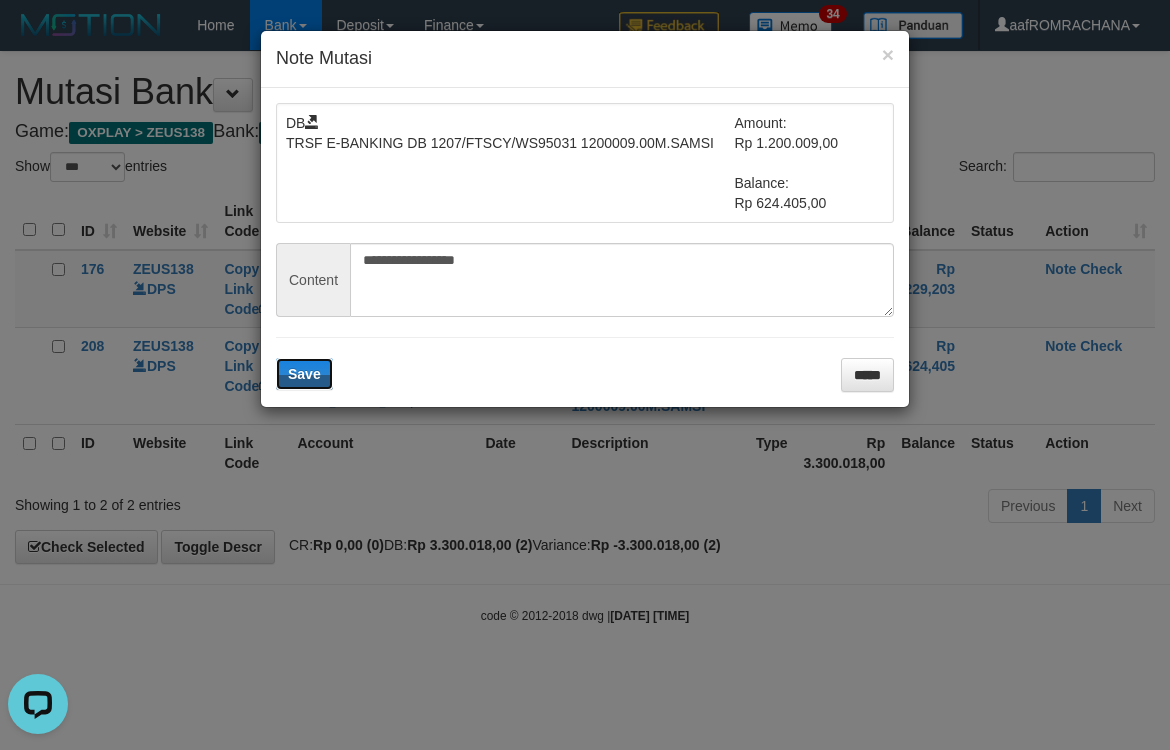 drag, startPoint x: 312, startPoint y: 362, endPoint x: 821, endPoint y: 417, distance: 511.9629 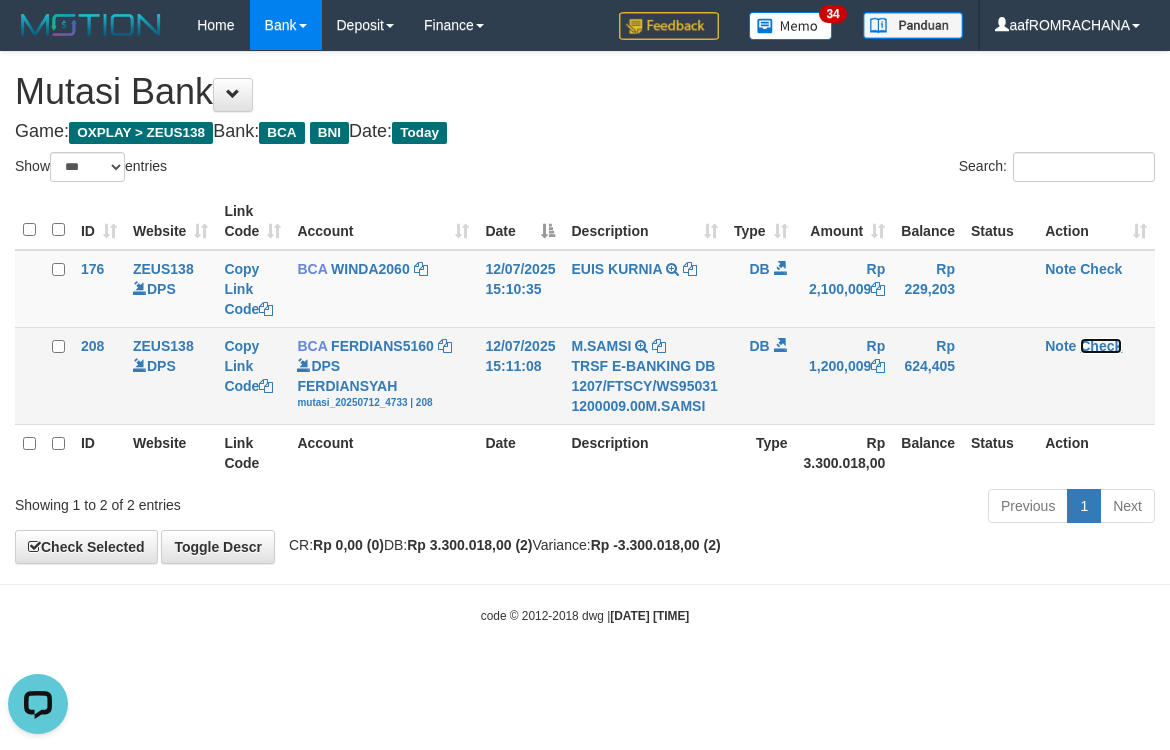 click on "Check" at bounding box center [1101, 346] 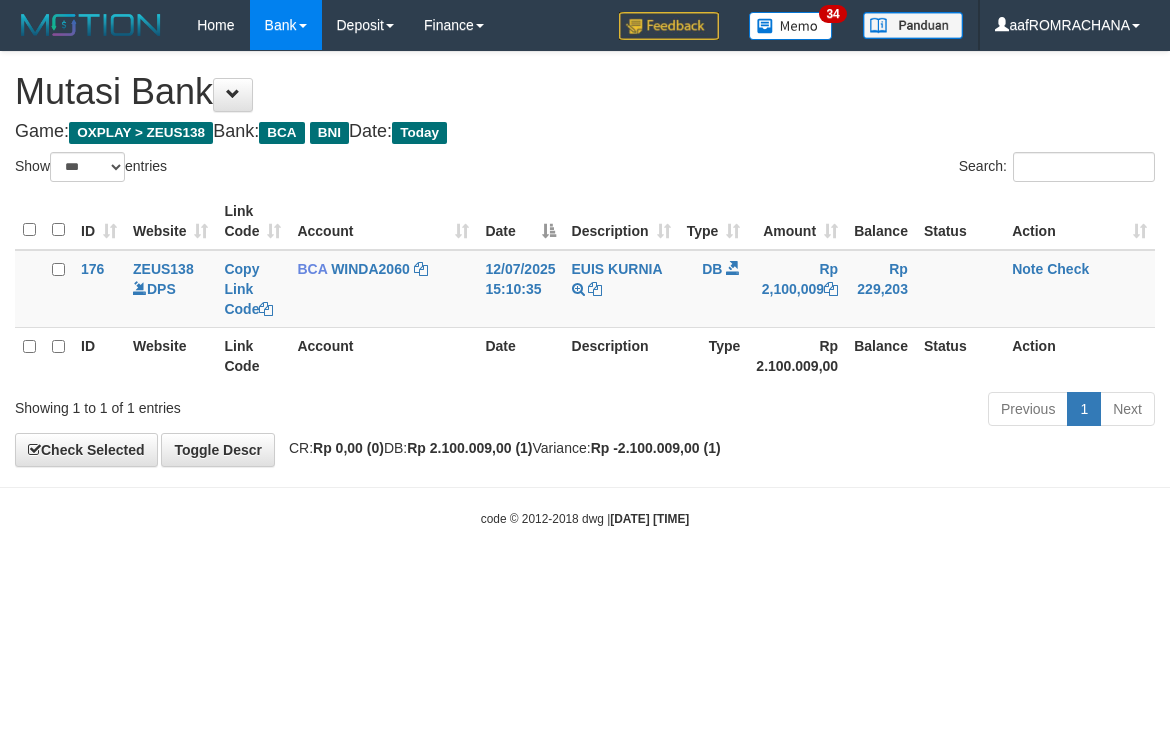 select on "***" 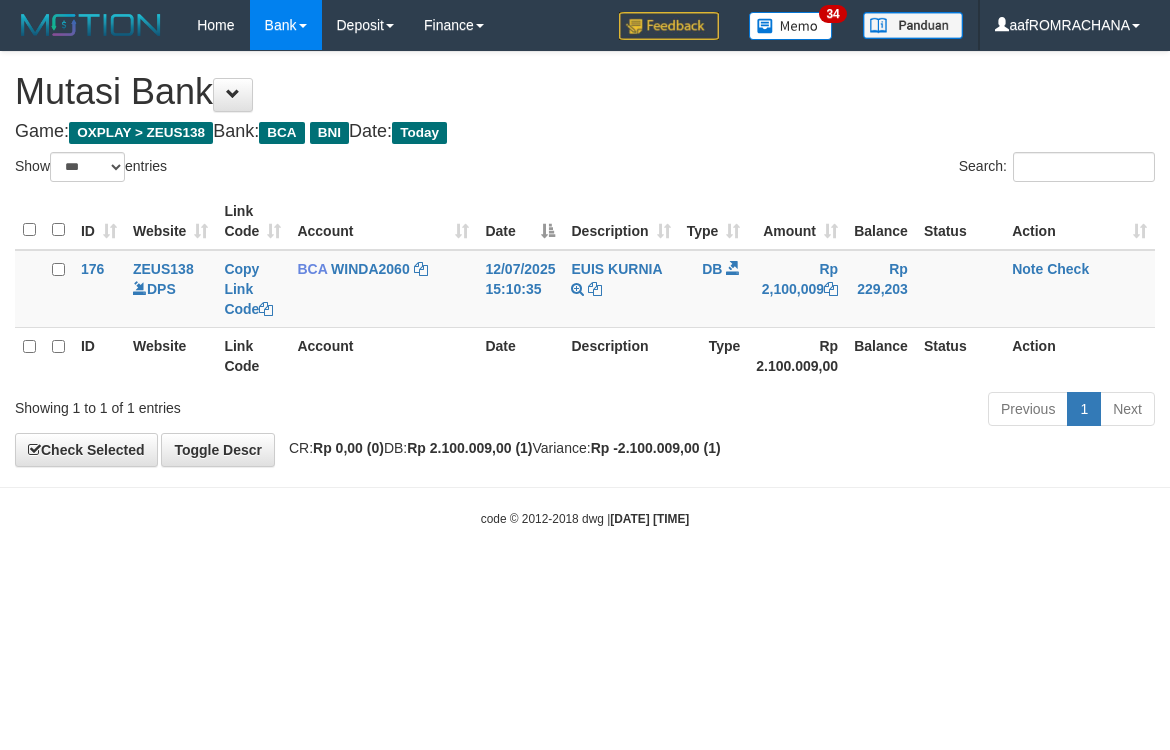 scroll, scrollTop: 0, scrollLeft: 0, axis: both 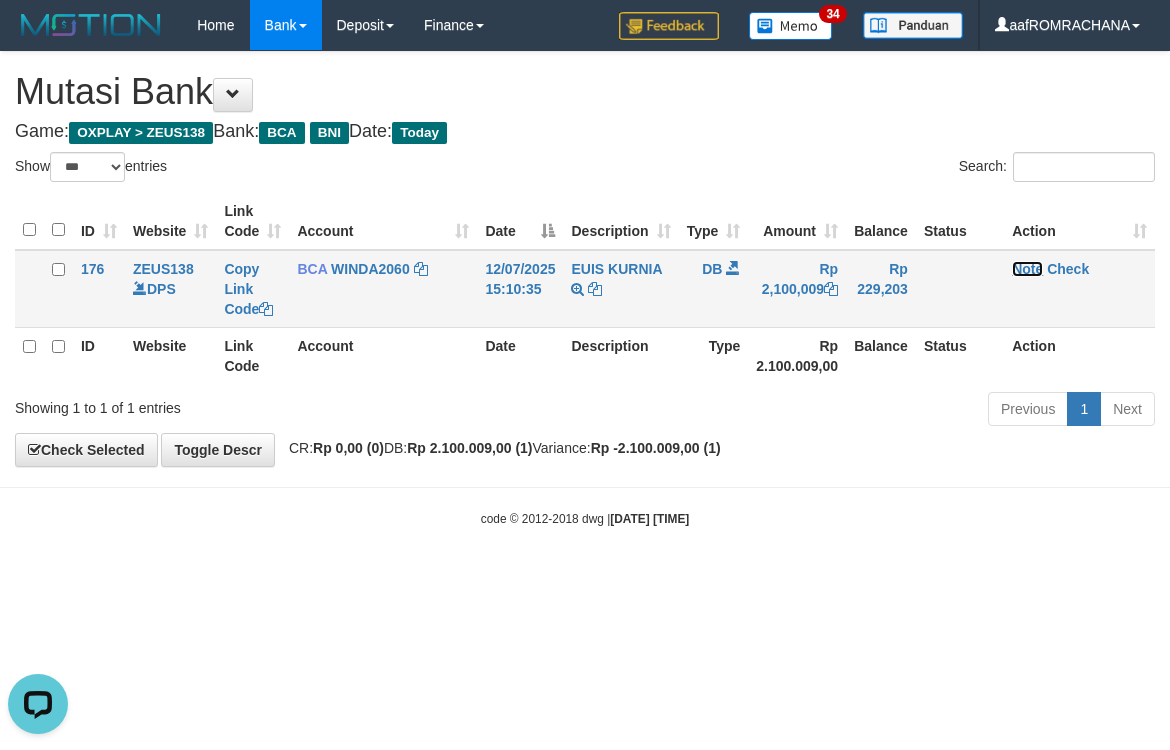 click on "Note" at bounding box center (1027, 269) 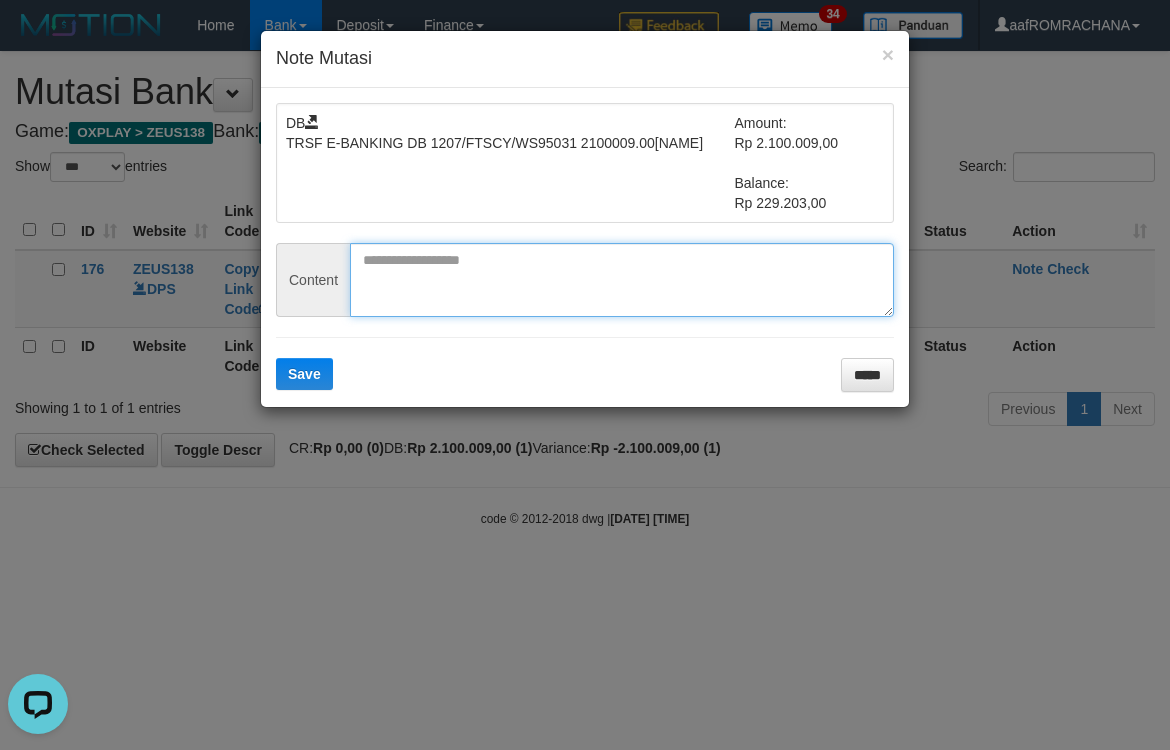click at bounding box center [622, 280] 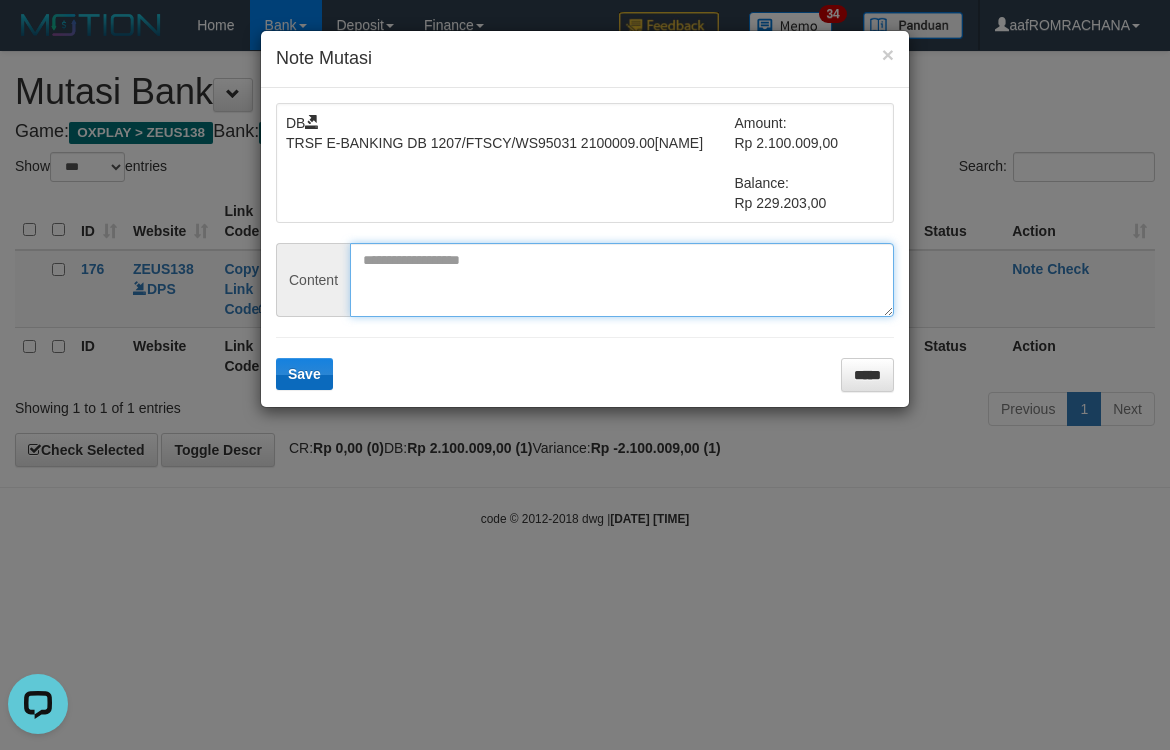 paste on "**********" 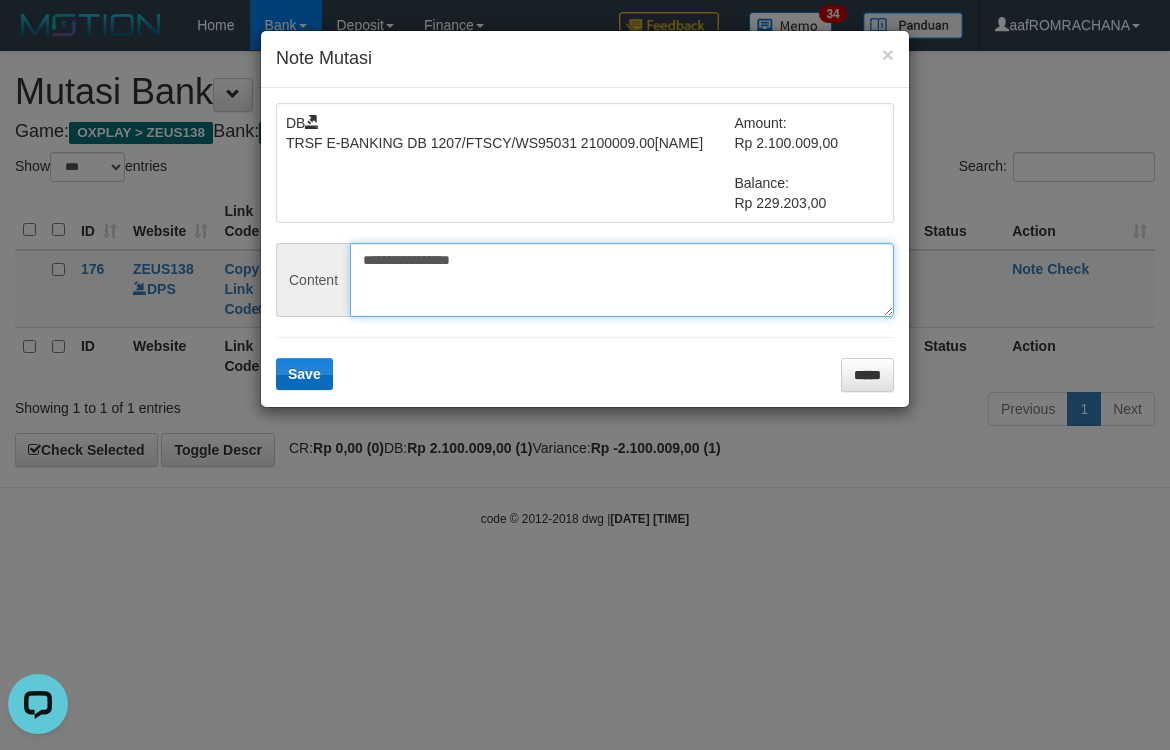 type on "**********" 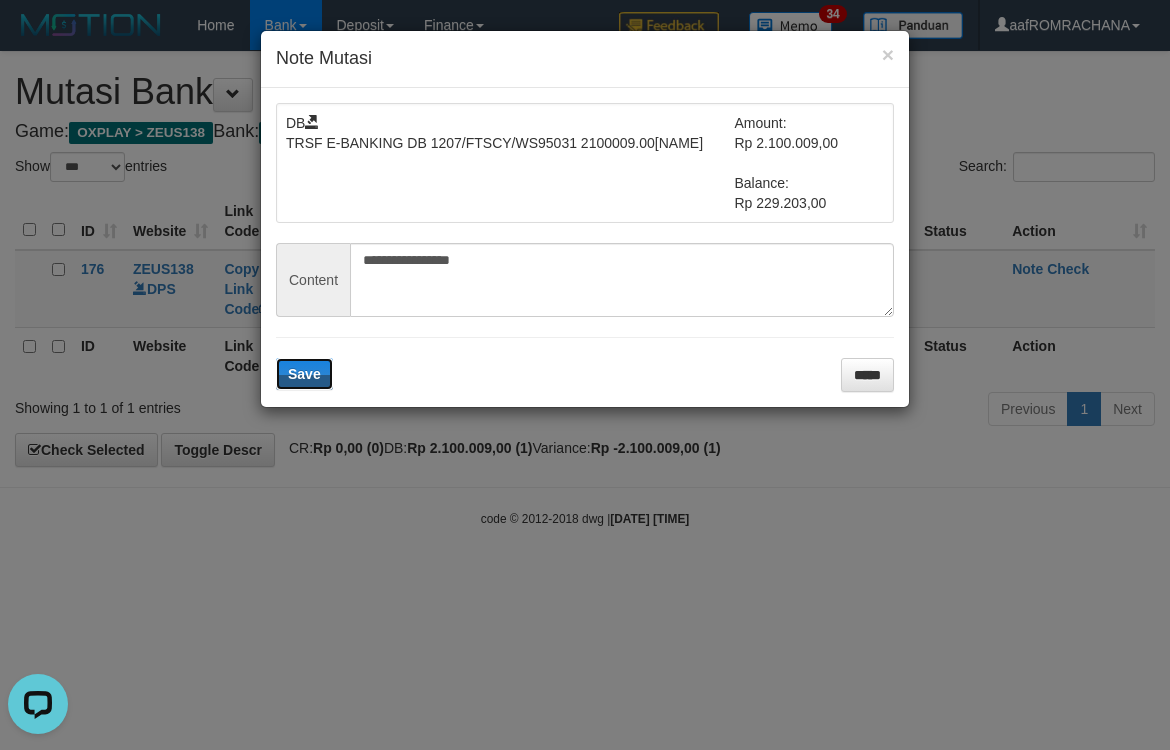 drag, startPoint x: 307, startPoint y: 378, endPoint x: 475, endPoint y: 388, distance: 168.29736 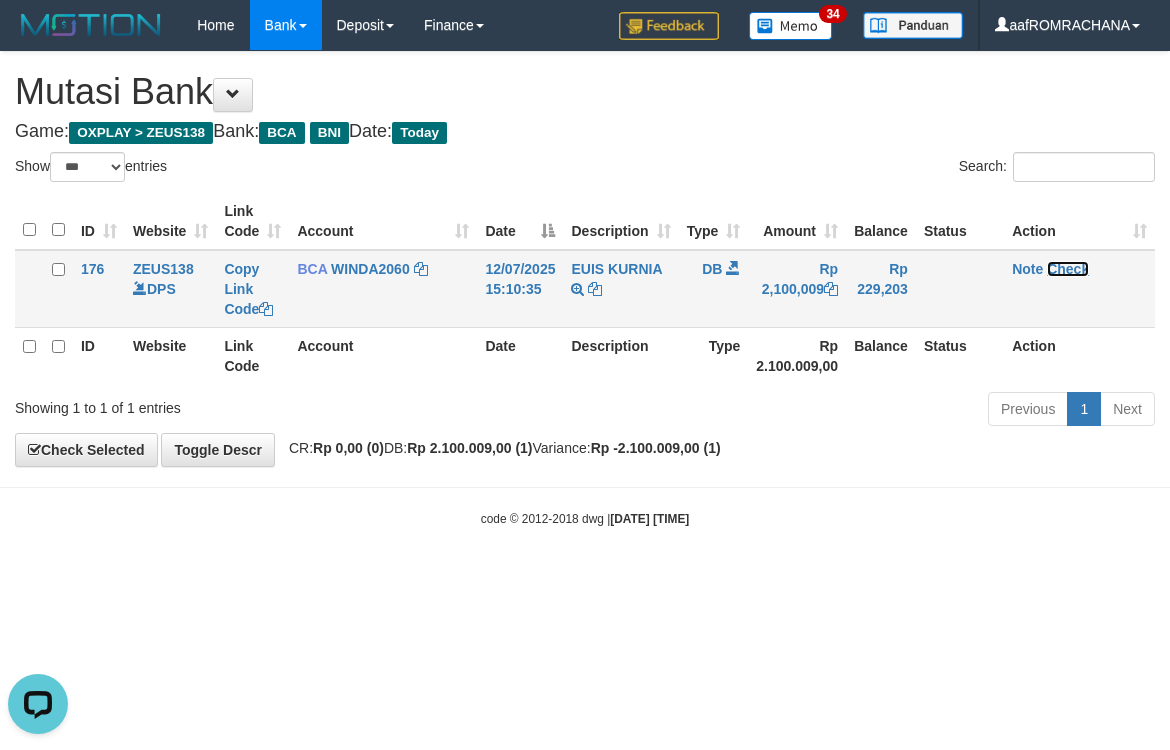 click on "Check" at bounding box center [1068, 269] 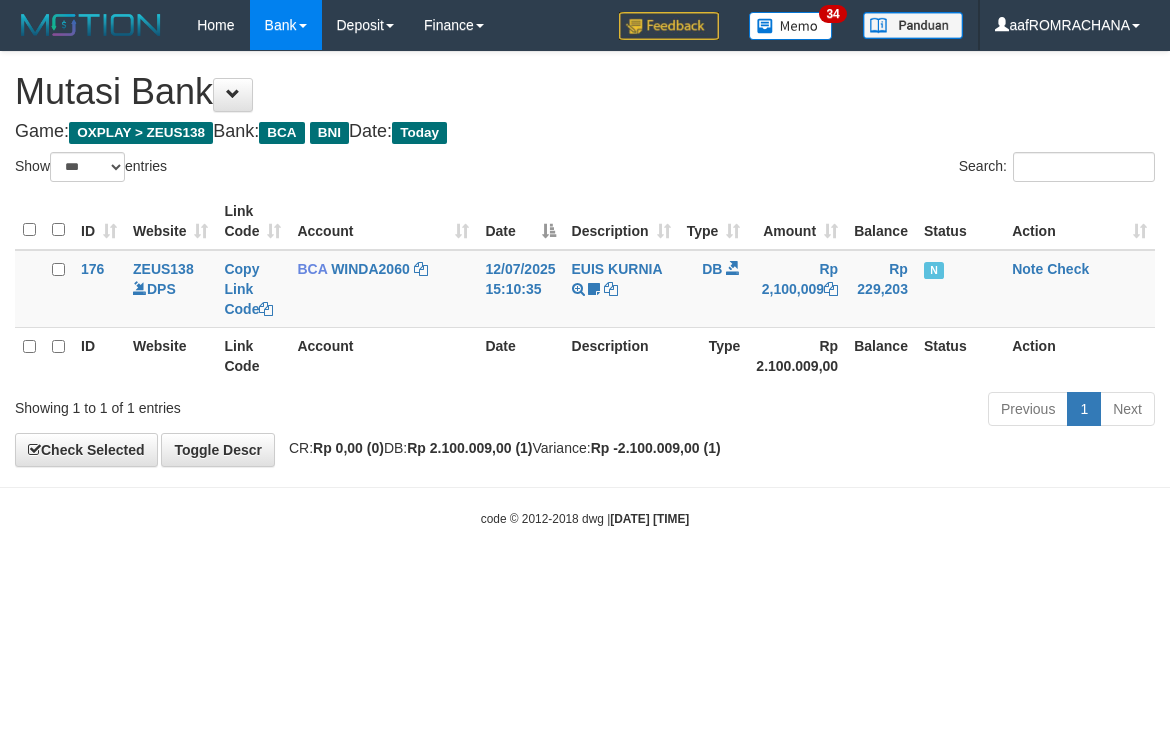 select on "***" 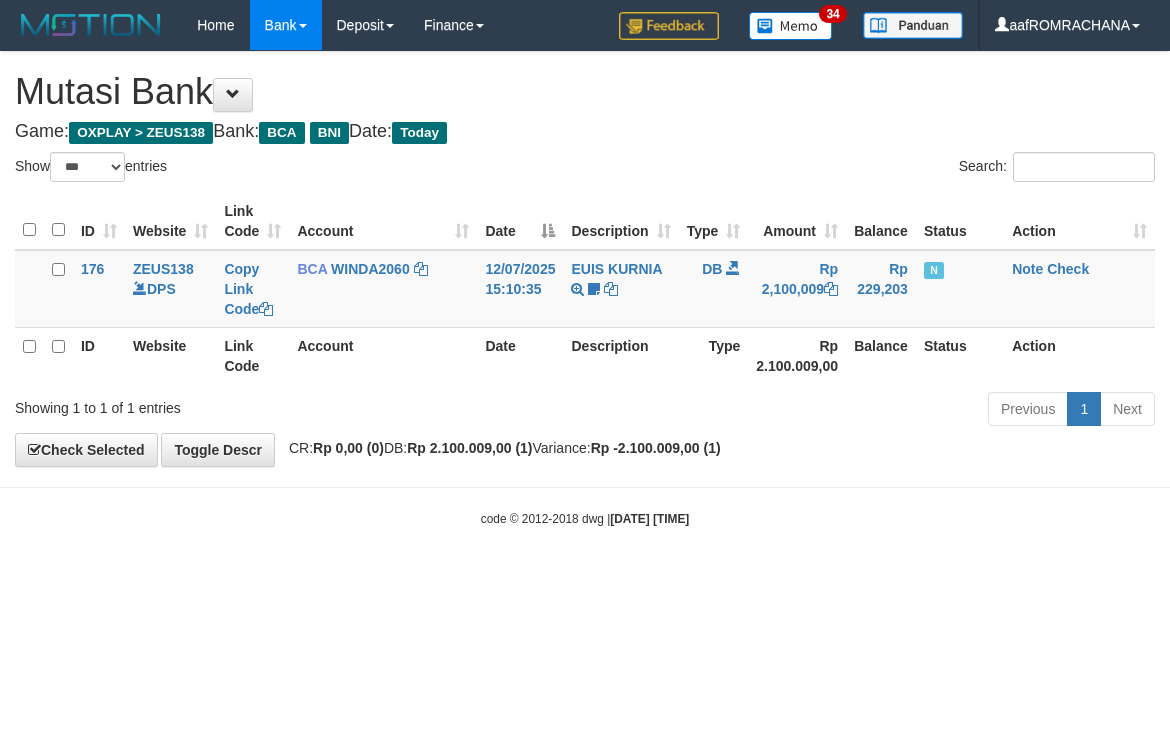 scroll, scrollTop: 0, scrollLeft: 0, axis: both 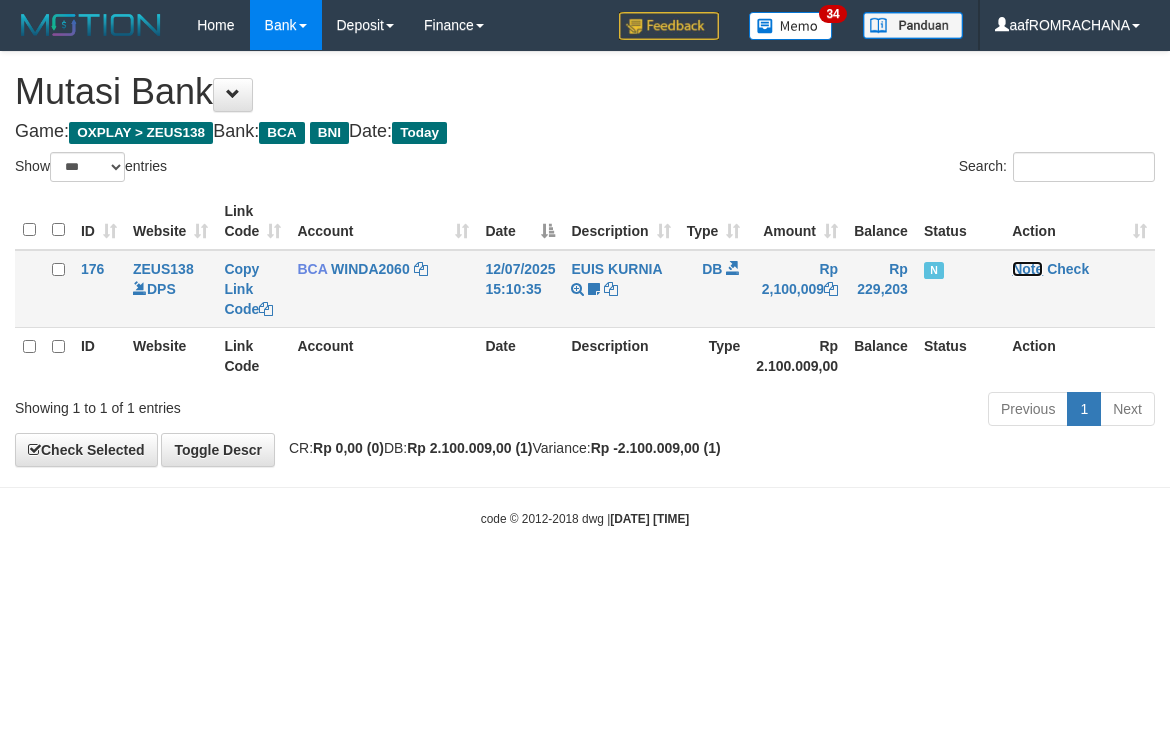 click on "Note" at bounding box center [1027, 269] 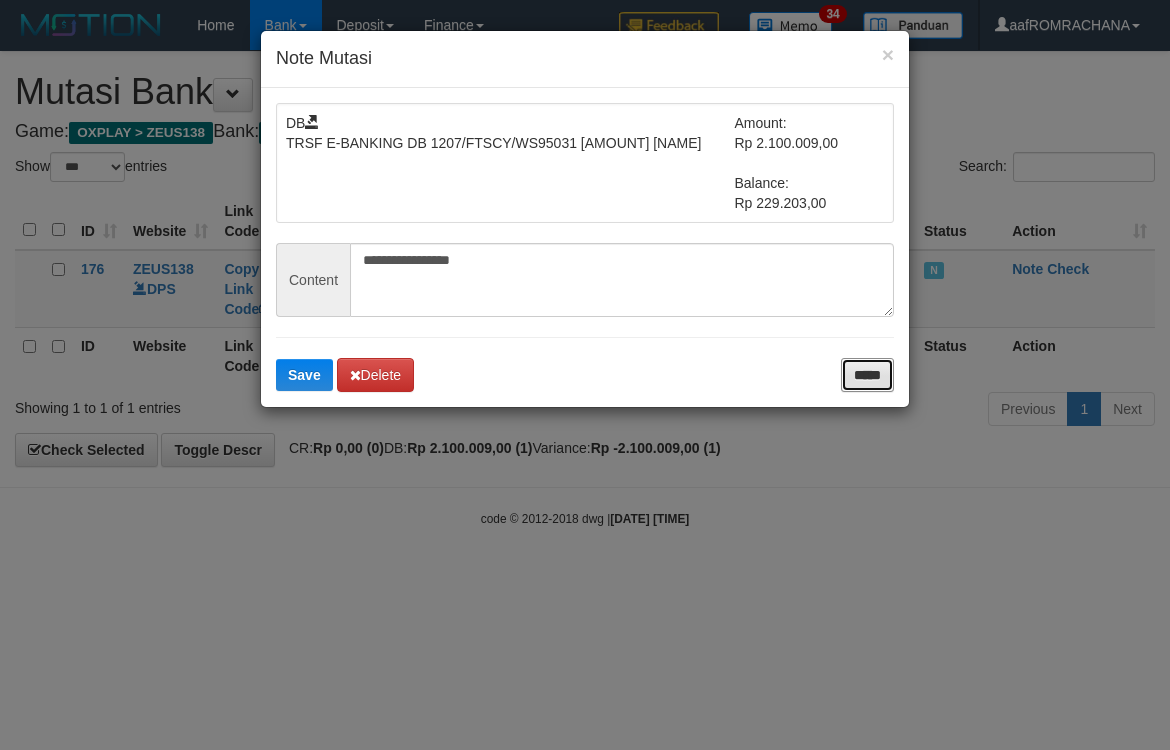 drag, startPoint x: 867, startPoint y: 373, endPoint x: 974, endPoint y: 300, distance: 129.52992 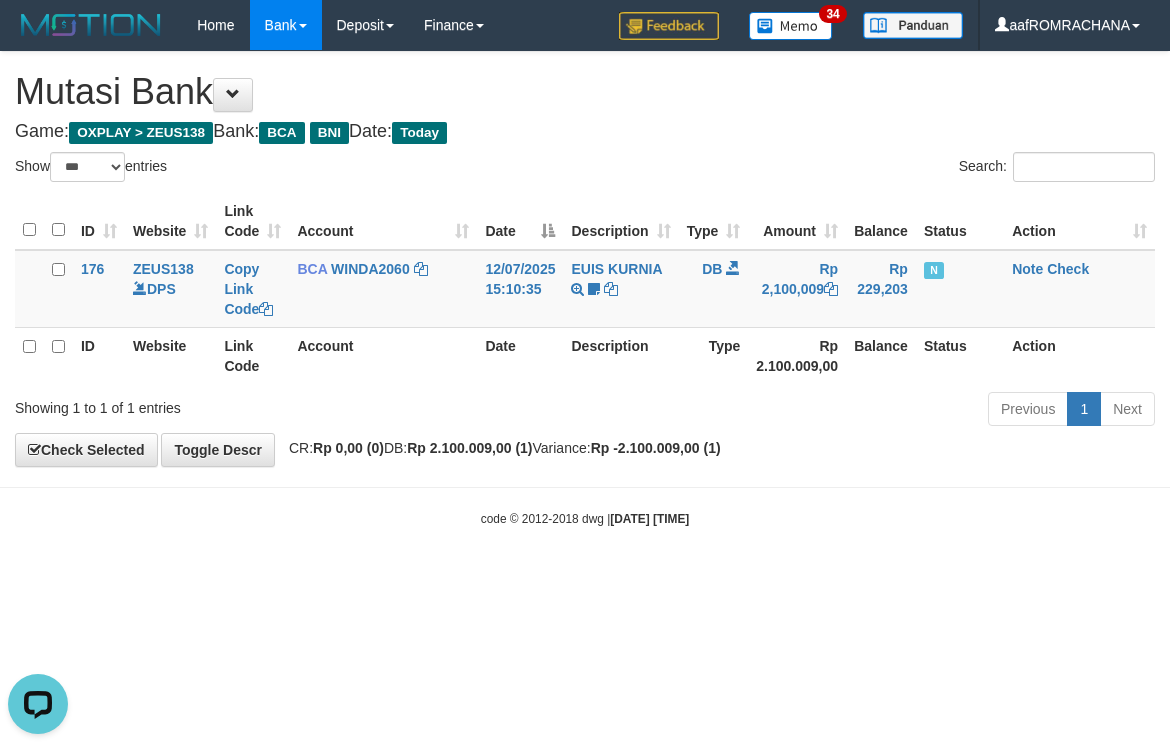 scroll, scrollTop: 0, scrollLeft: 0, axis: both 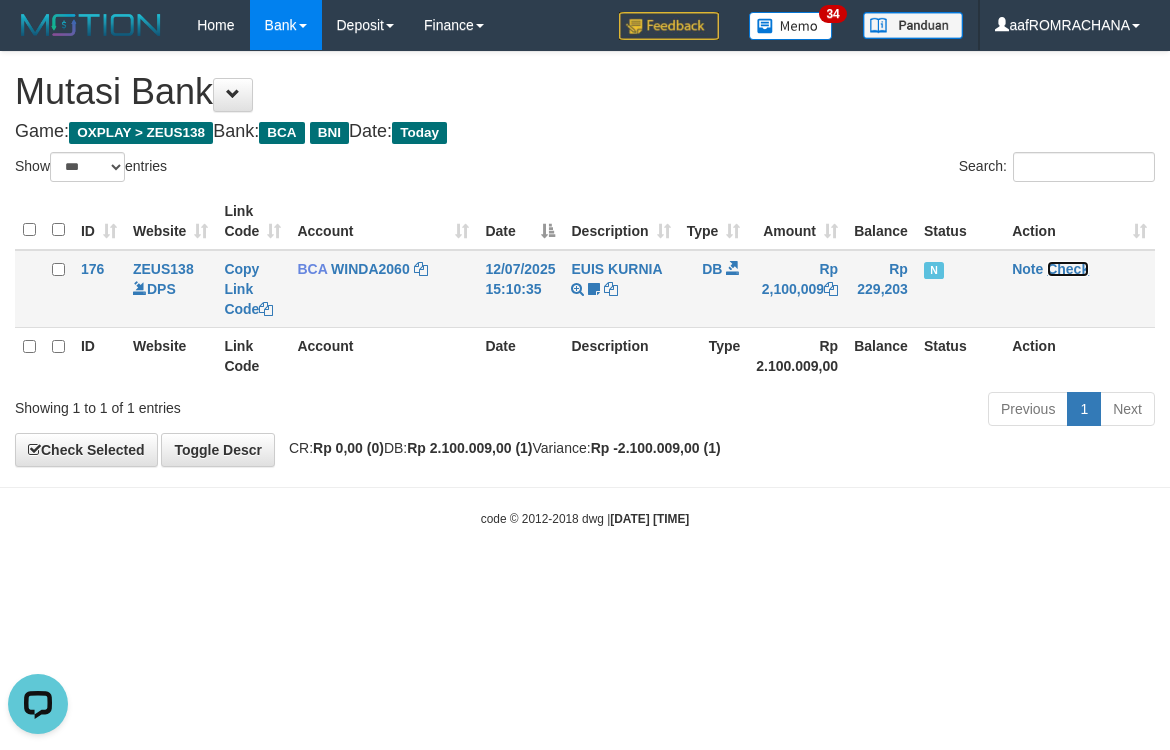 click on "Check" at bounding box center [1068, 269] 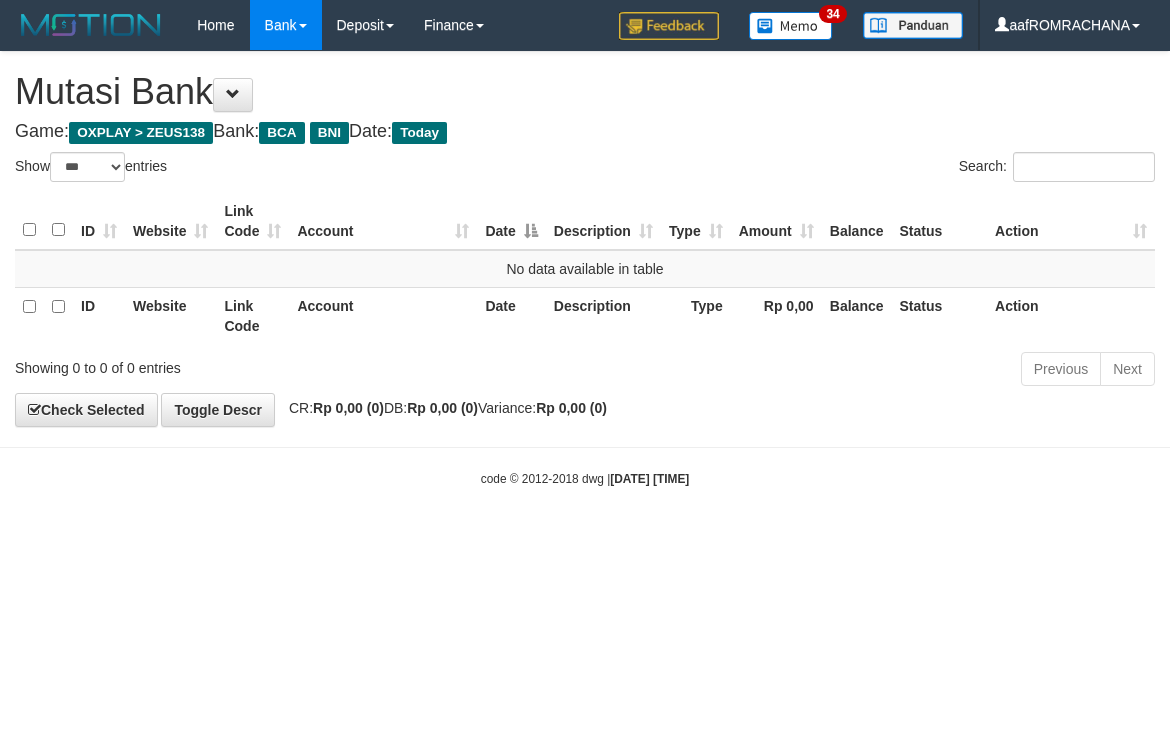select on "***" 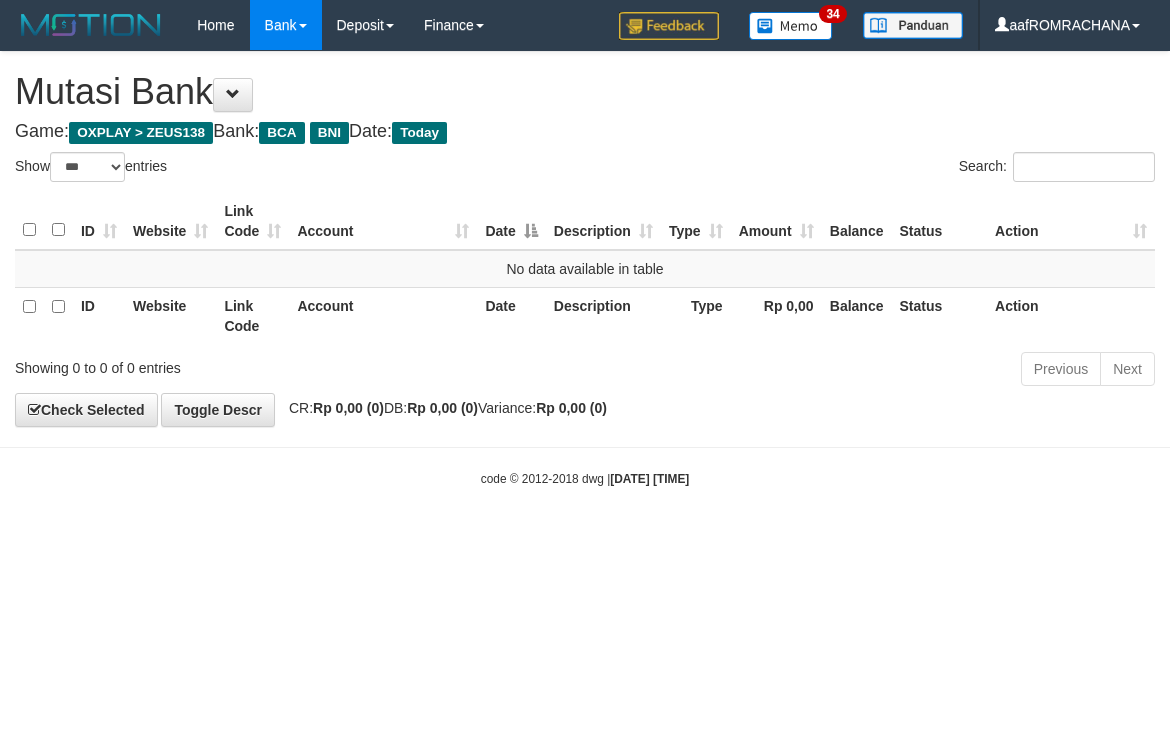 scroll, scrollTop: 0, scrollLeft: 0, axis: both 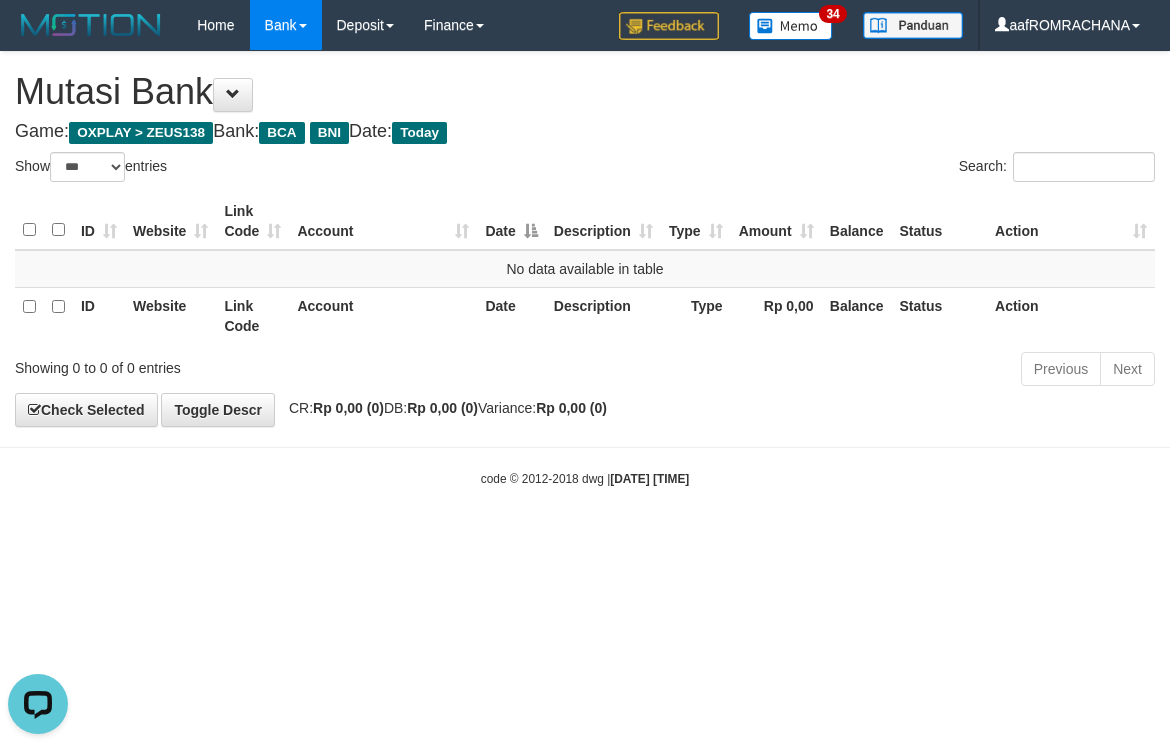 click on "Toggle navigation
Home
Bank
Account List
Load
By Website
Group
[OXPLAY]													ZEUS138
By Load Group (DPS)
Sync" at bounding box center (585, 269) 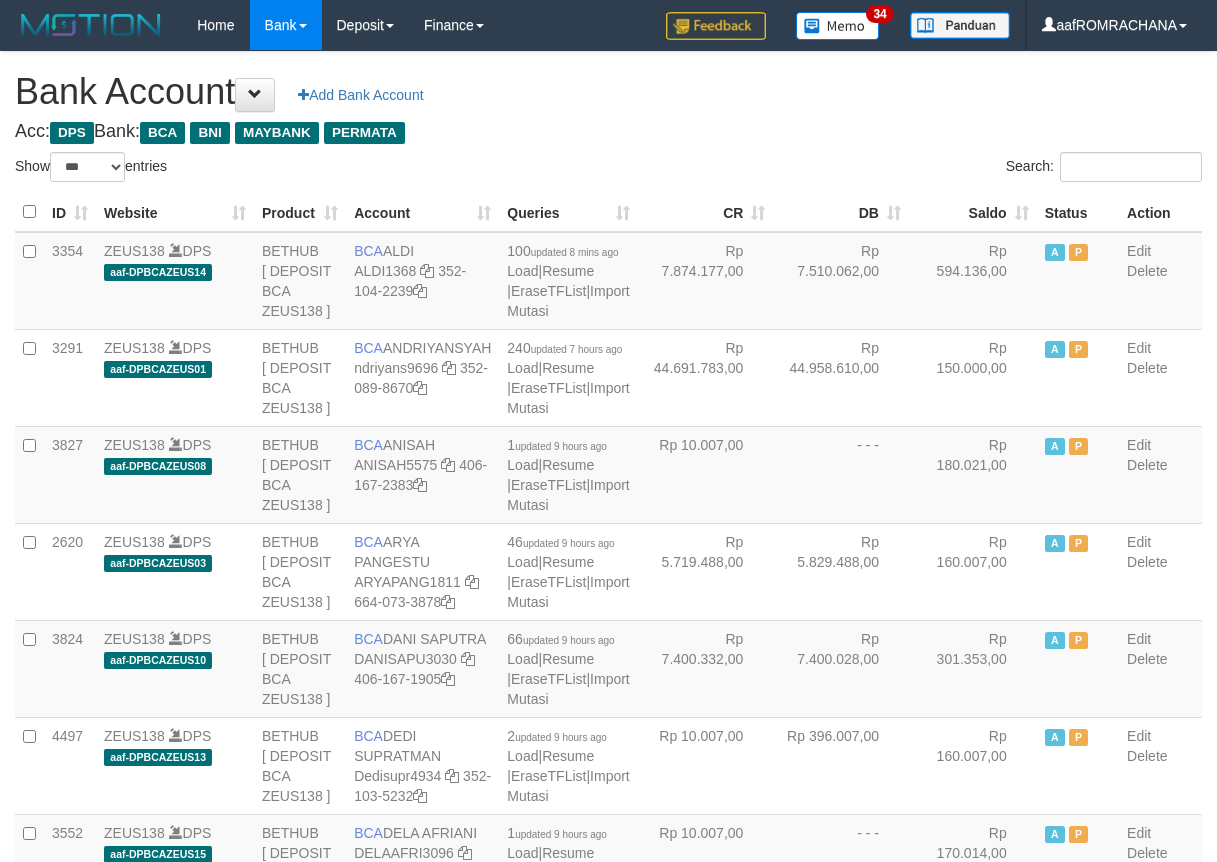 select on "***" 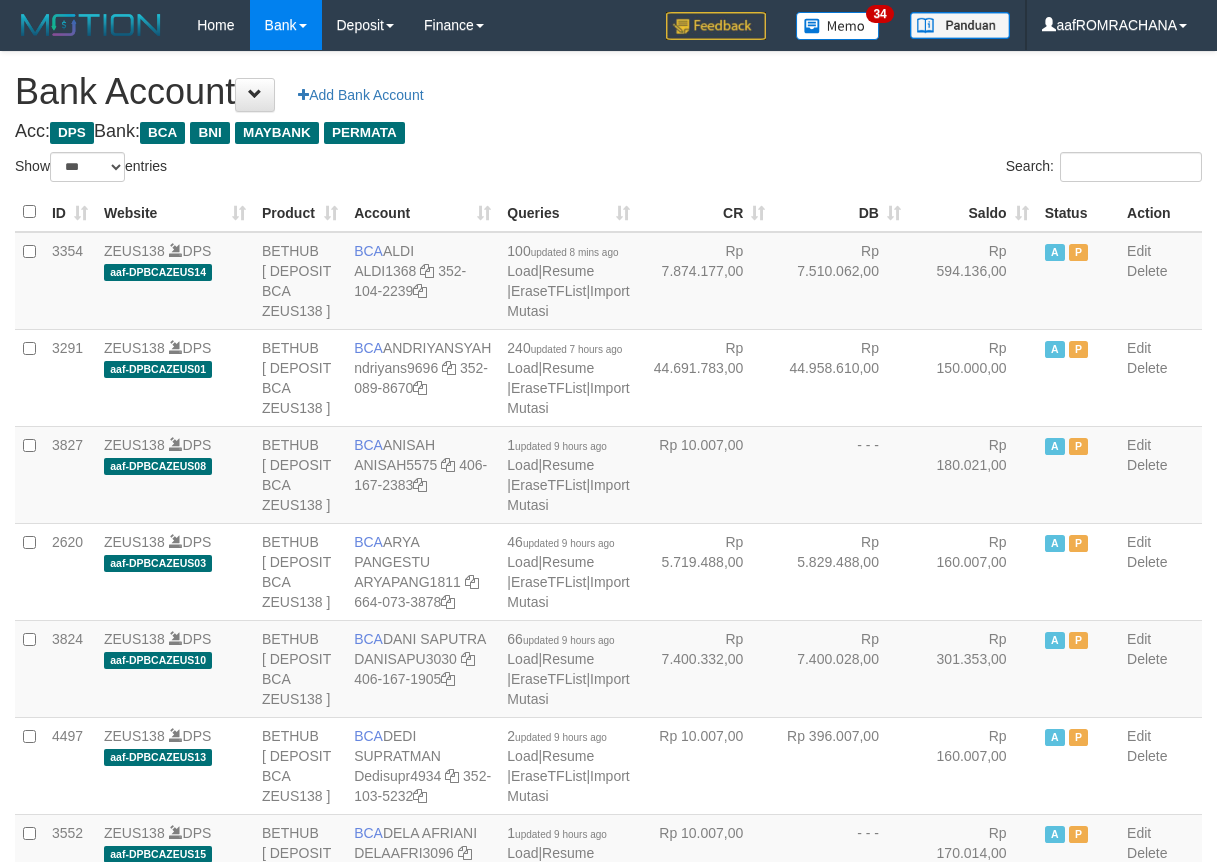 scroll, scrollTop: 0, scrollLeft: 0, axis: both 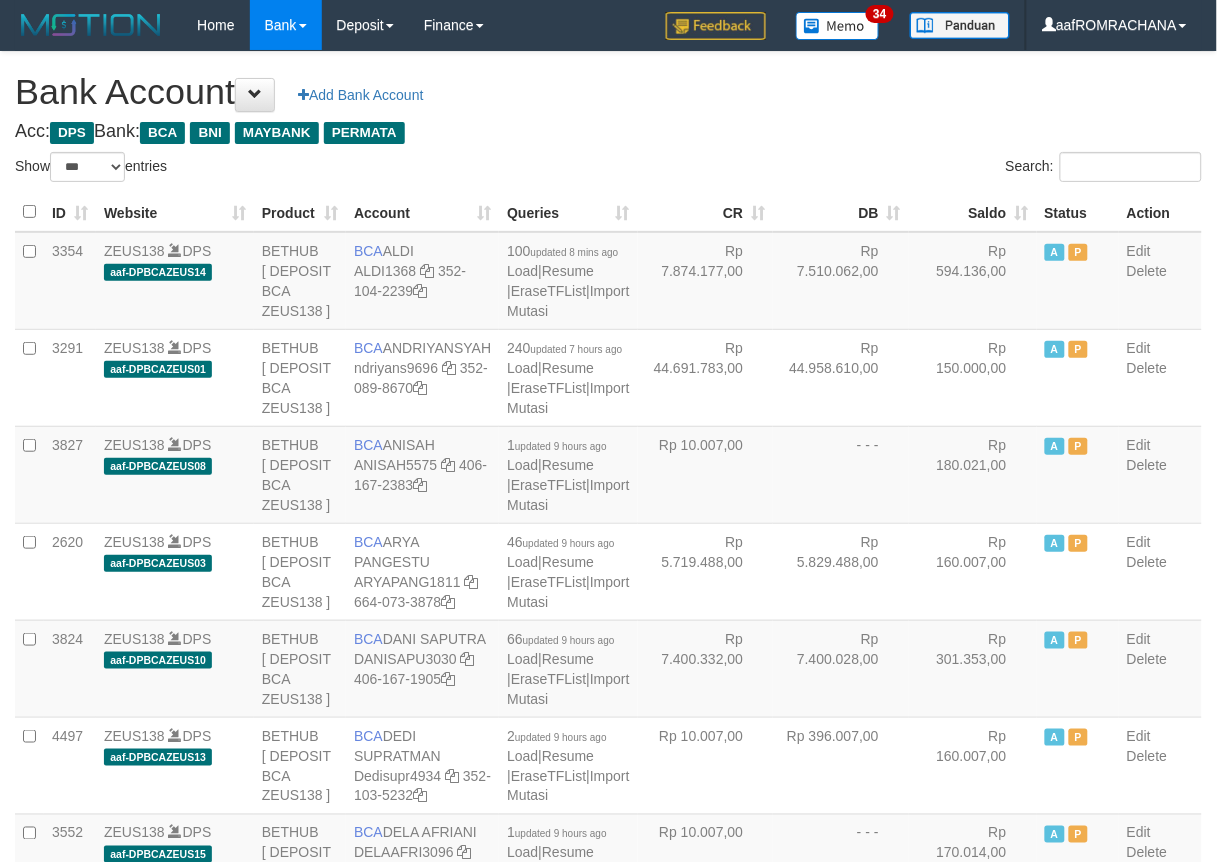 click on "Saldo" at bounding box center [973, 212] 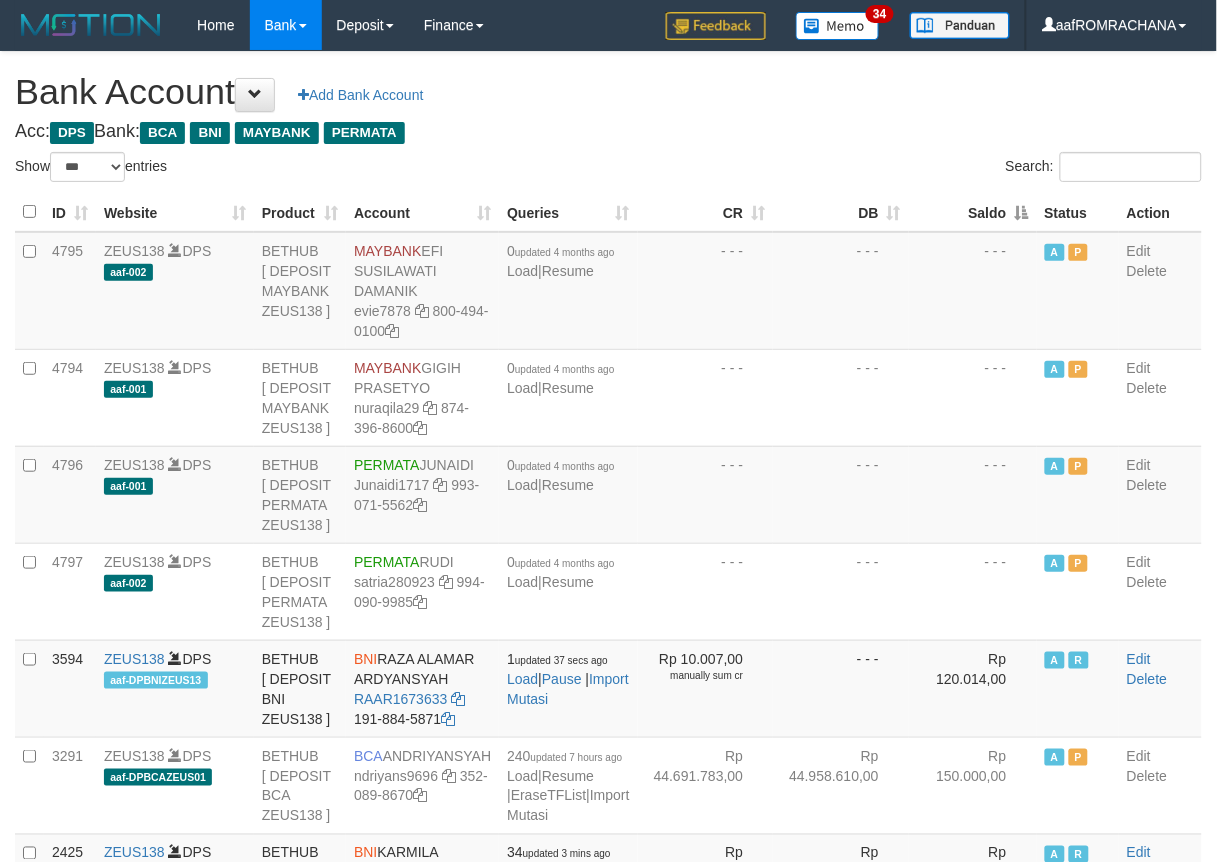 click on "Saldo" at bounding box center [973, 212] 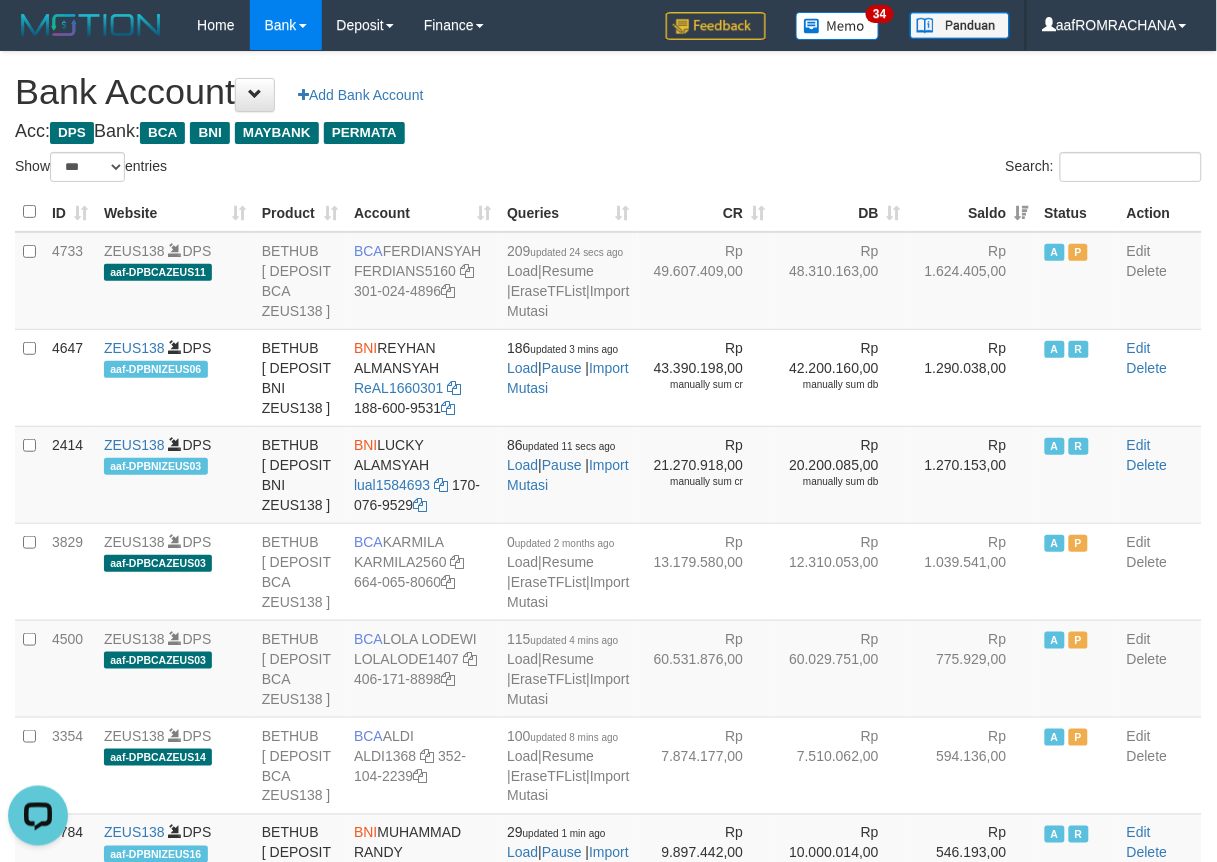 scroll, scrollTop: 0, scrollLeft: 0, axis: both 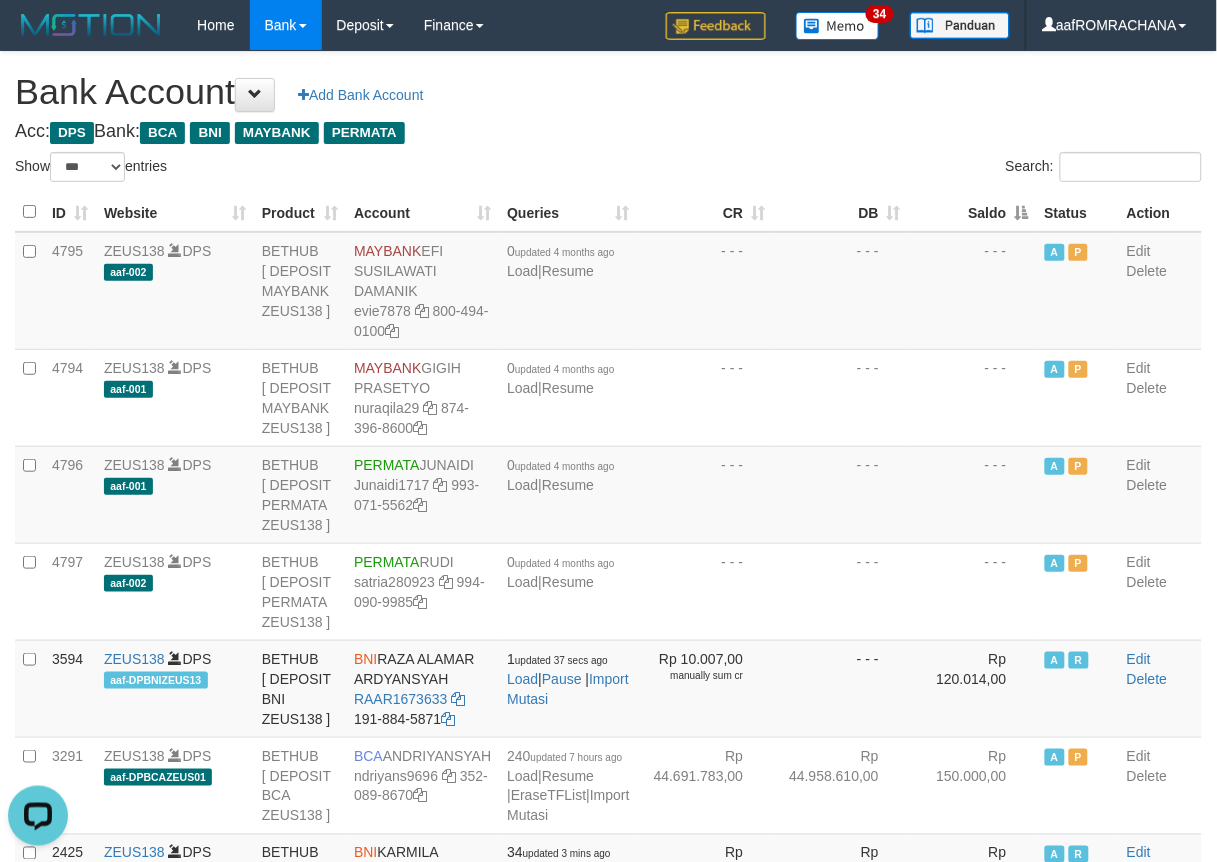 click on "Saldo" at bounding box center [973, 212] 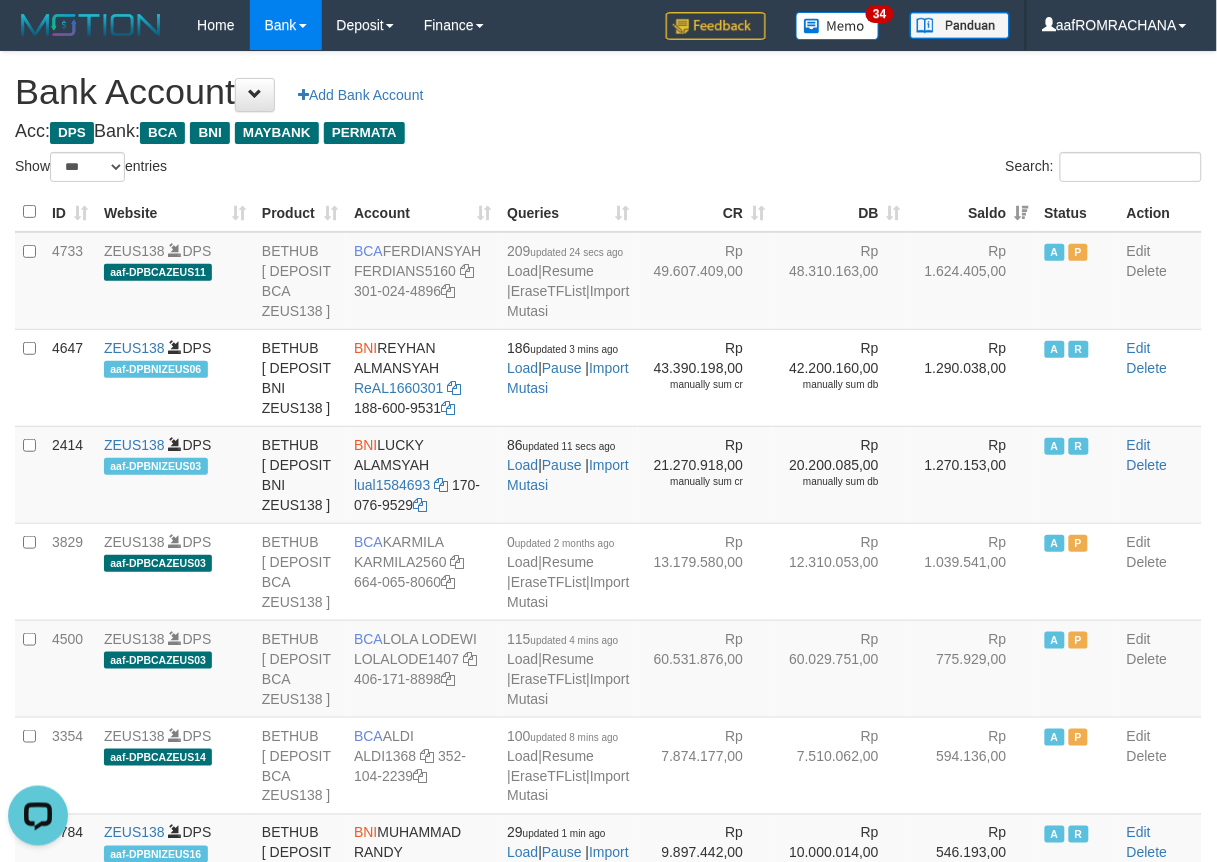 click on "Saldo" at bounding box center (973, 212) 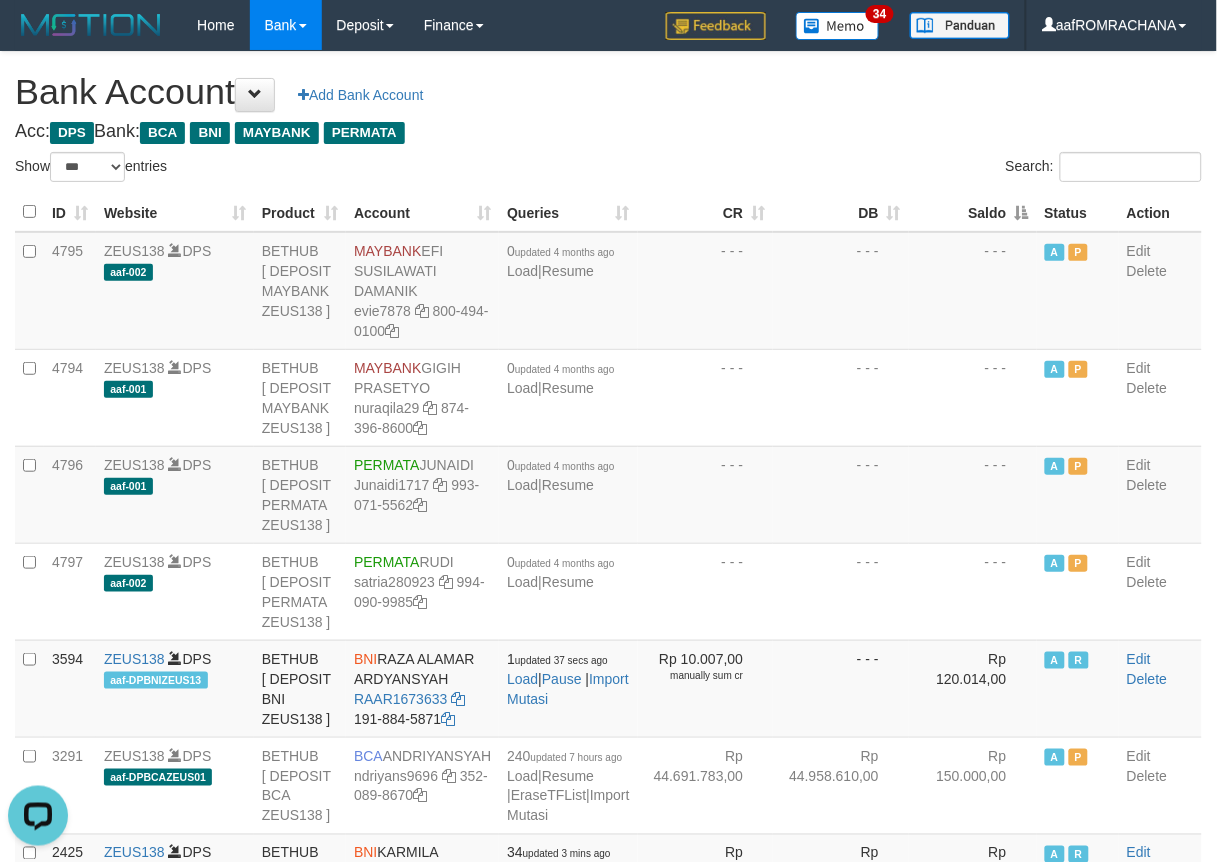 click on "Bank Account
Add Bank Account" at bounding box center (608, 92) 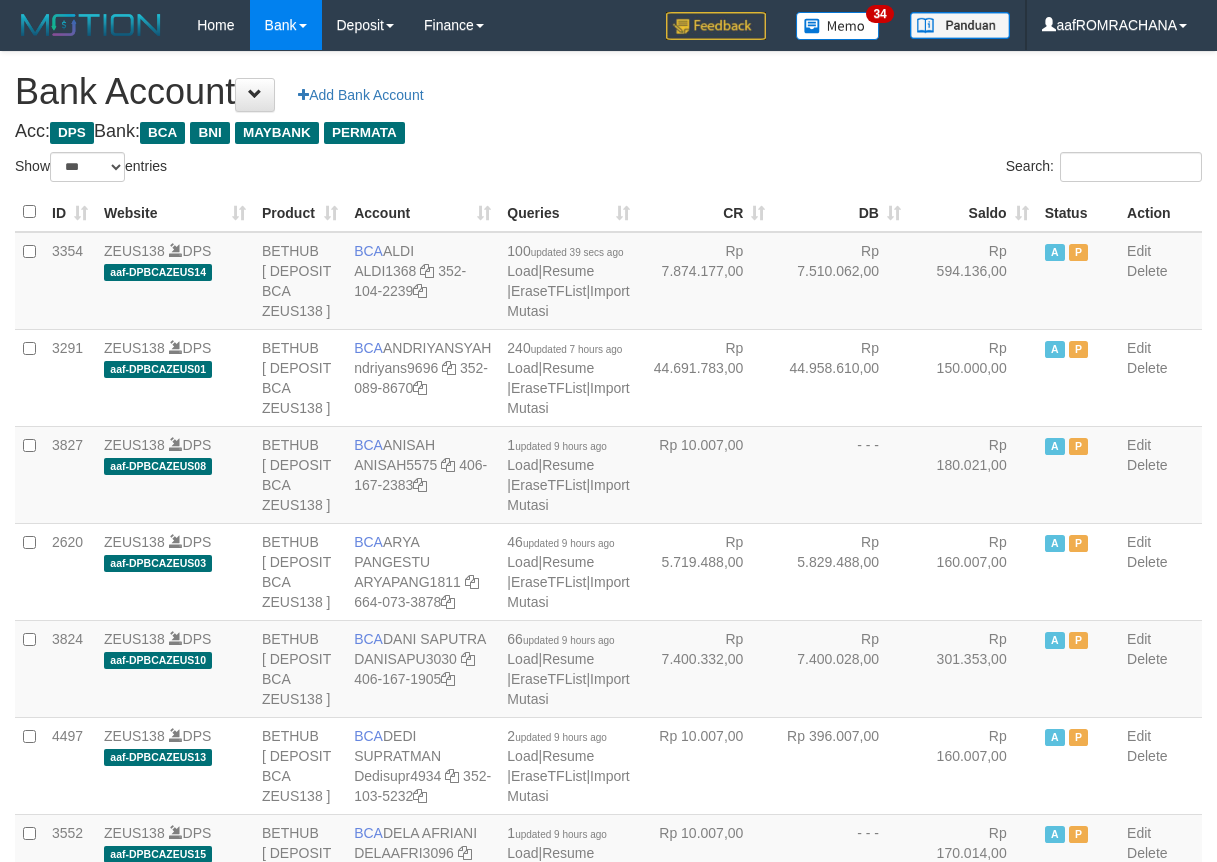 select on "***" 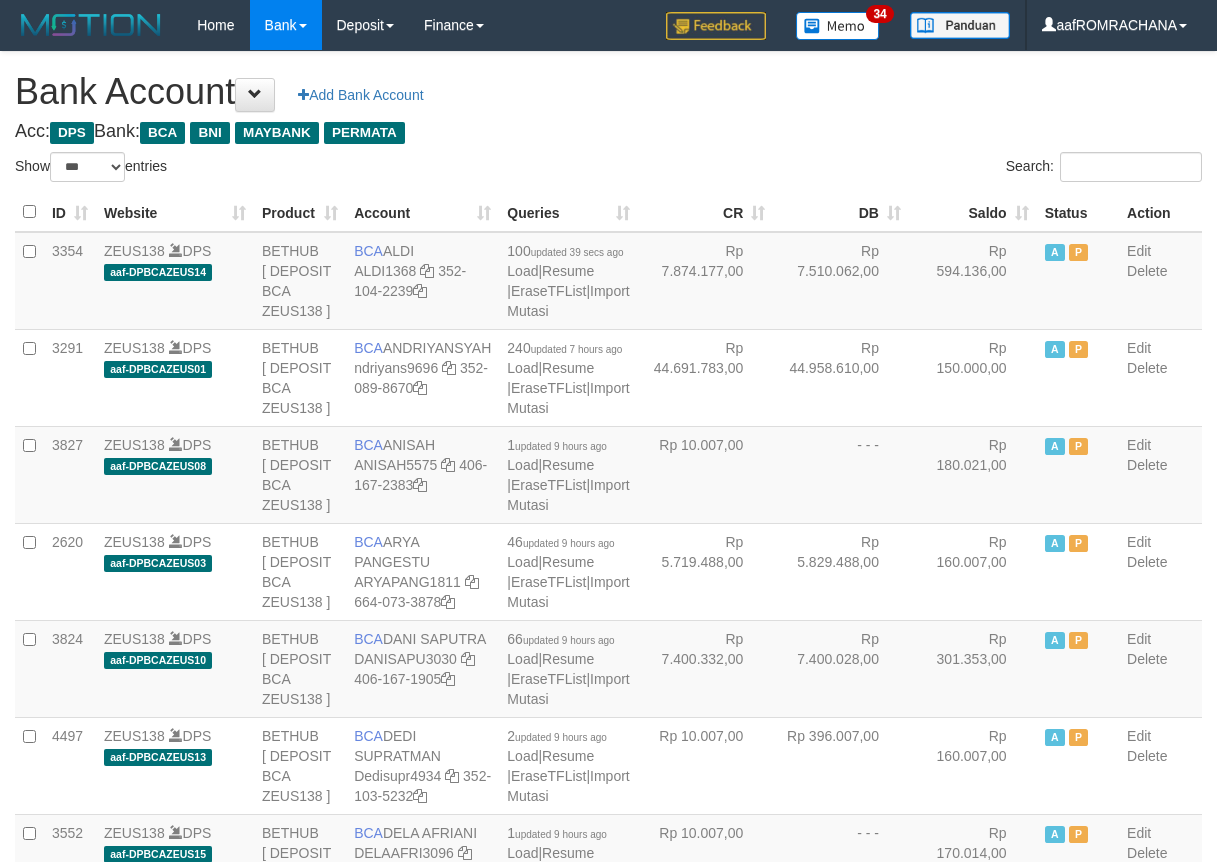 scroll, scrollTop: 0, scrollLeft: 0, axis: both 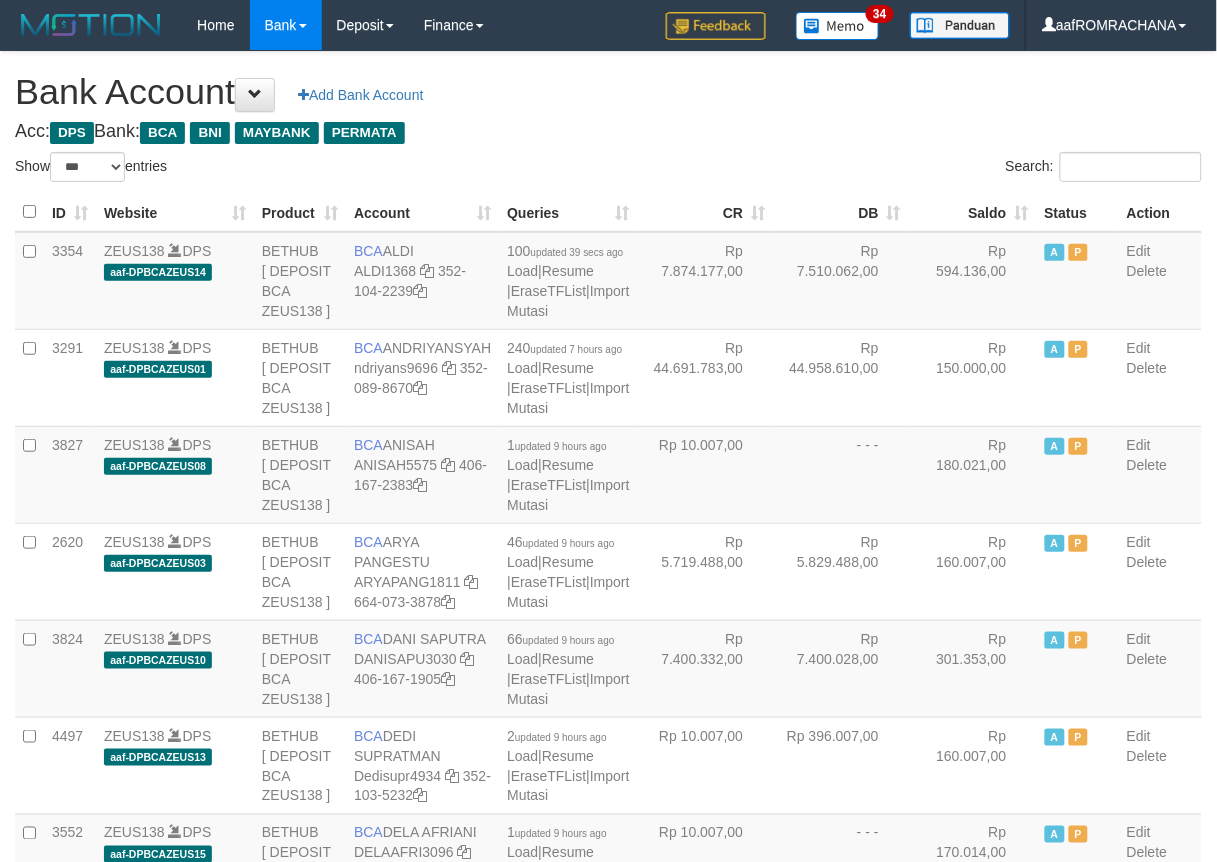 click on "Saldo" at bounding box center [973, 212] 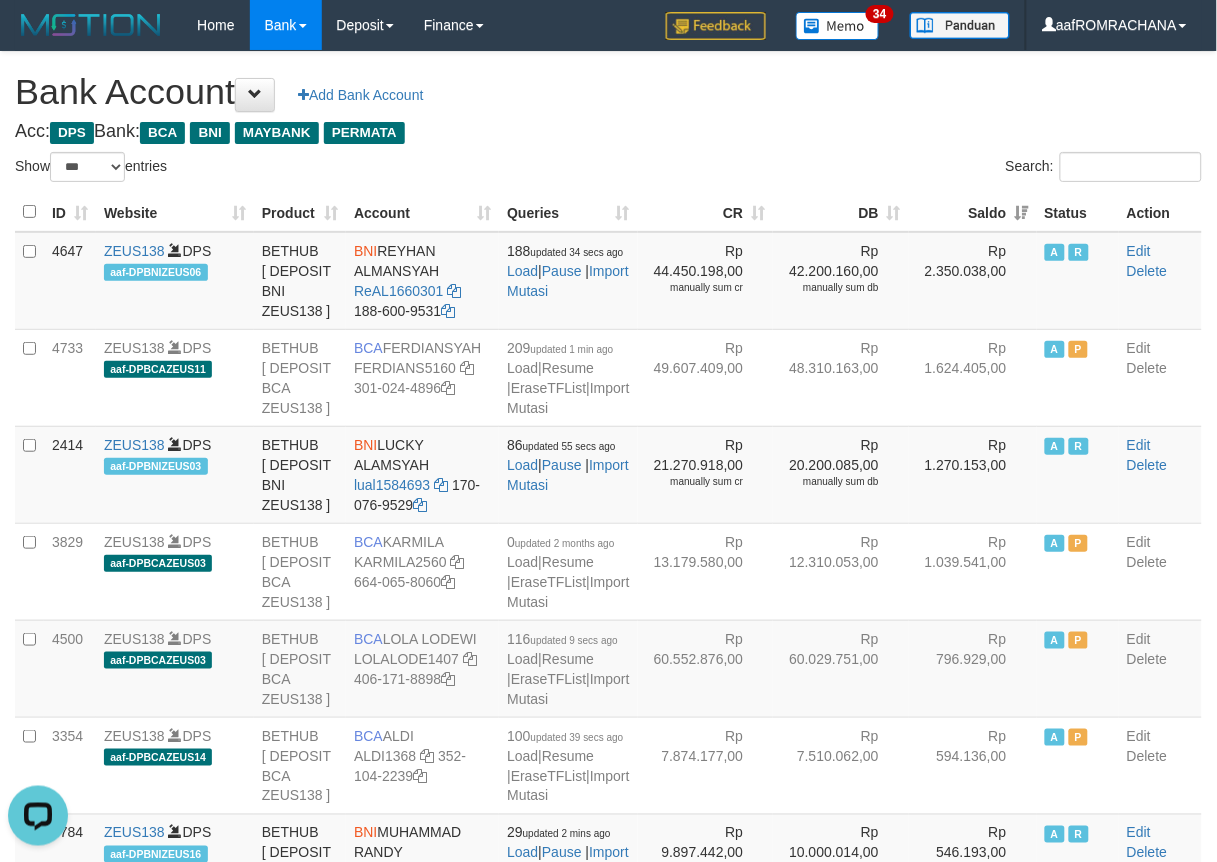 scroll, scrollTop: 0, scrollLeft: 0, axis: both 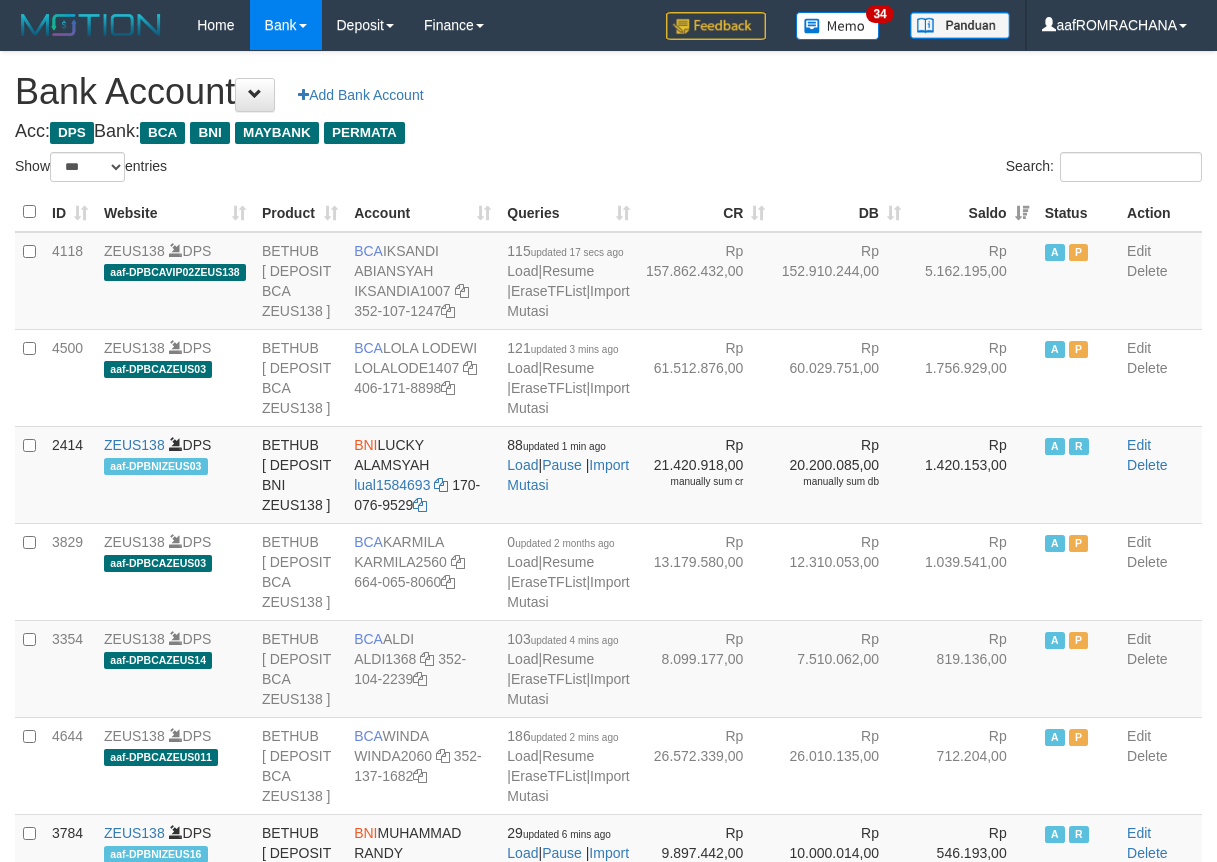 select on "***" 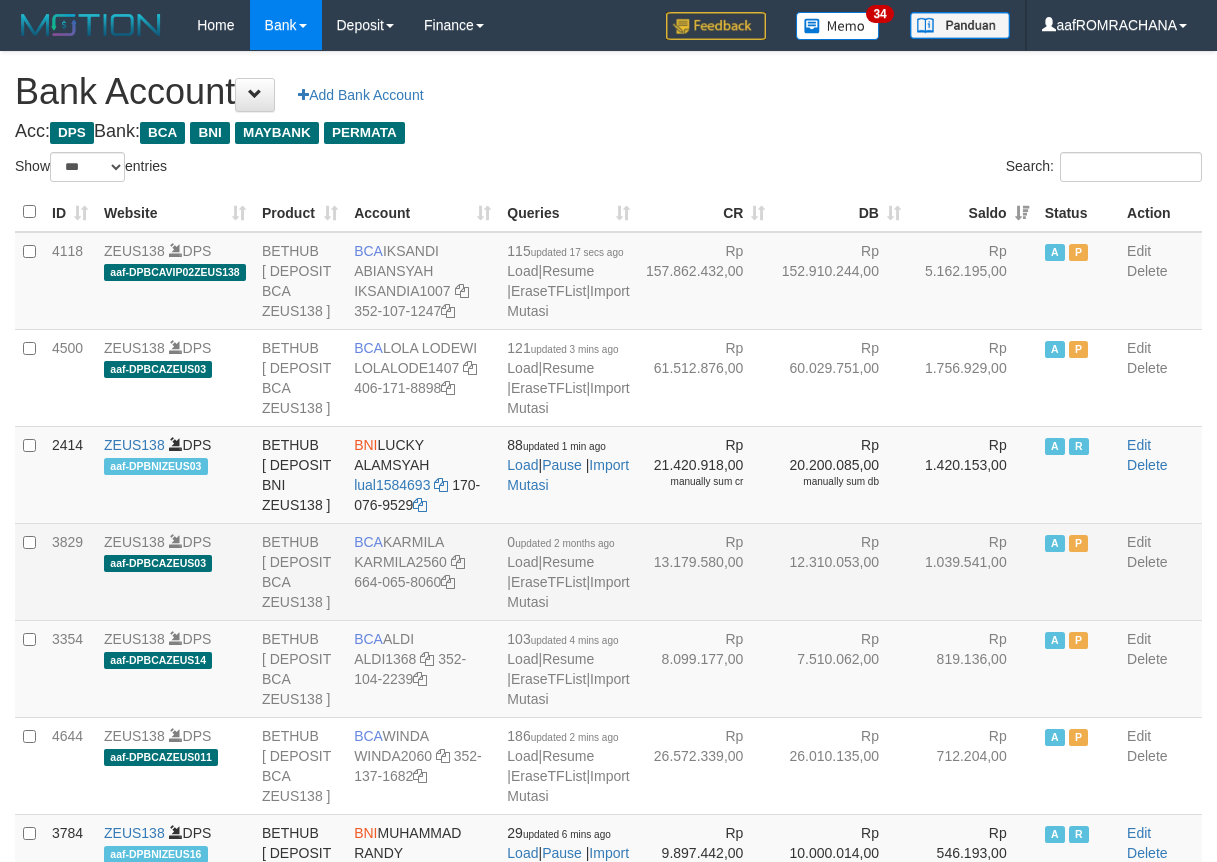 scroll, scrollTop: 0, scrollLeft: 0, axis: both 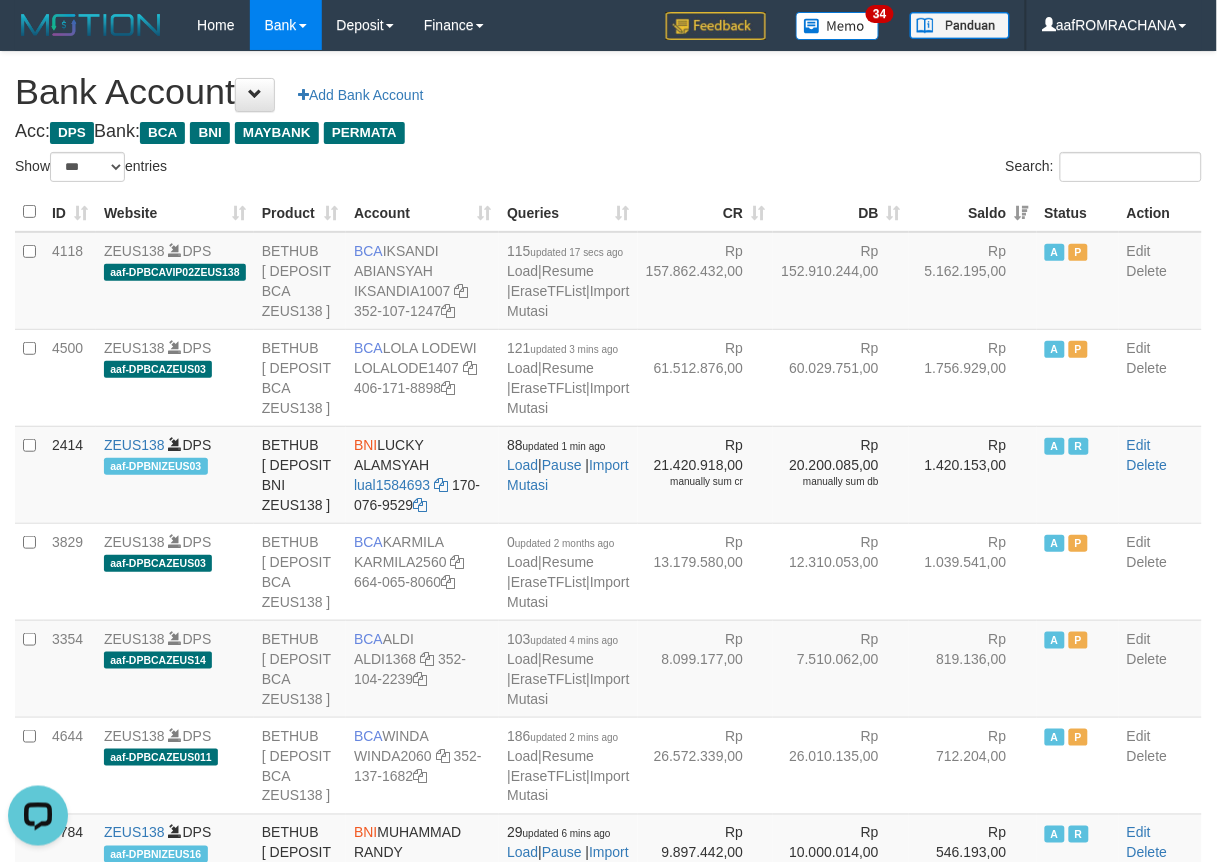 drag, startPoint x: 691, startPoint y: 147, endPoint x: 682, endPoint y: 125, distance: 23.769728 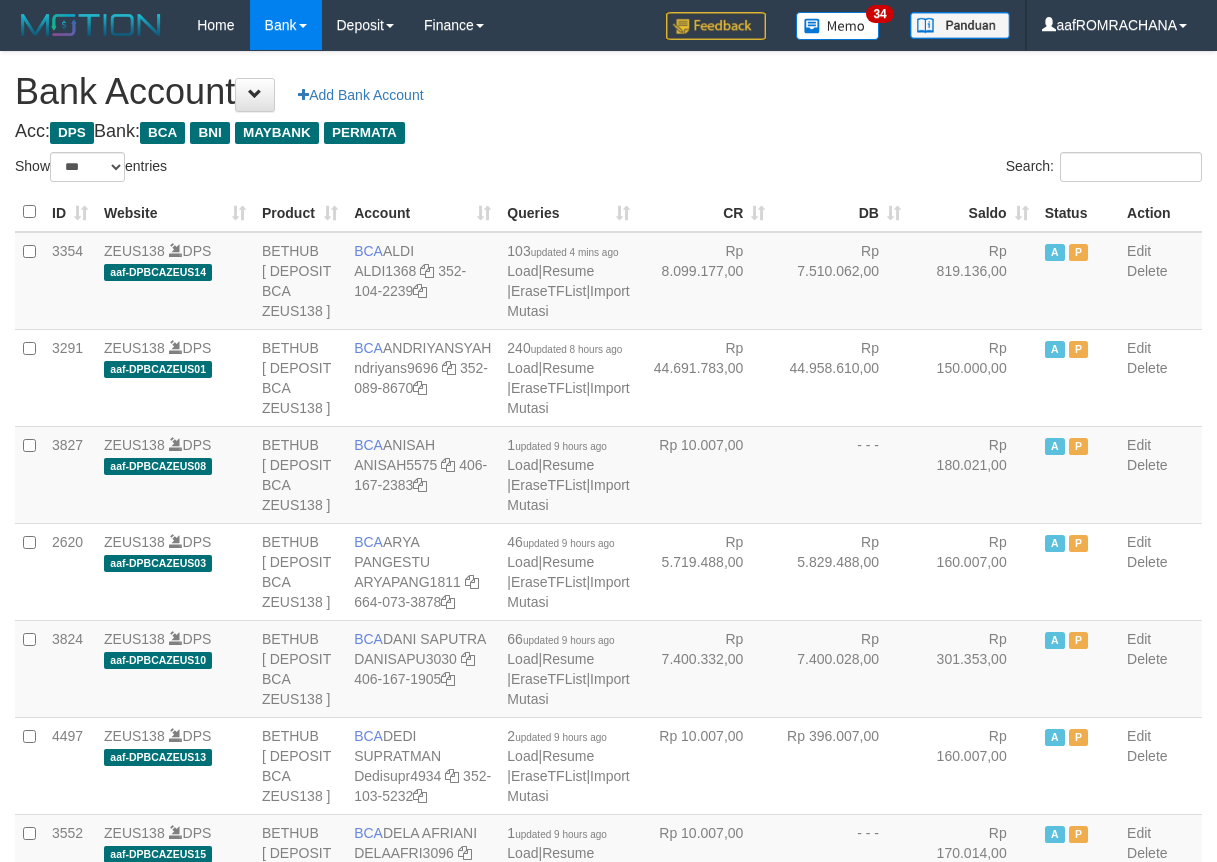 select on "***" 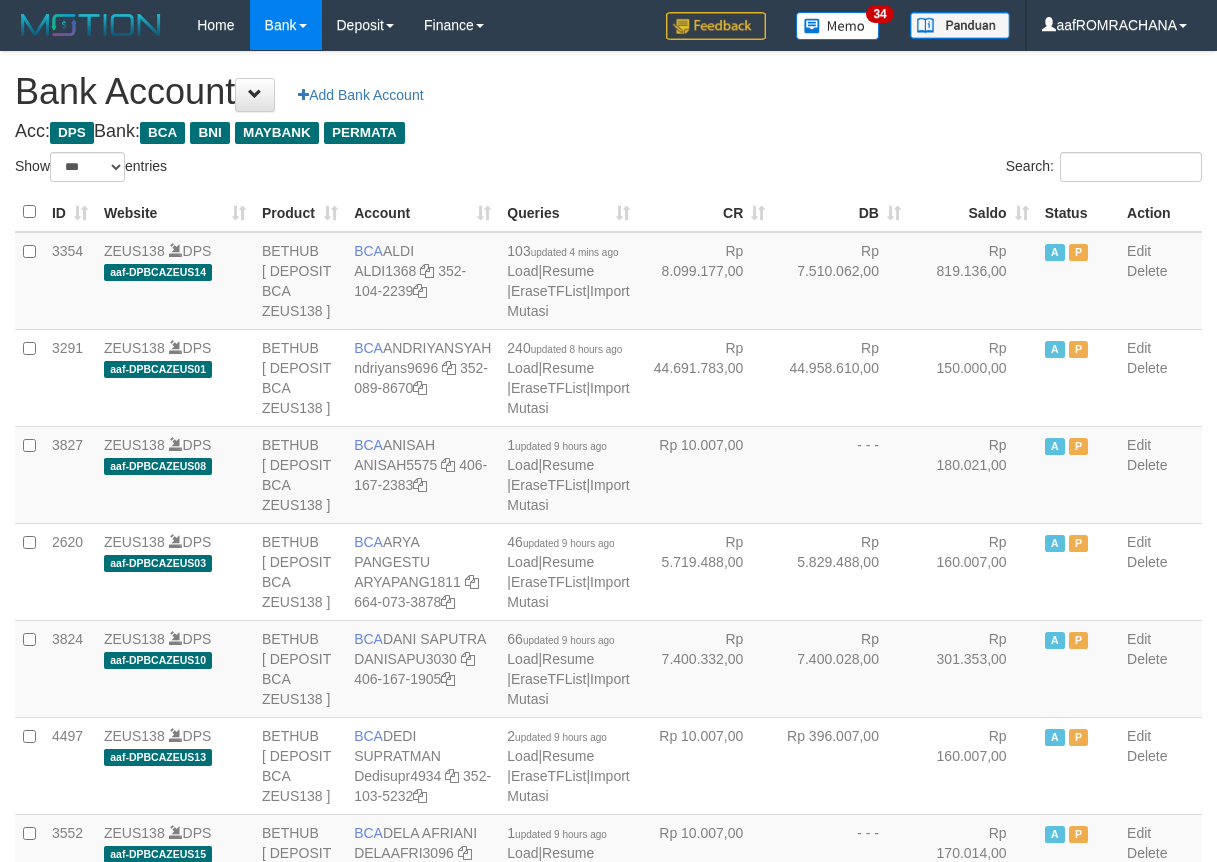 scroll, scrollTop: 0, scrollLeft: 0, axis: both 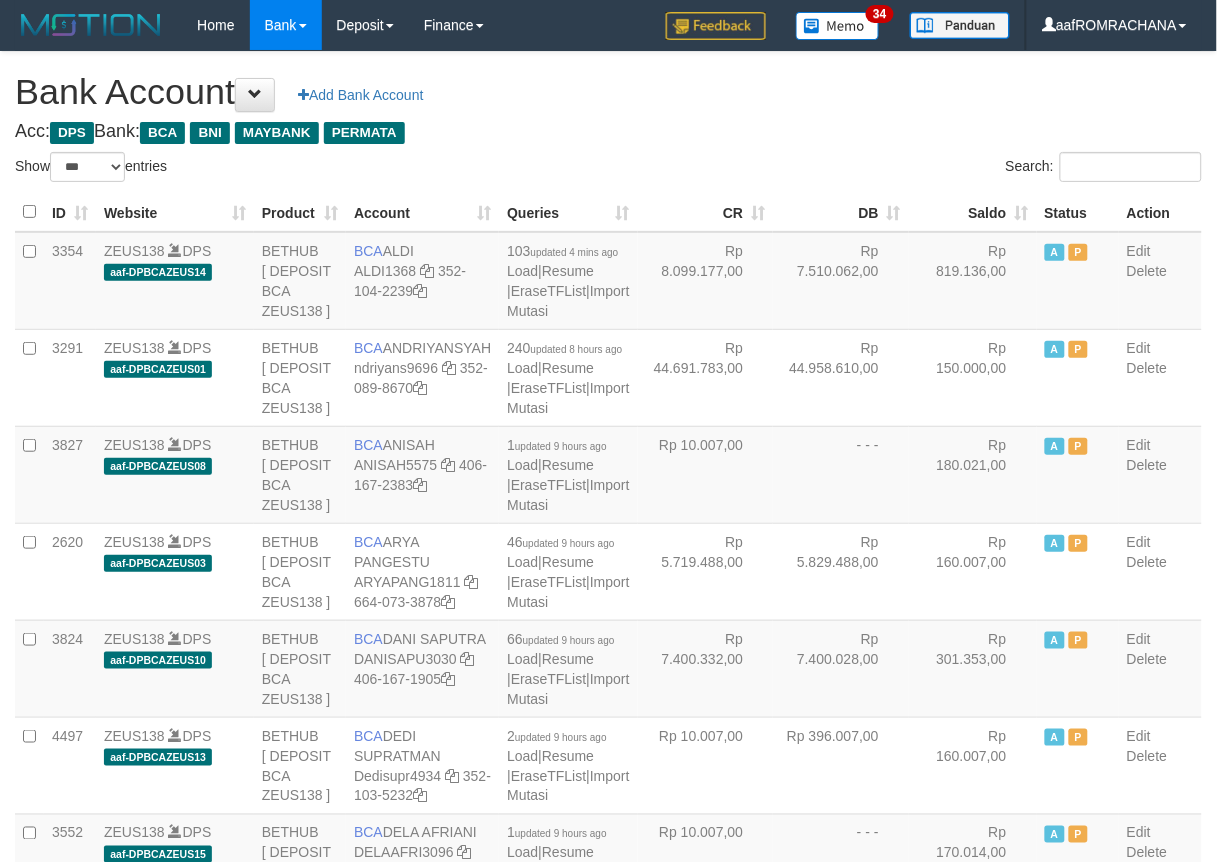 click on "Saldo" at bounding box center (973, 212) 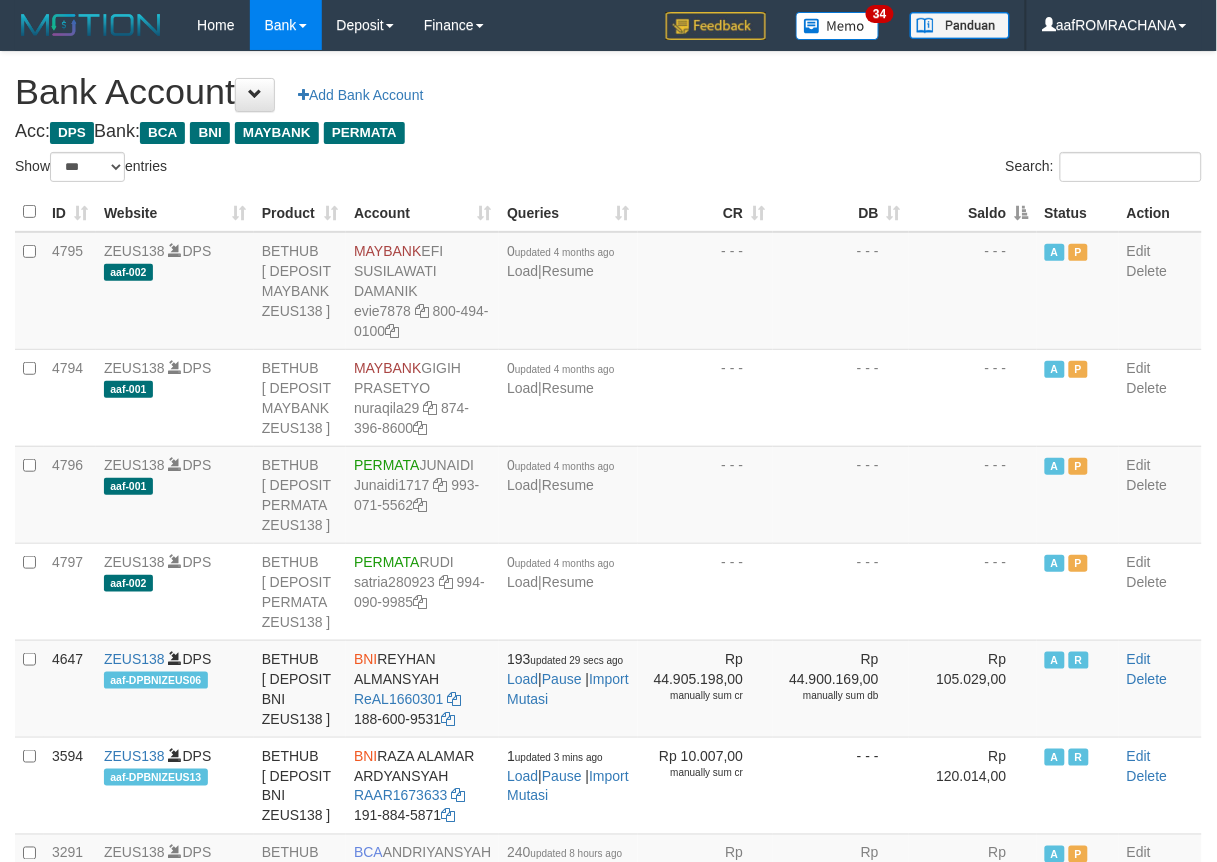 click on "Saldo" at bounding box center (973, 212) 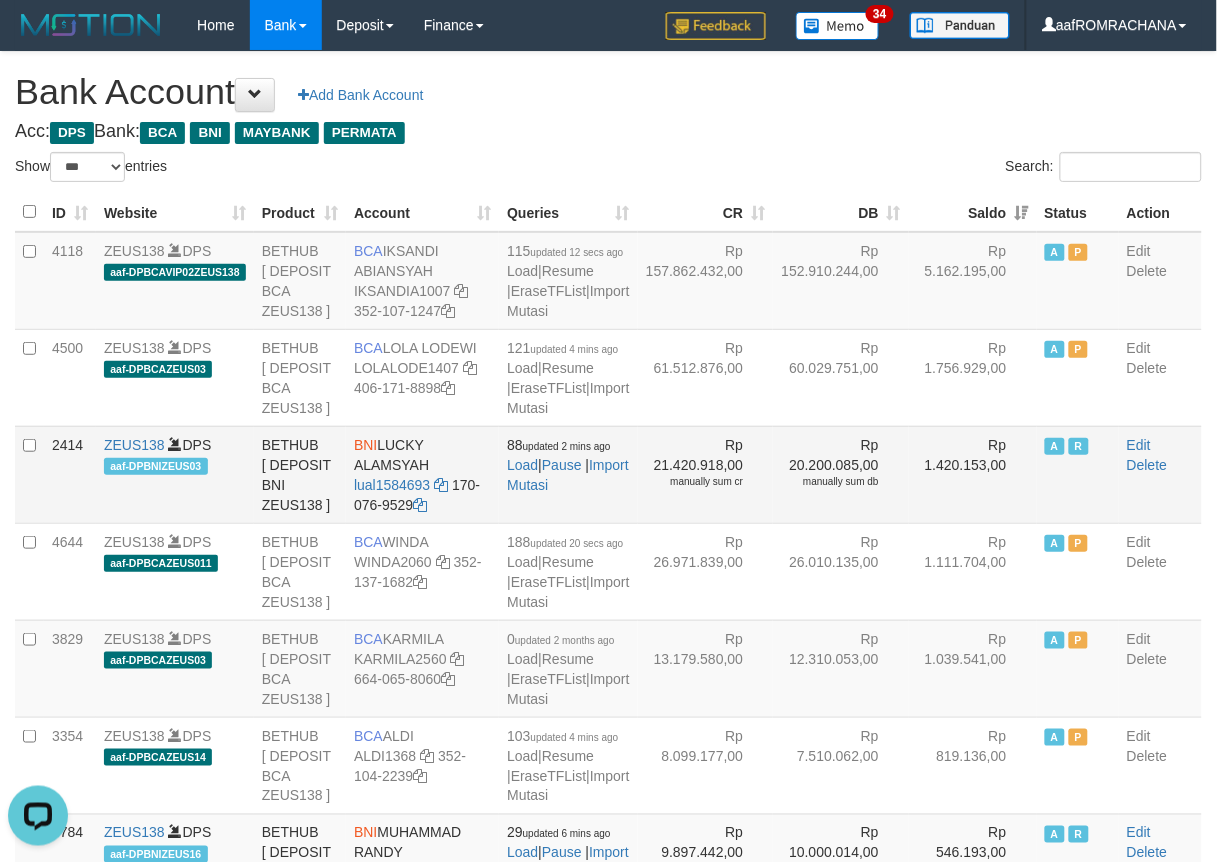 scroll, scrollTop: 0, scrollLeft: 0, axis: both 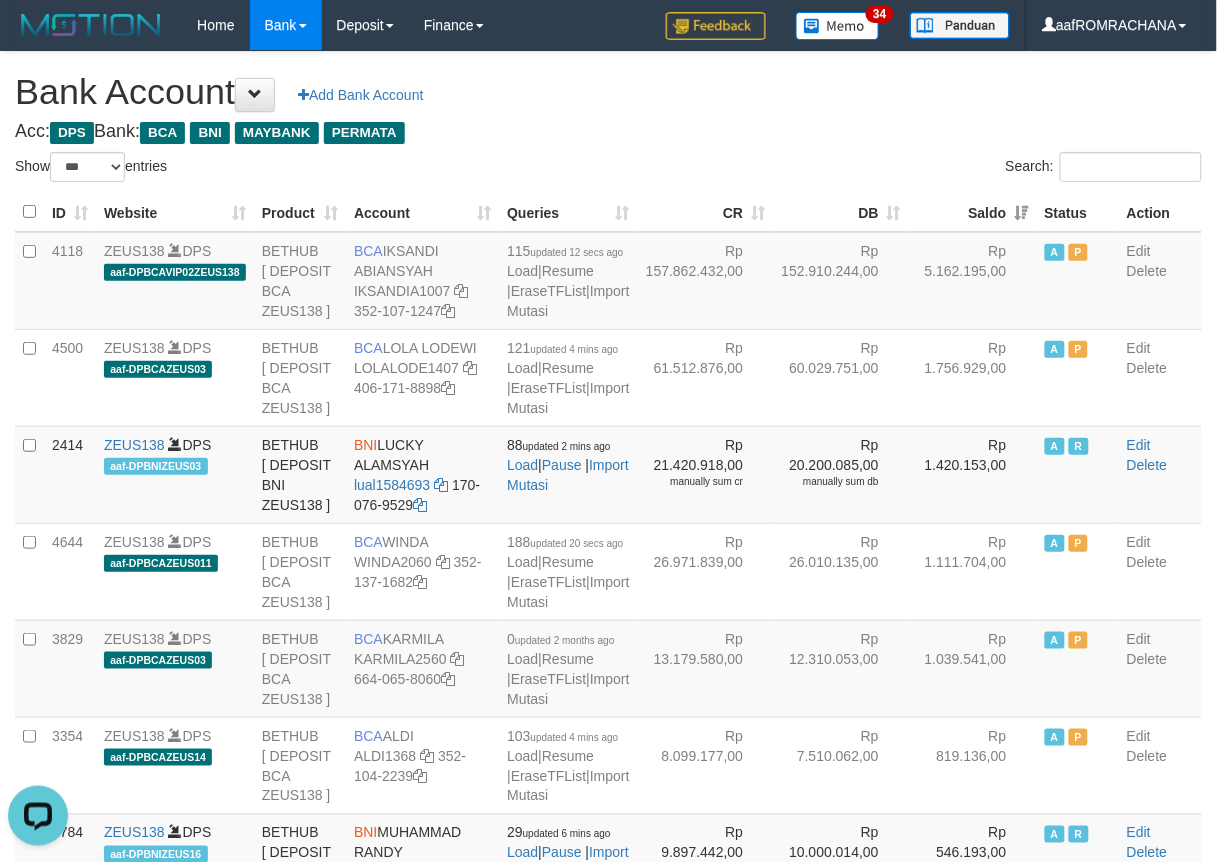 click on "**********" at bounding box center [608, 2047] 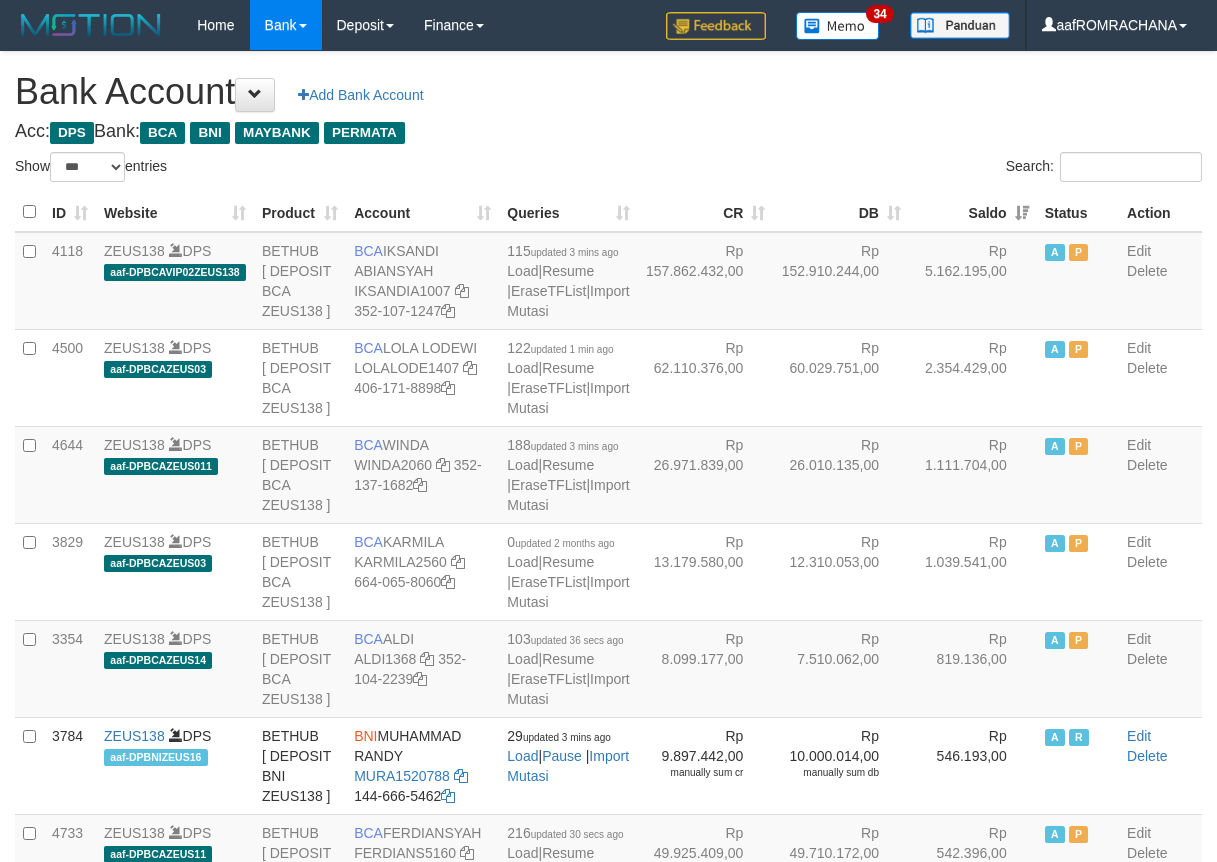 select on "***" 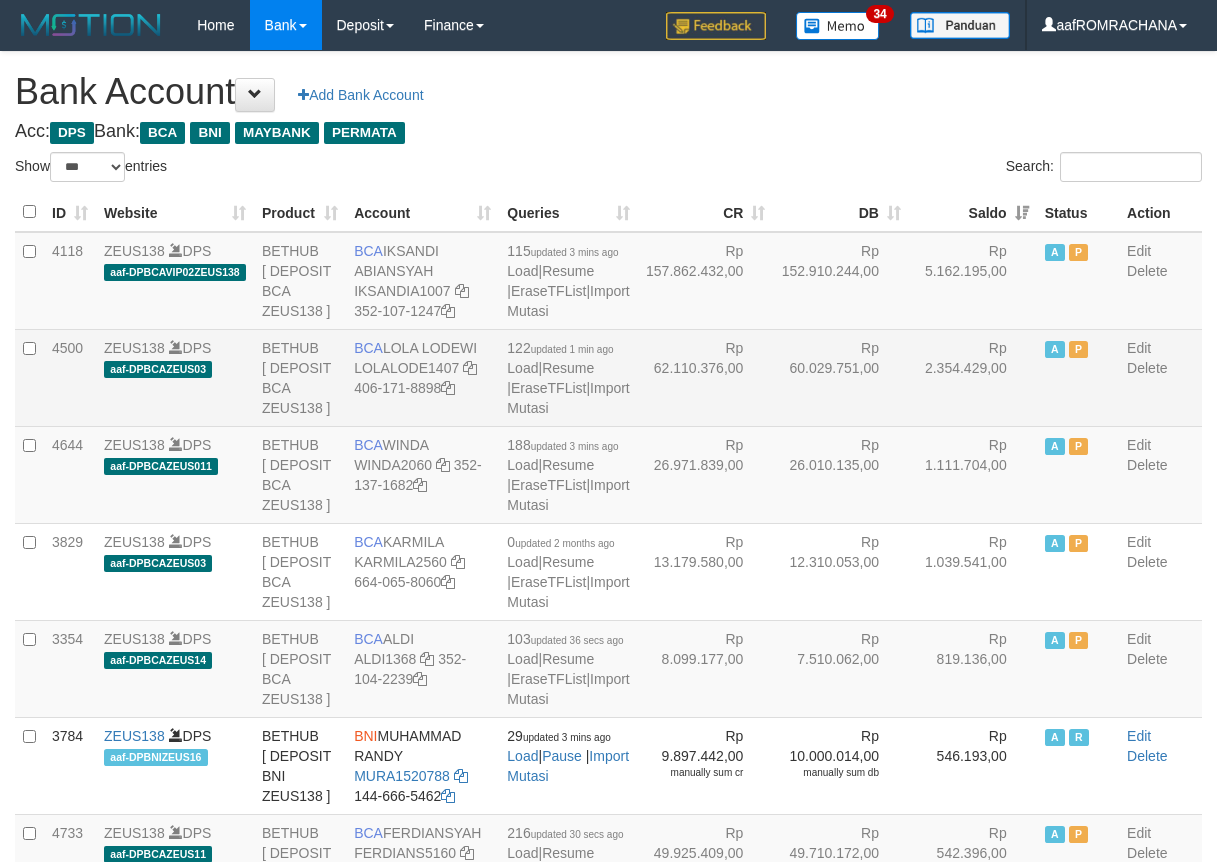 scroll, scrollTop: 0, scrollLeft: 0, axis: both 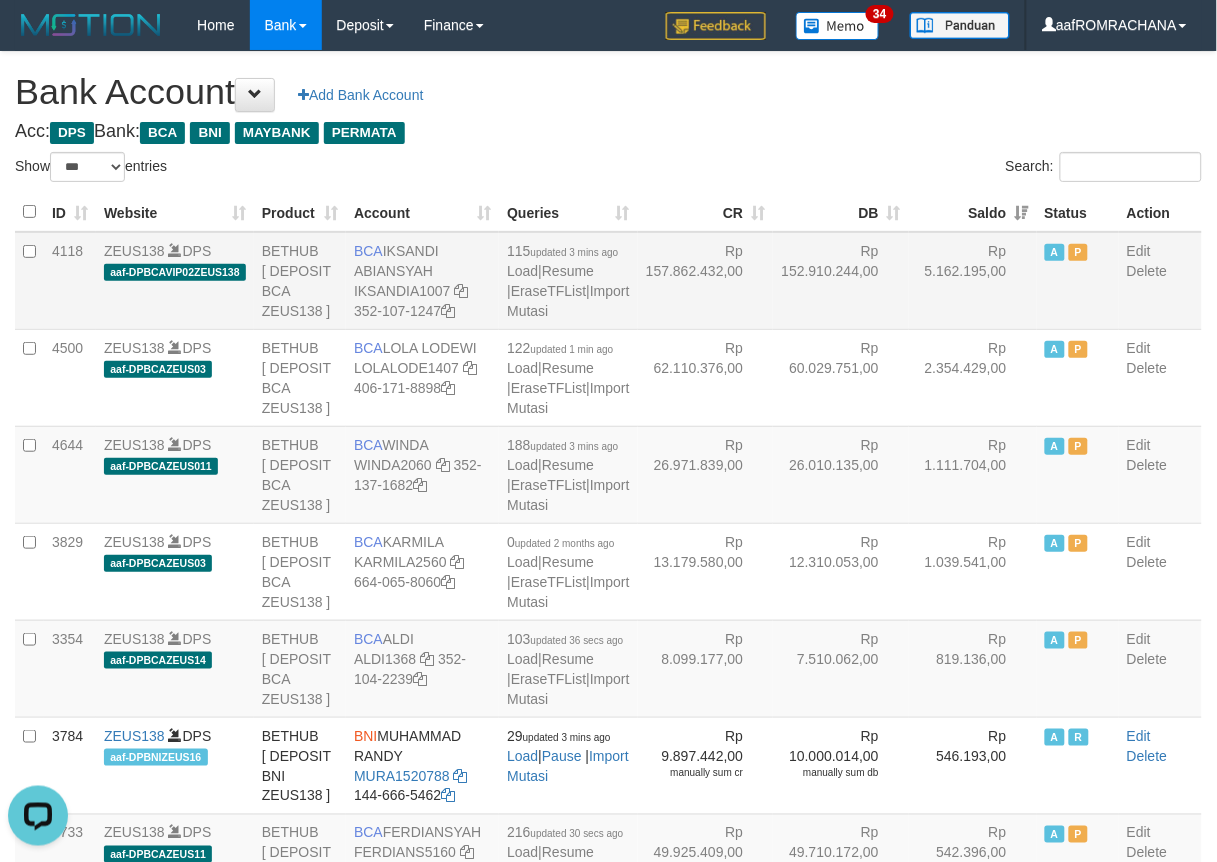 drag, startPoint x: 388, startPoint y: 243, endPoint x: 460, endPoint y: 265, distance: 75.28612 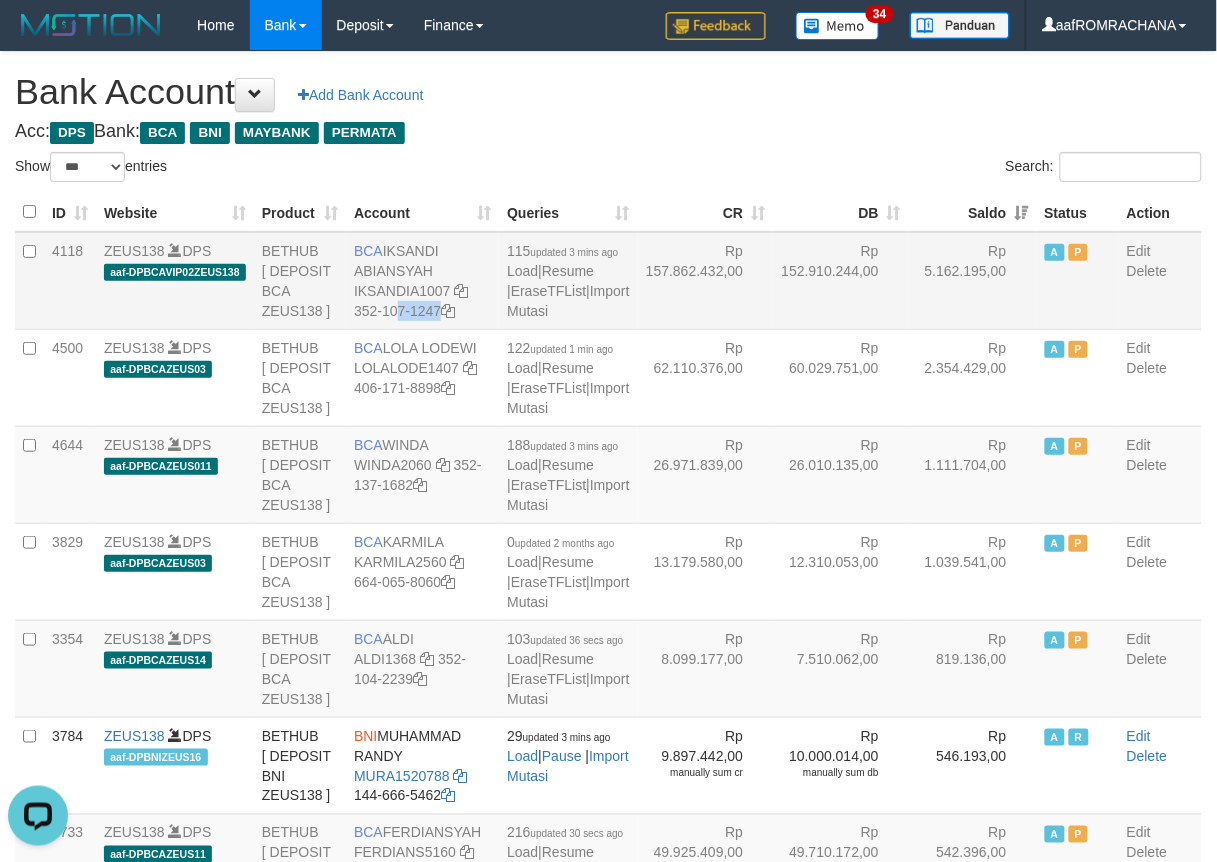 drag, startPoint x: 372, startPoint y: 305, endPoint x: 420, endPoint y: 345, distance: 62.482 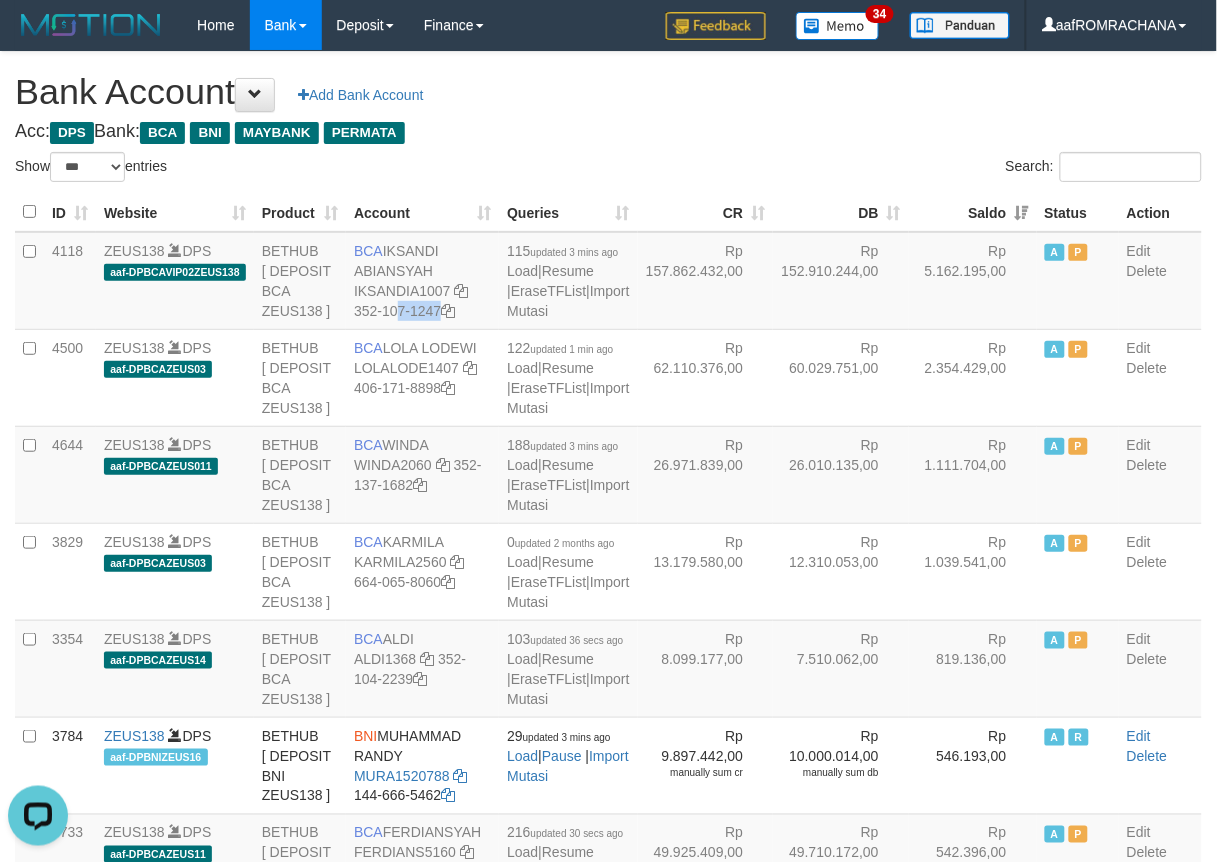 copy on "352-107-1247" 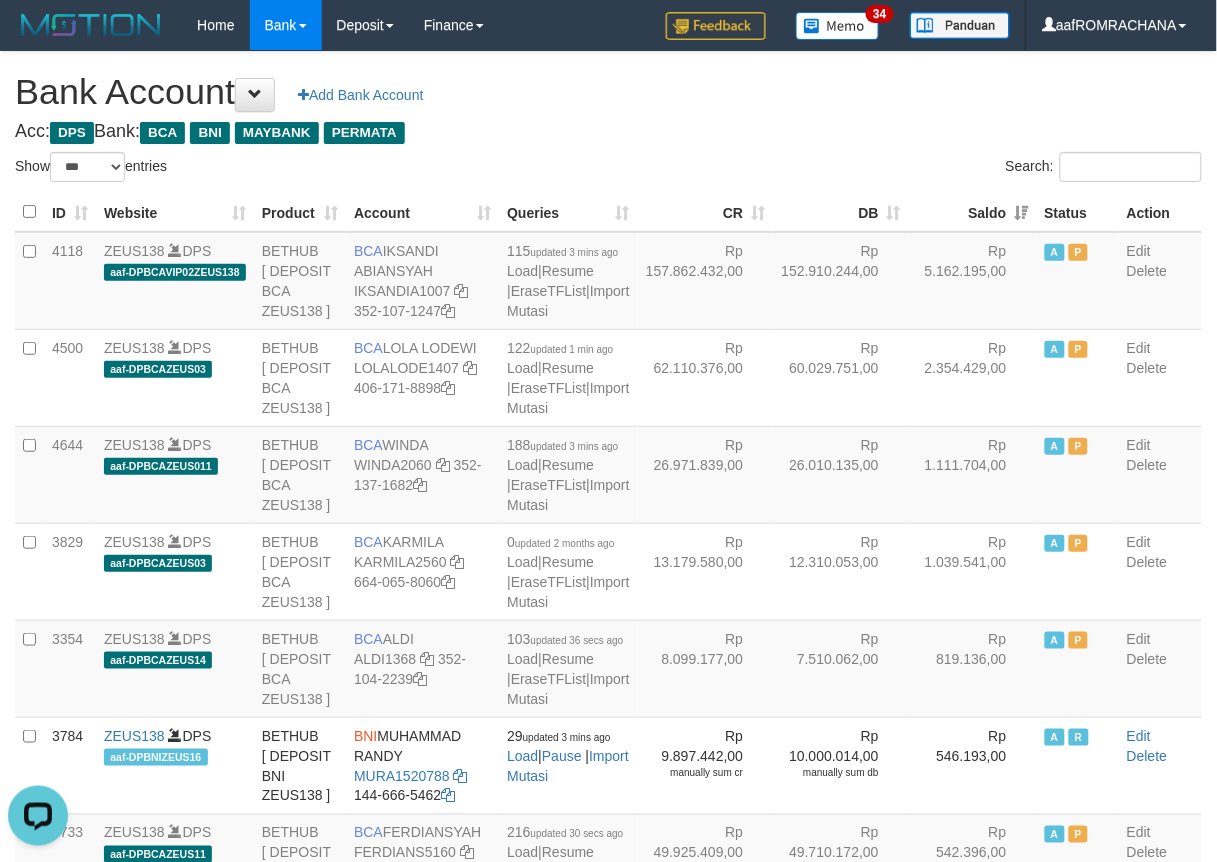 click on "Bank Account
Add Bank Account" at bounding box center (608, 92) 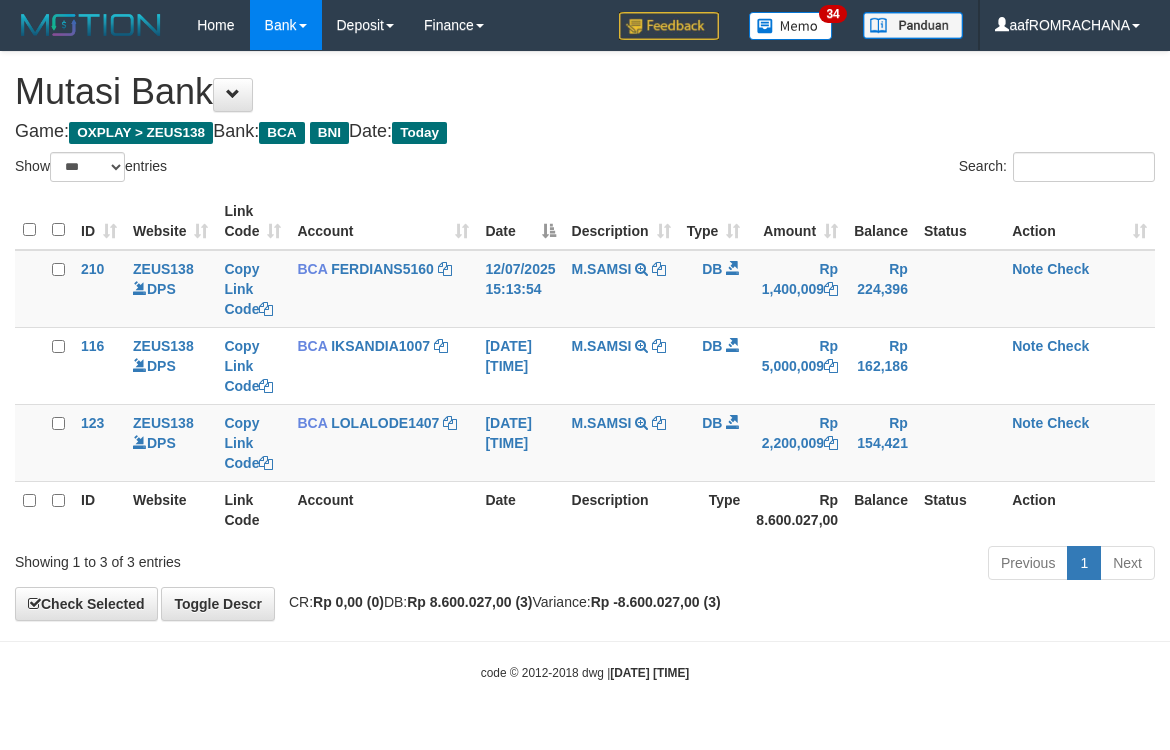 select on "***" 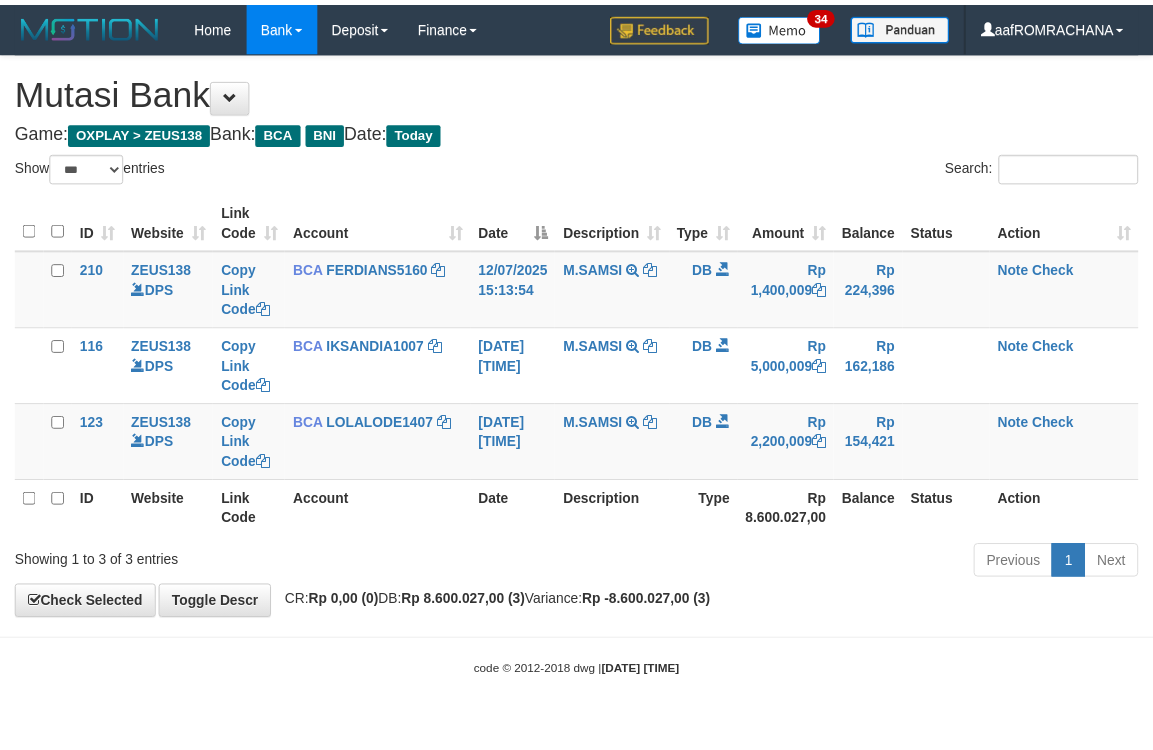 scroll, scrollTop: 0, scrollLeft: 0, axis: both 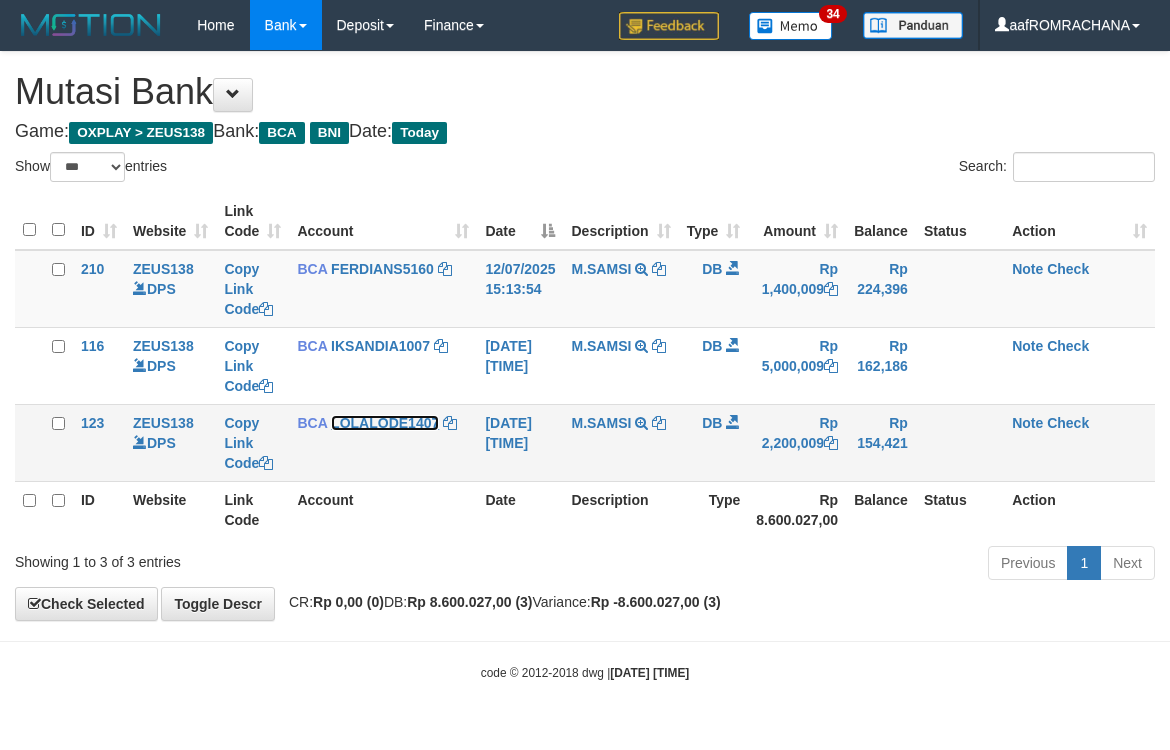click on "LOLALODE1407" at bounding box center [385, 423] 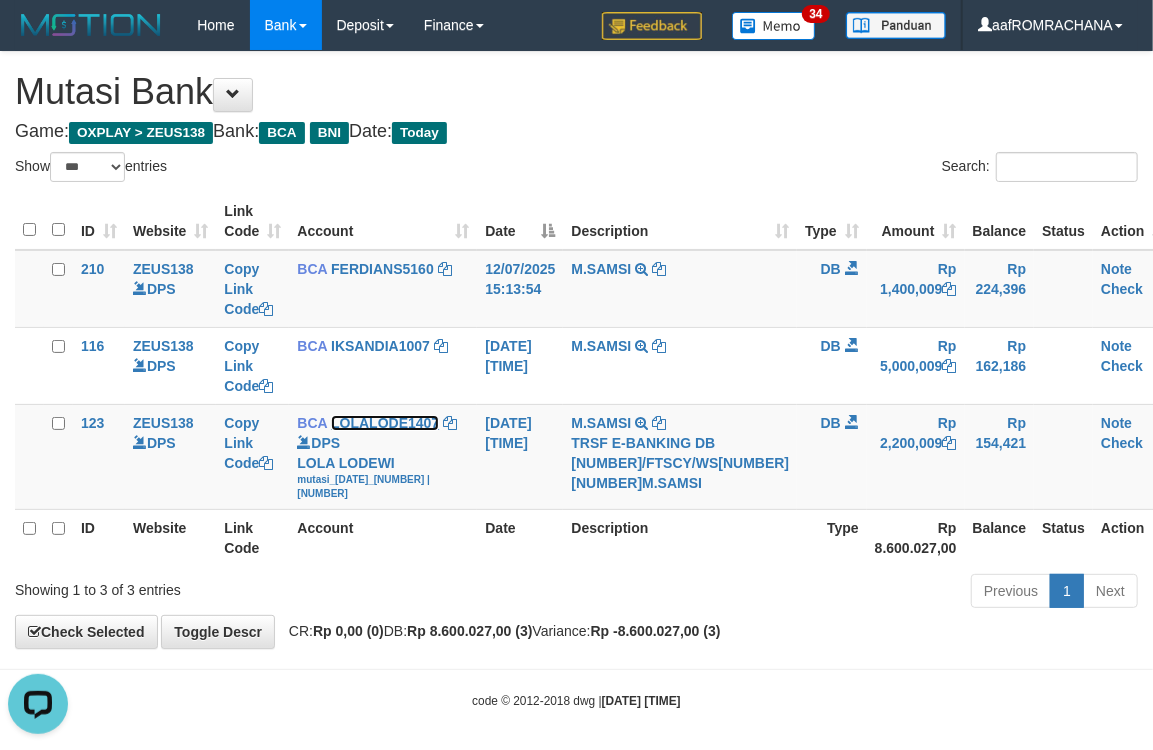 scroll, scrollTop: 0, scrollLeft: 0, axis: both 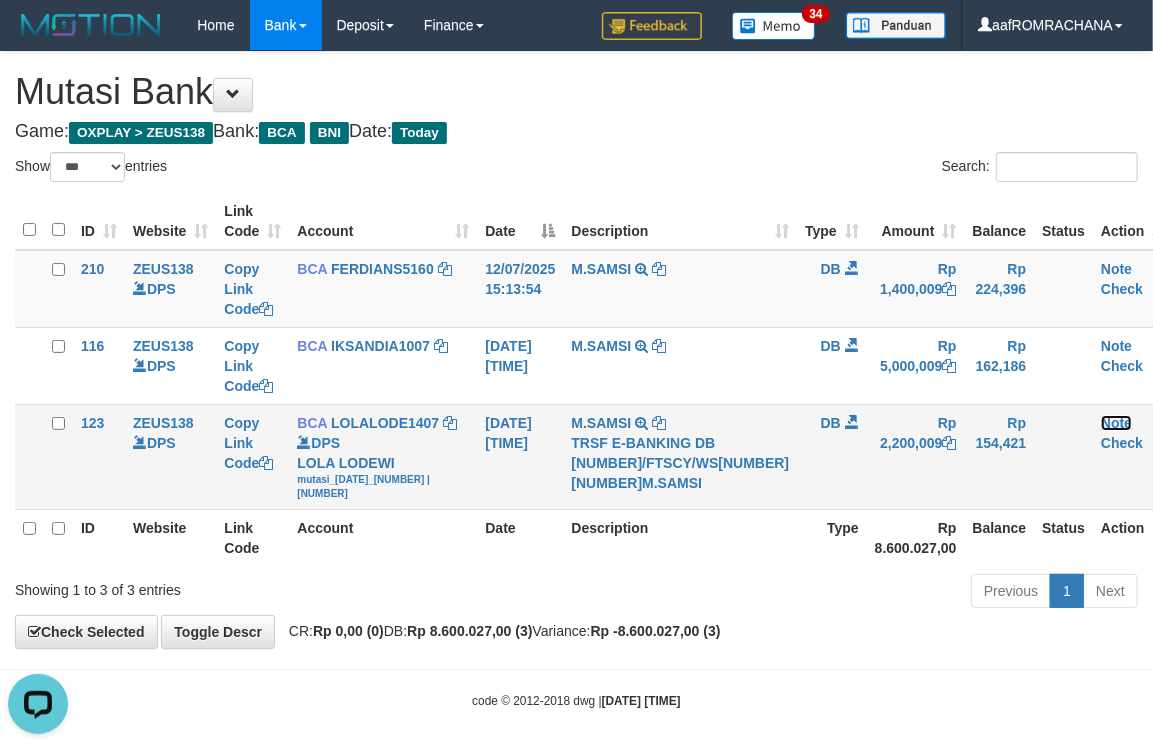 click on "Note" at bounding box center (1116, 423) 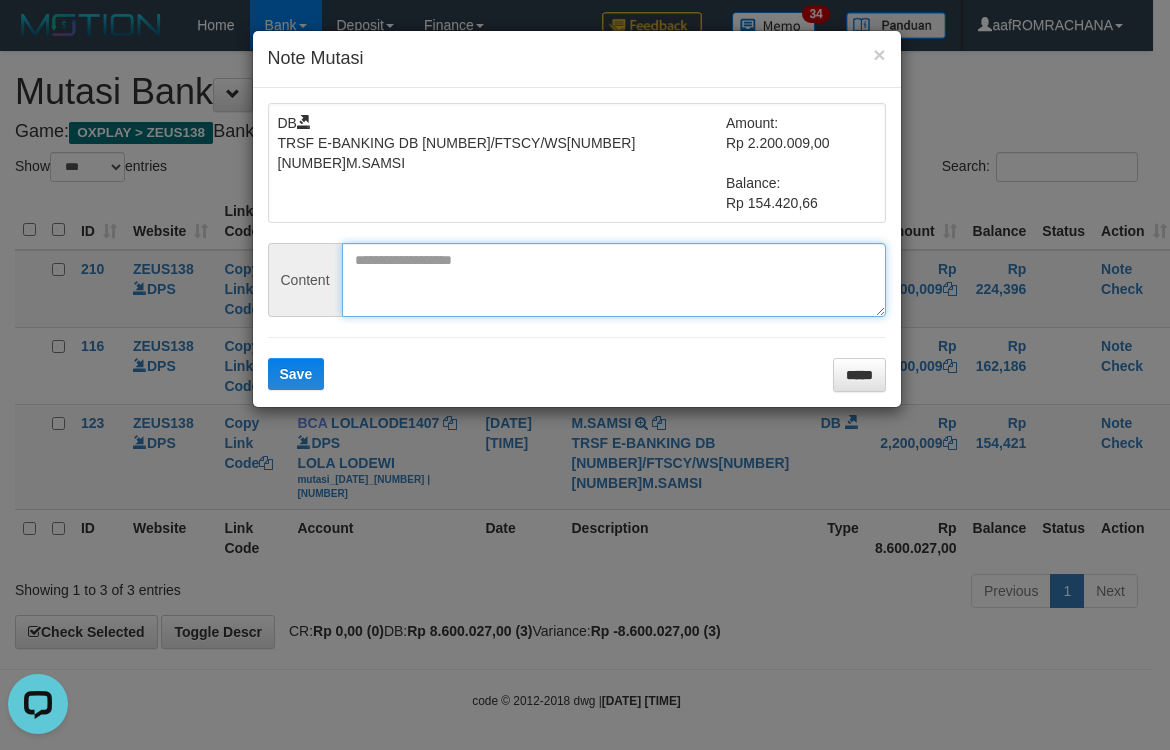 click at bounding box center (614, 280) 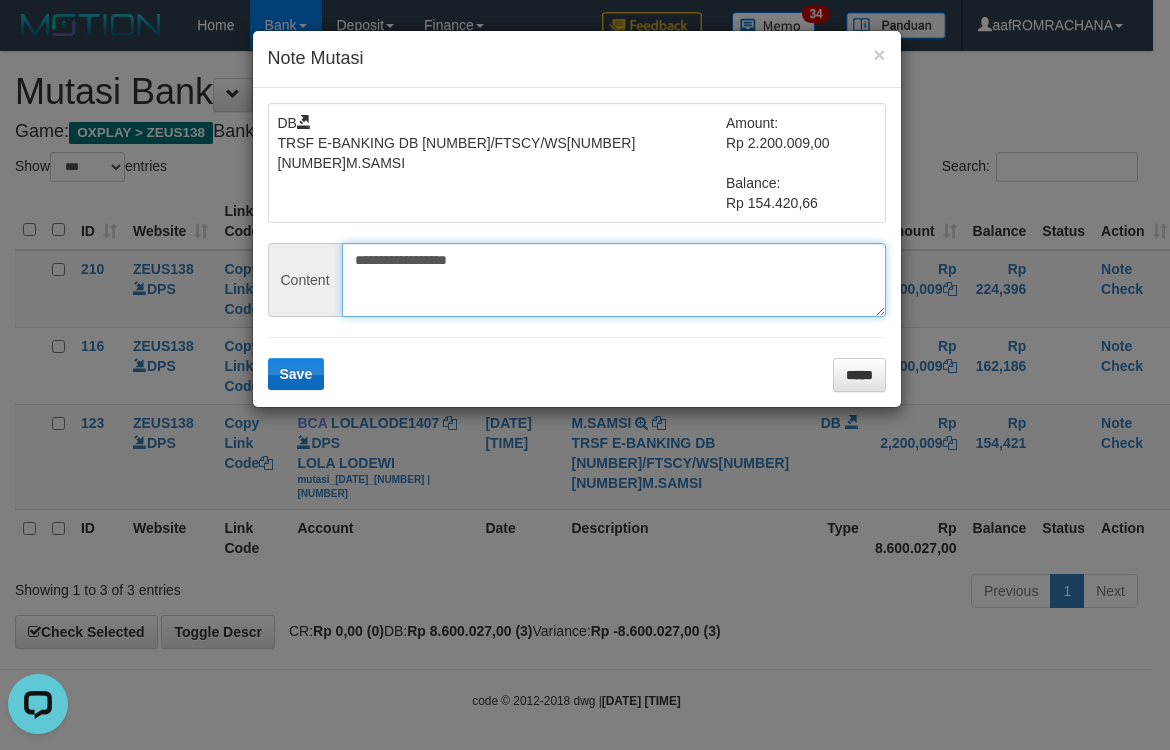 type on "**********" 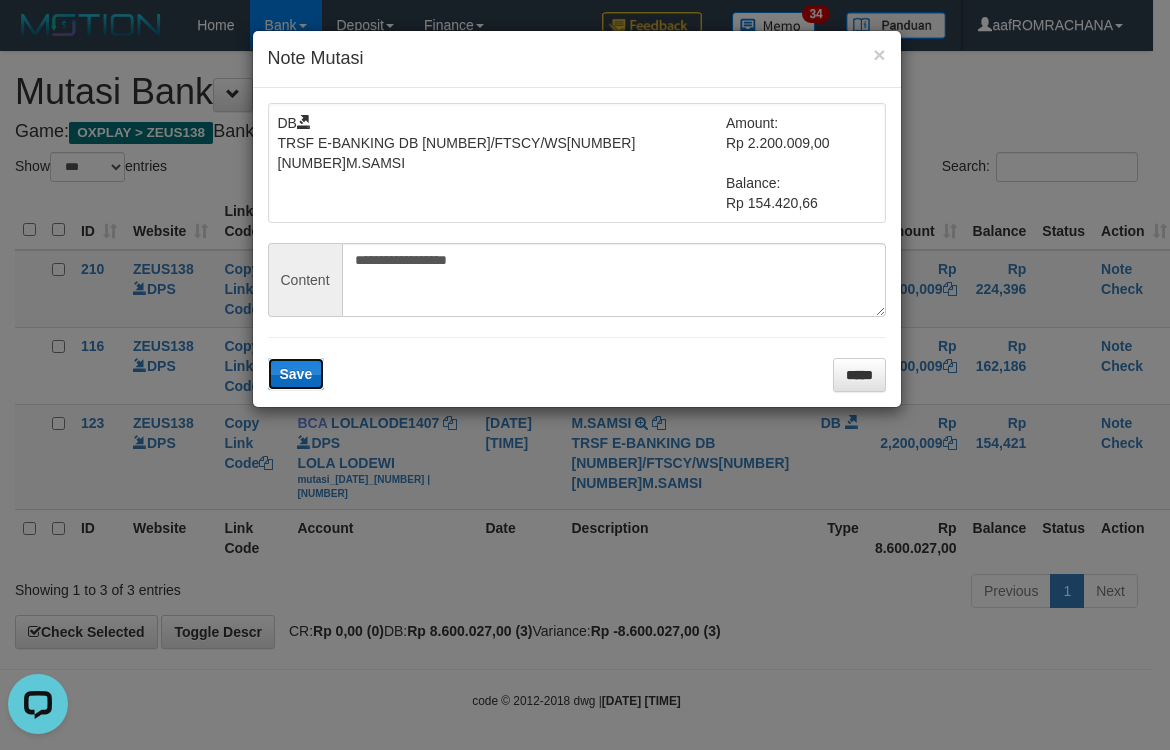 click on "Save" at bounding box center (296, 374) 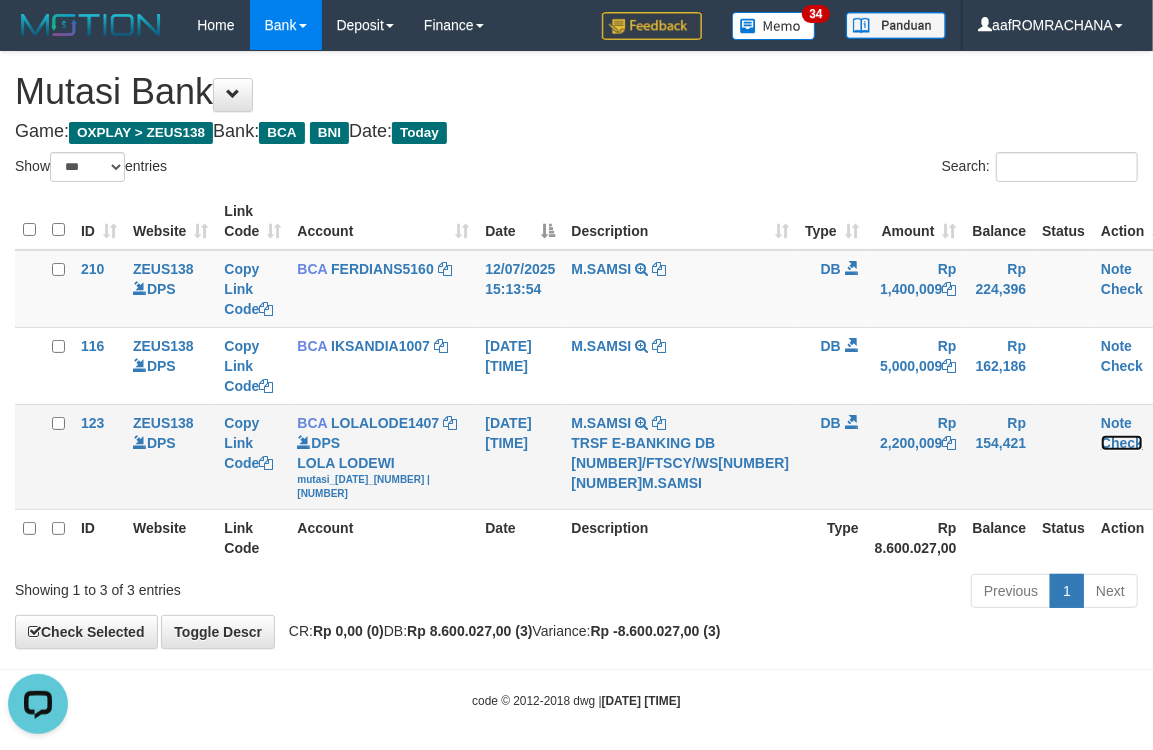 click on "Check" at bounding box center (1122, 443) 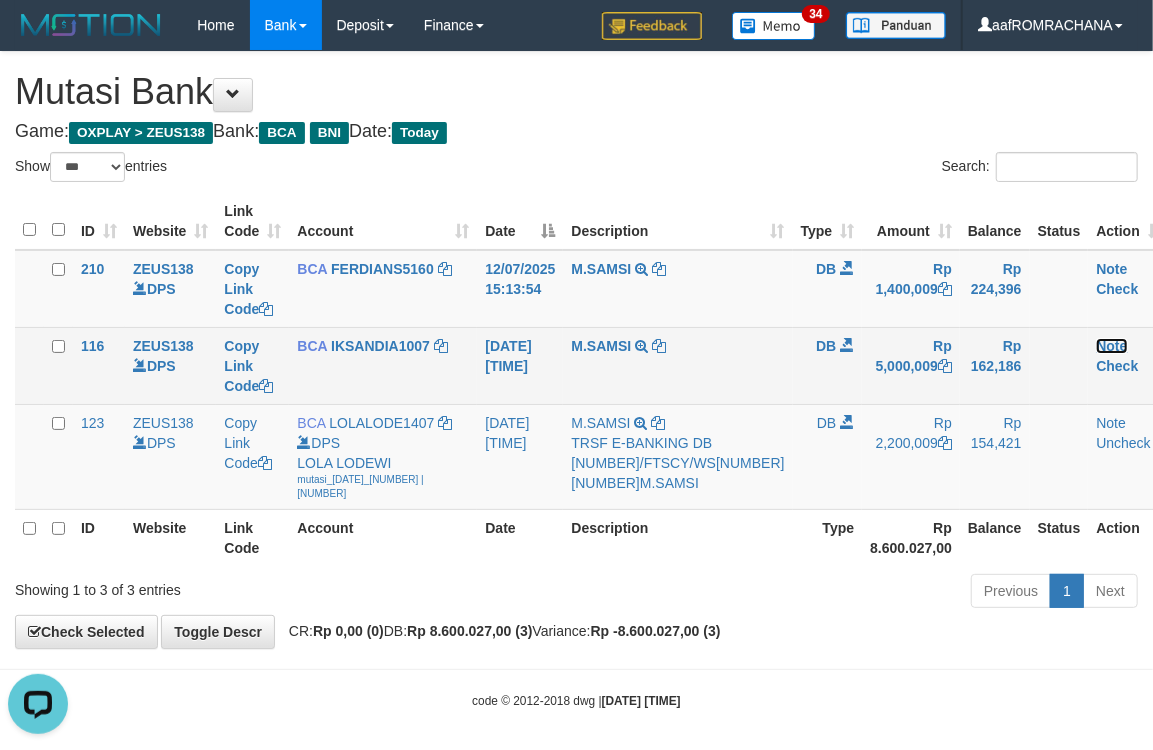 click on "Note" at bounding box center [1111, 346] 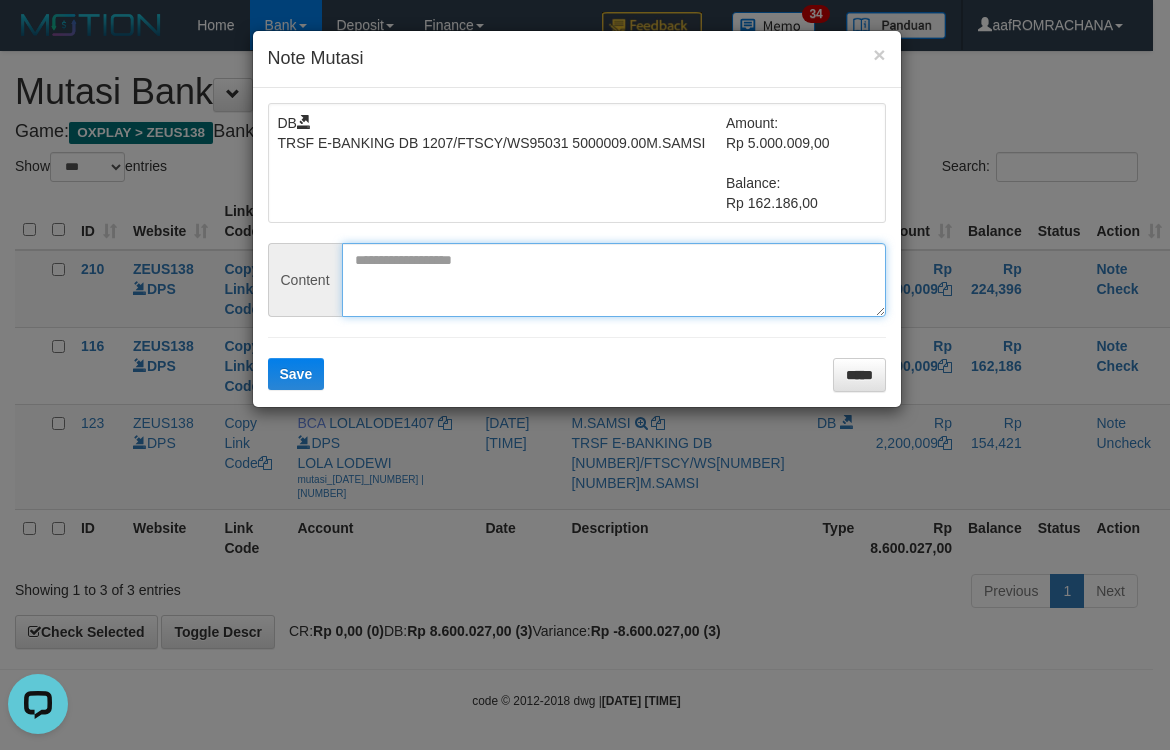 click at bounding box center (614, 280) 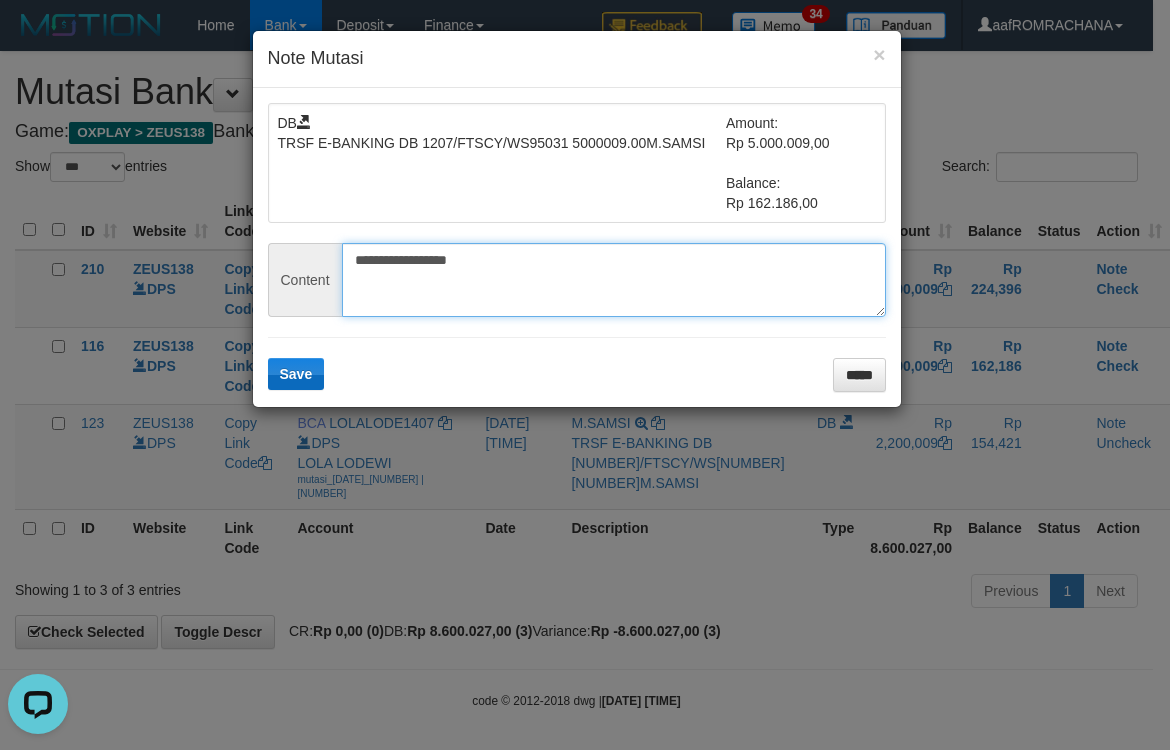type on "**********" 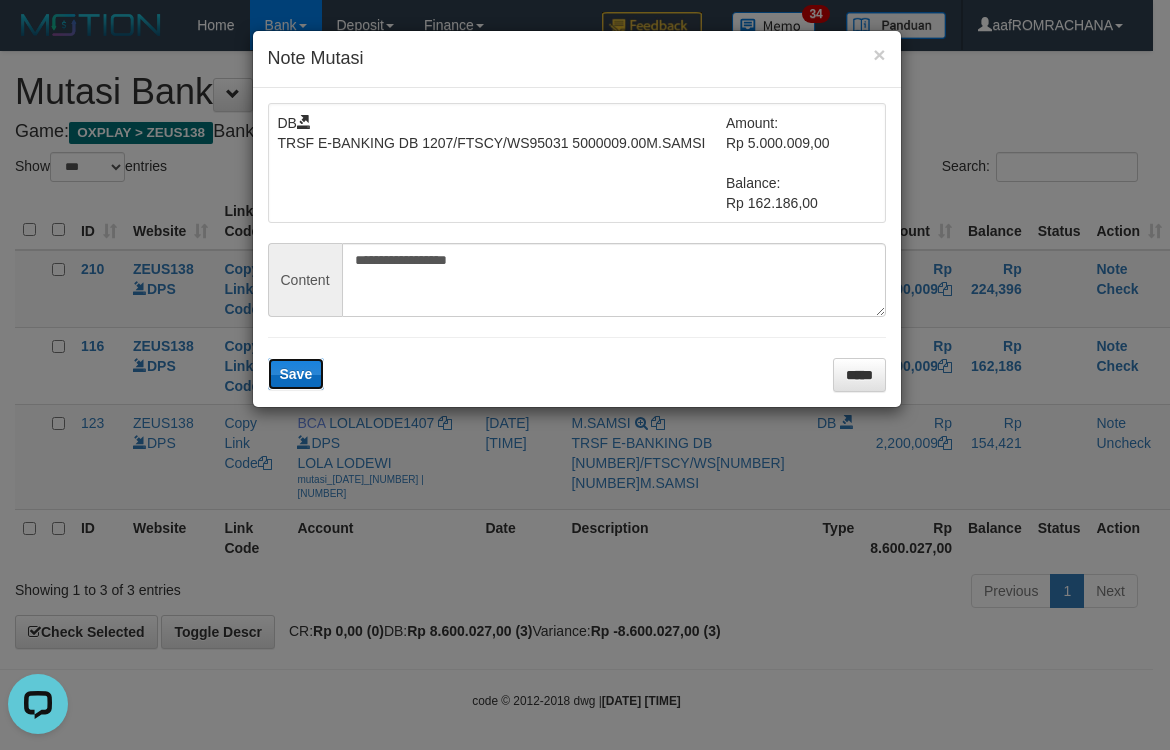 click on "Save" at bounding box center (296, 374) 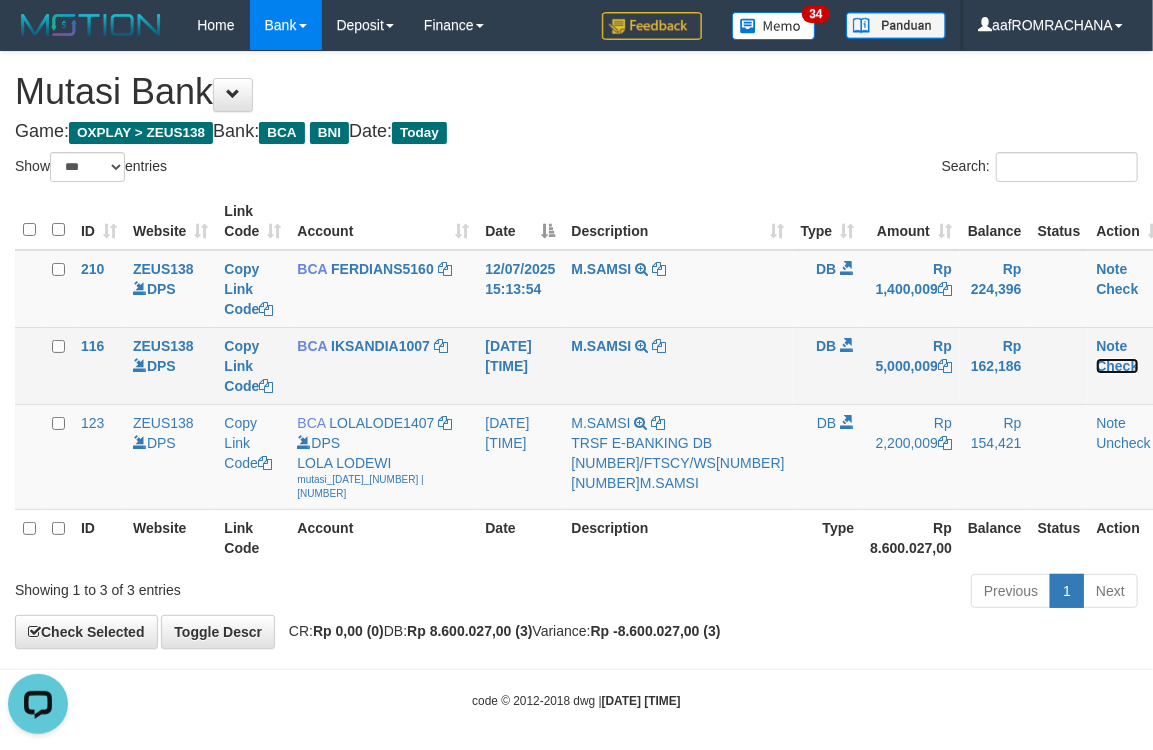 click on "Check" at bounding box center (1117, 366) 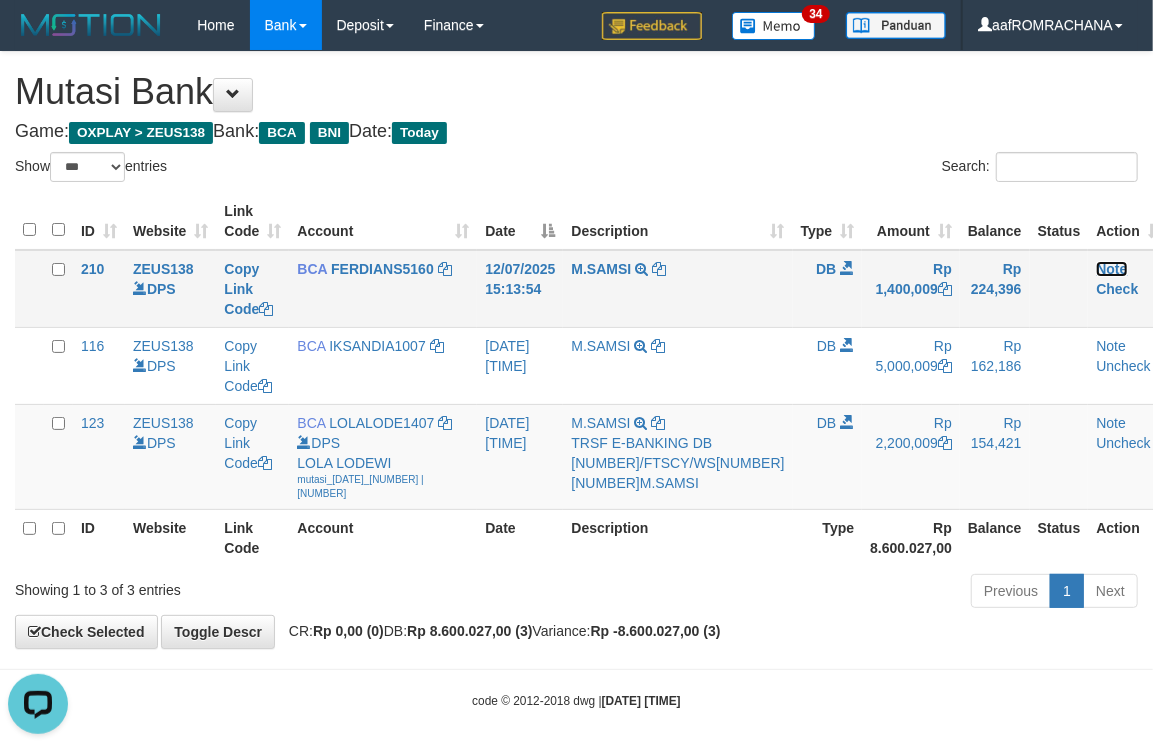 click on "Note" at bounding box center [1111, 269] 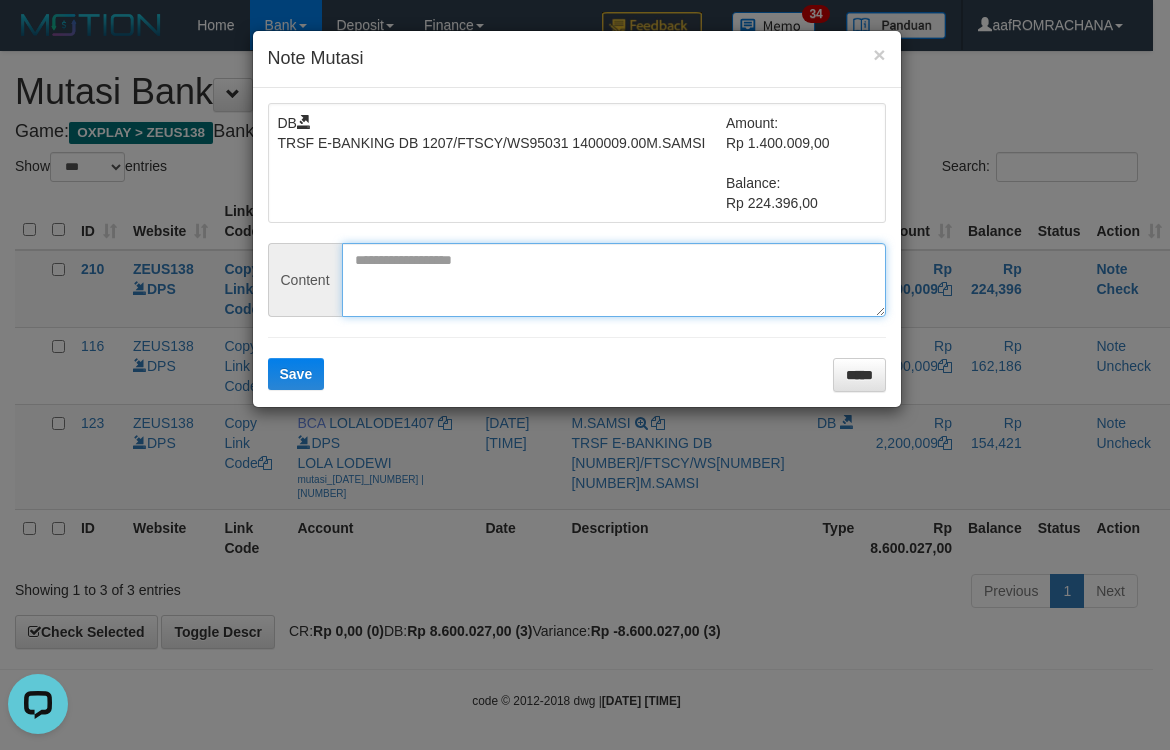 drag, startPoint x: 485, startPoint y: 276, endPoint x: 438, endPoint y: 293, distance: 49.979996 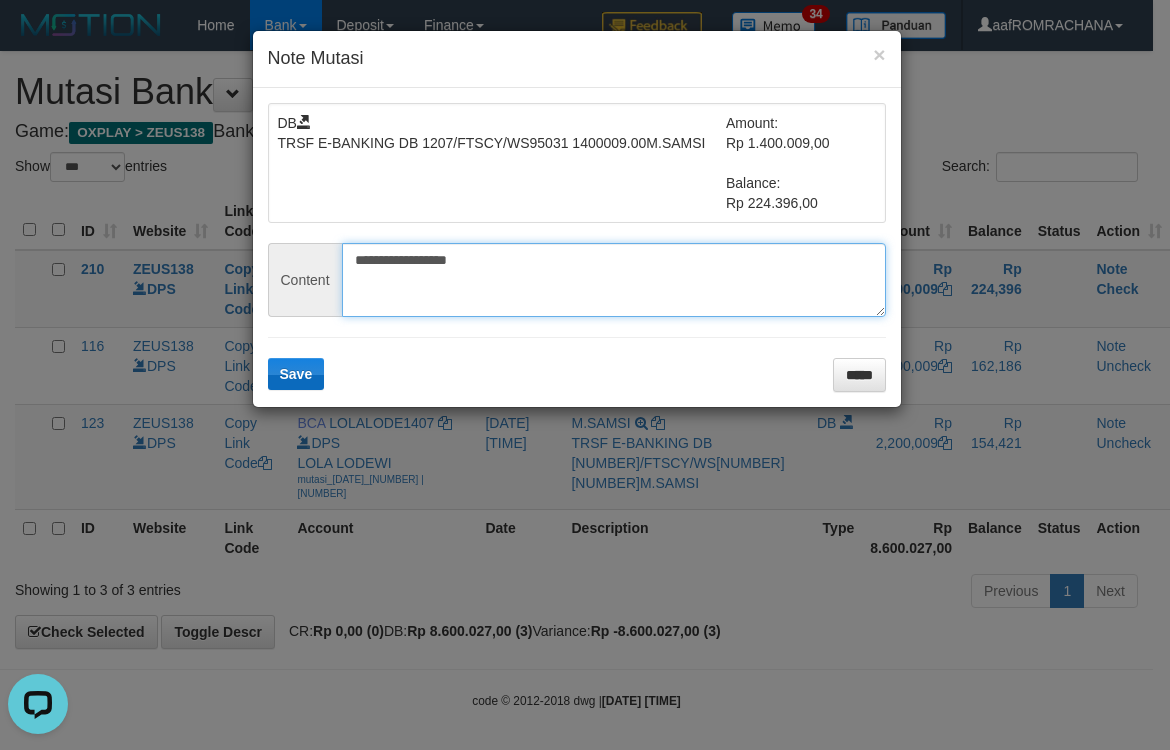 type on "**********" 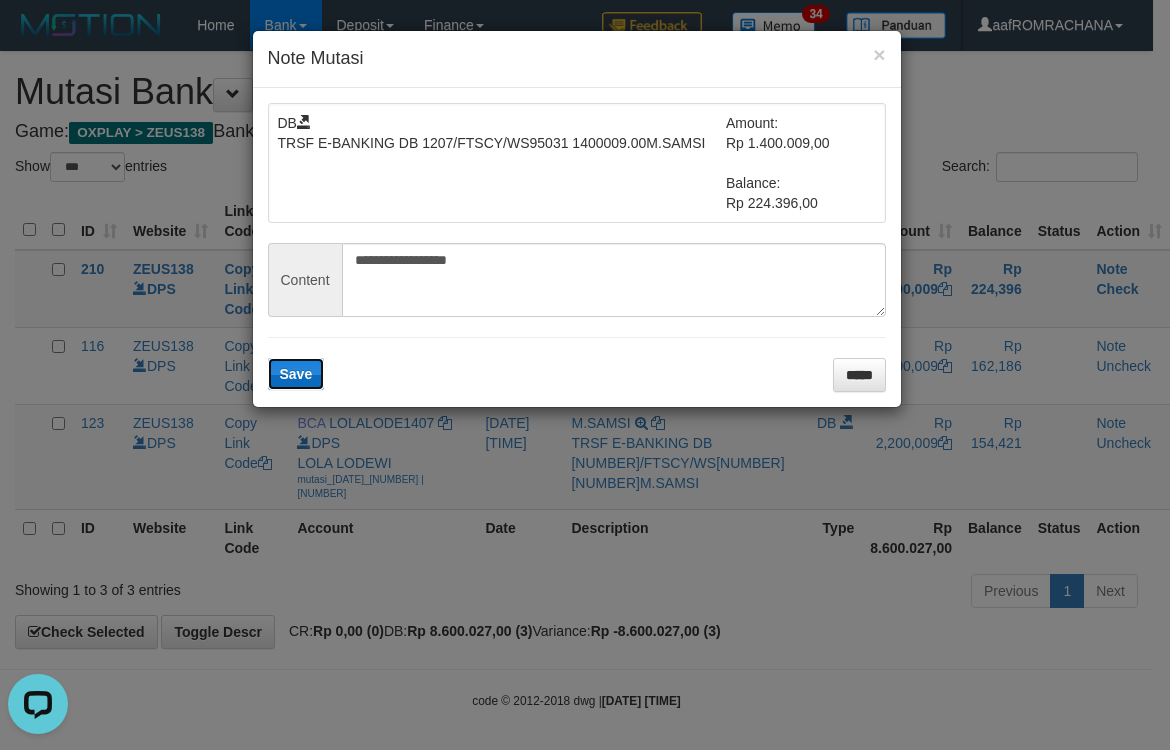 click on "Save" at bounding box center (296, 374) 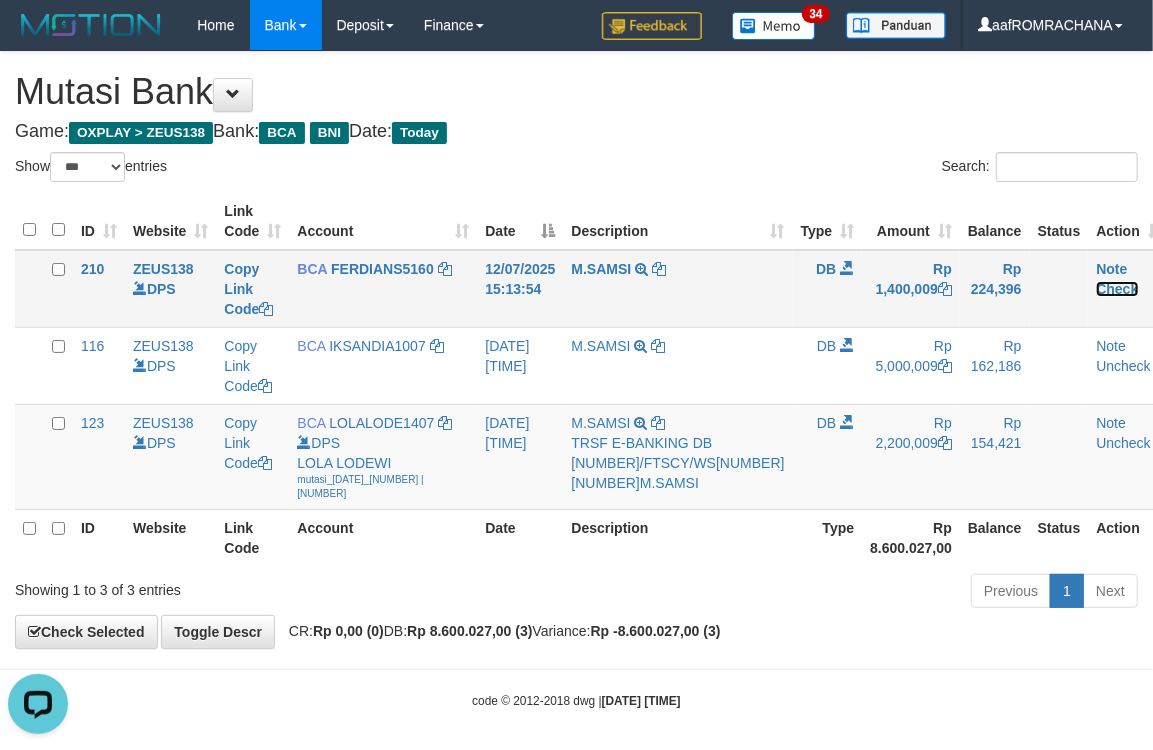 click on "Check" at bounding box center (1117, 289) 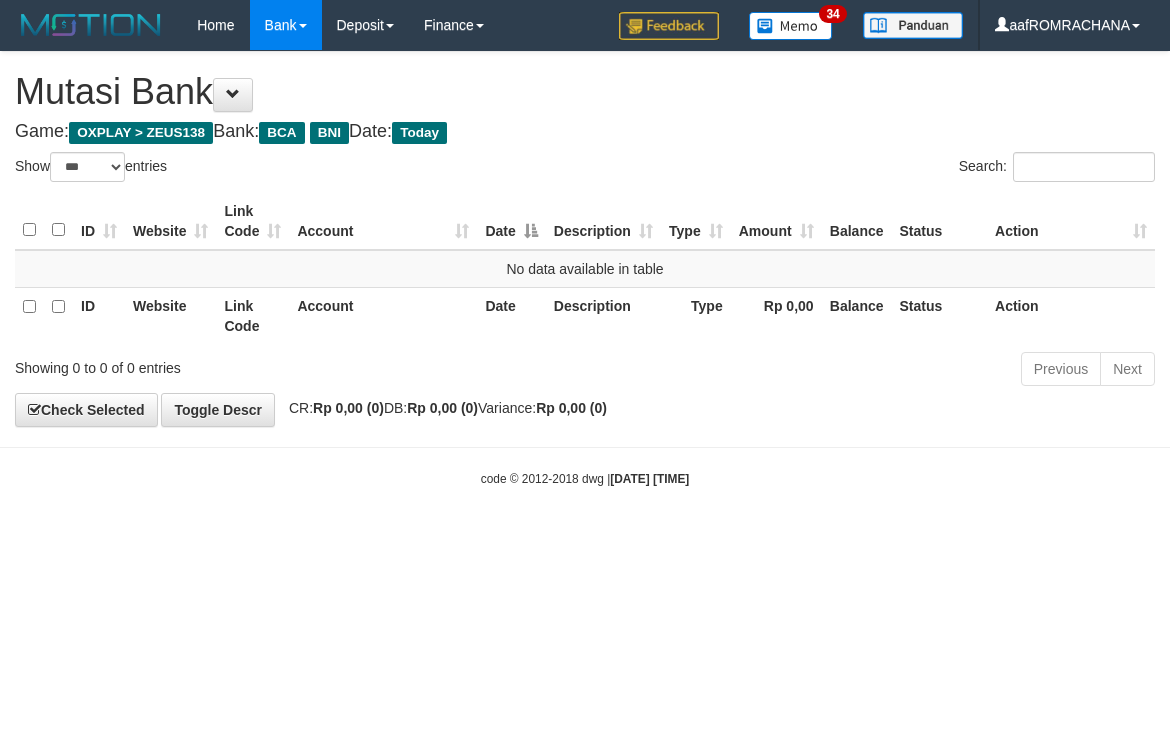 select on "***" 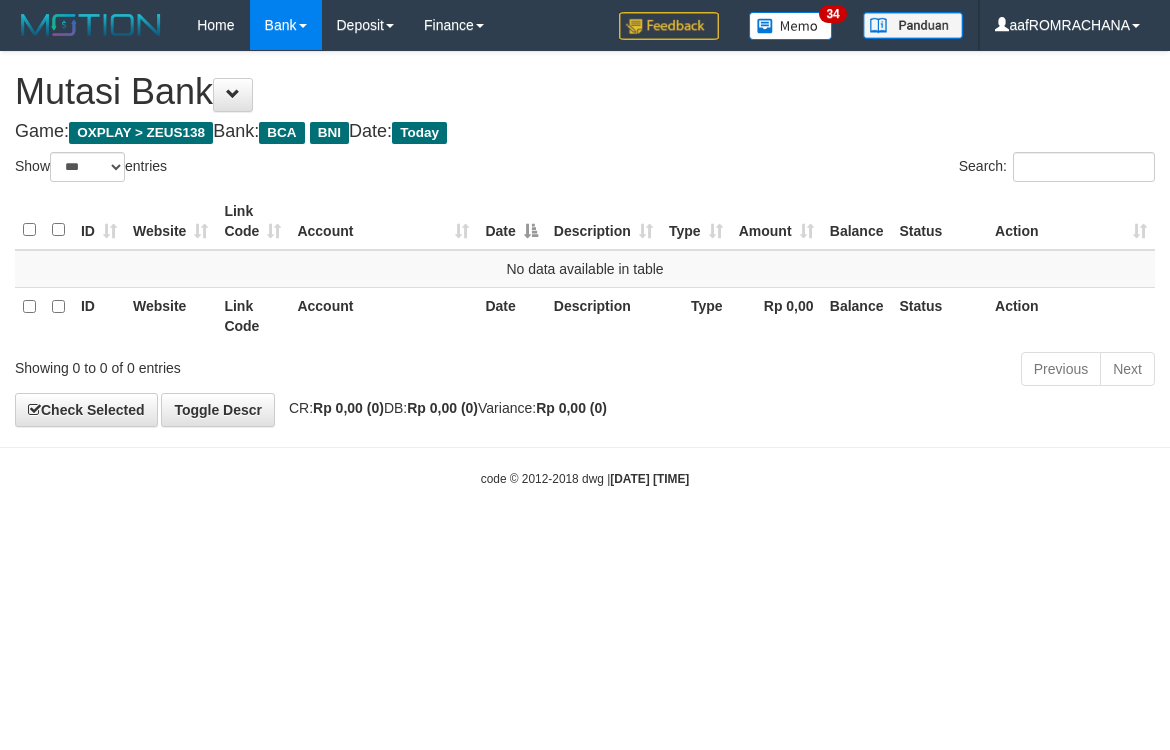 scroll, scrollTop: 0, scrollLeft: 0, axis: both 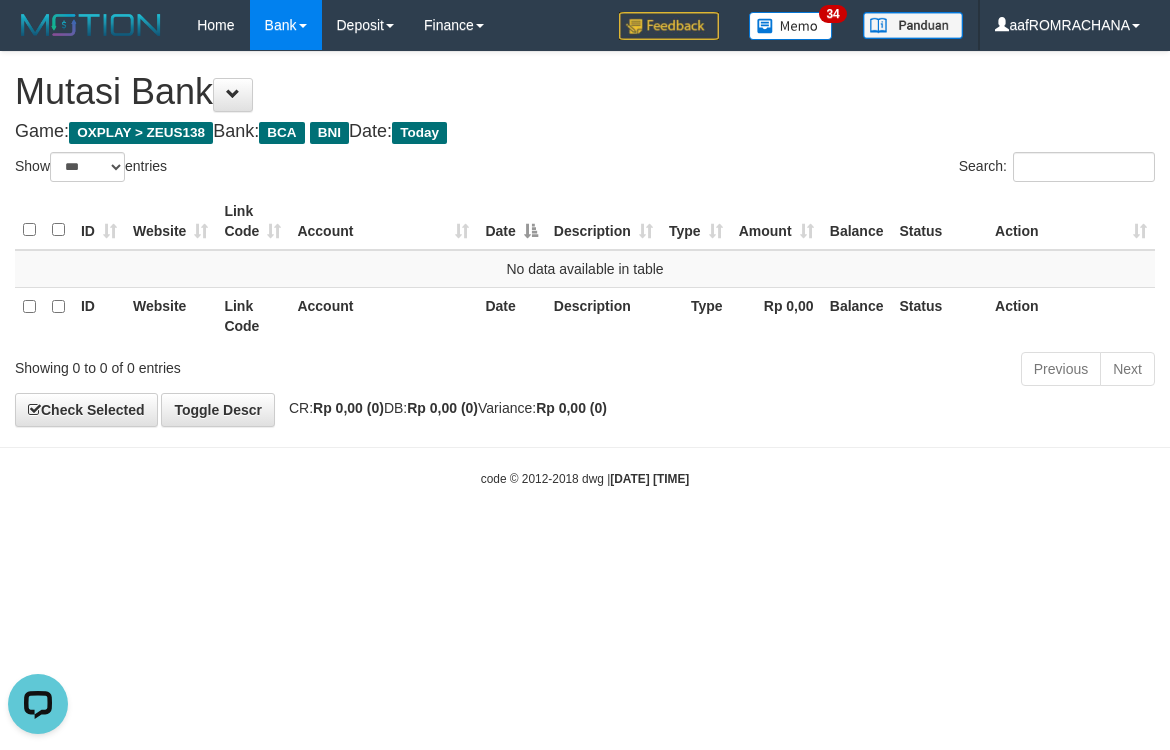click on "Toggle navigation
Home
Bank
Account List
Load
By Website
Group
[OXPLAY]													ZEUS138
By Load Group (DPS)
Sync" at bounding box center (585, 269) 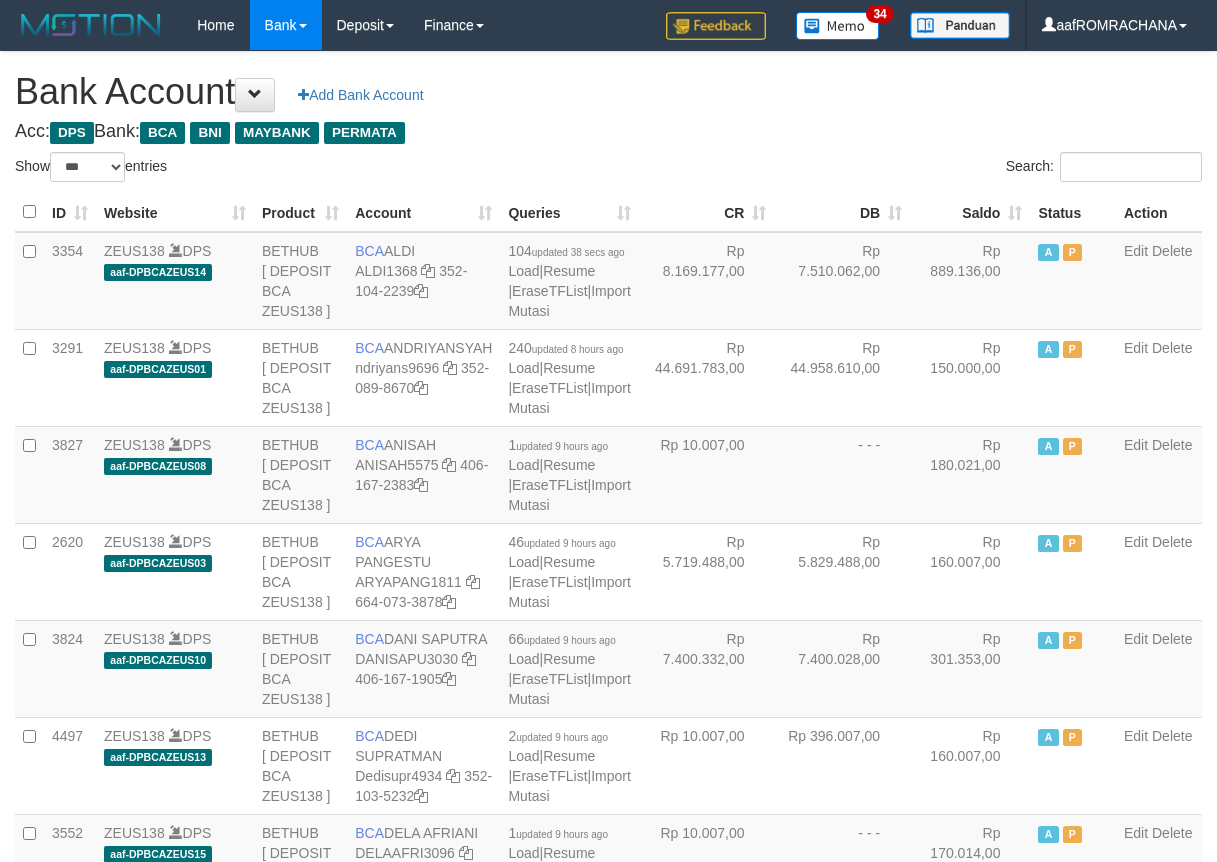 select on "***" 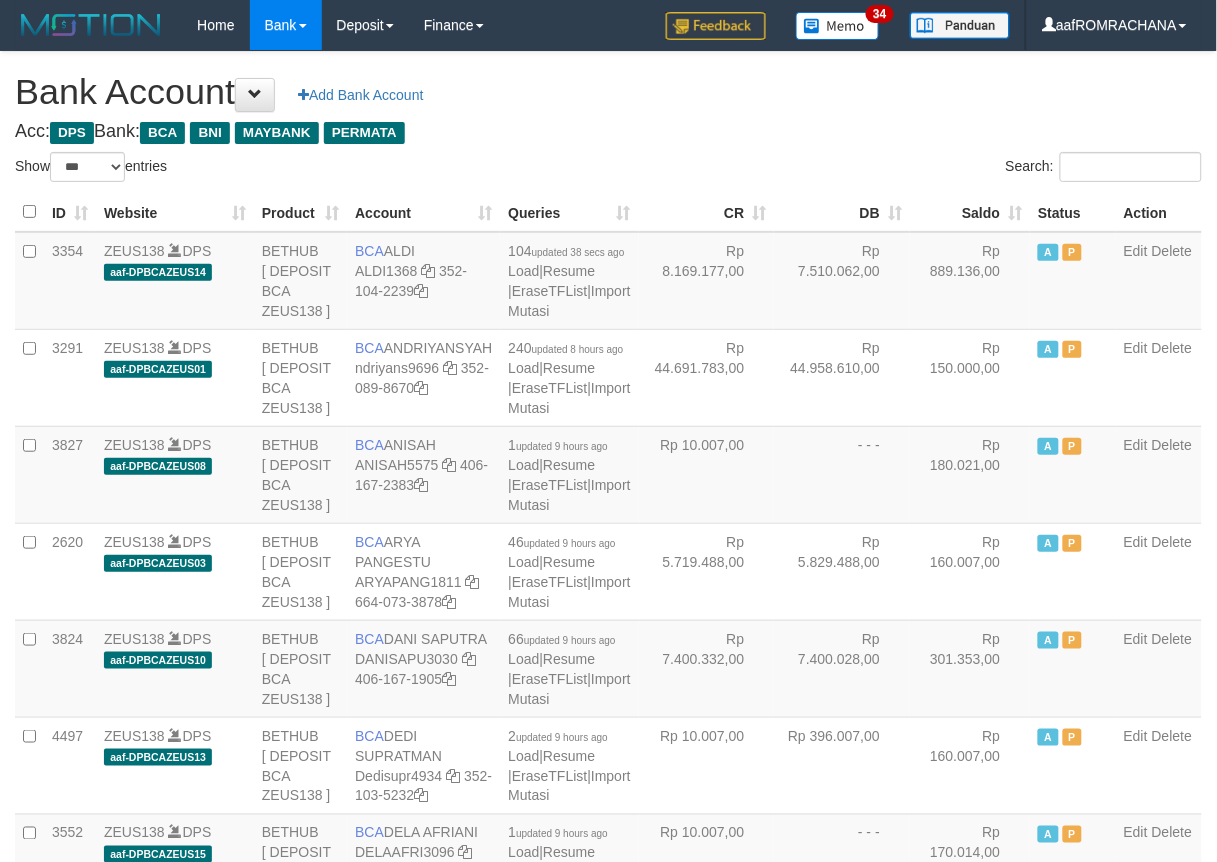click on "Saldo" at bounding box center [970, 212] 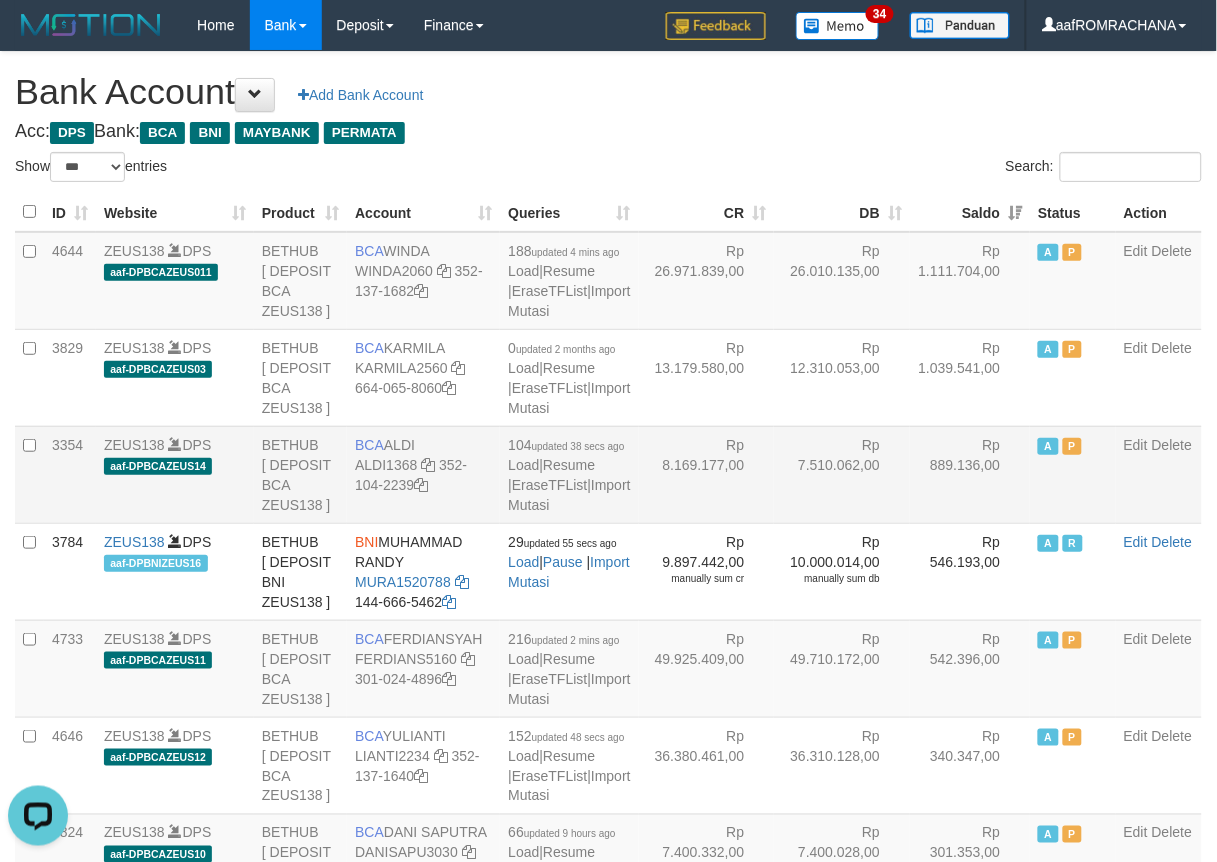 scroll, scrollTop: 0, scrollLeft: 0, axis: both 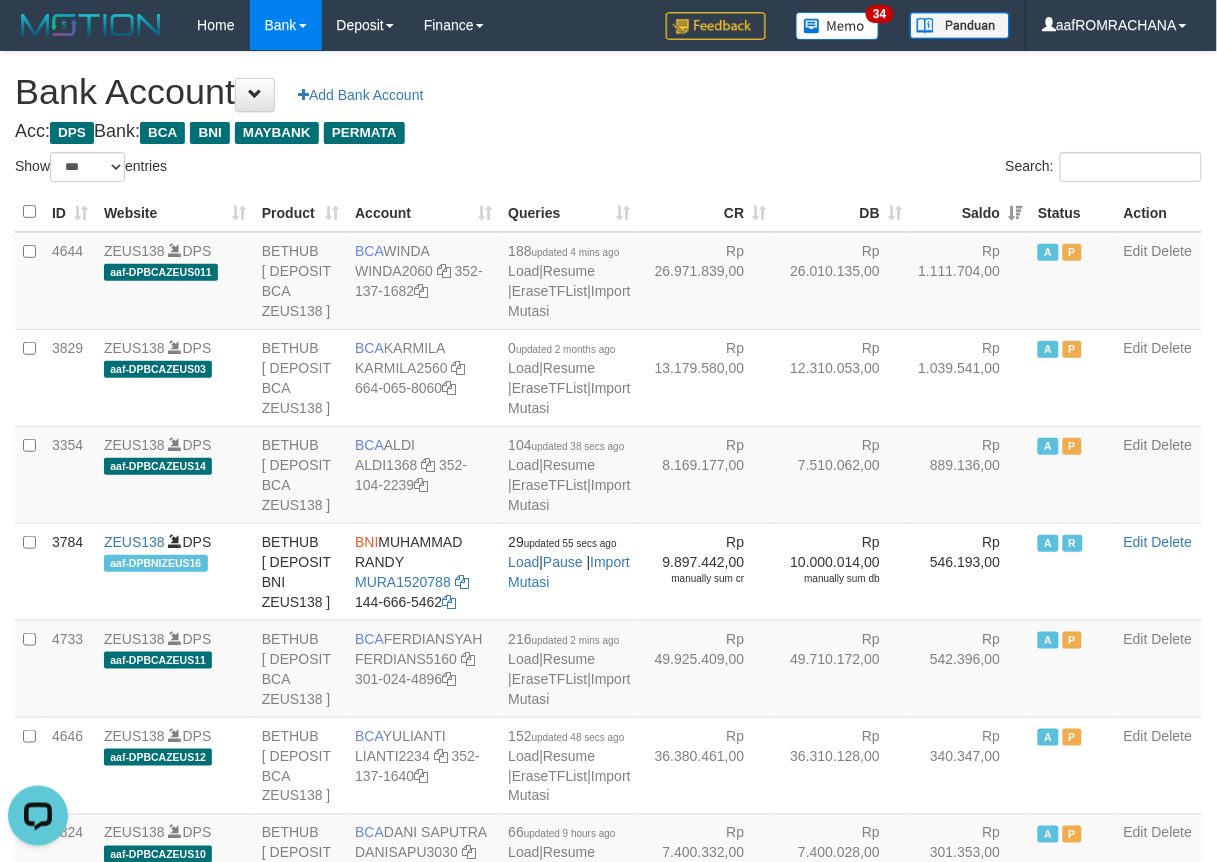 click on "Acc: 										 DPS
Bank:   BCA   BNI   MAYBANK   PERMATA" at bounding box center (608, 132) 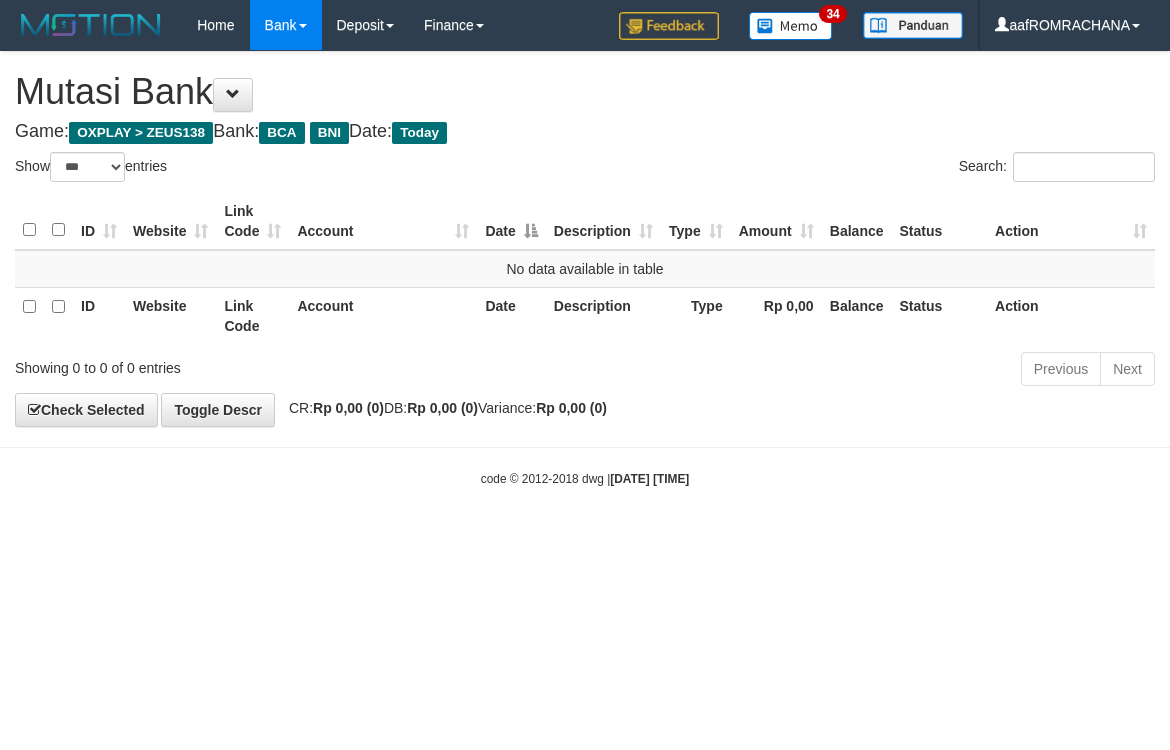 select on "***" 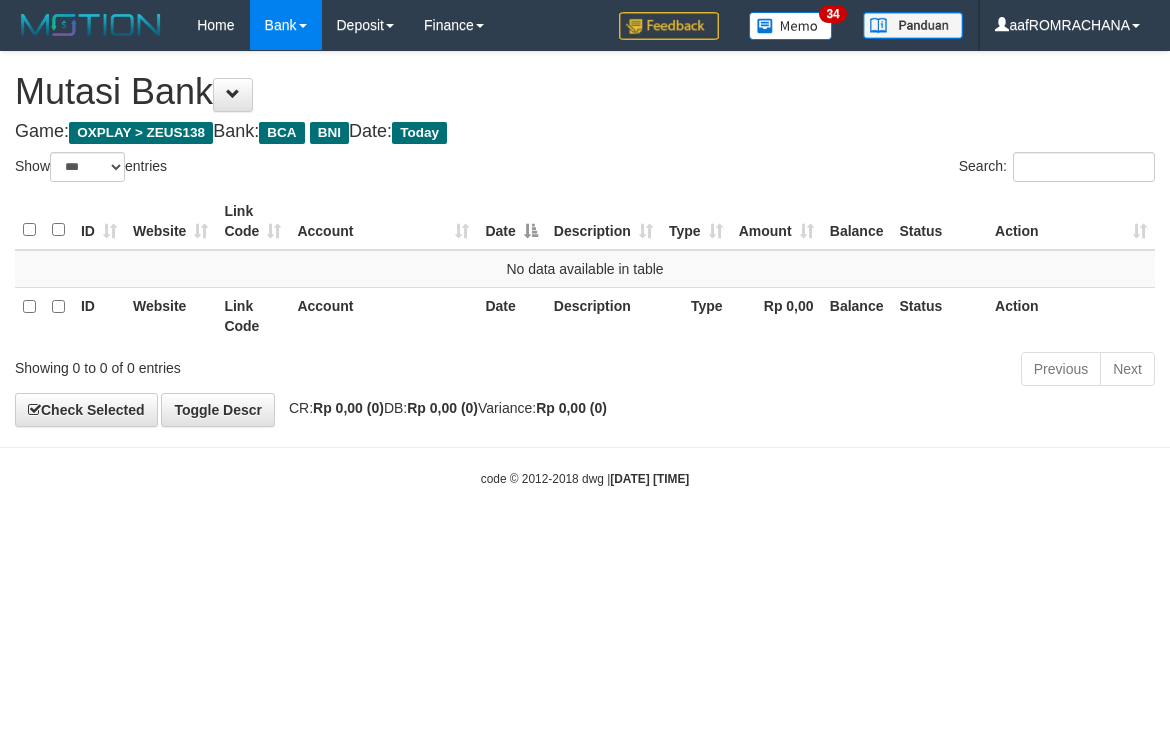 scroll, scrollTop: 0, scrollLeft: 0, axis: both 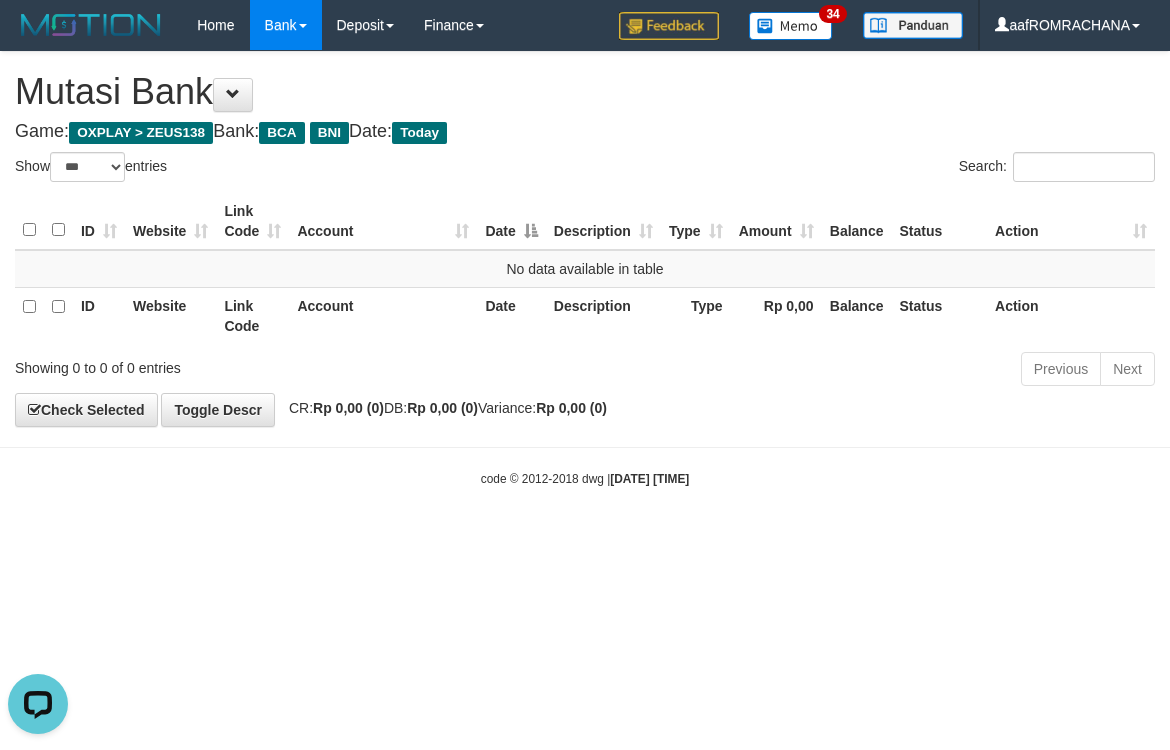 click on "Toggle navigation
Home
Bank
Account List
Load
By Website
Group
[OXPLAY]													ZEUS138
By Load Group (DPS)
Sync" at bounding box center (585, 269) 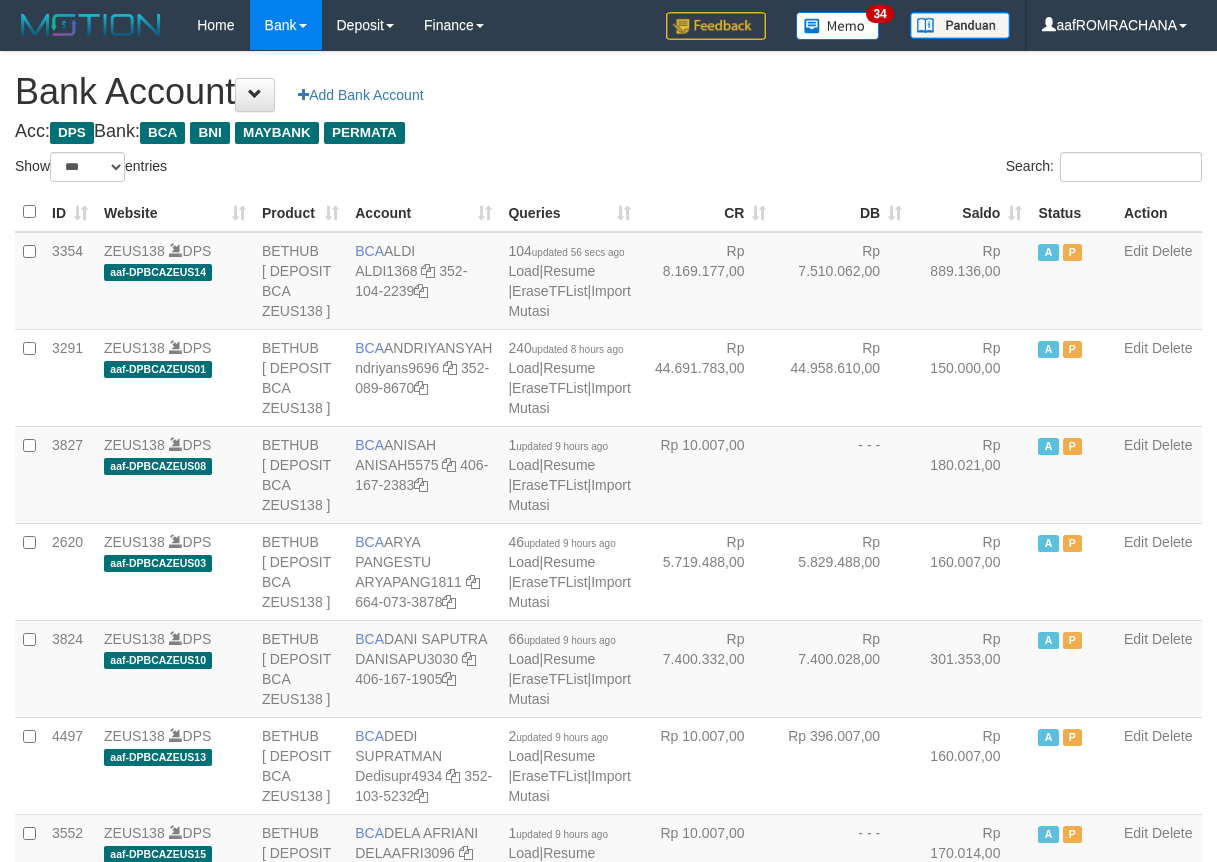 select on "***" 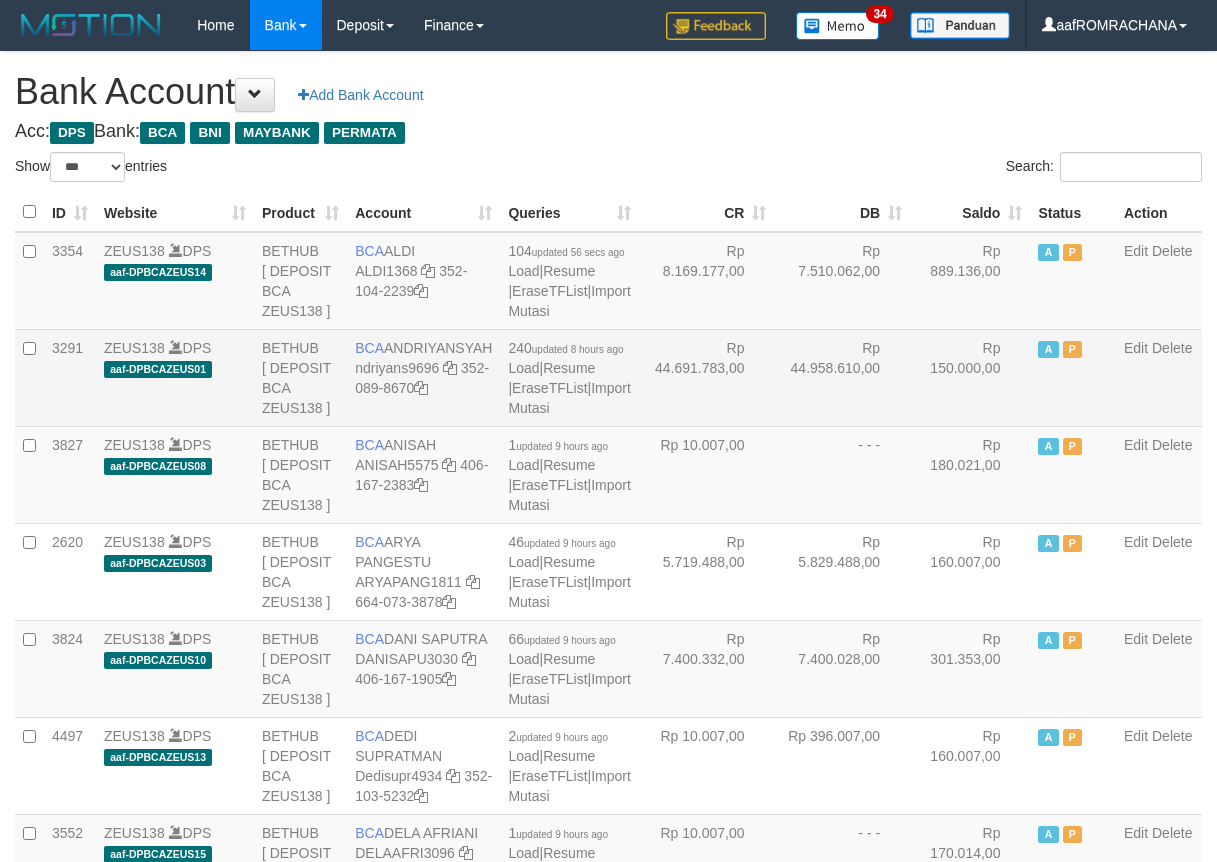 scroll, scrollTop: 0, scrollLeft: 0, axis: both 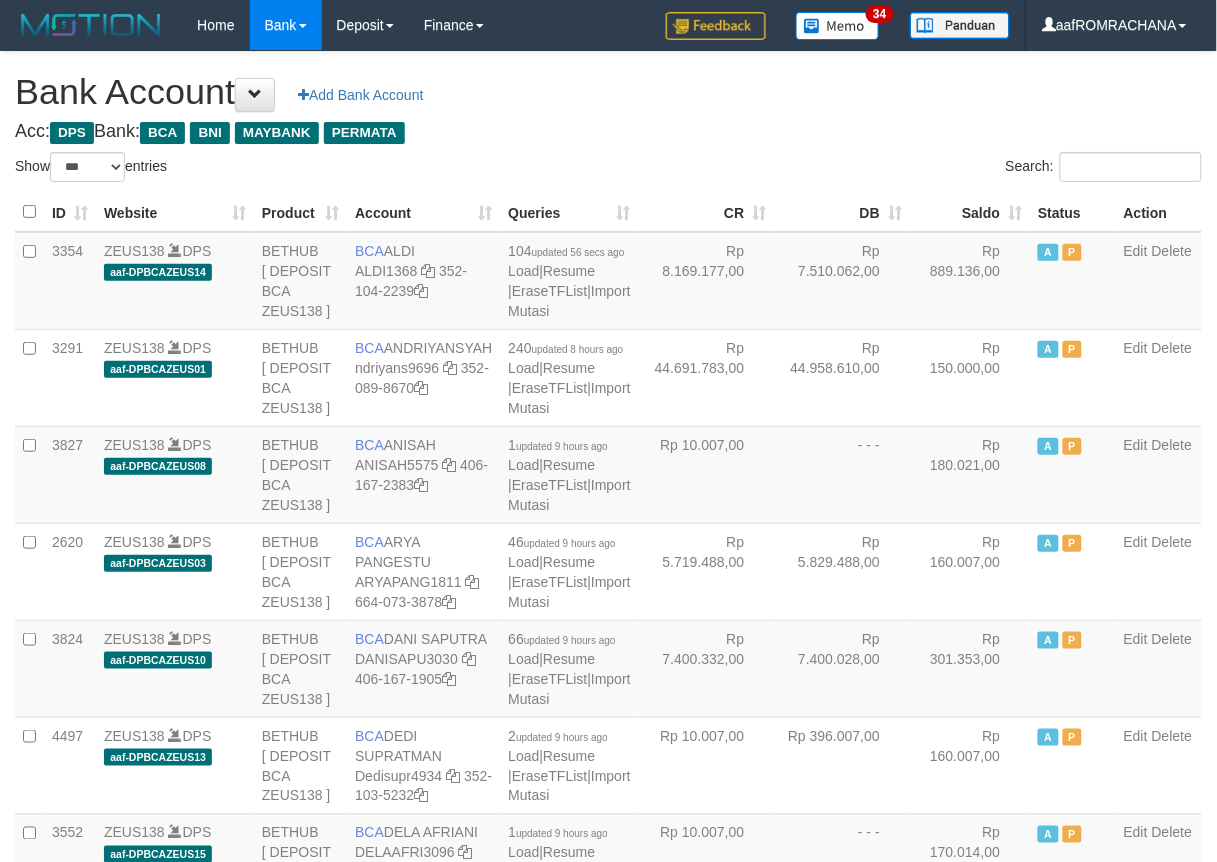 click on "Saldo" at bounding box center [970, 212] 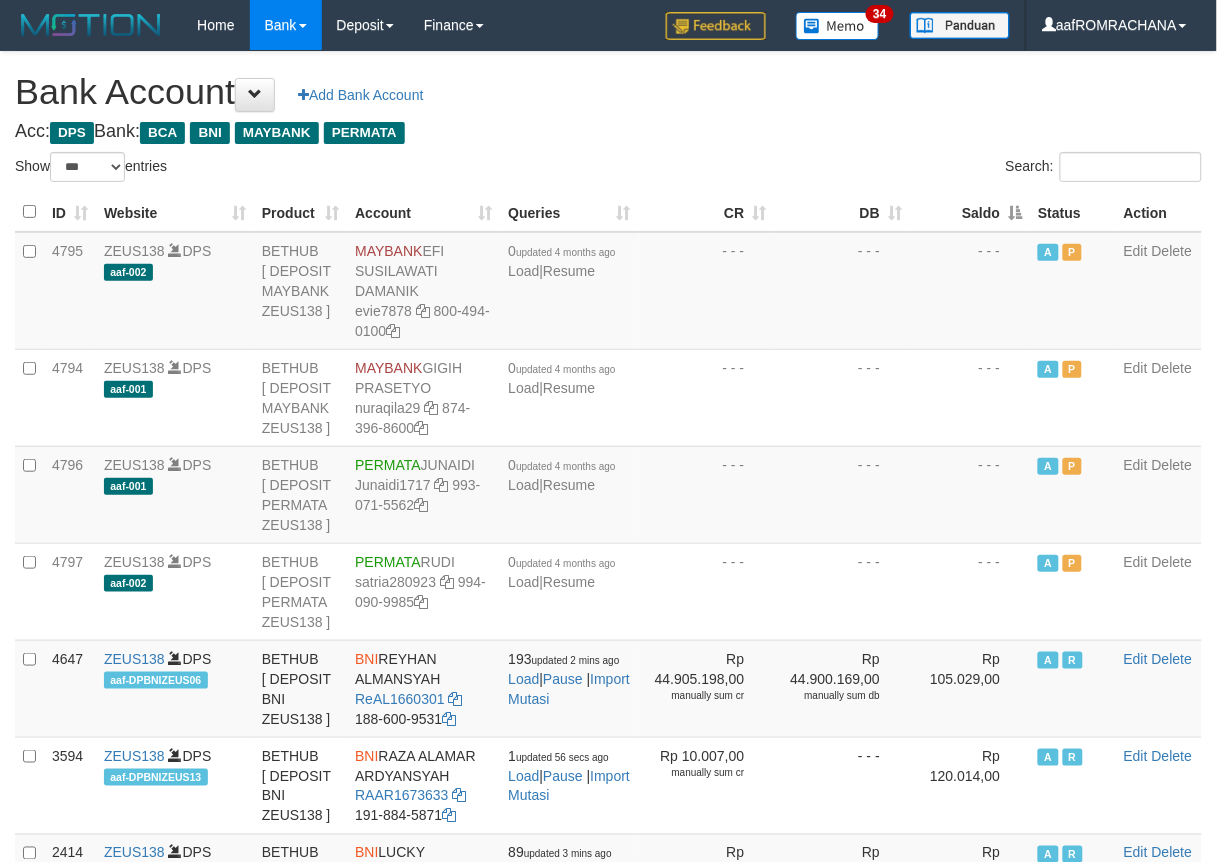 click on "Saldo" at bounding box center (970, 212) 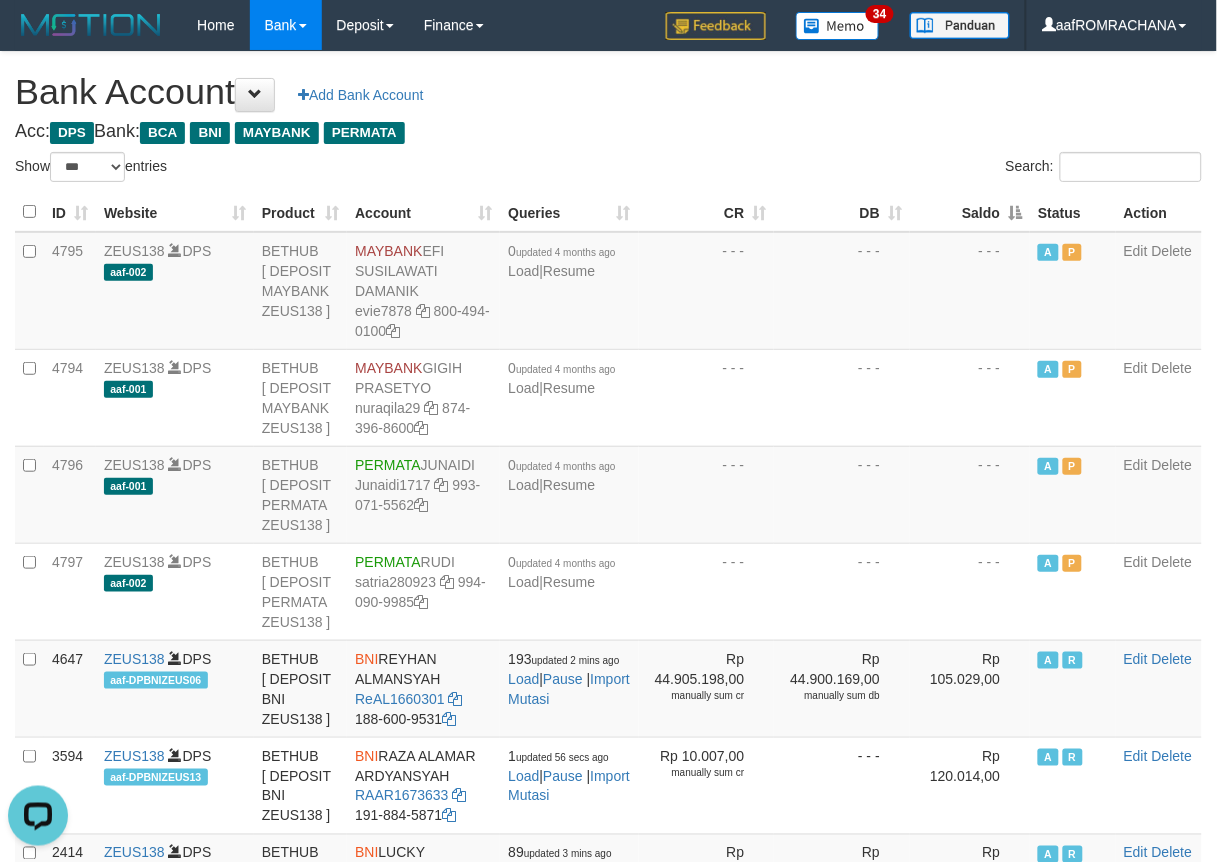 scroll, scrollTop: 0, scrollLeft: 0, axis: both 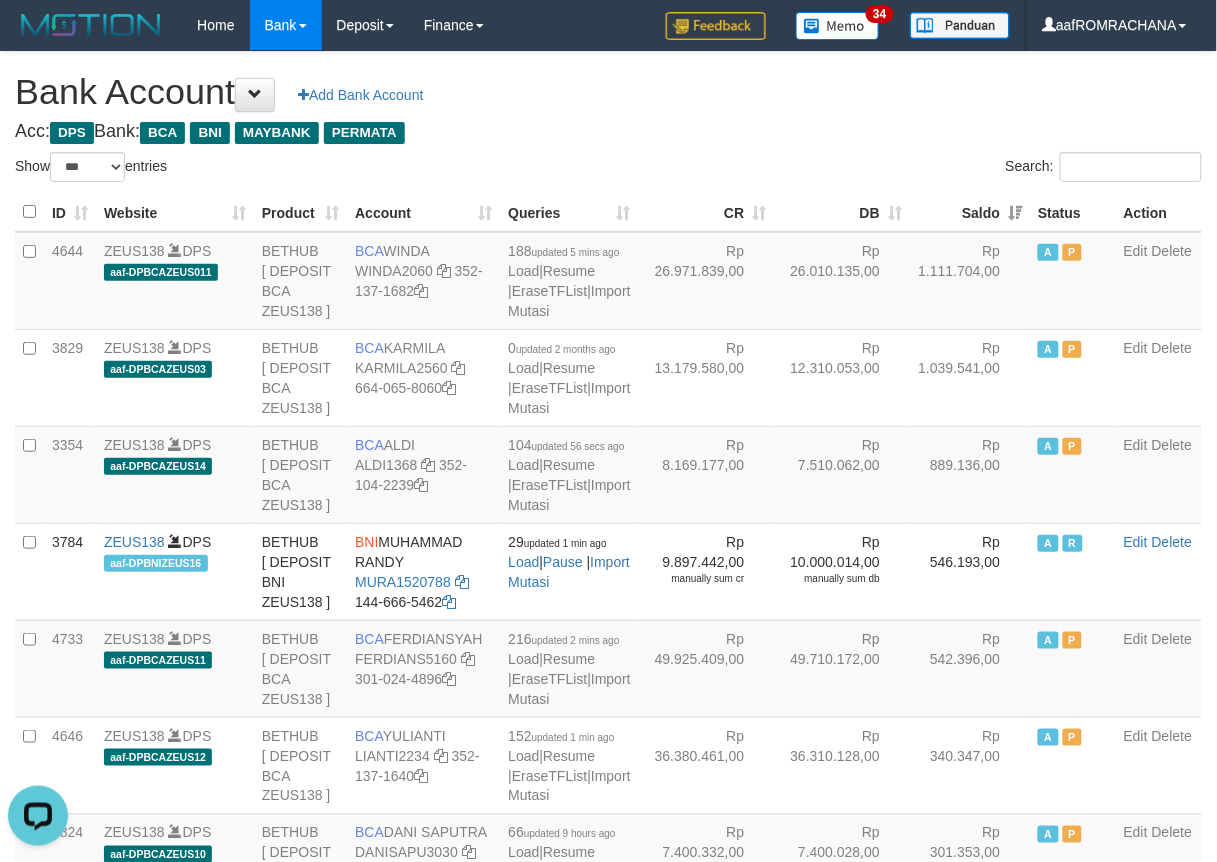 click on "Bank Account
Add Bank Account" at bounding box center [608, 92] 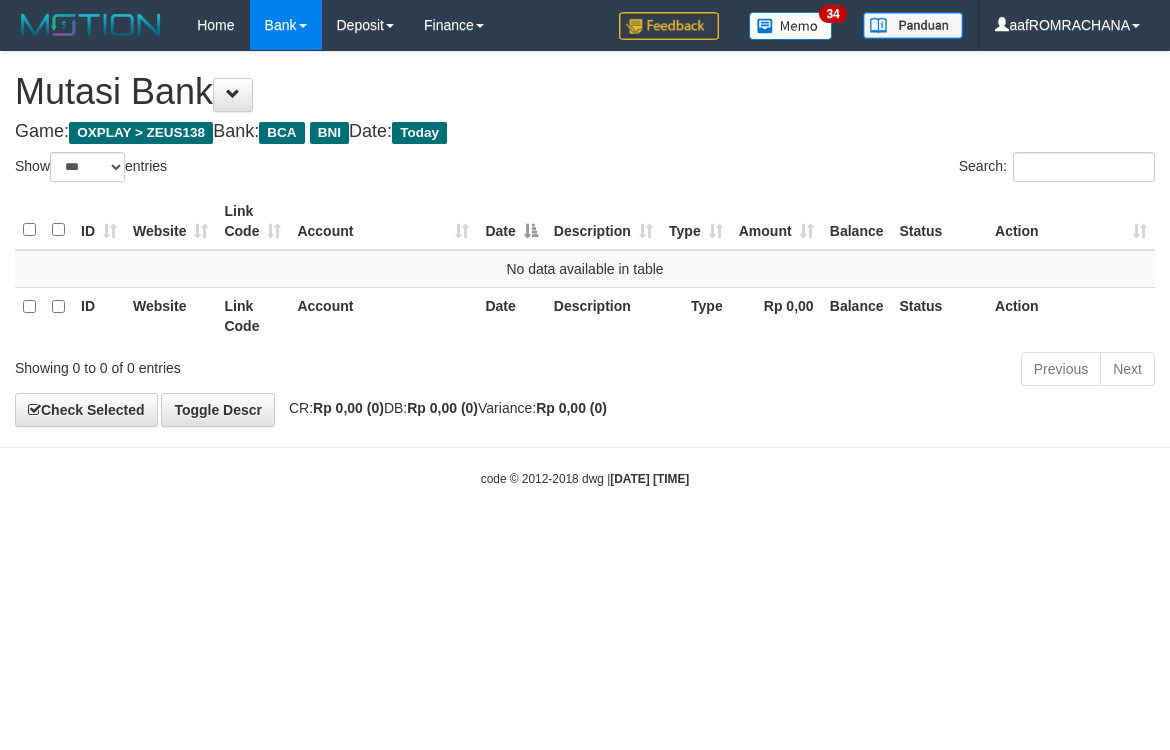 select on "***" 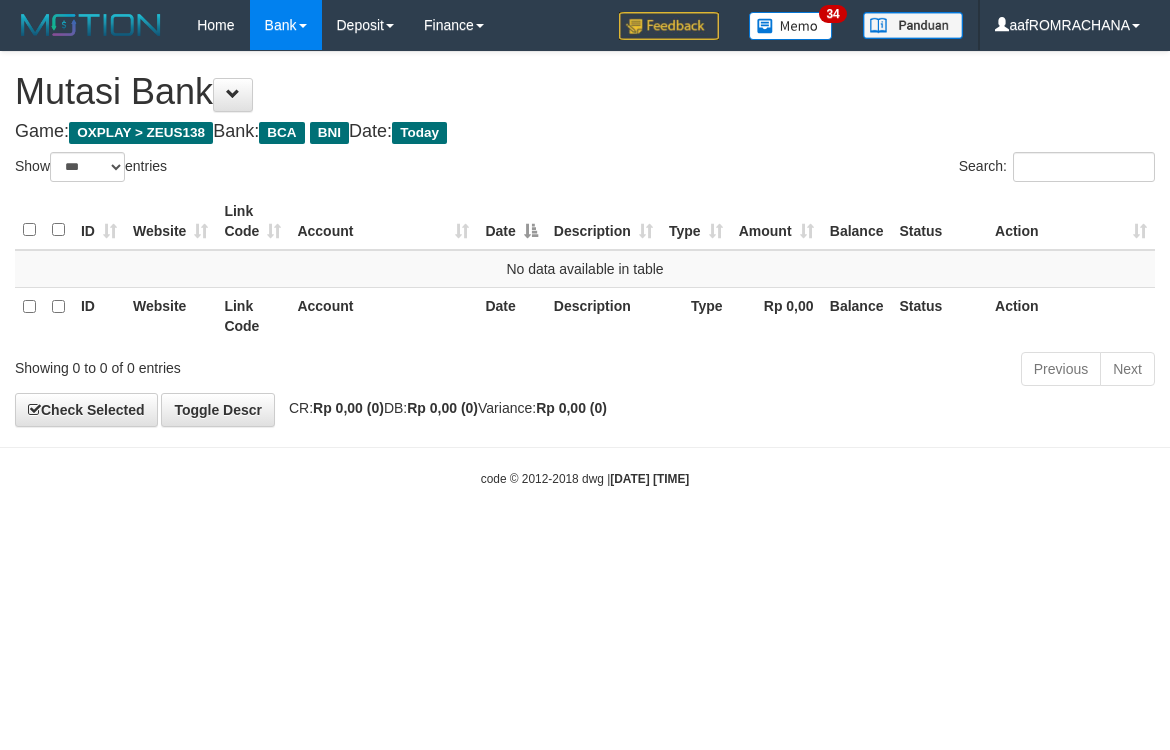 scroll, scrollTop: 0, scrollLeft: 0, axis: both 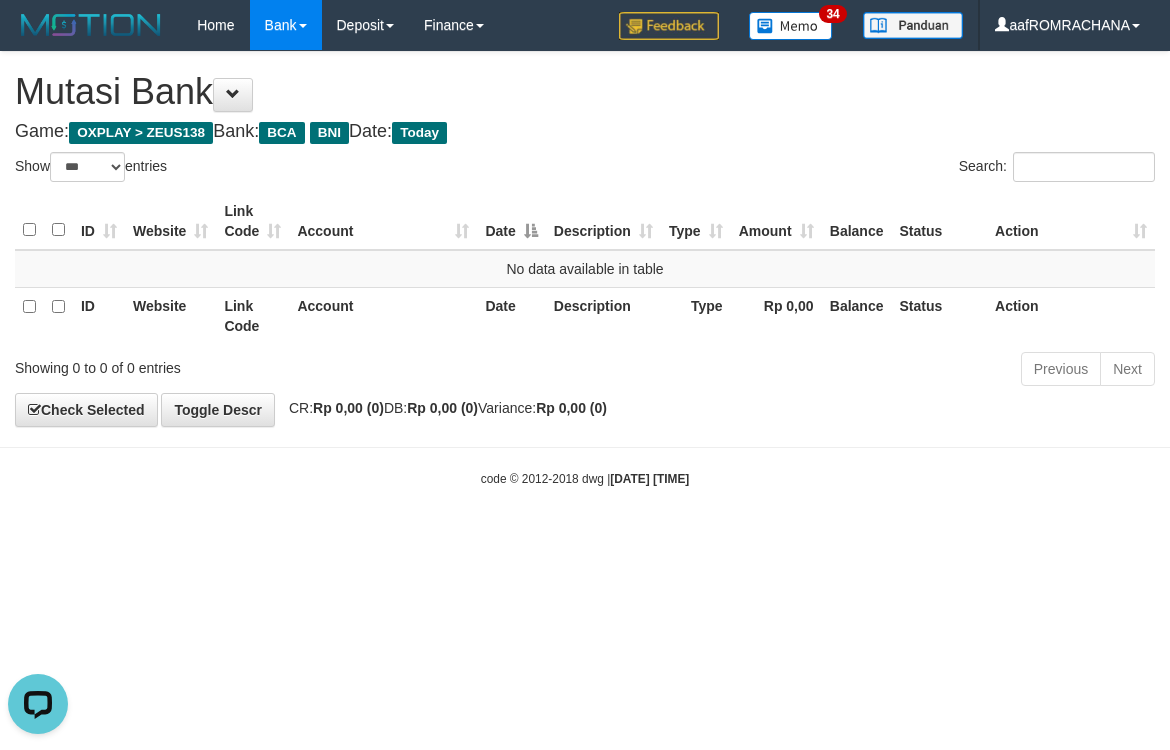 click on "Toggle navigation
Home
Bank
Account List
Load
By Website
Group
[OXPLAY]													ZEUS138
By Load Group (DPS)
Sync" at bounding box center [585, 269] 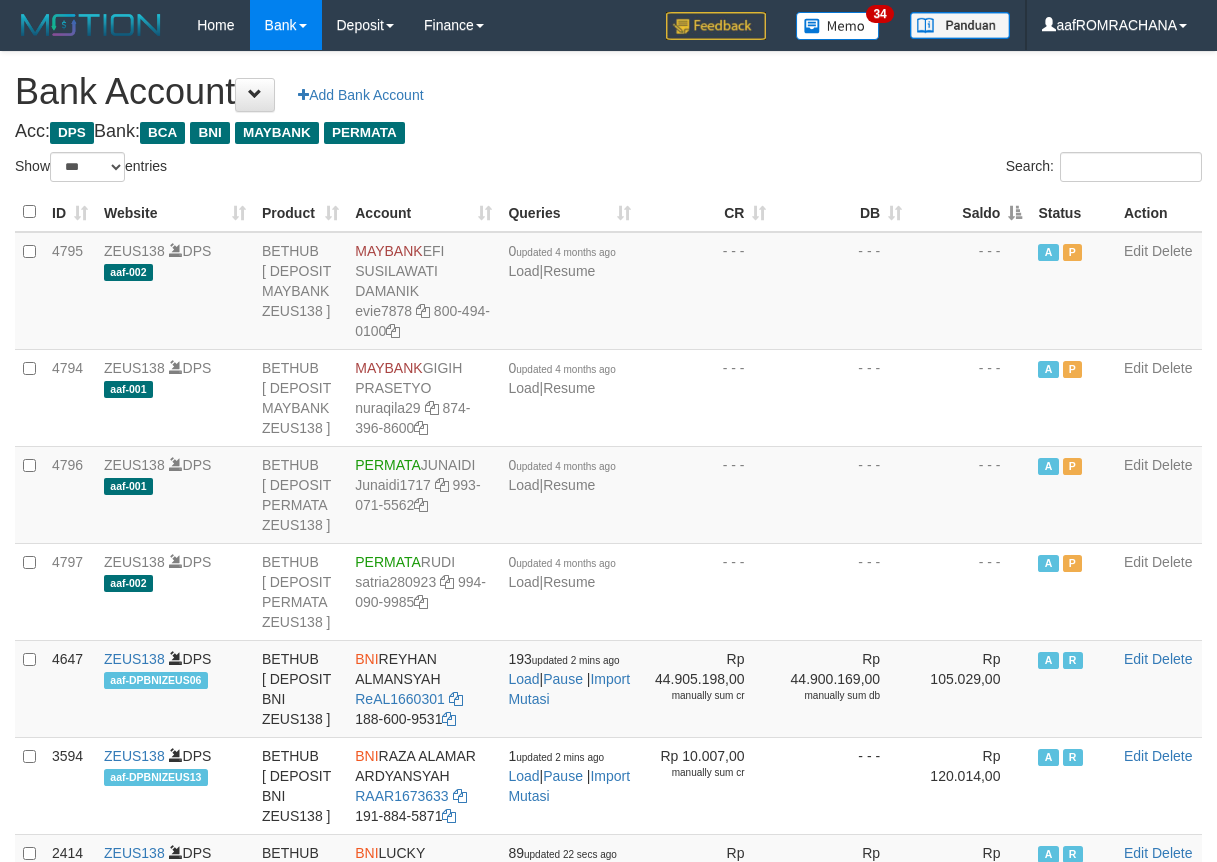 select on "***" 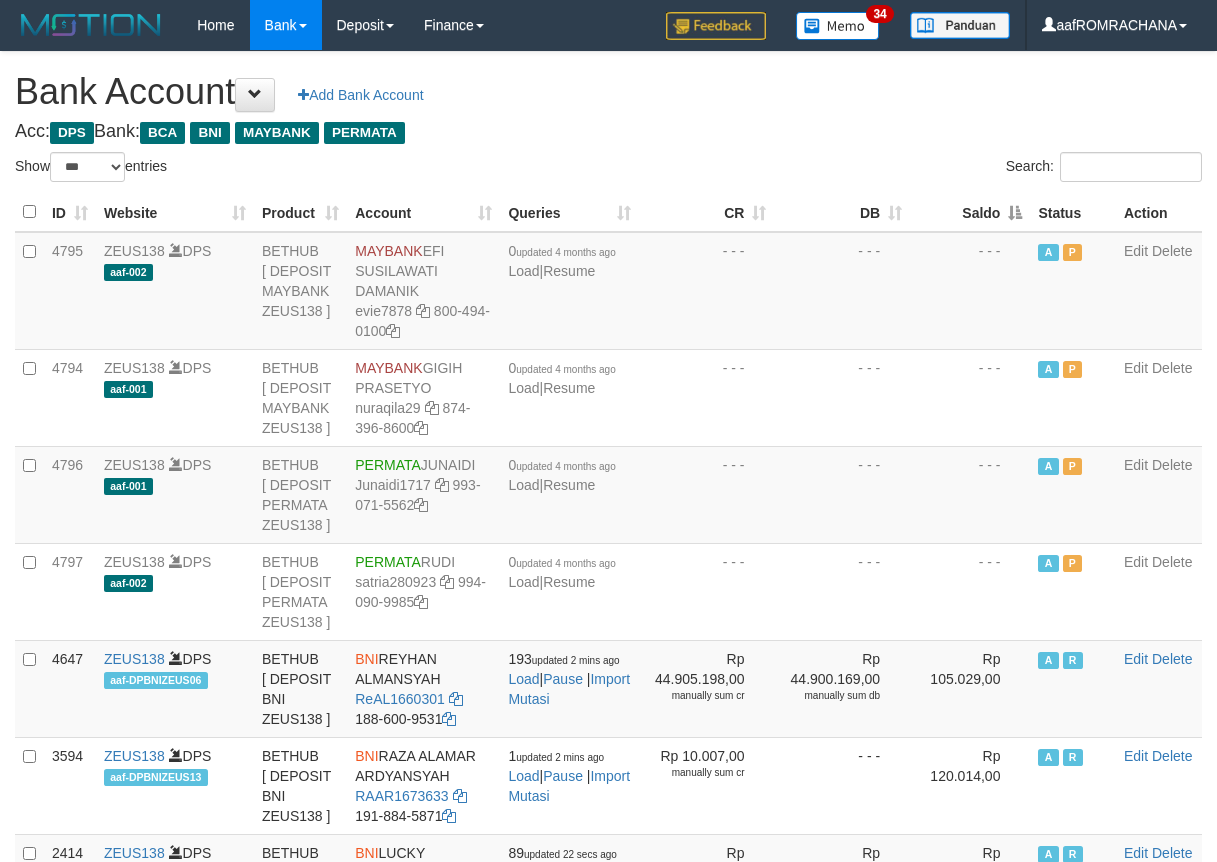scroll, scrollTop: 0, scrollLeft: 0, axis: both 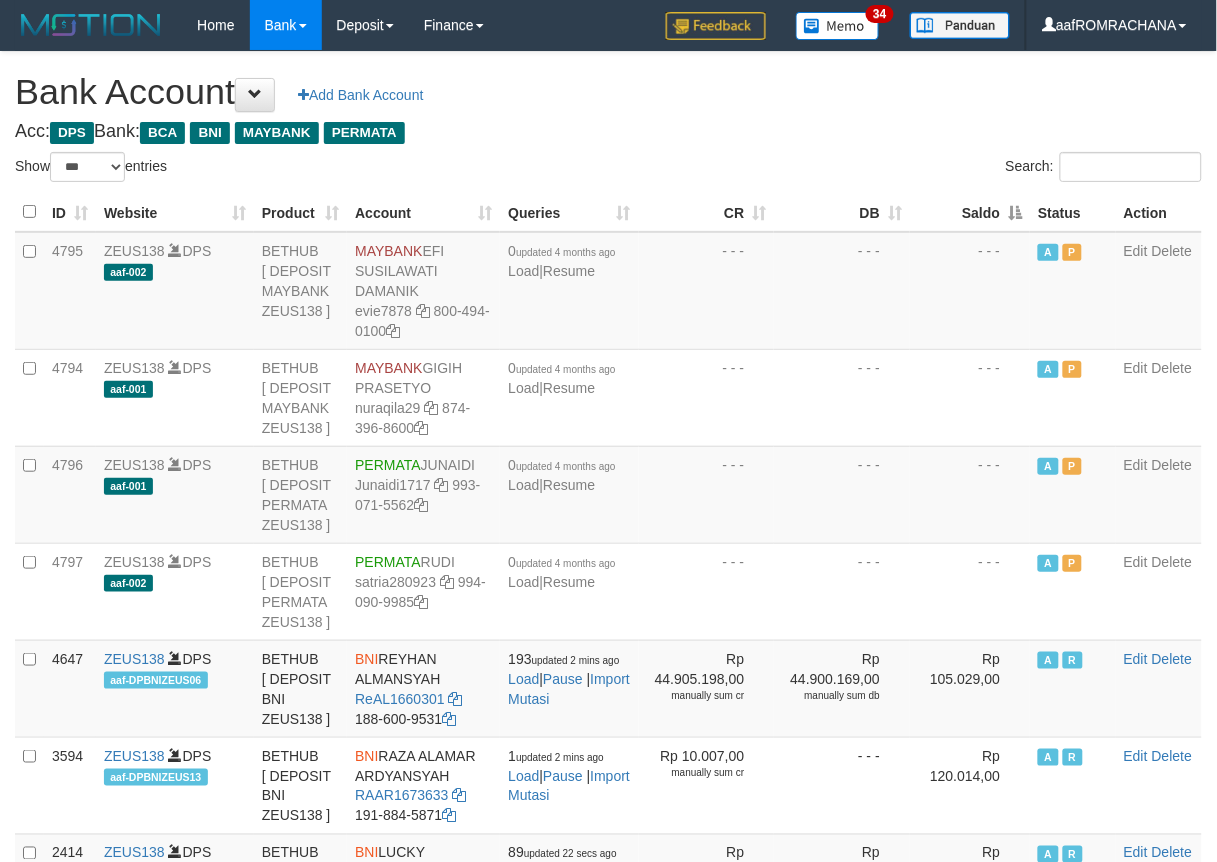 click on "Saldo" at bounding box center (970, 212) 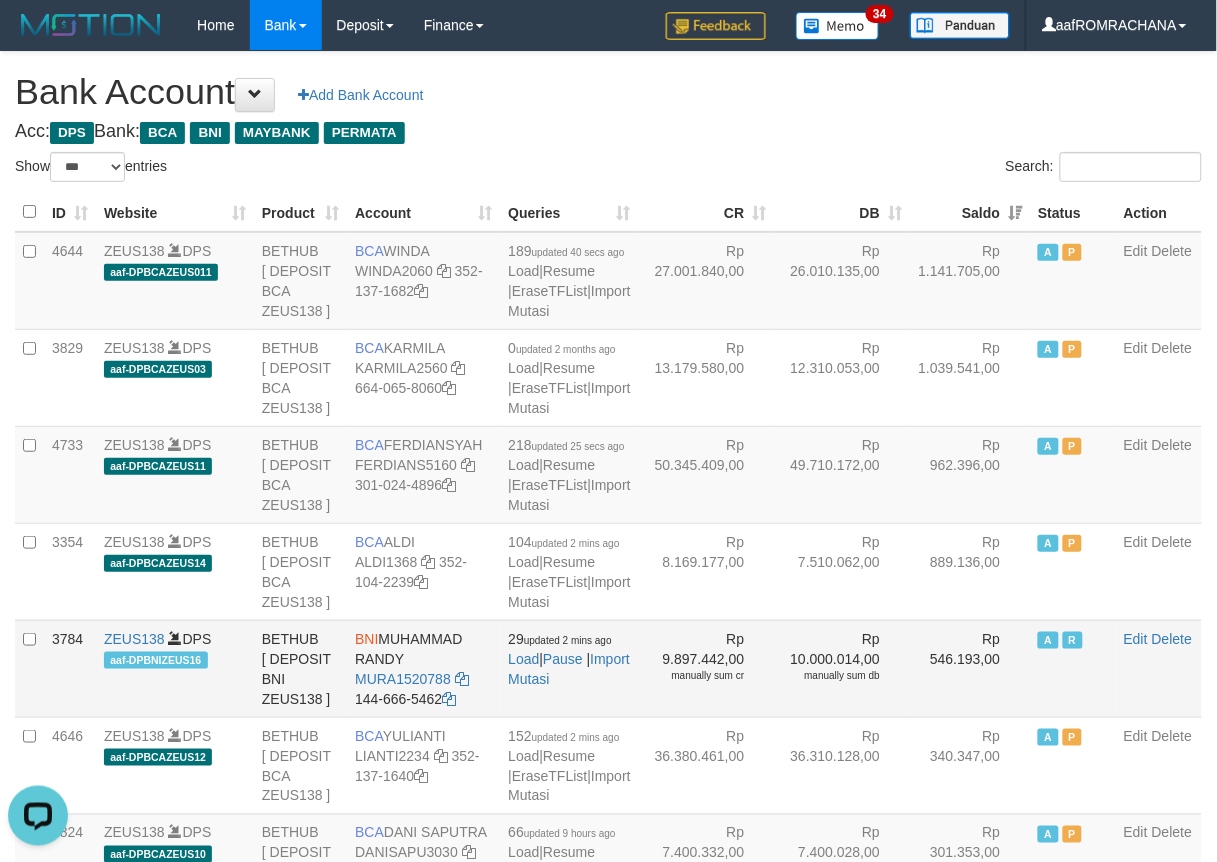 scroll, scrollTop: 0, scrollLeft: 0, axis: both 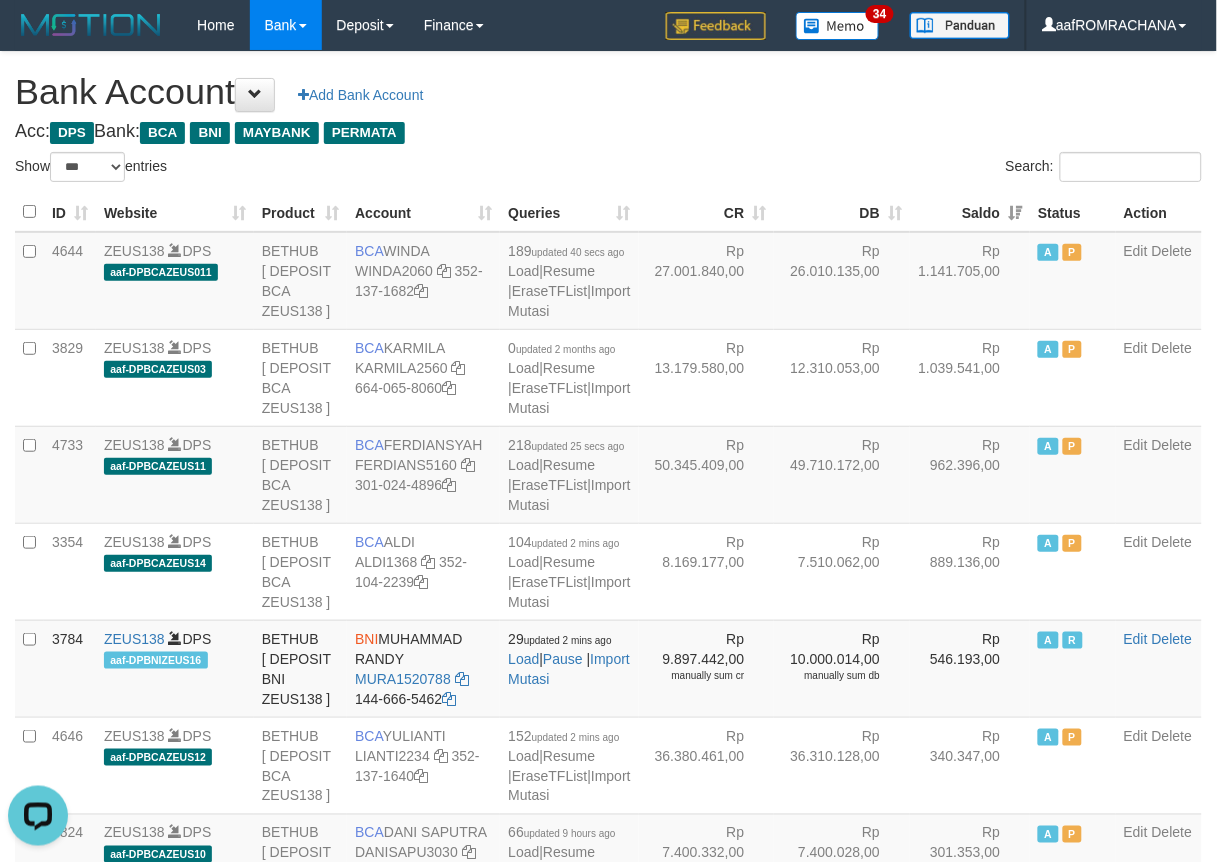 click on "Bank Account
Add Bank Account" at bounding box center [608, 92] 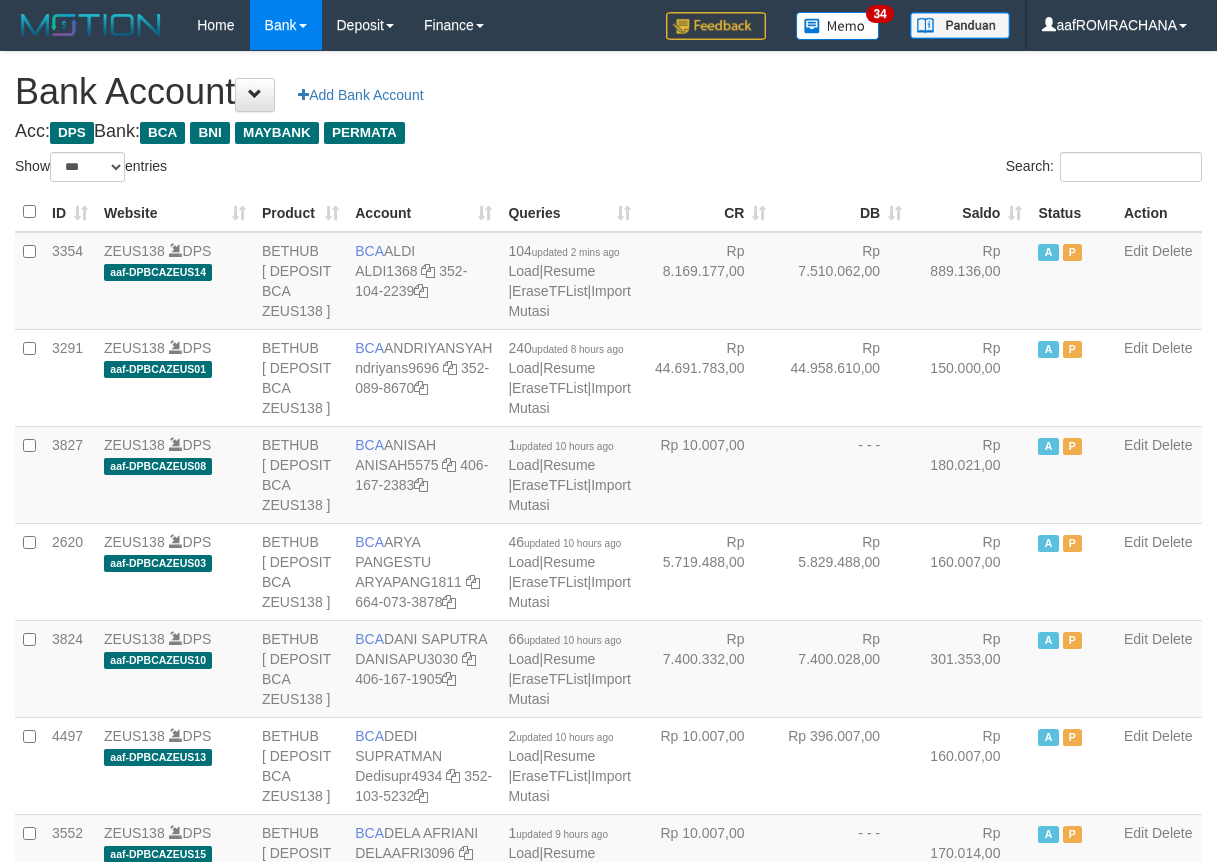 select on "***" 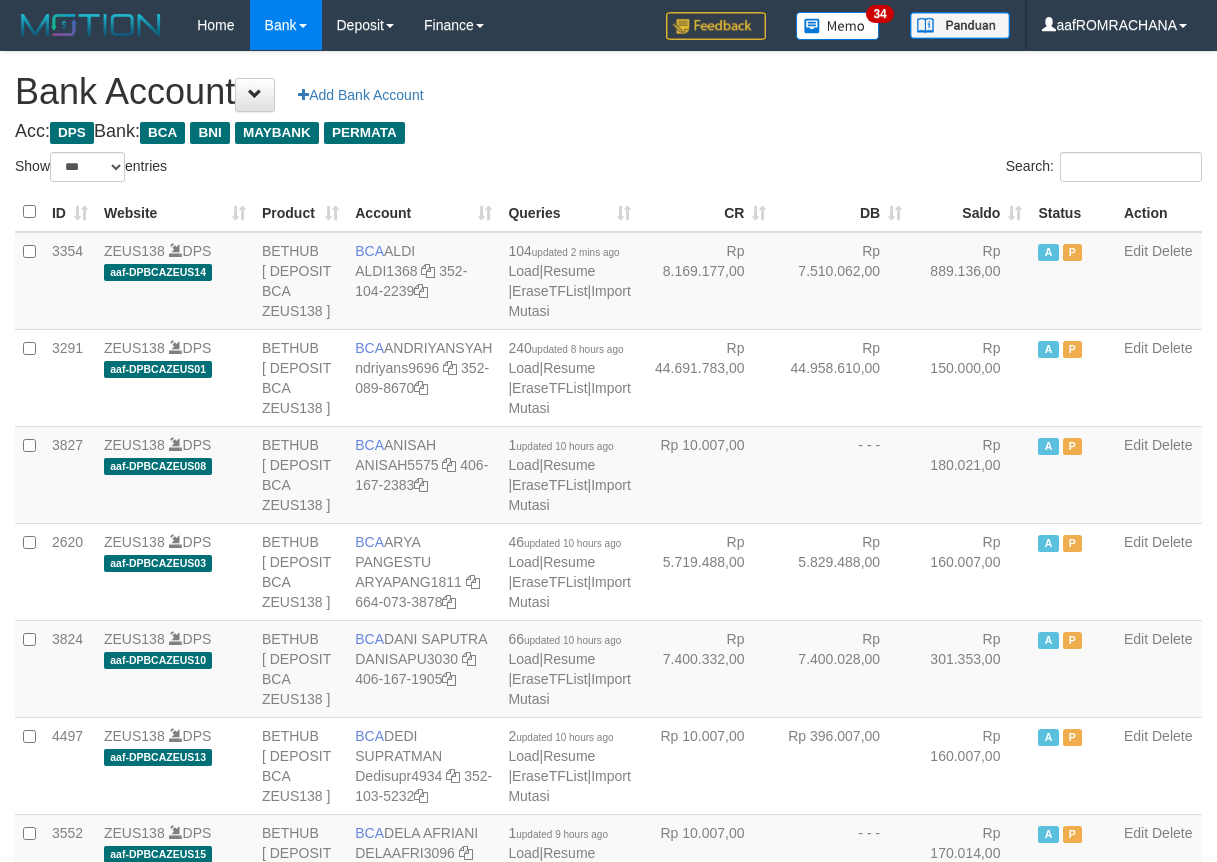 scroll, scrollTop: 0, scrollLeft: 0, axis: both 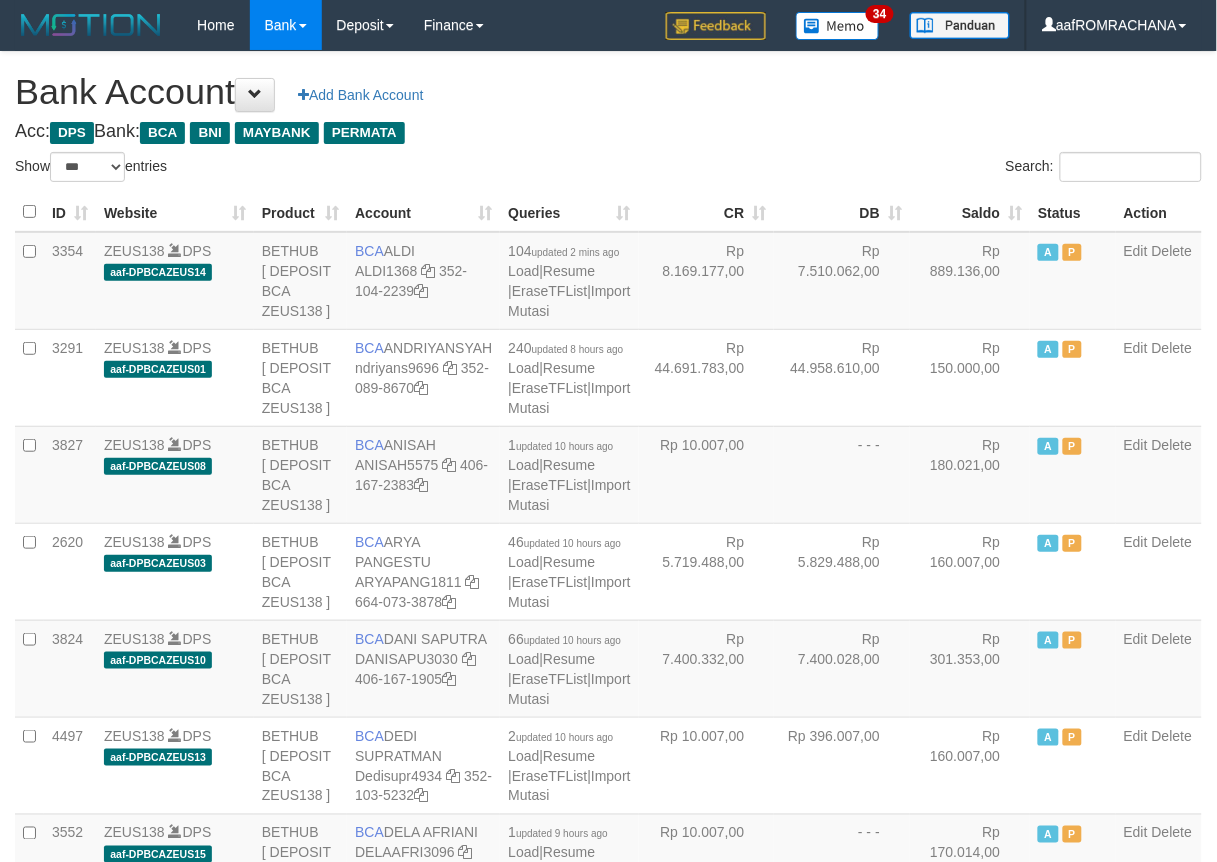 click on "Saldo" at bounding box center (970, 212) 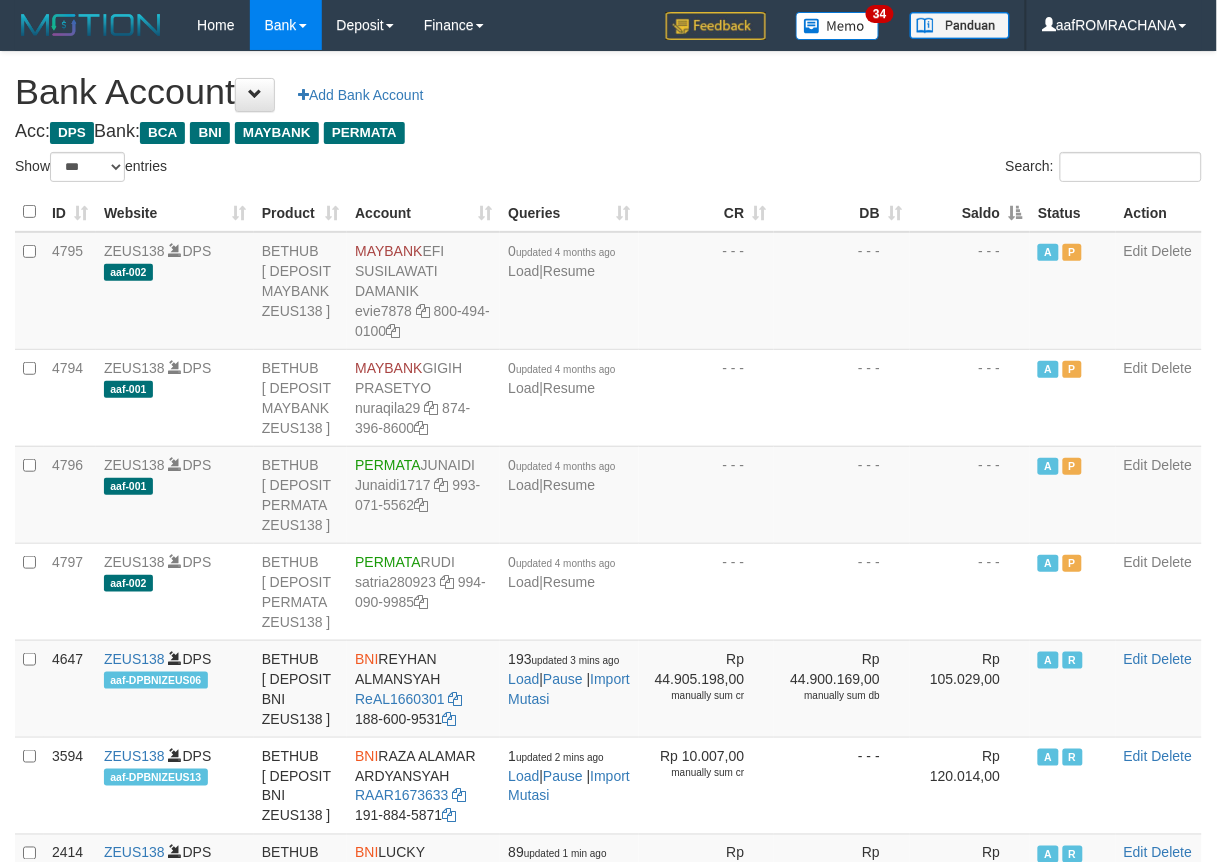 click on "Saldo" at bounding box center (970, 212) 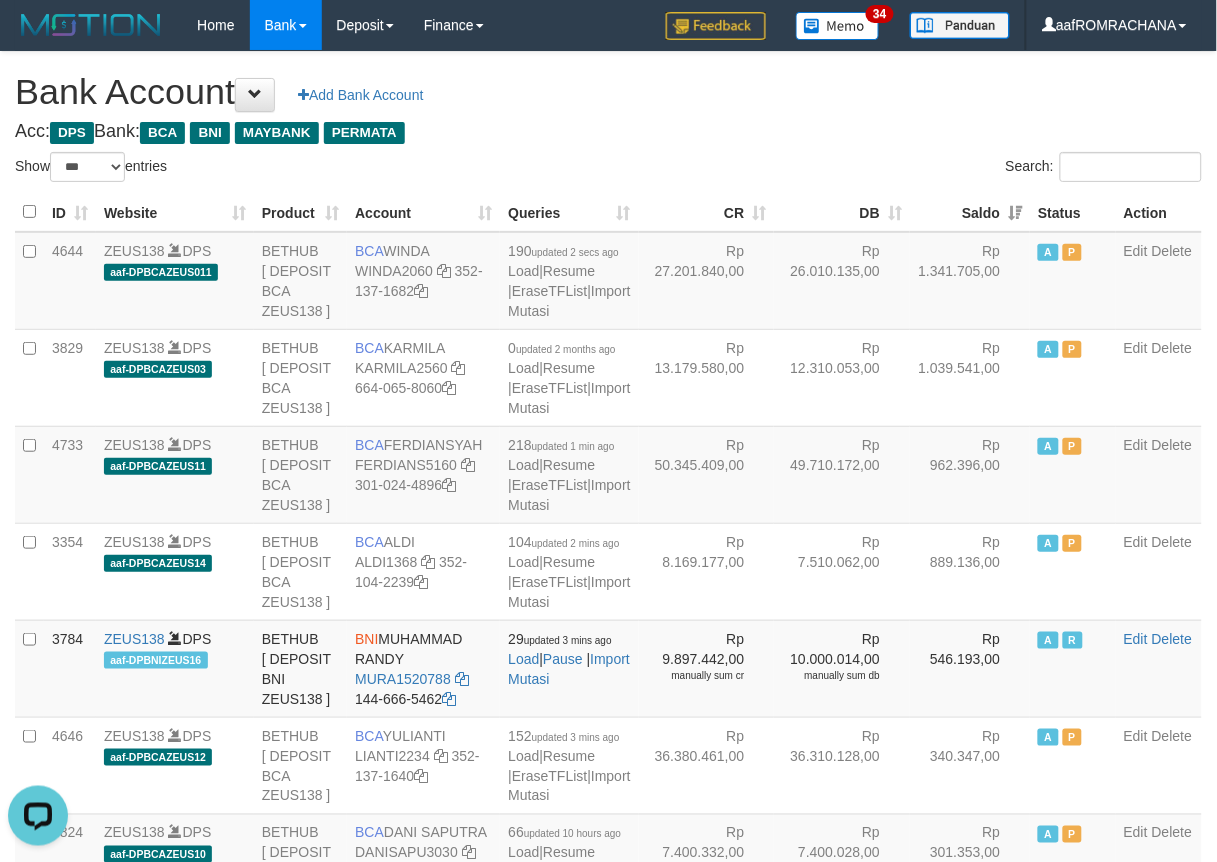 scroll, scrollTop: 0, scrollLeft: 0, axis: both 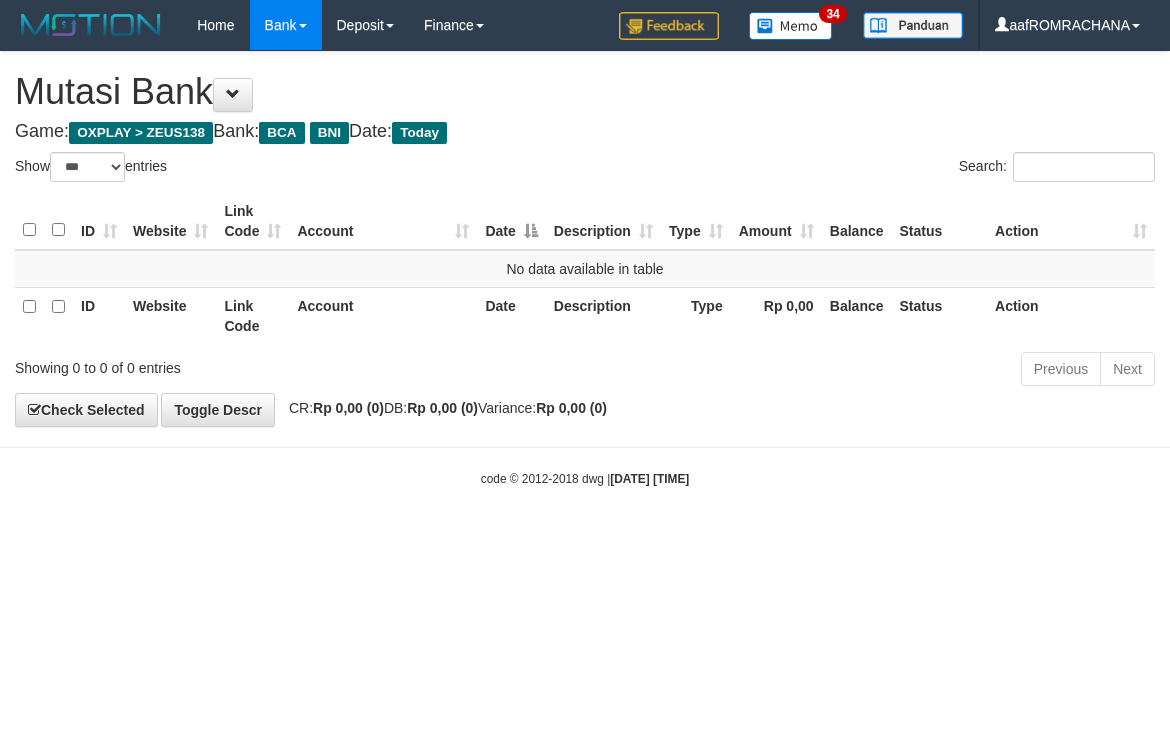 select on "***" 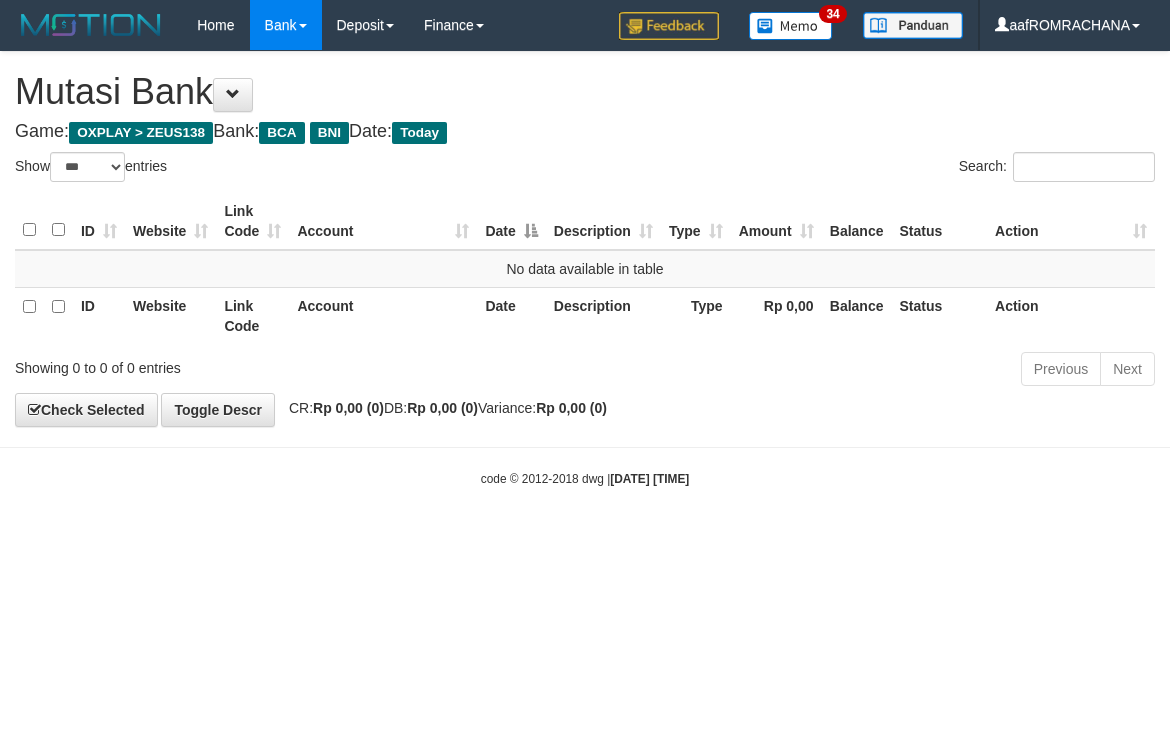 scroll, scrollTop: 0, scrollLeft: 0, axis: both 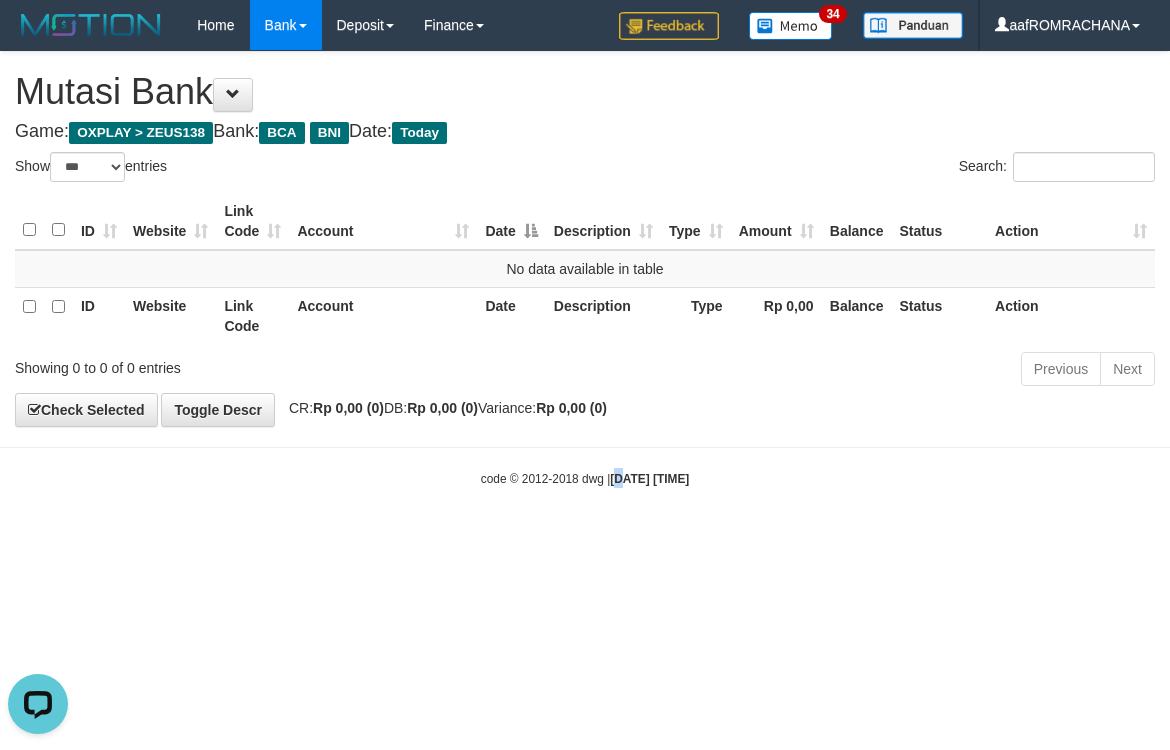 click on "Toggle navigation
Home
Bank
Account List
Load
By Website
Group
[OXPLAY]													ZEUS138
By Load Group (DPS)
Sync" at bounding box center (585, 269) 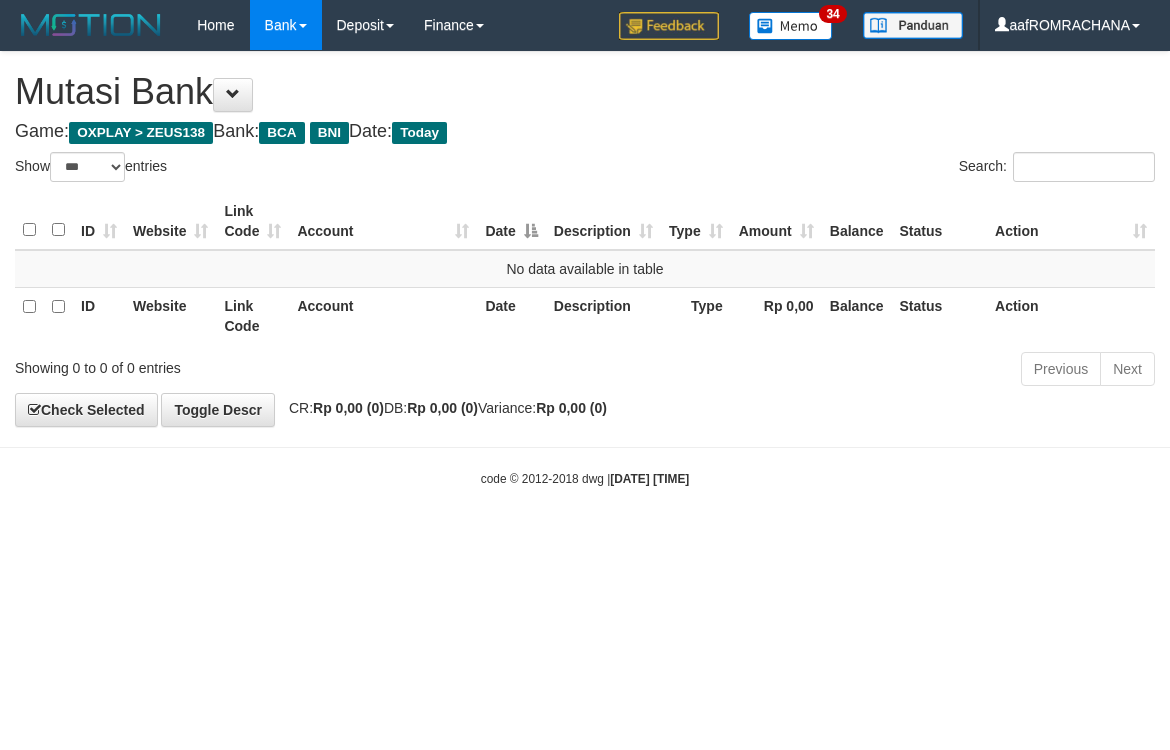 select on "***" 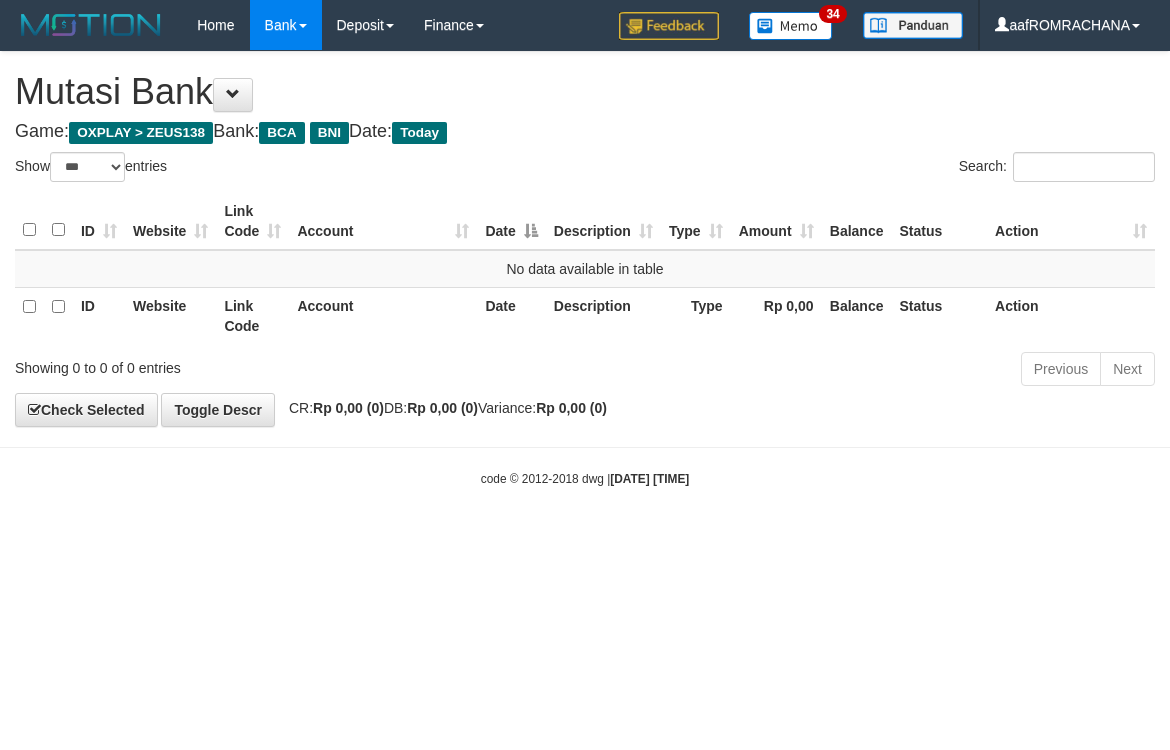 scroll, scrollTop: 0, scrollLeft: 0, axis: both 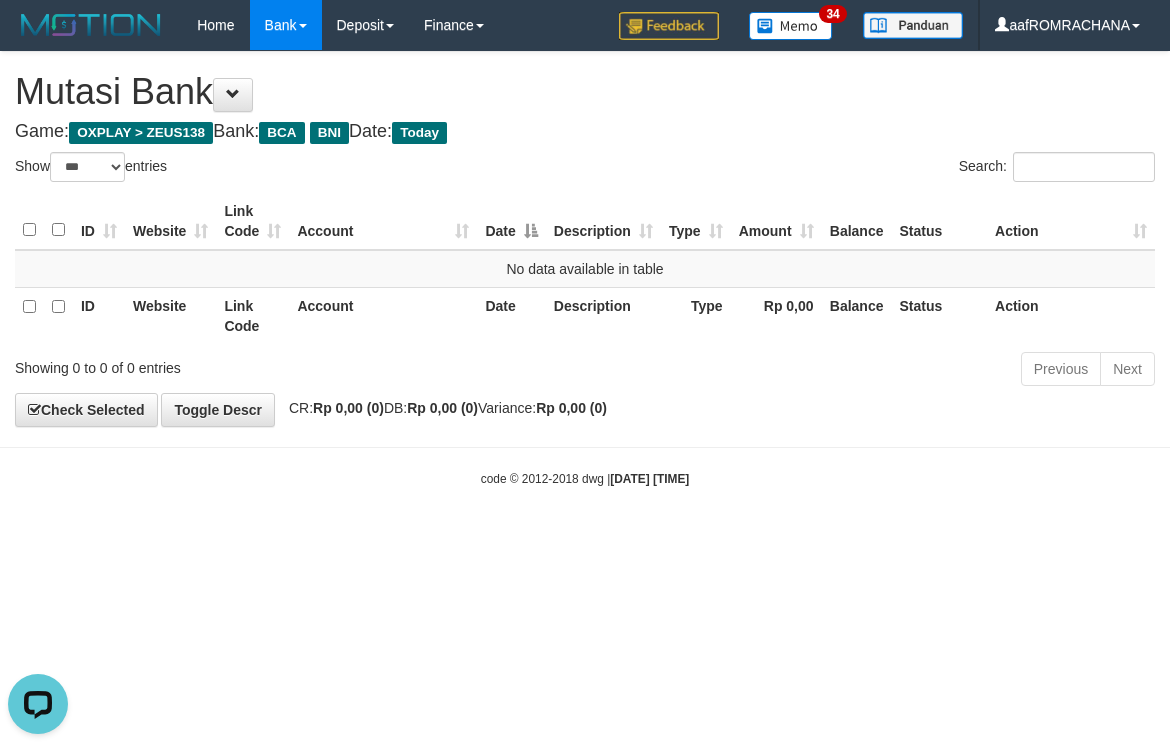 click on "Toggle navigation
Home
Bank
Account List
Load
By Website
Group
[OXPLAY]													ZEUS138
By Load Group (DPS)
Sync" at bounding box center [585, 269] 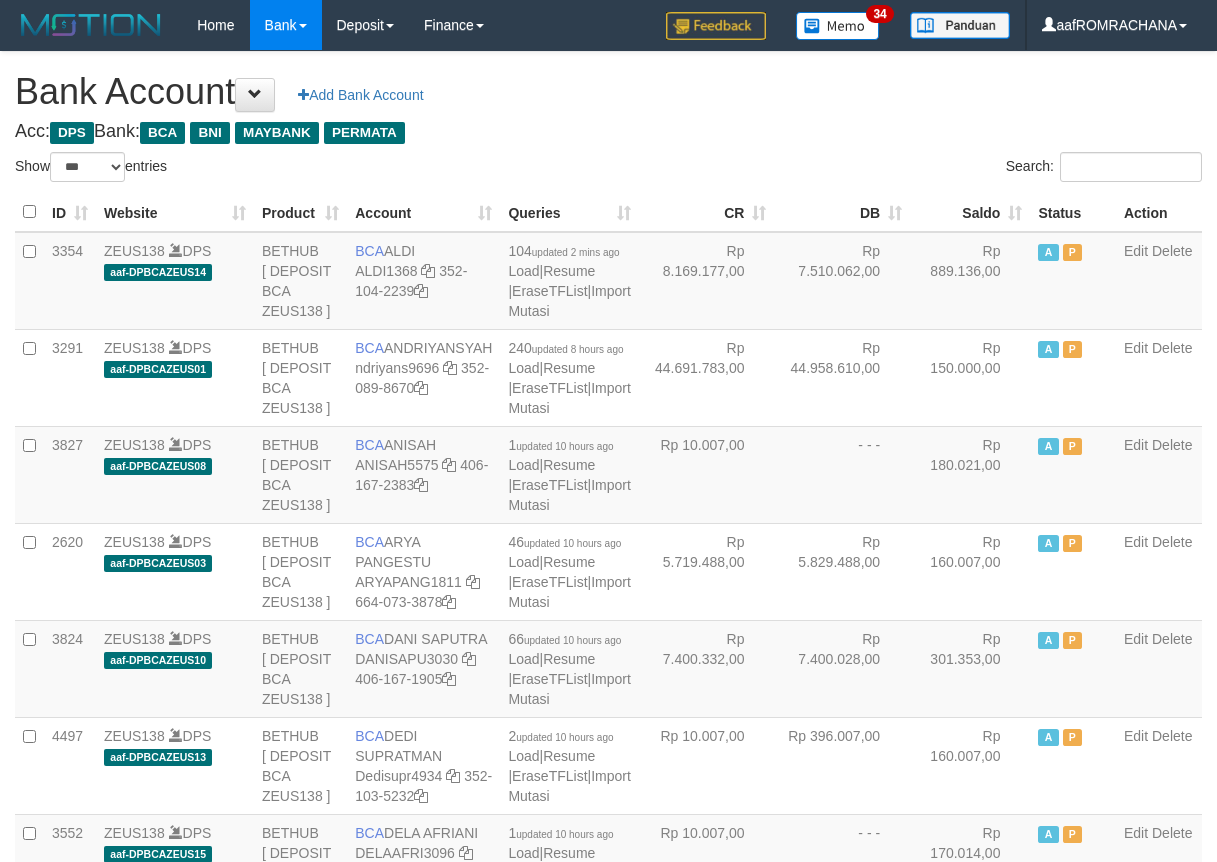 select on "***" 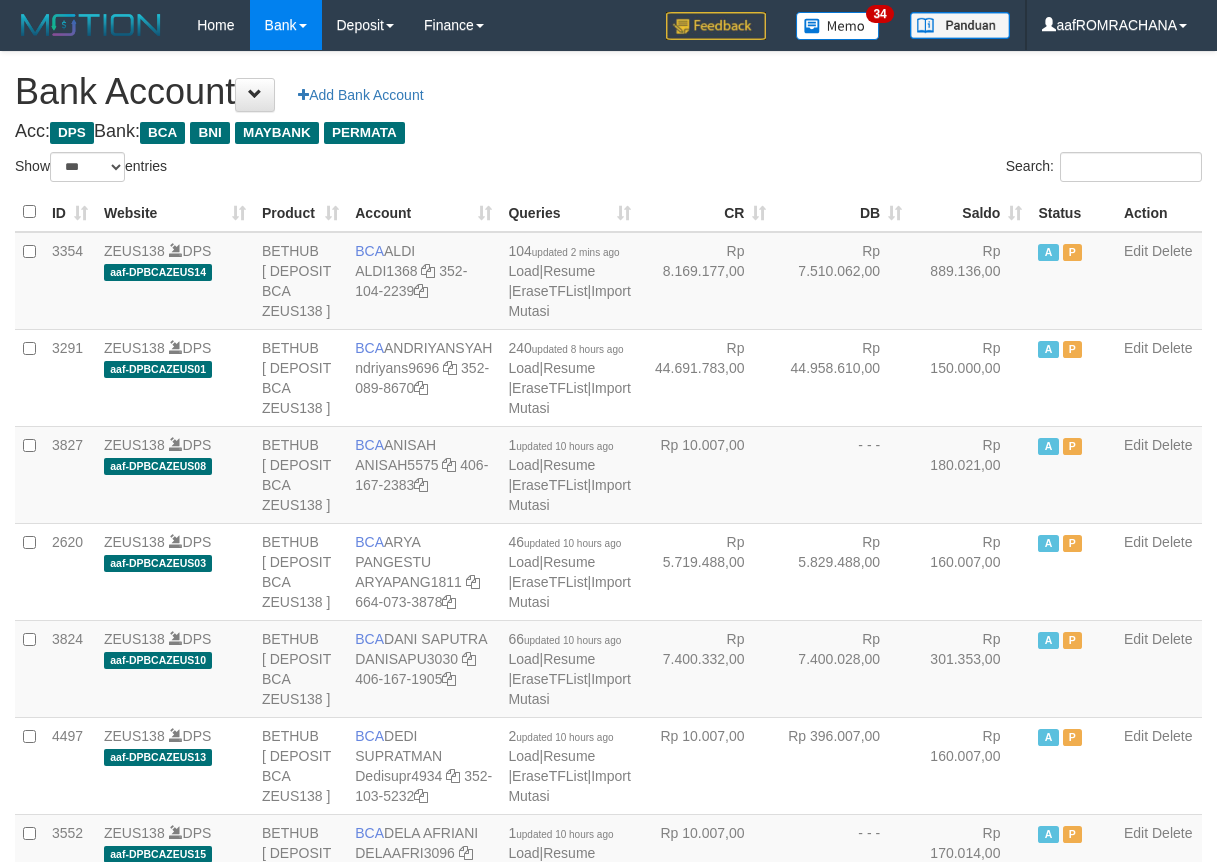 scroll, scrollTop: 0, scrollLeft: 0, axis: both 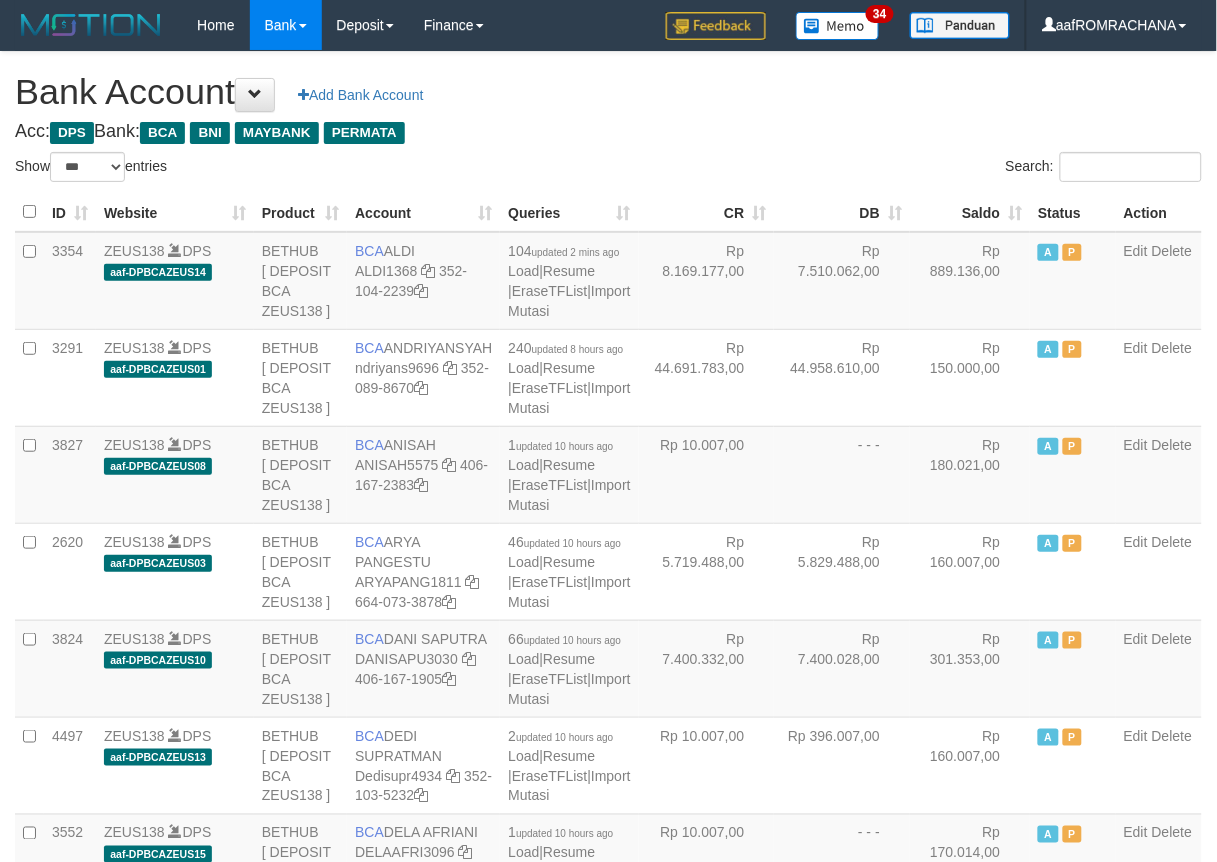 click on "Saldo" at bounding box center (970, 212) 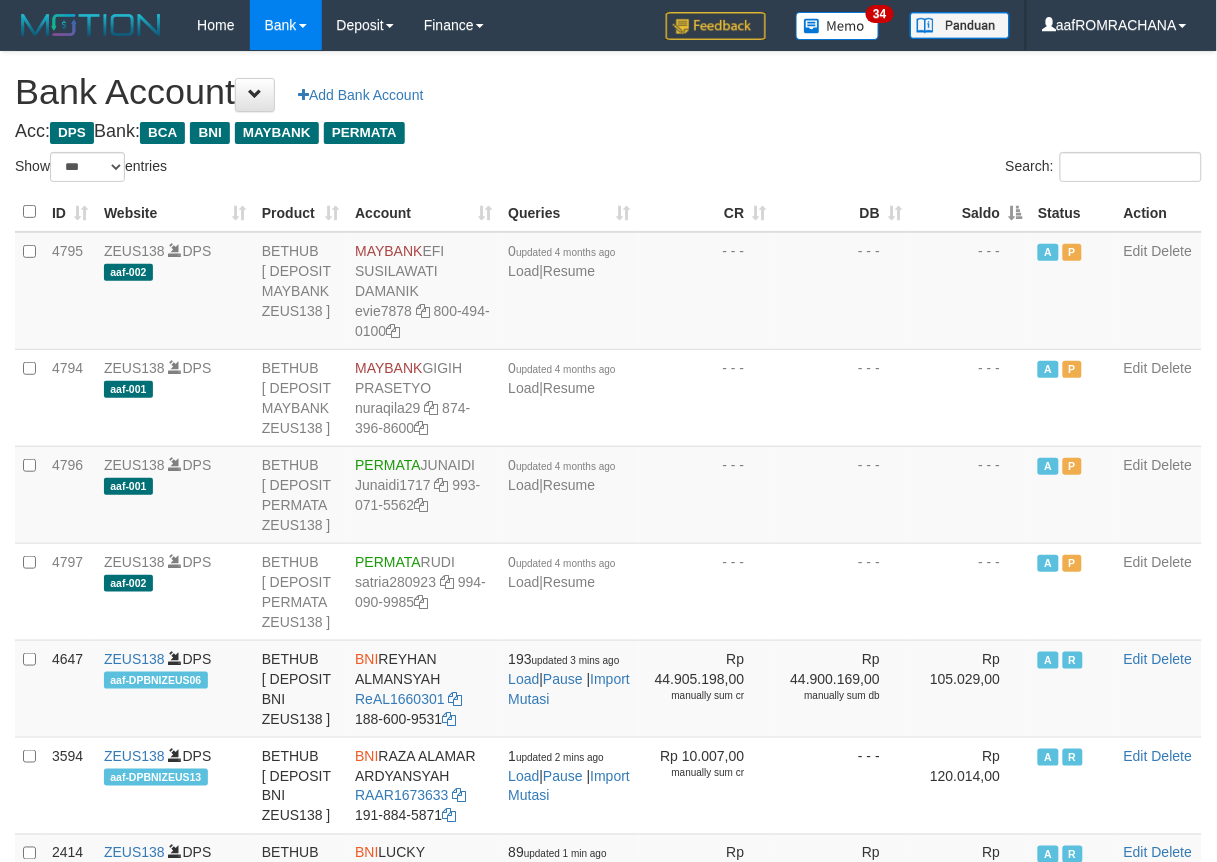 click on "Saldo" at bounding box center (970, 212) 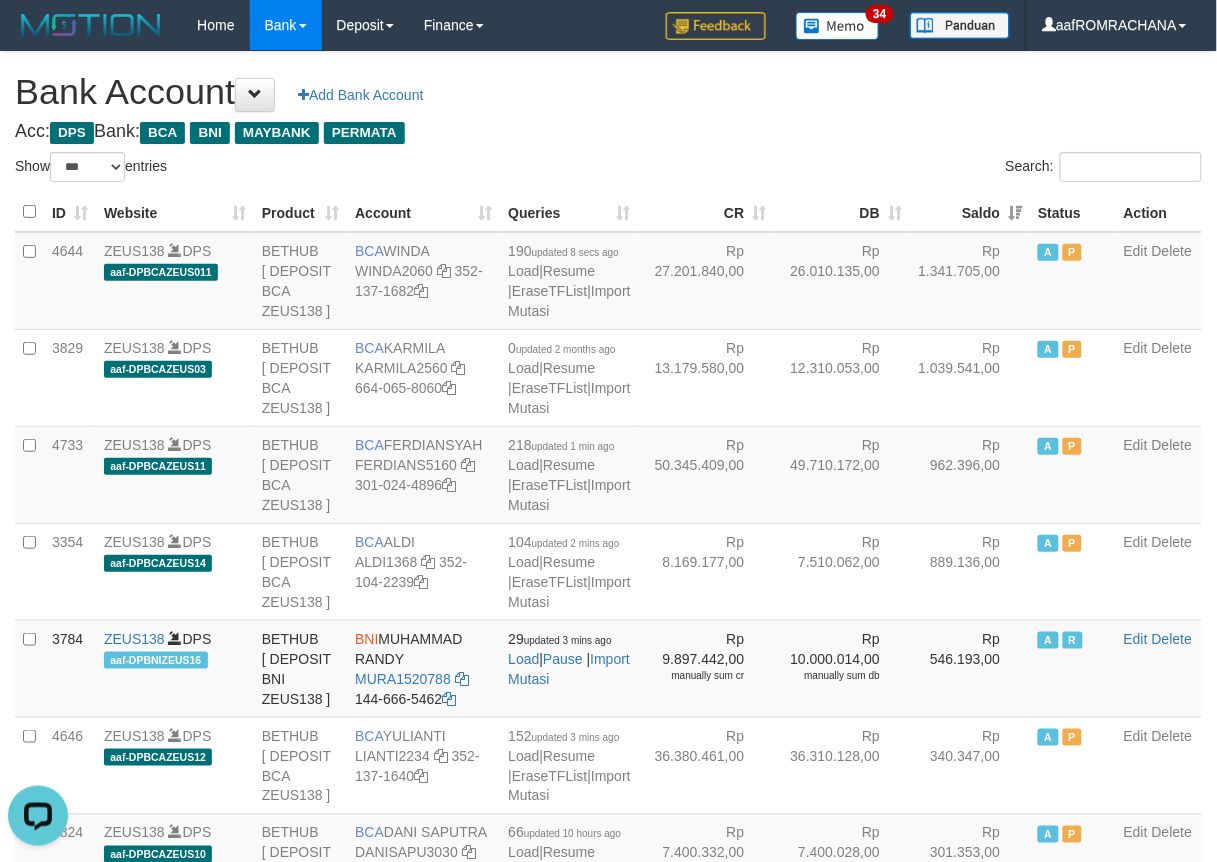 scroll, scrollTop: 0, scrollLeft: 0, axis: both 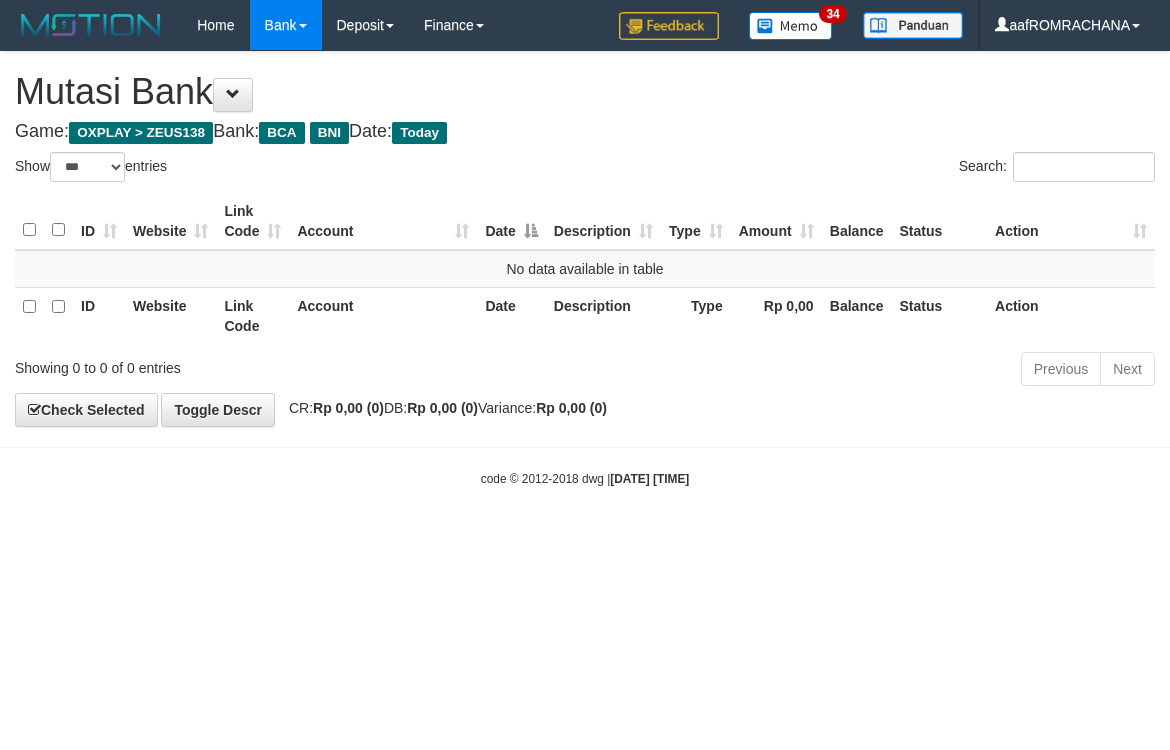 select on "***" 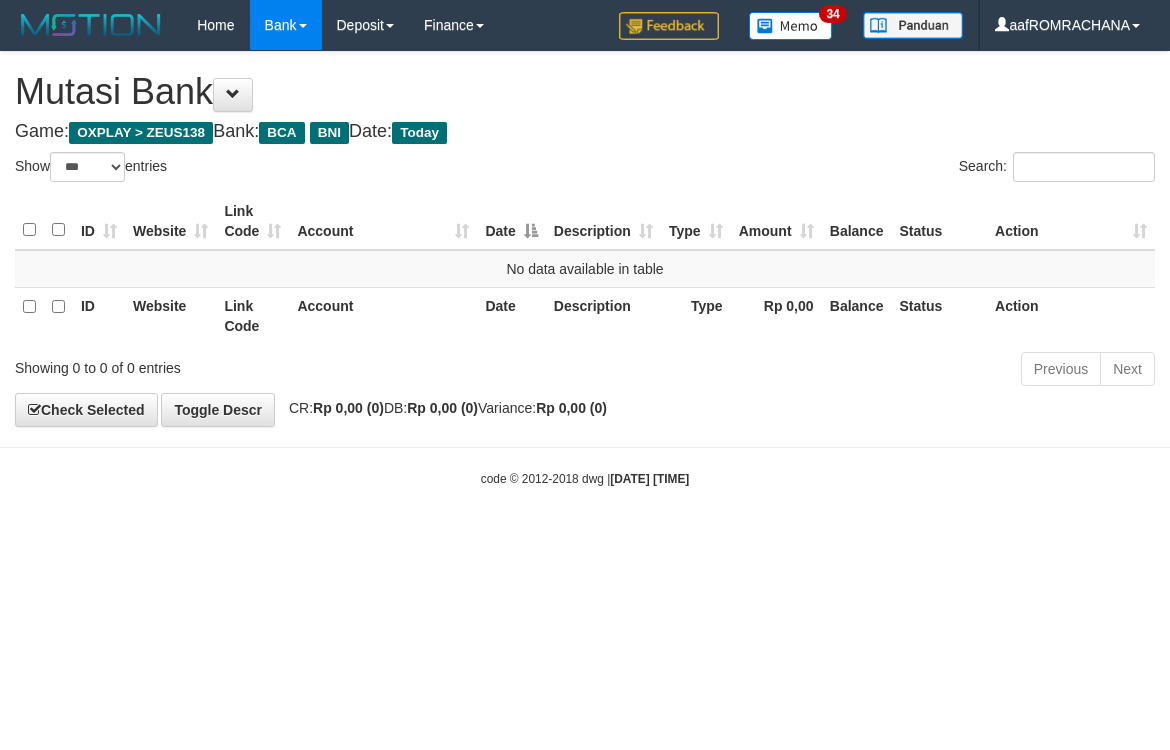 scroll, scrollTop: 0, scrollLeft: 0, axis: both 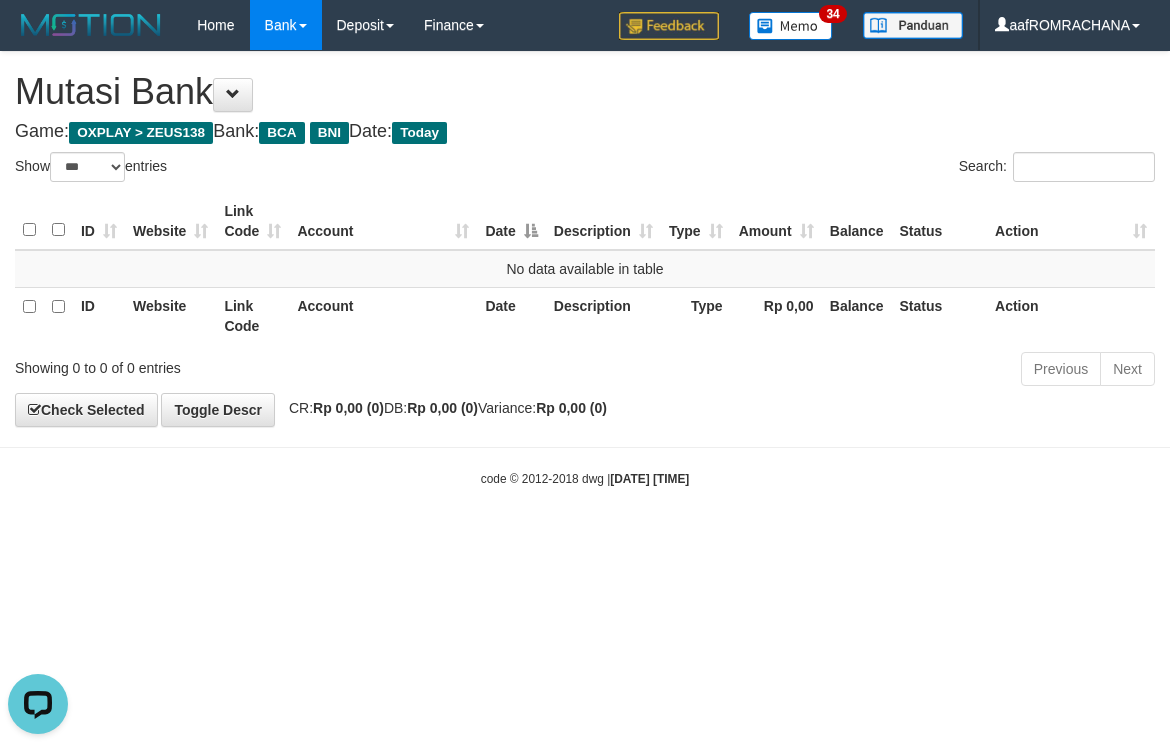 click on "Toggle navigation
Home
Bank
Account List
Load
By Website
Group
[OXPLAY]													ZEUS138
By Load Group (DPS)
Sync" at bounding box center (585, 269) 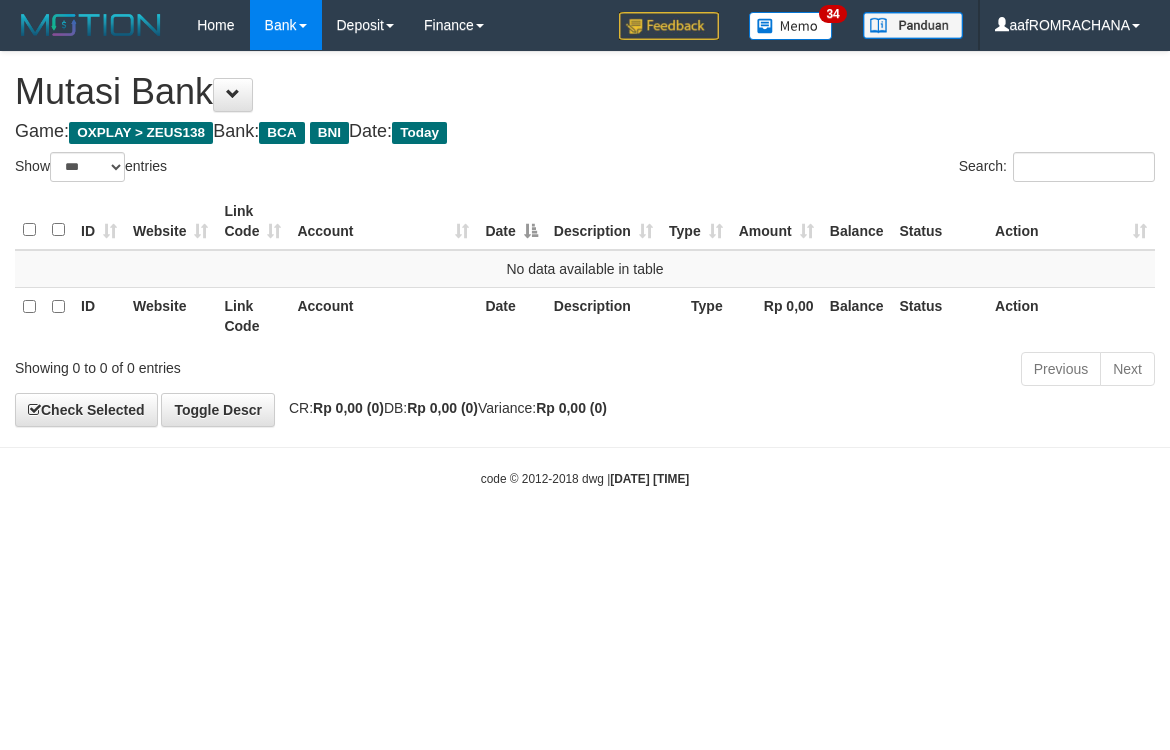 select on "***" 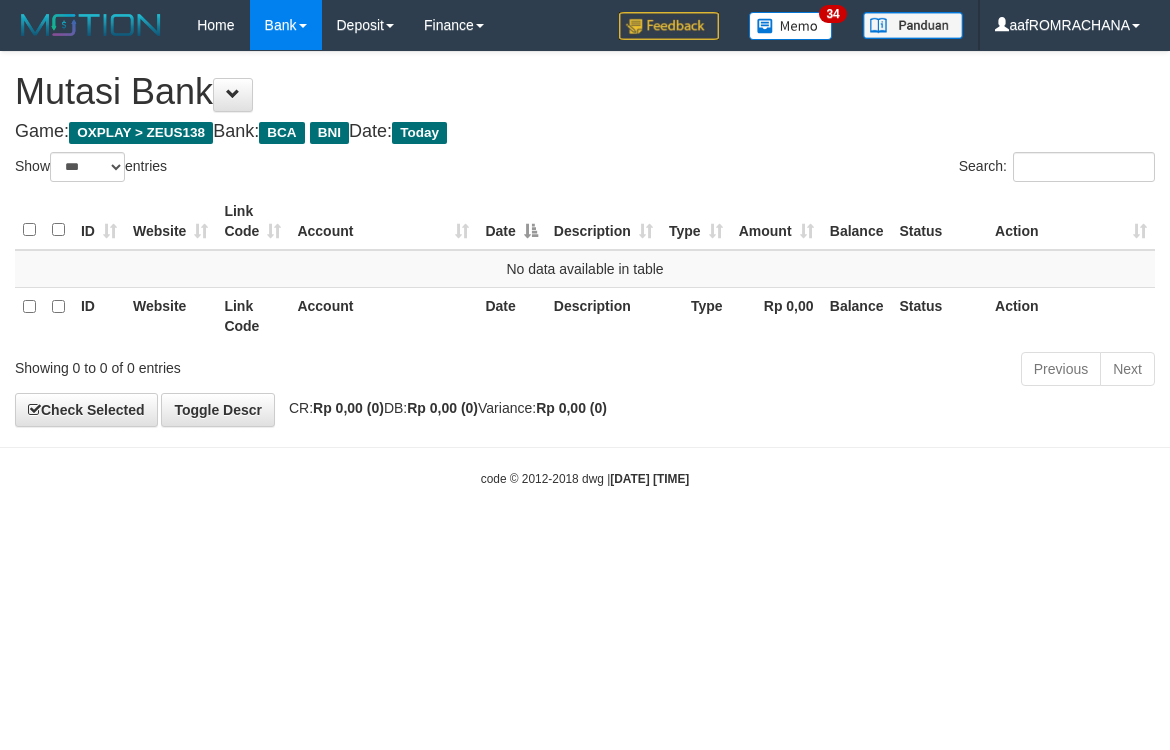 scroll, scrollTop: 0, scrollLeft: 0, axis: both 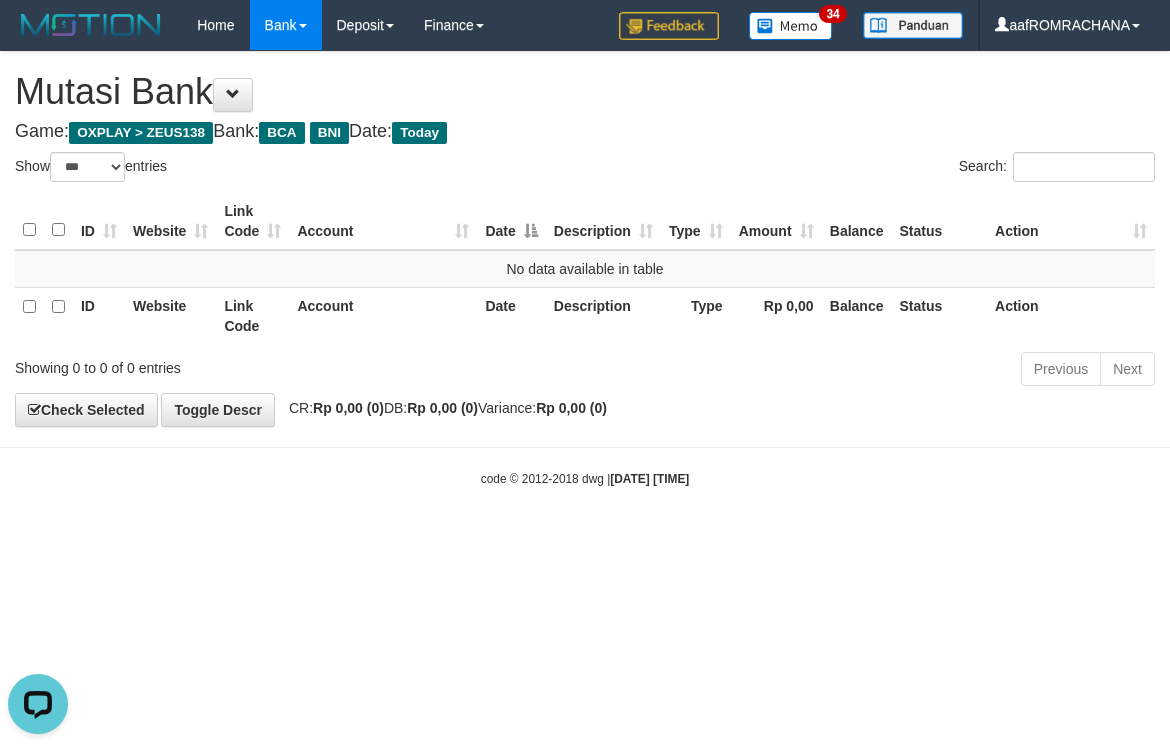 click on "Toggle navigation
Home
Bank
Account List
Load
By Website
Group
[OXPLAY]													ZEUS138
By Load Group (DPS)
Sync" at bounding box center [585, 269] 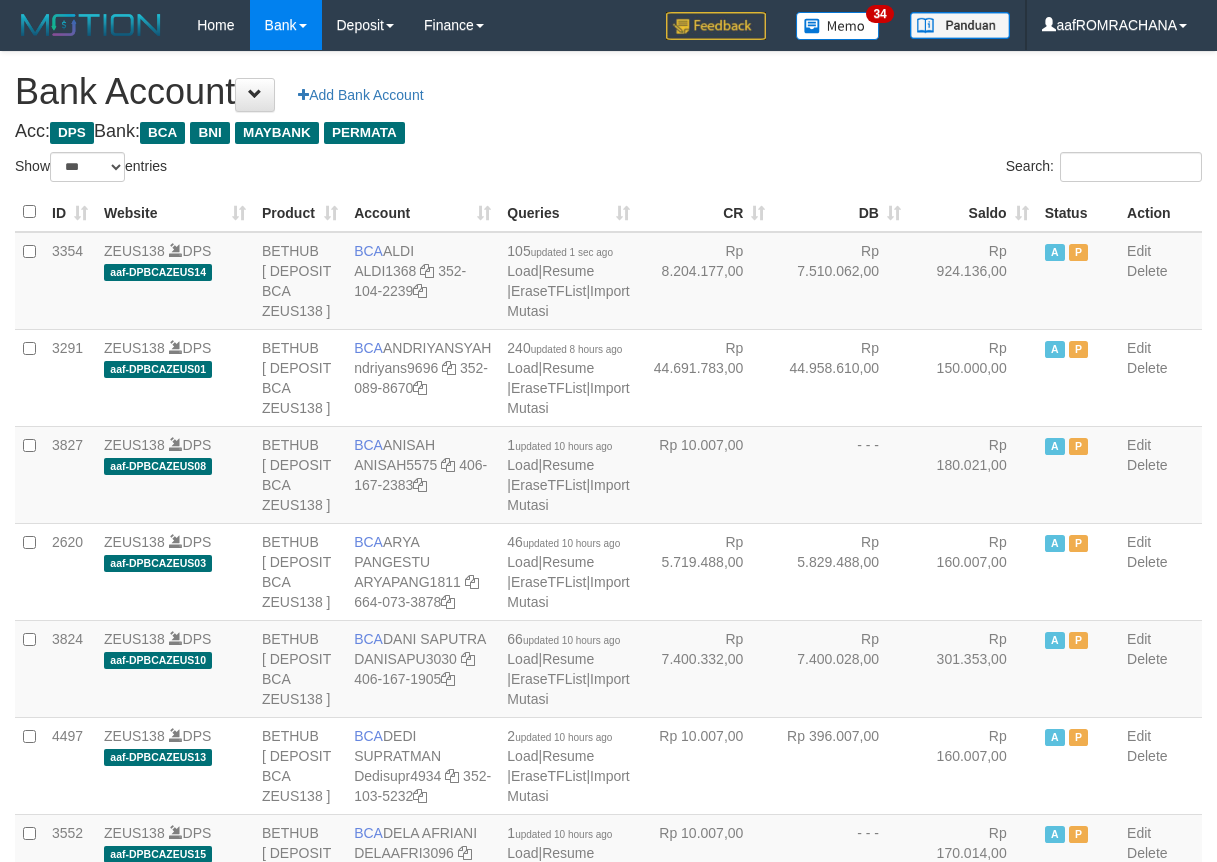 select on "***" 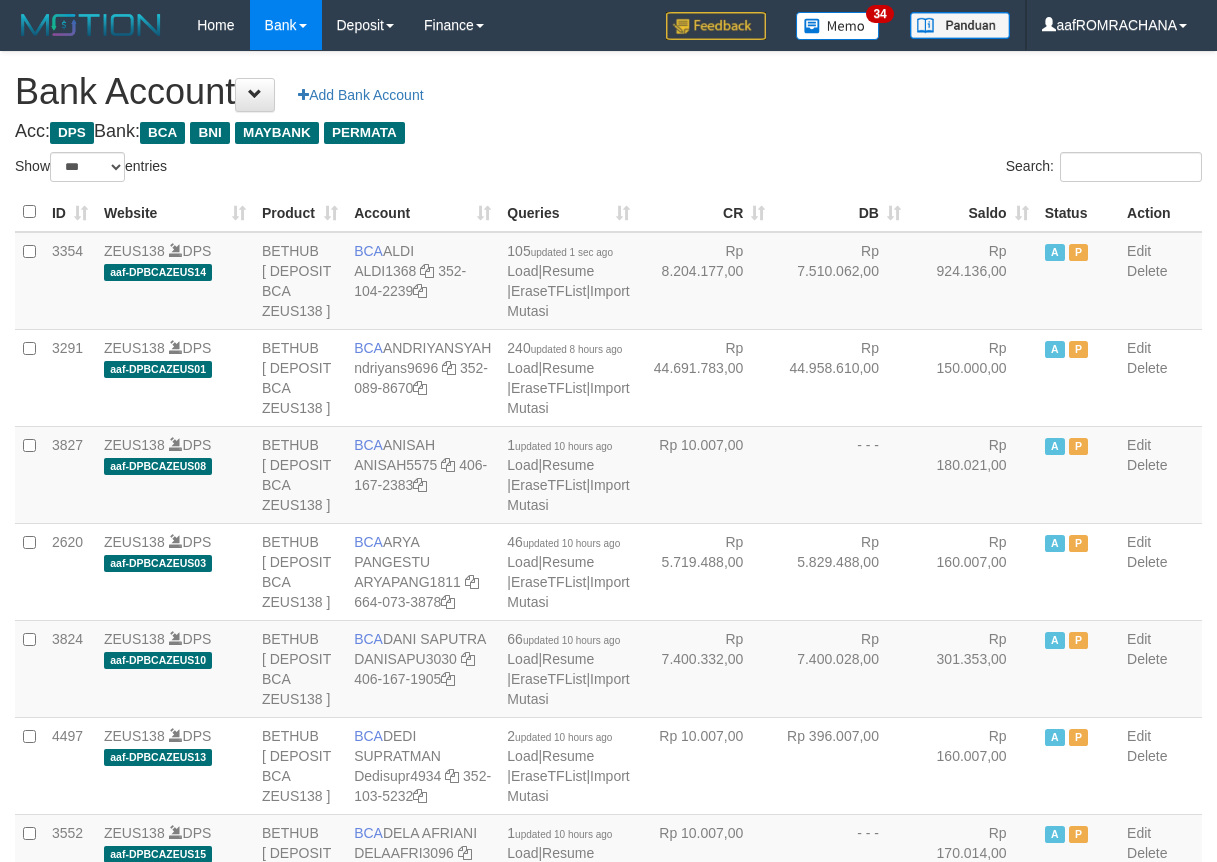 scroll, scrollTop: 0, scrollLeft: 0, axis: both 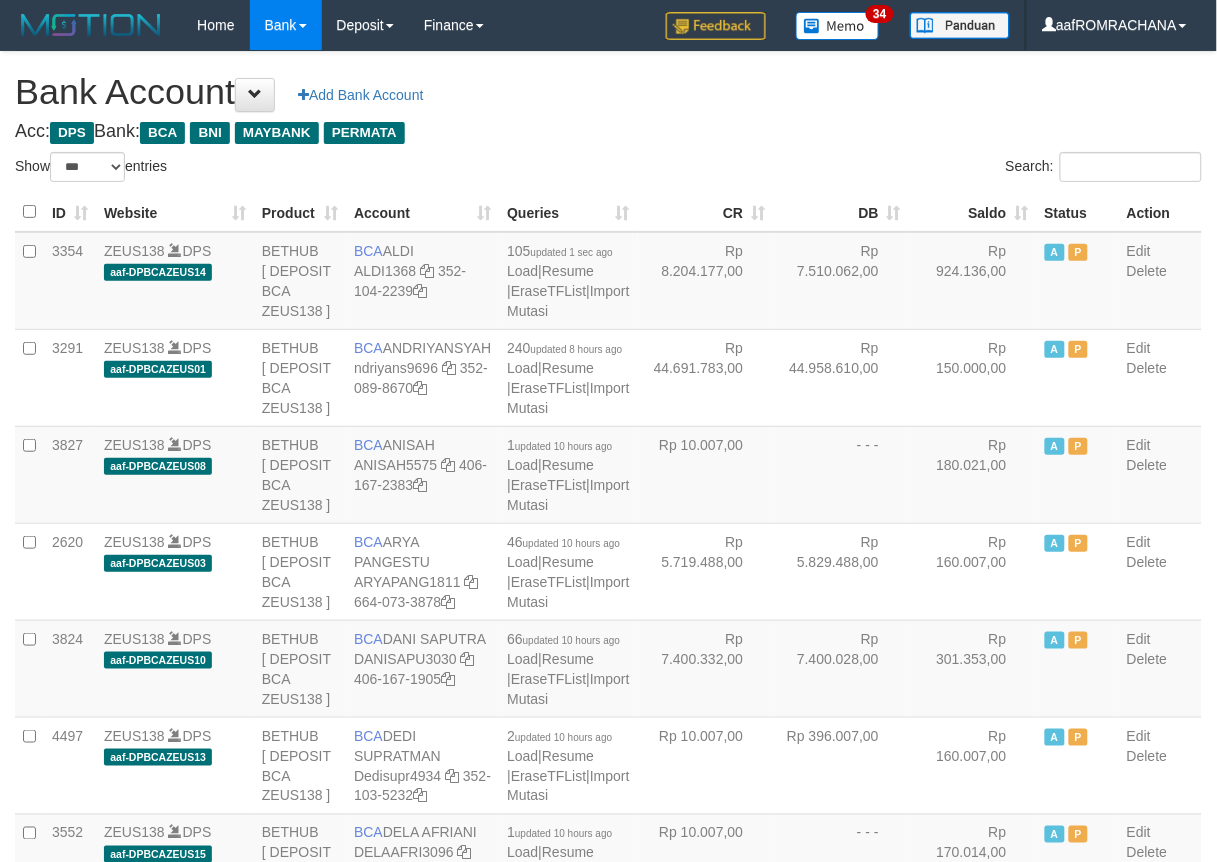 click on "Saldo" at bounding box center (973, 212) 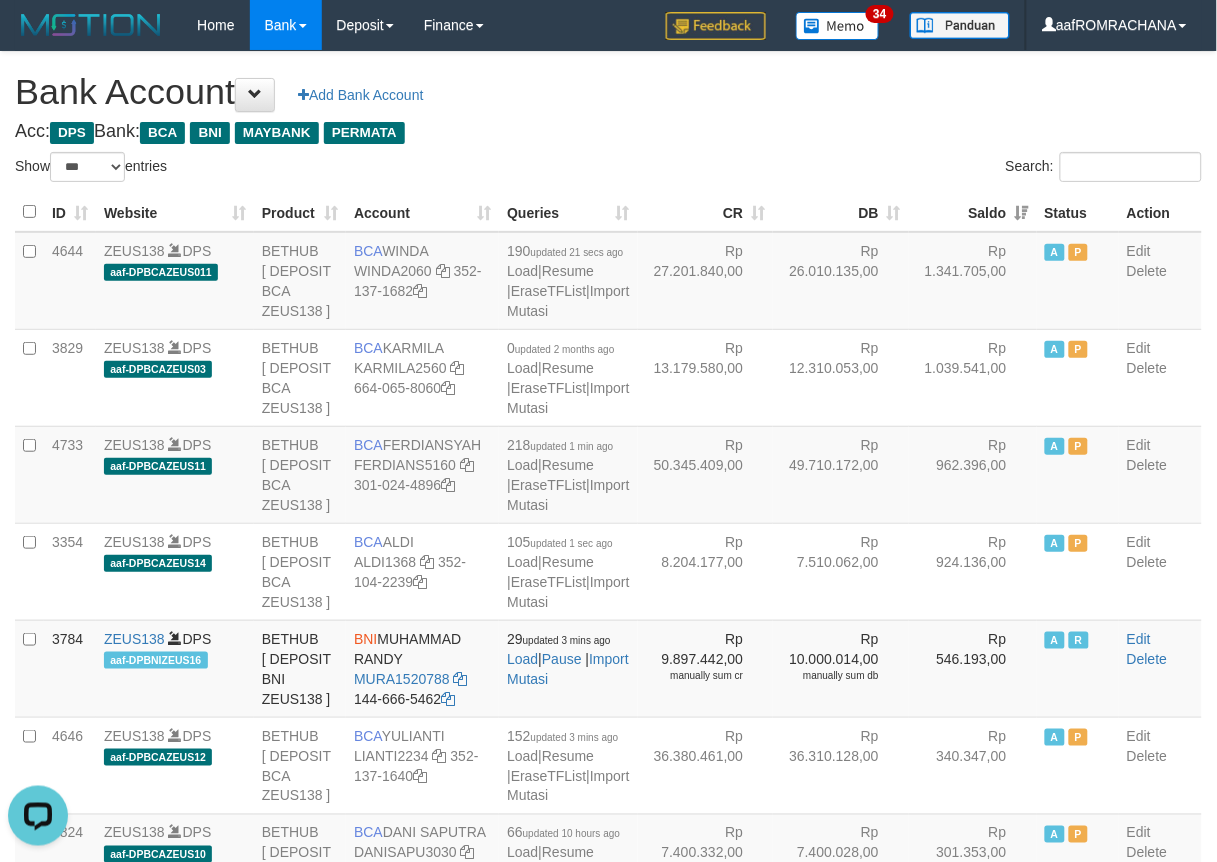 scroll, scrollTop: 0, scrollLeft: 0, axis: both 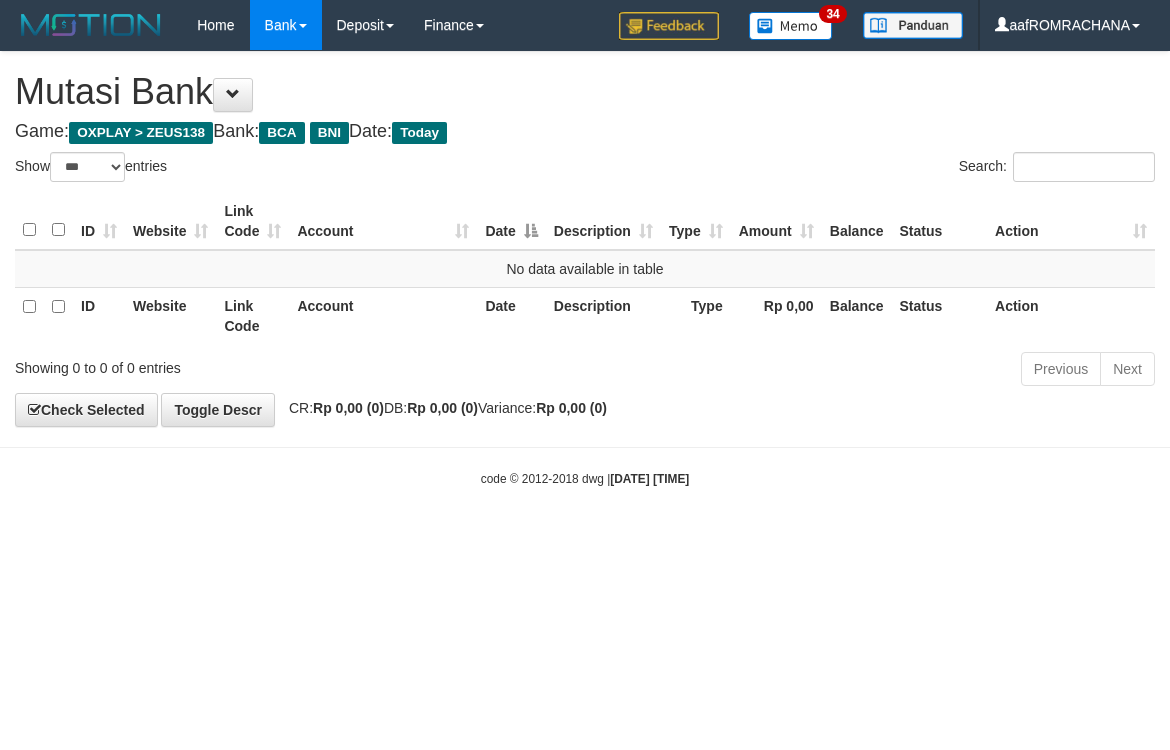 select on "***" 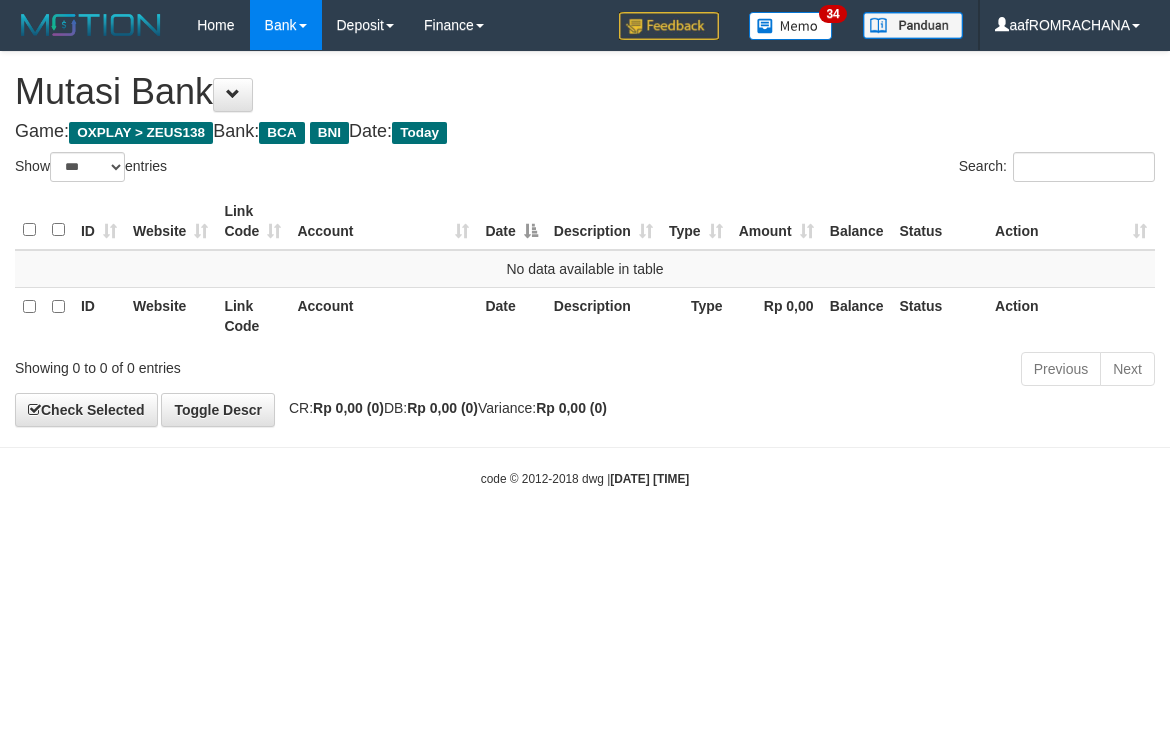 scroll, scrollTop: 0, scrollLeft: 0, axis: both 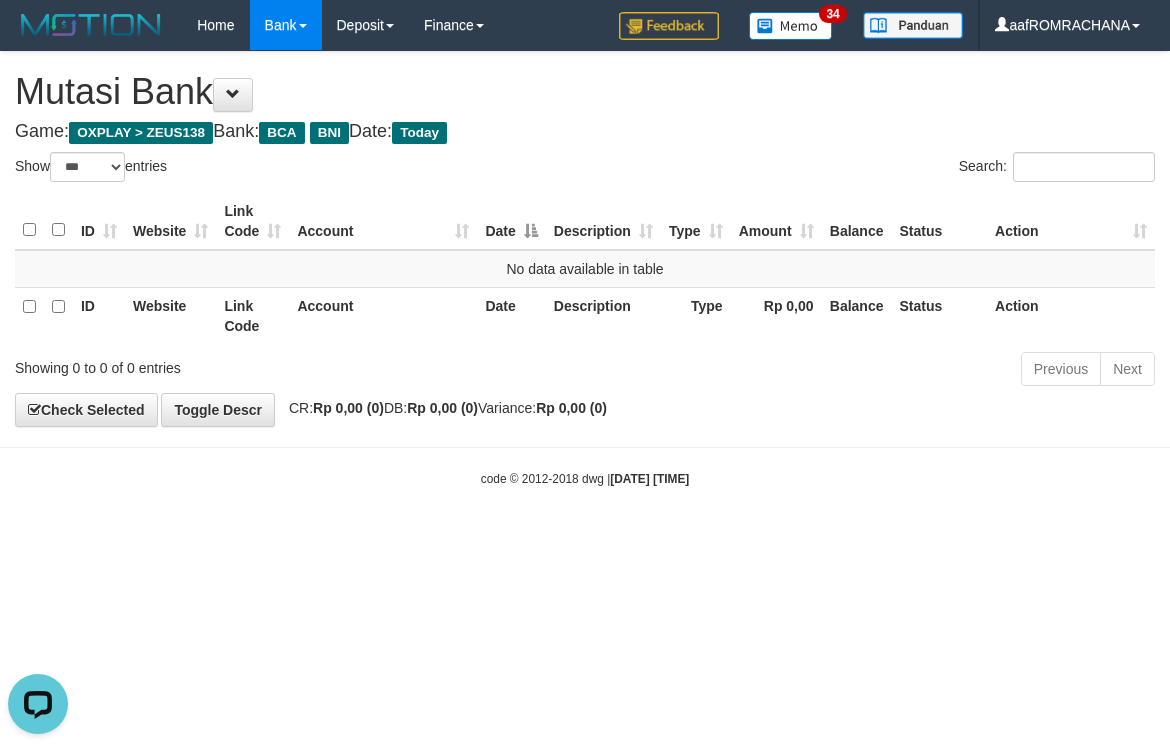 click on "Toggle navigation
Home
Bank
Account List
Load
By Website
Group
[OXPLAY]													ZEUS138
By Load Group (DPS)
Sync" at bounding box center [585, 269] 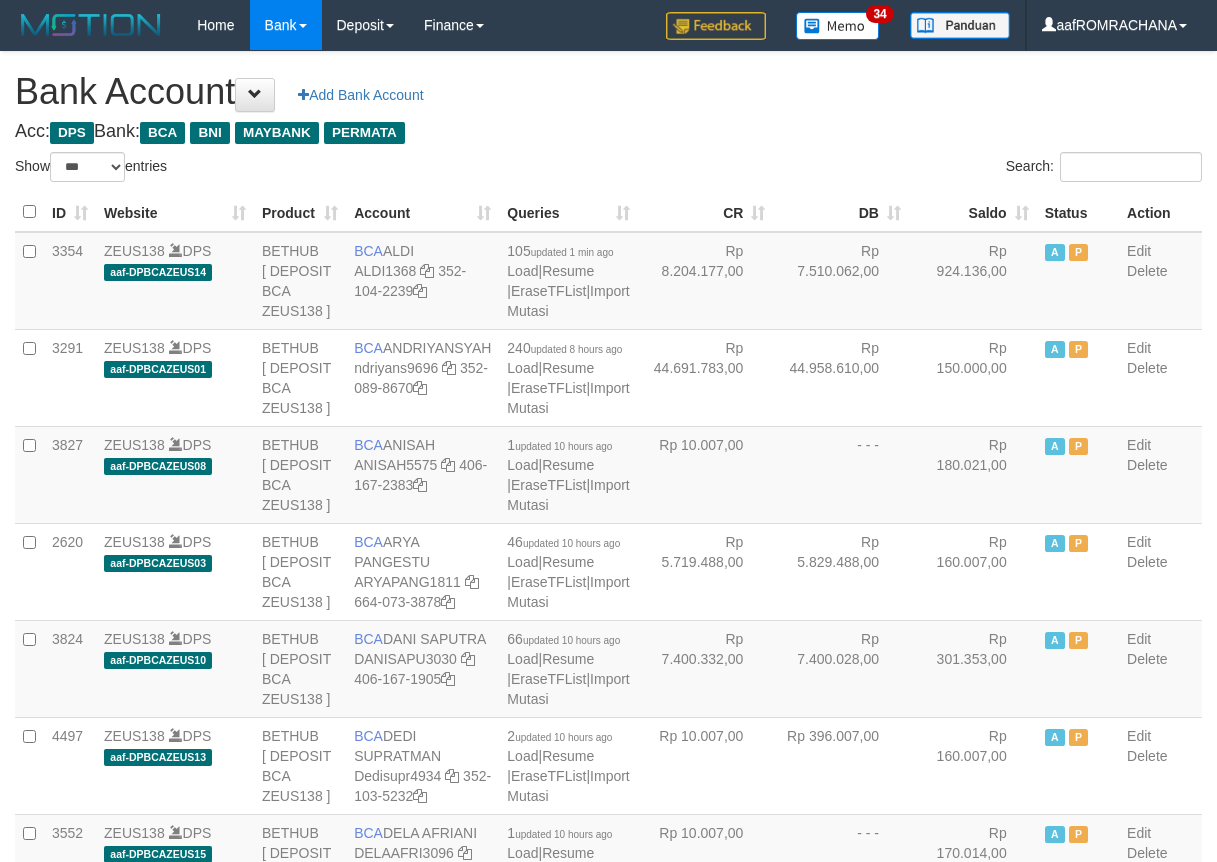 select on "***" 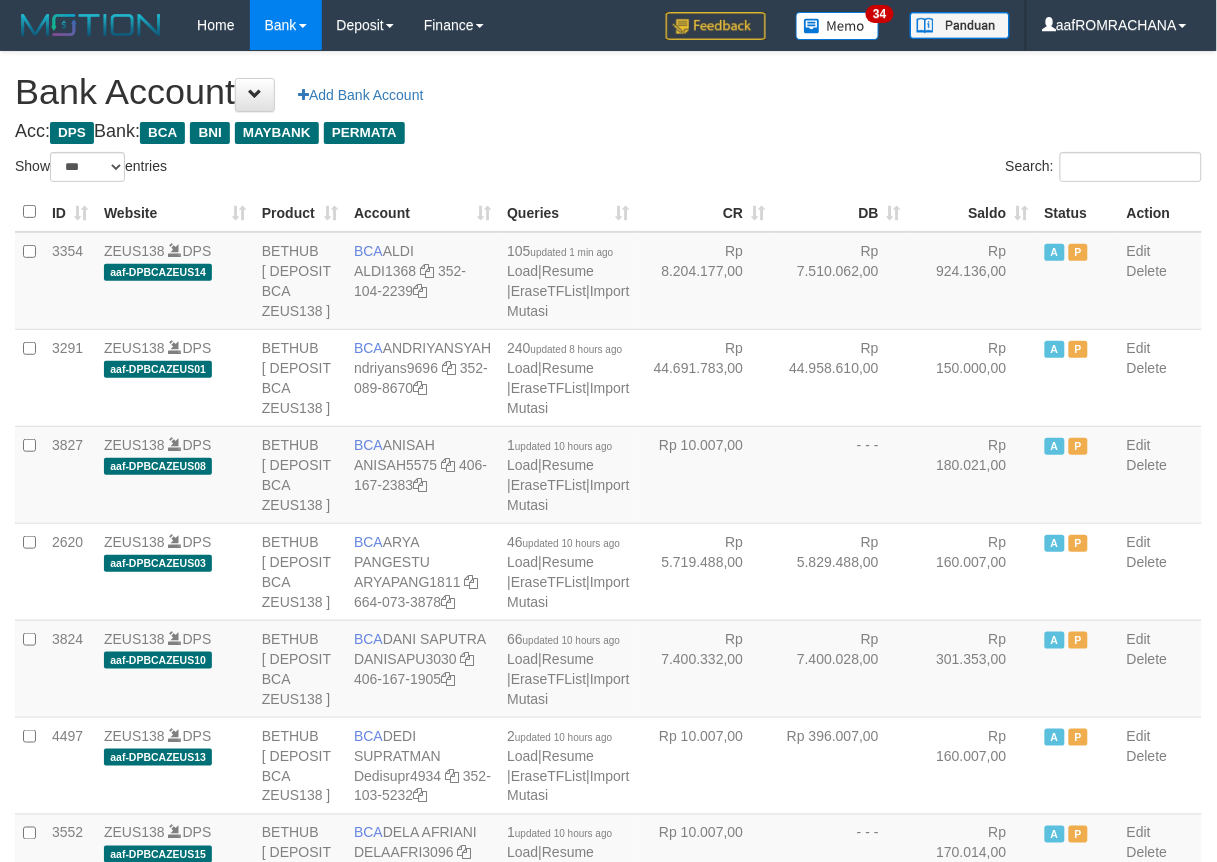 click on "Saldo" at bounding box center (973, 212) 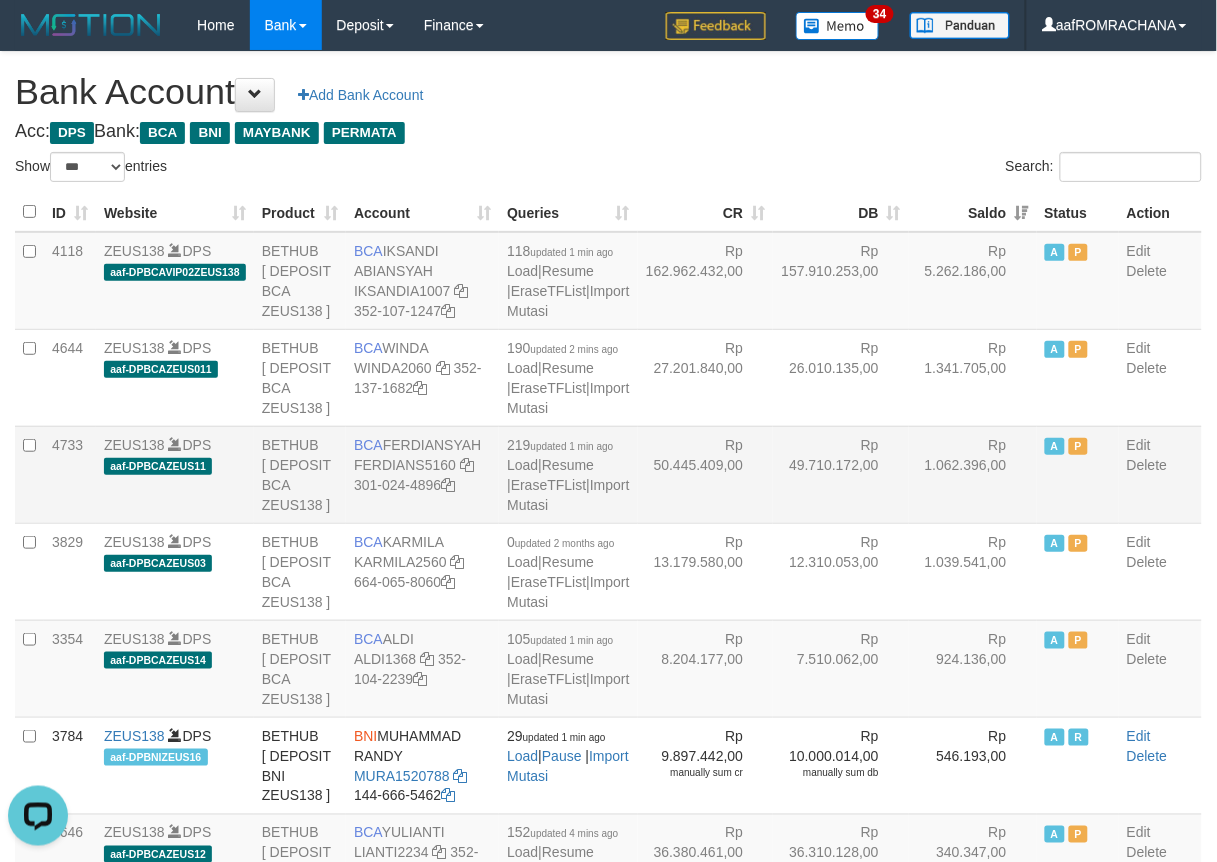 scroll, scrollTop: 0, scrollLeft: 0, axis: both 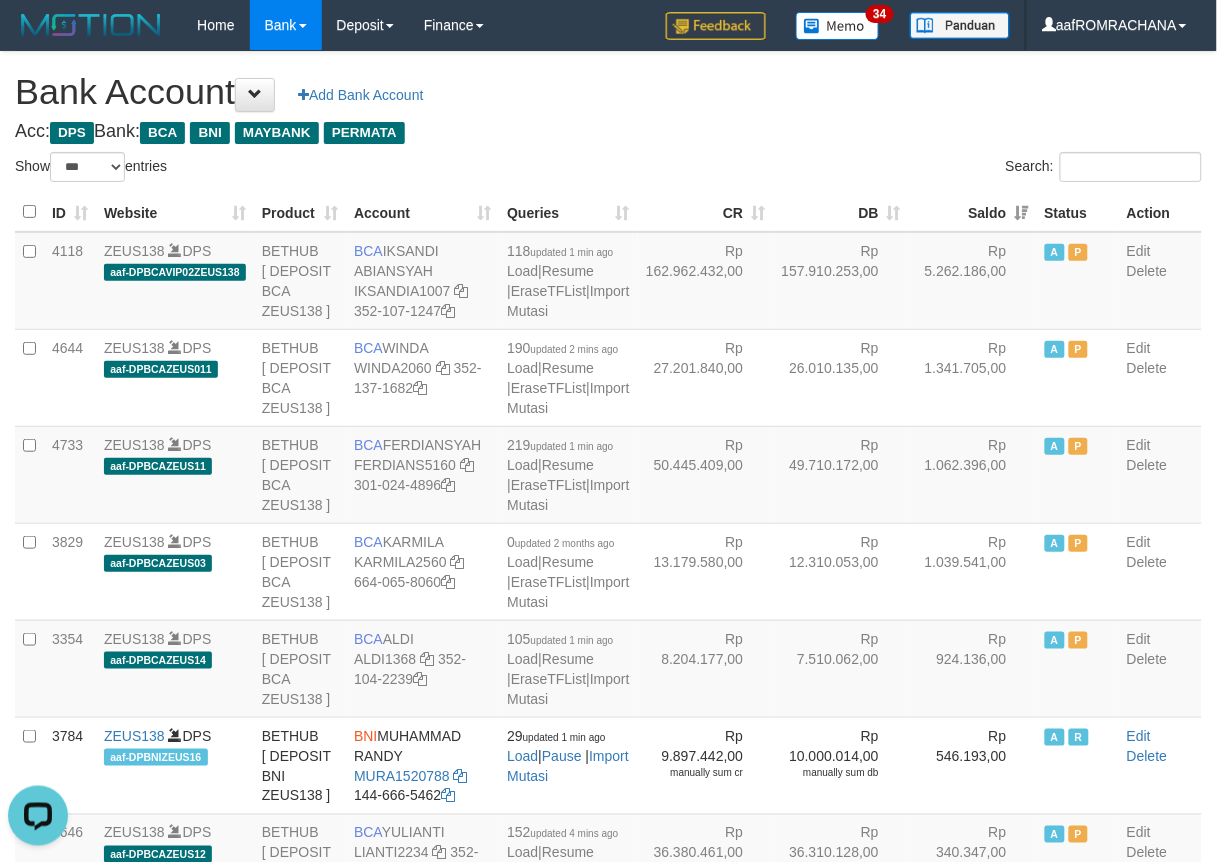 click on "Bank Account
Add Bank Account" at bounding box center [608, 92] 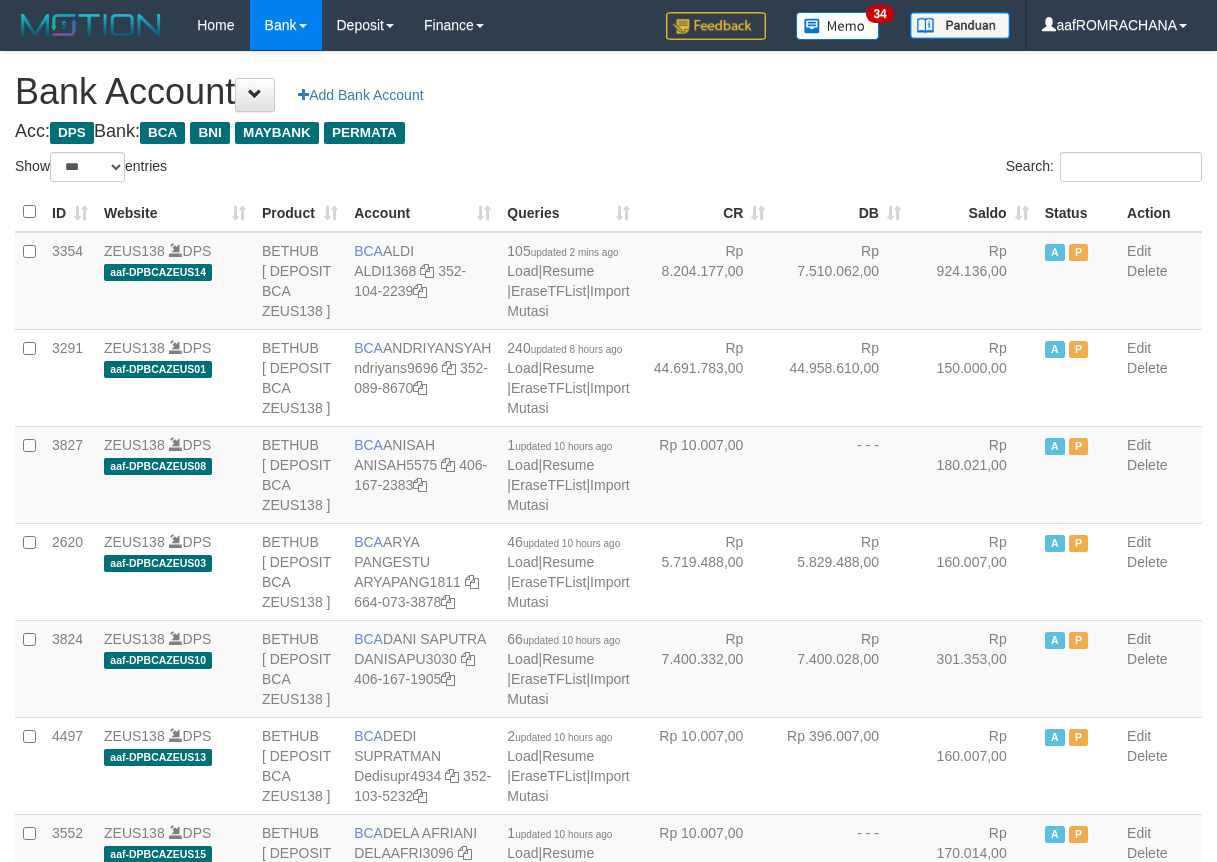 select on "***" 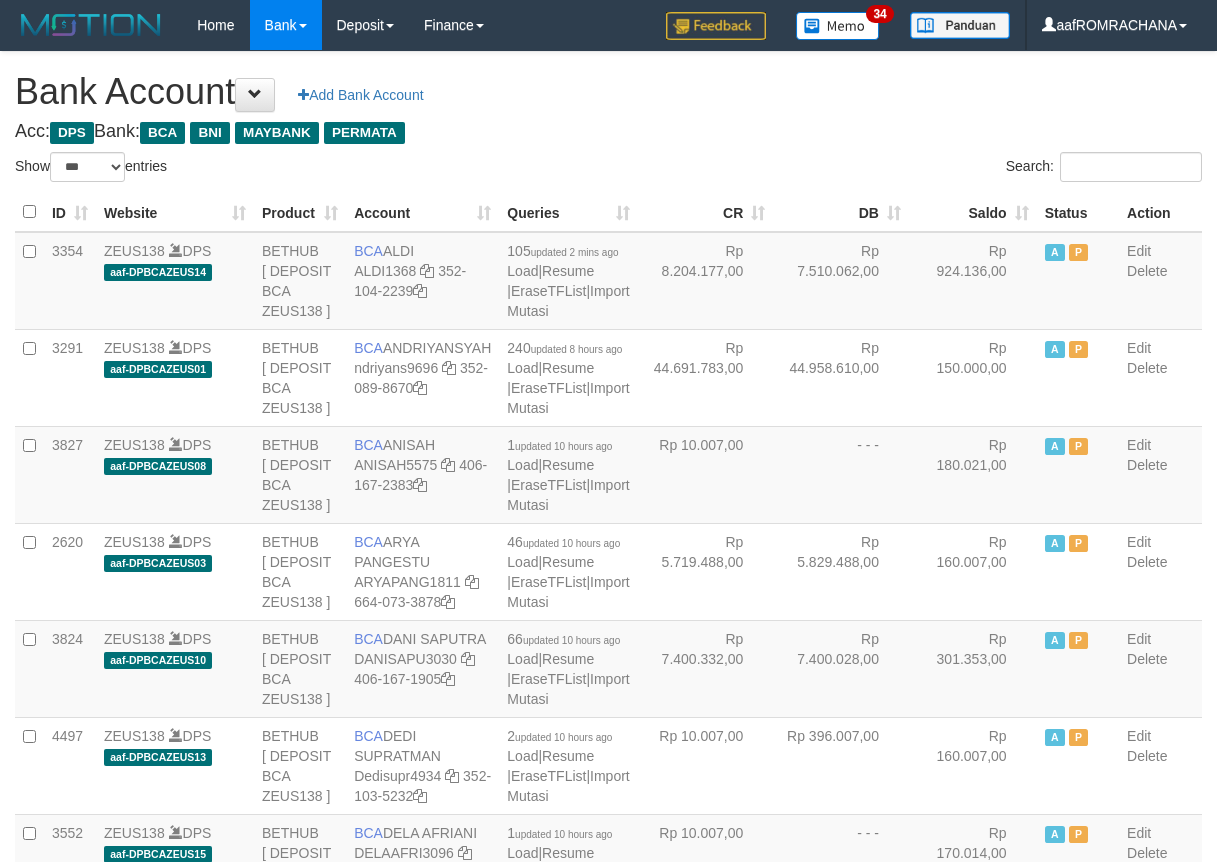 scroll, scrollTop: 0, scrollLeft: 0, axis: both 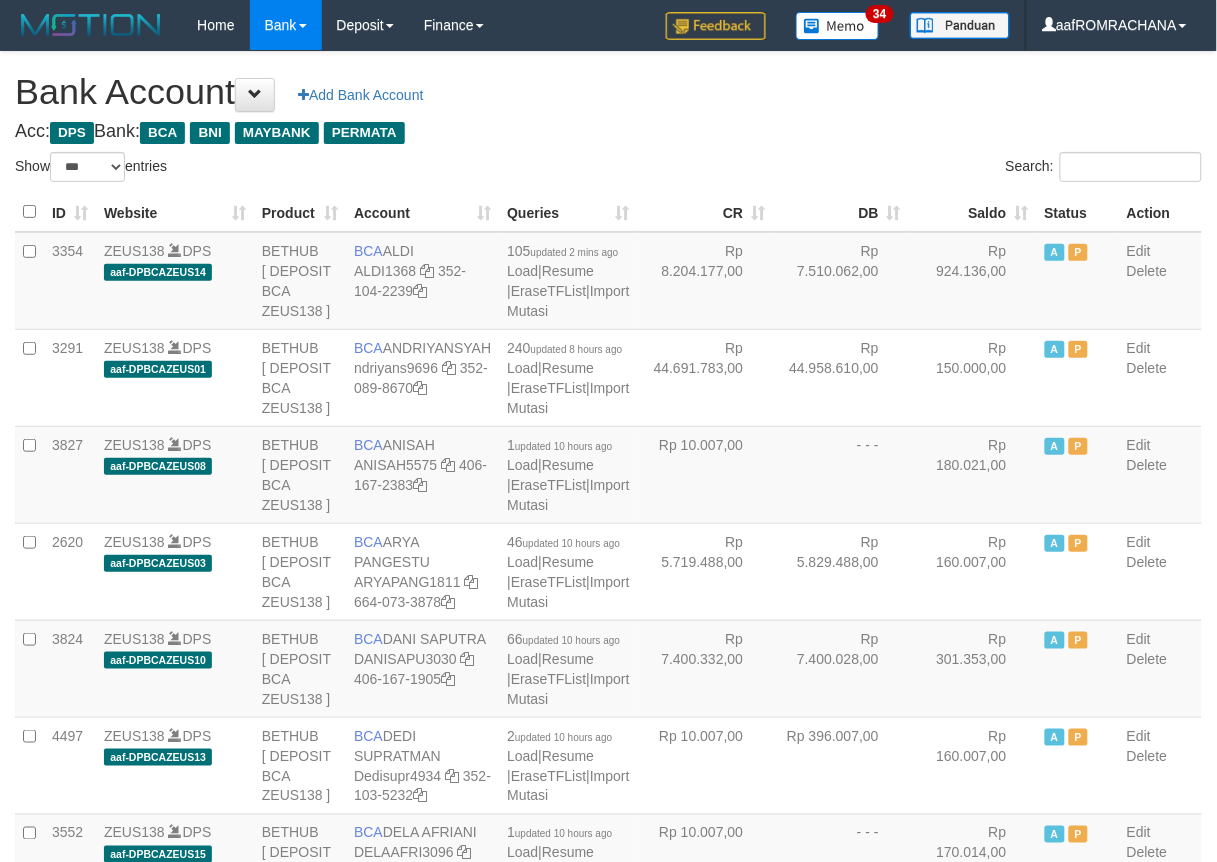 click on "Saldo" at bounding box center (973, 212) 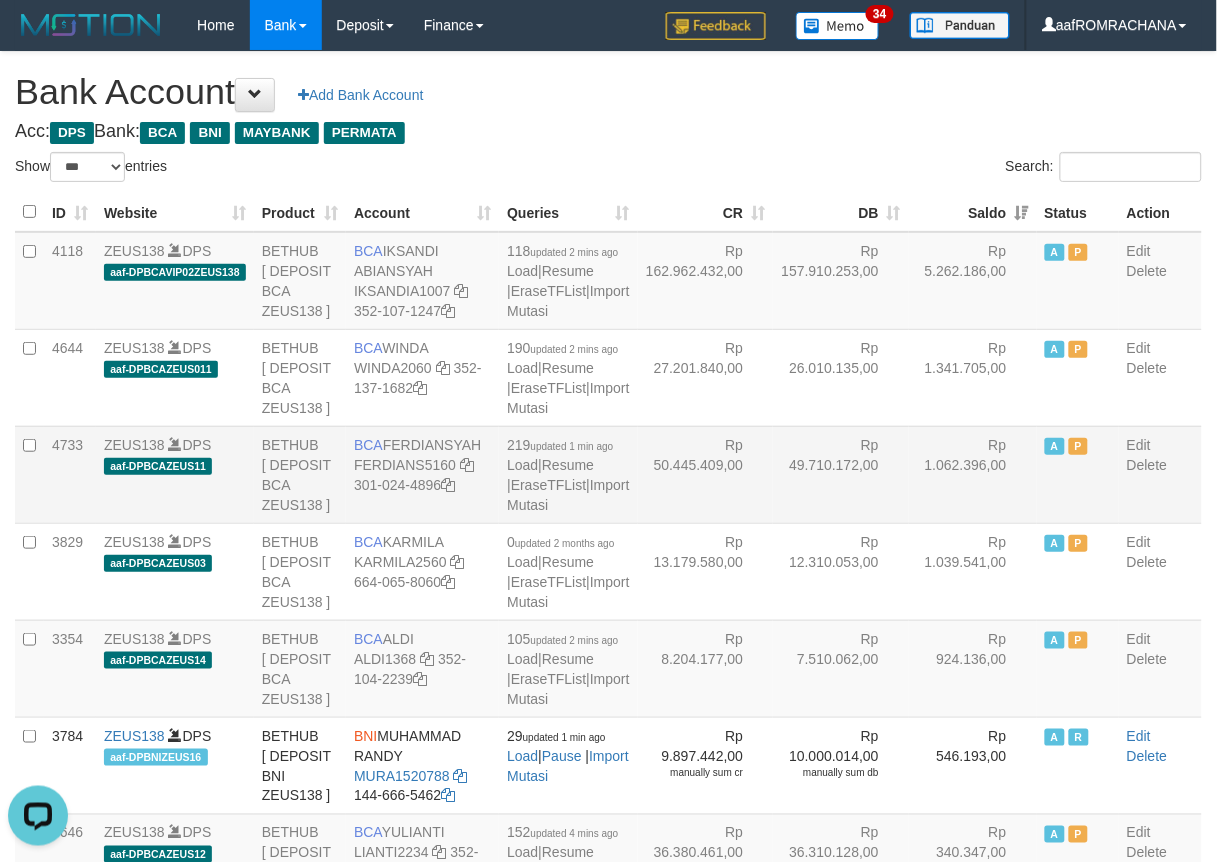 scroll, scrollTop: 0, scrollLeft: 0, axis: both 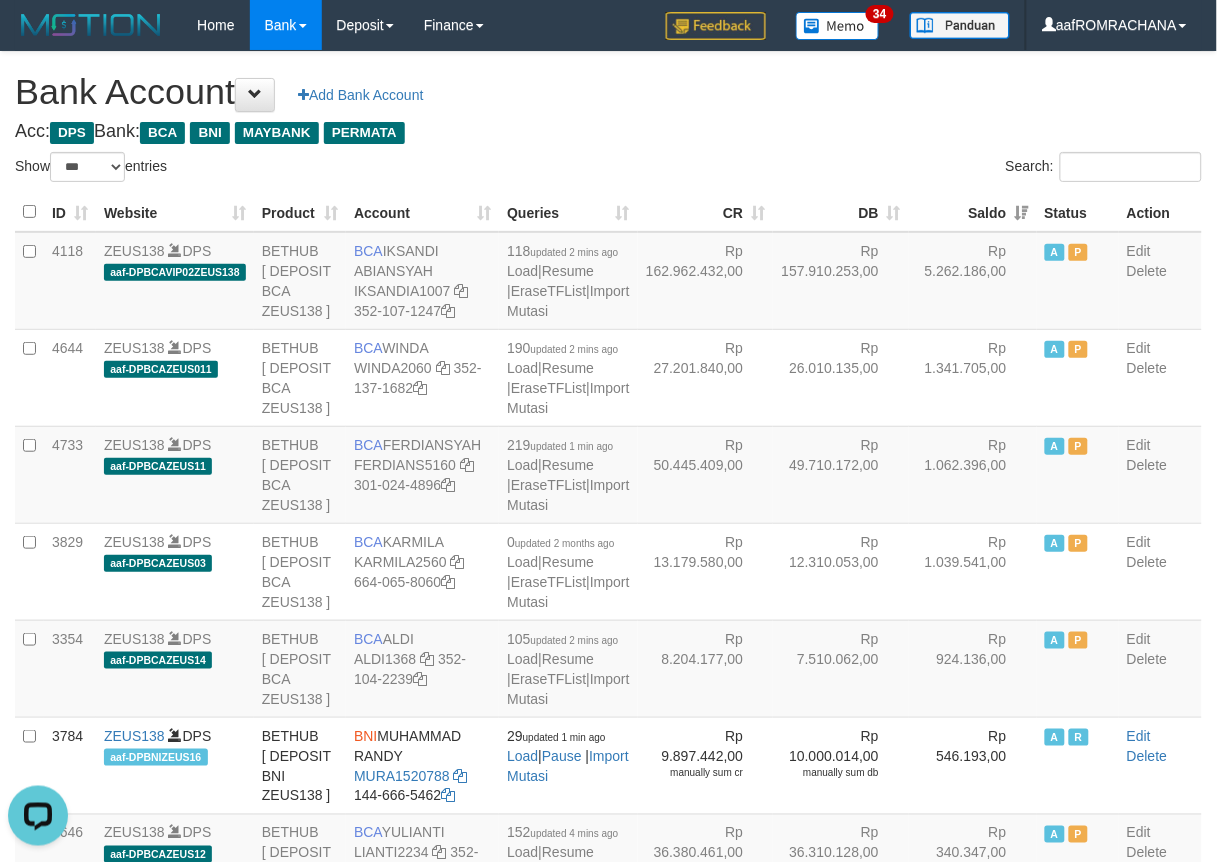 click on "**********" at bounding box center [608, 2047] 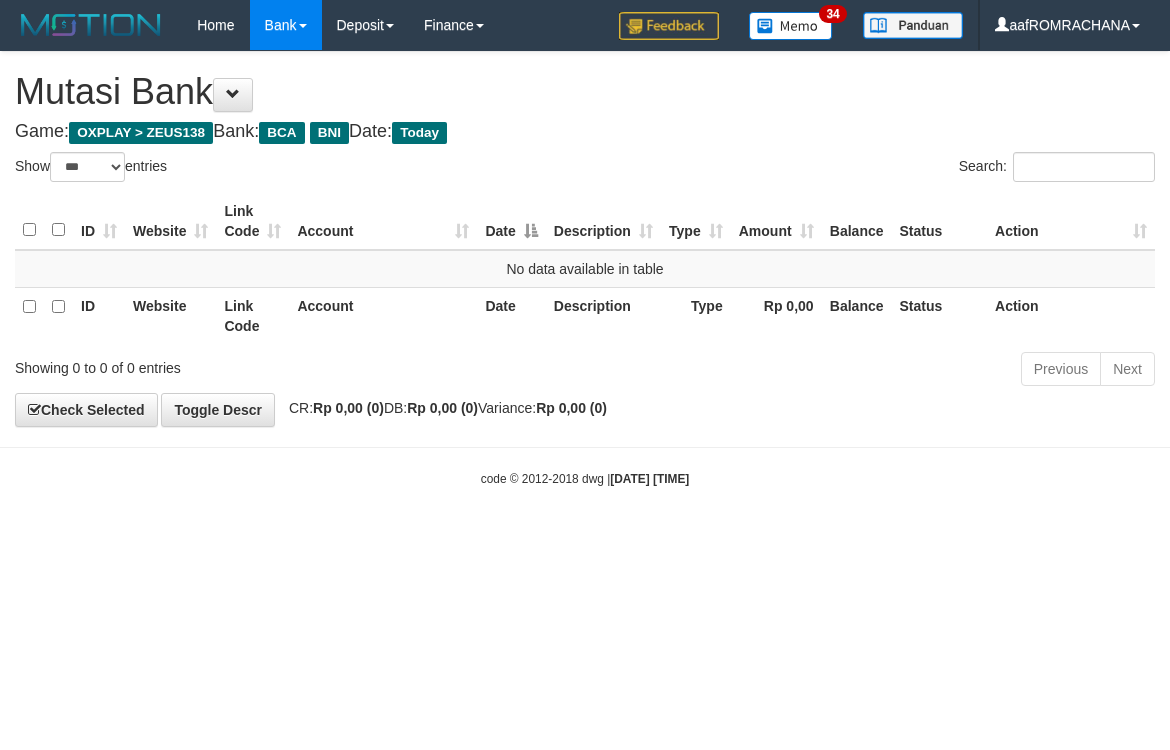 select on "***" 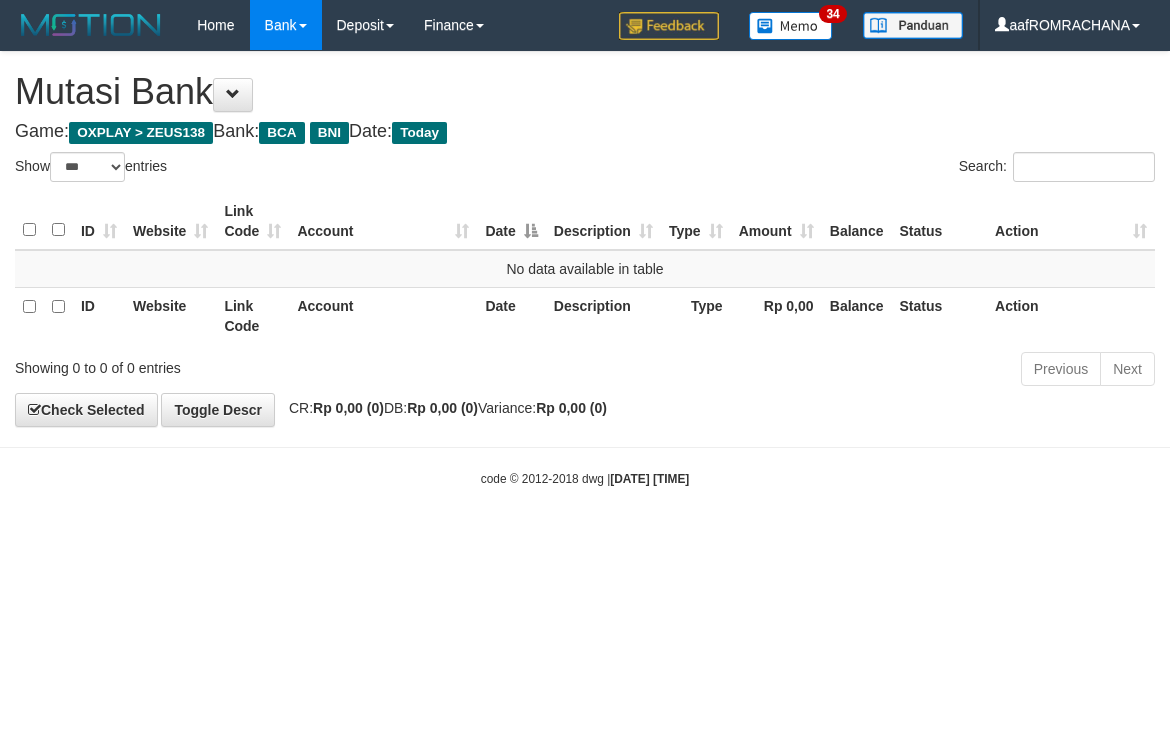 scroll, scrollTop: 0, scrollLeft: 0, axis: both 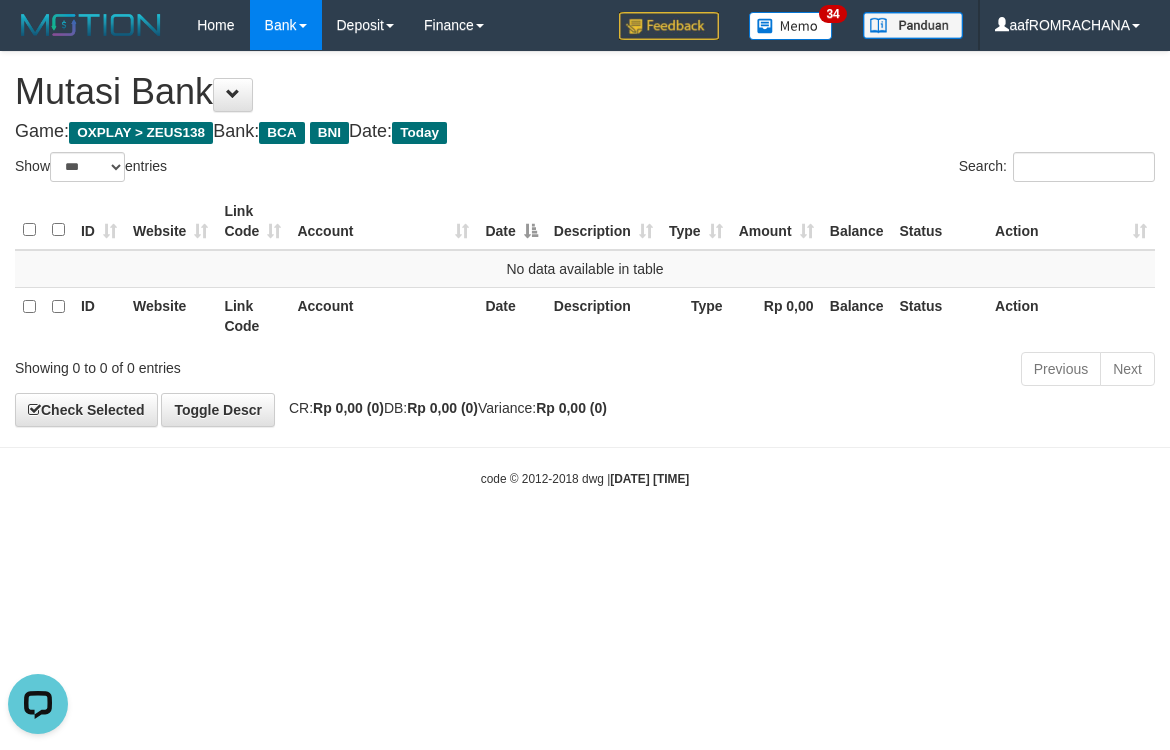 click on "Toggle navigation
Home
Bank
Account List
Load
By Website
Group
[OXPLAY]													ZEUS138
By Load Group (DPS)
Sync" at bounding box center [585, 269] 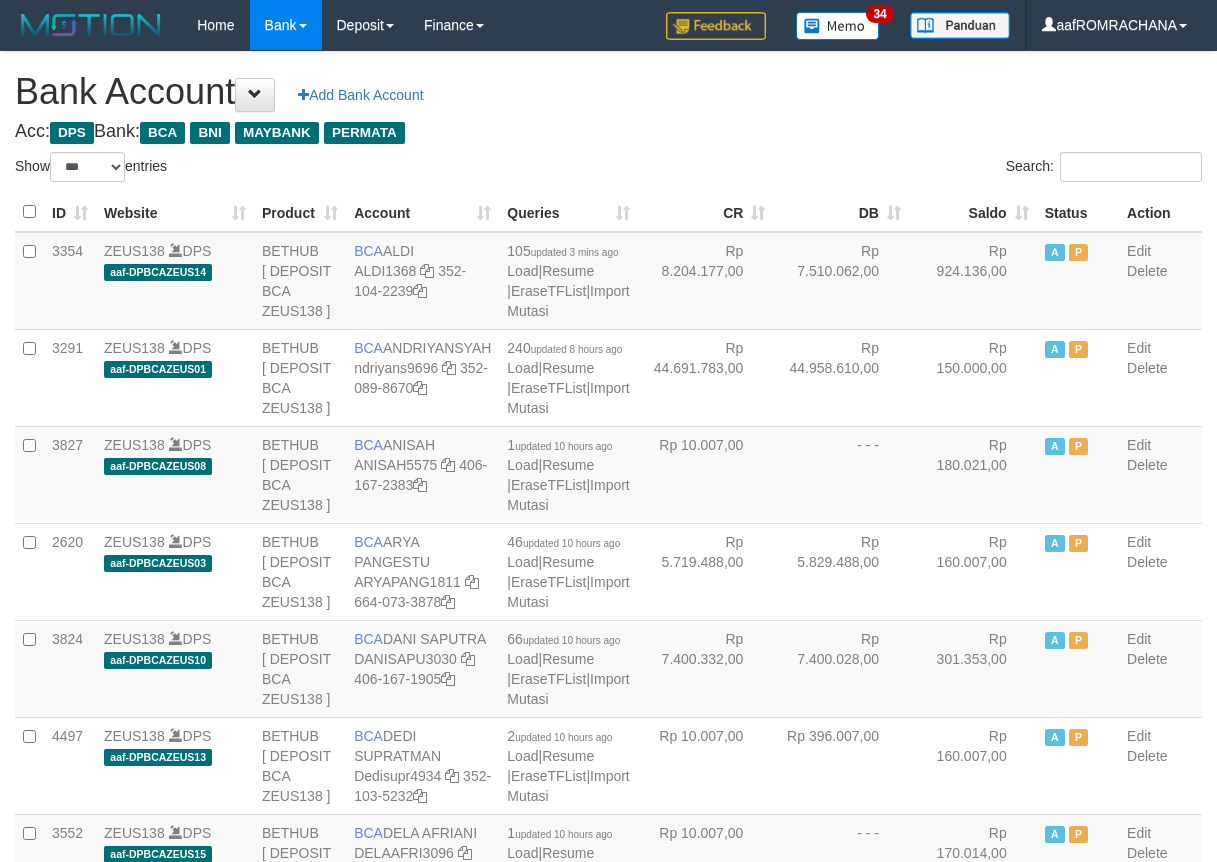 select on "***" 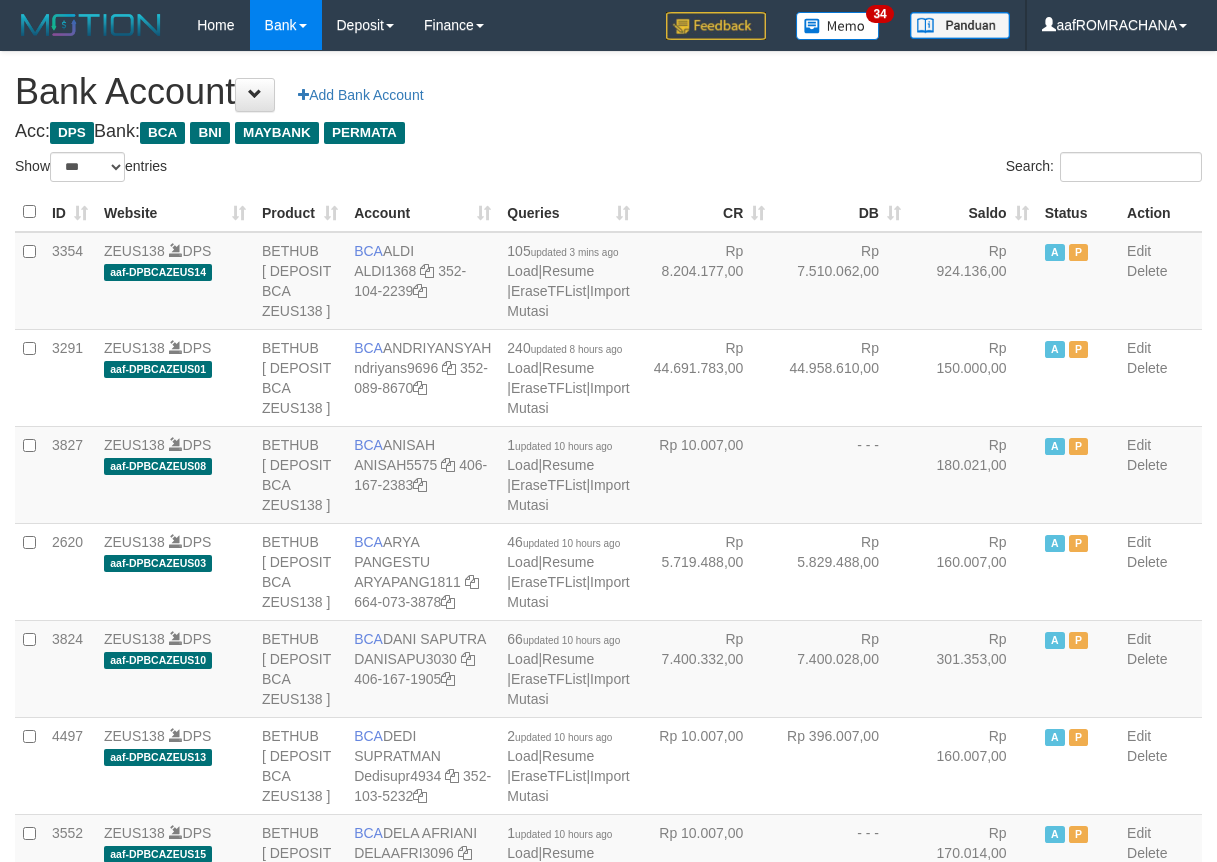 scroll, scrollTop: 0, scrollLeft: 0, axis: both 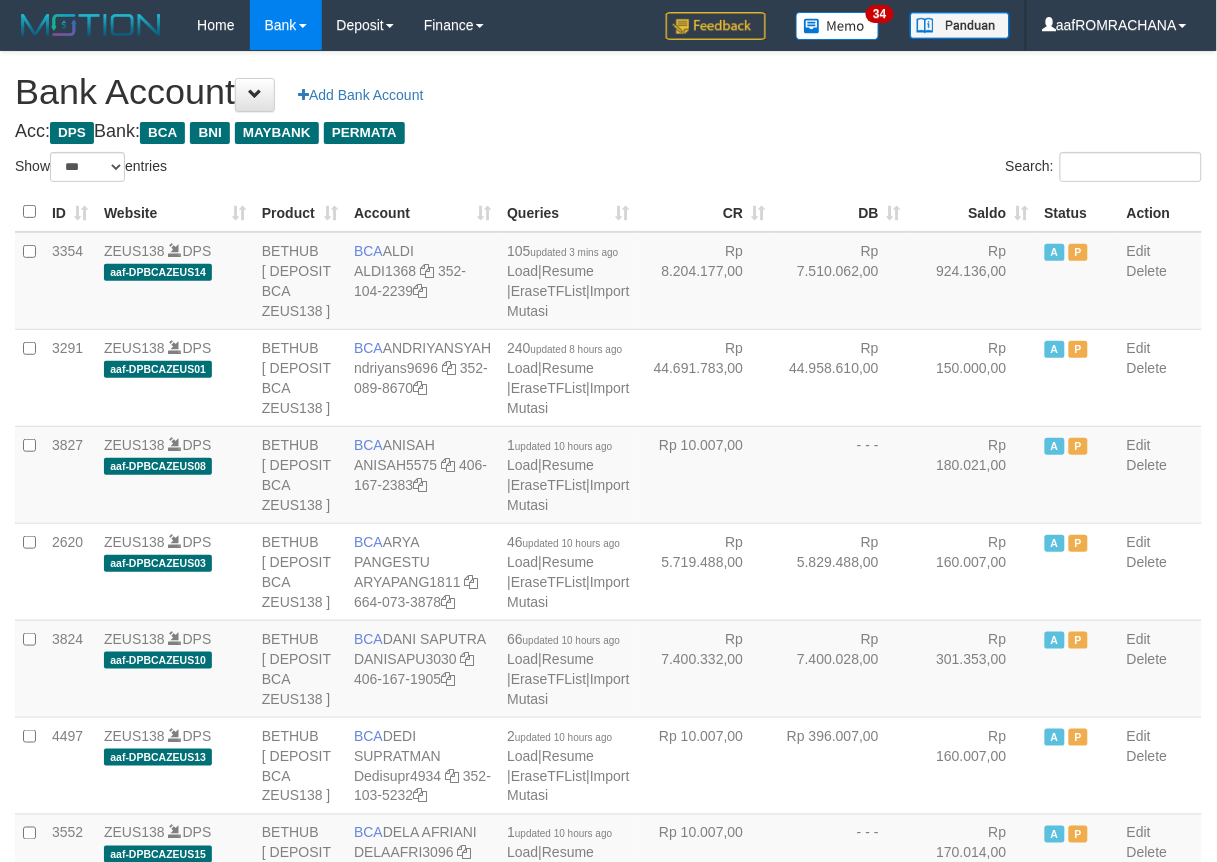 click on "Status" at bounding box center [1078, 212] 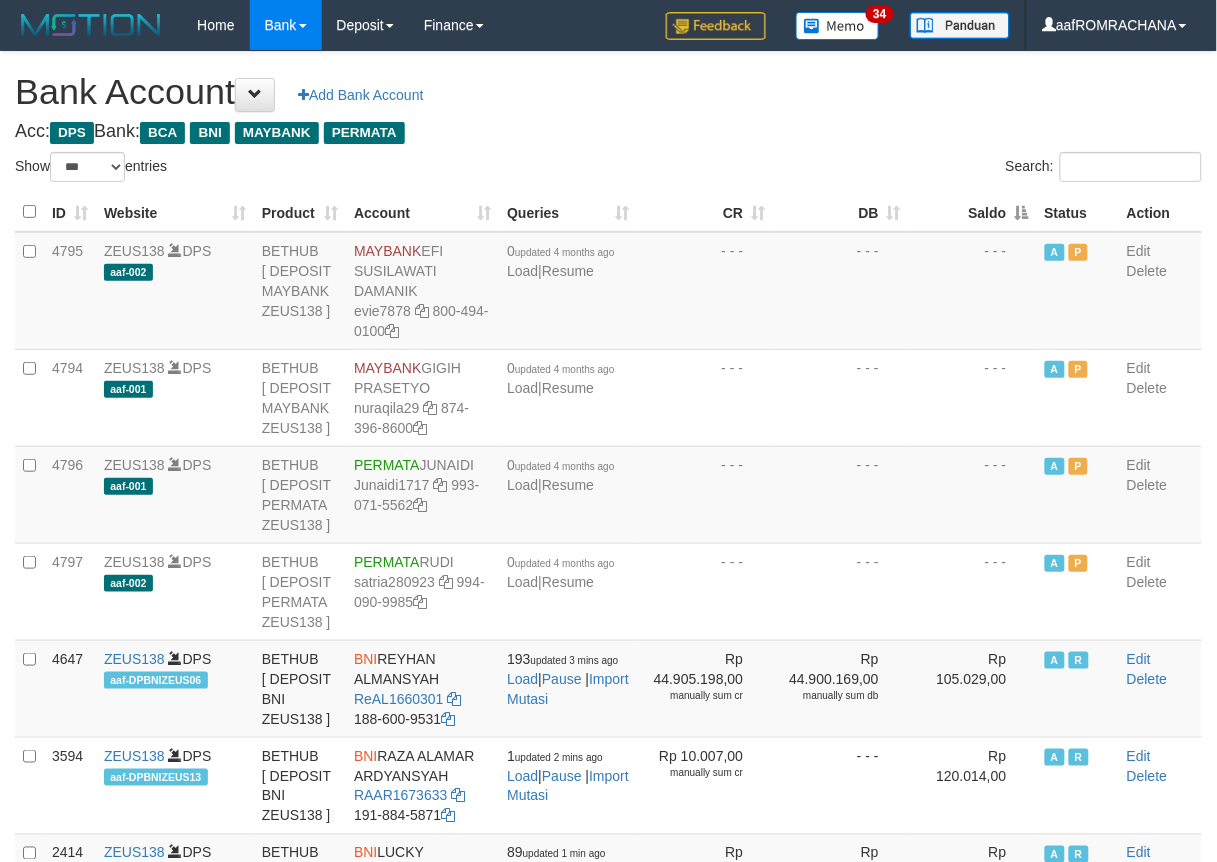 click on "Saldo" at bounding box center [973, 212] 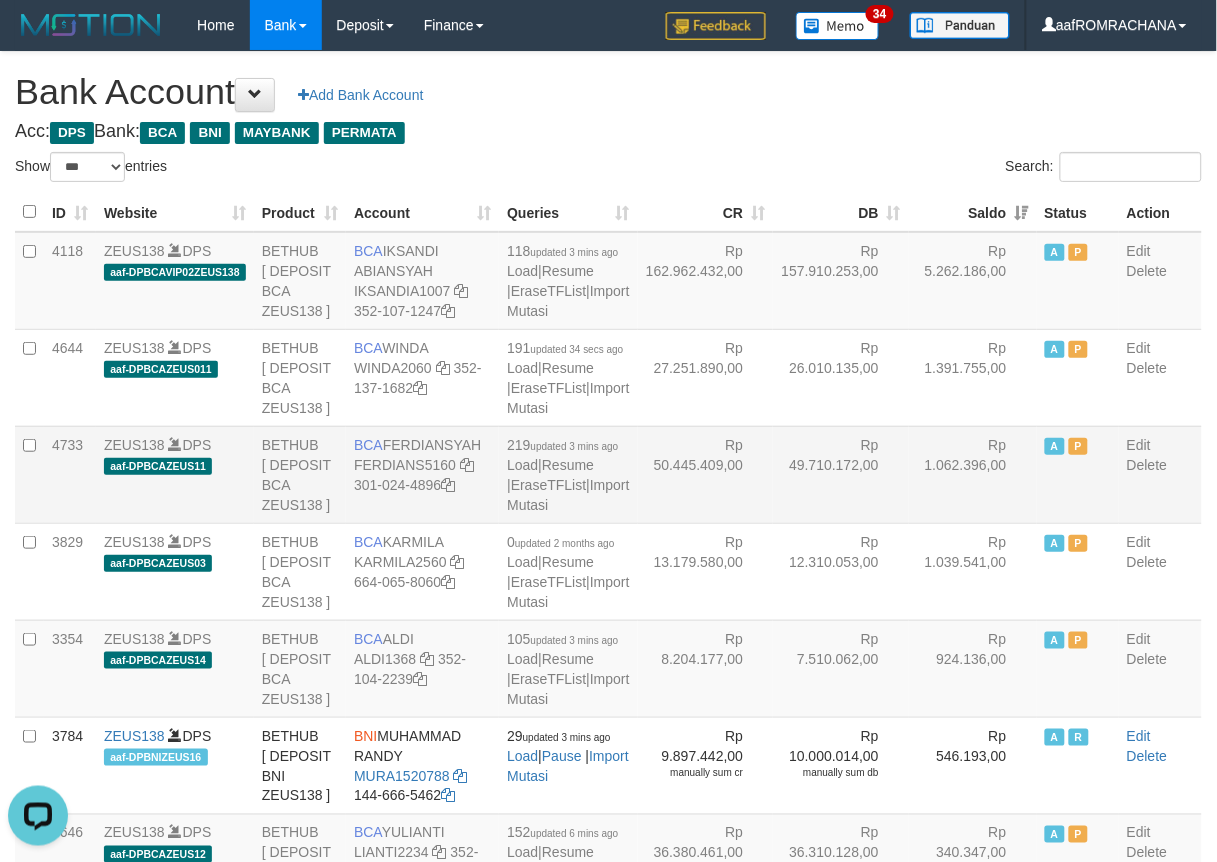 scroll, scrollTop: 0, scrollLeft: 0, axis: both 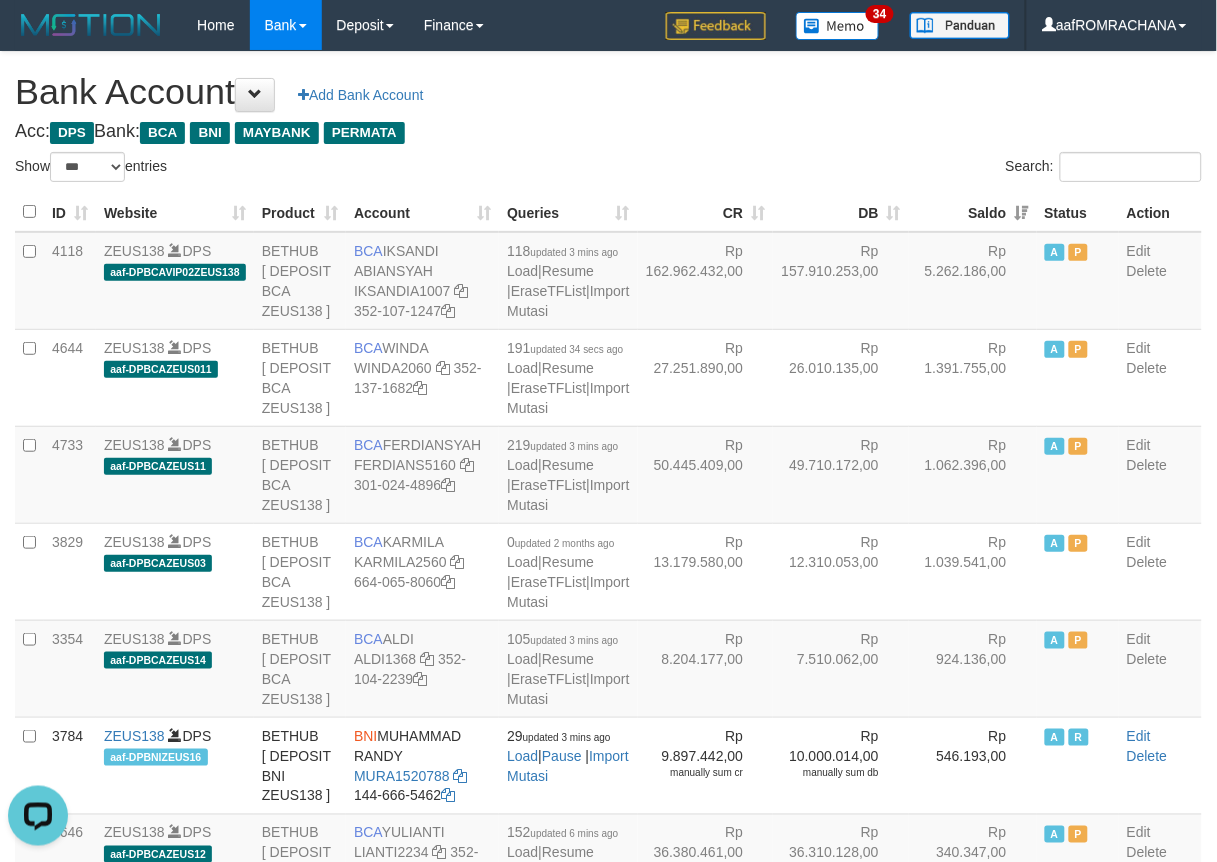 click on "Bank Account
Add Bank Account" at bounding box center (608, 92) 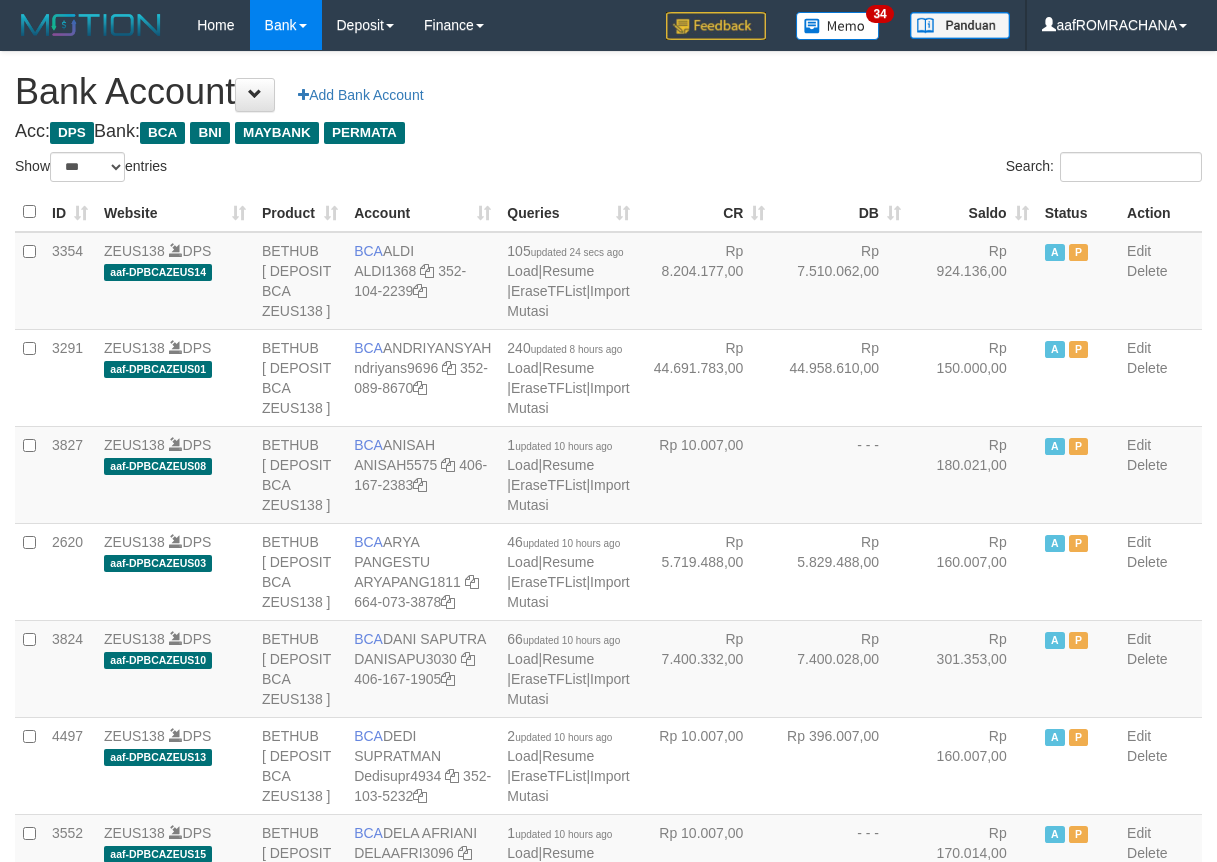 select on "***" 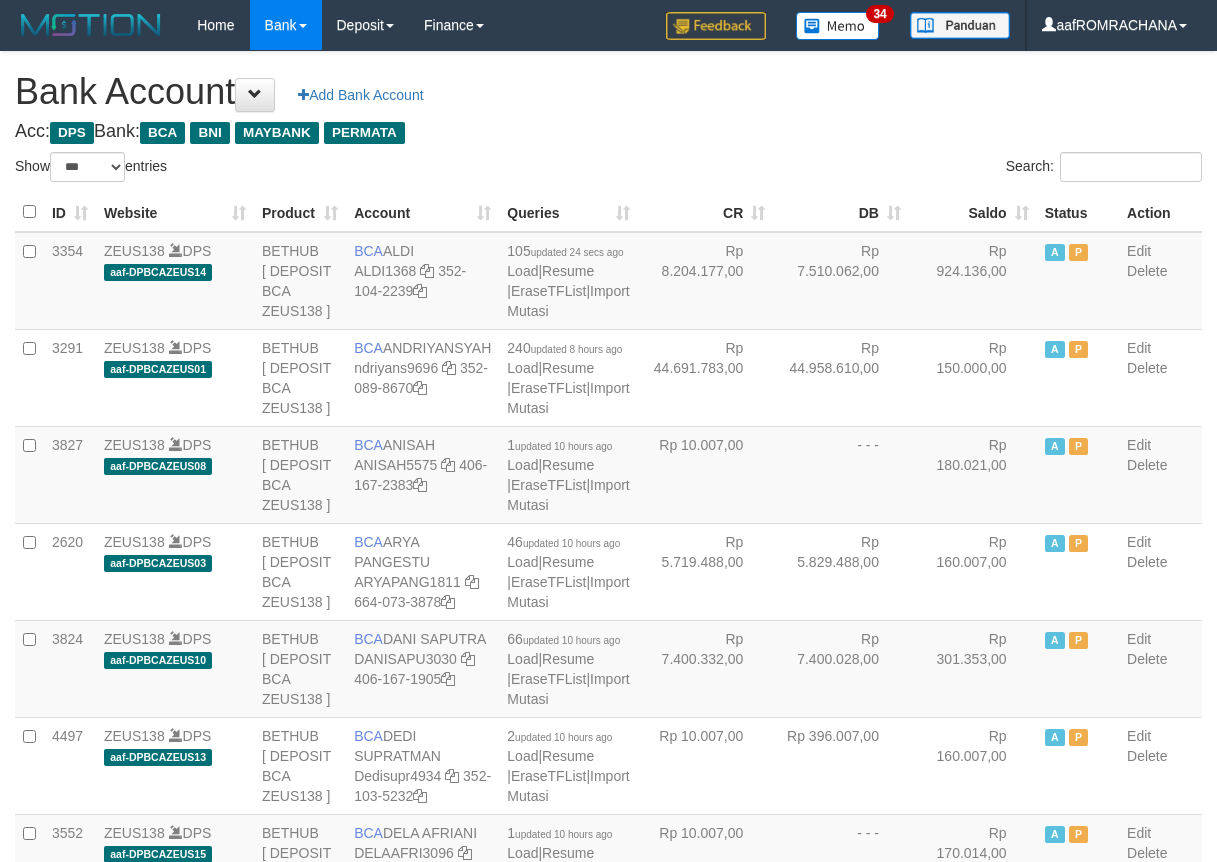 scroll, scrollTop: 0, scrollLeft: 0, axis: both 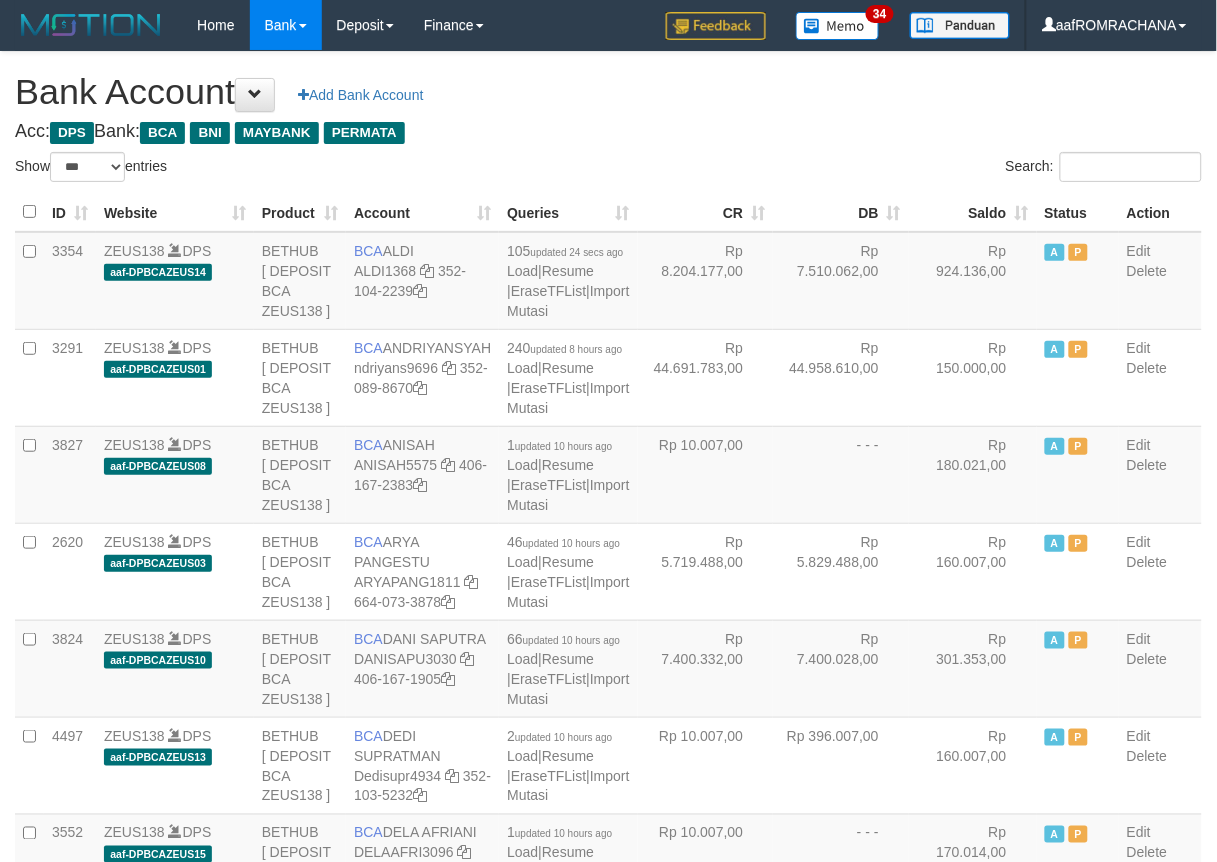 click on "Saldo" at bounding box center [973, 212] 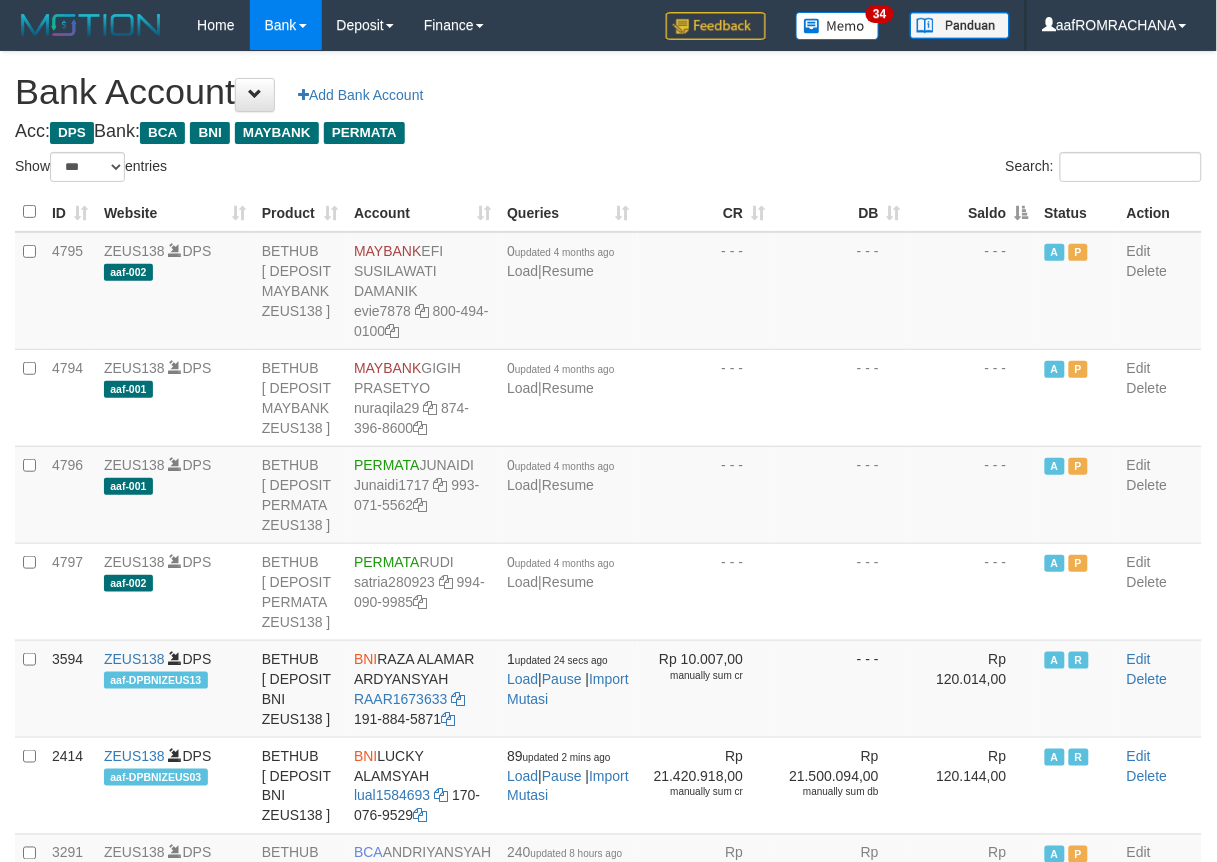 click on "Saldo" at bounding box center (973, 212) 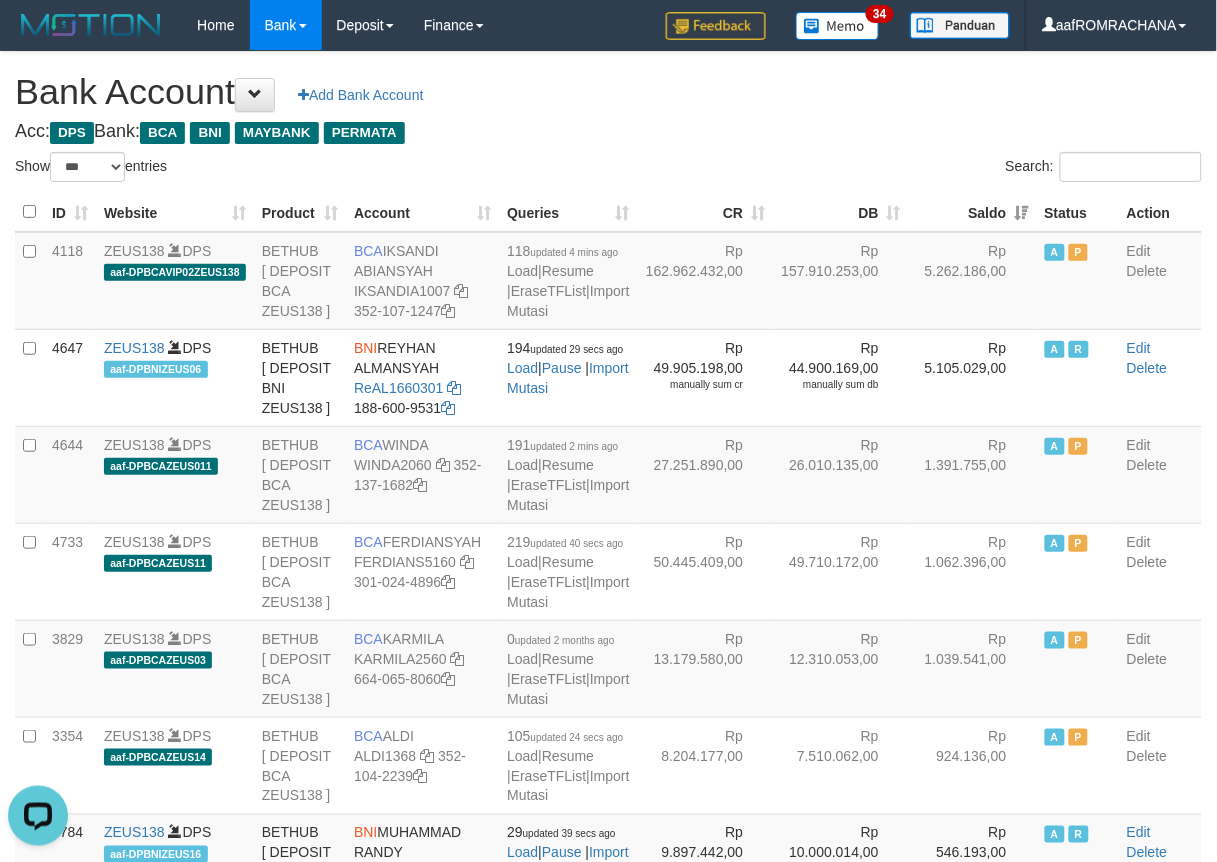 scroll, scrollTop: 0, scrollLeft: 0, axis: both 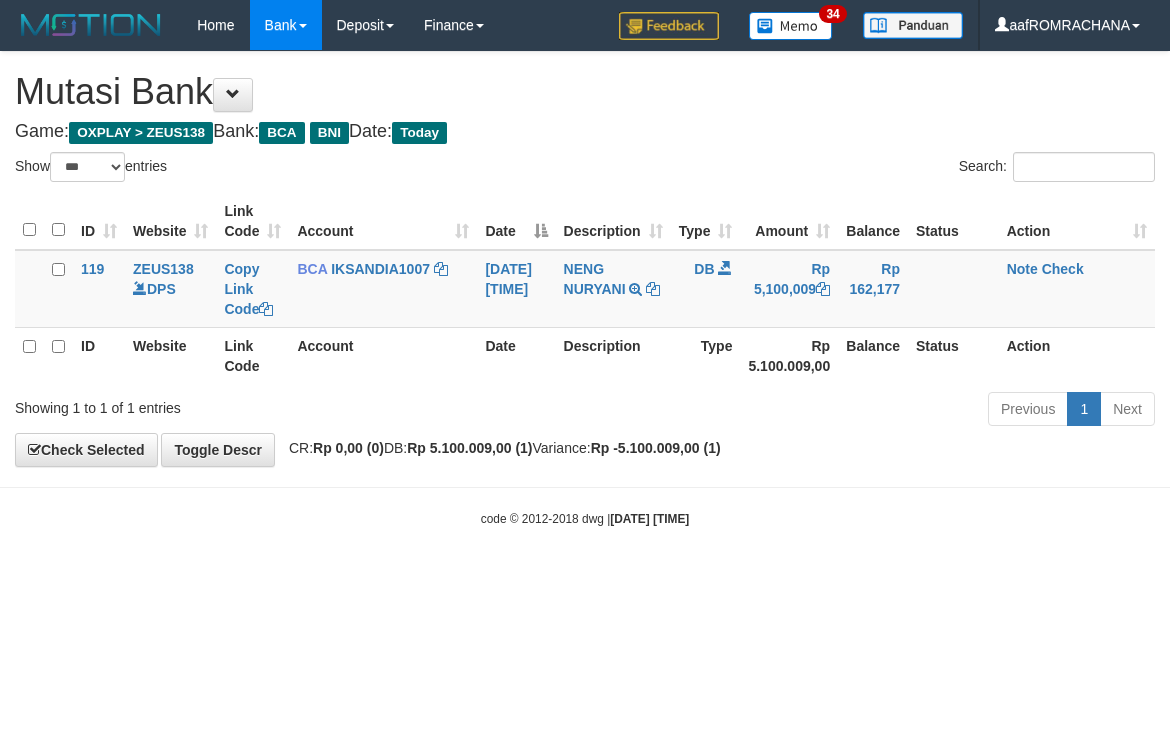 select on "***" 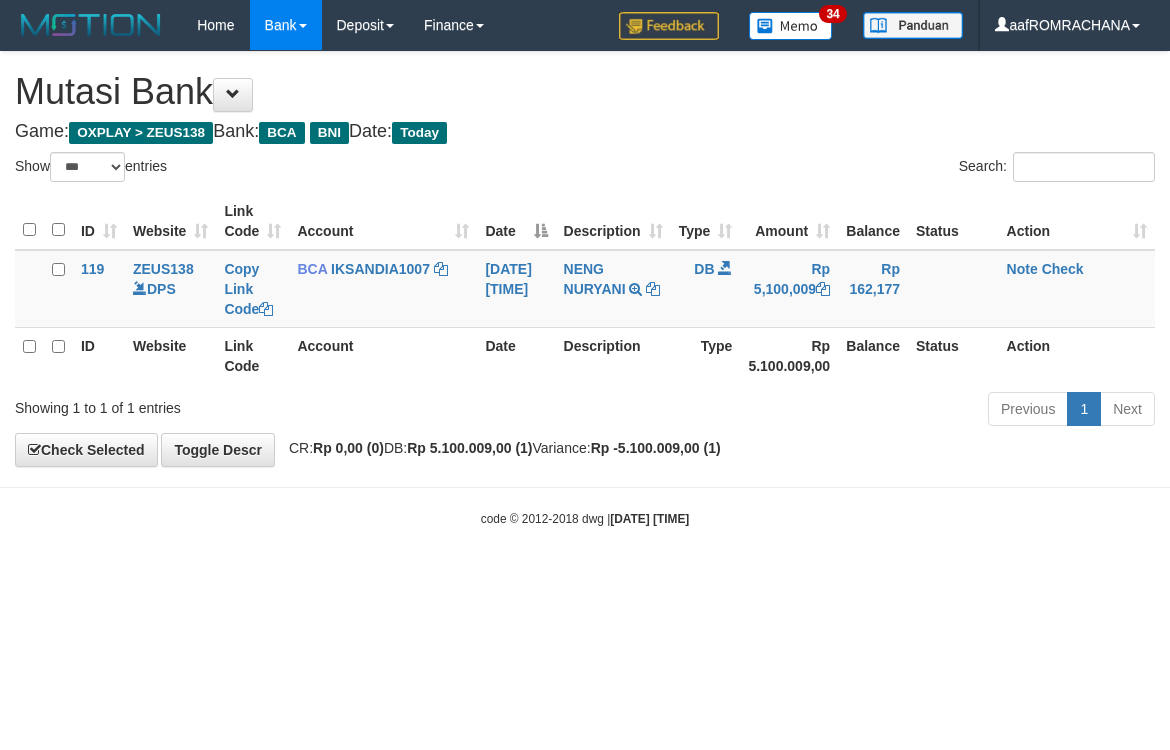 scroll, scrollTop: 0, scrollLeft: 0, axis: both 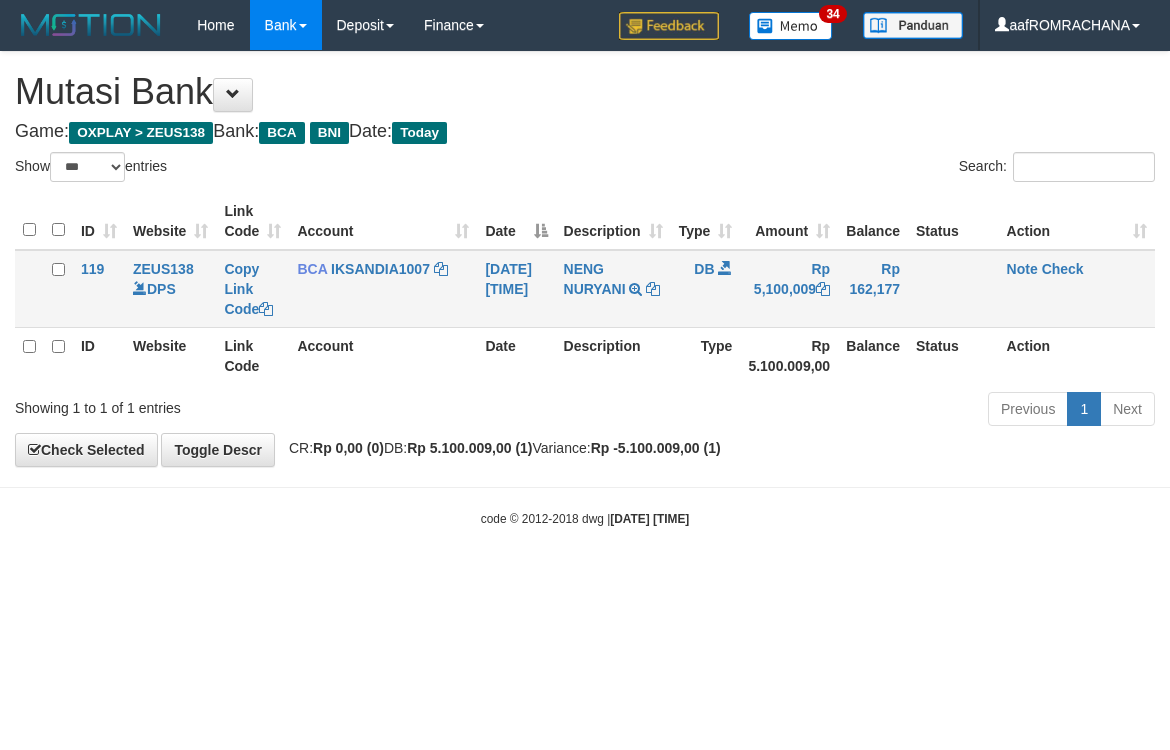 click on "BCA
IKSANDIA1007
DPS
IKSANDI ABIANSYAH
mutasi_20250712_4118 | 119
mutasi_20250712_4118 | 119" at bounding box center [383, 289] 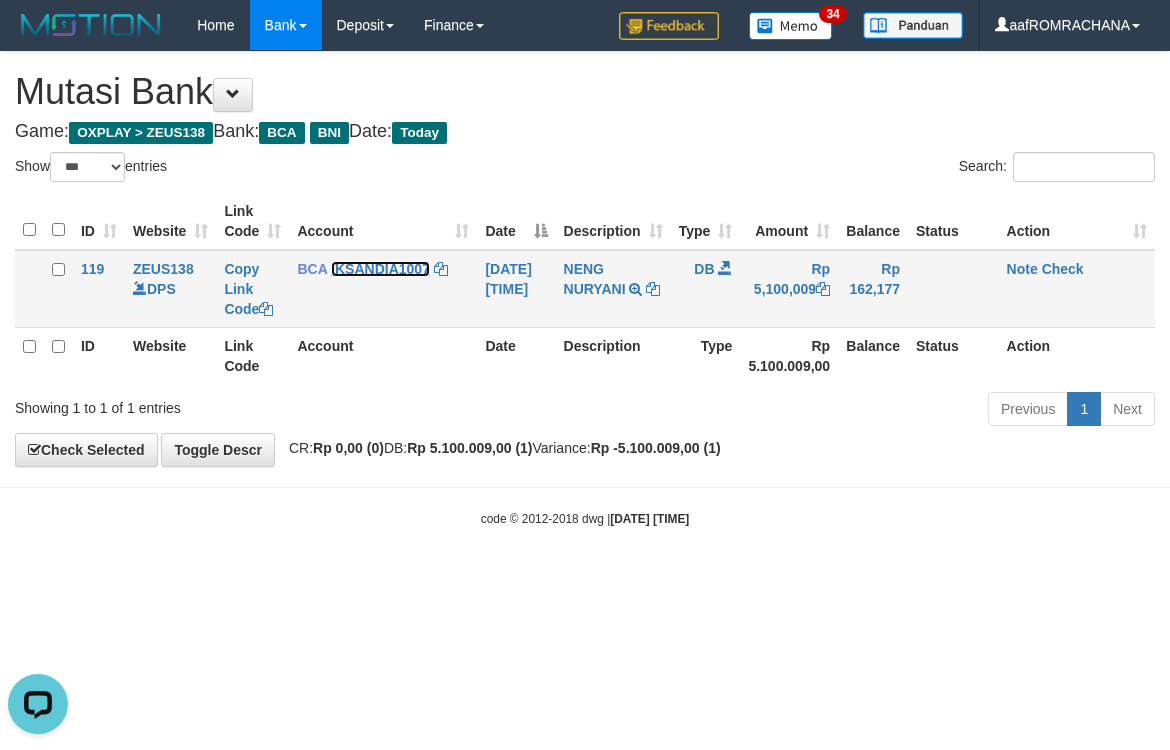 scroll, scrollTop: 0, scrollLeft: 0, axis: both 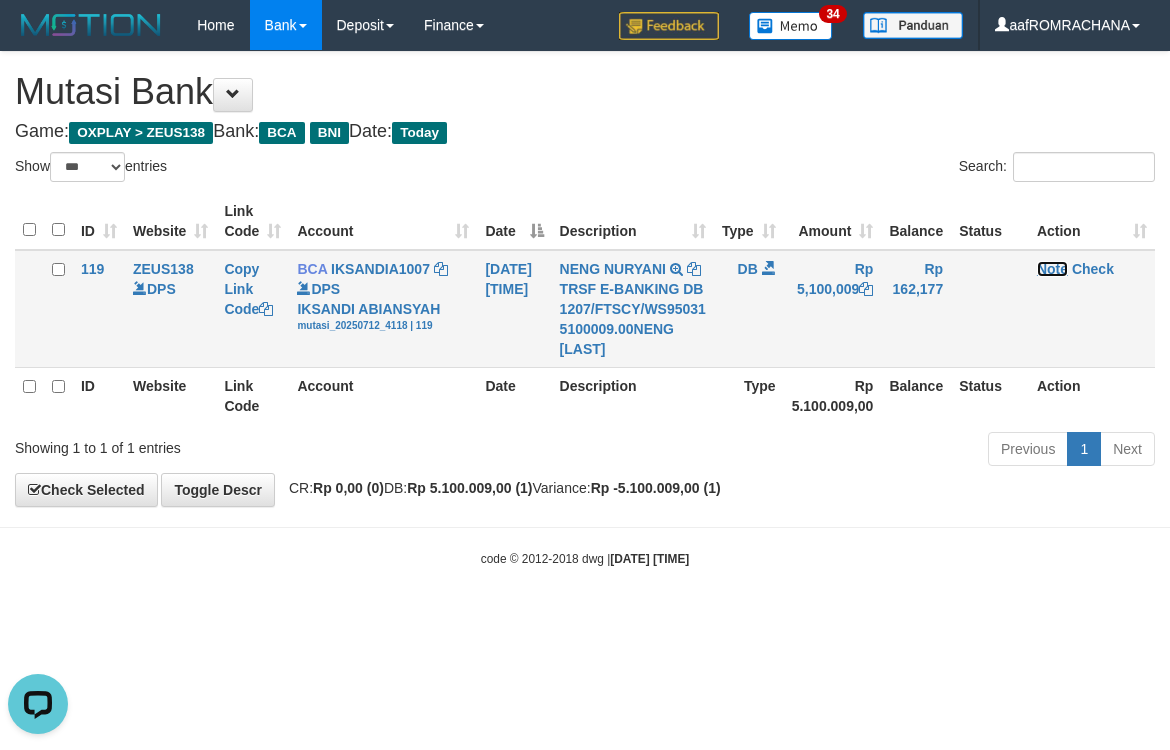 click on "Note" at bounding box center (1052, 269) 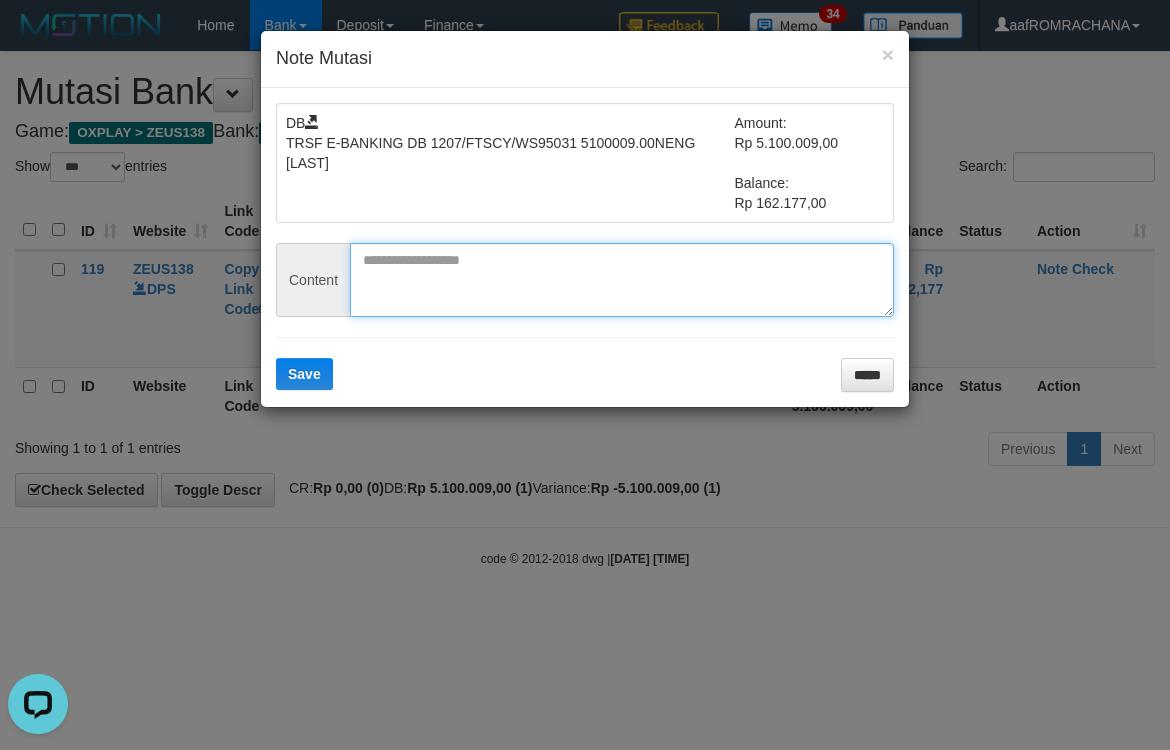 click at bounding box center (622, 280) 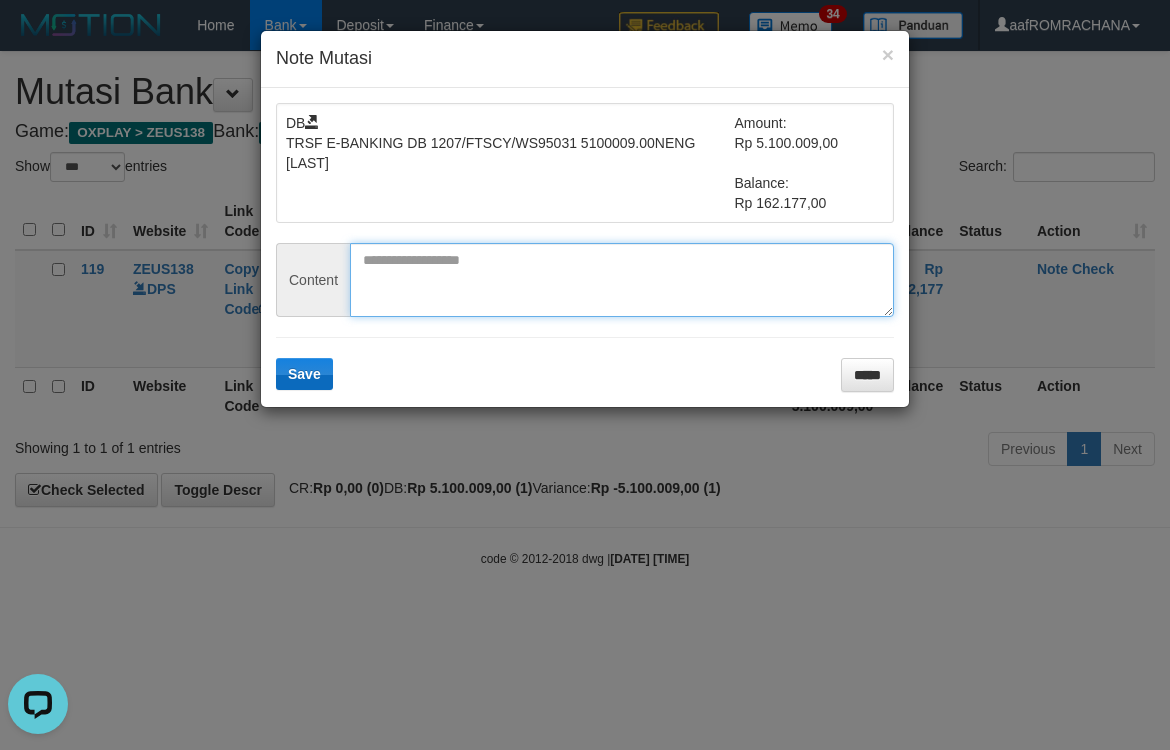 paste on "**********" 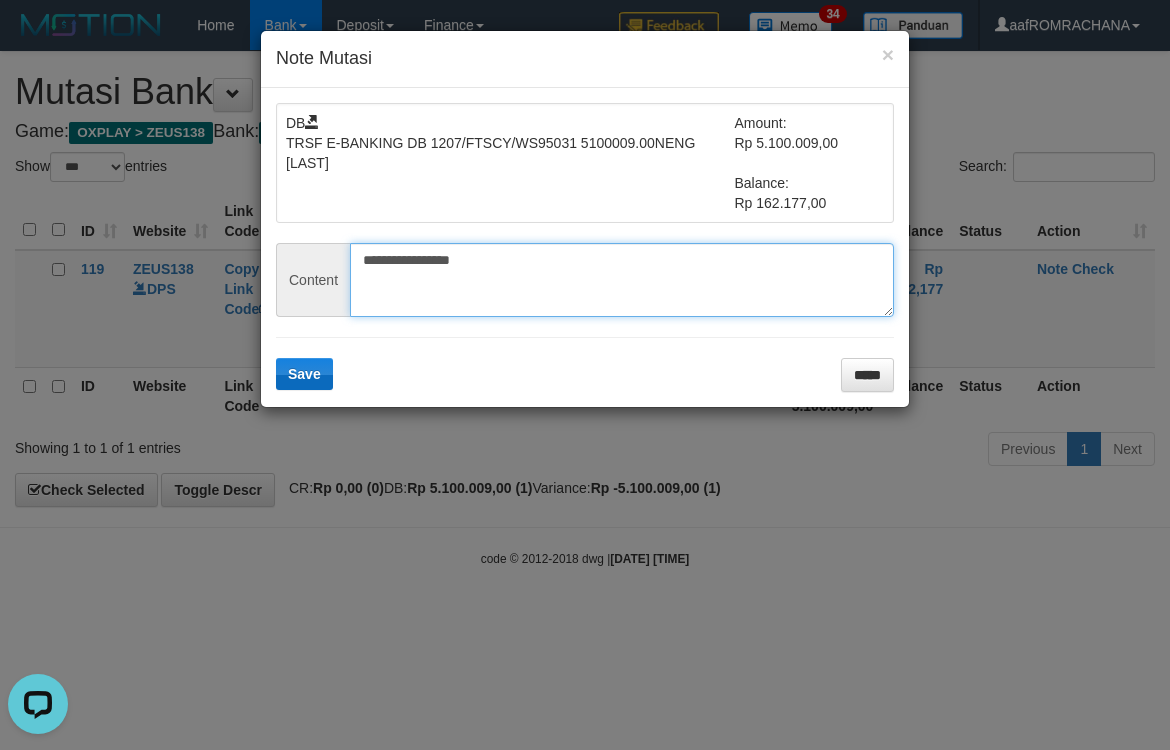 type on "**********" 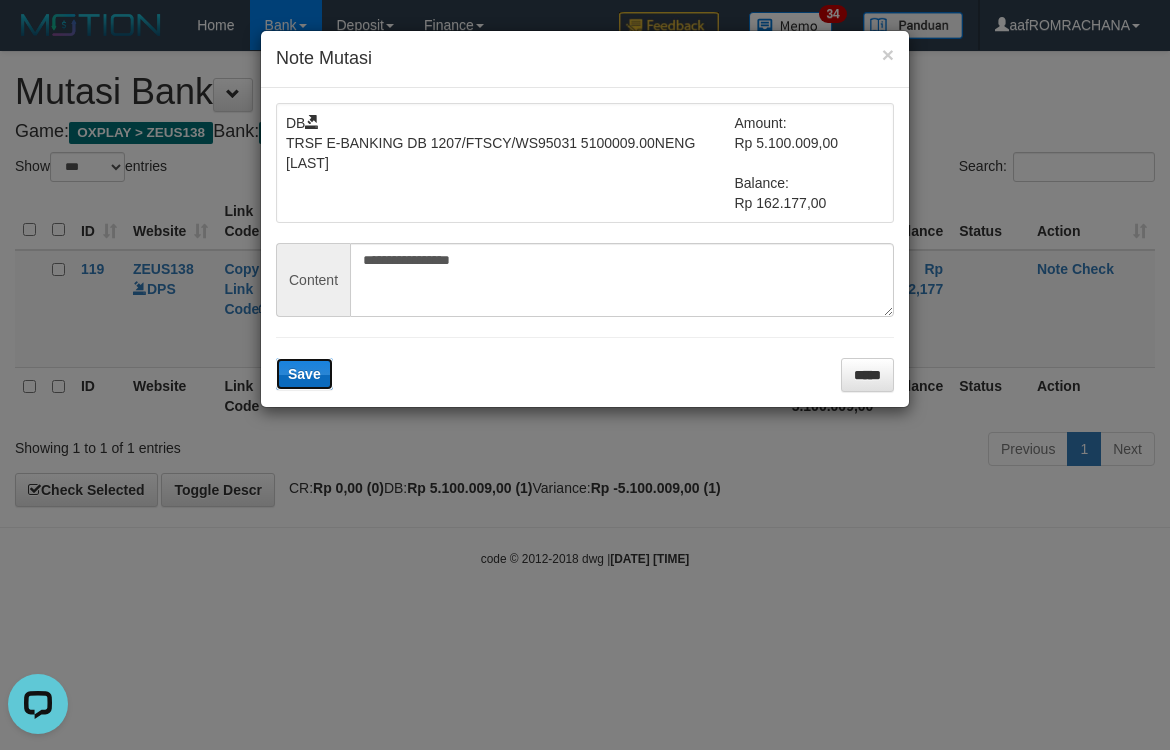 click on "Save" at bounding box center (304, 374) 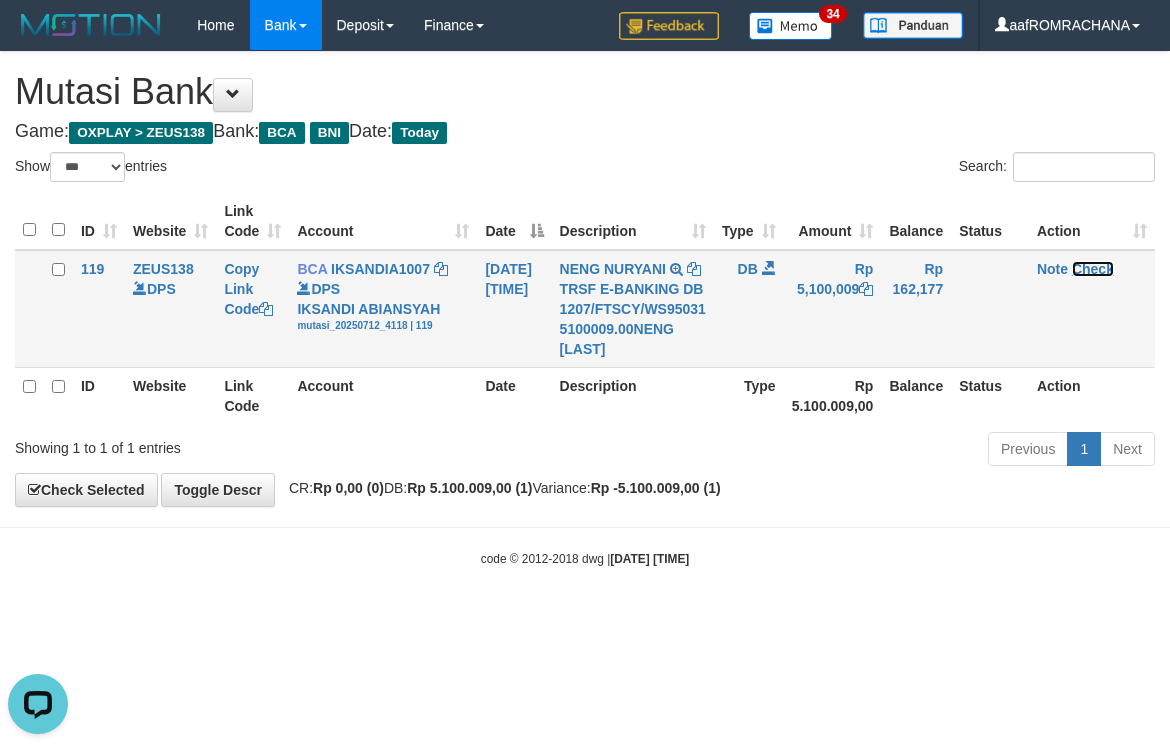 click on "Check" at bounding box center [1093, 269] 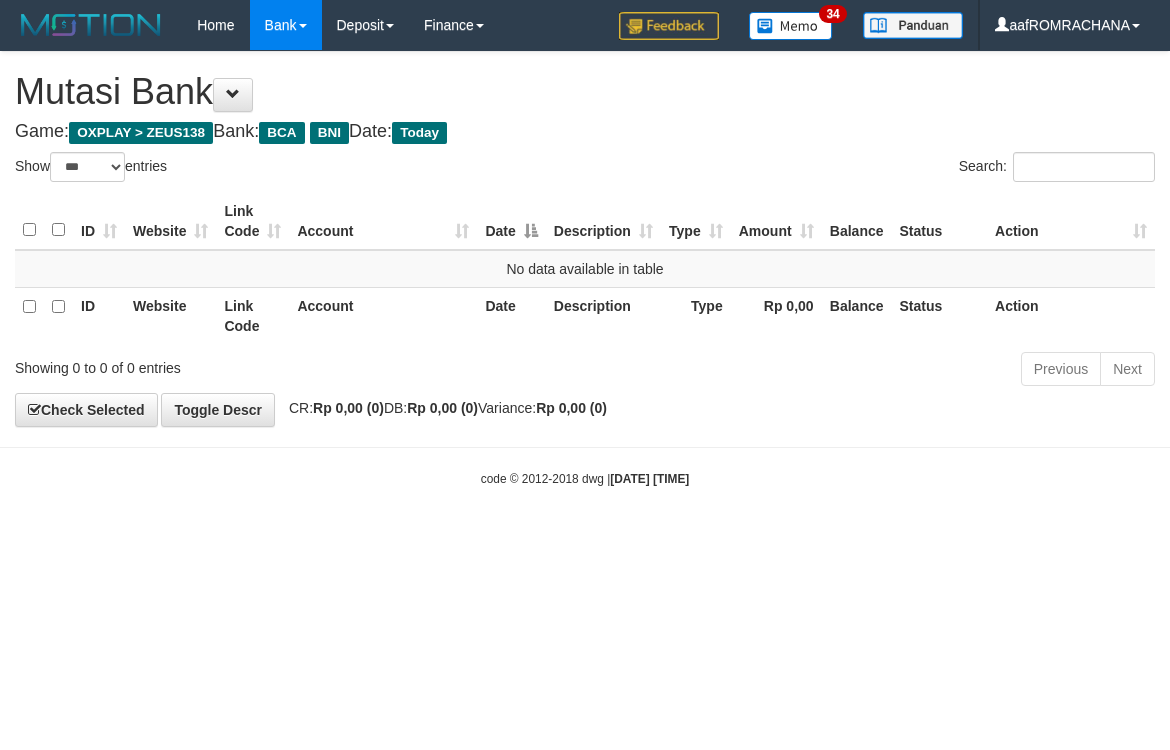 select on "***" 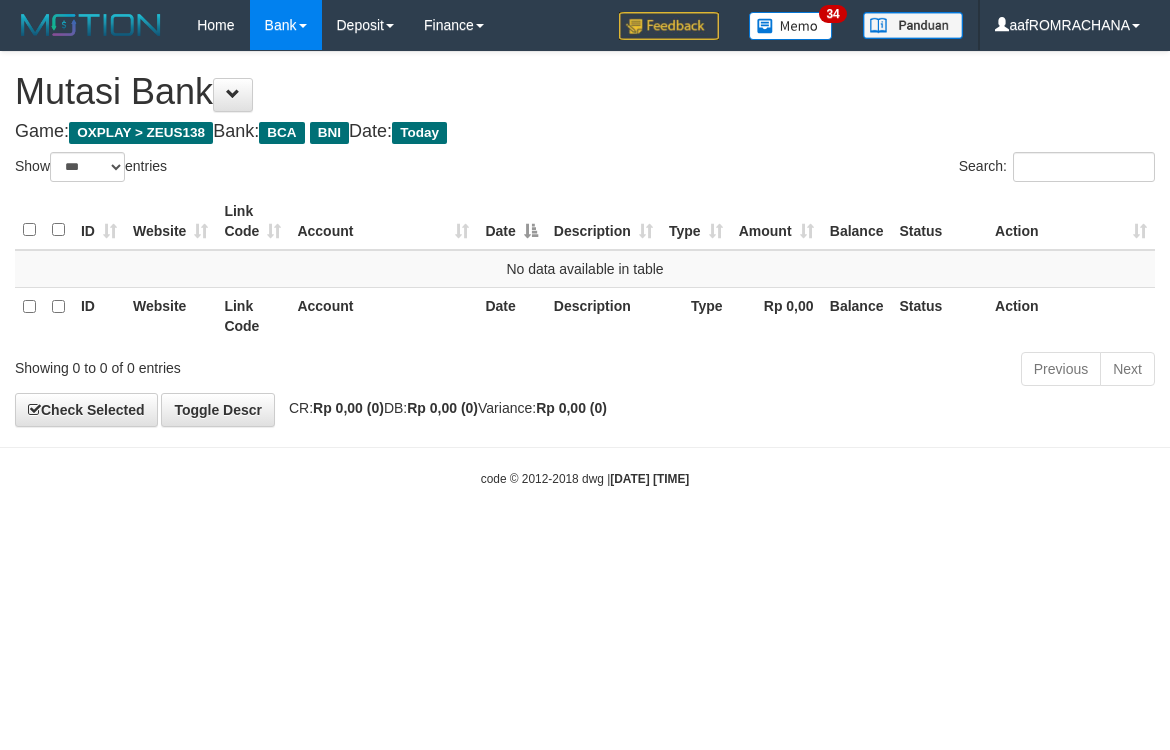 scroll, scrollTop: 0, scrollLeft: 0, axis: both 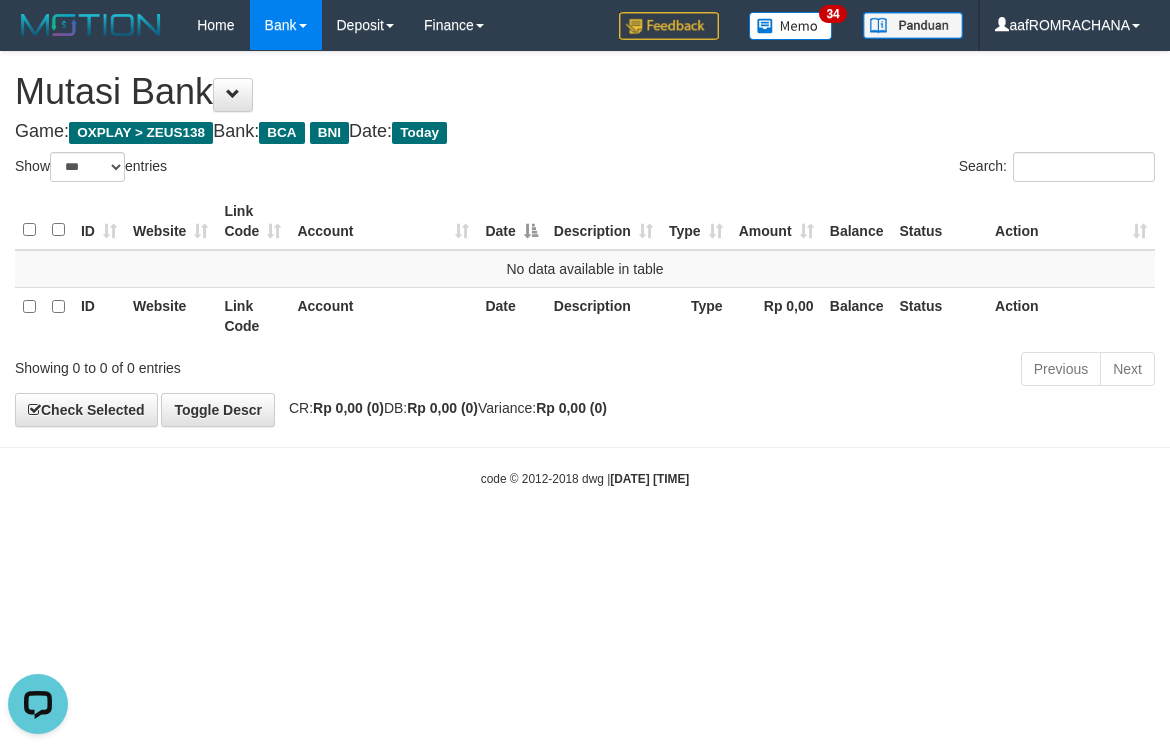 click on "Toggle navigation
Home
Bank
Account List
Load
By Website
Group
[OXPLAY]													ZEUS138
By Load Group (DPS)
Sync" at bounding box center (585, 269) 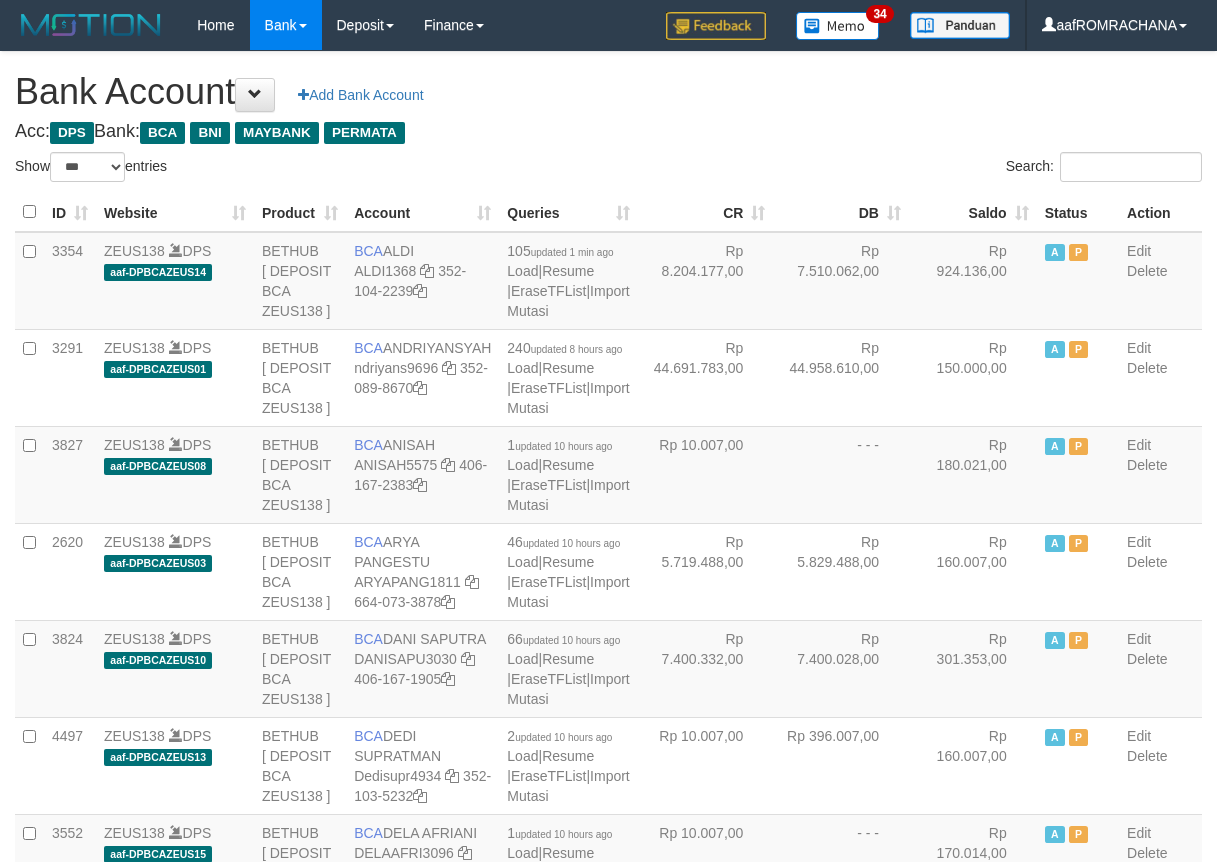 select on "***" 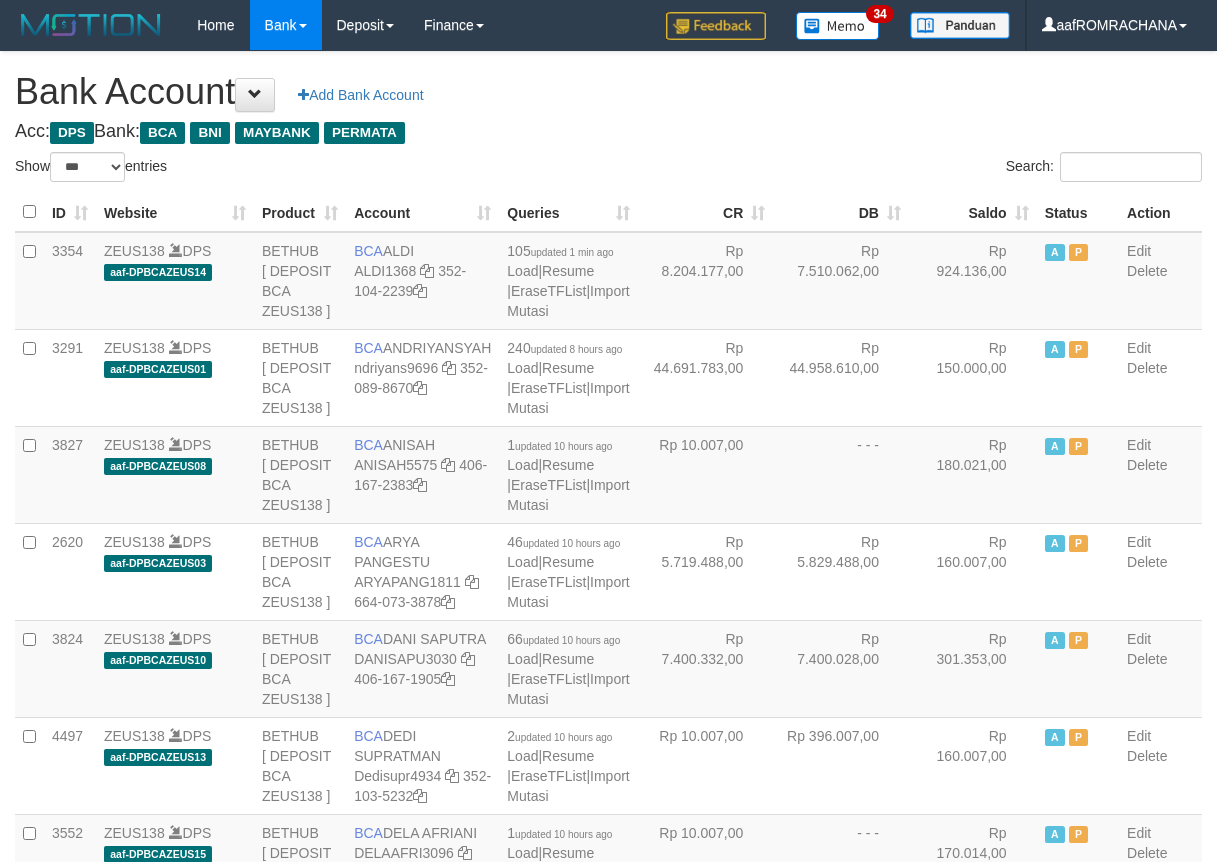 scroll, scrollTop: 0, scrollLeft: 0, axis: both 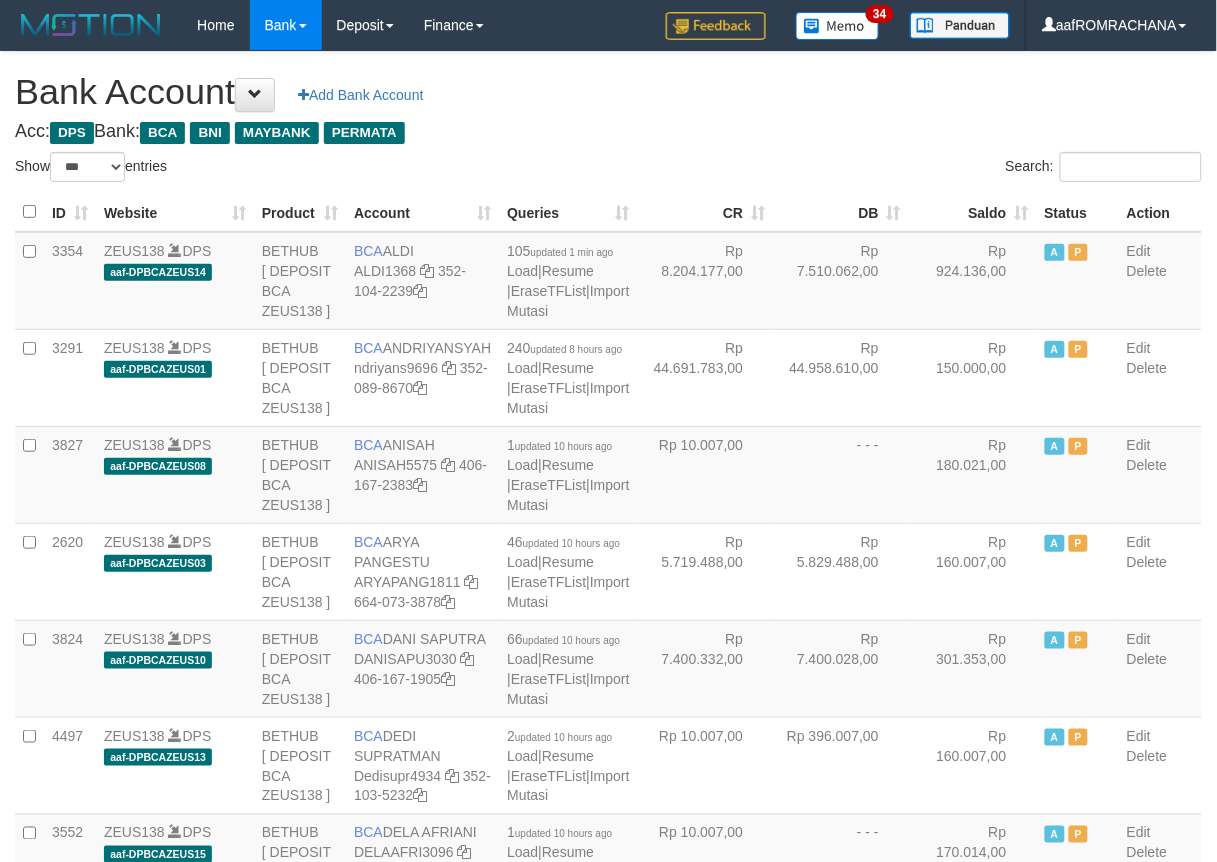click on "Saldo" at bounding box center (973, 212) 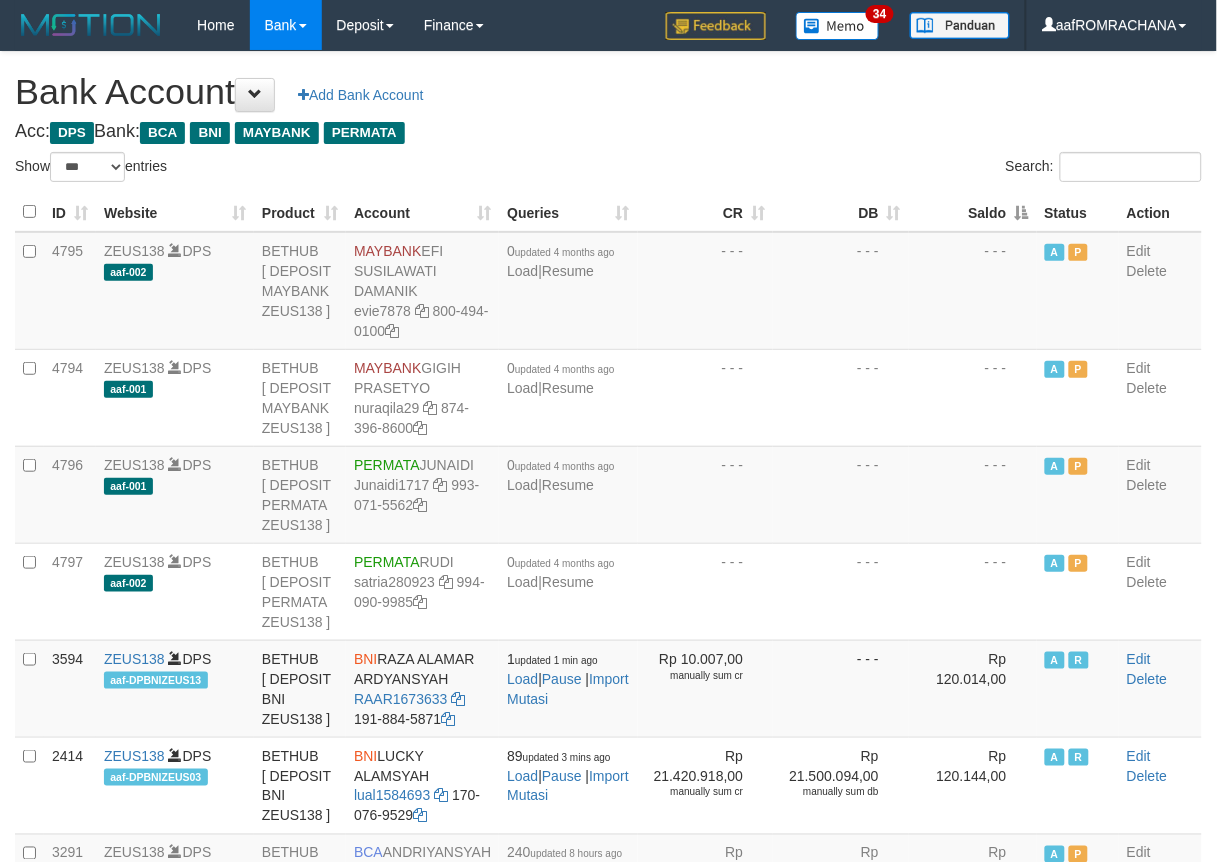click on "Saldo" at bounding box center (973, 212) 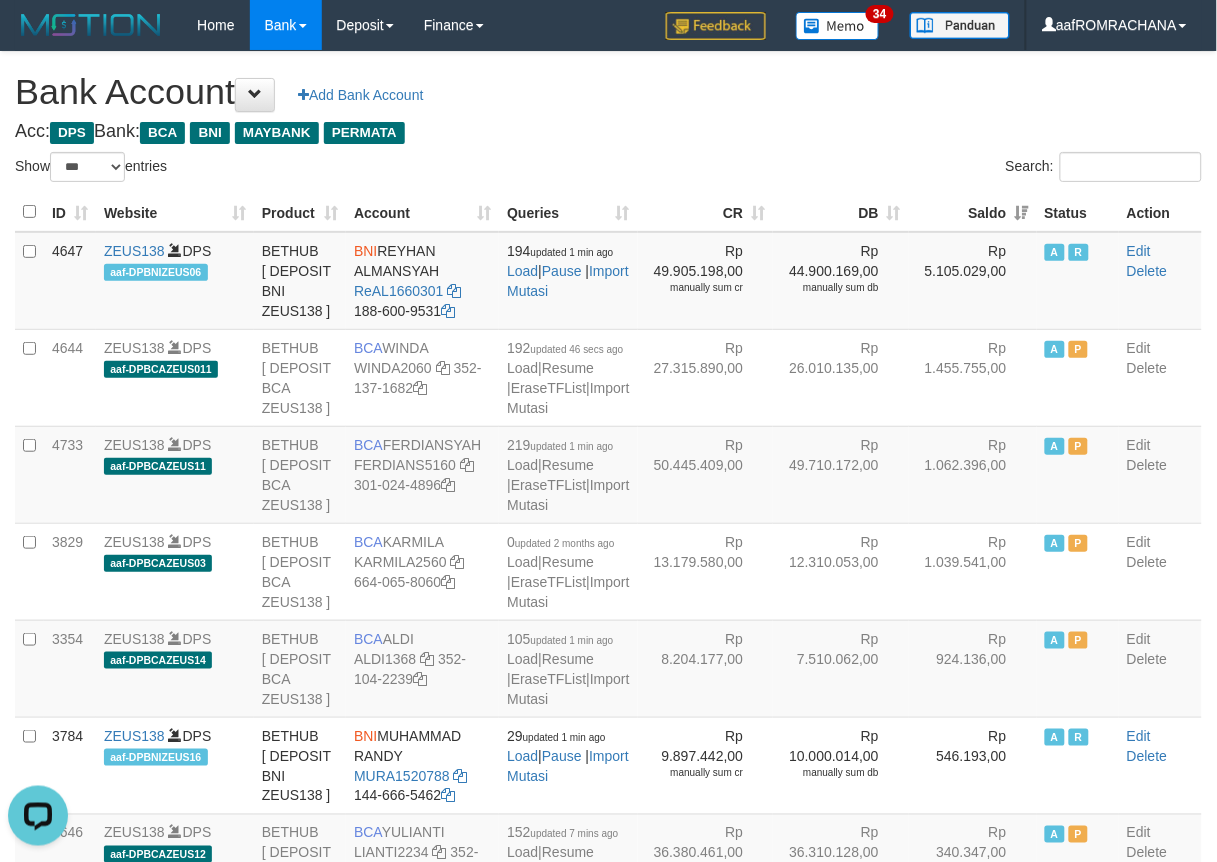 scroll, scrollTop: 0, scrollLeft: 0, axis: both 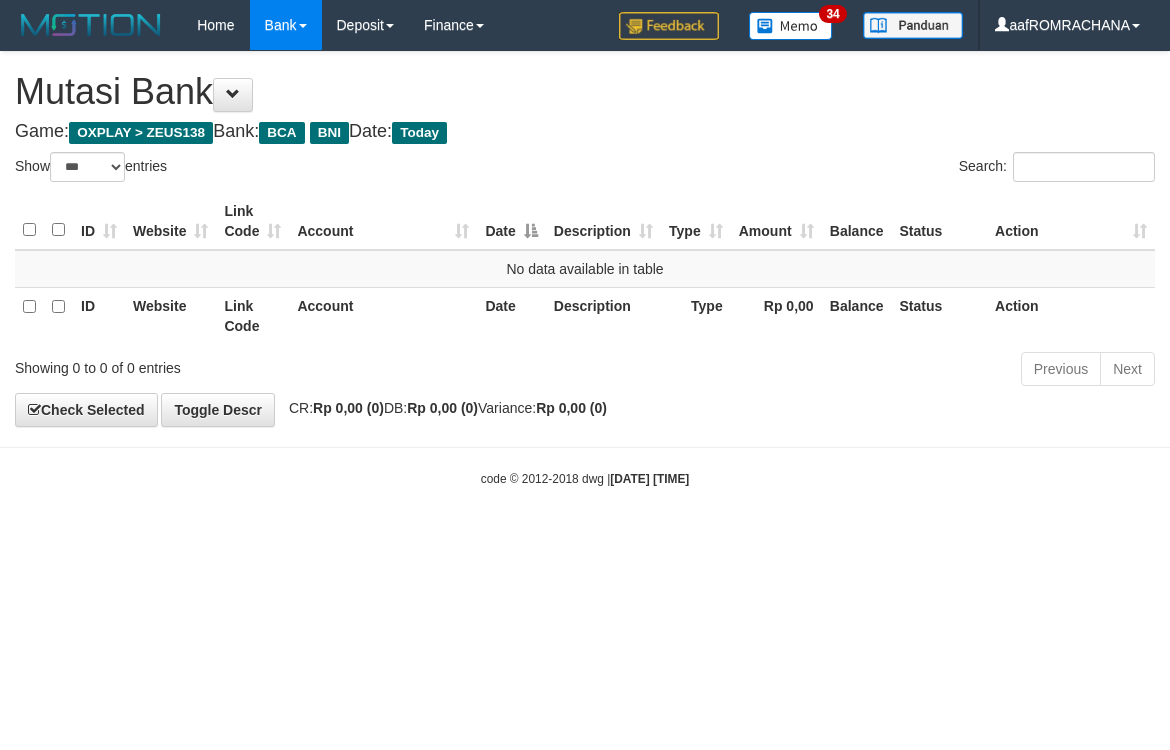 select on "***" 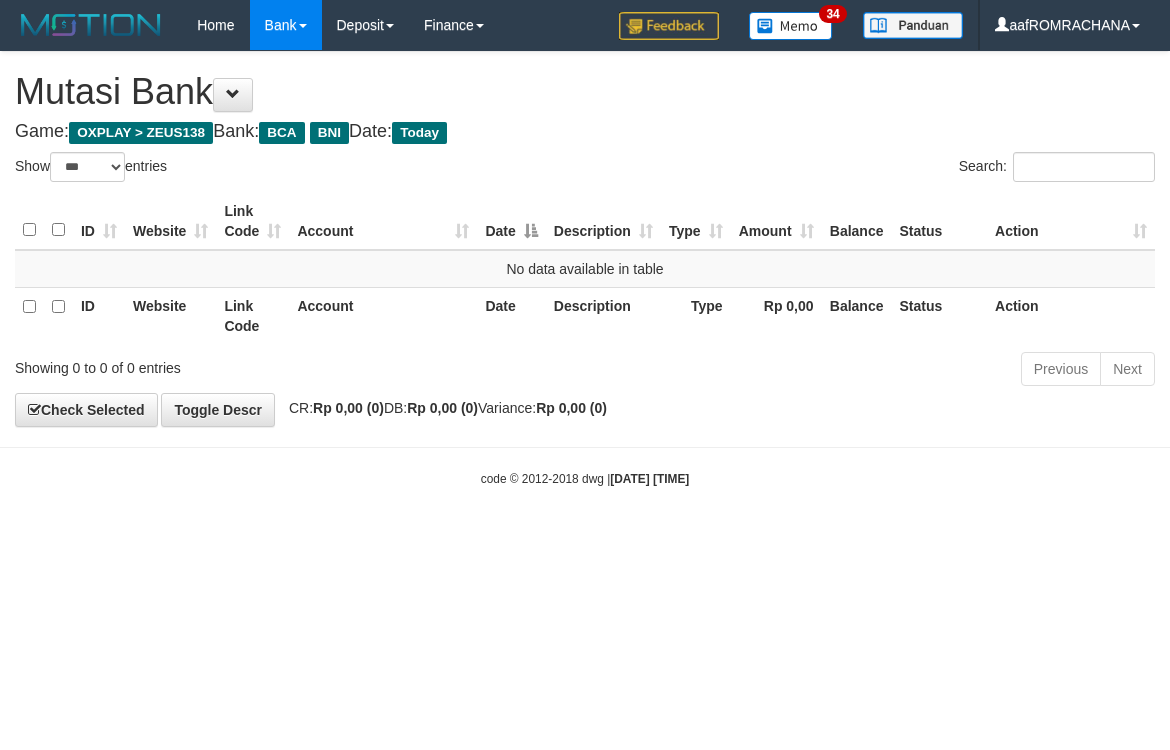 scroll, scrollTop: 0, scrollLeft: 0, axis: both 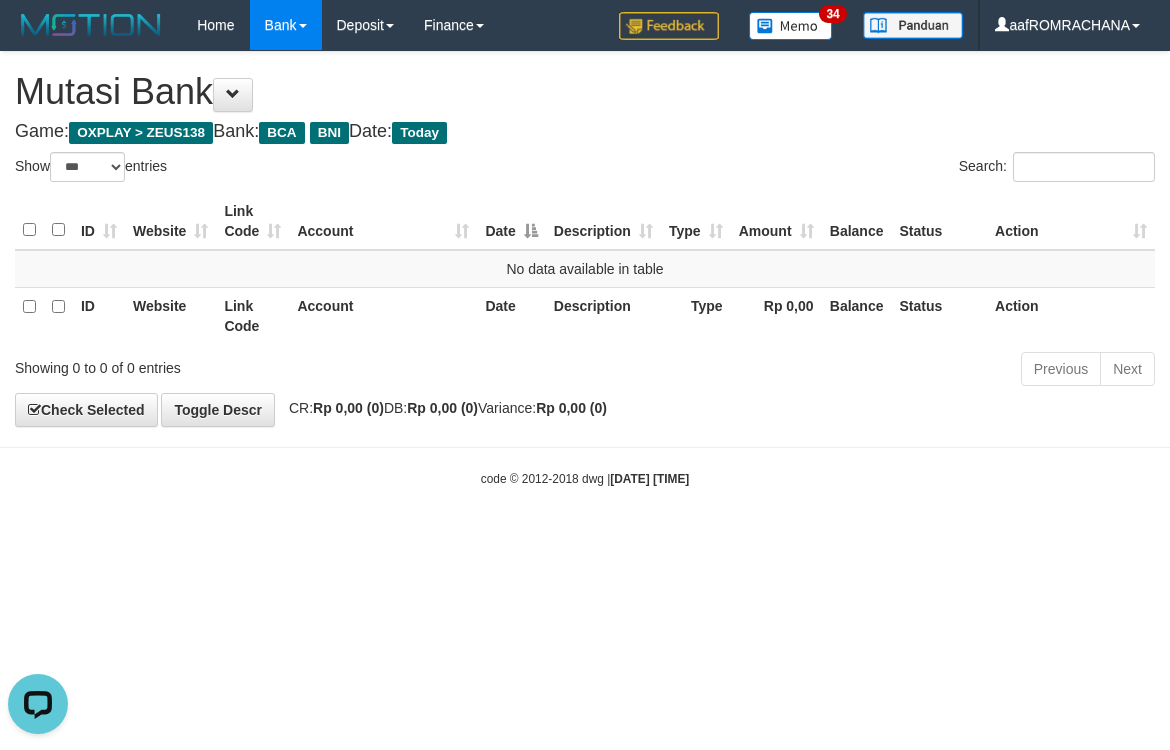 click on "Toggle navigation
Home
Bank
Account List
Load
By Website
Group
[OXPLAY]													ZEUS138
By Load Group (DPS)
Sync" at bounding box center (585, 269) 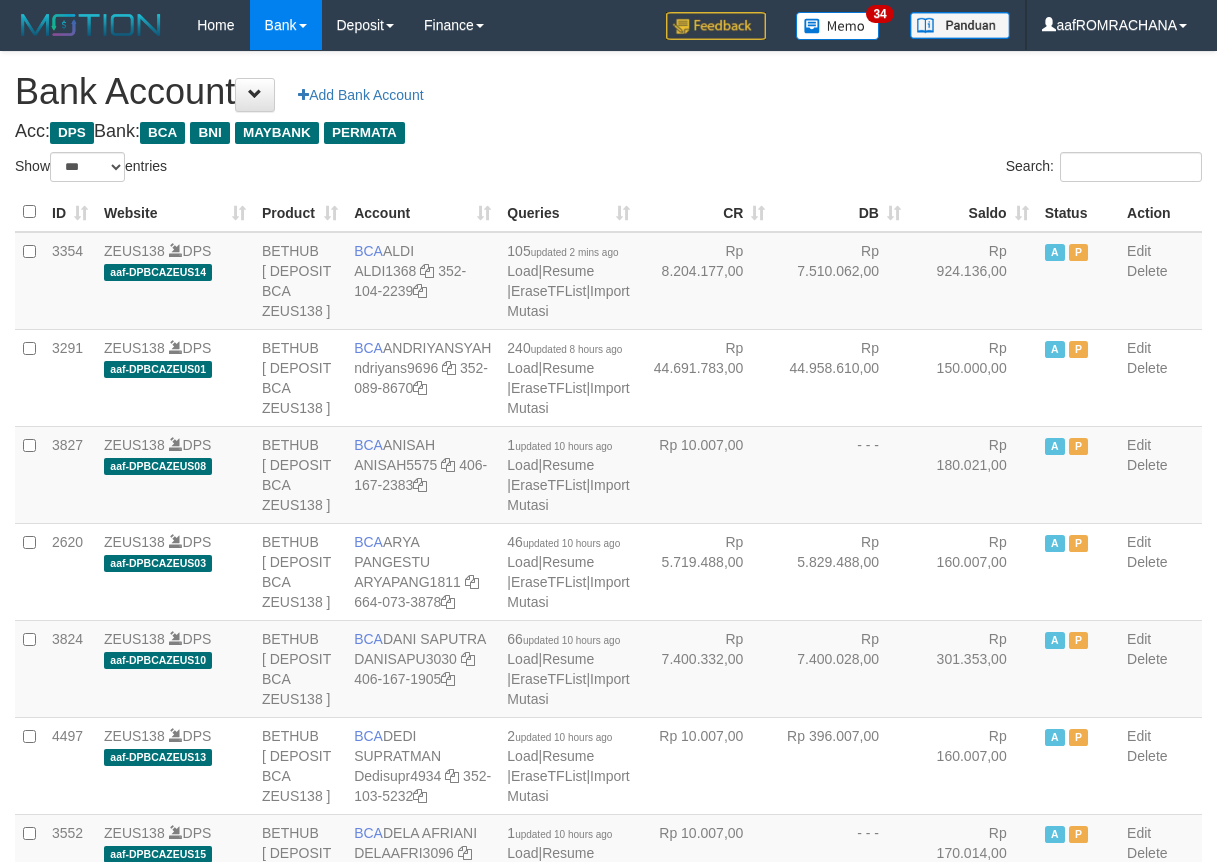 select on "***" 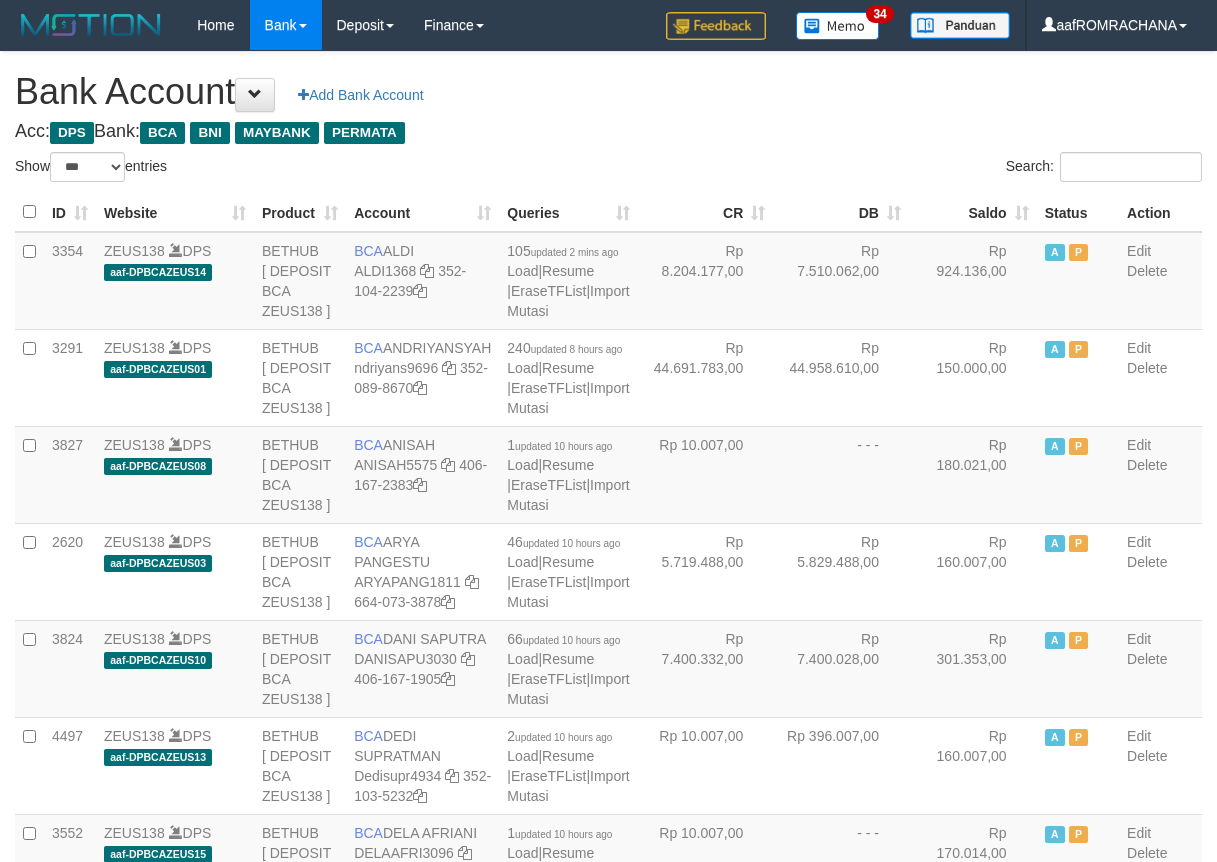 scroll, scrollTop: 0, scrollLeft: 0, axis: both 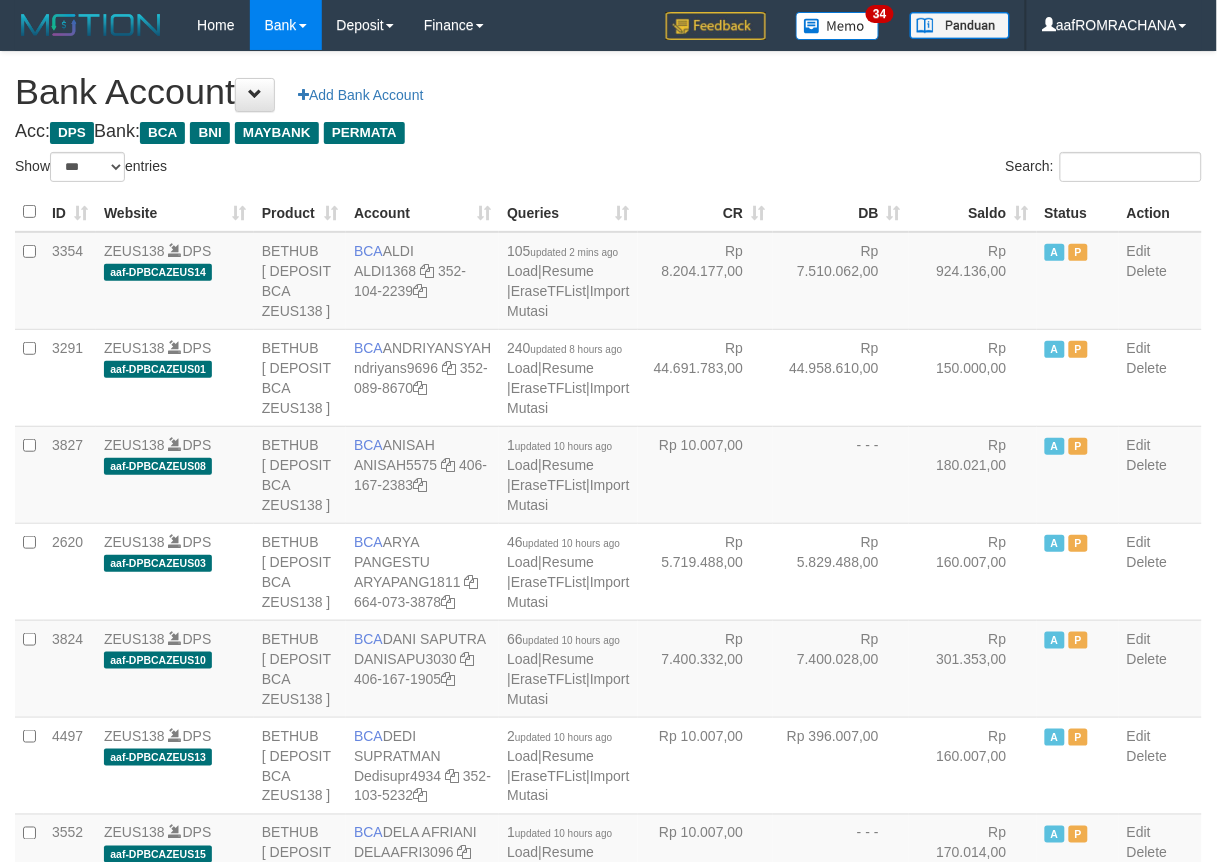 click on "Saldo" at bounding box center (973, 212) 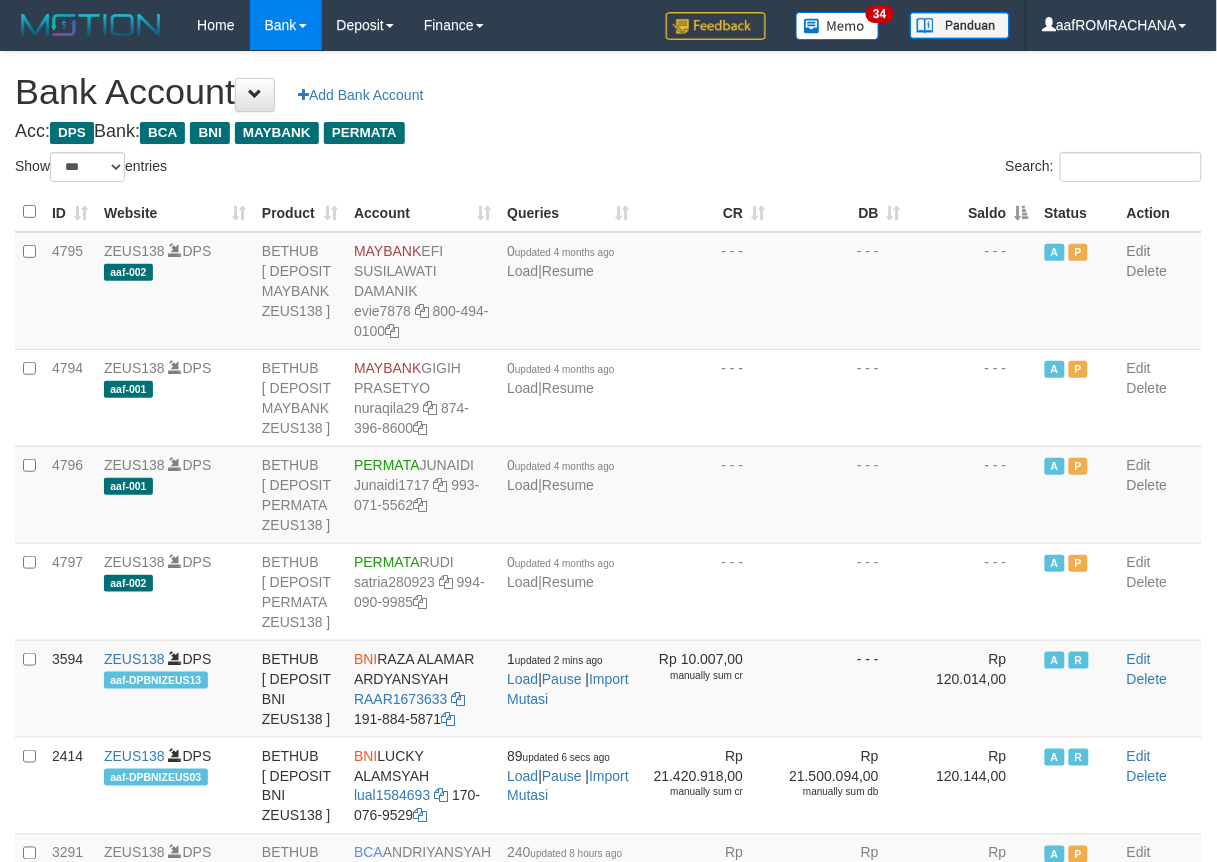 click on "Saldo" at bounding box center [973, 212] 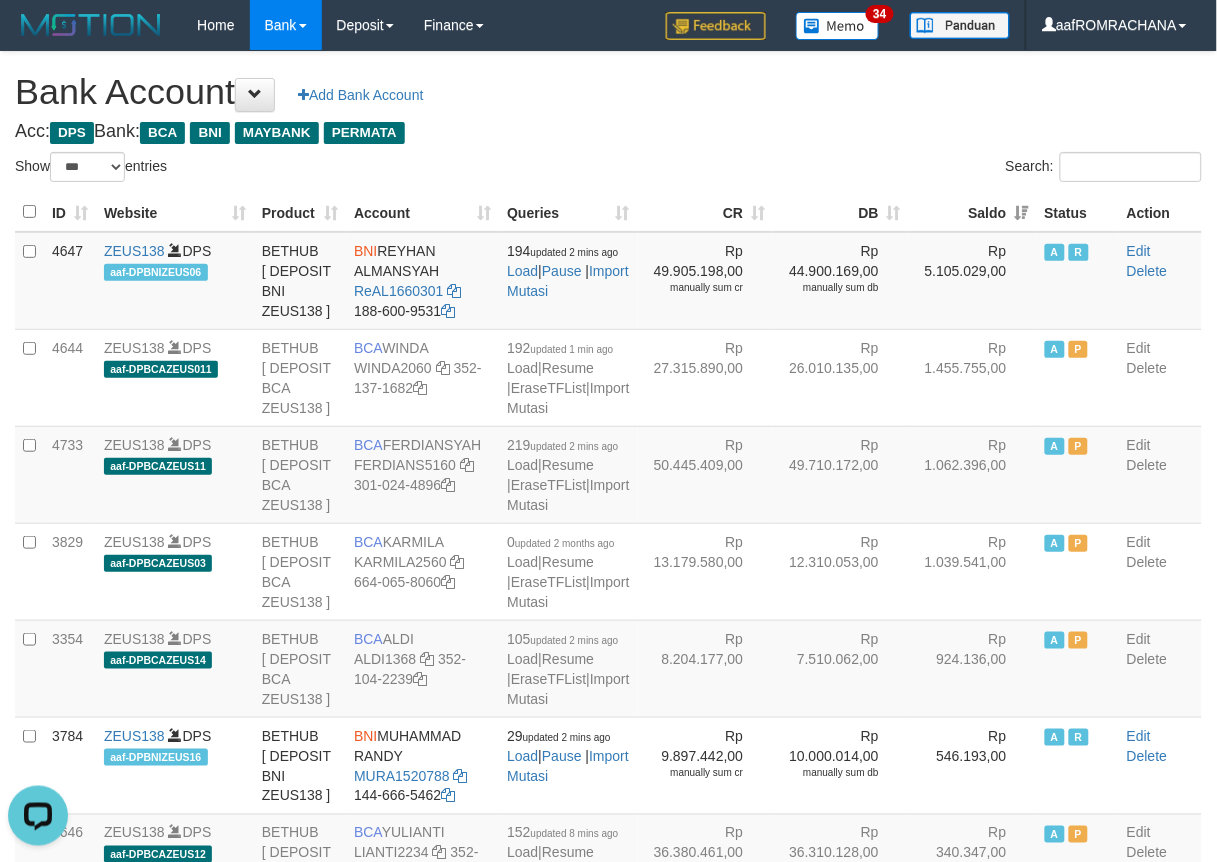 scroll, scrollTop: 0, scrollLeft: 0, axis: both 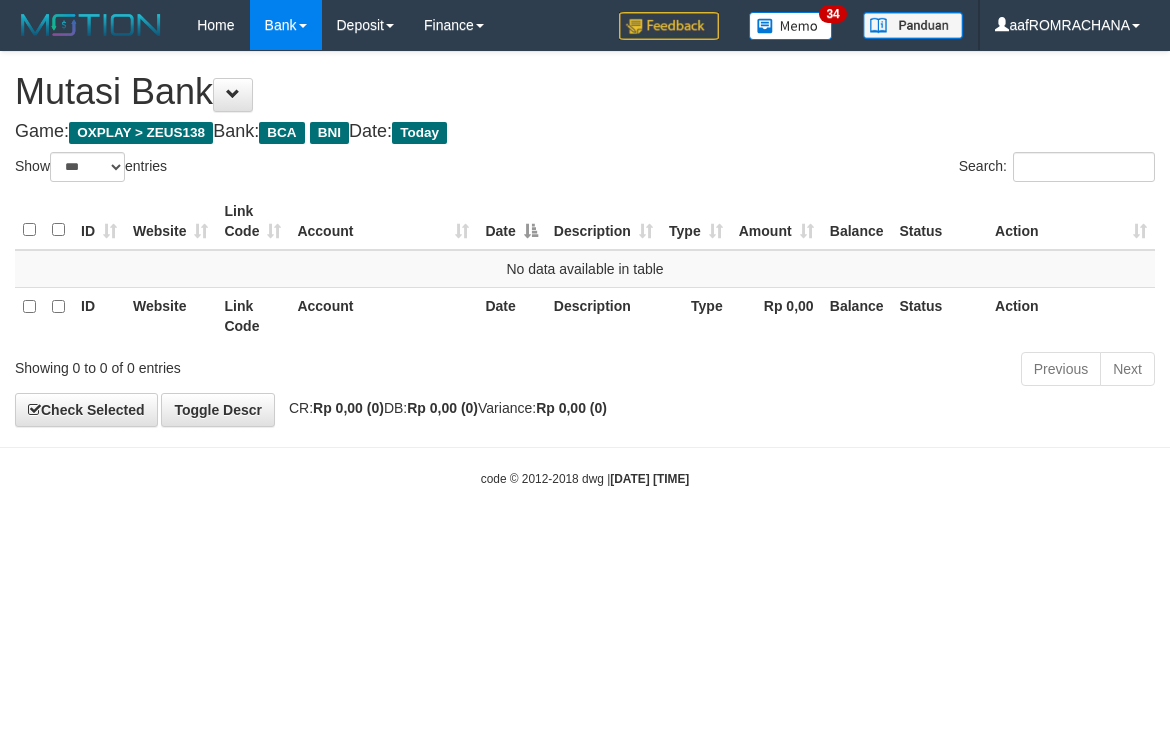 select on "***" 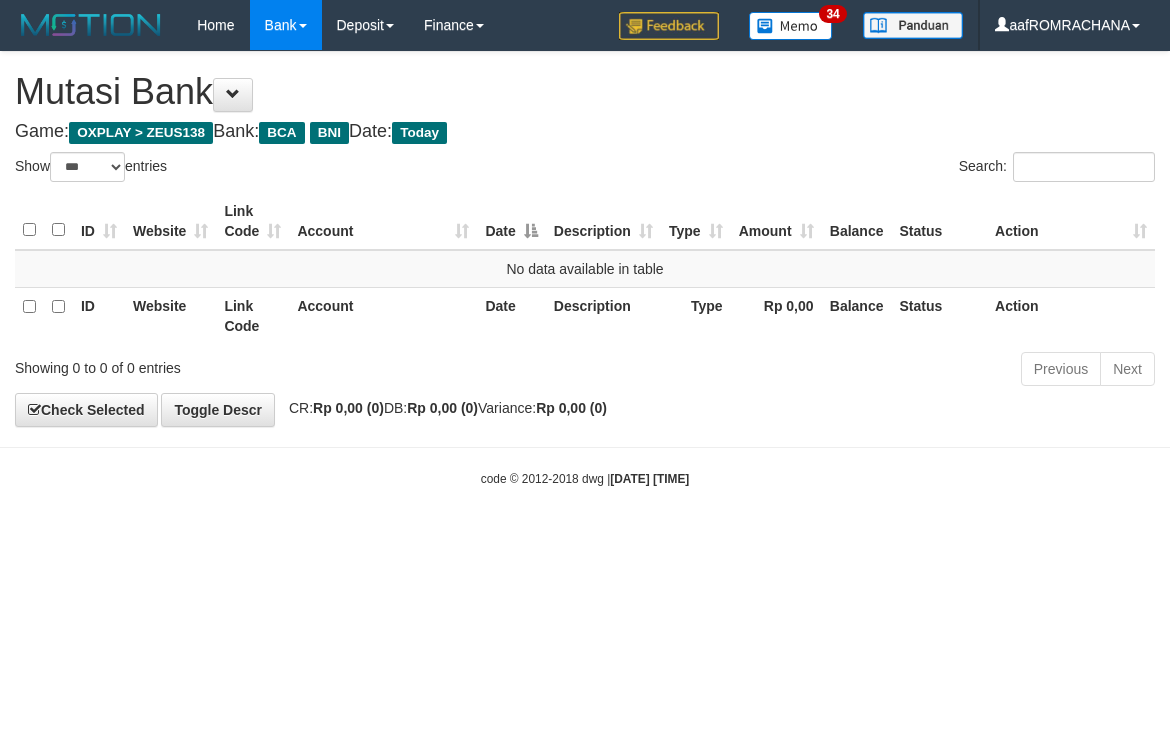 scroll, scrollTop: 0, scrollLeft: 0, axis: both 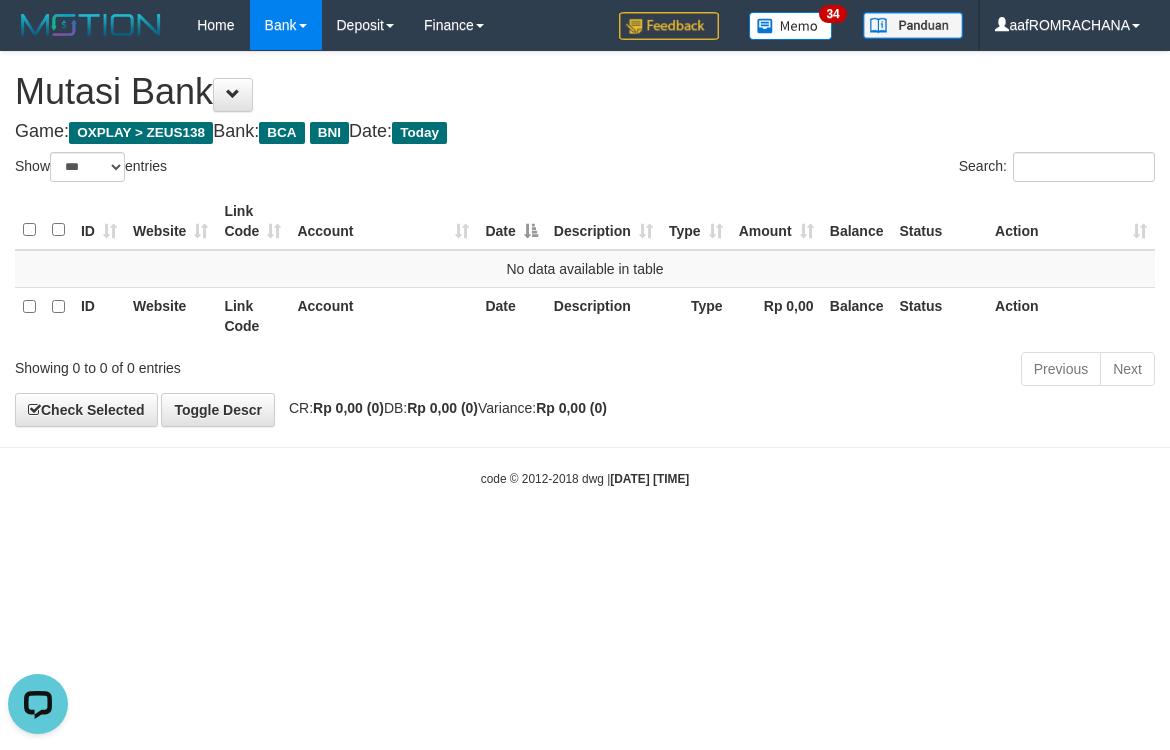 click on "Toggle navigation
Home
Bank
Account List
Load
By Website
Group
[OXPLAY]													ZEUS138
By Load Group (DPS)" at bounding box center (585, 269) 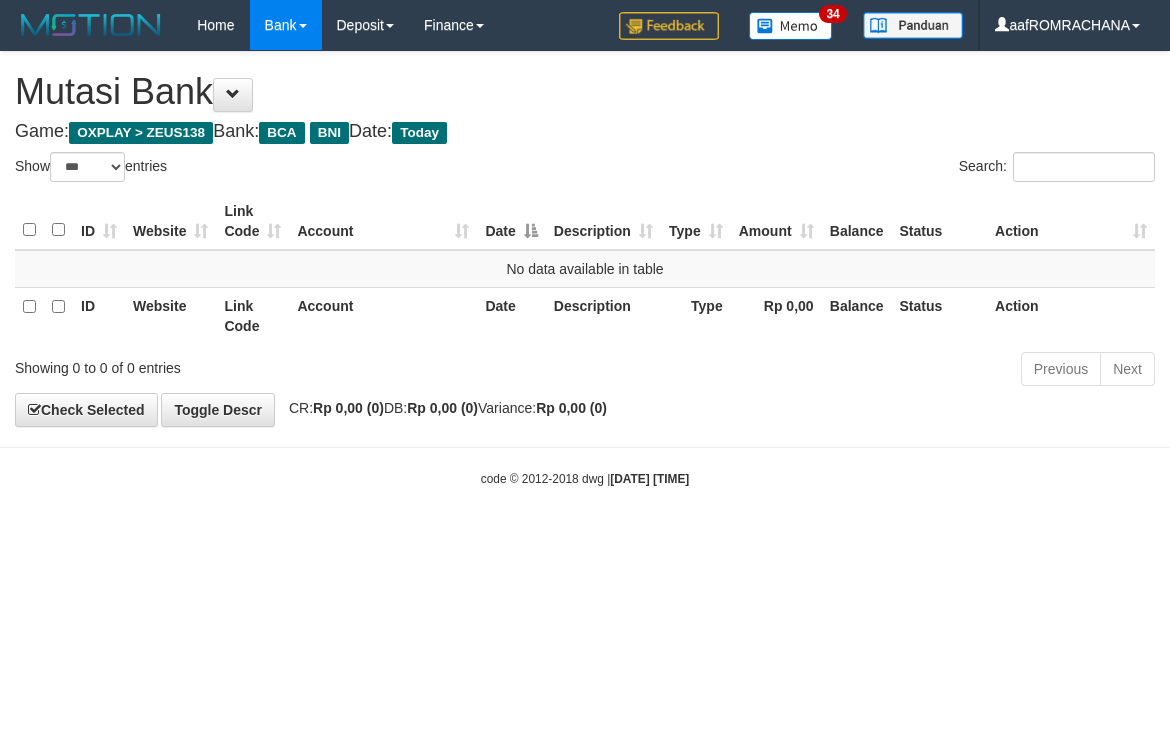 select on "***" 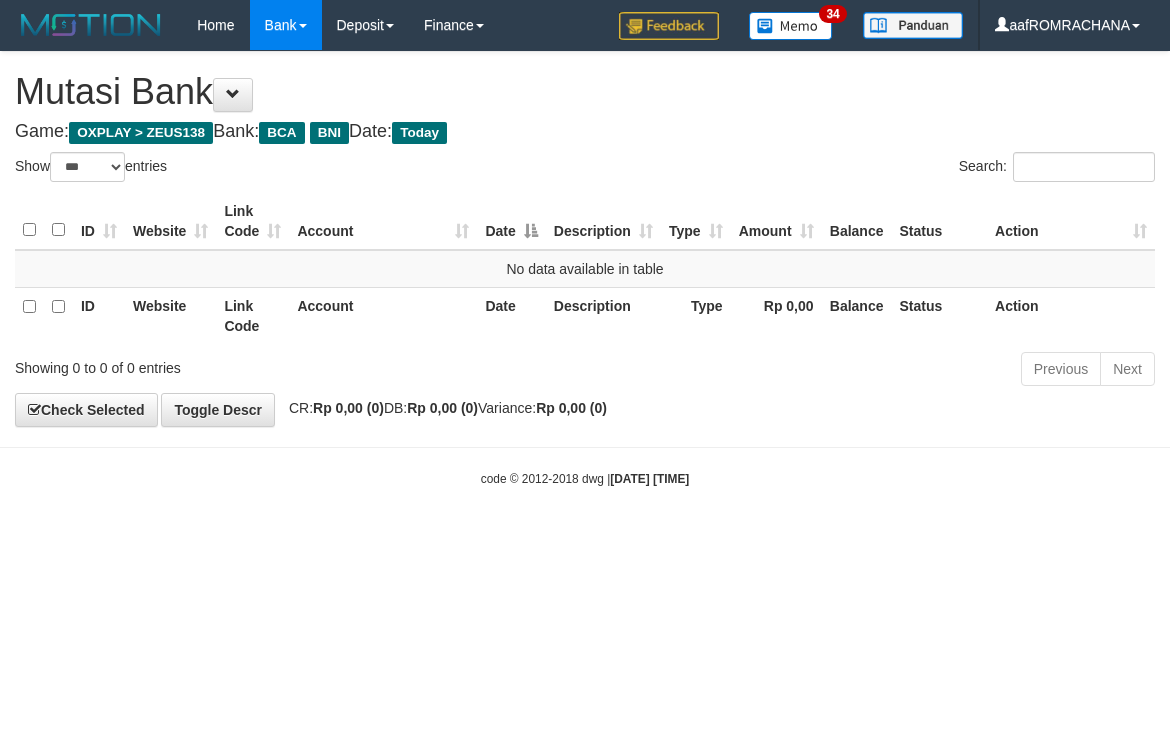 scroll, scrollTop: 0, scrollLeft: 0, axis: both 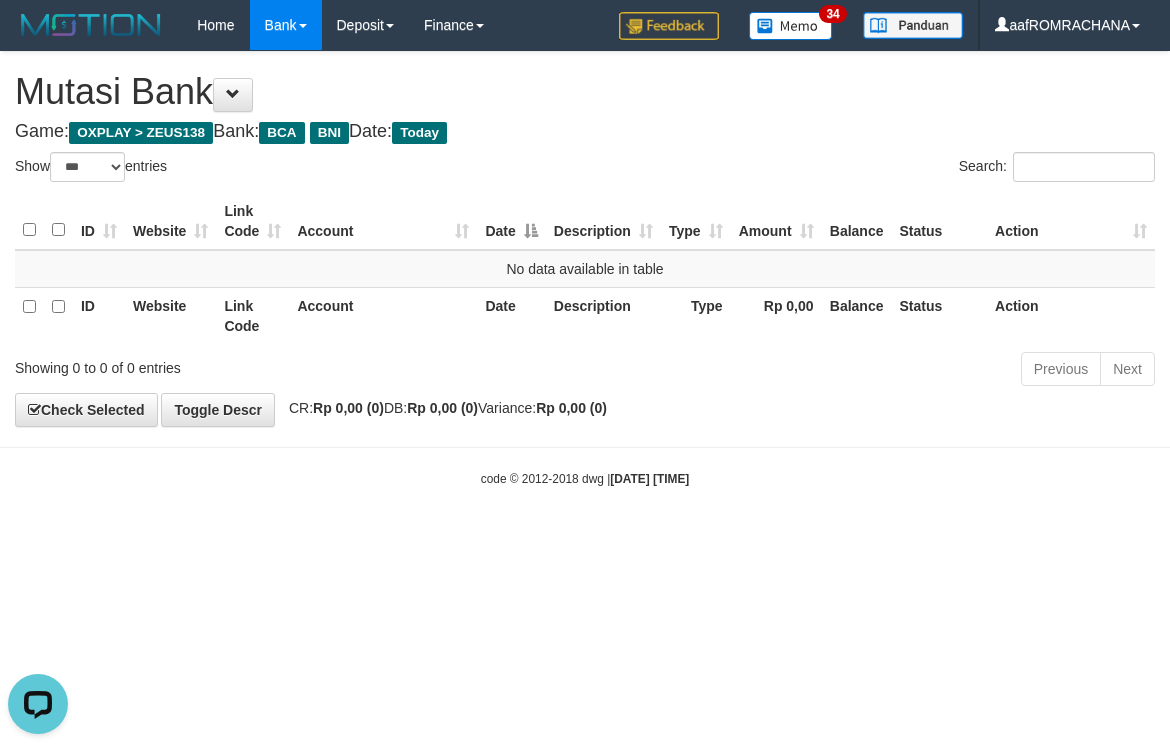 click on "Toggle navigation
Home
Bank
Account List
Load
By Website
Group
[OXPLAY]													ZEUS138
By Load Group (DPS)
Sync" at bounding box center [585, 269] 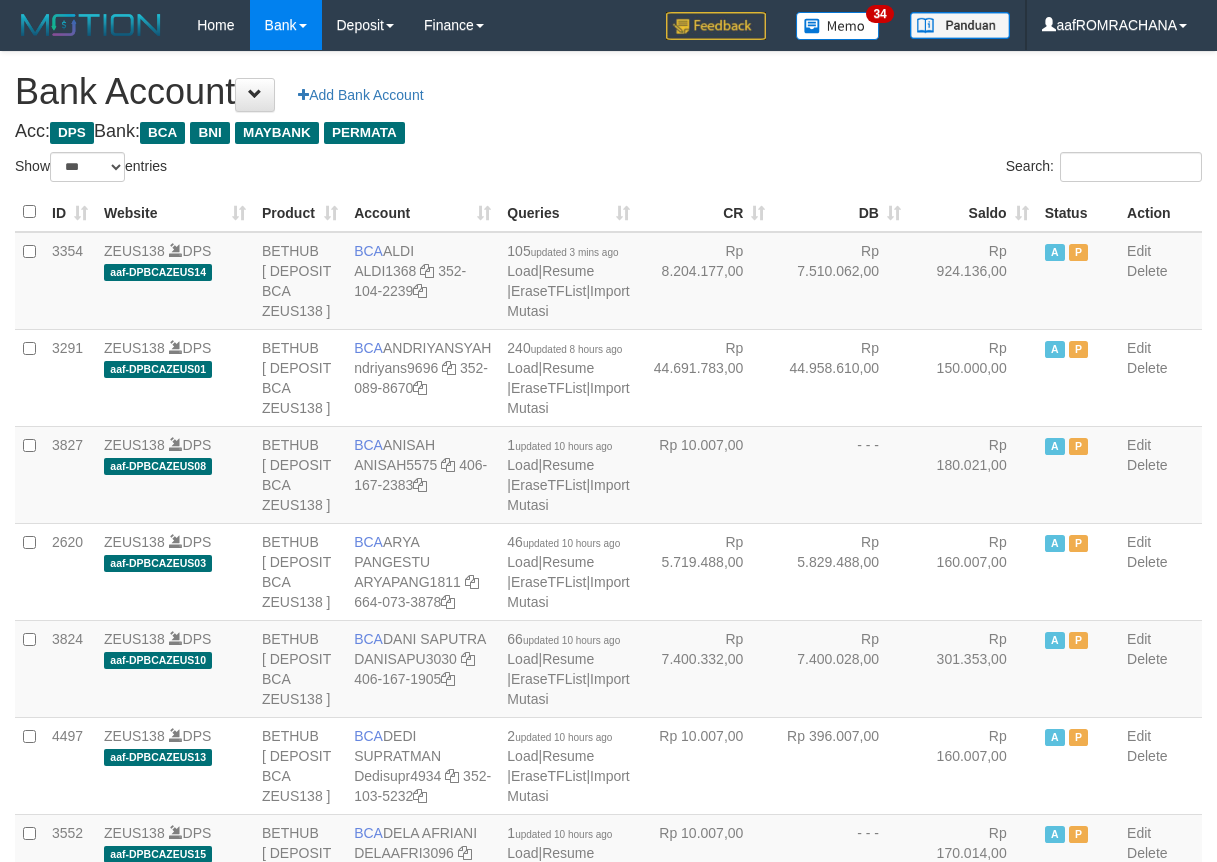select on "***" 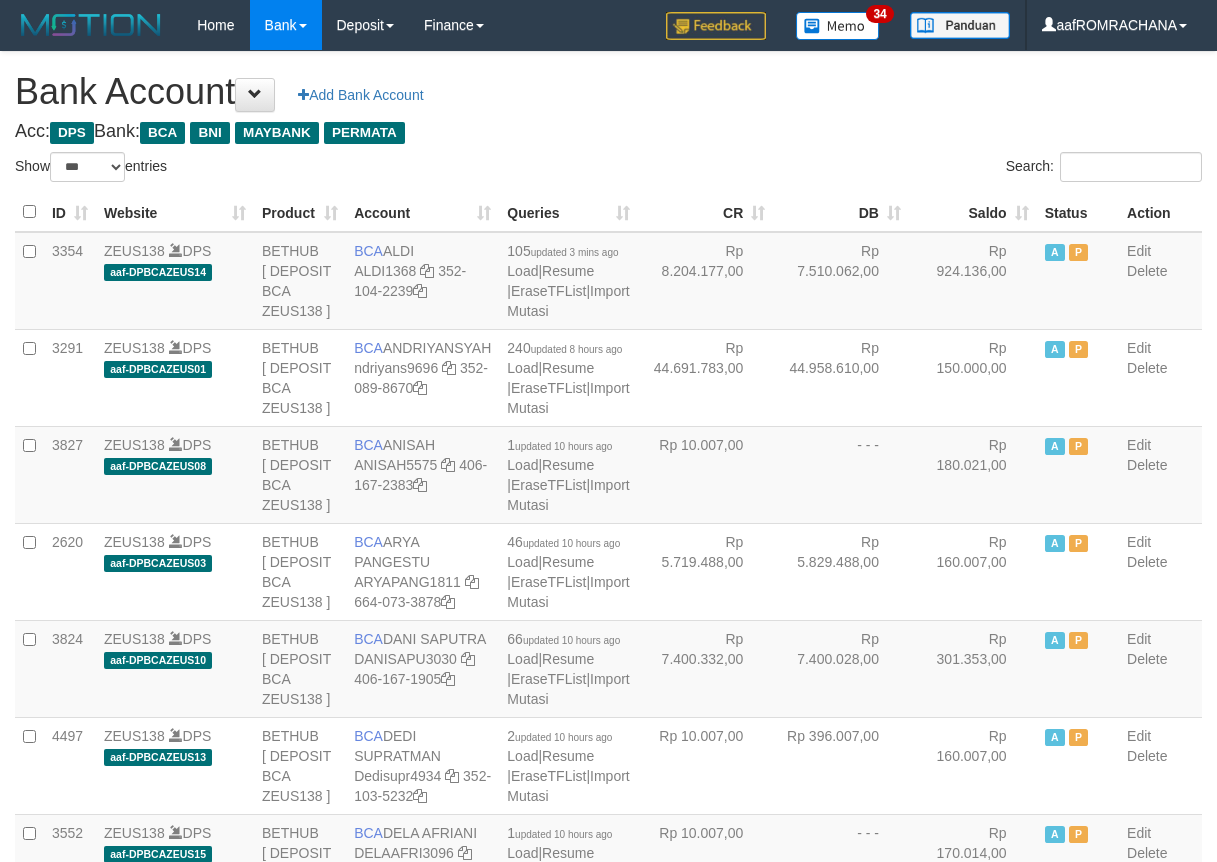 scroll, scrollTop: 0, scrollLeft: 0, axis: both 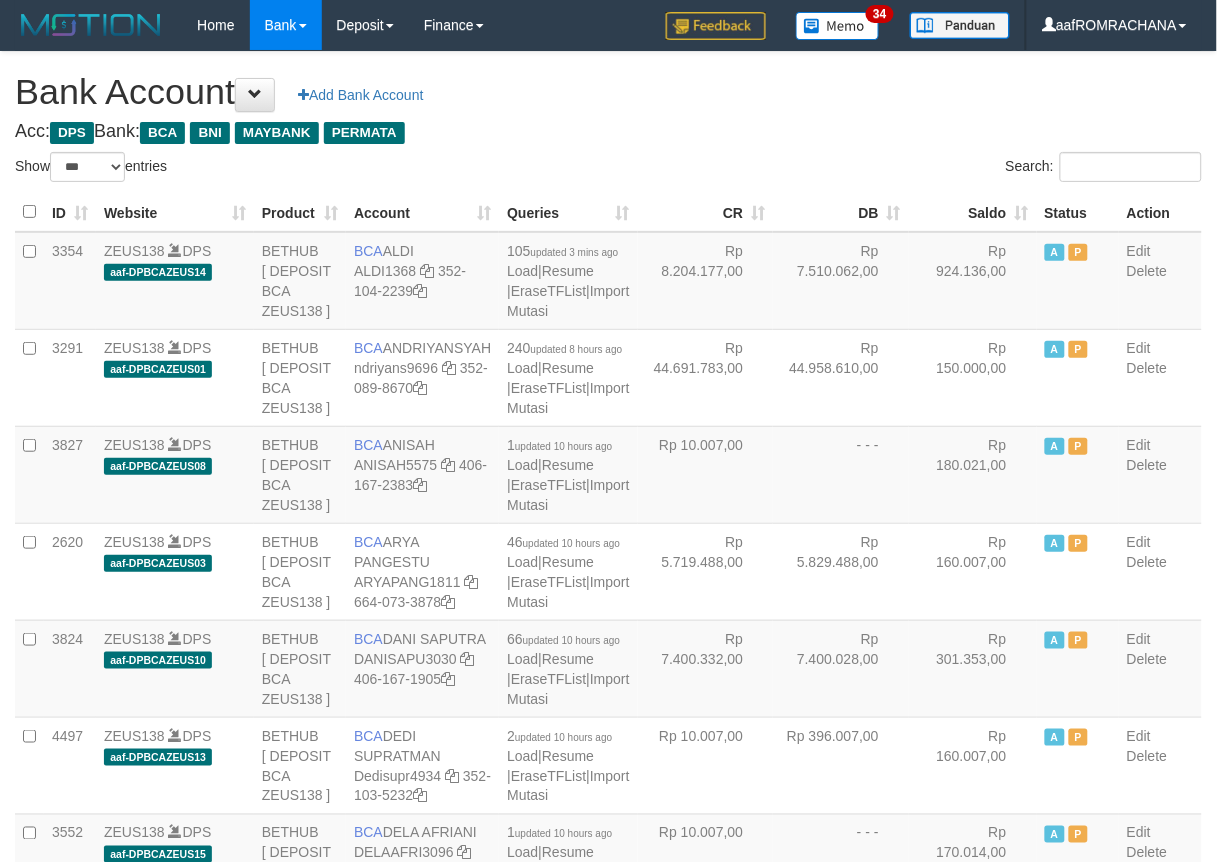 click on "Saldo" at bounding box center [973, 212] 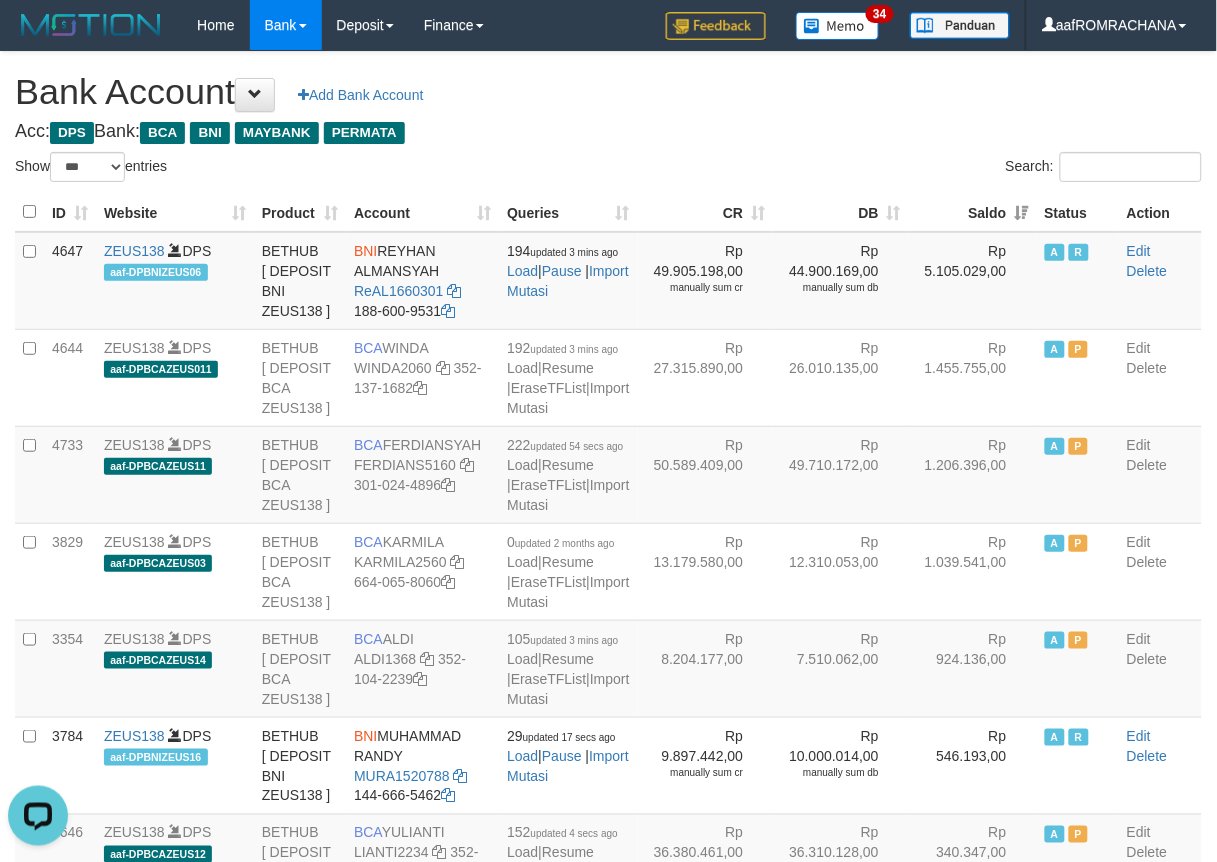 scroll, scrollTop: 0, scrollLeft: 0, axis: both 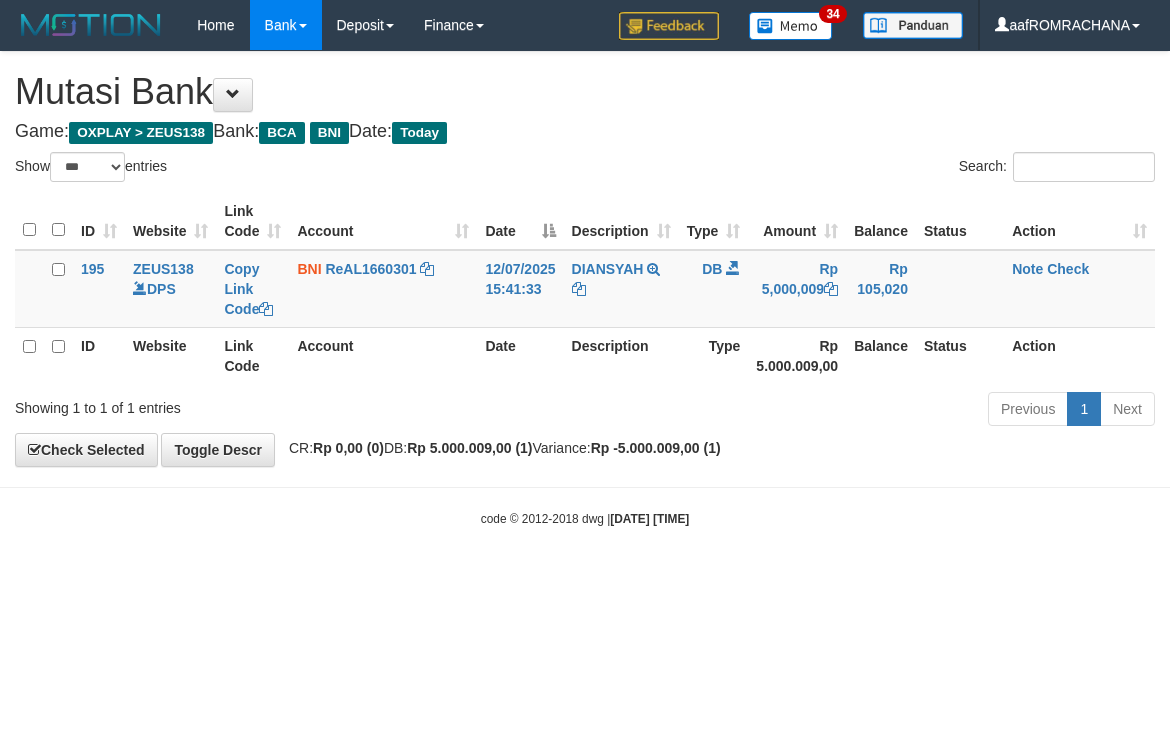 select on "***" 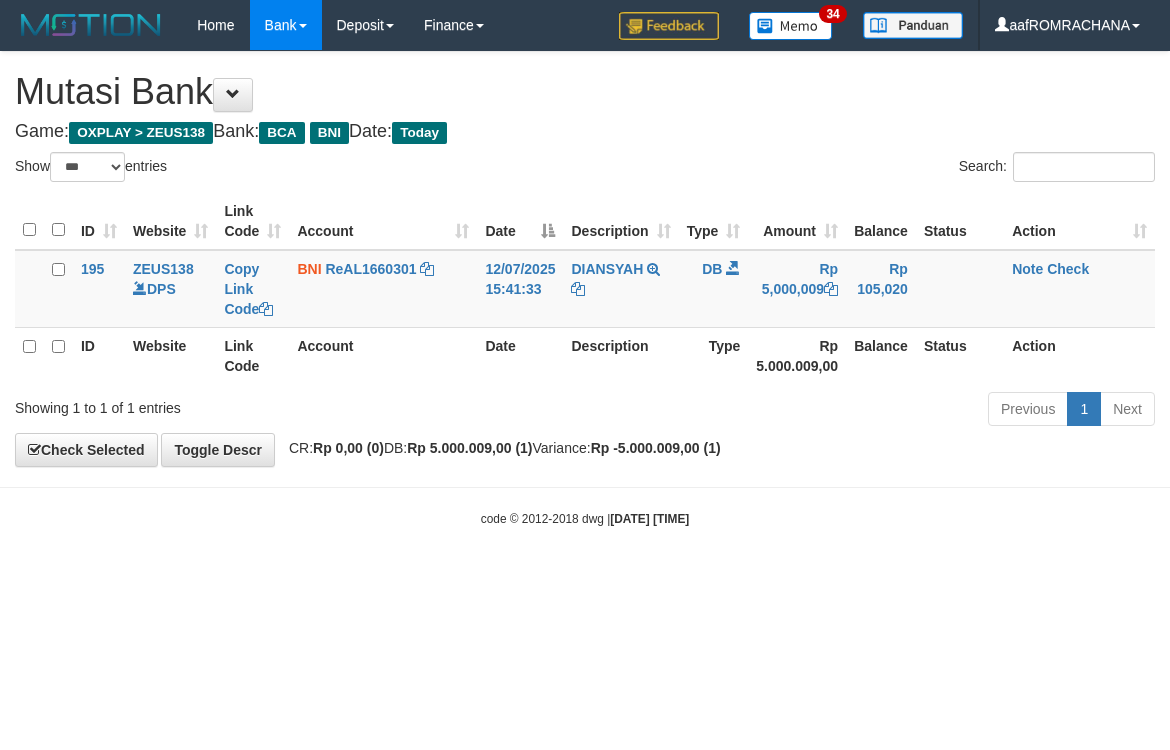 scroll, scrollTop: 0, scrollLeft: 0, axis: both 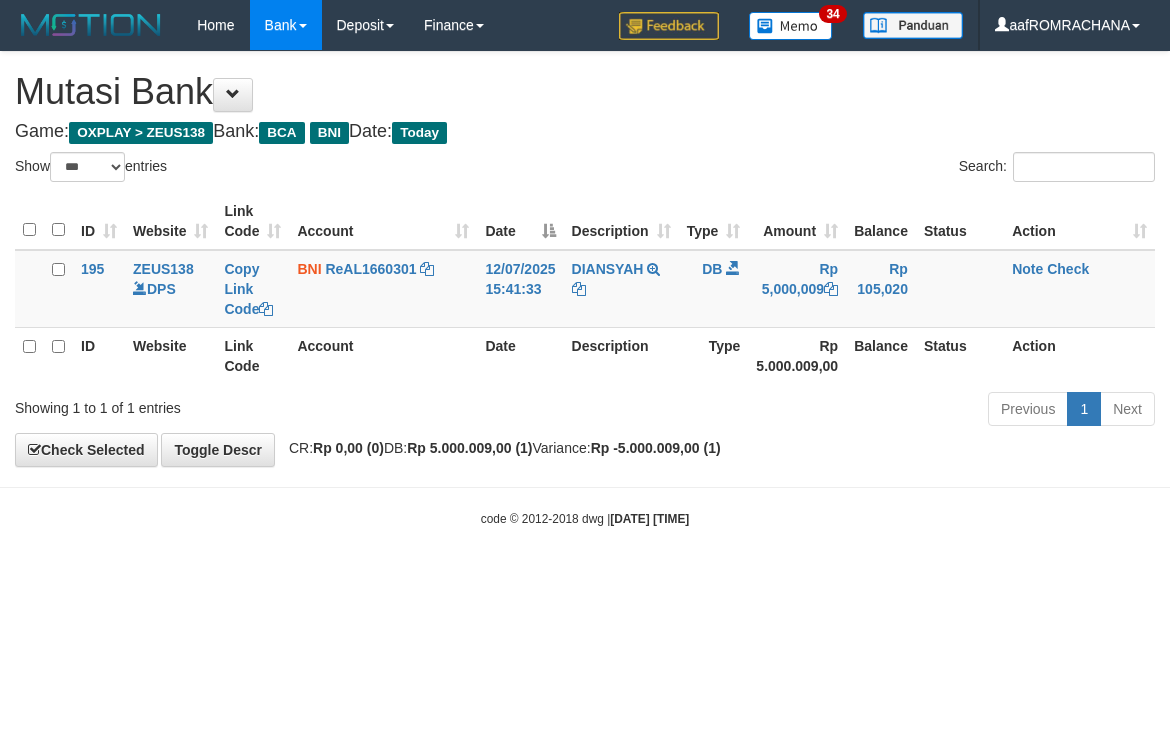 select on "***" 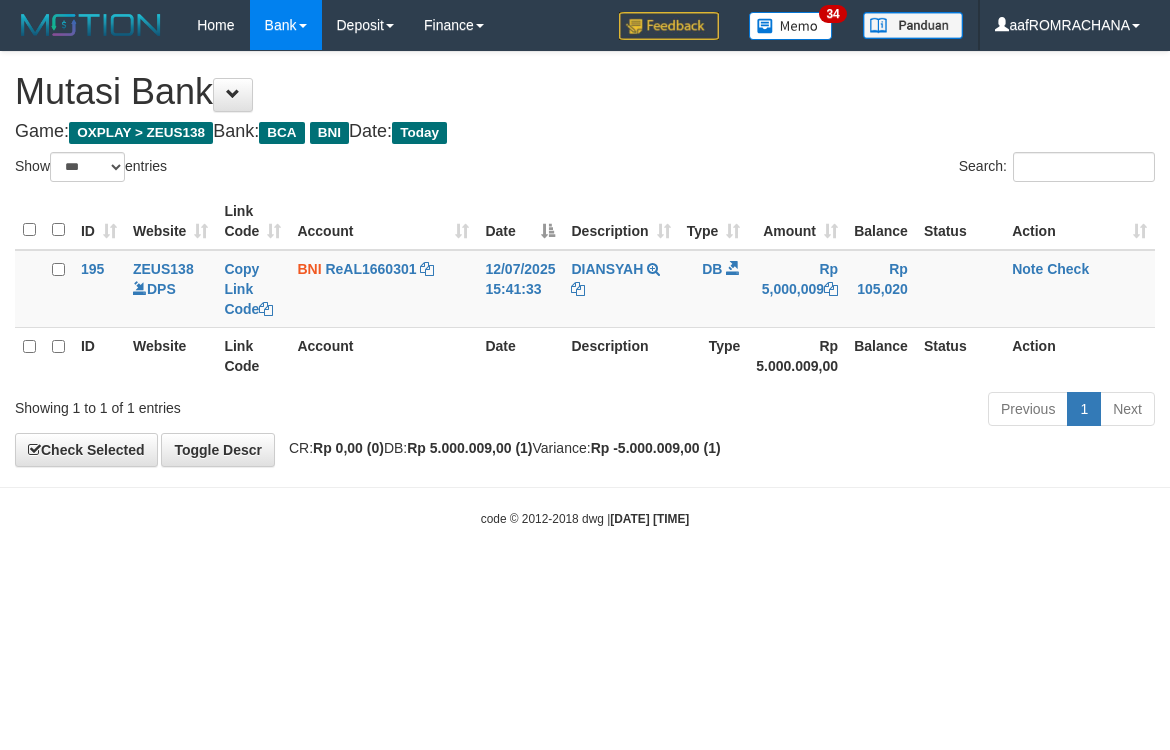scroll, scrollTop: 0, scrollLeft: 0, axis: both 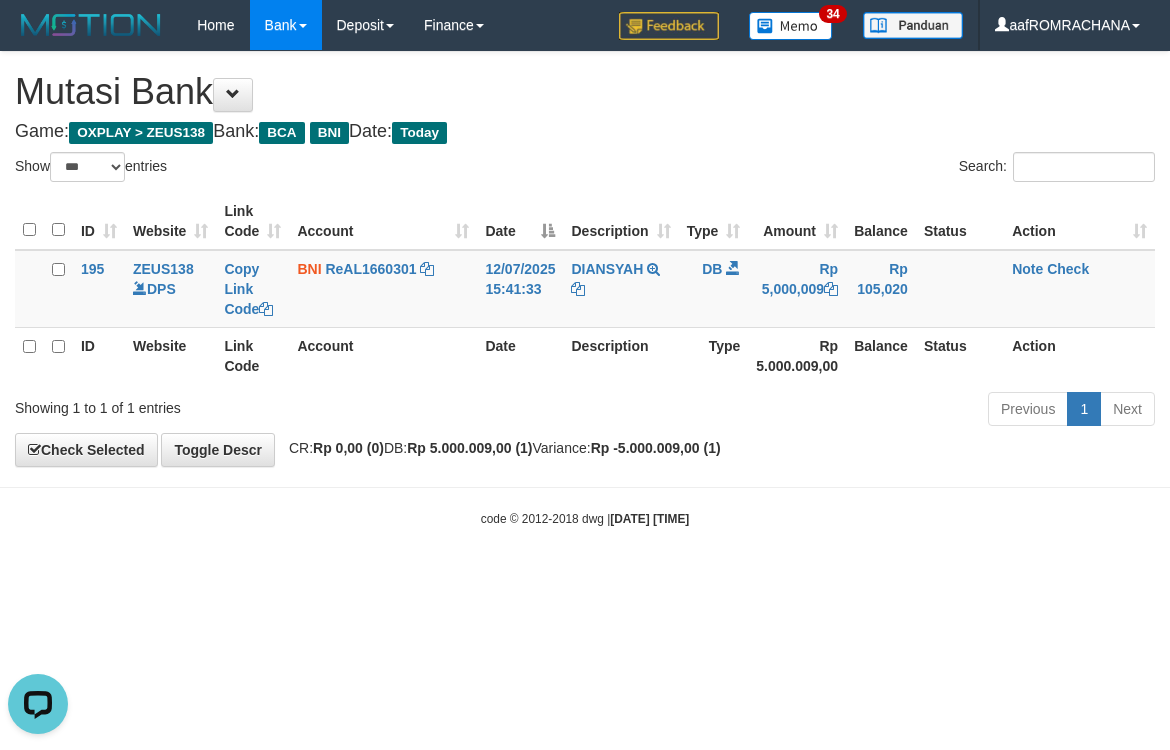 click on "Toggle navigation
Home
Bank
Account List
Load
By Website
Group
[OXPLAY]													ZEUS138
By Load Group (DPS)
Sync" at bounding box center (585, 289) 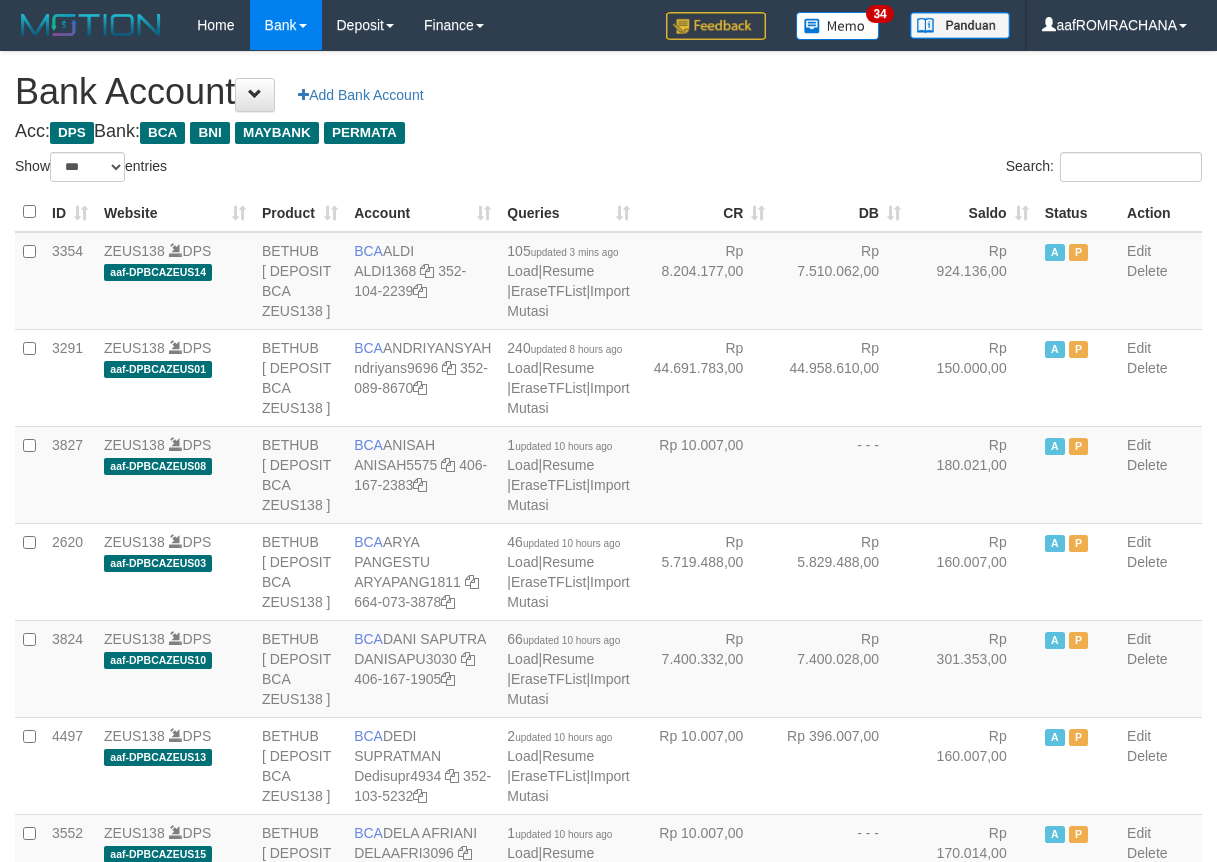 select on "***" 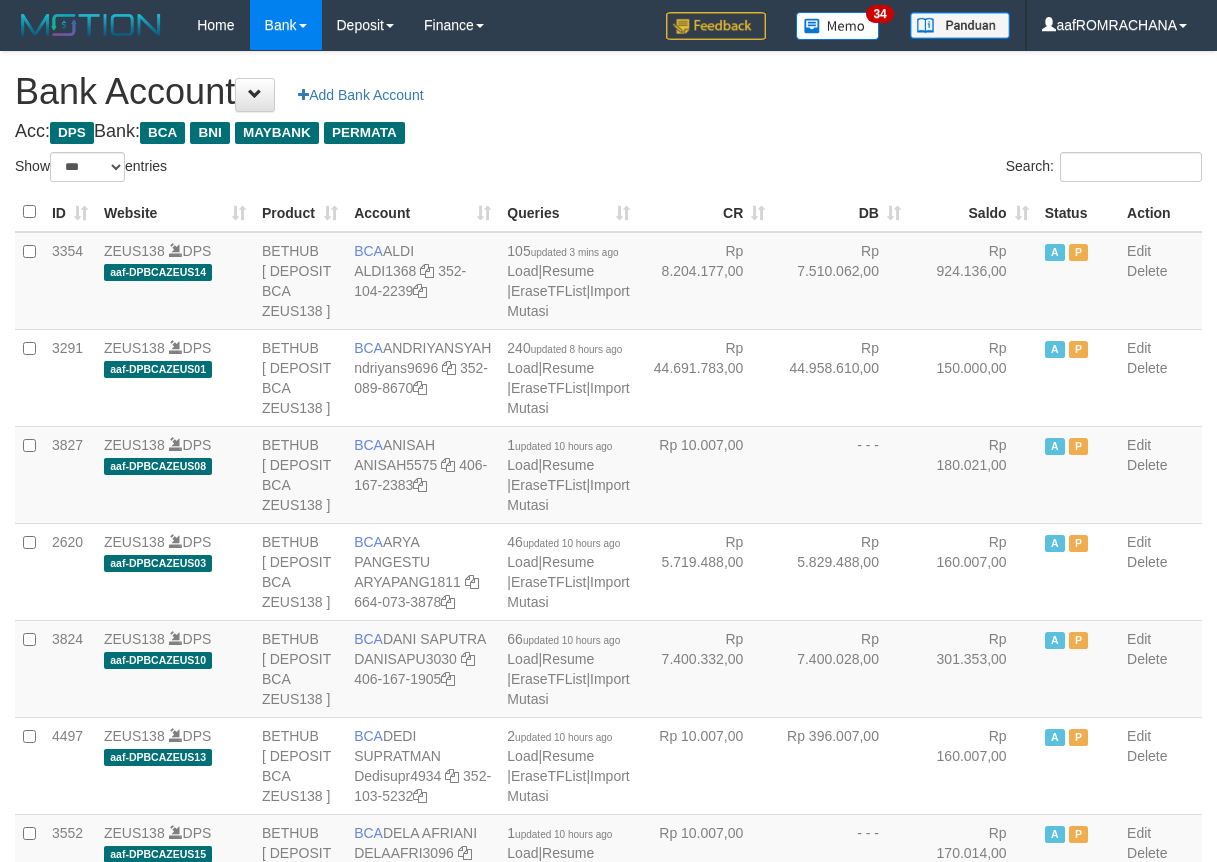scroll, scrollTop: 0, scrollLeft: 0, axis: both 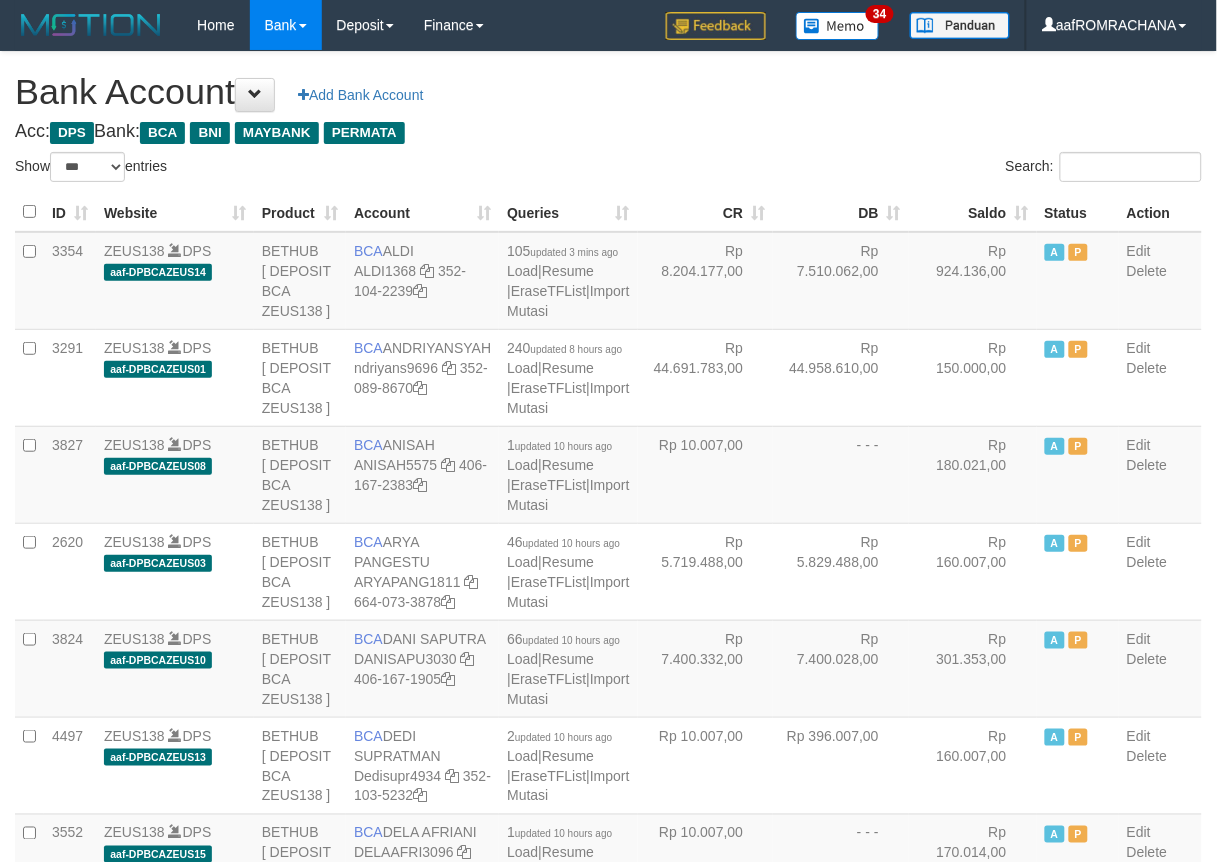 click on "Status" at bounding box center (1078, 212) 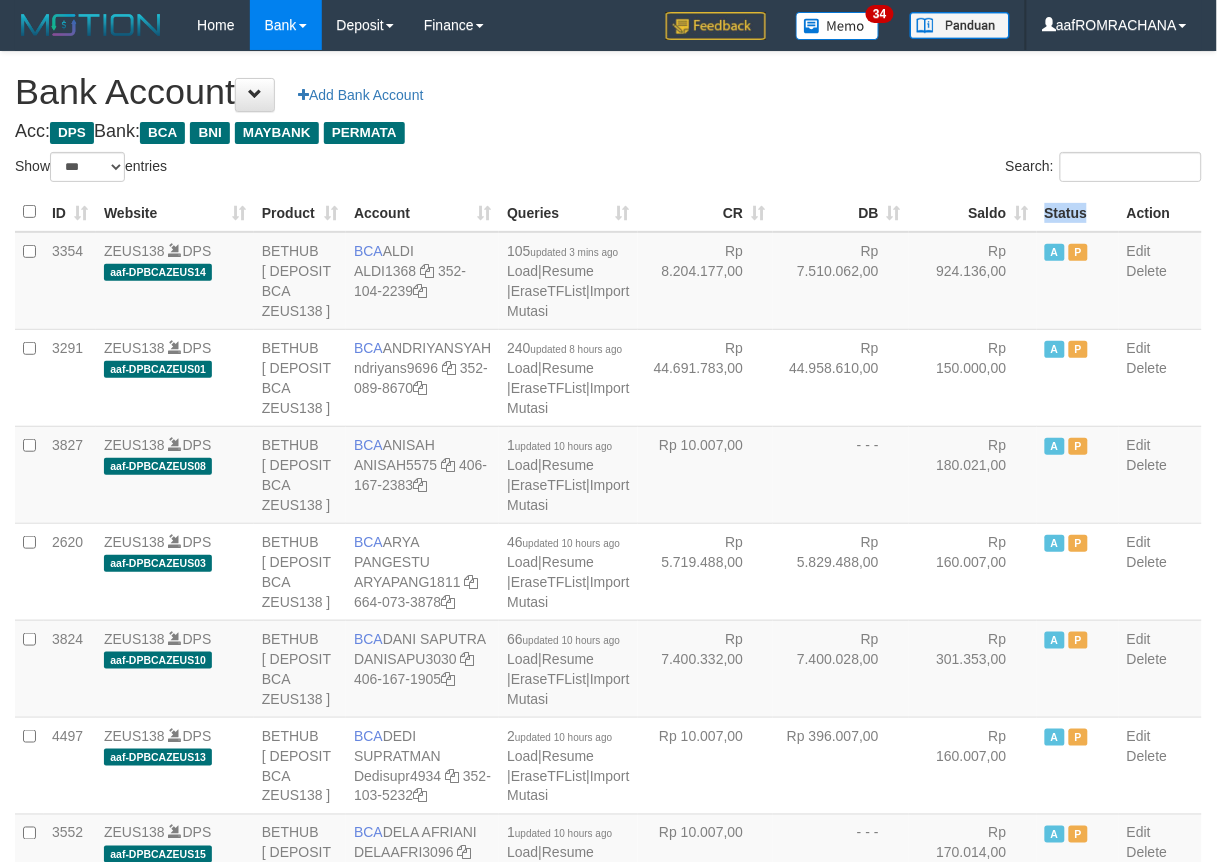 click on "Status" at bounding box center (1078, 212) 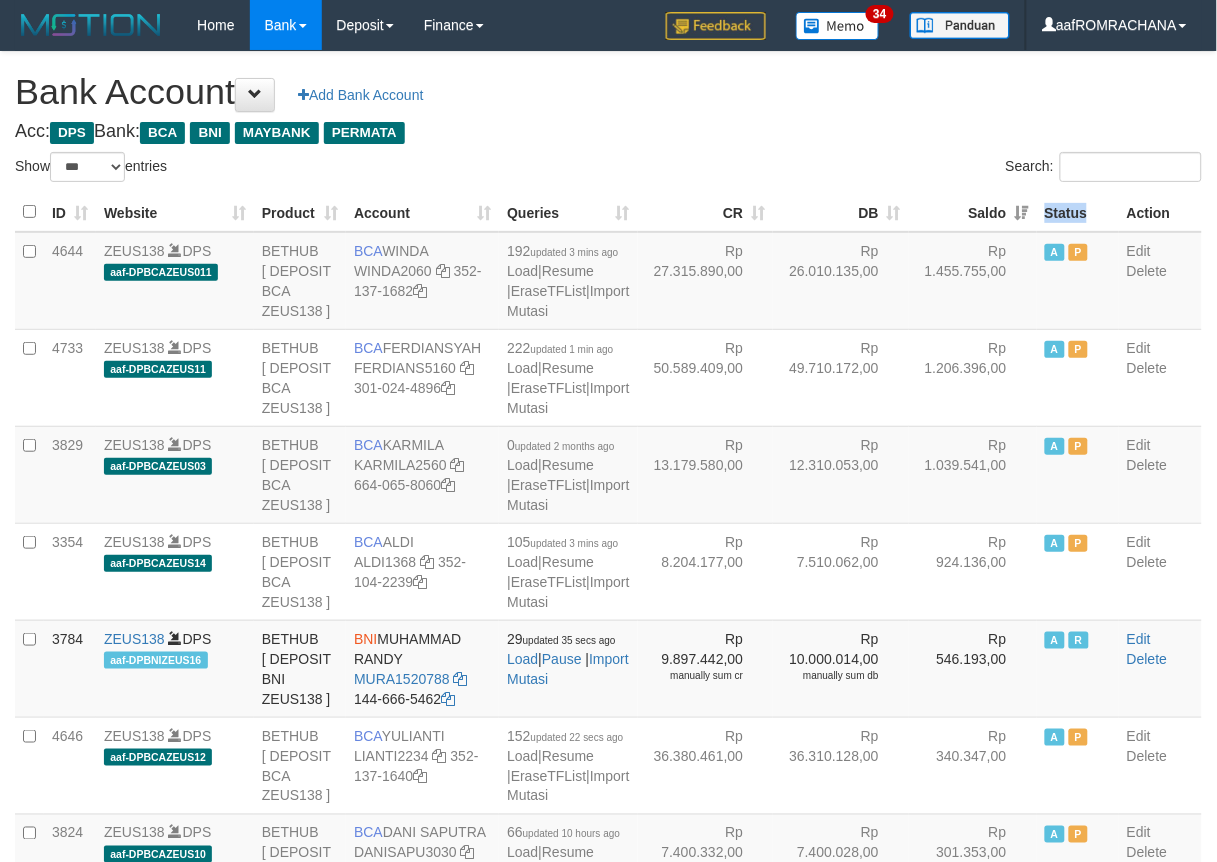 click on "Saldo" at bounding box center (973, 212) 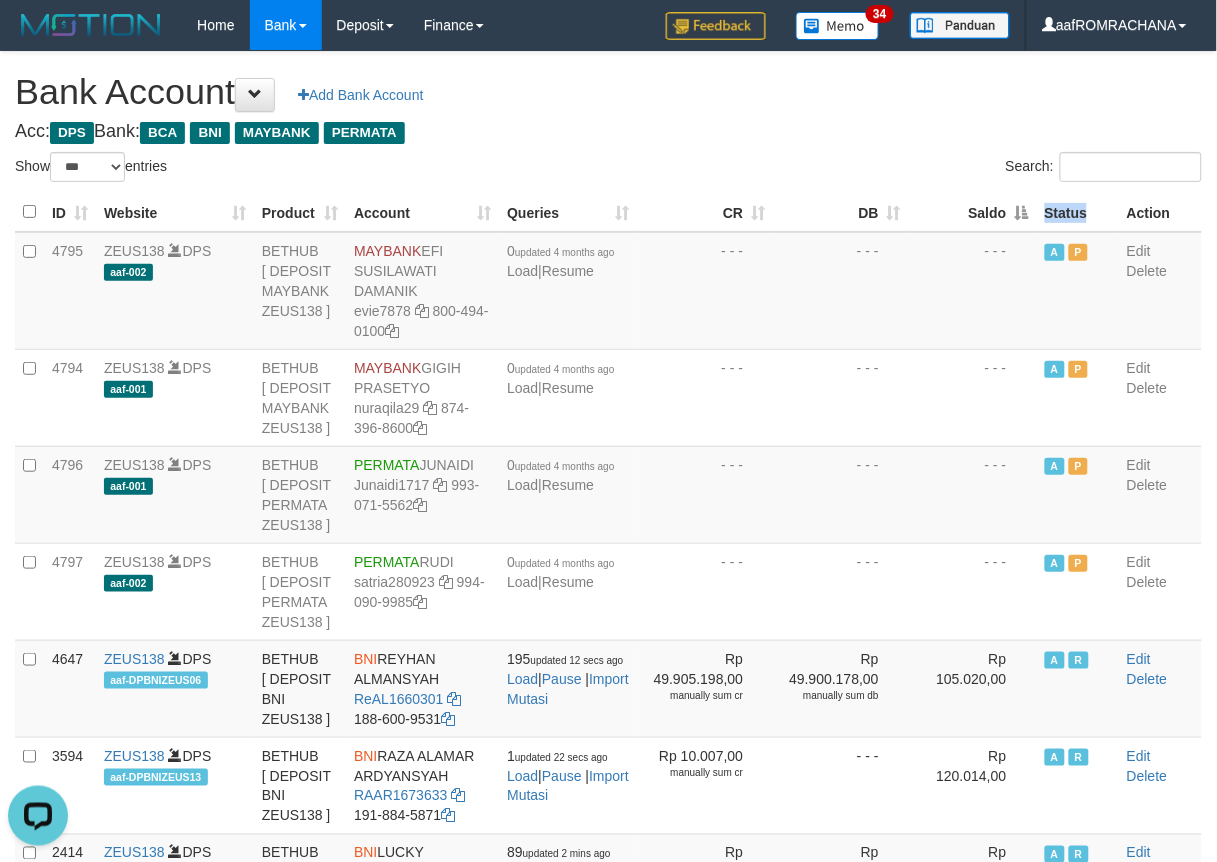 scroll, scrollTop: 0, scrollLeft: 0, axis: both 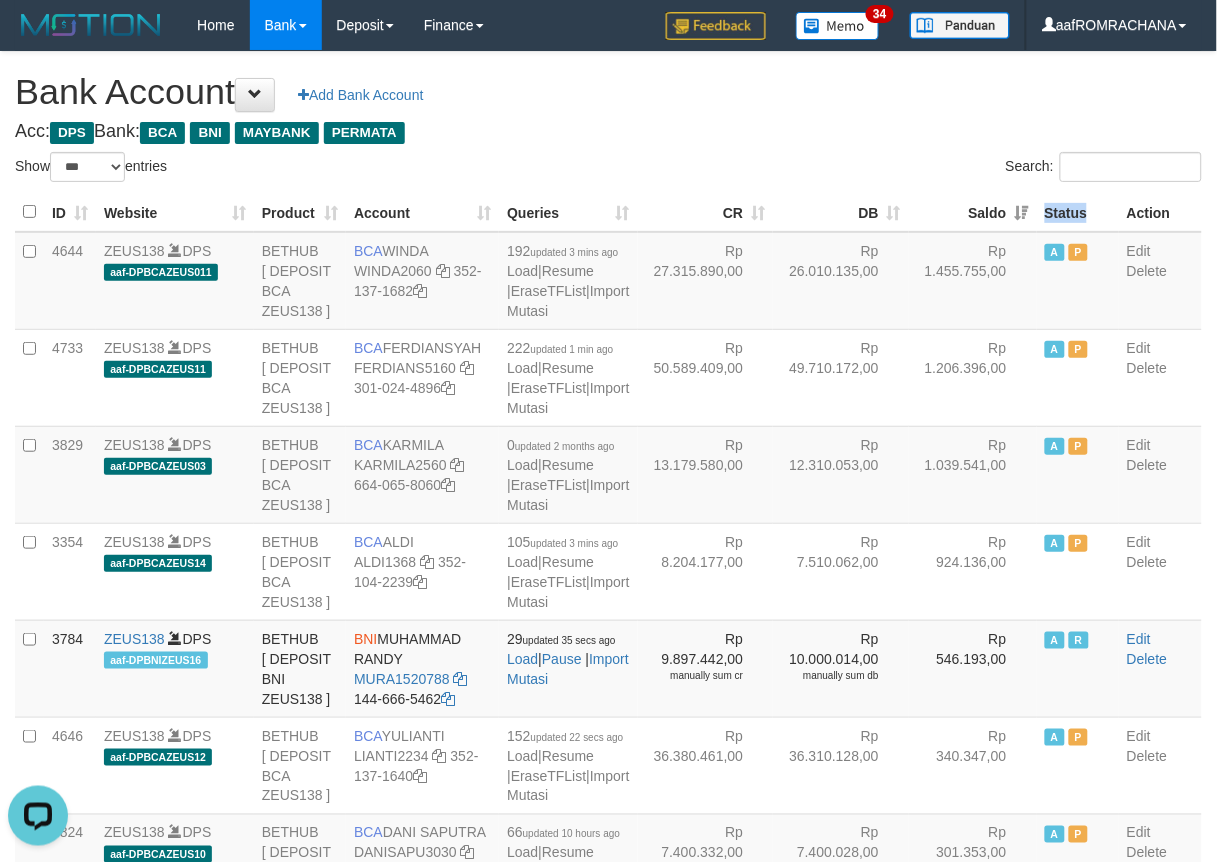 click on "Saldo" at bounding box center [973, 212] 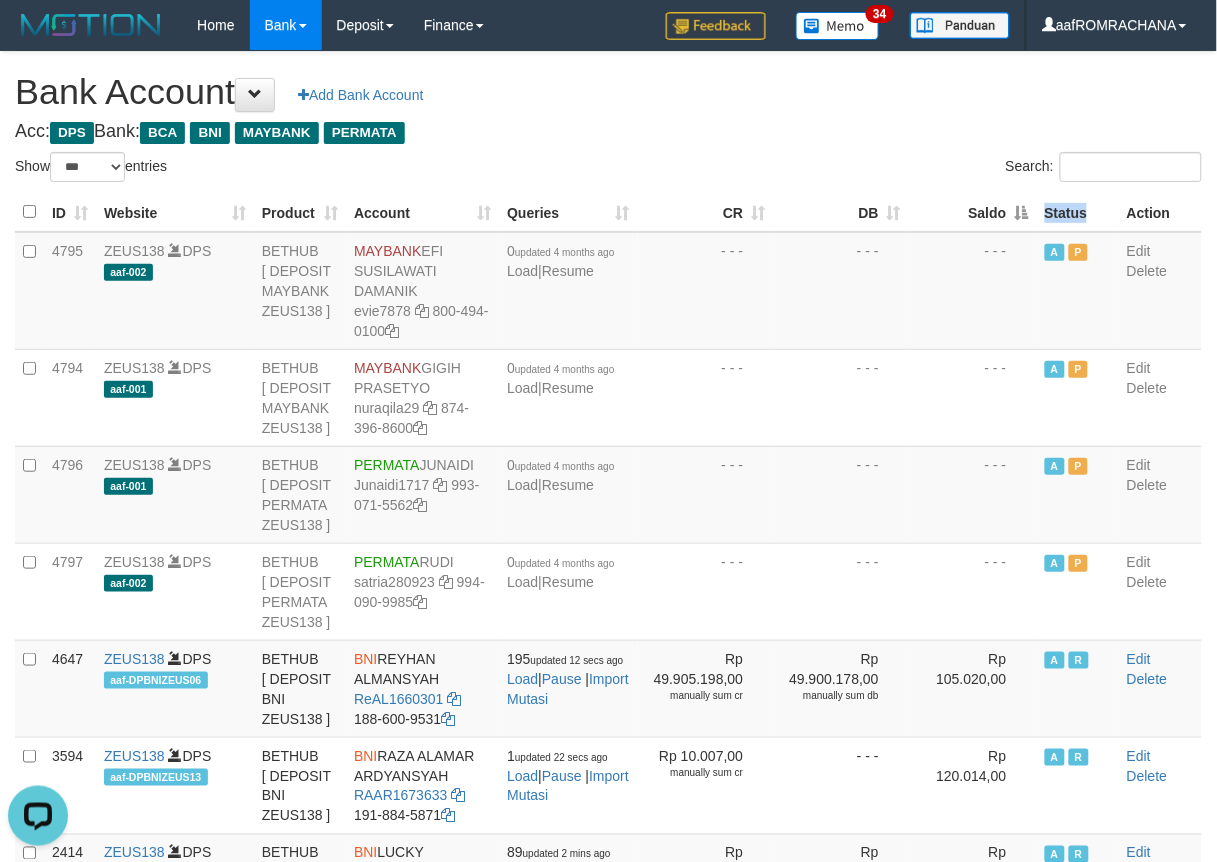click on "Saldo" at bounding box center [973, 212] 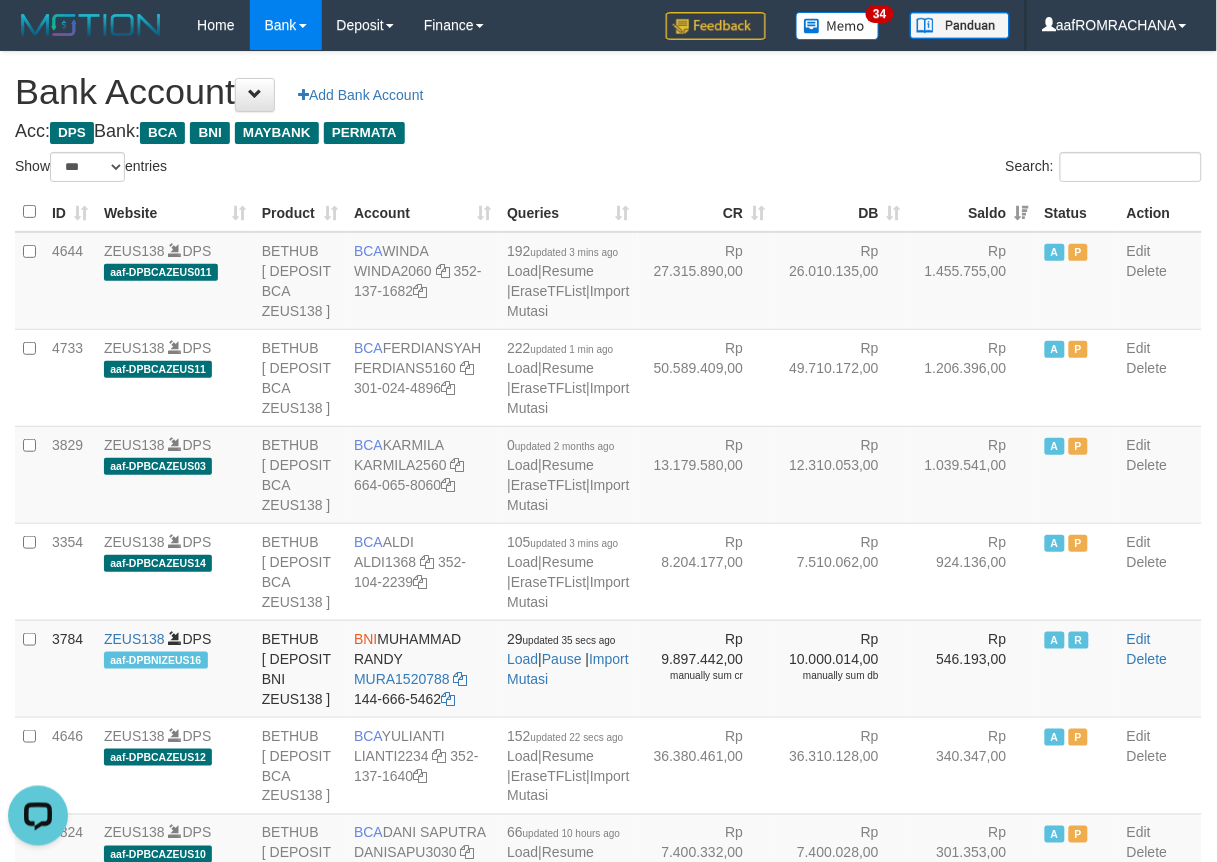click on "Bank Account
Add Bank Account" at bounding box center (608, 92) 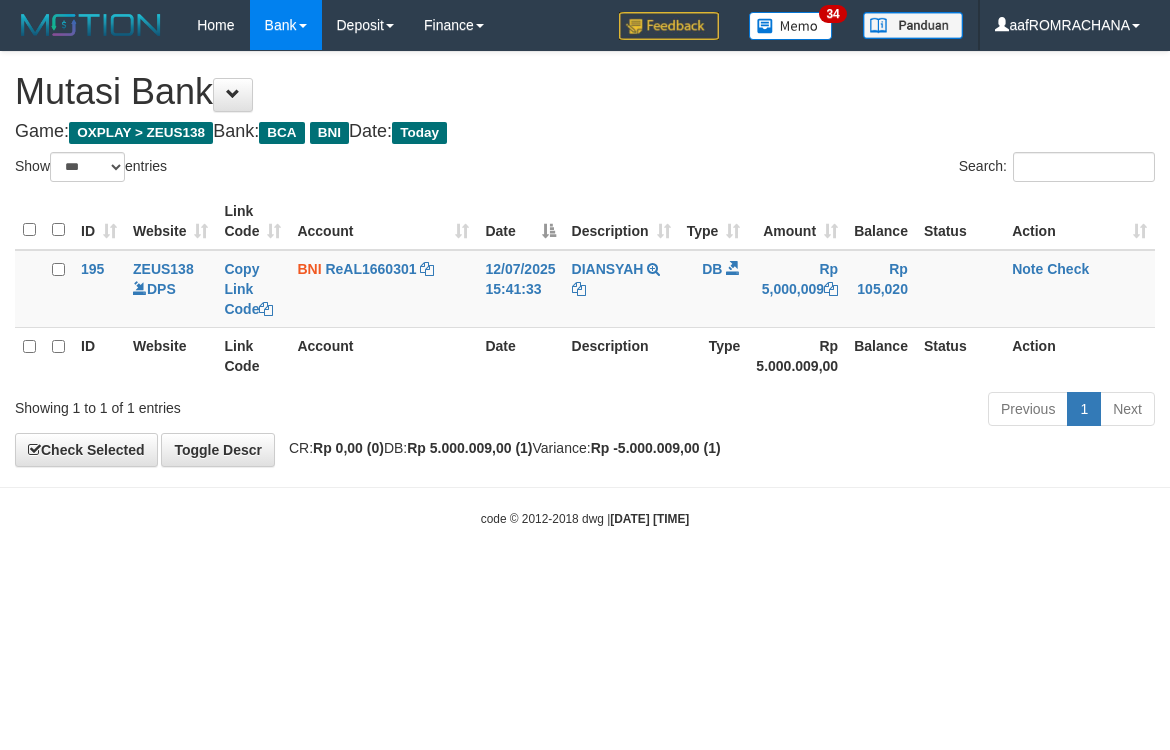 select on "***" 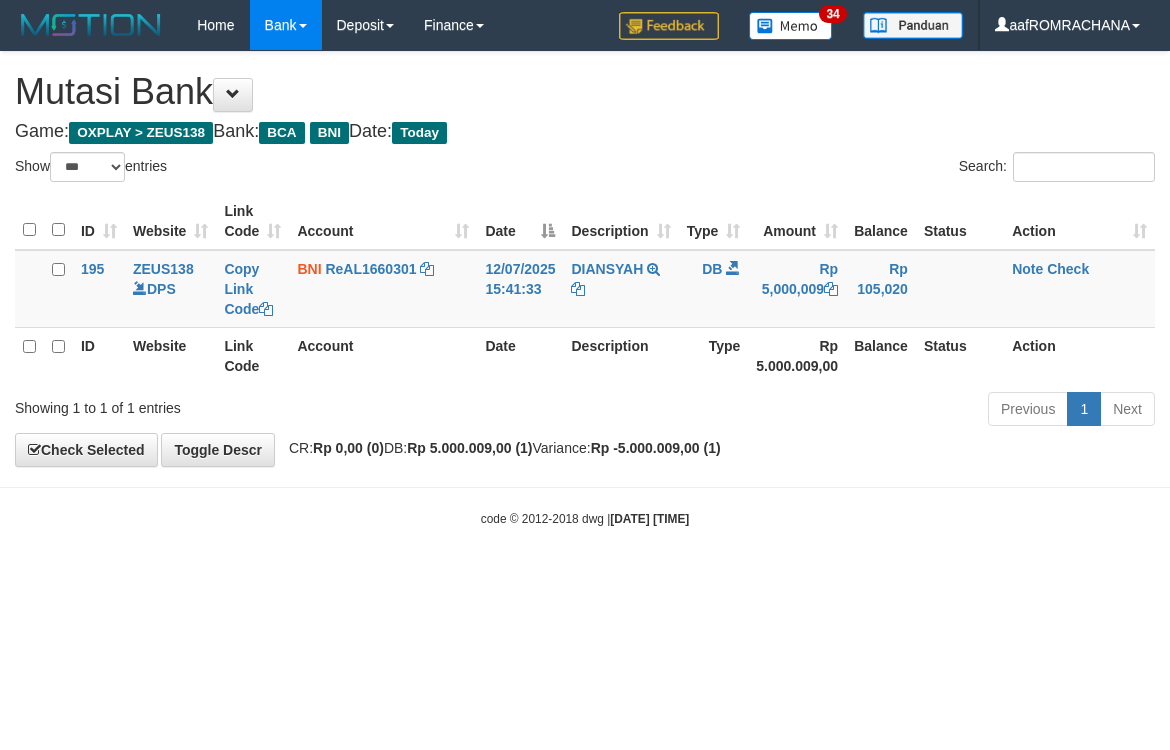 scroll, scrollTop: 0, scrollLeft: 0, axis: both 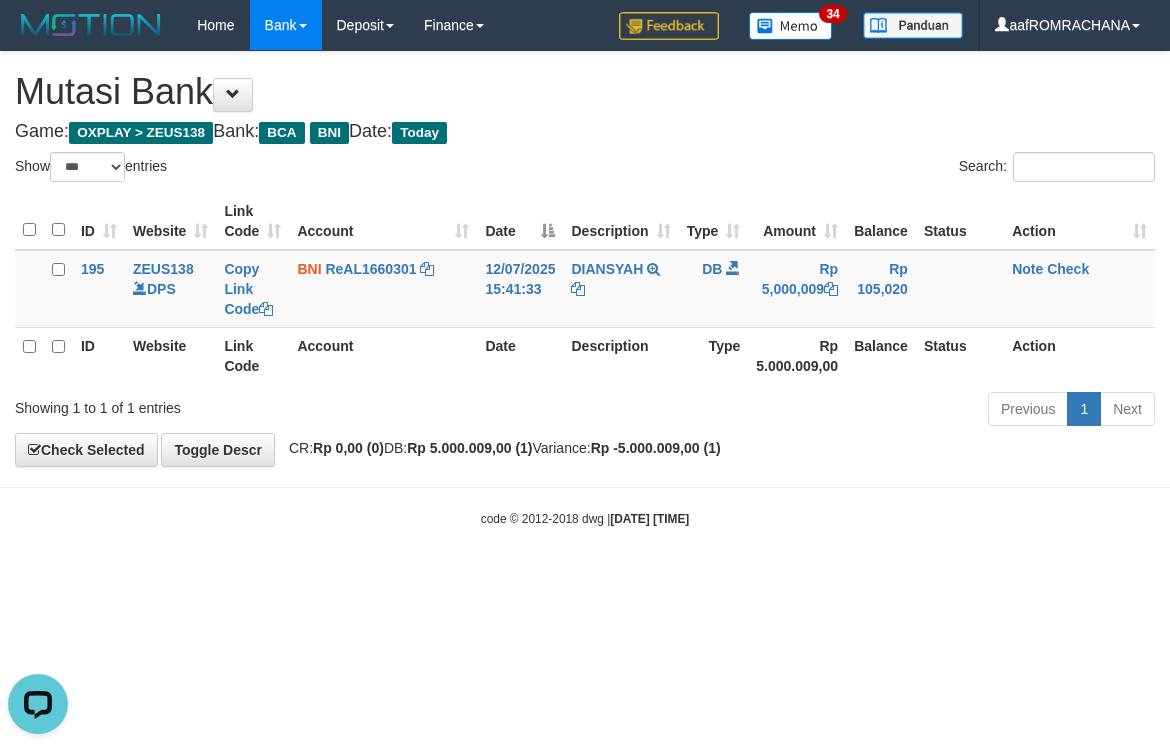 click on "Toggle navigation
Home
Bank
Account List
Load
By Website
Group
[OXPLAY]													ZEUS138
By Load Group (DPS)
Sync" at bounding box center (585, 289) 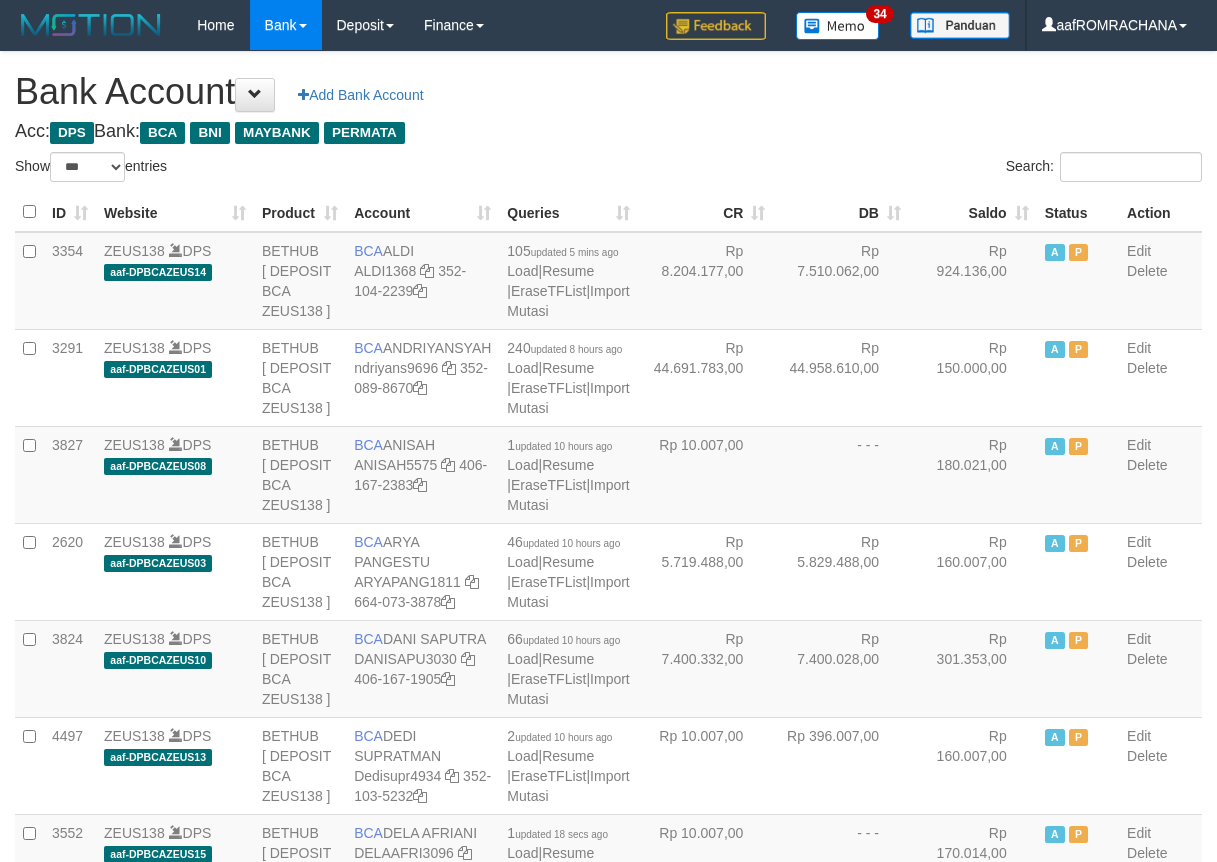 select on "***" 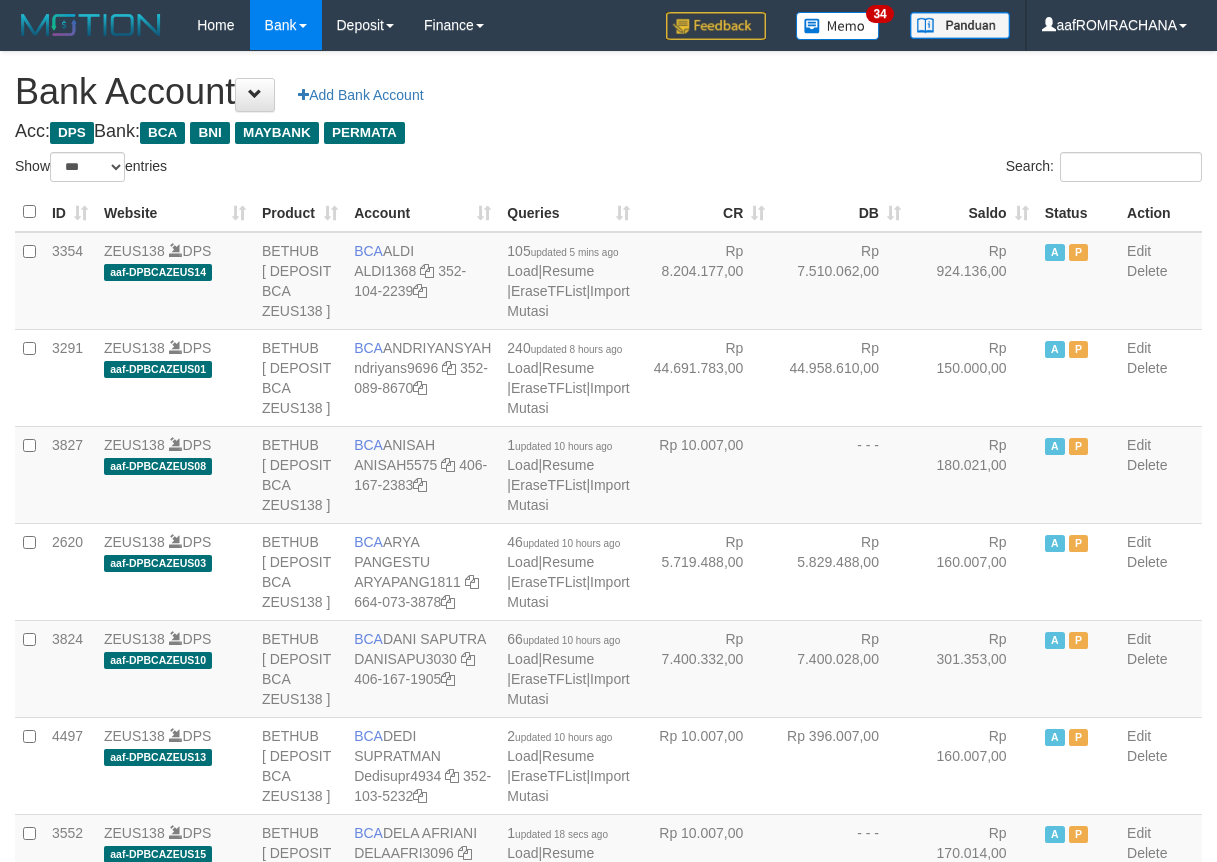 scroll, scrollTop: 0, scrollLeft: 0, axis: both 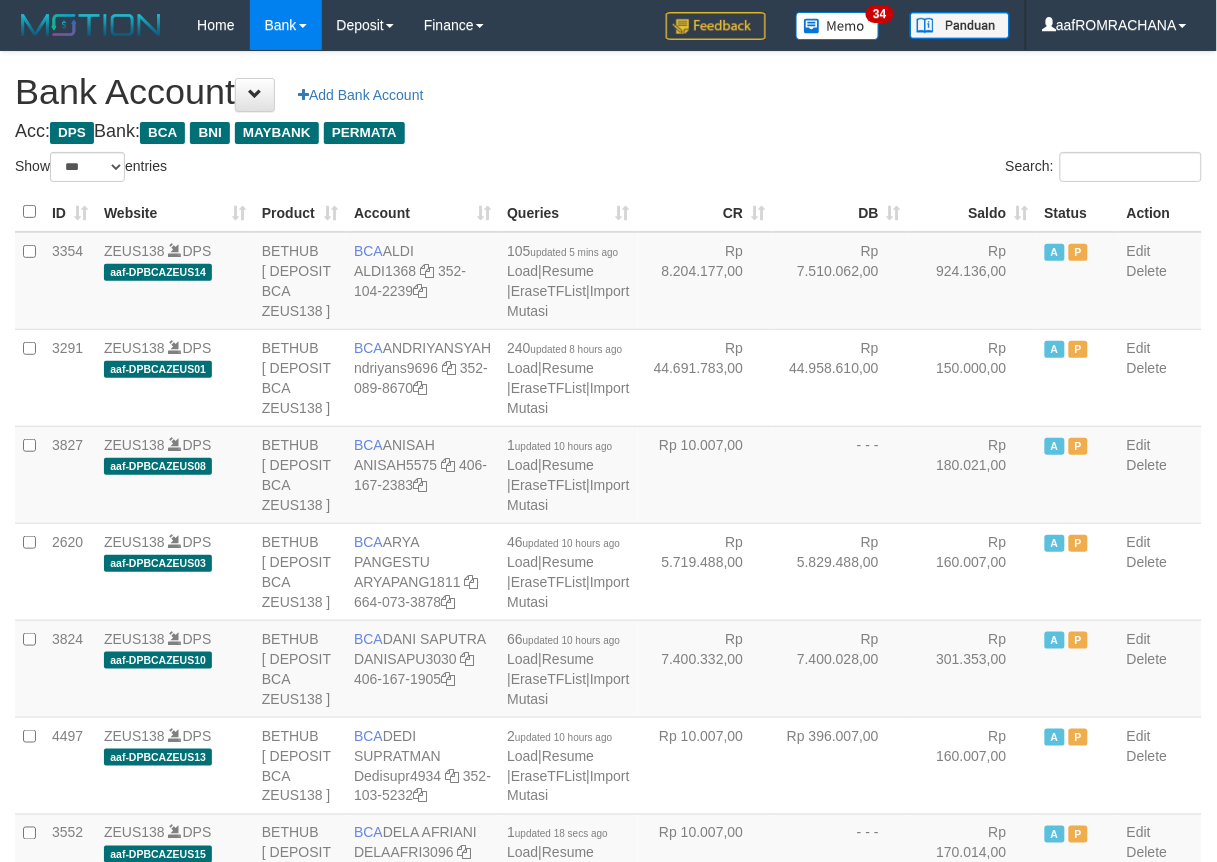 click on "Saldo" at bounding box center (973, 212) 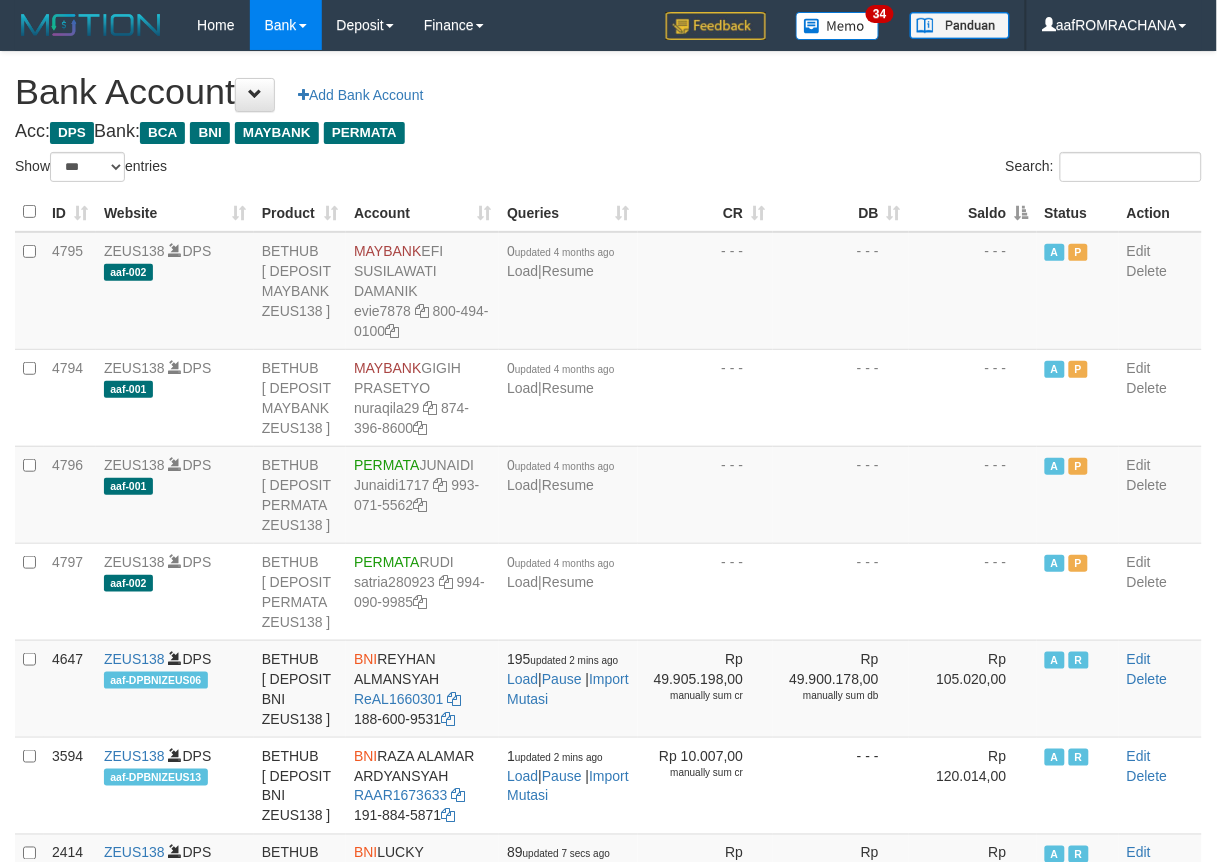 click on "Saldo" at bounding box center [973, 212] 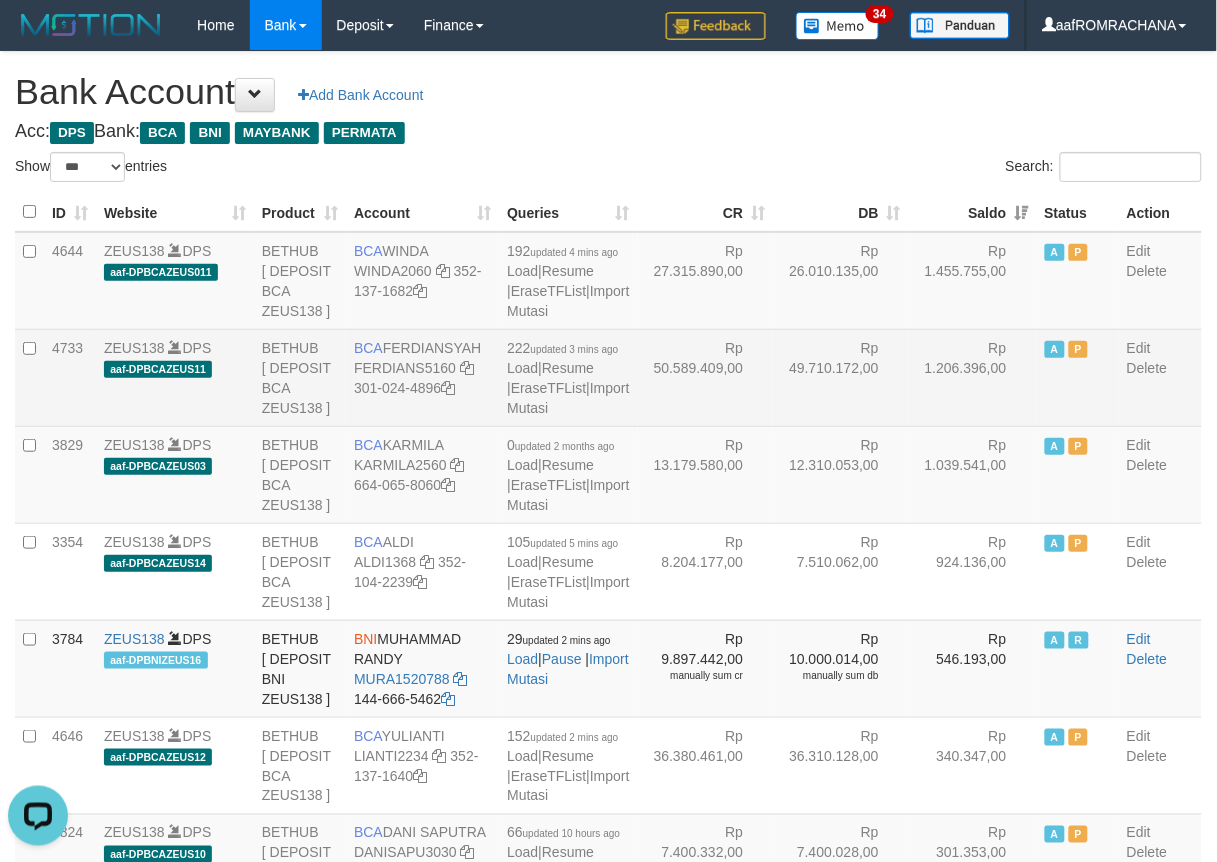 scroll, scrollTop: 0, scrollLeft: 0, axis: both 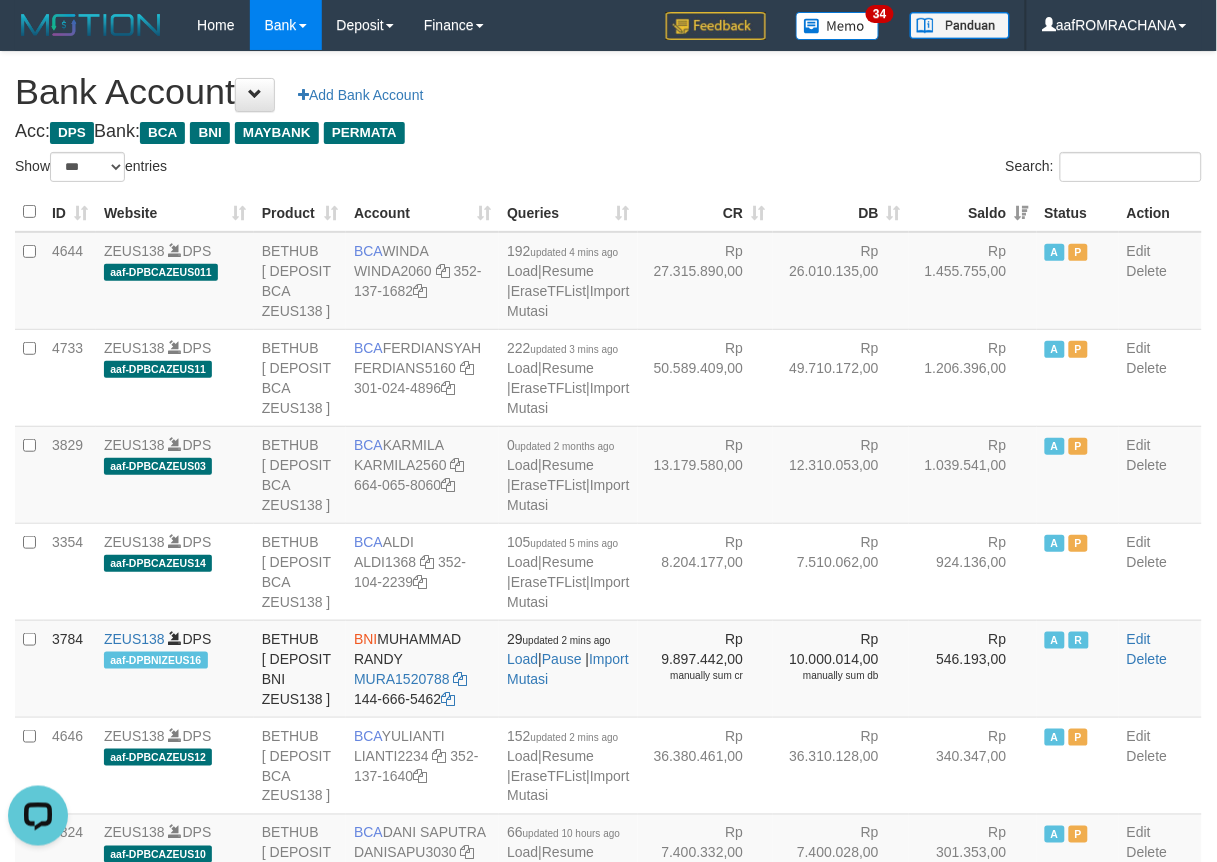 click on "**********" at bounding box center [608, 2047] 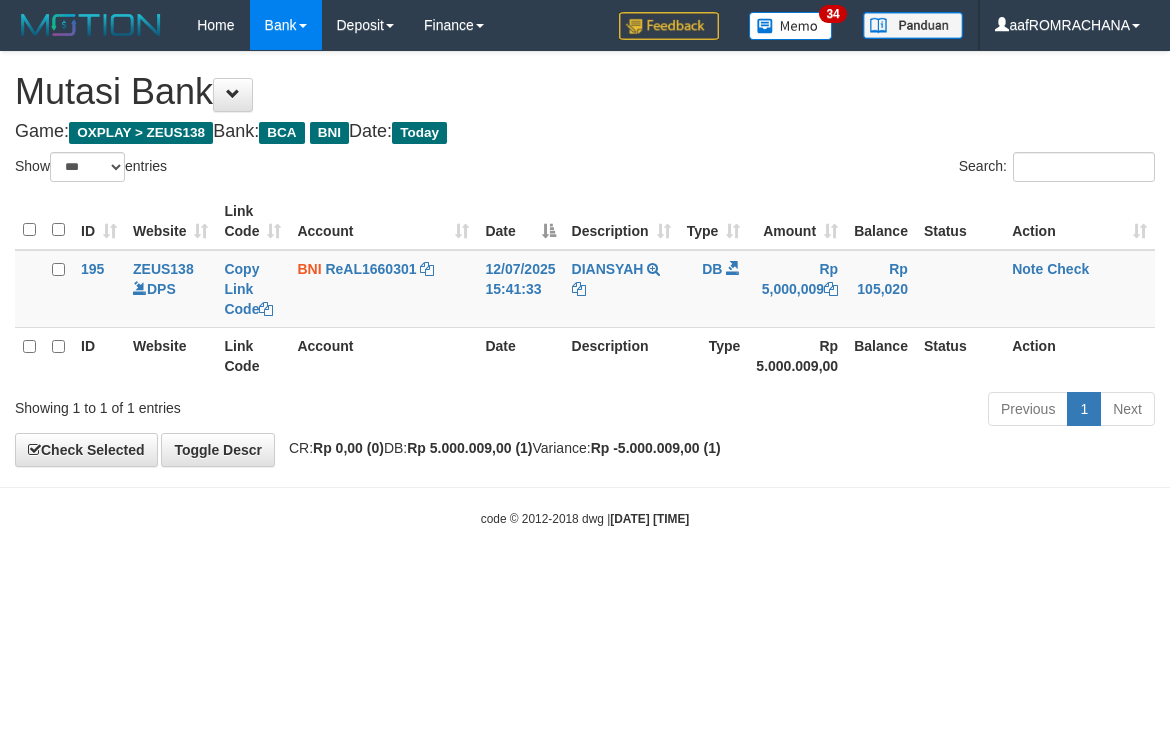 select on "***" 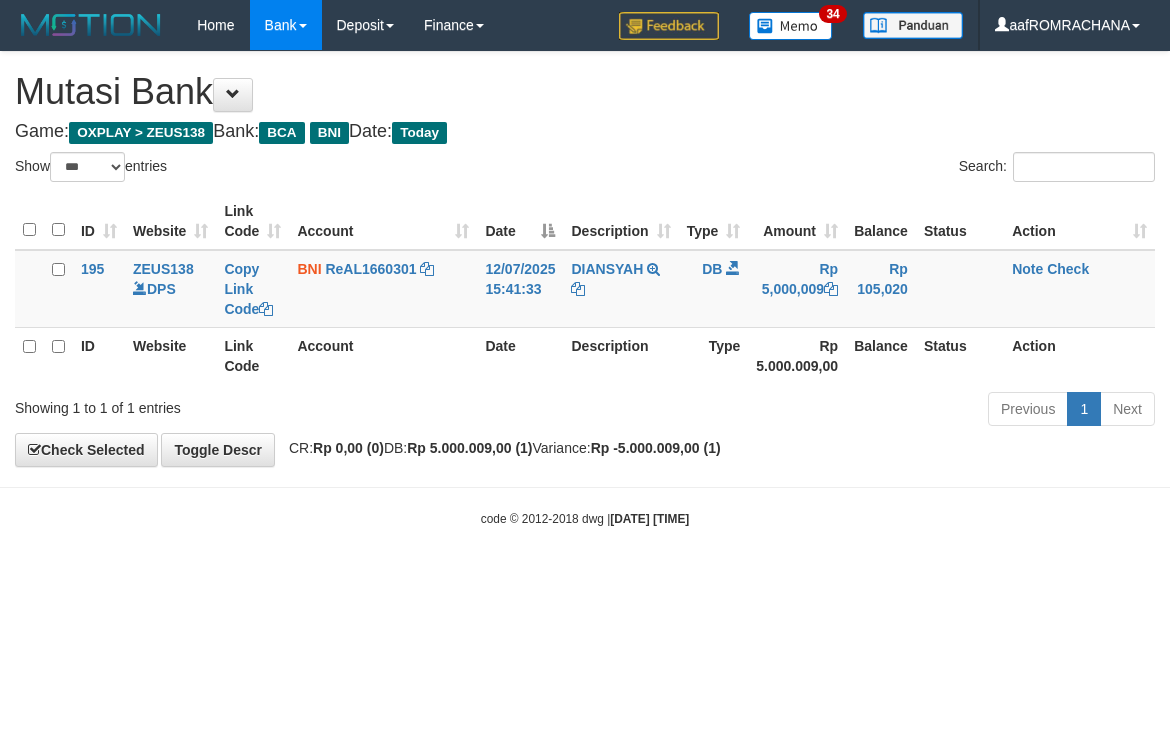 scroll, scrollTop: 0, scrollLeft: 0, axis: both 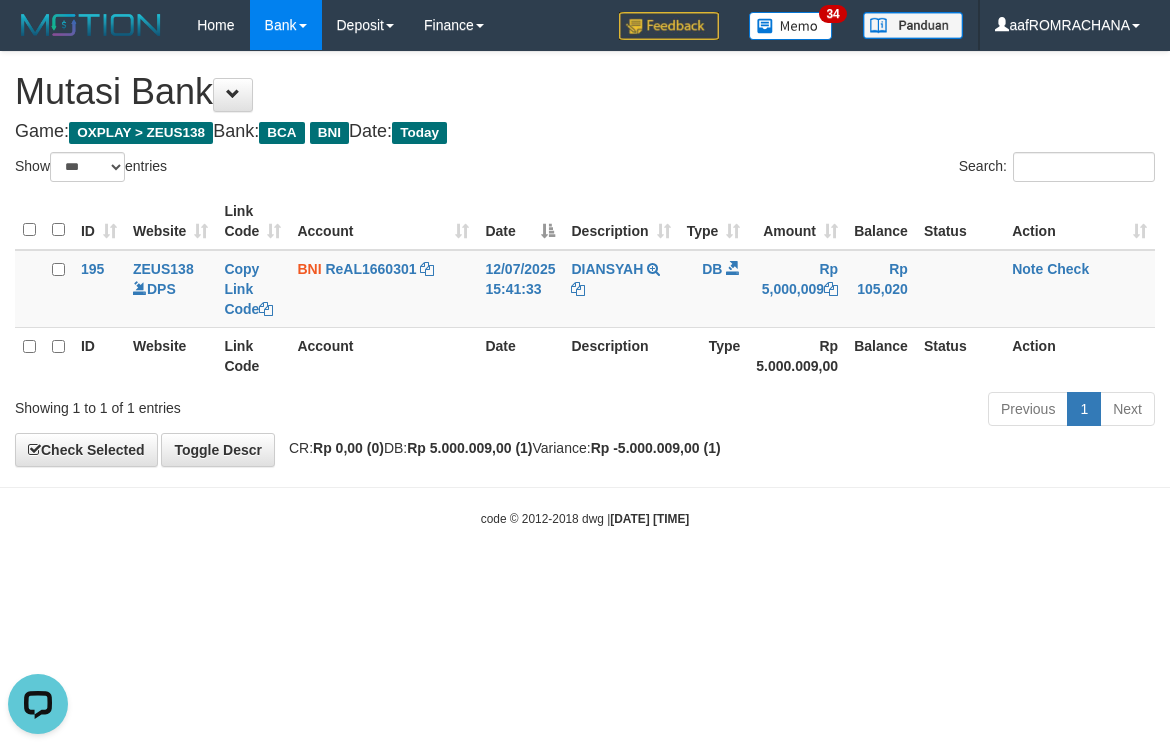 click on "Toggle navigation
Home
Bank
Account List
Load
By Website
Group
[OXPLAY]													ZEUS138
By Load Group (DPS)
Sync" at bounding box center [585, 289] 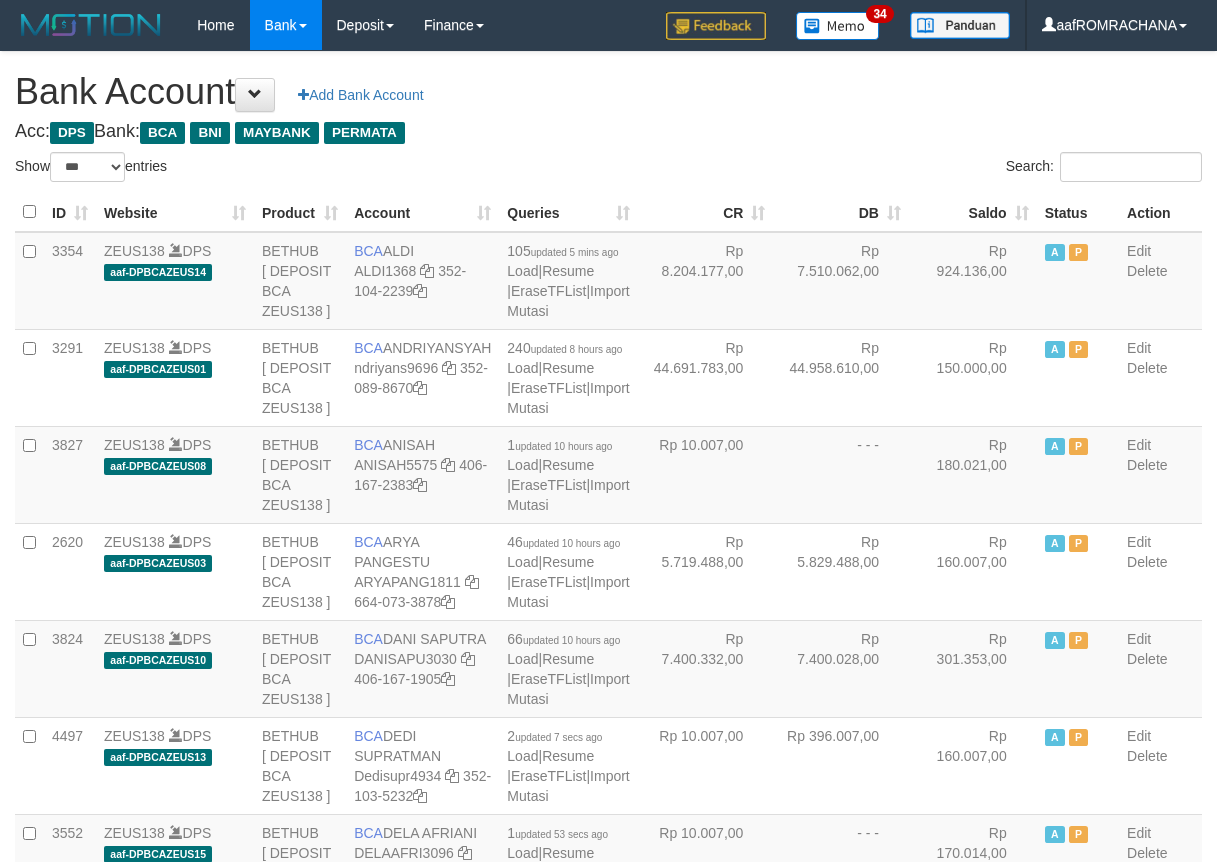 select on "***" 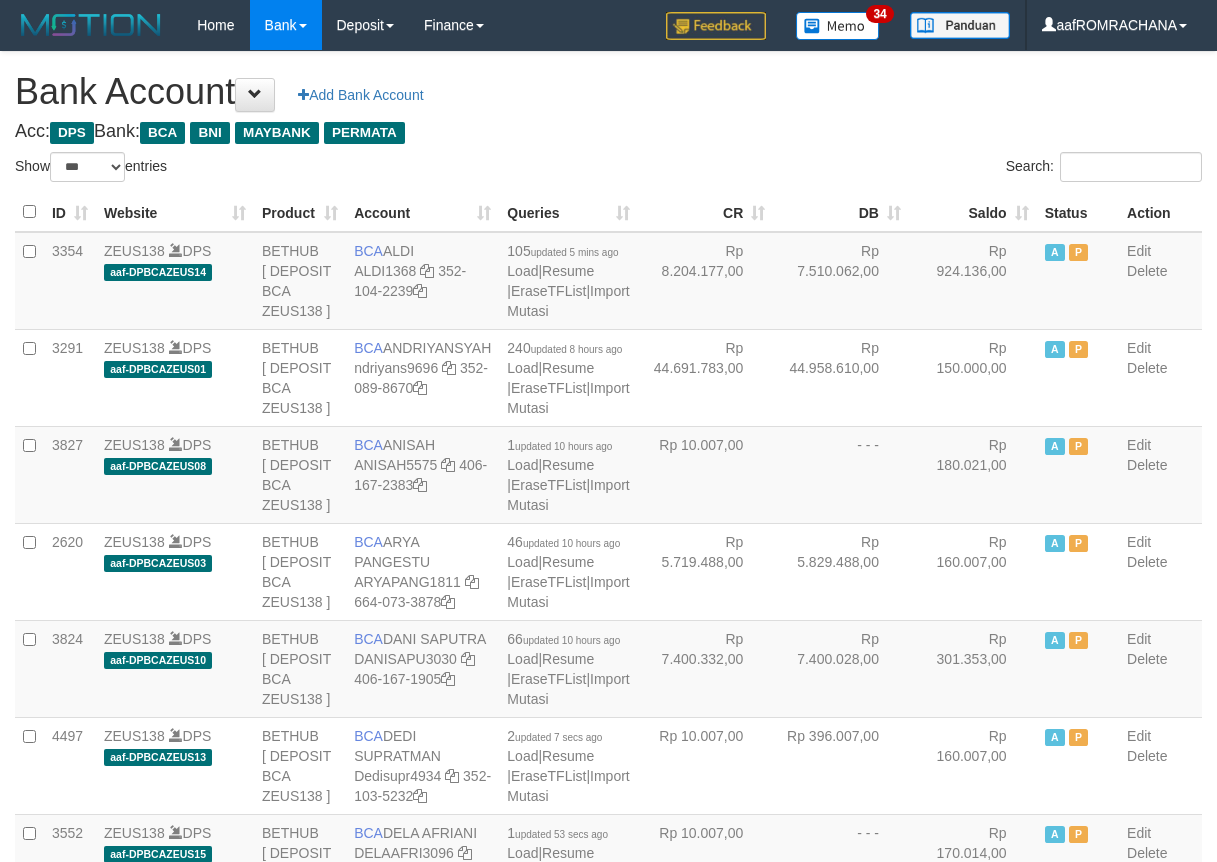 scroll, scrollTop: 0, scrollLeft: 0, axis: both 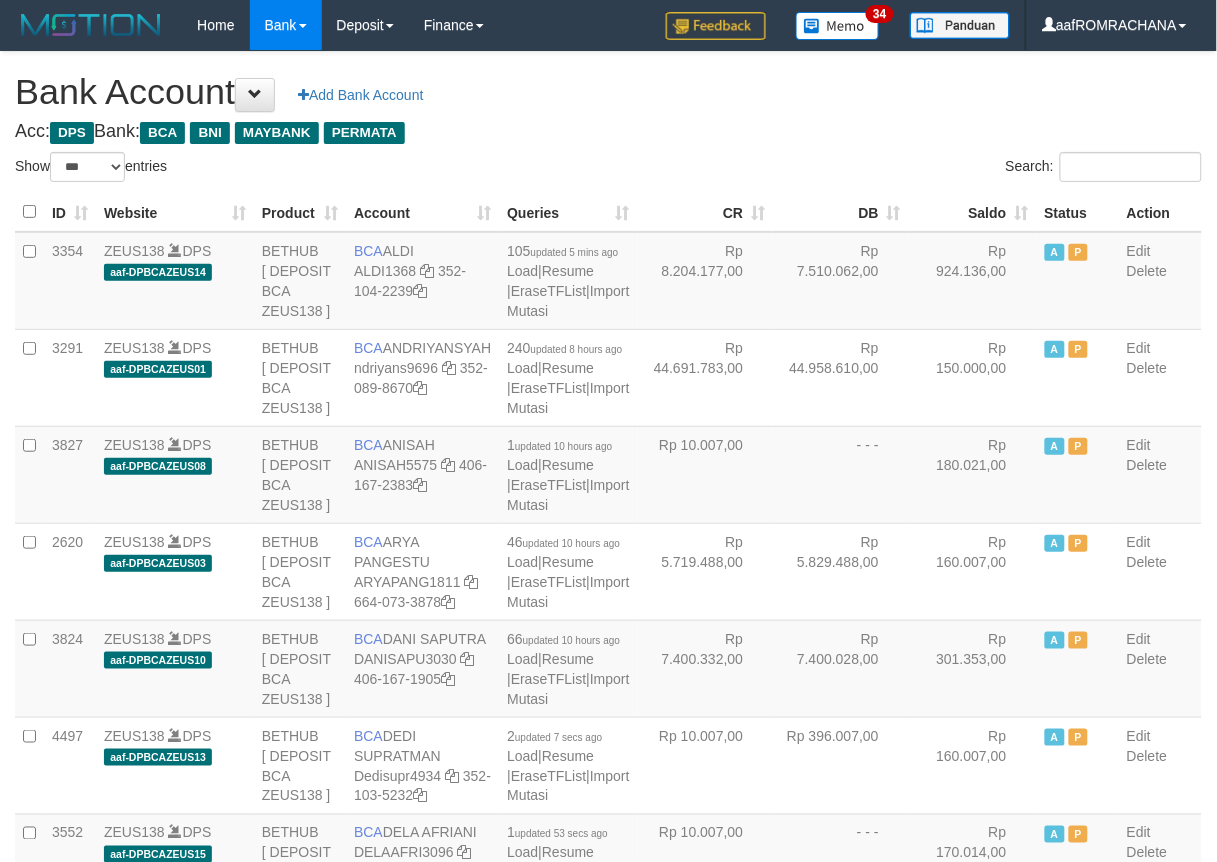click on "Saldo" at bounding box center [973, 212] 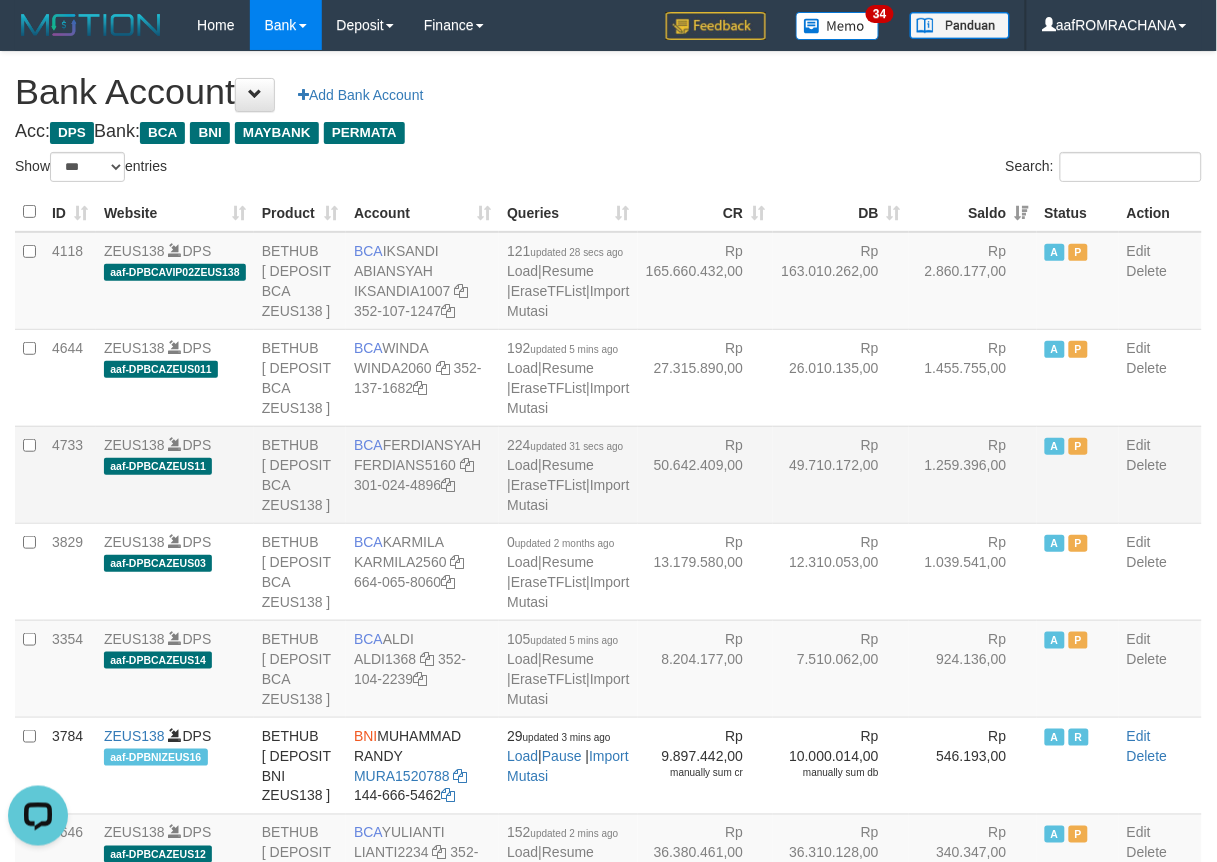 scroll, scrollTop: 0, scrollLeft: 0, axis: both 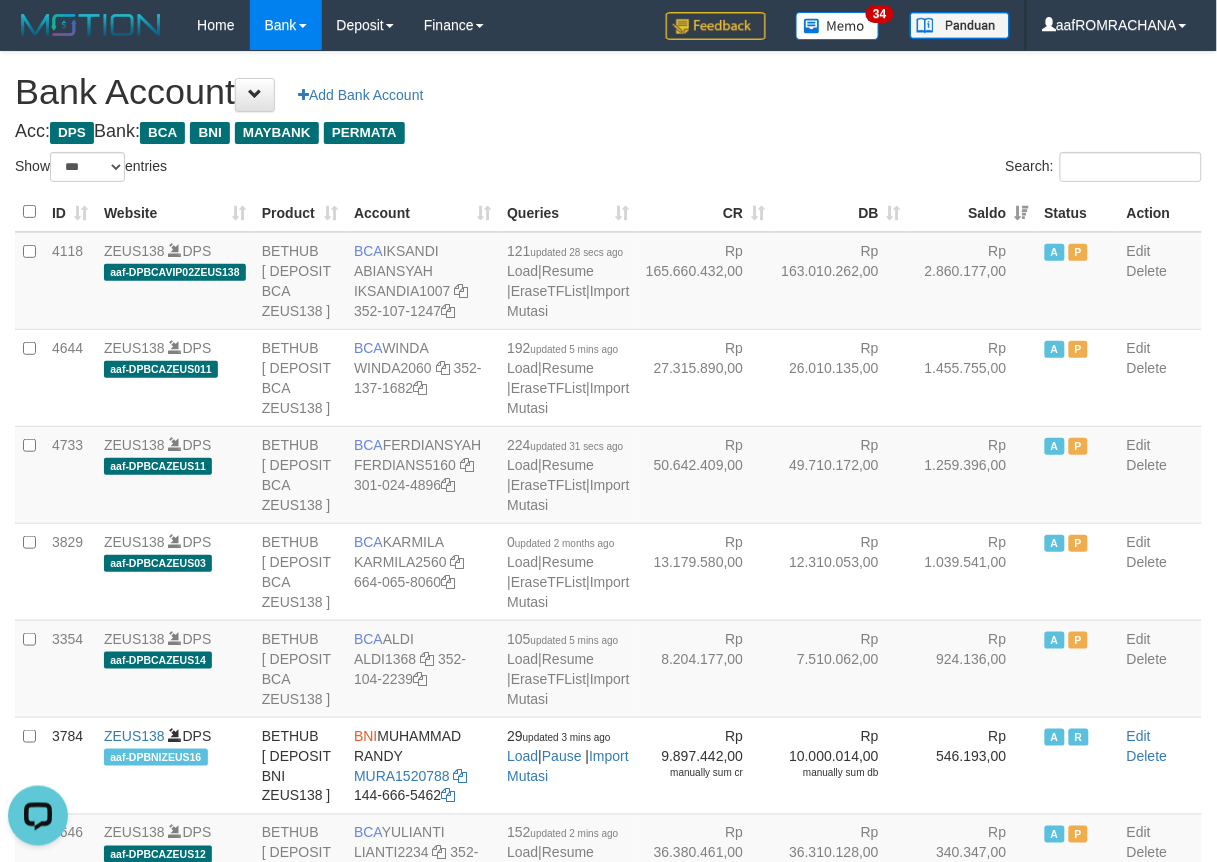 click on "Bank Account
Add Bank Account" at bounding box center (608, 92) 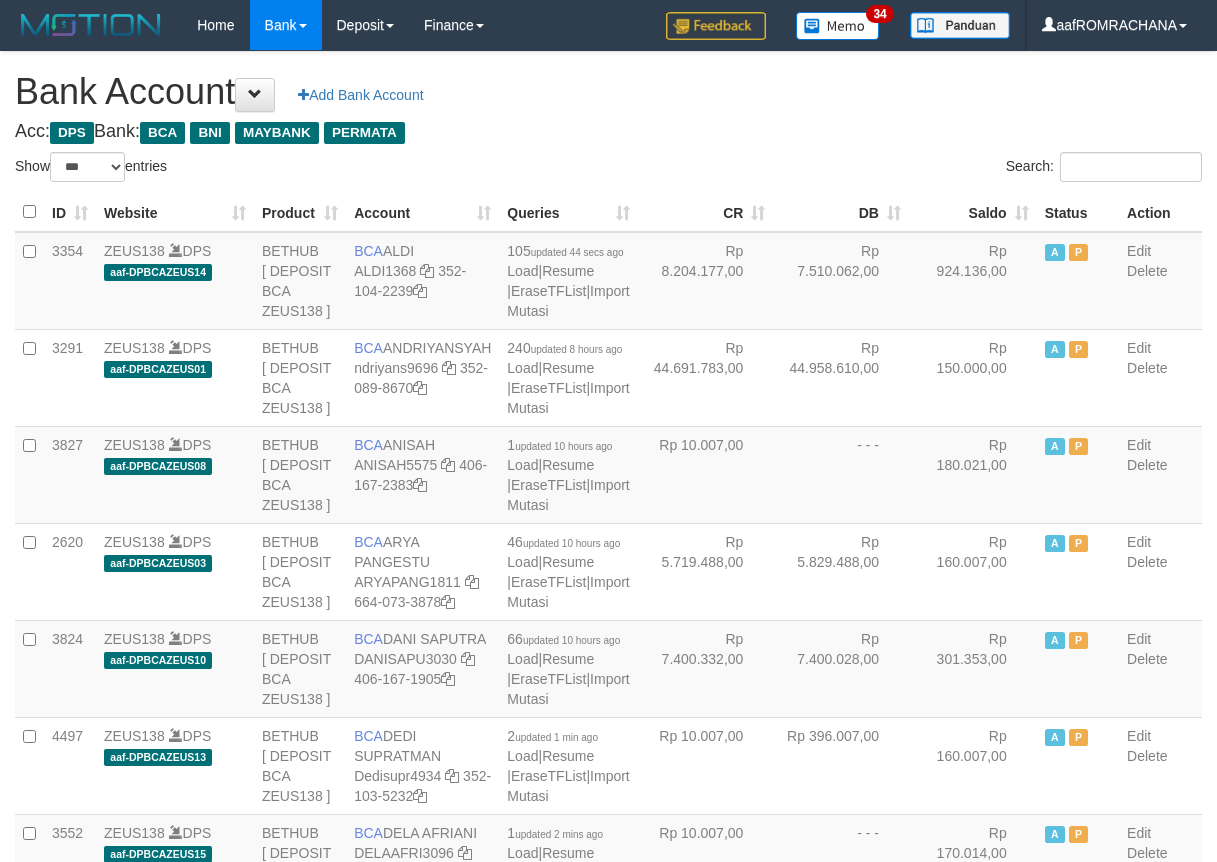 select on "***" 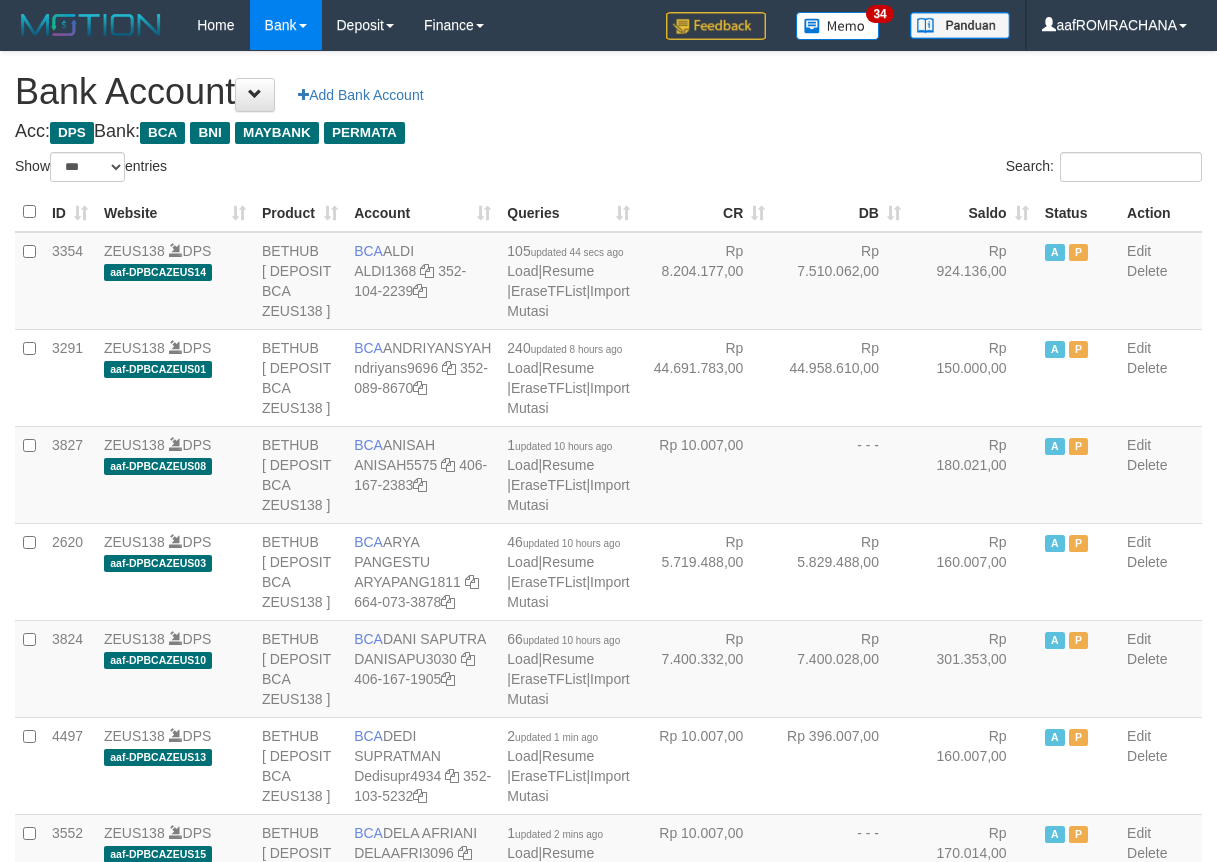 scroll, scrollTop: 0, scrollLeft: 0, axis: both 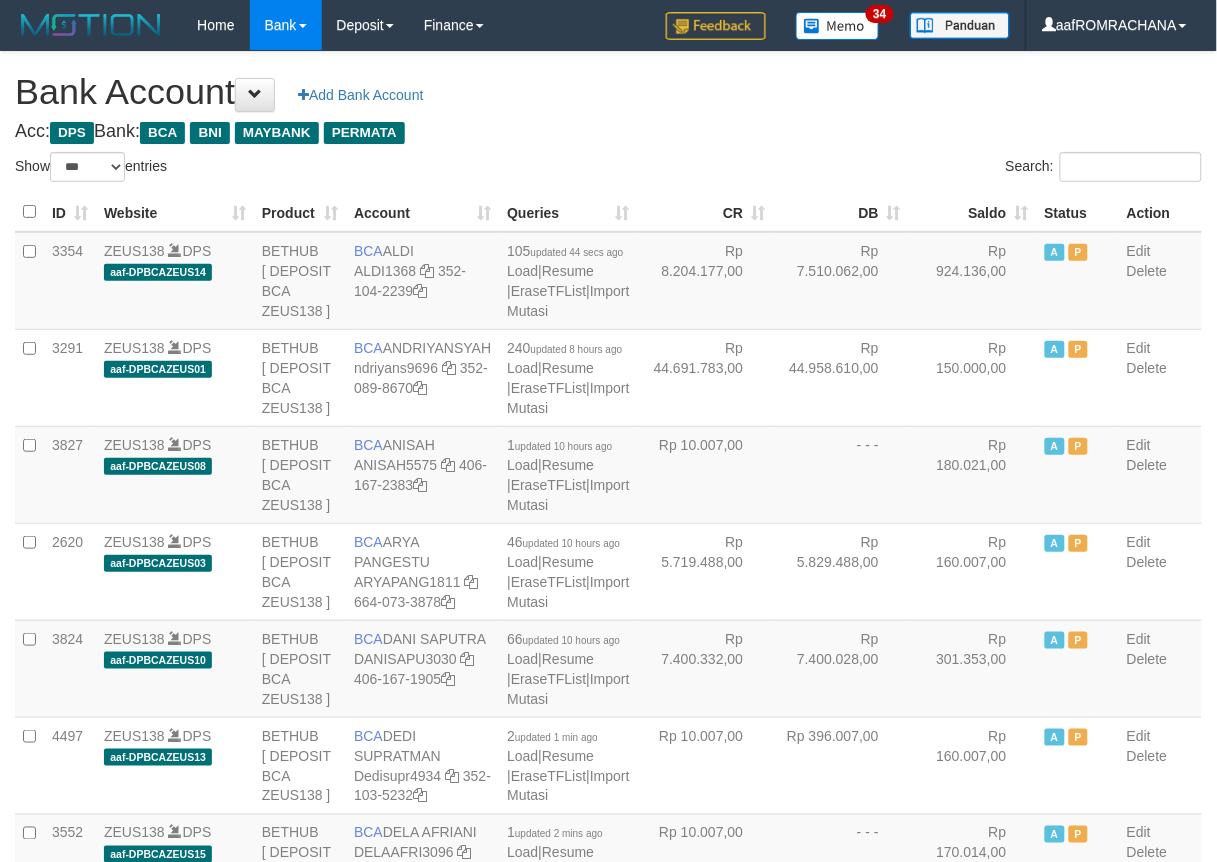 click on "Saldo" at bounding box center (973, 212) 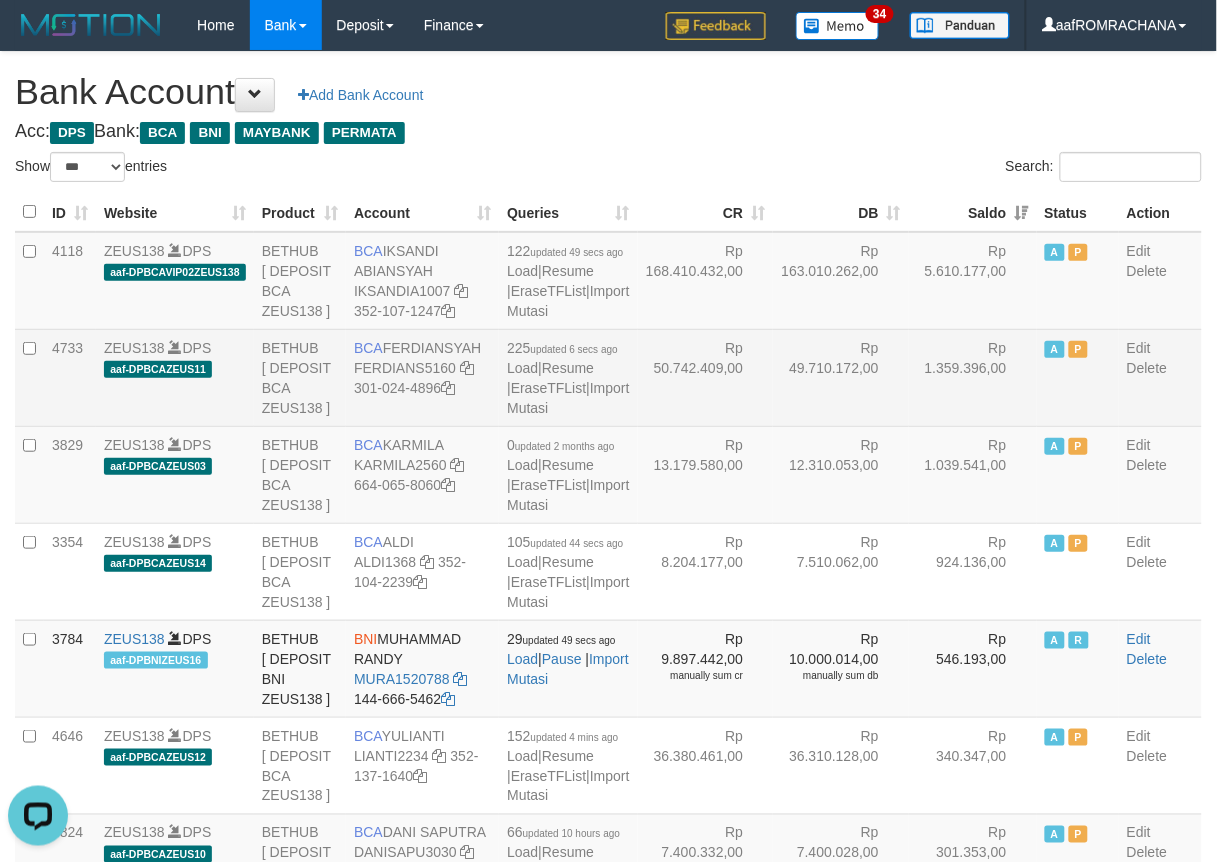 scroll, scrollTop: 0, scrollLeft: 0, axis: both 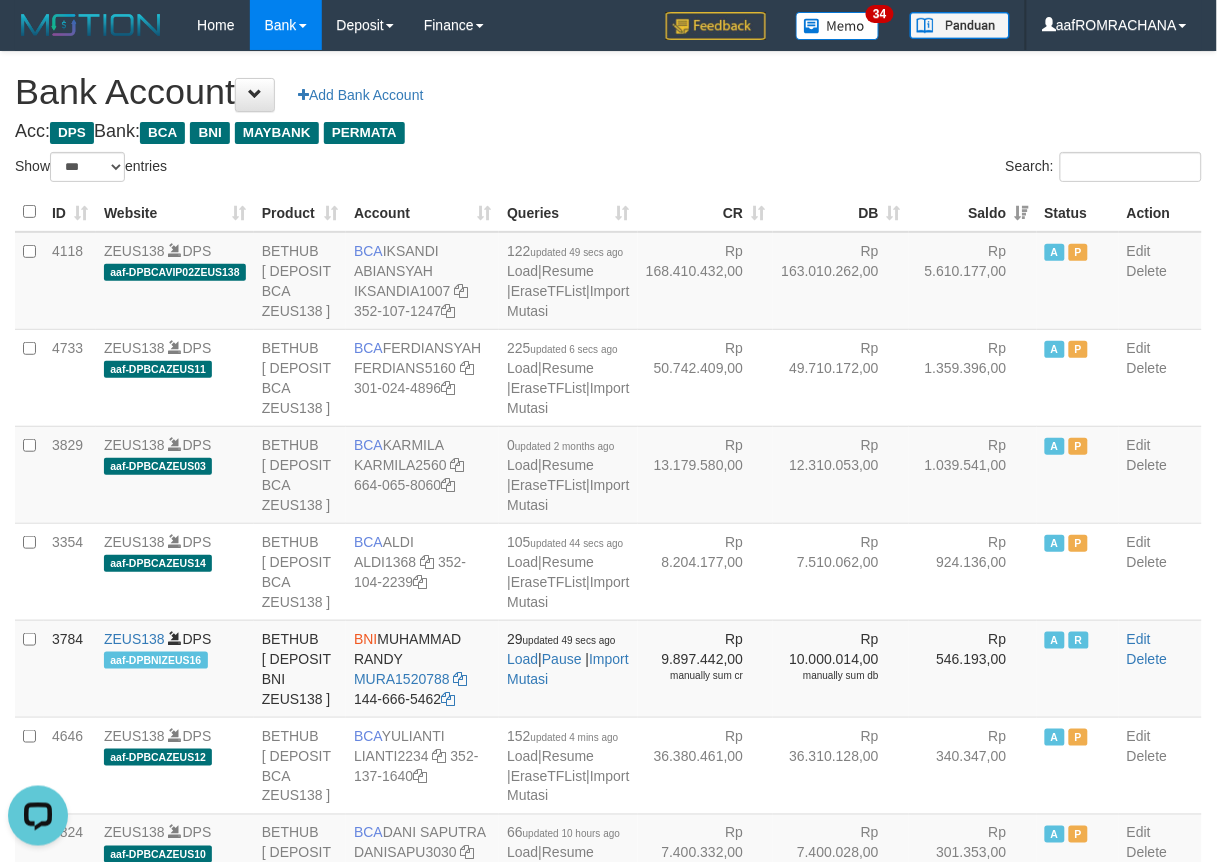 click on "Search:" at bounding box center (913, 169) 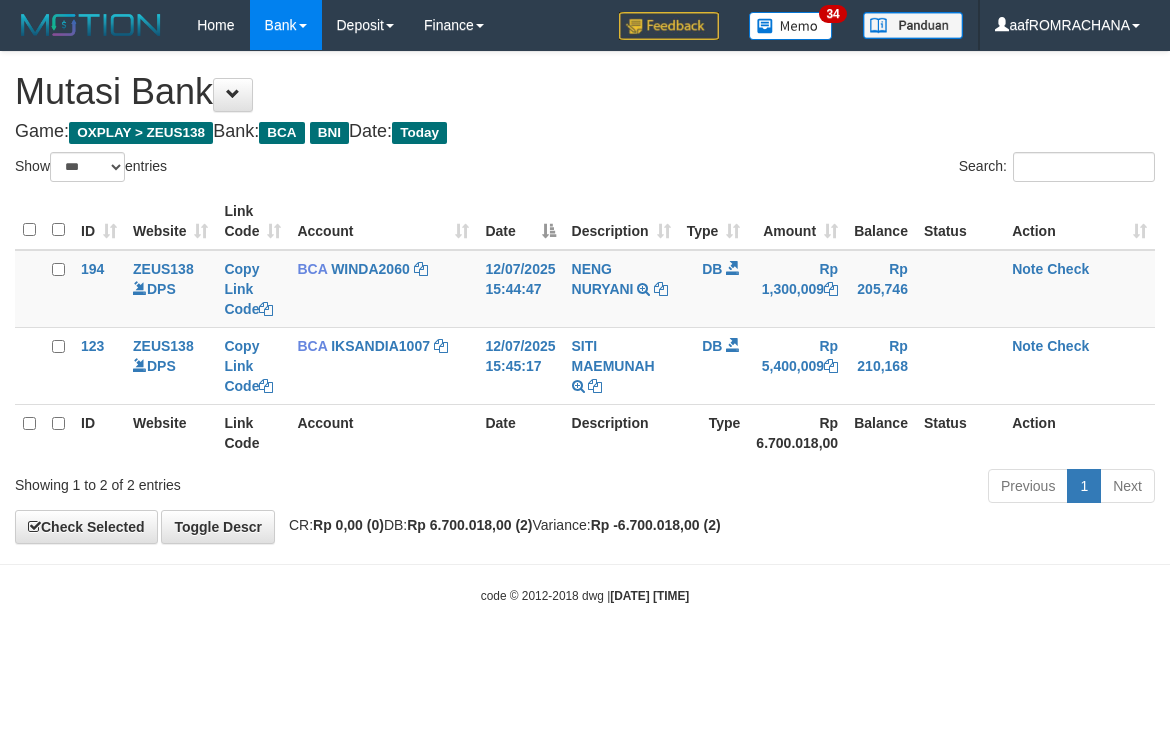 select on "***" 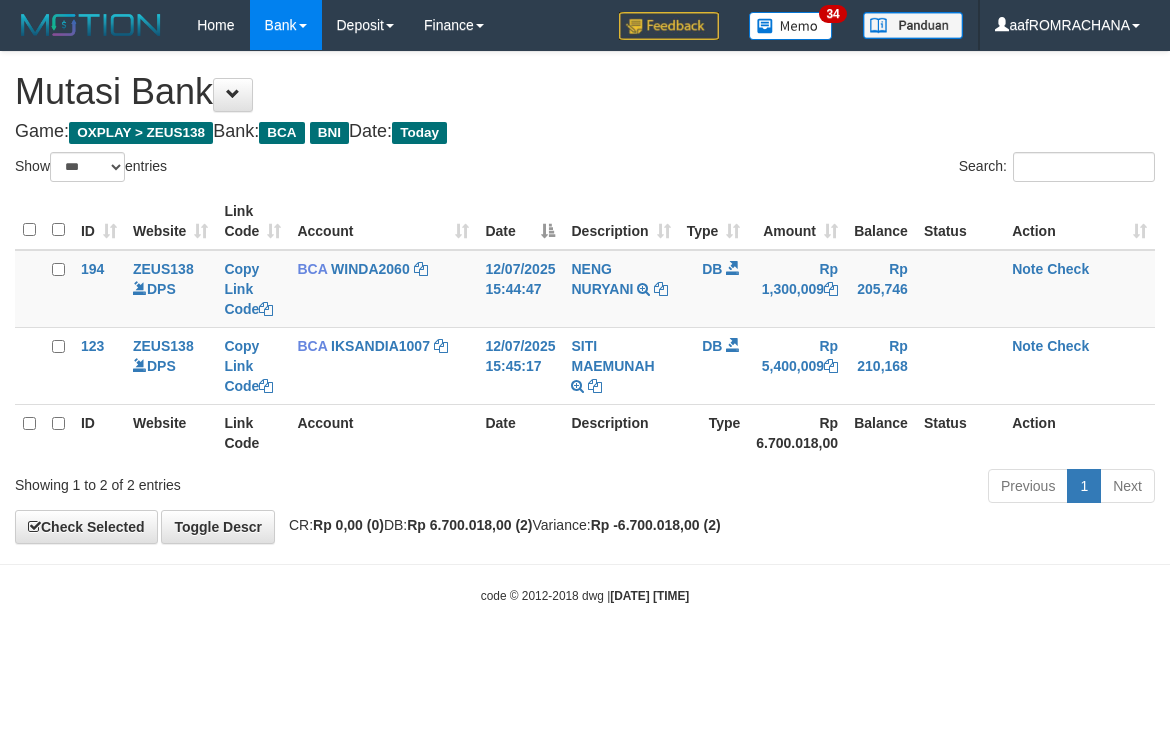 scroll, scrollTop: 0, scrollLeft: 0, axis: both 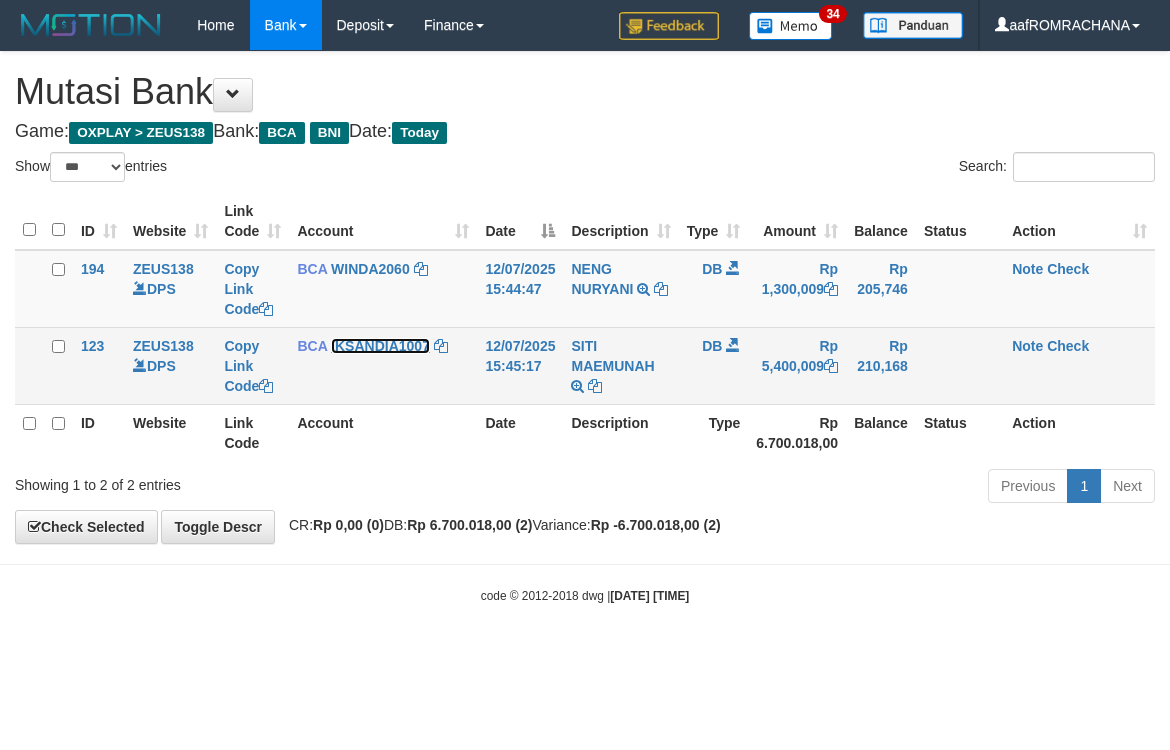 drag, startPoint x: 408, startPoint y: 341, endPoint x: 597, endPoint y: 397, distance: 197.1218 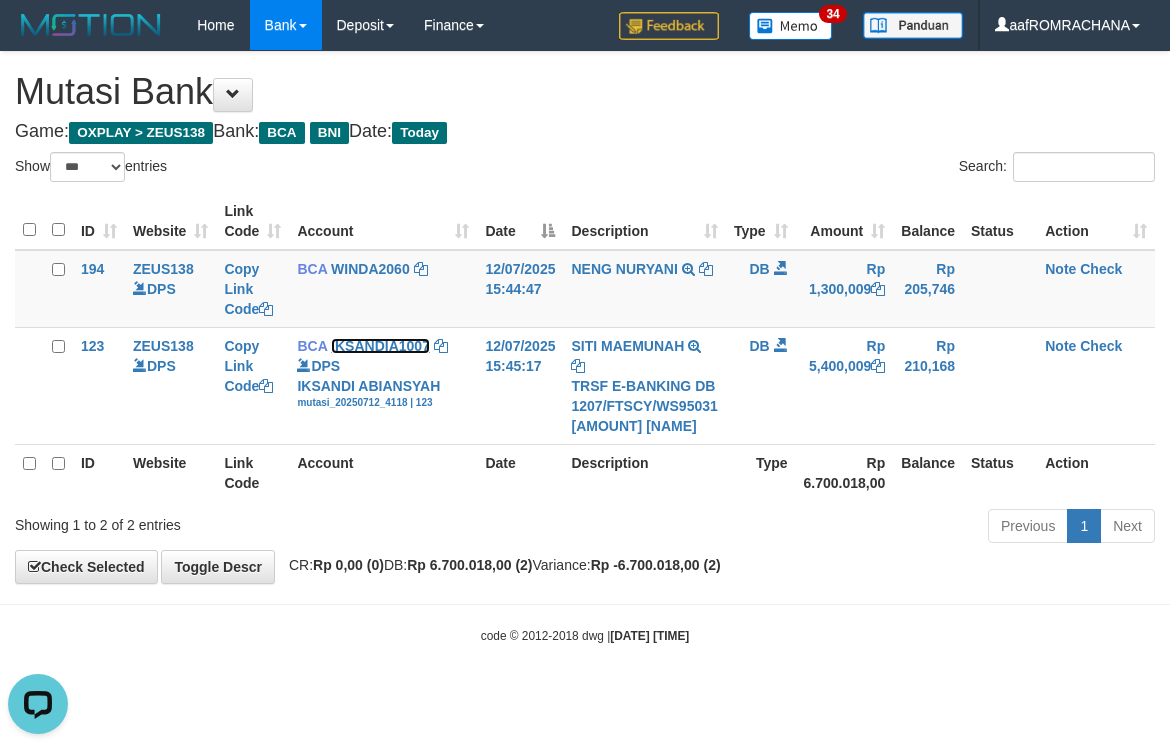 scroll, scrollTop: 0, scrollLeft: 0, axis: both 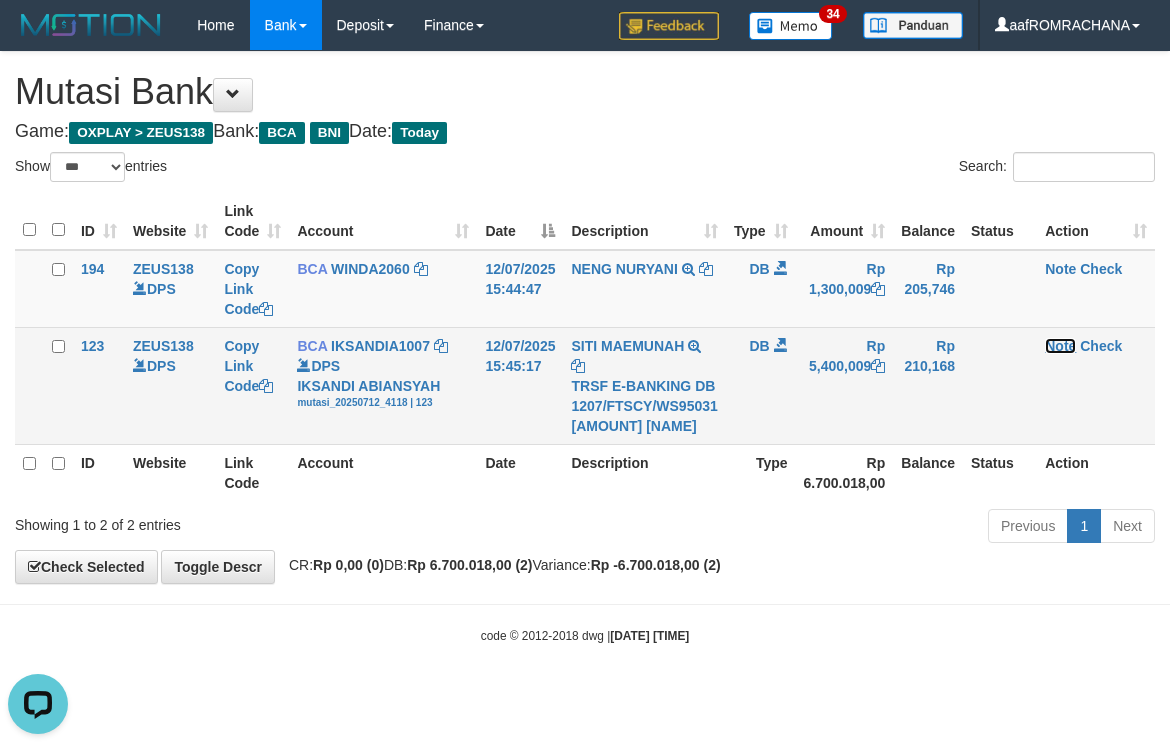 click on "Note" at bounding box center (1060, 346) 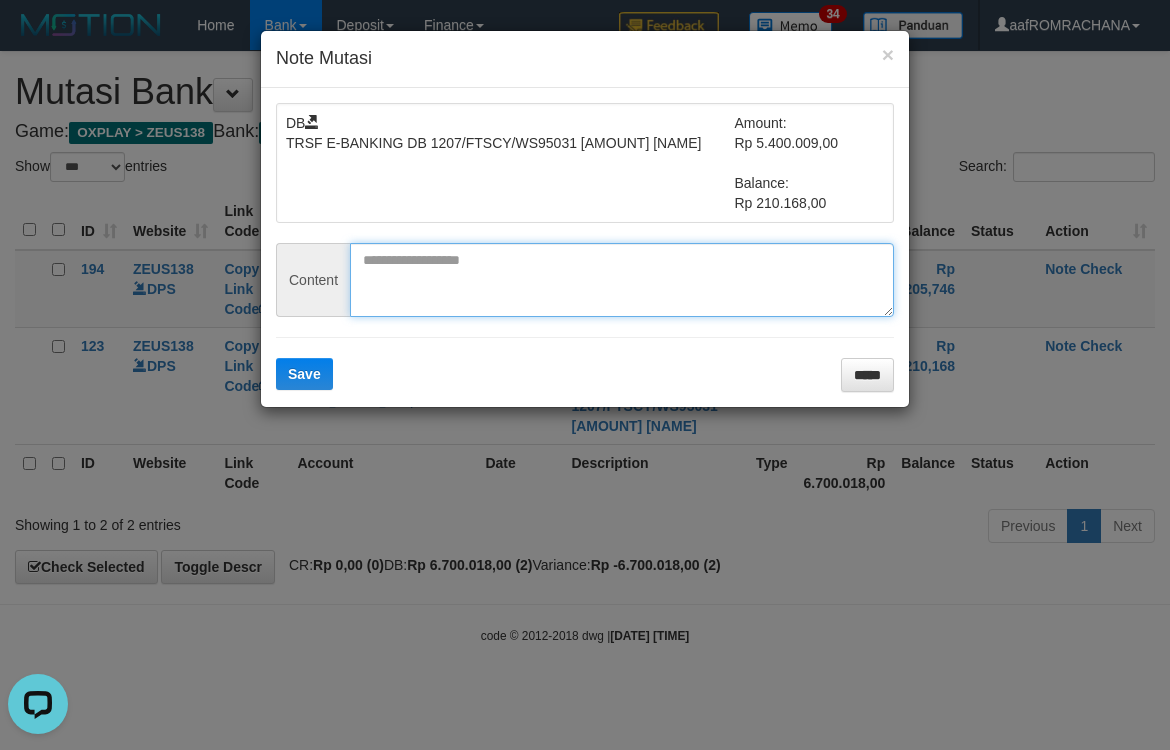 click at bounding box center [622, 280] 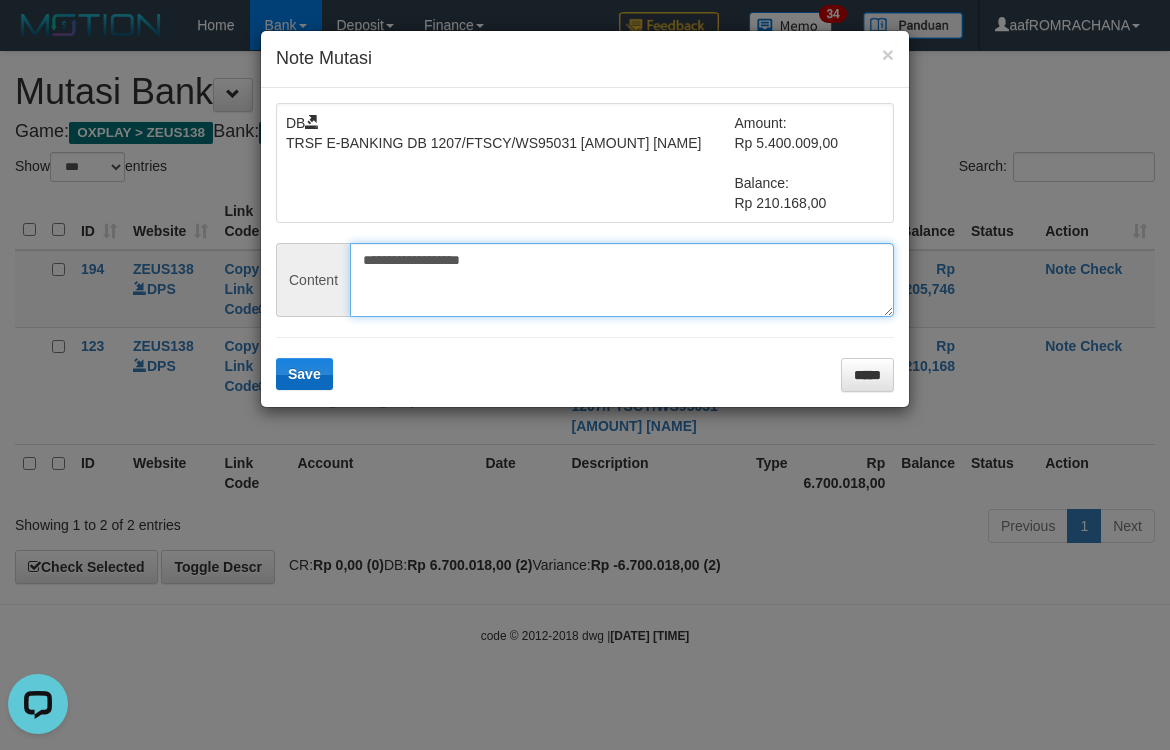 type on "**********" 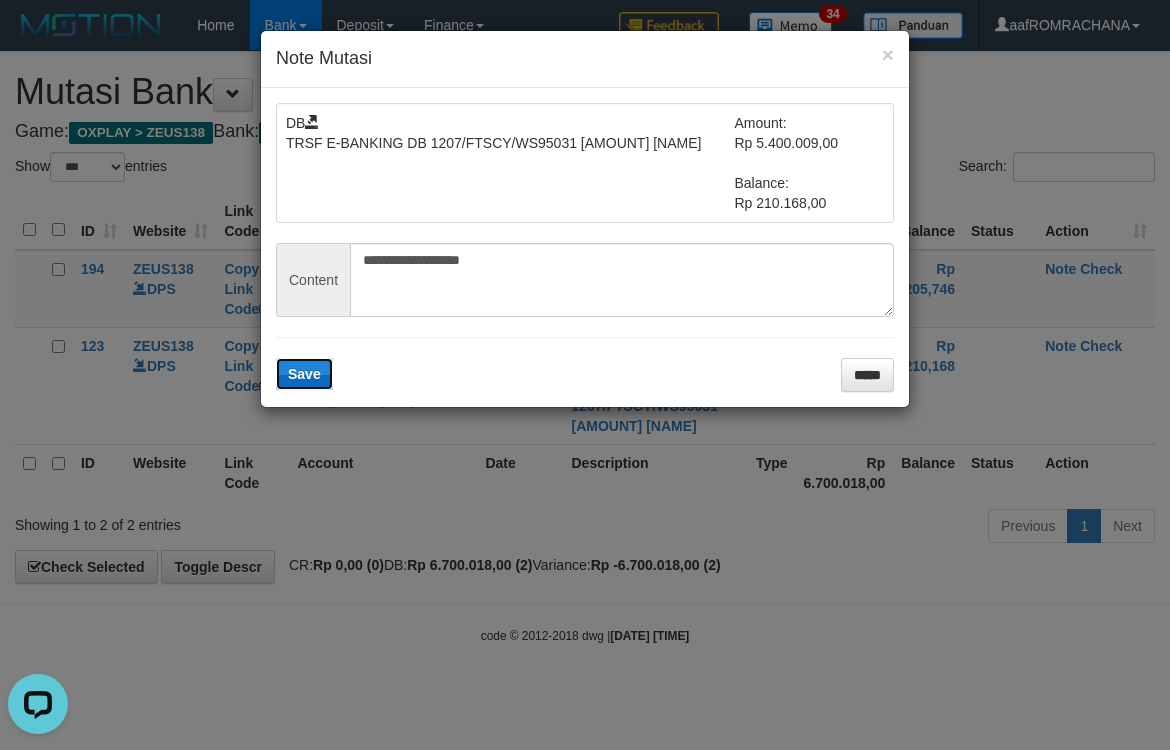 click on "Save" at bounding box center [304, 374] 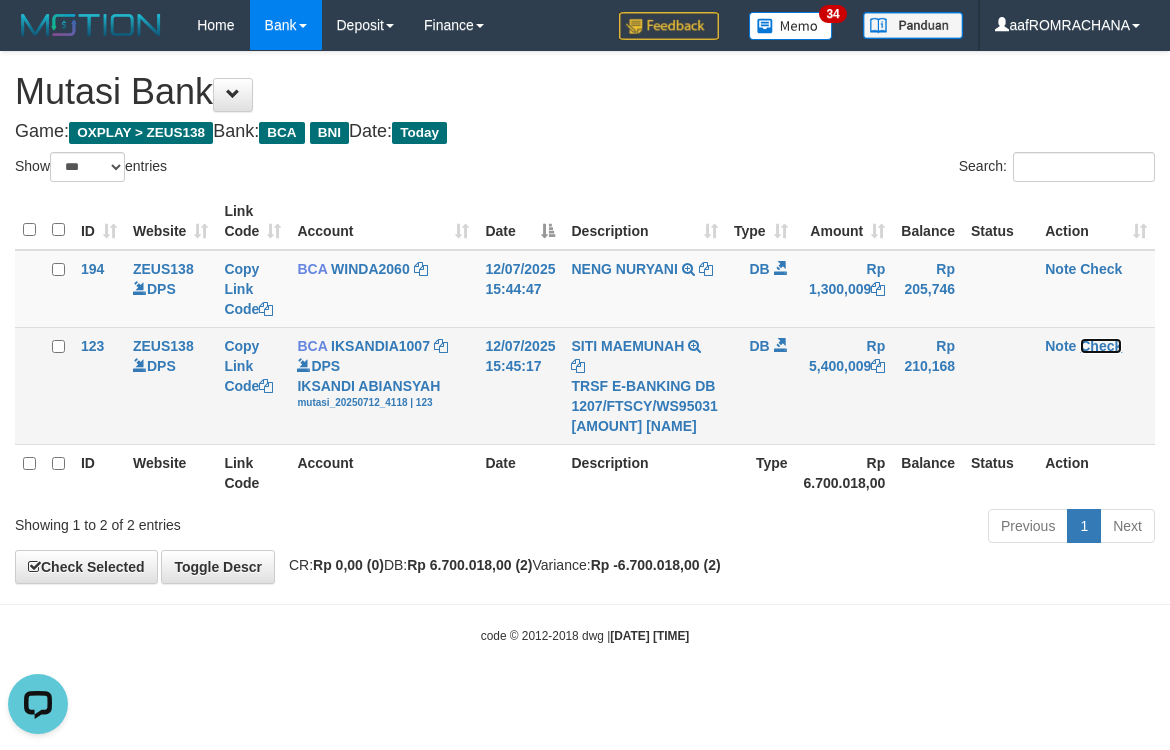 click on "Check" at bounding box center (1101, 346) 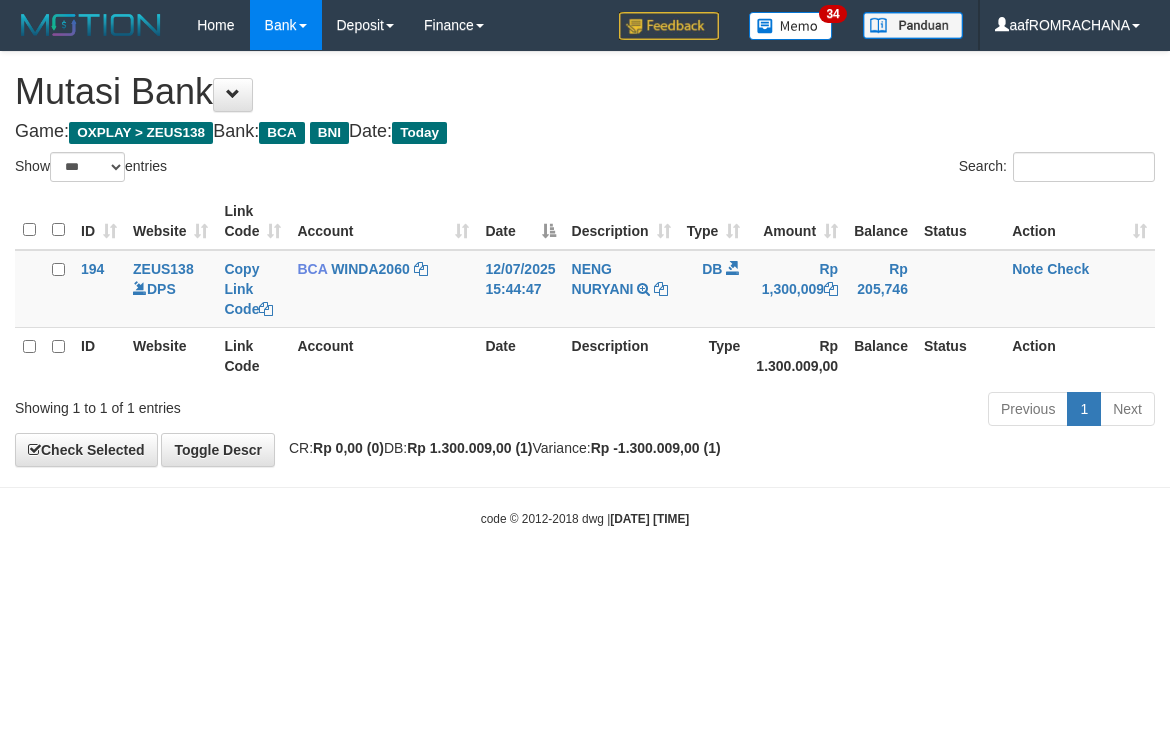 select on "***" 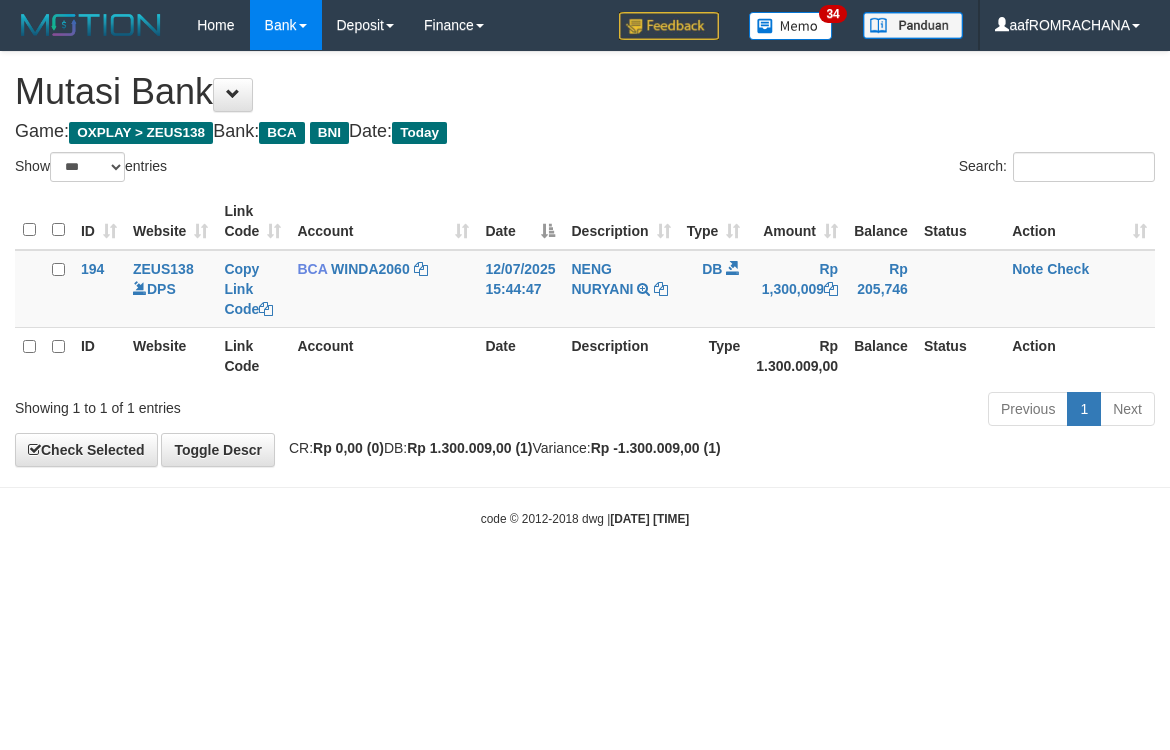 scroll, scrollTop: 0, scrollLeft: 0, axis: both 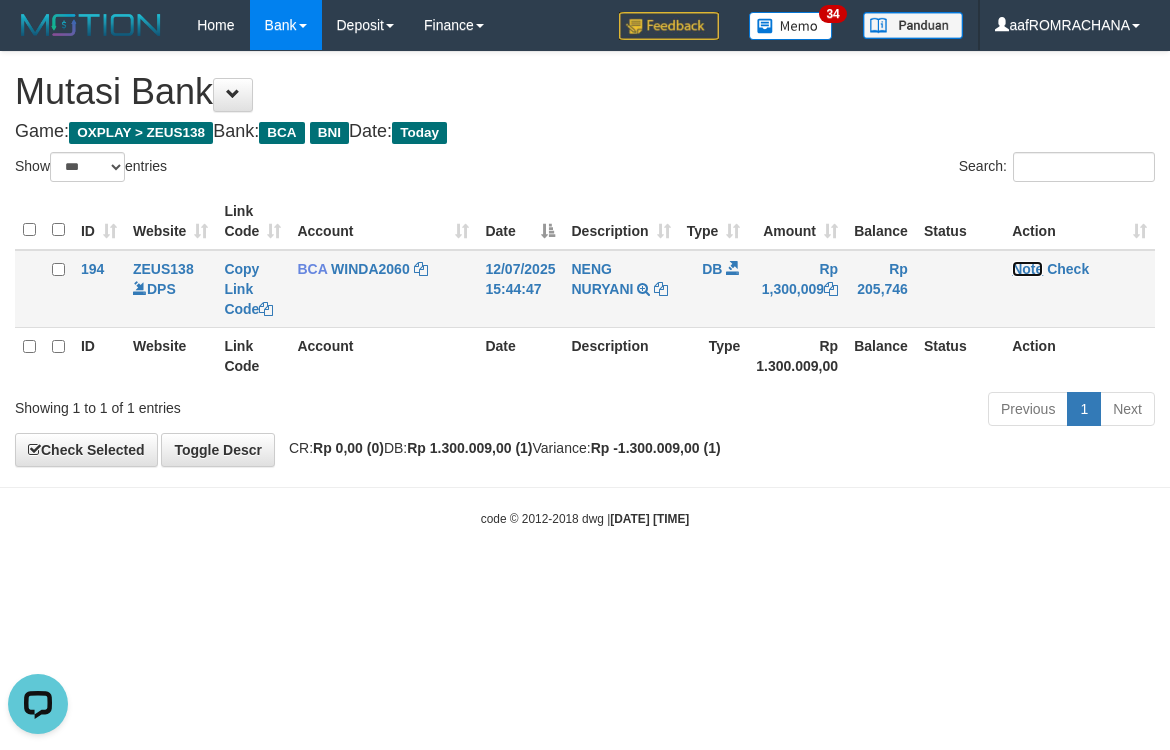 click on "Note" at bounding box center [1027, 269] 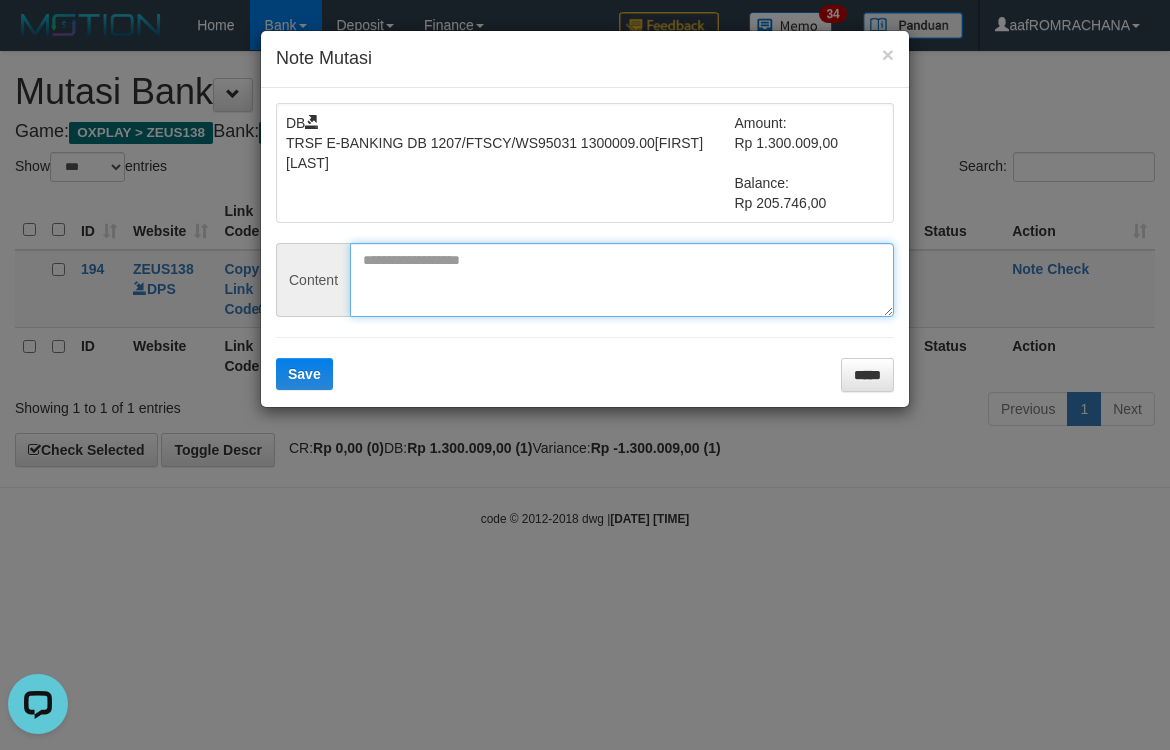 click at bounding box center [622, 280] 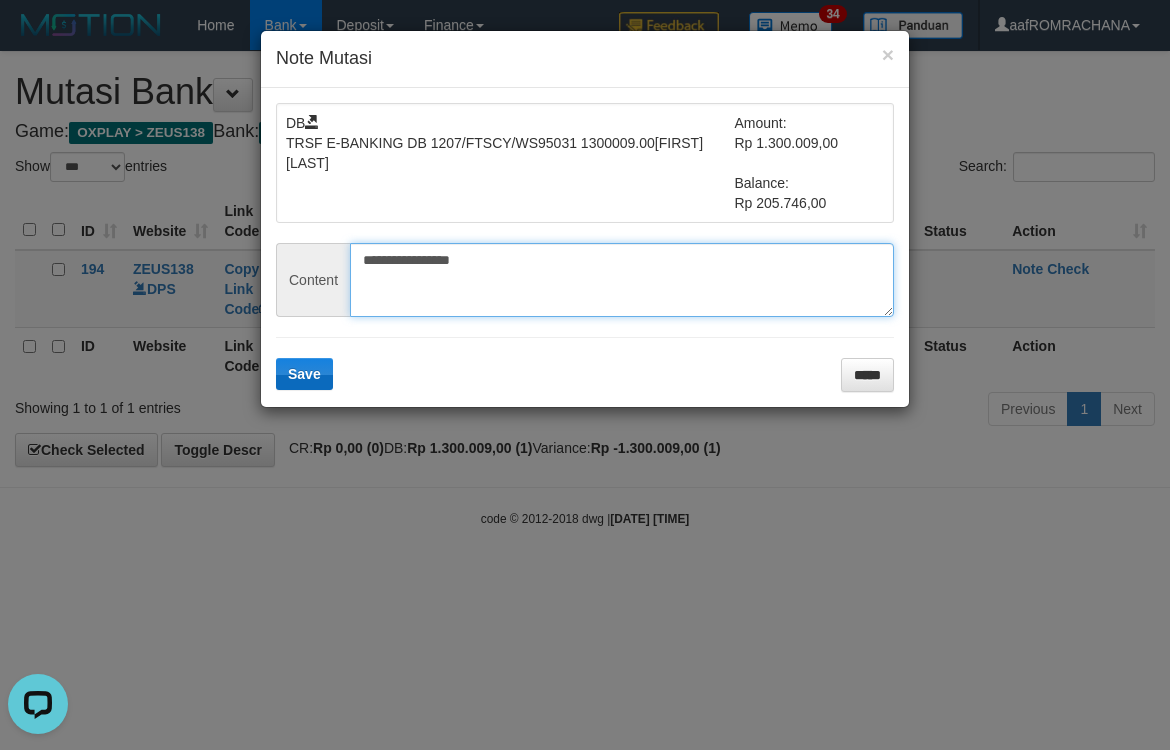 type on "**********" 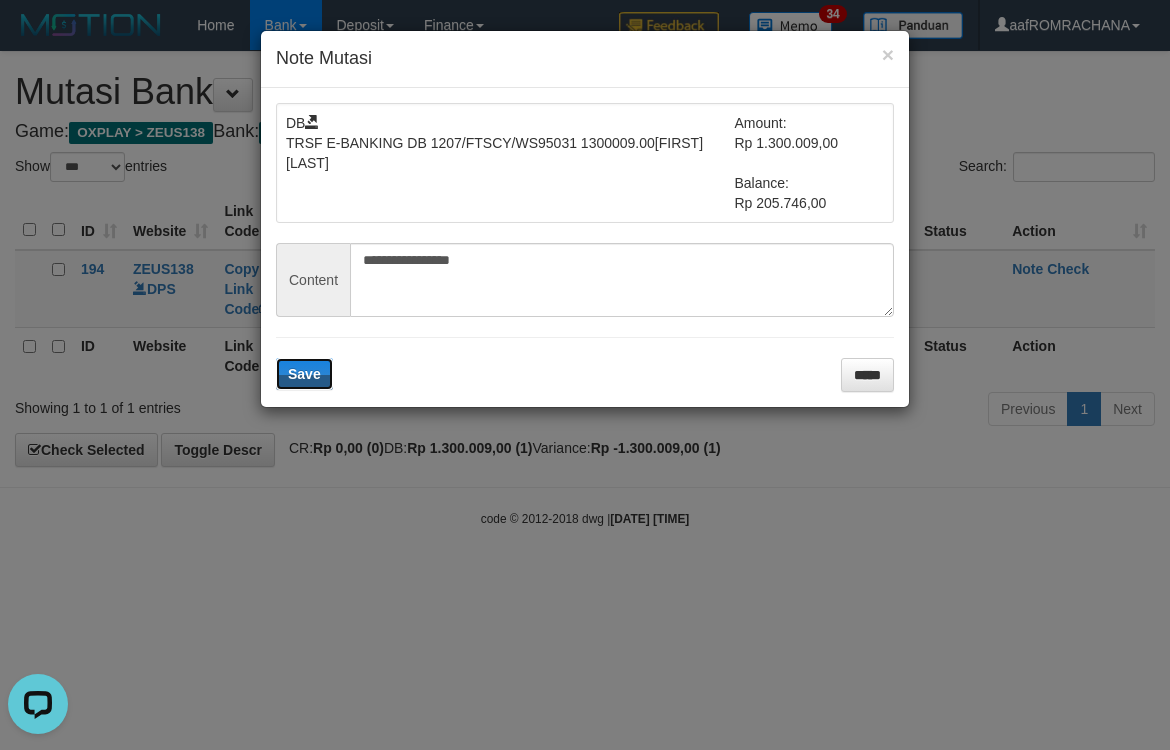 drag, startPoint x: 283, startPoint y: 380, endPoint x: 553, endPoint y: 393, distance: 270.31277 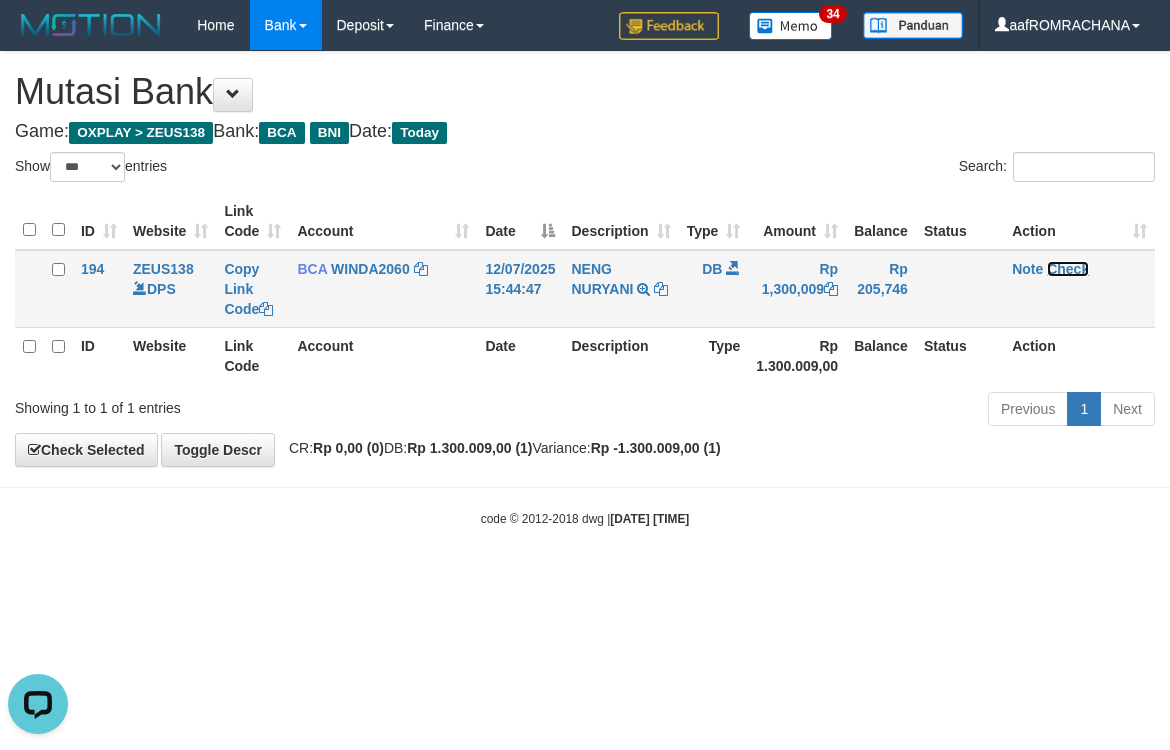 click on "Check" at bounding box center [1068, 269] 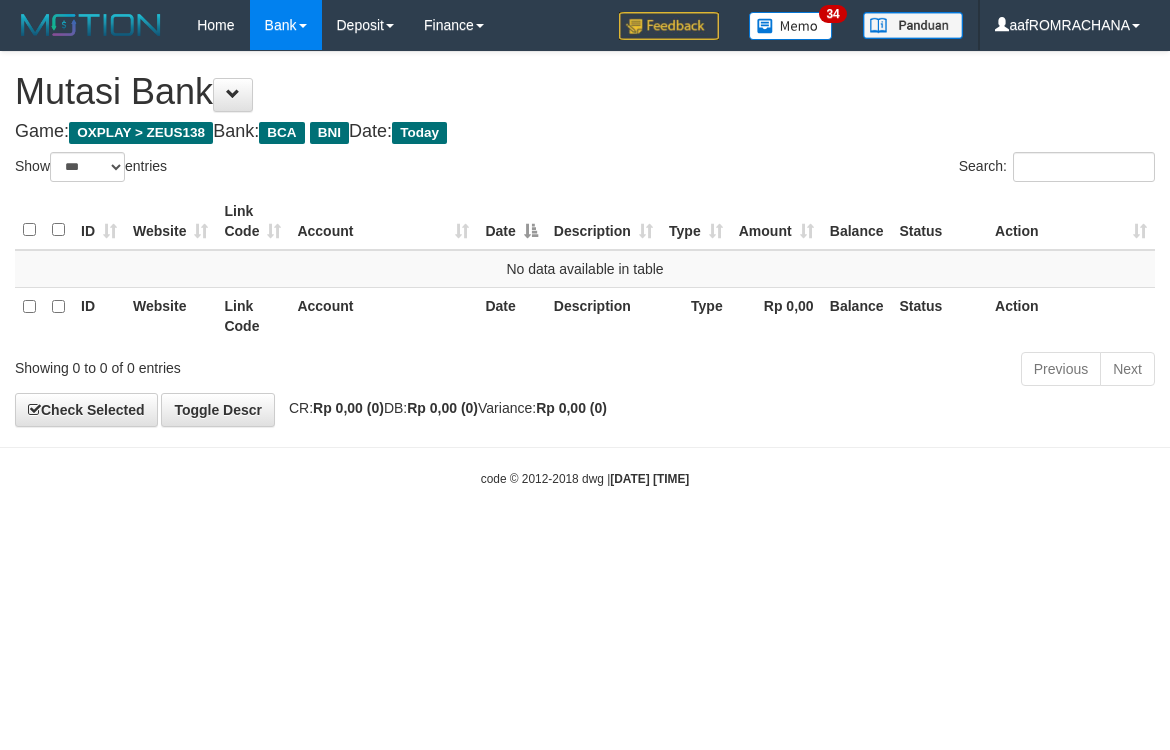 select on "***" 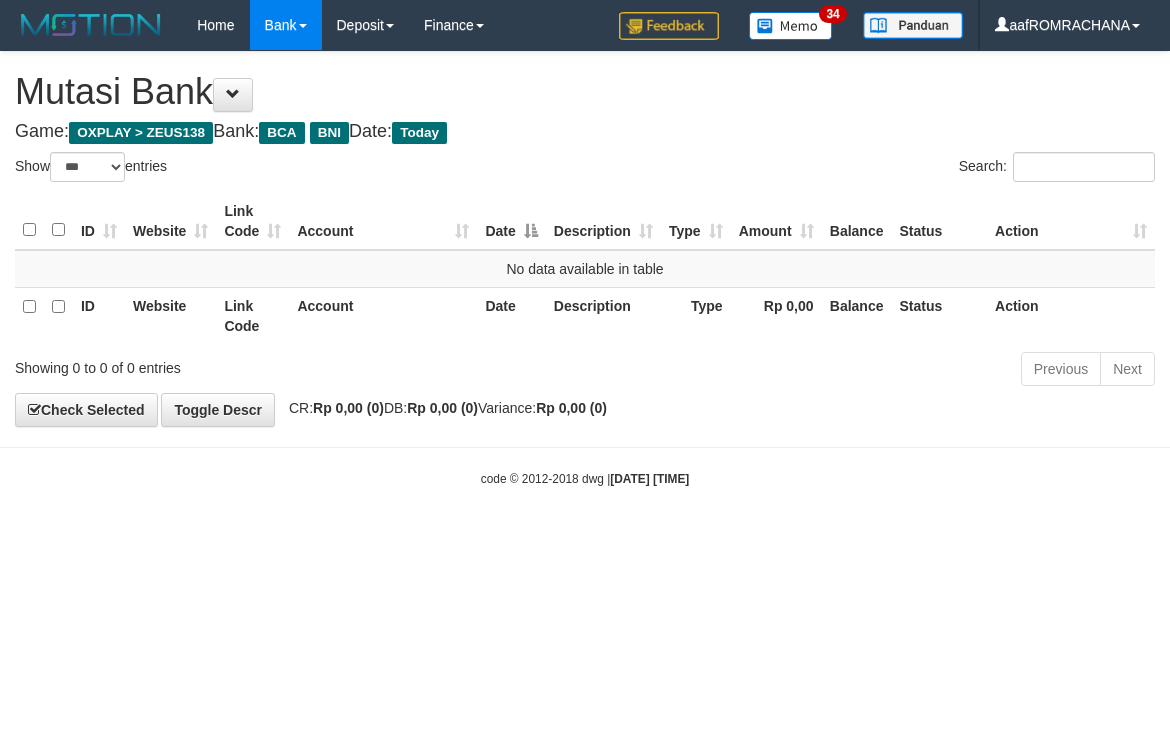 scroll, scrollTop: 0, scrollLeft: 0, axis: both 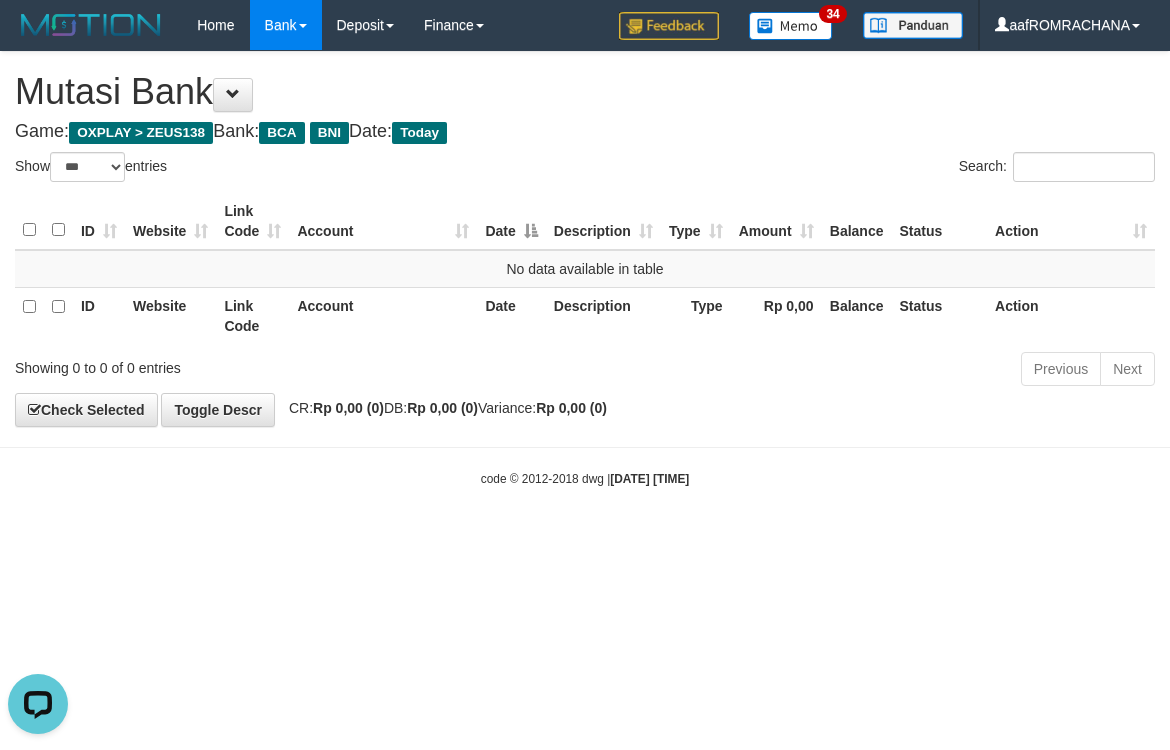 click on "Toggle navigation
Home
Bank
Account List
Load
By Website
Group
[OXPLAY]													ZEUS138
By Load Group (DPS)
Sync" at bounding box center (585, 269) 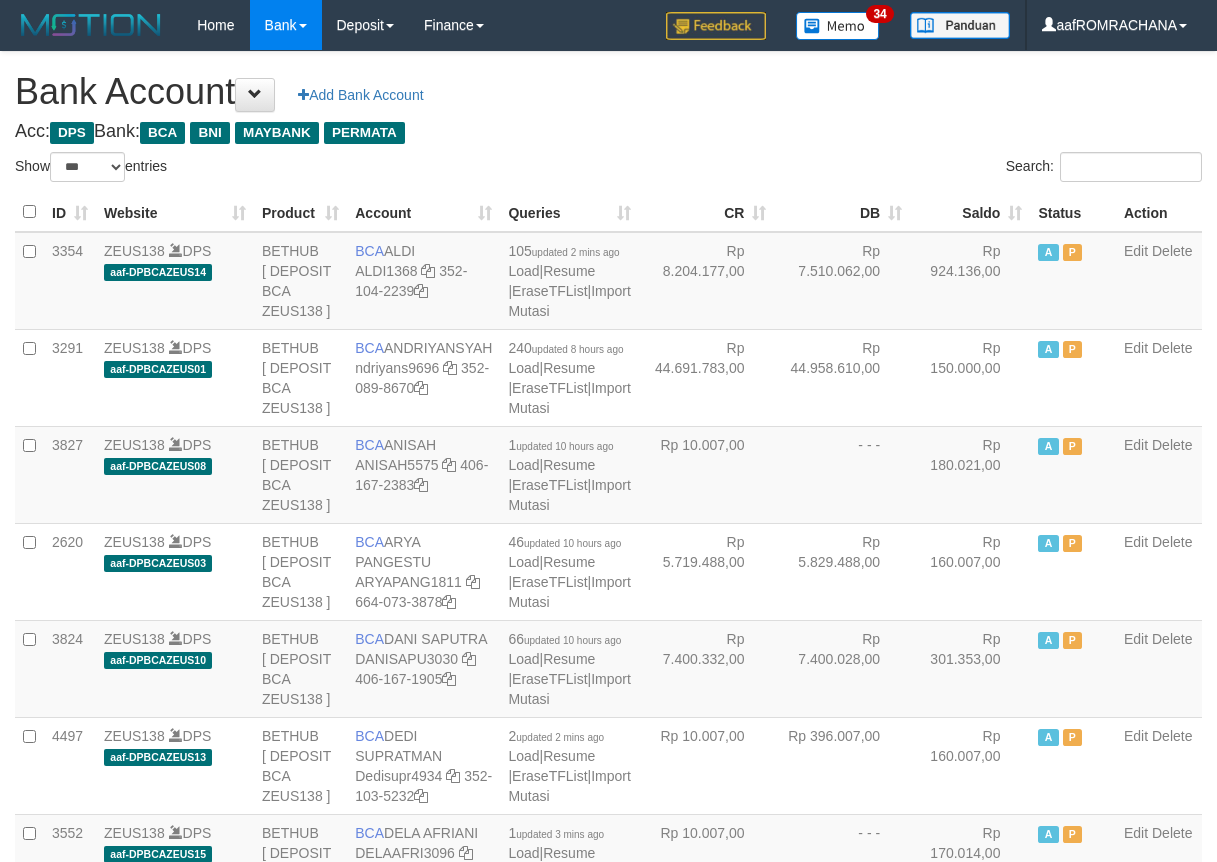 select on "***" 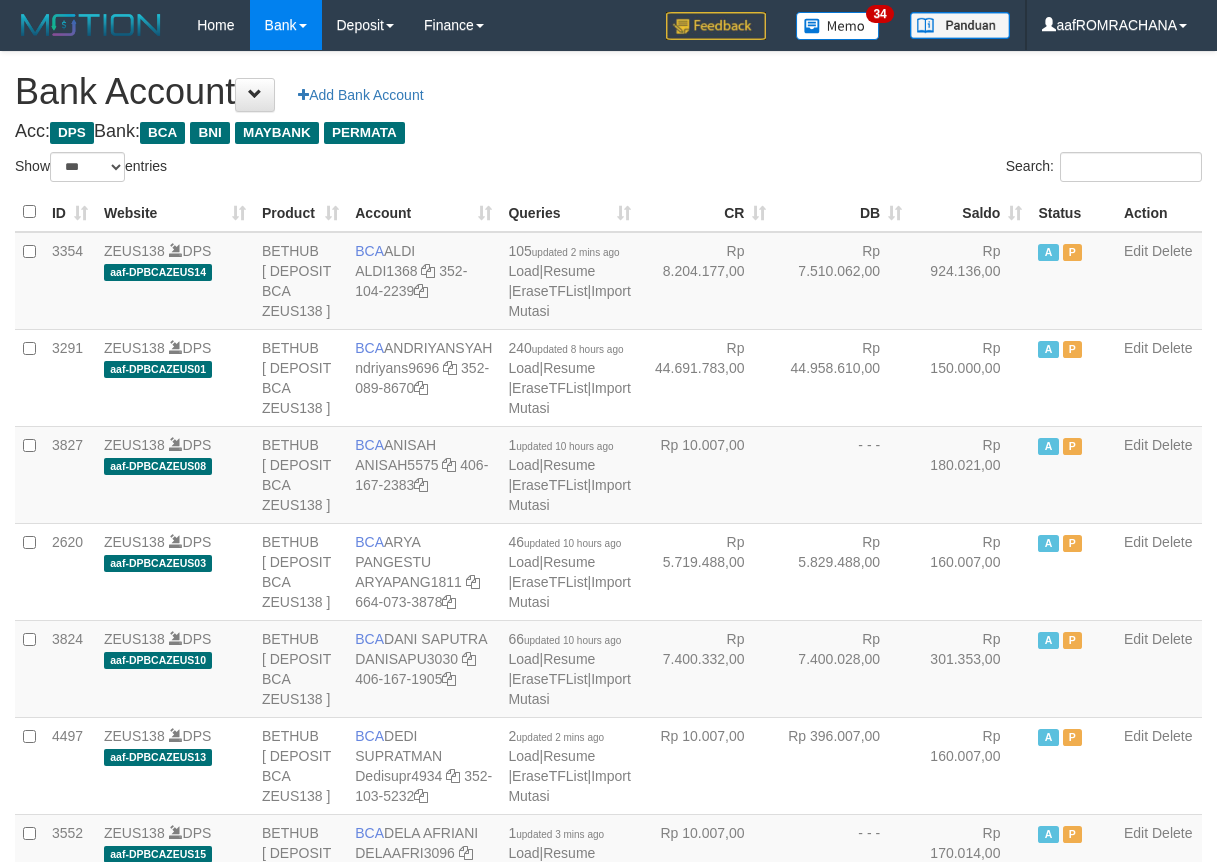 scroll, scrollTop: 0, scrollLeft: 0, axis: both 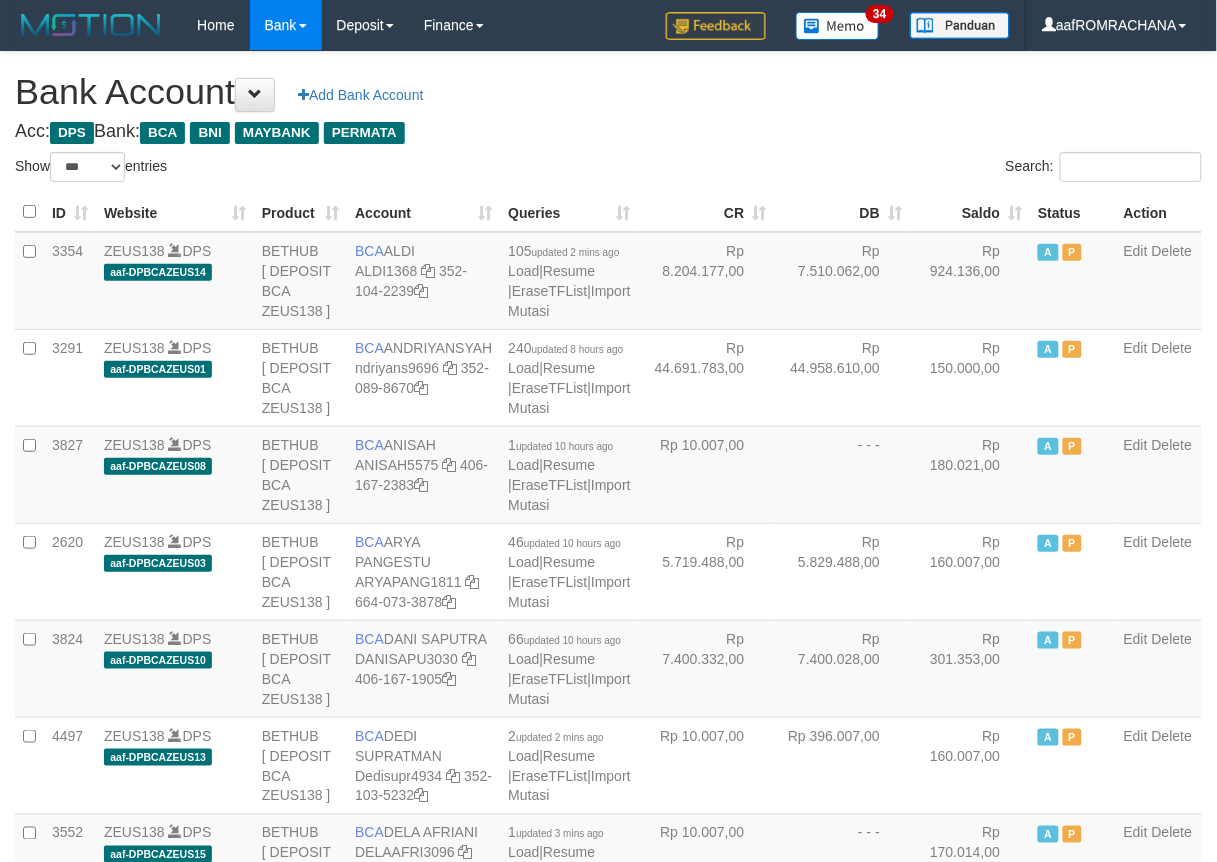click on "Saldo" at bounding box center (970, 212) 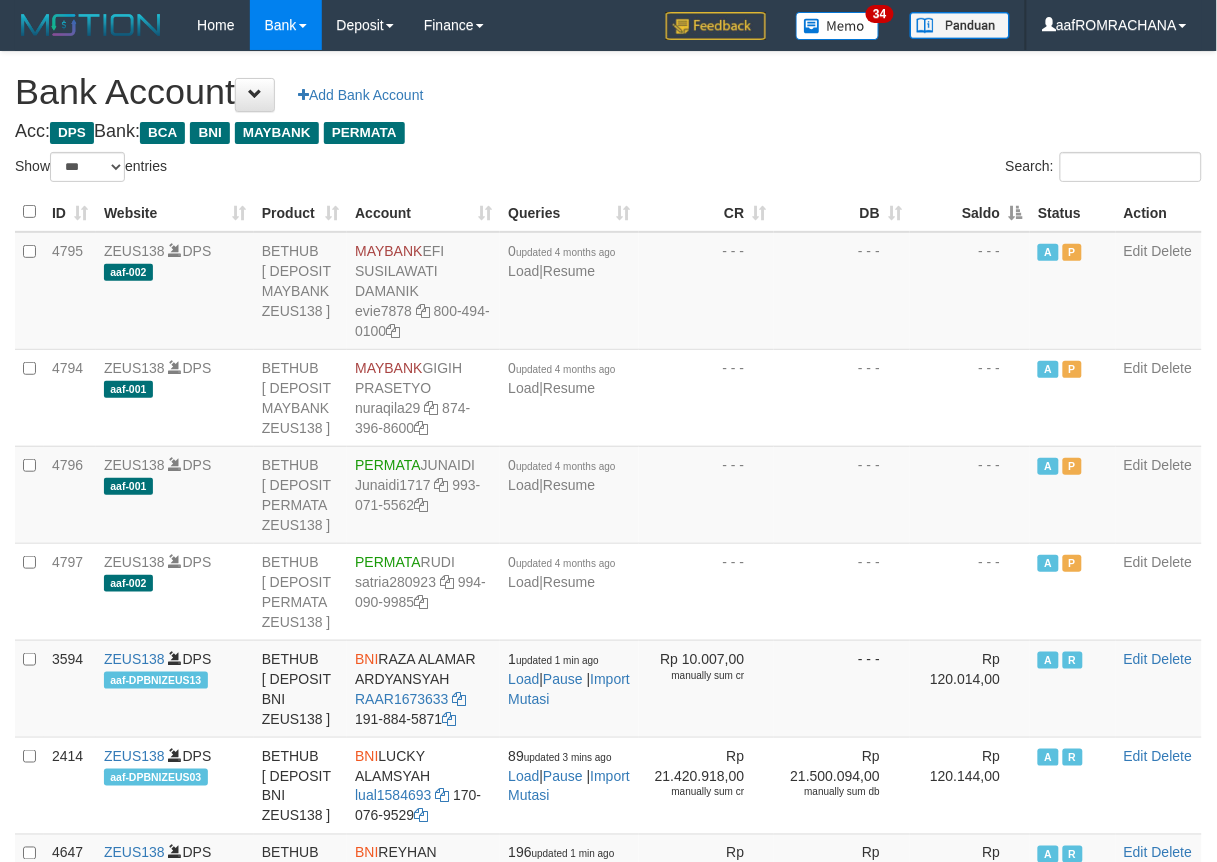 click on "Saldo" at bounding box center (970, 212) 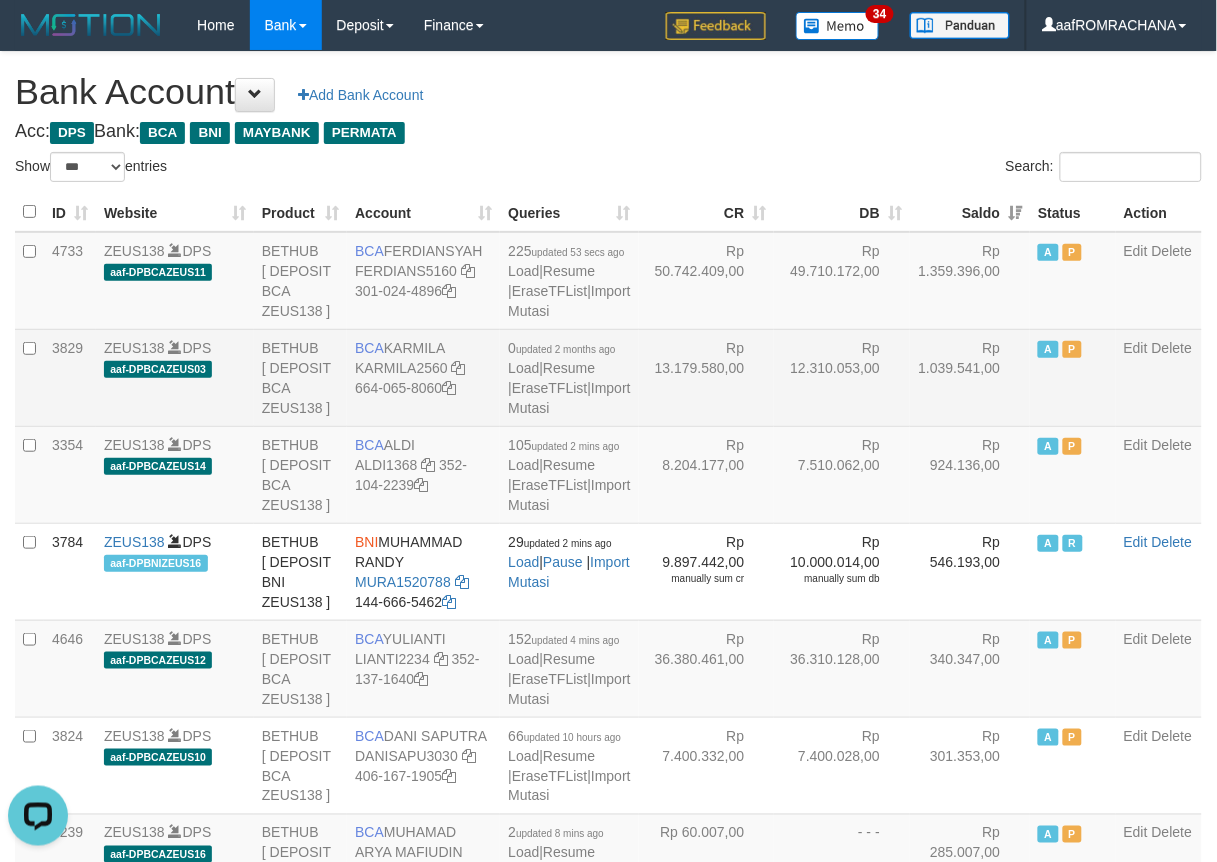 scroll, scrollTop: 0, scrollLeft: 0, axis: both 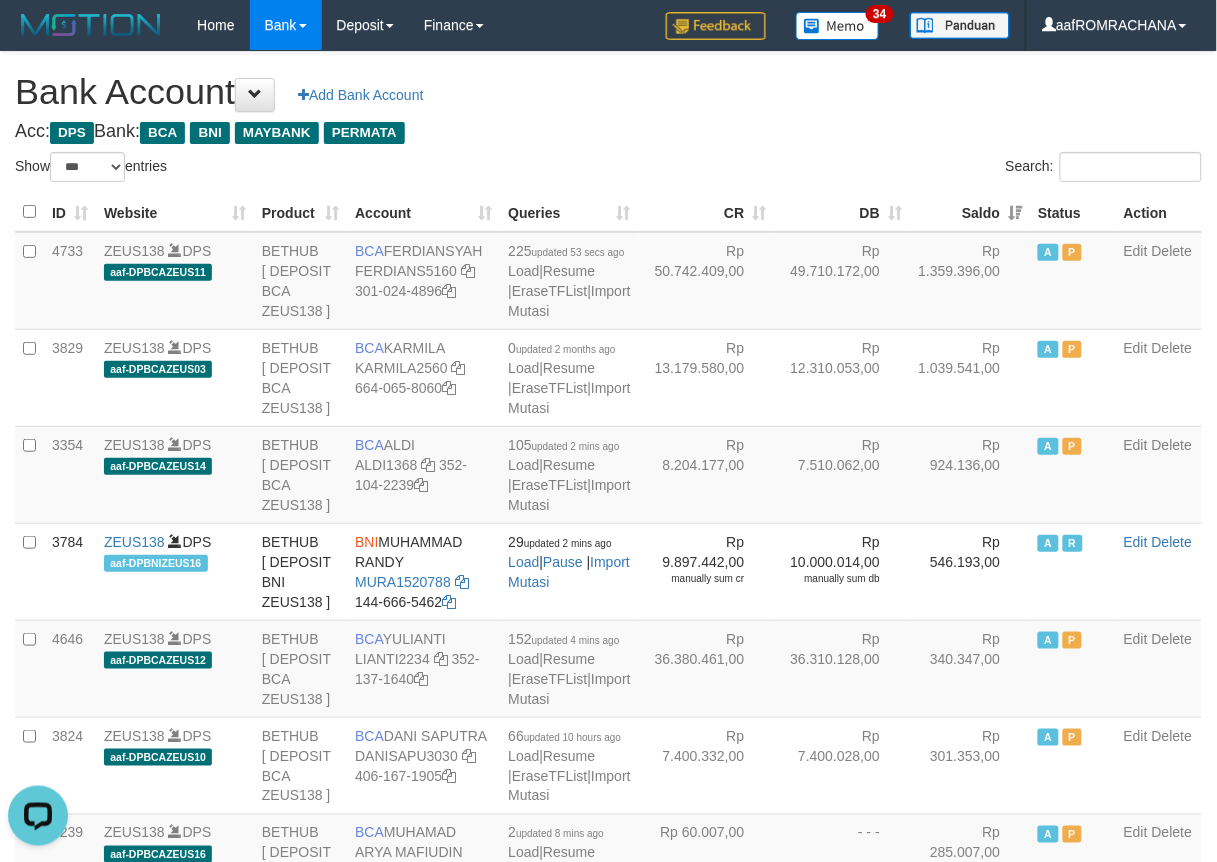 click on "**********" at bounding box center (608, 2047) 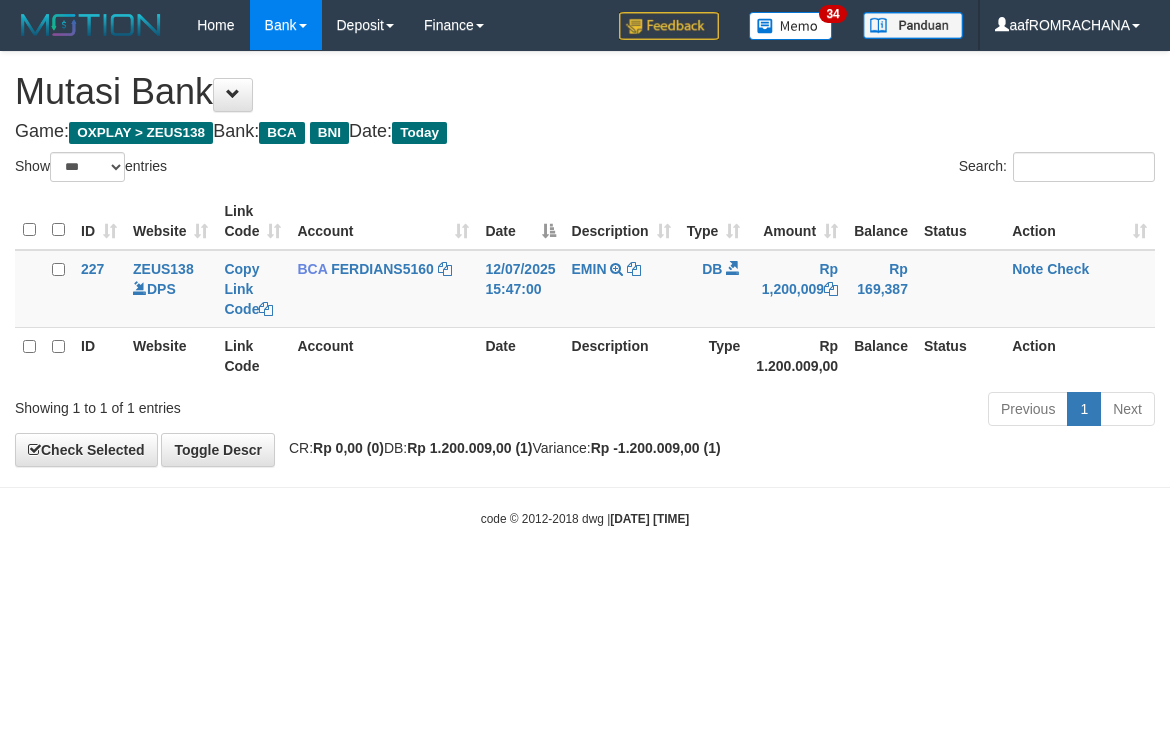select on "***" 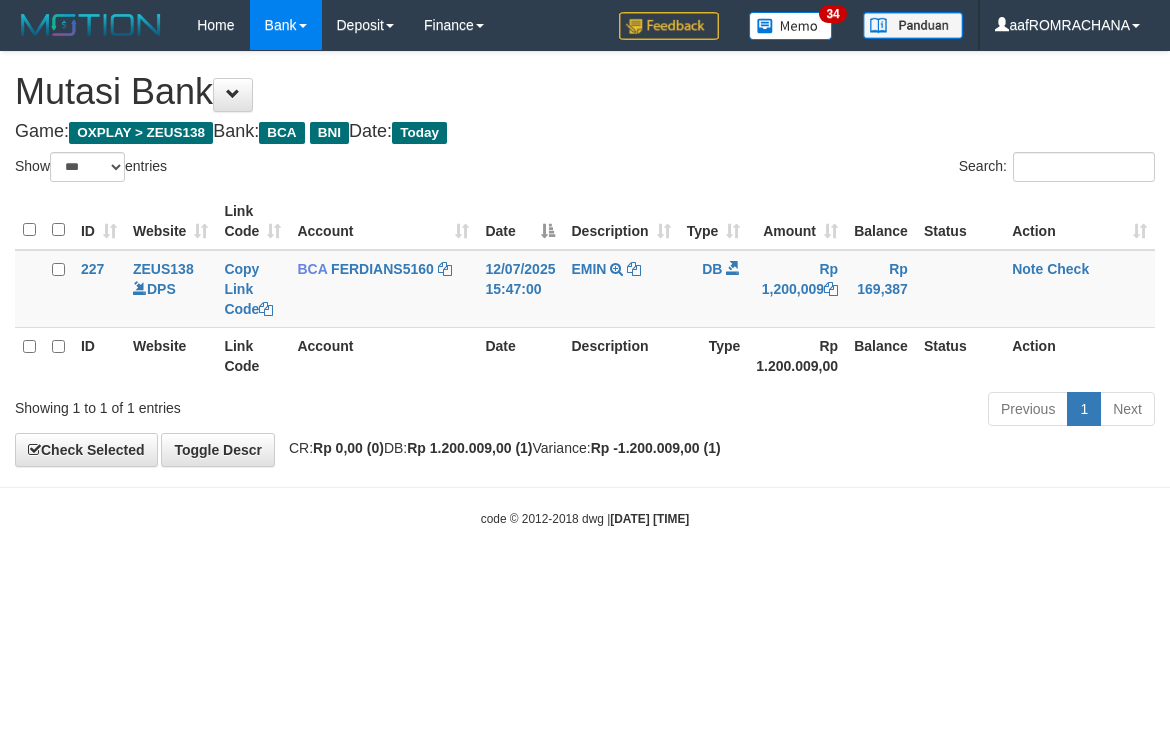 scroll, scrollTop: 0, scrollLeft: 0, axis: both 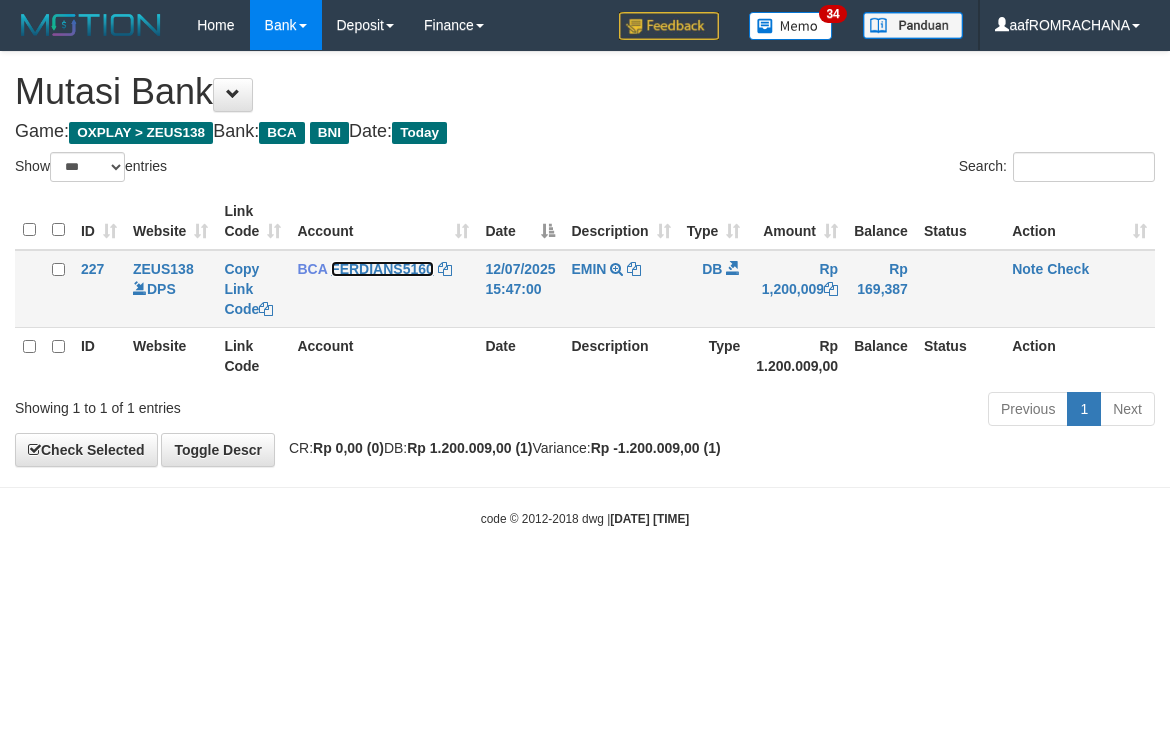 click on "FERDIANS5160" at bounding box center (382, 269) 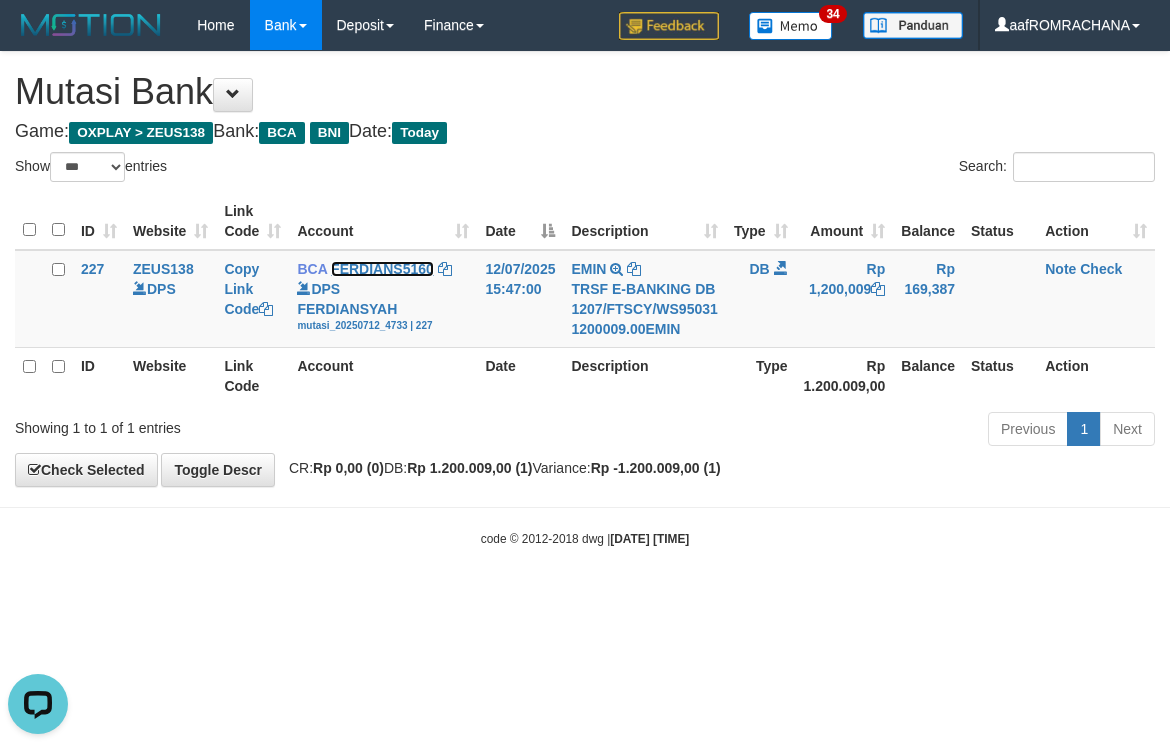 scroll, scrollTop: 0, scrollLeft: 0, axis: both 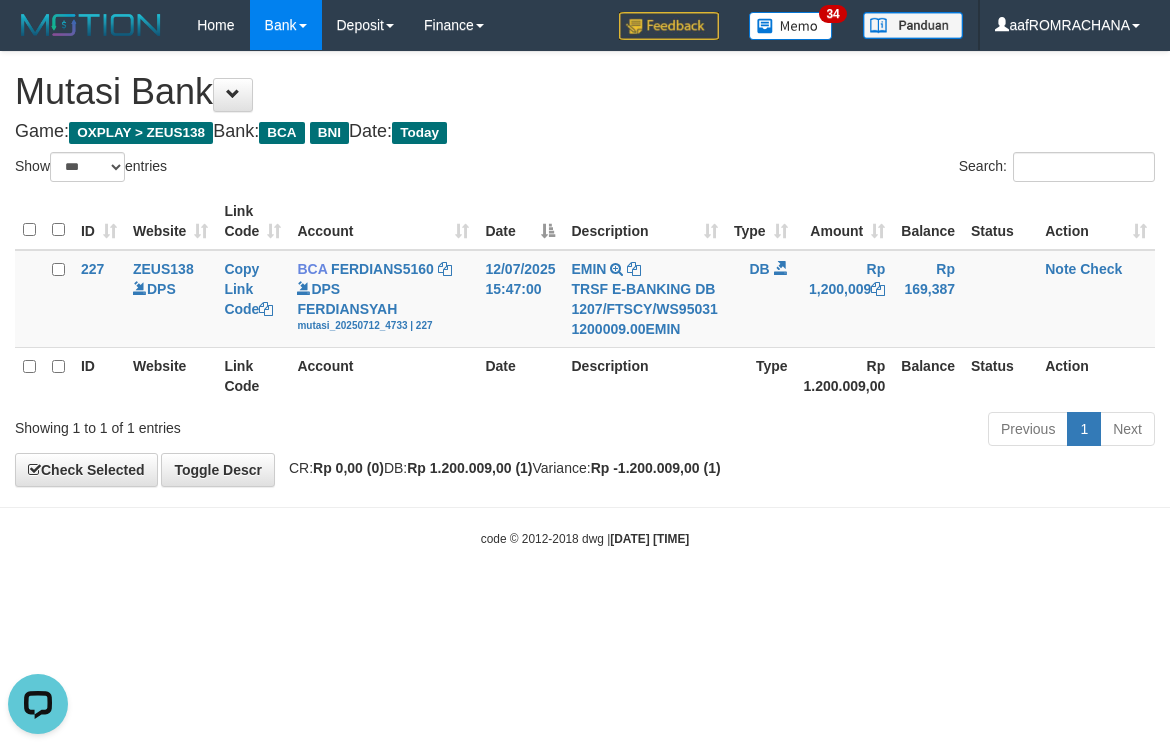 click on "Toggle navigation
Home
Bank
Account List
Load
By Website
Group
[OXPLAY]													ZEUS138
By Load Group (DPS)
Sync" at bounding box center (585, 299) 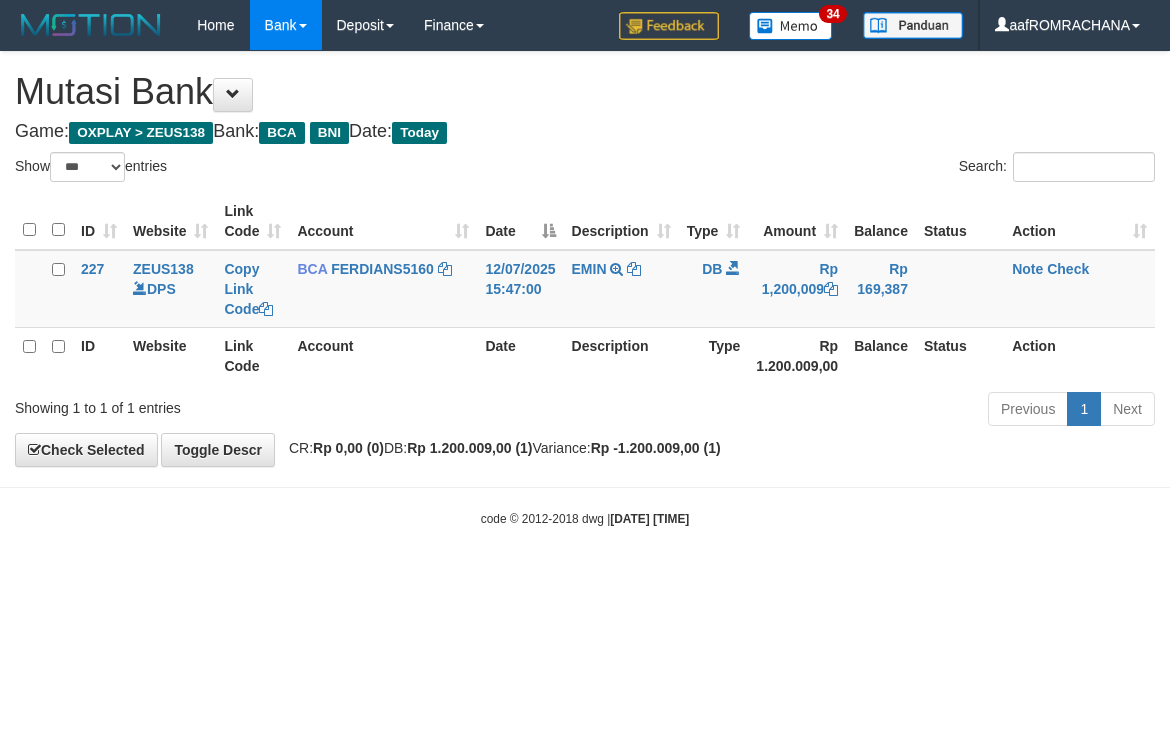 select on "***" 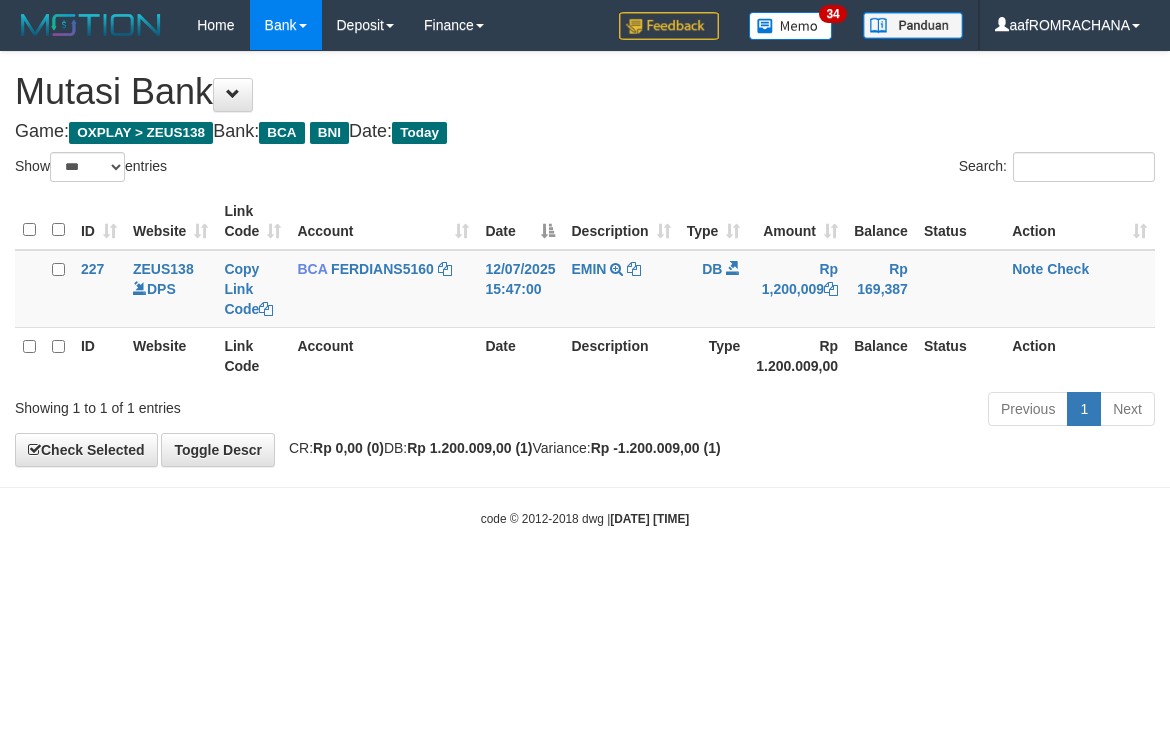 scroll, scrollTop: 0, scrollLeft: 0, axis: both 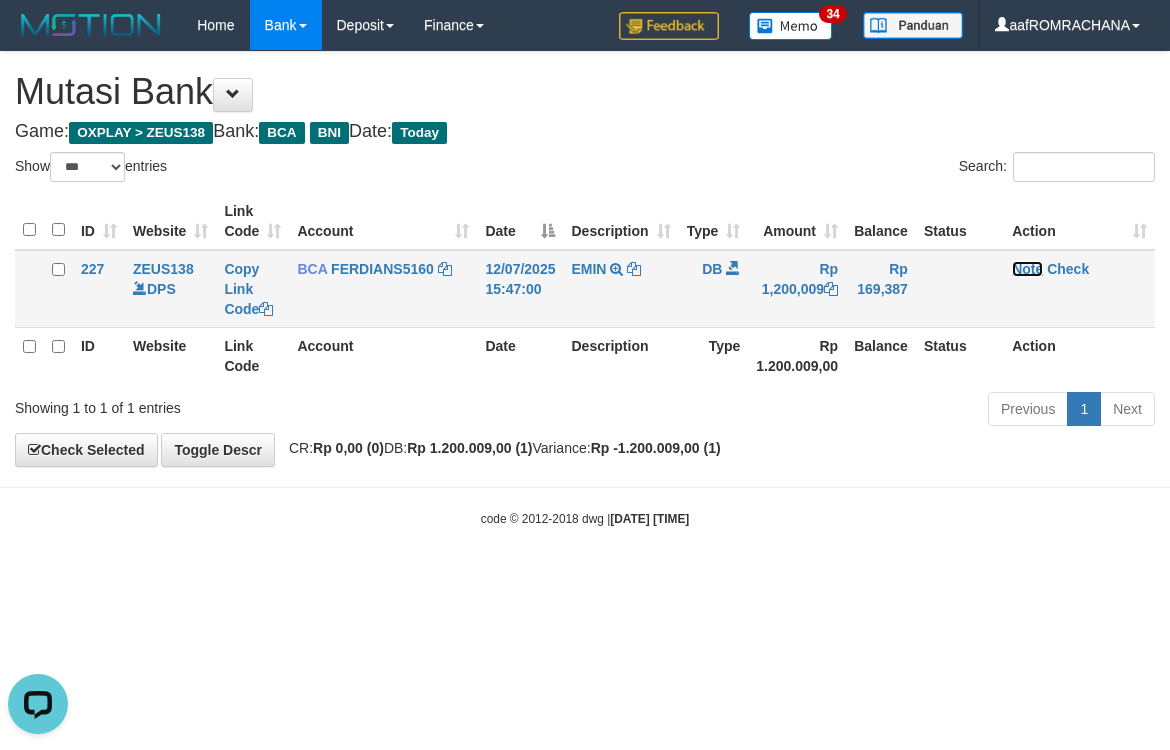 click on "Note" at bounding box center [1027, 269] 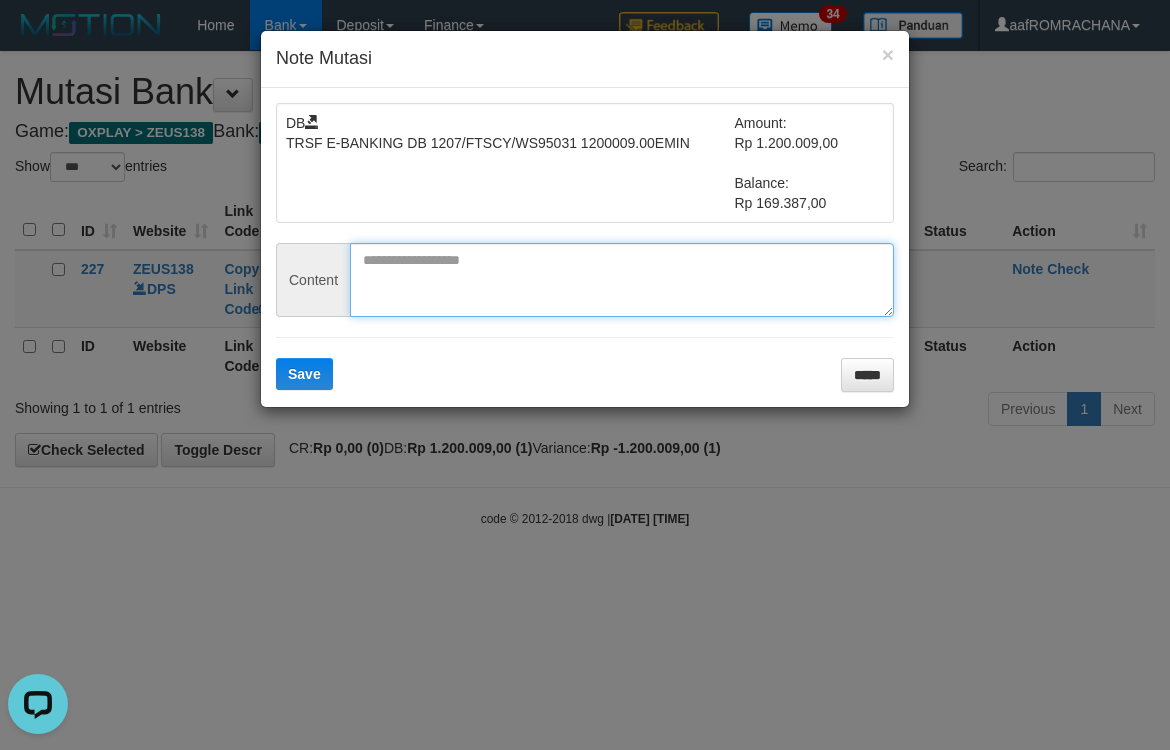 click at bounding box center (622, 280) 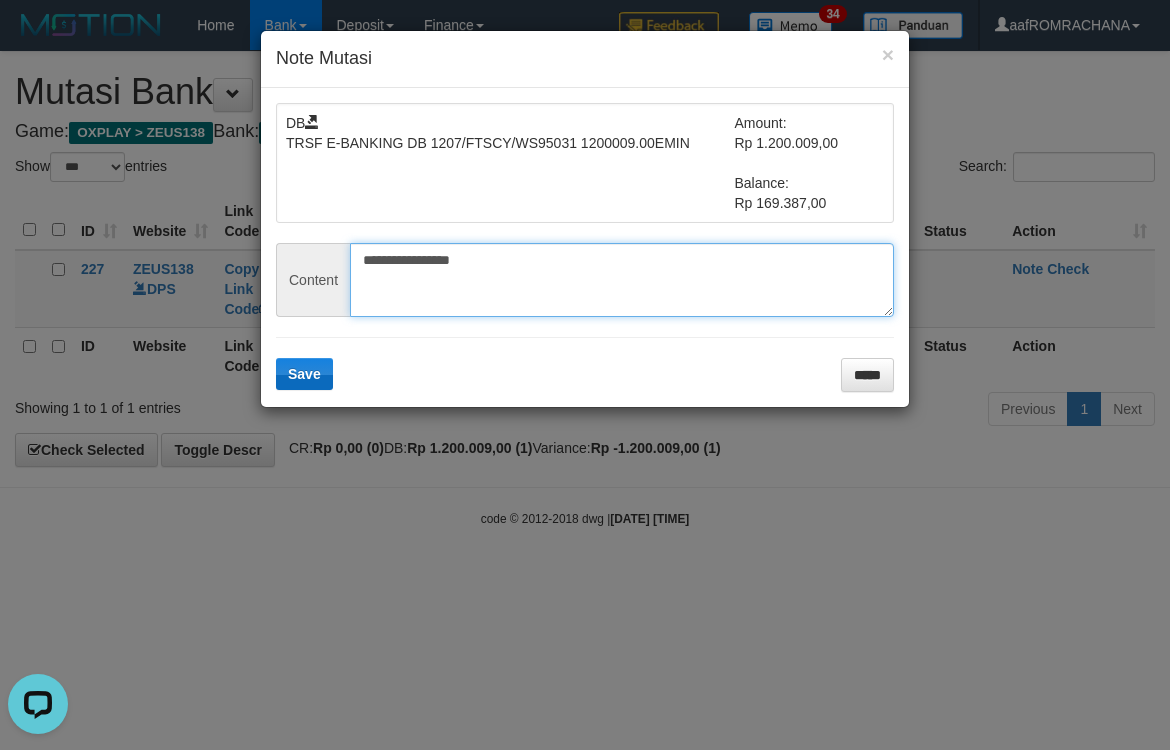 type on "**********" 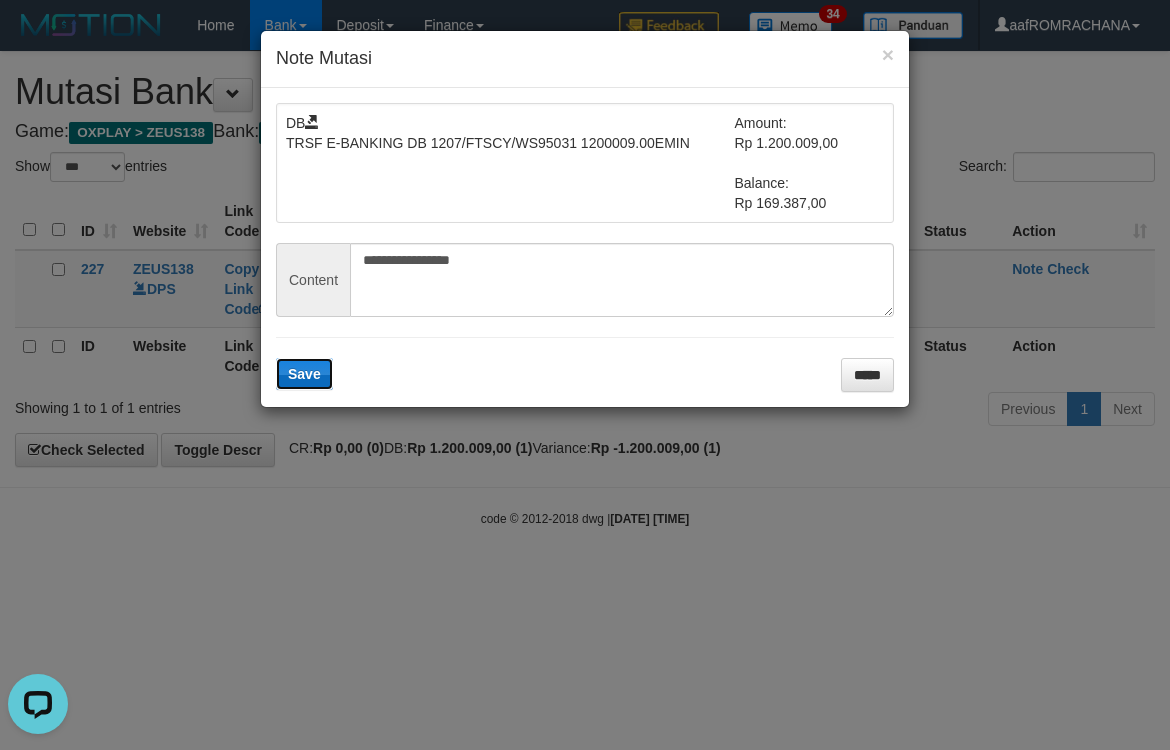 click on "Save" at bounding box center [304, 374] 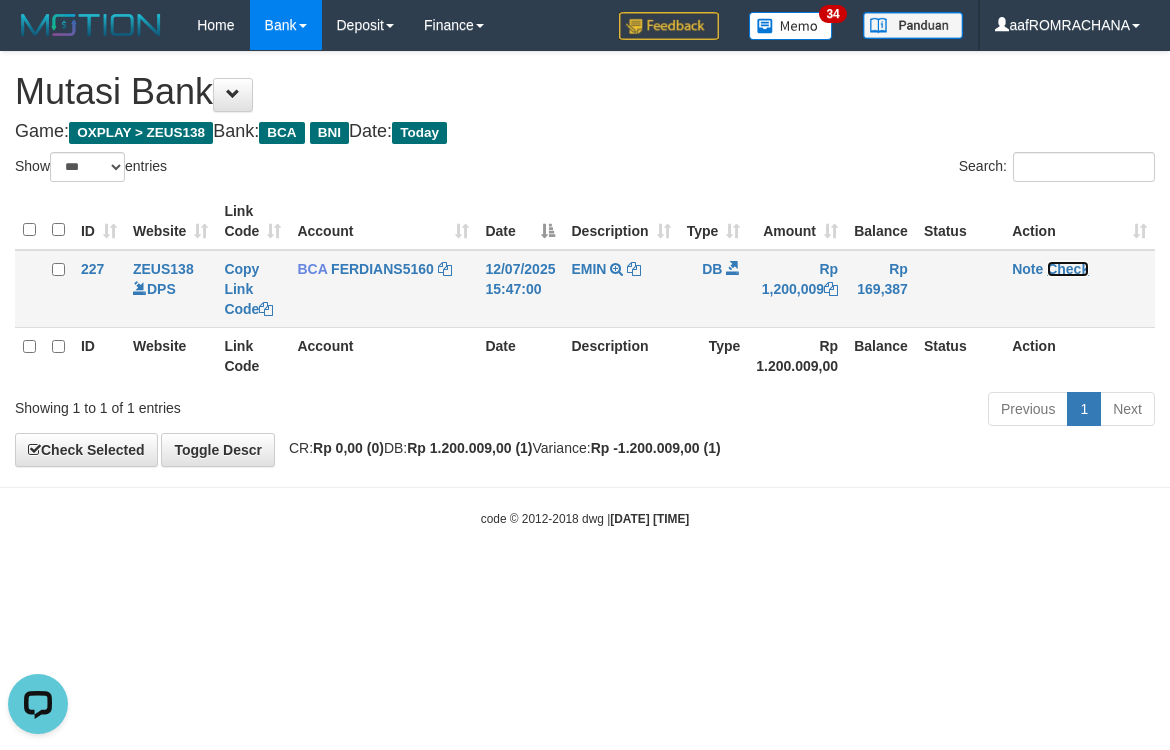 click on "Check" at bounding box center (1068, 269) 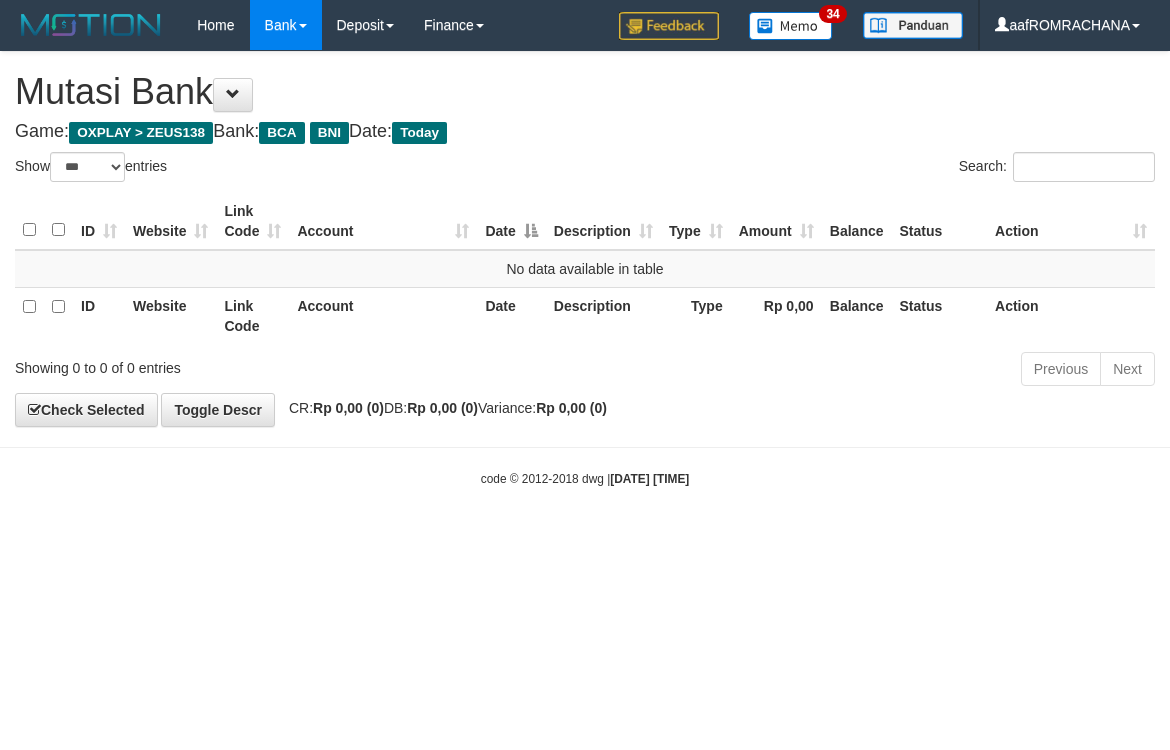 select on "***" 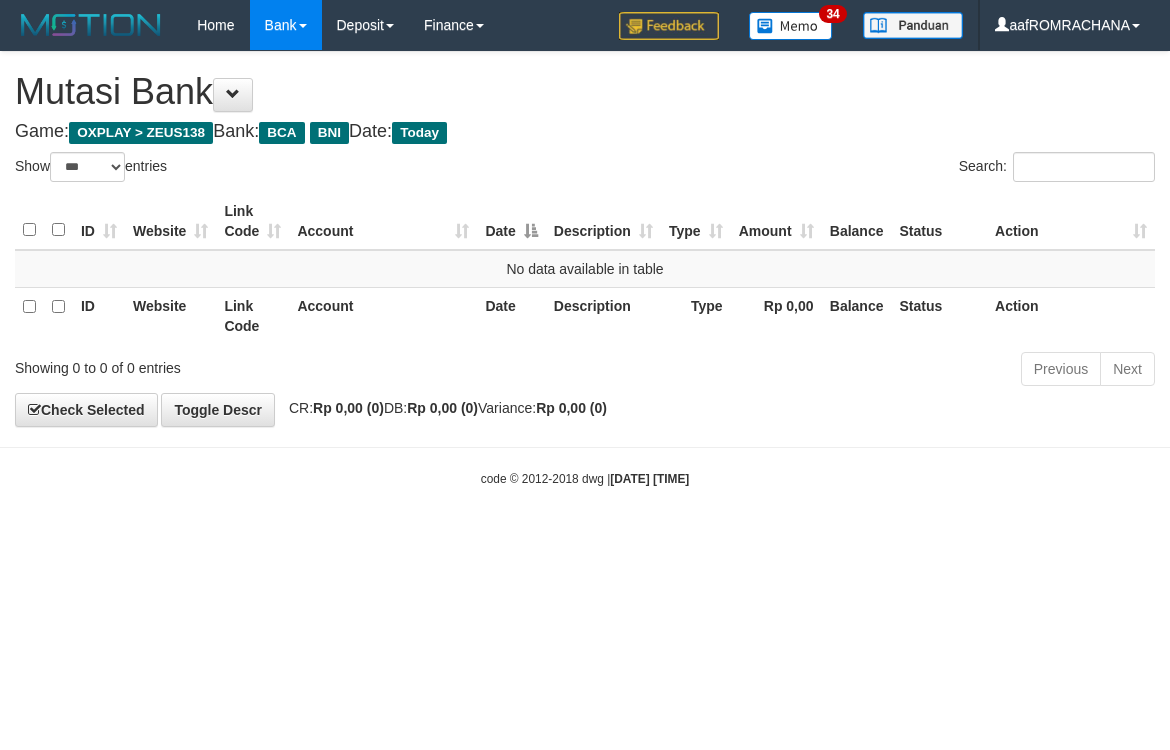 scroll, scrollTop: 0, scrollLeft: 0, axis: both 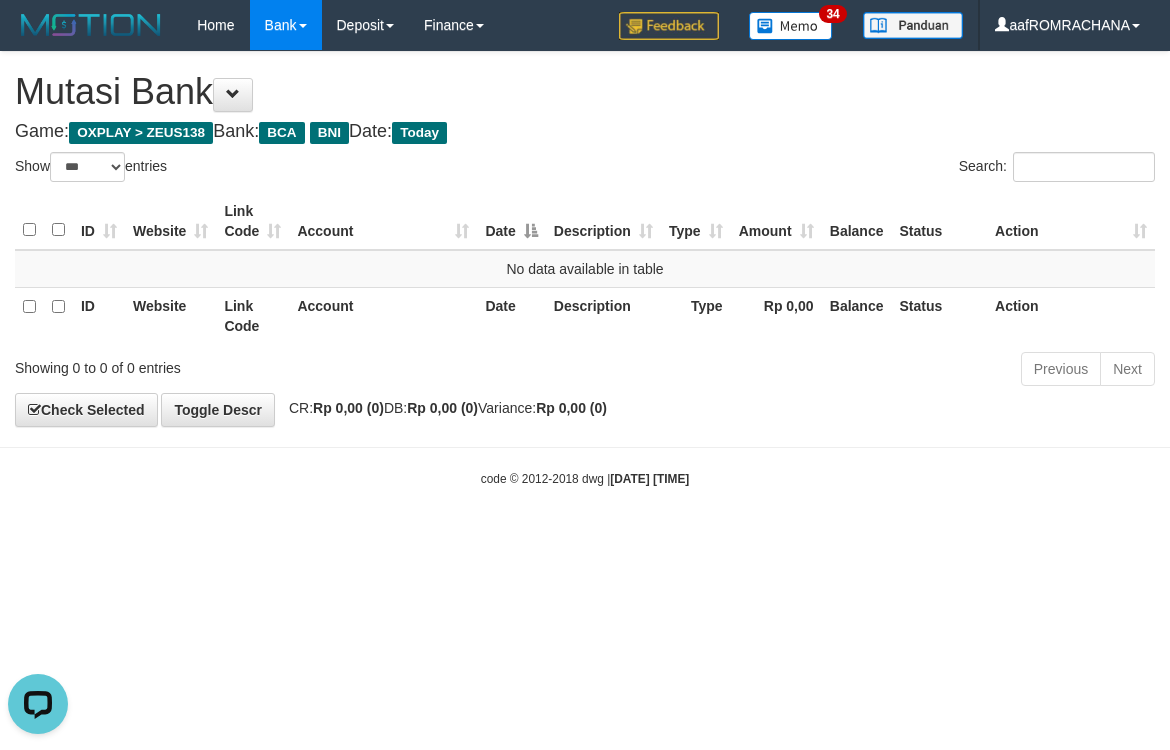click on "Toggle navigation
Home
Bank
Account List
Load
By Website
Group
[OXPLAY]													ZEUS138
By Load Group (DPS)
Sync" at bounding box center (585, 269) 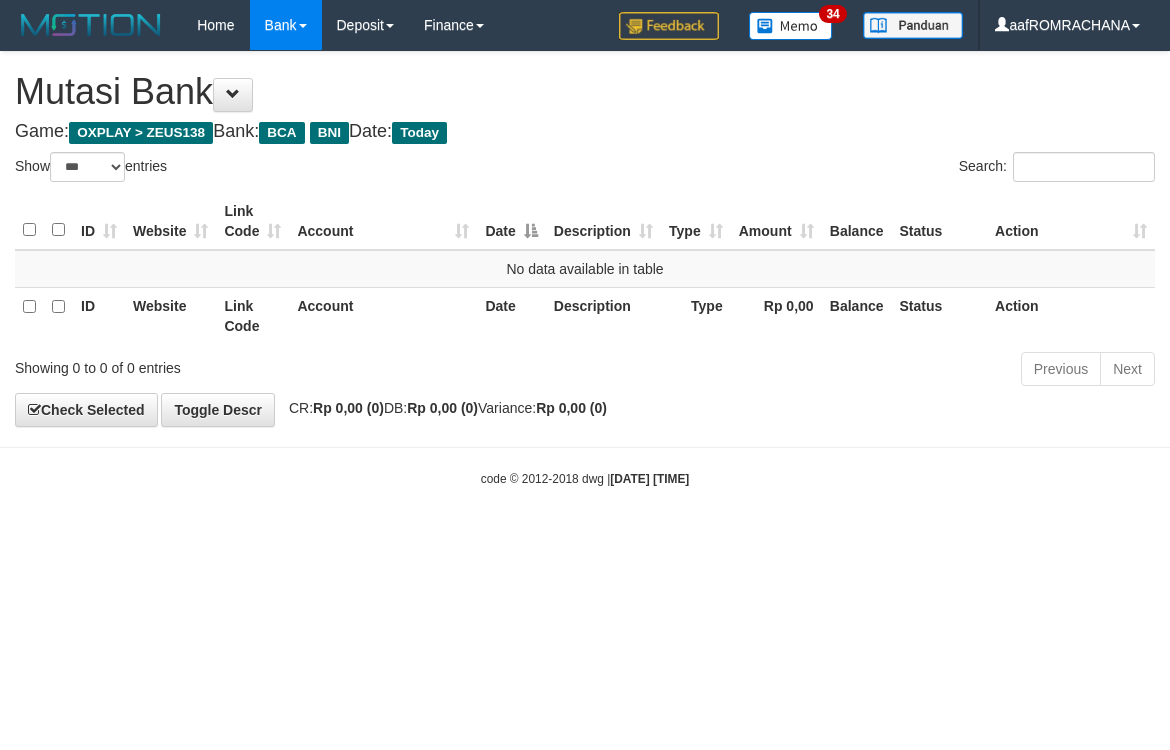 select on "***" 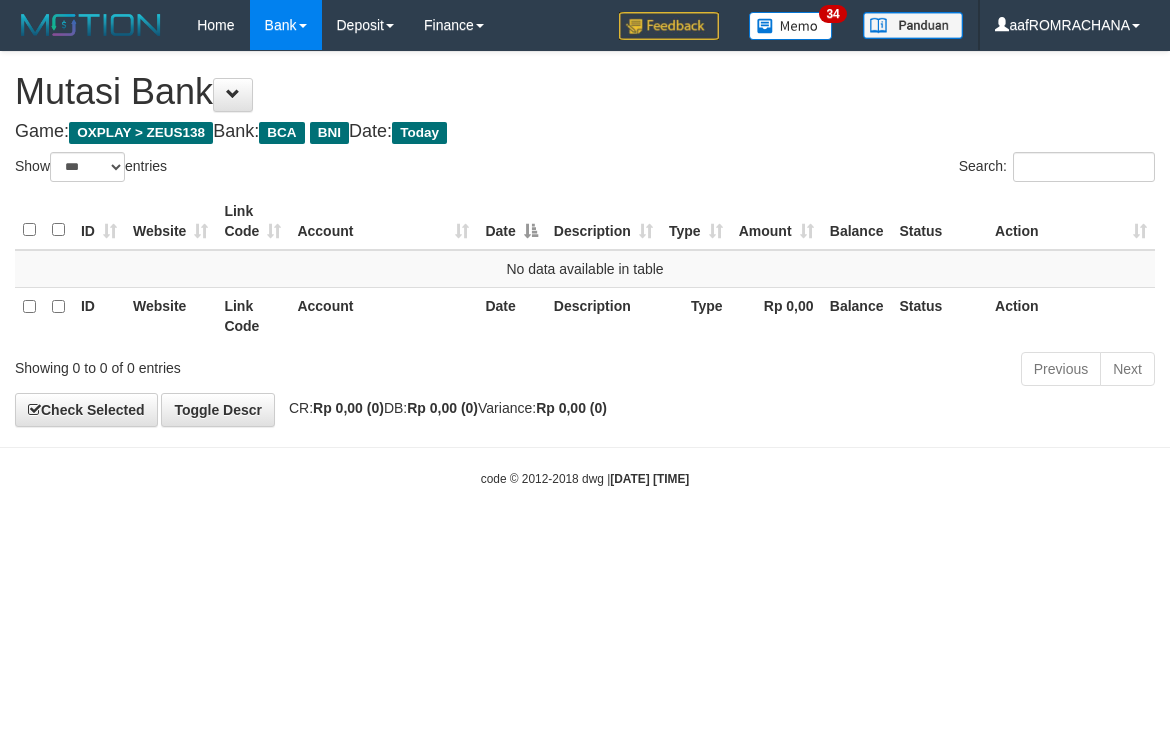 scroll, scrollTop: 0, scrollLeft: 0, axis: both 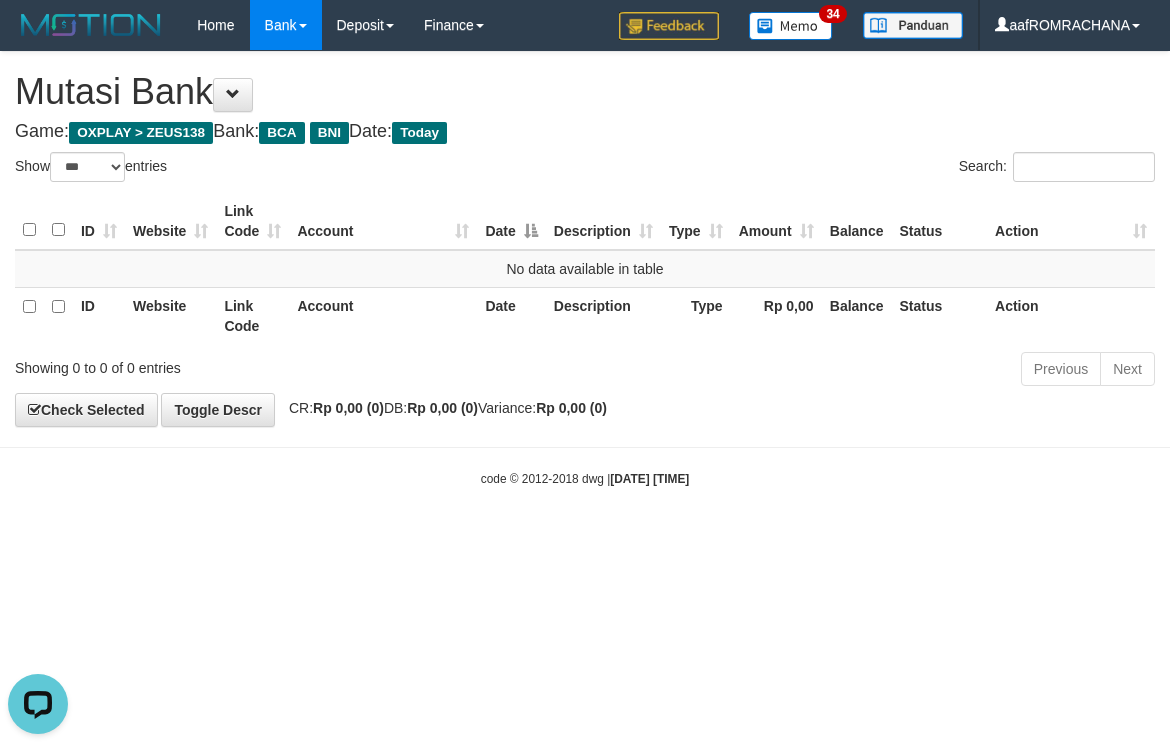click on "Toggle navigation
Home
Bank
Account List
Load
By Website
Group
[OXPLAY]													ZEUS138
By Load Group (DPS)
Sync" at bounding box center (585, 269) 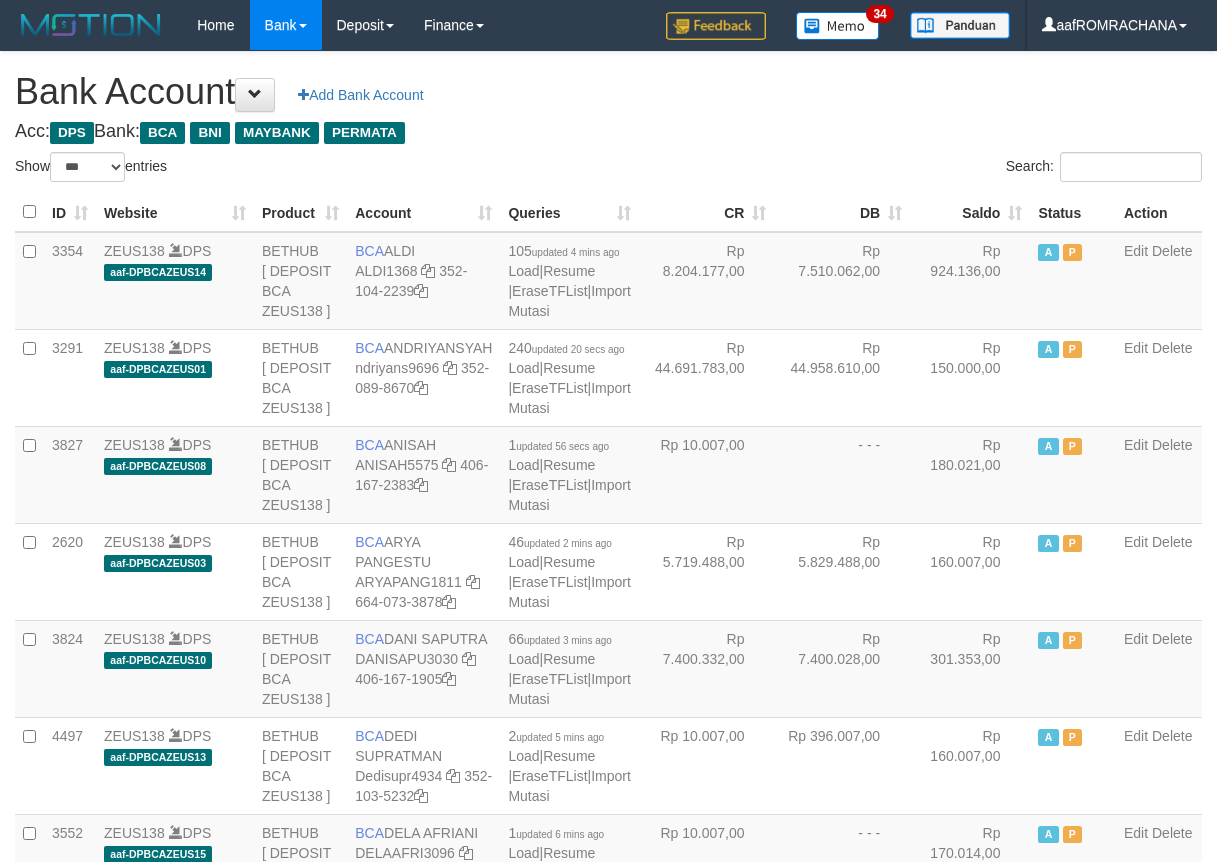 select on "***" 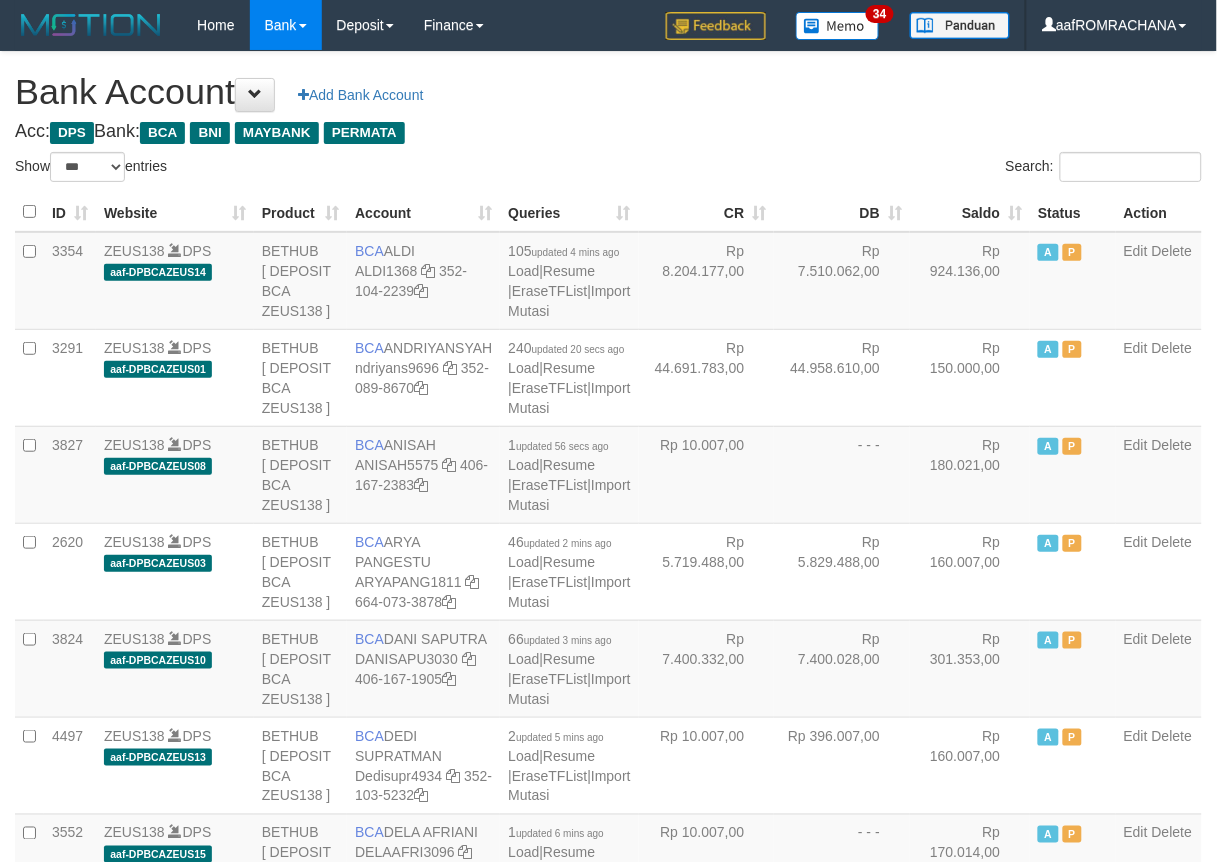 click on "Saldo" at bounding box center [970, 212] 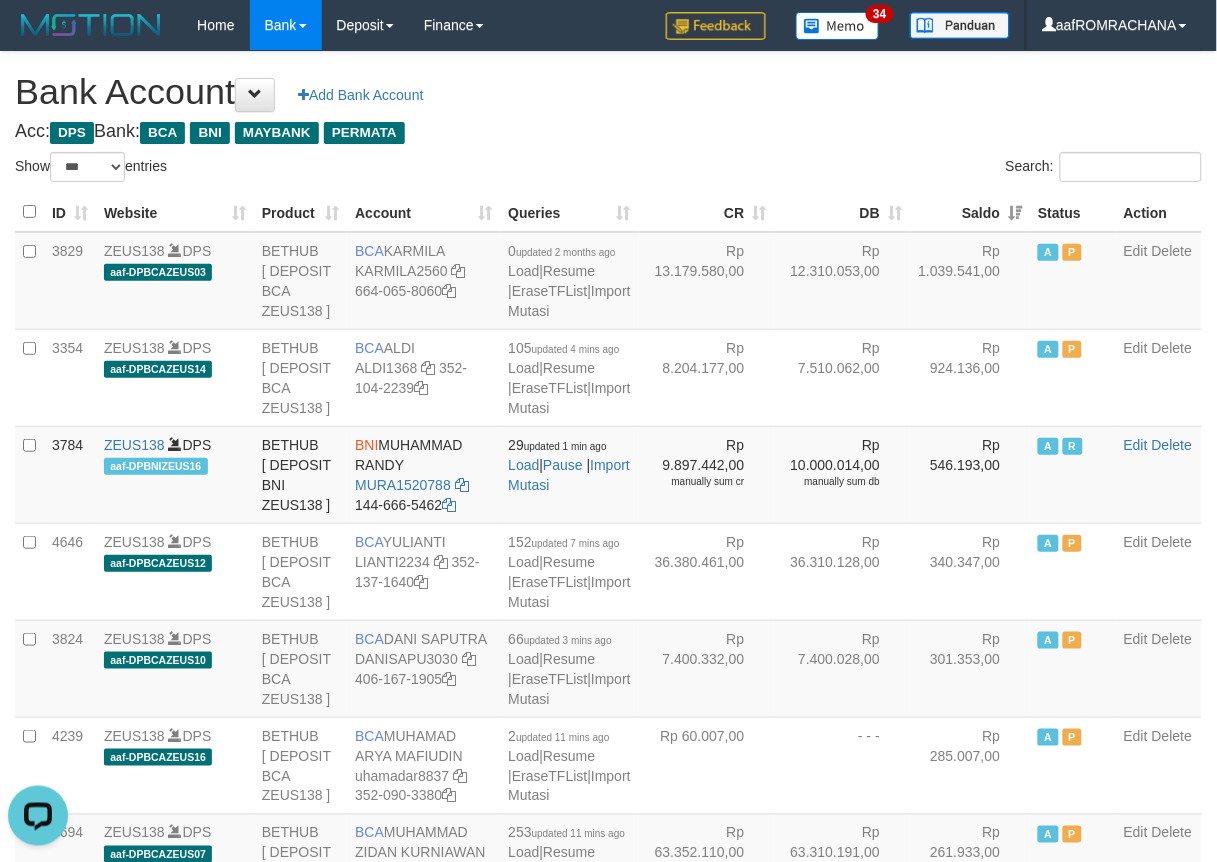 scroll, scrollTop: 0, scrollLeft: 0, axis: both 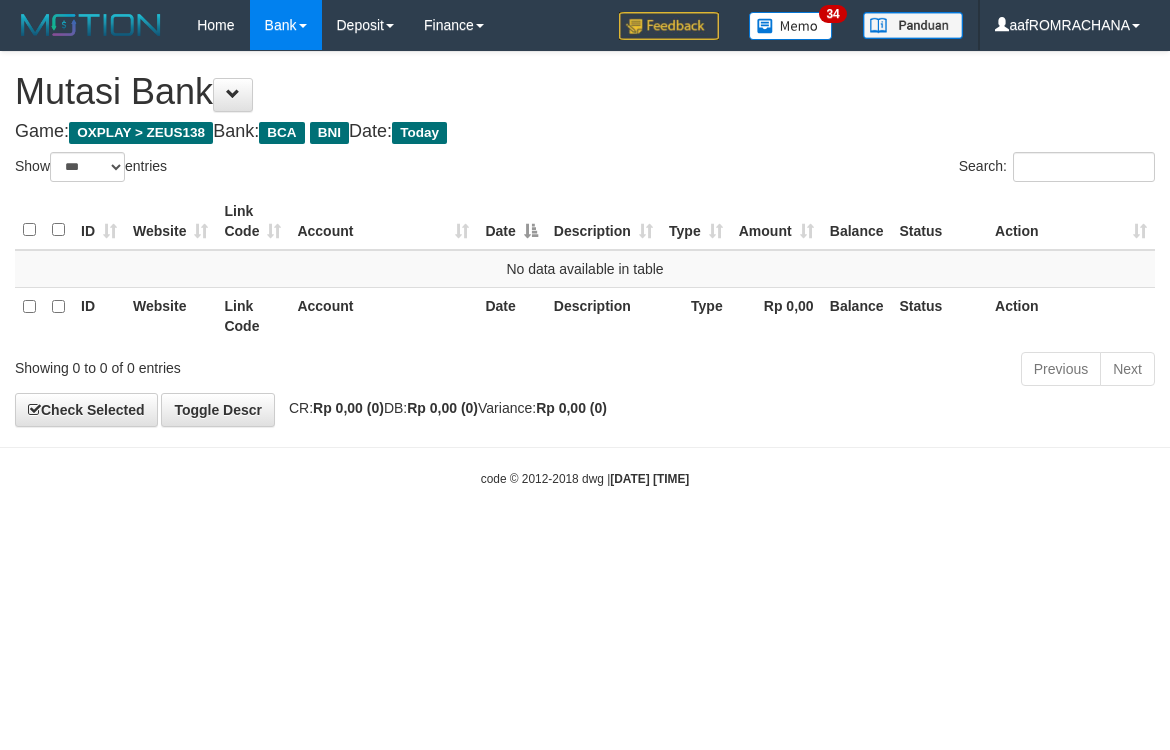 select on "***" 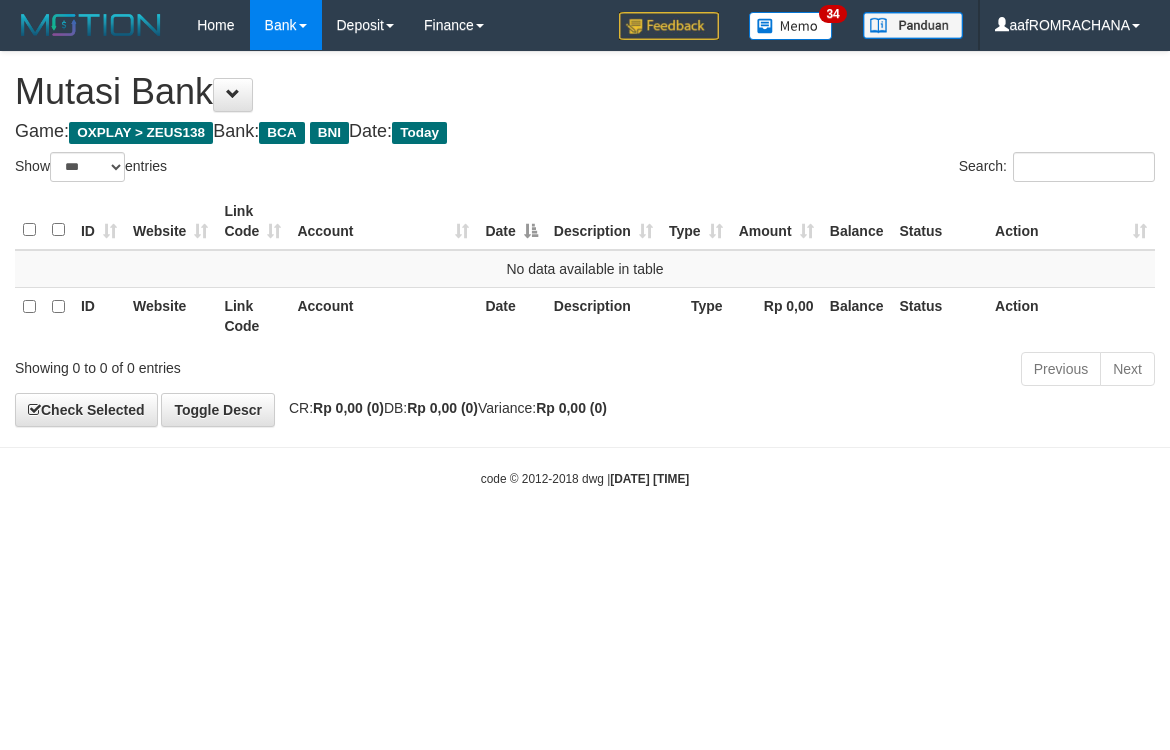 scroll, scrollTop: 0, scrollLeft: 0, axis: both 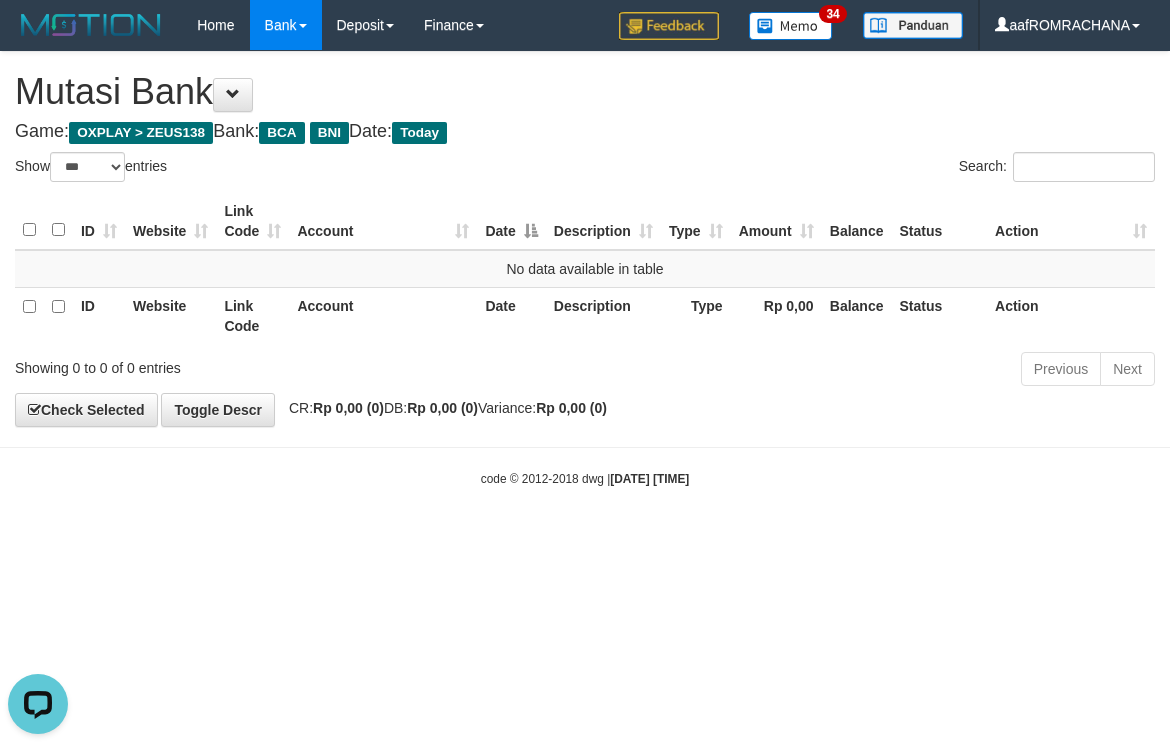 click on "Toggle navigation
Home
Bank
Account List
Load
By Website
Group
[OXPLAY]													ZEUS138
By Load Group (DPS)
Sync" at bounding box center [585, 269] 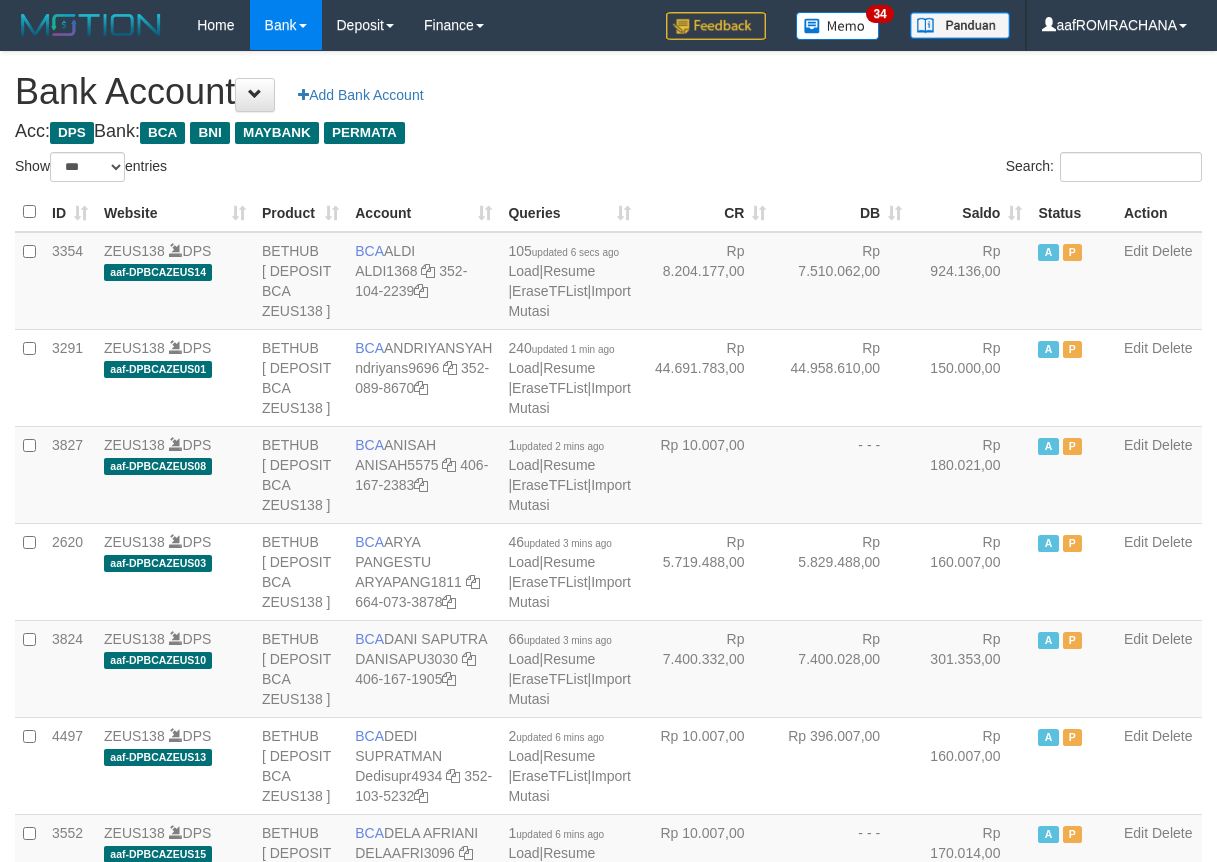 select on "***" 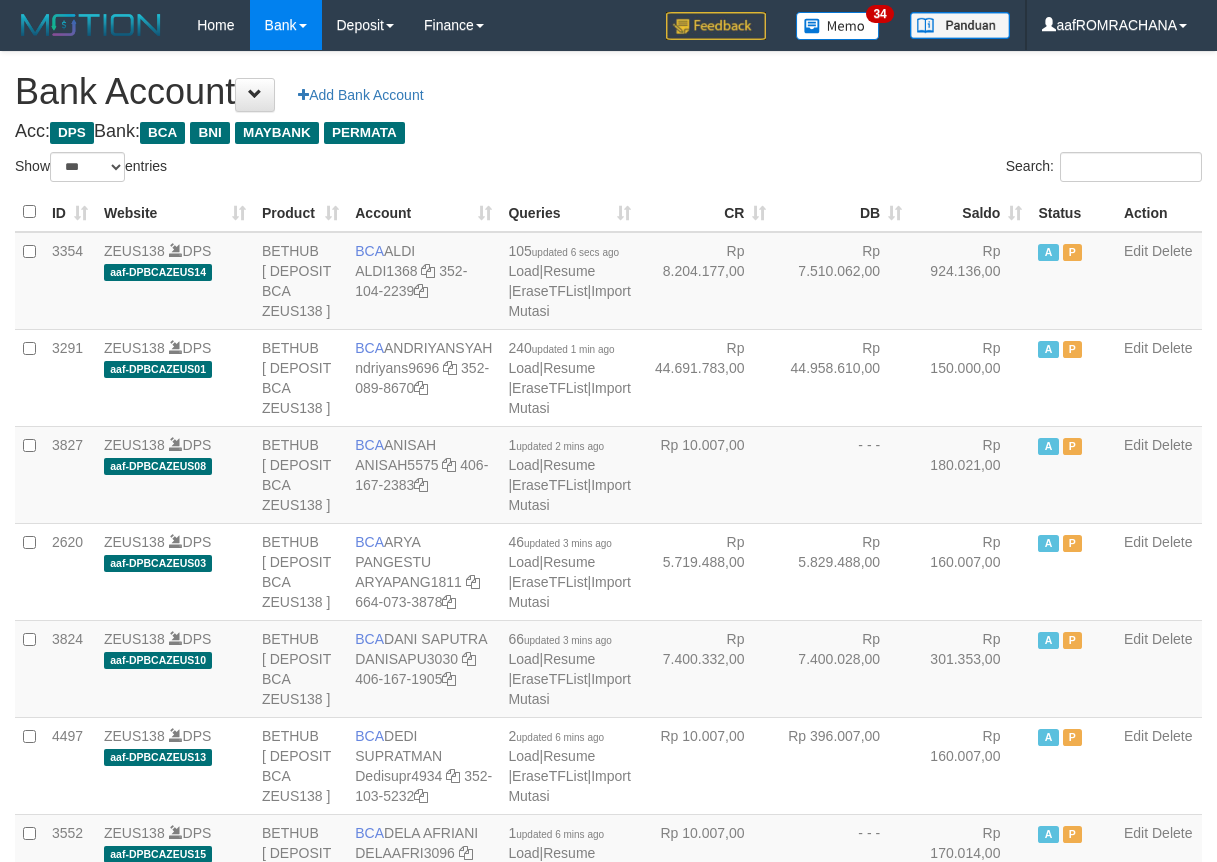 scroll, scrollTop: 0, scrollLeft: 0, axis: both 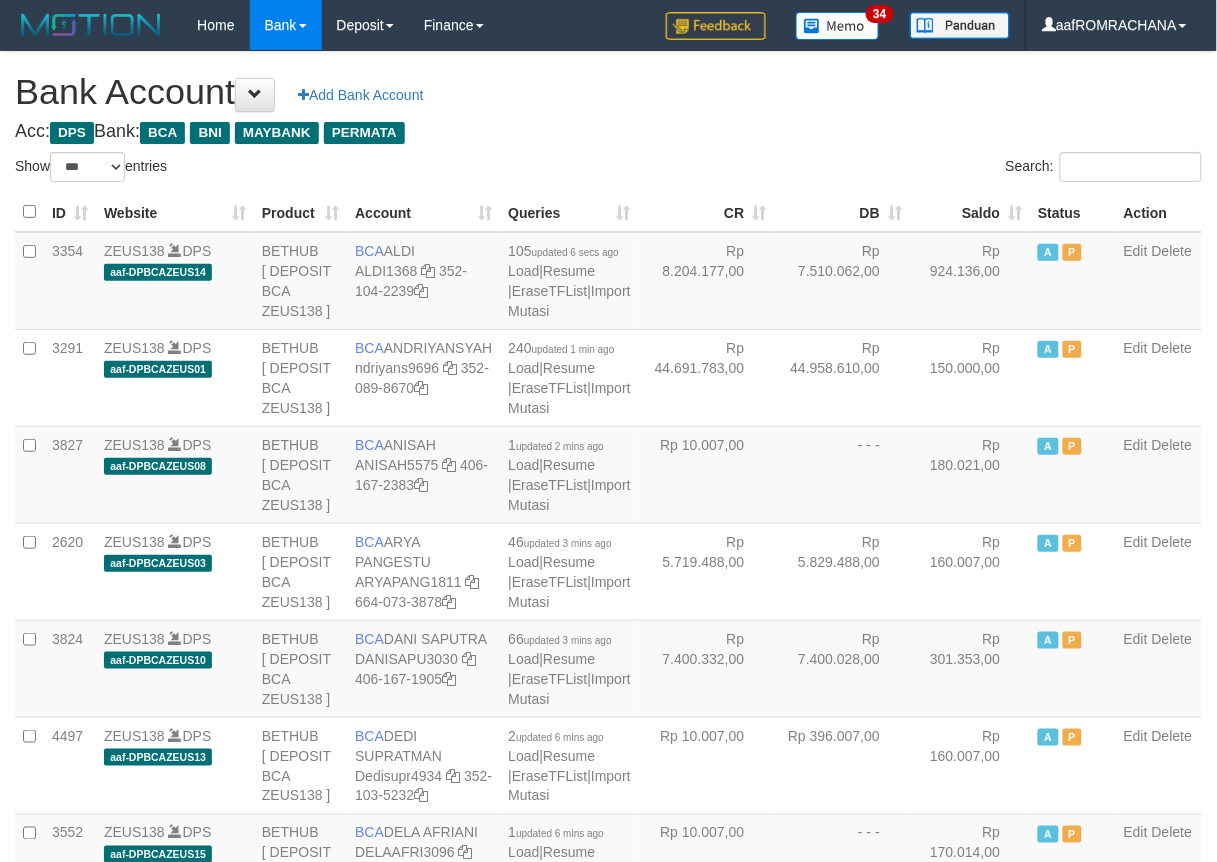 click on "Saldo" at bounding box center [970, 212] 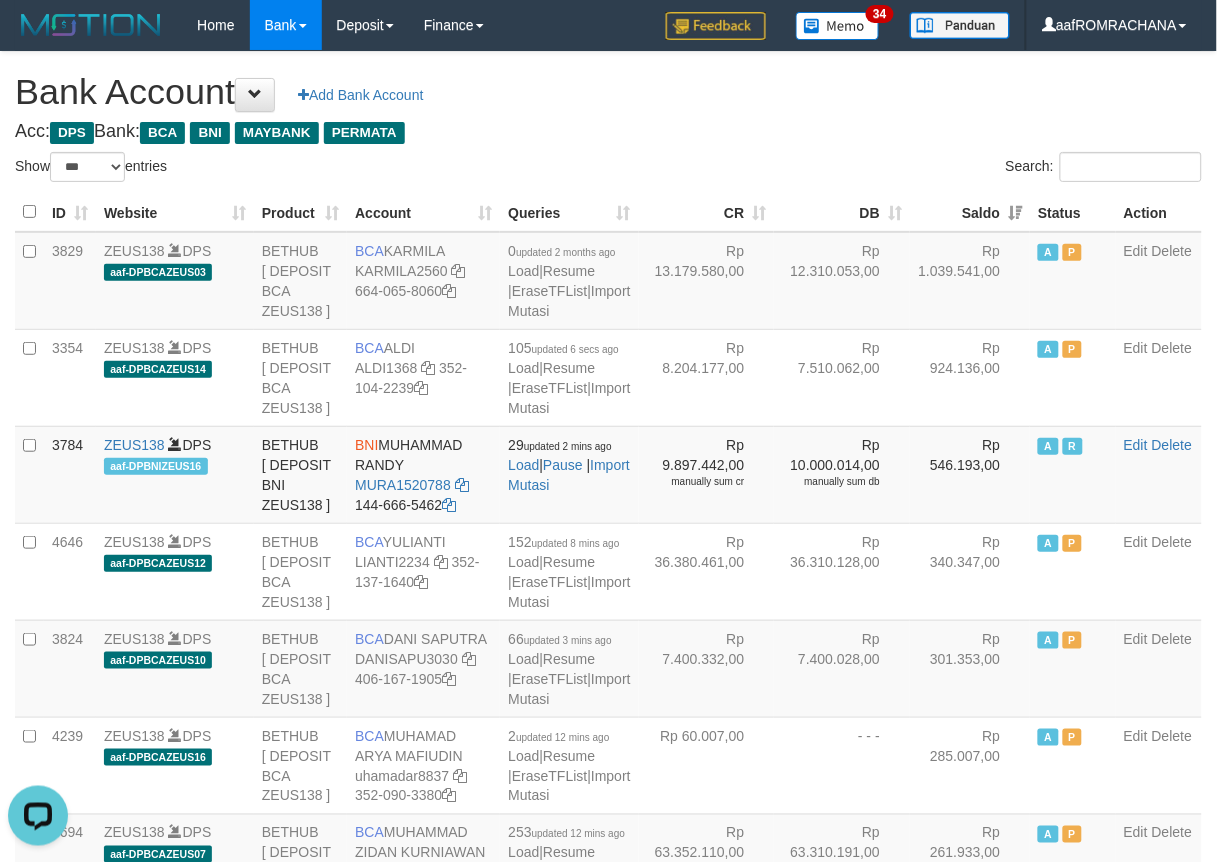 scroll, scrollTop: 0, scrollLeft: 0, axis: both 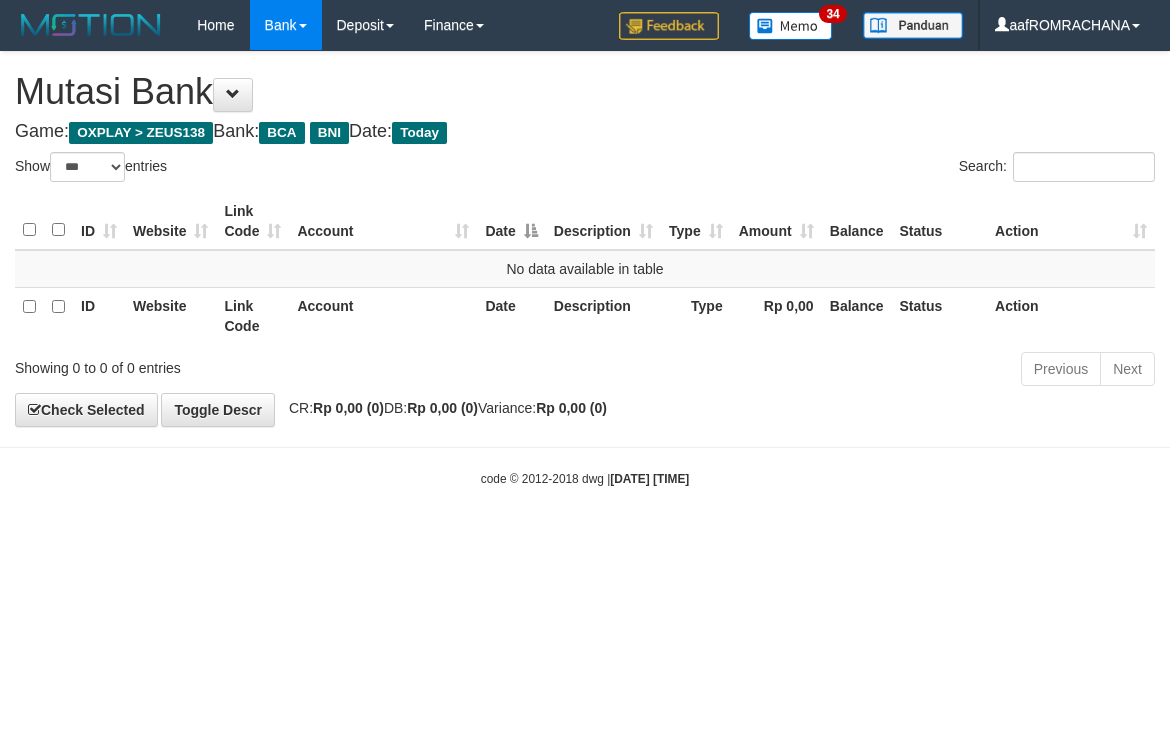 select on "***" 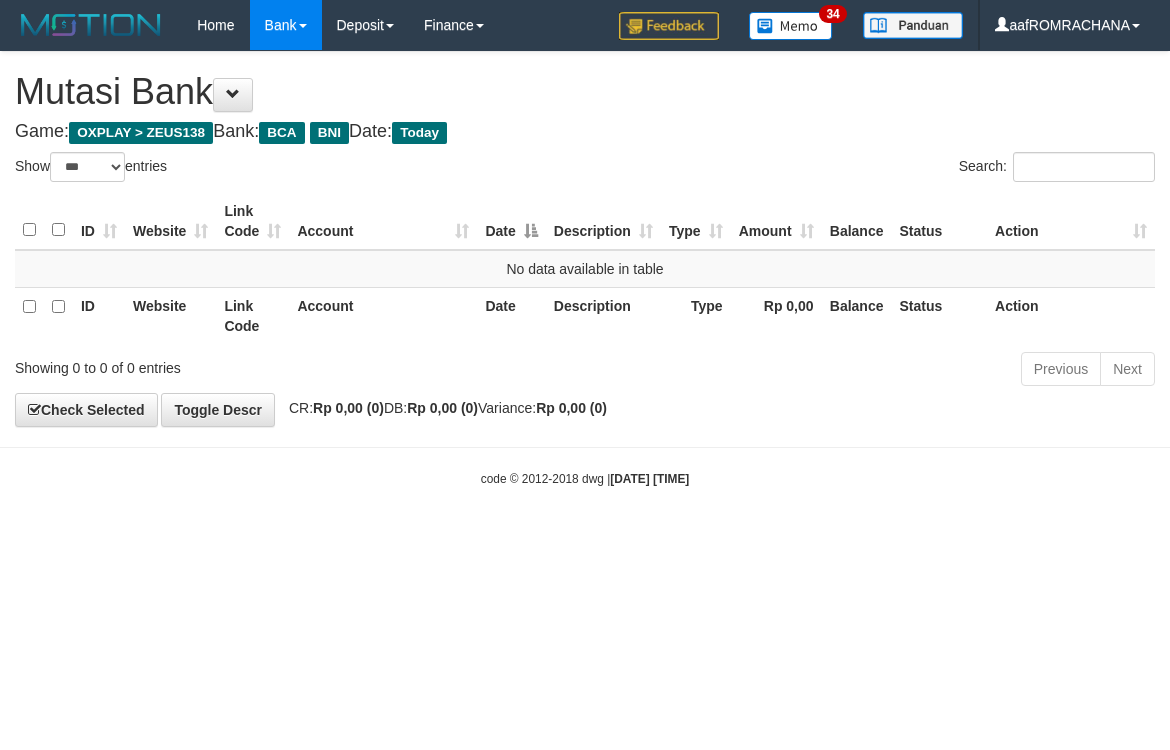 scroll, scrollTop: 0, scrollLeft: 0, axis: both 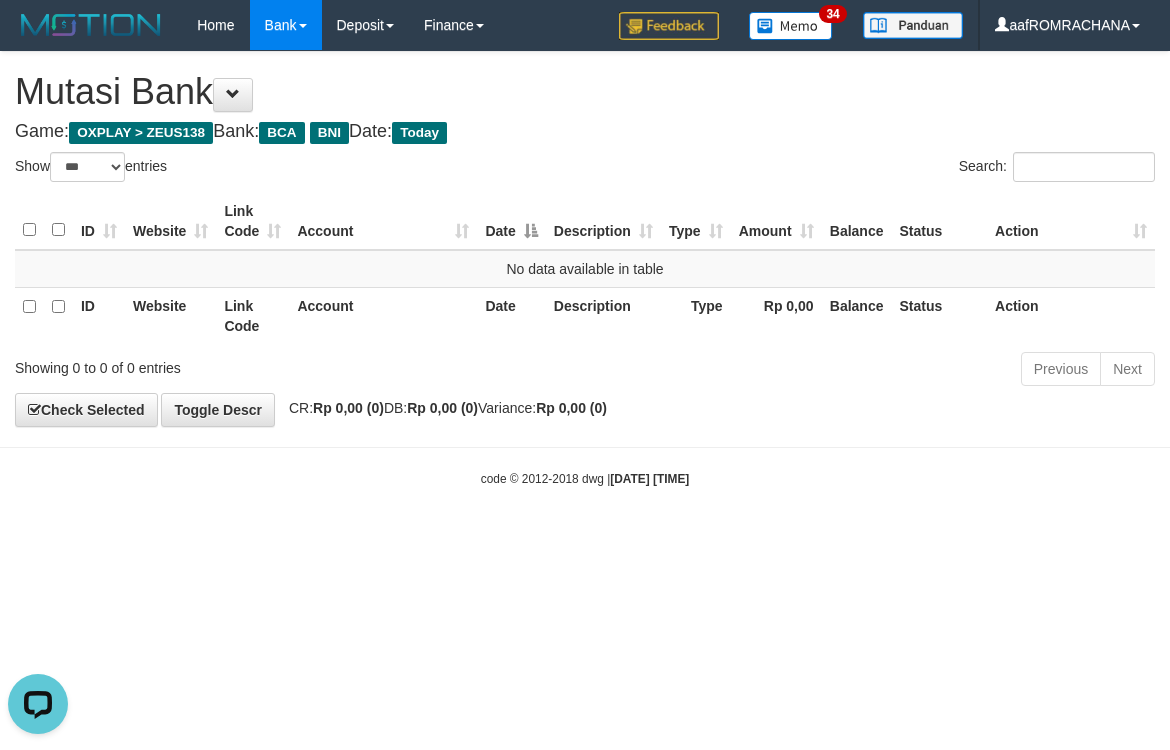 click on "Toggle navigation
Home
Bank
Account List
Load
By Website
Group
[OXPLAY]													ZEUS138
By Load Group (DPS)
Sync" at bounding box center [585, 269] 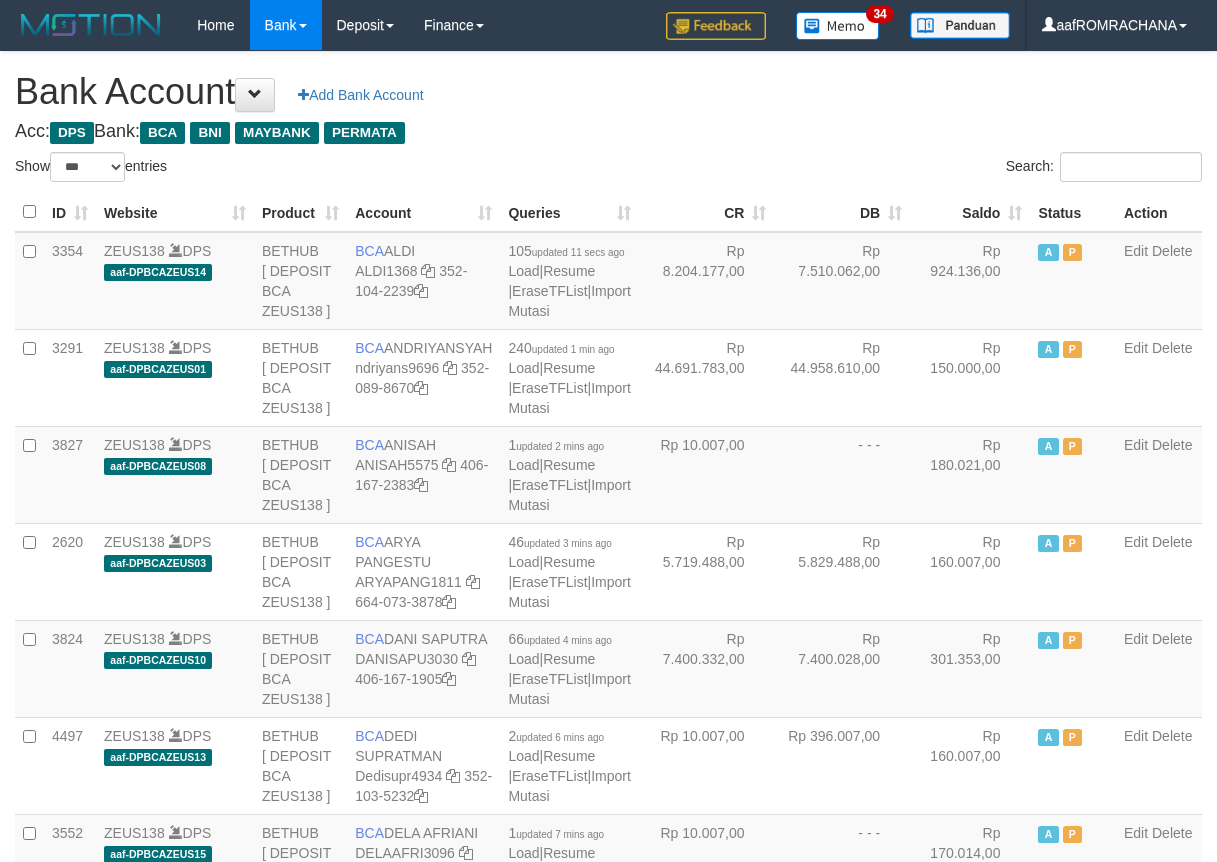 select on "***" 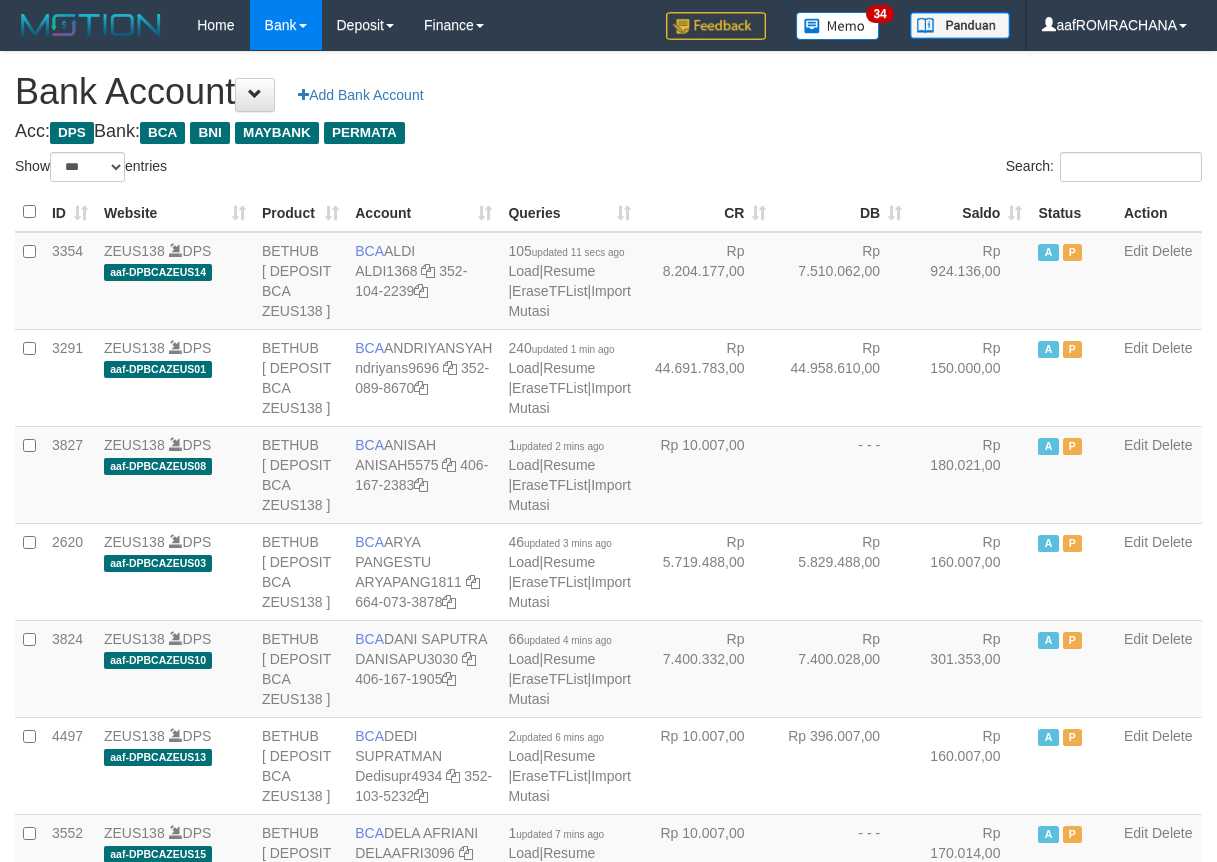 scroll, scrollTop: 0, scrollLeft: 0, axis: both 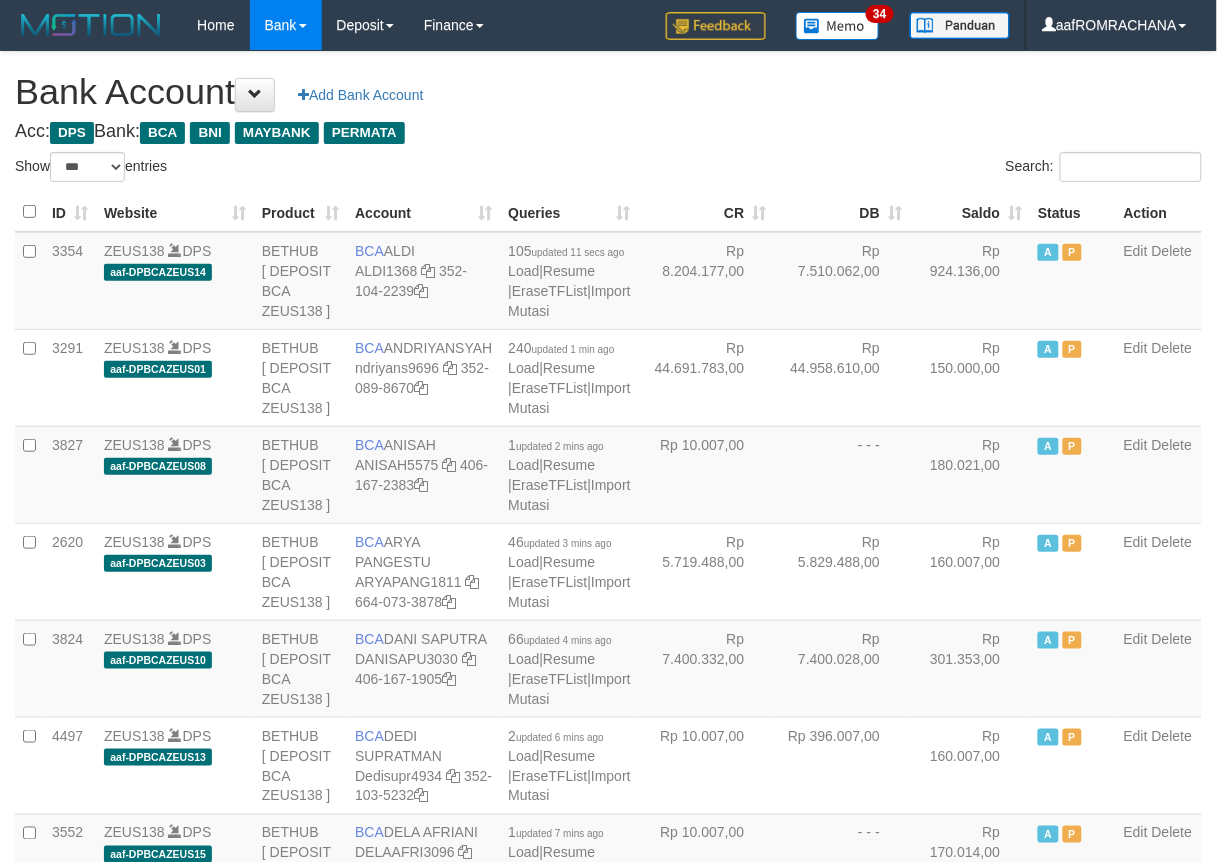 click on "Saldo" at bounding box center [970, 212] 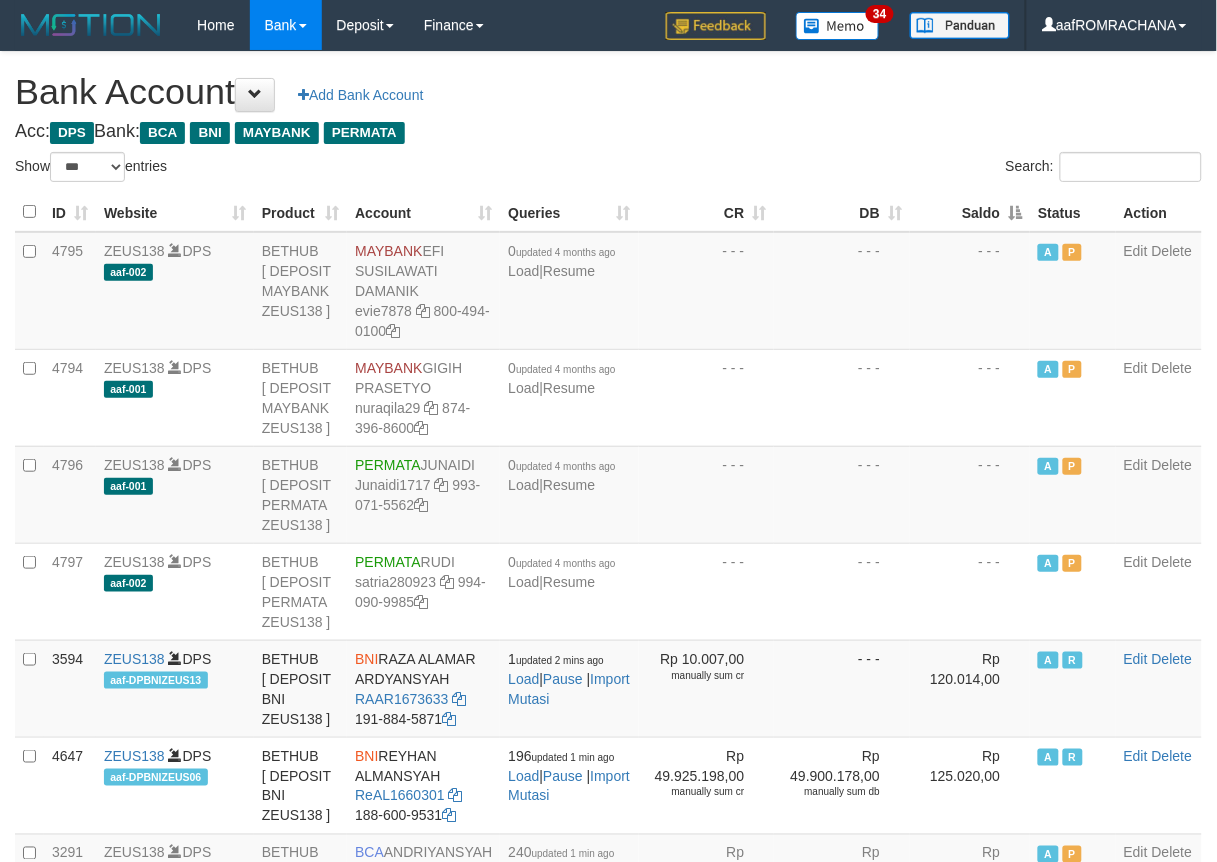 click on "Saldo" at bounding box center (970, 212) 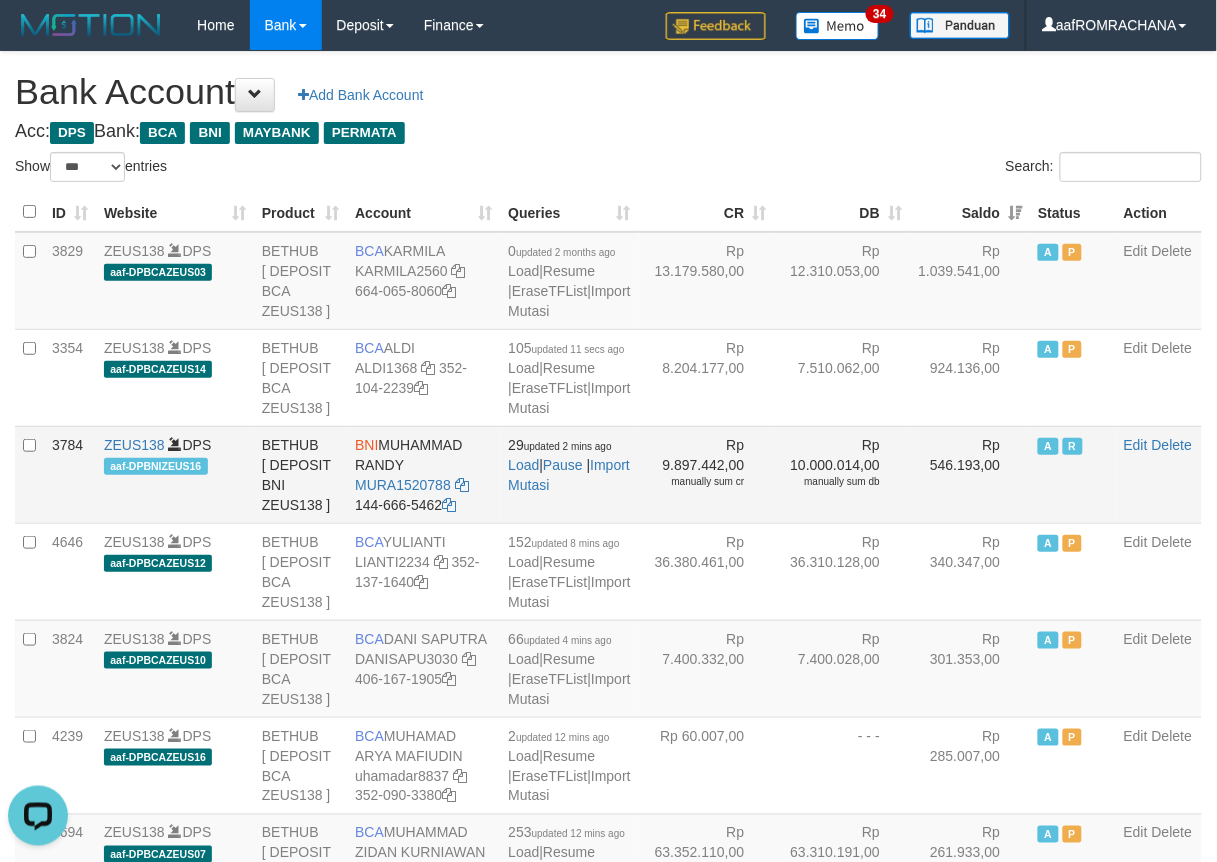 scroll, scrollTop: 0, scrollLeft: 0, axis: both 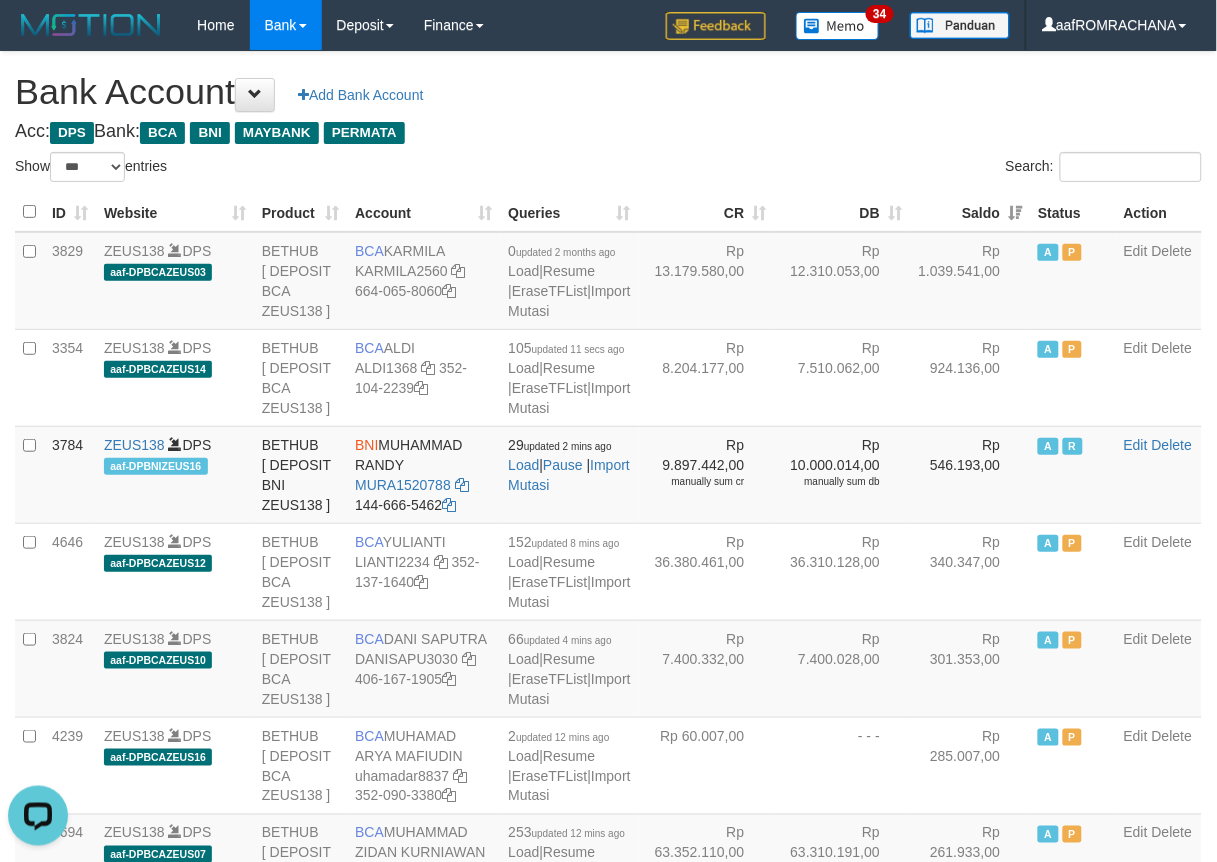 click on "Bank Account
Add Bank Account" at bounding box center (608, 92) 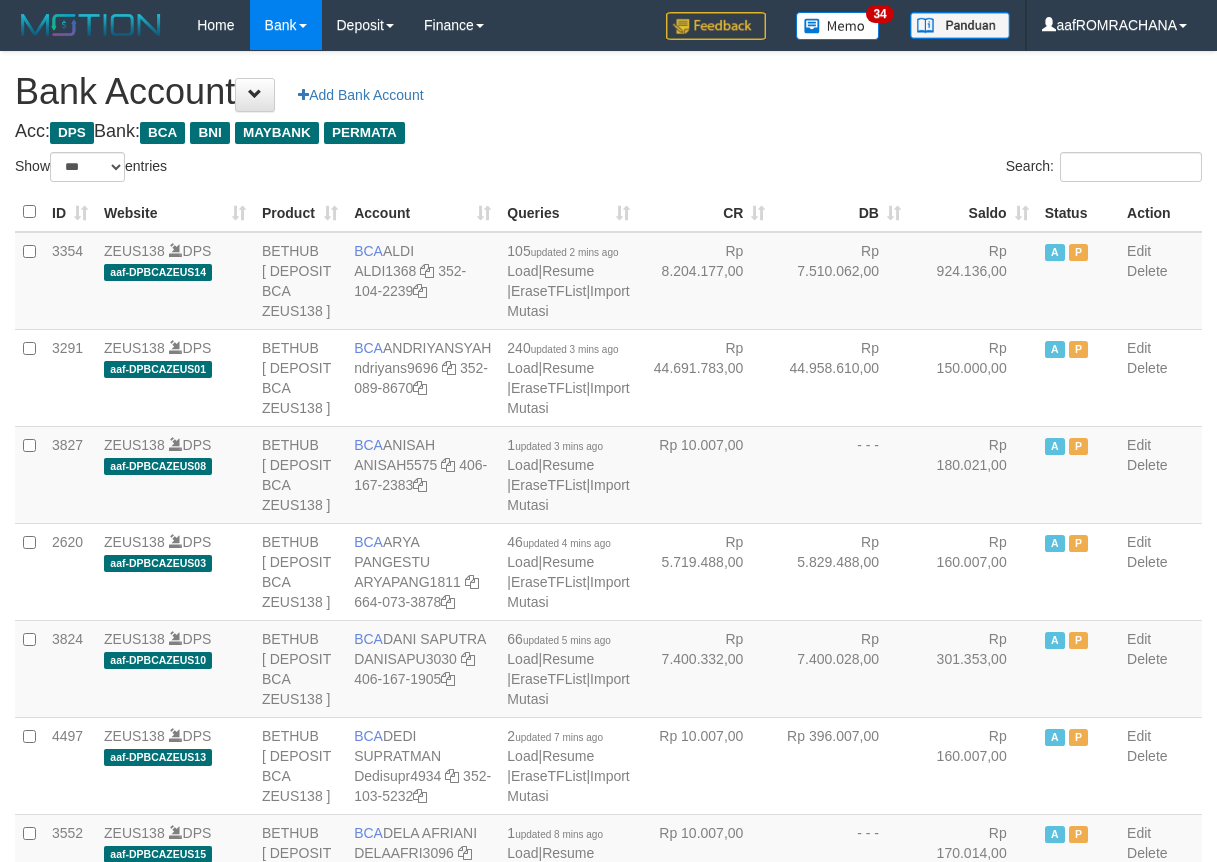 select on "***" 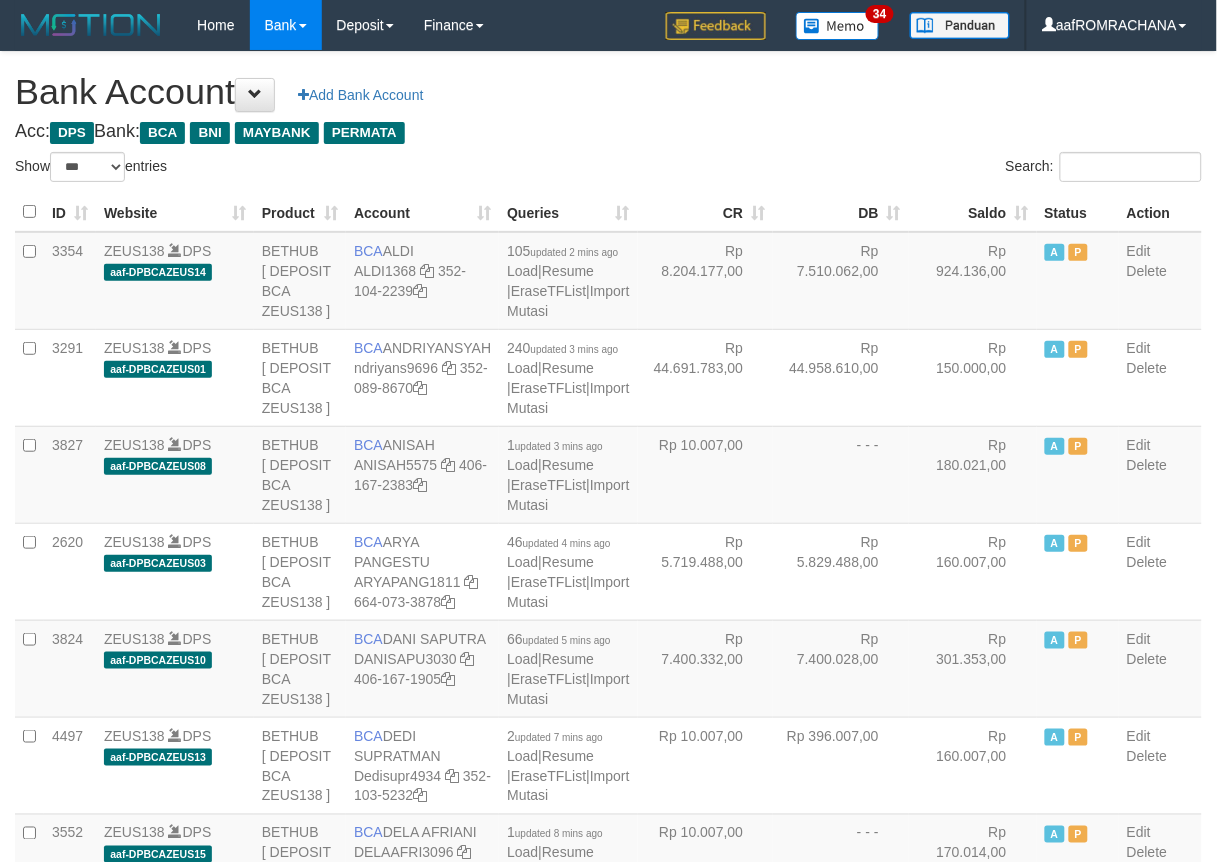 click on "Saldo" at bounding box center (973, 212) 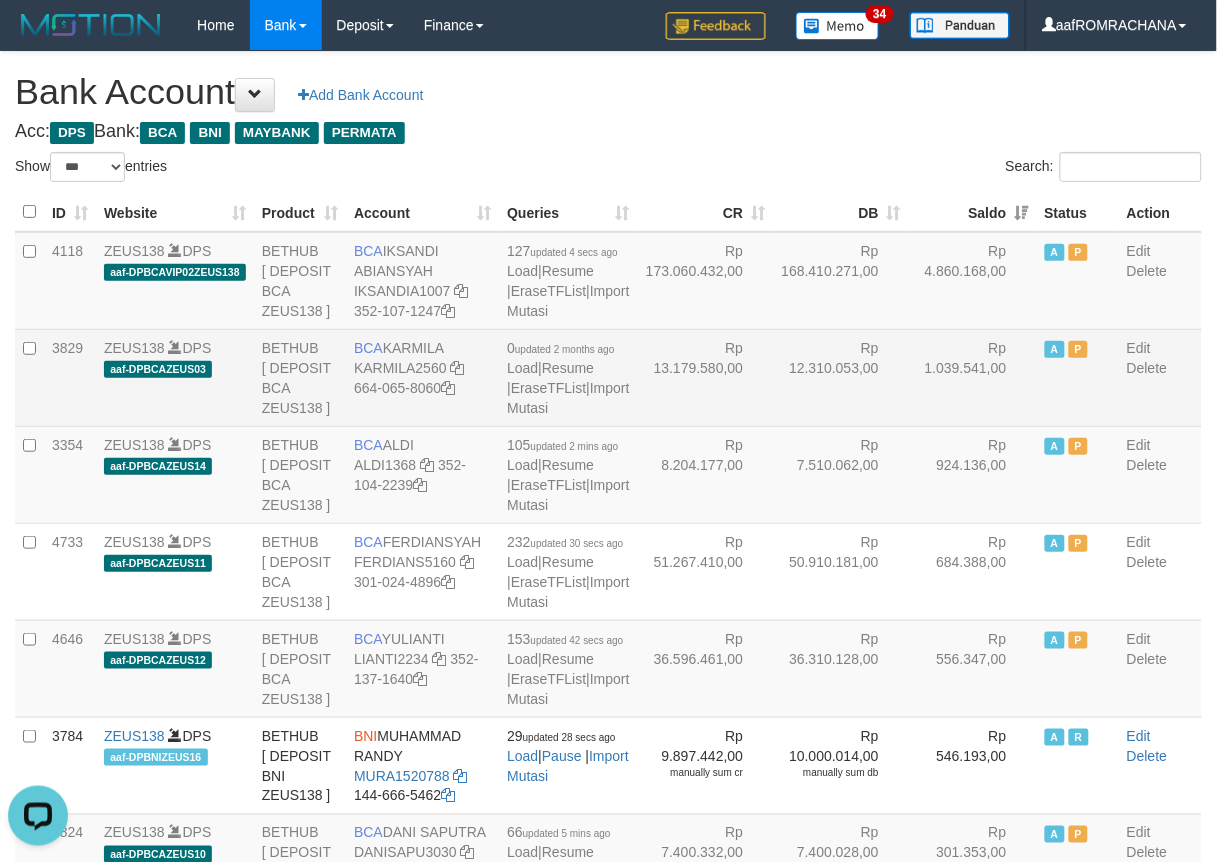 scroll, scrollTop: 0, scrollLeft: 0, axis: both 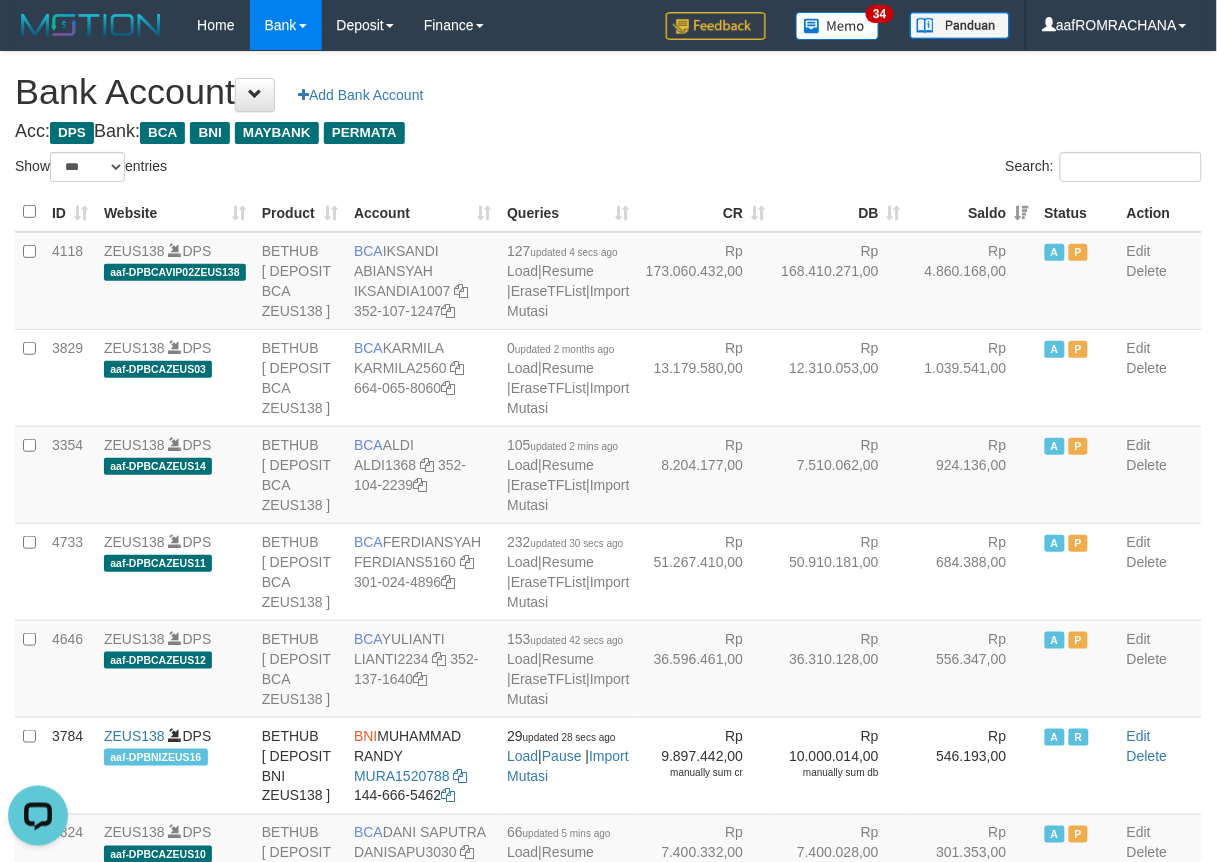click on "Bank Account
Add Bank Account" at bounding box center [608, 92] 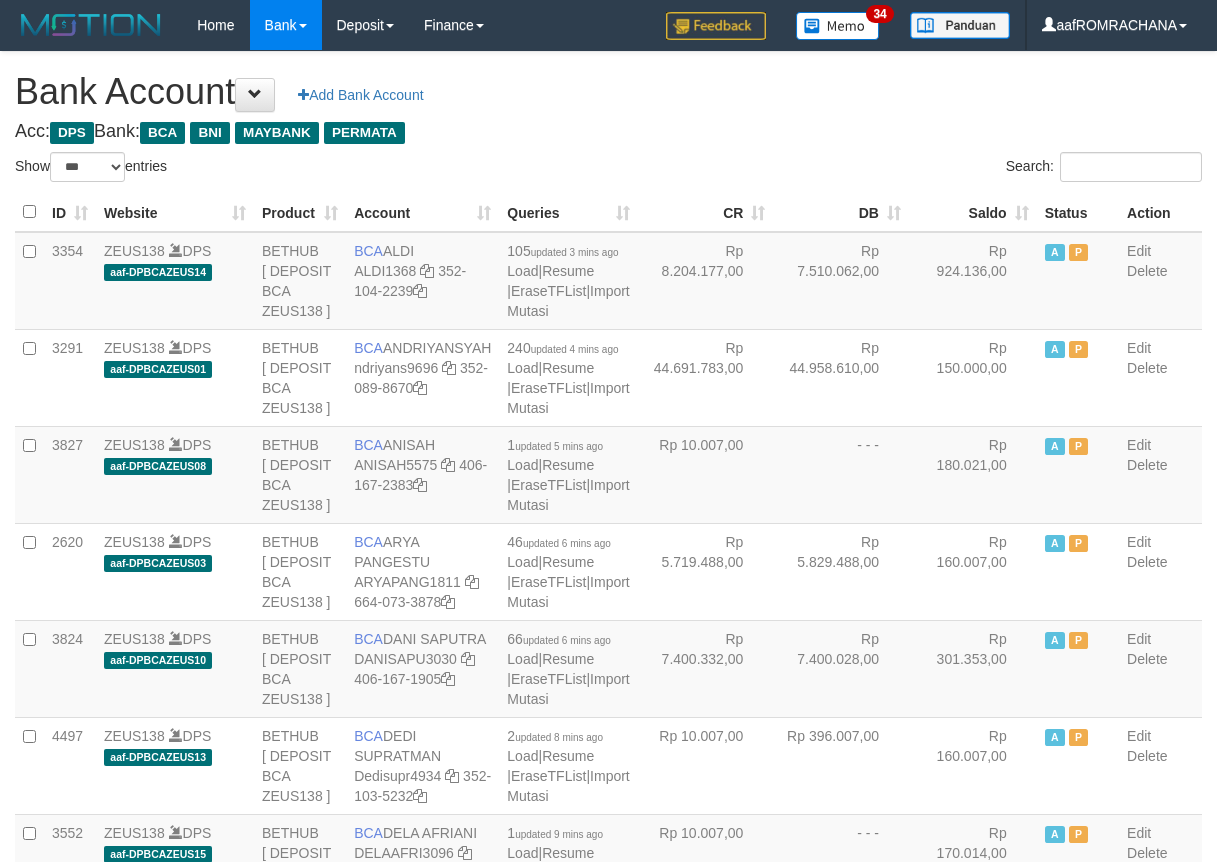 select on "***" 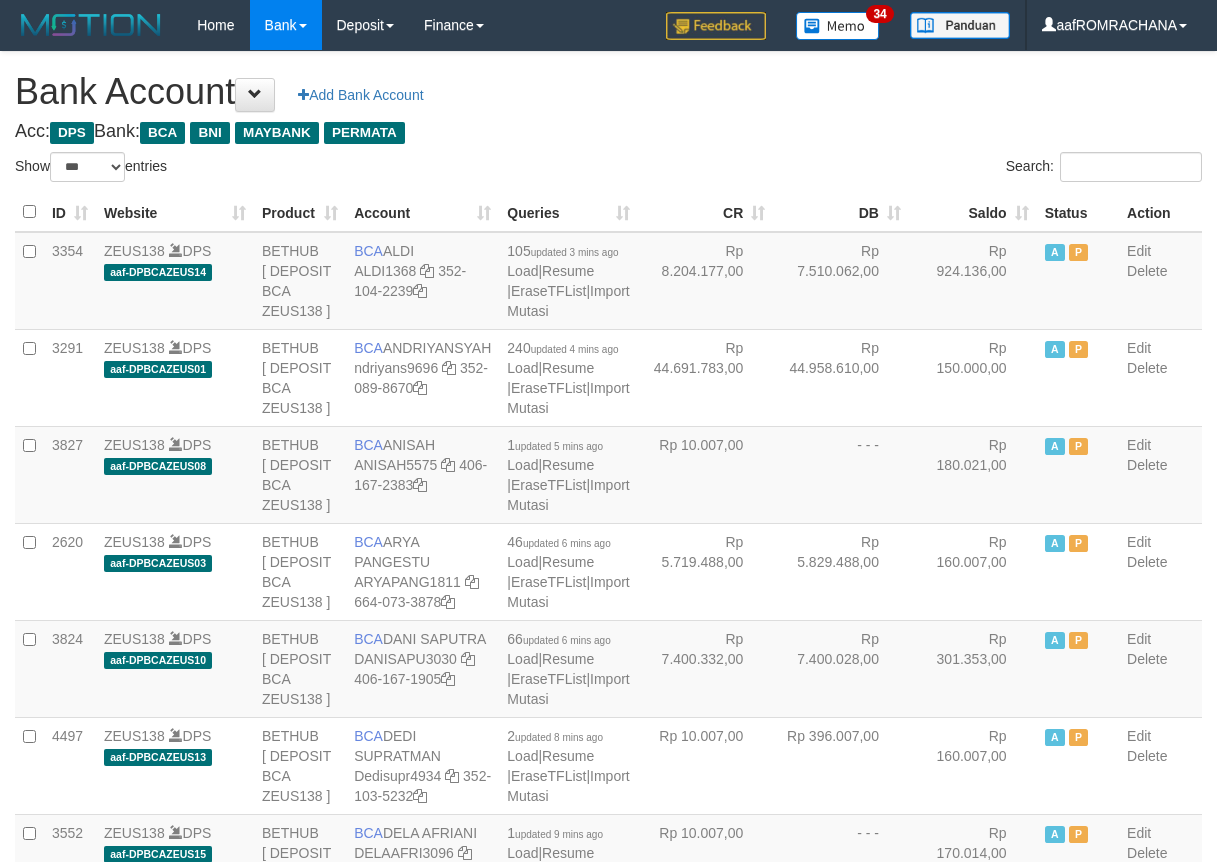 click on "Saldo" at bounding box center [973, 212] 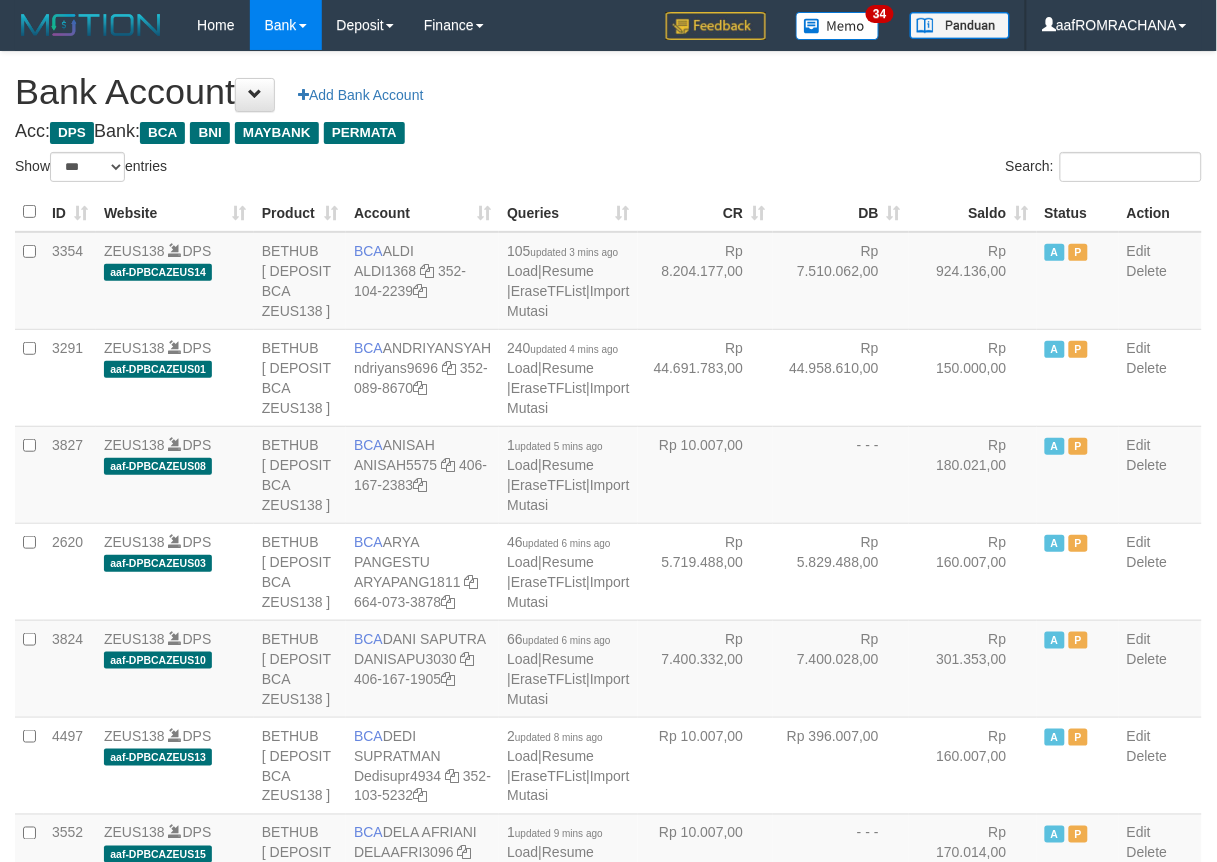 click on "Saldo" at bounding box center (973, 212) 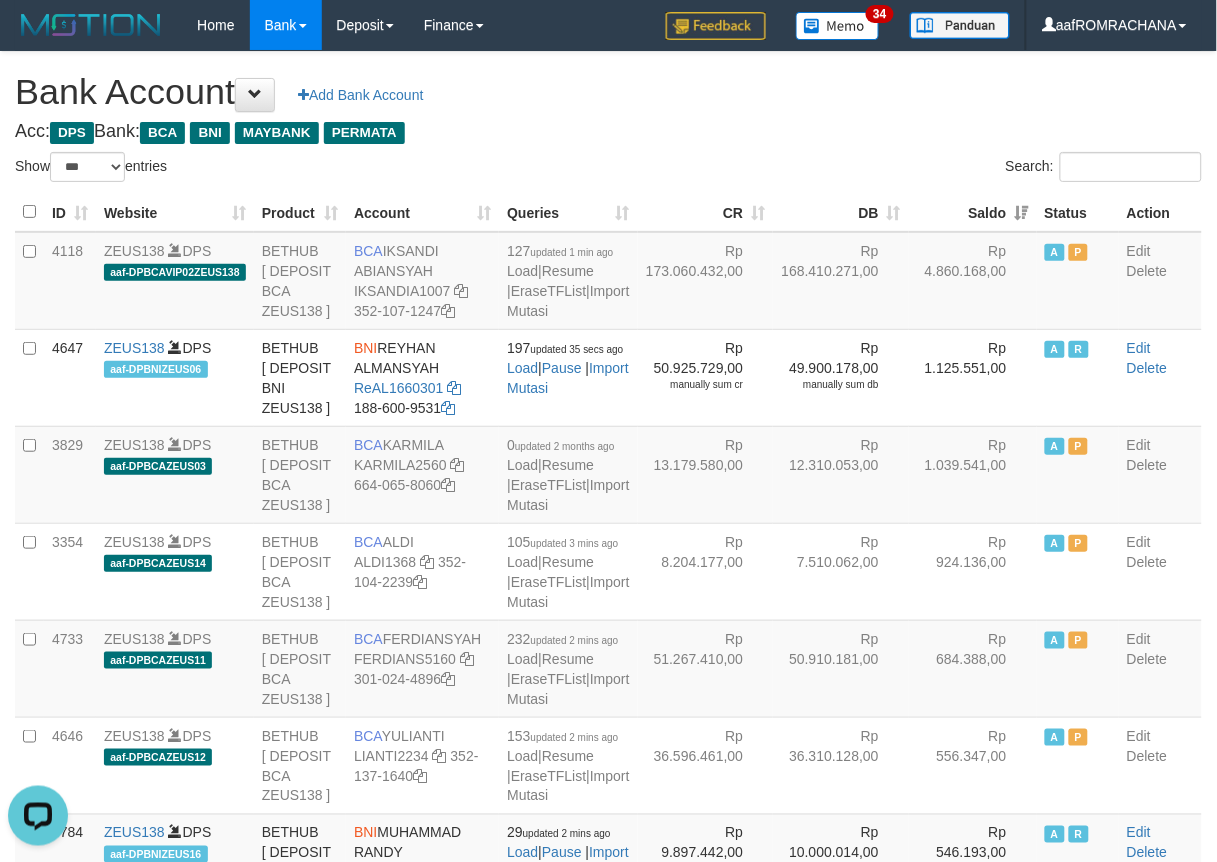 scroll, scrollTop: 0, scrollLeft: 0, axis: both 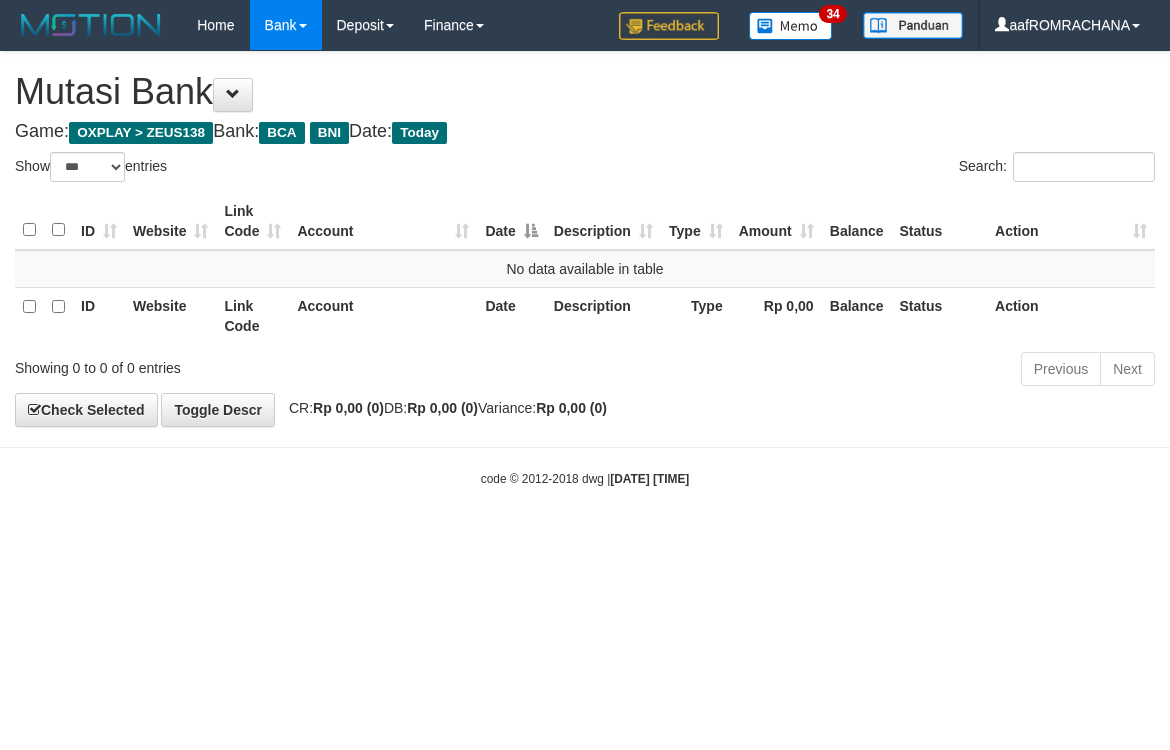 select on "***" 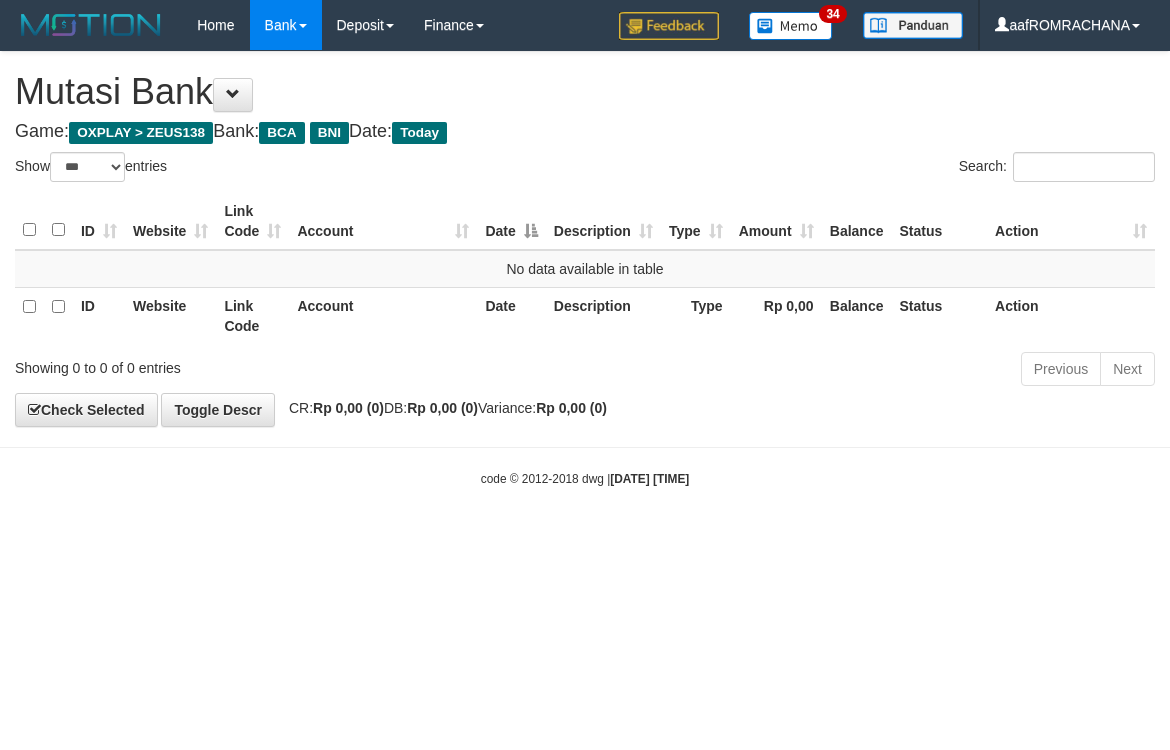 scroll, scrollTop: 0, scrollLeft: 0, axis: both 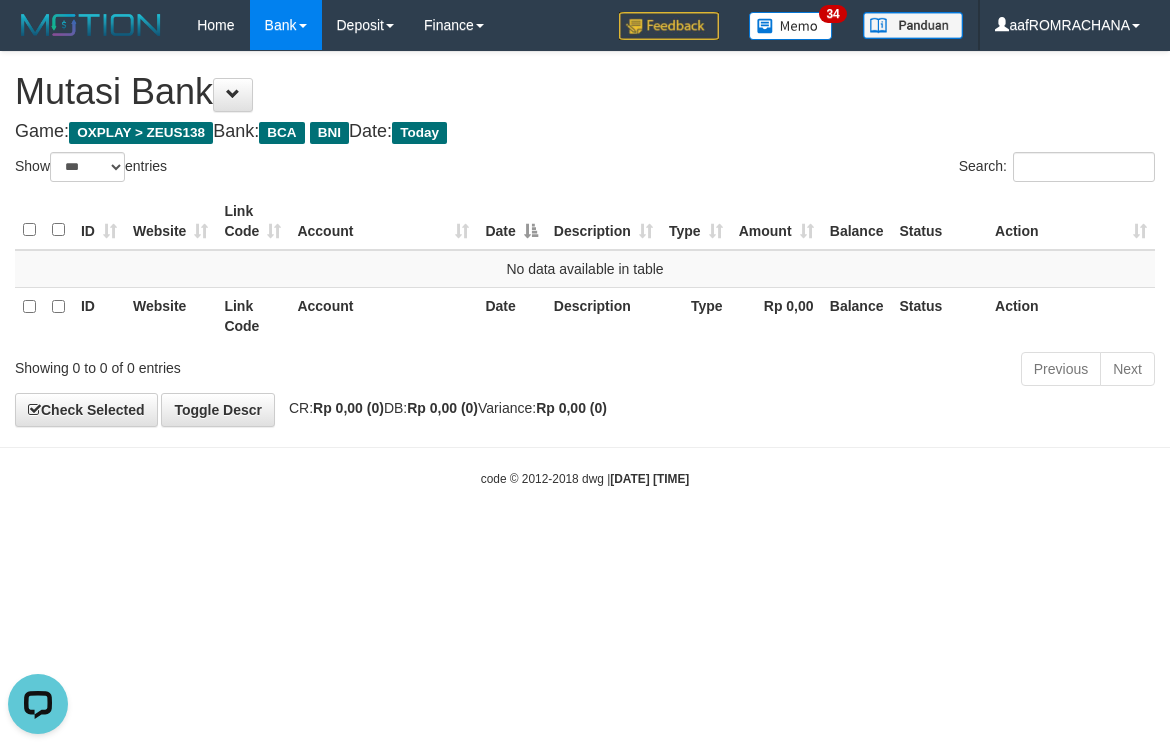 click on "Toggle navigation
Home
Bank
Account List
Load
By Website
Group
[OXPLAY]													ZEUS138
By Load Group (DPS)
Sync" at bounding box center [585, 269] 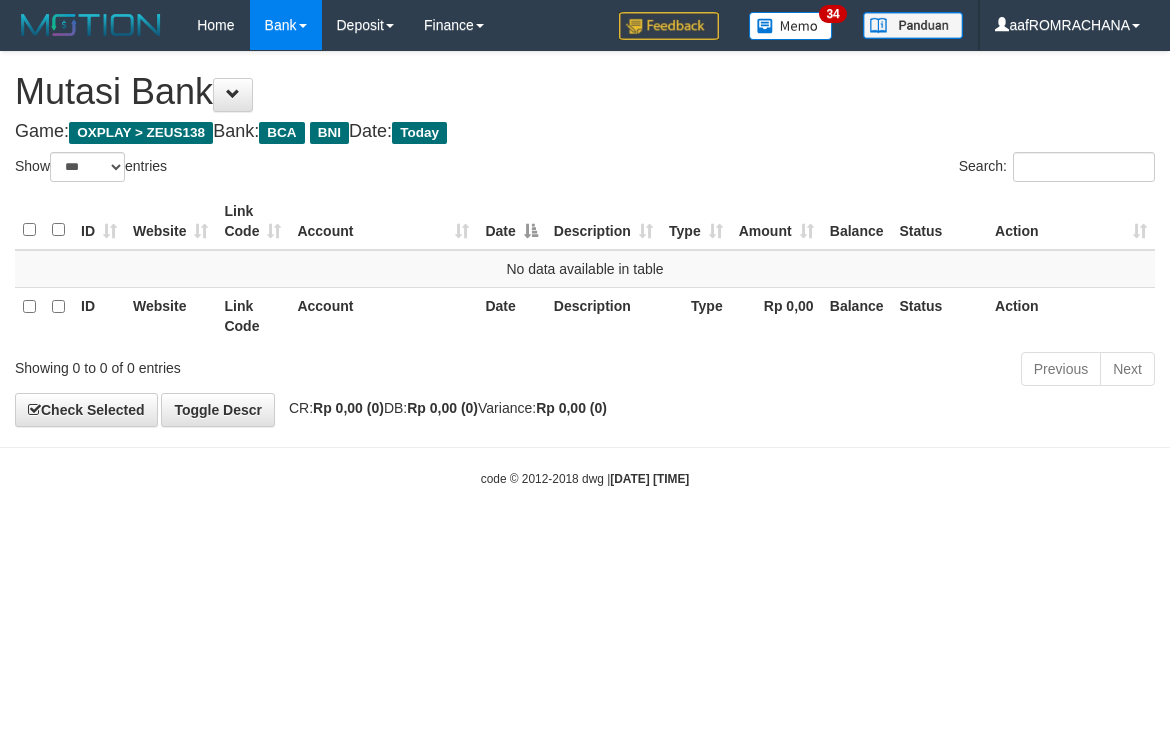 select on "***" 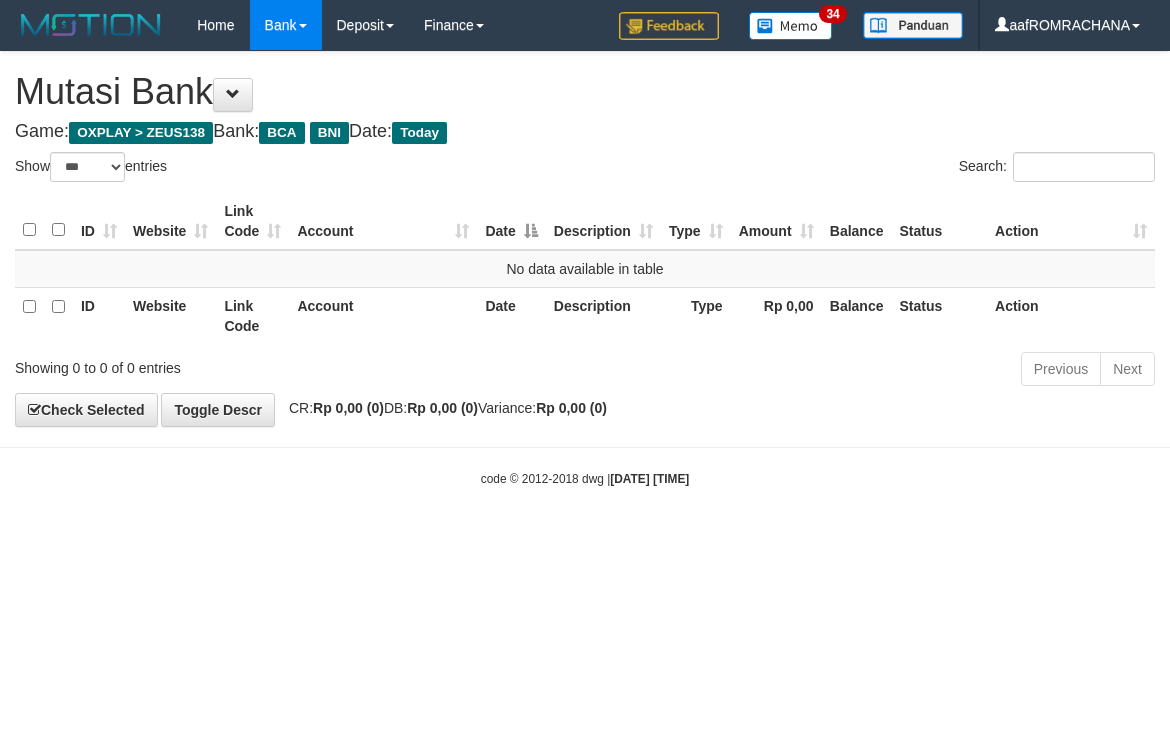 scroll, scrollTop: 0, scrollLeft: 0, axis: both 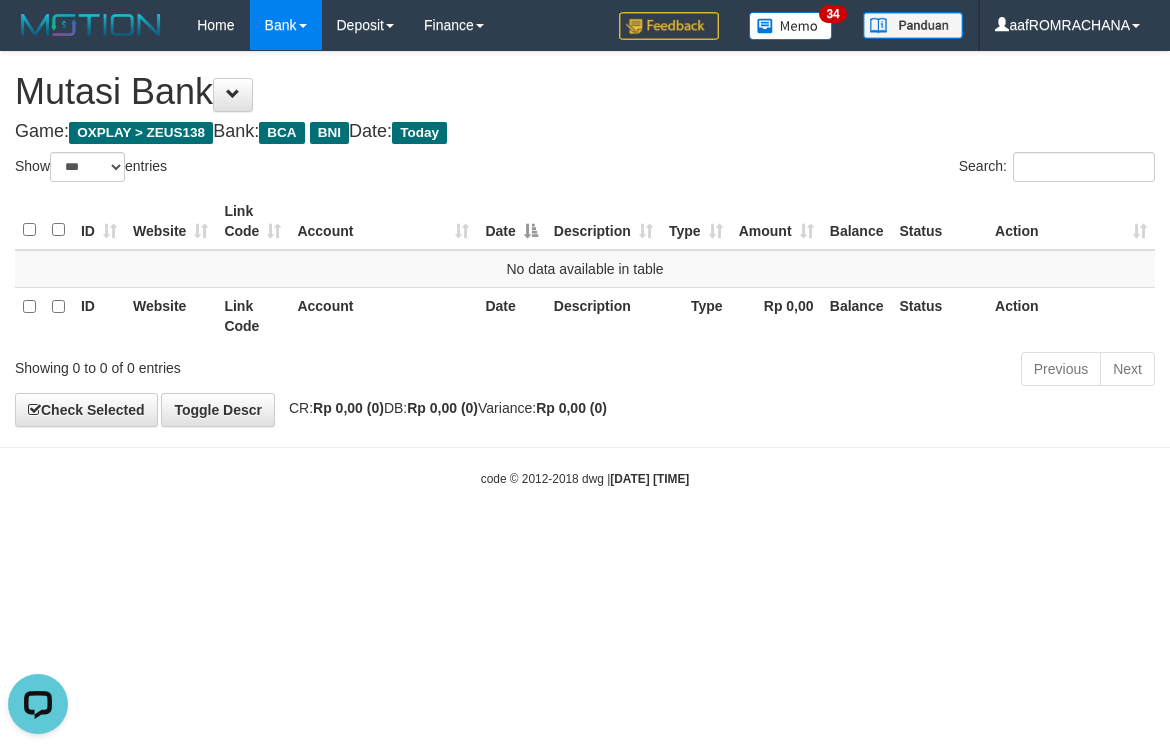 click on "Toggle navigation
Home
Bank
Account List
Load
By Website
Group
[OXPLAY]													ZEUS138
By Load Group (DPS)
Sync" at bounding box center (585, 269) 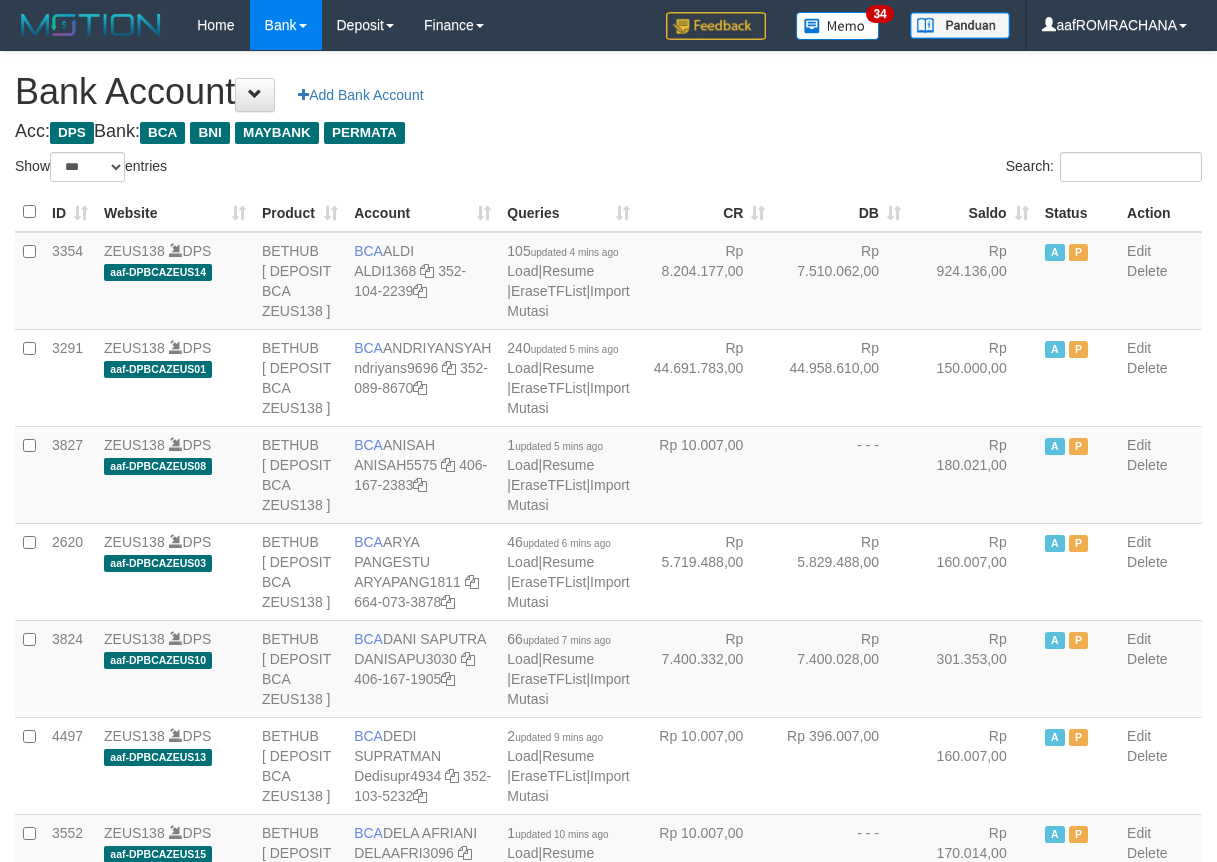 select on "***" 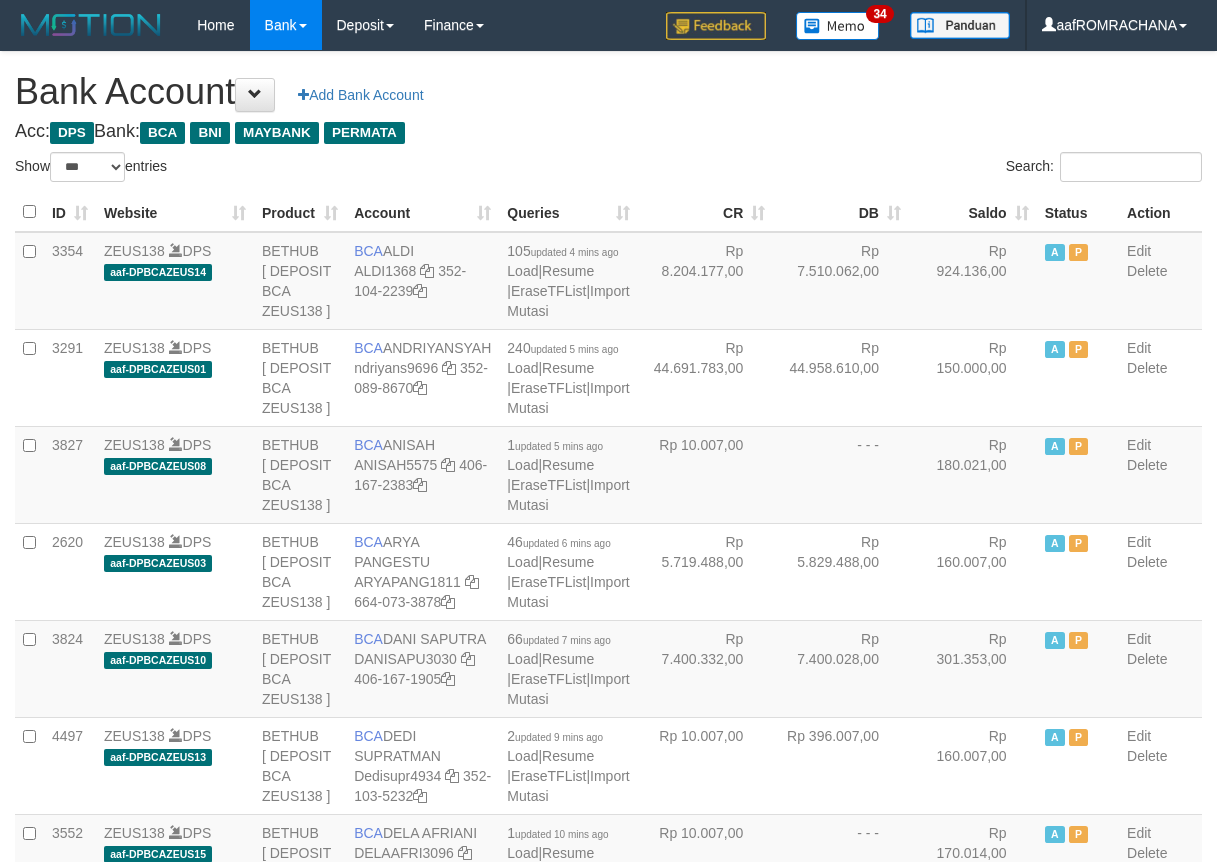 scroll, scrollTop: 0, scrollLeft: 0, axis: both 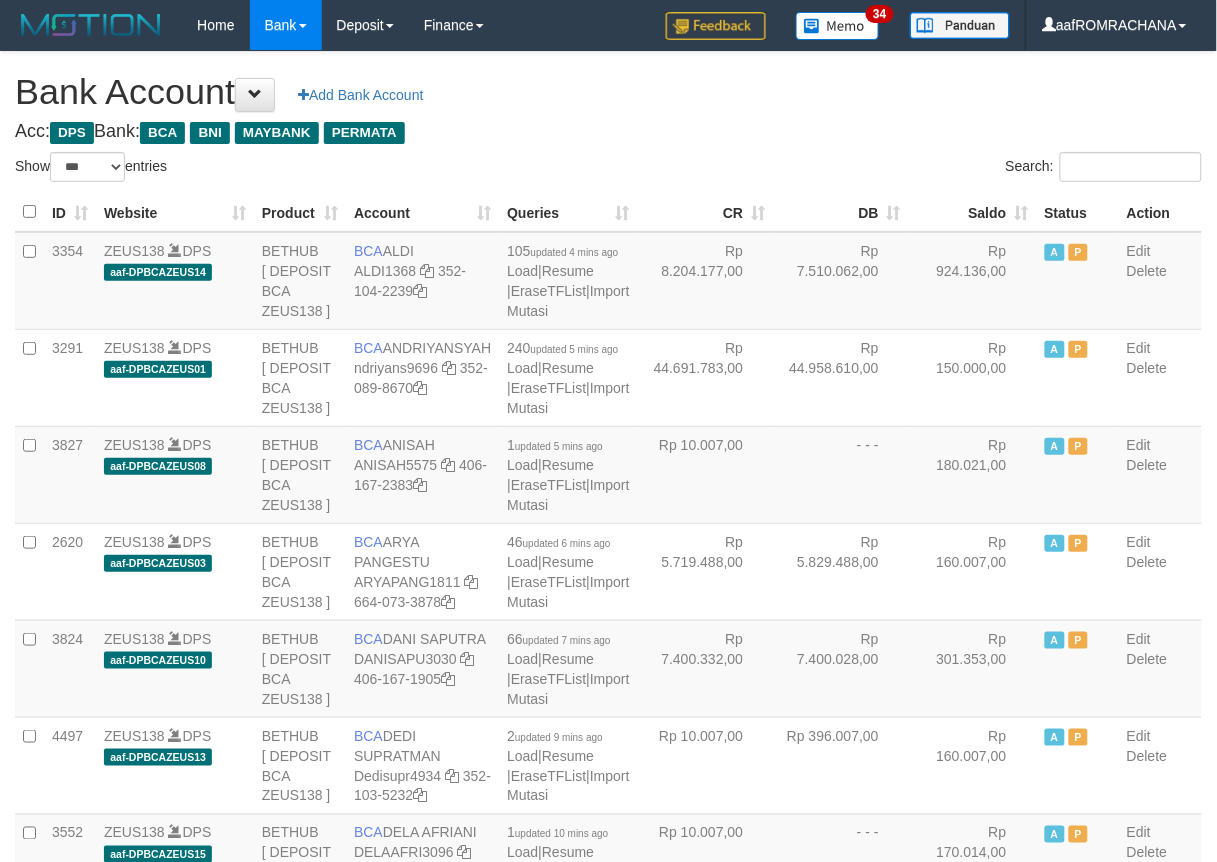 click on "Saldo" at bounding box center [973, 212] 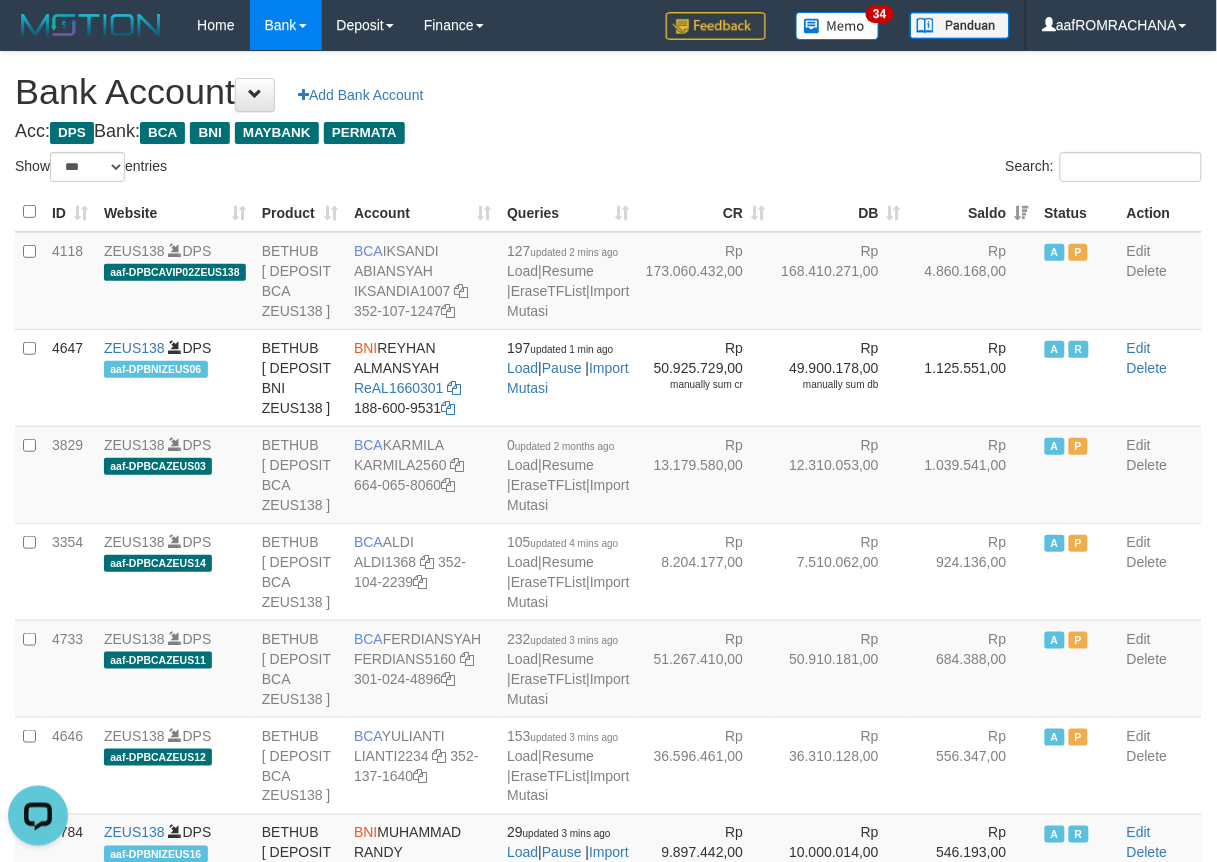scroll, scrollTop: 0, scrollLeft: 0, axis: both 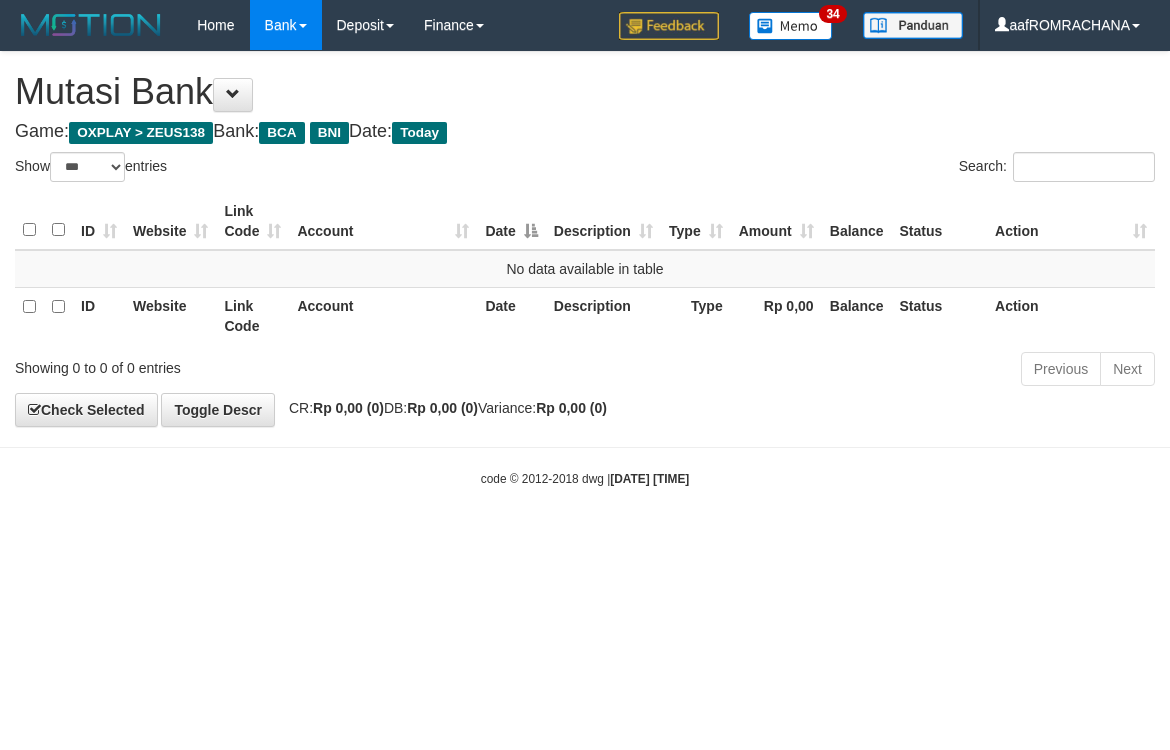 select on "***" 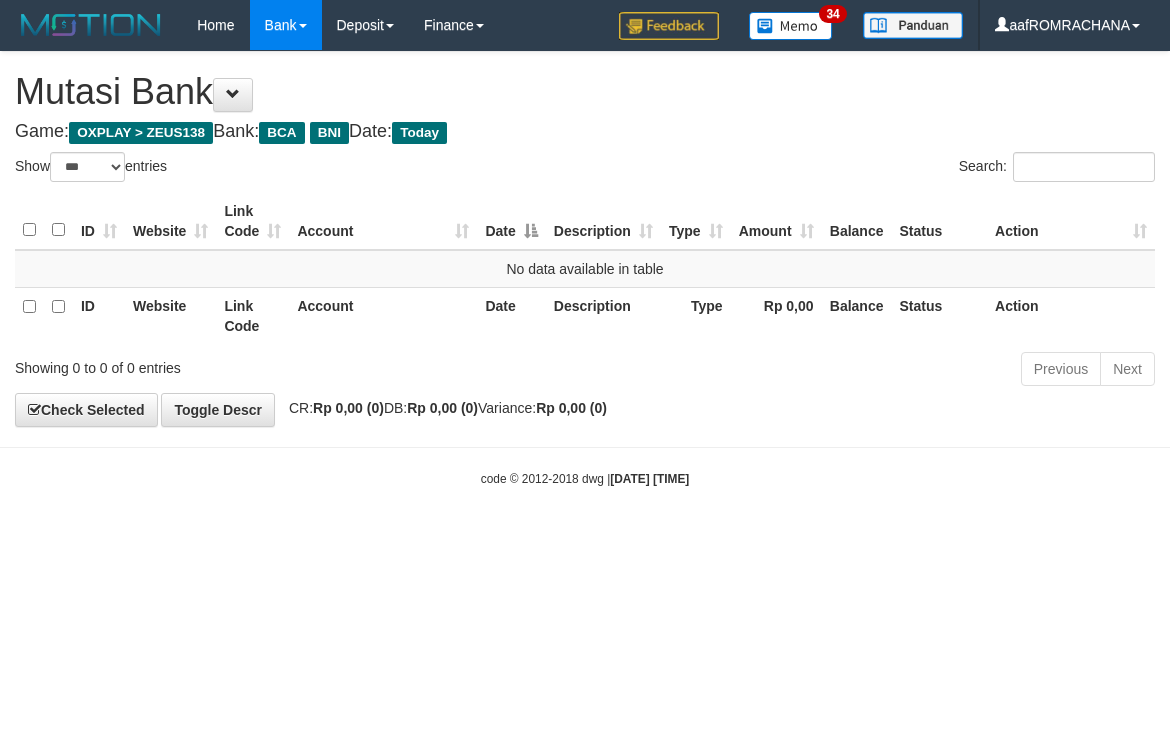 scroll, scrollTop: 0, scrollLeft: 0, axis: both 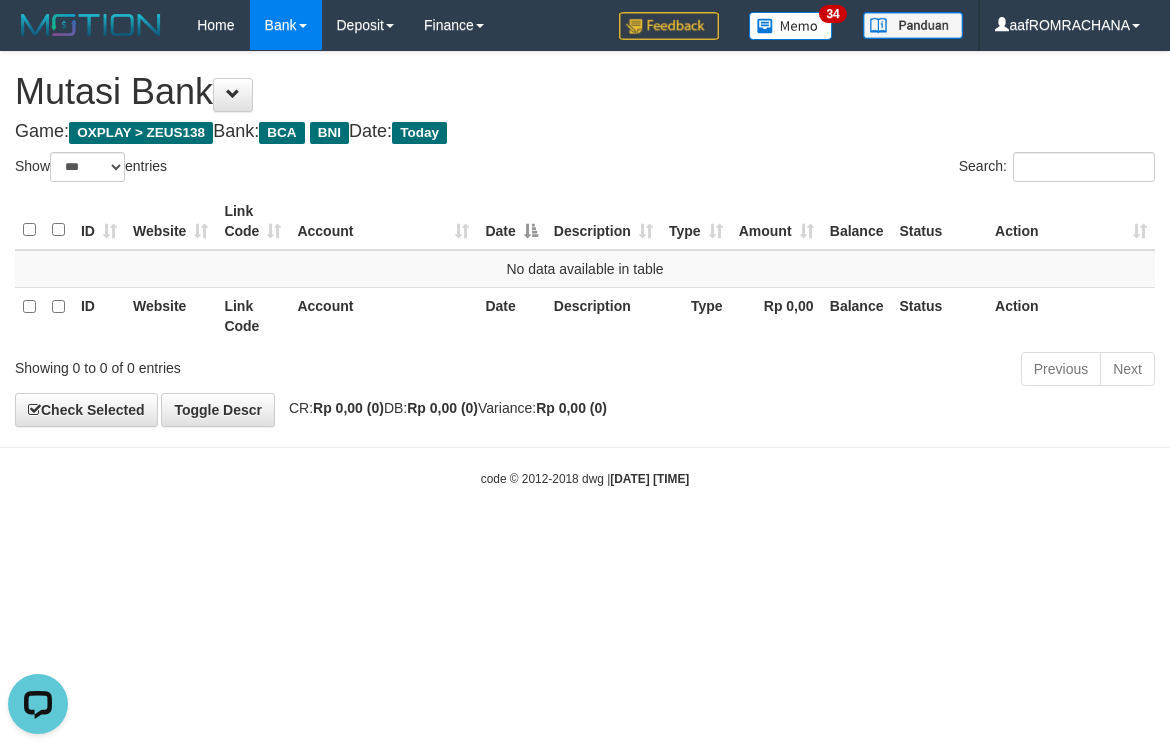 drag, startPoint x: 713, startPoint y: 613, endPoint x: 648, endPoint y: 643, distance: 71.5891 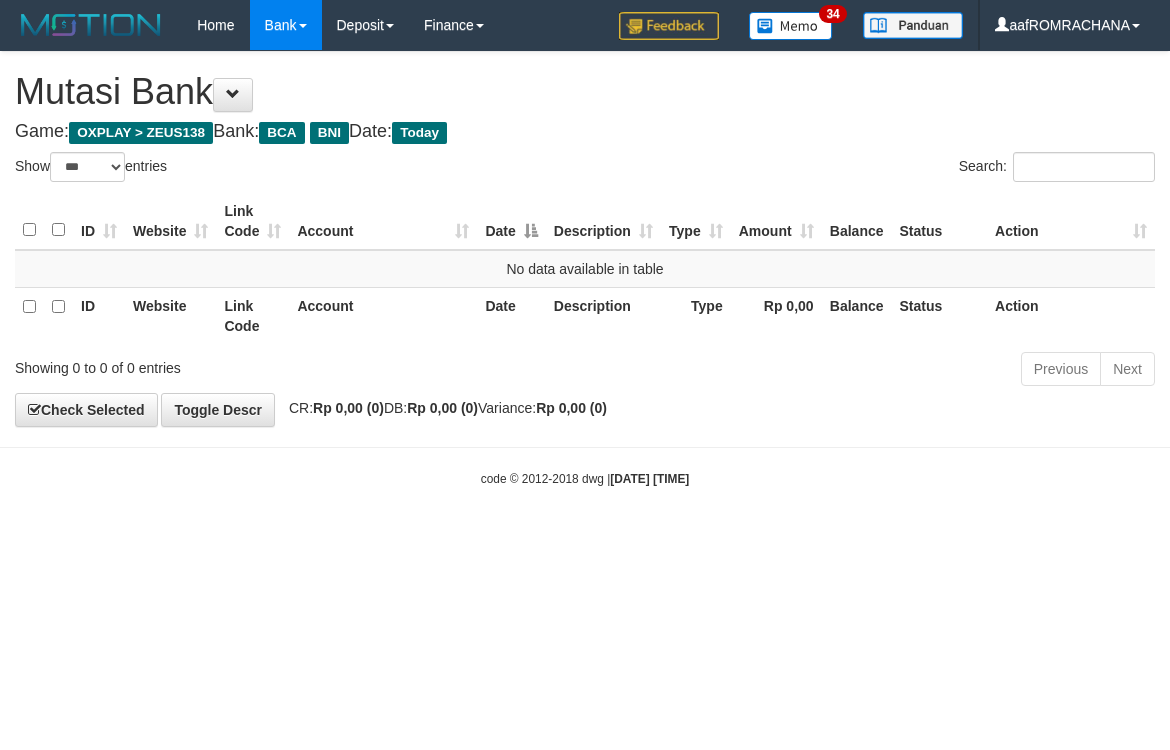 select on "***" 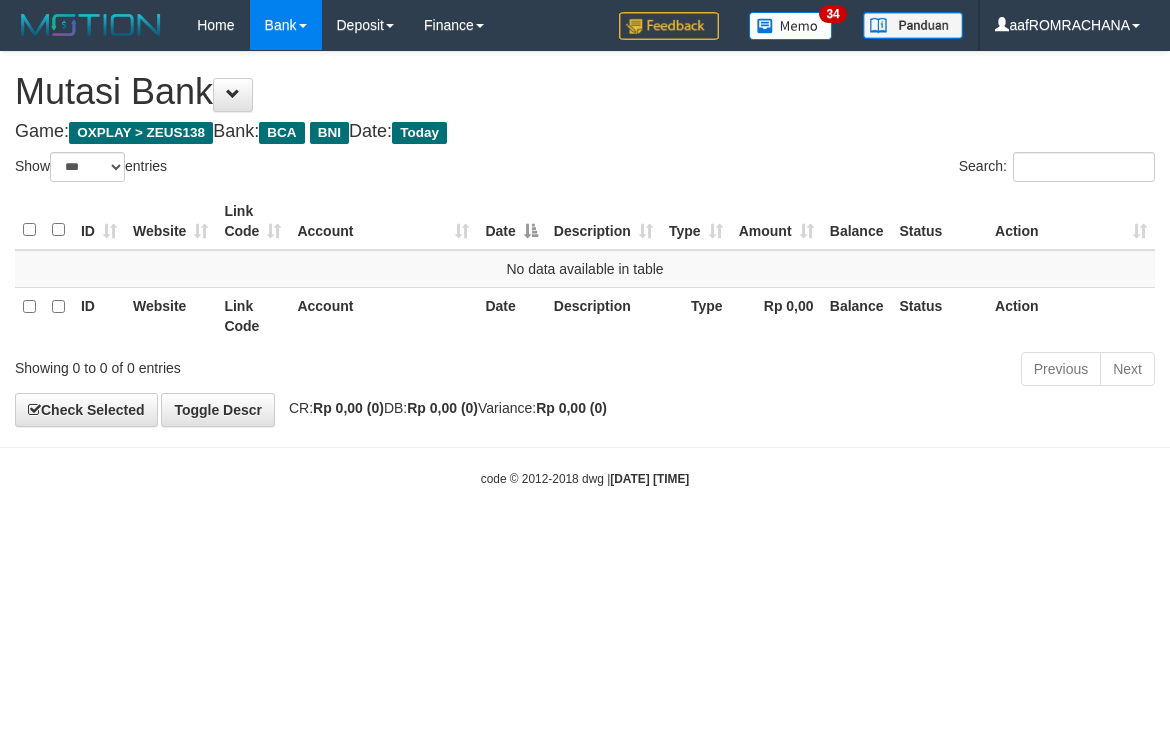scroll, scrollTop: 0, scrollLeft: 0, axis: both 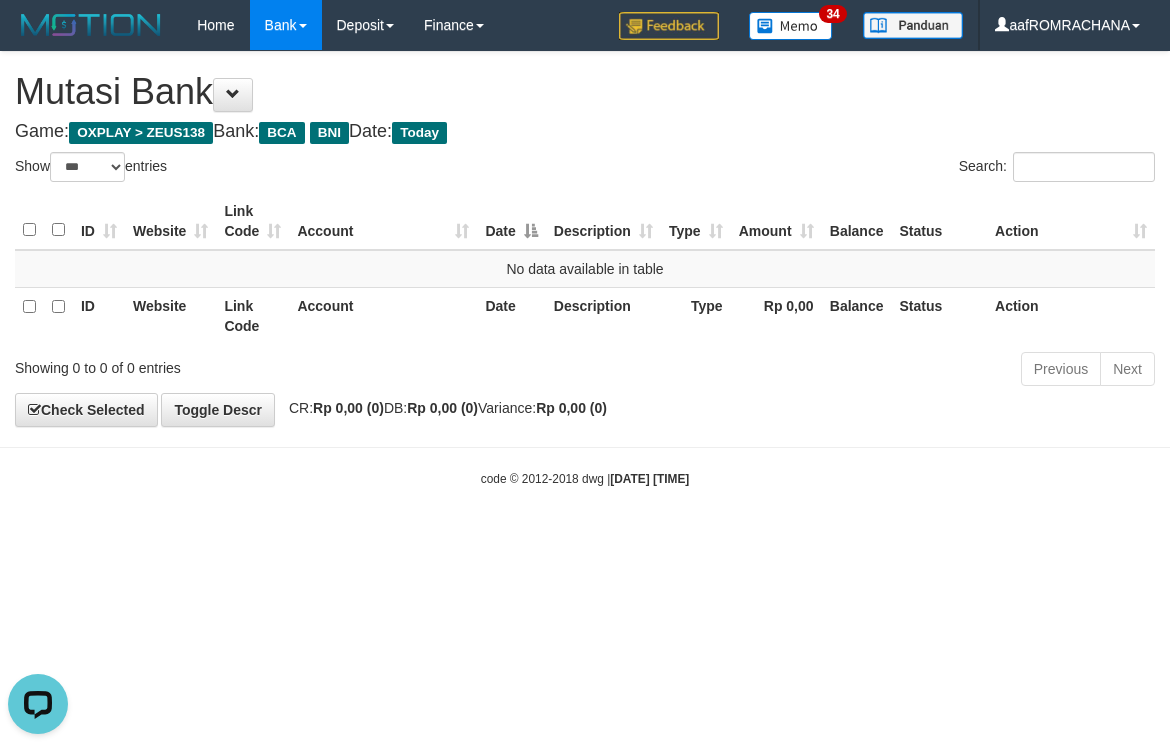 click on "Toggle navigation
Home
Bank
Account List
Load
By Website
Group
[OXPLAY]													ZEUS138
By Load Group (DPS)
Sync" at bounding box center (585, 269) 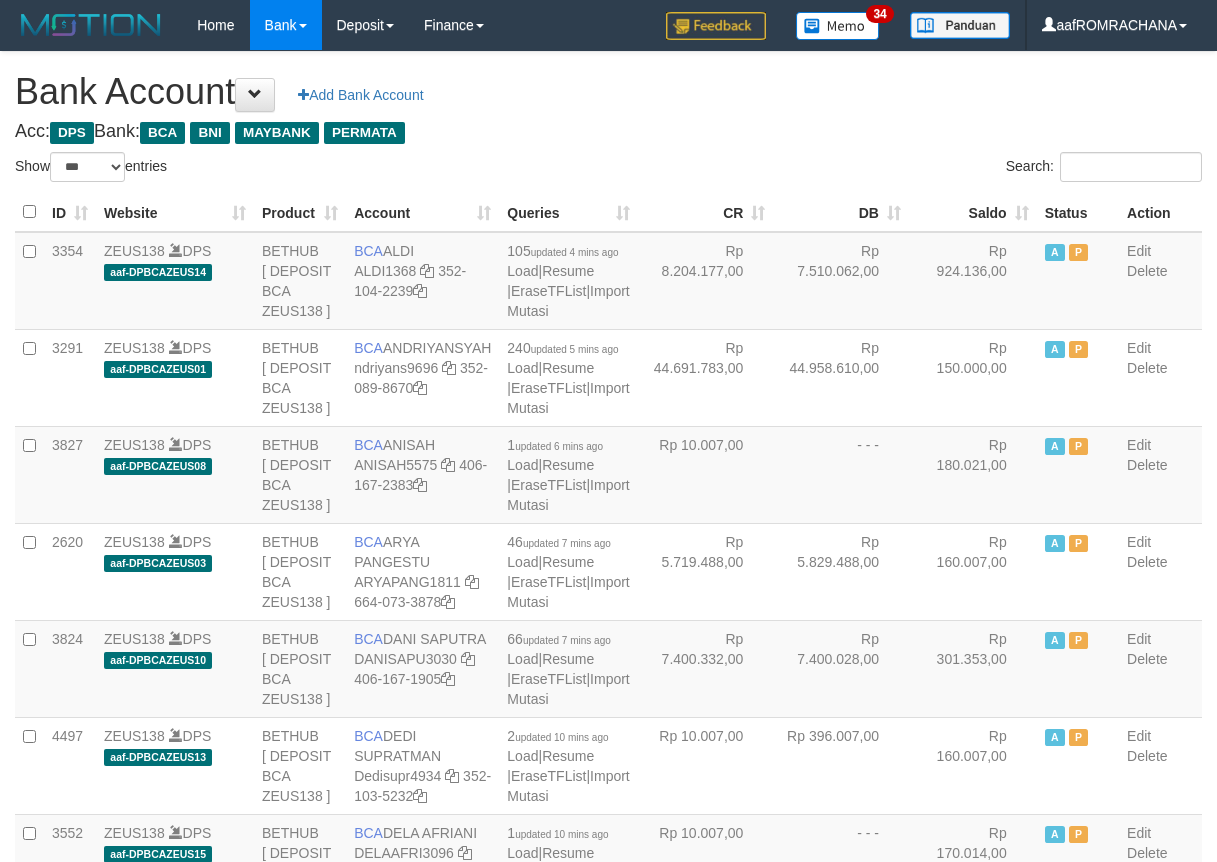 select on "***" 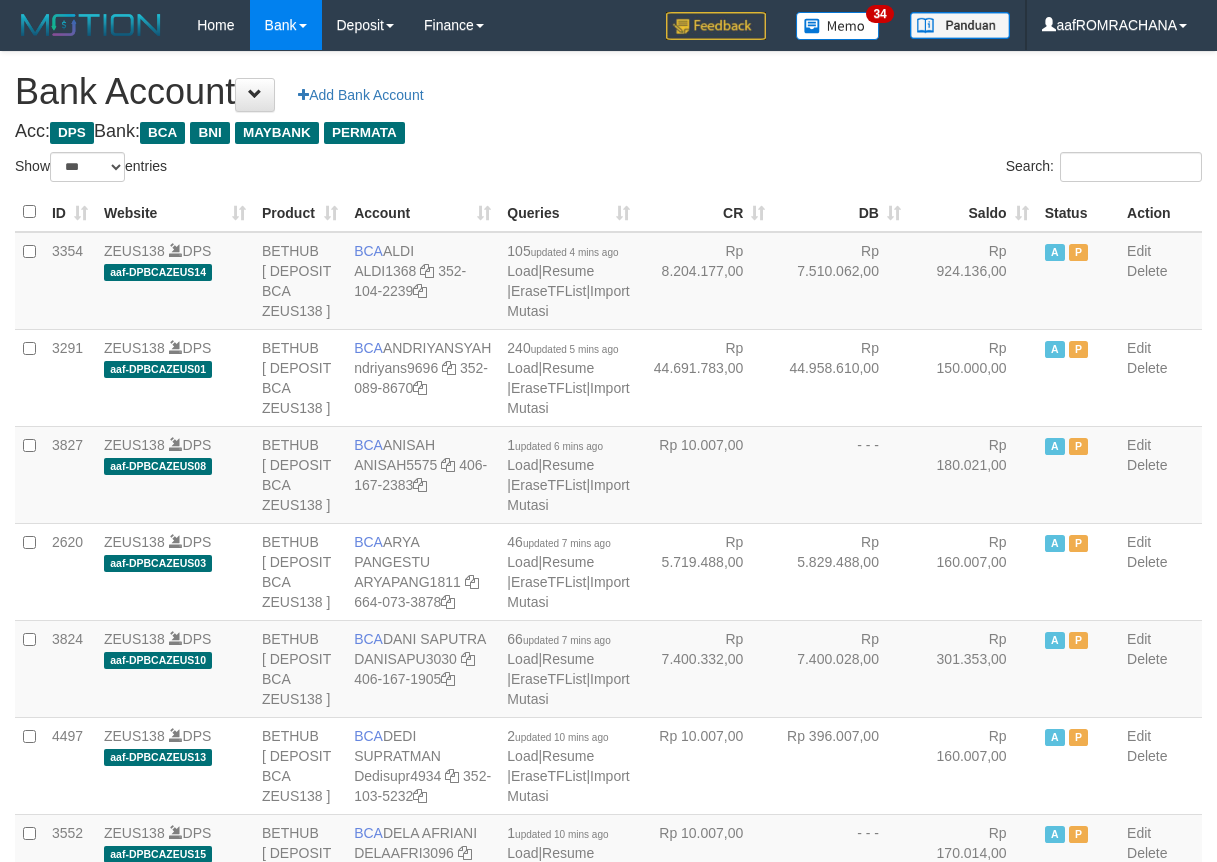 scroll, scrollTop: 0, scrollLeft: 0, axis: both 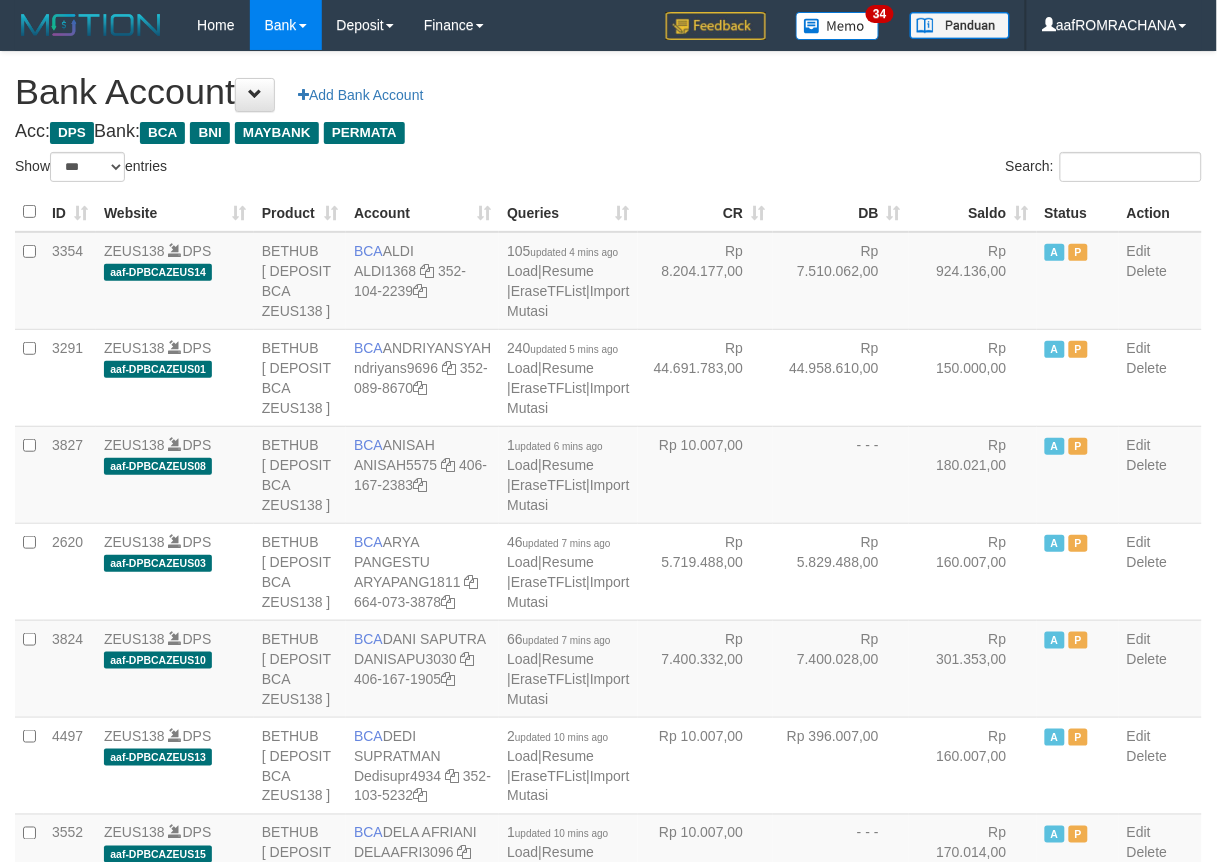 click on "Saldo" at bounding box center [973, 212] 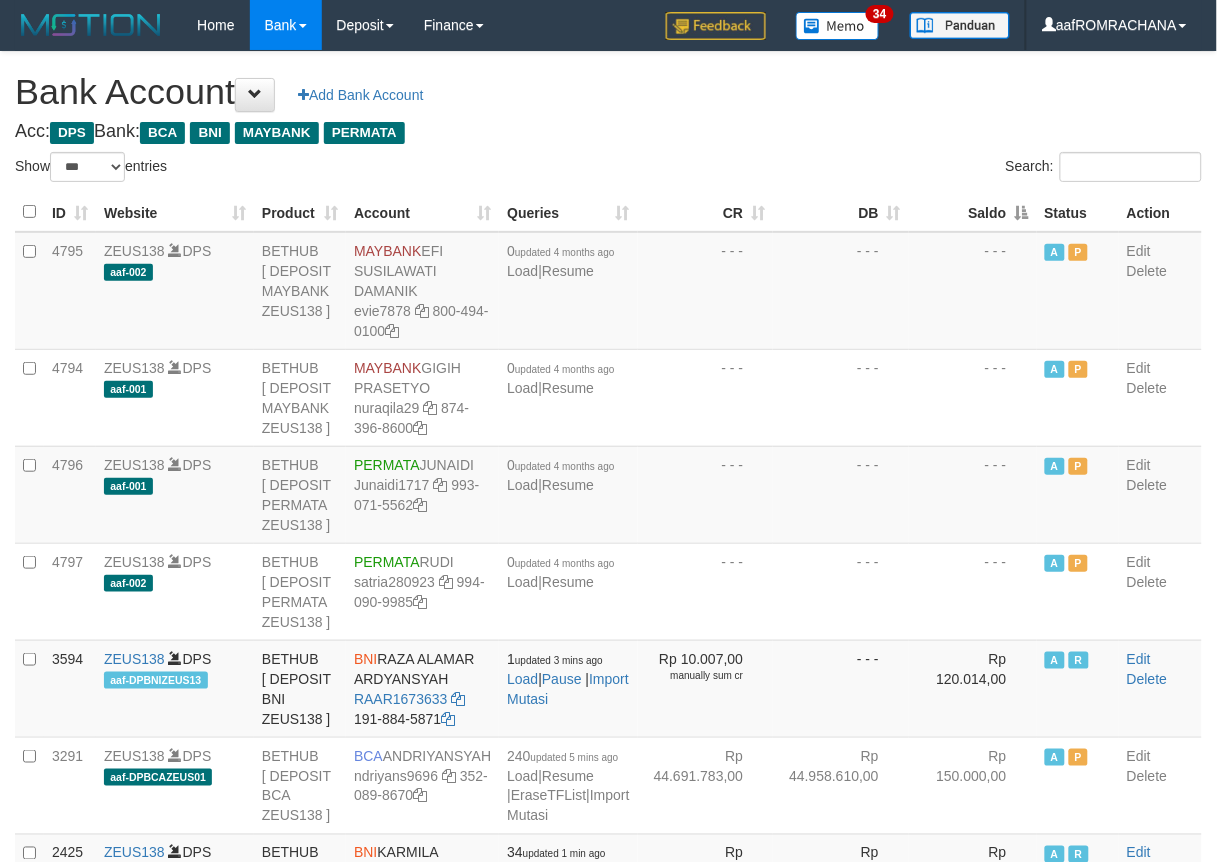 click on "Saldo" at bounding box center [973, 212] 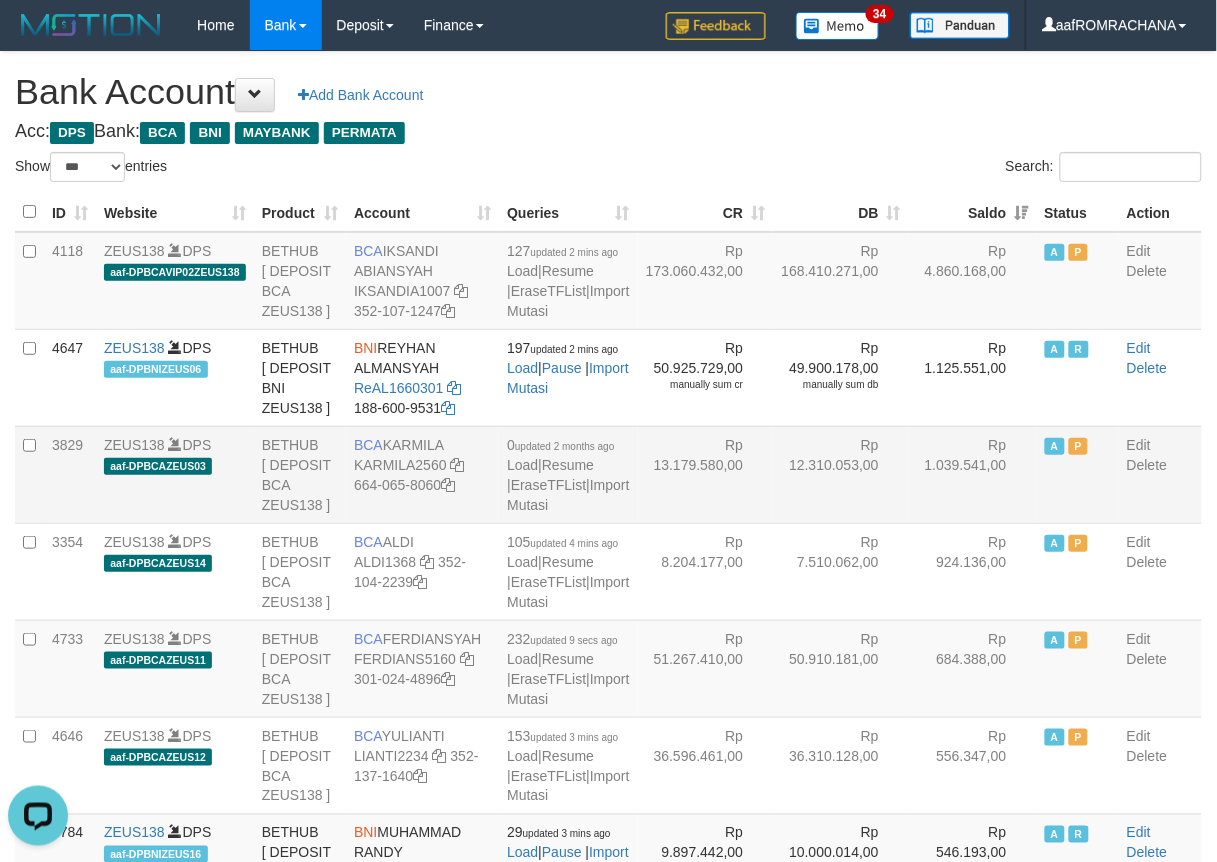 scroll, scrollTop: 0, scrollLeft: 0, axis: both 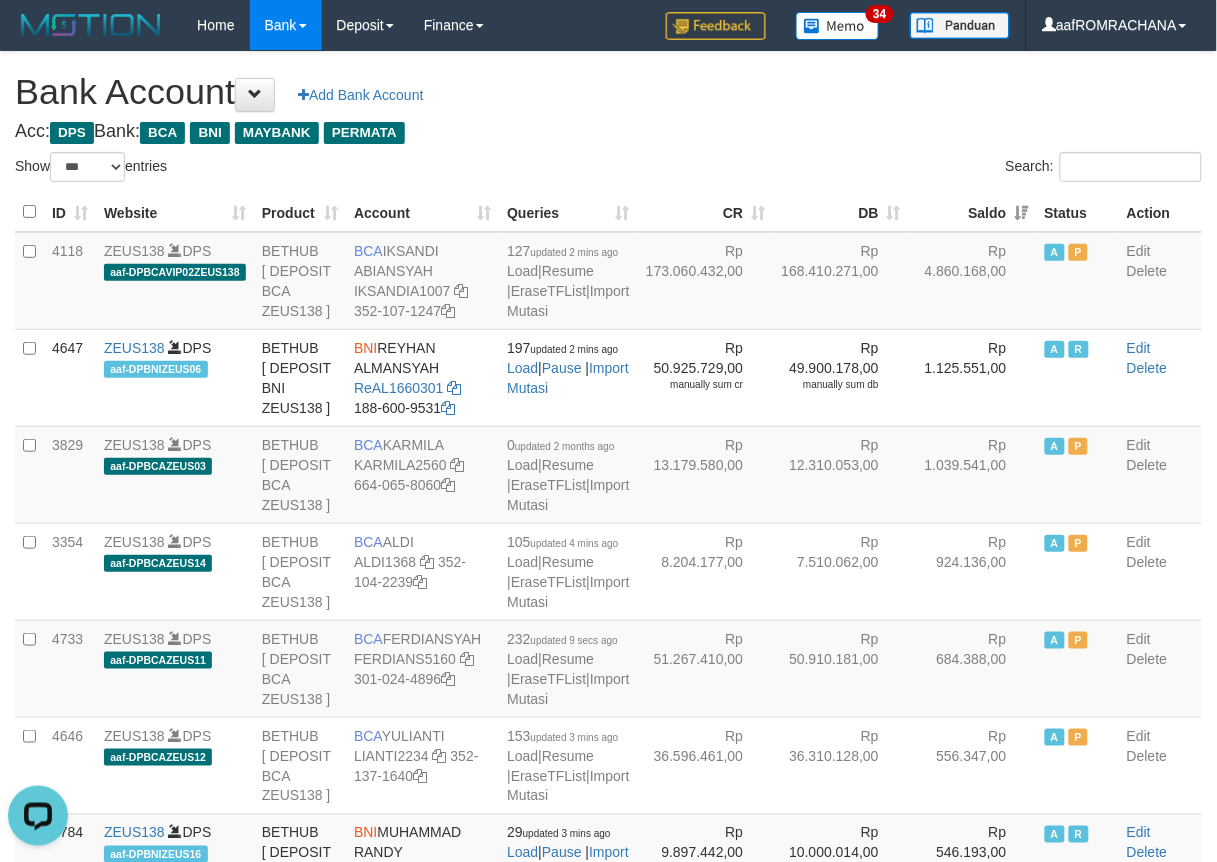 click on "**********" at bounding box center [608, 2047] 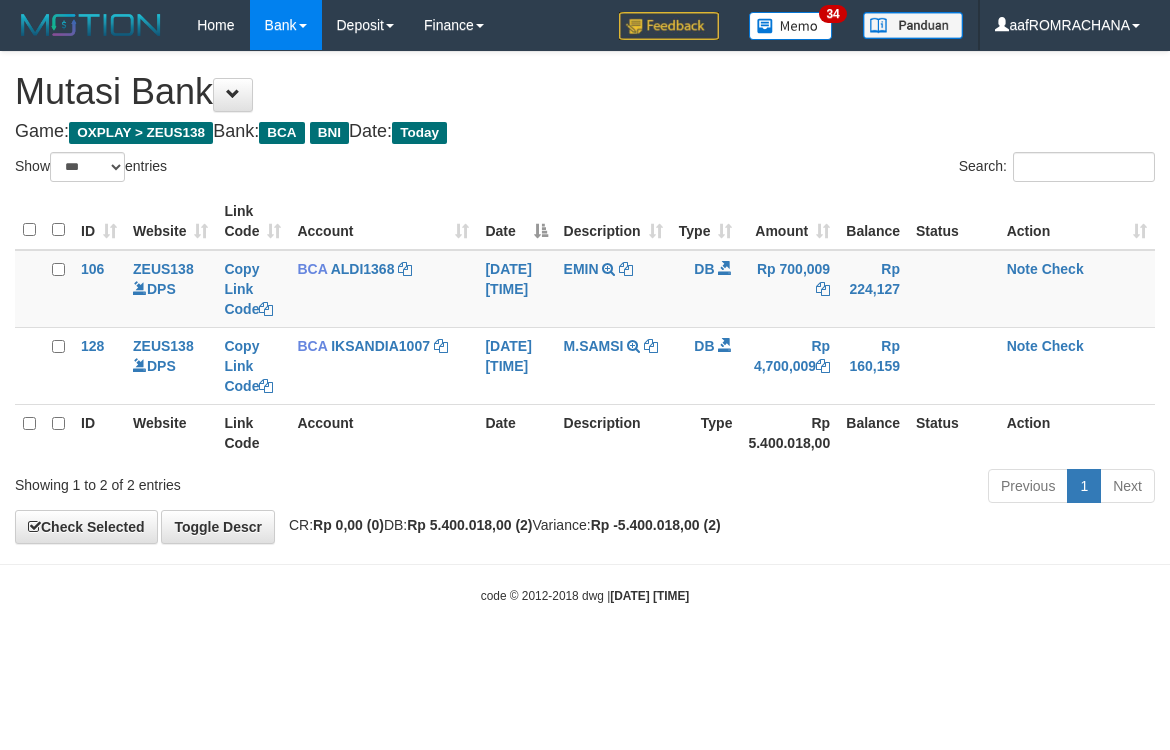 select on "***" 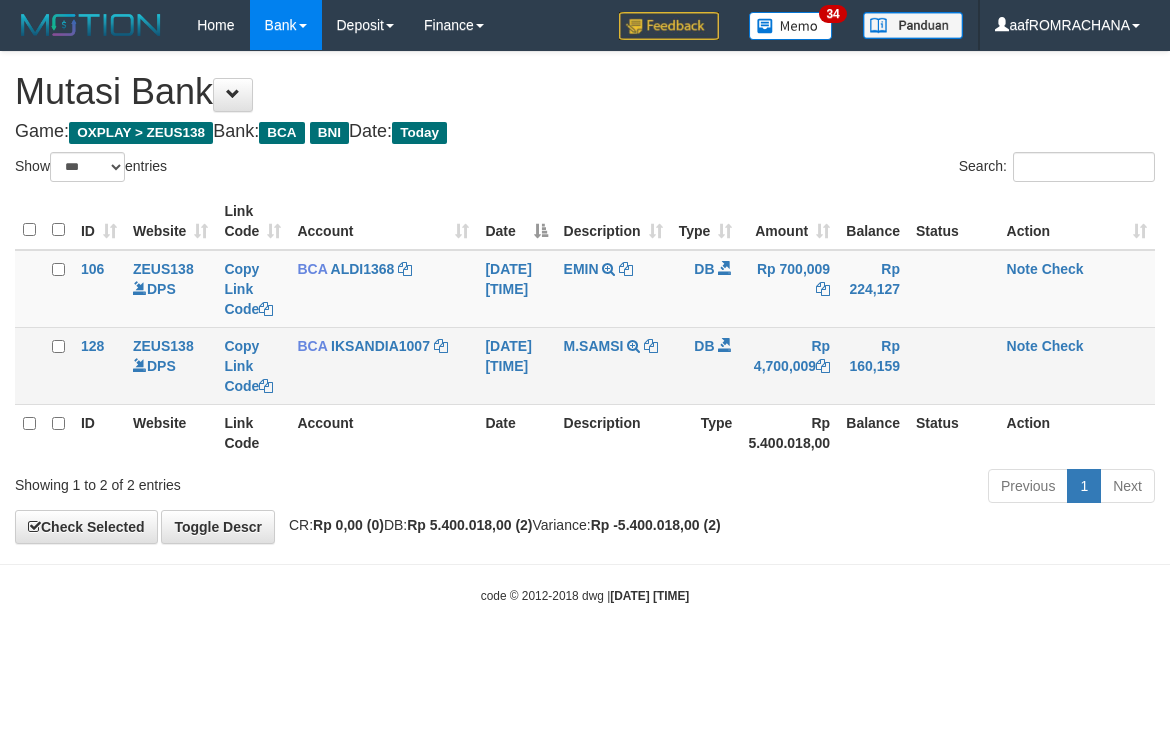 scroll, scrollTop: 0, scrollLeft: 0, axis: both 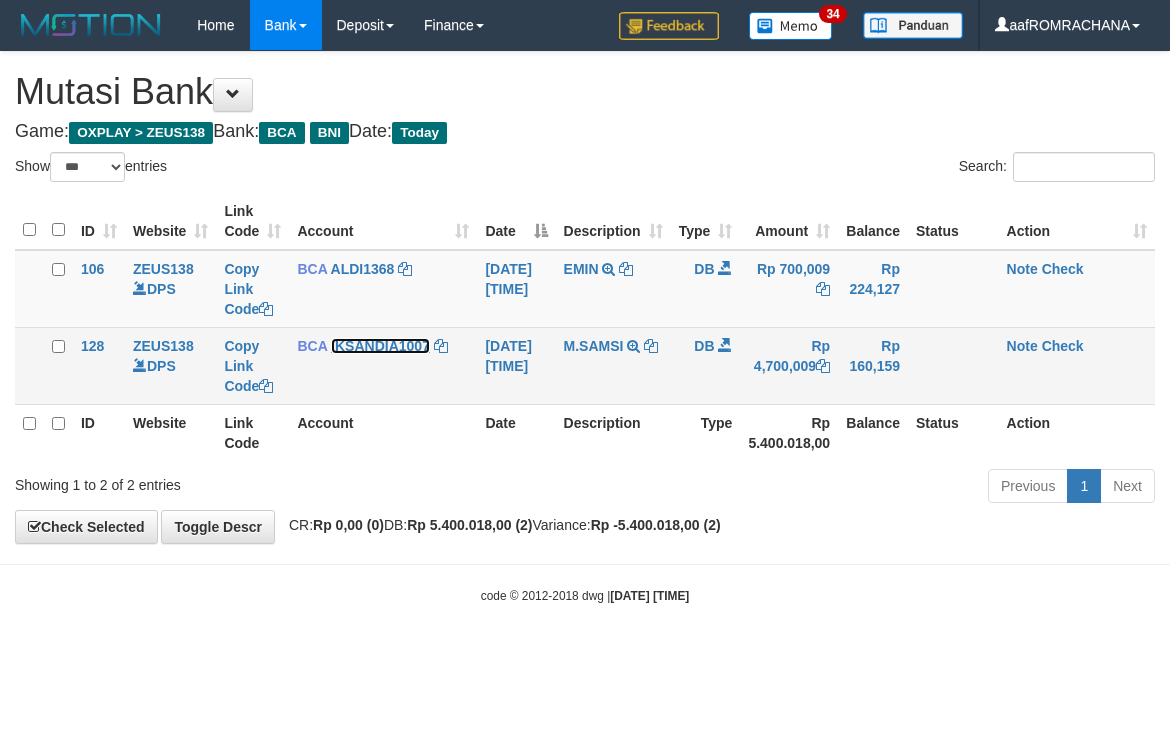 click on "IKSANDIA1007" at bounding box center [380, 346] 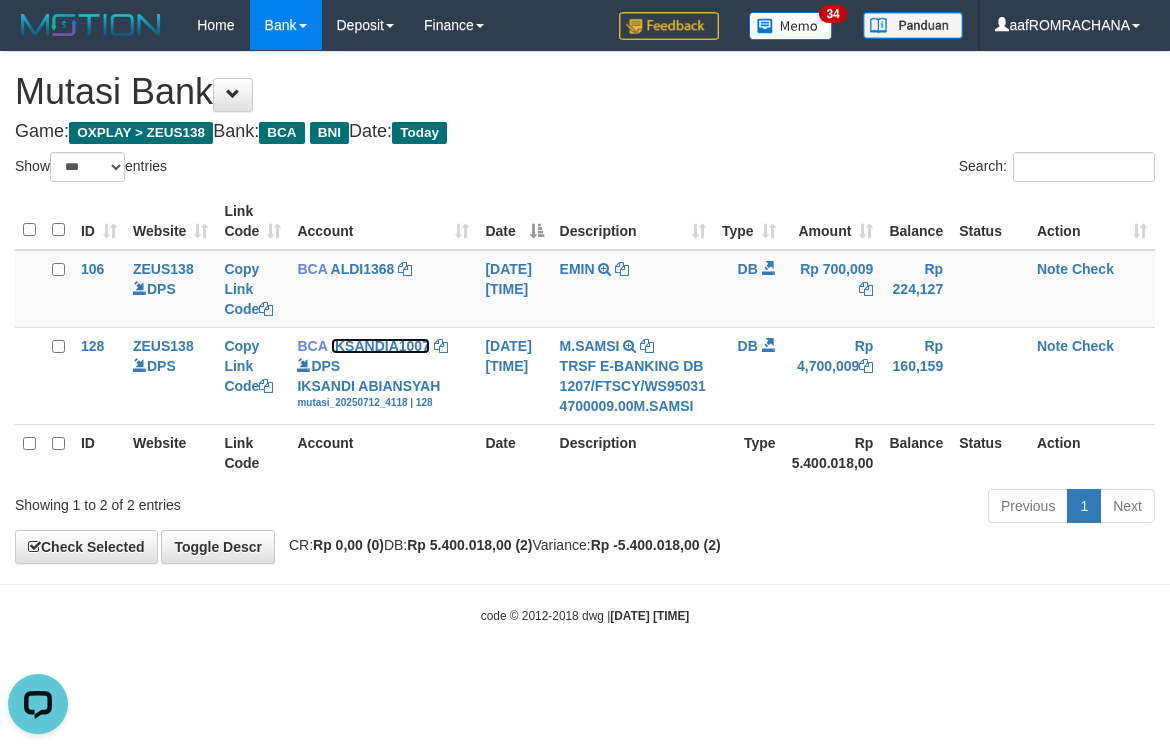 scroll, scrollTop: 0, scrollLeft: 0, axis: both 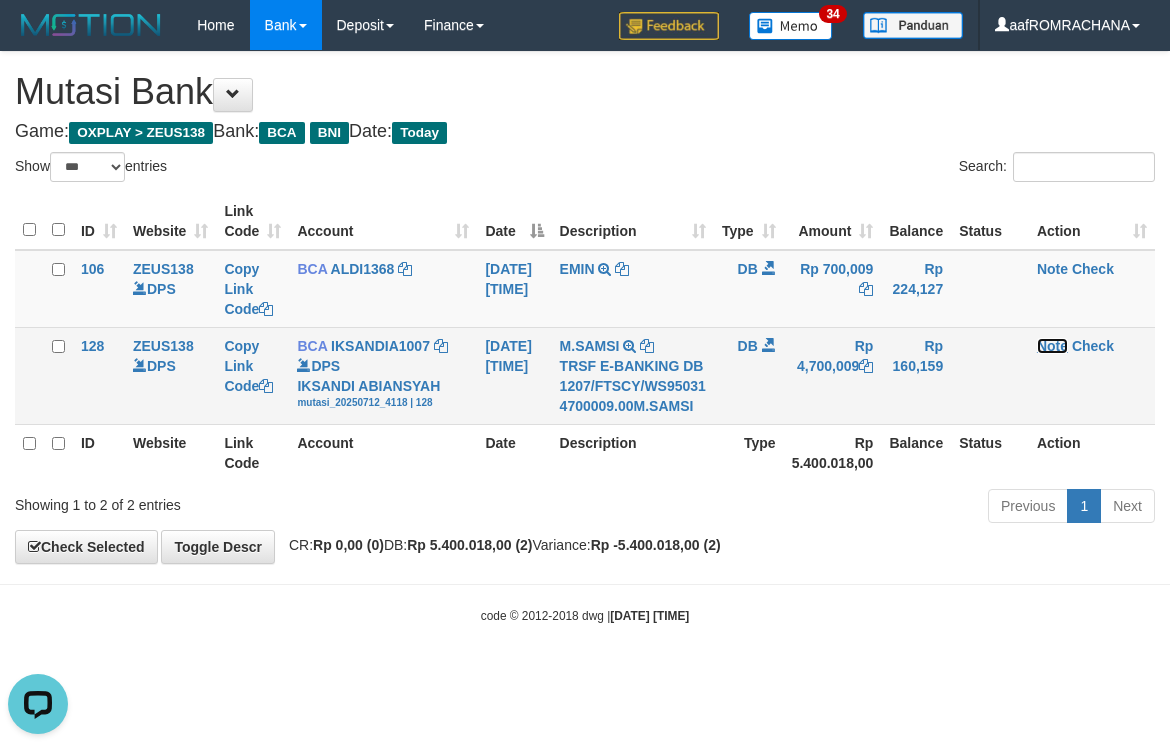 click on "Note" at bounding box center [1052, 346] 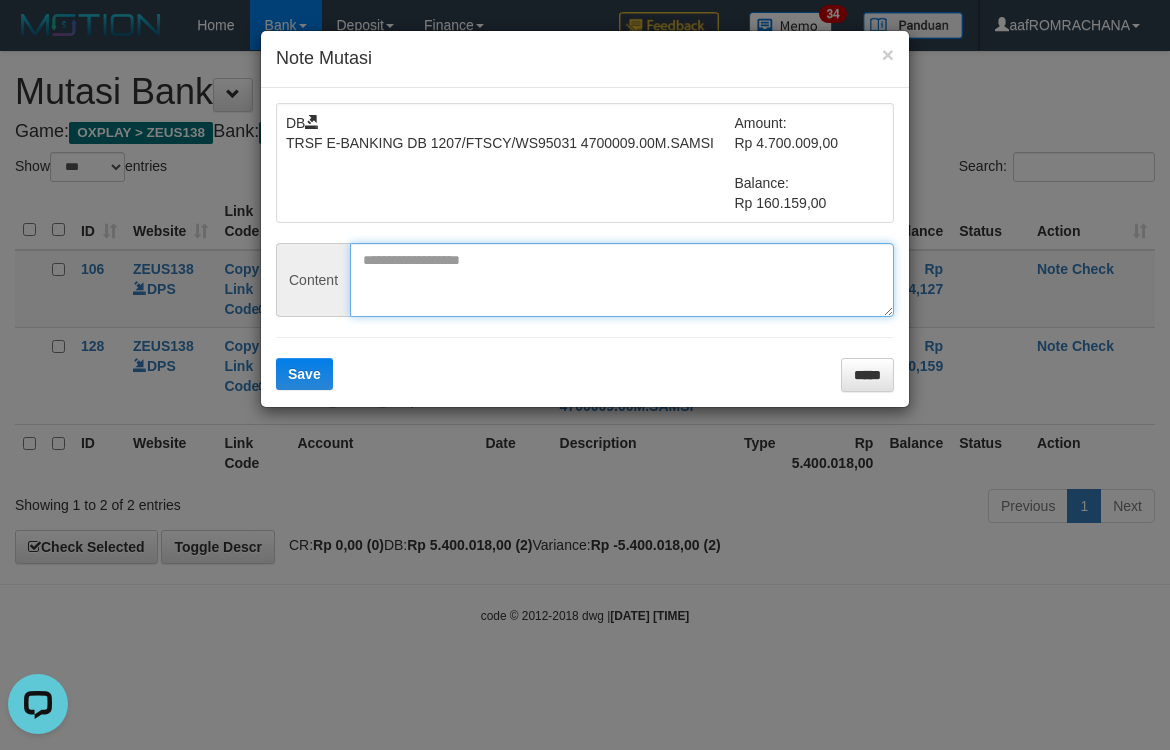 click at bounding box center [622, 280] 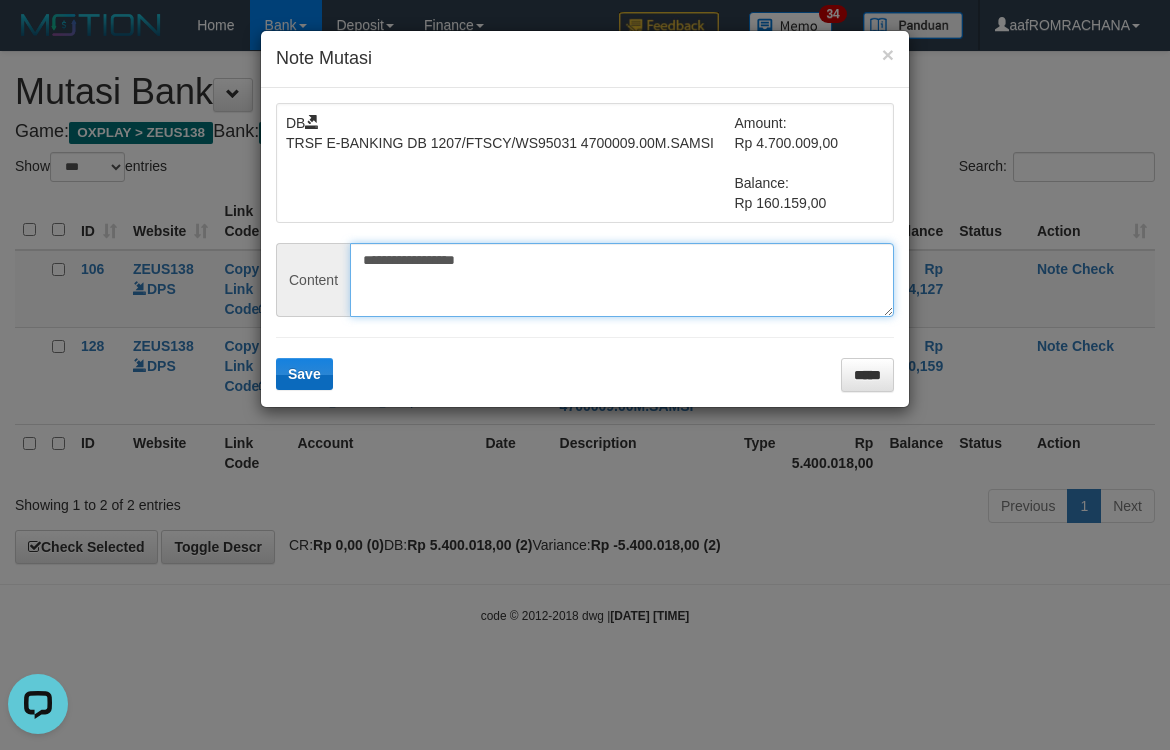 type on "**********" 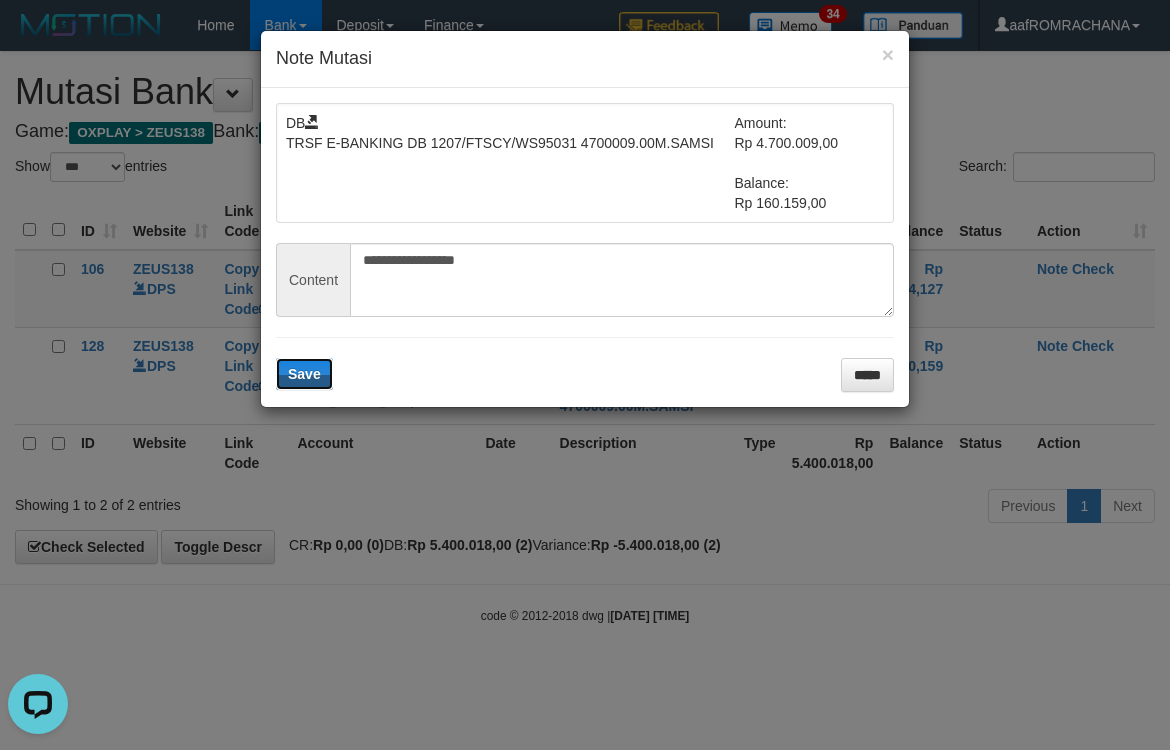 drag, startPoint x: 296, startPoint y: 378, endPoint x: 732, endPoint y: 385, distance: 436.05618 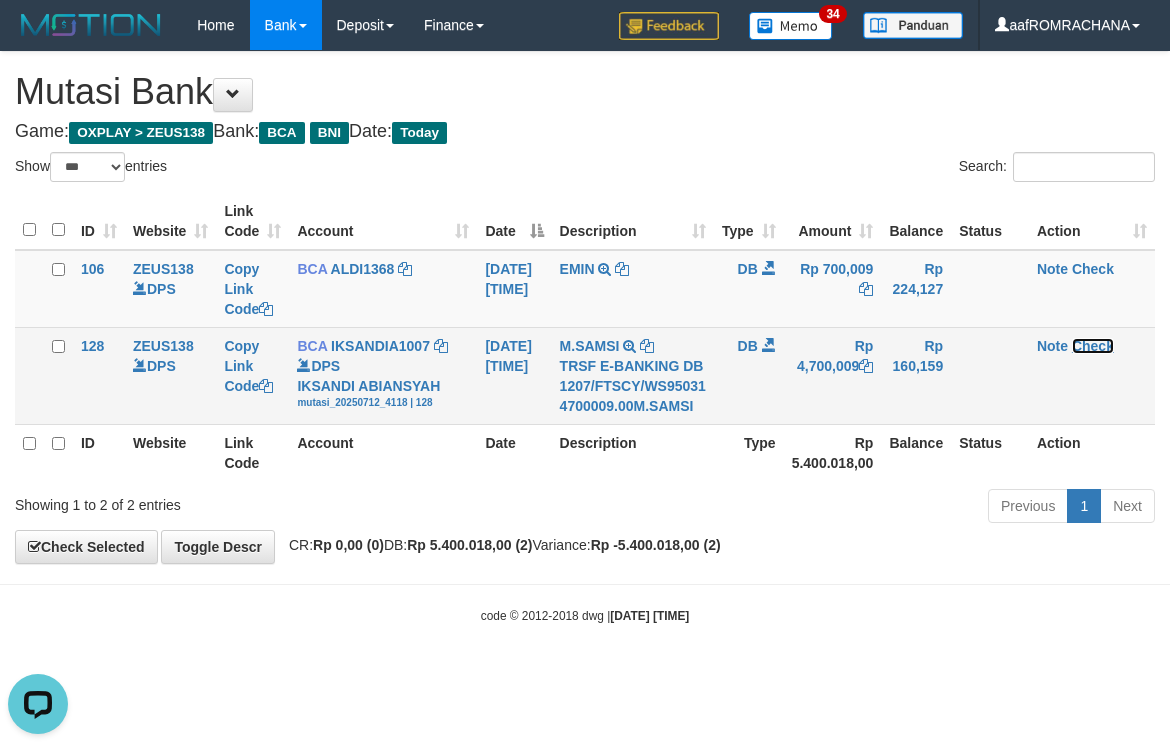 click on "Check" at bounding box center [1093, 346] 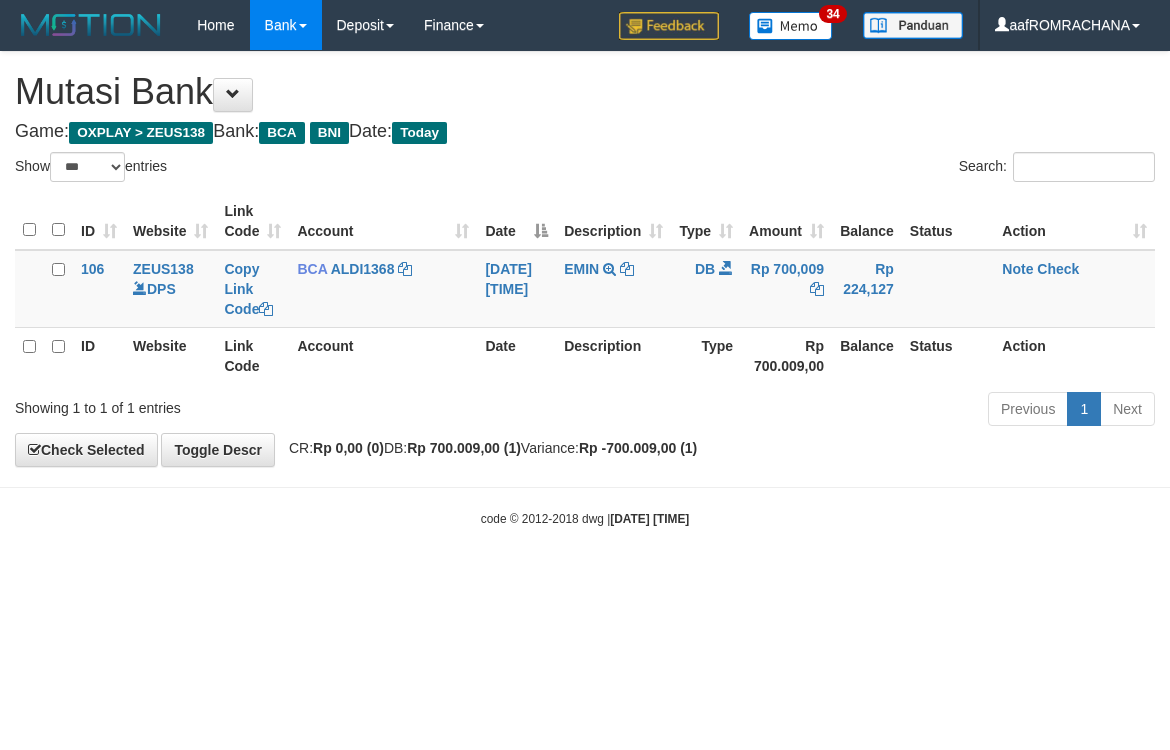 select on "***" 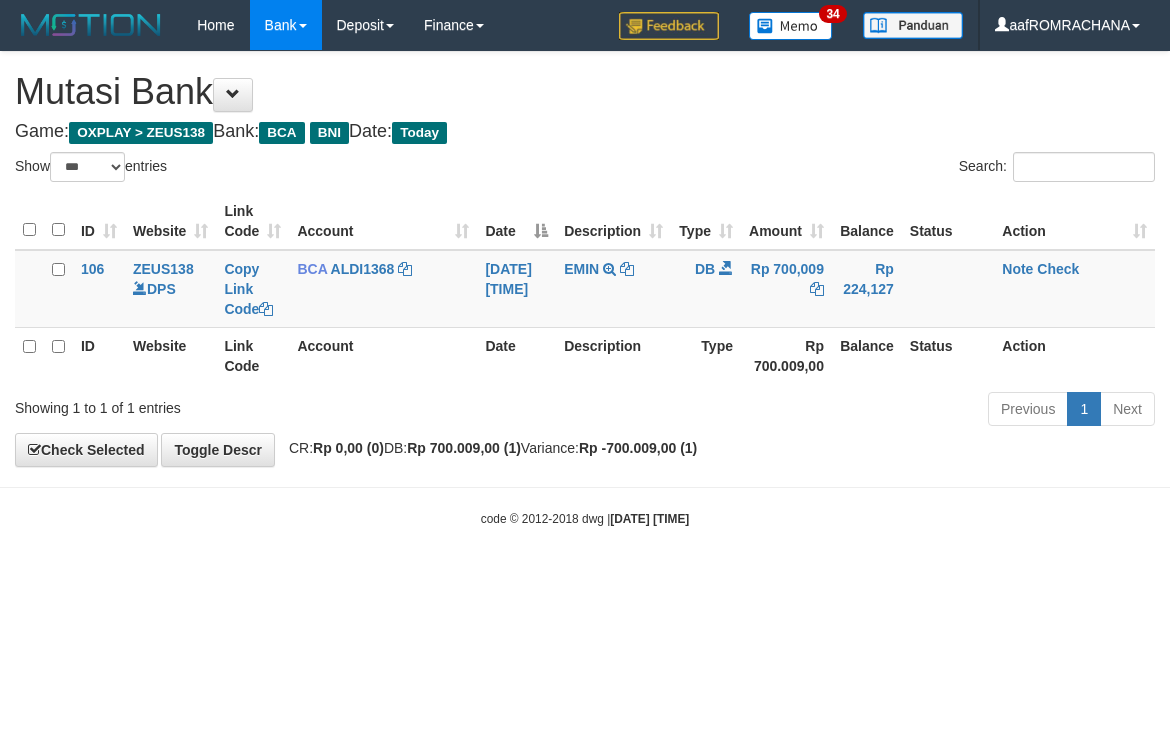 scroll, scrollTop: 0, scrollLeft: 0, axis: both 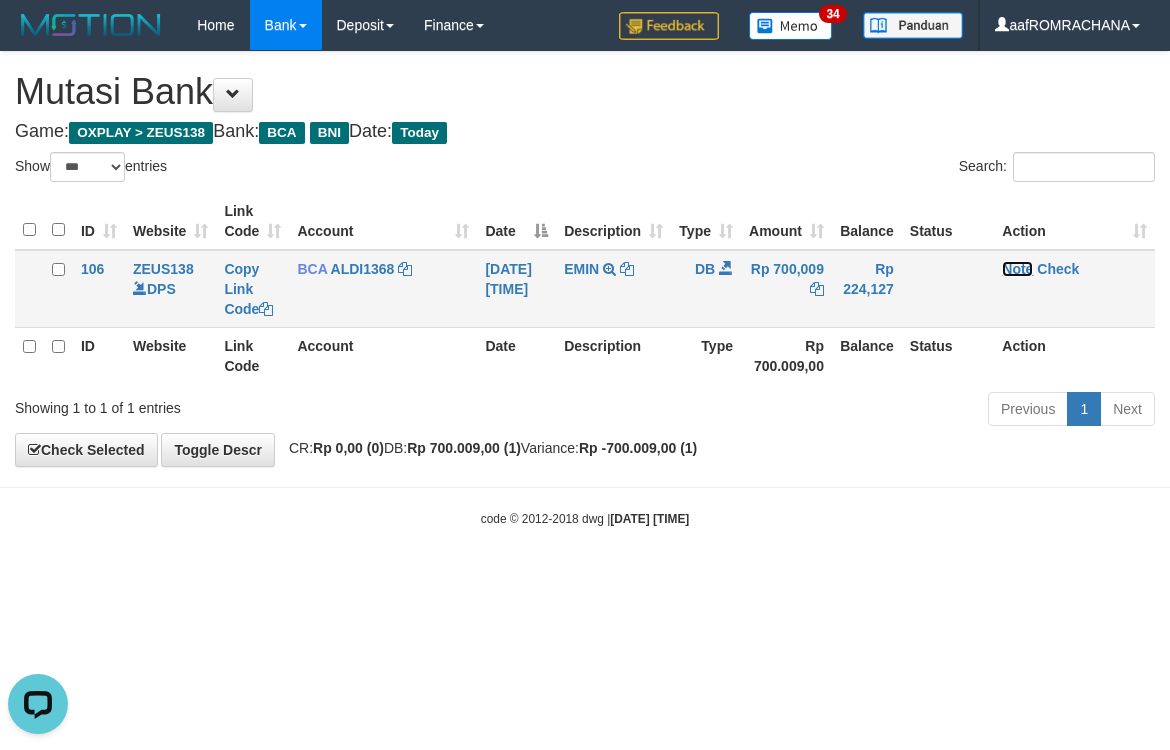 click on "Note" at bounding box center (1017, 269) 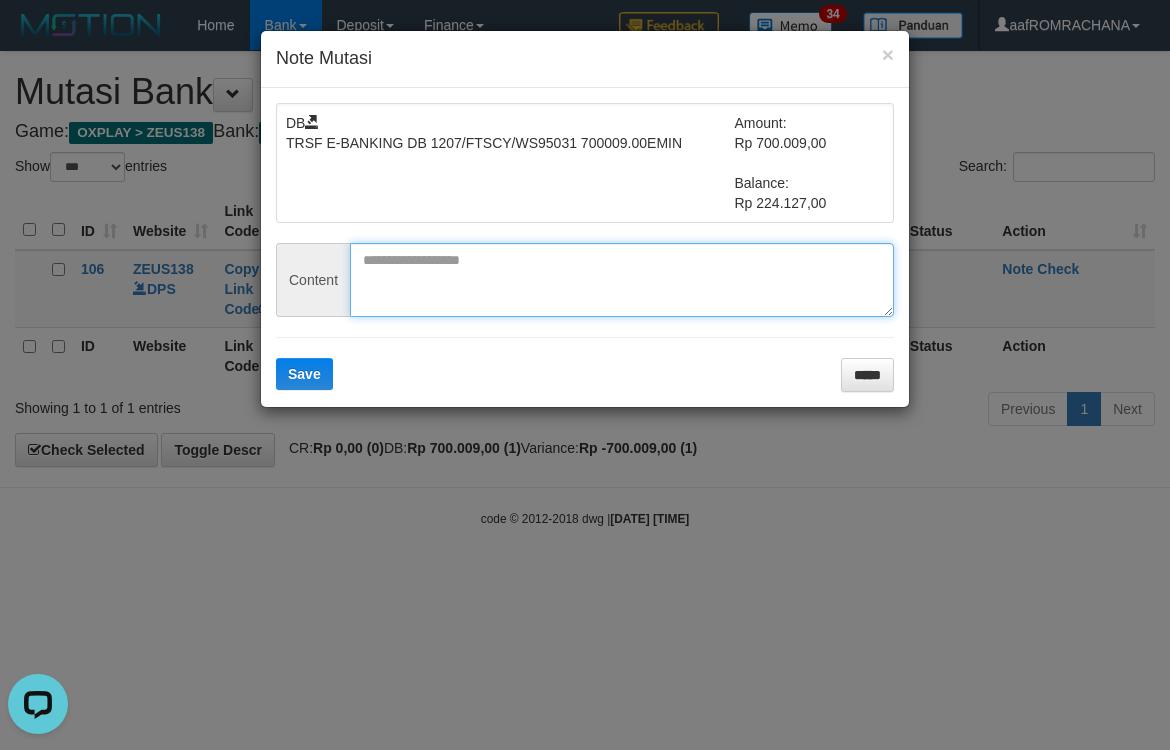 click at bounding box center (622, 280) 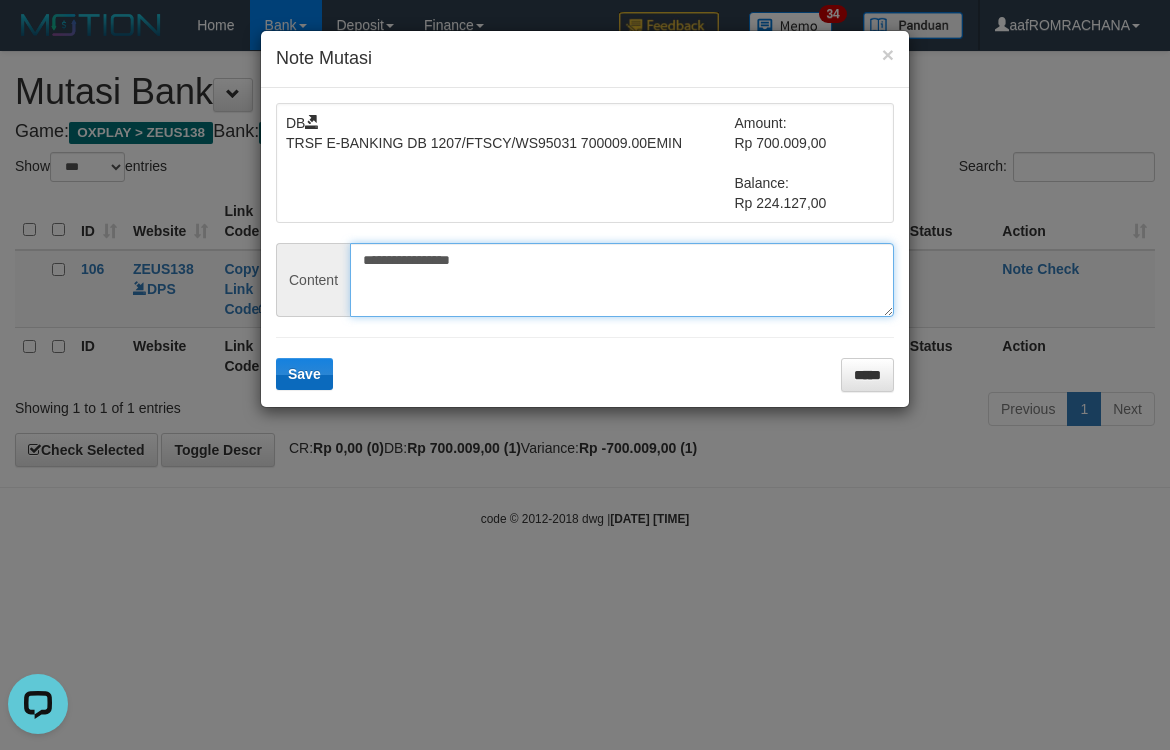 type on "**********" 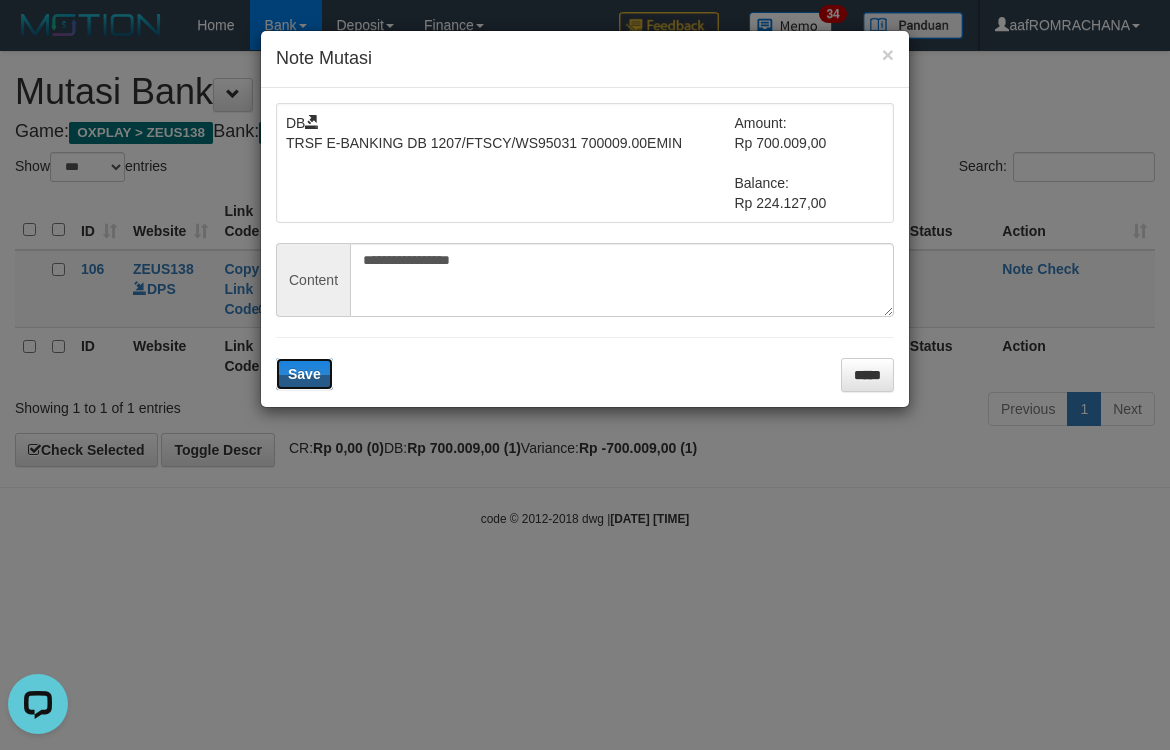 drag, startPoint x: 305, startPoint y: 373, endPoint x: 704, endPoint y: 404, distance: 400.20245 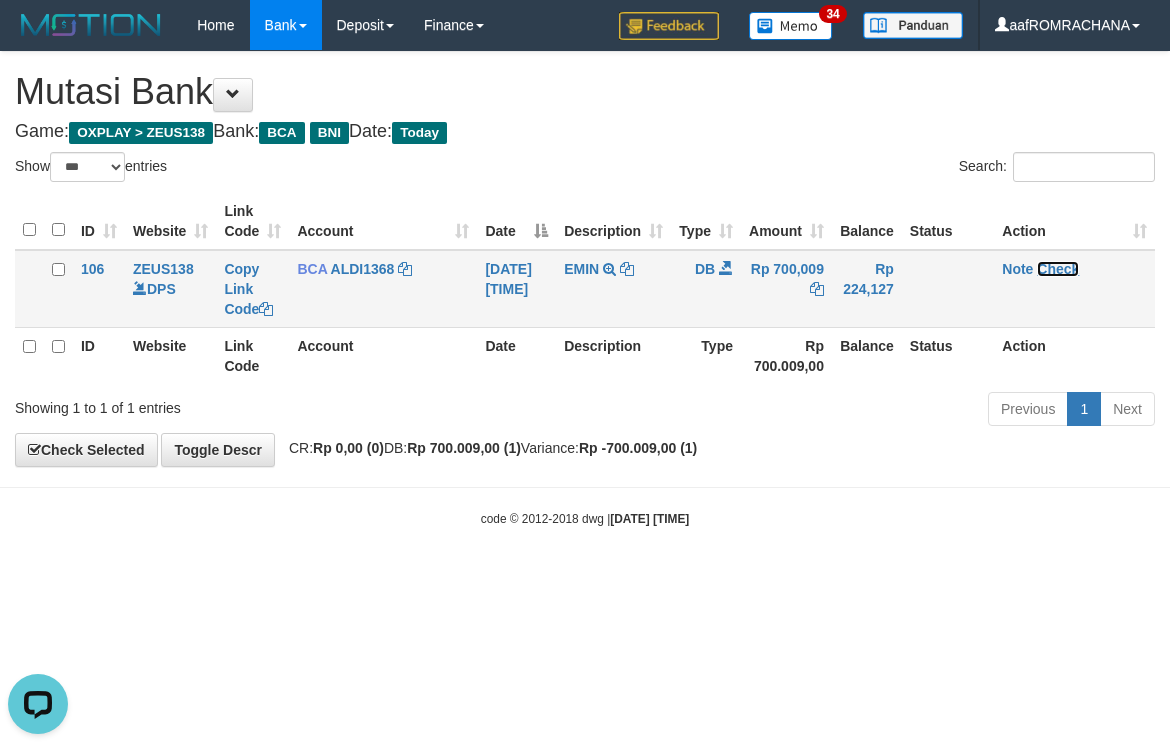 click on "Check" at bounding box center [1058, 269] 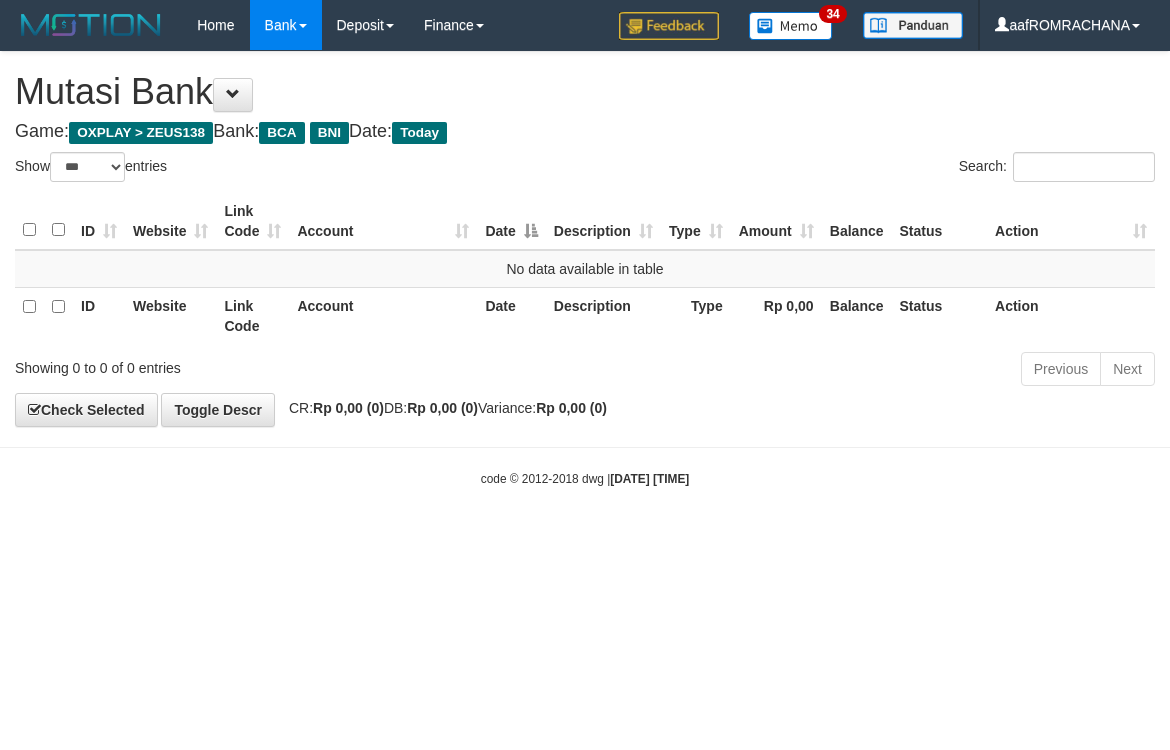 select on "***" 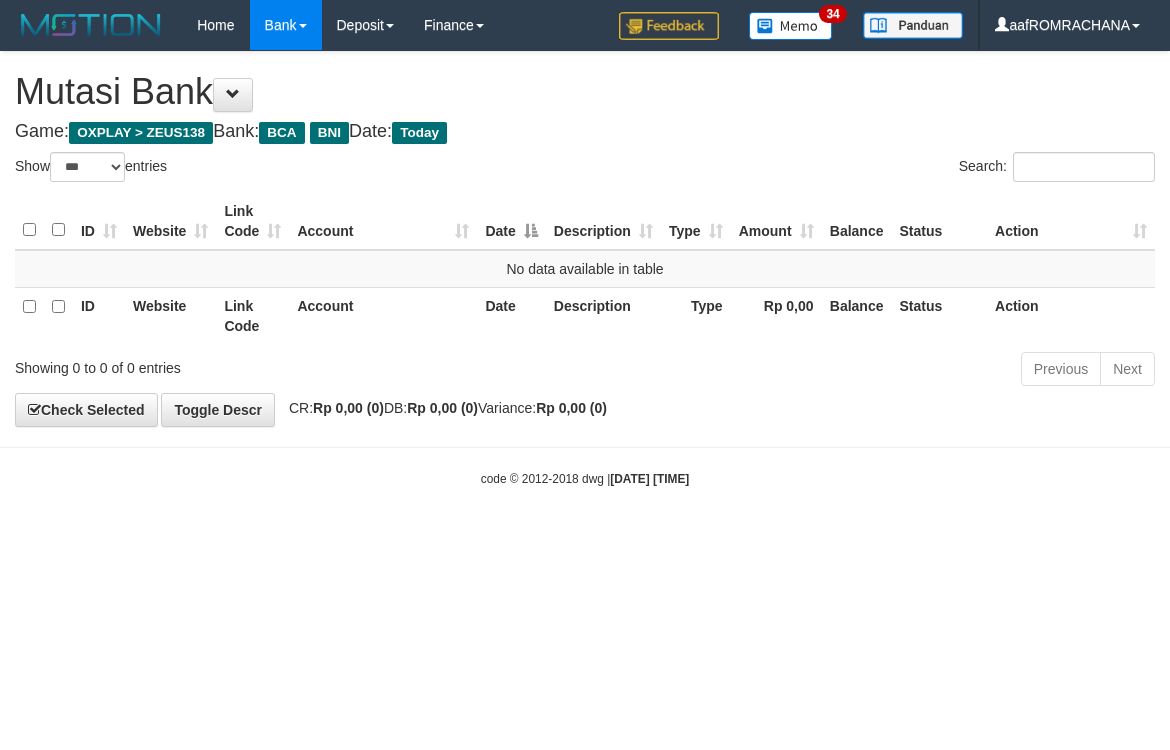 scroll, scrollTop: 0, scrollLeft: 0, axis: both 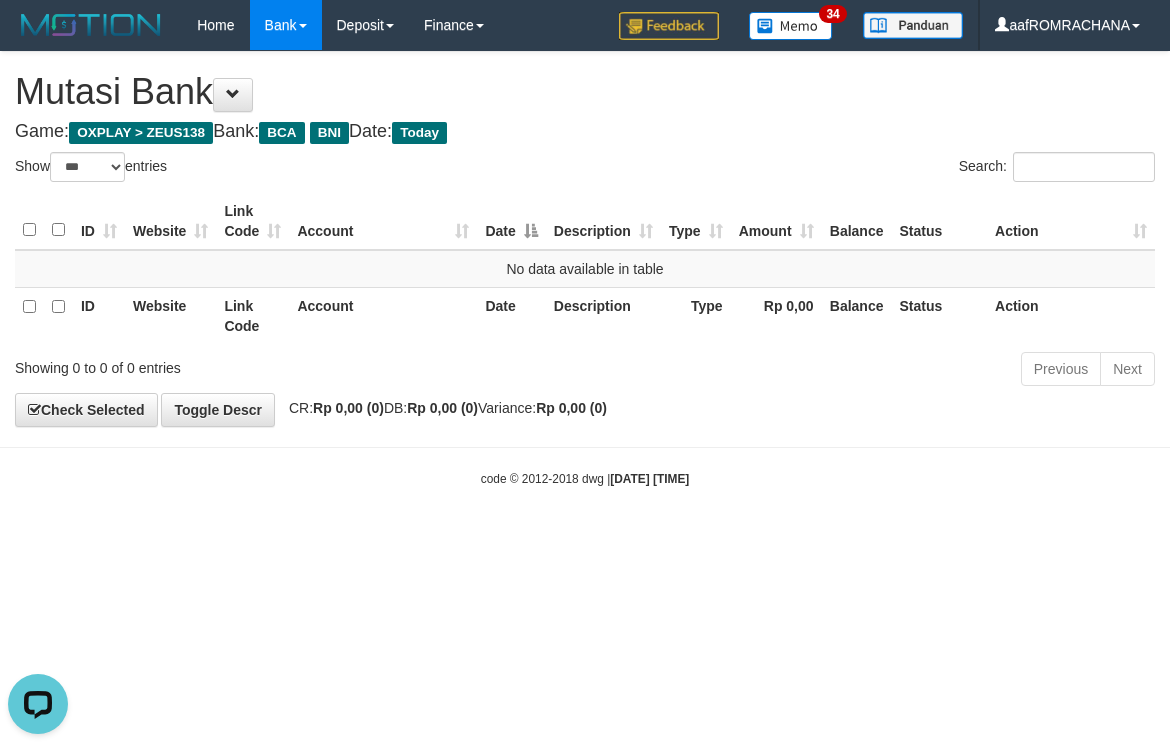 click on "Toggle navigation
Home
Bank
Account List
Load
By Website
Group
[OXPLAY]													ZEUS138
By Load Group (DPS)" at bounding box center (585, 269) 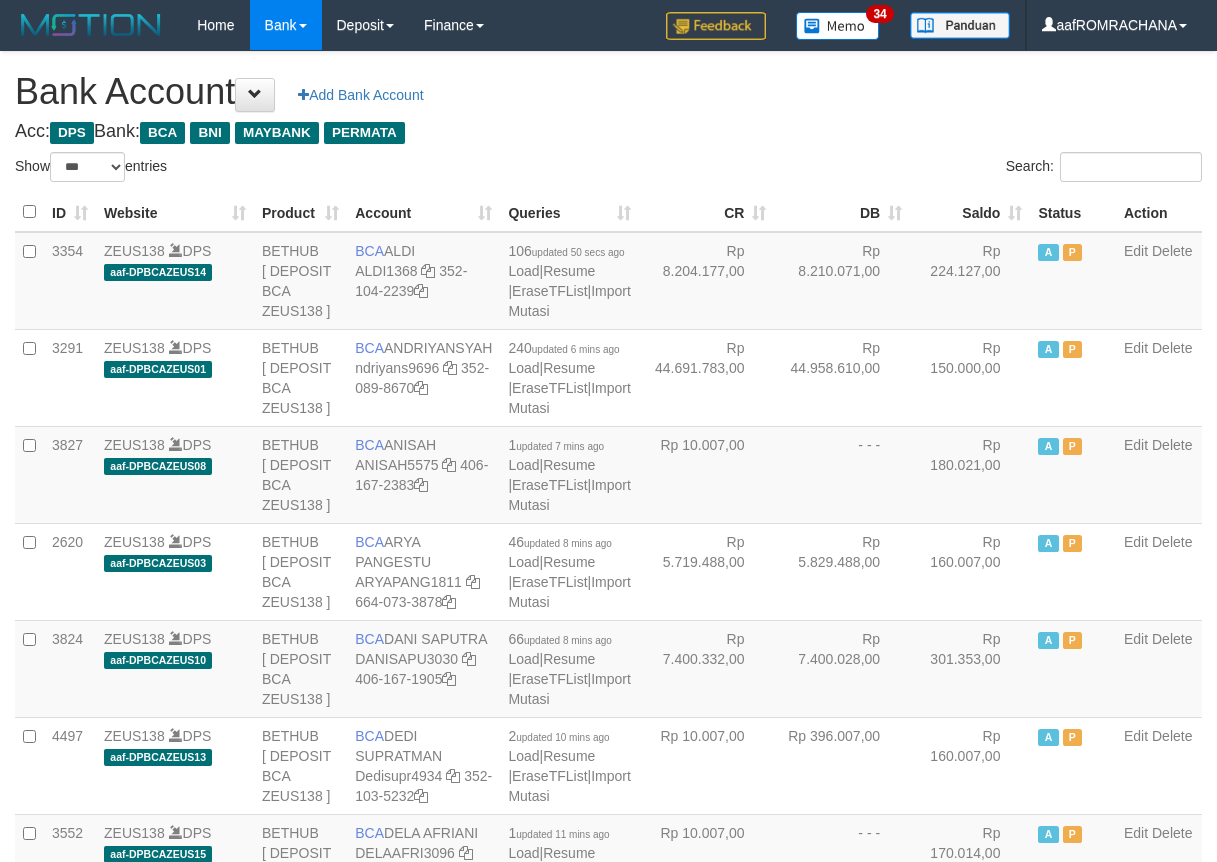 select on "***" 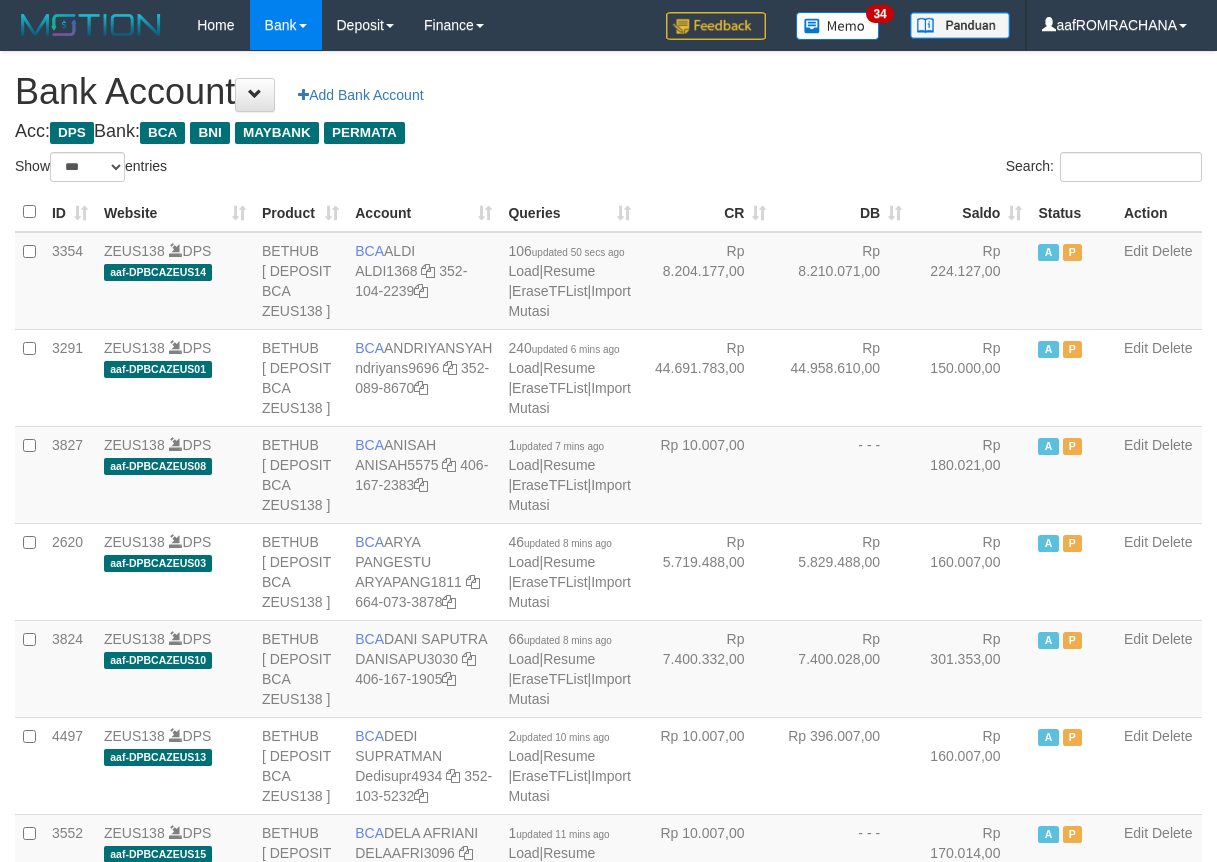 scroll, scrollTop: 0, scrollLeft: 0, axis: both 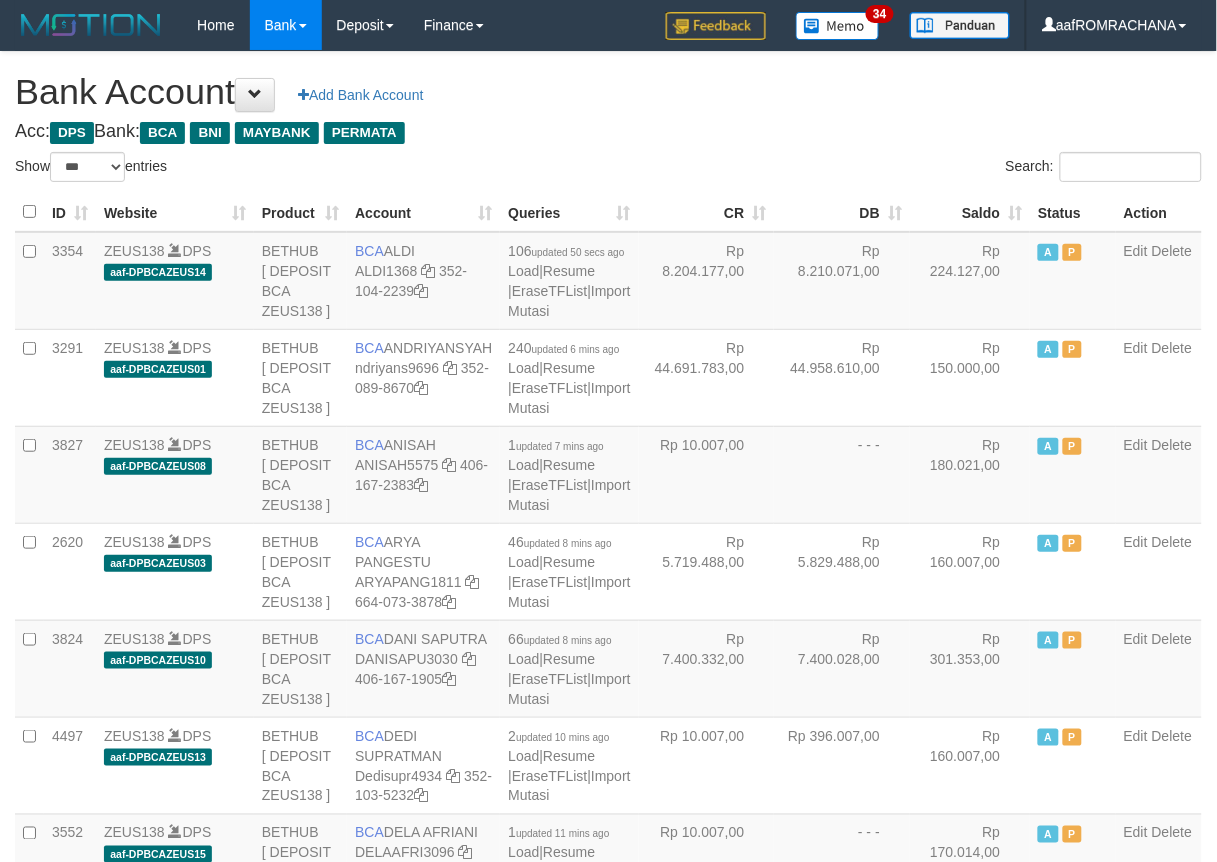 click on "Saldo" at bounding box center [970, 212] 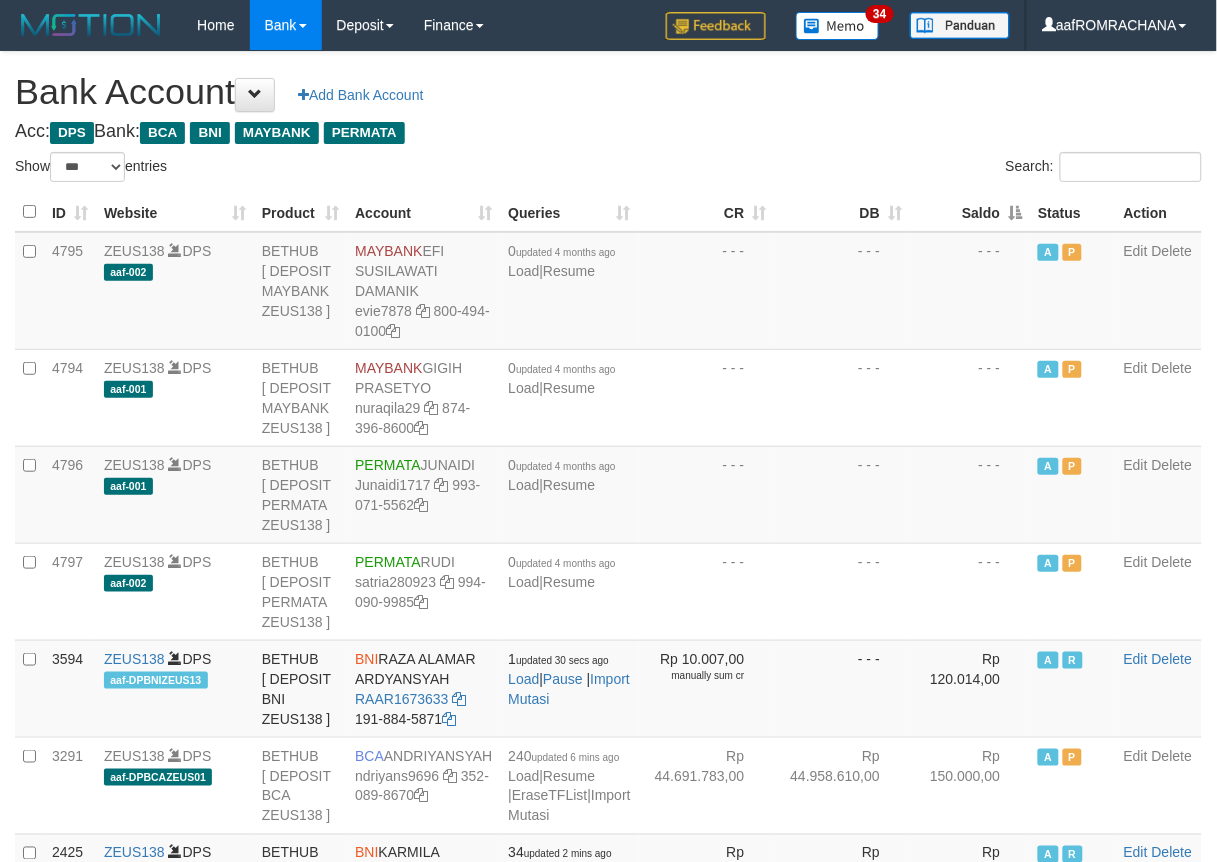 click on "Saldo" at bounding box center (970, 212) 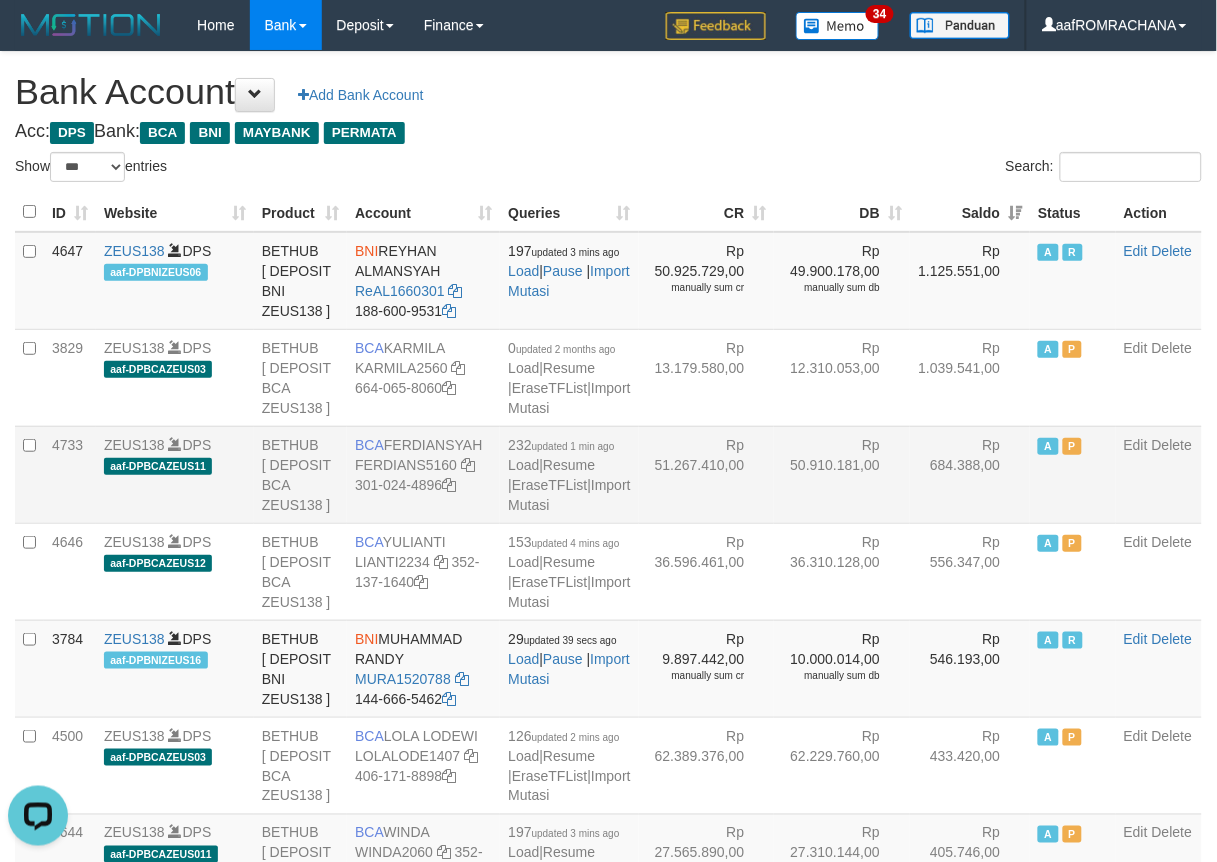 scroll, scrollTop: 0, scrollLeft: 0, axis: both 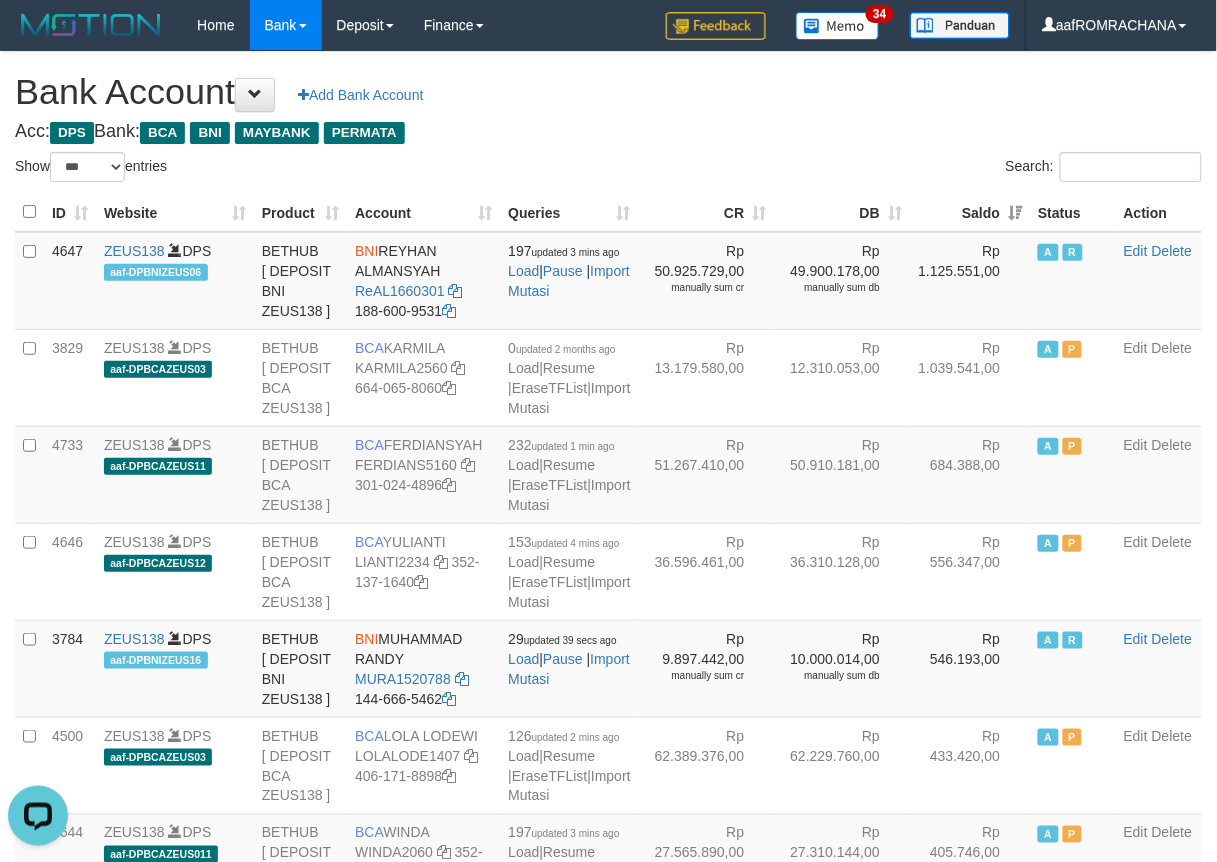 click on "Bank Account
Add Bank Account" at bounding box center (608, 92) 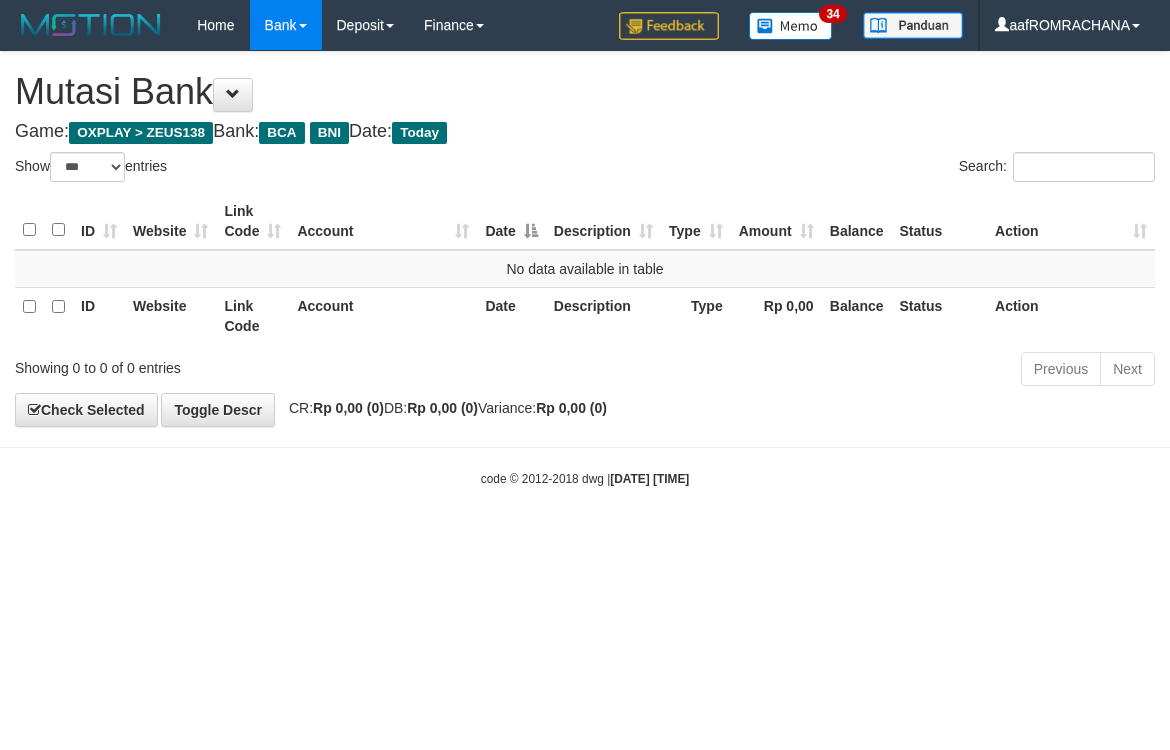 select on "***" 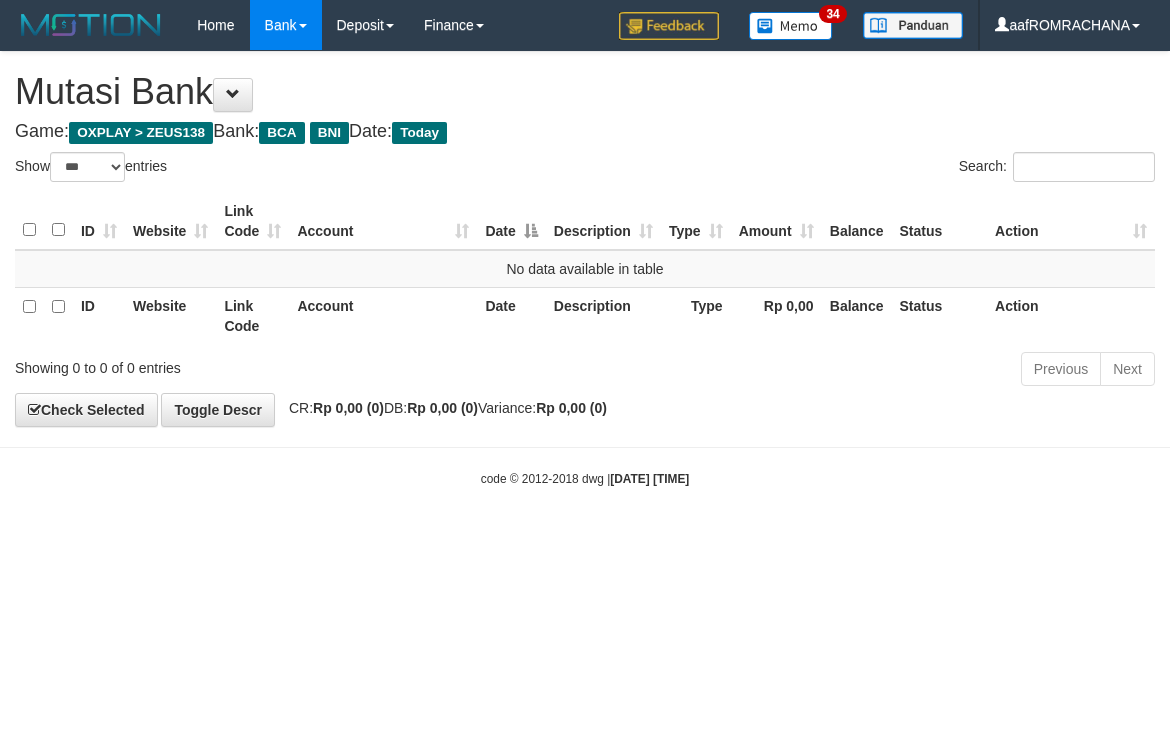 scroll, scrollTop: 0, scrollLeft: 0, axis: both 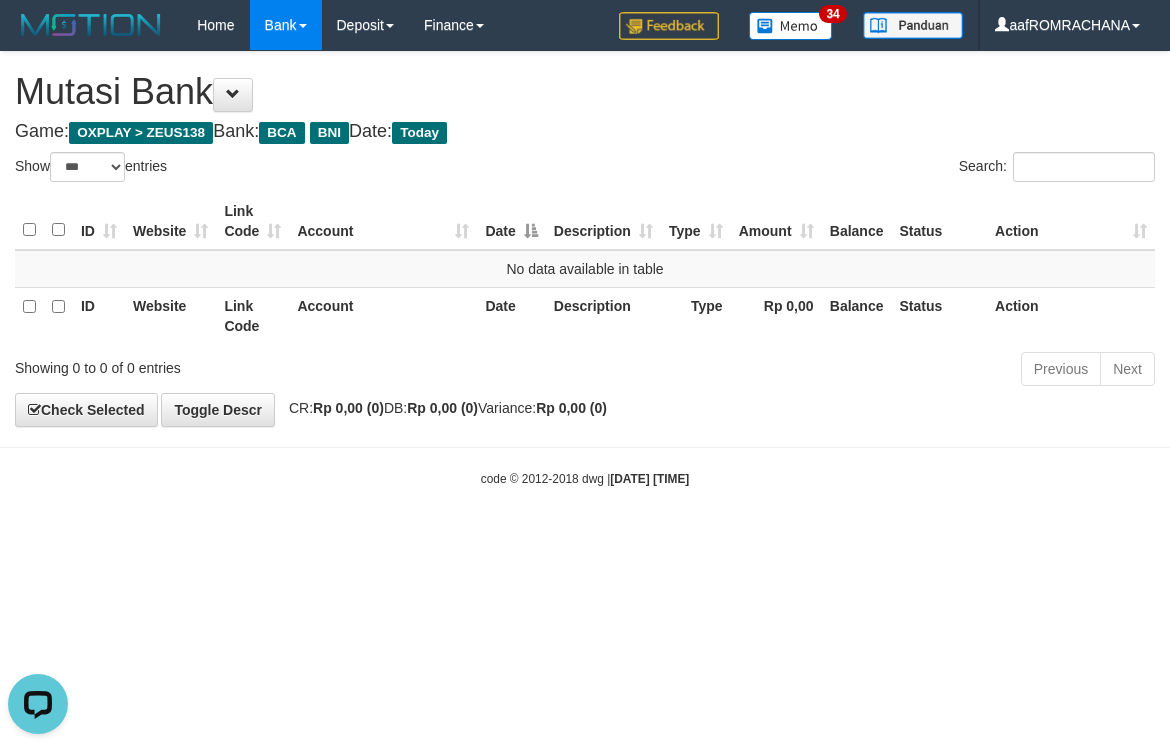 click on "Toggle navigation
Home
Bank
Account List
Load
By Website
Group
[OXPLAY]													ZEUS138
By Load Group (DPS)" at bounding box center (585, 269) 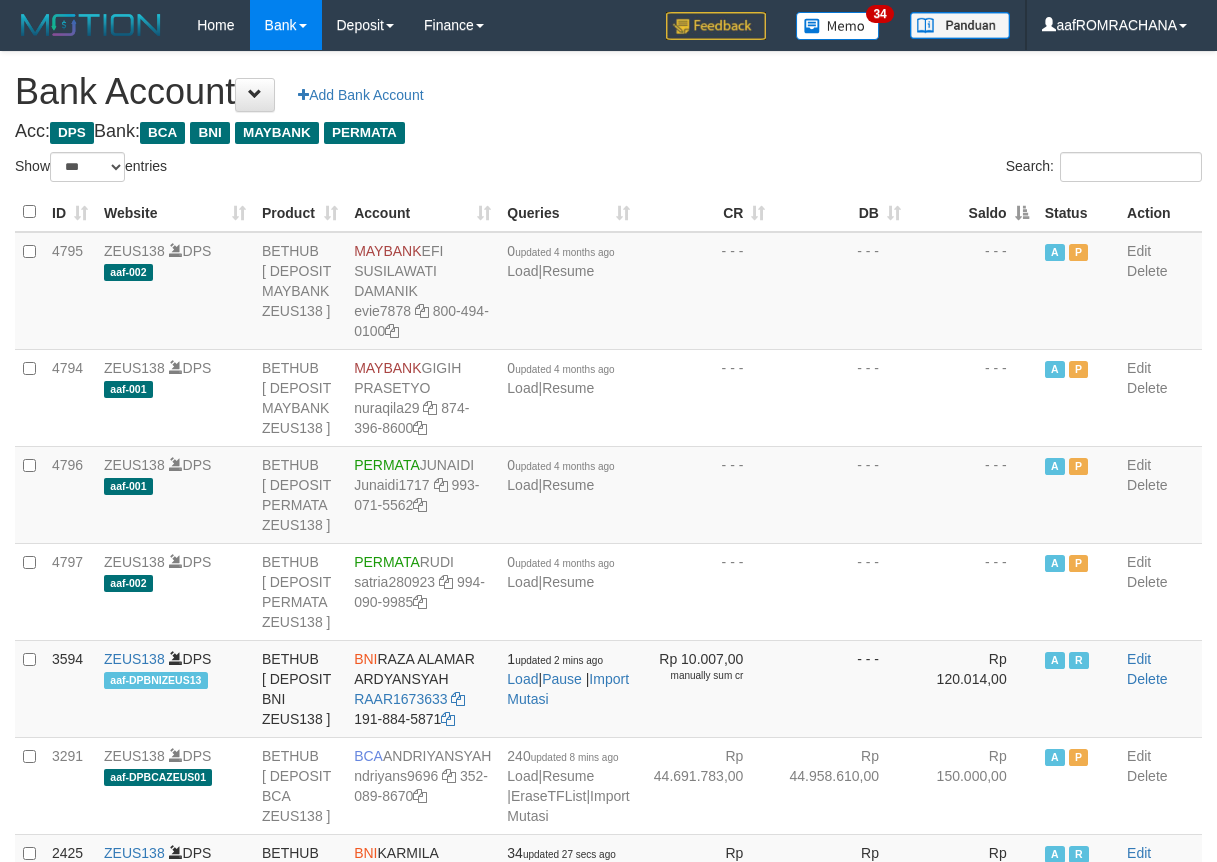 select on "***" 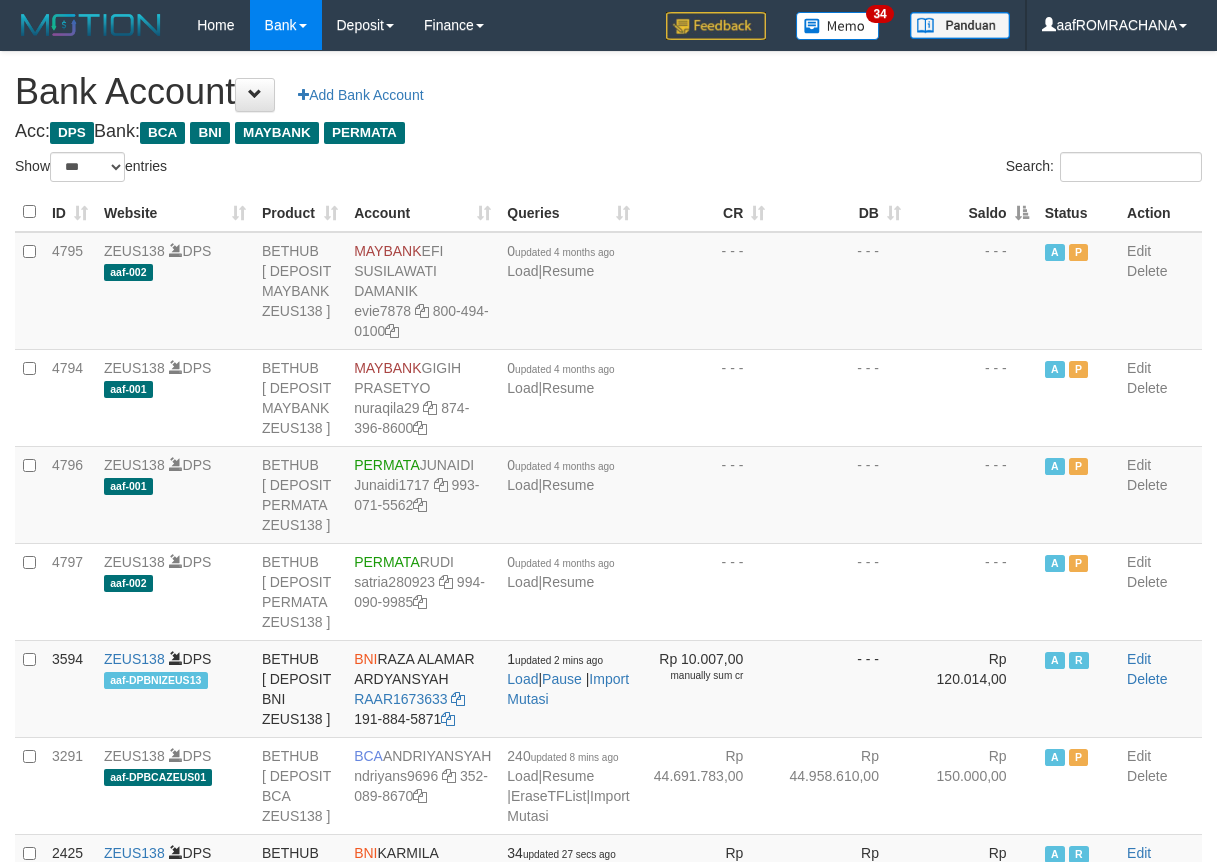 scroll, scrollTop: 0, scrollLeft: 0, axis: both 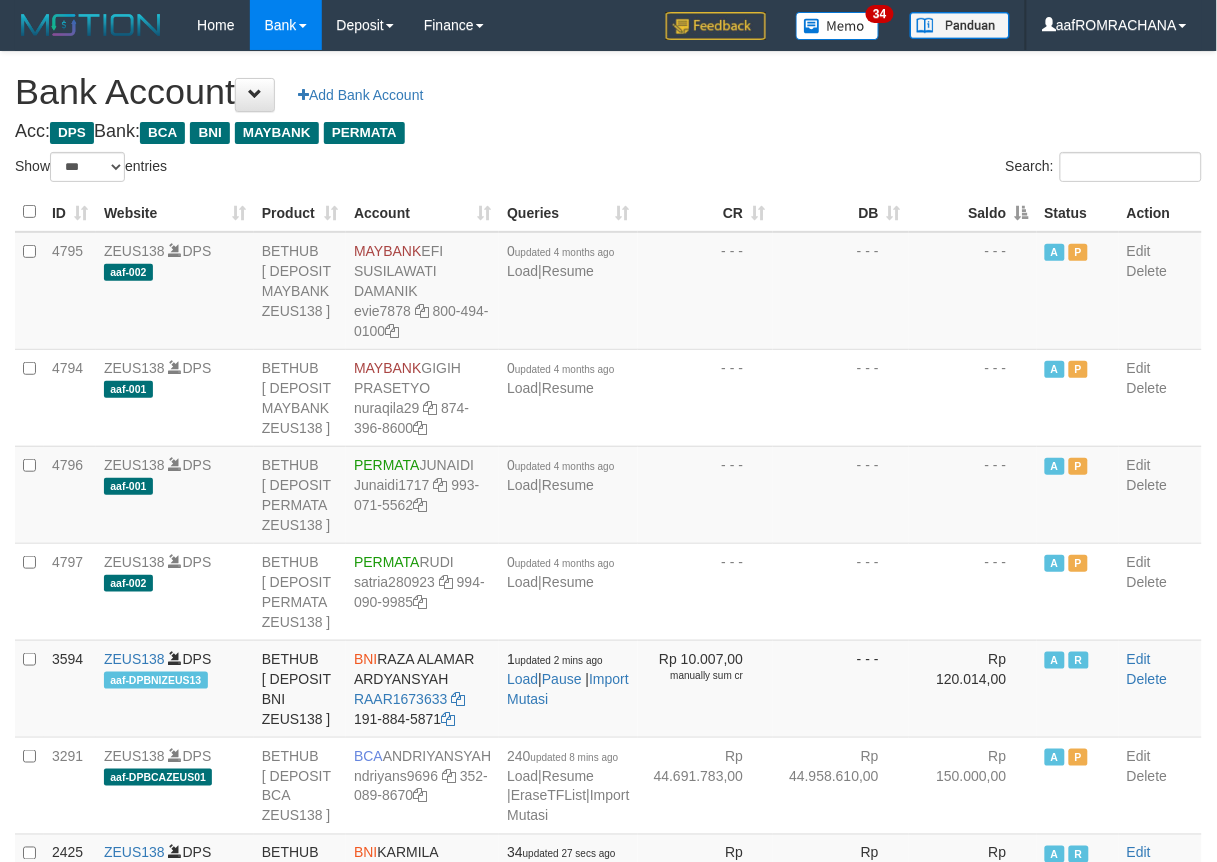 click on "Saldo" at bounding box center (973, 212) 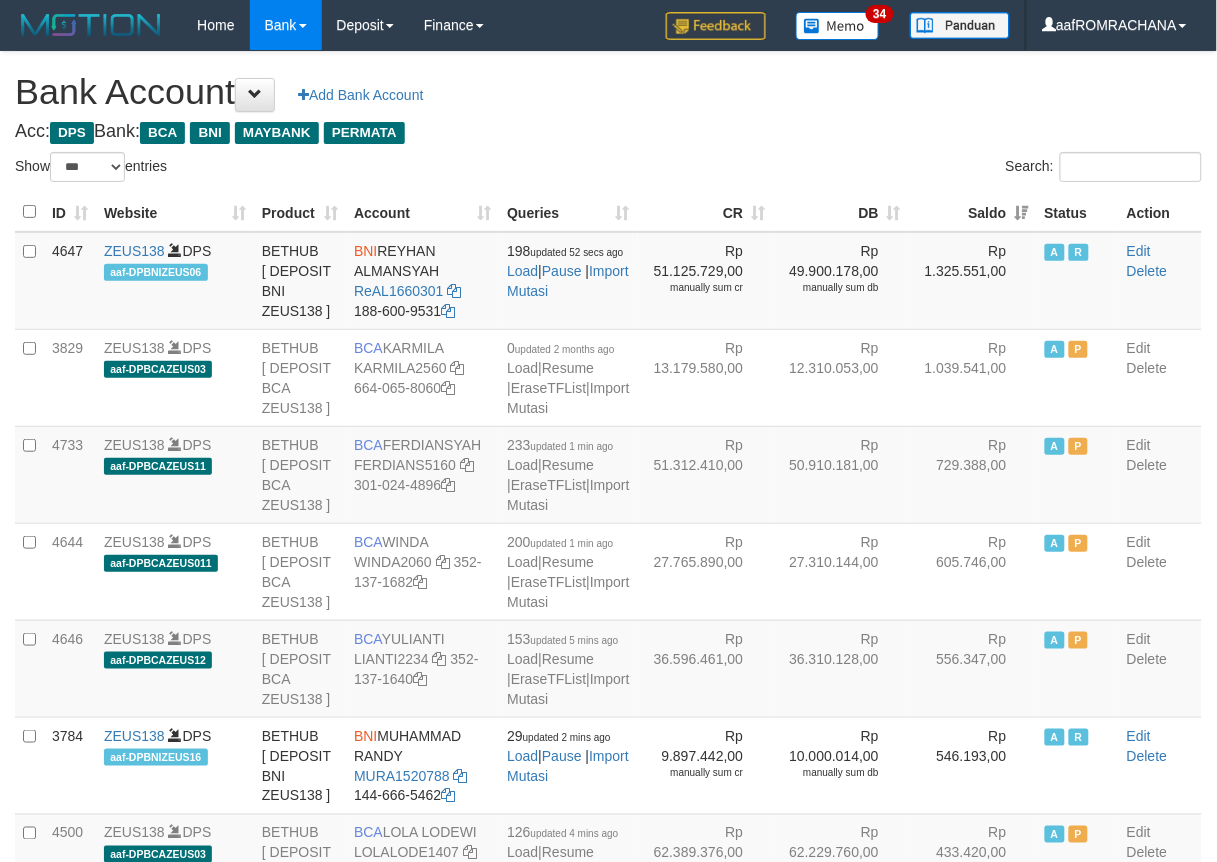 click on "Saldo" at bounding box center (973, 212) 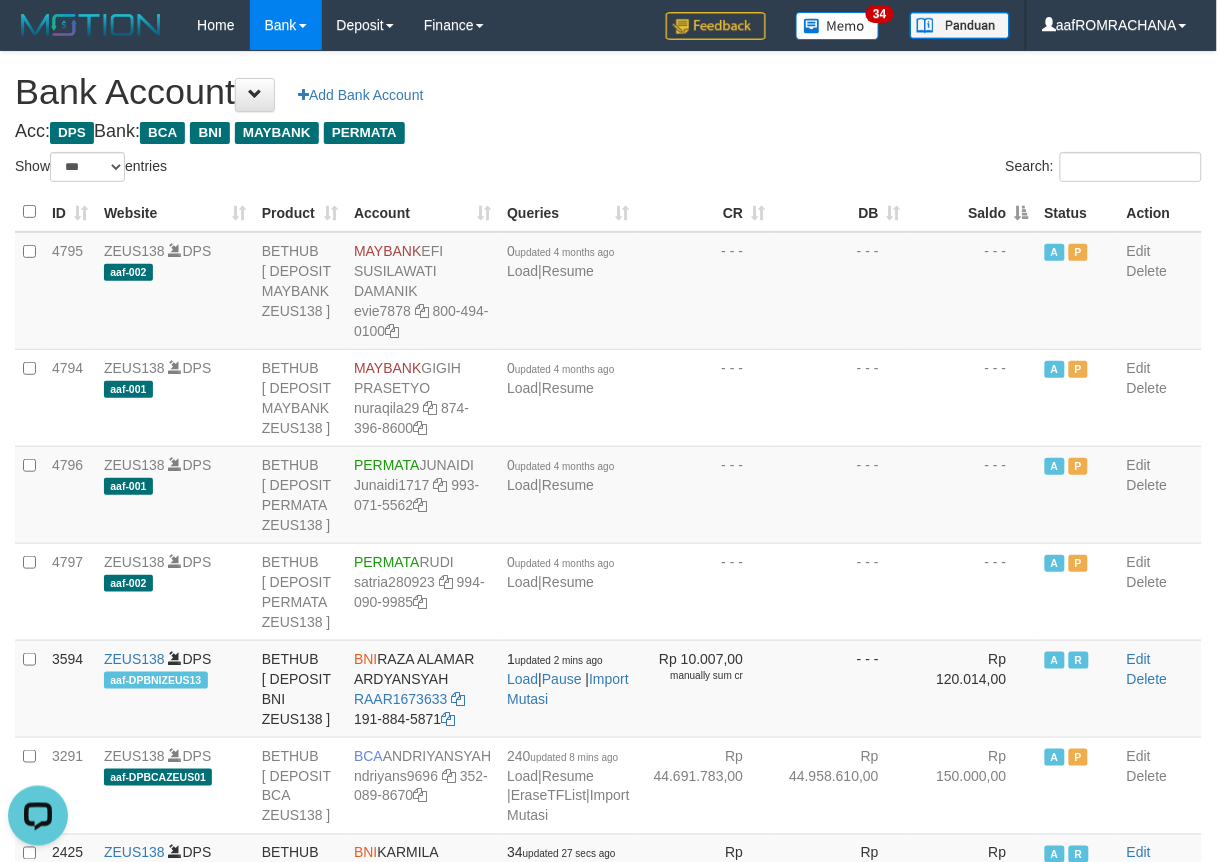 scroll, scrollTop: 0, scrollLeft: 0, axis: both 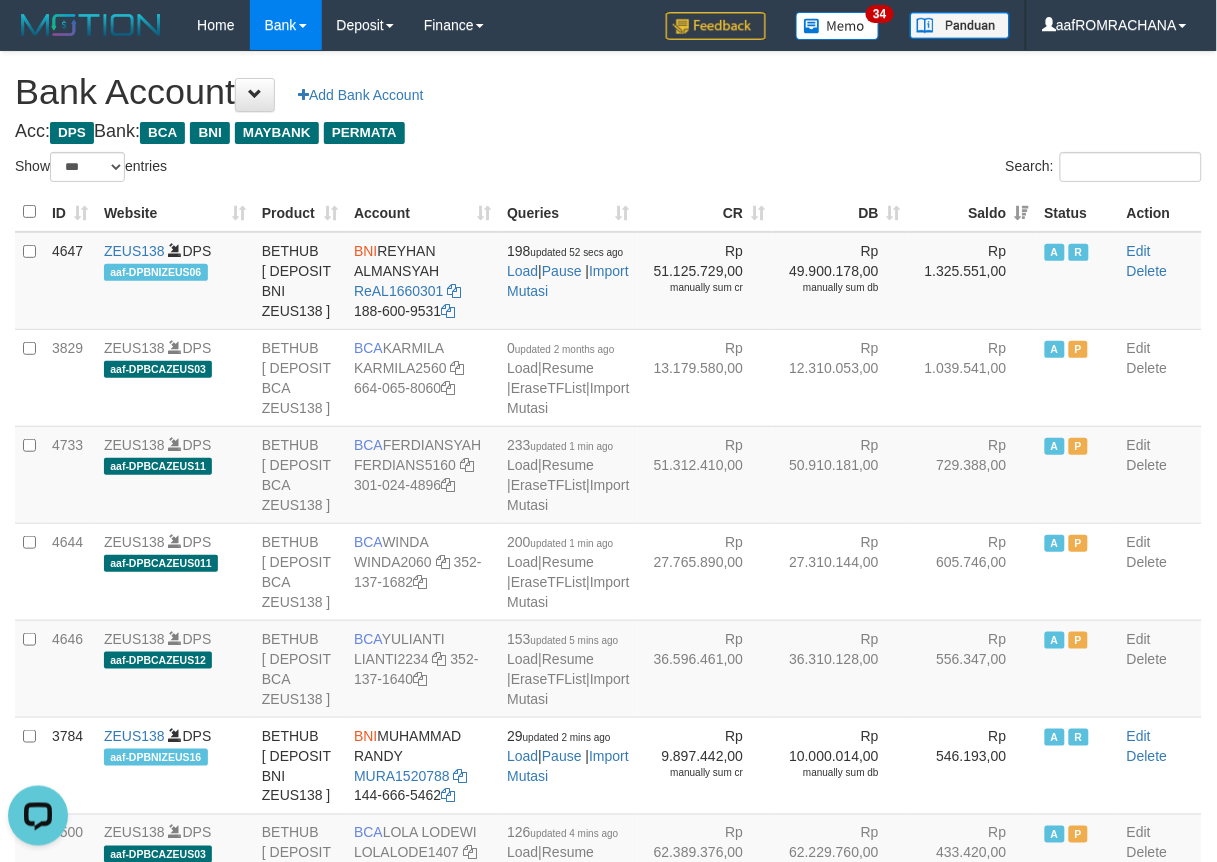 click on "Bank Account
Add Bank Account" at bounding box center (608, 92) 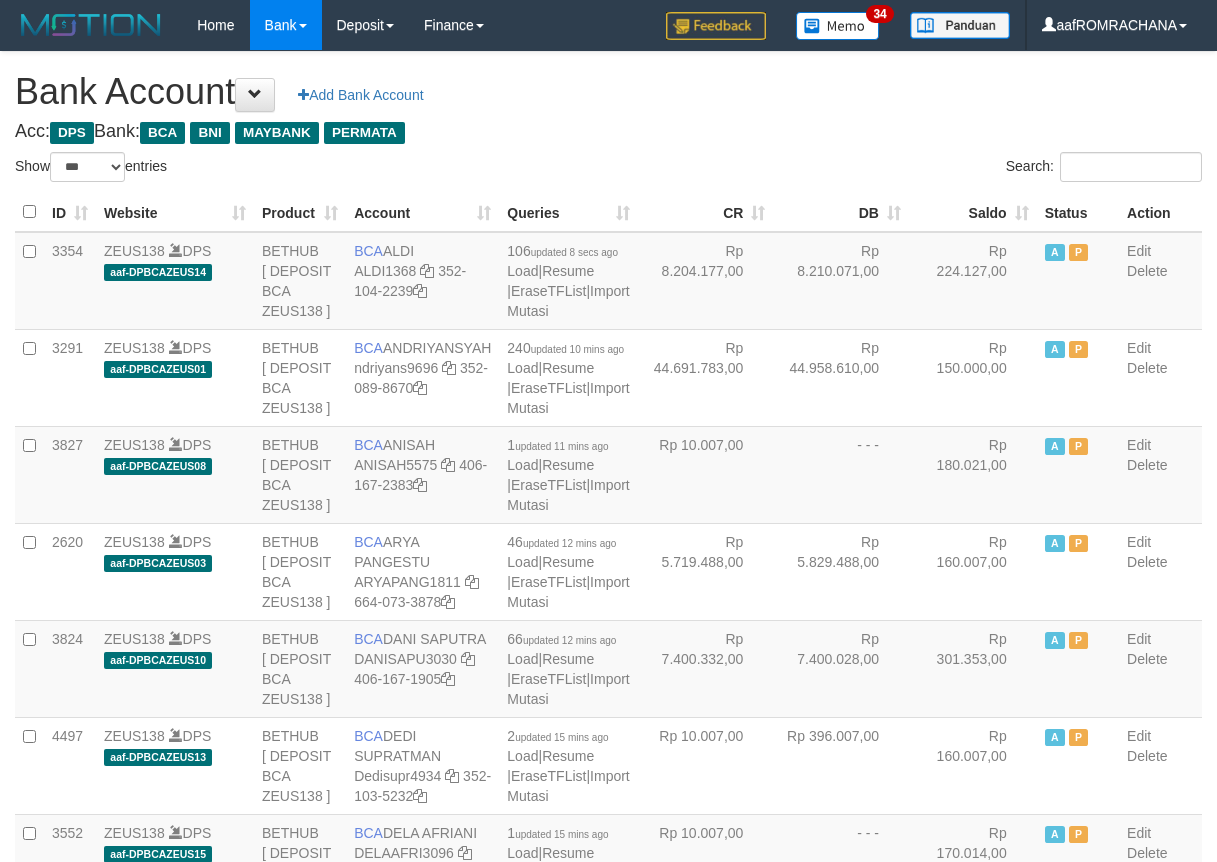 select on "***" 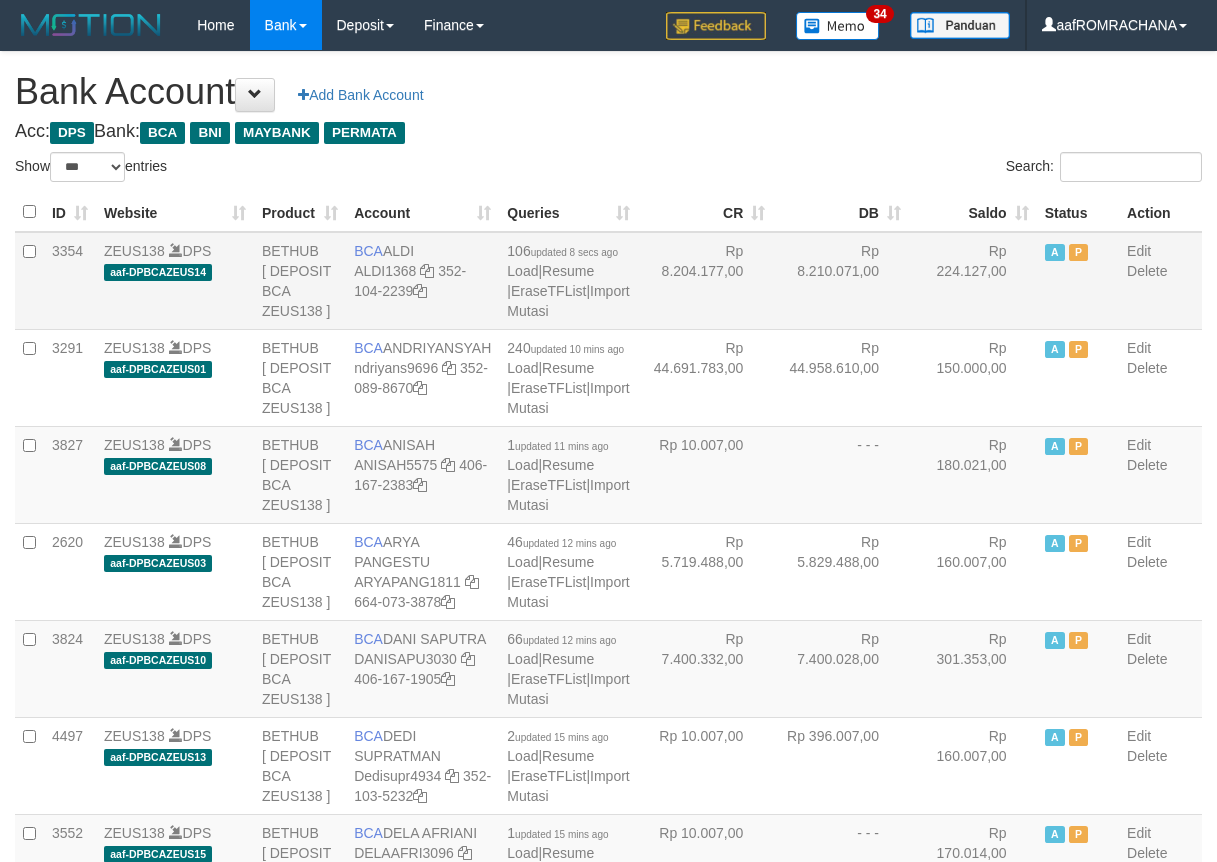 scroll, scrollTop: 0, scrollLeft: 0, axis: both 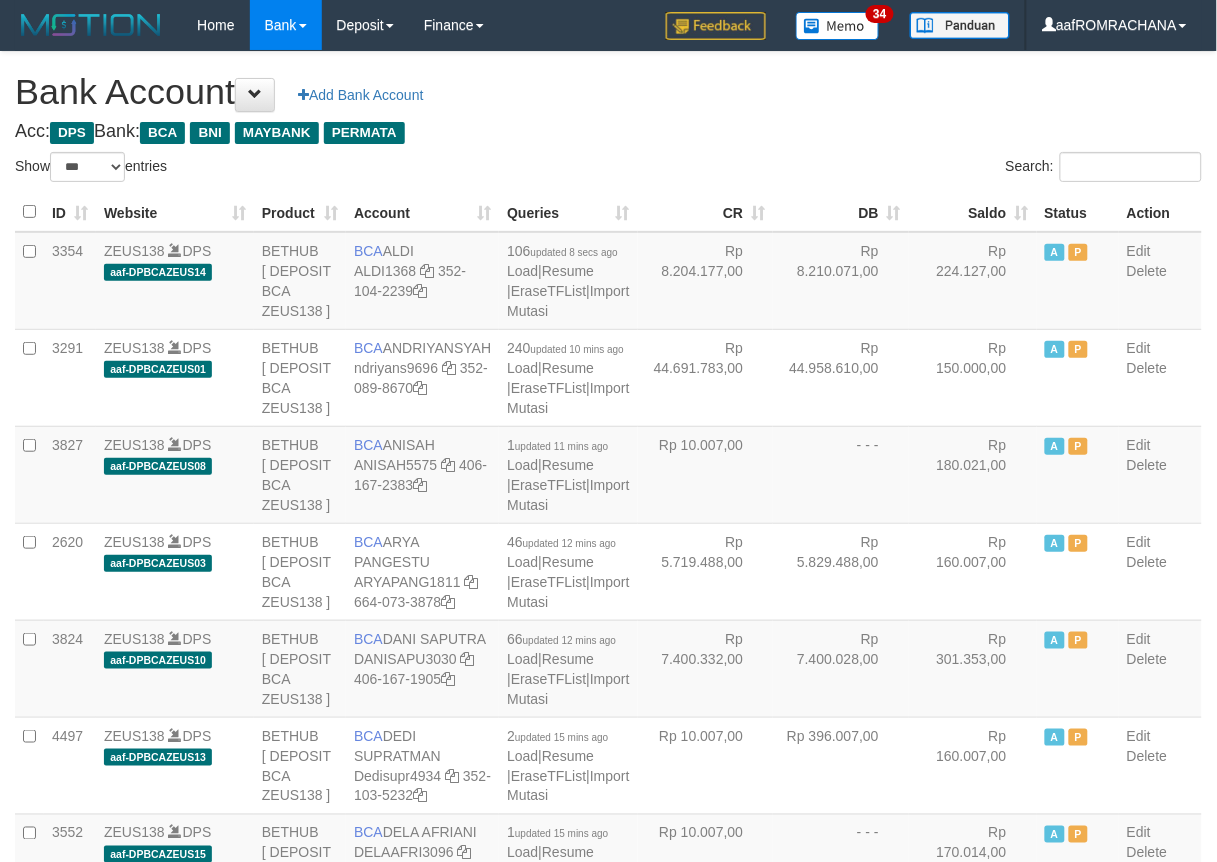 click on "Saldo" at bounding box center [973, 212] 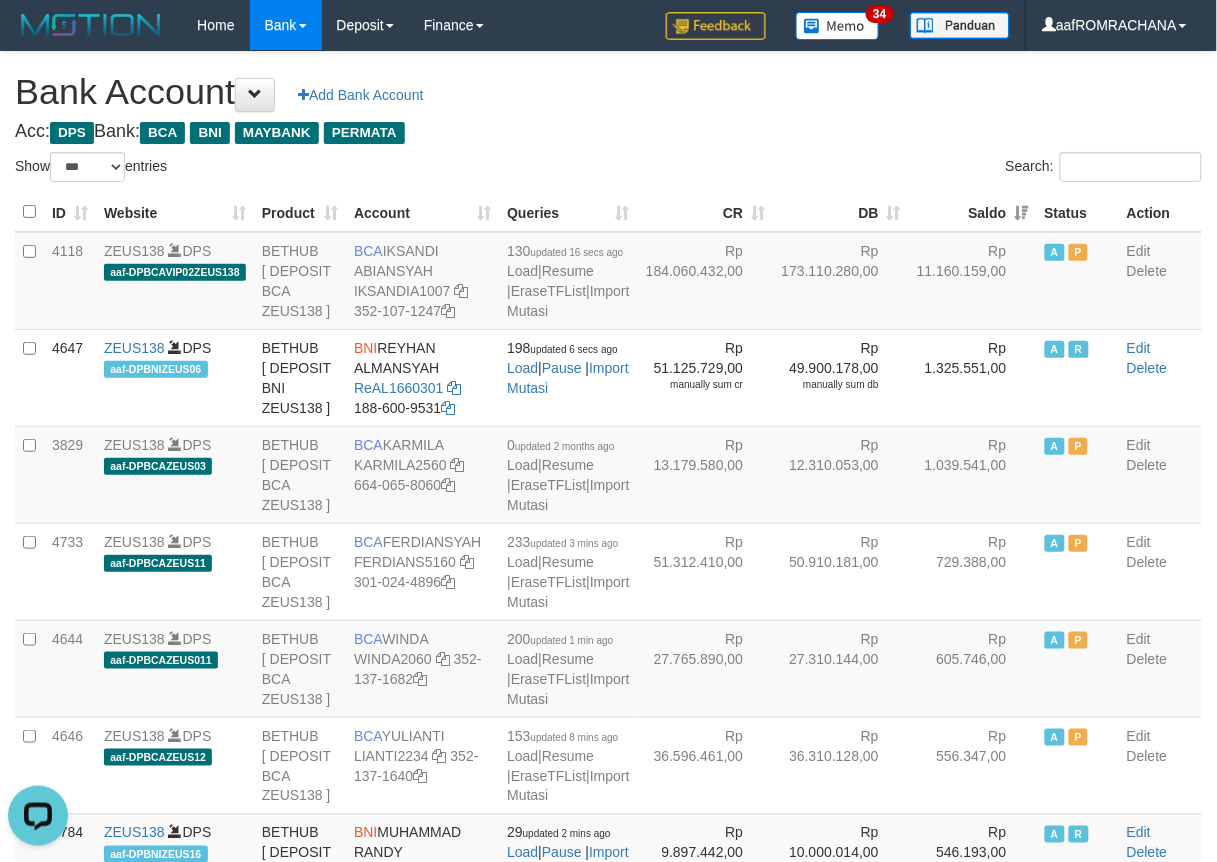 scroll, scrollTop: 0, scrollLeft: 0, axis: both 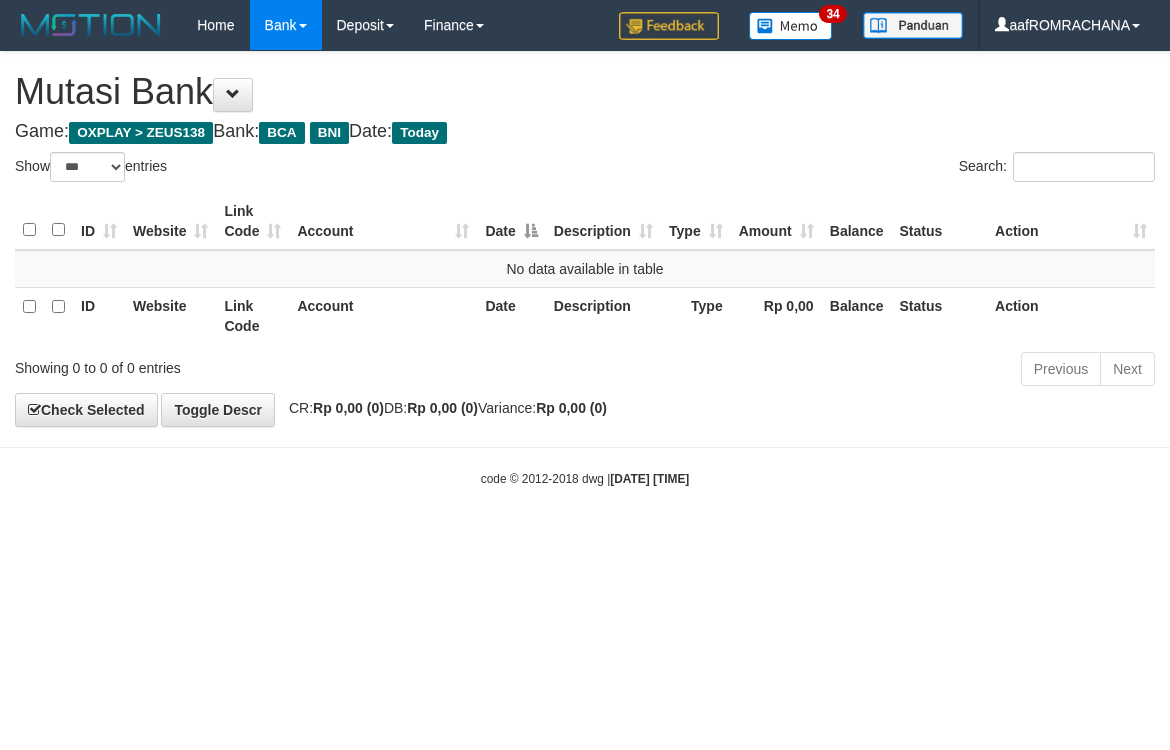 select on "***" 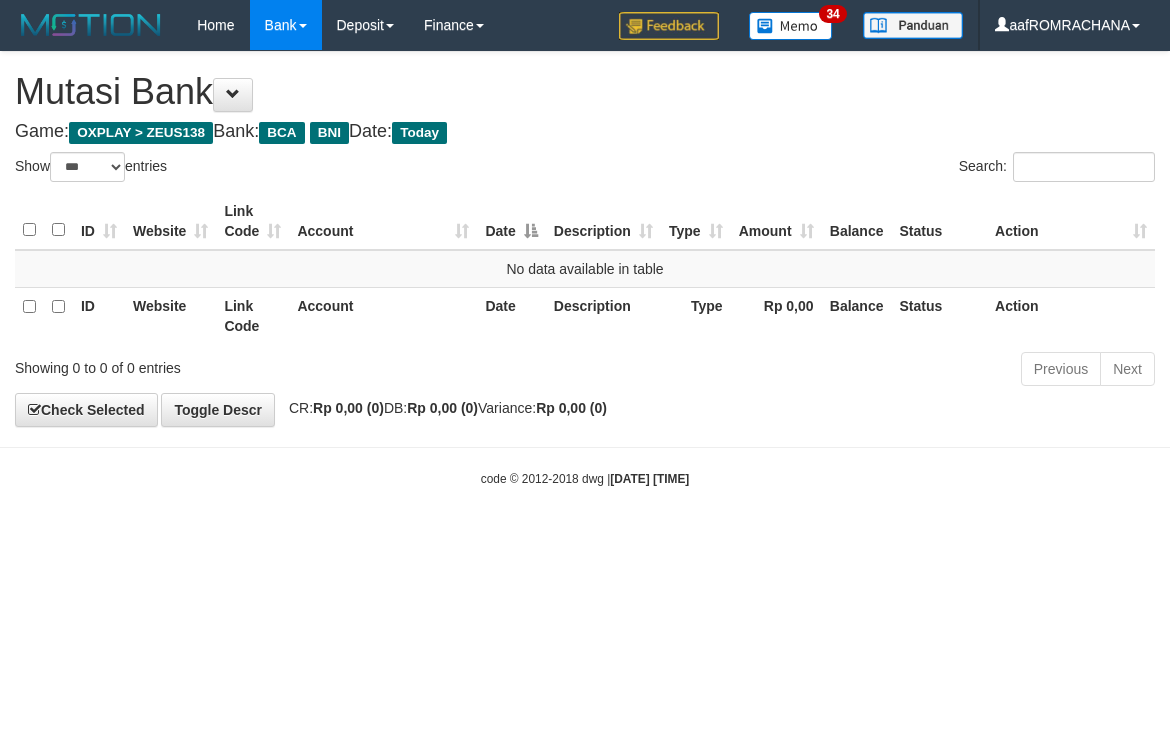 scroll, scrollTop: 0, scrollLeft: 0, axis: both 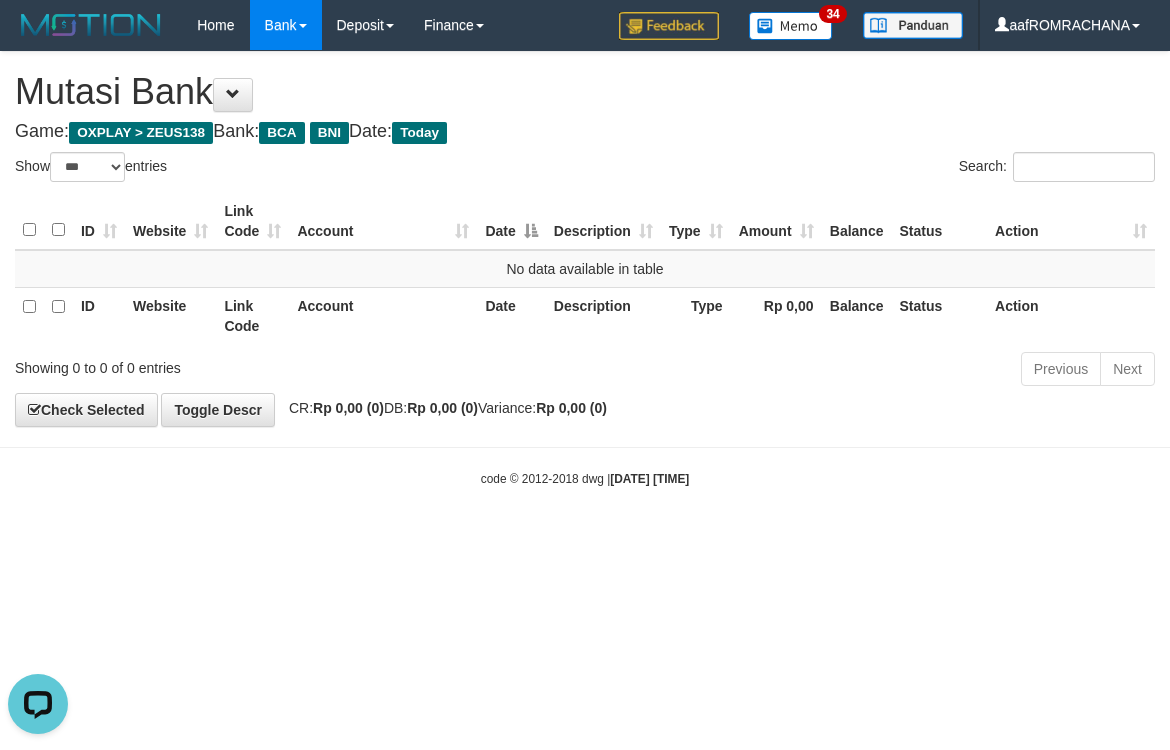 click on "Toggle navigation
Home
Bank
Account List
Load
By Website
Group
[OXPLAY]													ZEUS138
By Load Group (DPS)
Sync" at bounding box center [585, 269] 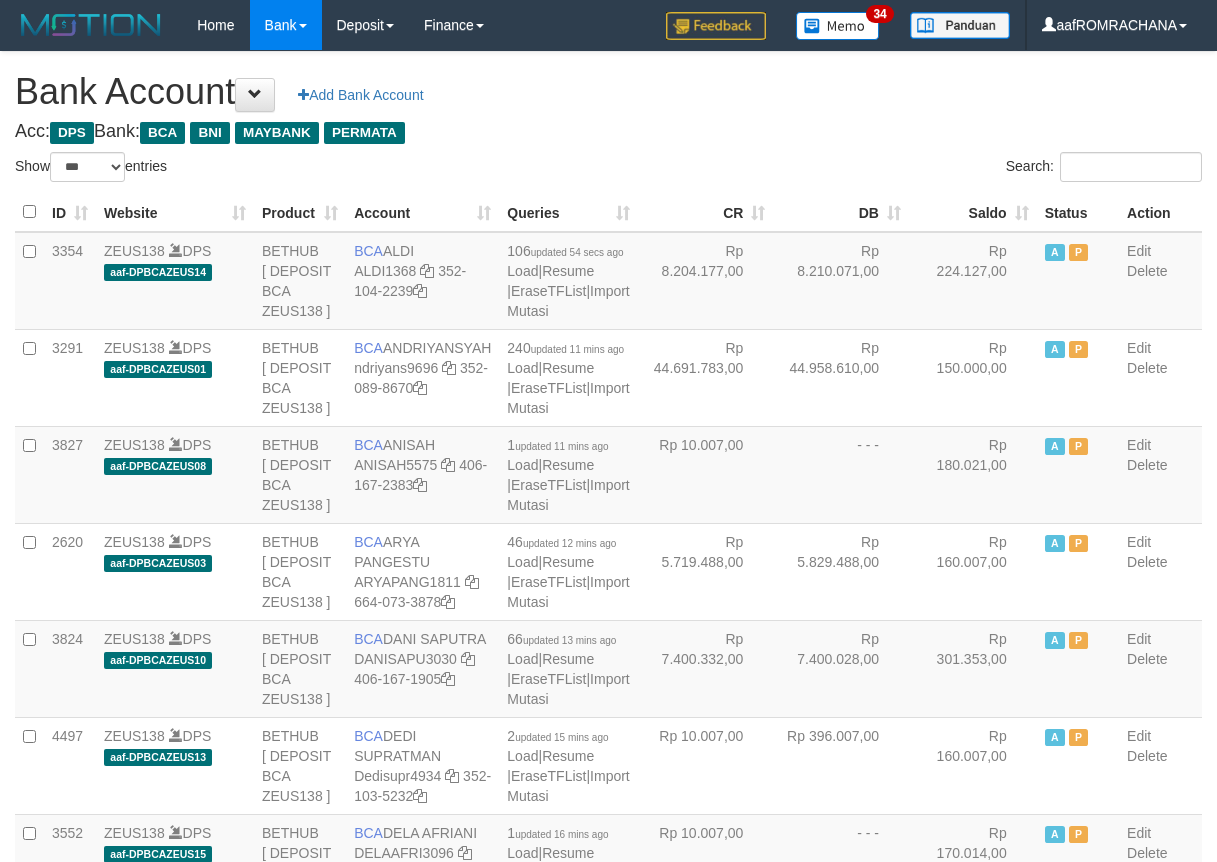 select on "***" 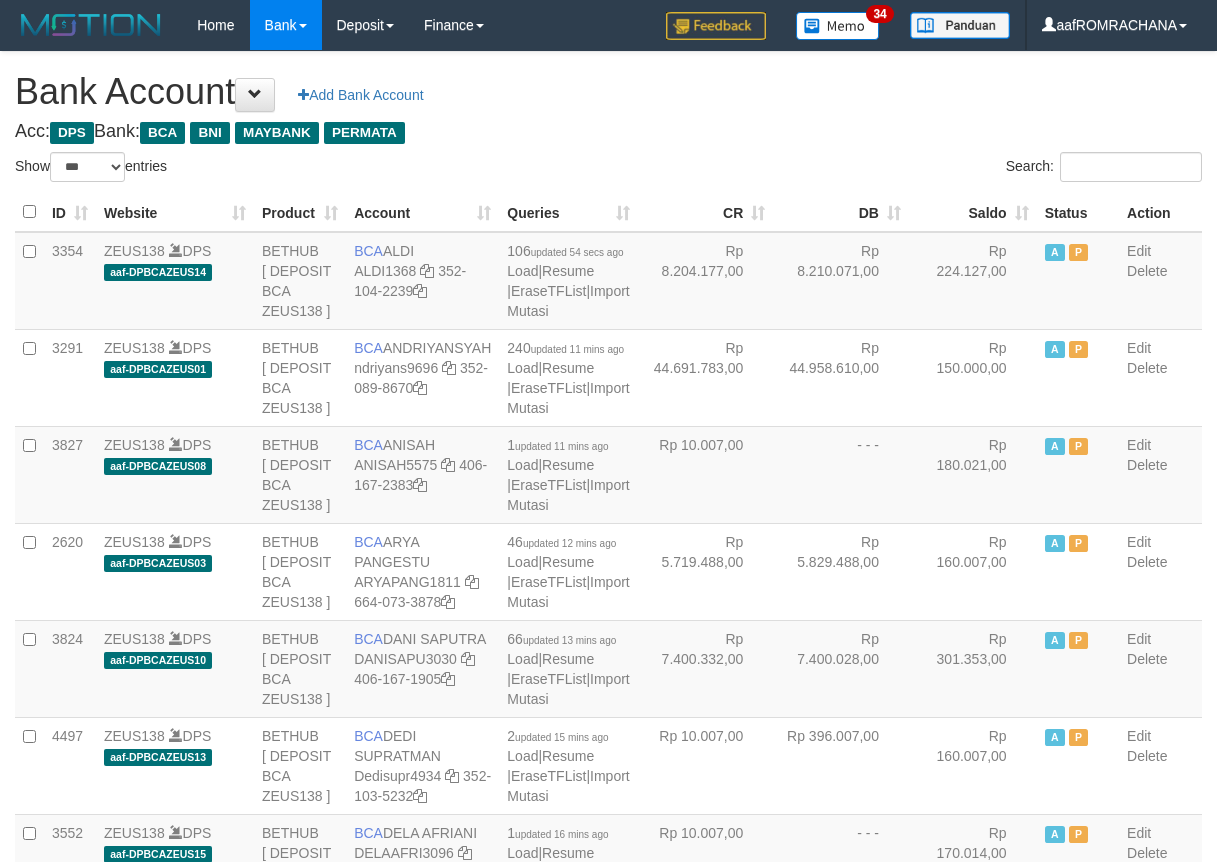 scroll, scrollTop: 0, scrollLeft: 0, axis: both 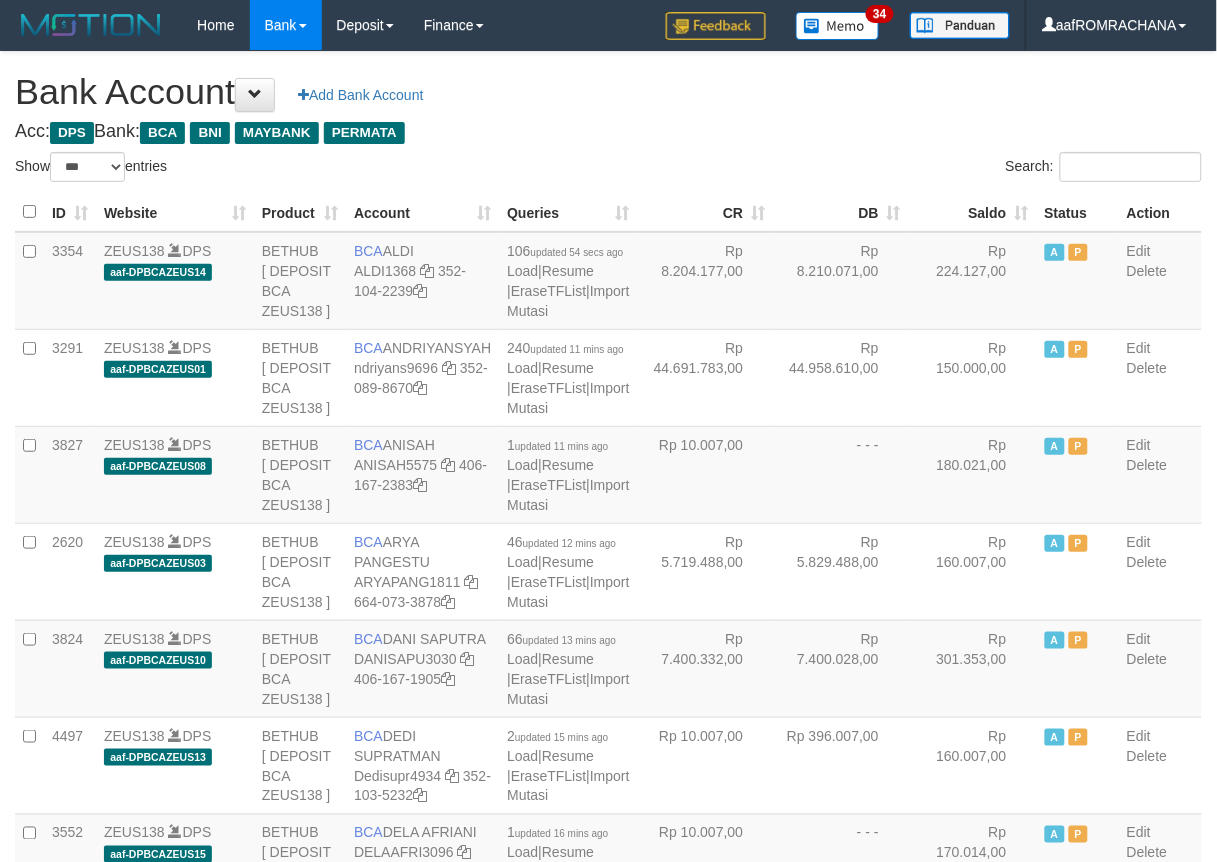 click on "Saldo" at bounding box center (973, 212) 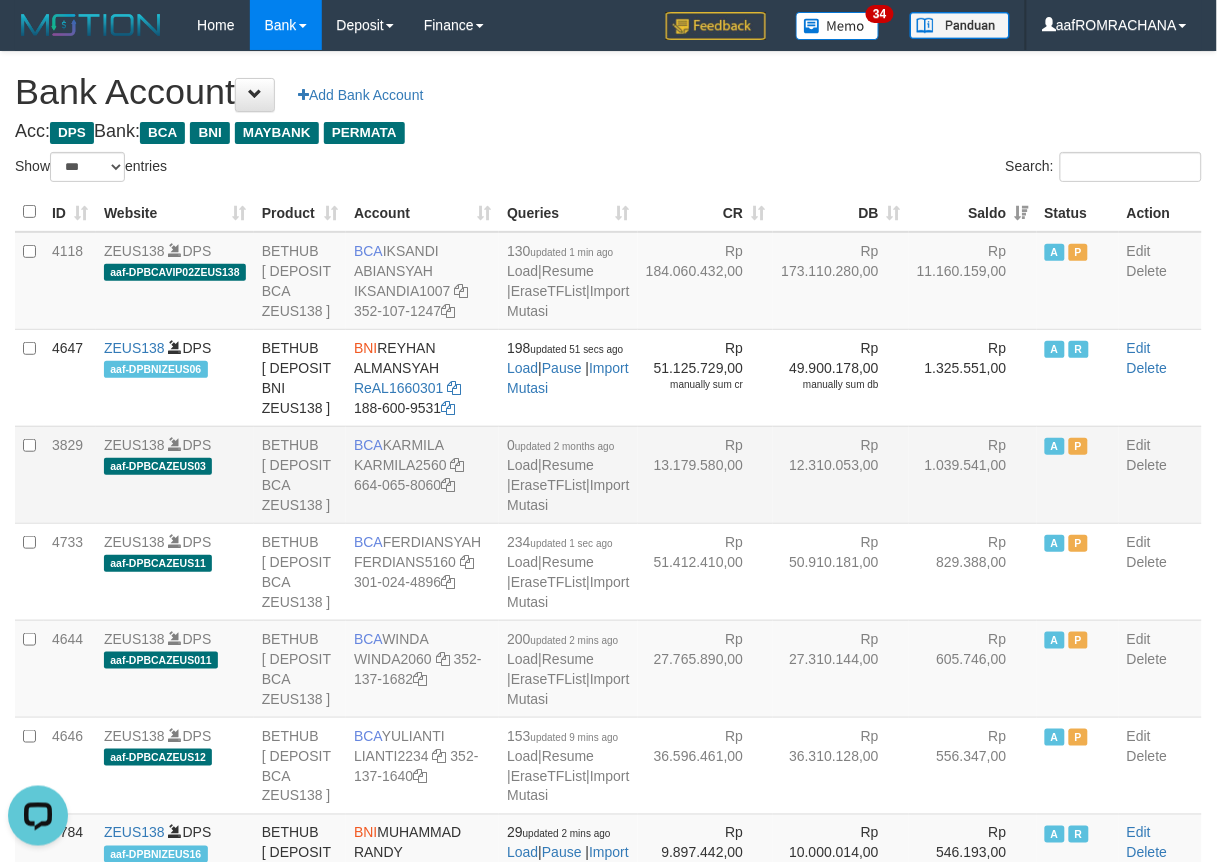 scroll, scrollTop: 0, scrollLeft: 0, axis: both 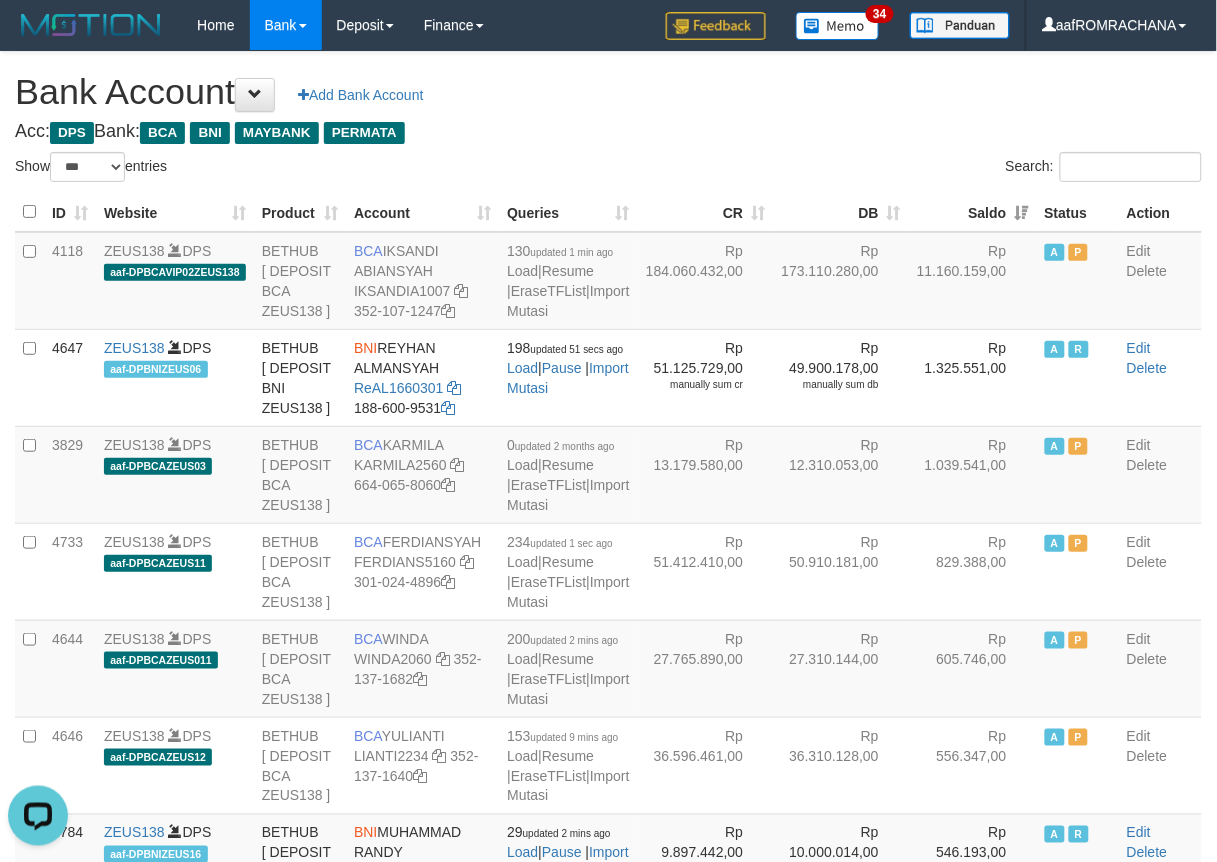 click on "Bank Account
Add Bank Account" at bounding box center (608, 92) 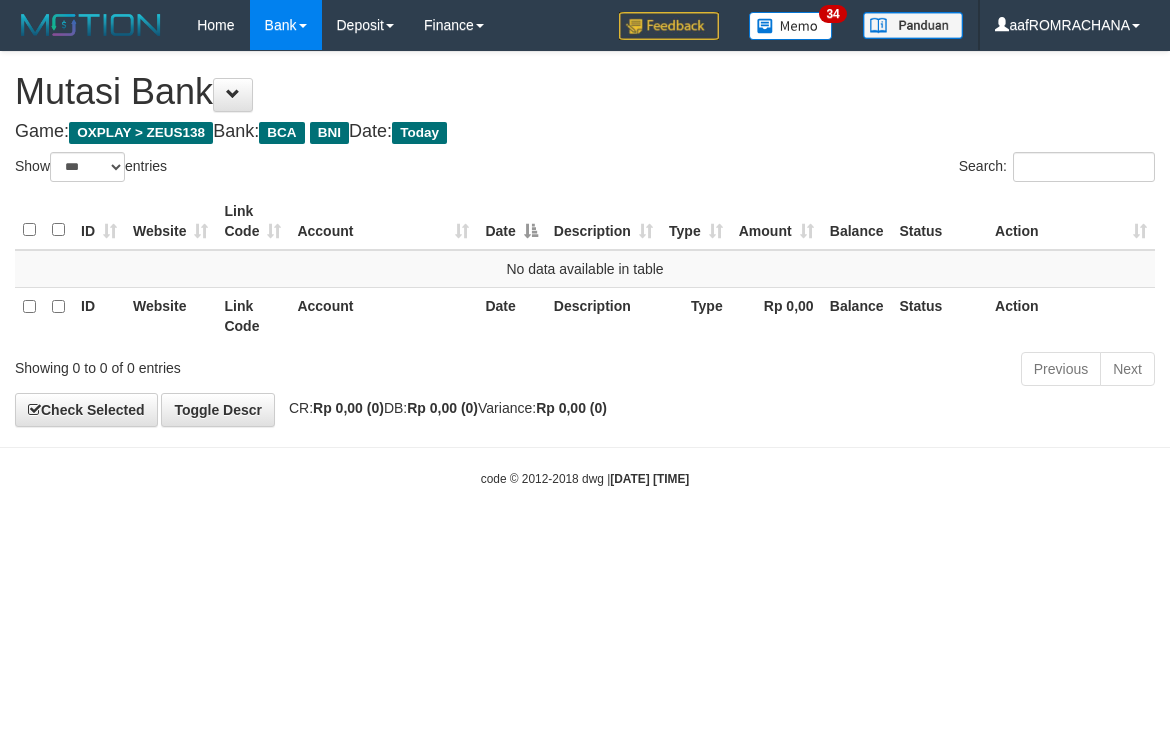 select on "***" 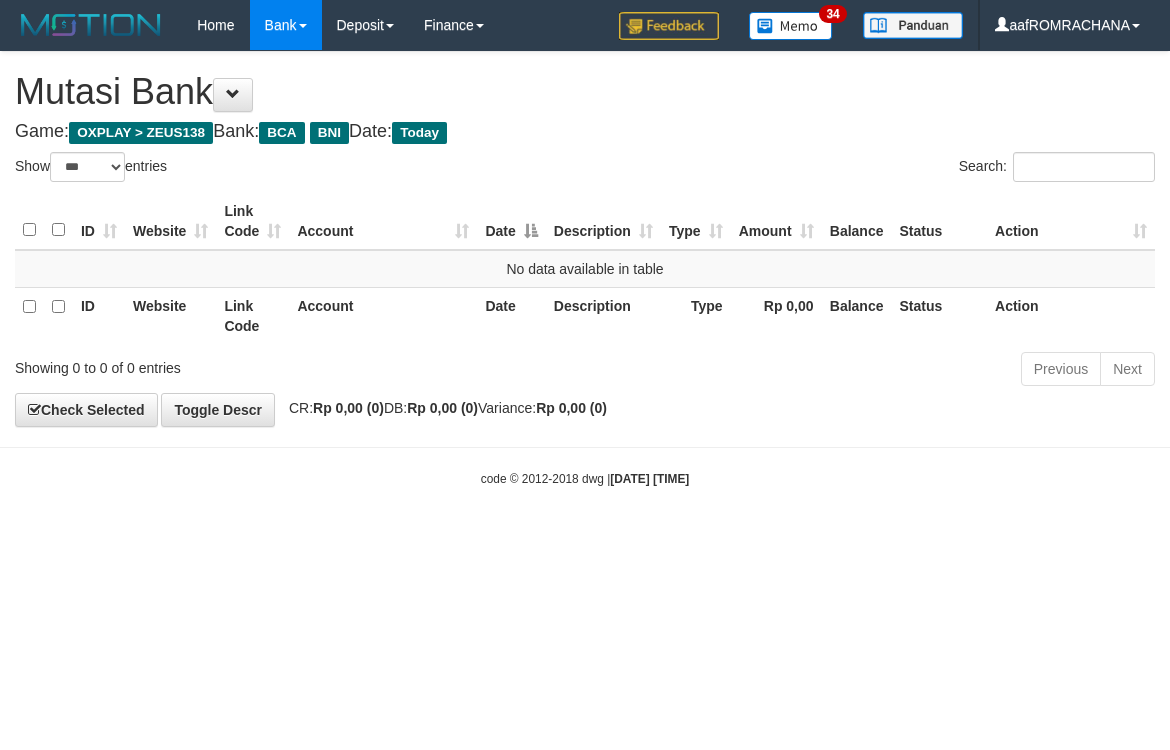 scroll, scrollTop: 0, scrollLeft: 0, axis: both 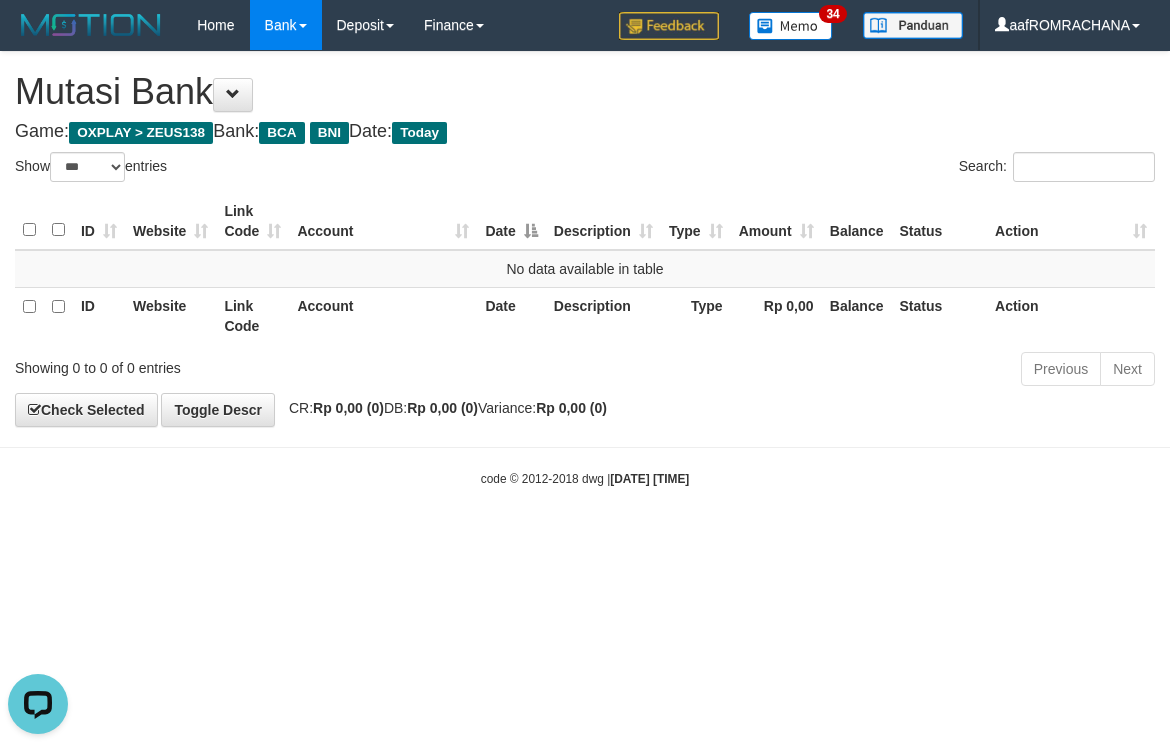 click on "Toggle navigation
Home
Bank
Account List
Load
By Website
Group
[OXPLAY]													ZEUS138
By Load Group (DPS)
Sync" at bounding box center [585, 269] 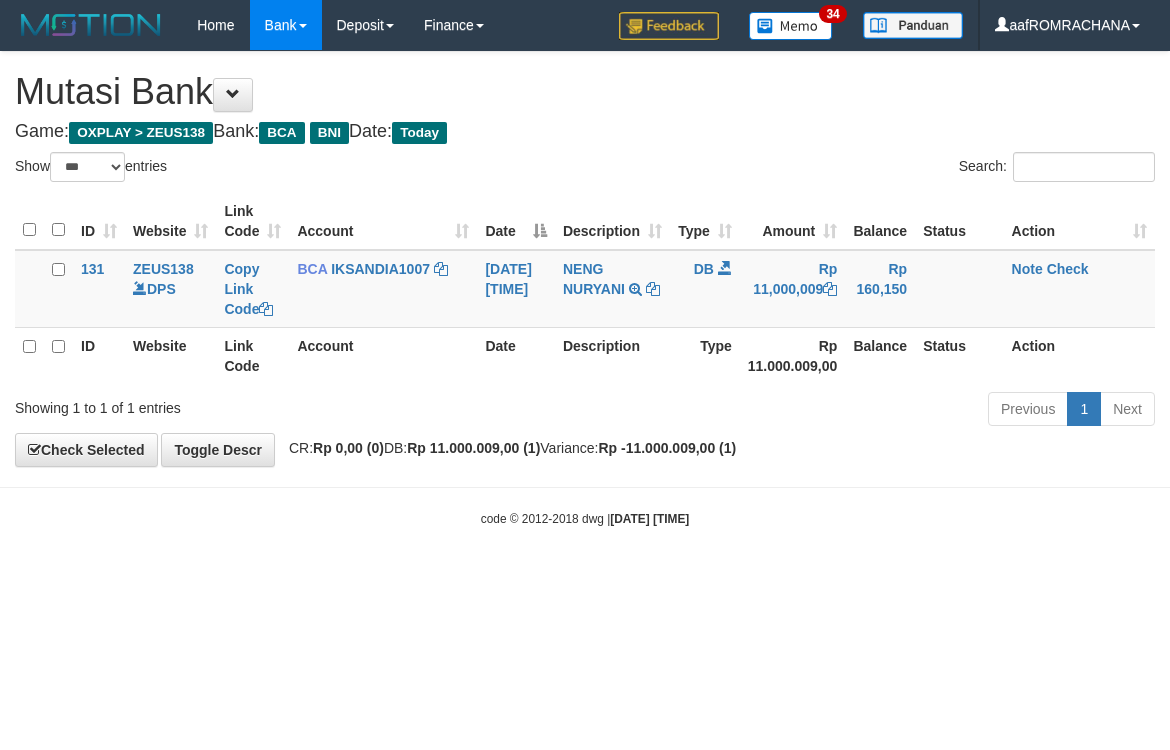 select on "***" 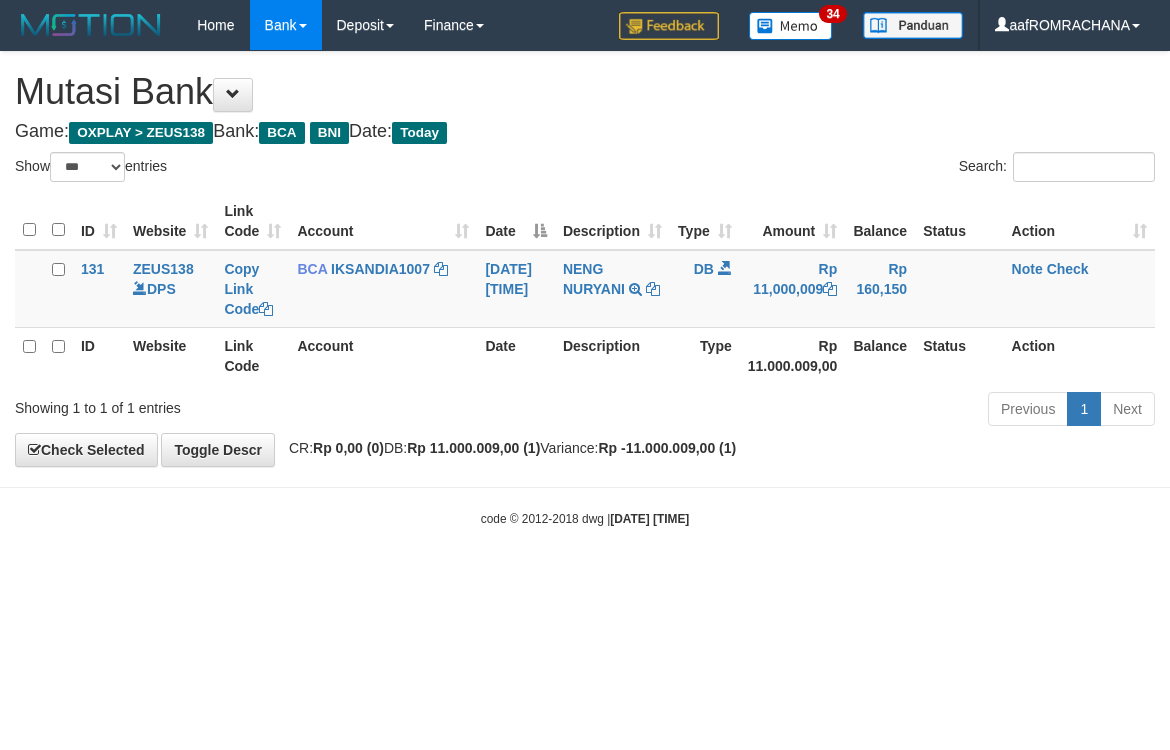 scroll, scrollTop: 0, scrollLeft: 0, axis: both 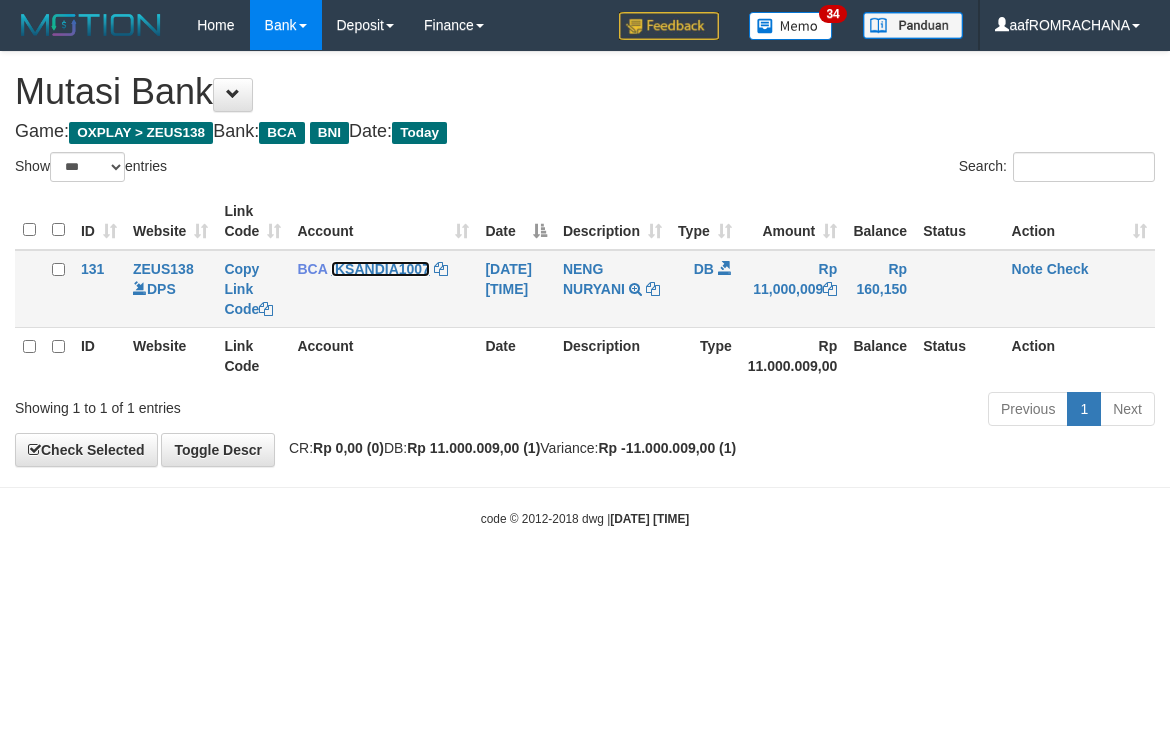 click on "IKSANDIA1007" at bounding box center (380, 269) 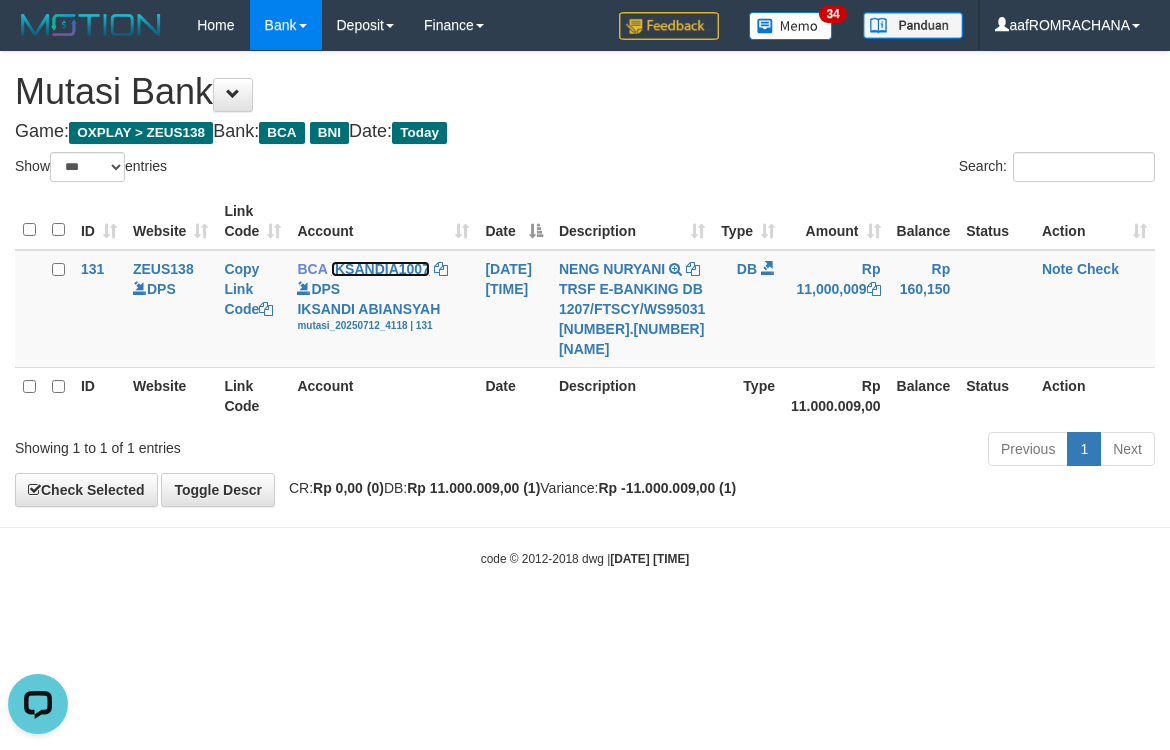 scroll, scrollTop: 0, scrollLeft: 0, axis: both 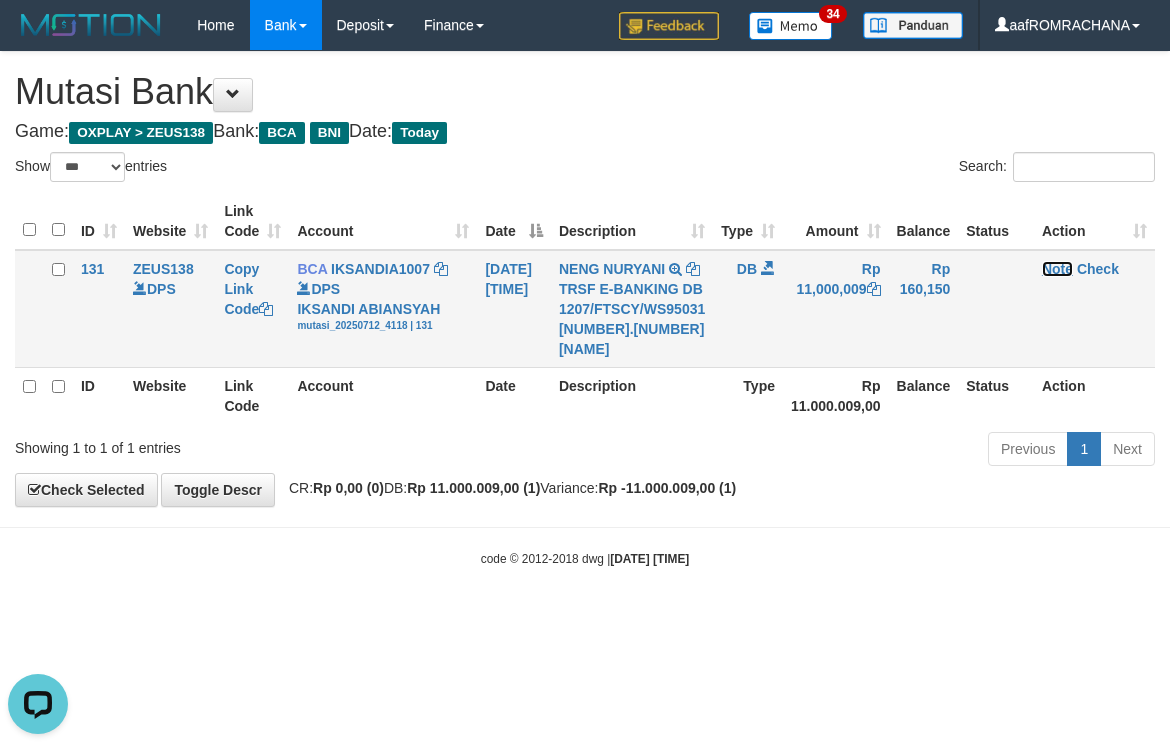 click on "Note" at bounding box center (1057, 269) 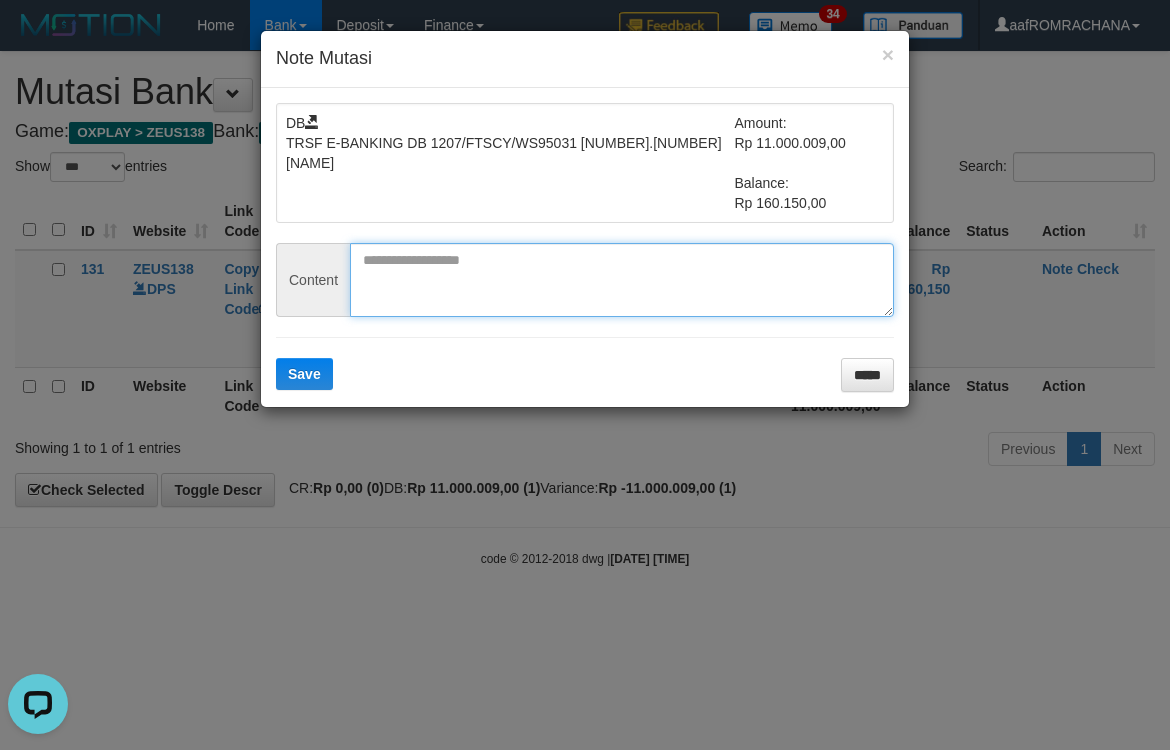 click at bounding box center [622, 280] 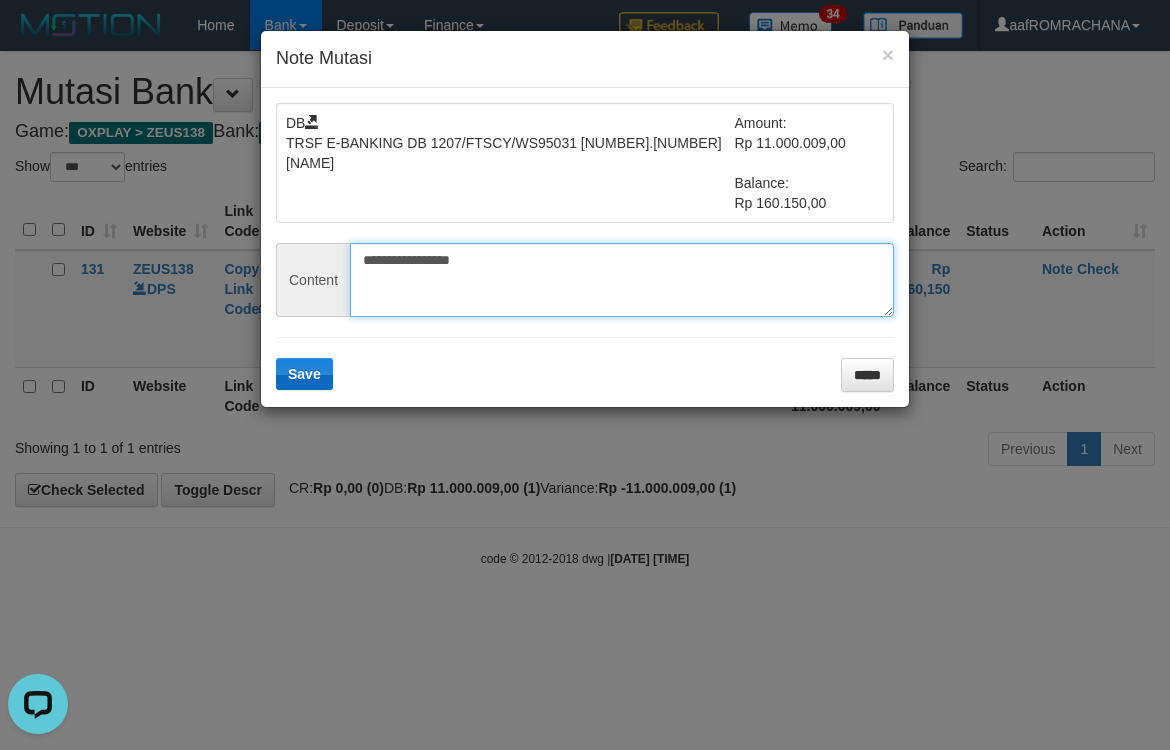 type on "**********" 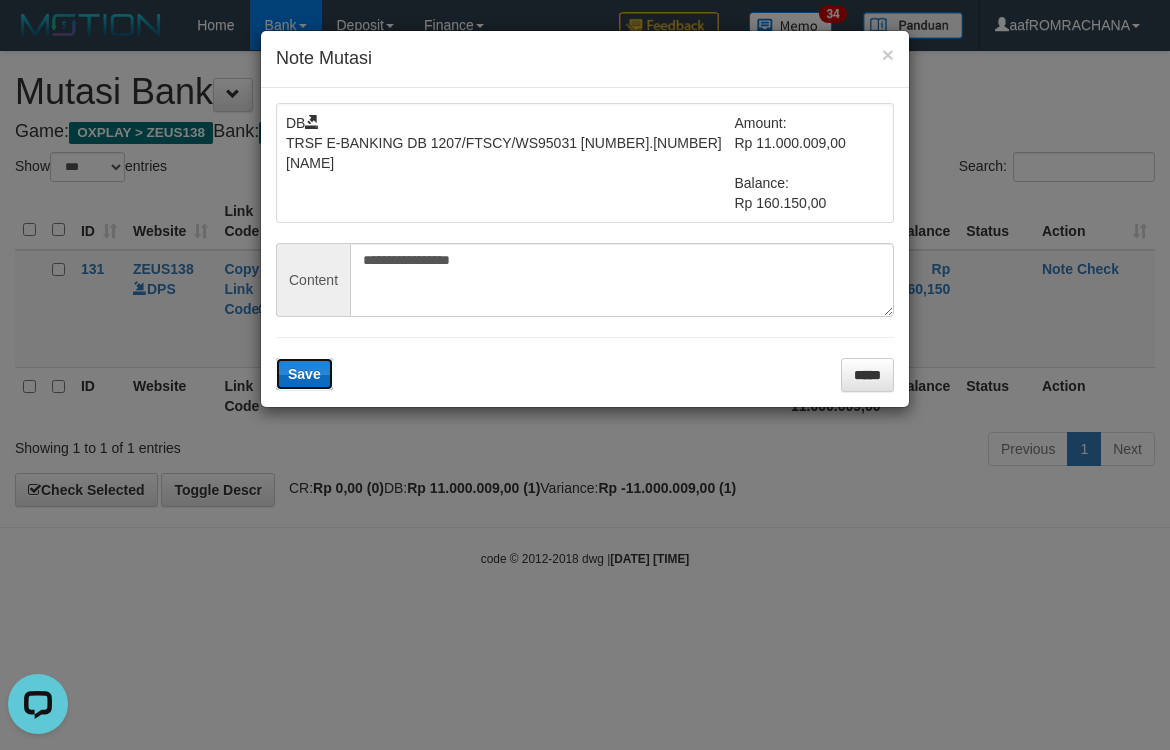 click on "Save" at bounding box center [304, 374] 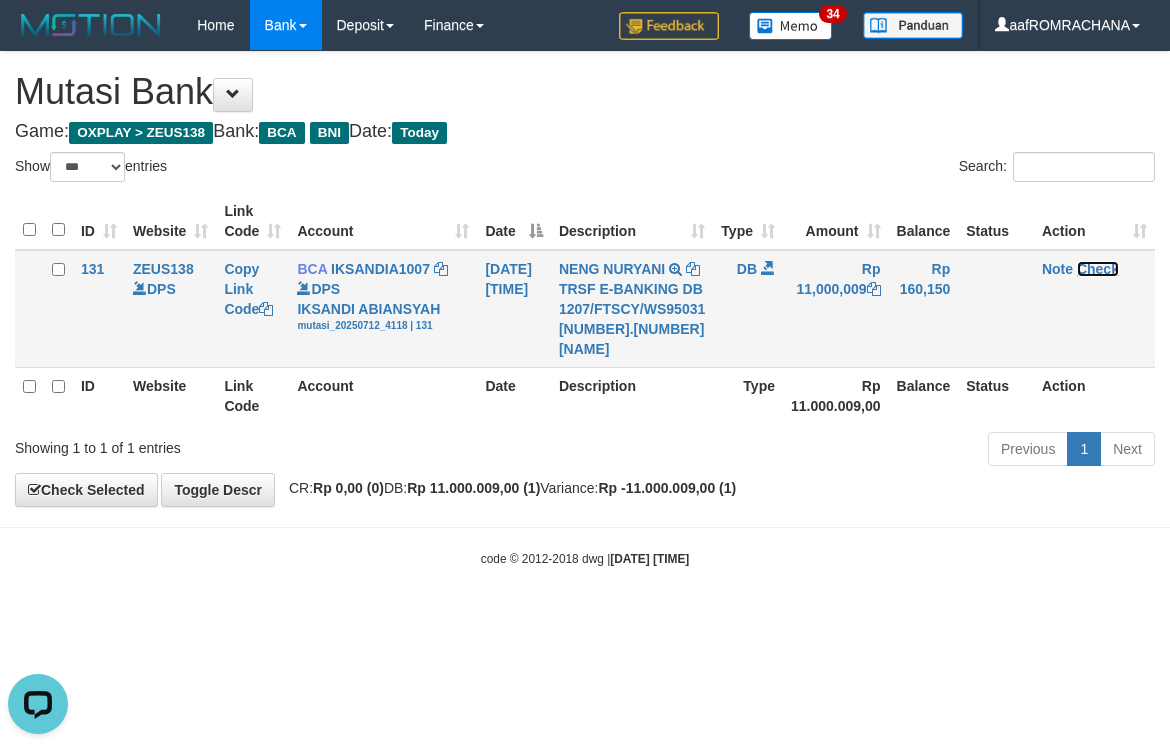 click on "Check" at bounding box center (1098, 269) 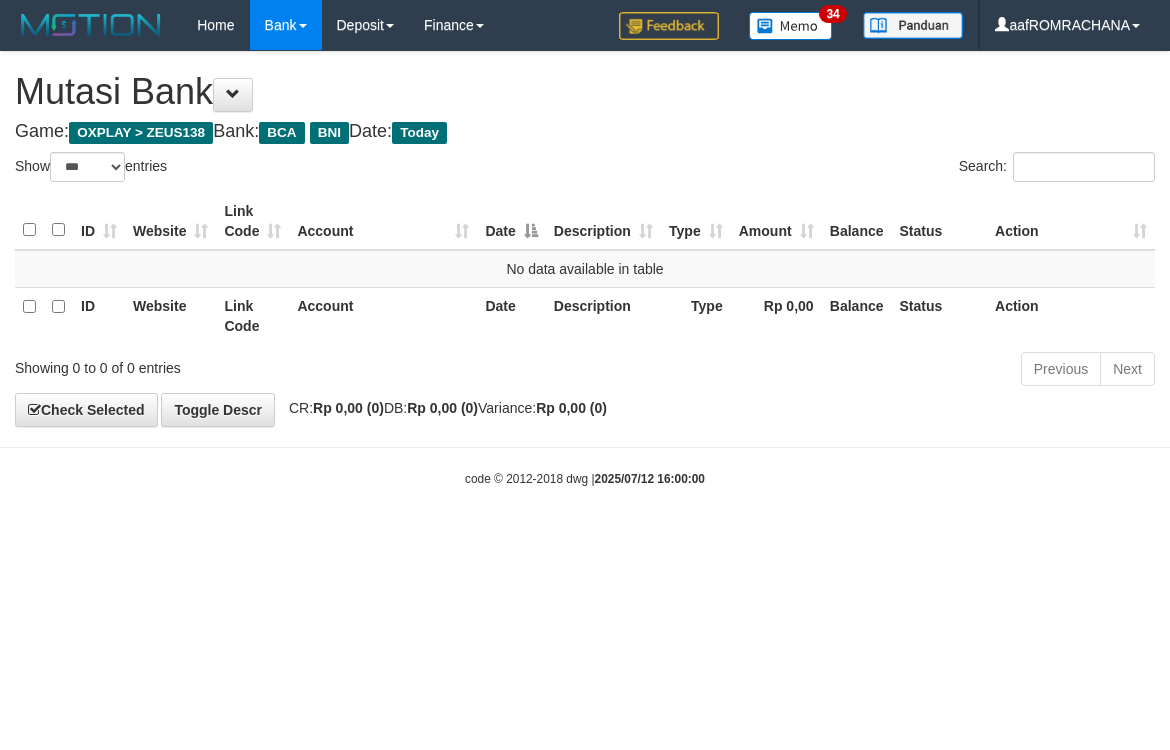 select on "***" 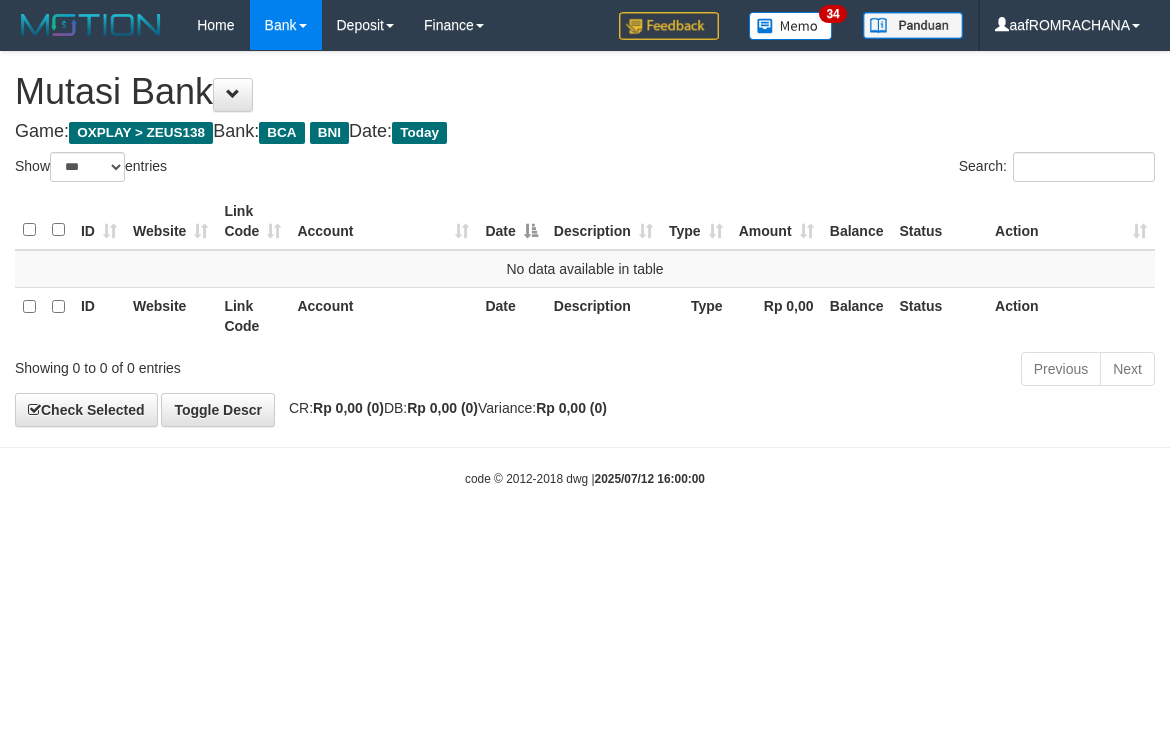 scroll, scrollTop: 0, scrollLeft: 0, axis: both 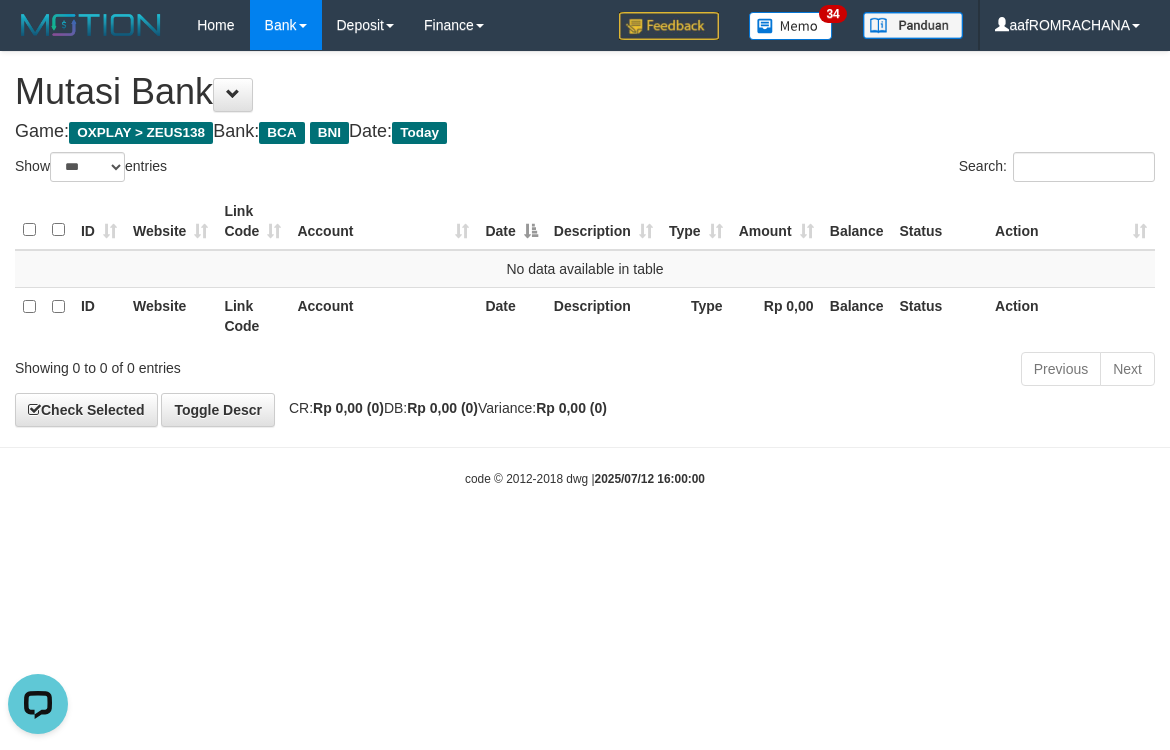 click on "Toggle navigation
Home
Bank
Account List
Load
By Website
Group
[OXPLAY]													ZEUS138
By Load Group (DPS)
Sync" at bounding box center (585, 269) 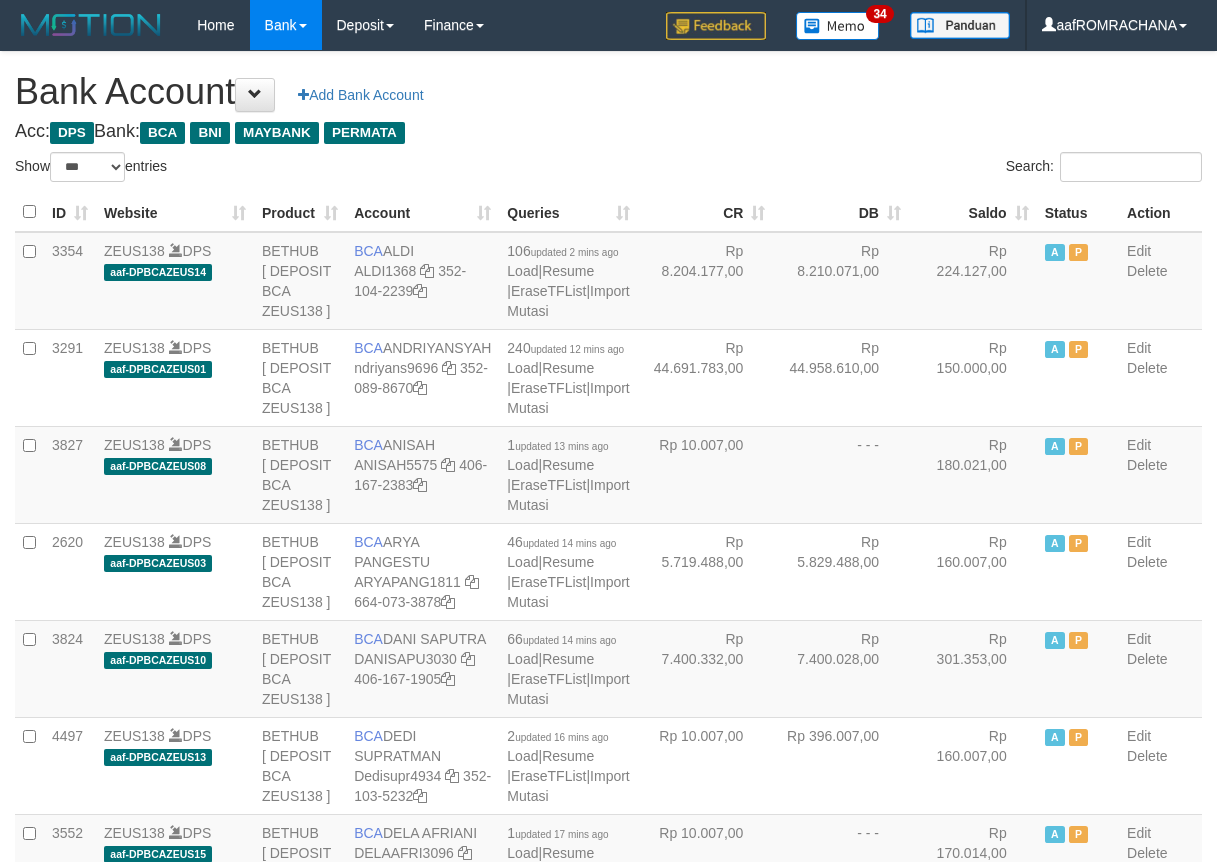 select on "***" 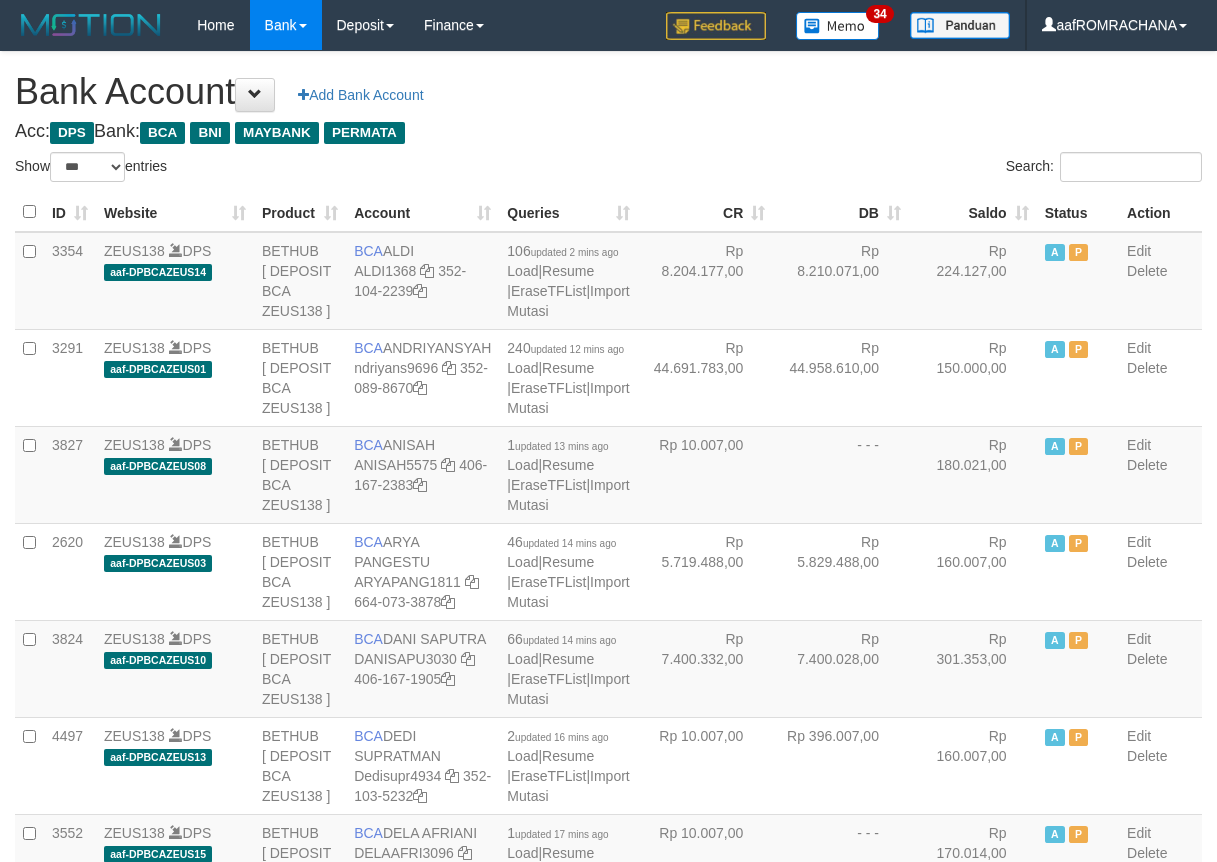 scroll, scrollTop: 0, scrollLeft: 0, axis: both 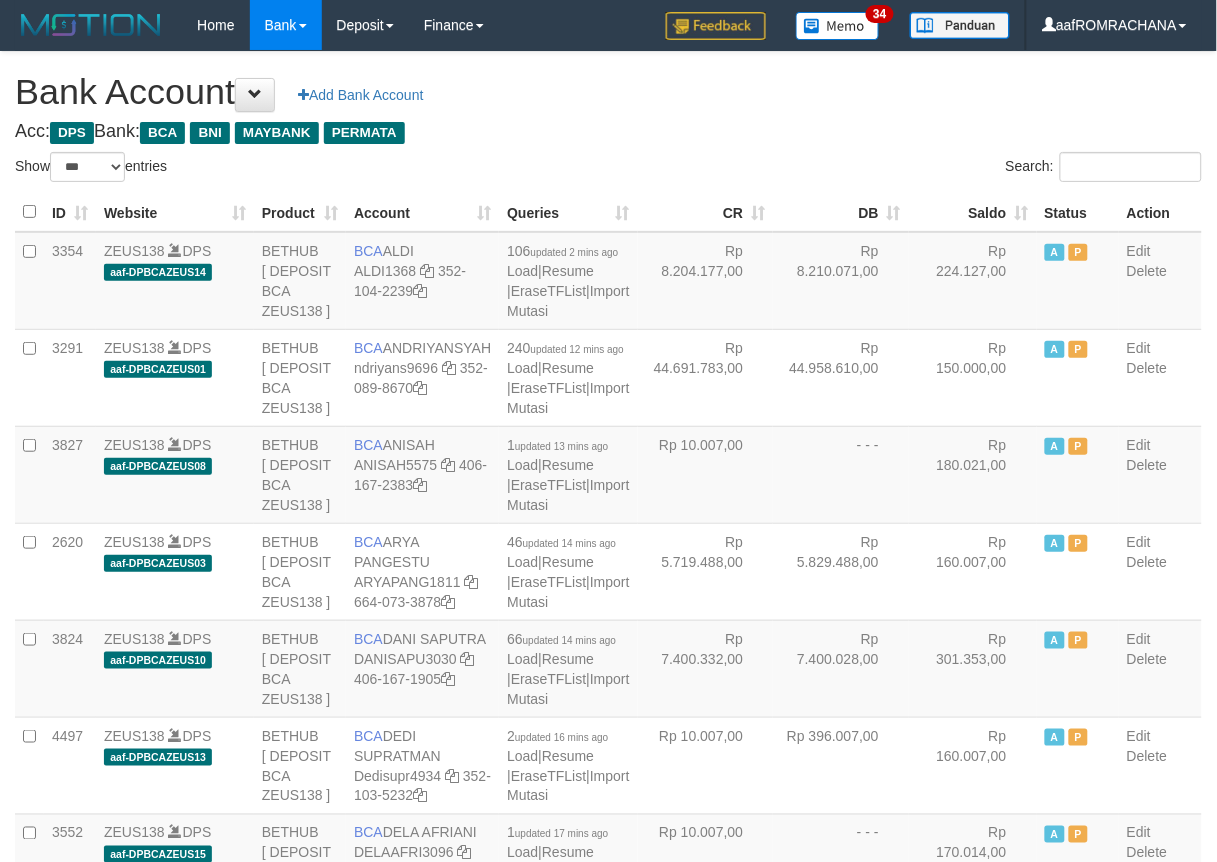 click on "Saldo" at bounding box center (973, 212) 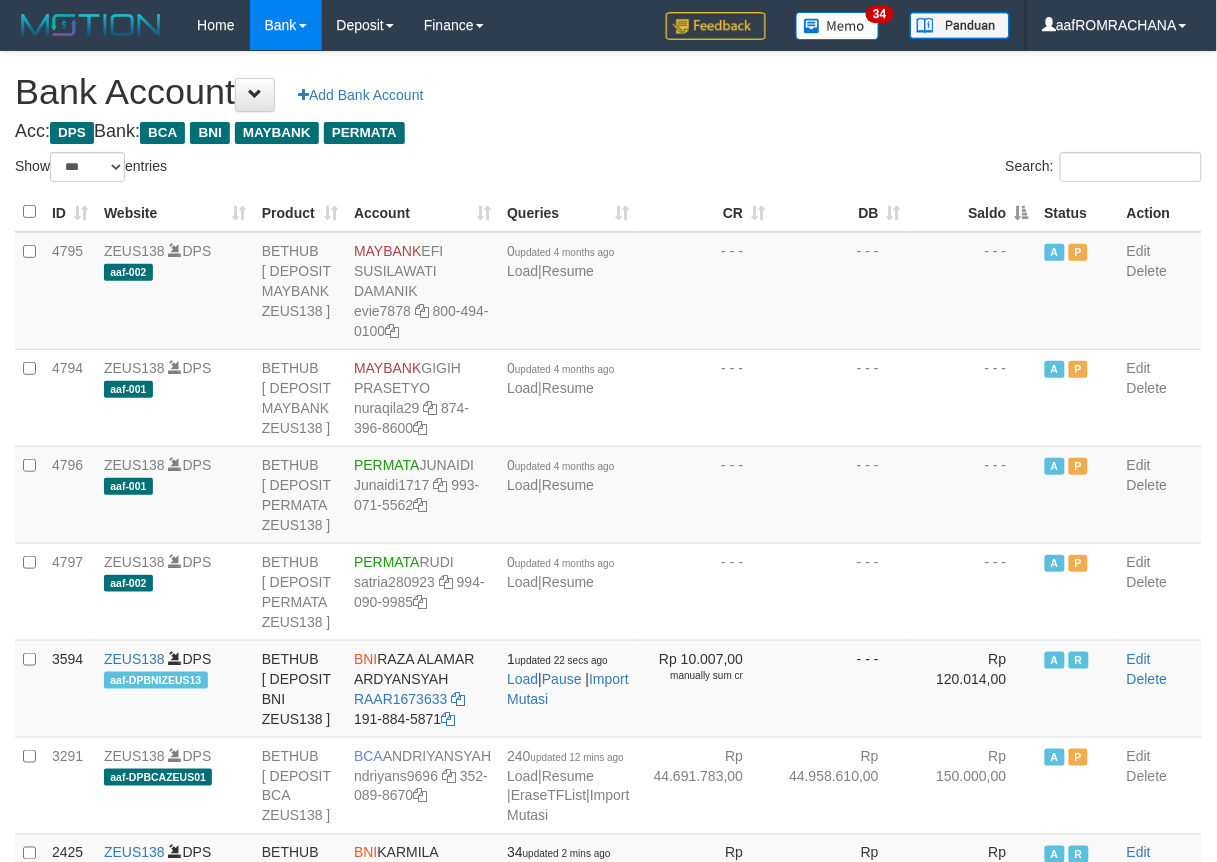 drag, startPoint x: 951, startPoint y: 220, endPoint x: 902, endPoint y: 460, distance: 244.95102 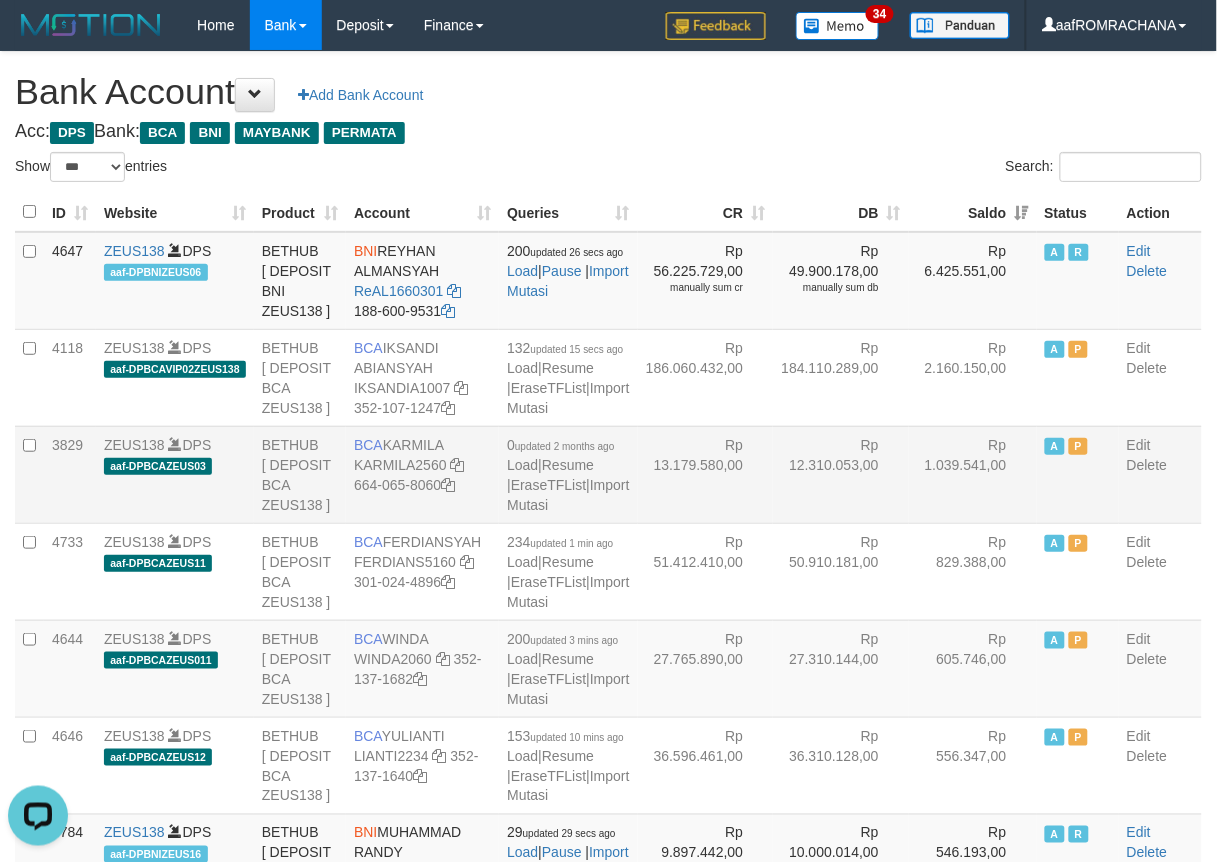 scroll, scrollTop: 0, scrollLeft: 0, axis: both 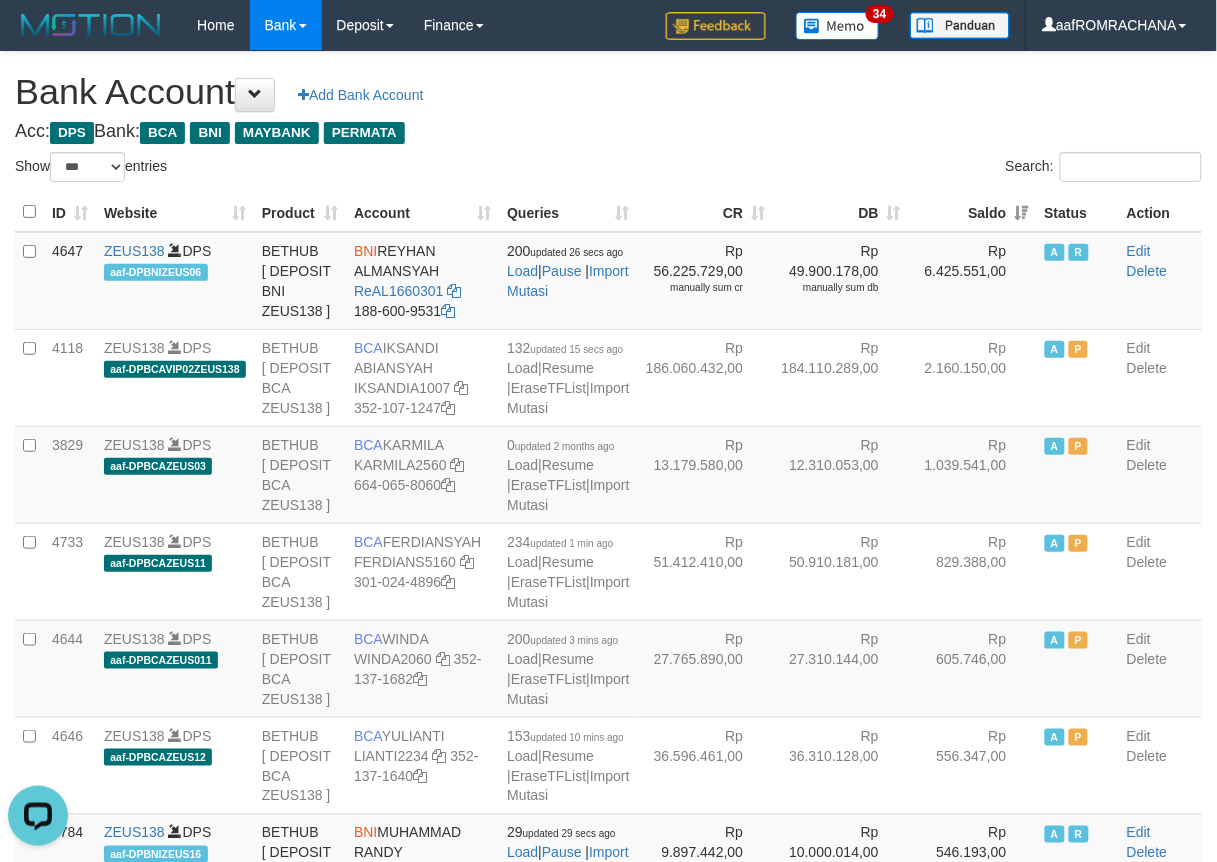 click on "Bank Account
Add Bank Account" at bounding box center (608, 92) 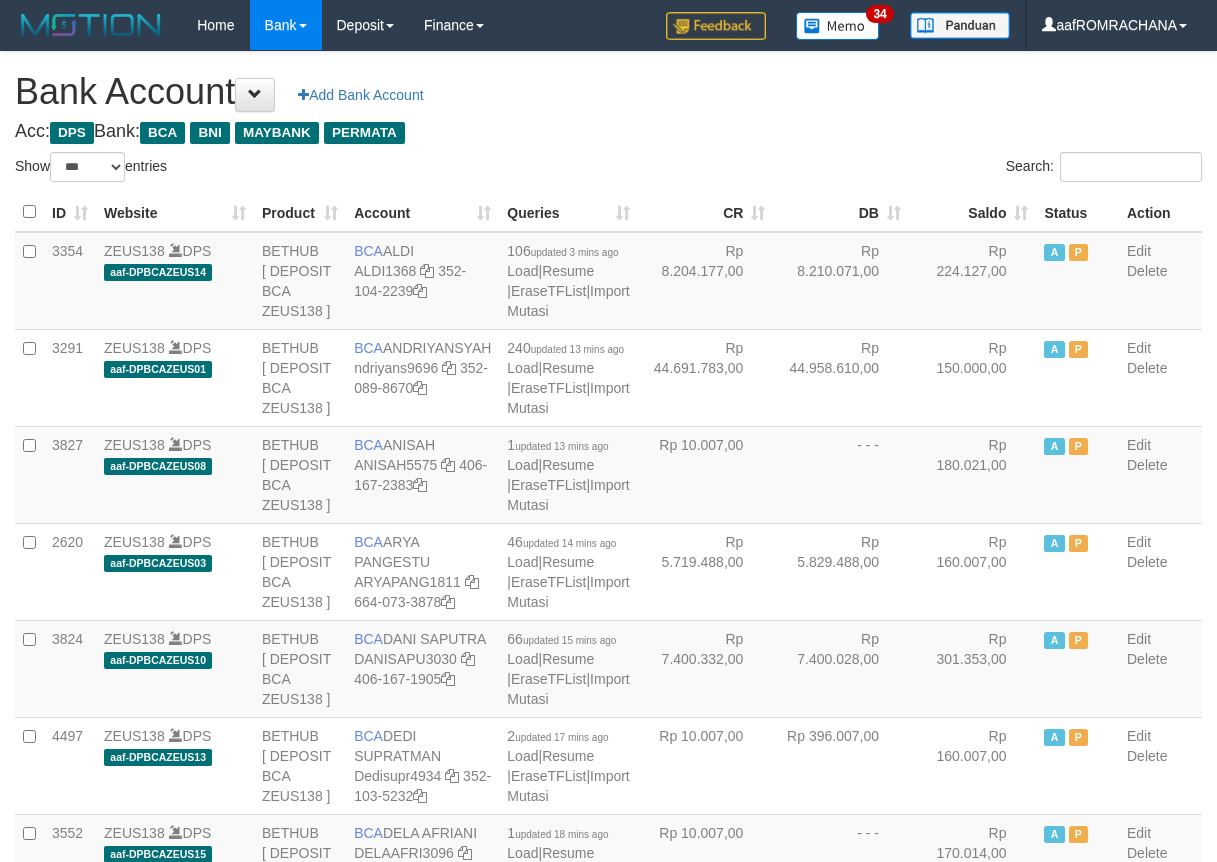 select on "***" 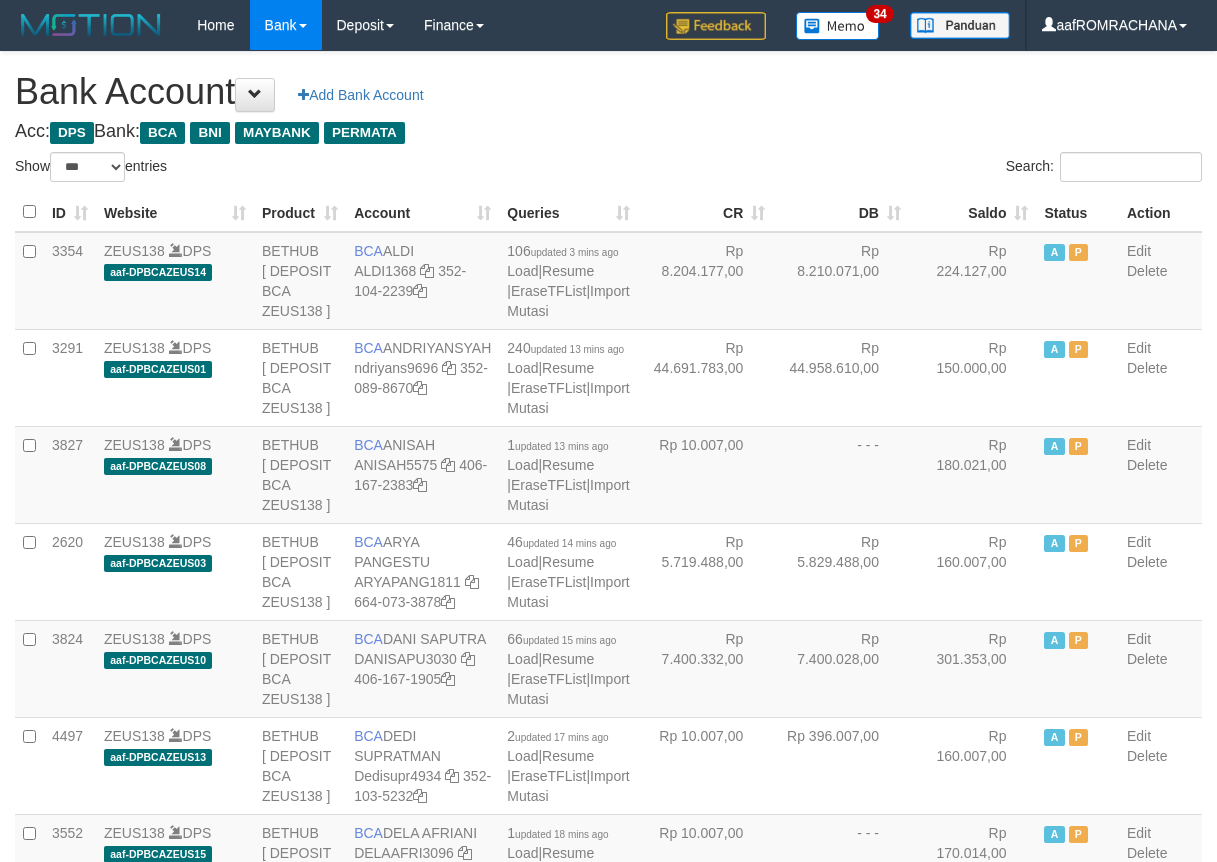 scroll, scrollTop: 0, scrollLeft: 0, axis: both 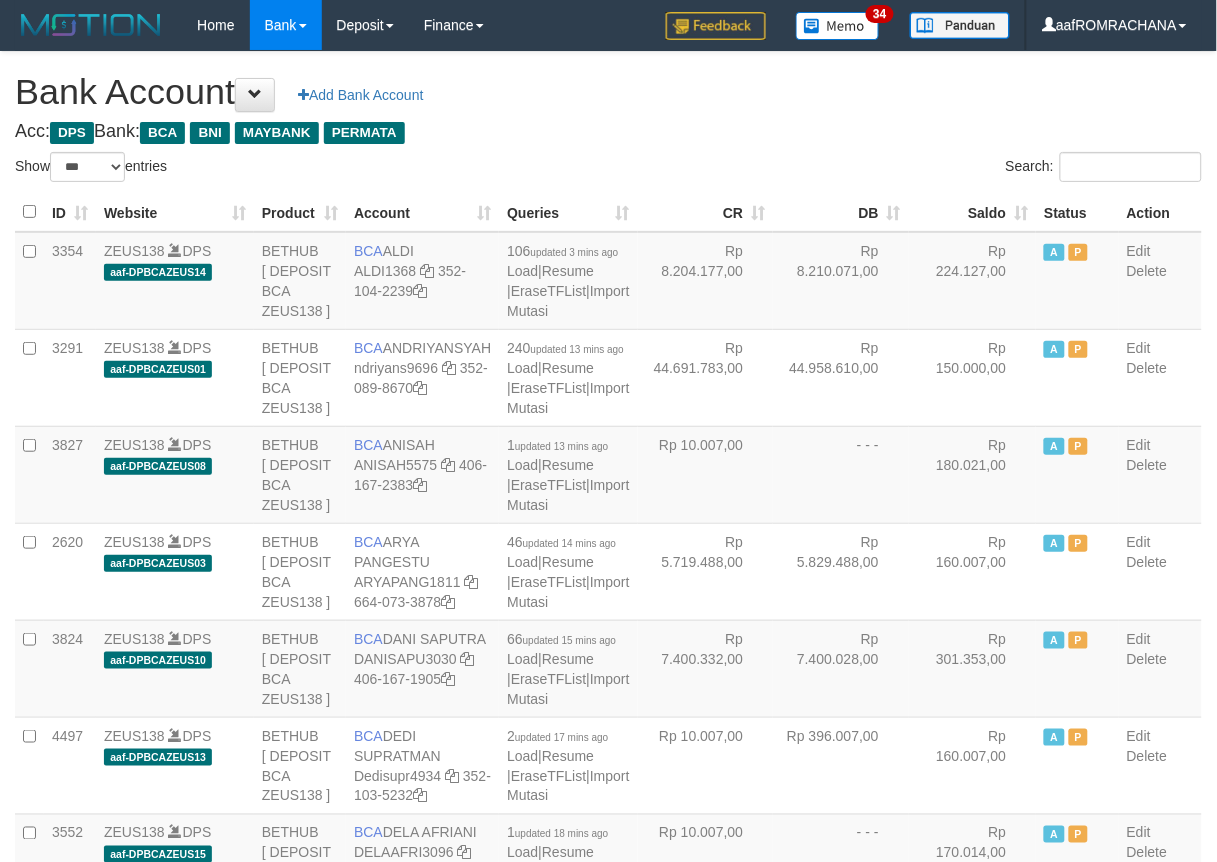 click on "Saldo" at bounding box center (973, 212) 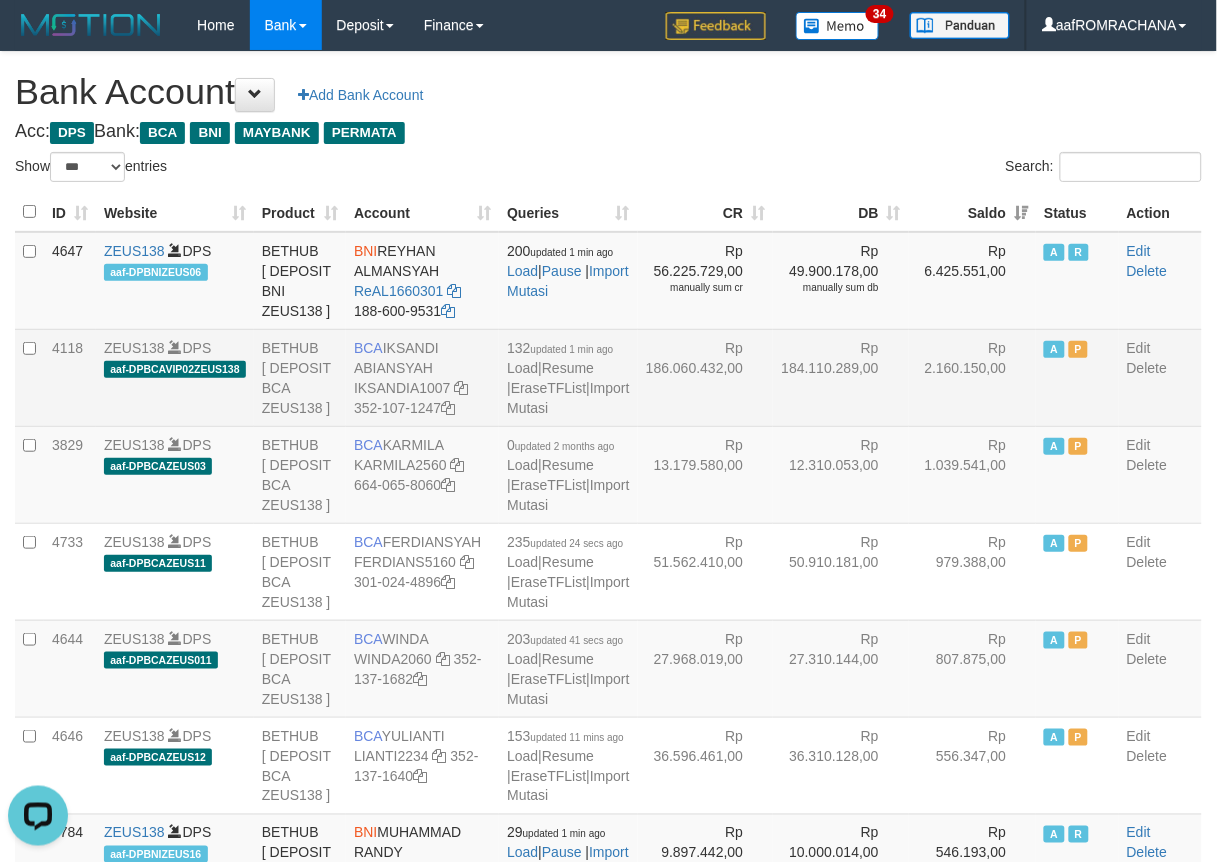 scroll, scrollTop: 0, scrollLeft: 0, axis: both 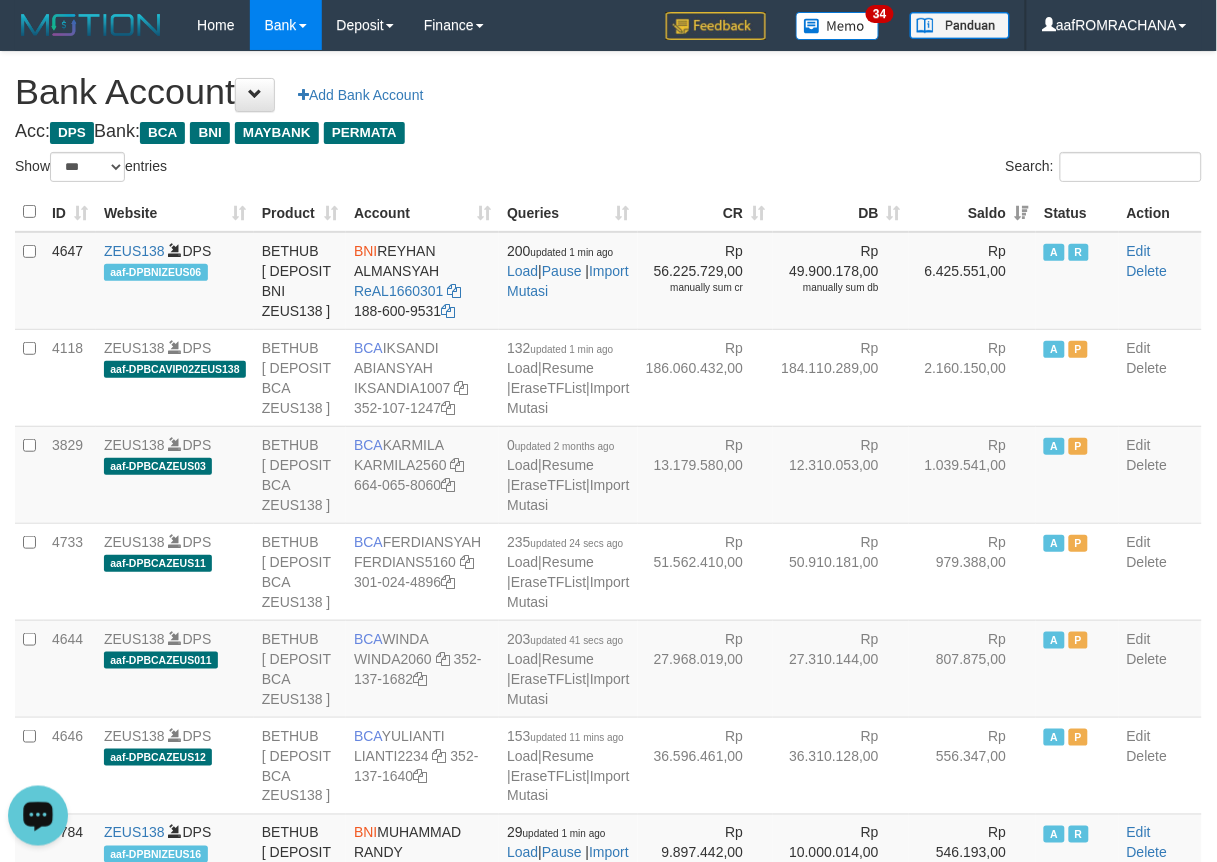 click on "Bank Account
Add Bank Account" at bounding box center (608, 92) 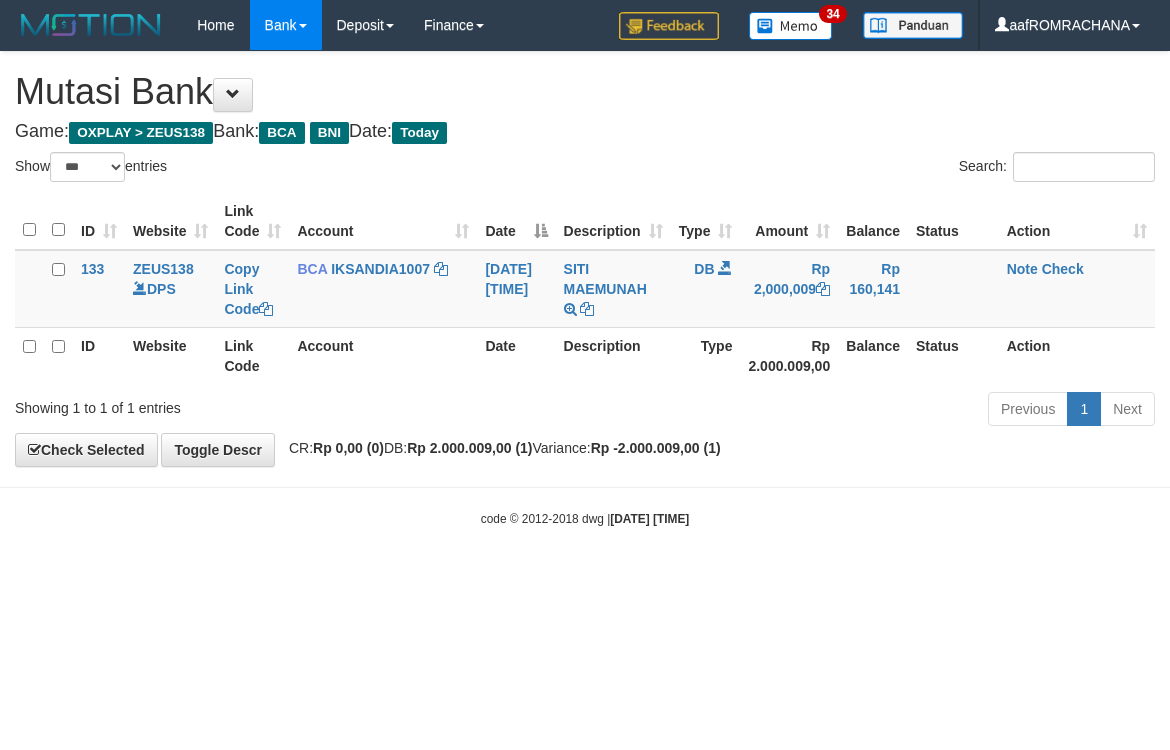 select on "***" 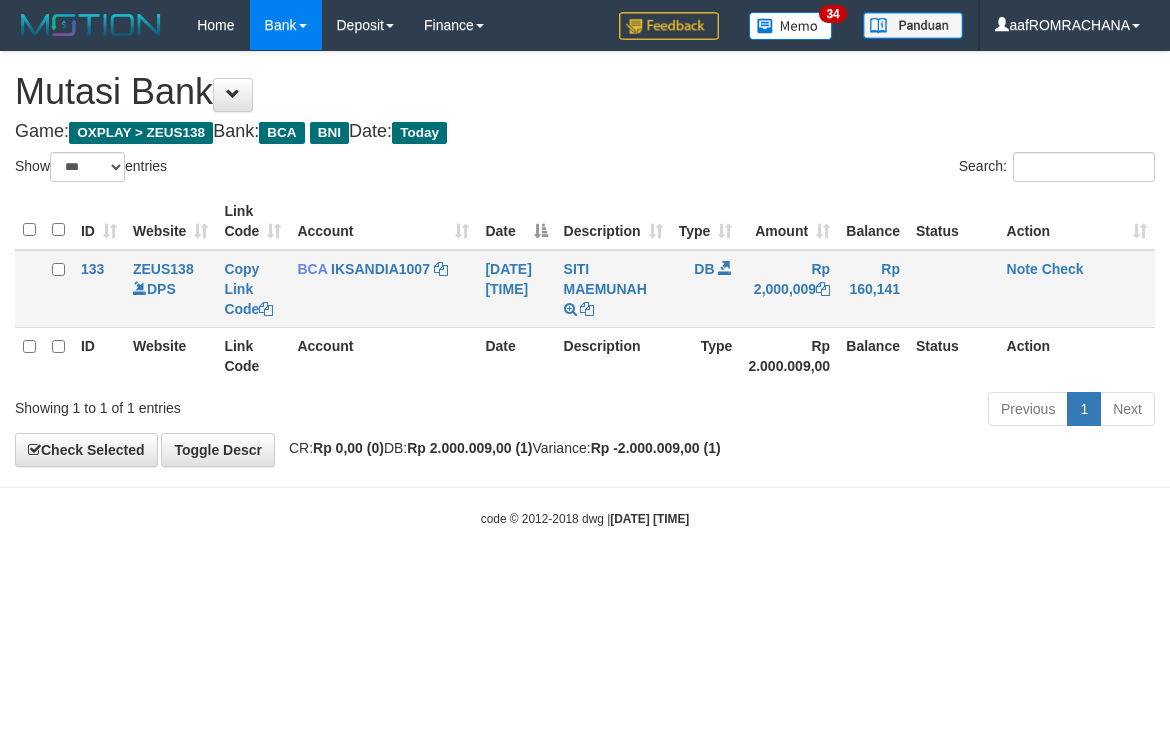 scroll, scrollTop: 0, scrollLeft: 0, axis: both 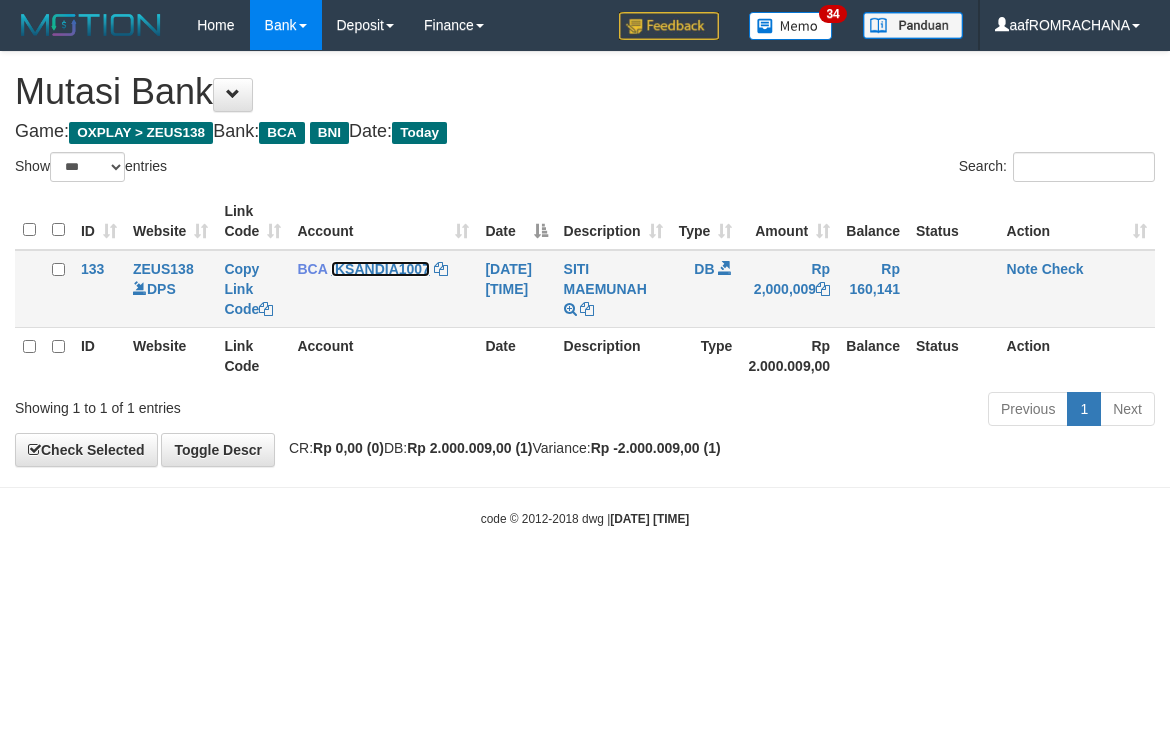 click on "IKSANDIA1007" at bounding box center (380, 269) 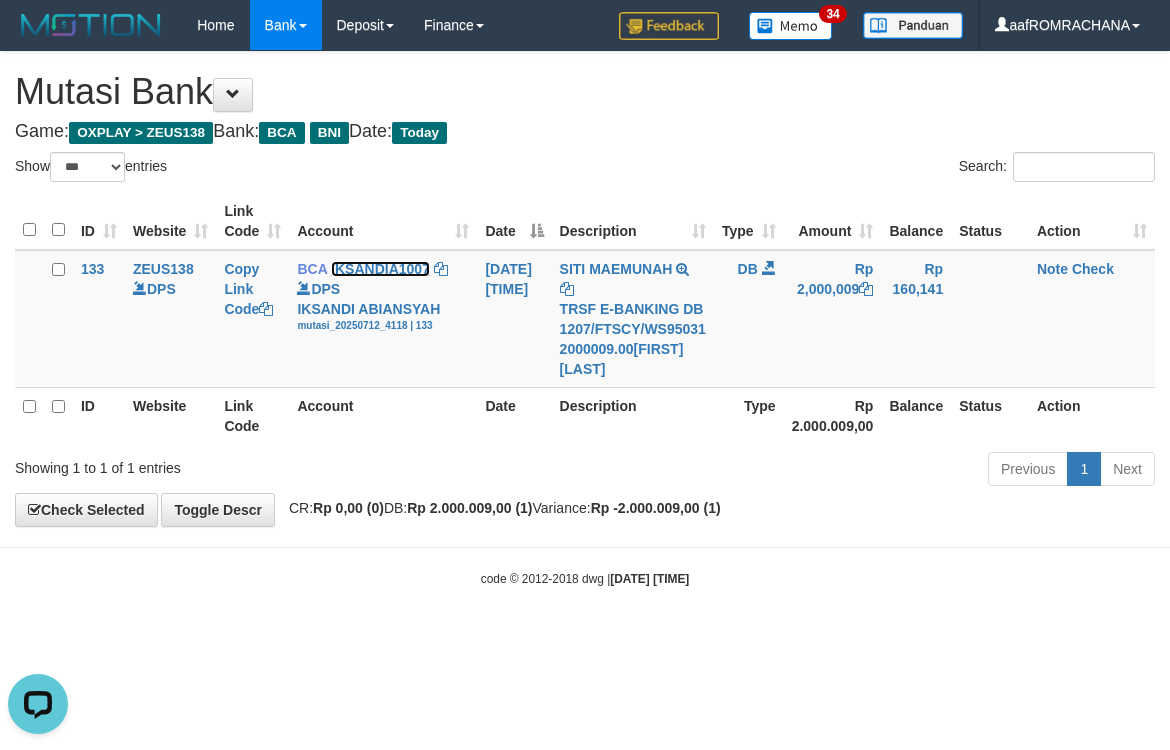 scroll, scrollTop: 0, scrollLeft: 0, axis: both 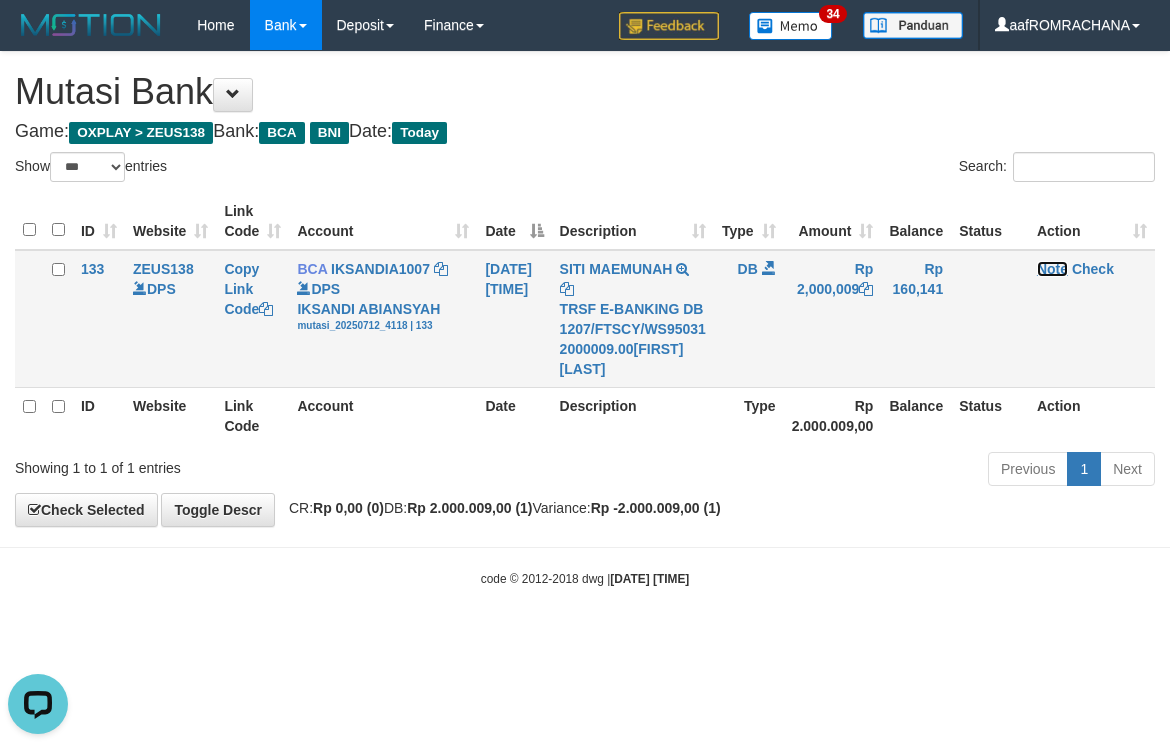 click on "Note" at bounding box center [1052, 269] 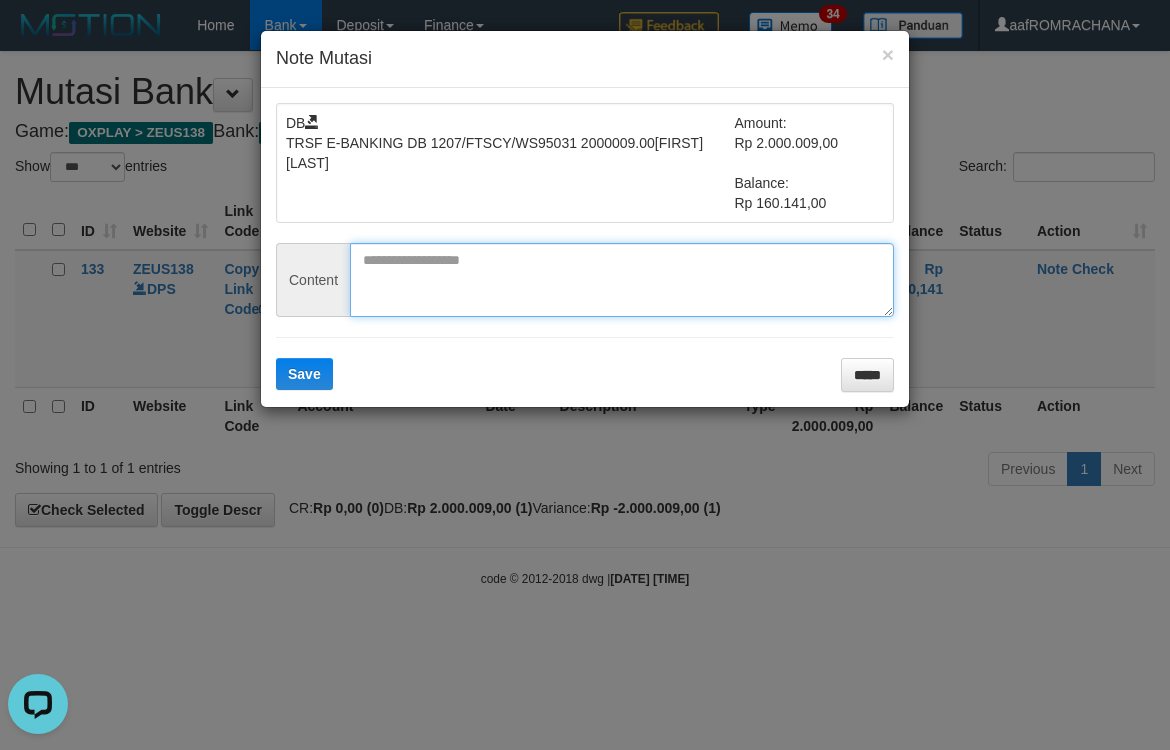 click at bounding box center (622, 280) 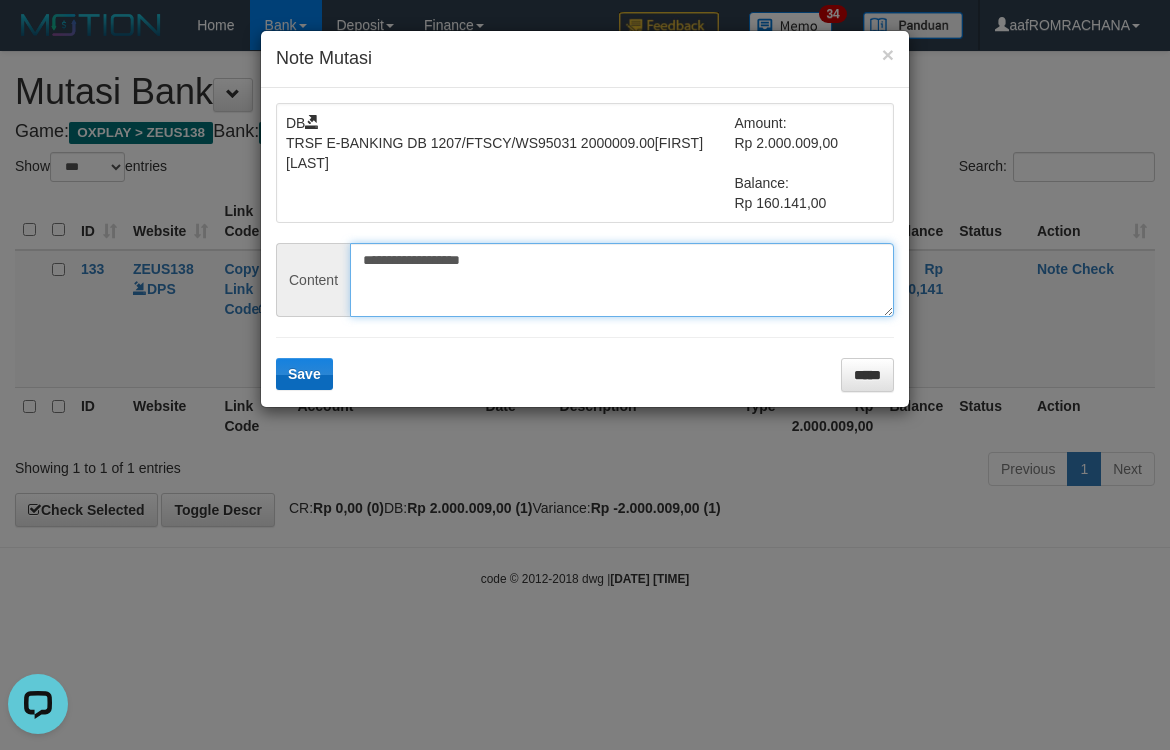 type on "**********" 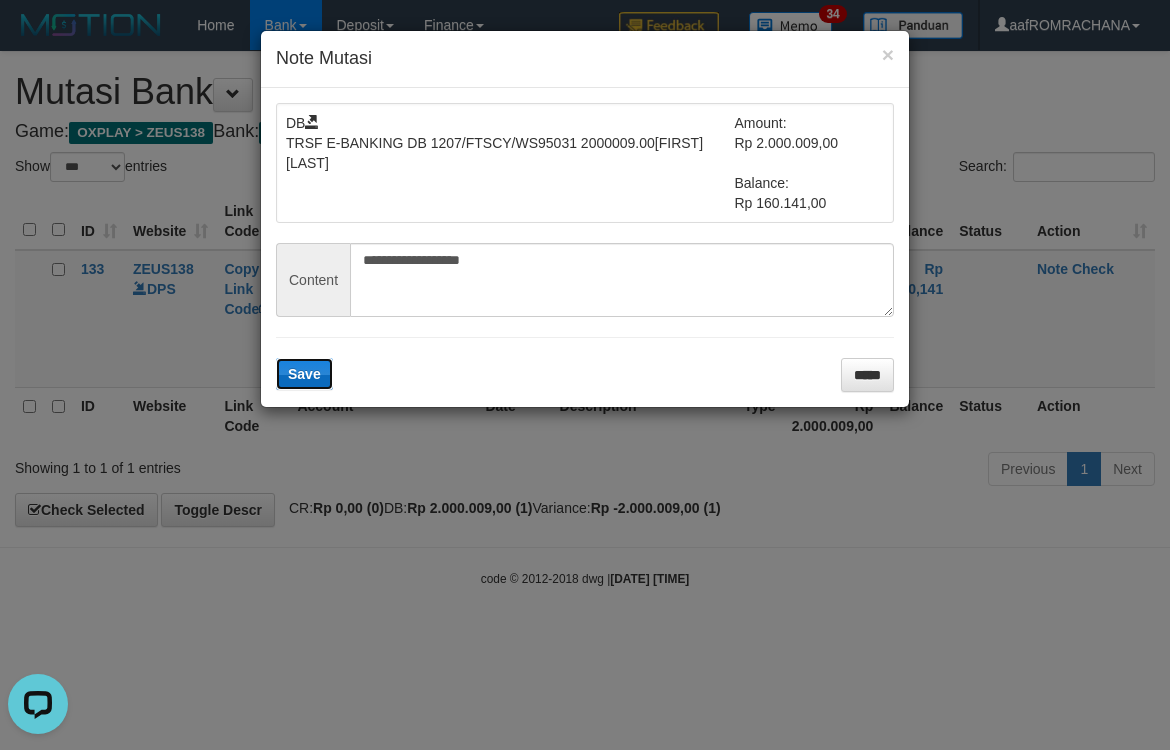 click on "Save" at bounding box center [304, 374] 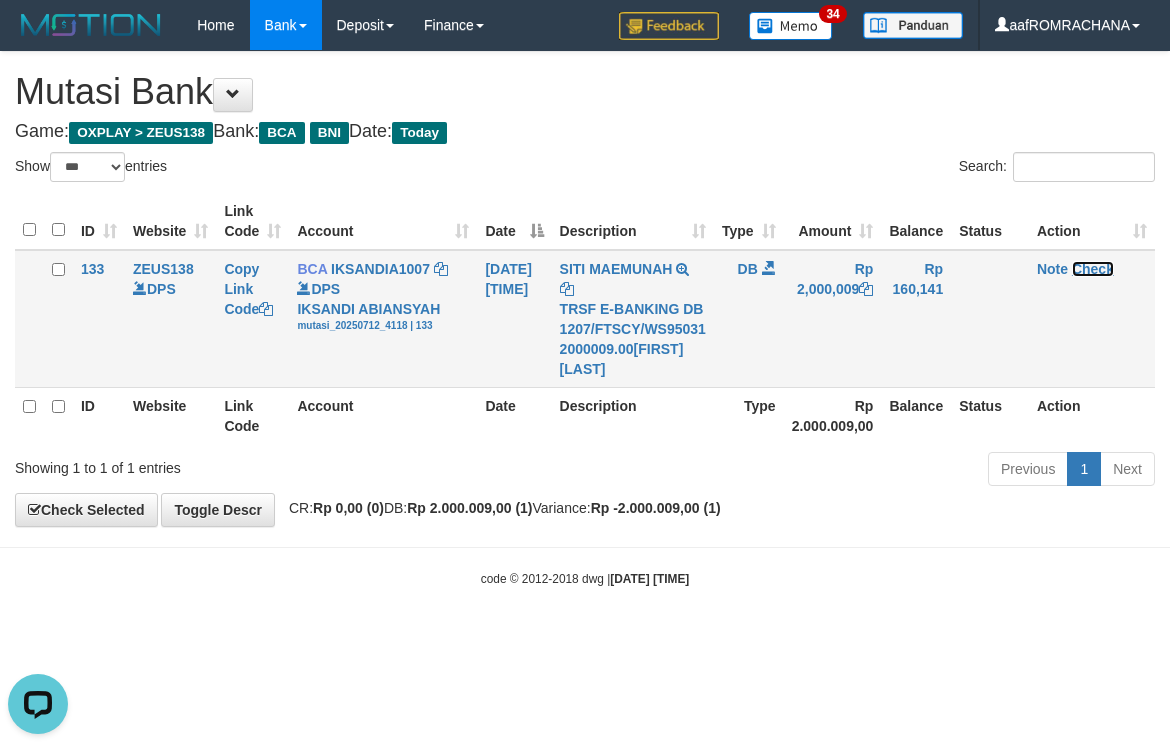 click on "Check" at bounding box center [1093, 269] 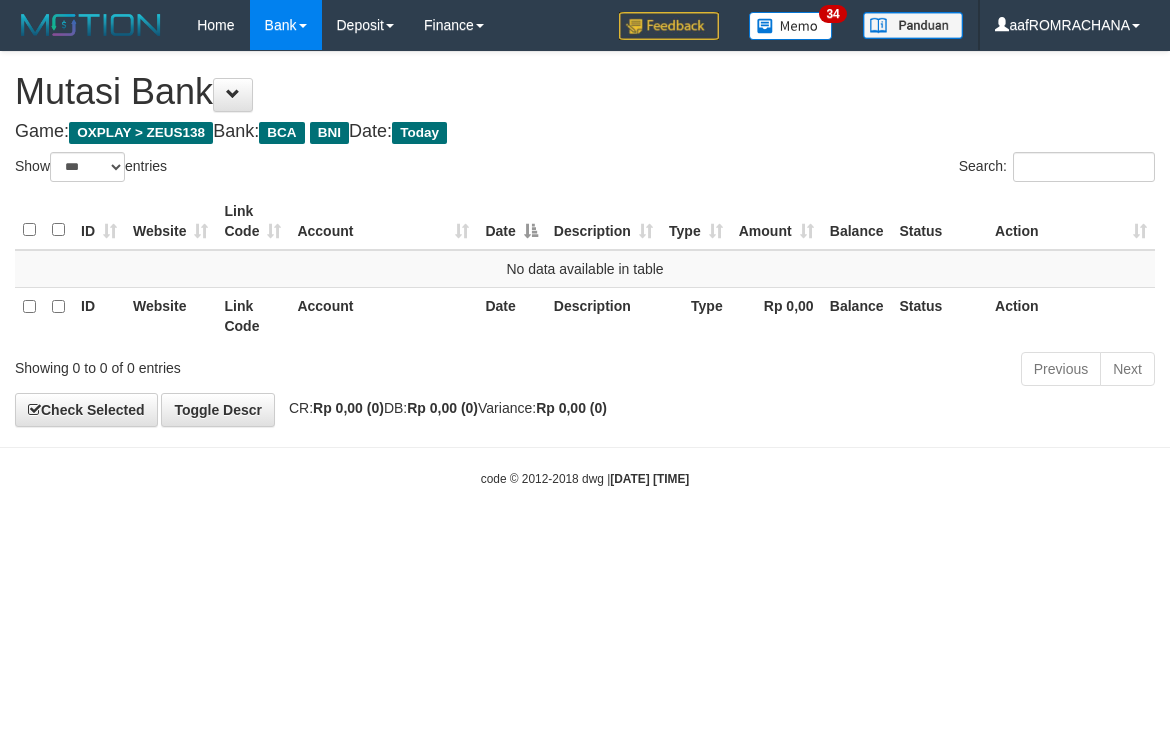 select on "***" 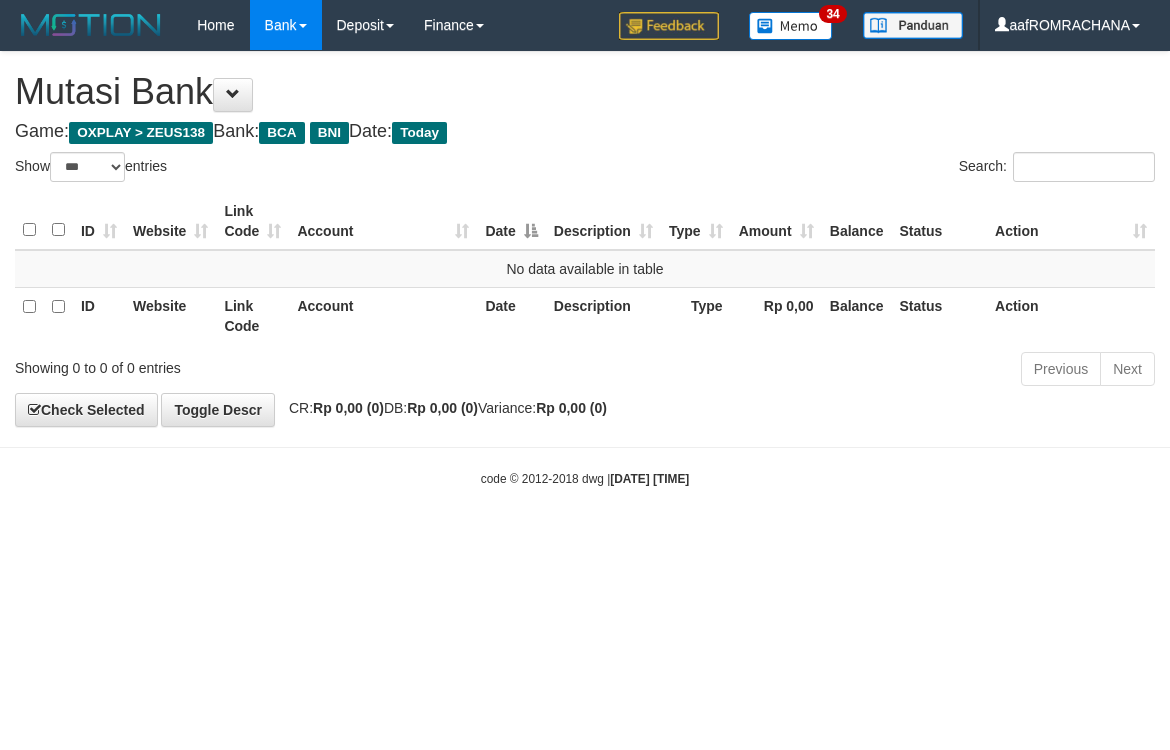 scroll, scrollTop: 0, scrollLeft: 0, axis: both 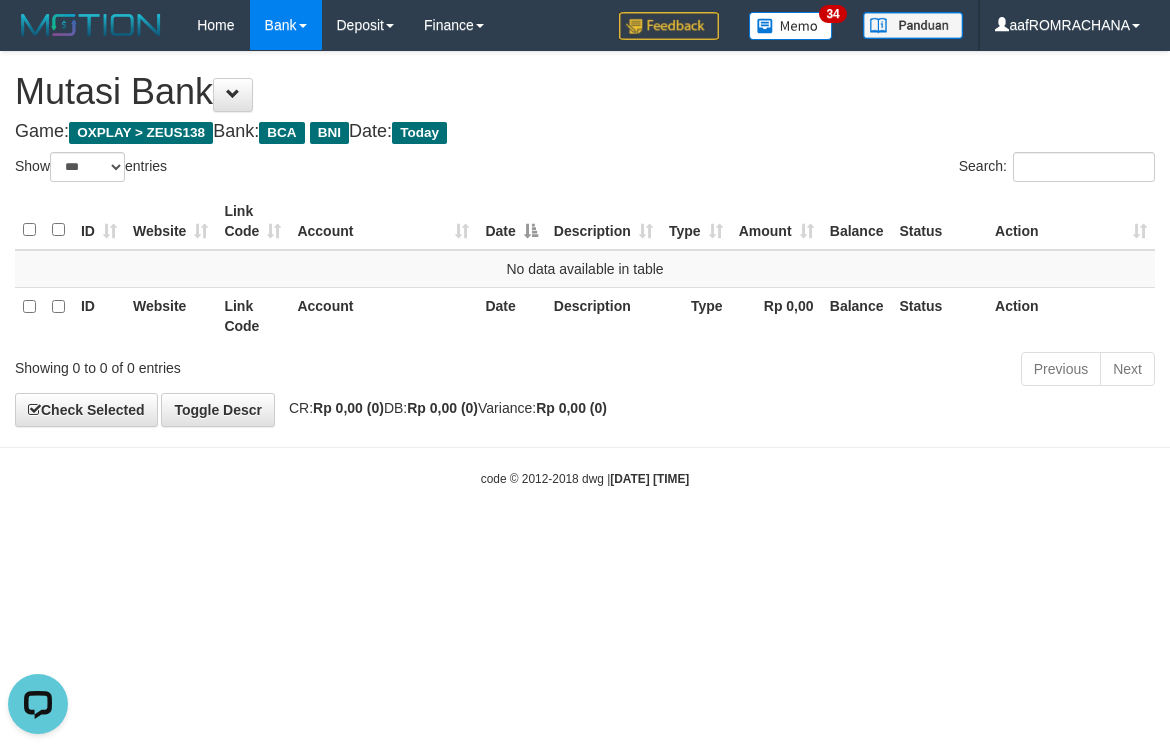 click on "Toggle navigation
Home
Bank
Account List
Load
By Website
Group
[OXPLAY]													ZEUS138
By Load Group (DPS)
Sync" at bounding box center (585, 269) 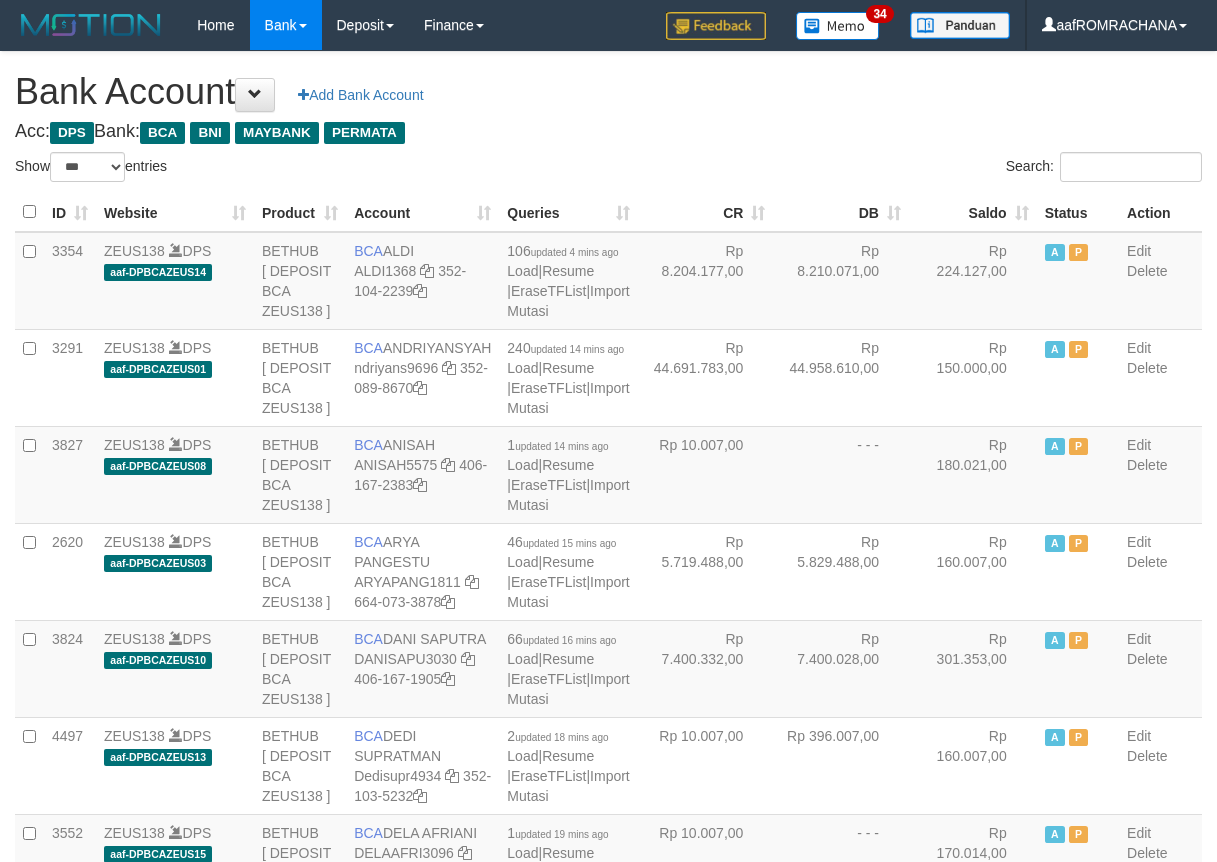 select on "***" 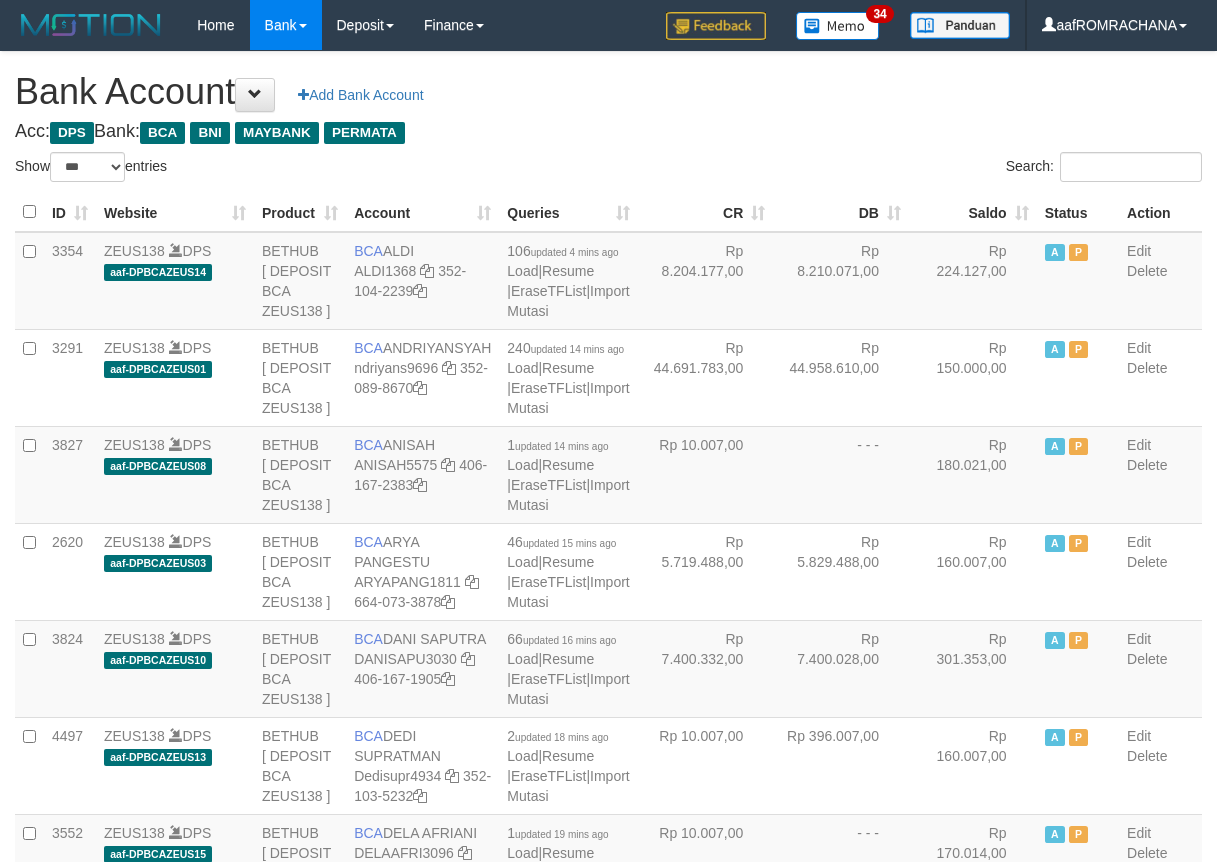 scroll, scrollTop: 0, scrollLeft: 0, axis: both 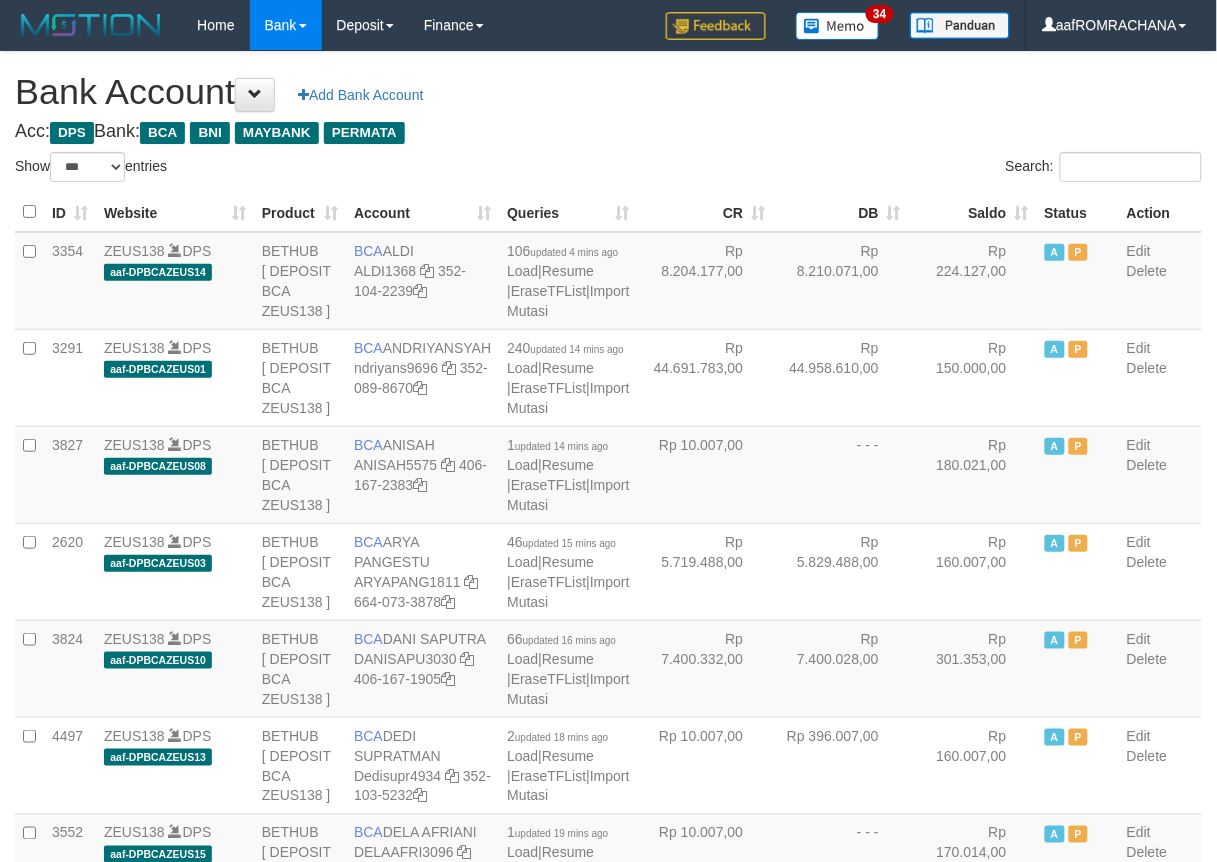 click on "Saldo" at bounding box center (973, 212) 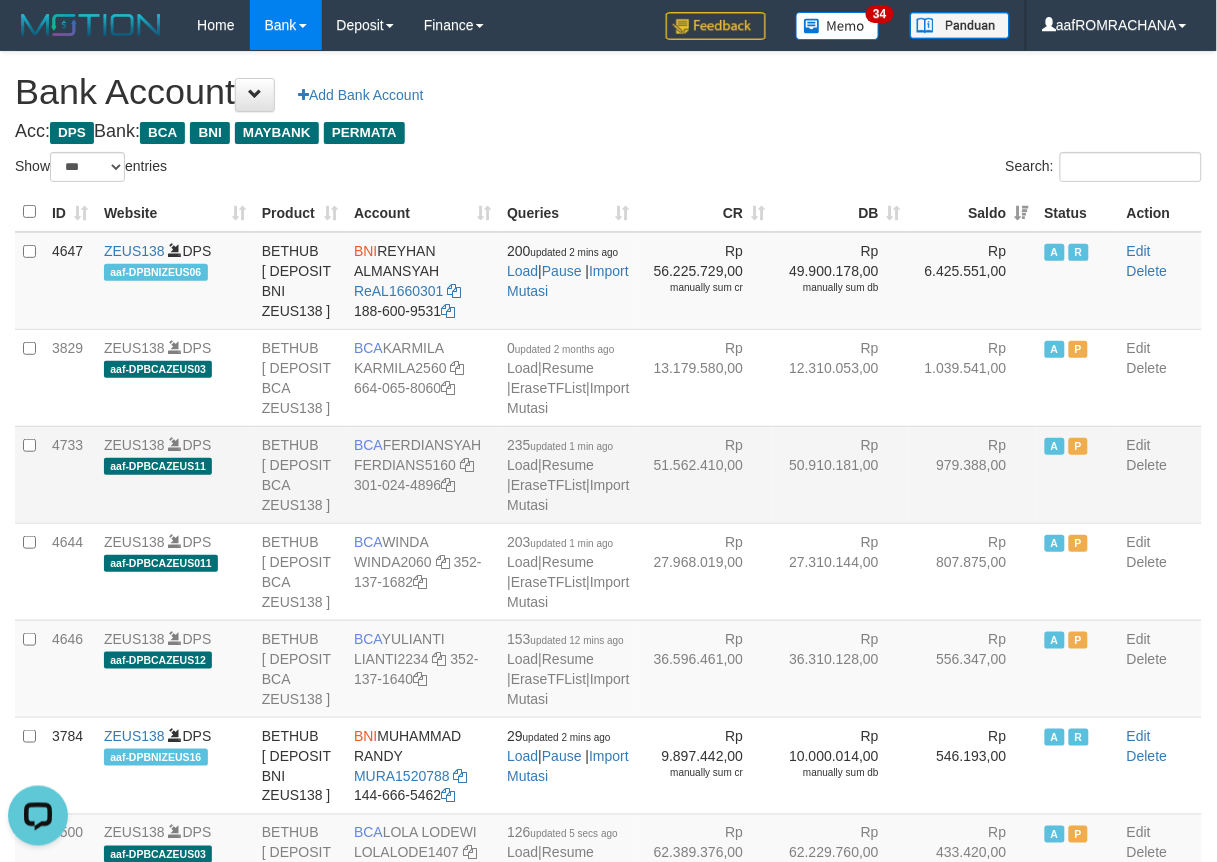 scroll, scrollTop: 0, scrollLeft: 0, axis: both 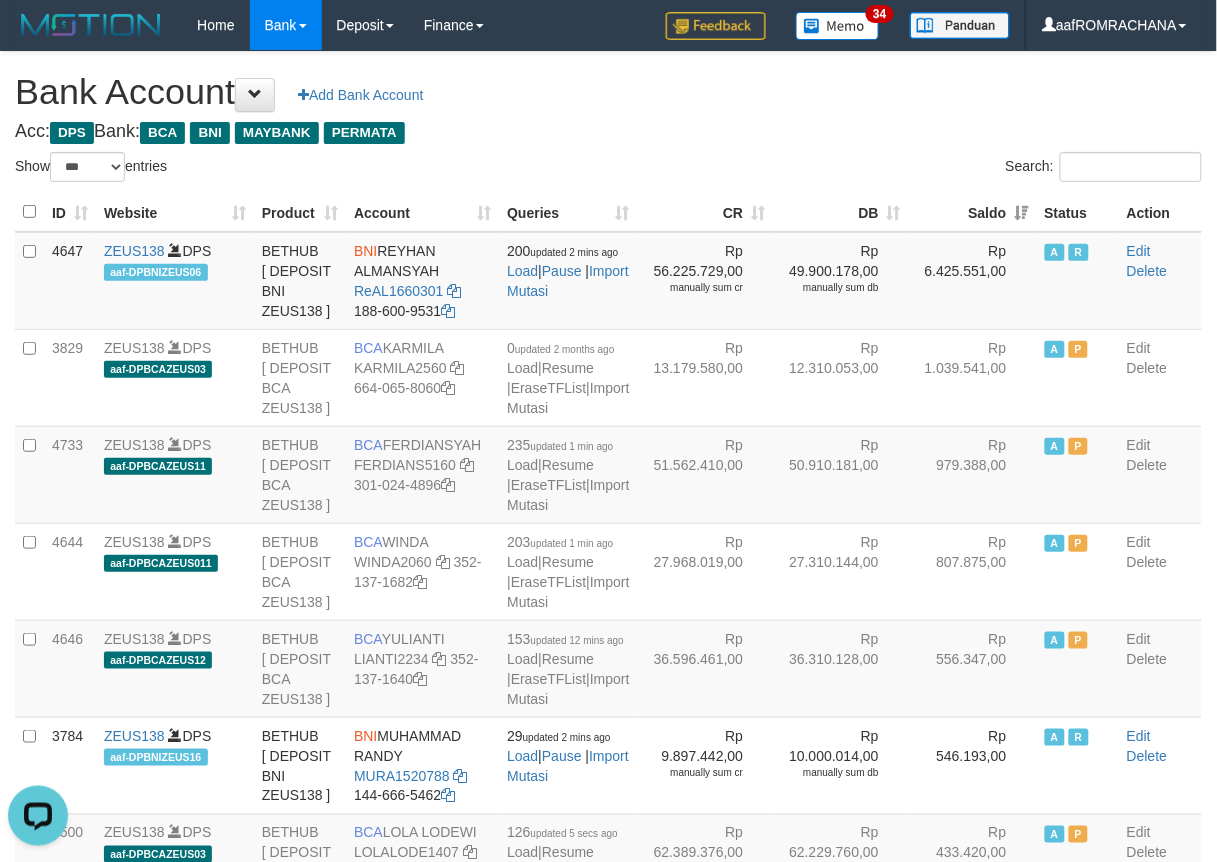 click on "Acc: 										 DPS
Bank:   BCA   BNI   MAYBANK   PERMATA" at bounding box center [608, 132] 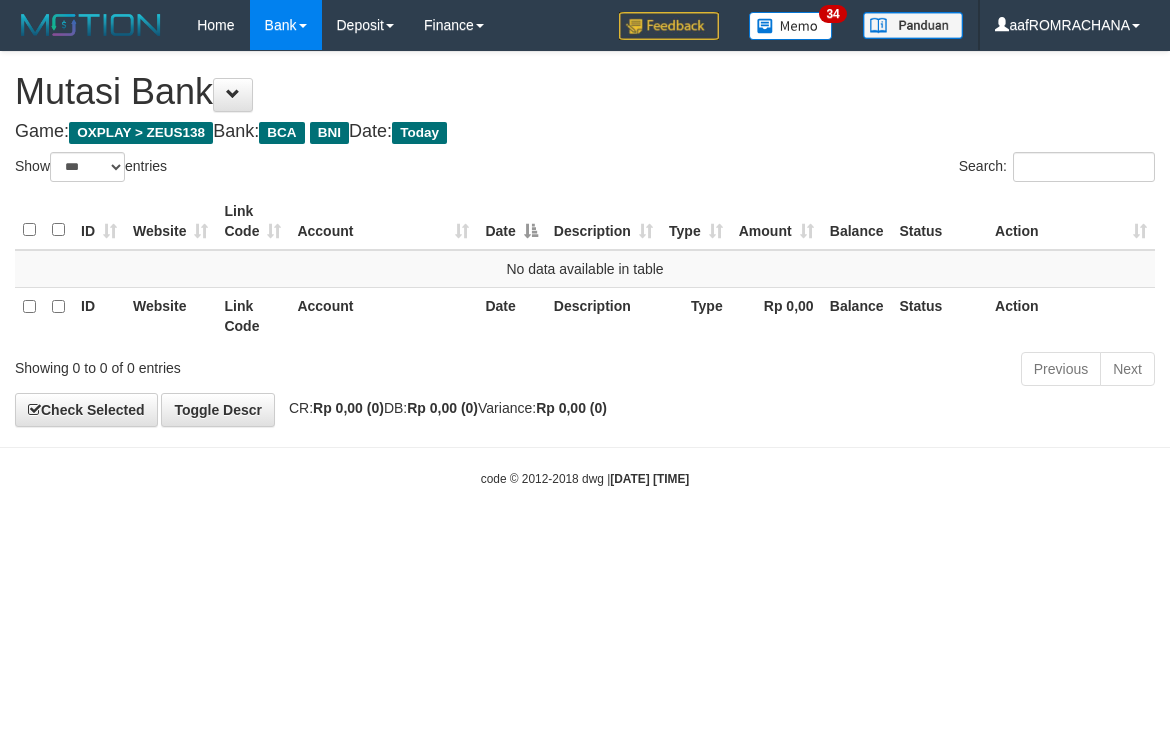 select on "***" 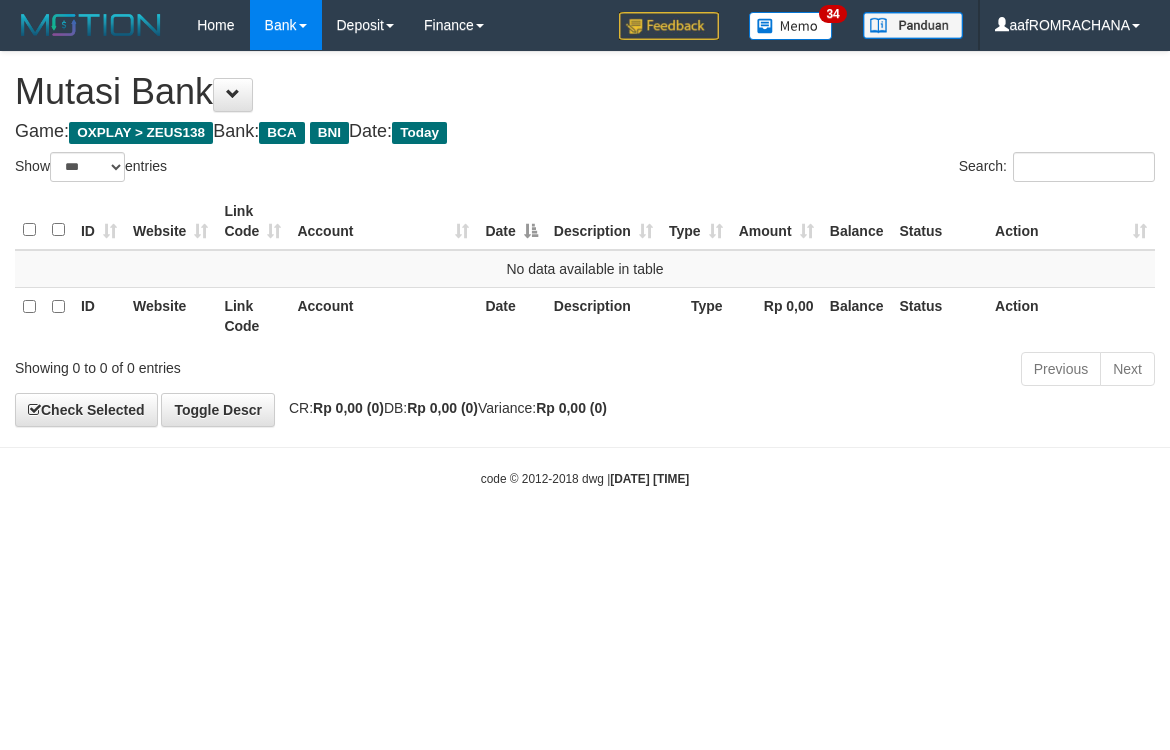 scroll, scrollTop: 0, scrollLeft: 0, axis: both 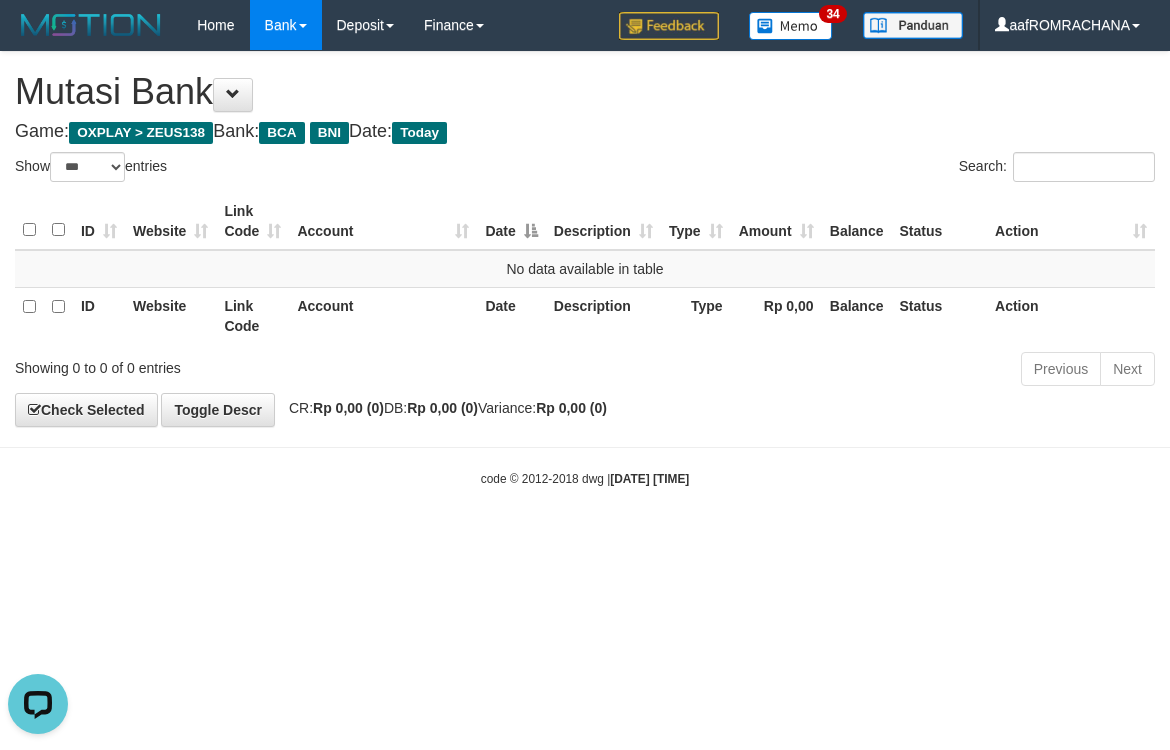 click on "Toggle navigation
Home
Bank
Account List
Load
By Website
Group
[OXPLAY]													ZEUS138
By Load Group (DPS)
Sync" at bounding box center [585, 269] 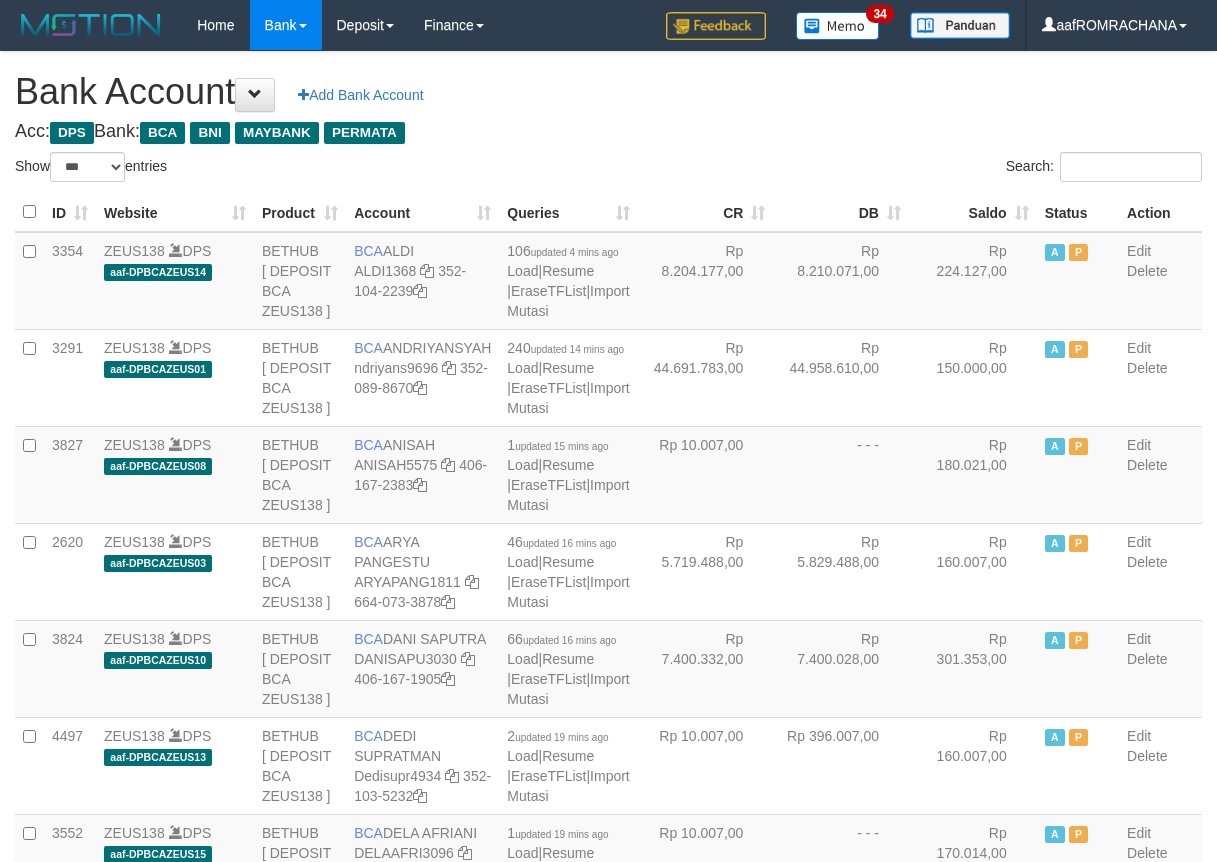 select on "***" 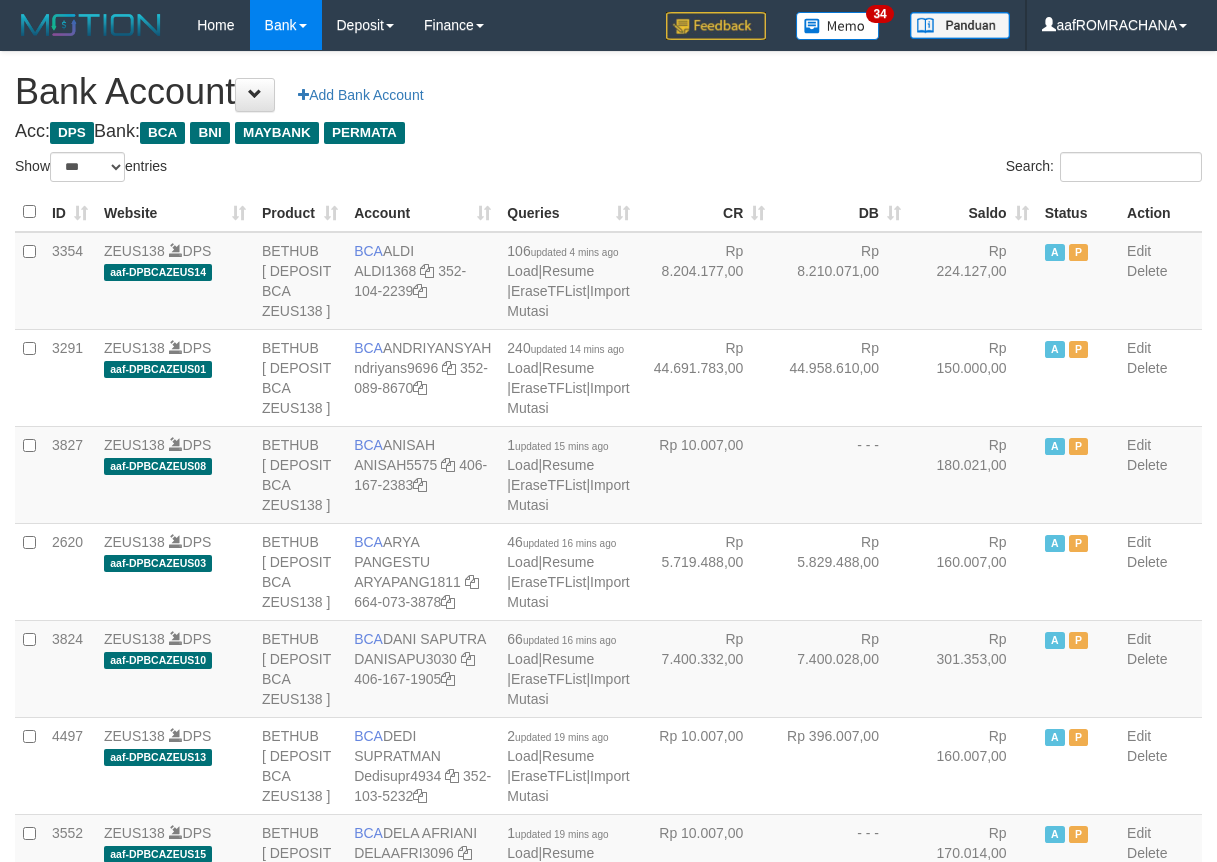 scroll, scrollTop: 0, scrollLeft: 0, axis: both 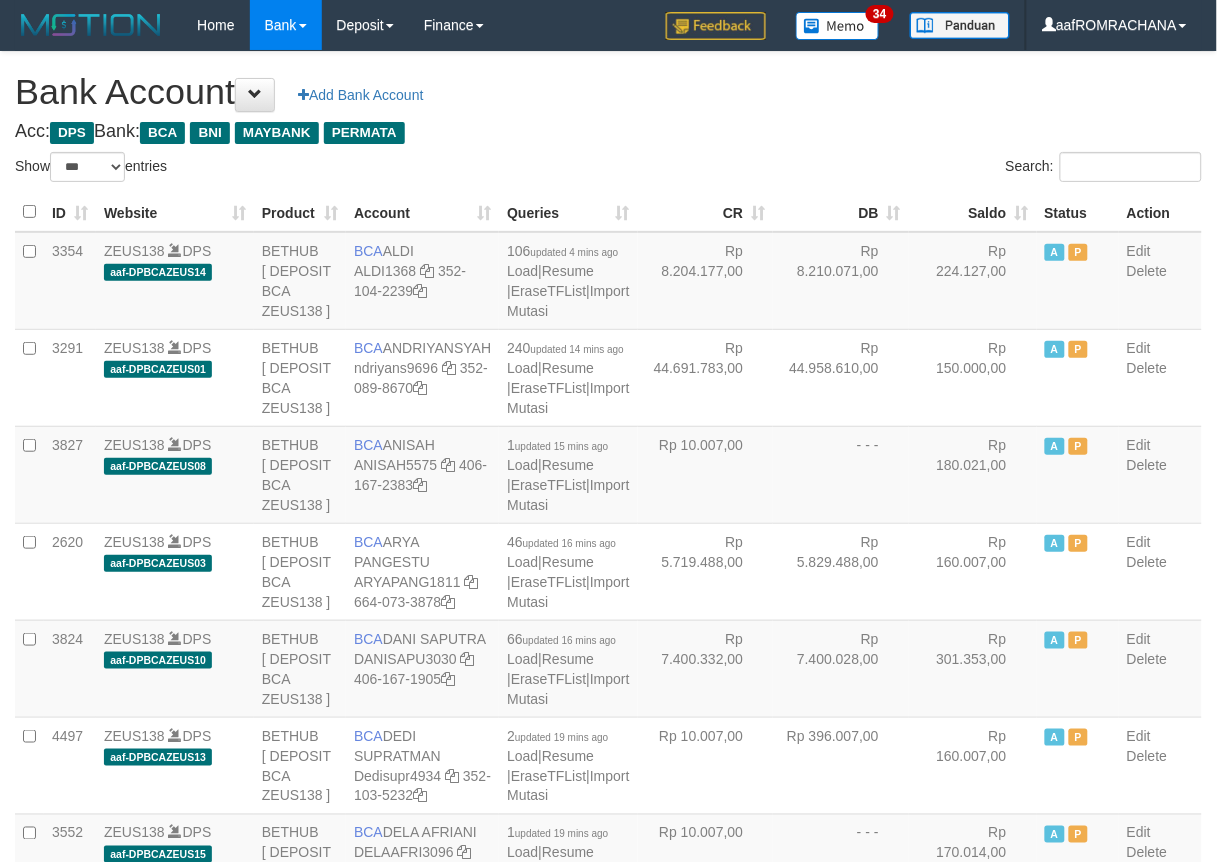 click on "Saldo" at bounding box center [973, 212] 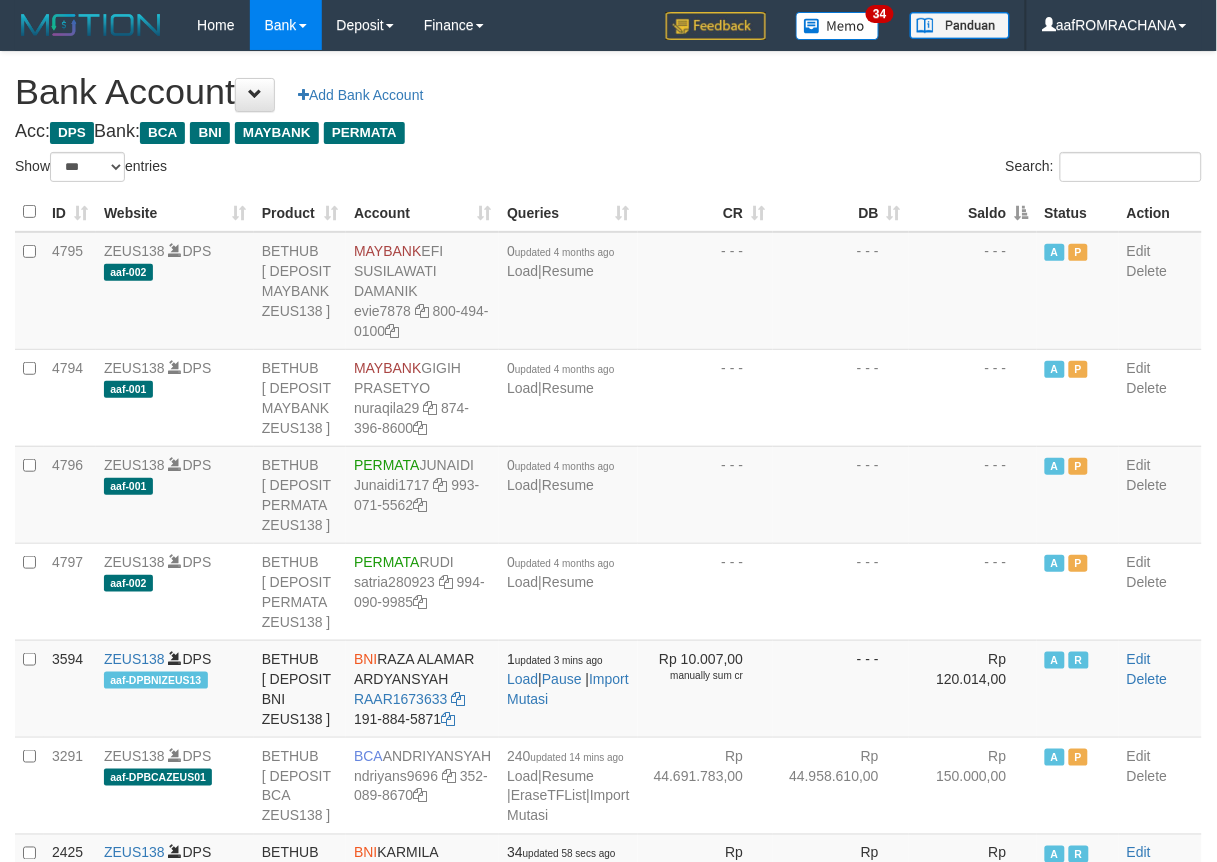 click on "Saldo" at bounding box center (973, 212) 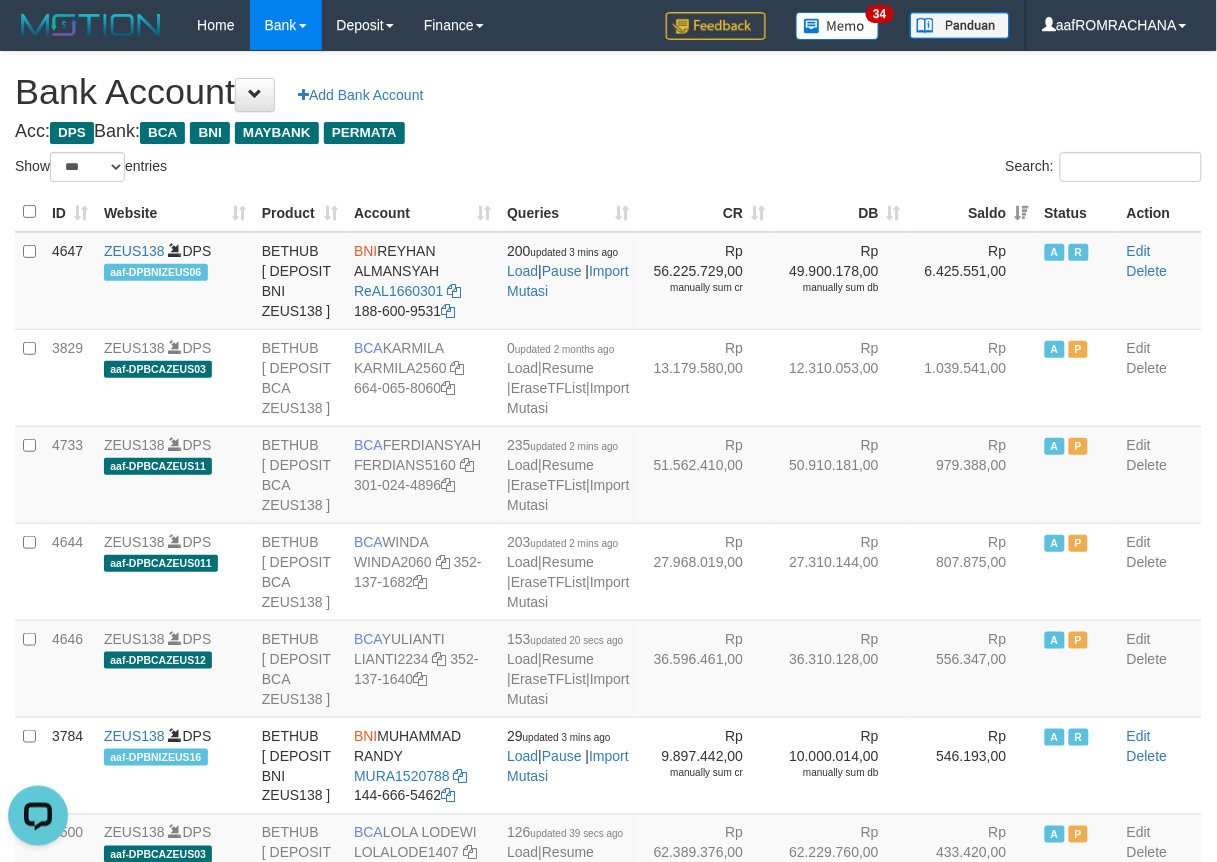 scroll, scrollTop: 0, scrollLeft: 0, axis: both 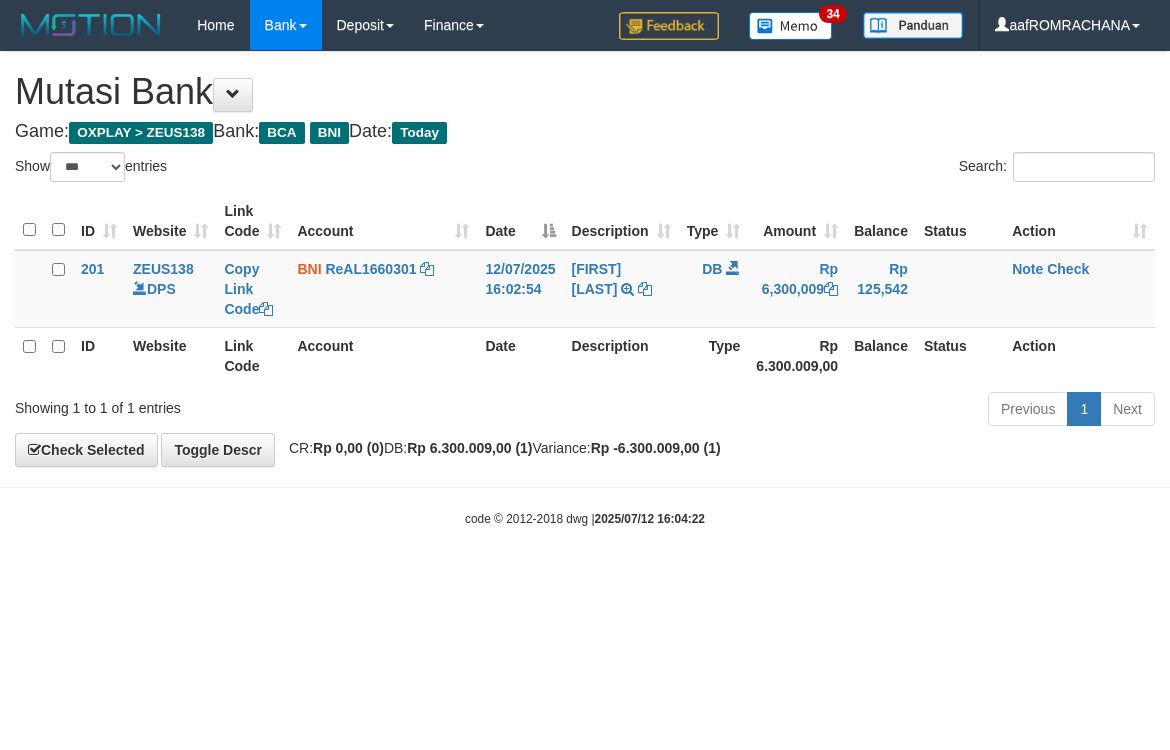 select on "***" 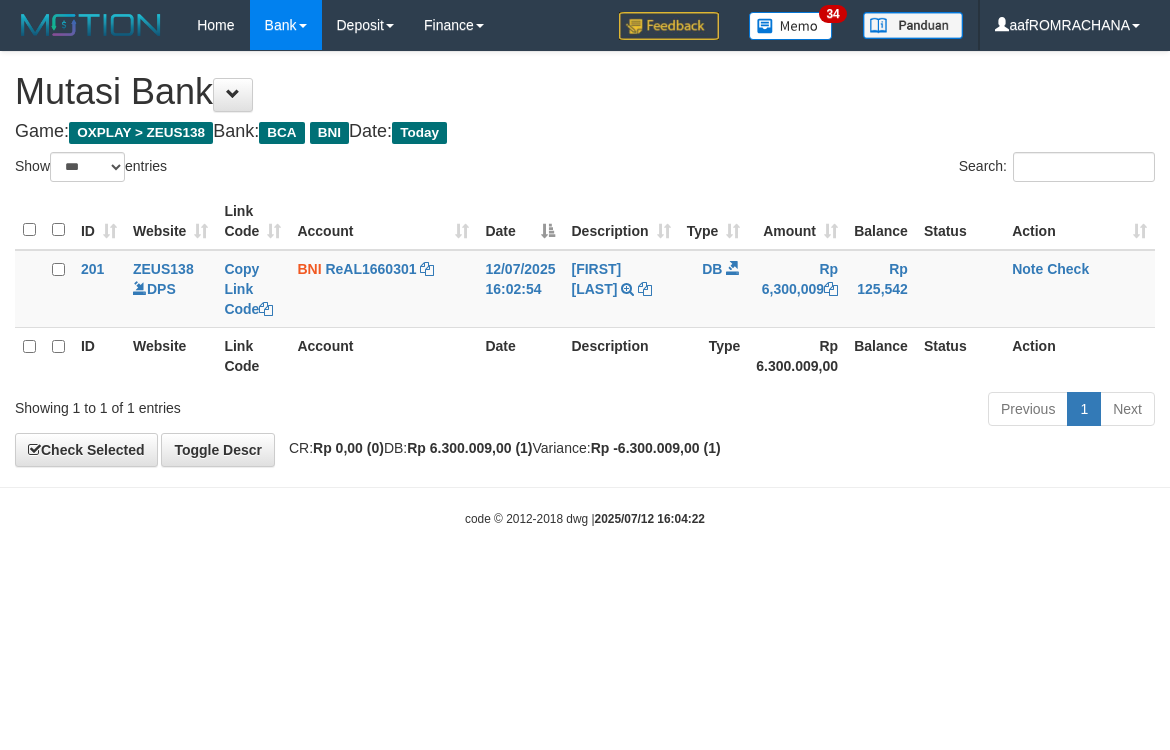 scroll, scrollTop: 0, scrollLeft: 0, axis: both 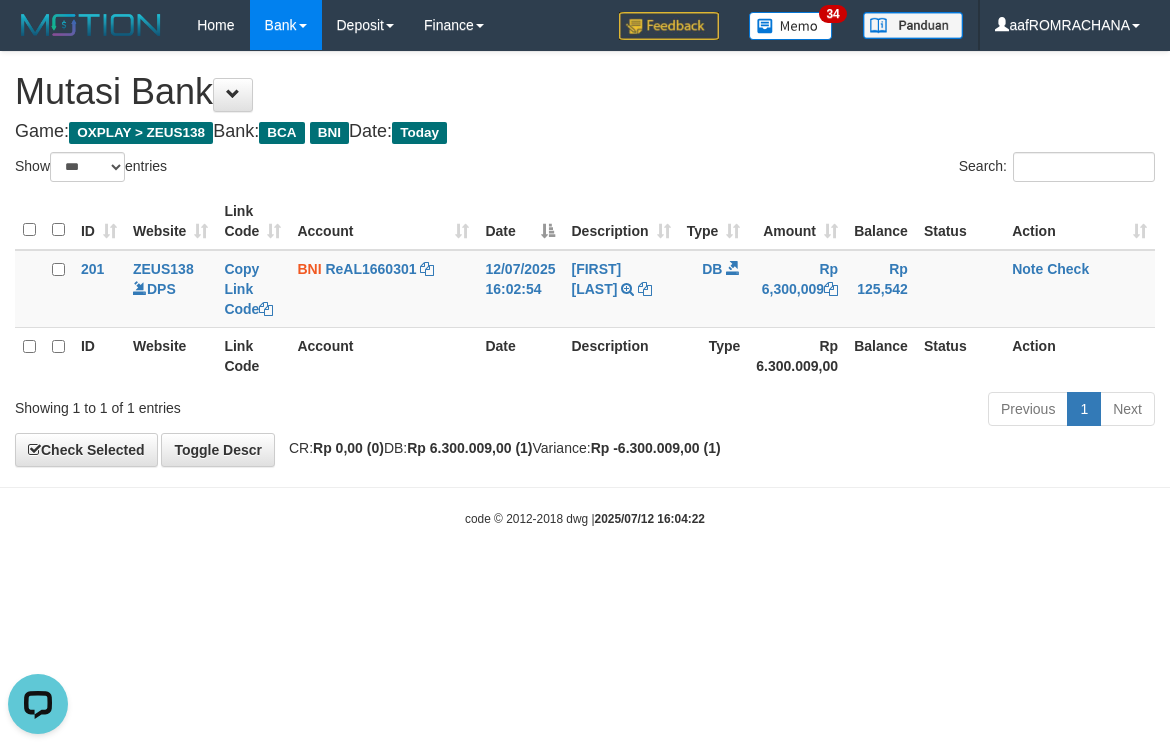 click on "Toggle navigation
Home
Bank
Account List
Load
By Website
Group
[OXPLAY]													ZEUS138
By Load Group (DPS)
Sync" at bounding box center [585, 289] 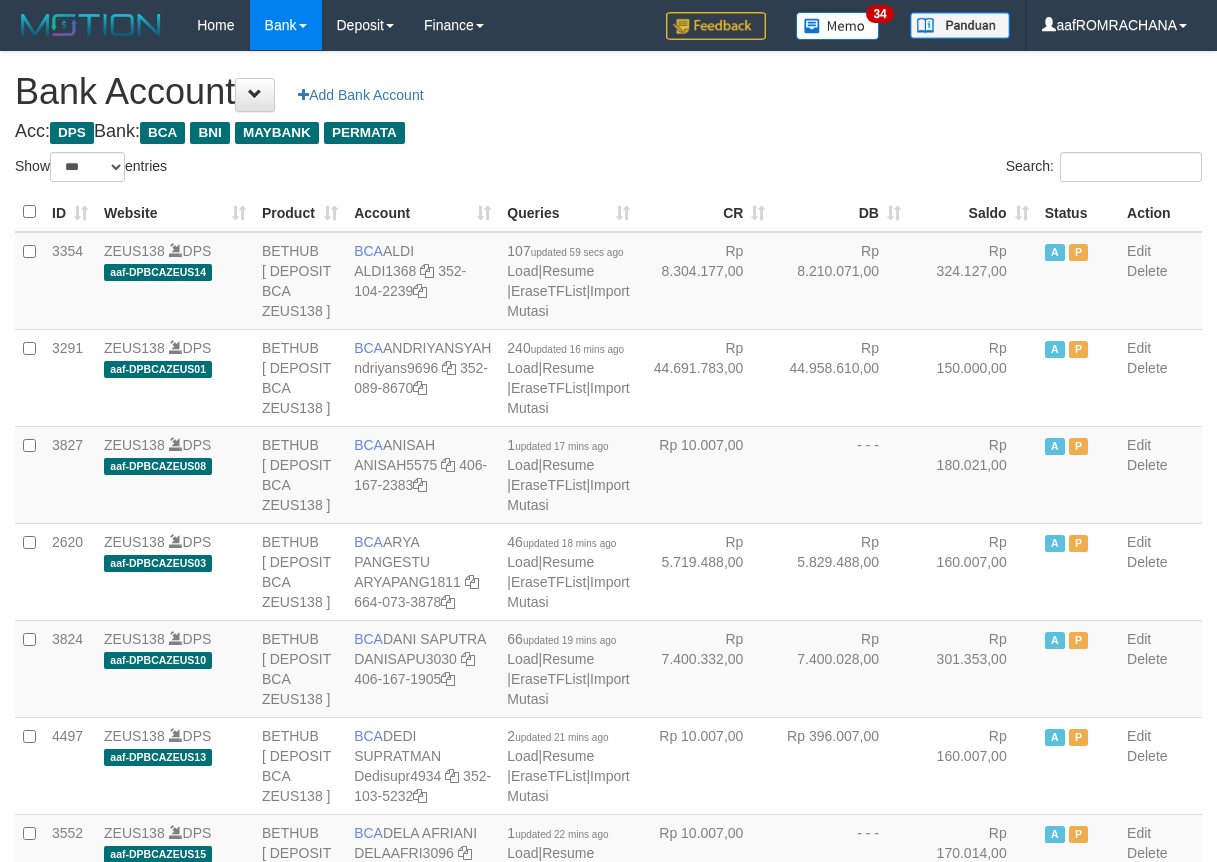 select on "***" 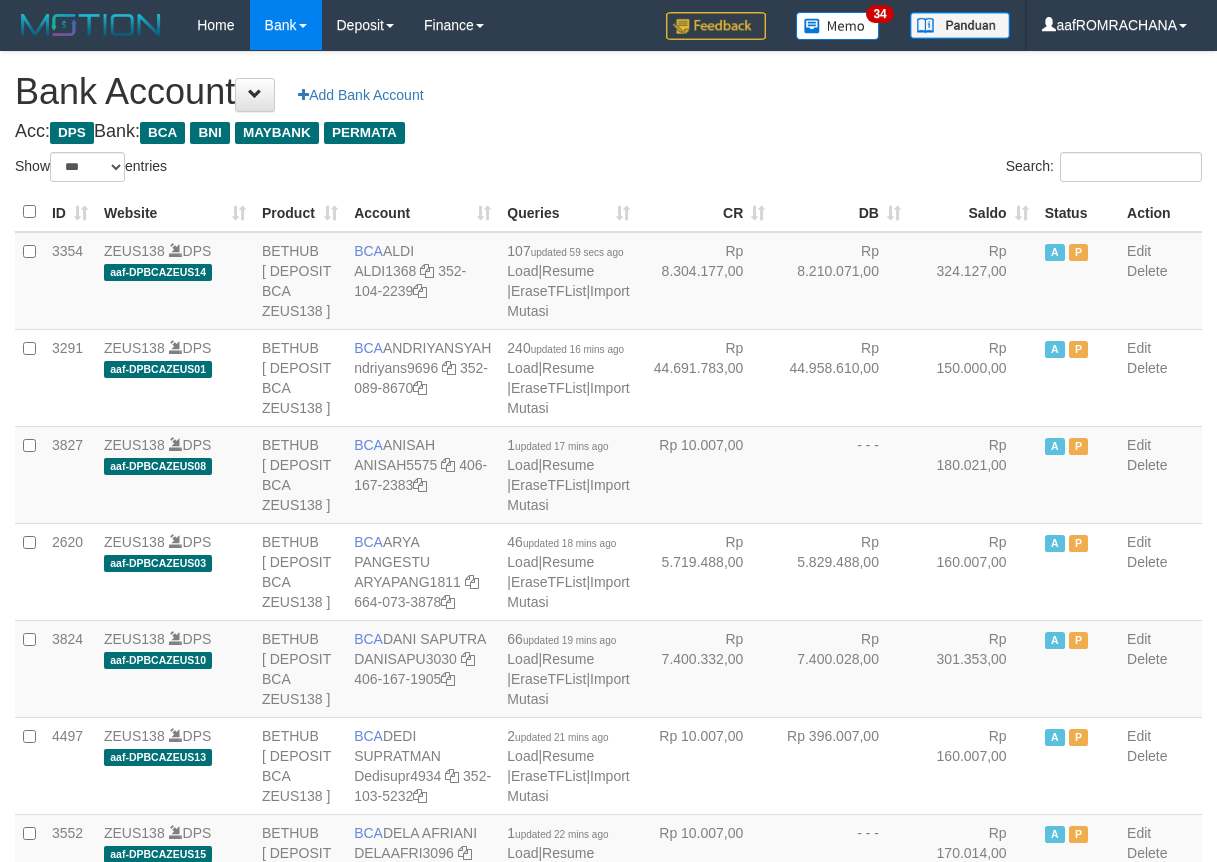 scroll, scrollTop: 0, scrollLeft: 0, axis: both 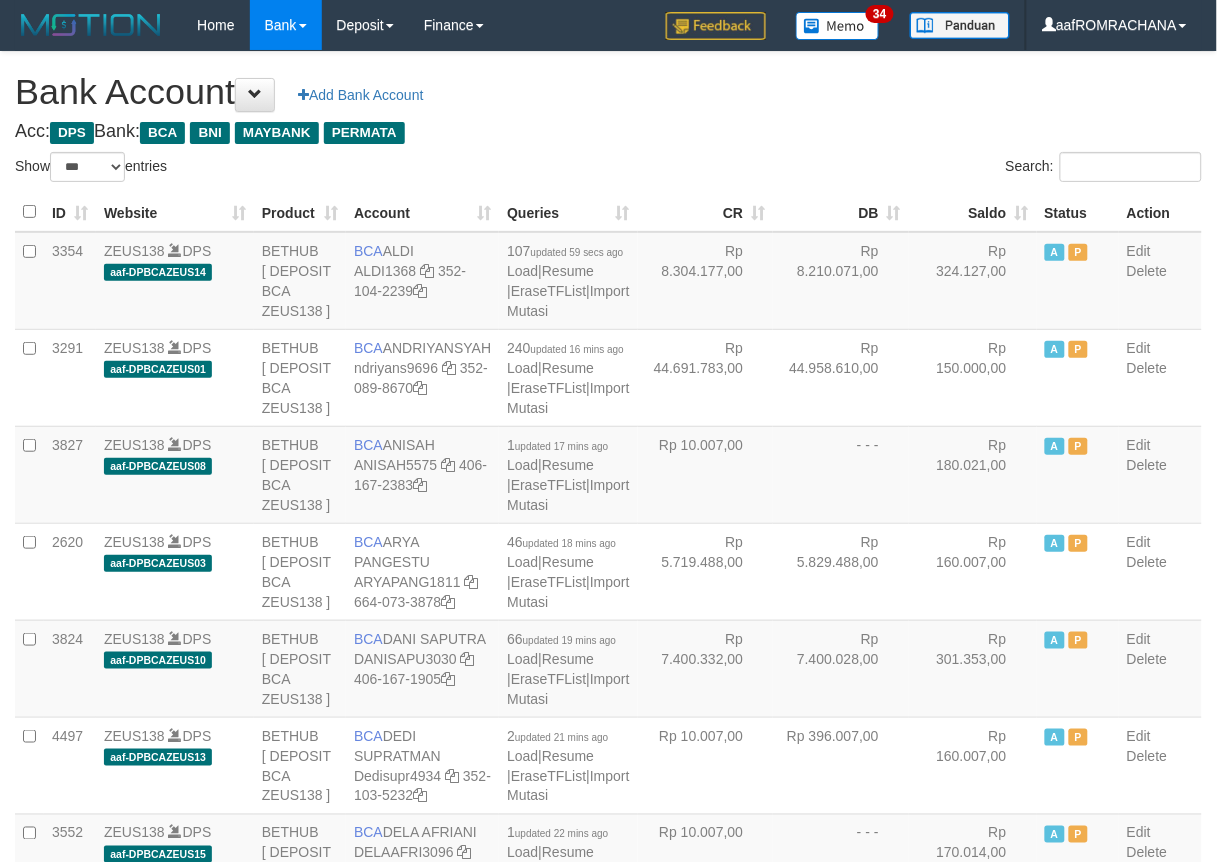 click on "Saldo" at bounding box center (973, 212) 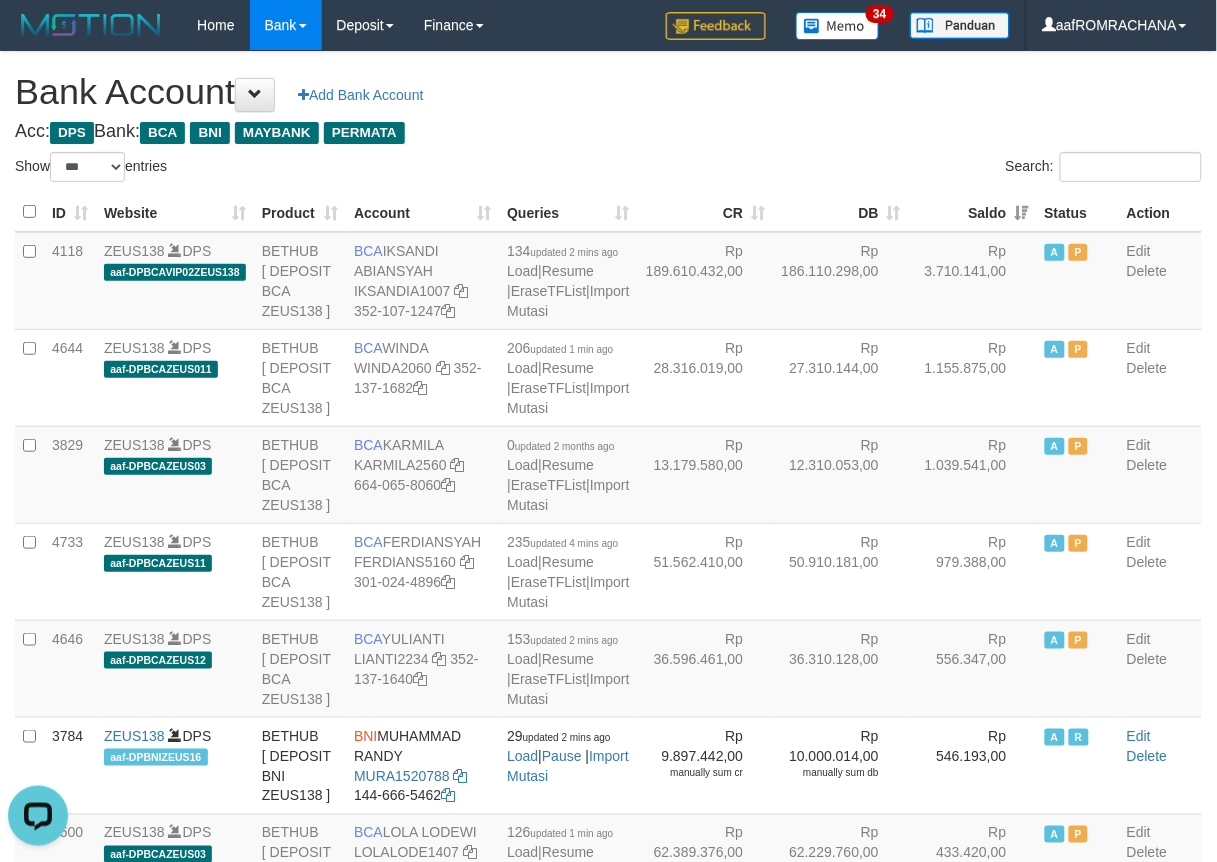 scroll, scrollTop: 0, scrollLeft: 0, axis: both 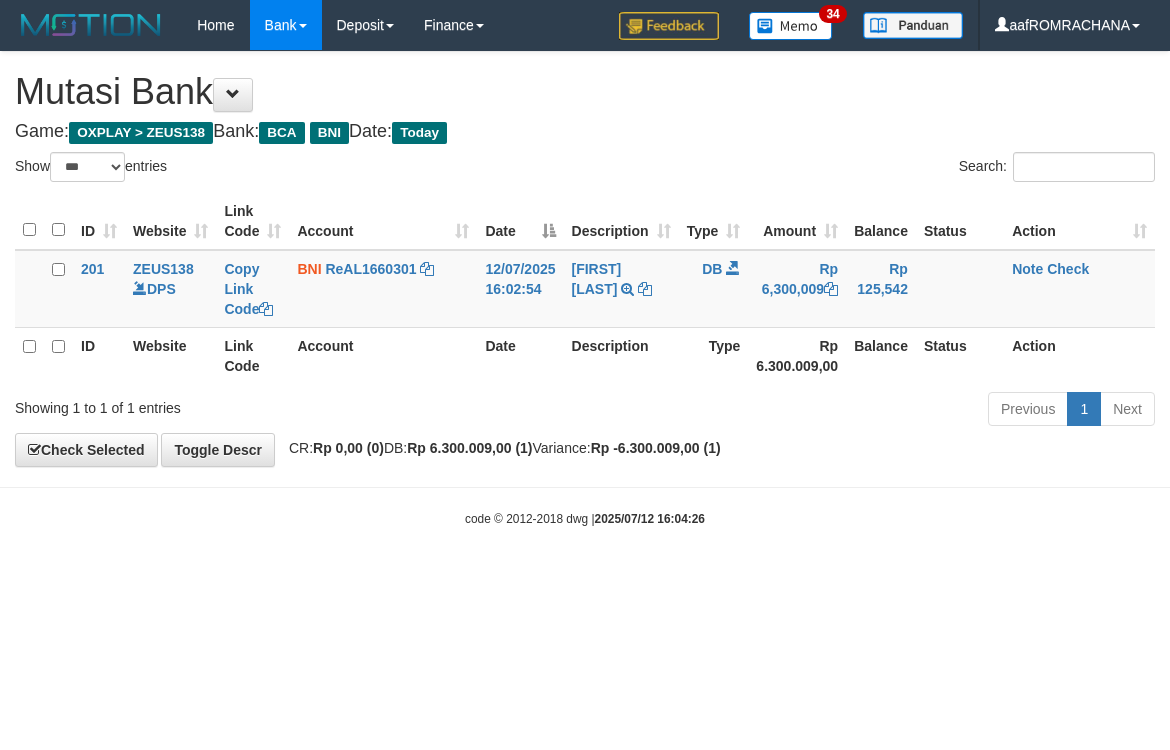 select on "***" 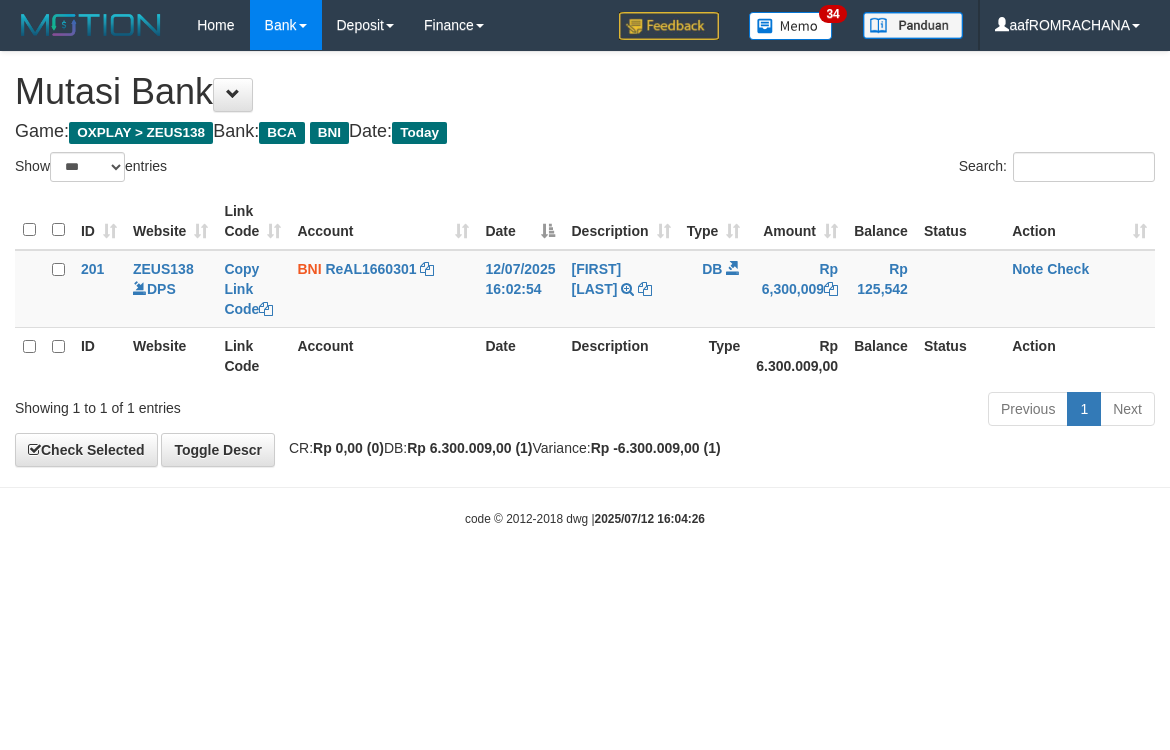 scroll, scrollTop: 0, scrollLeft: 0, axis: both 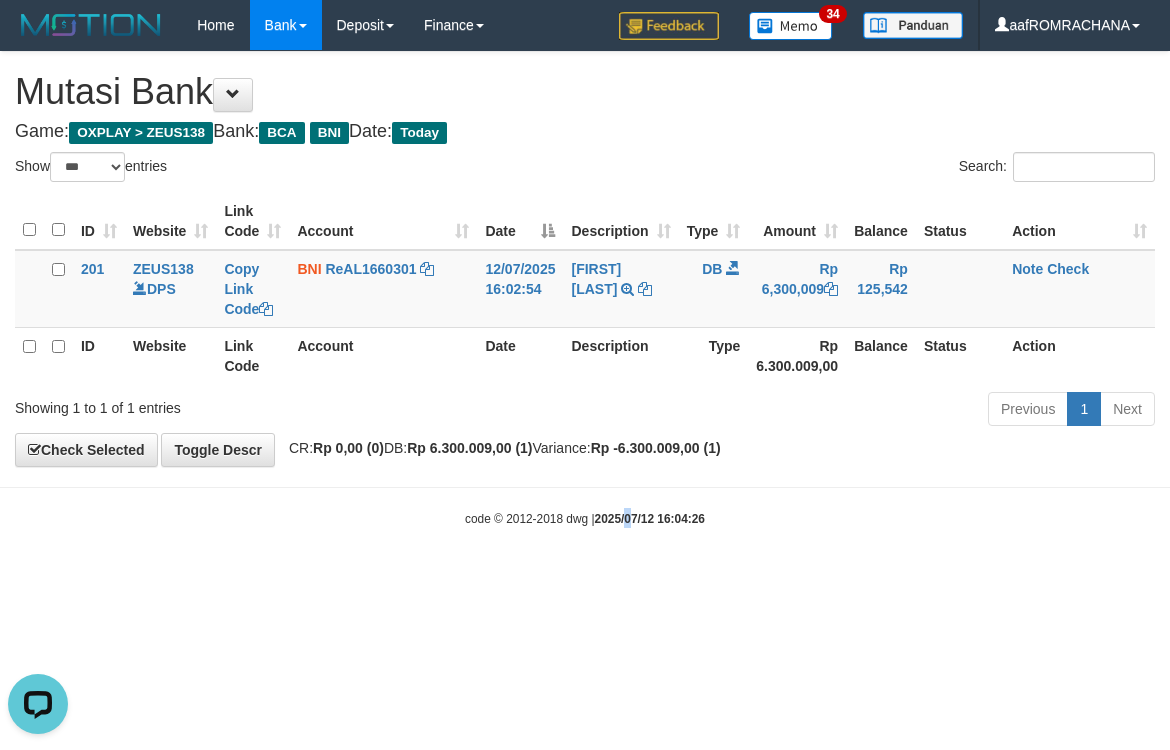 click on "Toggle navigation
Home
Bank
Account List
Load
By Website
Group
[OXPLAY]													ZEUS138
By Load Group (DPS)
Sync" at bounding box center [585, 289] 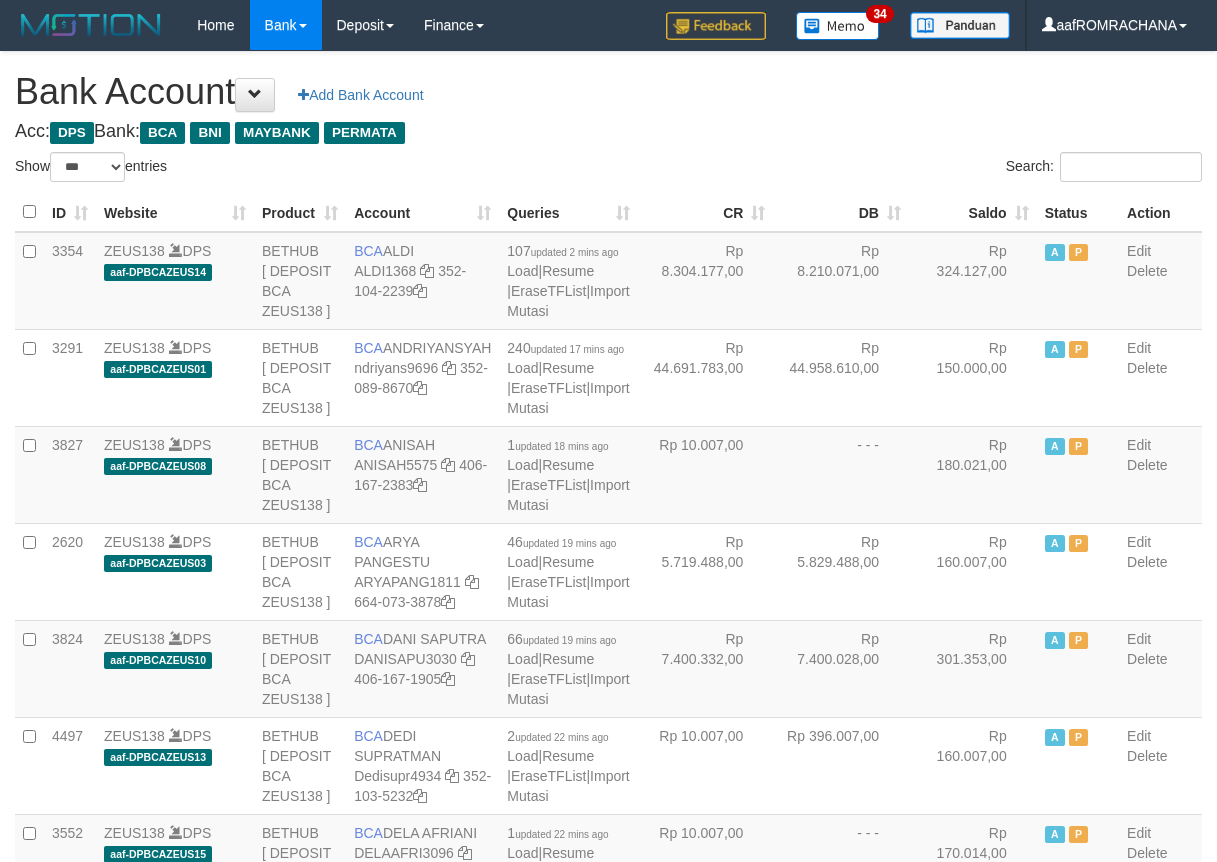 select on "***" 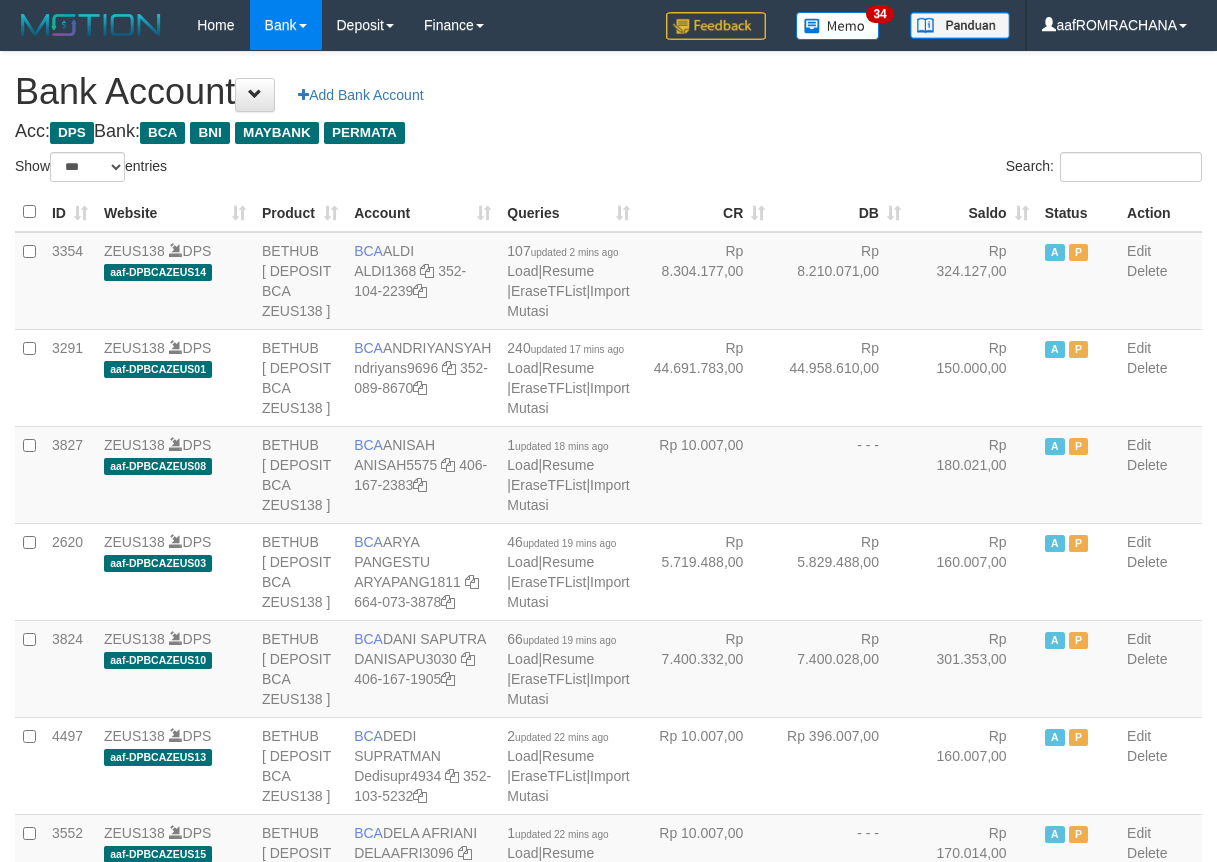 scroll, scrollTop: 0, scrollLeft: 0, axis: both 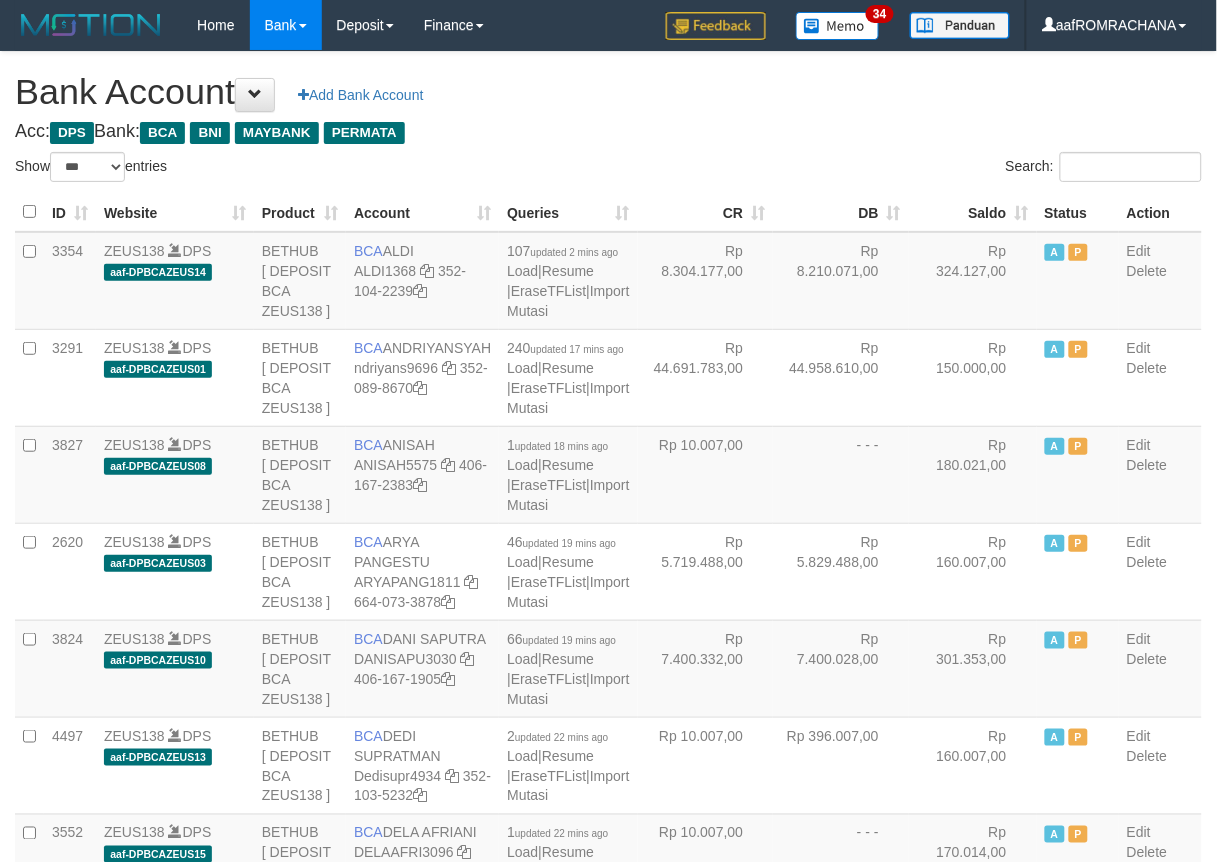 click on "Saldo" at bounding box center (973, 212) 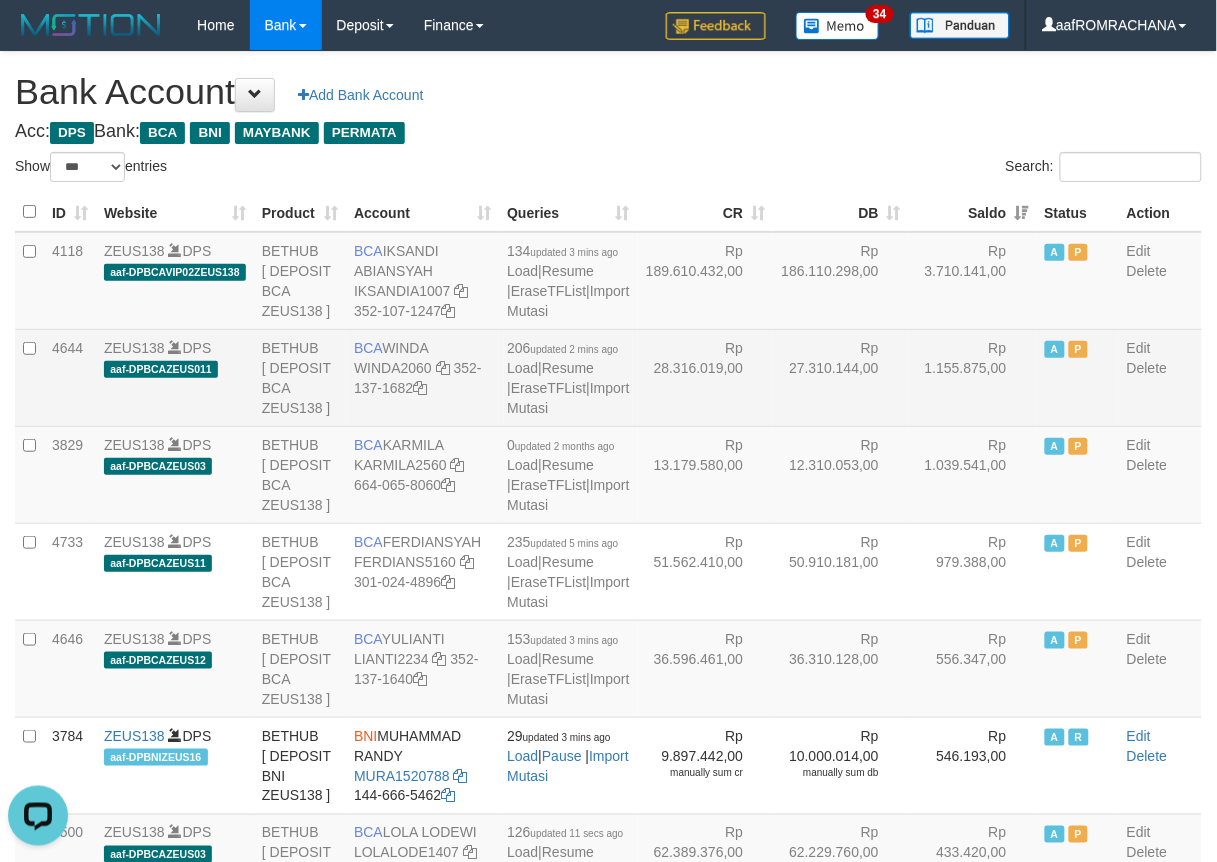 scroll, scrollTop: 0, scrollLeft: 0, axis: both 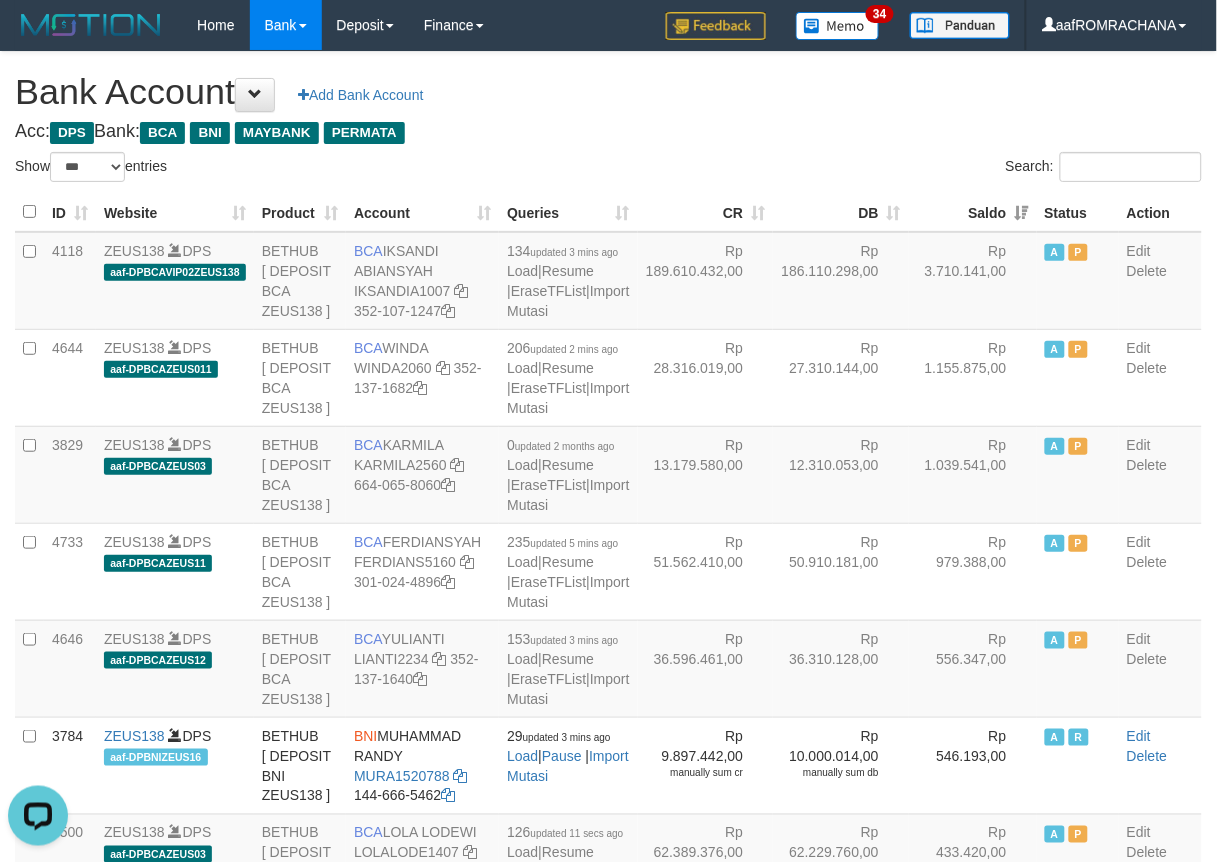 click on "Acc: 										 DPS
Bank:   BCA   BNI   MAYBANK   PERMATA" at bounding box center [608, 132] 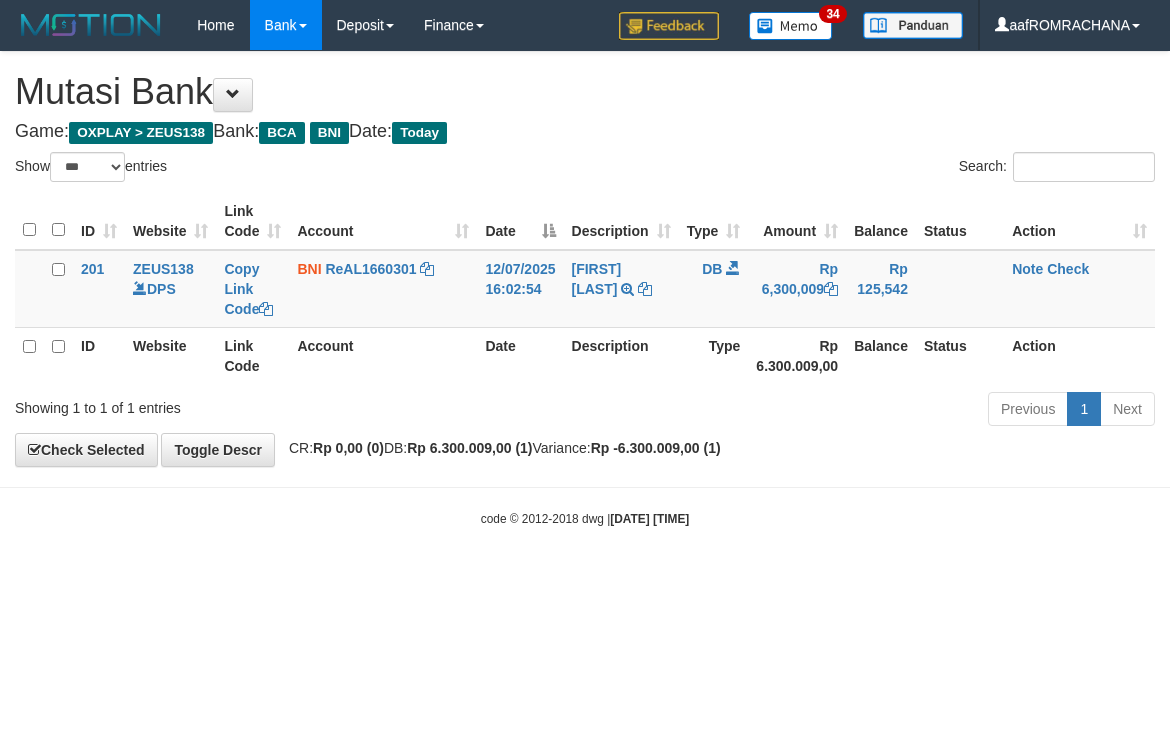 select on "***" 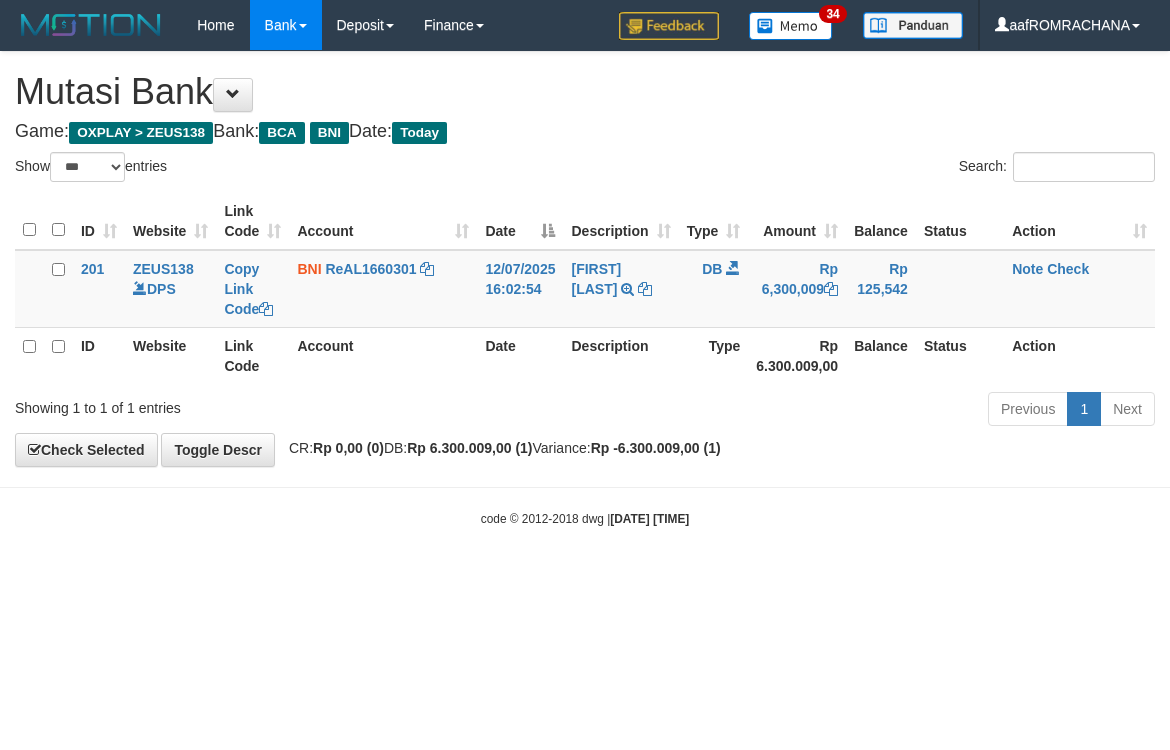 scroll, scrollTop: 0, scrollLeft: 0, axis: both 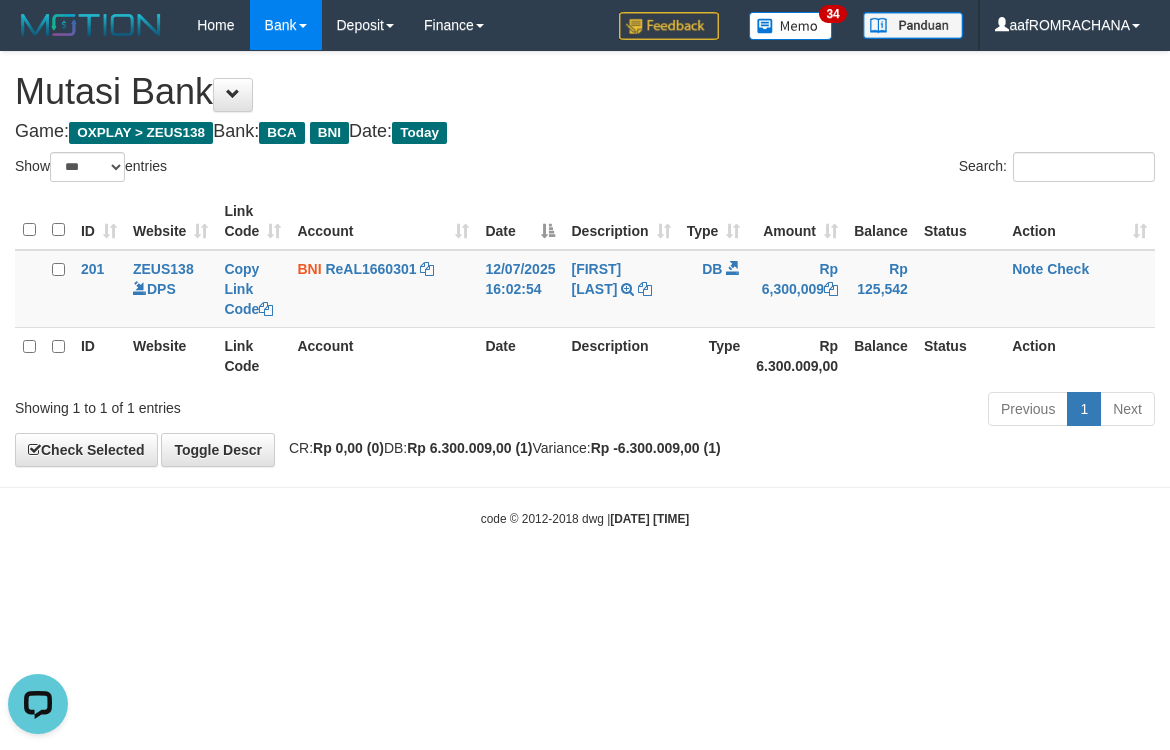 click on "Toggle navigation
Home
Bank
Account List
Load
By Website
Group
[OXPLAY]													ZEUS138
By Load Group (DPS)
Sync" at bounding box center [585, 289] 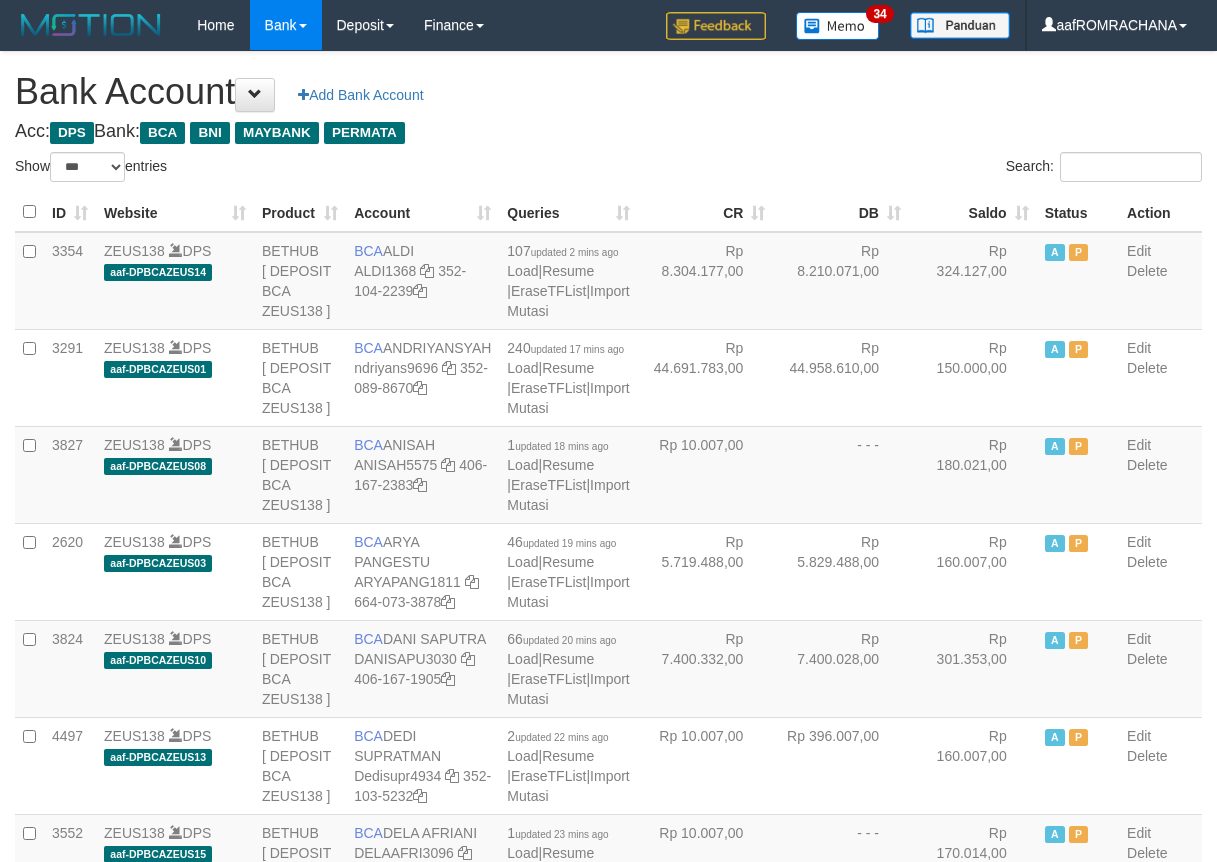 select on "***" 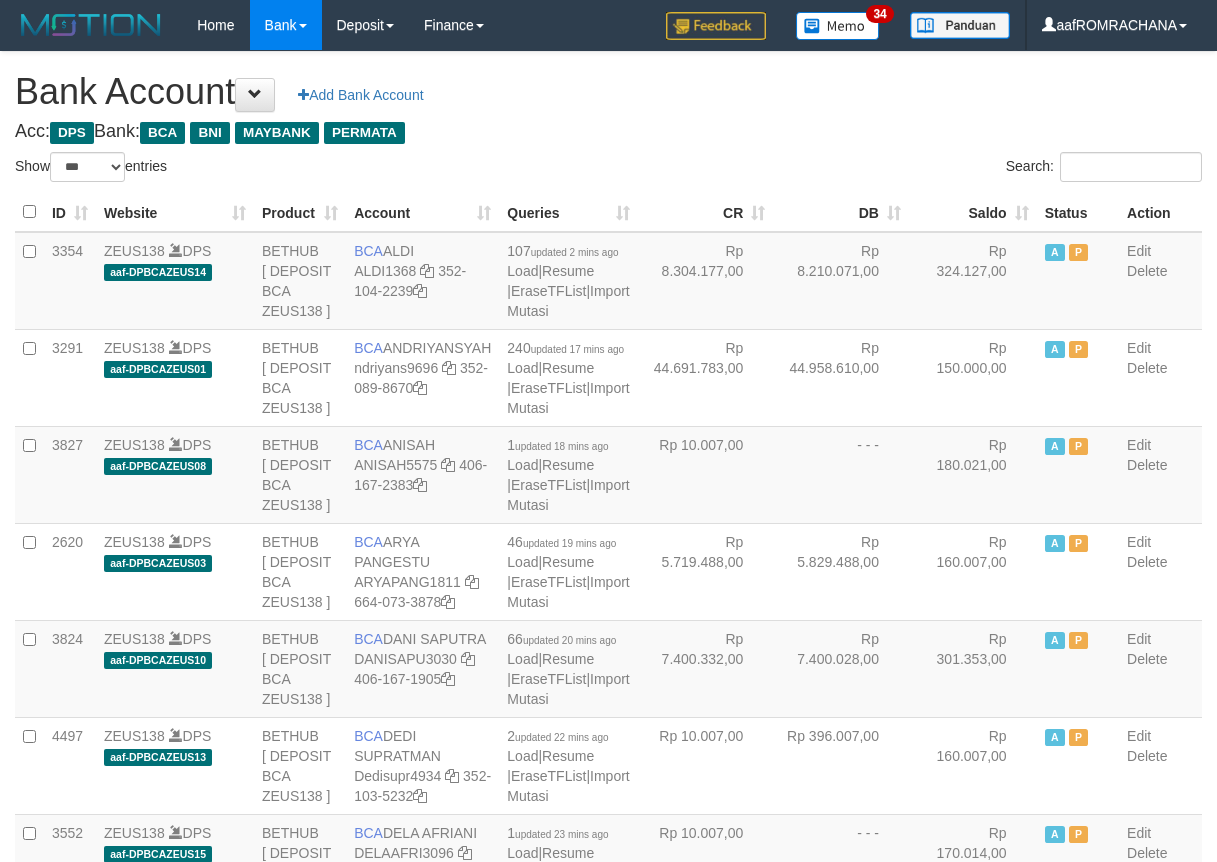 scroll, scrollTop: 0, scrollLeft: 0, axis: both 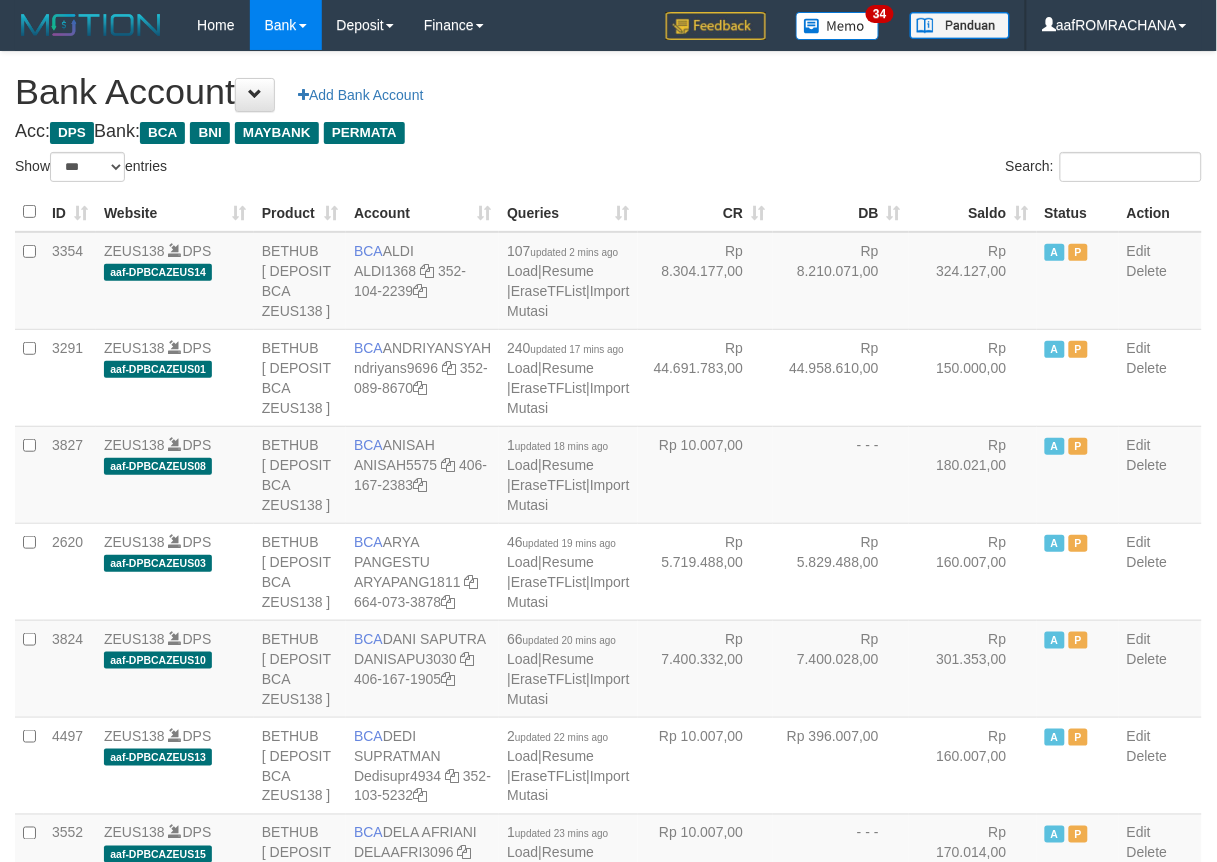click on "Saldo" at bounding box center [973, 212] 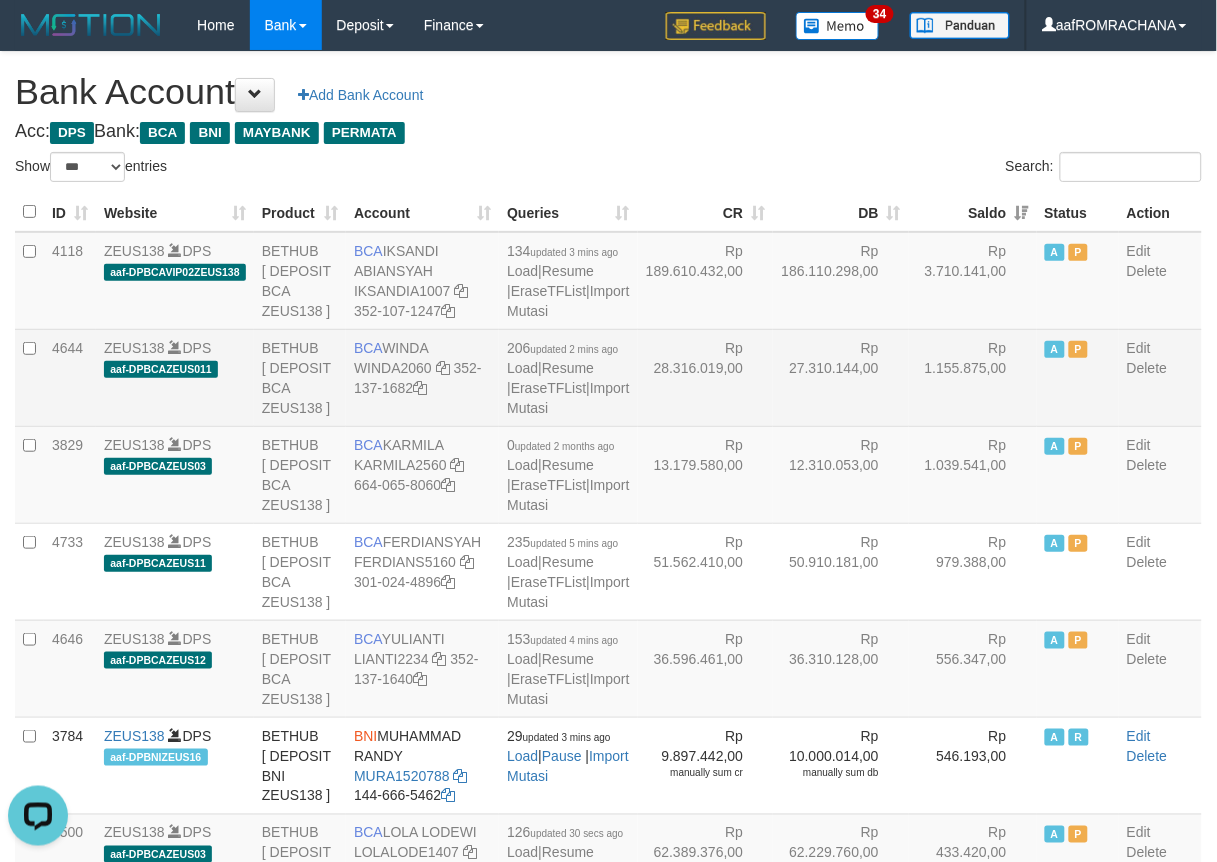 scroll, scrollTop: 0, scrollLeft: 0, axis: both 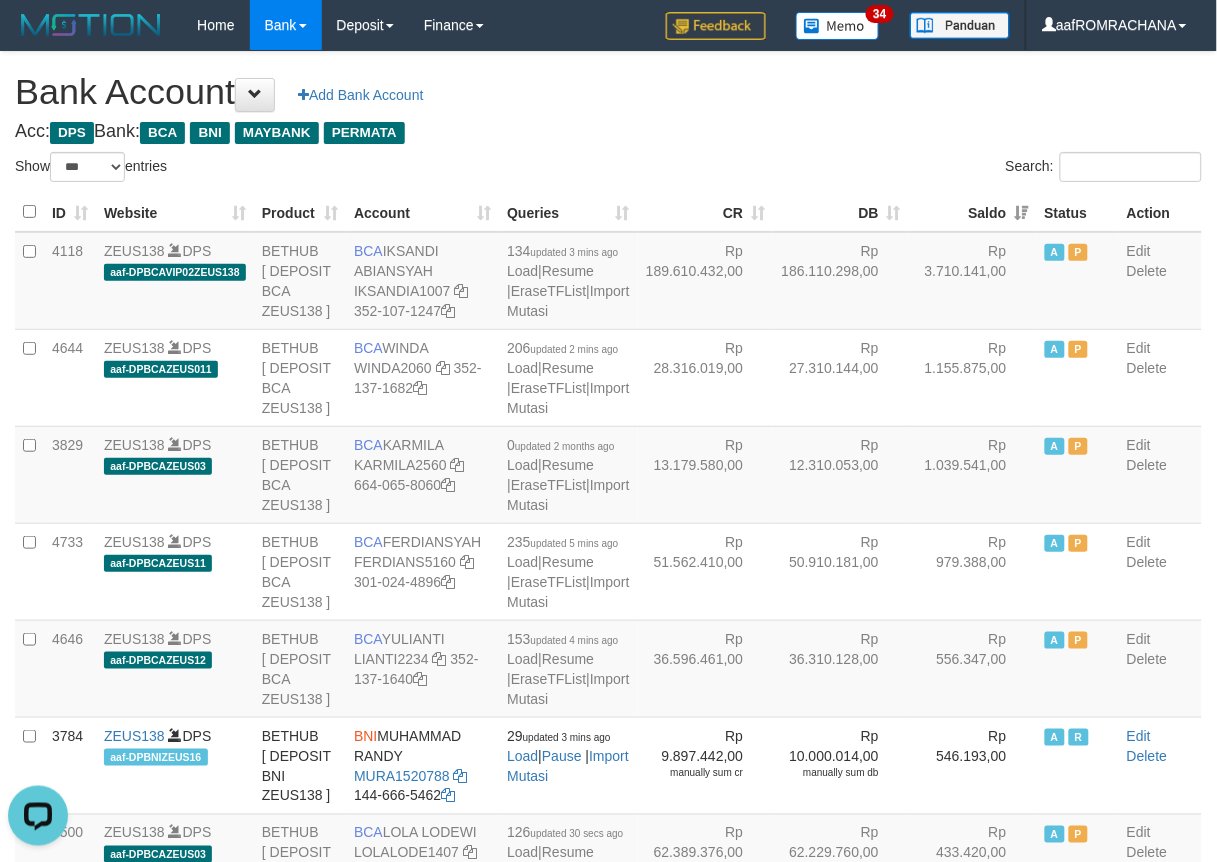 click on "**********" at bounding box center [608, 2047] 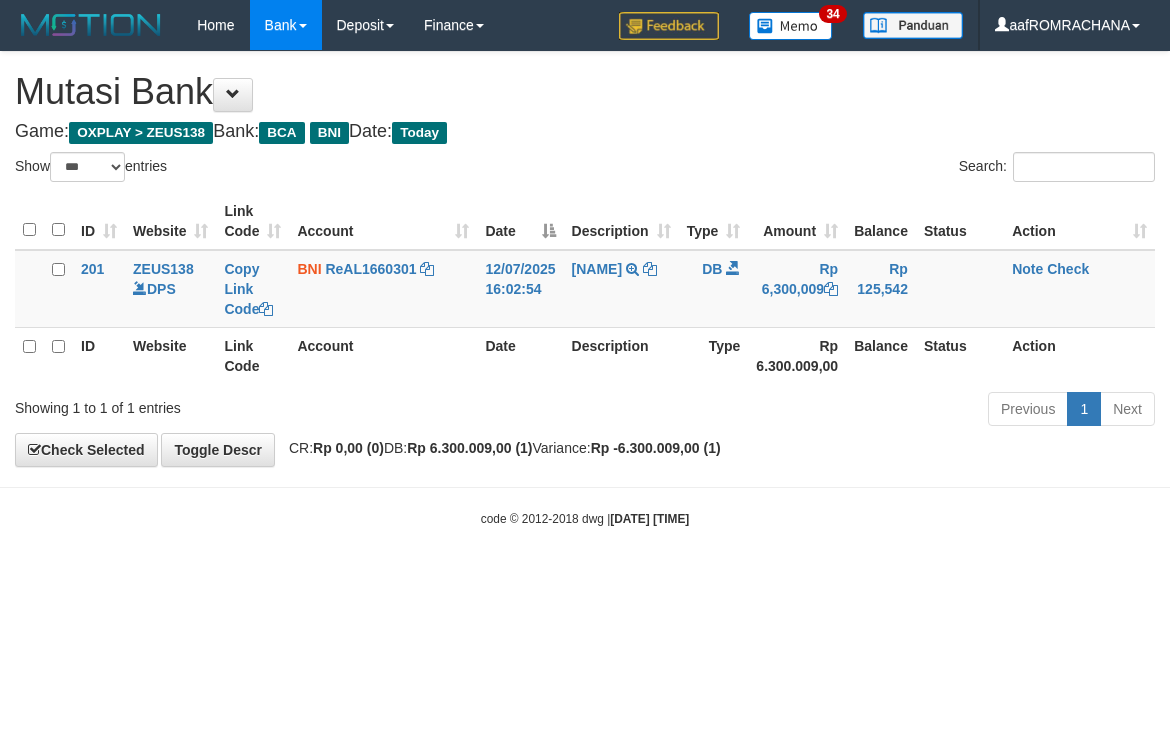 select on "***" 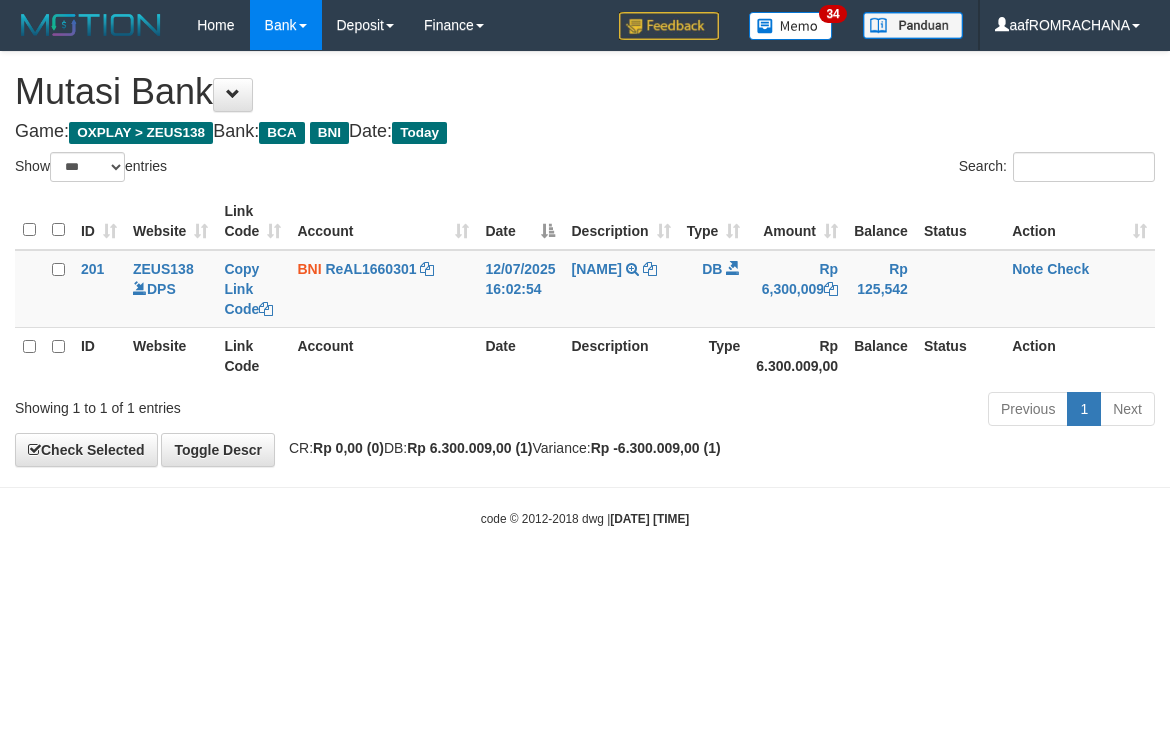 scroll, scrollTop: 0, scrollLeft: 0, axis: both 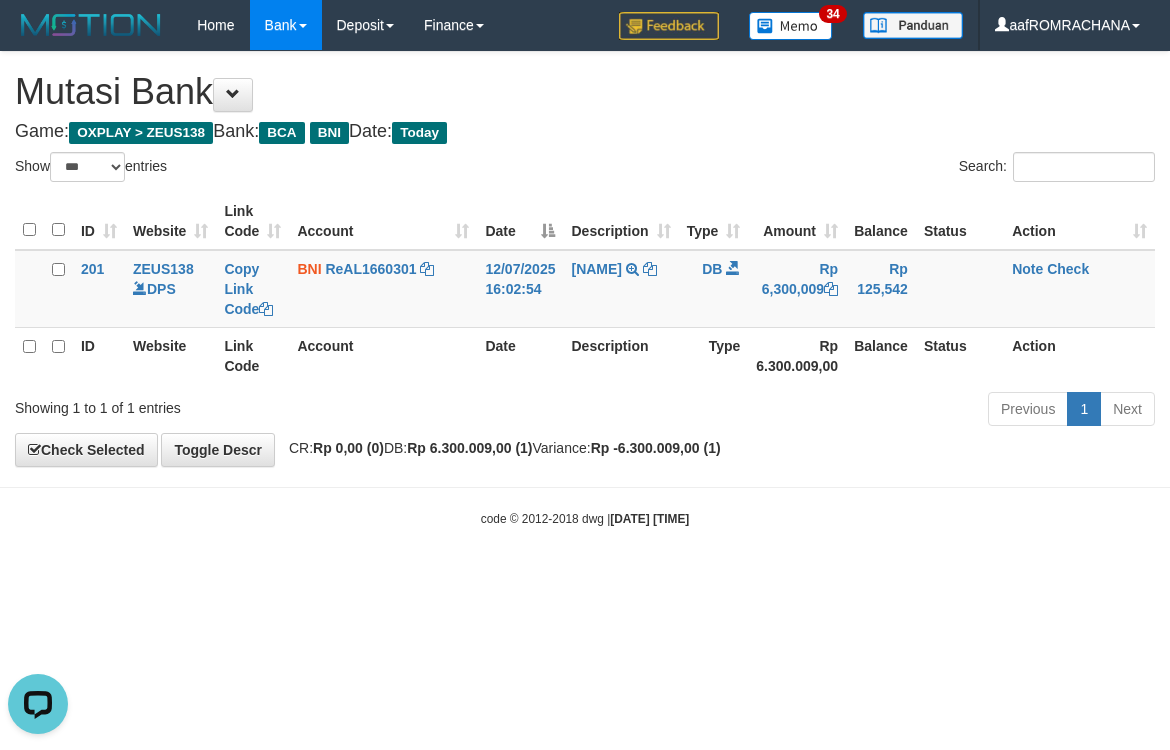 drag, startPoint x: 500, startPoint y: 622, endPoint x: 480, endPoint y: 624, distance: 20.09975 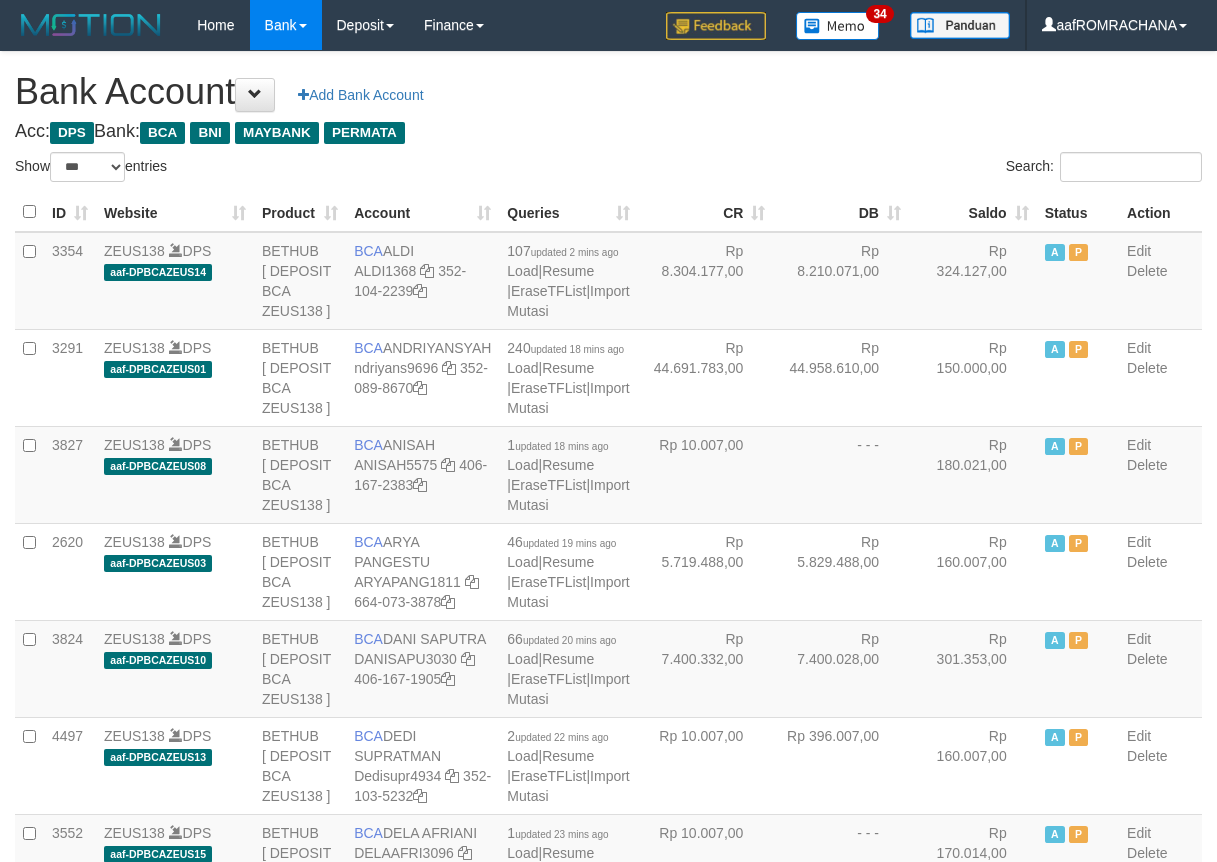 select on "***" 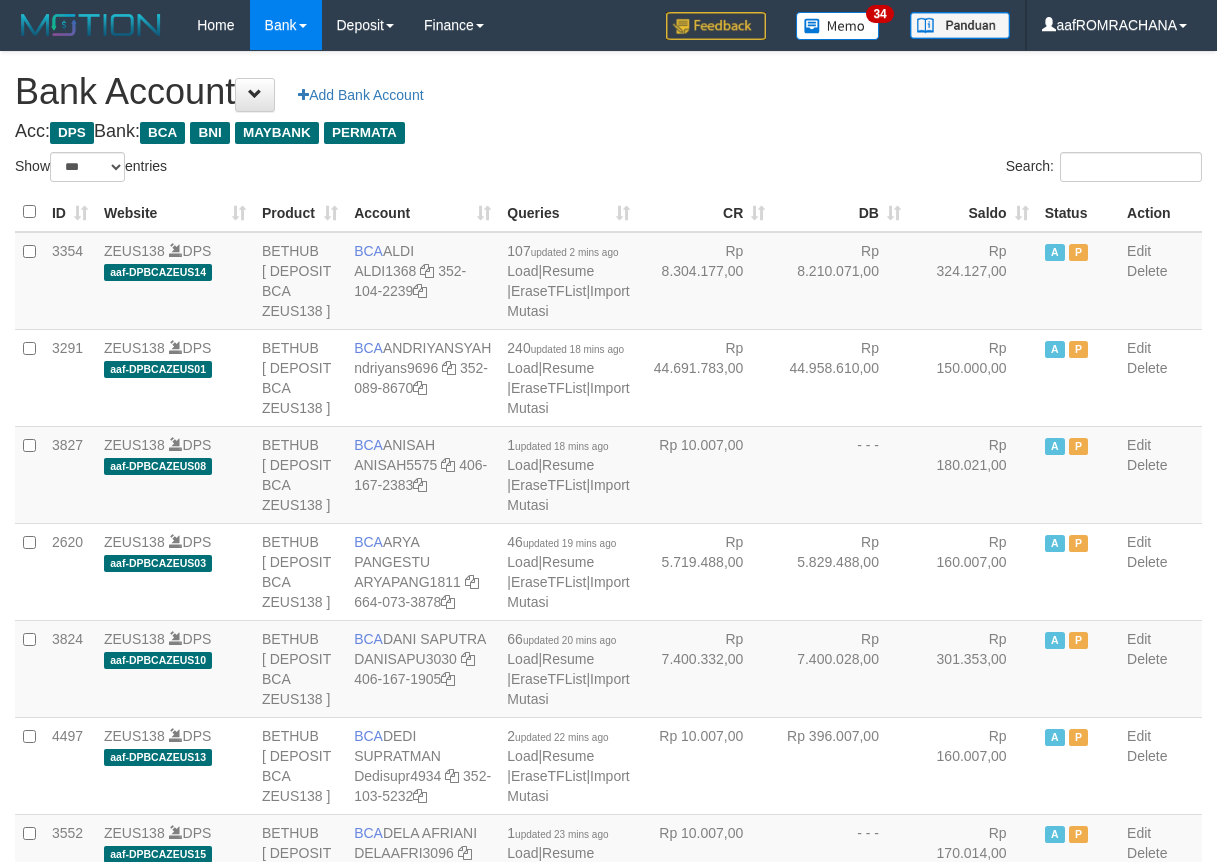 scroll, scrollTop: 0, scrollLeft: 0, axis: both 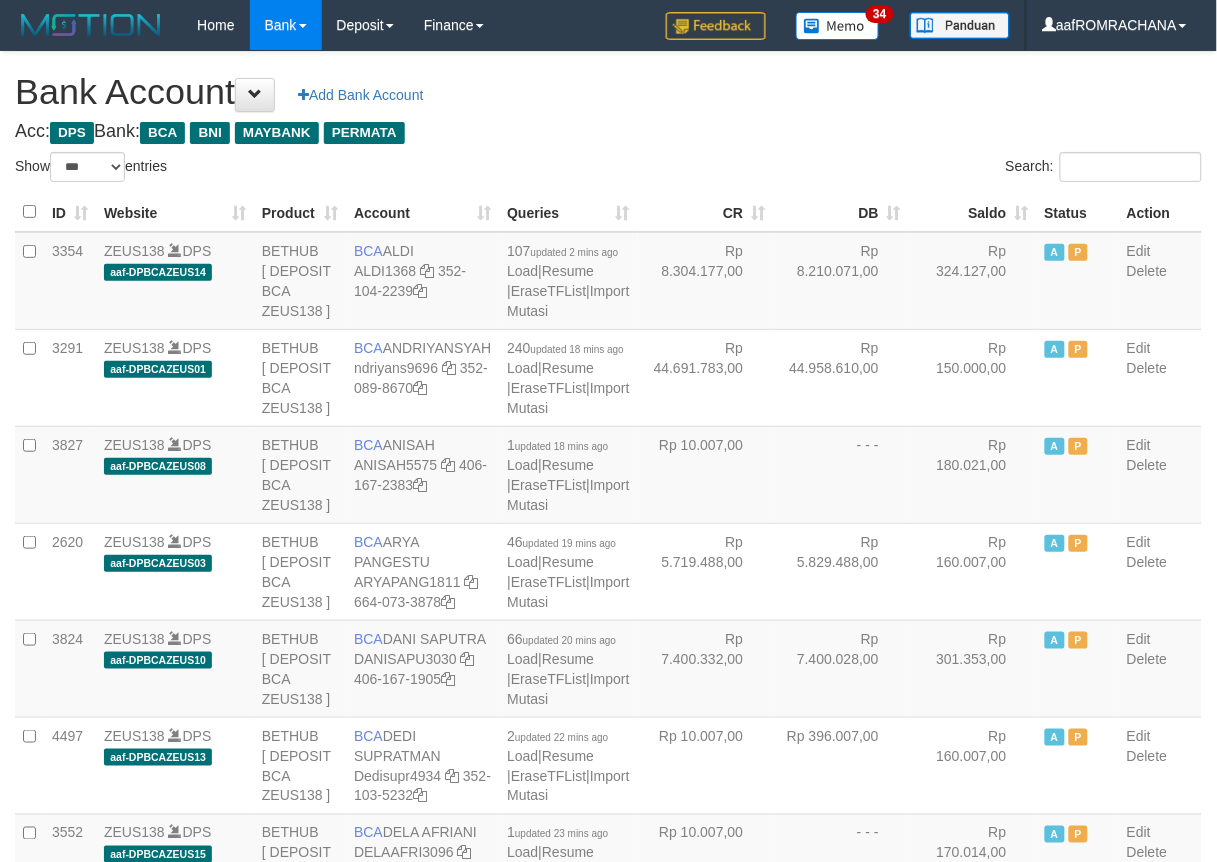 click on "Saldo" at bounding box center (973, 212) 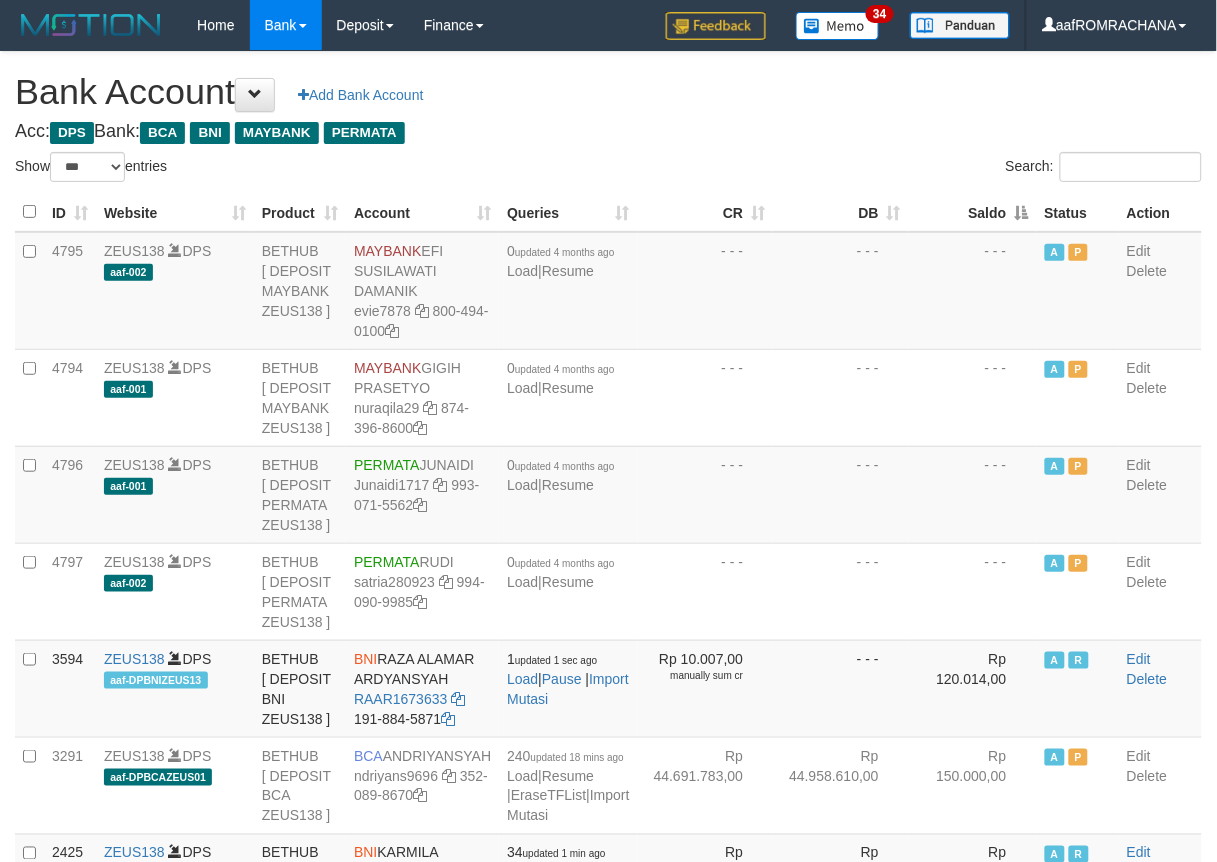 click on "Saldo" at bounding box center [973, 212] 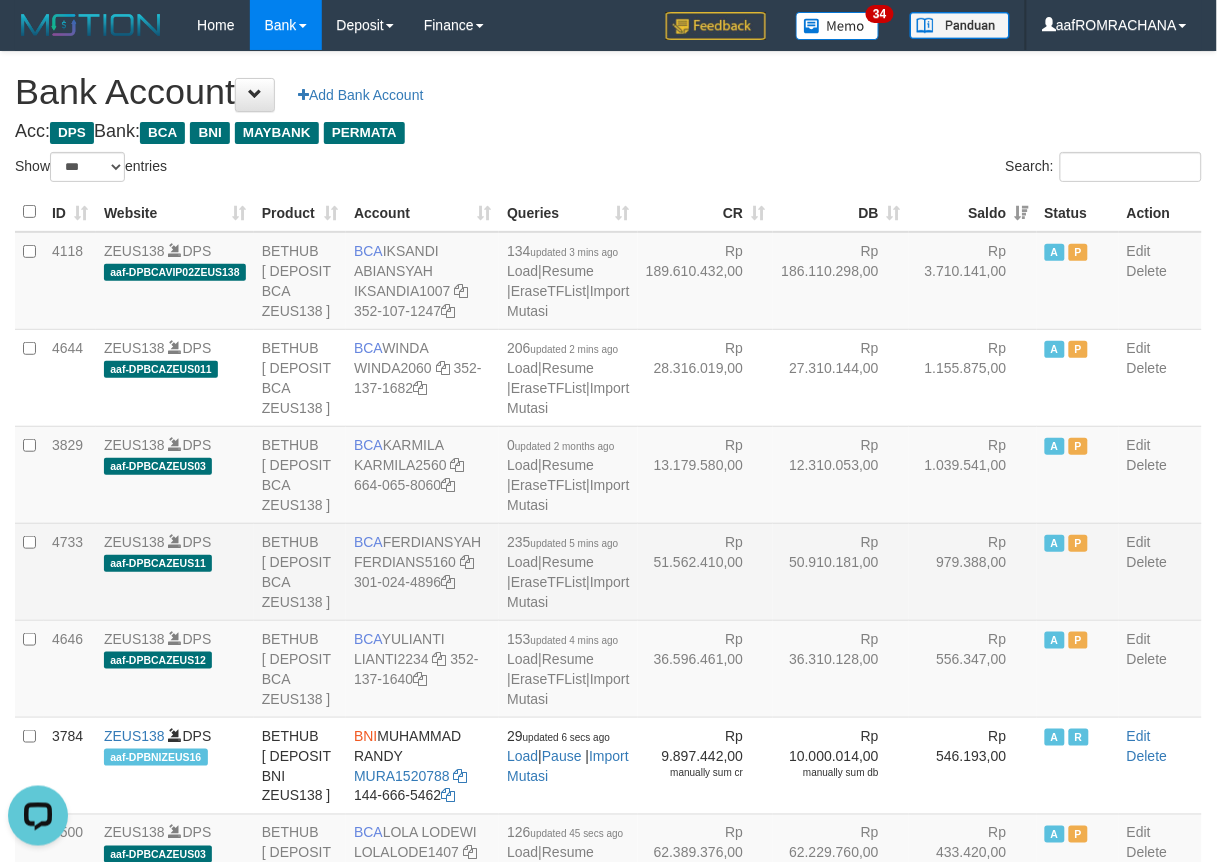 scroll, scrollTop: 0, scrollLeft: 0, axis: both 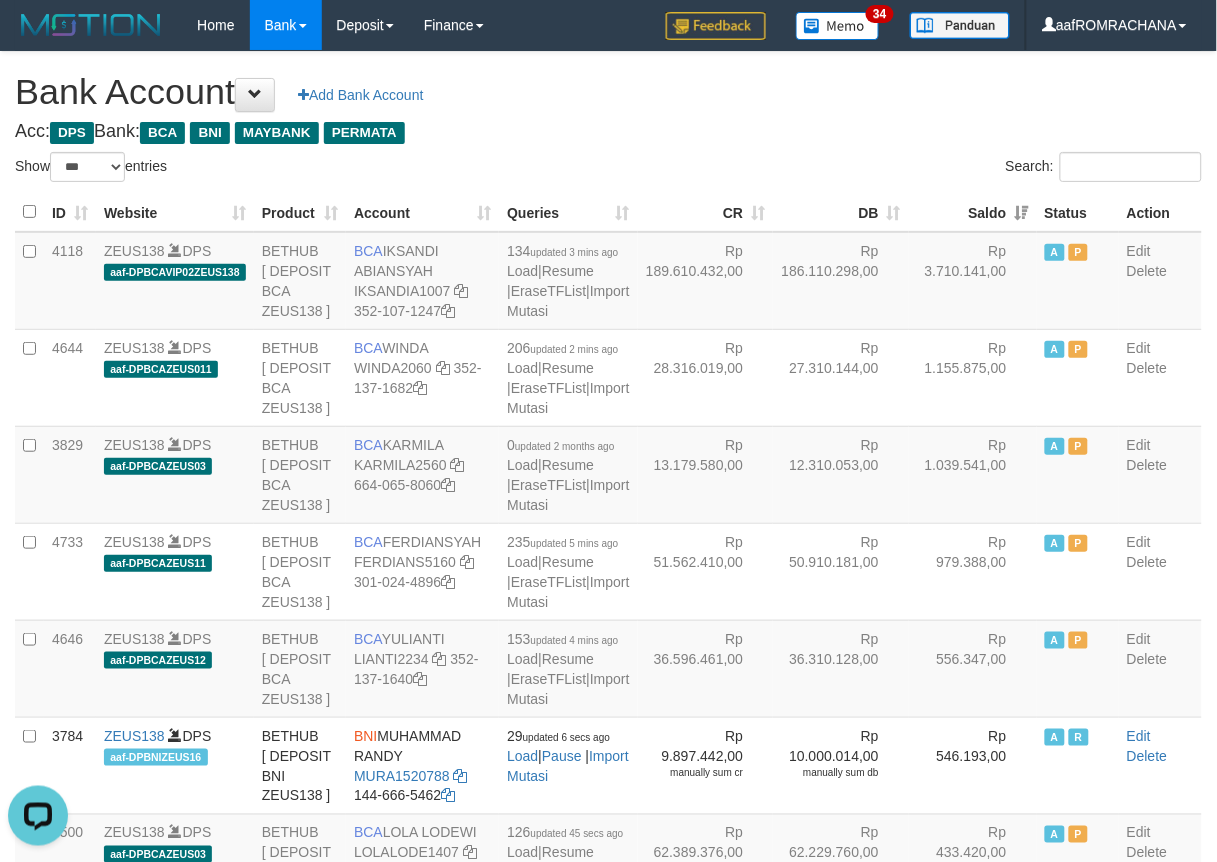 click on "Acc: 										 DPS
Bank:   BCA   BNI   MAYBANK   PERMATA" at bounding box center [608, 132] 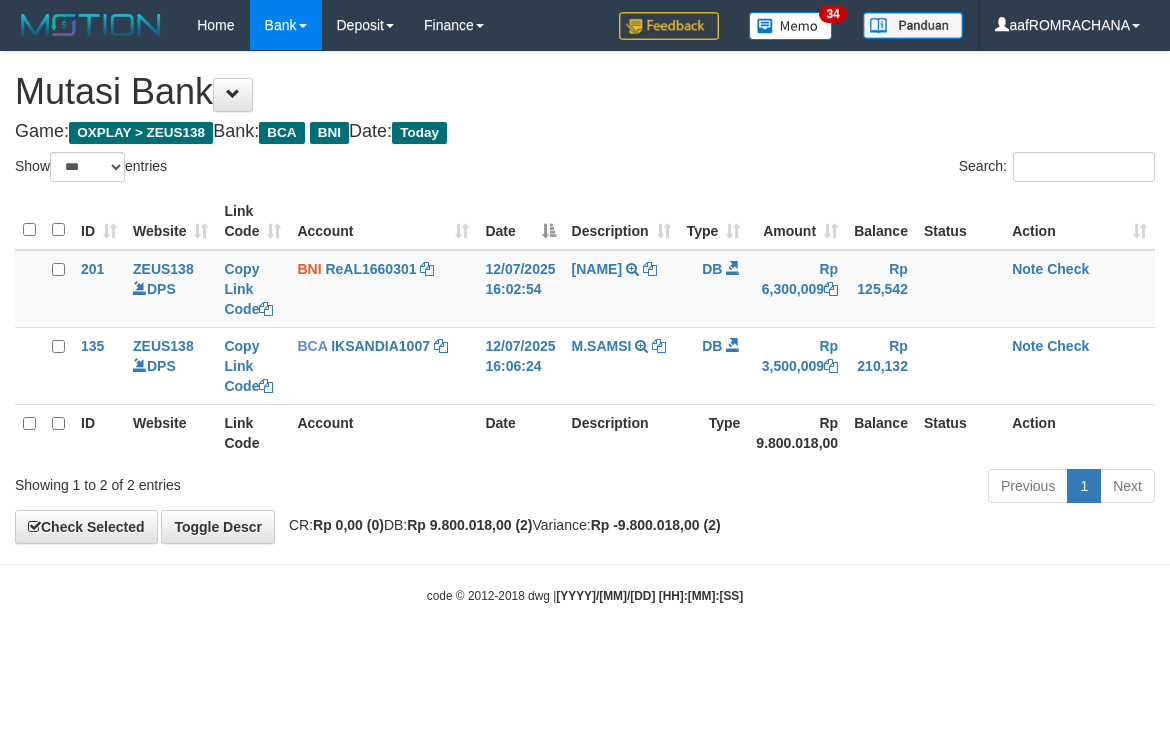 select on "***" 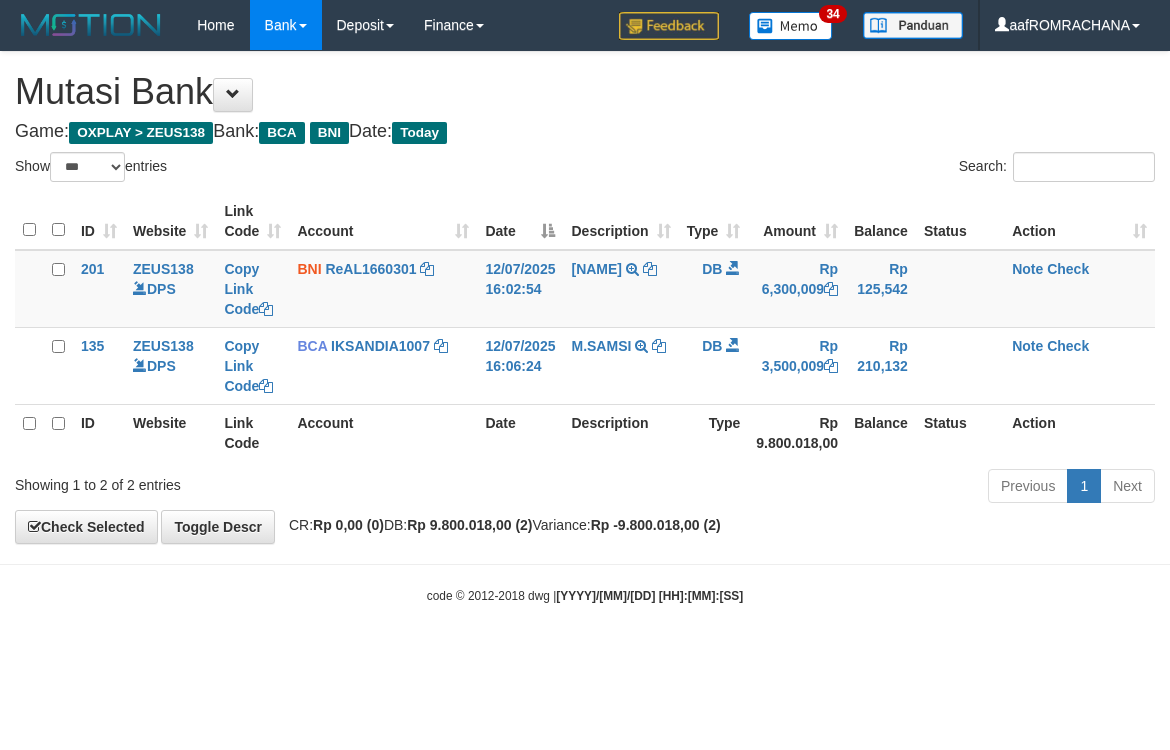scroll, scrollTop: 0, scrollLeft: 0, axis: both 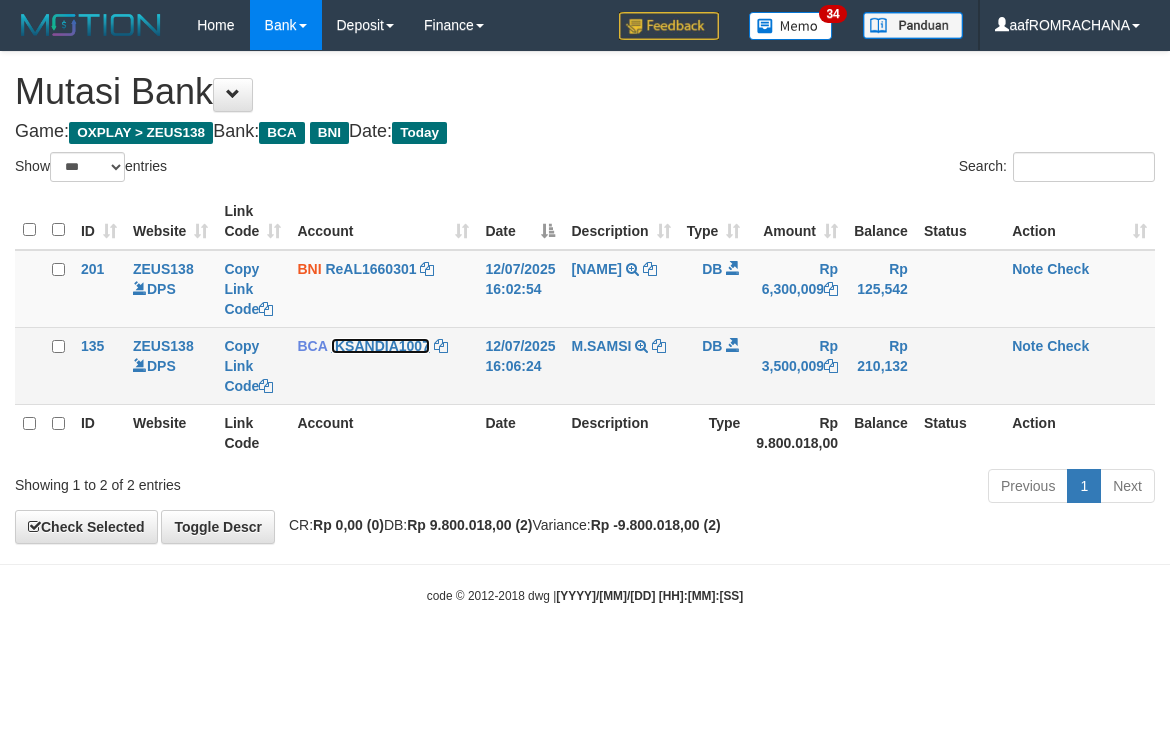 click on "IKSANDIA1007" at bounding box center [380, 346] 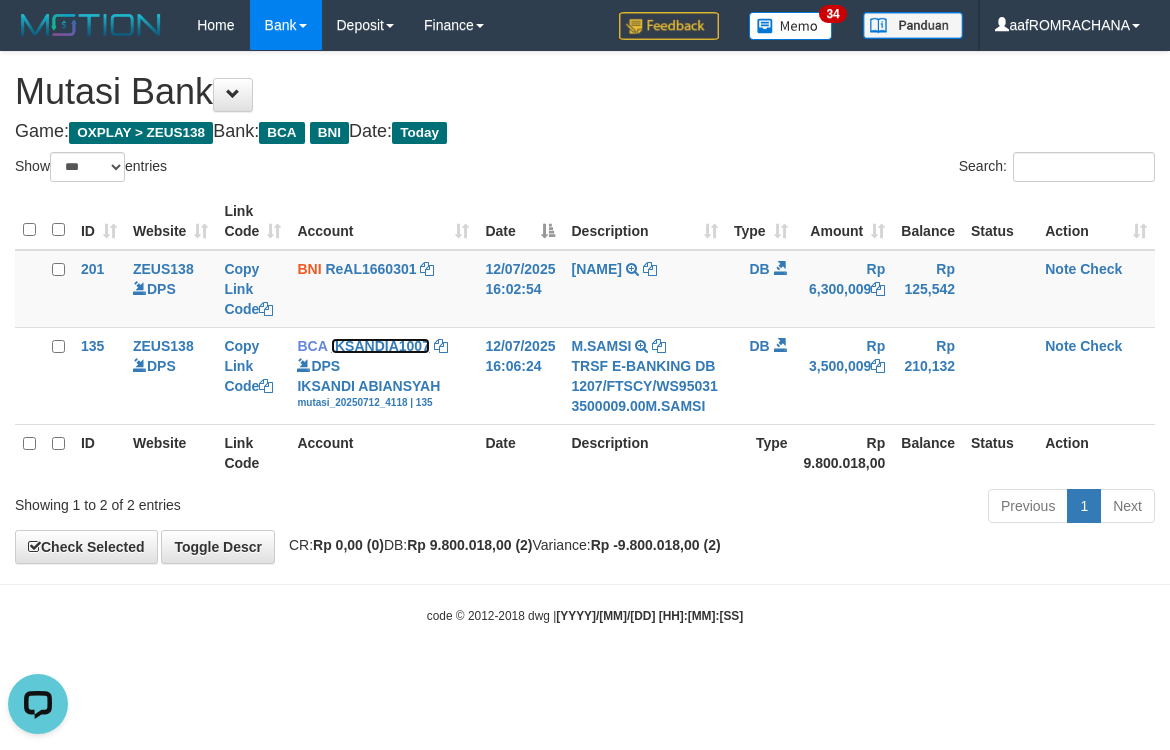 scroll, scrollTop: 0, scrollLeft: 0, axis: both 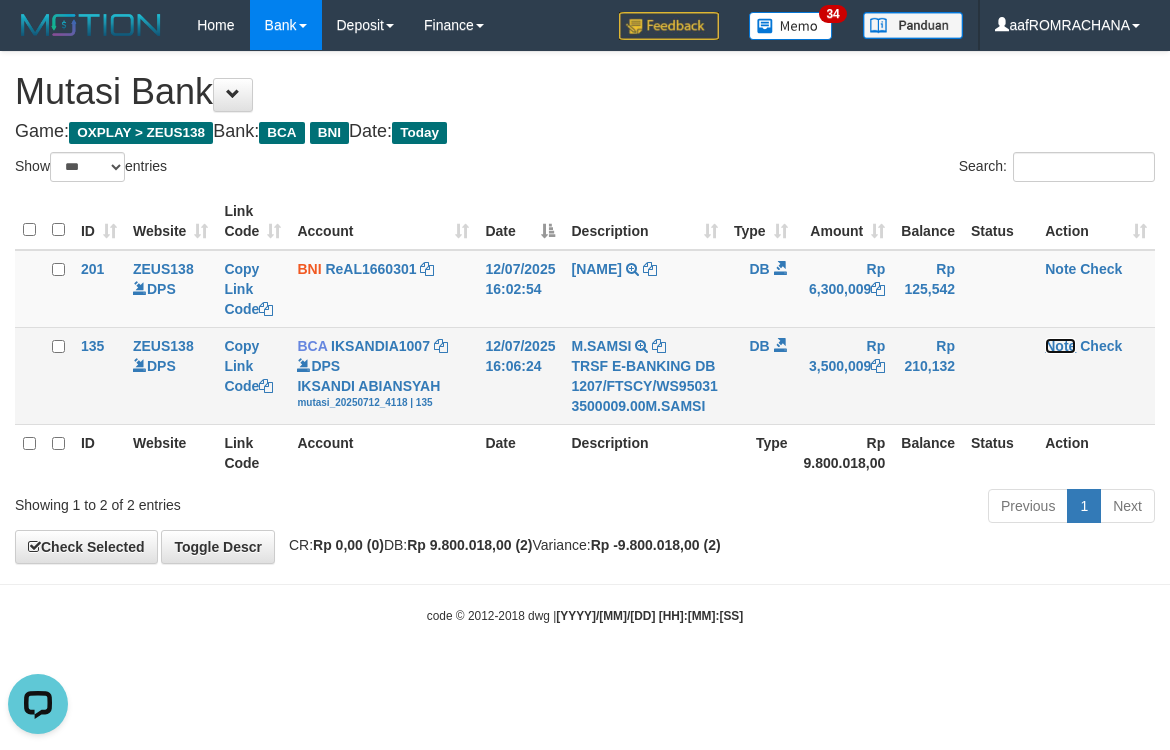 click on "Note" at bounding box center [1060, 346] 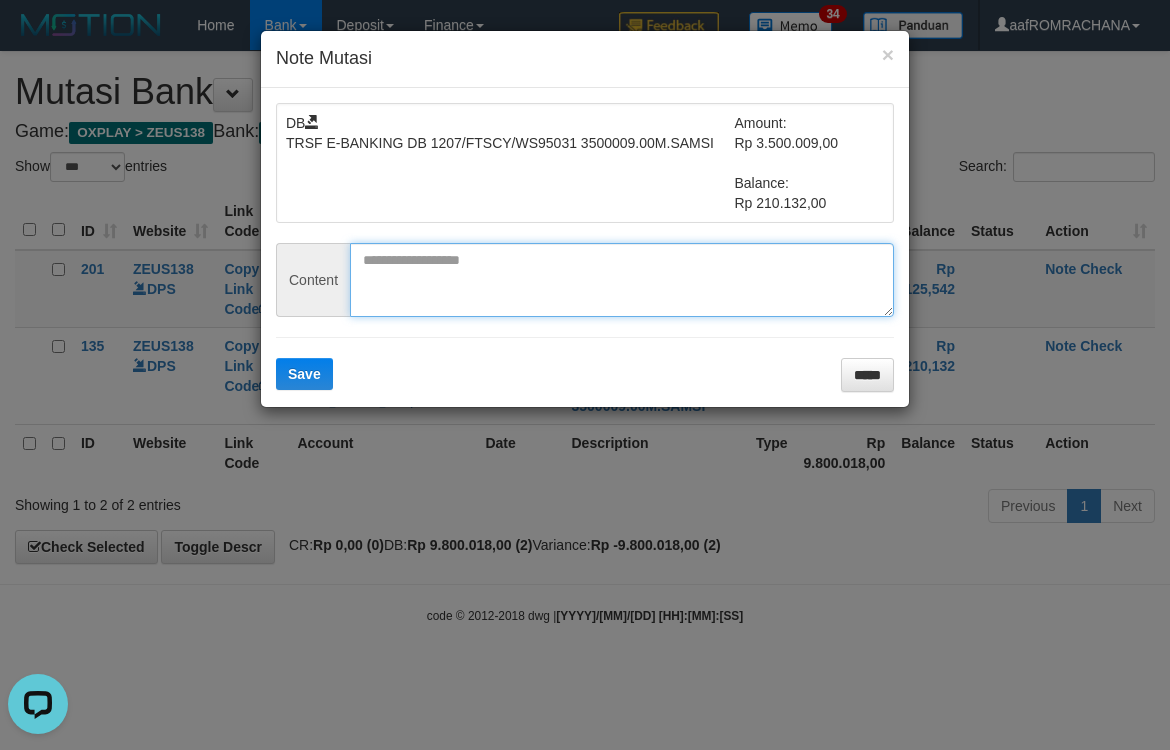 click at bounding box center (622, 280) 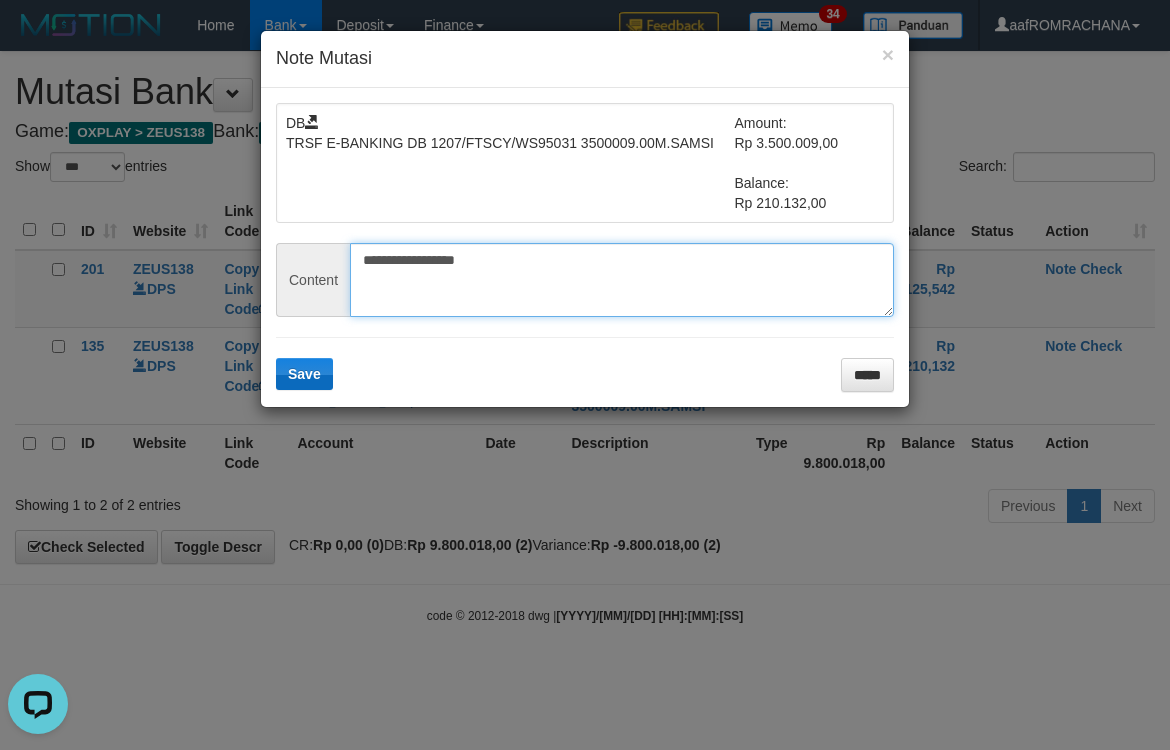 type on "**********" 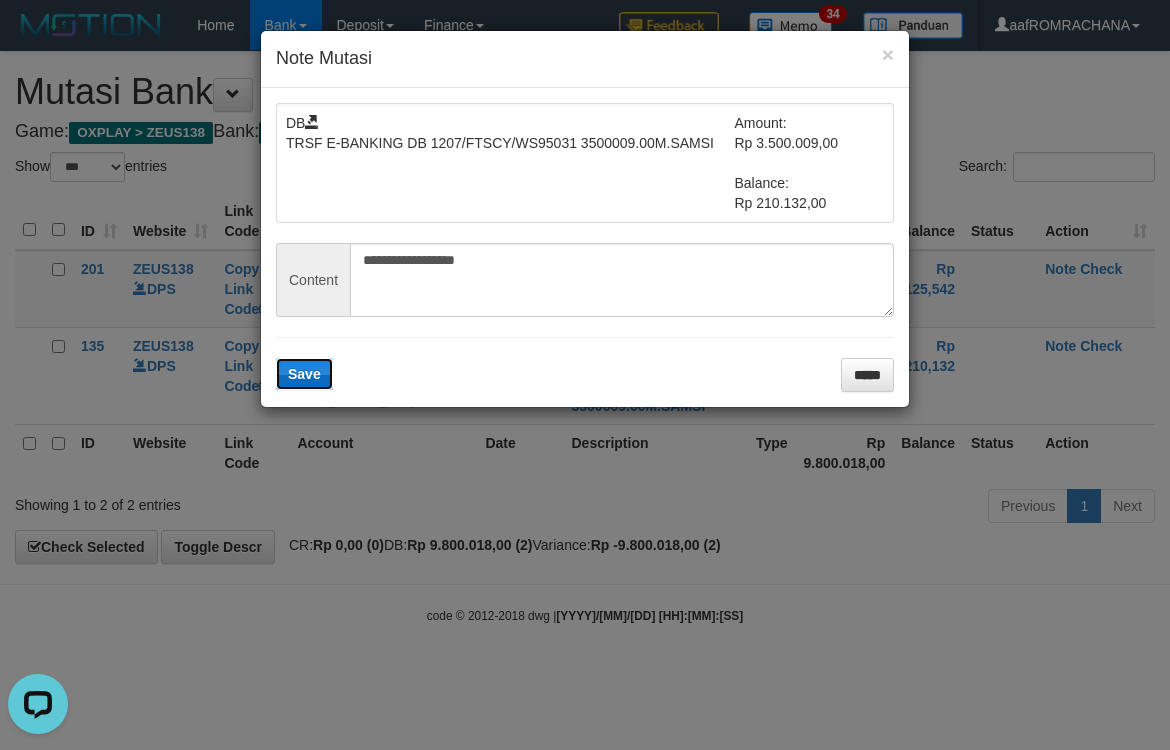 click on "Save" at bounding box center (304, 374) 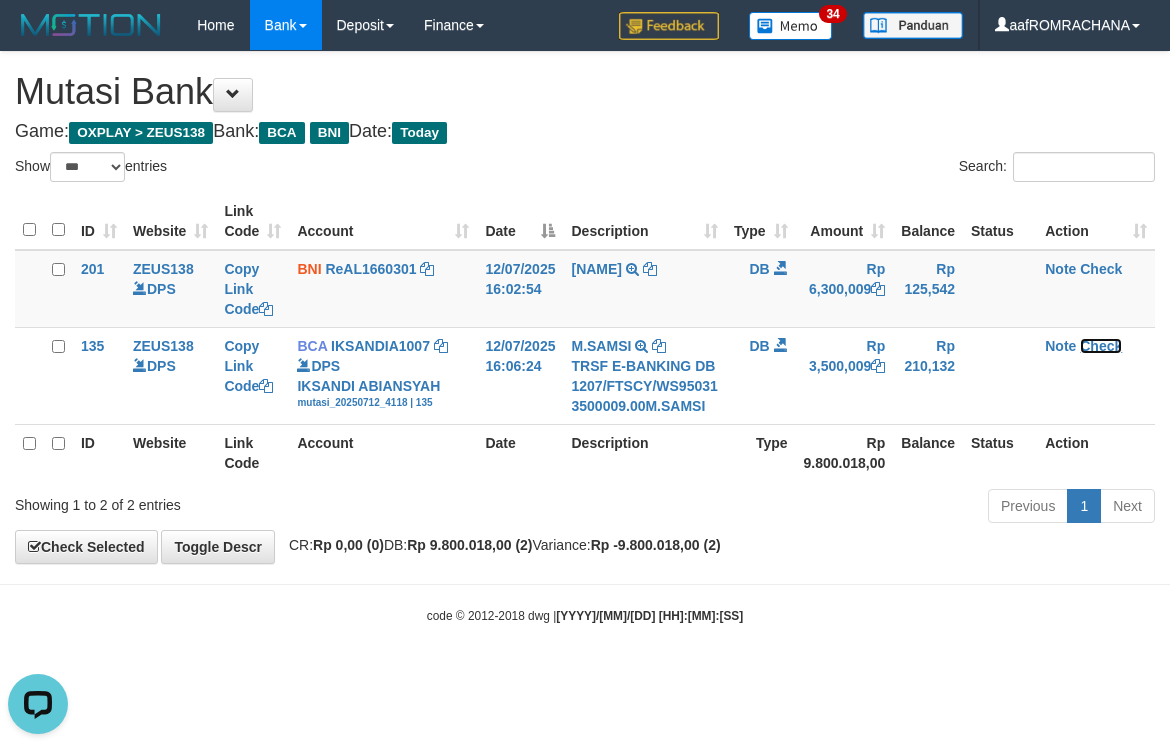 click on "Check" at bounding box center [1101, 346] 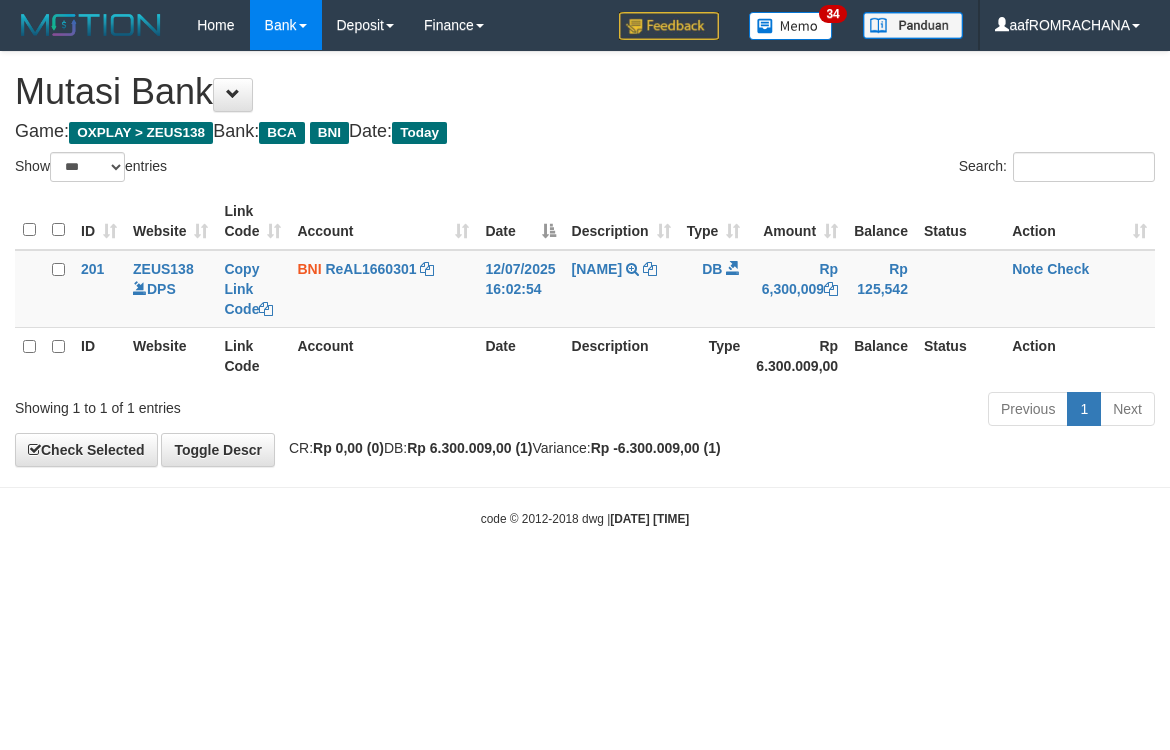 select on "***" 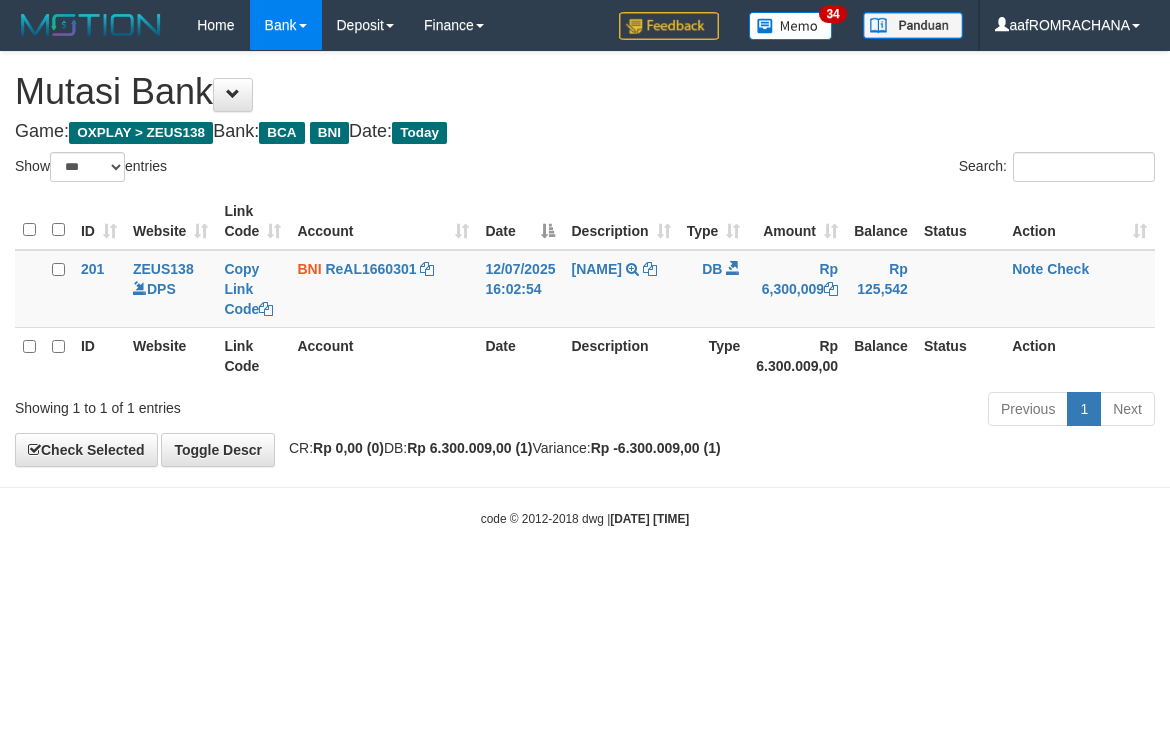 scroll, scrollTop: 0, scrollLeft: 0, axis: both 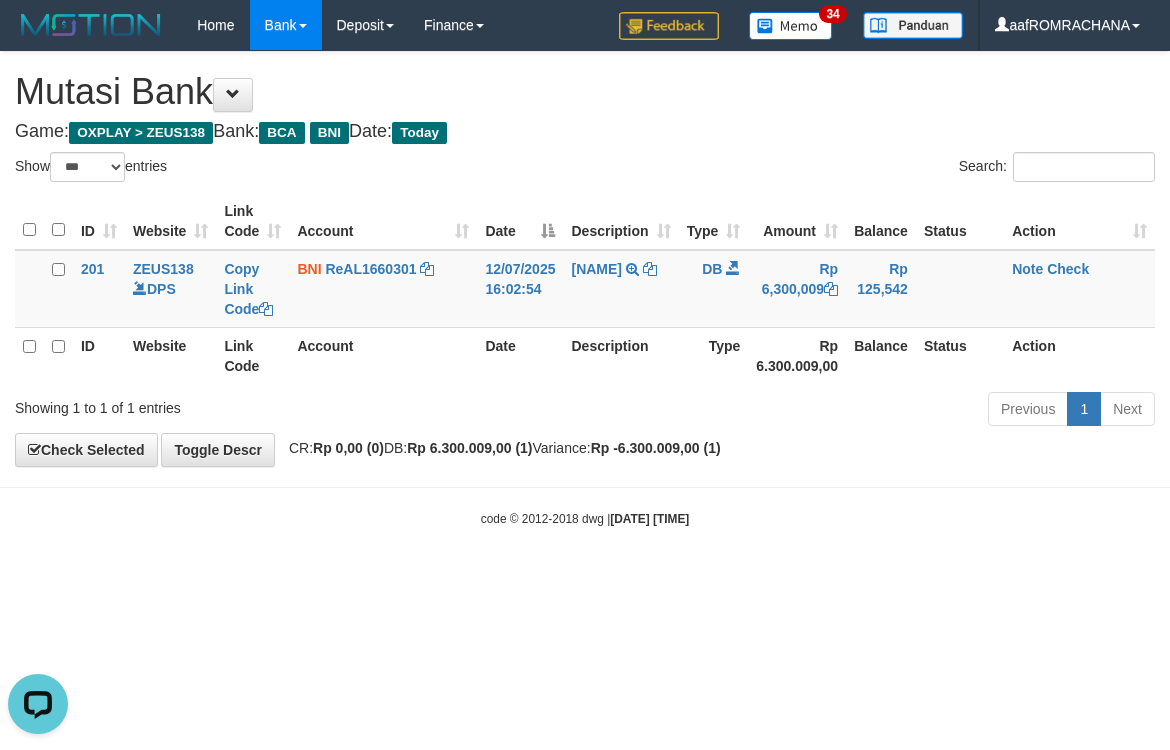 click on "Toggle navigation
Home
Bank
Account List
Load
By Website
Group
[OXPLAY]													ZEUS138
By Load Group (DPS)
Sync" at bounding box center (585, 289) 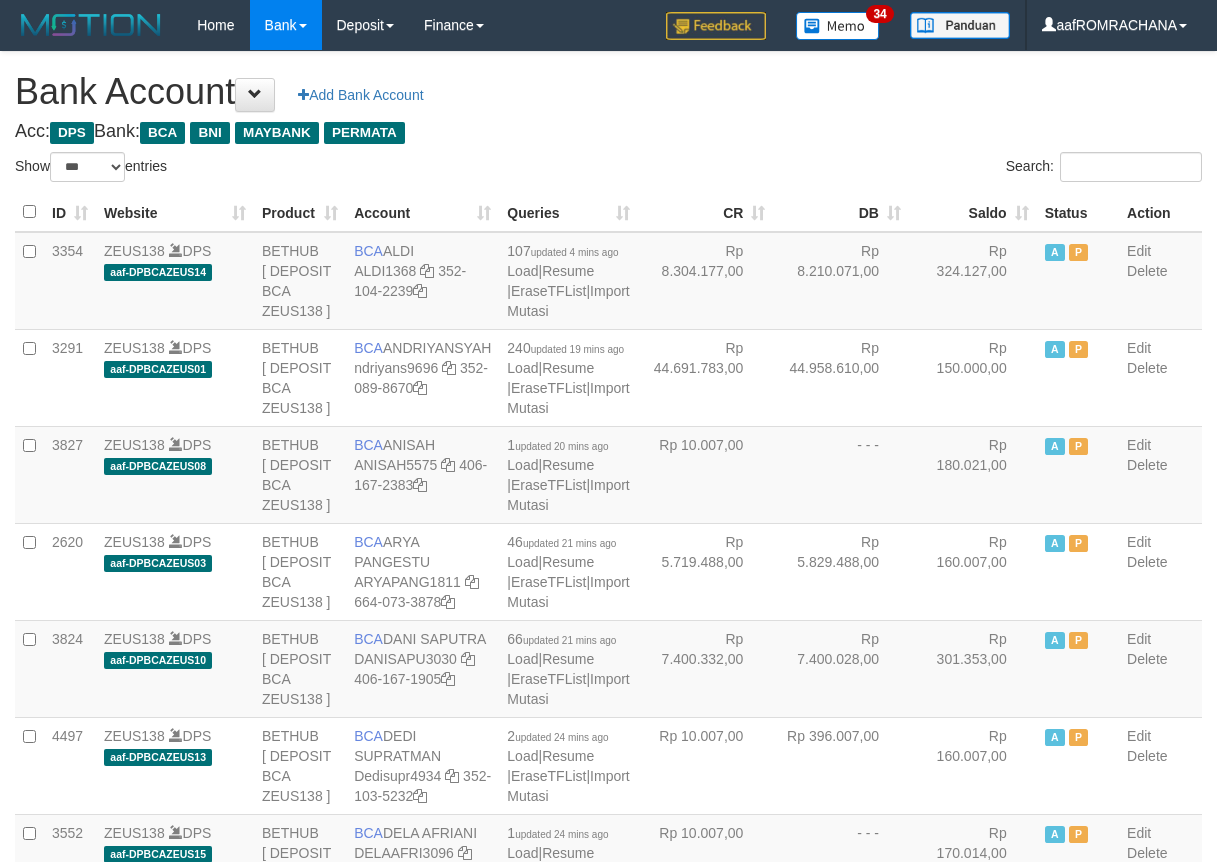 select on "***" 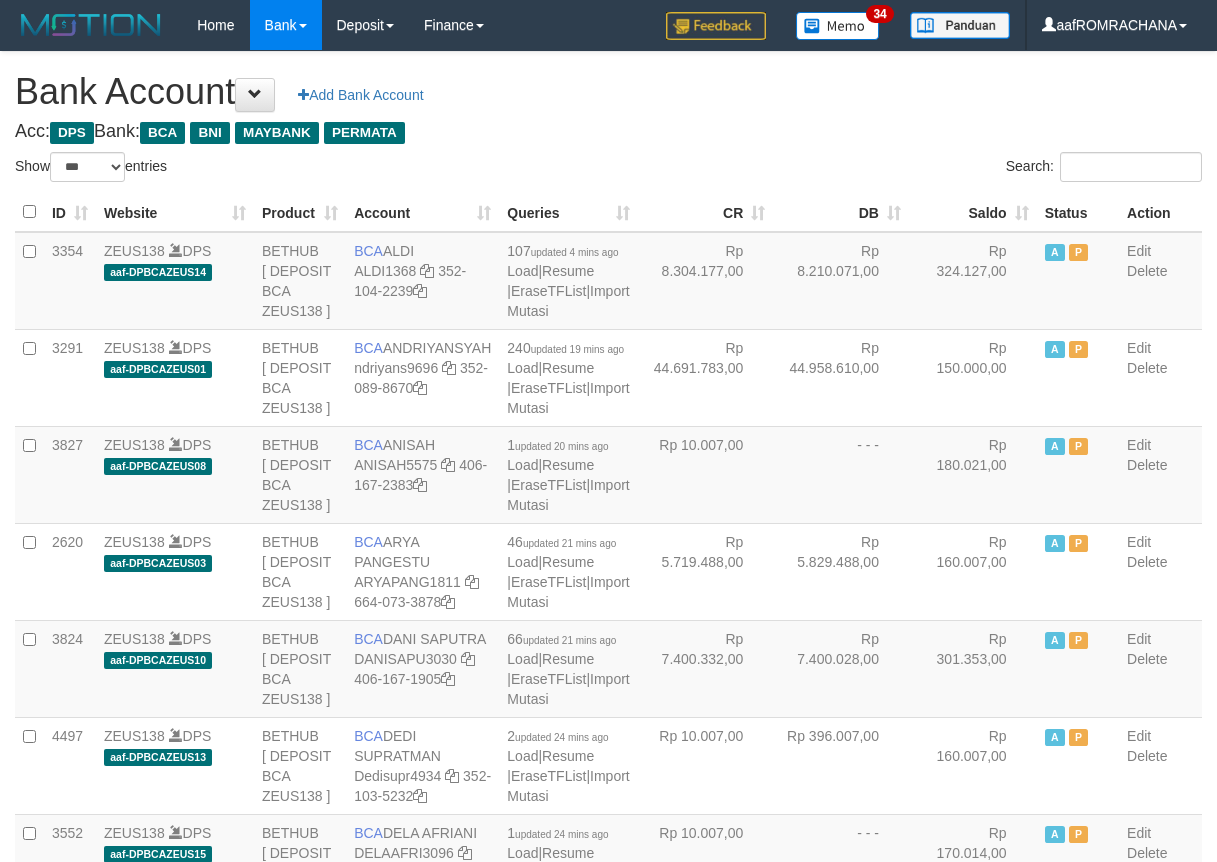 scroll, scrollTop: 0, scrollLeft: 0, axis: both 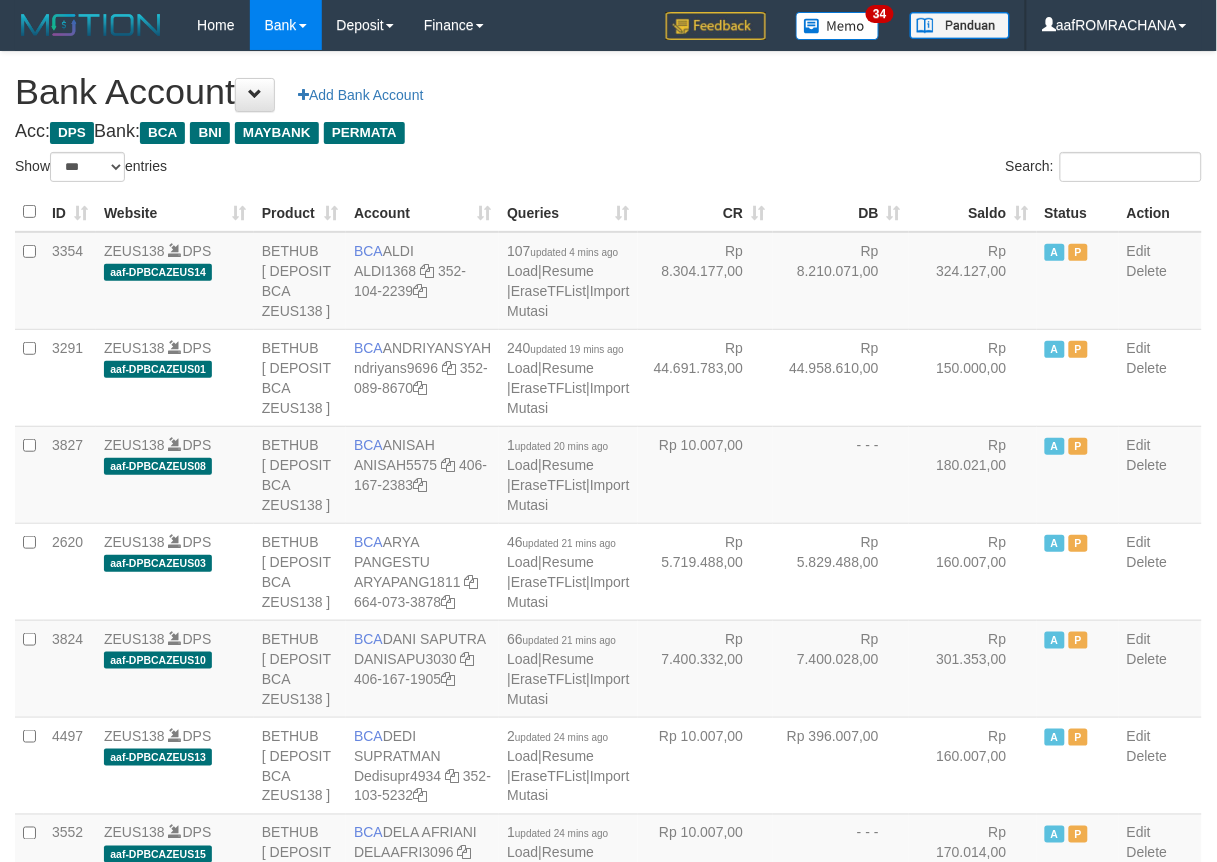 click on "Saldo" at bounding box center [973, 212] 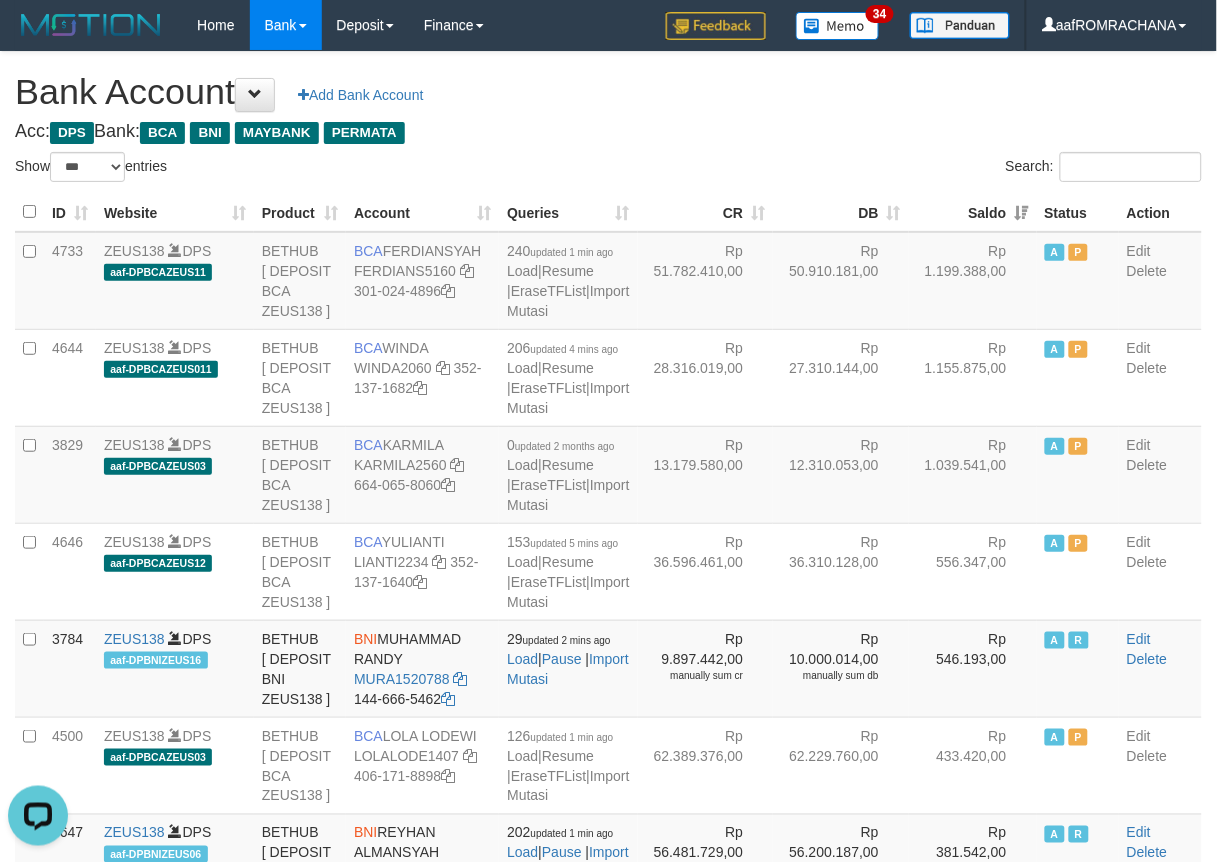 scroll, scrollTop: 0, scrollLeft: 0, axis: both 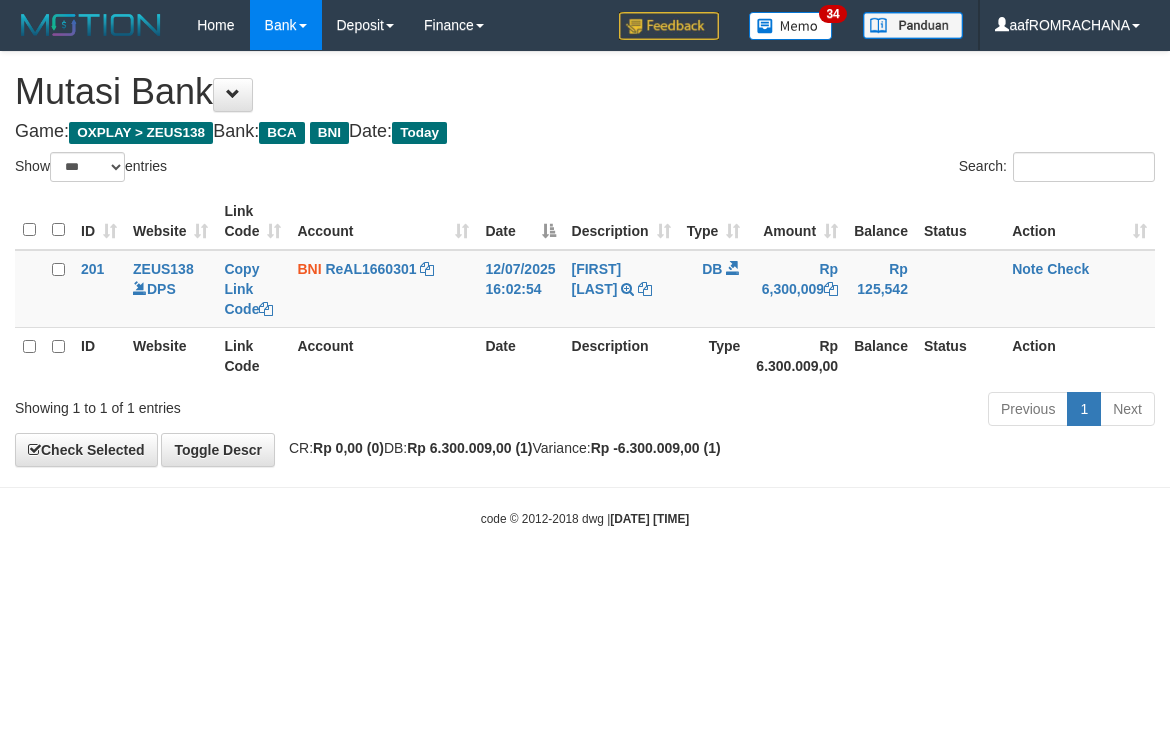 select on "***" 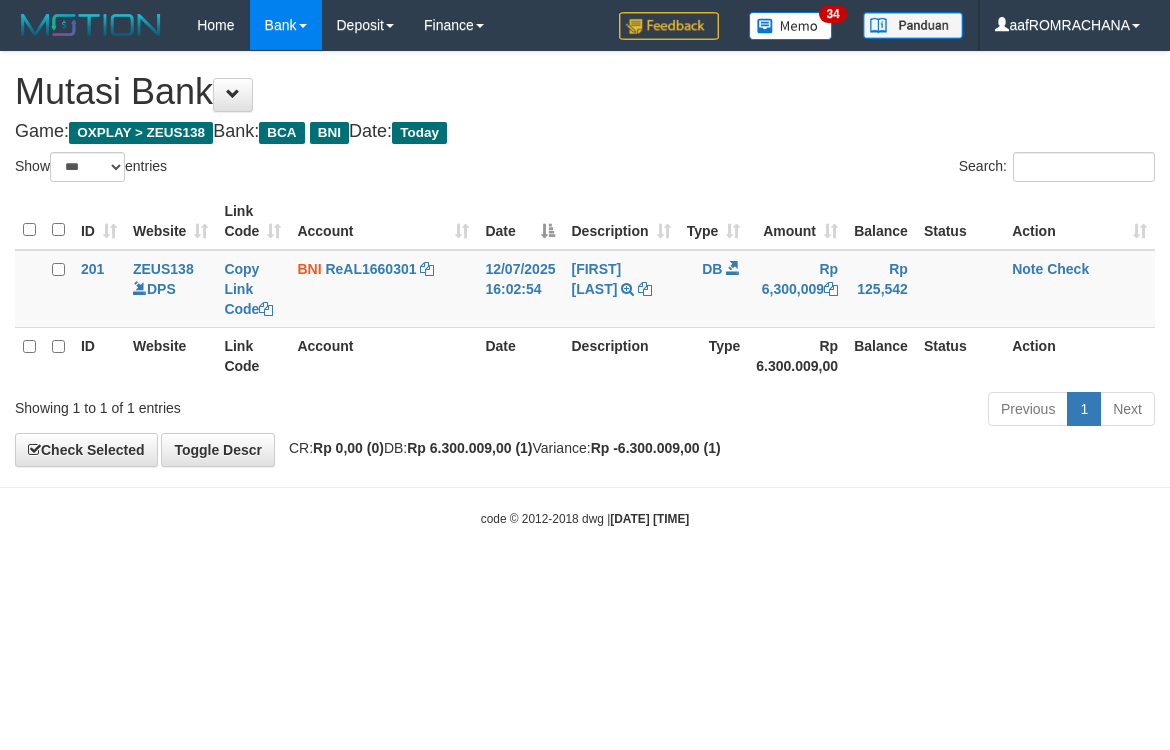scroll, scrollTop: 0, scrollLeft: 0, axis: both 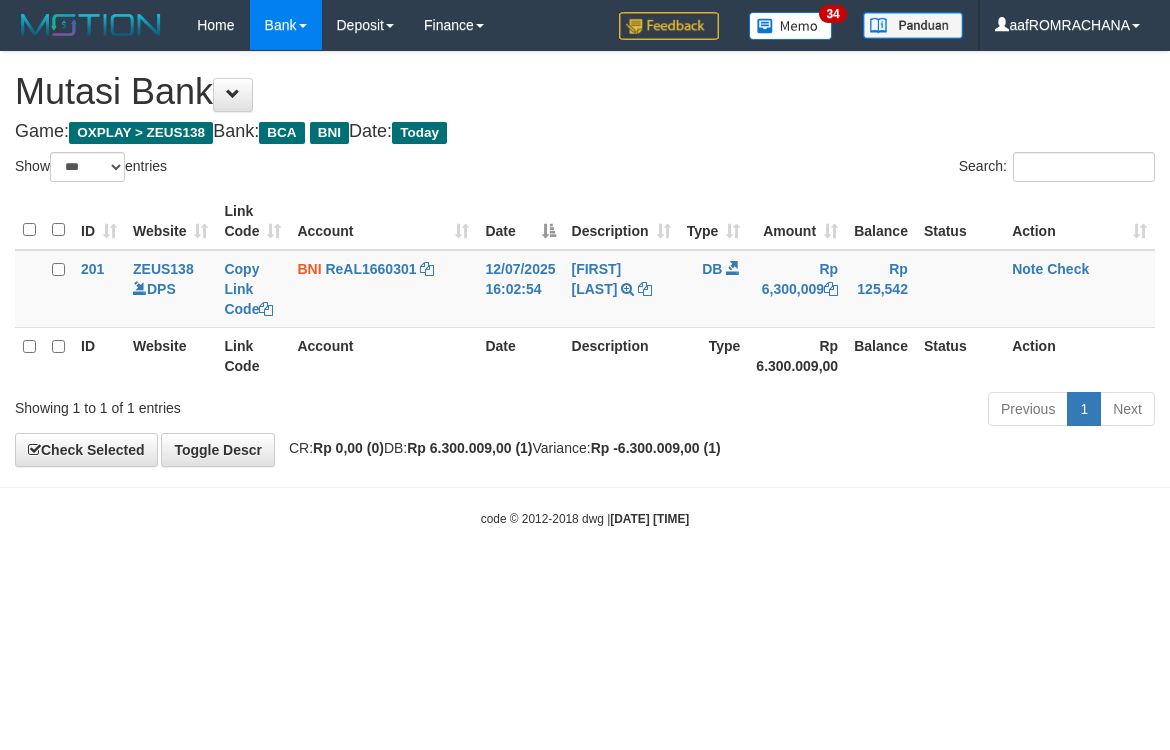 select on "***" 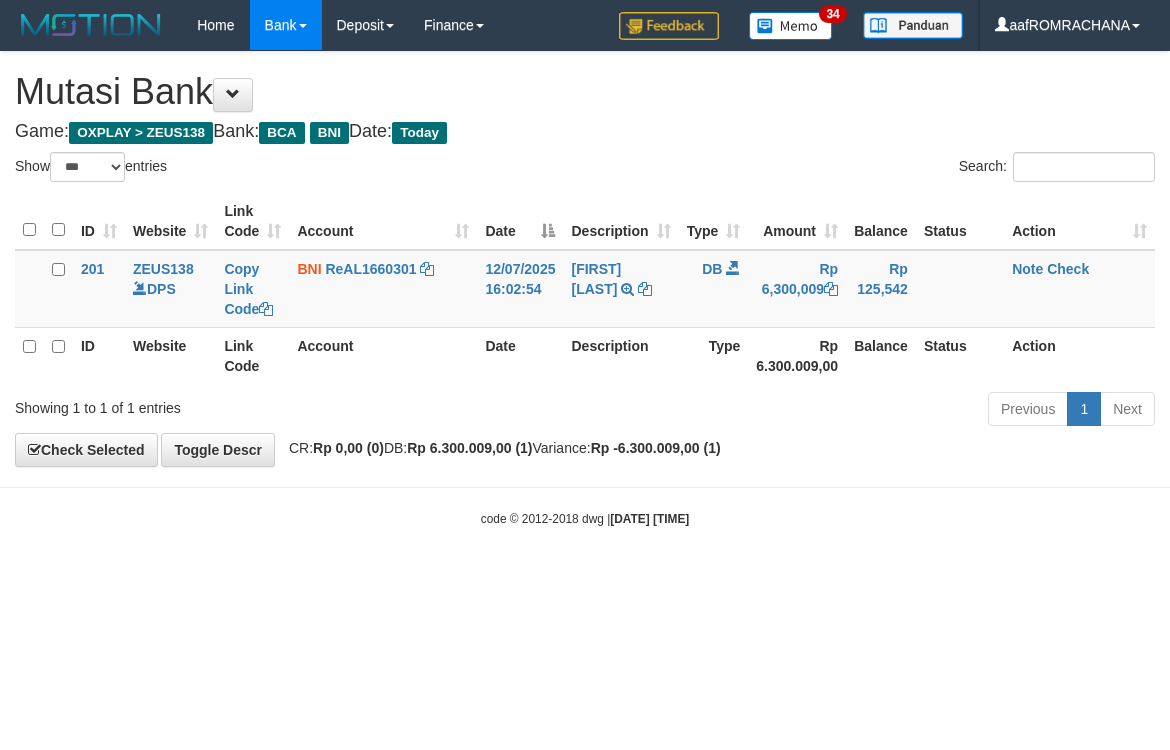 scroll, scrollTop: 0, scrollLeft: 0, axis: both 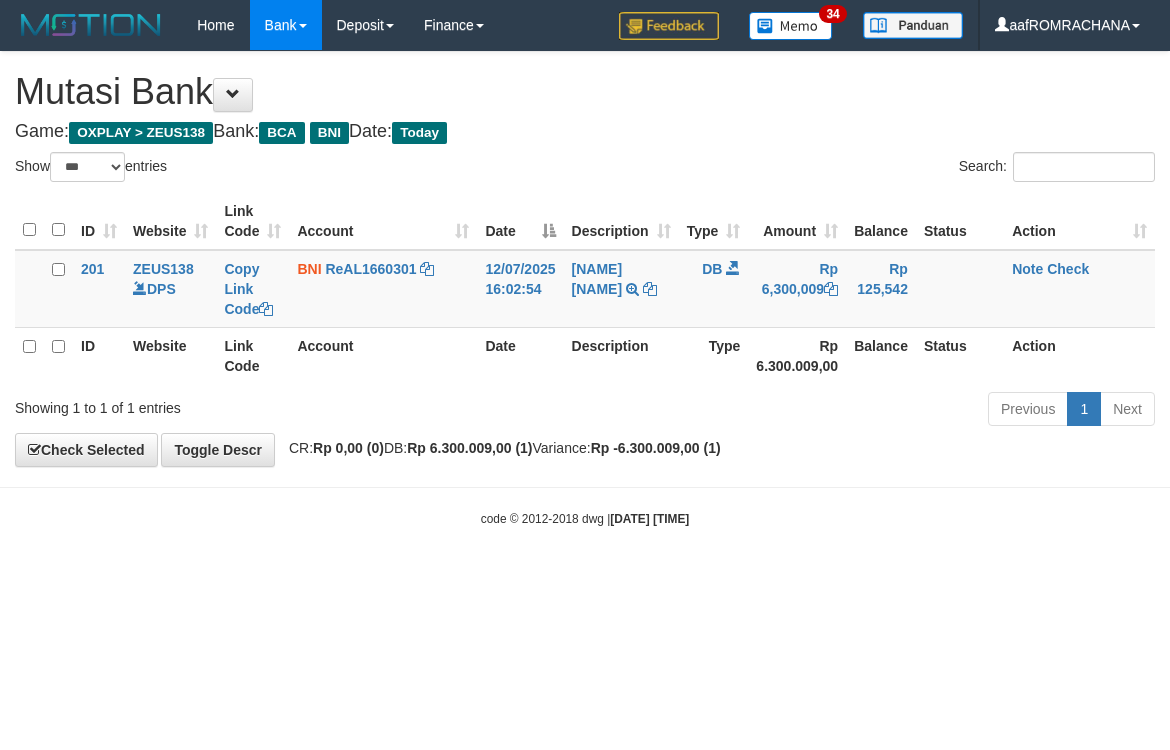 select on "***" 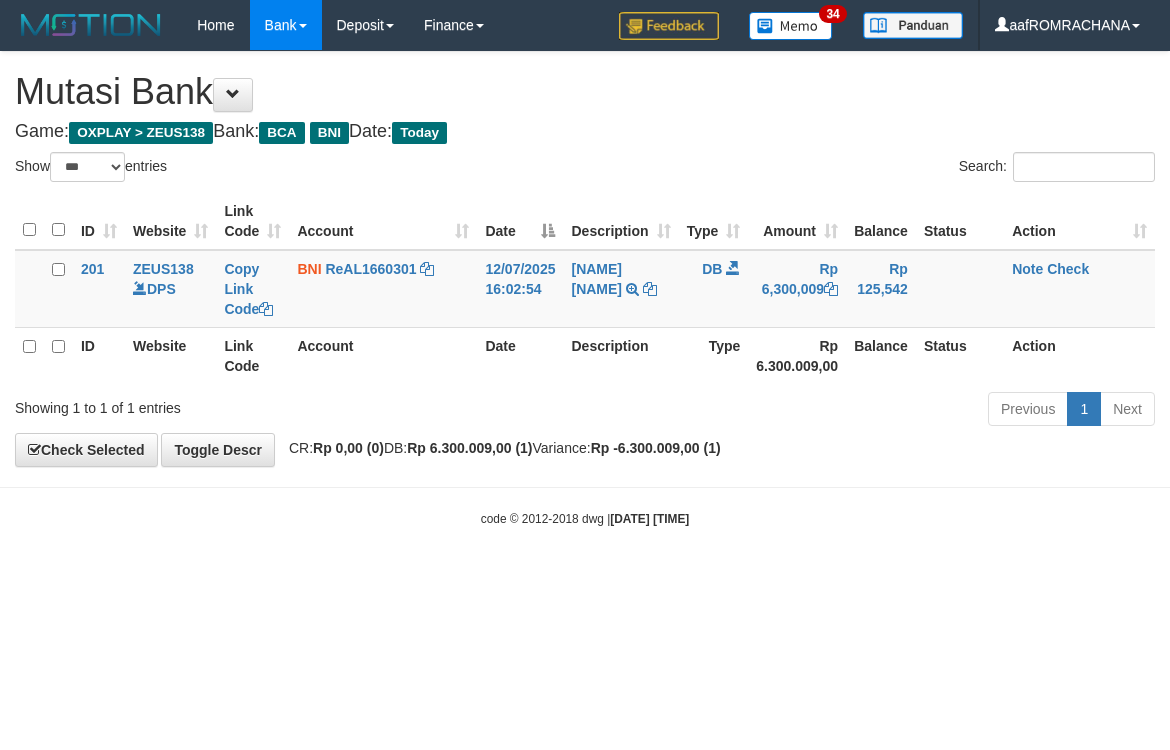 scroll, scrollTop: 0, scrollLeft: 0, axis: both 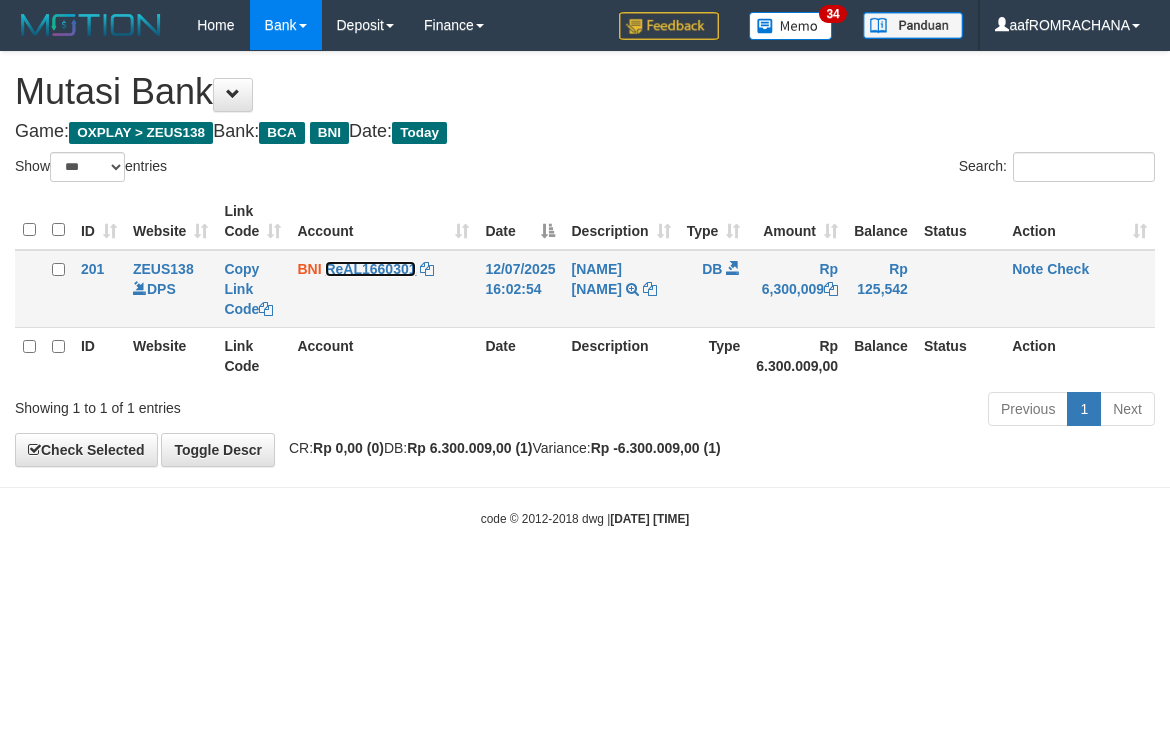 click on "ReAL1660301" at bounding box center (370, 269) 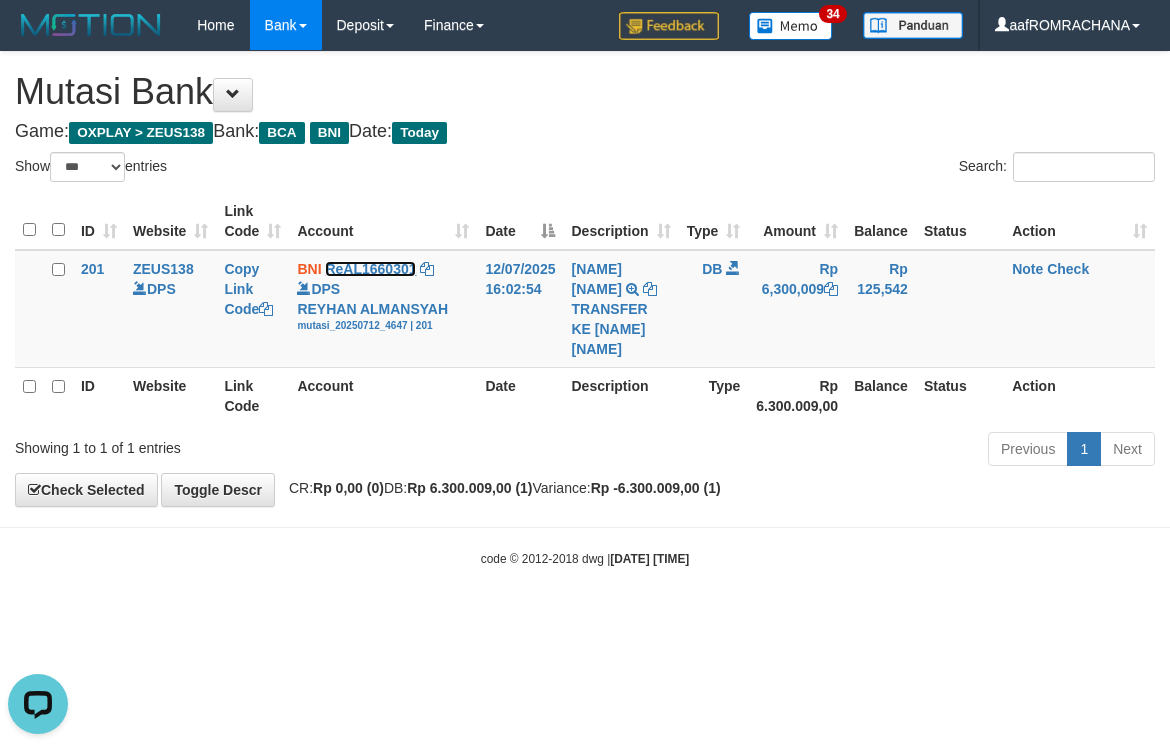 scroll, scrollTop: 0, scrollLeft: 0, axis: both 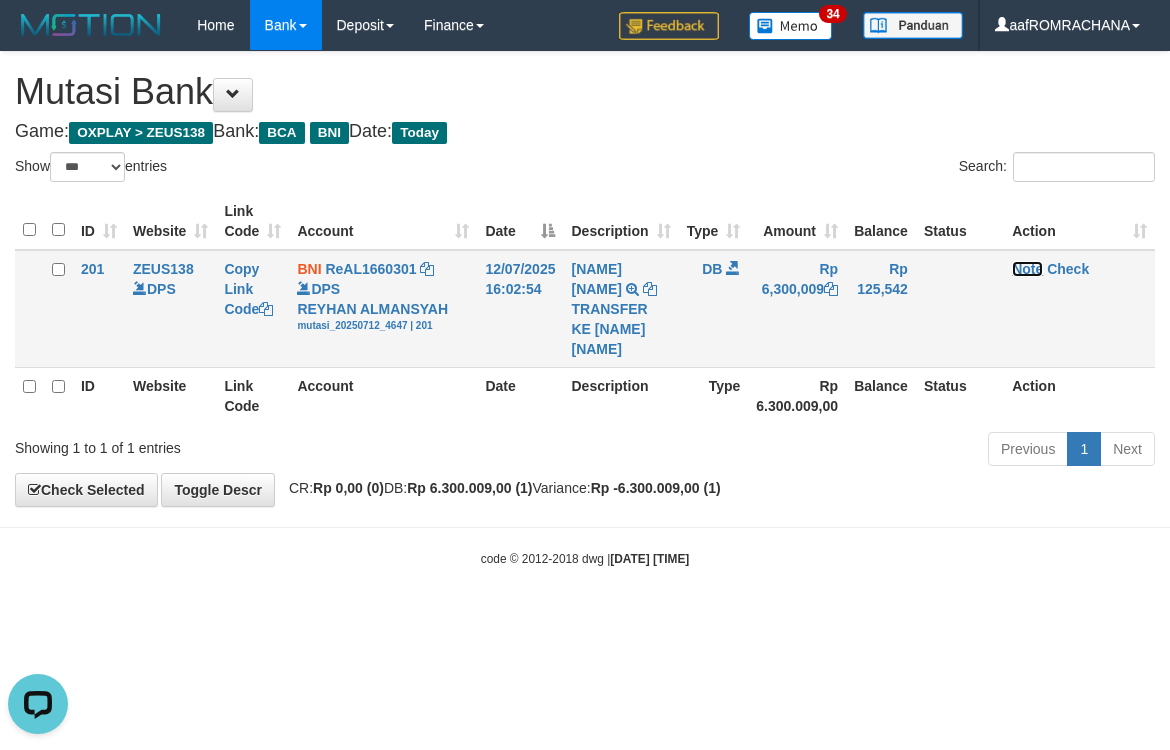 click on "Note" at bounding box center (1027, 269) 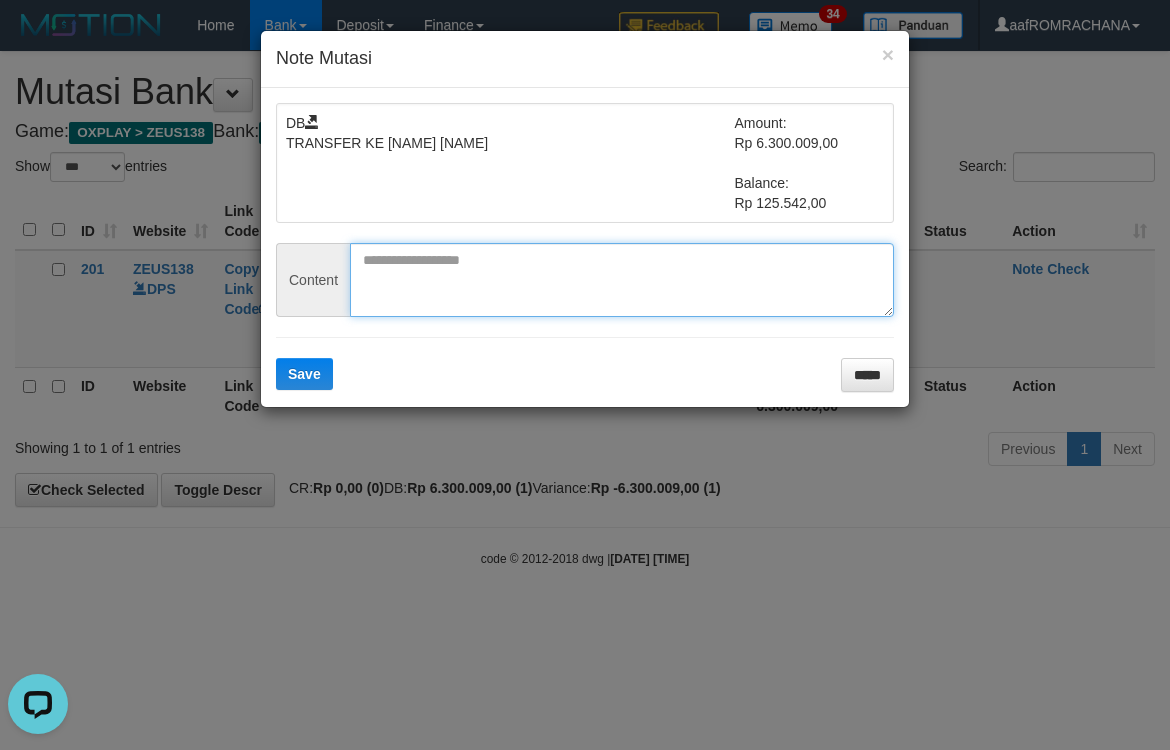 click at bounding box center [622, 280] 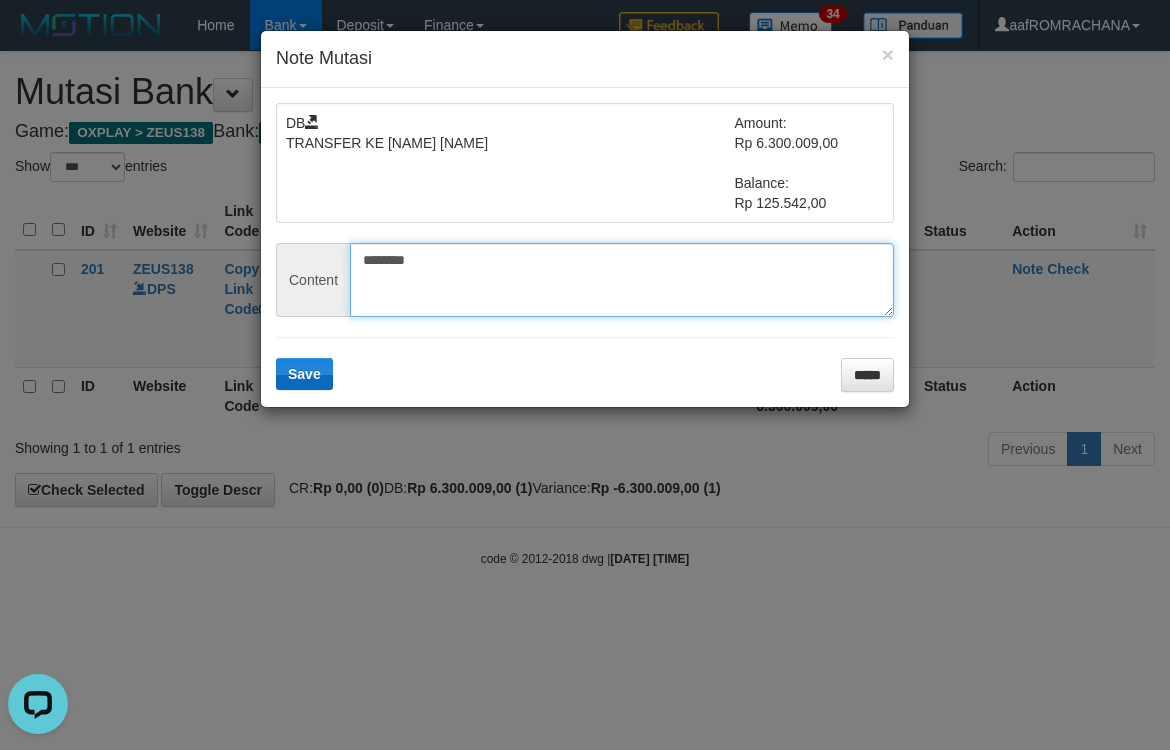 type on "********" 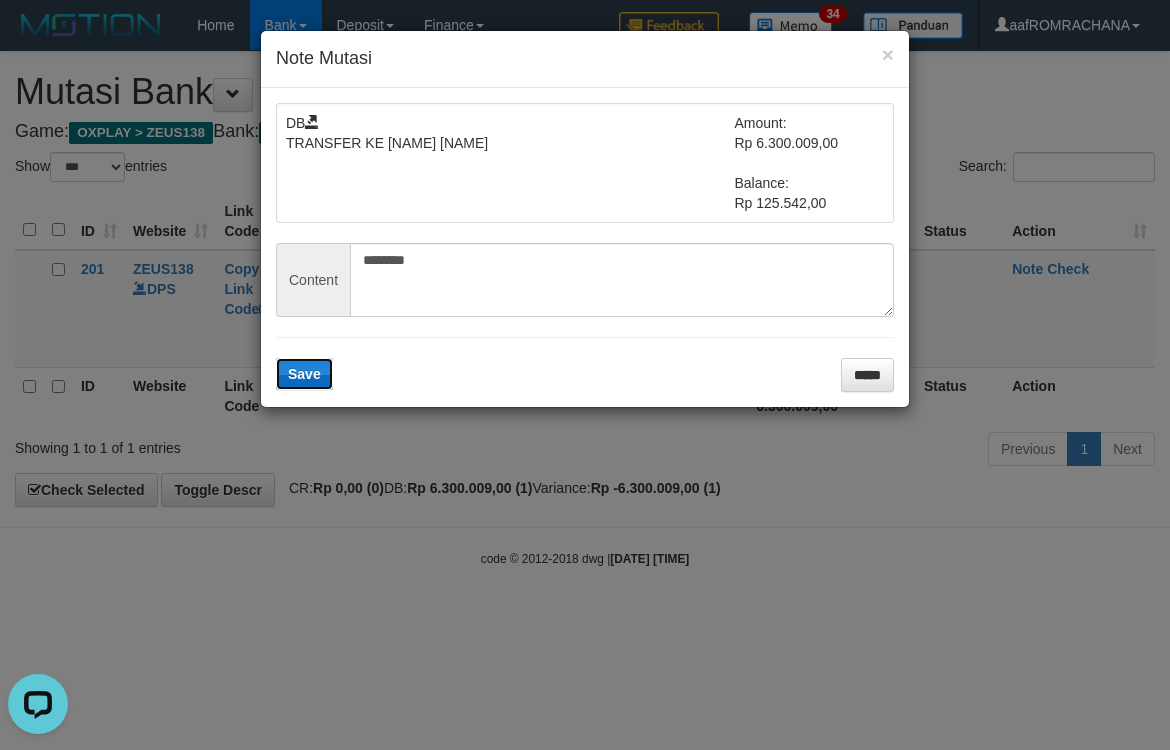 click on "Save" at bounding box center [304, 374] 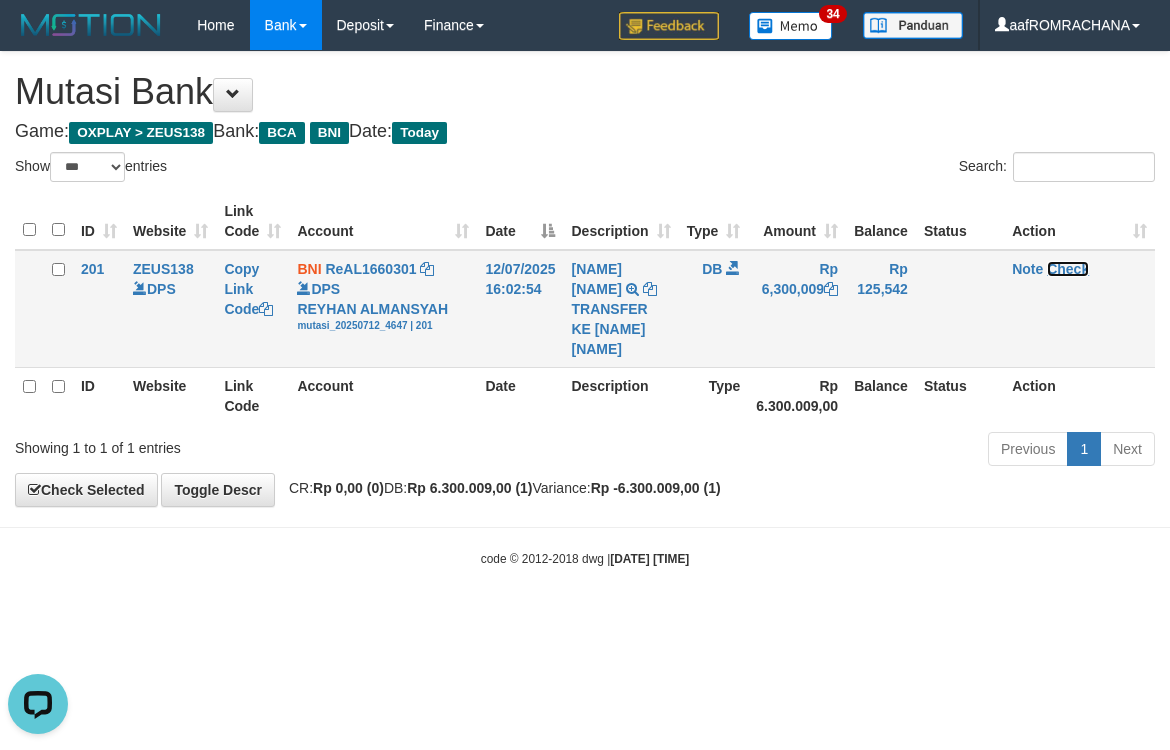 click on "Check" at bounding box center [1068, 269] 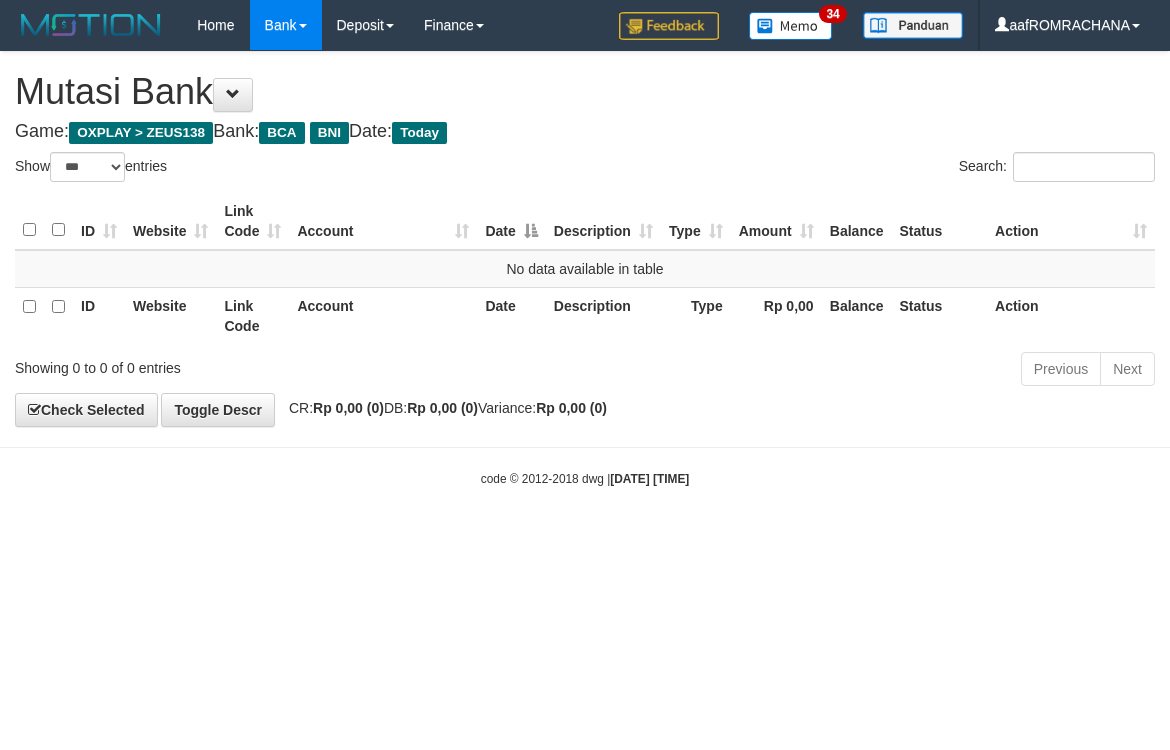 select on "***" 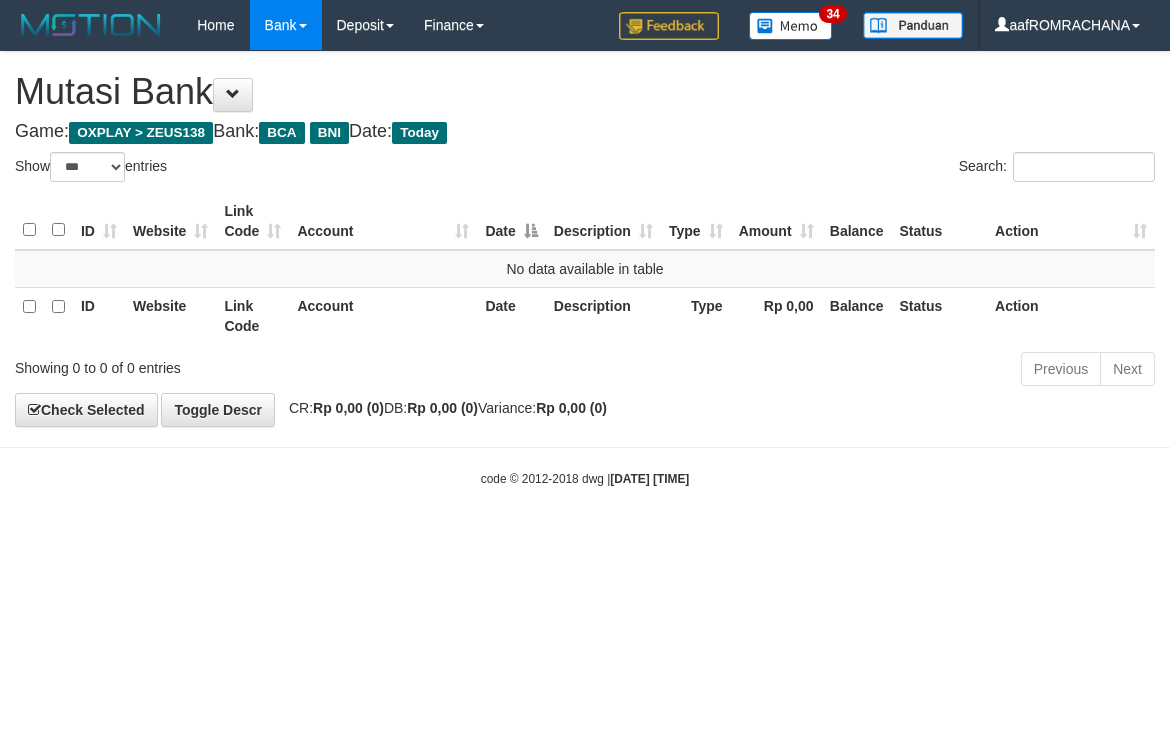scroll, scrollTop: 0, scrollLeft: 0, axis: both 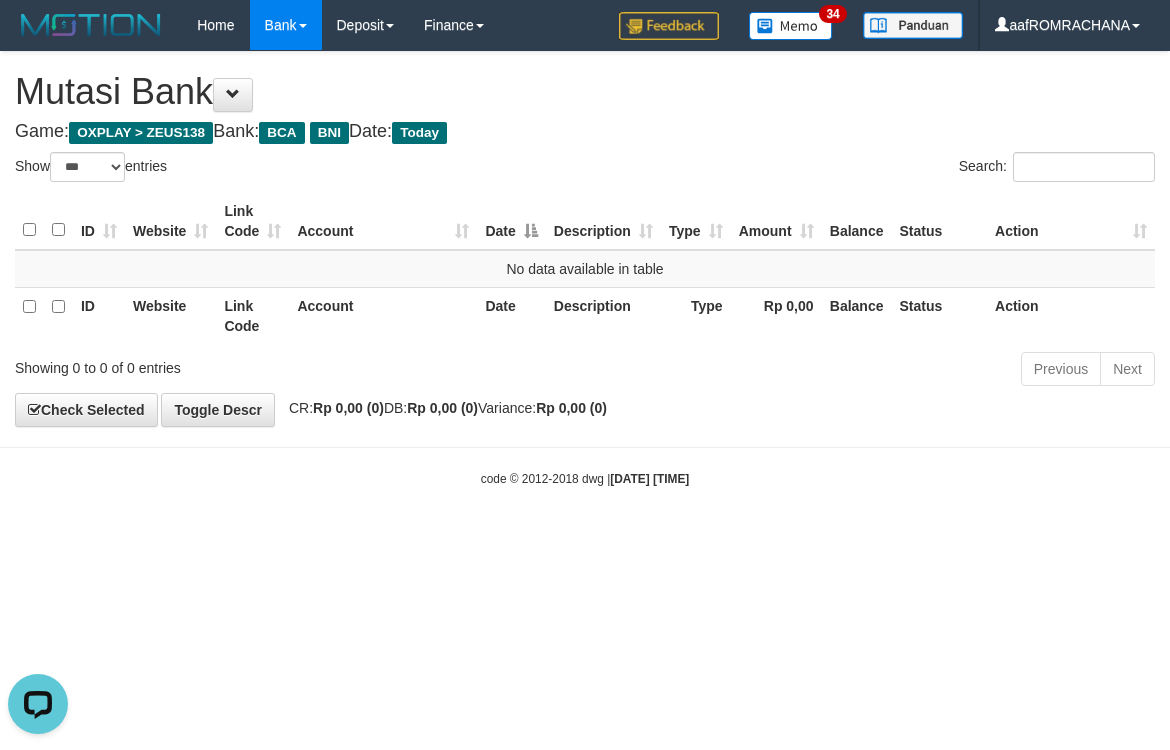 click on "Toggle navigation
Home
Bank
Account List
Load
By Website
Group
[OXPLAY]													ZEUS138
By Load Group (DPS)
Sync" at bounding box center [585, 269] 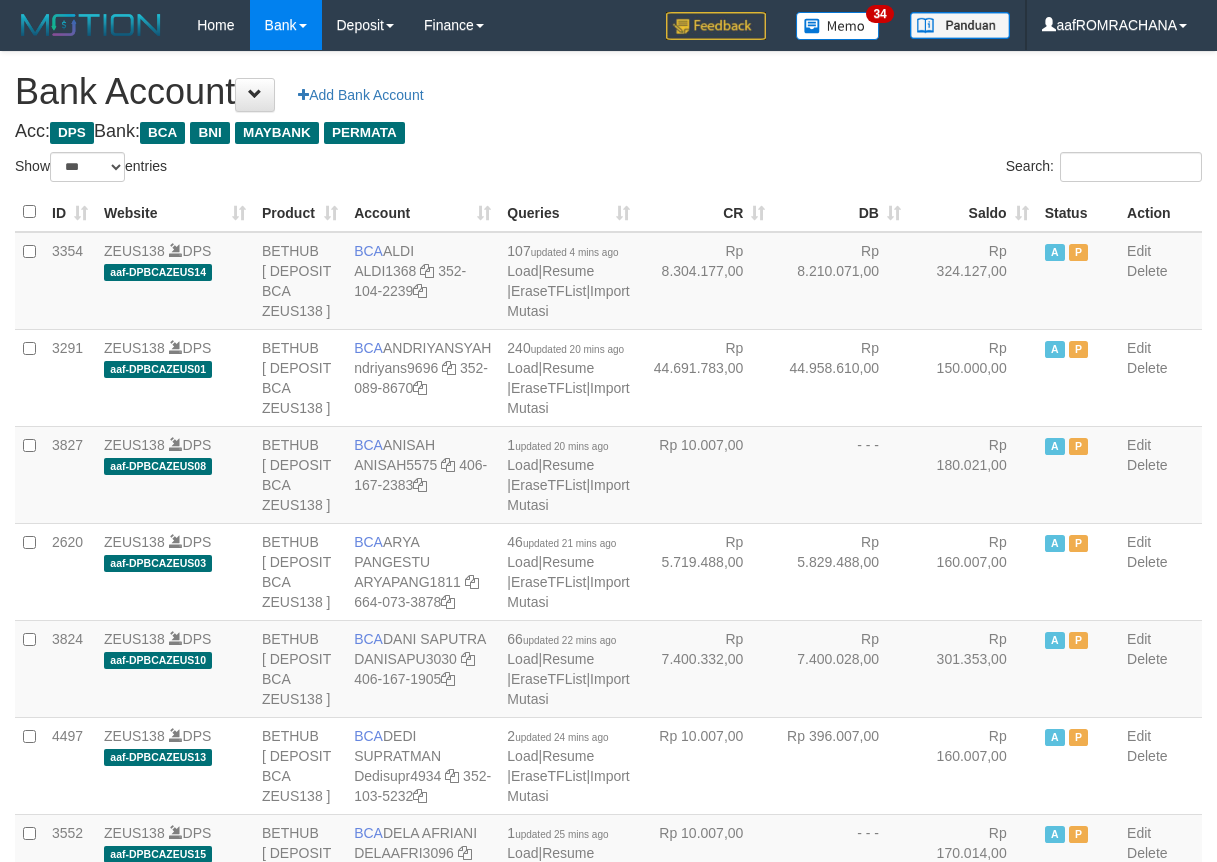select on "***" 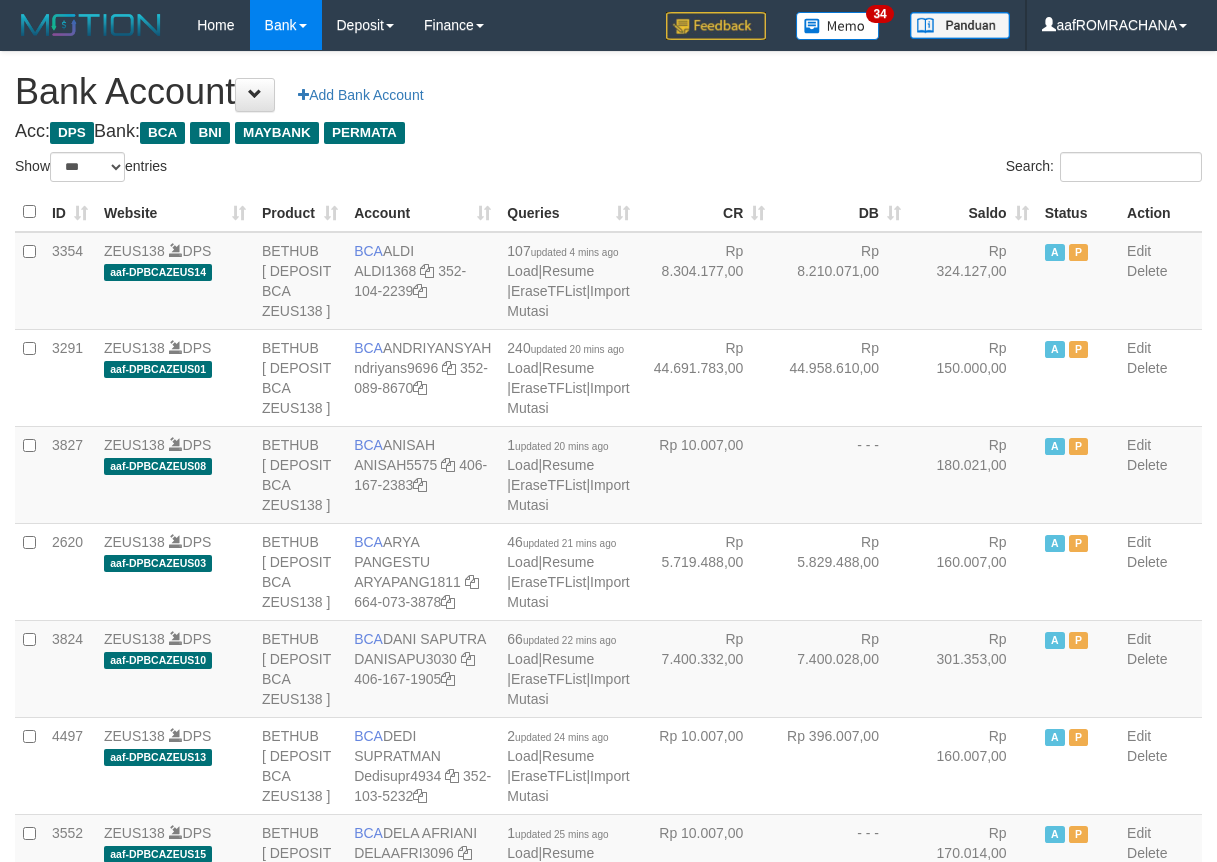 scroll, scrollTop: 0, scrollLeft: 0, axis: both 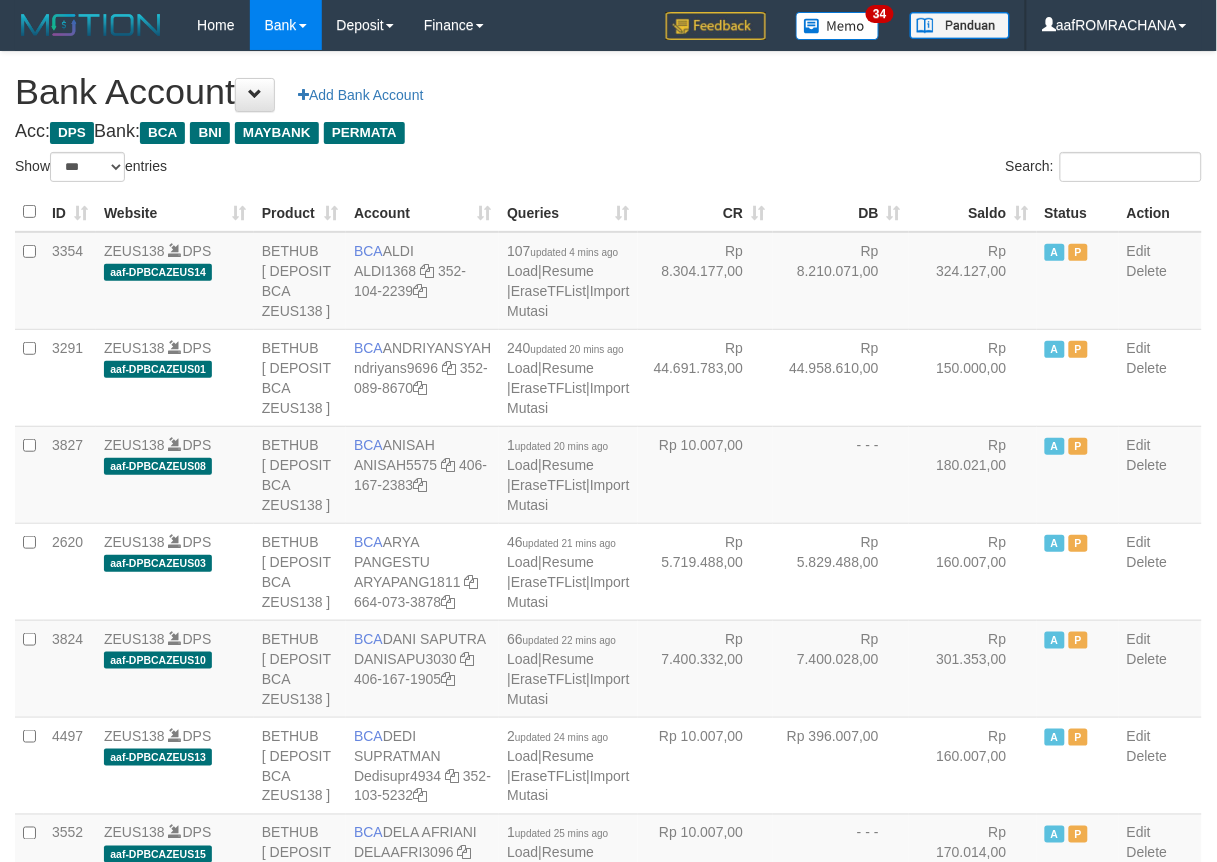 click on "Saldo" at bounding box center [973, 212] 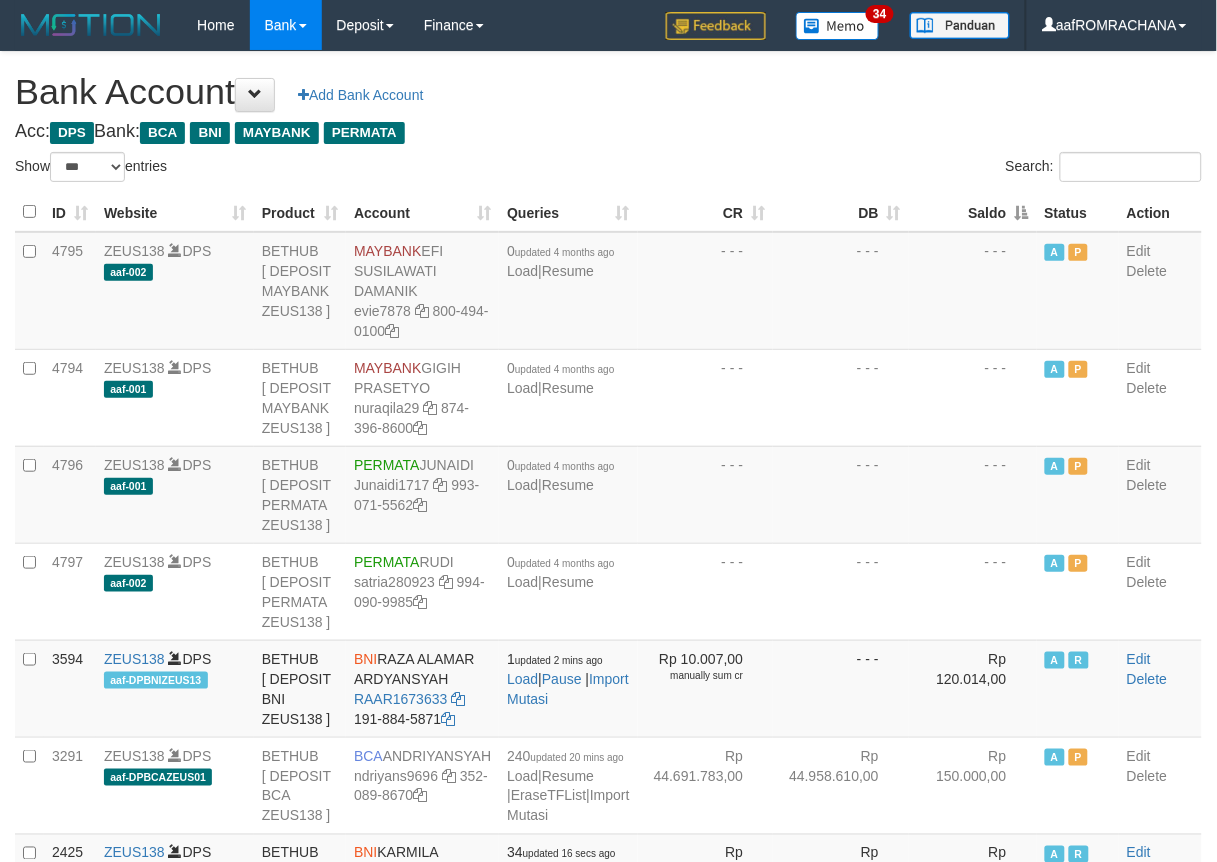 click on "Saldo" at bounding box center (973, 212) 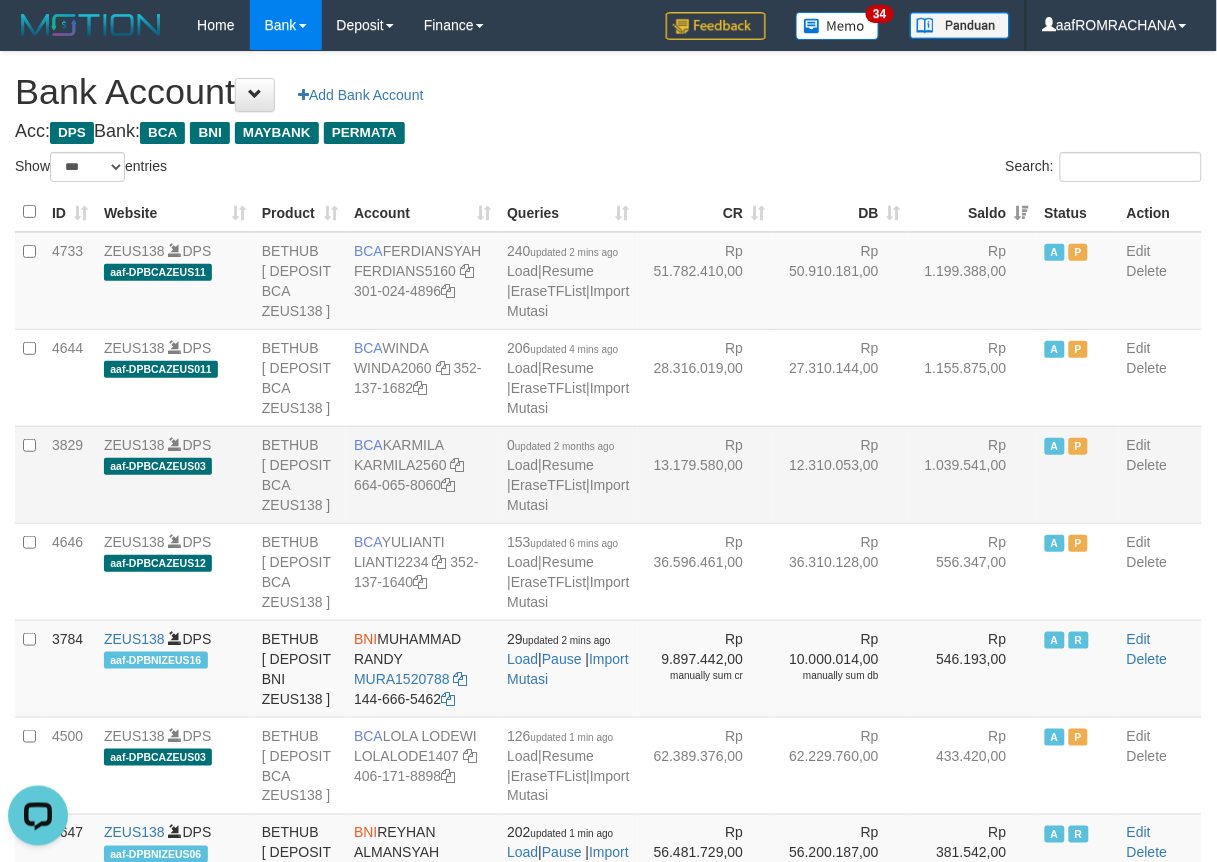 scroll, scrollTop: 0, scrollLeft: 0, axis: both 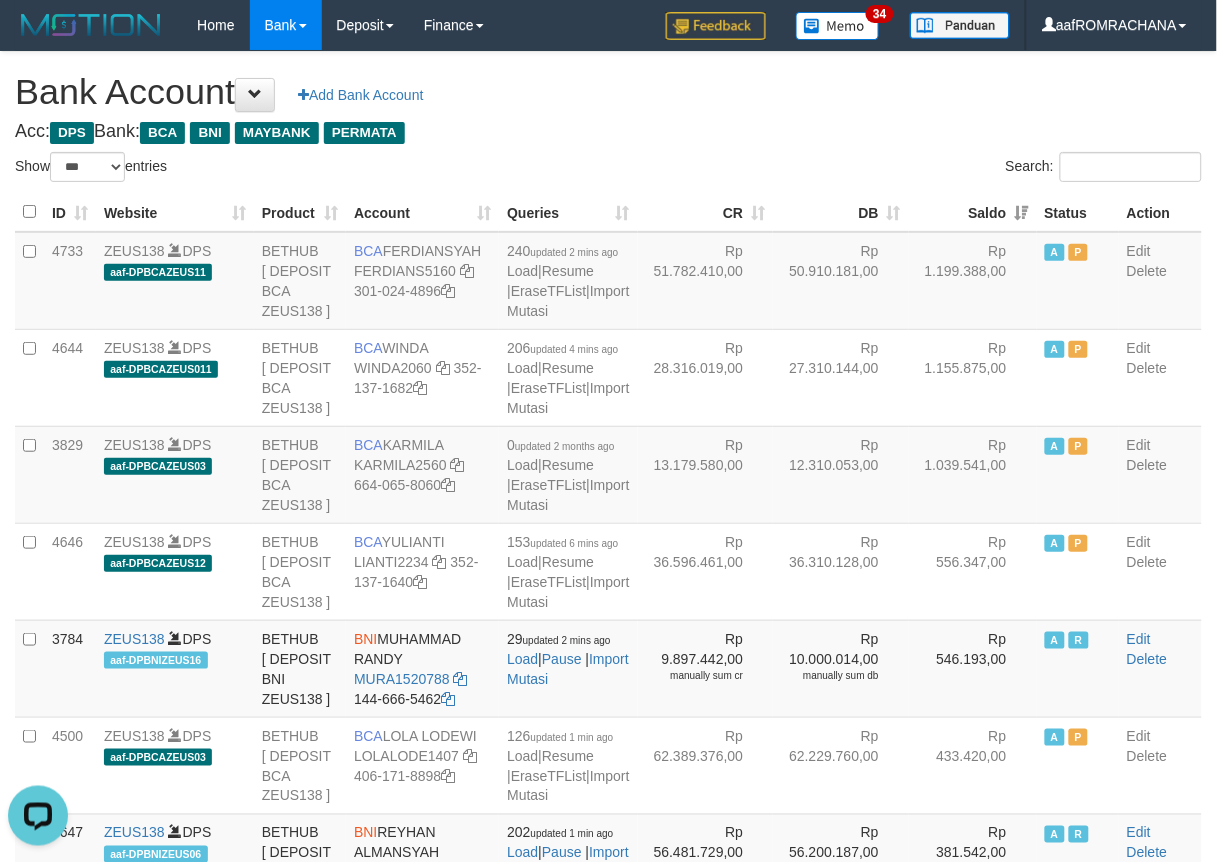 click on "Acc: 										 DPS
Bank:   BCA   BNI   MAYBANK   PERMATA" at bounding box center [608, 132] 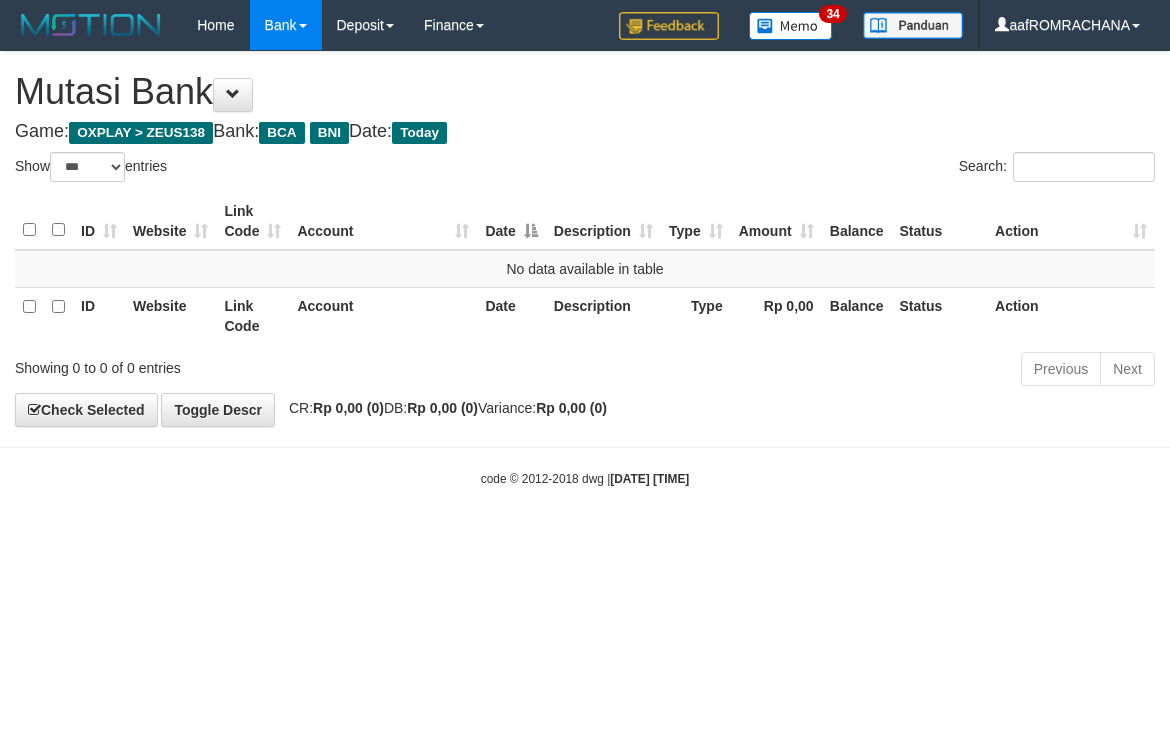 select on "***" 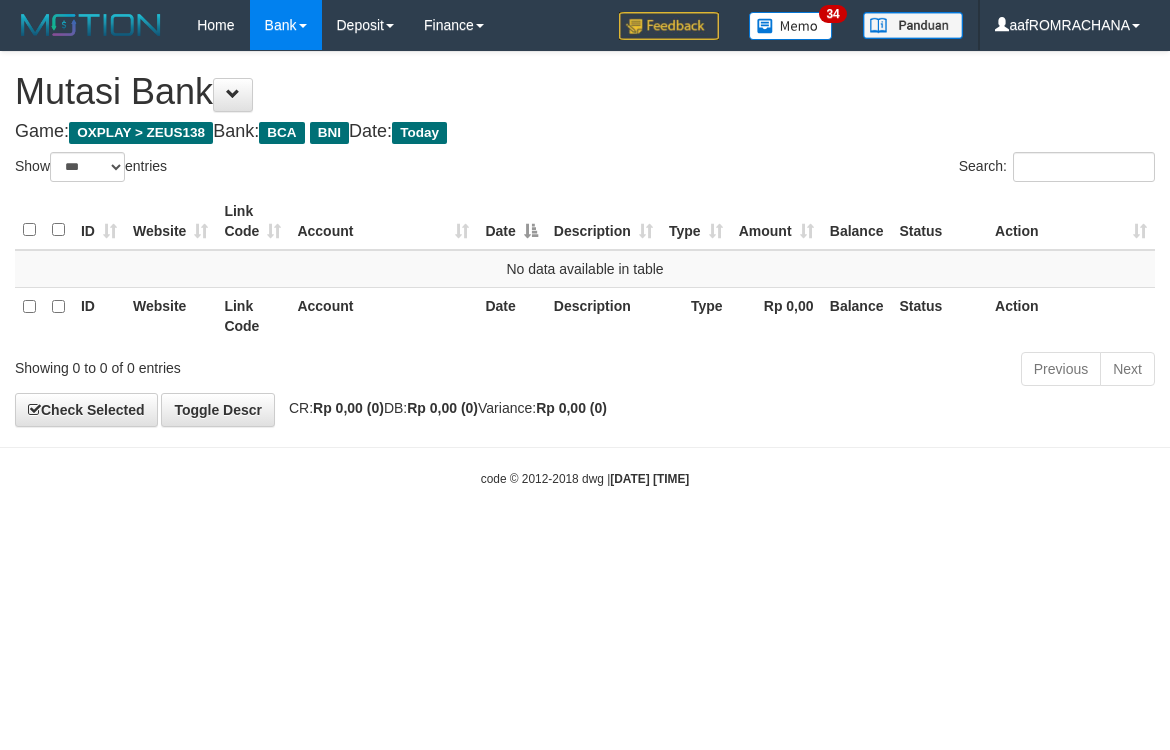 scroll, scrollTop: 0, scrollLeft: 0, axis: both 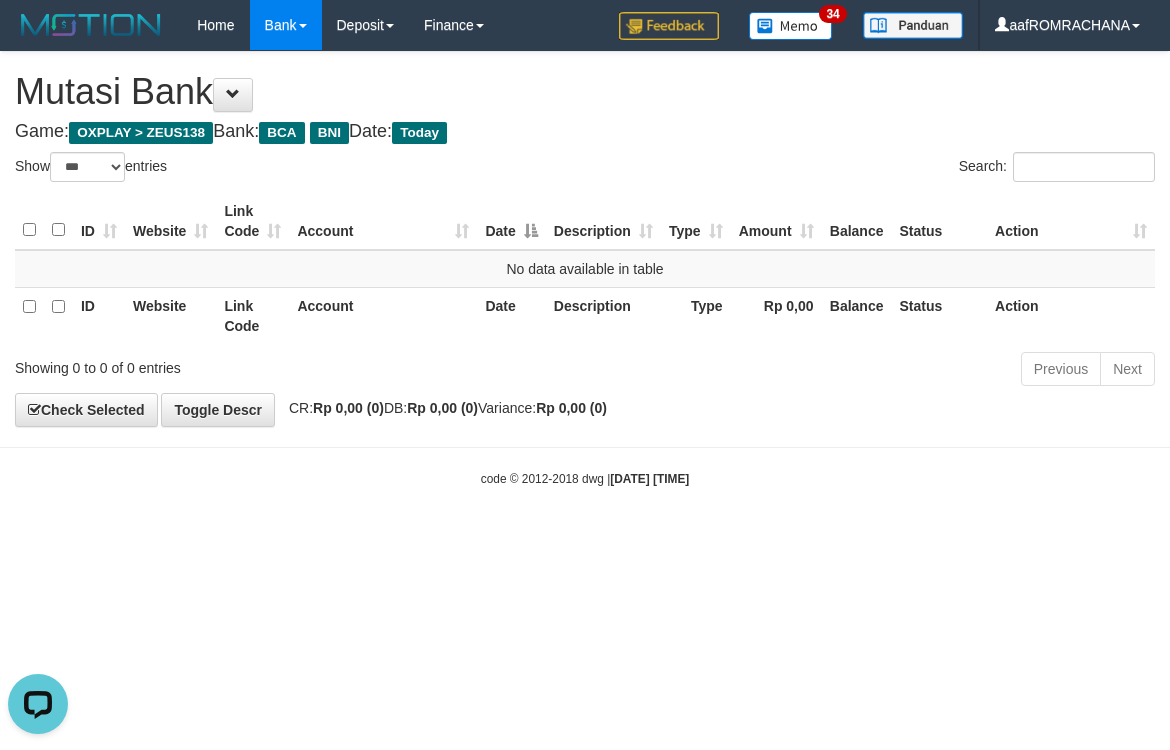 click on "Toggle navigation
Home
Bank
Account List
Load
By Website
Group
[OXPLAY]													ZEUS138
By Load Group (DPS)
Sync" at bounding box center (585, 269) 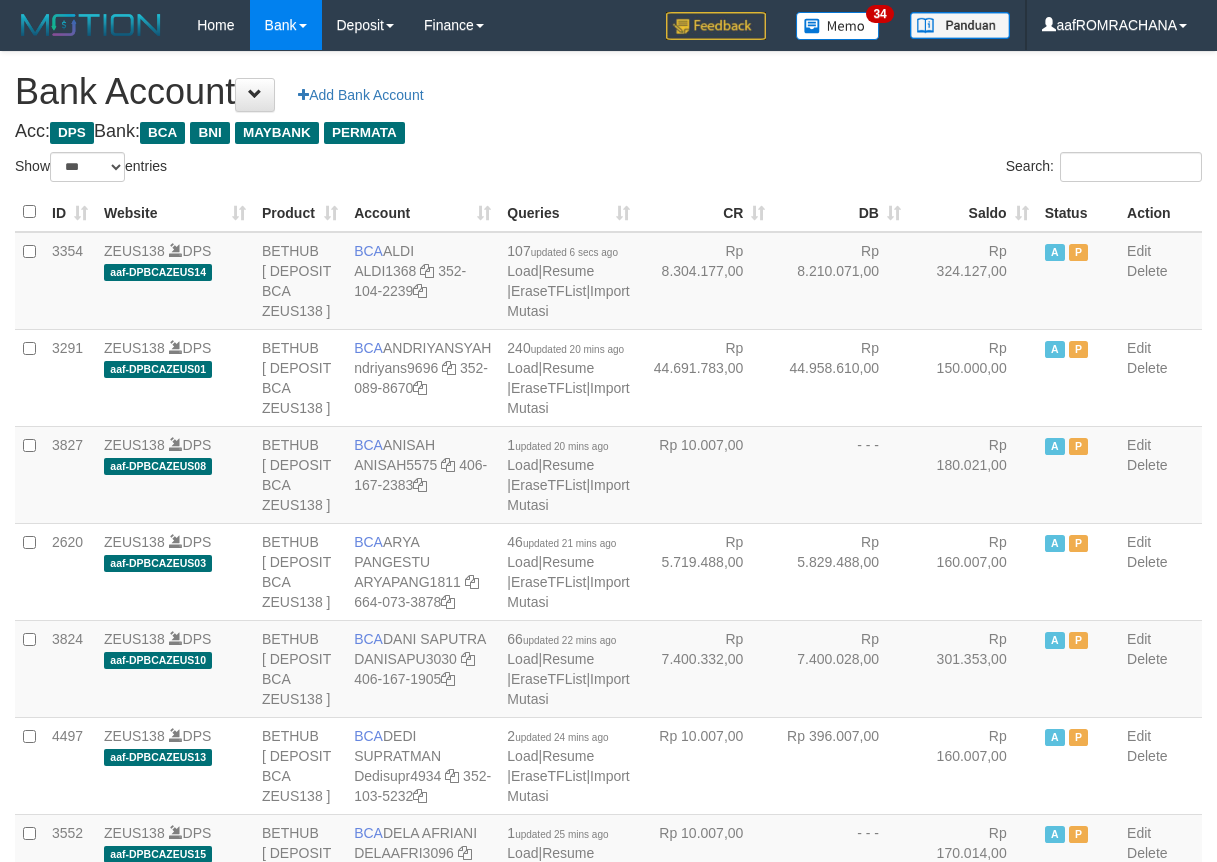 select on "***" 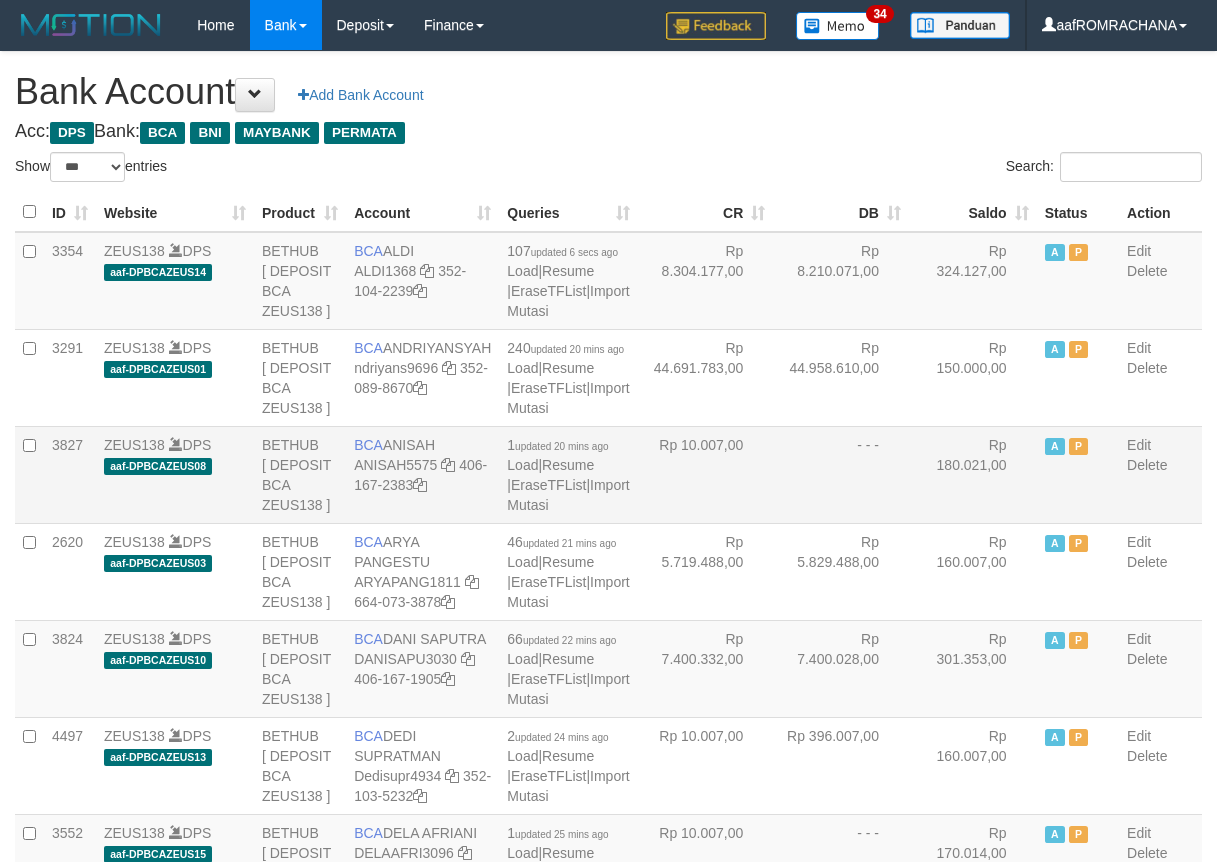 scroll, scrollTop: 0, scrollLeft: 0, axis: both 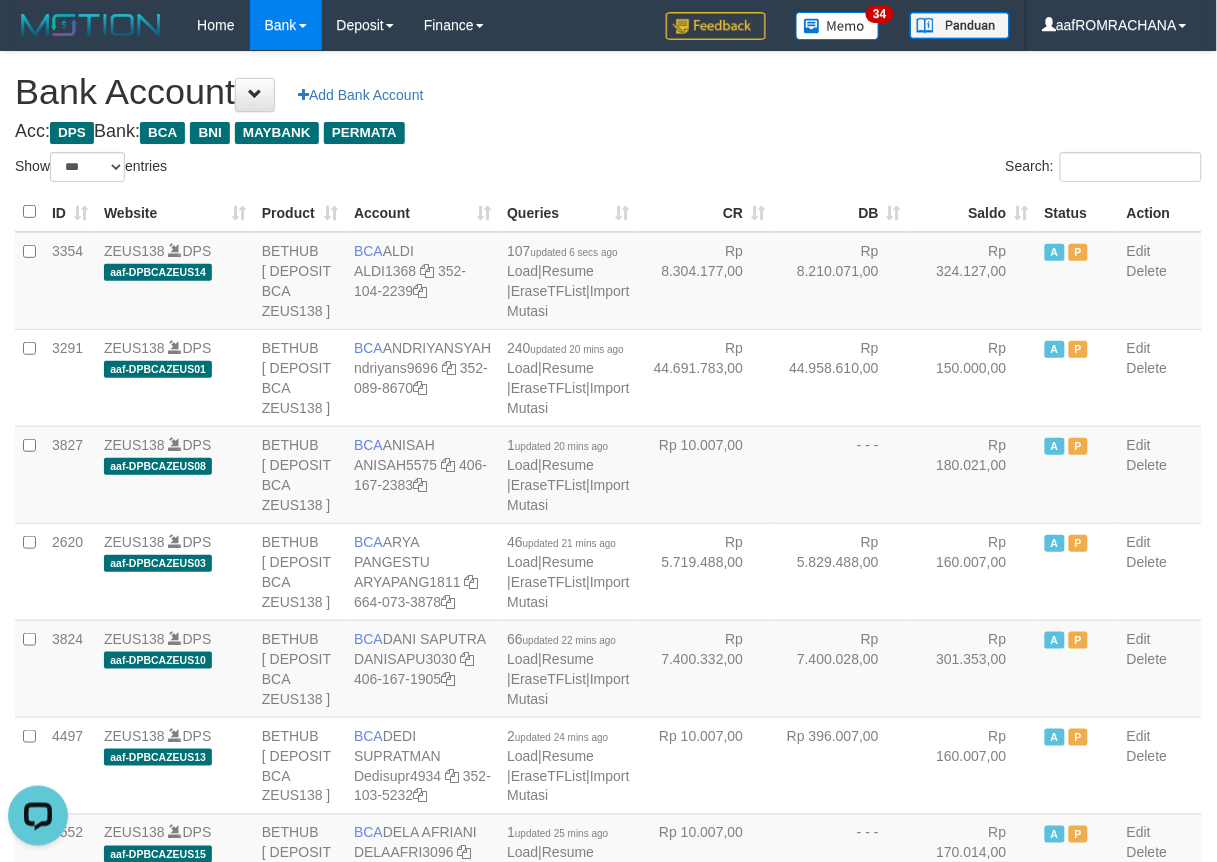 click on "Saldo" at bounding box center (973, 212) 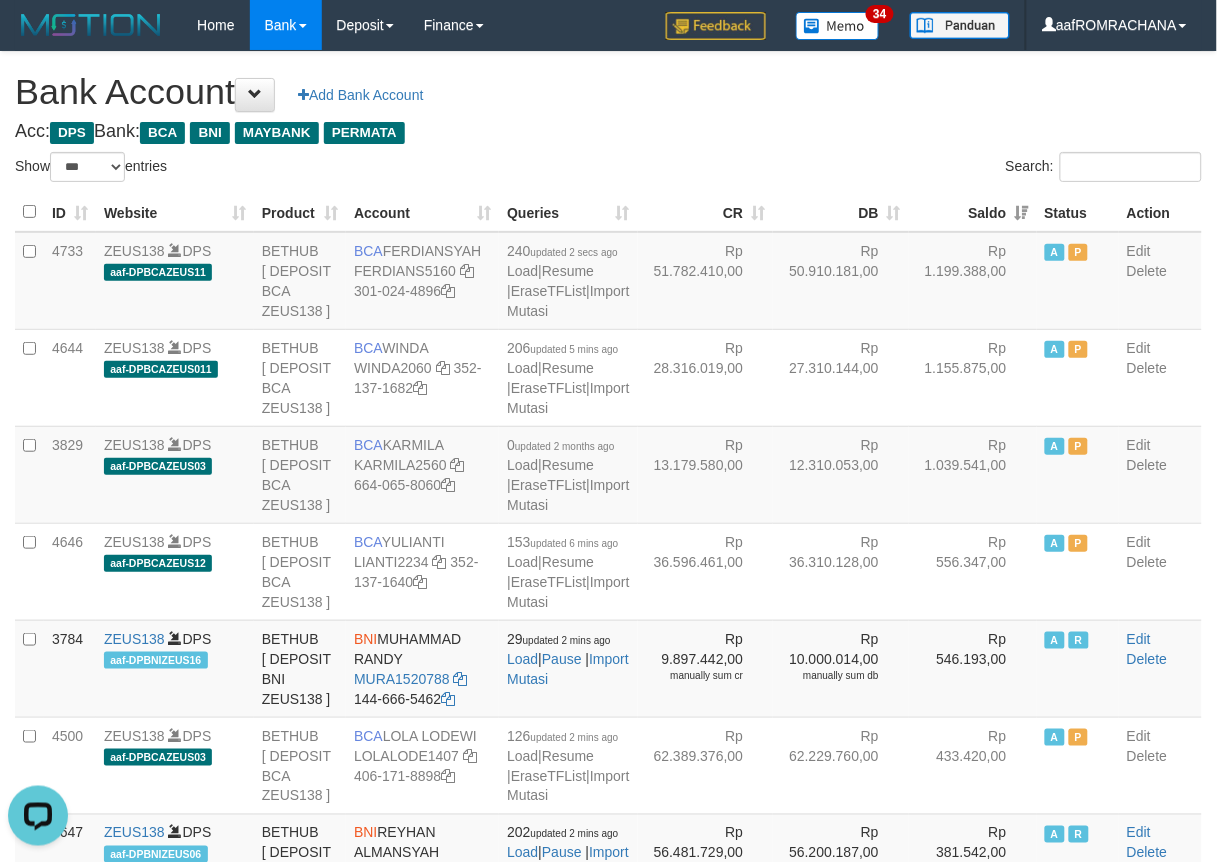 click on "Bank Account
Add Bank Account" at bounding box center (608, 92) 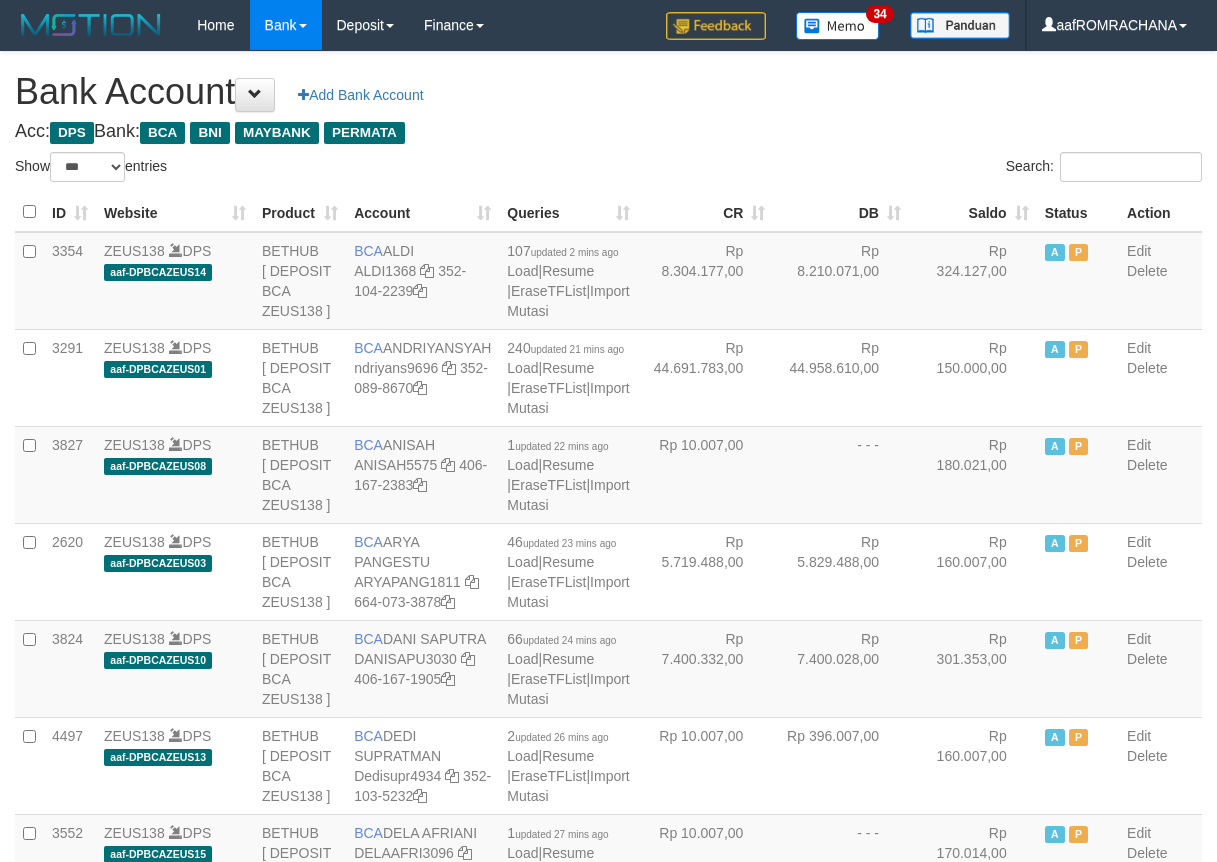 select on "***" 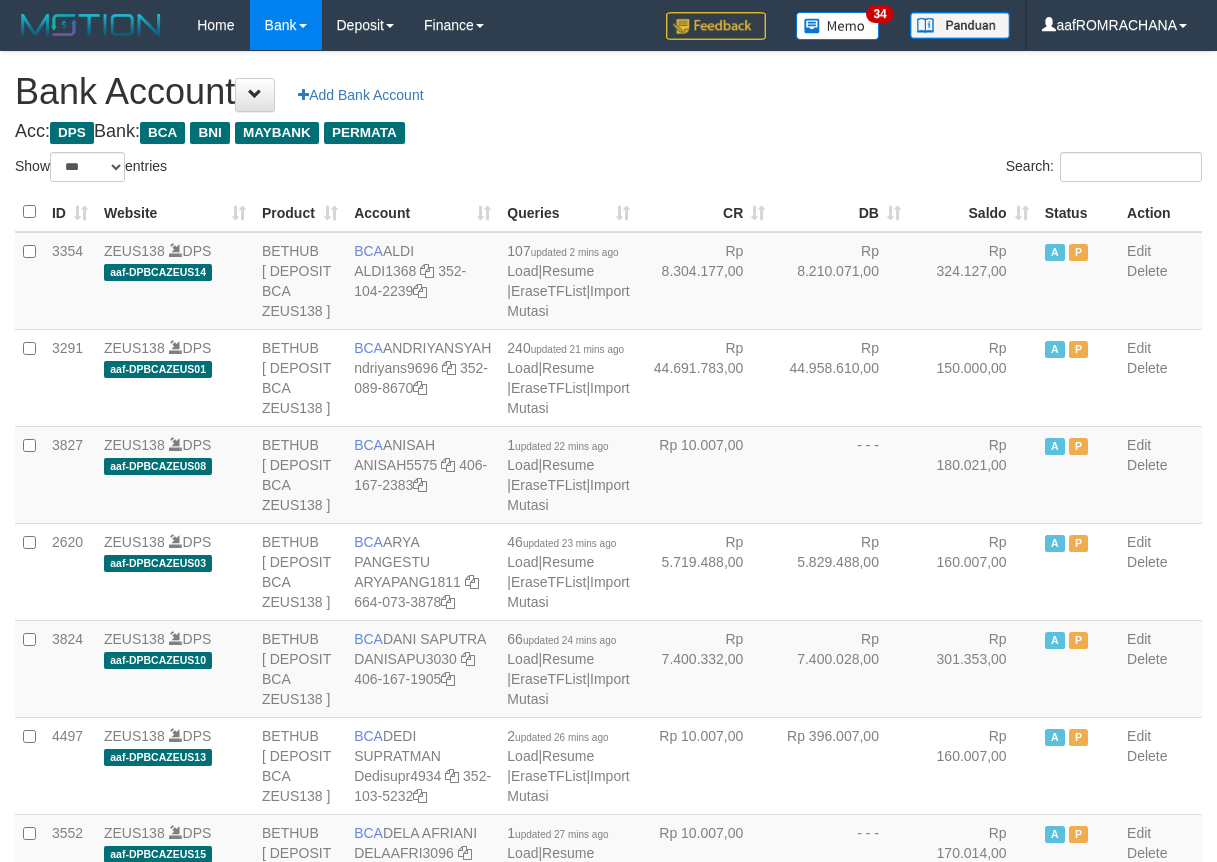 scroll, scrollTop: 0, scrollLeft: 0, axis: both 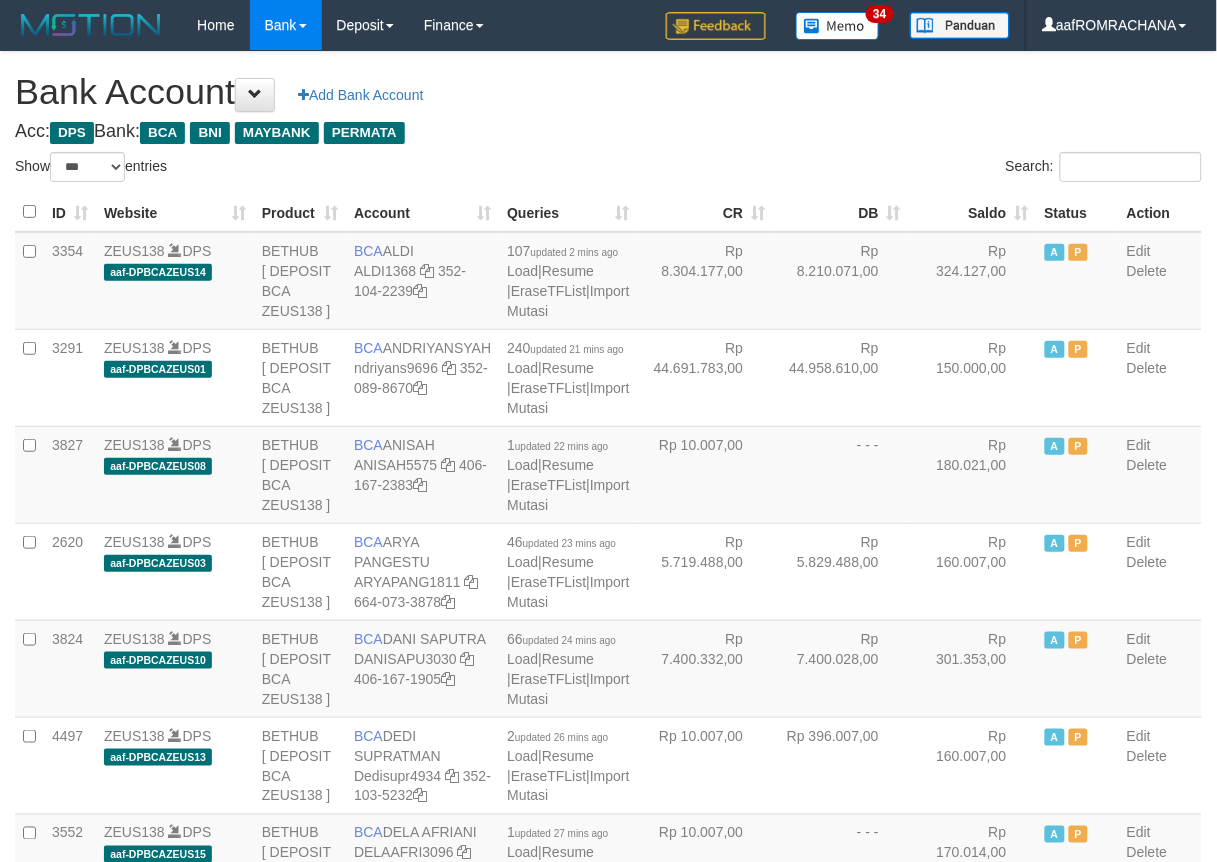 click on "Saldo" at bounding box center [973, 212] 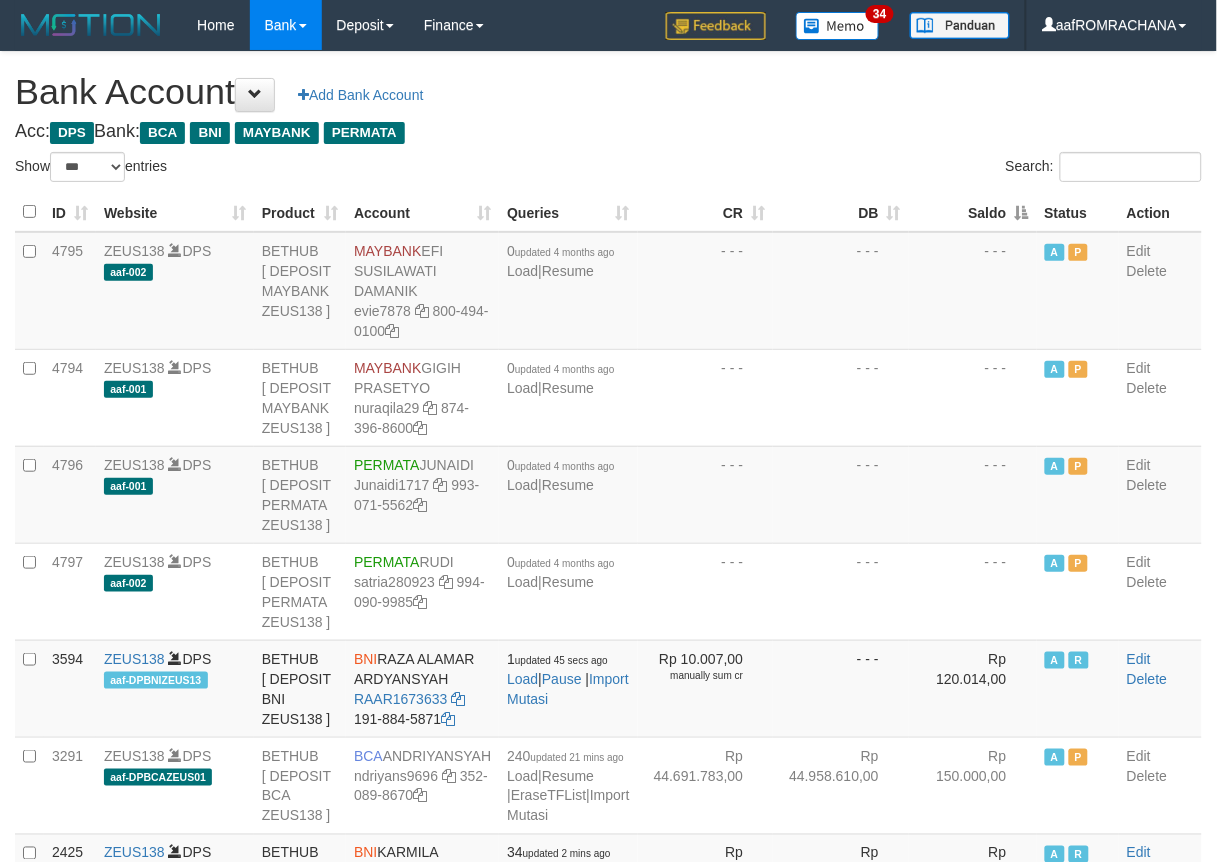 click on "Saldo" at bounding box center (973, 212) 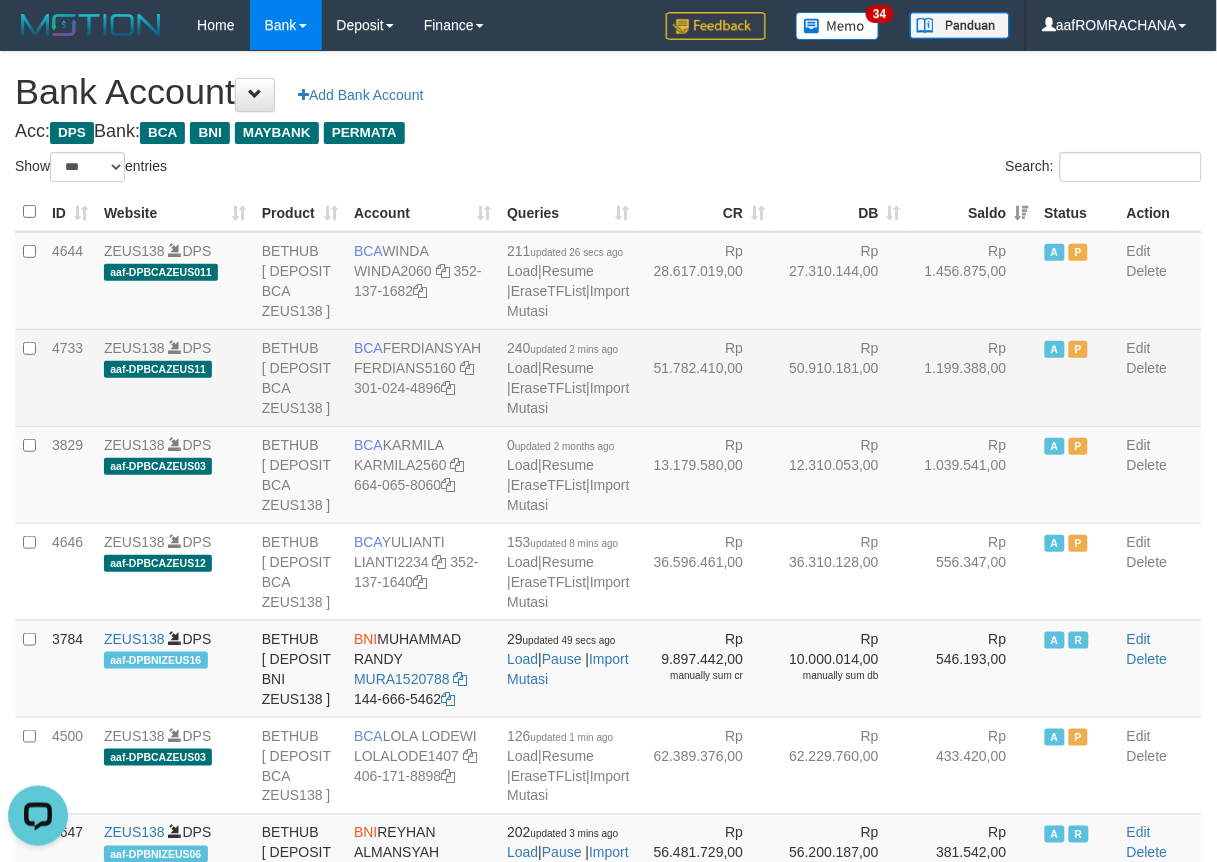 scroll, scrollTop: 0, scrollLeft: 0, axis: both 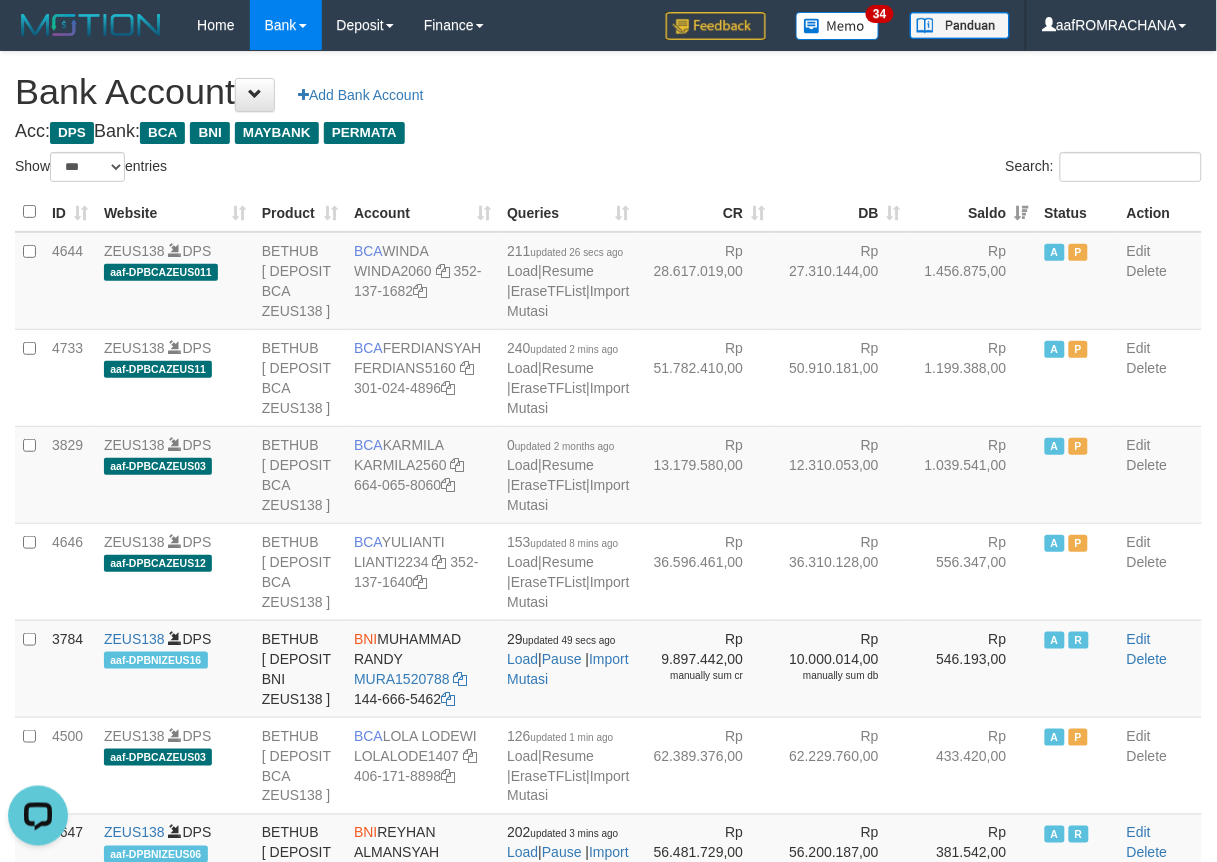 click on "Bank Account
Add Bank Account" at bounding box center (608, 92) 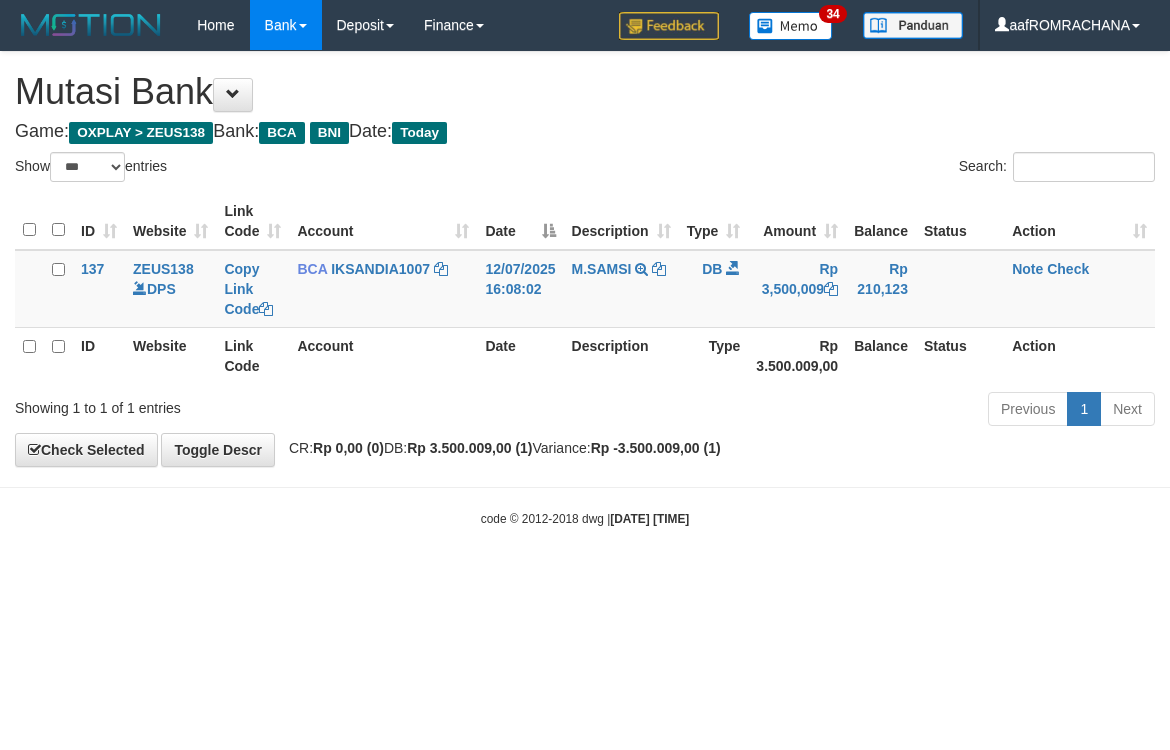 select on "***" 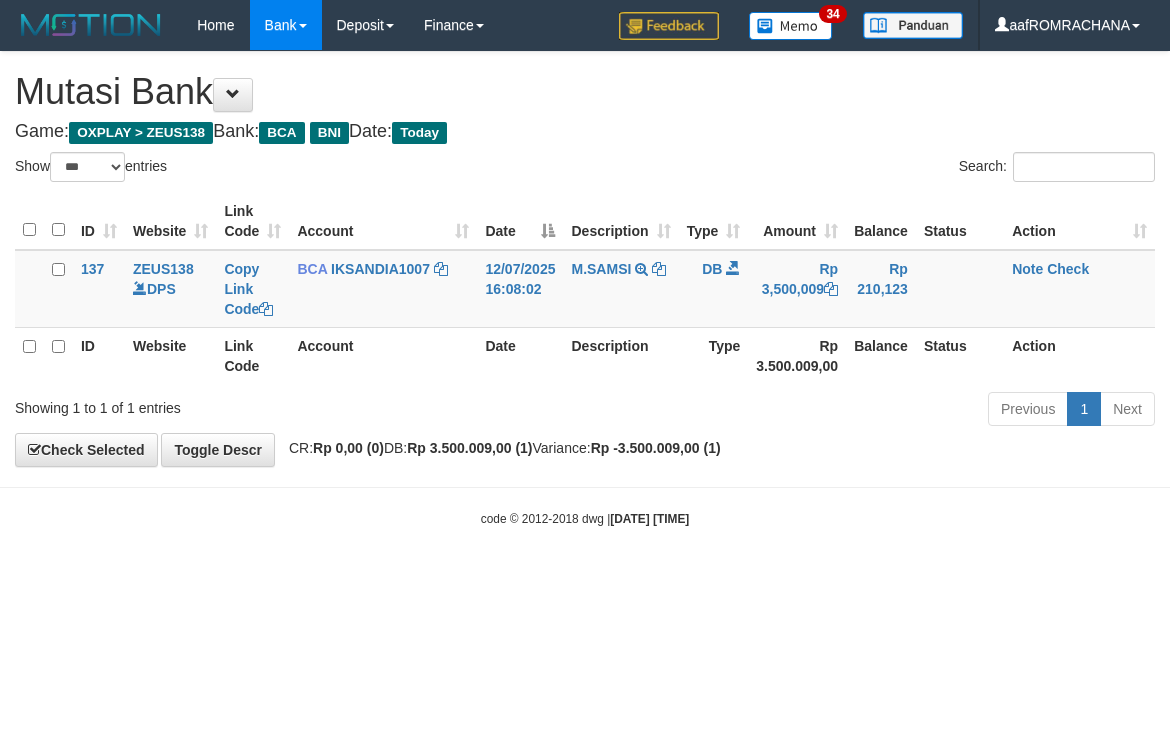 scroll, scrollTop: 0, scrollLeft: 0, axis: both 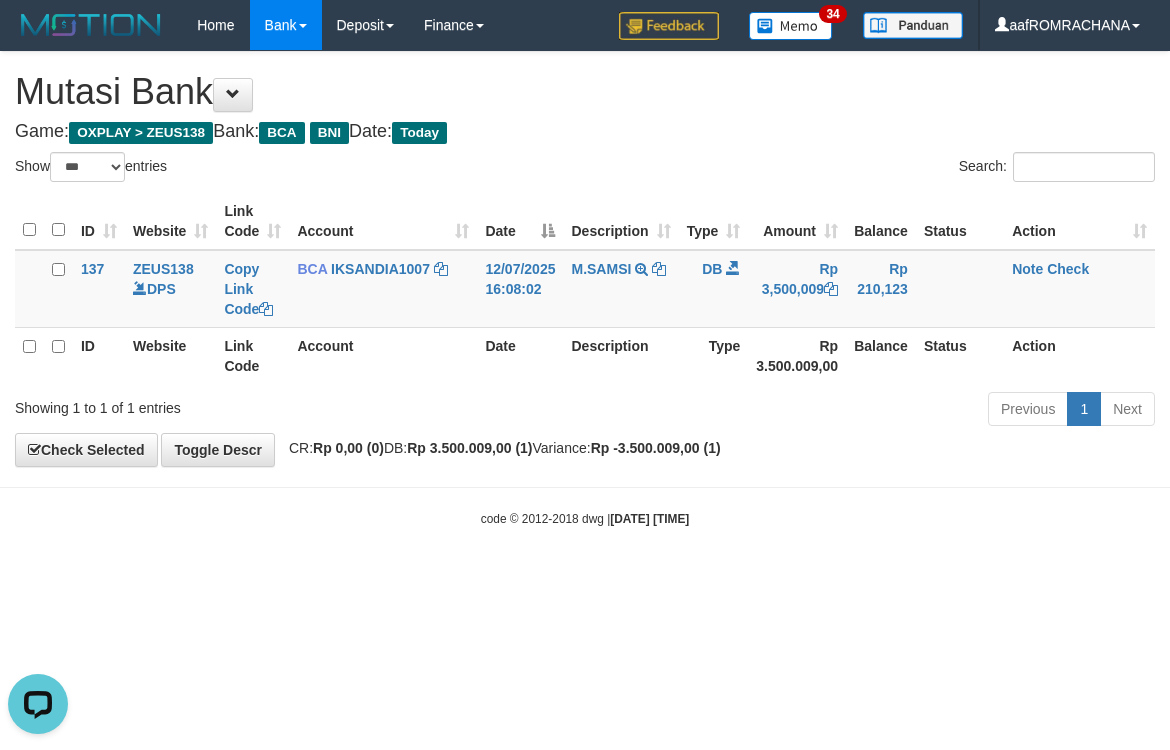 click on "Toggle navigation
Home
Bank
Account List
Load
By Website
Group
[OXPLAY]													ZEUS138
By Load Group (DPS)" at bounding box center [585, 289] 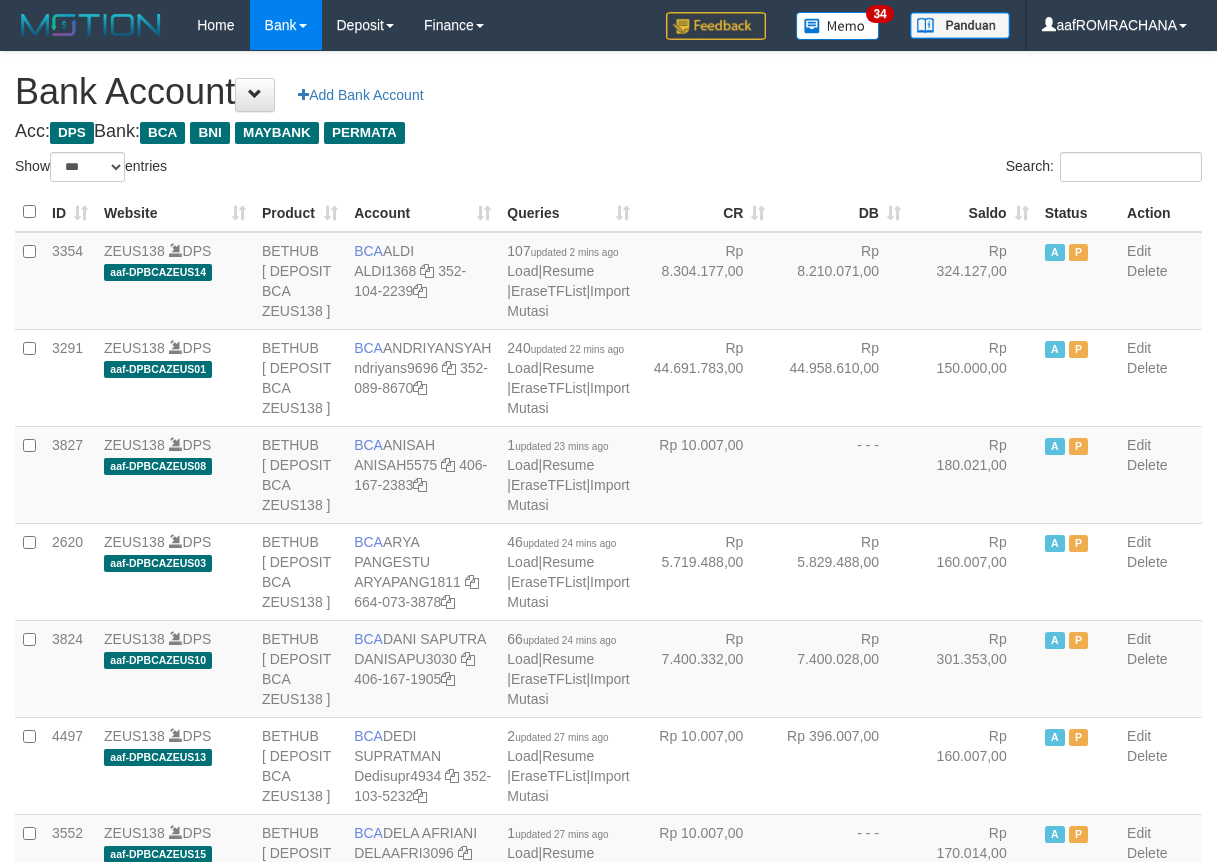 select on "***" 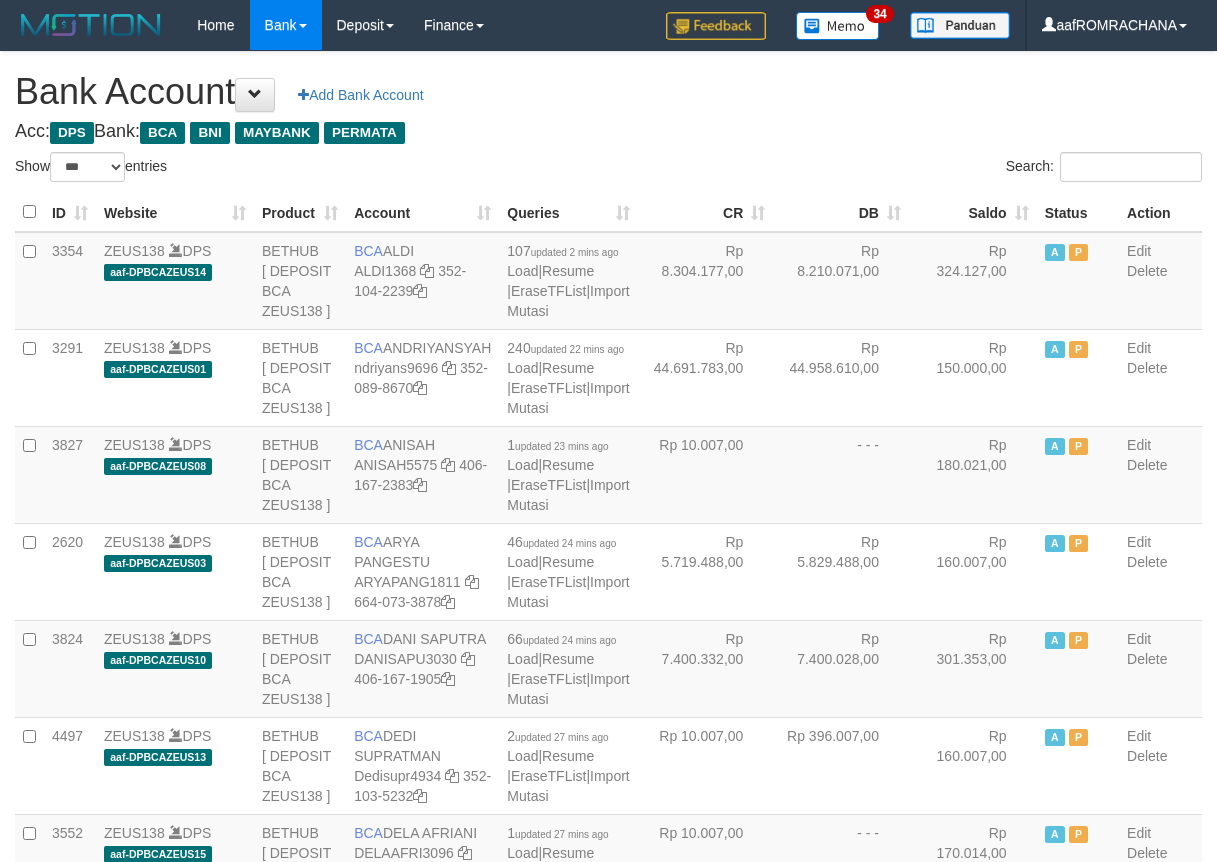 scroll, scrollTop: 0, scrollLeft: 0, axis: both 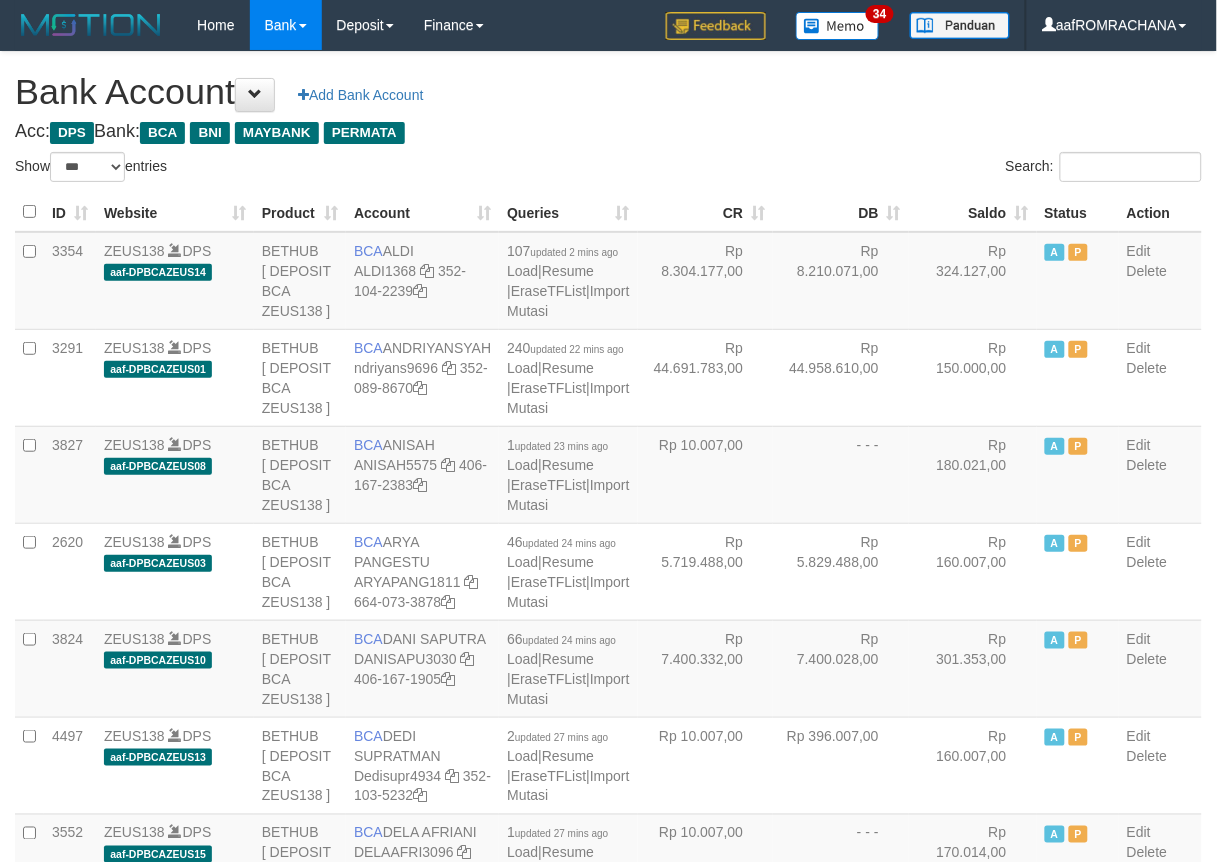 click on "Saldo" at bounding box center [973, 212] 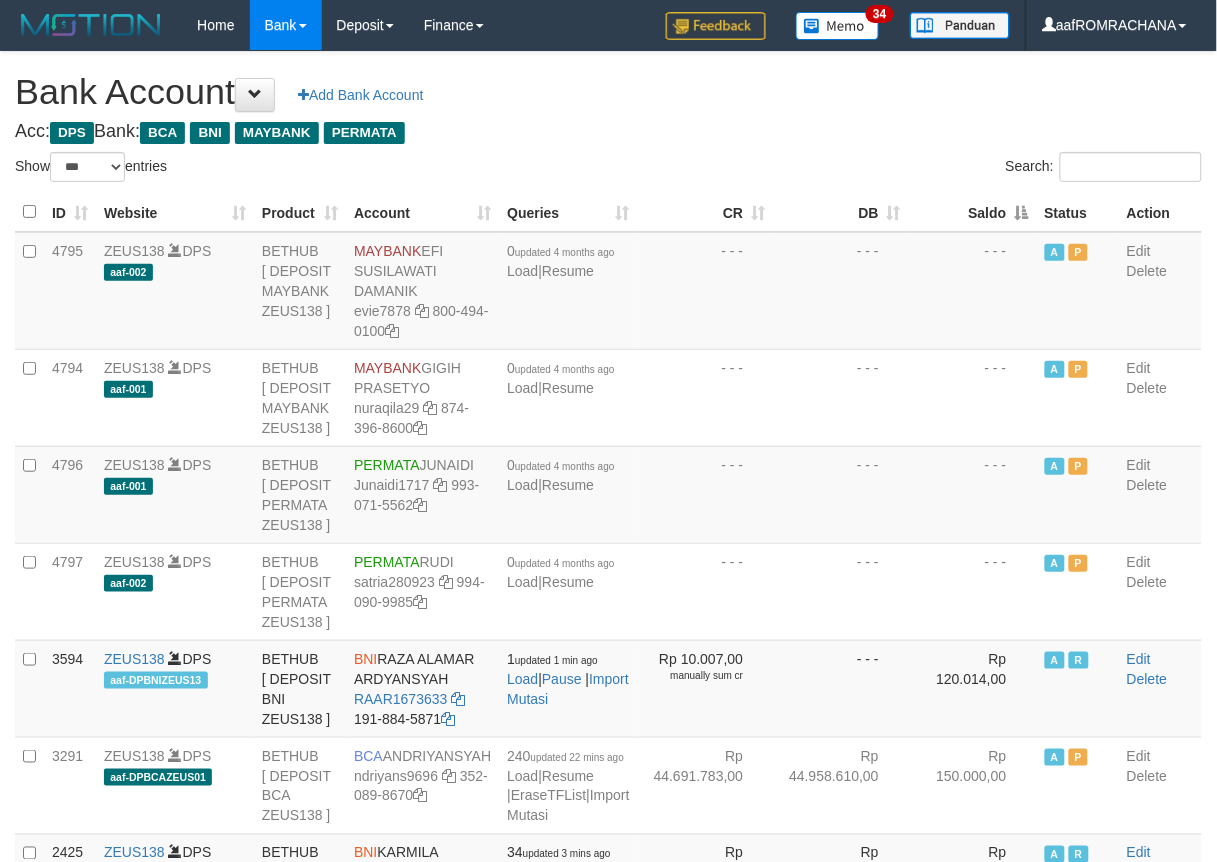 click on "Saldo" at bounding box center [973, 212] 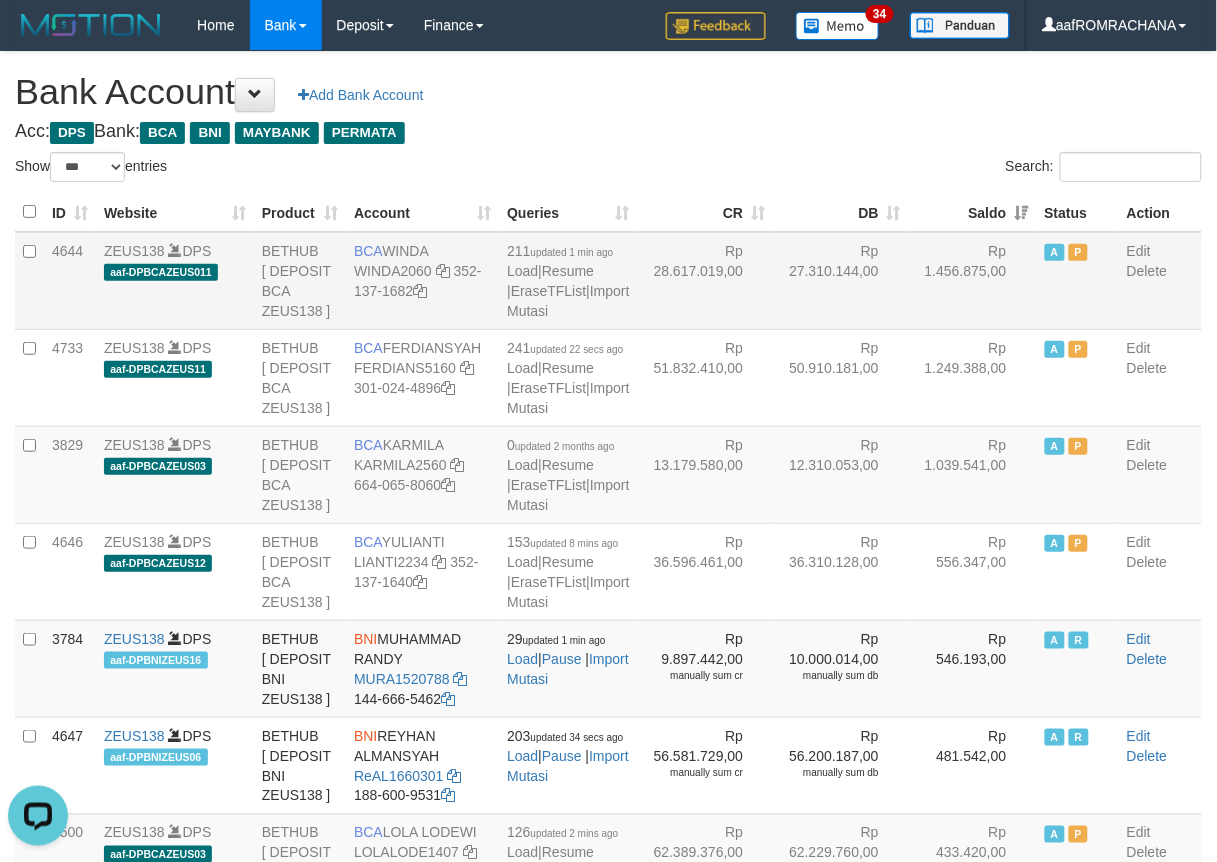 scroll, scrollTop: 0, scrollLeft: 0, axis: both 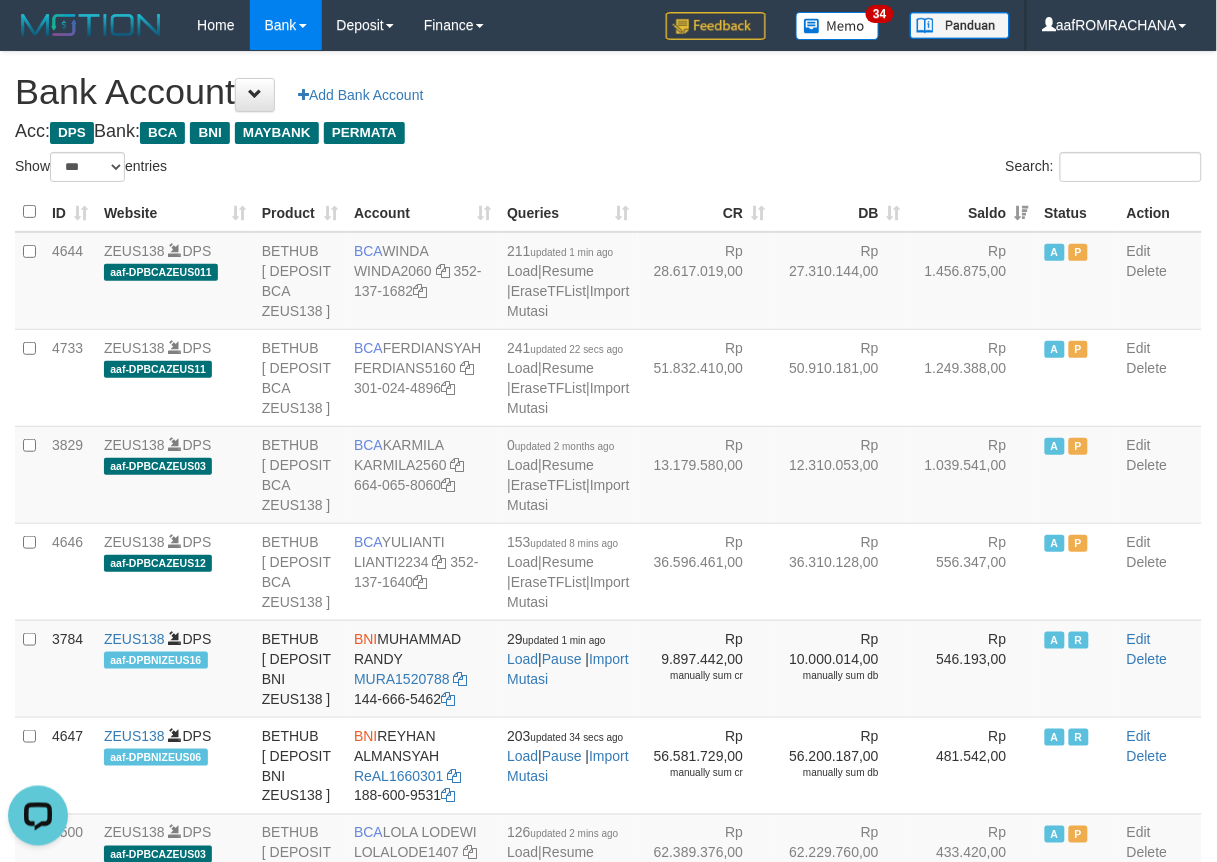 click on "**********" at bounding box center (608, 2047) 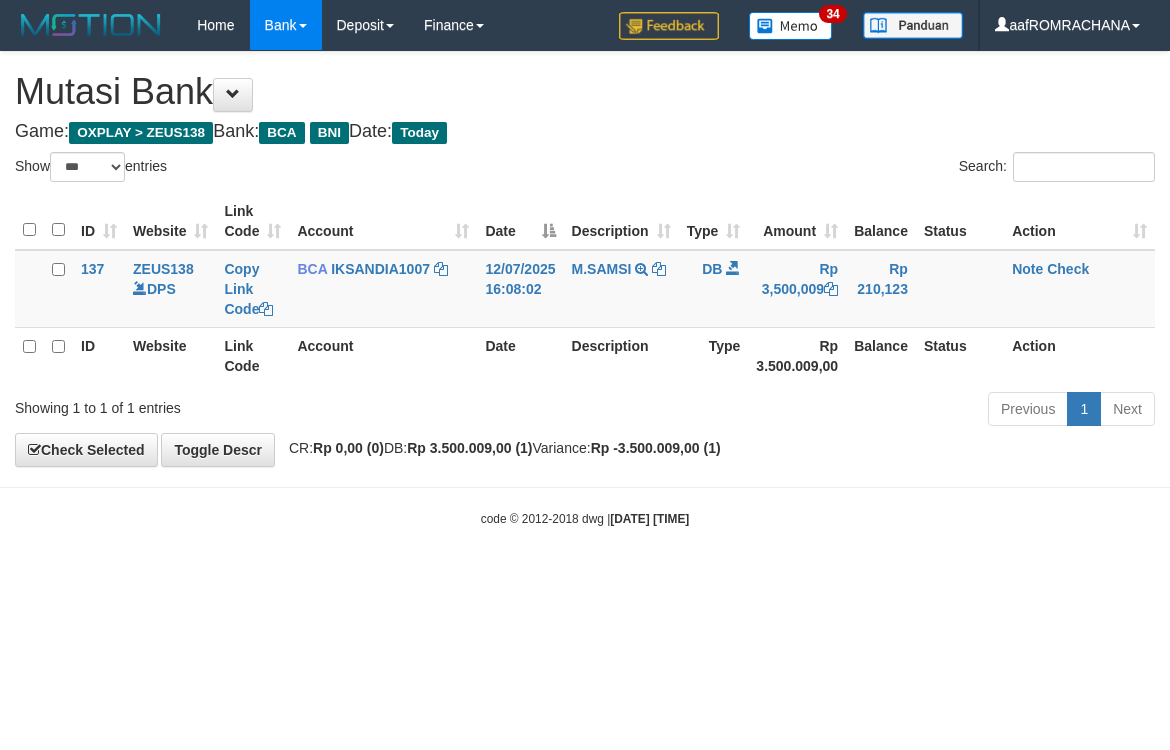 select on "***" 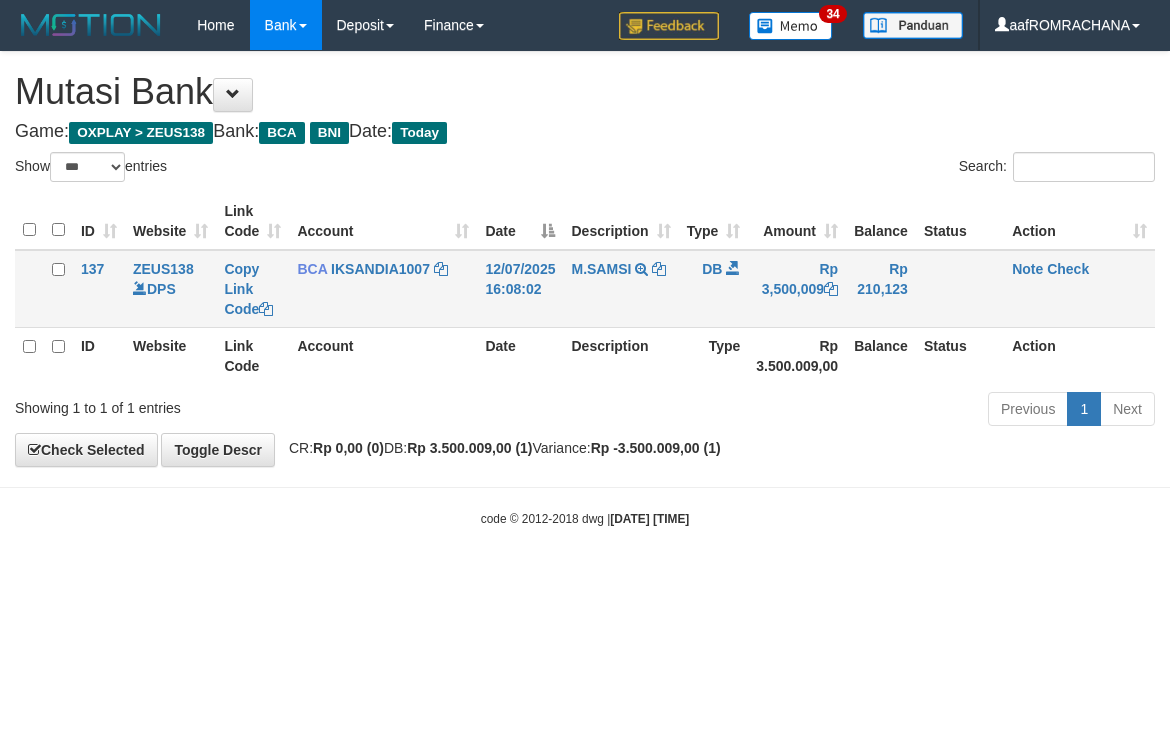 scroll, scrollTop: 0, scrollLeft: 0, axis: both 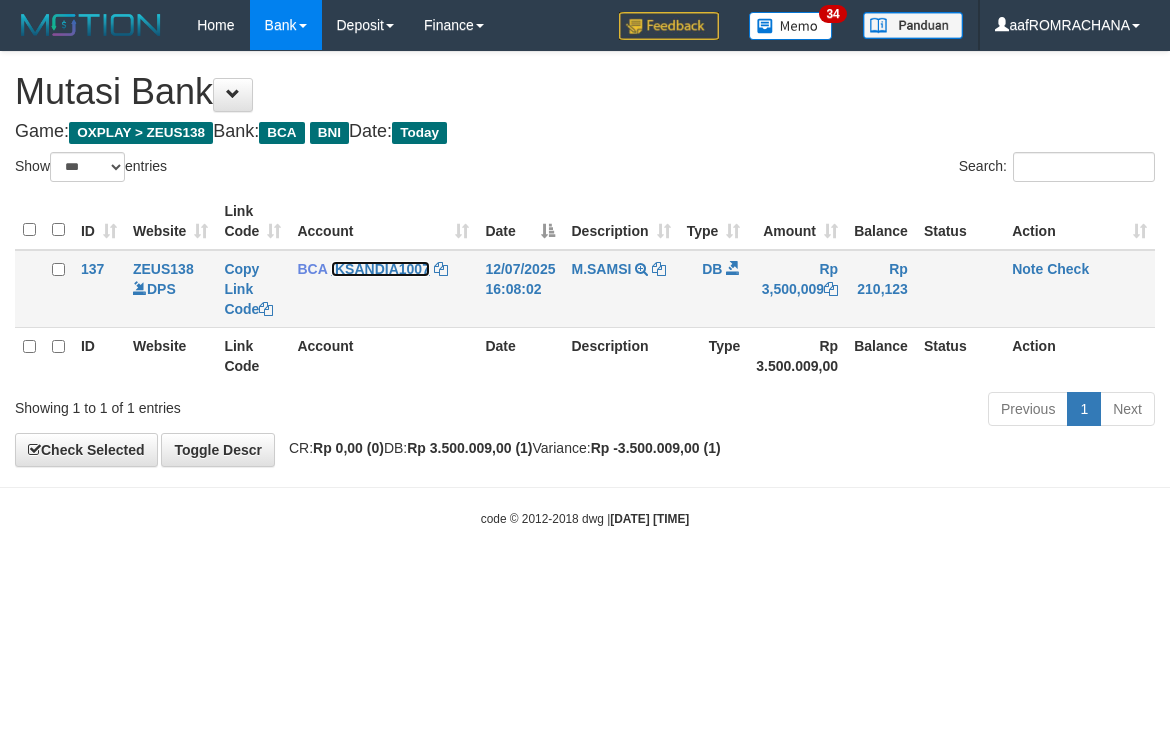click on "IKSANDIA1007" at bounding box center [380, 269] 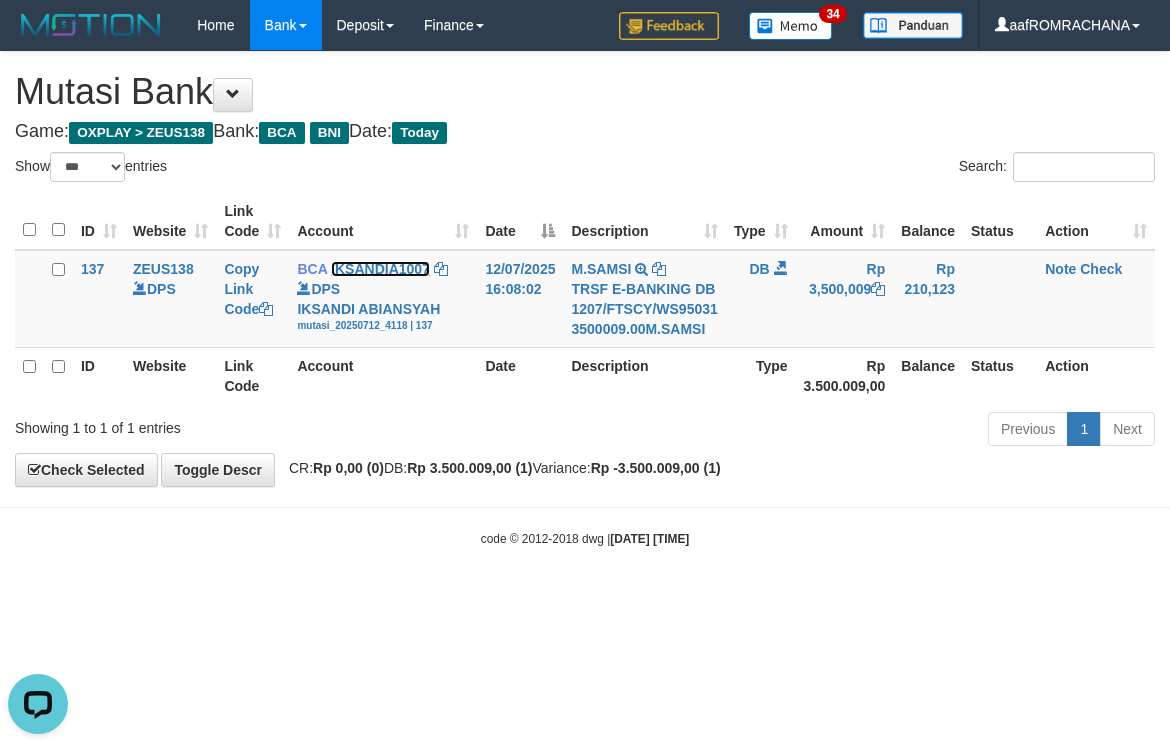 scroll, scrollTop: 0, scrollLeft: 0, axis: both 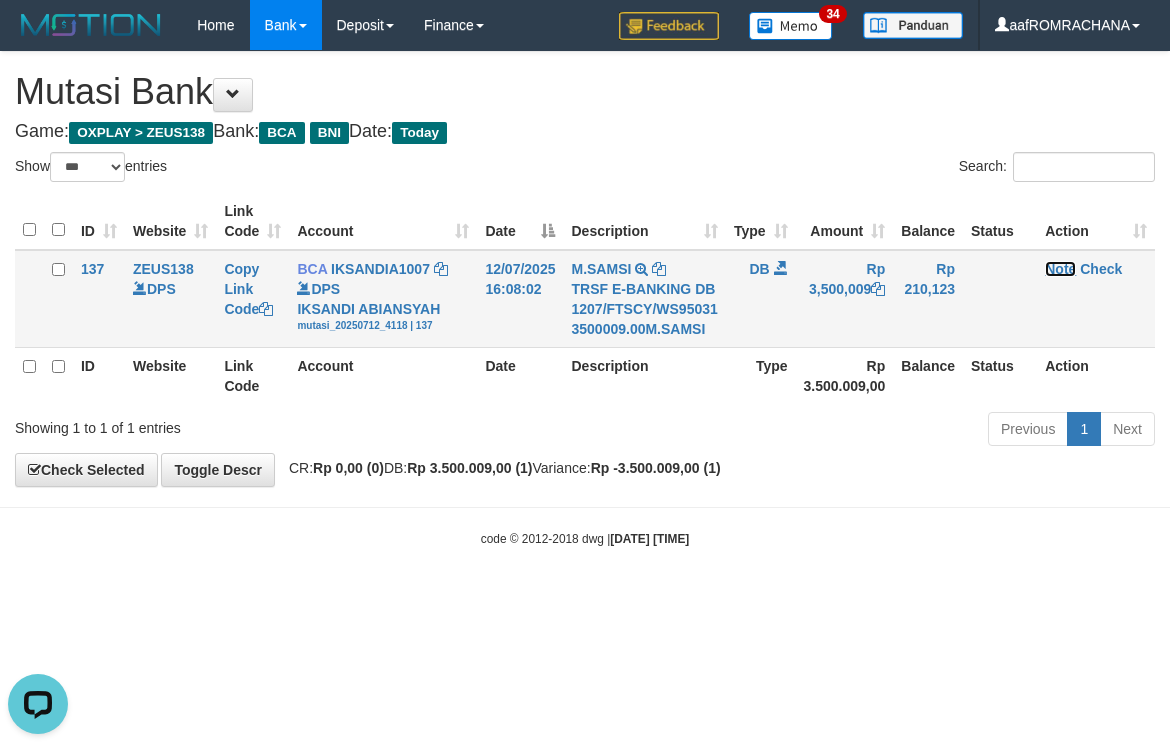 click on "Note" at bounding box center (1060, 269) 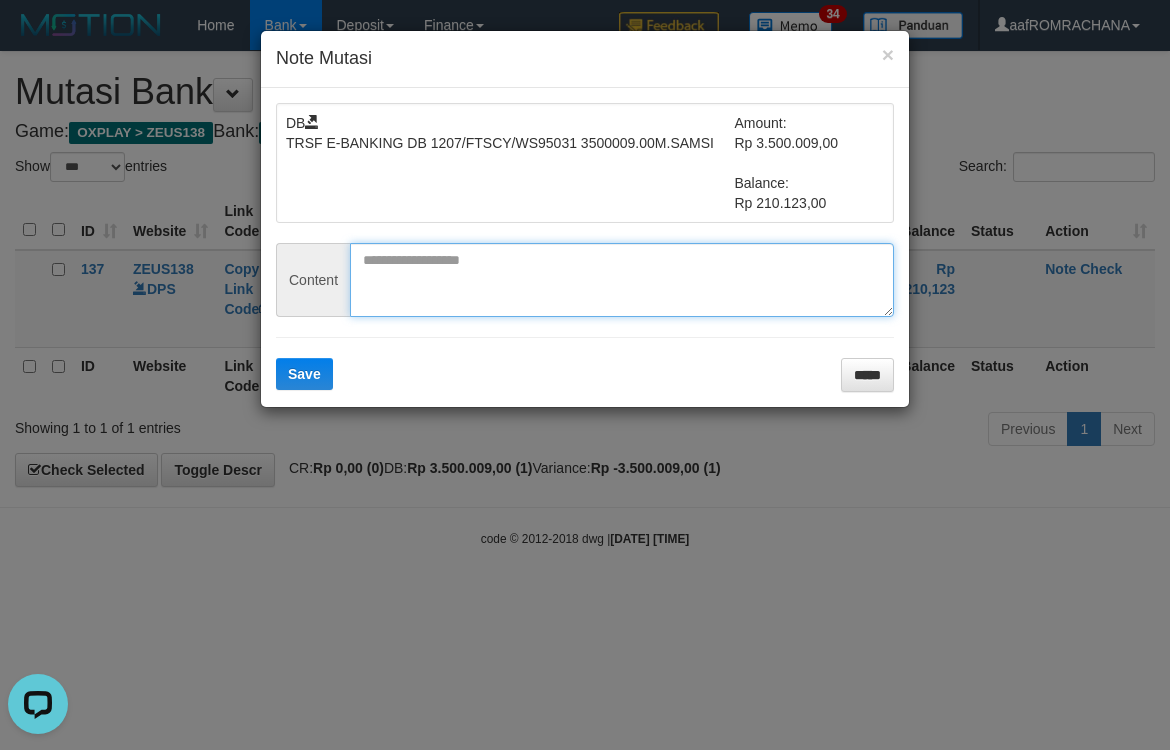 click at bounding box center (622, 280) 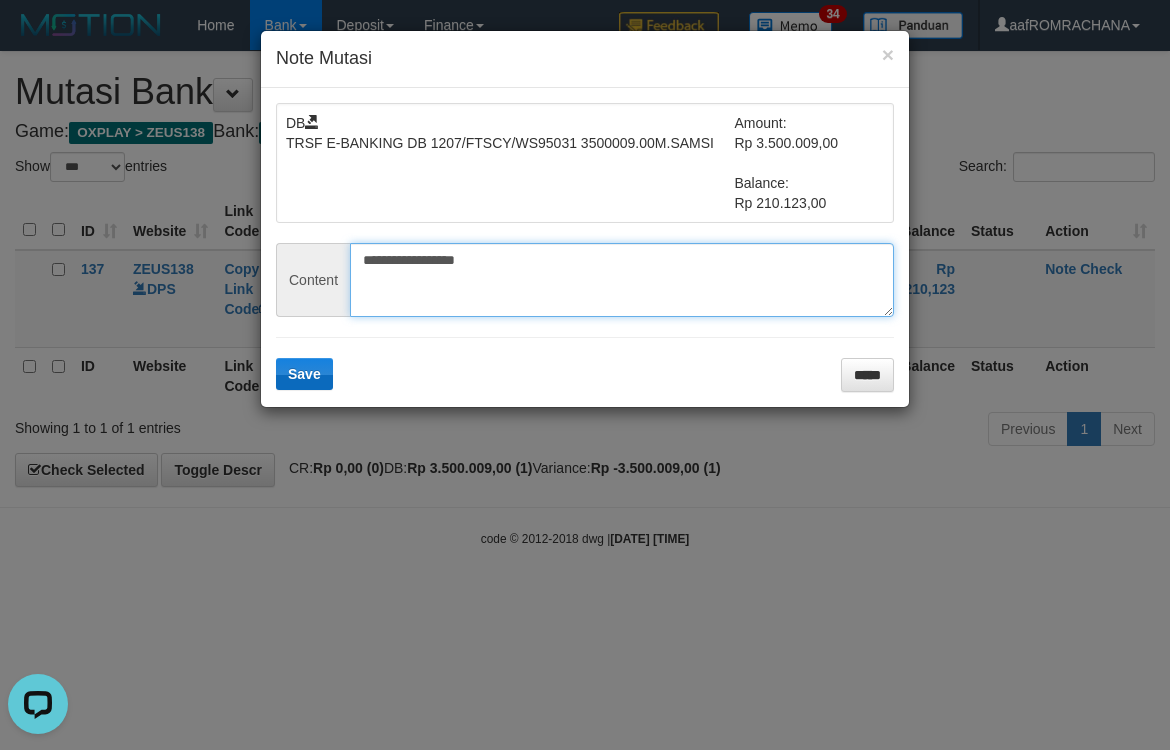 type on "**********" 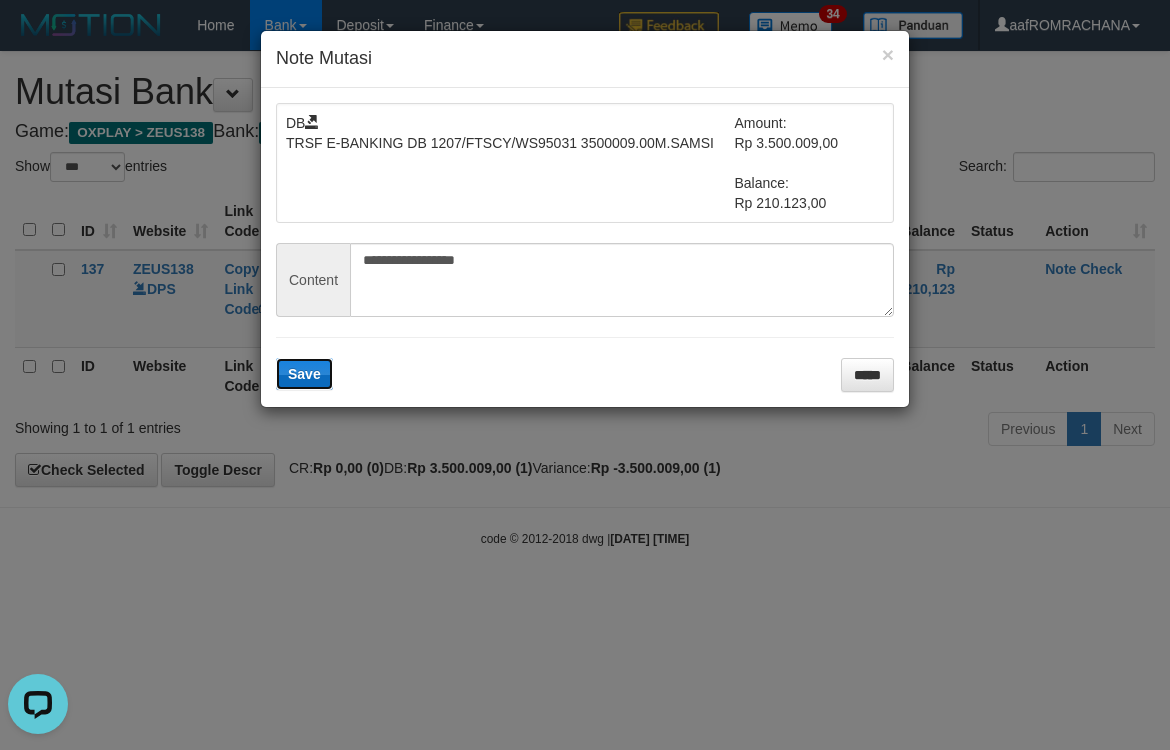 click on "Save" at bounding box center (304, 374) 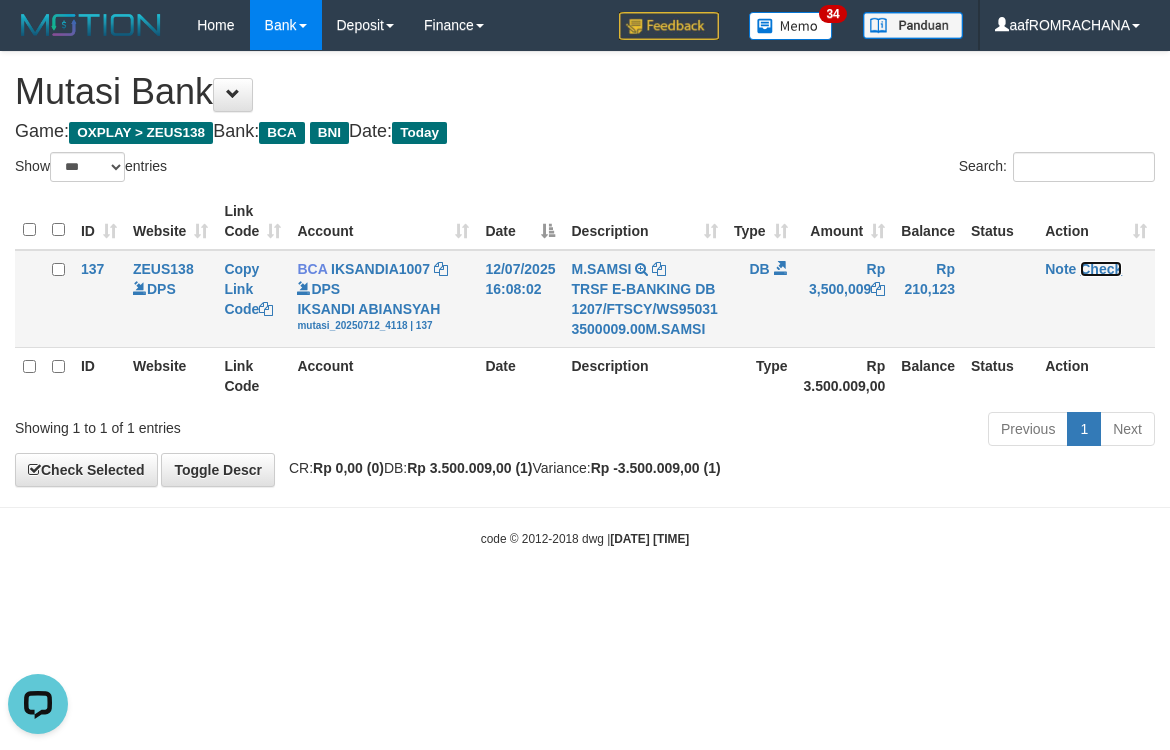 click on "Check" at bounding box center [1101, 269] 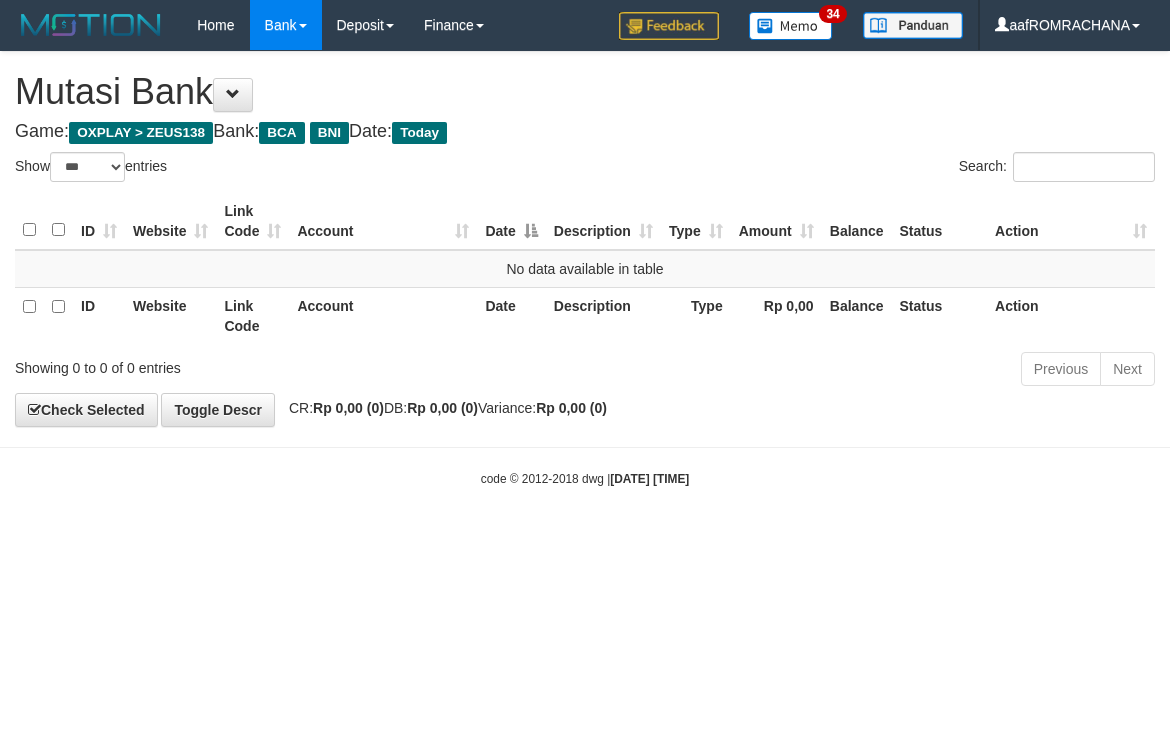 select on "***" 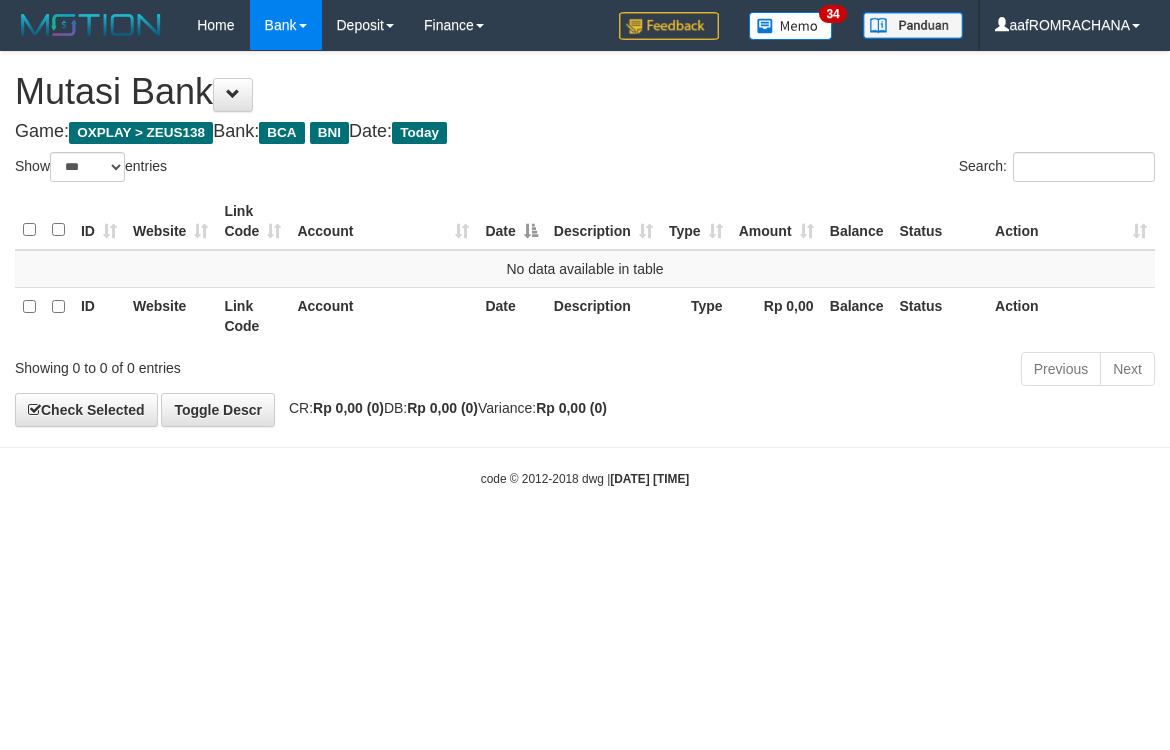 scroll, scrollTop: 0, scrollLeft: 0, axis: both 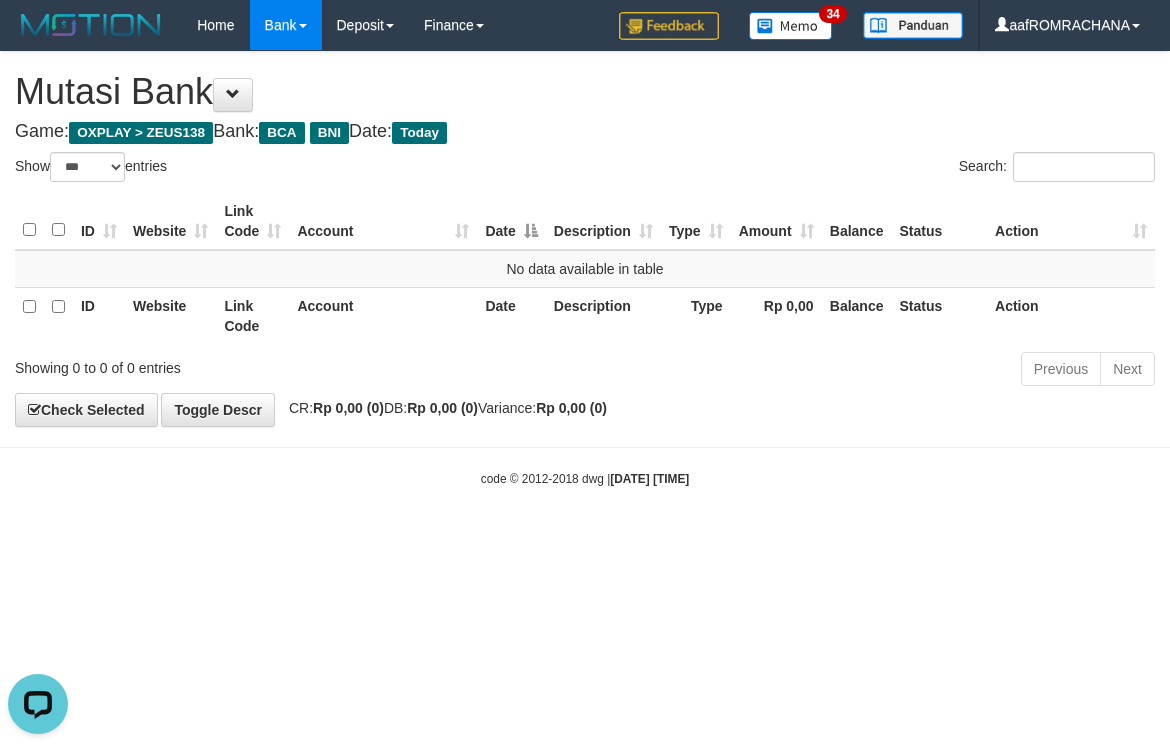 click on "Toggle navigation
Home
Bank
Account List
Load
By Website
Group
[OXPLAY]													ZEUS138
By Load Group (DPS)
Sync" at bounding box center (585, 269) 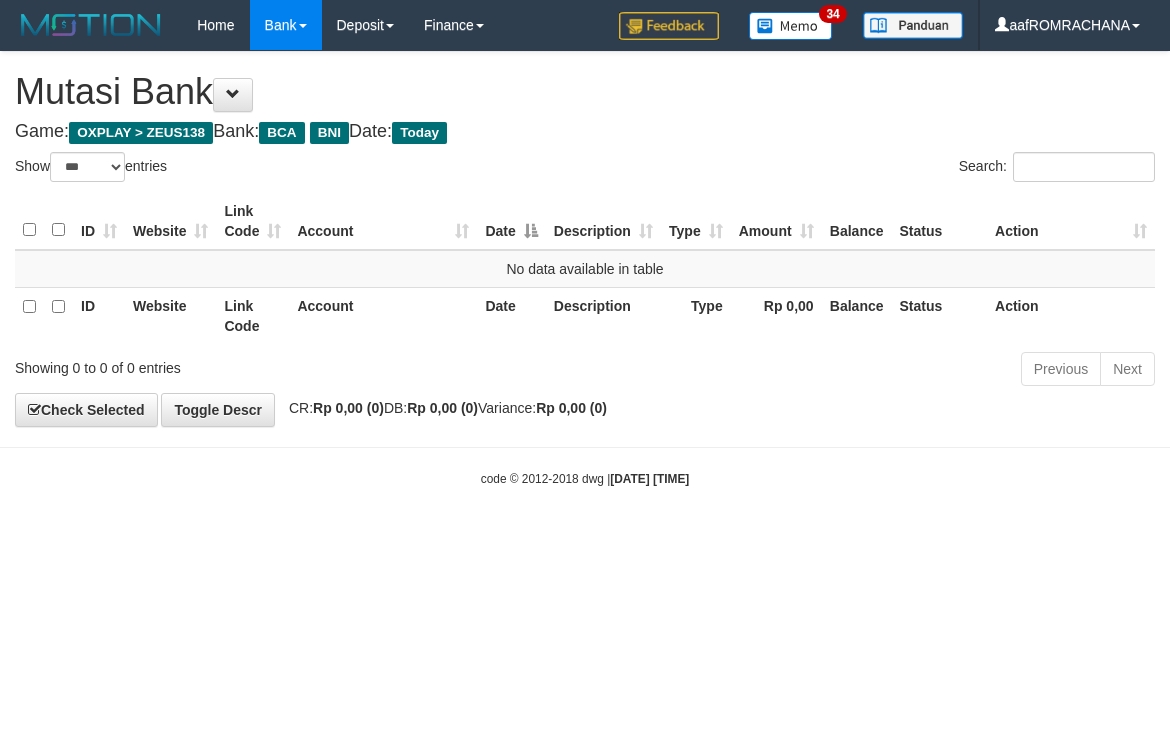 select on "***" 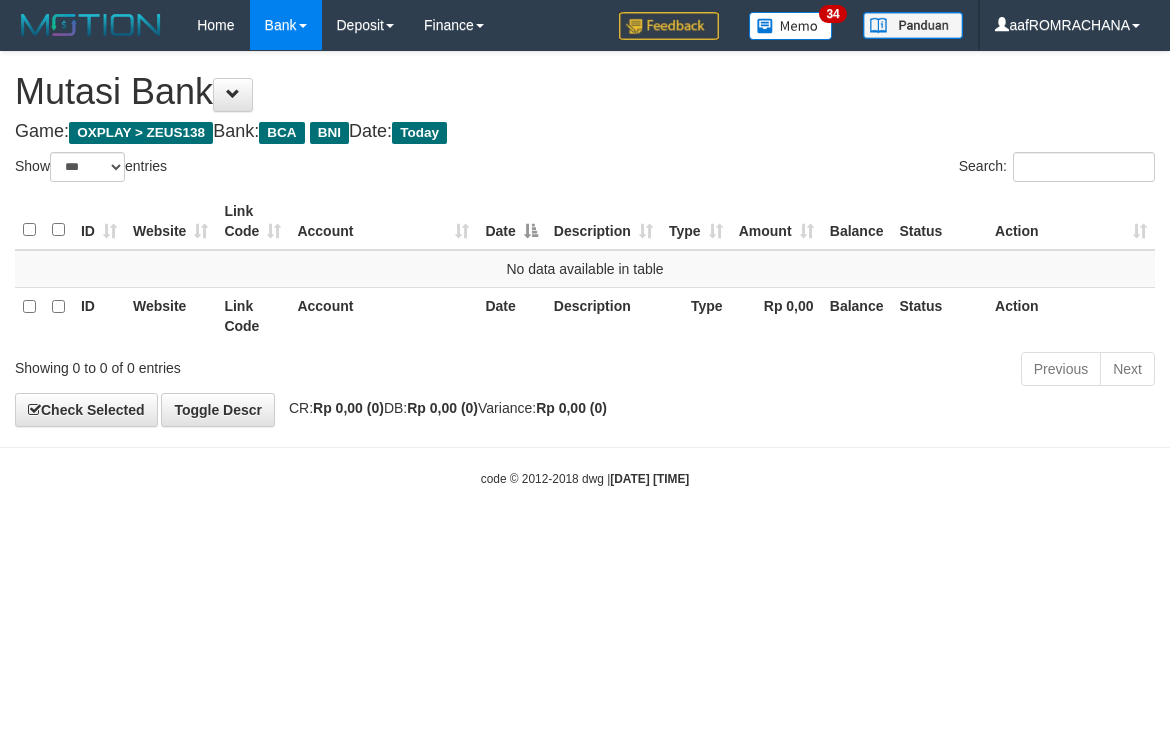 scroll, scrollTop: 0, scrollLeft: 0, axis: both 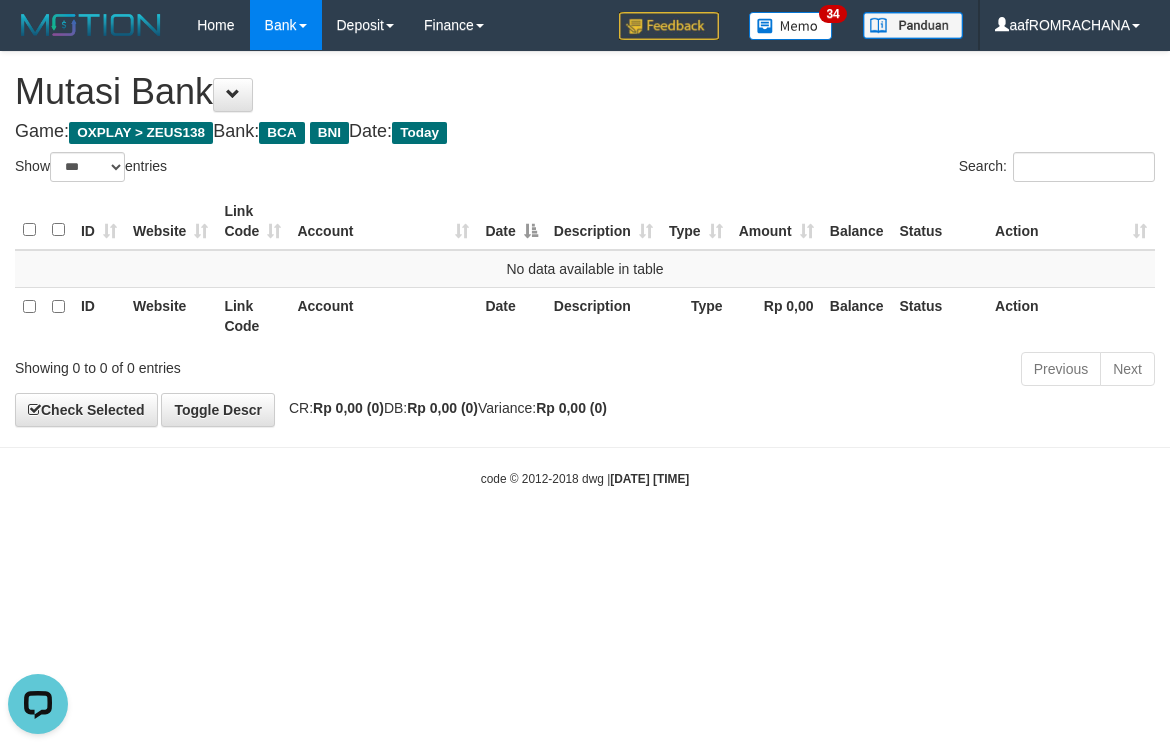 click on "Toggle navigation
Home
Bank
Account List
Load
By Website
Group
[OXPLAY]													ZEUS138
By Load Group (DPS)
Sync" at bounding box center [585, 269] 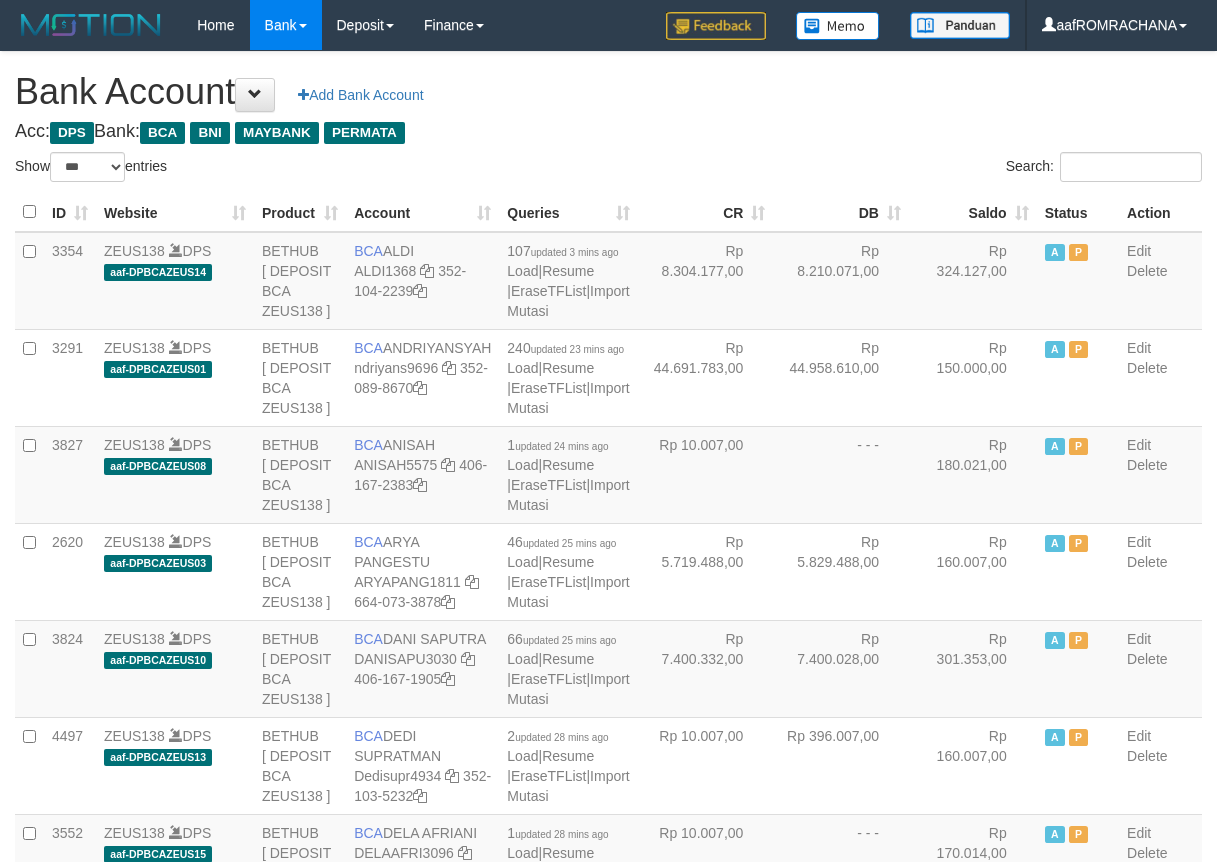 select on "***" 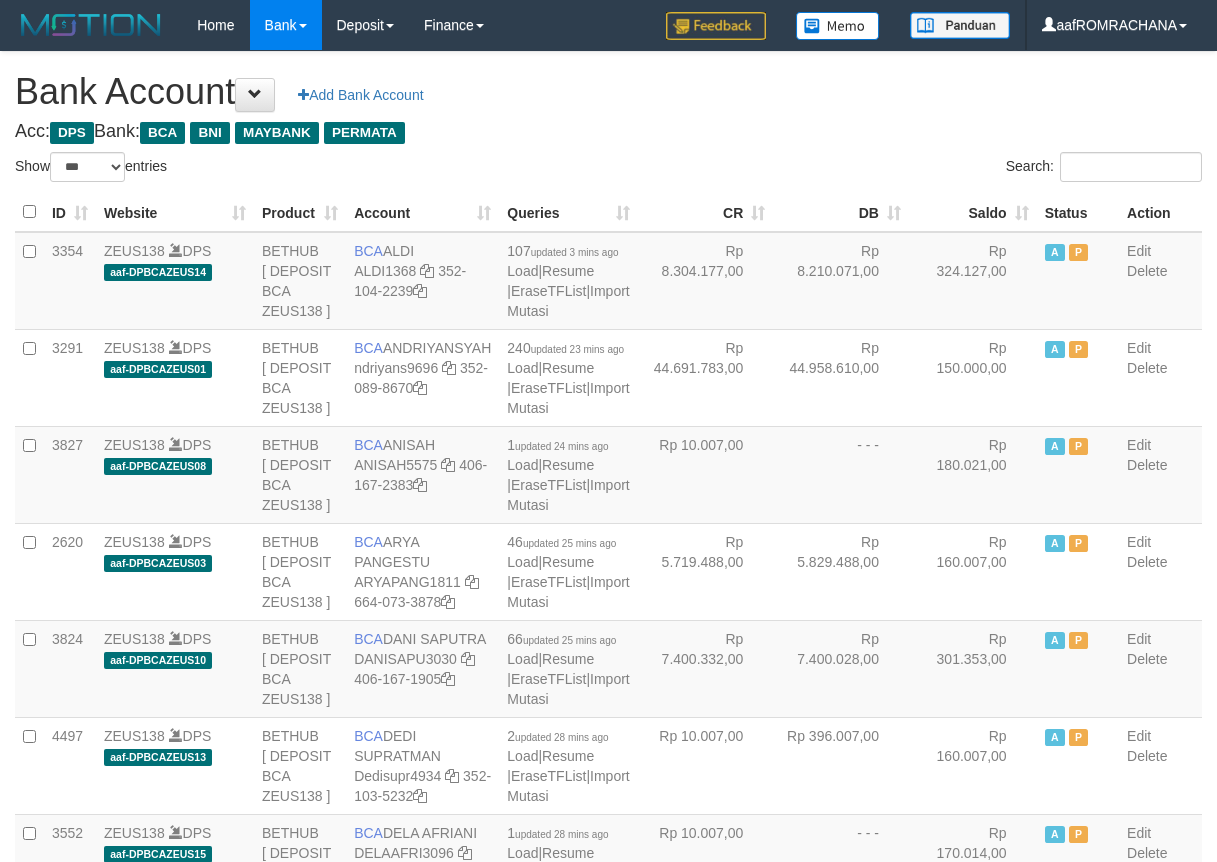 scroll, scrollTop: 0, scrollLeft: 0, axis: both 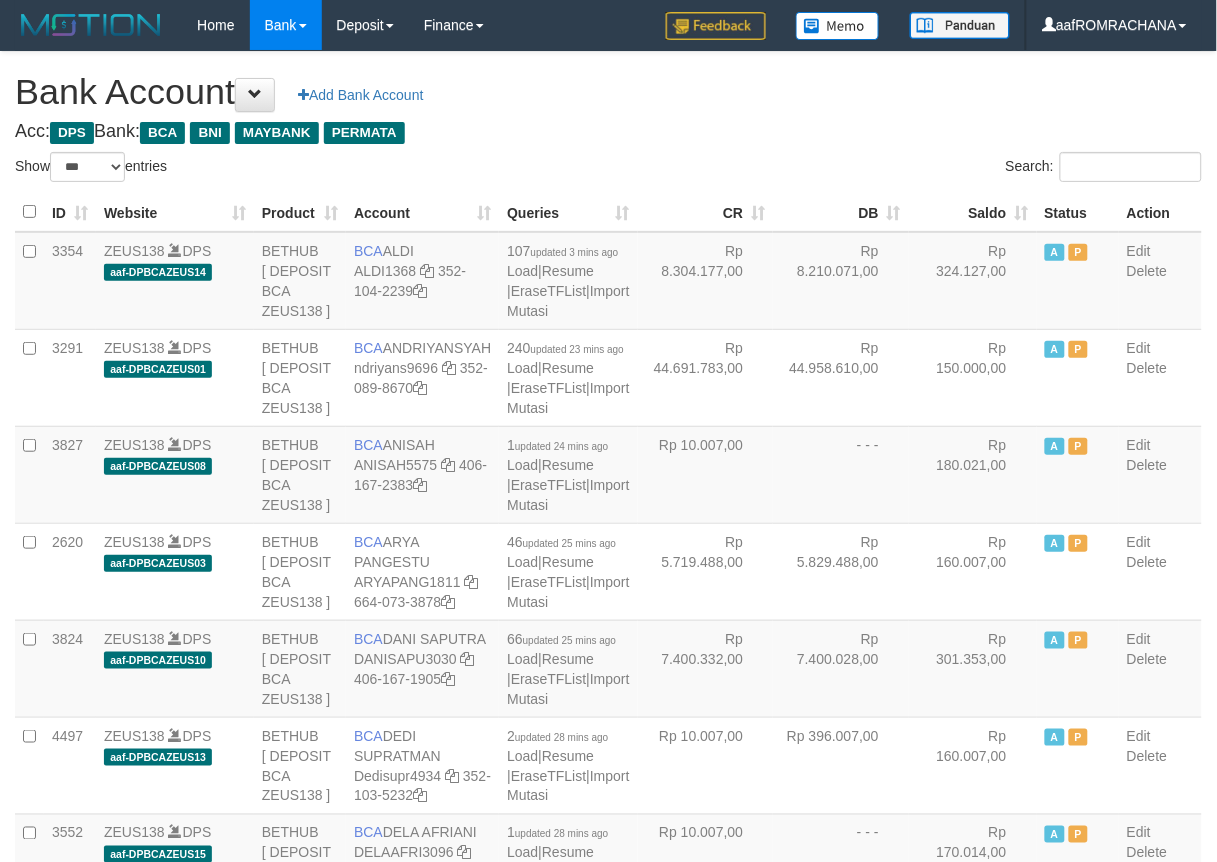 click on "Saldo" at bounding box center (973, 212) 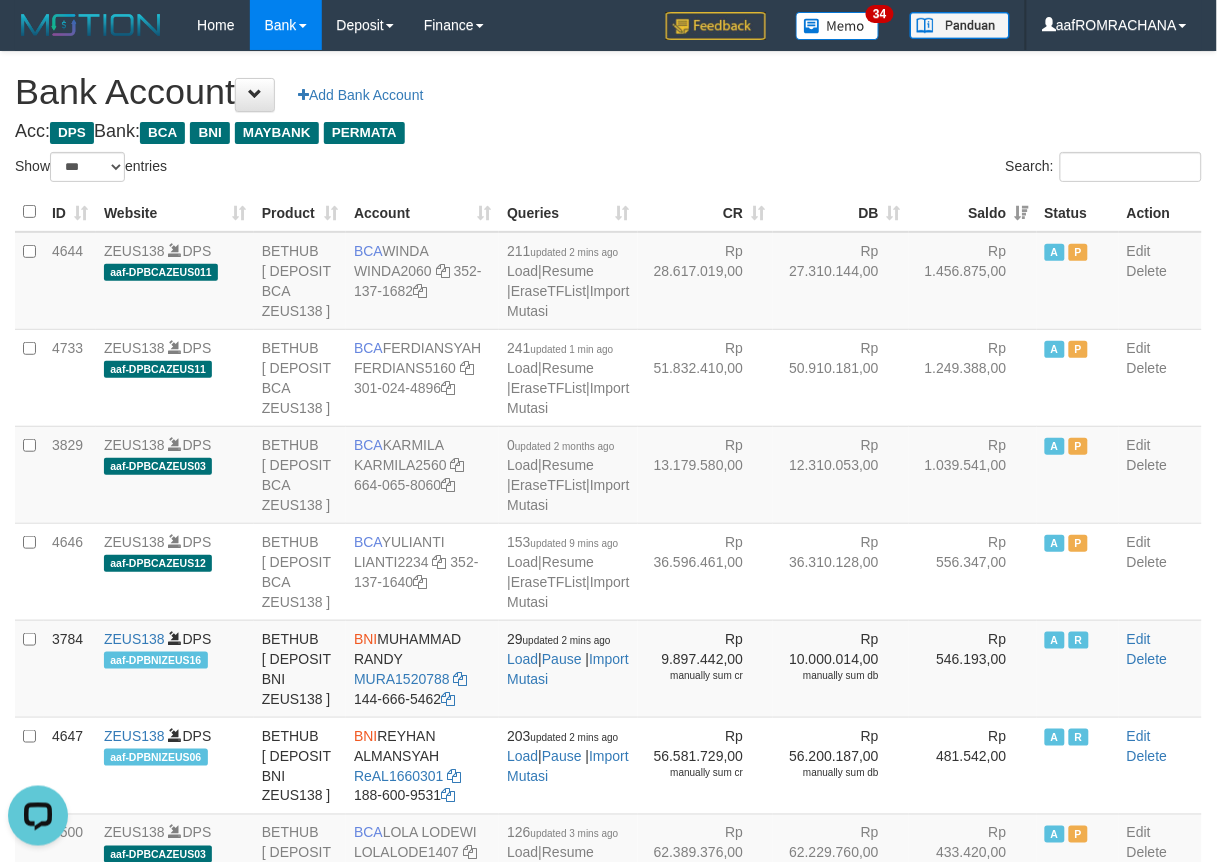 scroll, scrollTop: 0, scrollLeft: 0, axis: both 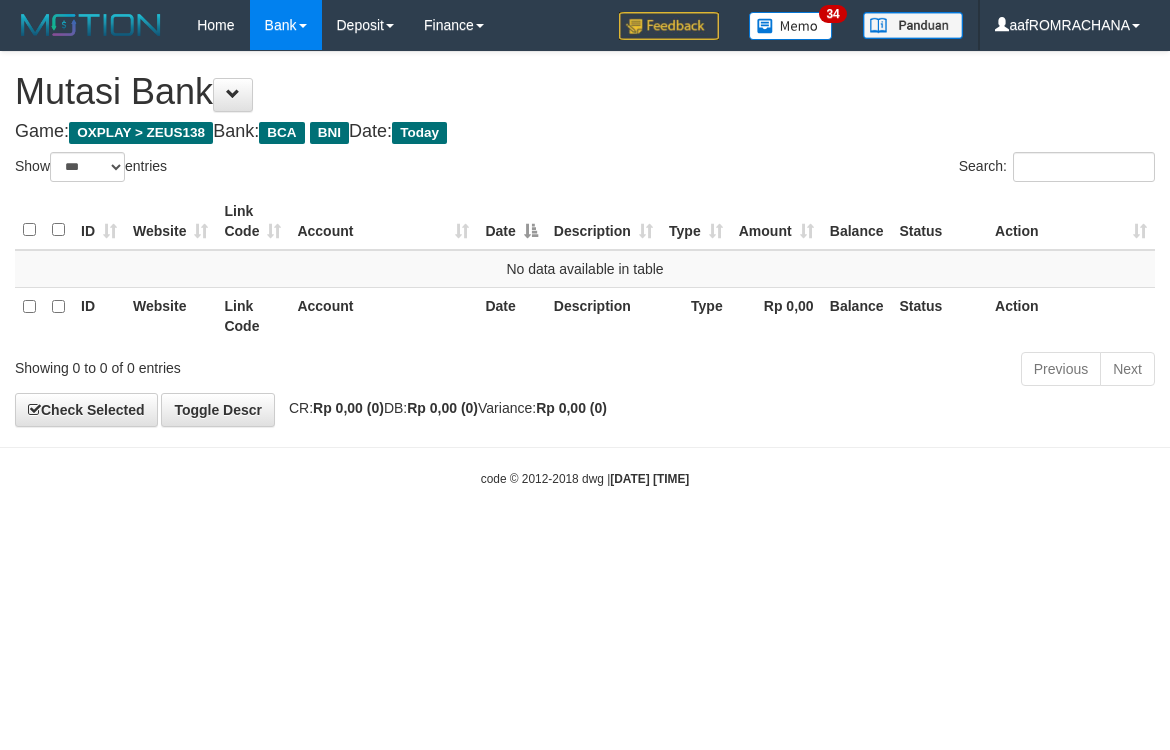 select on "***" 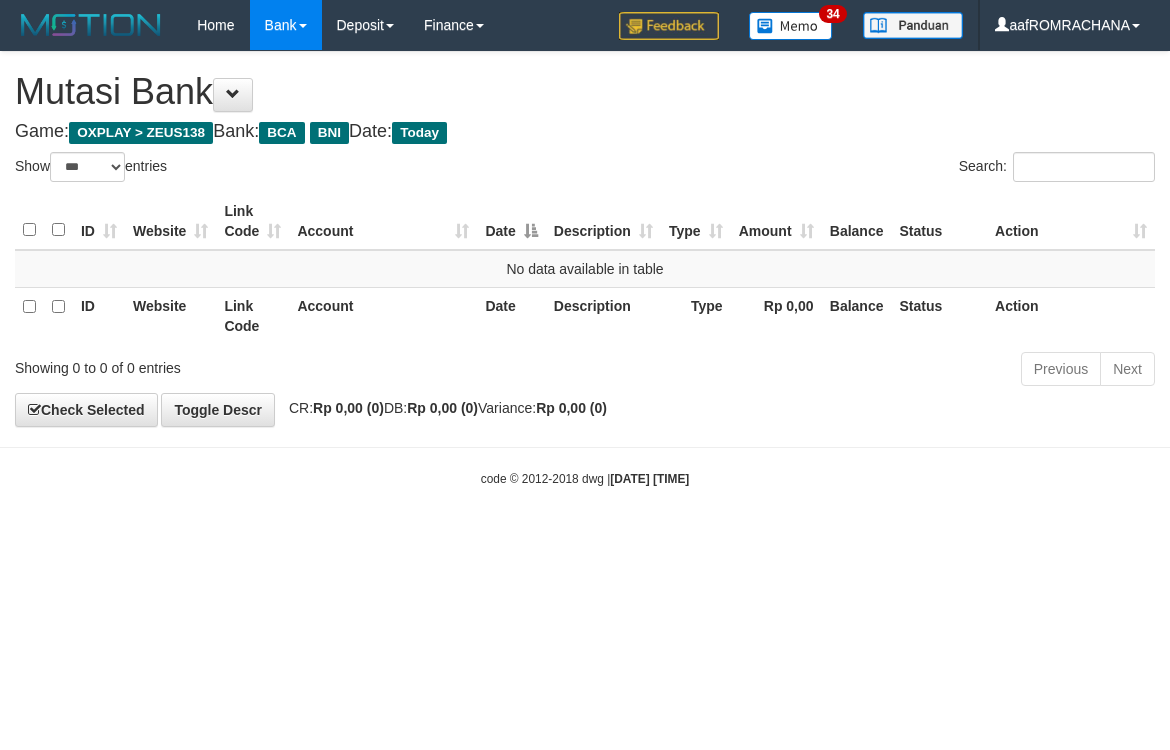 scroll, scrollTop: 0, scrollLeft: 0, axis: both 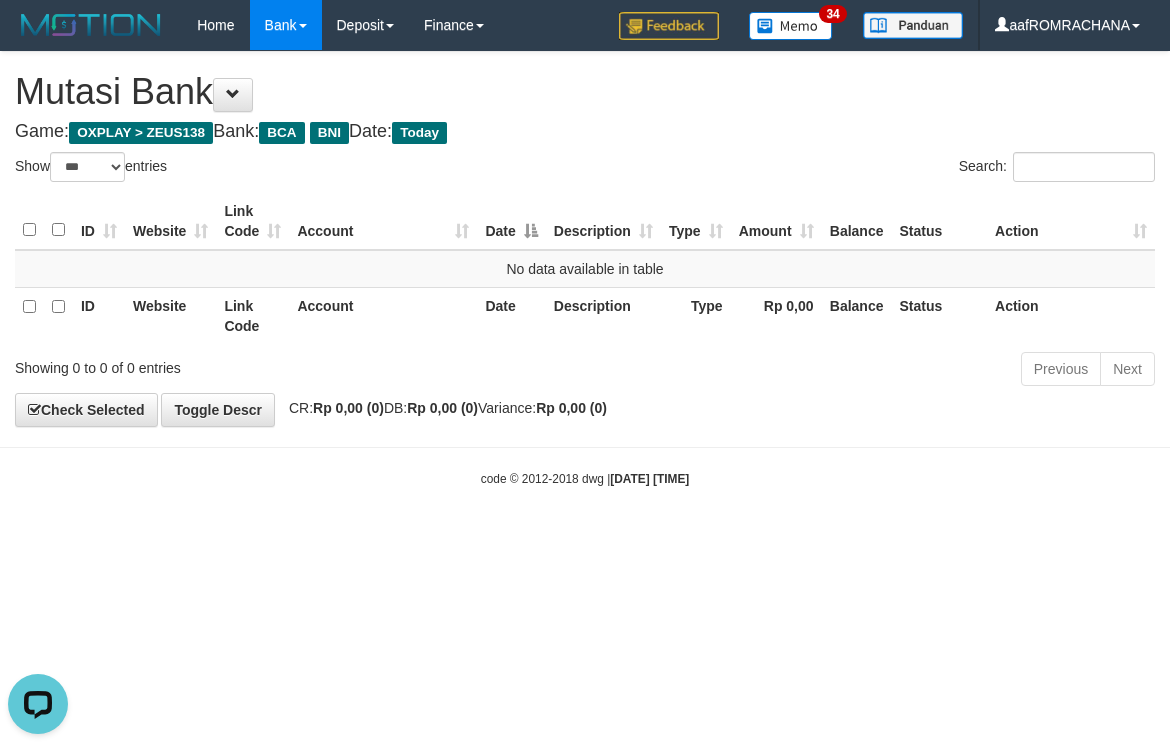 click on "Toggle navigation
Home
Bank
Account List
Load
By Website
Group
[OXPLAY]													ZEUS138
By Load Group (DPS)
Sync" at bounding box center [585, 269] 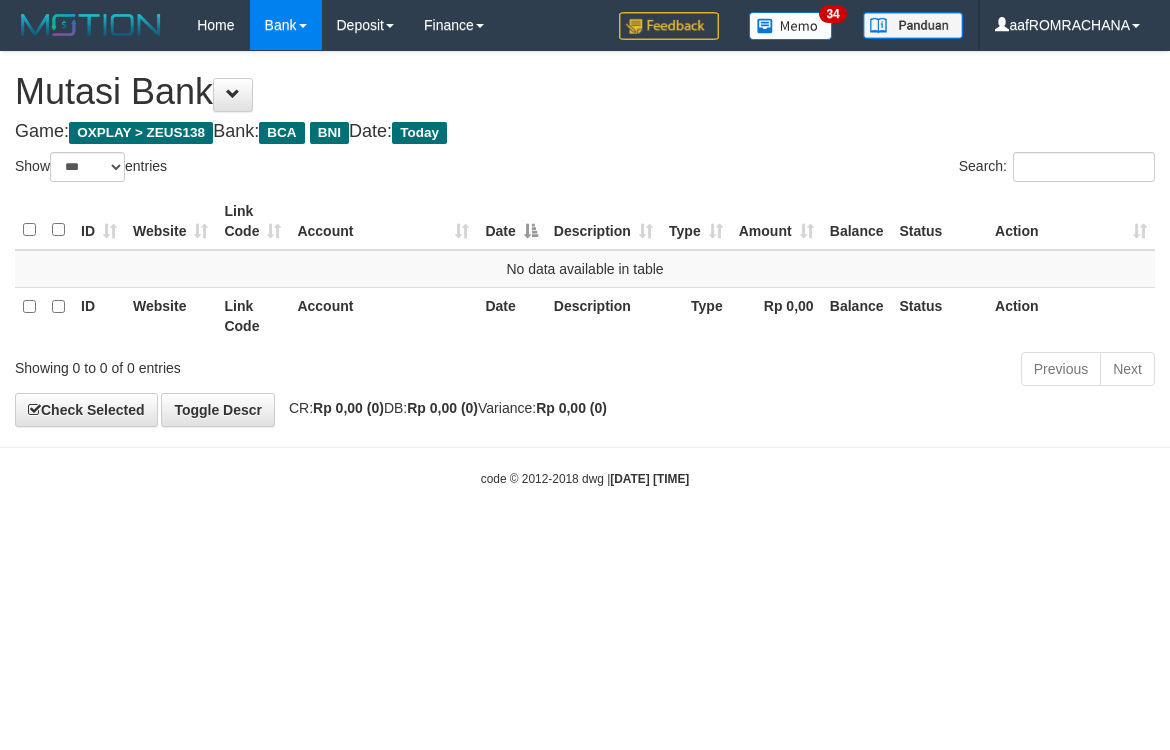 select on "***" 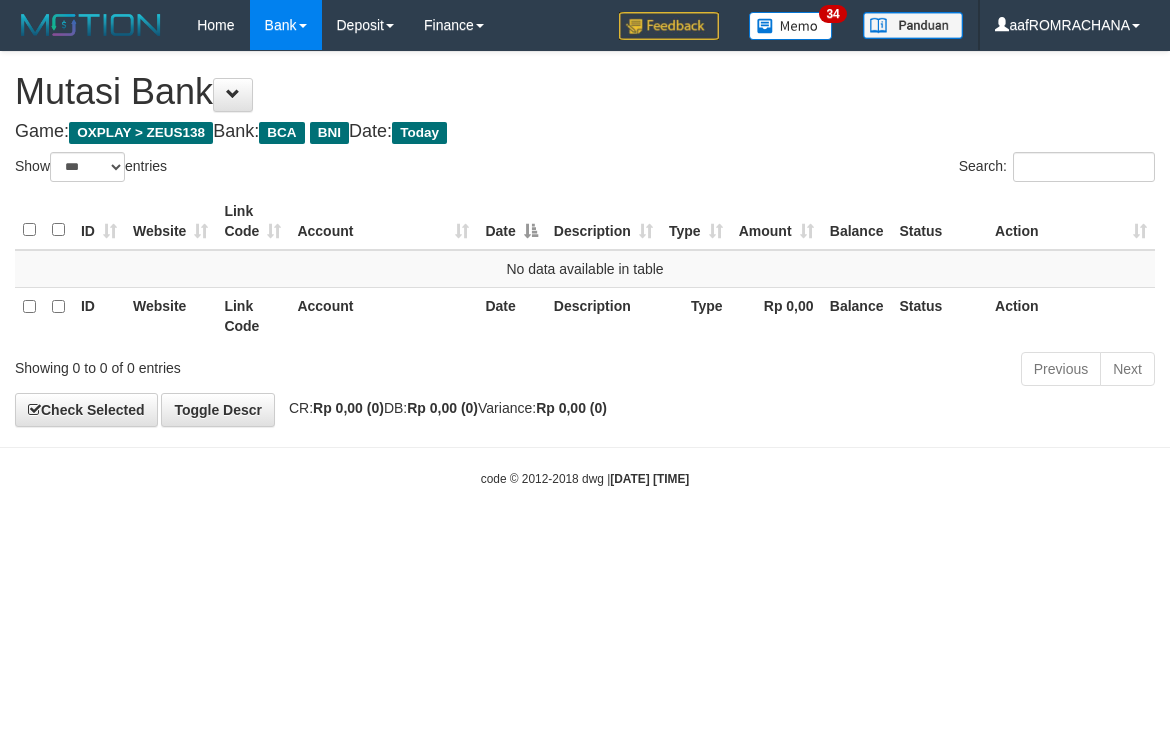 scroll, scrollTop: 0, scrollLeft: 0, axis: both 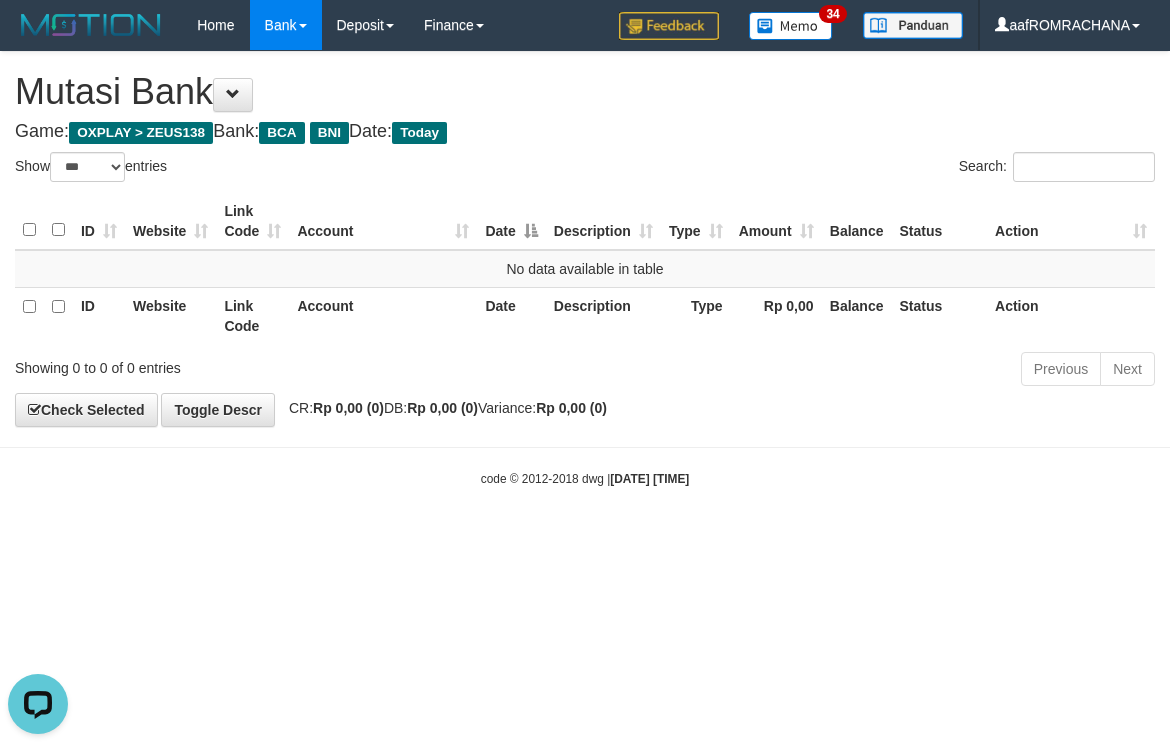 click on "Toggle navigation
Home
Bank
Account List
Load
By Website
Group
[OXPLAY]													ZEUS138
By Load Group (DPS)" at bounding box center (585, 269) 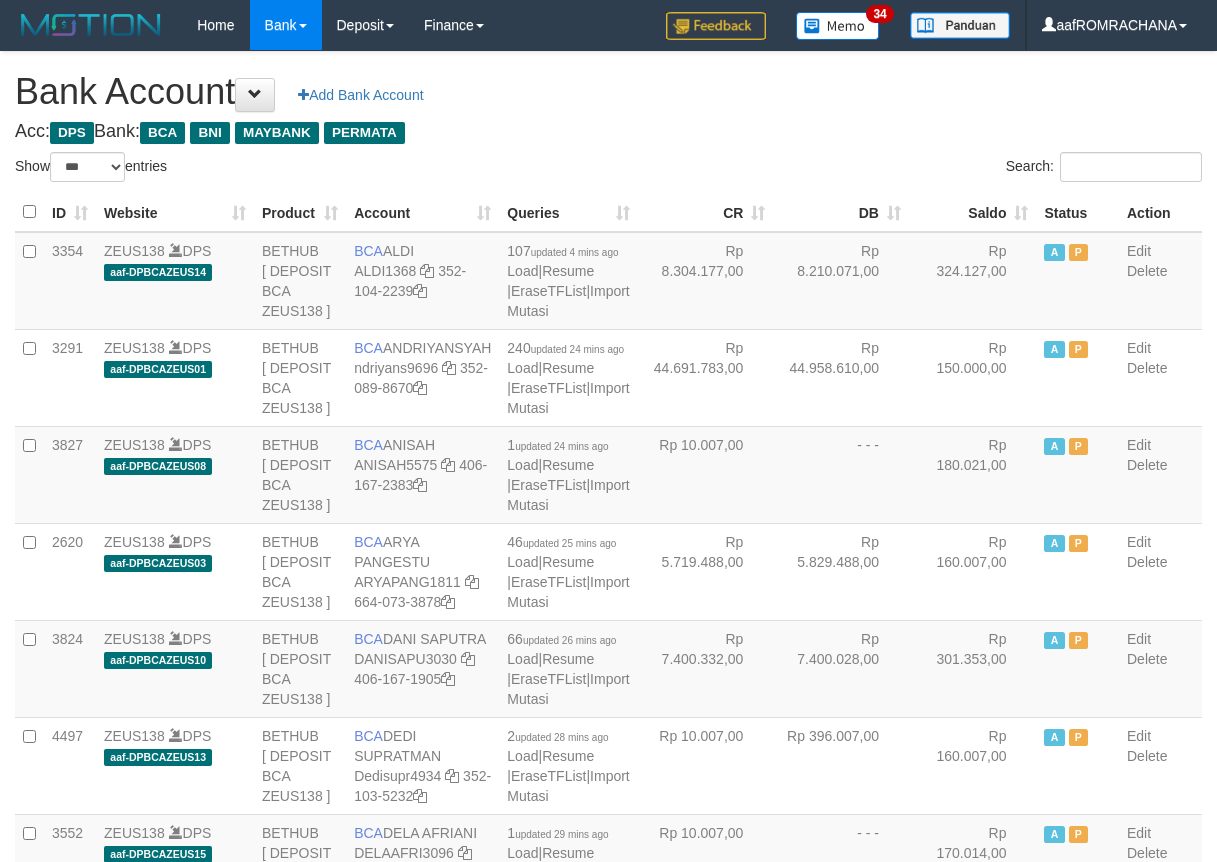 select on "***" 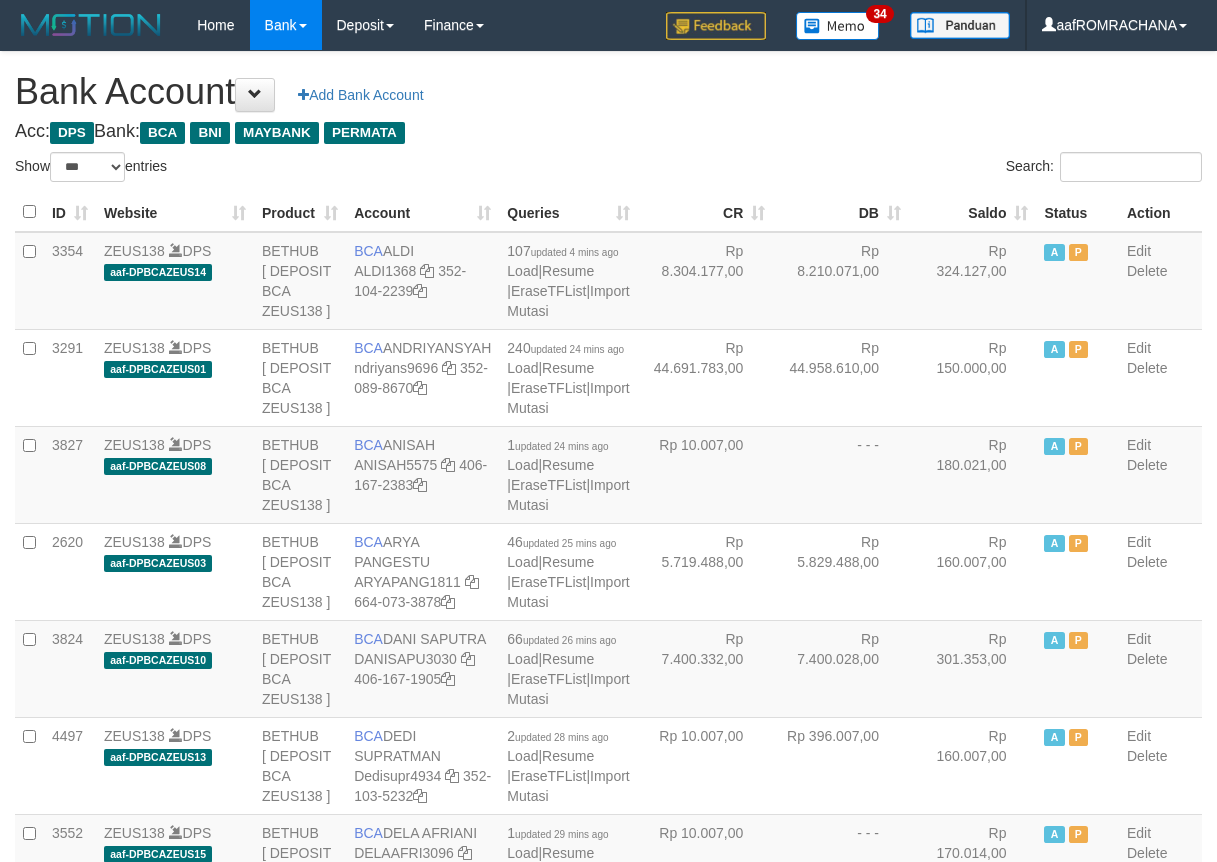 scroll, scrollTop: 0, scrollLeft: 0, axis: both 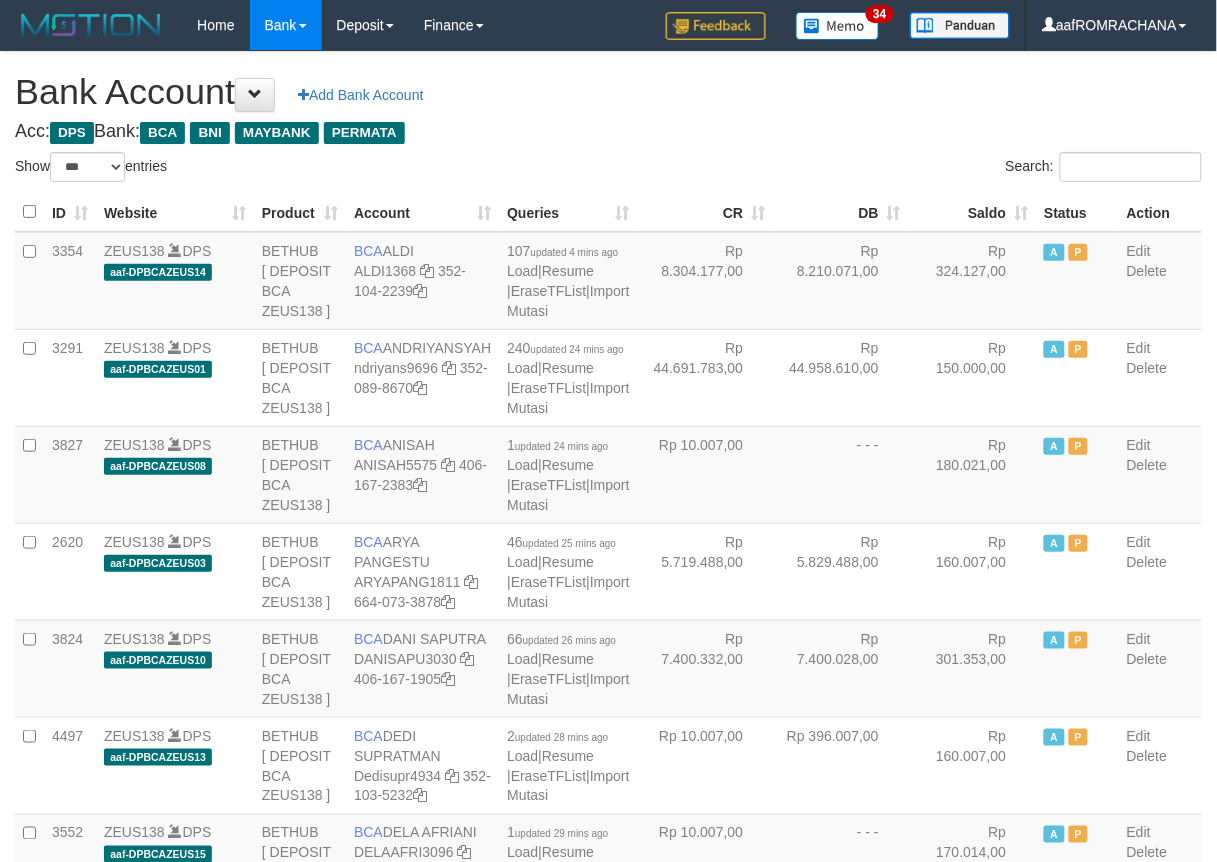 click on "Saldo" at bounding box center (973, 212) 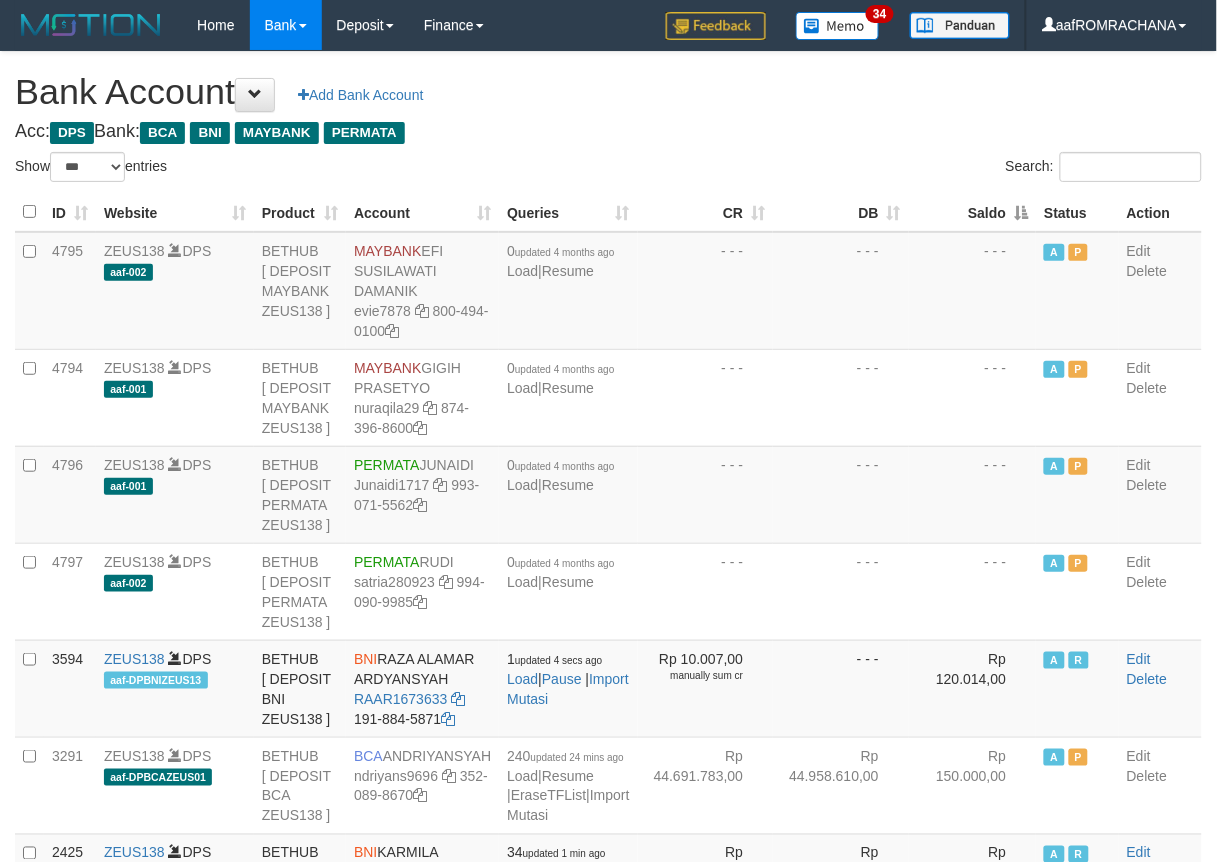 click on "Saldo" at bounding box center (973, 212) 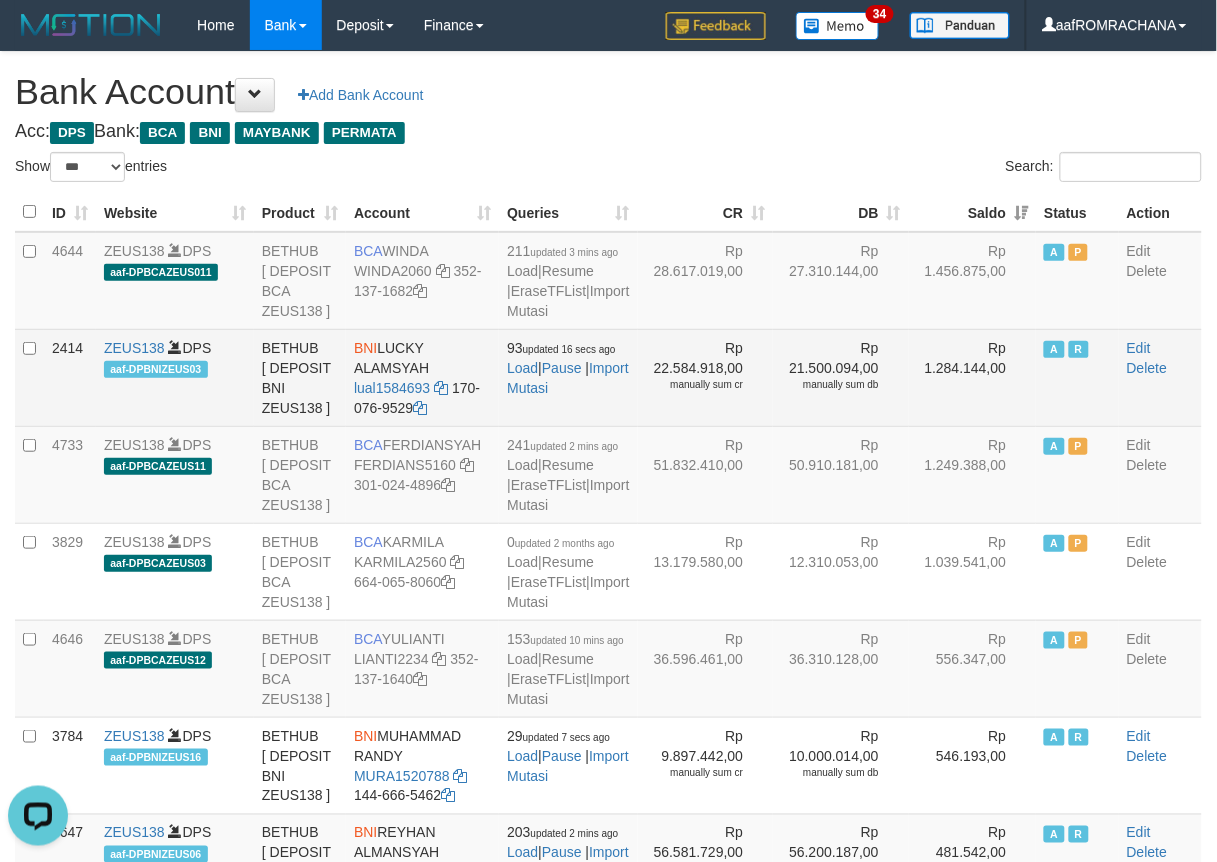 scroll, scrollTop: 0, scrollLeft: 0, axis: both 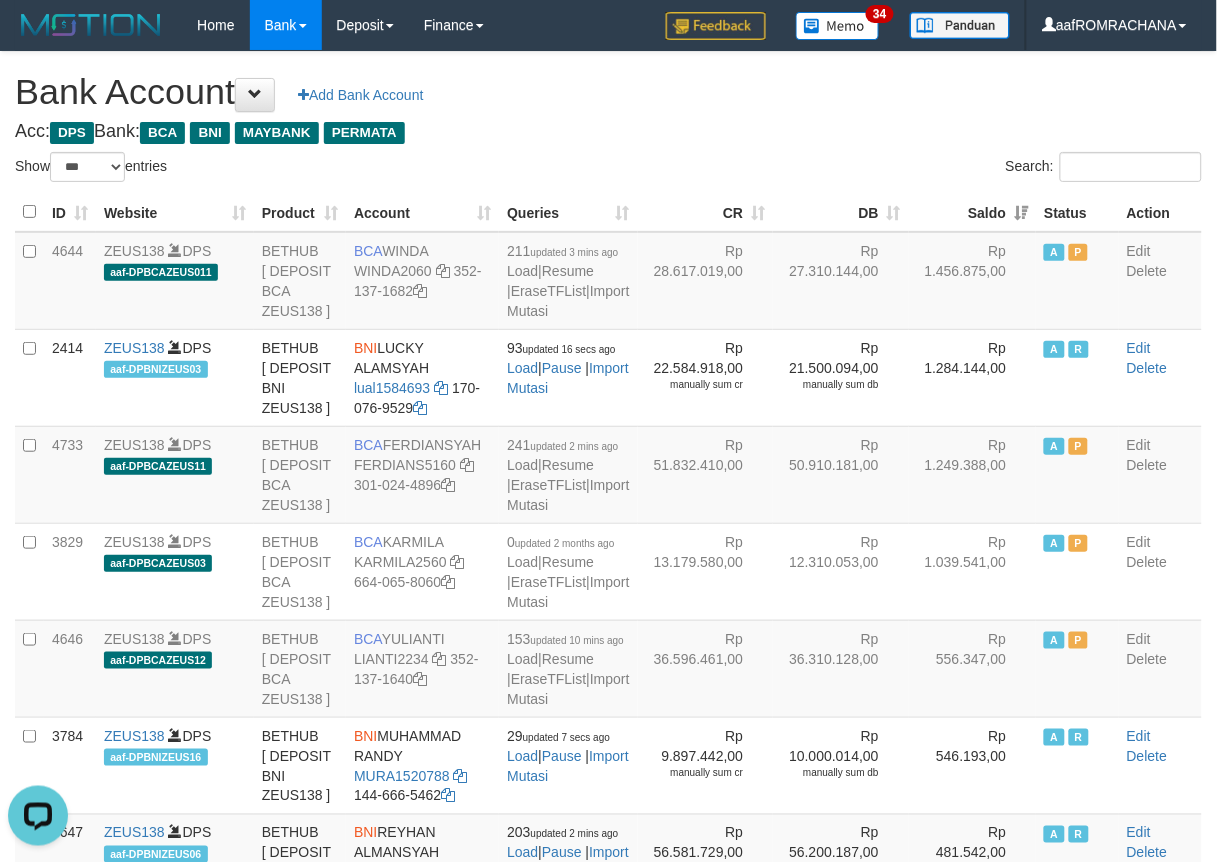 click on "Acc: 										 DPS
Bank:   BCA   BNI   MAYBANK   PERMATA" at bounding box center (608, 132) 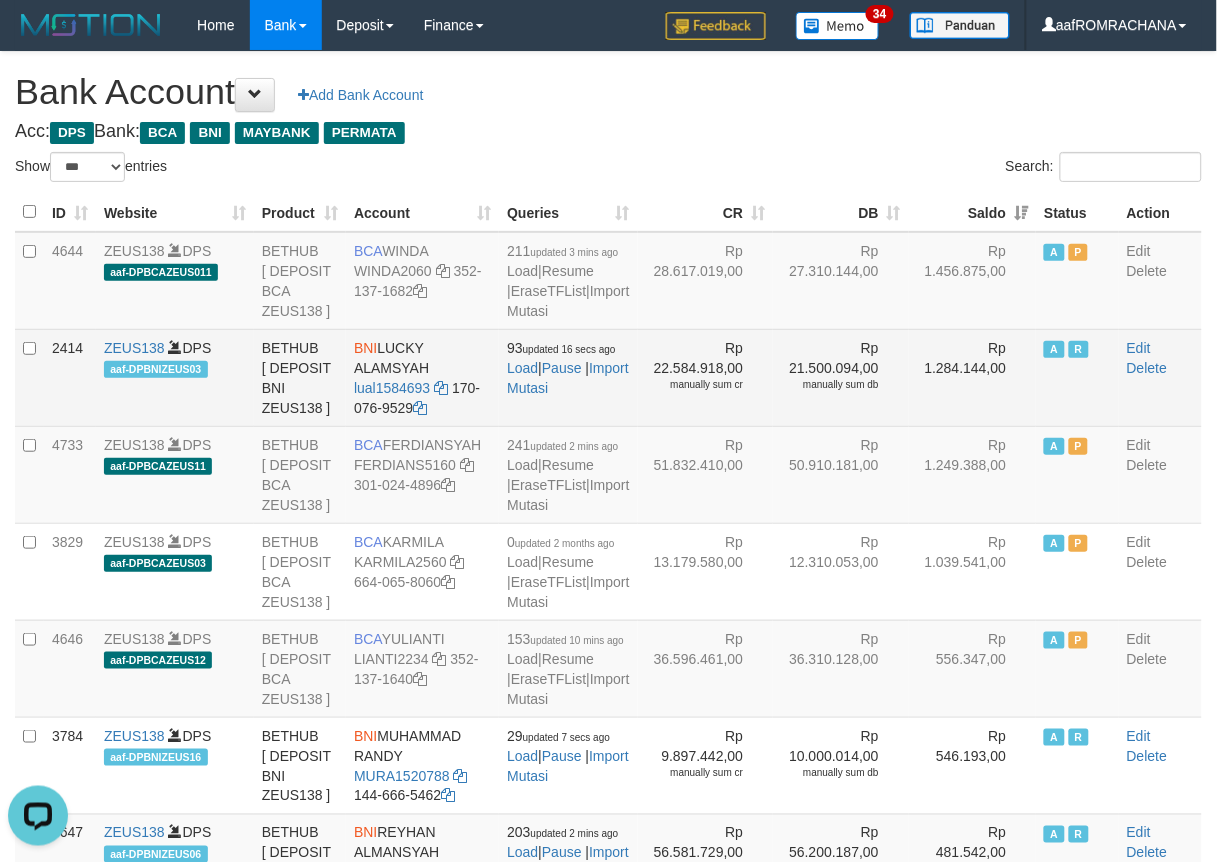 drag, startPoint x: 382, startPoint y: 410, endPoint x: 444, endPoint y: 425, distance: 63.788715 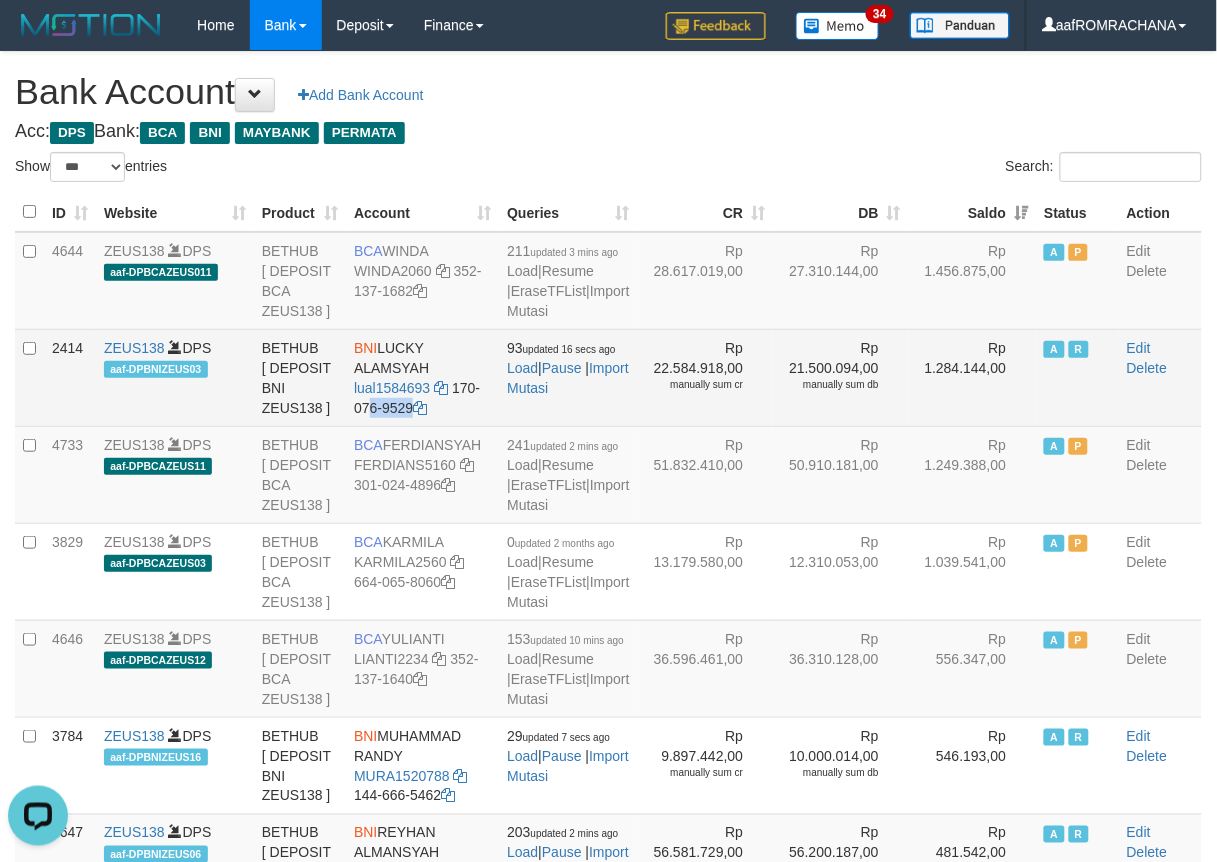 drag, startPoint x: 357, startPoint y: 466, endPoint x: 452, endPoint y: 480, distance: 96.02604 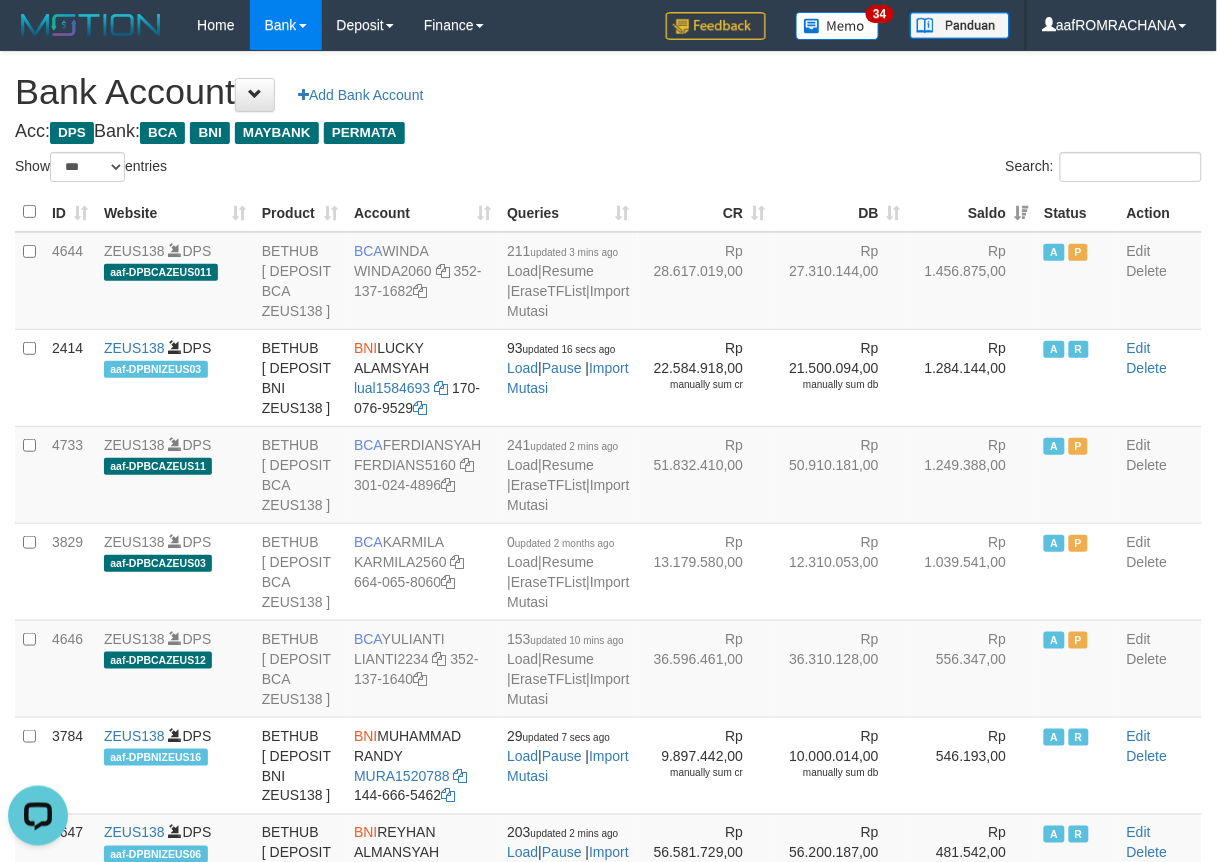 click on "Bank Account
Add Bank Account" at bounding box center (608, 92) 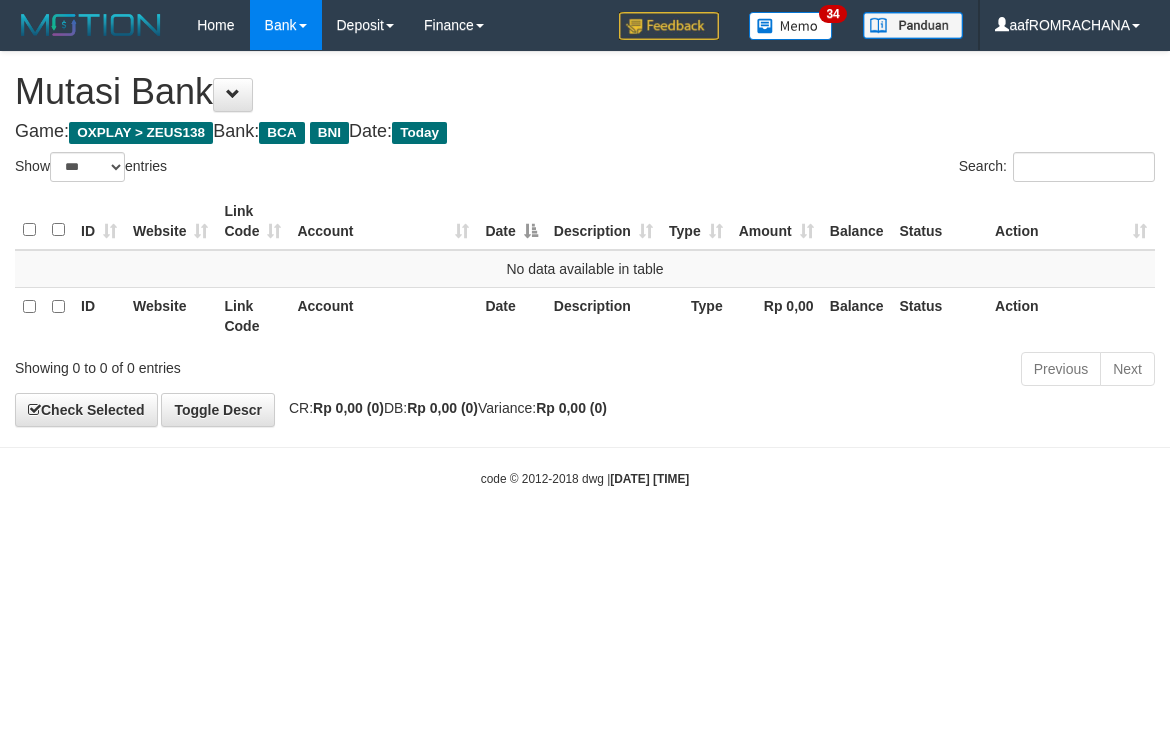 select on "***" 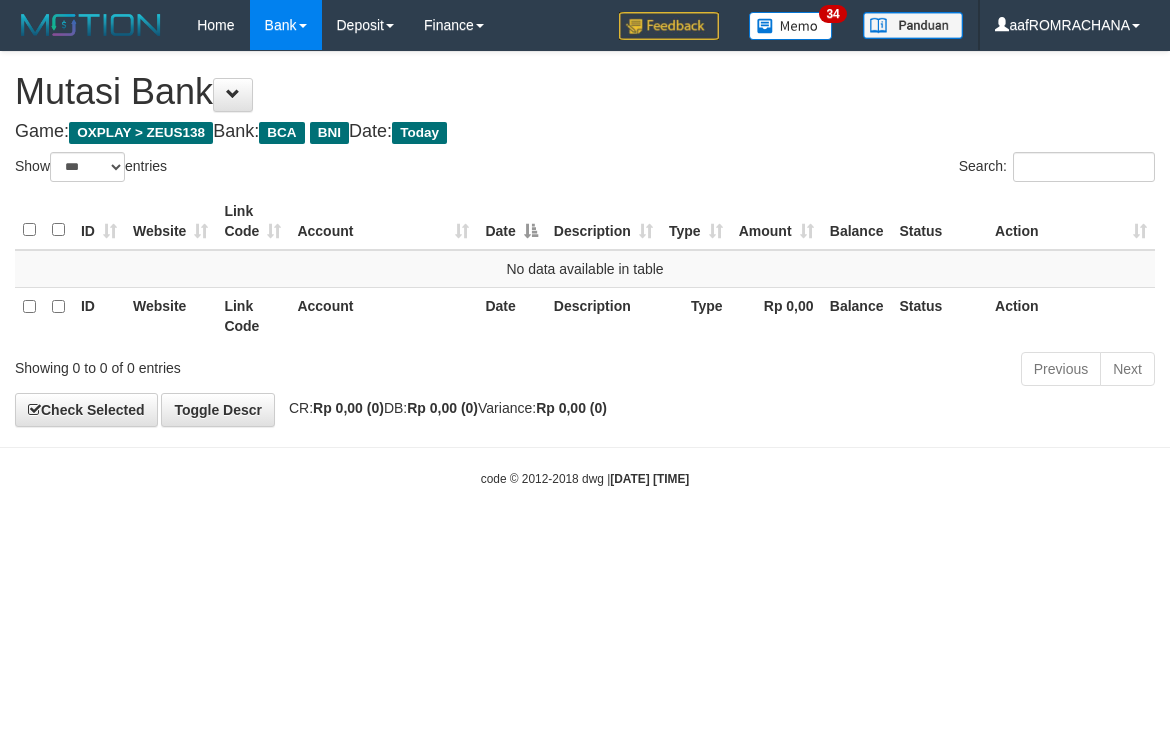 scroll, scrollTop: 0, scrollLeft: 0, axis: both 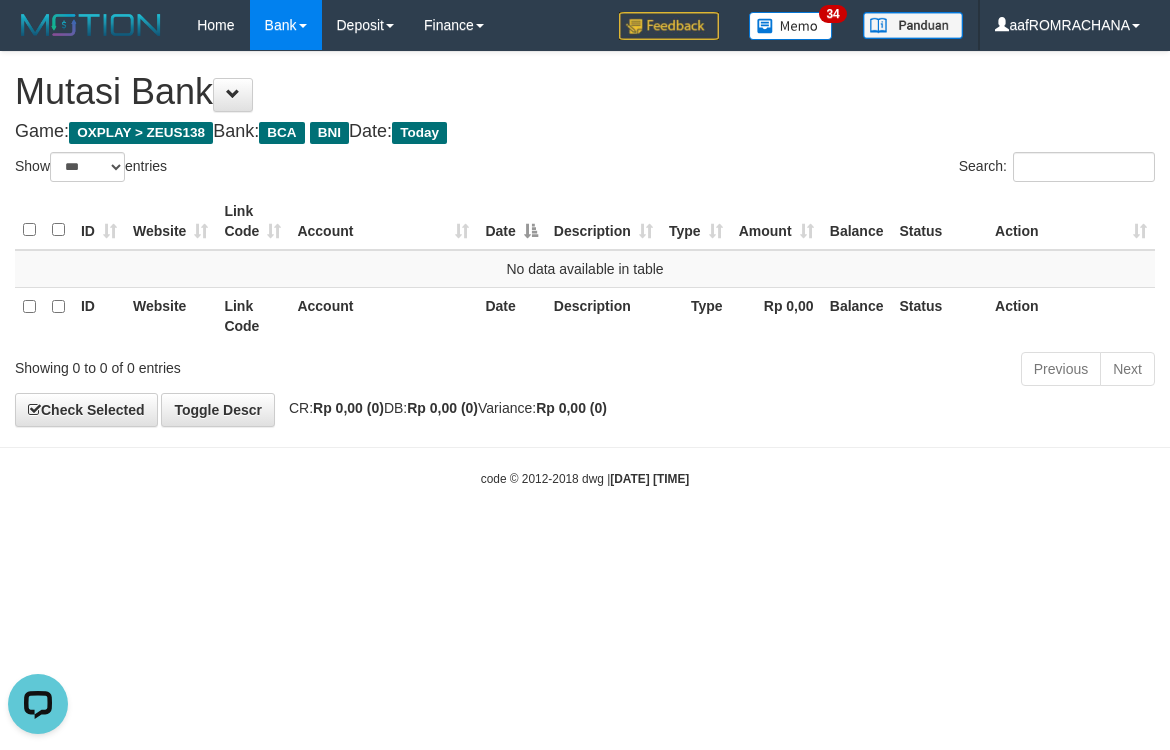 click on "Toggle navigation
Home
Bank
Account List
Load
By Website
Group
[OXPLAY]													ZEUS138
By Load Group (DPS)
Sync" at bounding box center (585, 269) 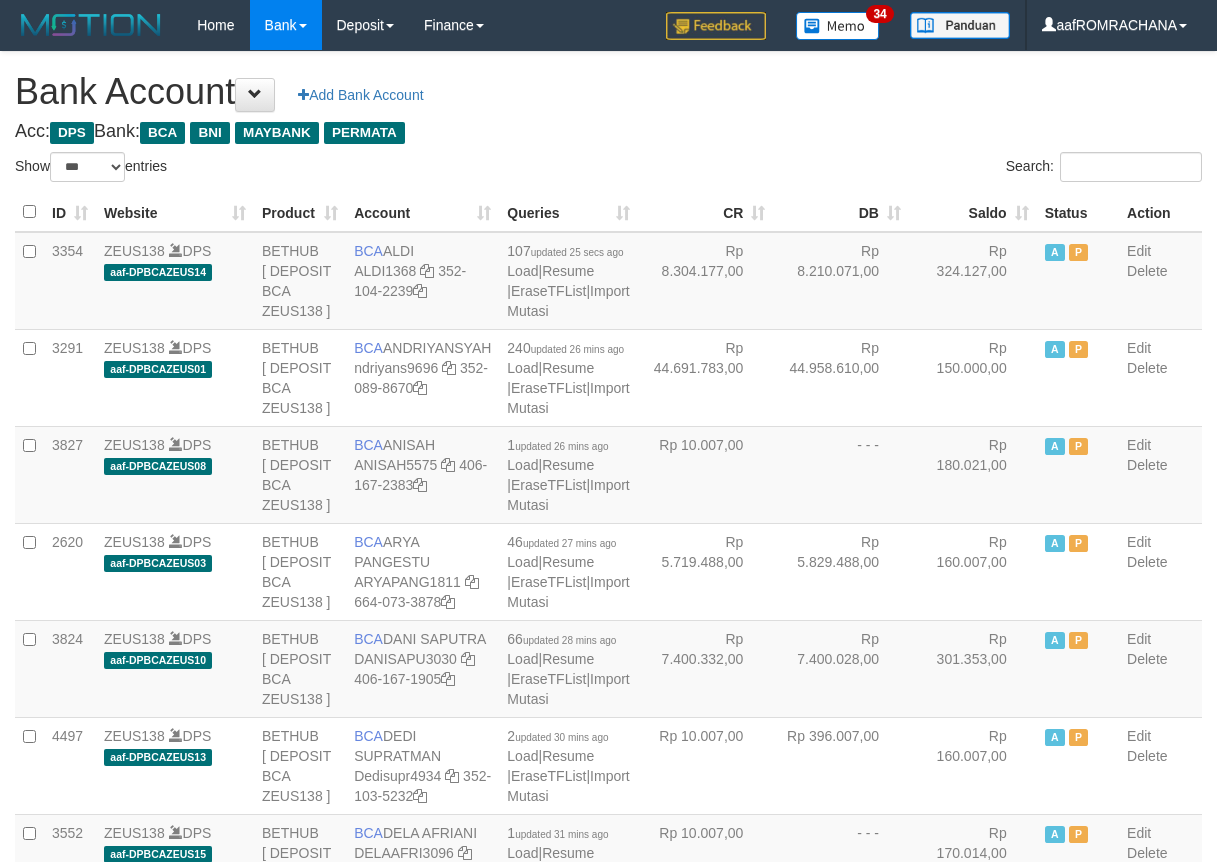 select on "***" 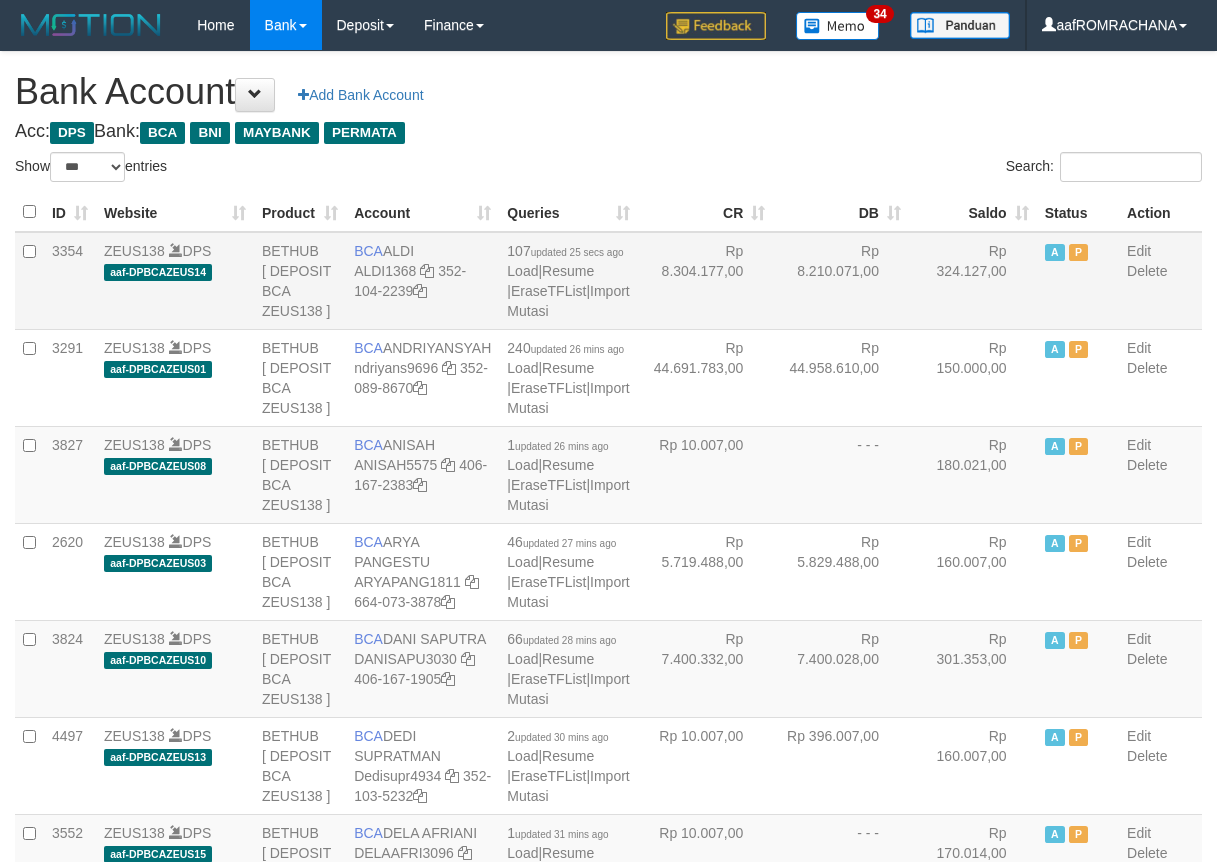 scroll, scrollTop: 0, scrollLeft: 0, axis: both 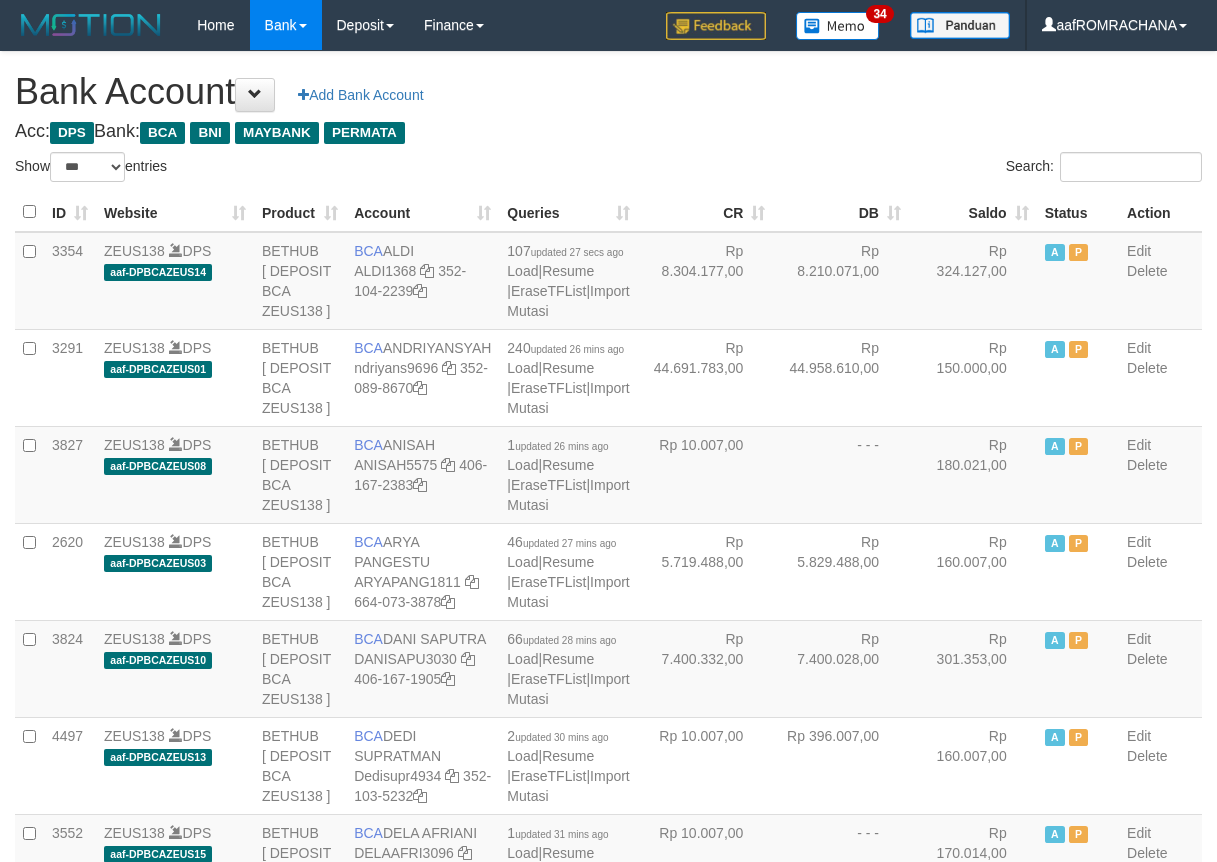 select on "***" 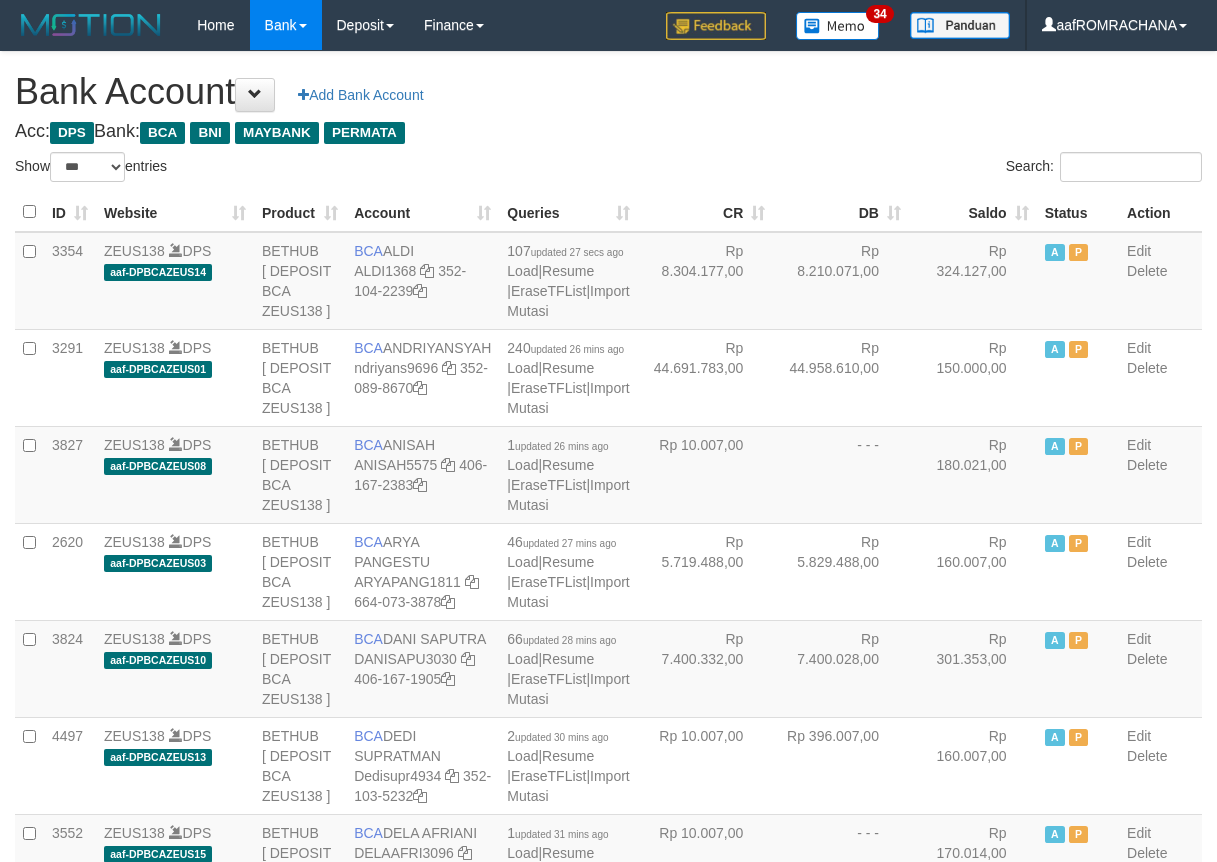 scroll, scrollTop: 0, scrollLeft: 0, axis: both 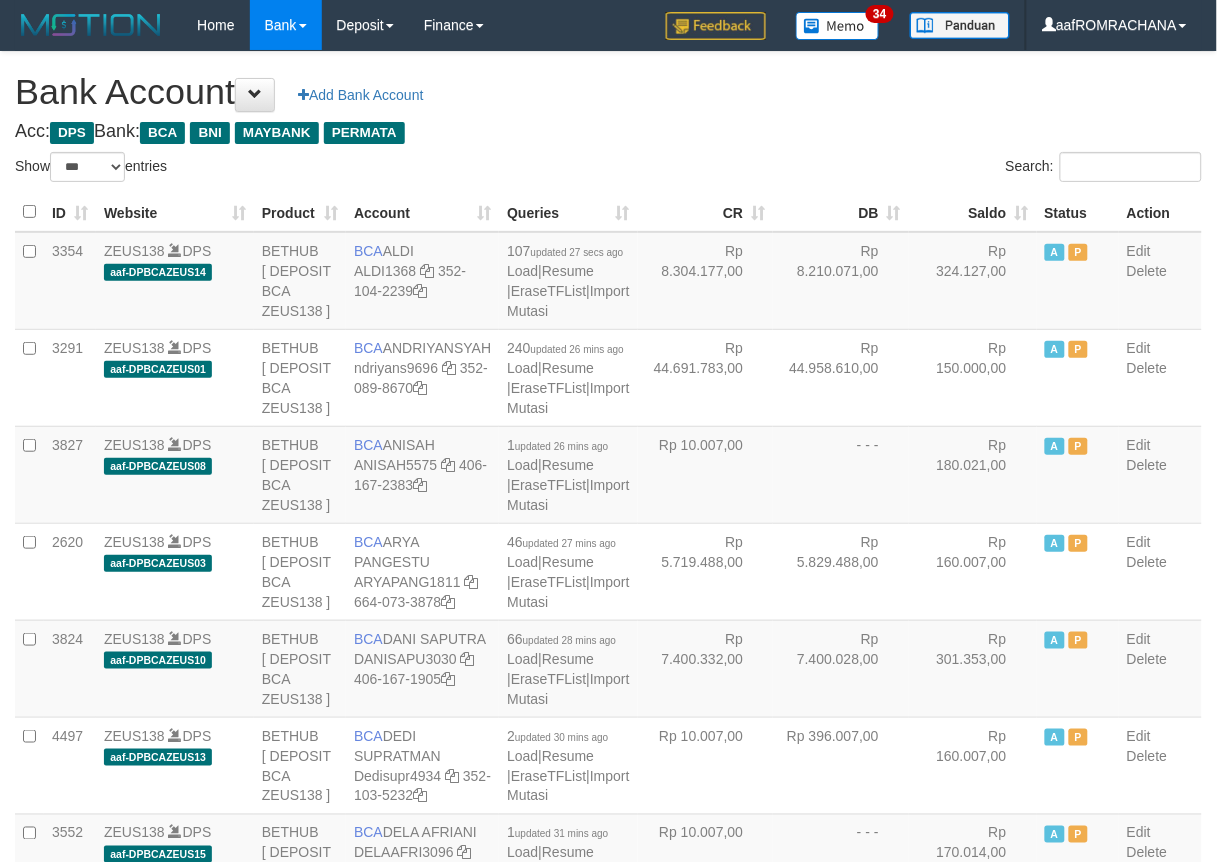 click on "Saldo" at bounding box center (973, 212) 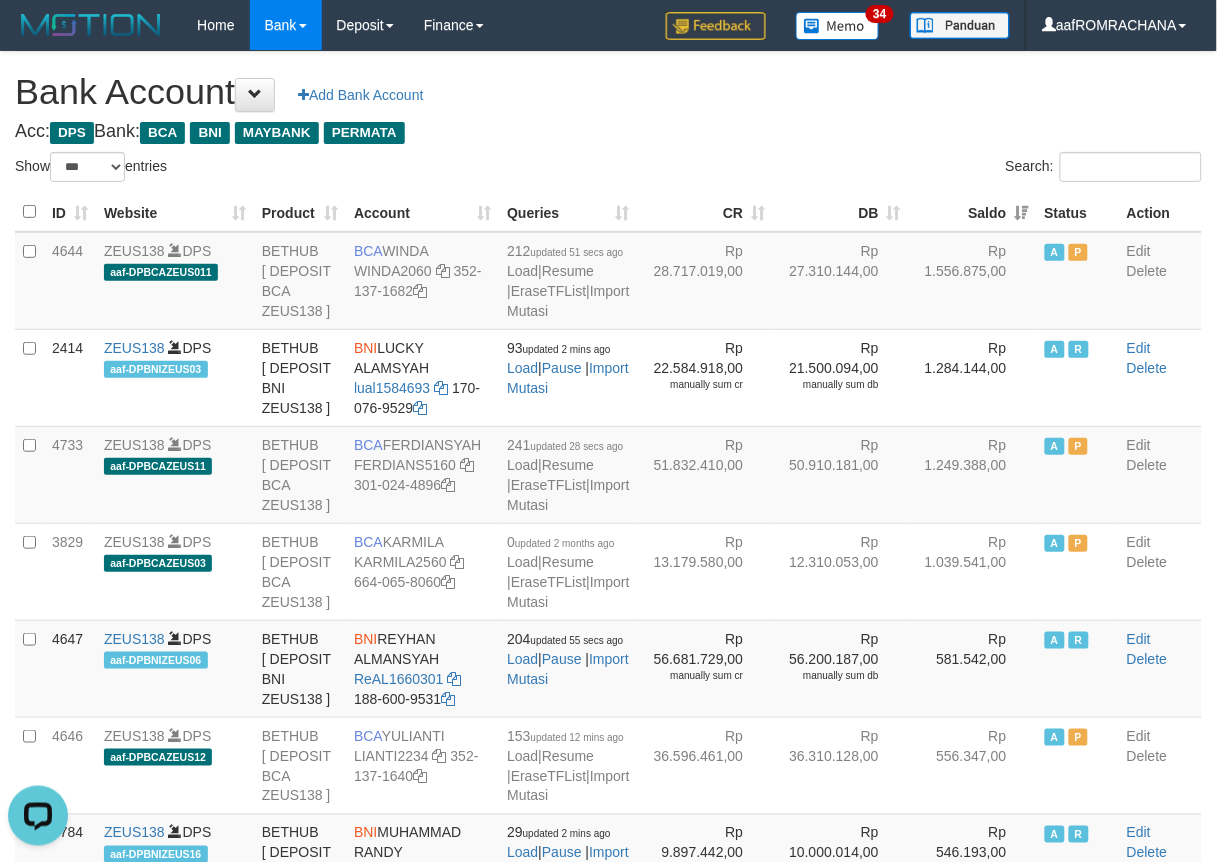 scroll, scrollTop: 0, scrollLeft: 0, axis: both 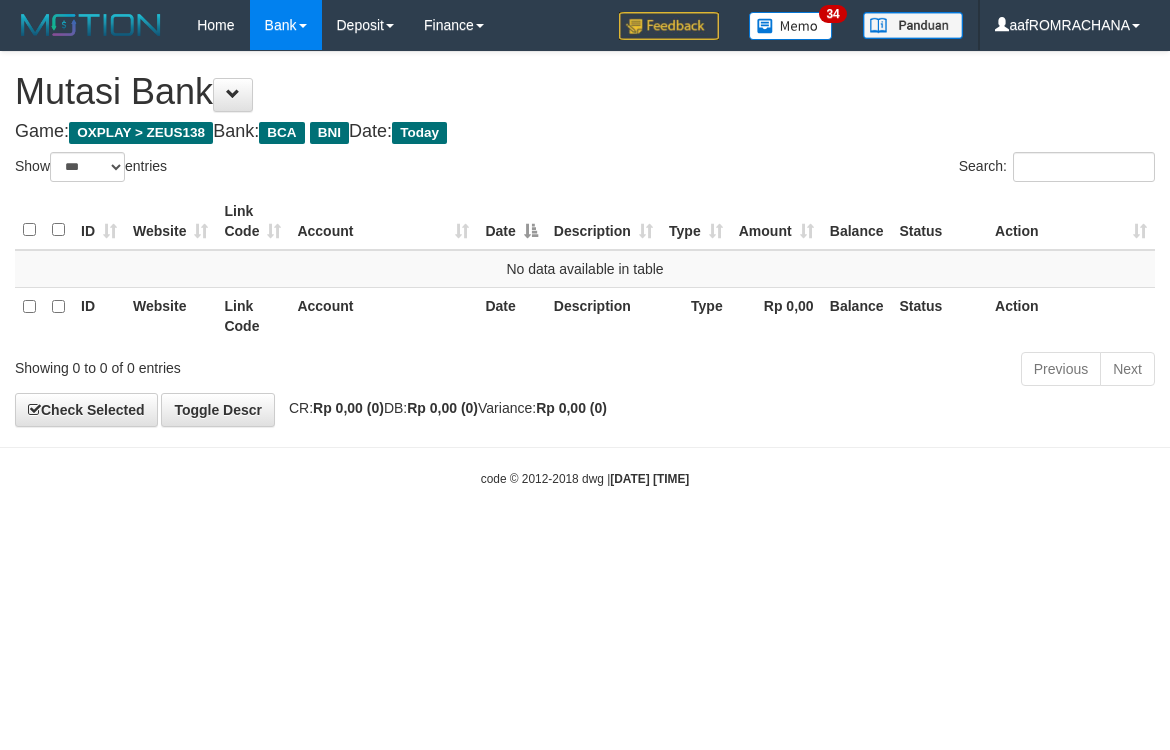 select on "***" 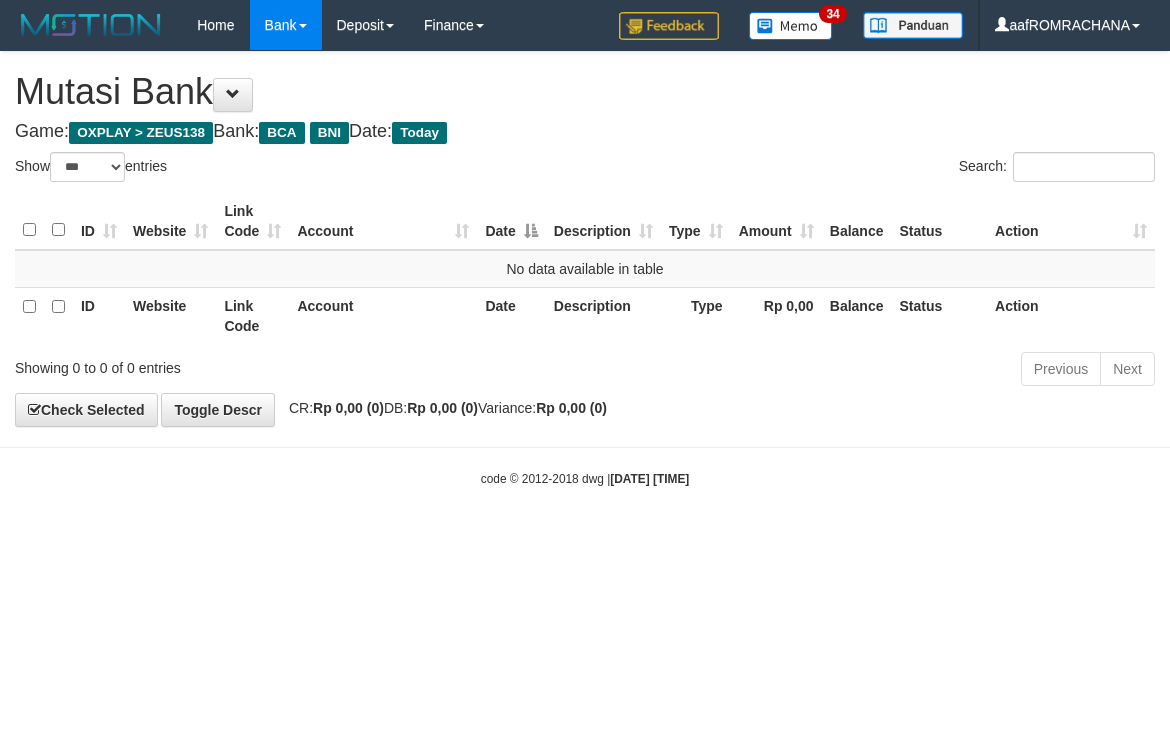 scroll, scrollTop: 0, scrollLeft: 0, axis: both 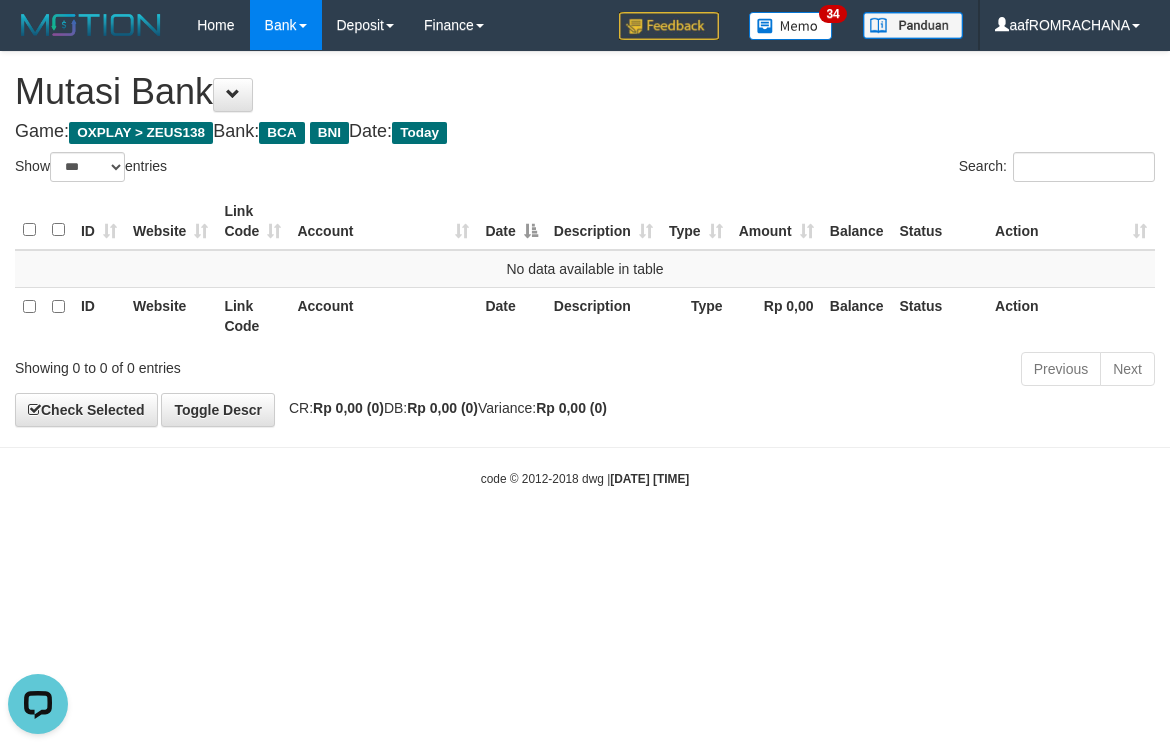 click on "Toggle navigation
Home
Bank
Account List
Load
By Website
Group
[OXPLAY]													ZEUS138
By Load Group (DPS)
Sync" at bounding box center [585, 269] 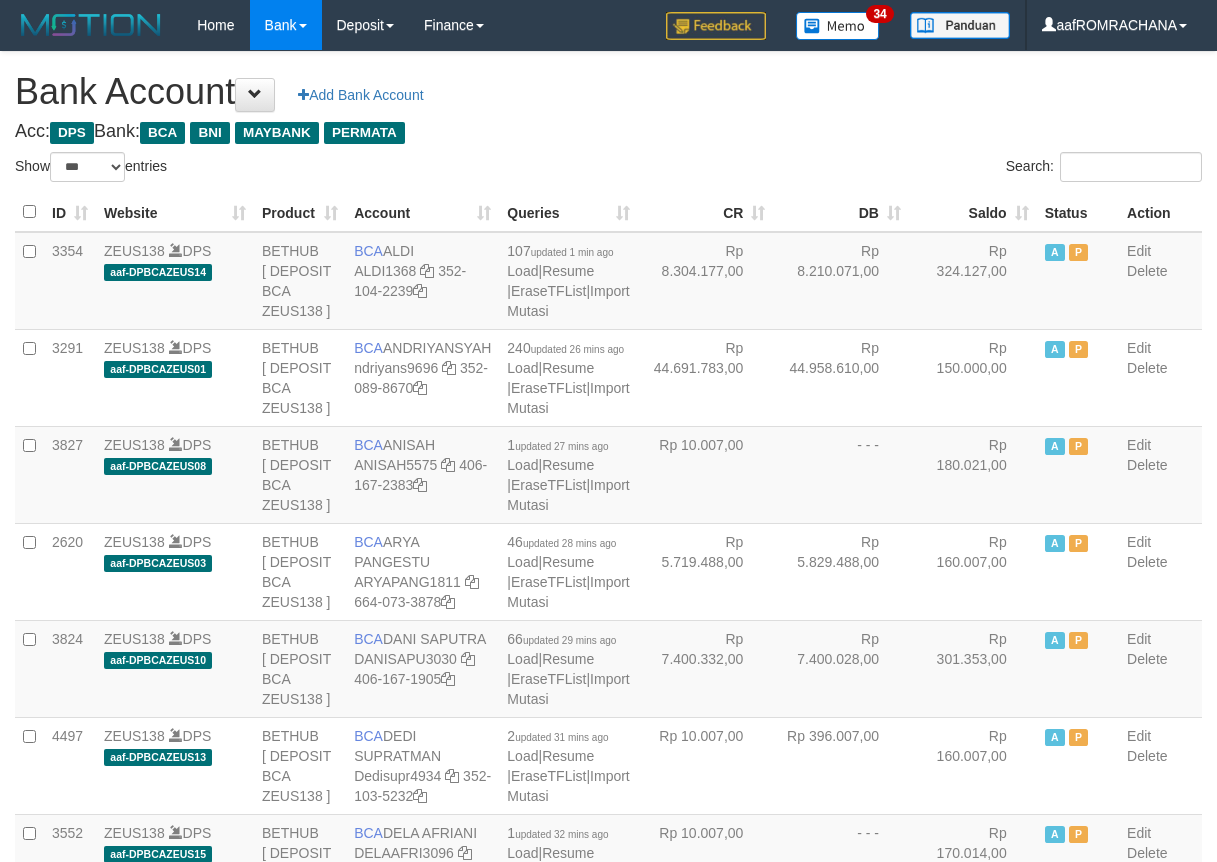 select on "***" 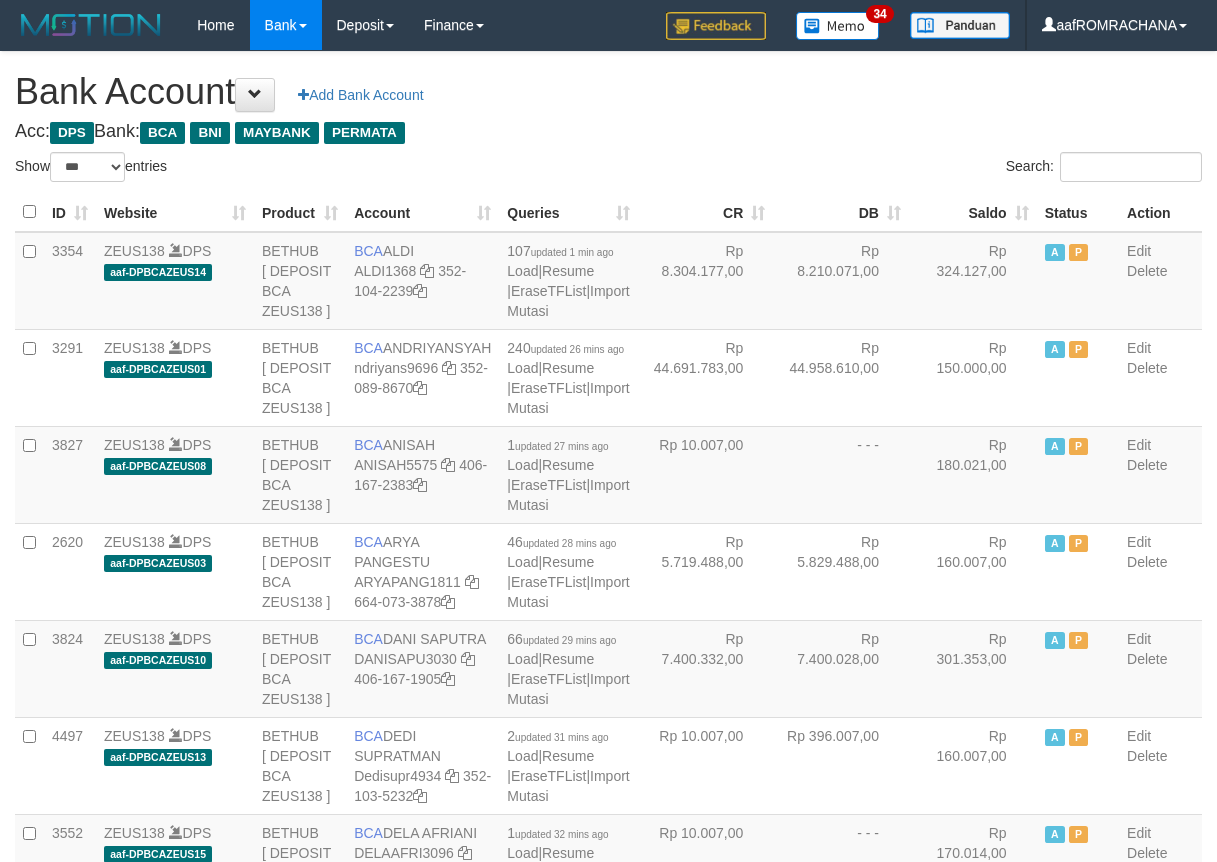 scroll, scrollTop: 0, scrollLeft: 0, axis: both 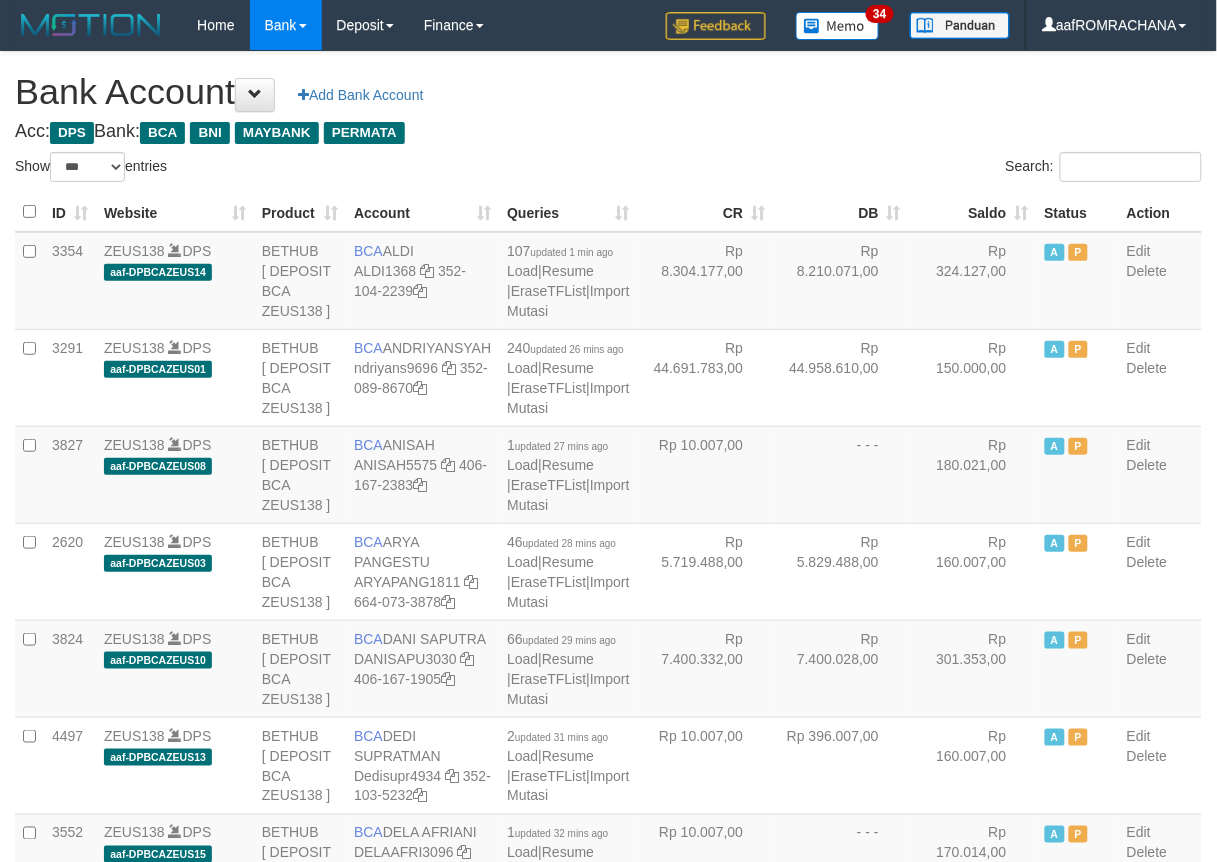 click on "Saldo" at bounding box center (973, 212) 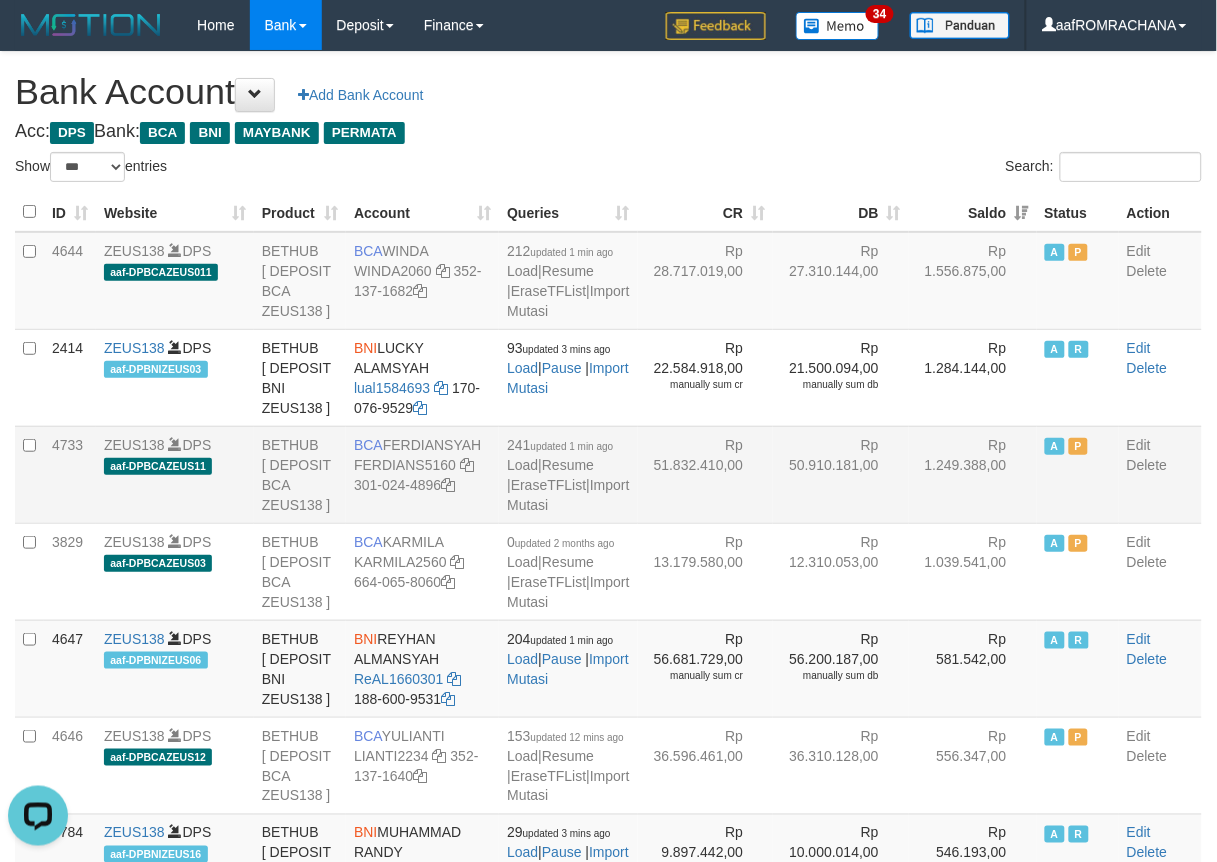 scroll, scrollTop: 0, scrollLeft: 0, axis: both 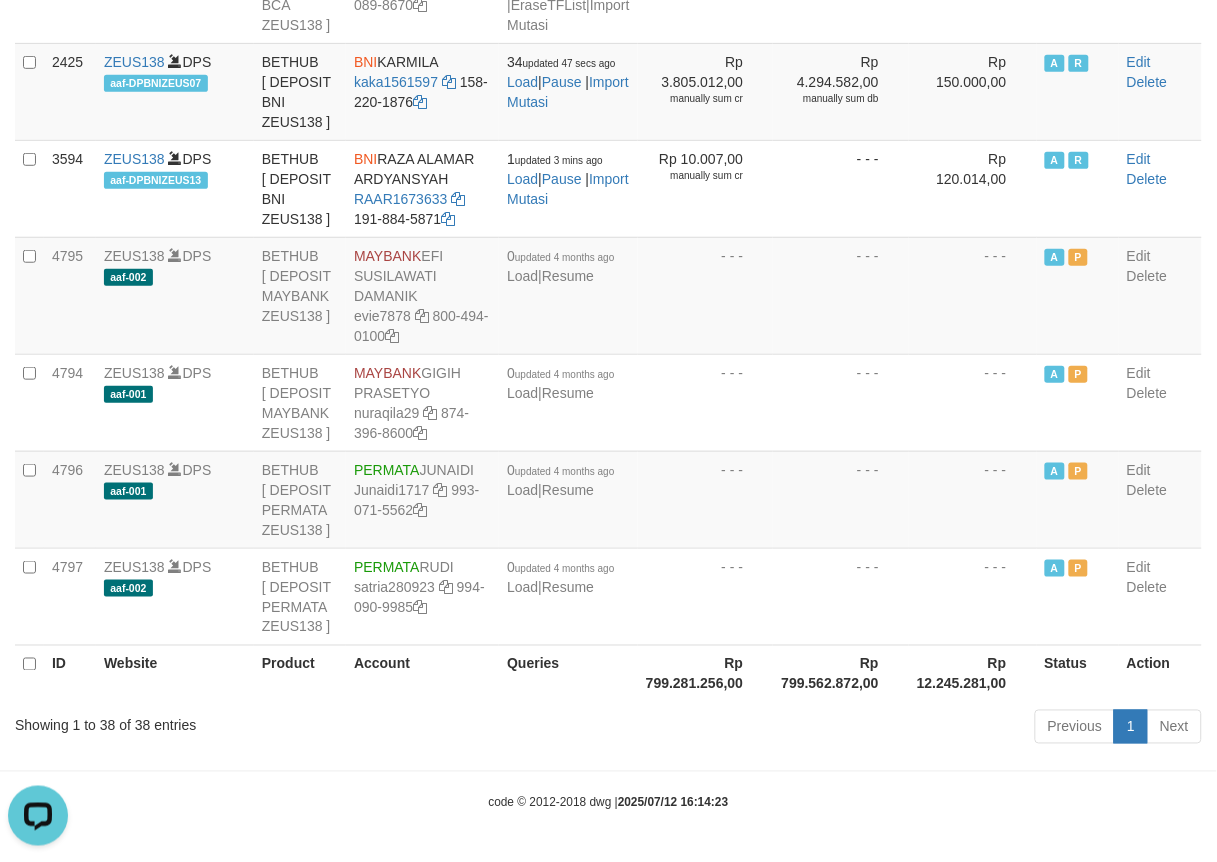 drag, startPoint x: 384, startPoint y: 420, endPoint x: 458, endPoint y: 427, distance: 74.330345 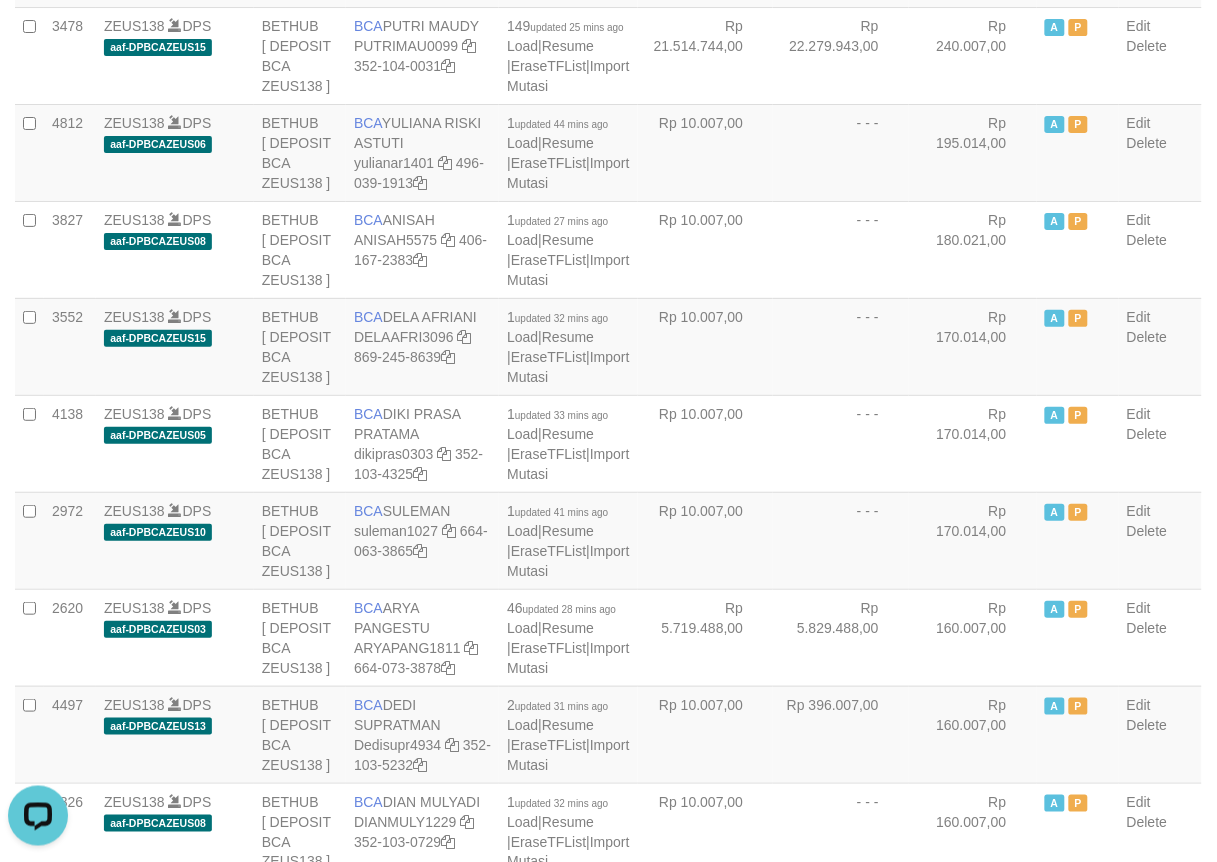 drag, startPoint x: 388, startPoint y: 430, endPoint x: 461, endPoint y: 451, distance: 75.96052 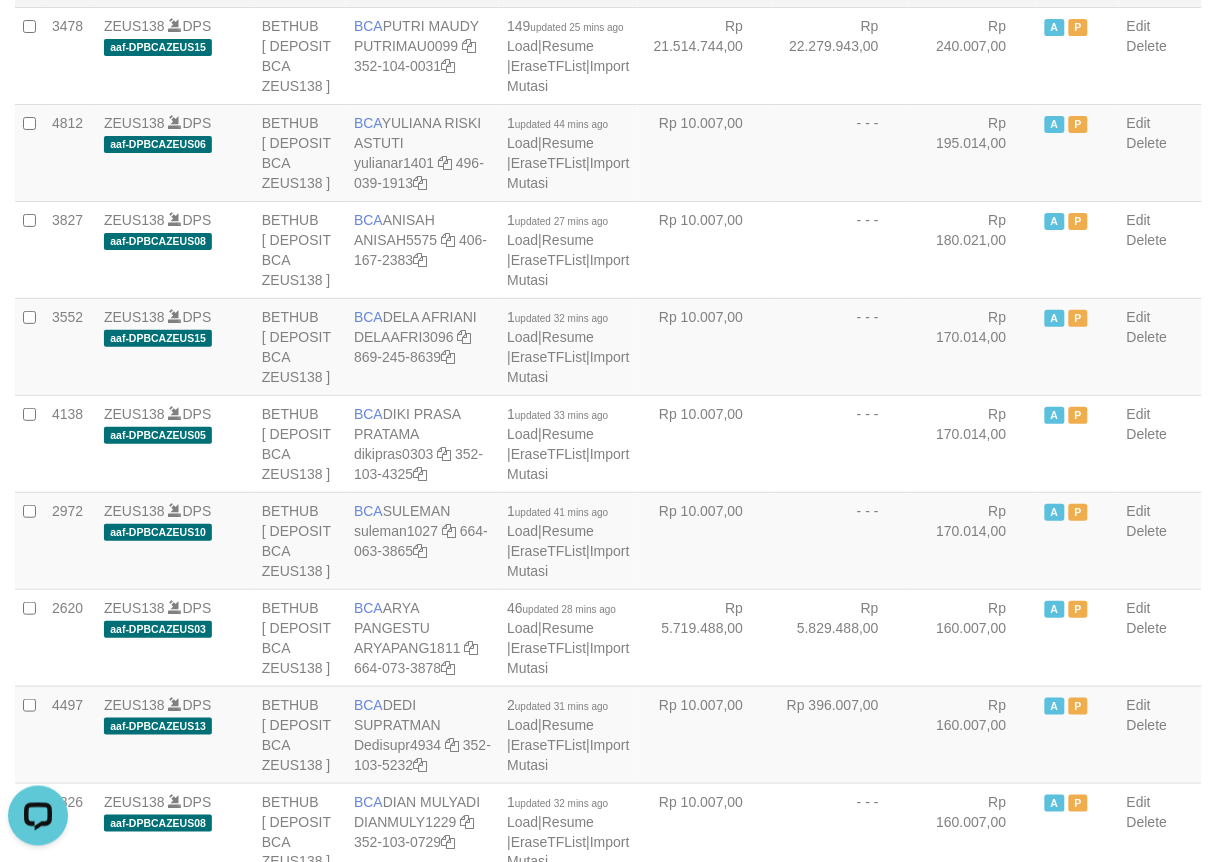 copy on "352-090-3380" 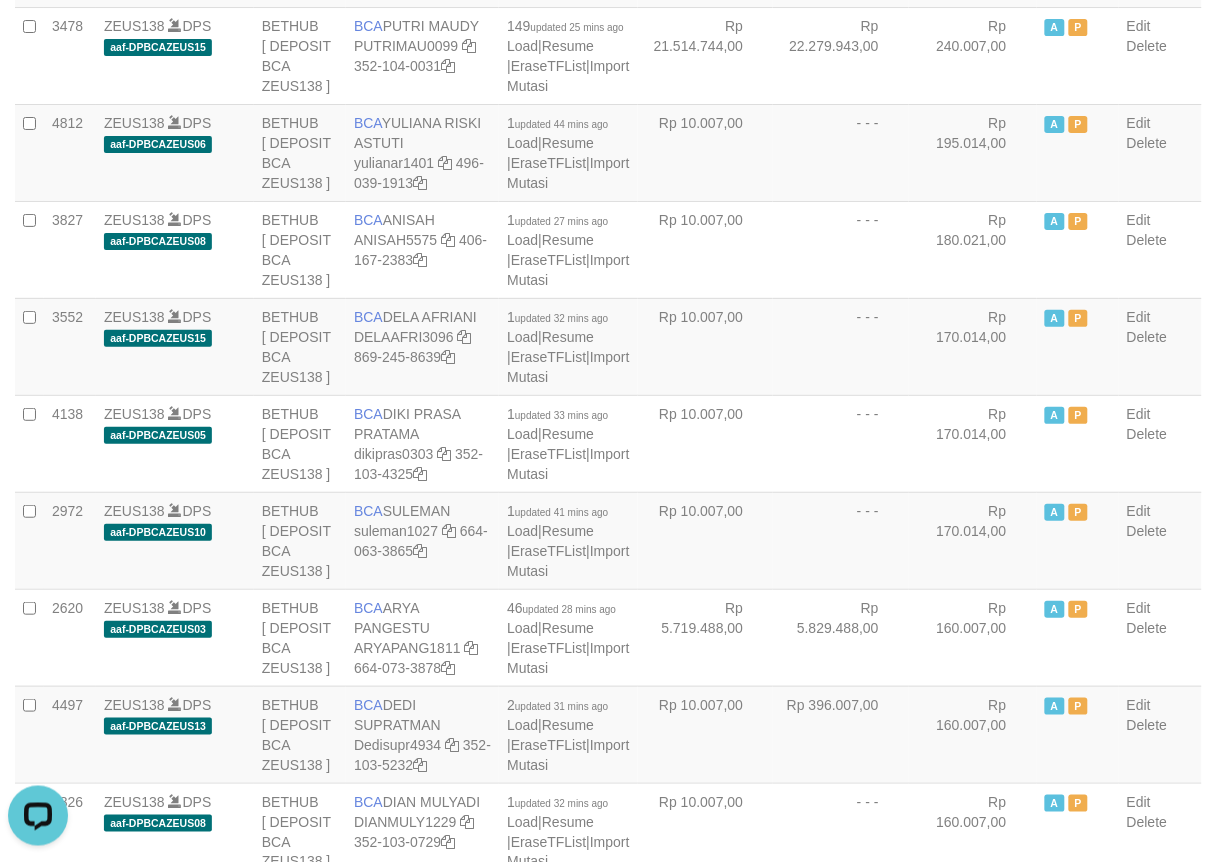 scroll, scrollTop: 0, scrollLeft: 0, axis: both 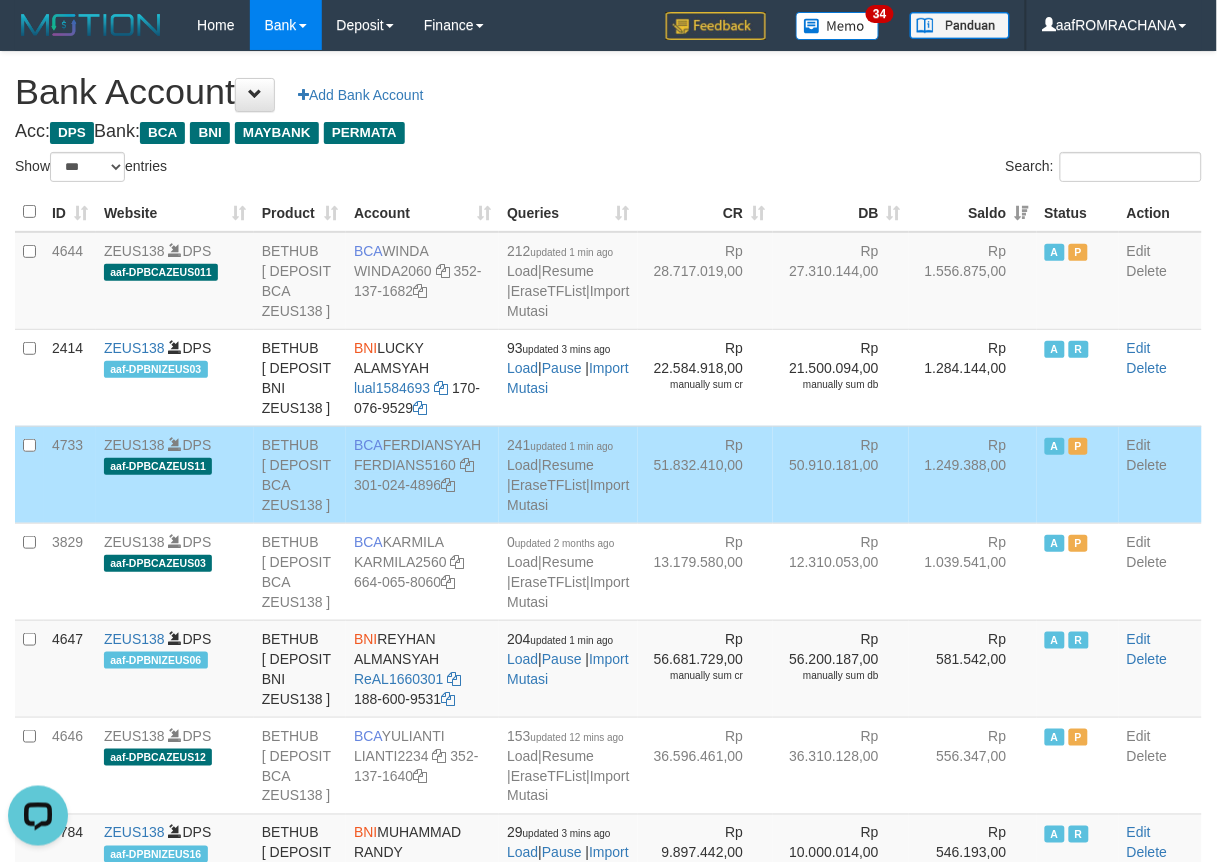 drag, startPoint x: 355, startPoint y: 562, endPoint x: 446, endPoint y: 565, distance: 91.04944 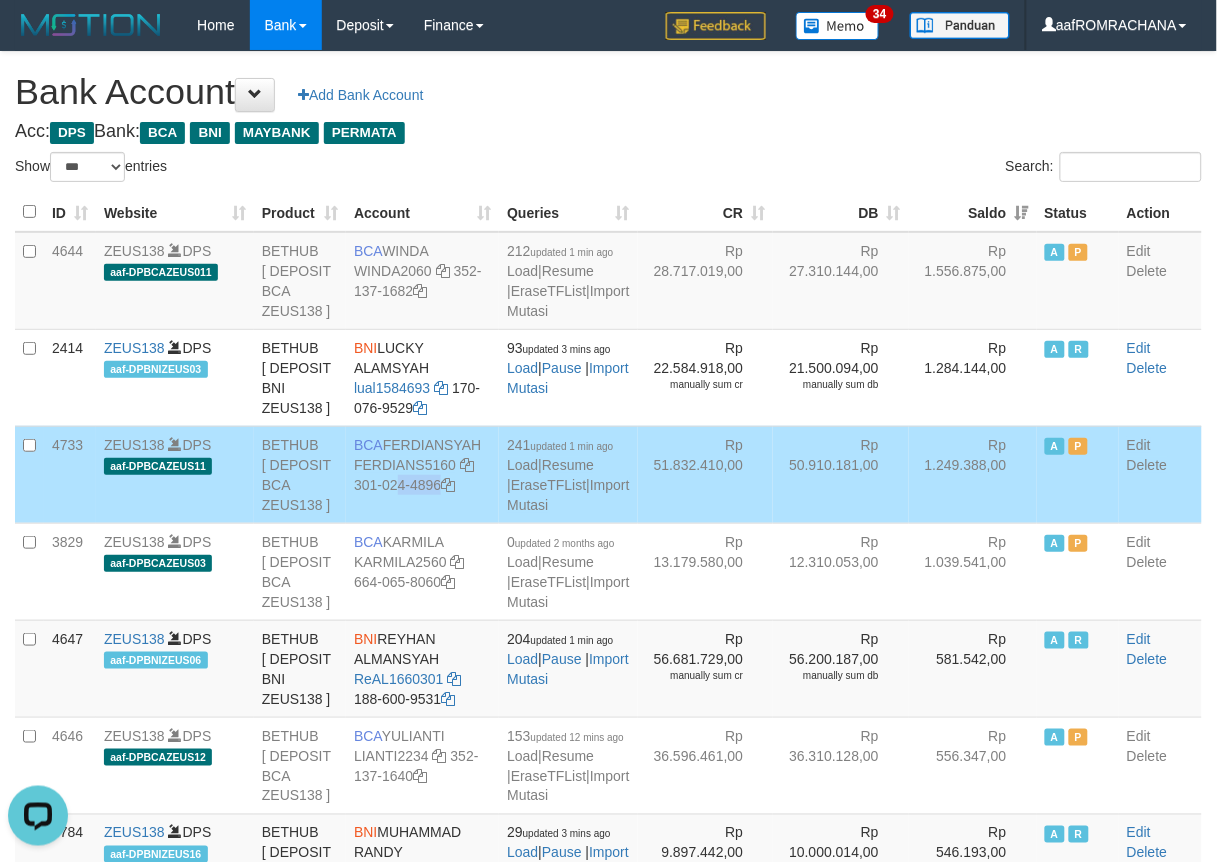 drag, startPoint x: 375, startPoint y: 608, endPoint x: 652, endPoint y: 642, distance: 279.07883 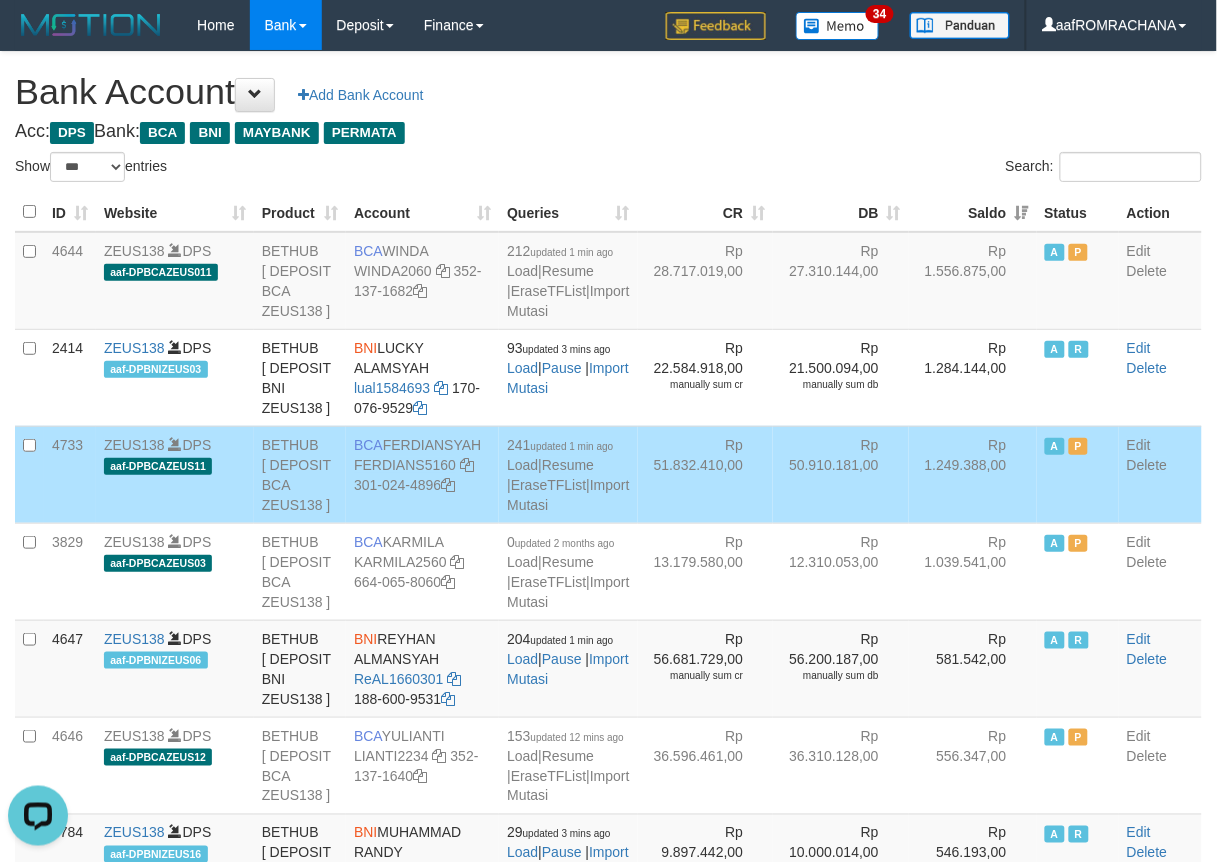 click on "Bank Account
Add Bank Account" at bounding box center (608, 92) 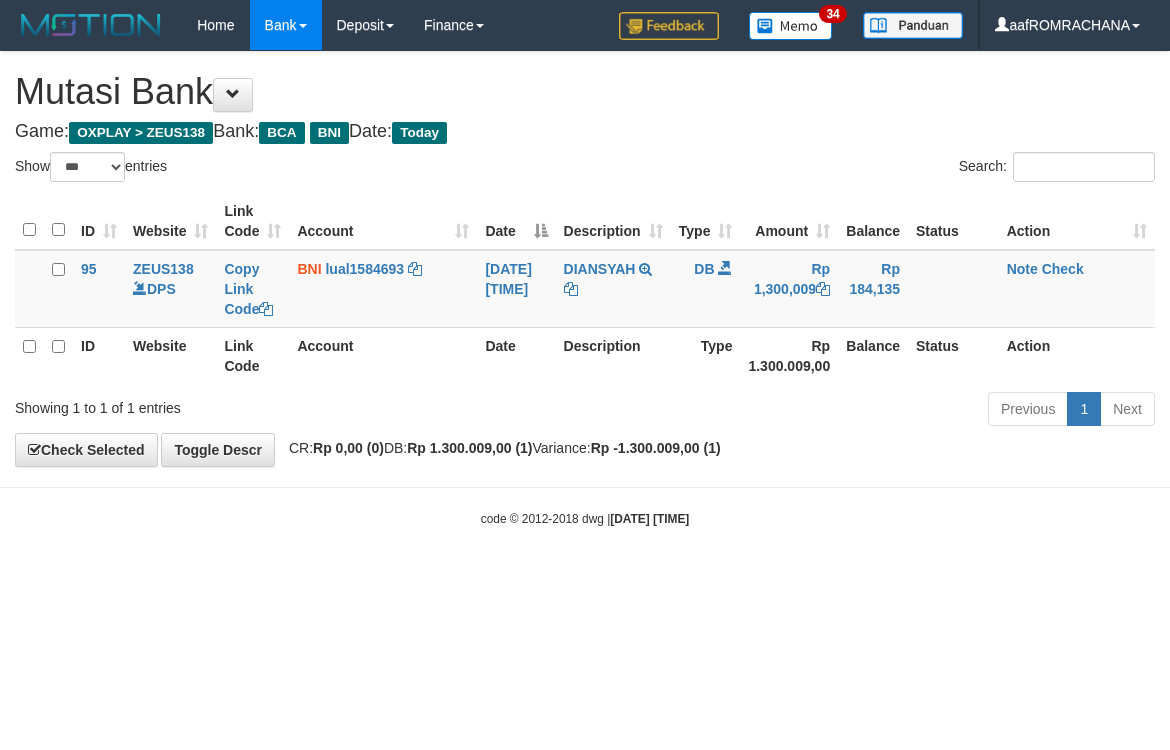 select on "***" 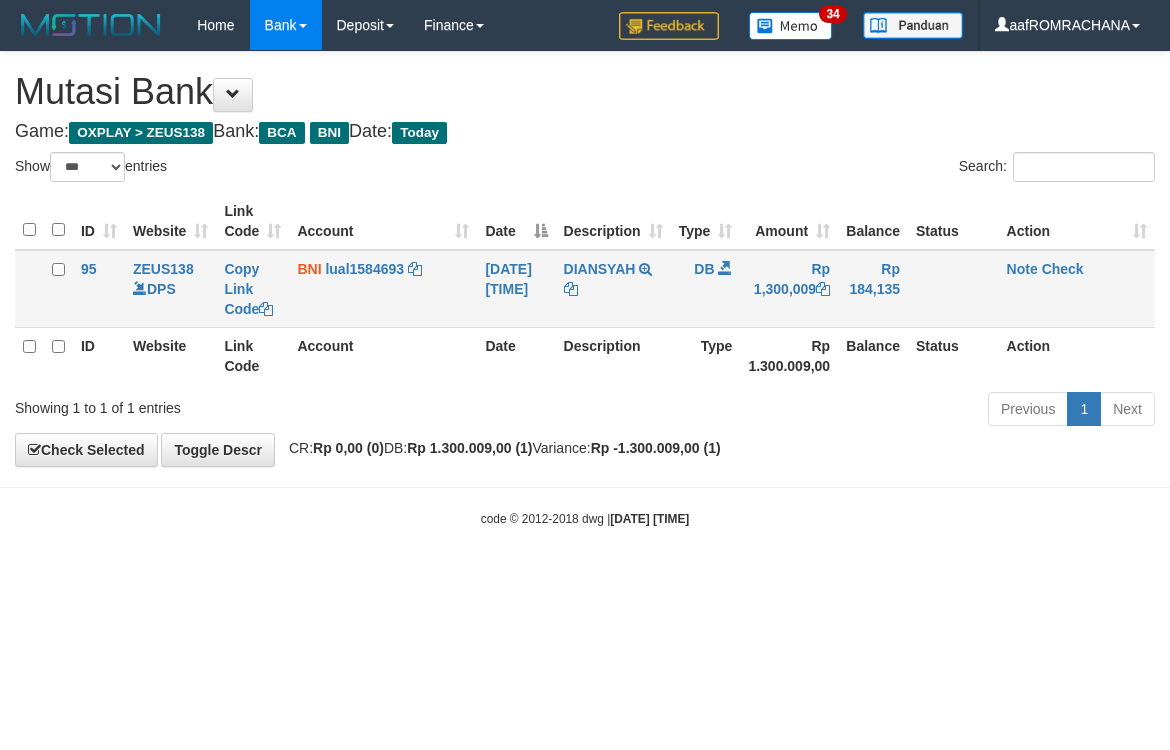 scroll, scrollTop: 0, scrollLeft: 0, axis: both 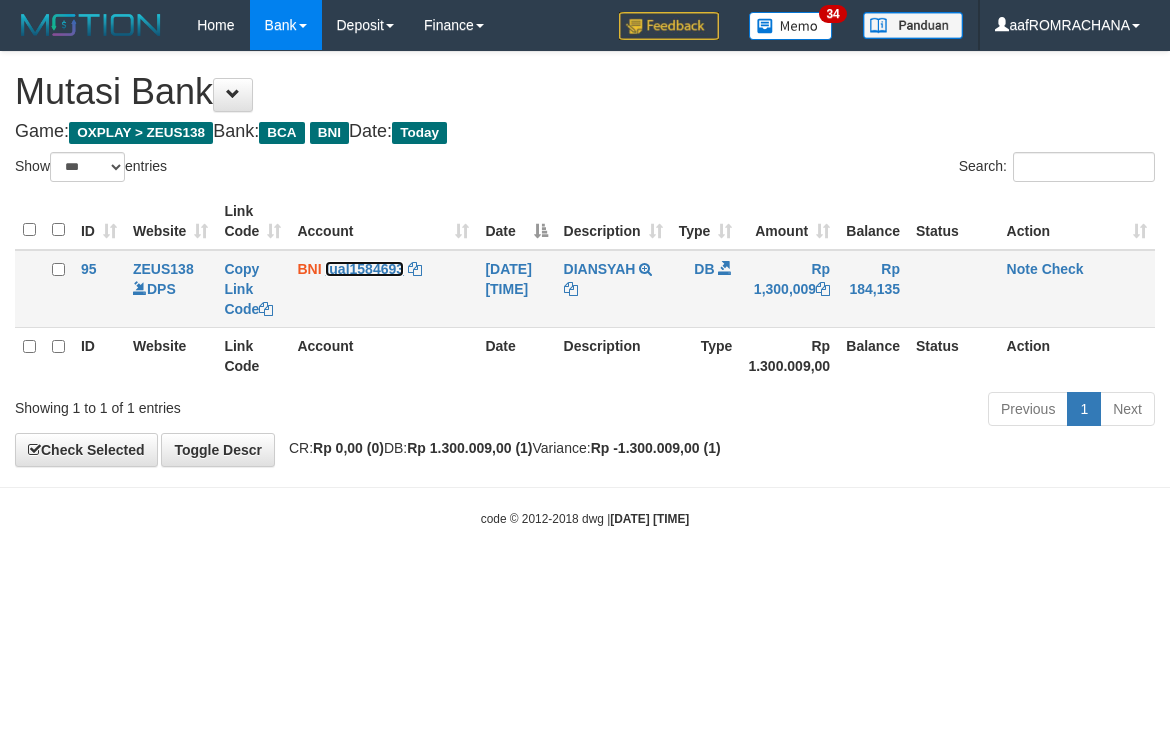 click on "lual1584693" at bounding box center (364, 269) 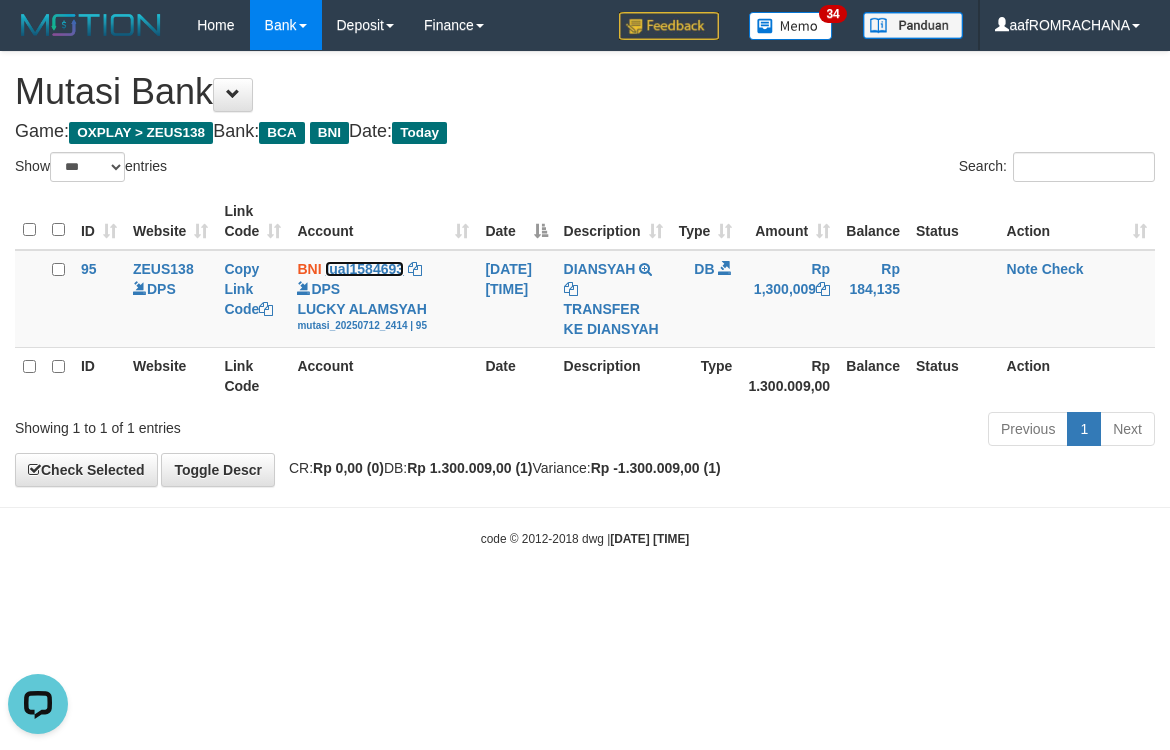 scroll, scrollTop: 0, scrollLeft: 0, axis: both 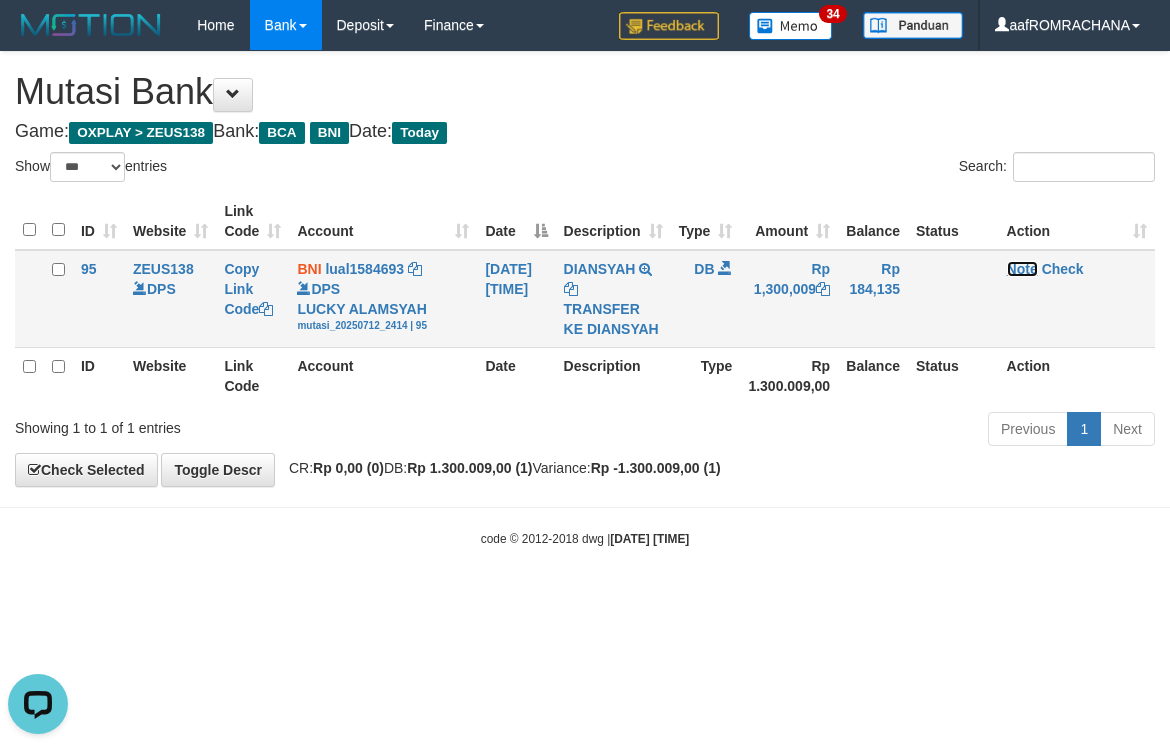 drag, startPoint x: 1033, startPoint y: 261, endPoint x: 1018, endPoint y: 267, distance: 16.155495 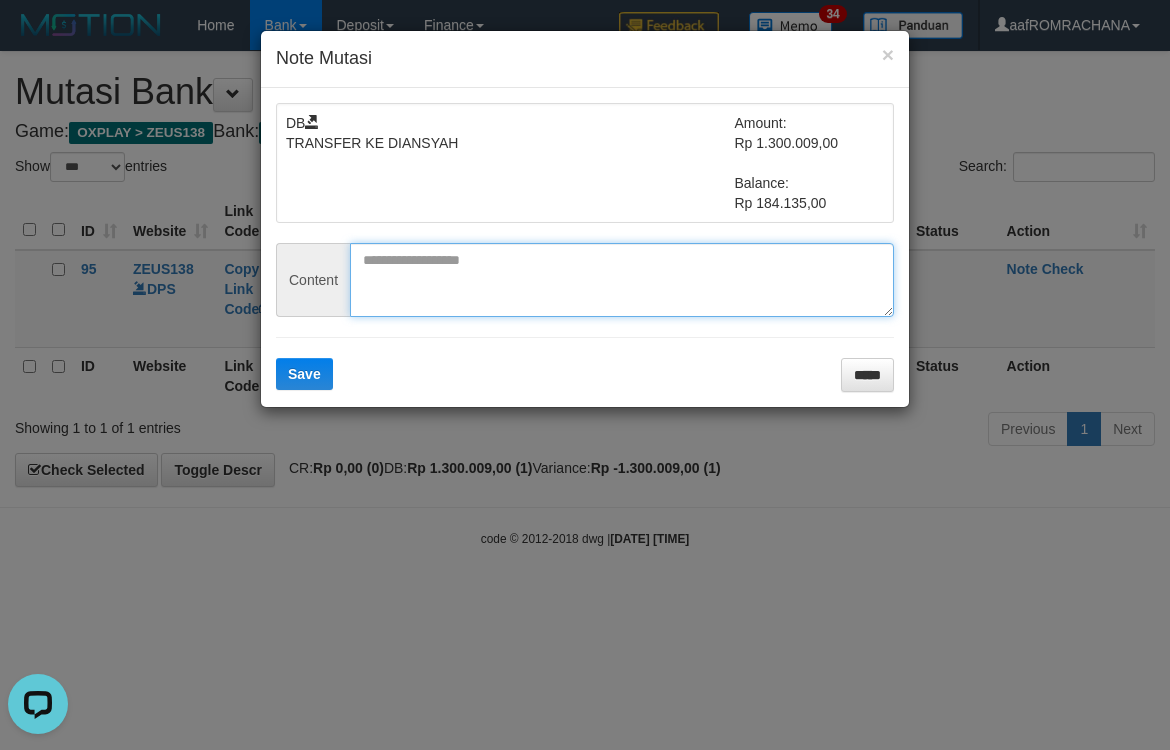 click at bounding box center [622, 280] 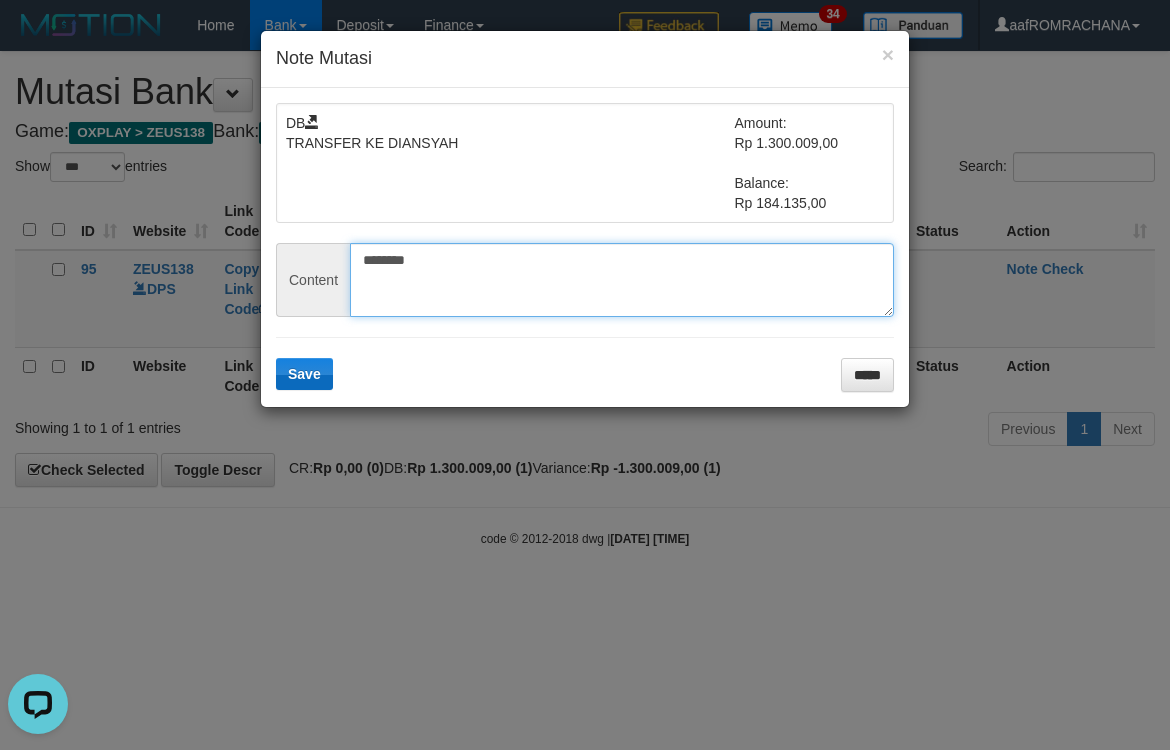 type on "********" 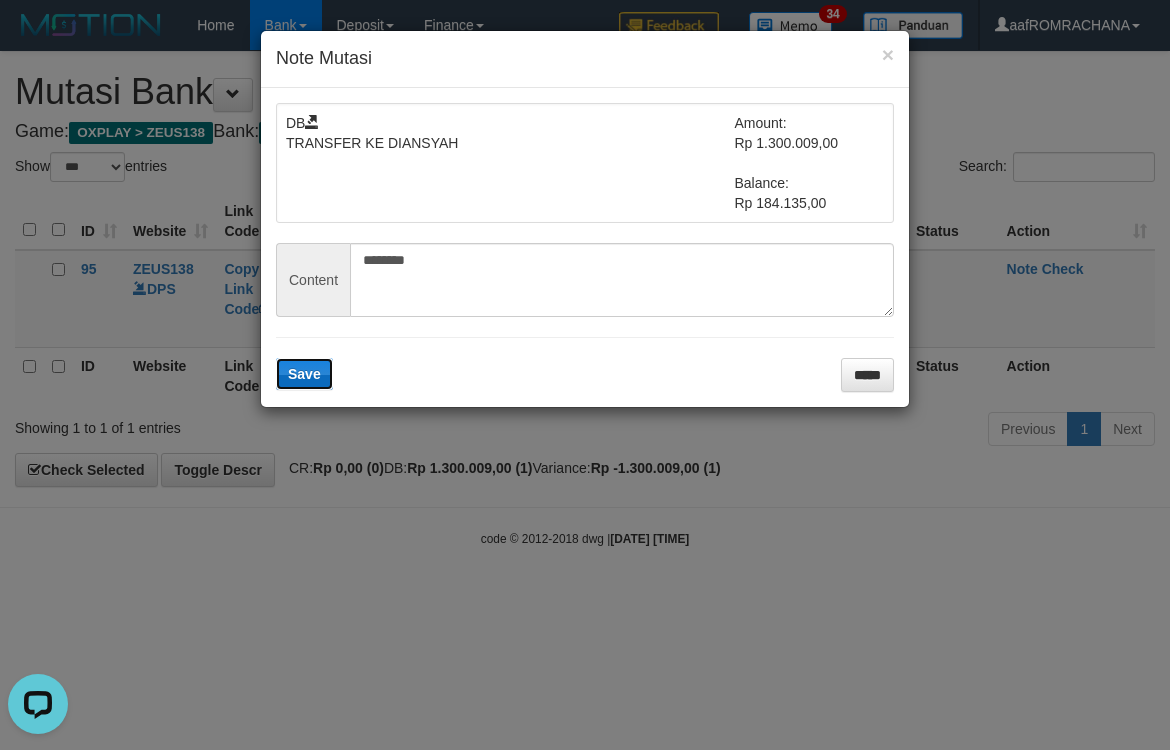 click on "Save" at bounding box center (304, 374) 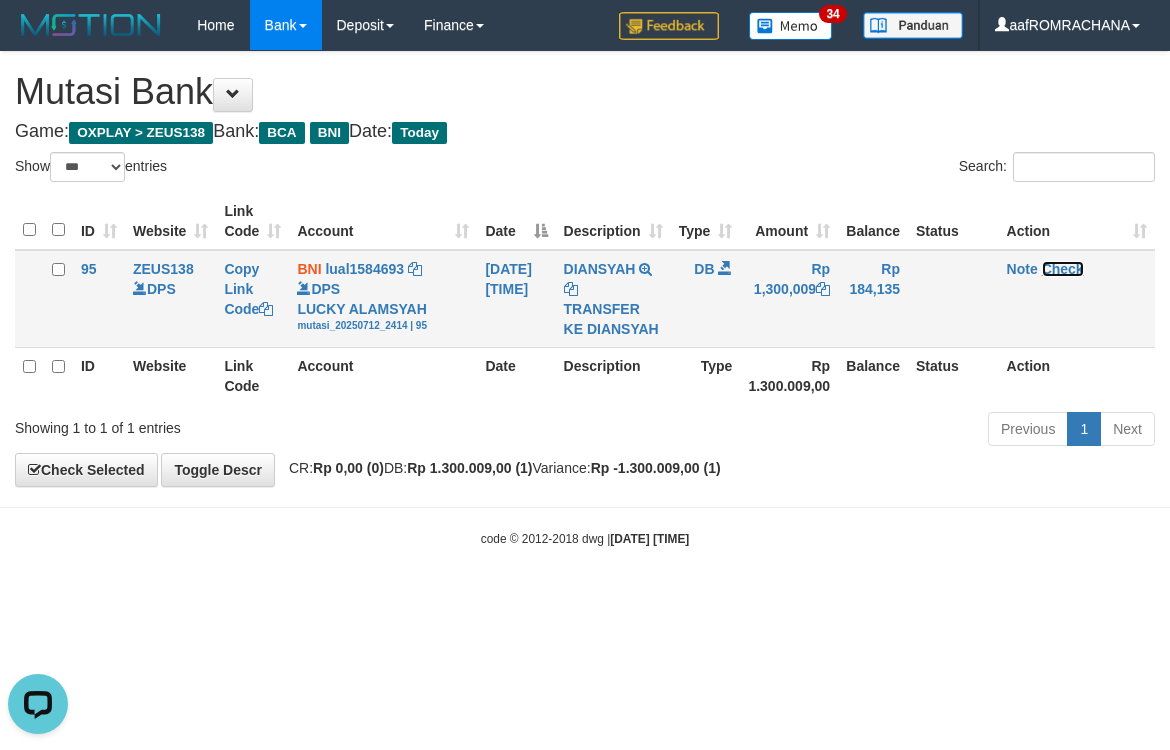 click on "Check" at bounding box center (1063, 269) 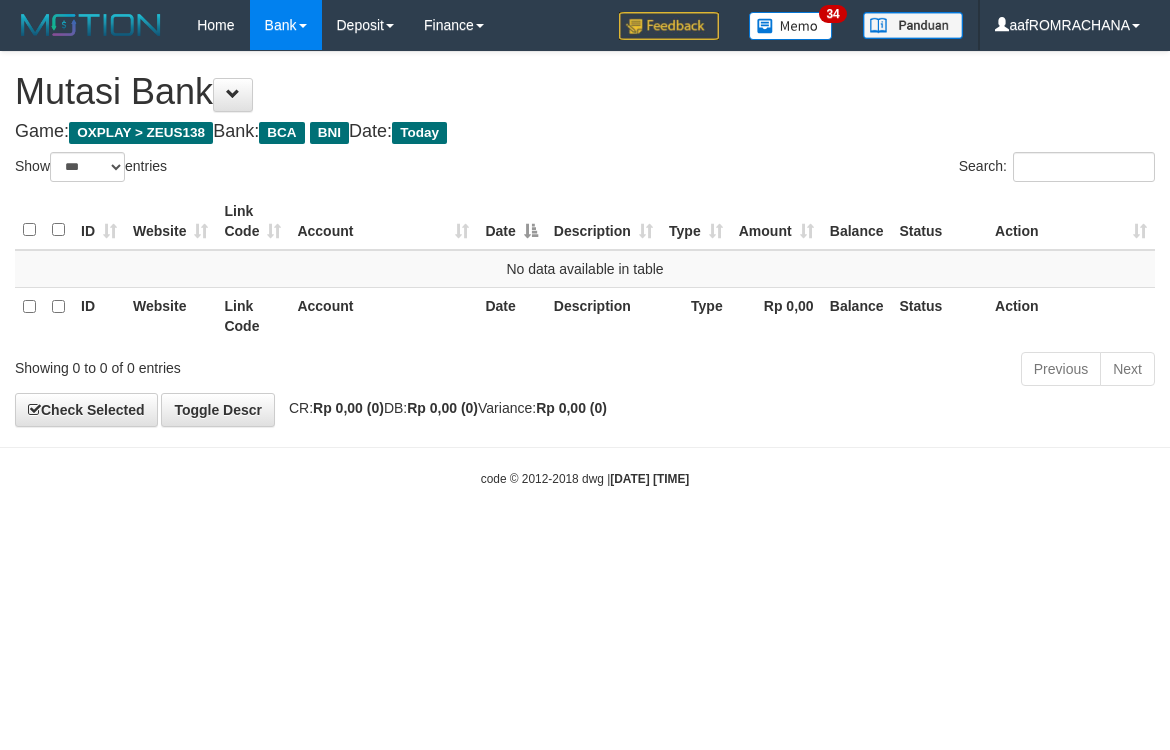 select on "***" 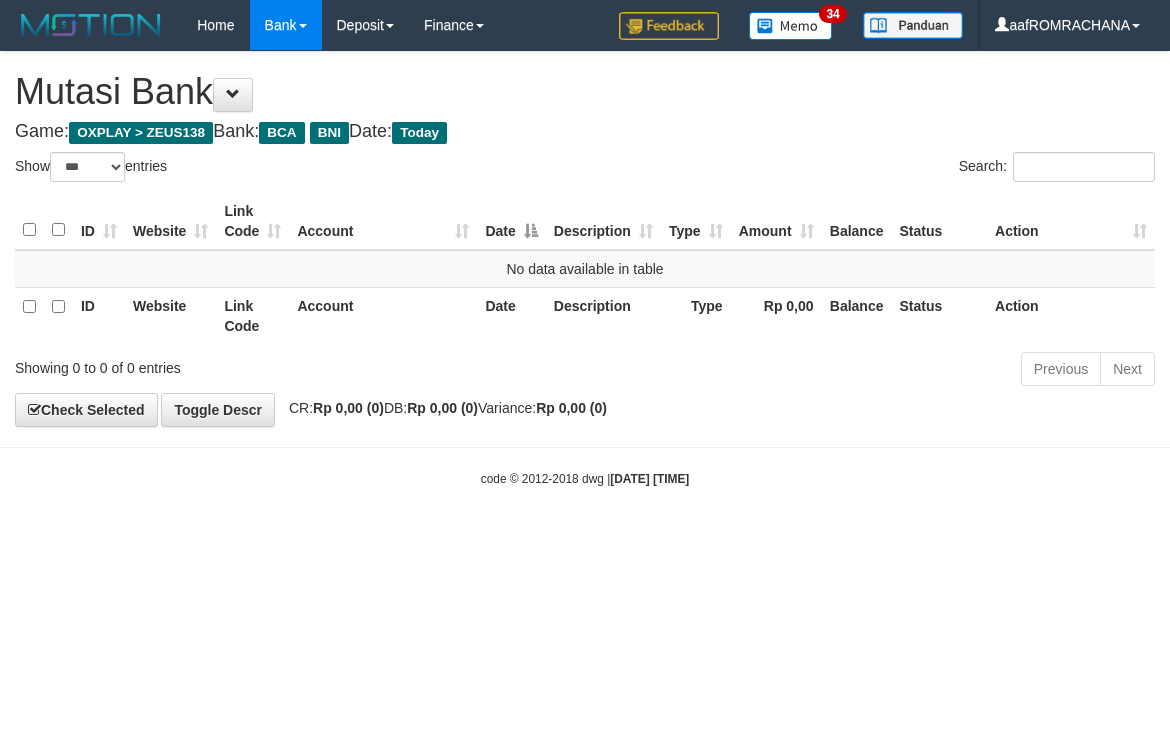 scroll, scrollTop: 0, scrollLeft: 0, axis: both 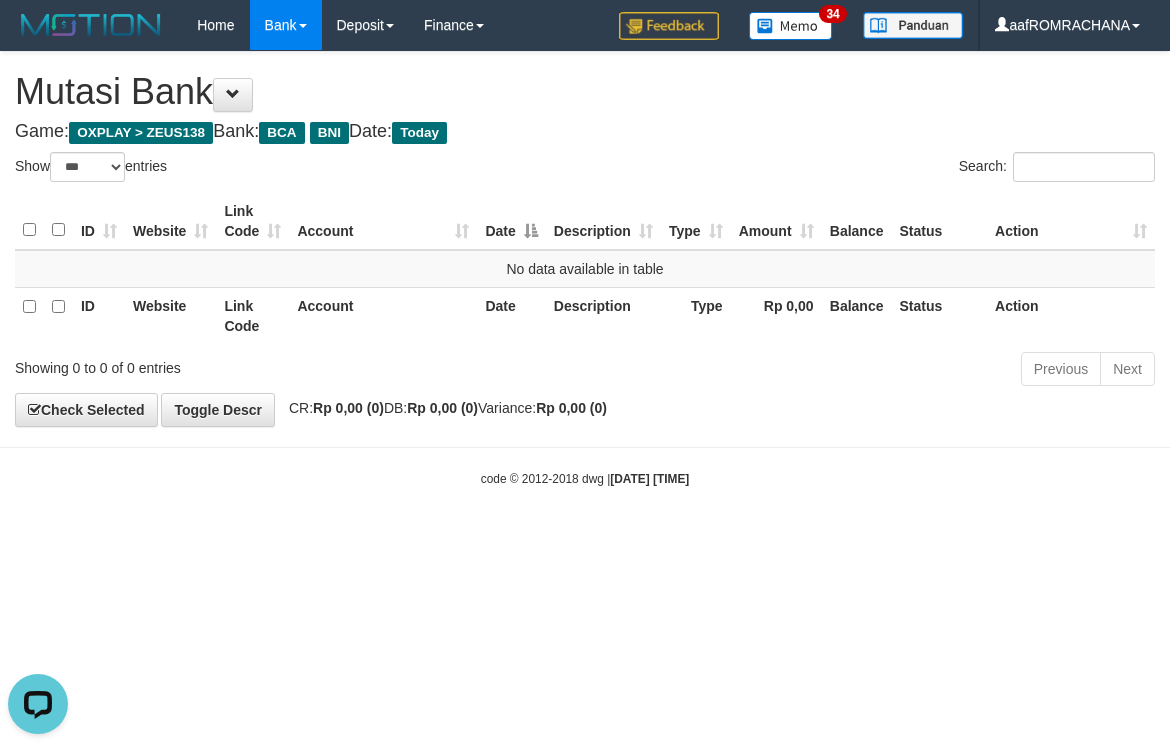 click on "Toggle navigation
Home
Bank
Account List
Load
By Website
Group
[OXPLAY]													ZEUS138
By Load Group (DPS)
Sync" at bounding box center [585, 269] 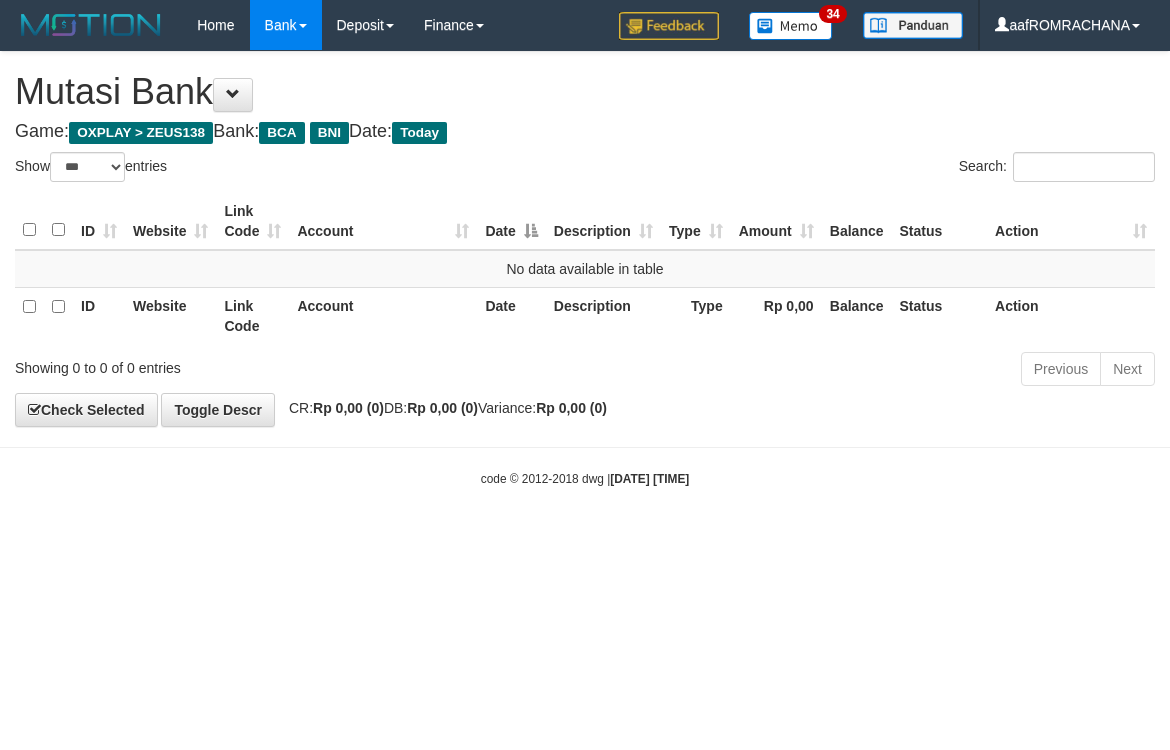 select on "***" 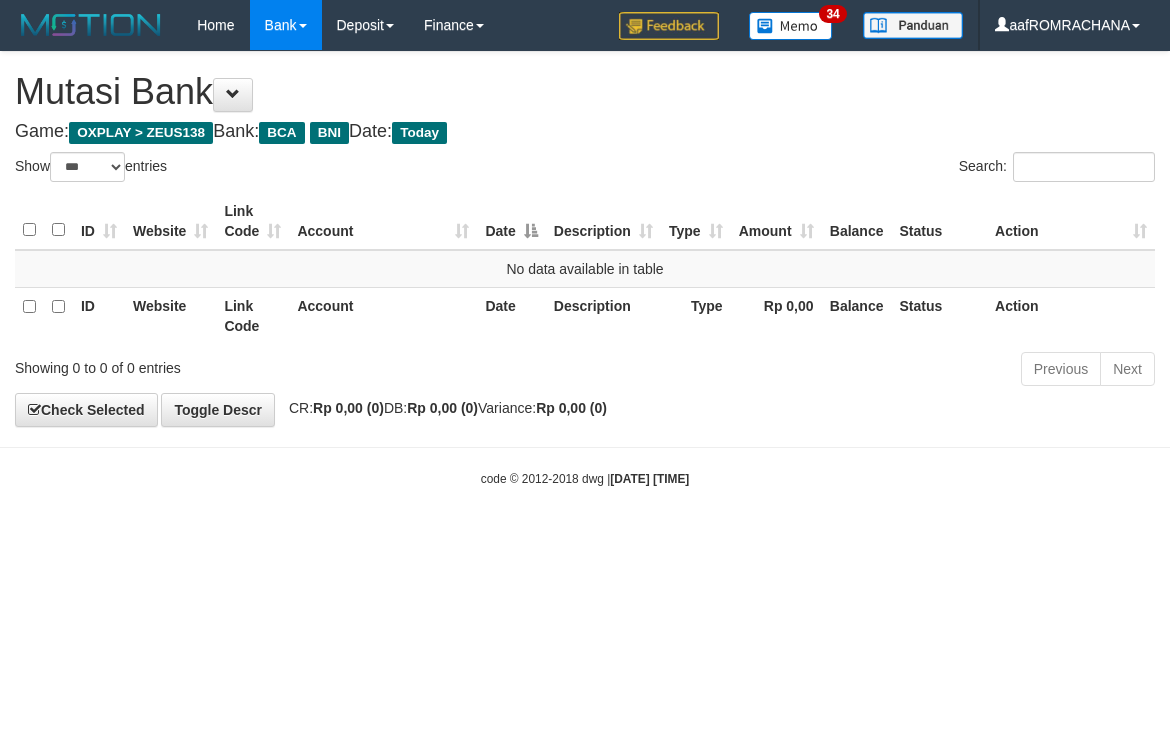 scroll, scrollTop: 0, scrollLeft: 0, axis: both 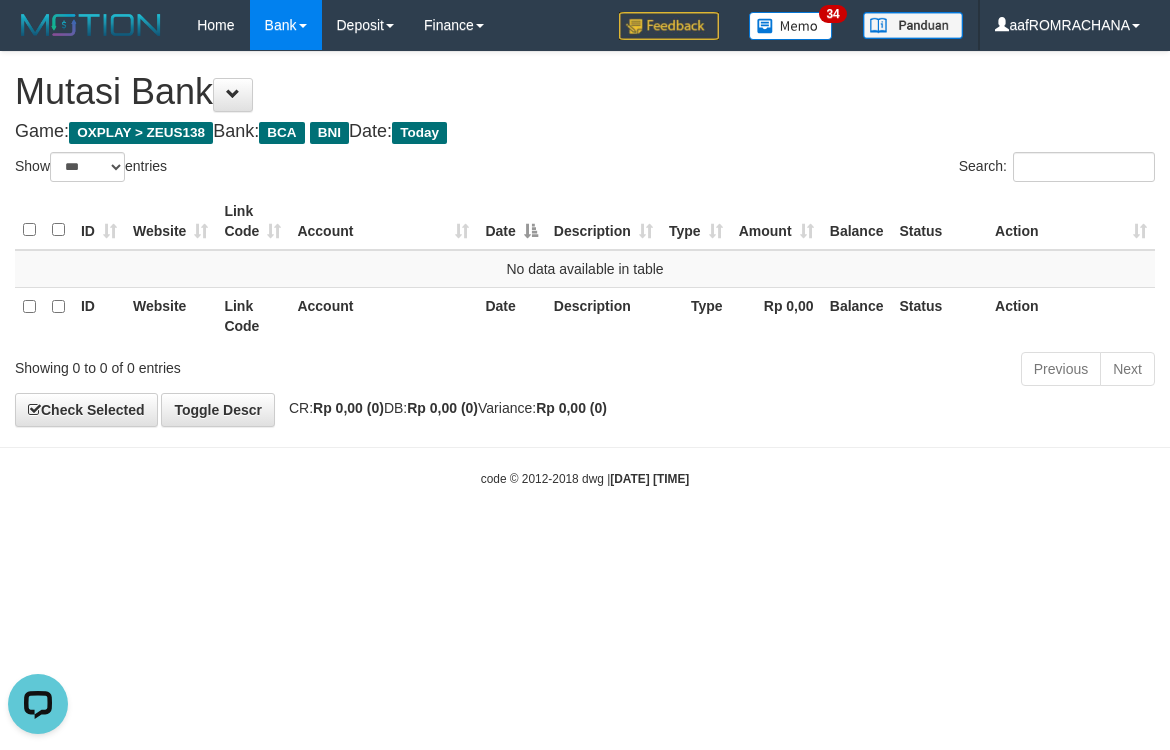 click on "Toggle navigation
Home
Bank
Account List
Load
By Website
Group
[OXPLAY]													ZEUS138
By Load Group (DPS)
Sync" at bounding box center [585, 269] 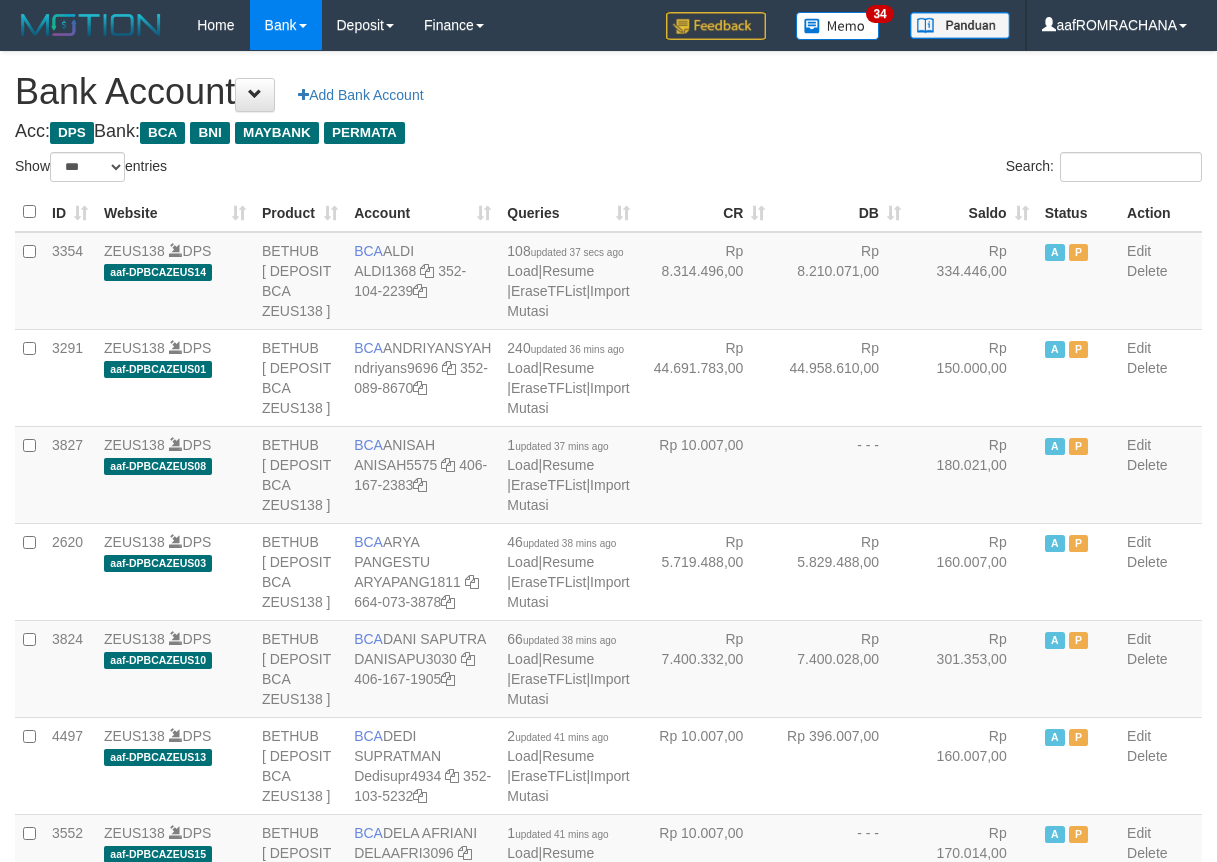 select on "***" 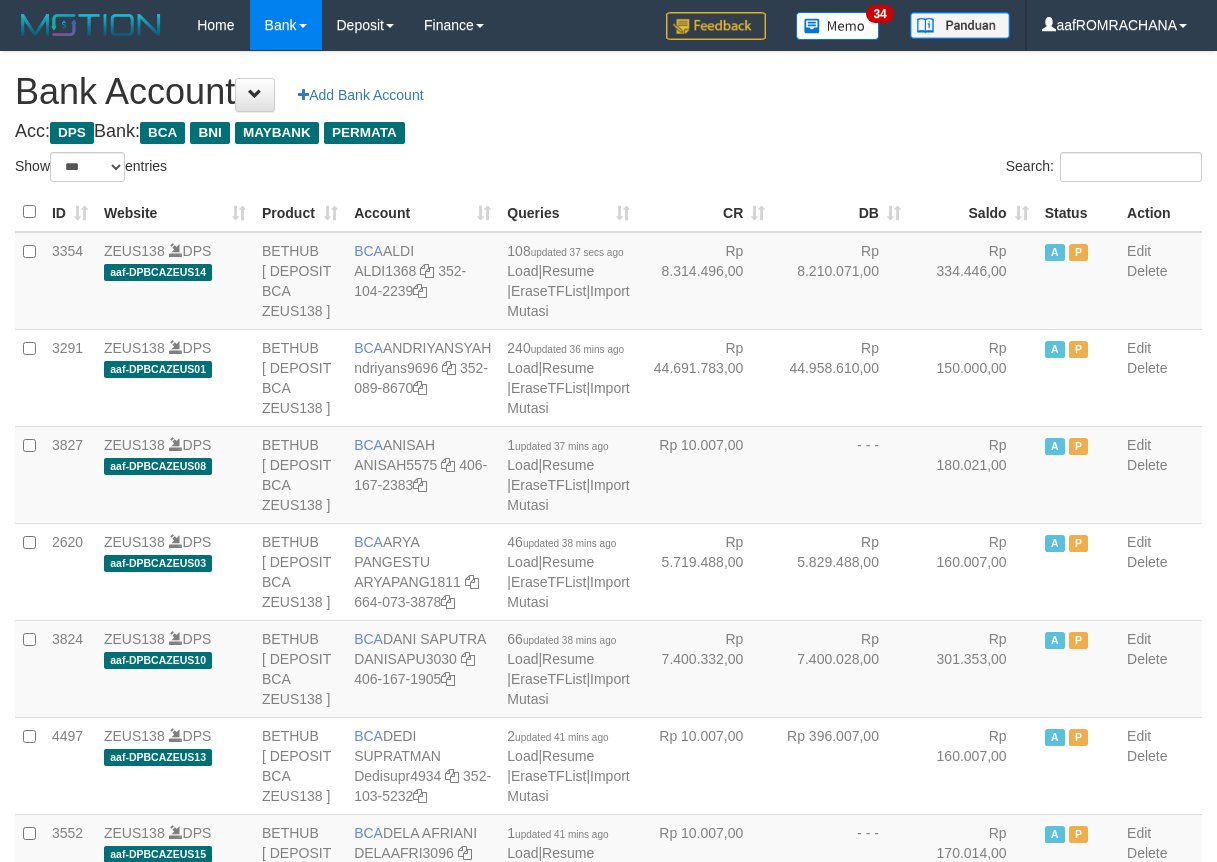 scroll, scrollTop: 0, scrollLeft: 0, axis: both 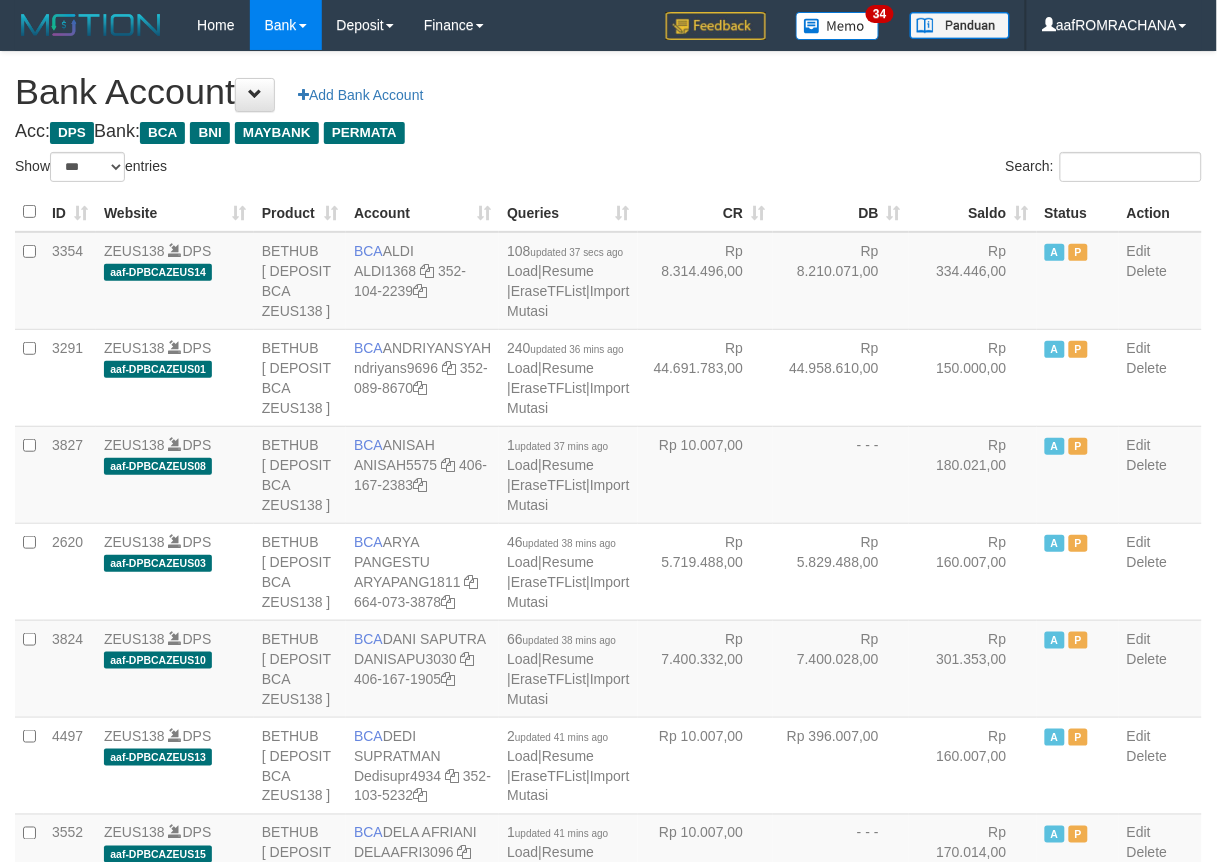 click on "Saldo" at bounding box center [973, 212] 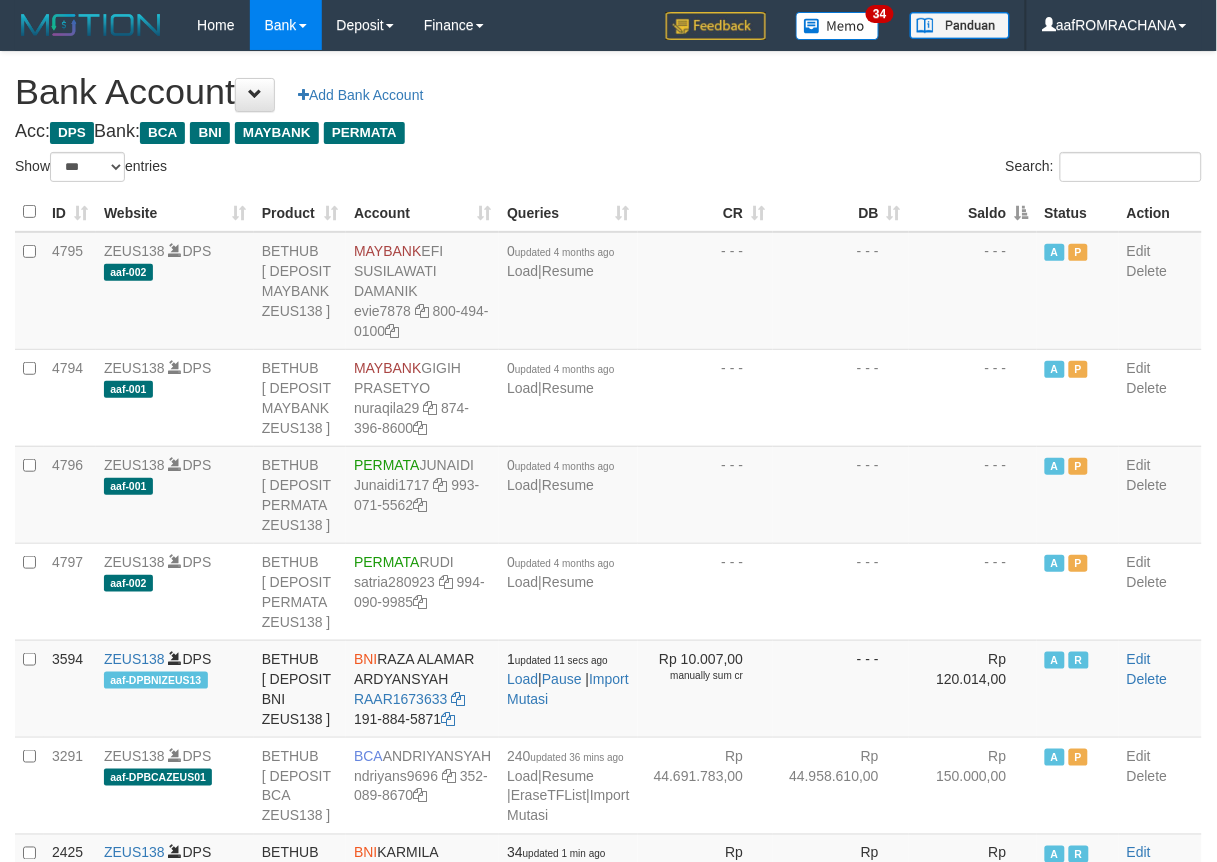 click on "Saldo" at bounding box center (973, 212) 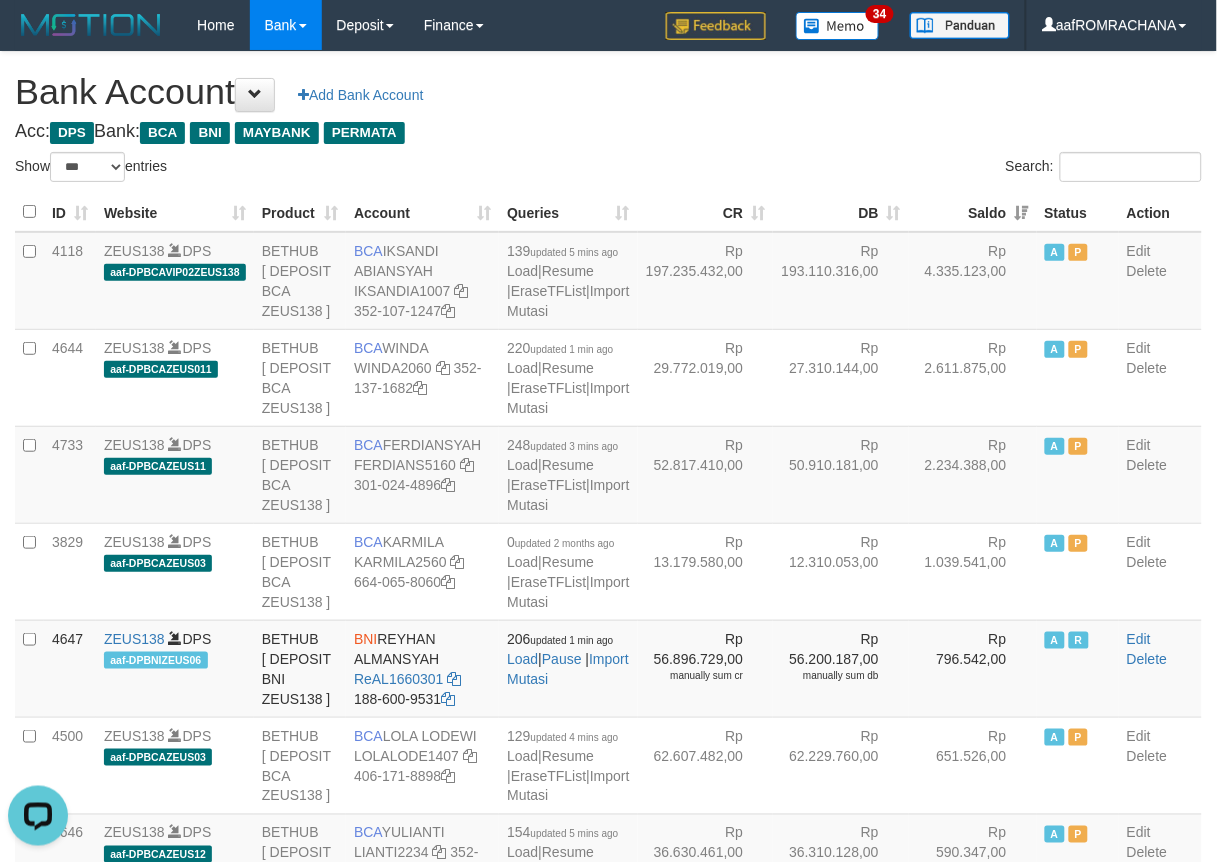 scroll, scrollTop: 0, scrollLeft: 0, axis: both 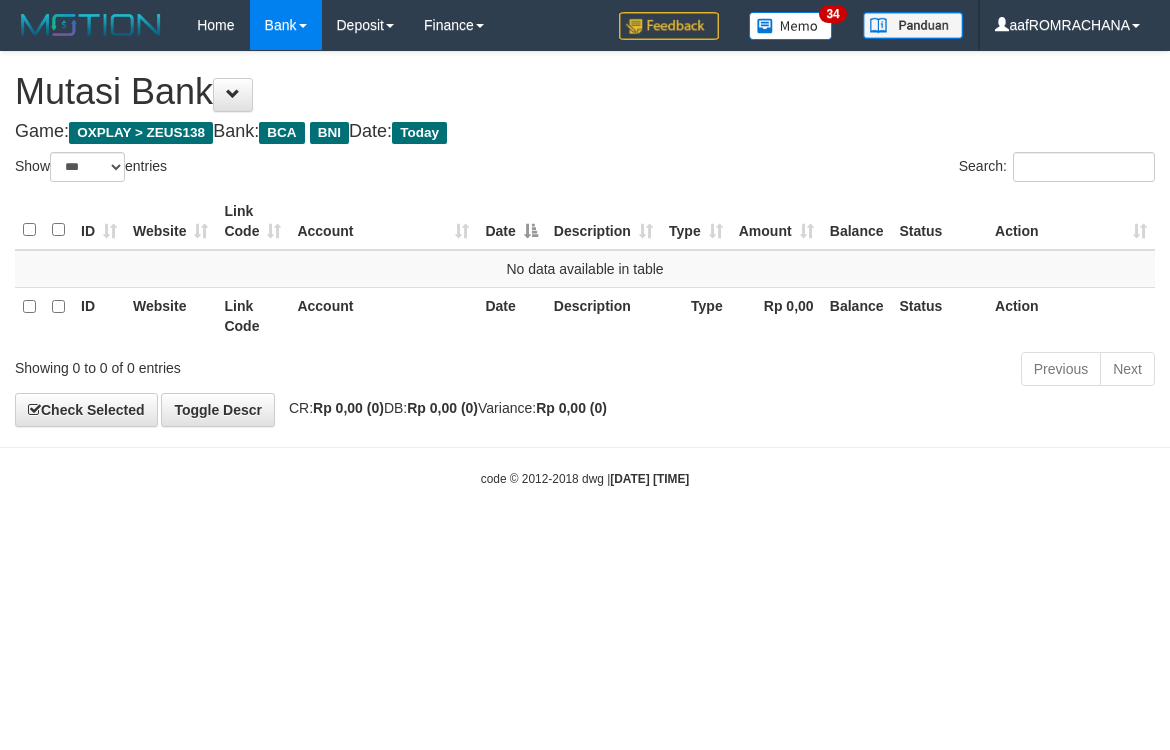 select on "***" 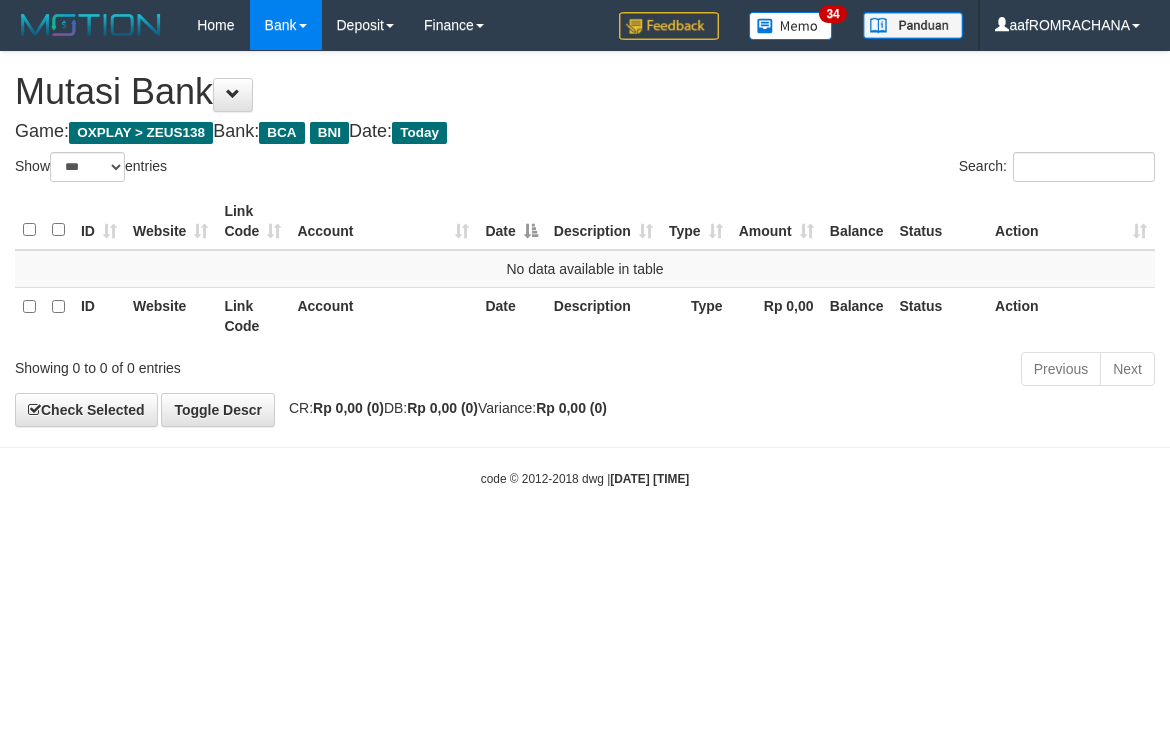 scroll, scrollTop: 0, scrollLeft: 0, axis: both 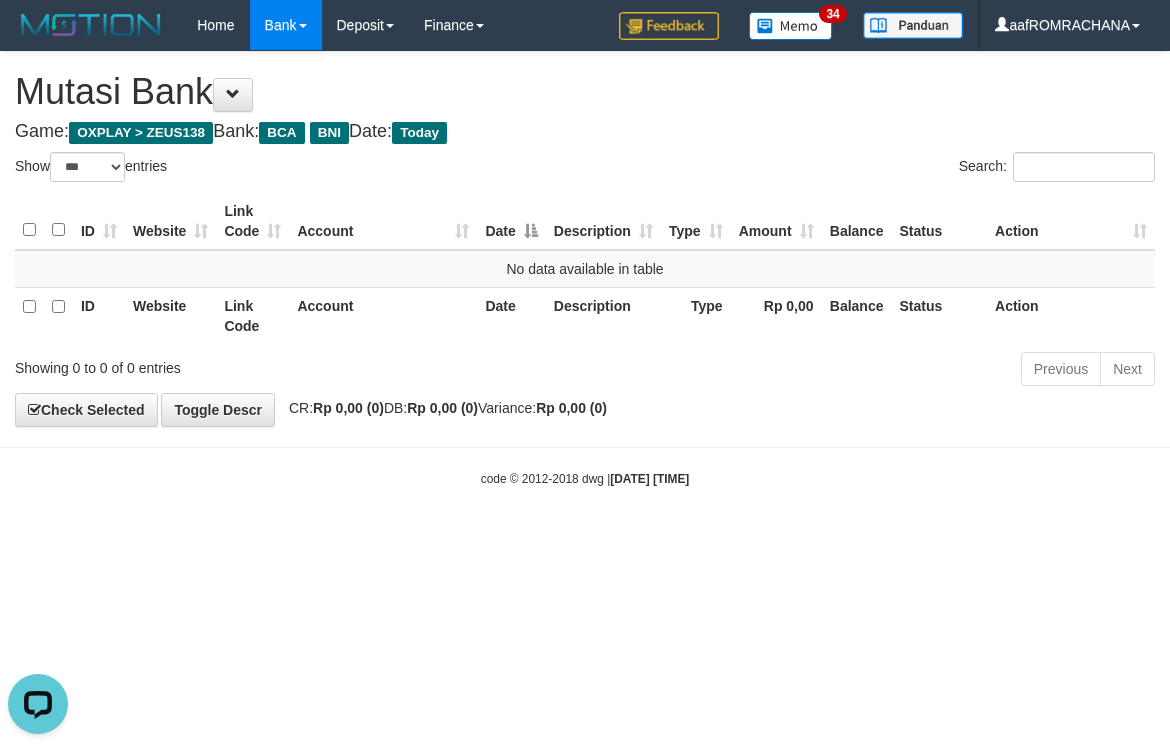 click on "Toggle navigation
Home
Bank
Account List
Load
By Website
Group
[OXPLAY]													ZEUS138
By Load Group (DPS)
Sync" at bounding box center (585, 269) 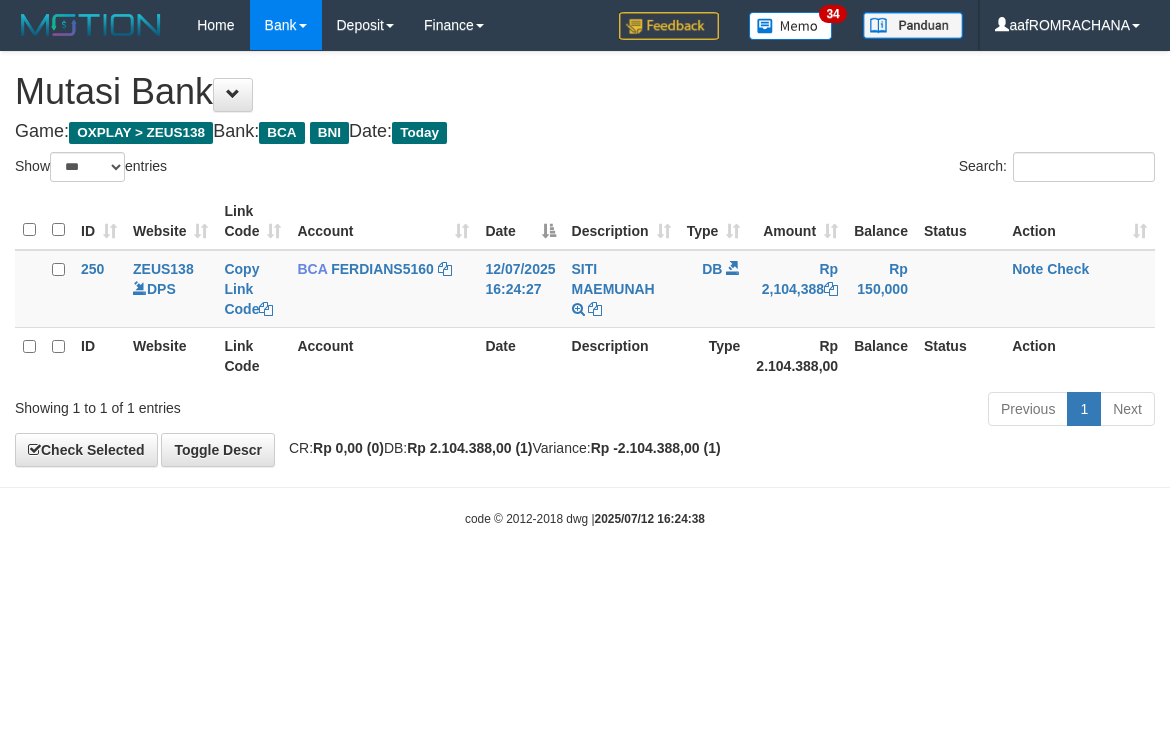 select on "***" 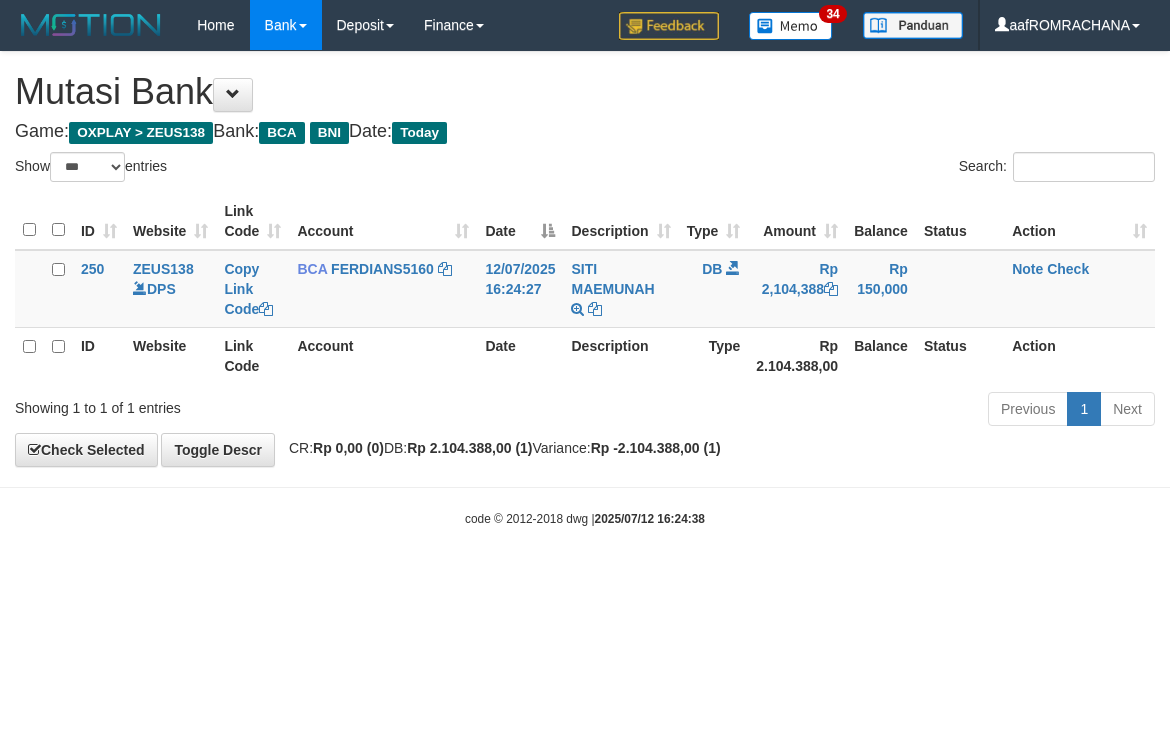scroll, scrollTop: 0, scrollLeft: 0, axis: both 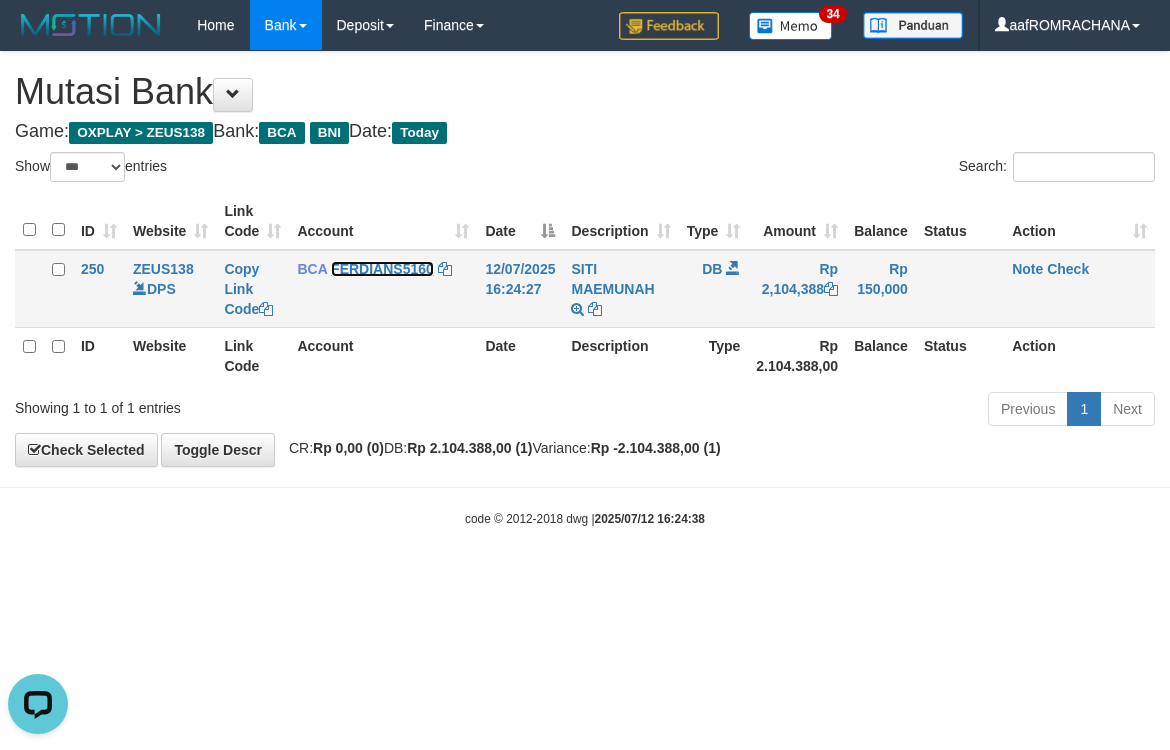 click on "FERDIANS5160" at bounding box center [382, 269] 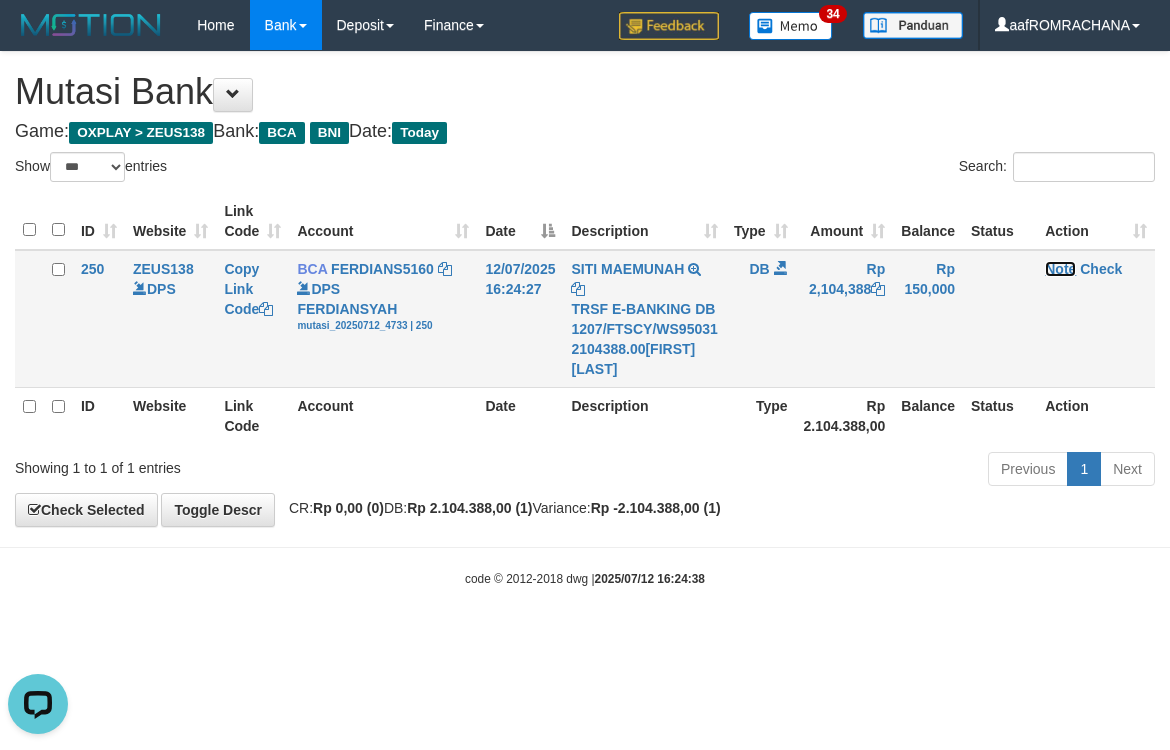 click on "Note" at bounding box center [1060, 269] 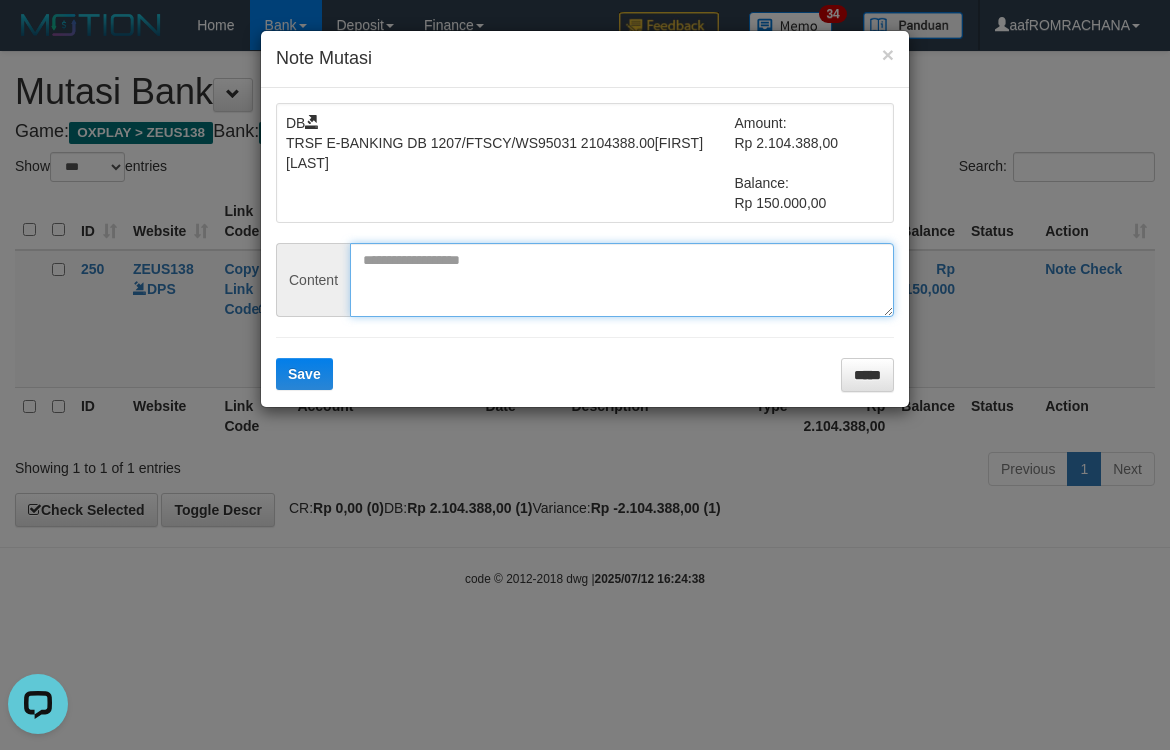 click at bounding box center [622, 280] 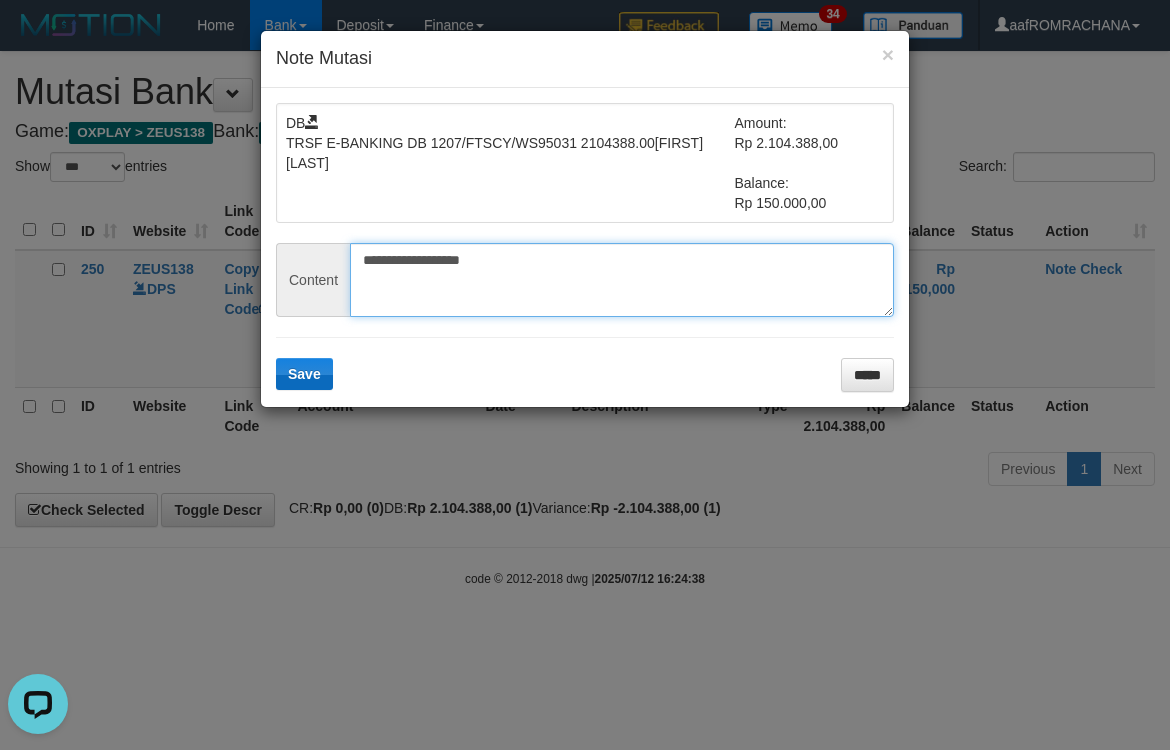 type on "**********" 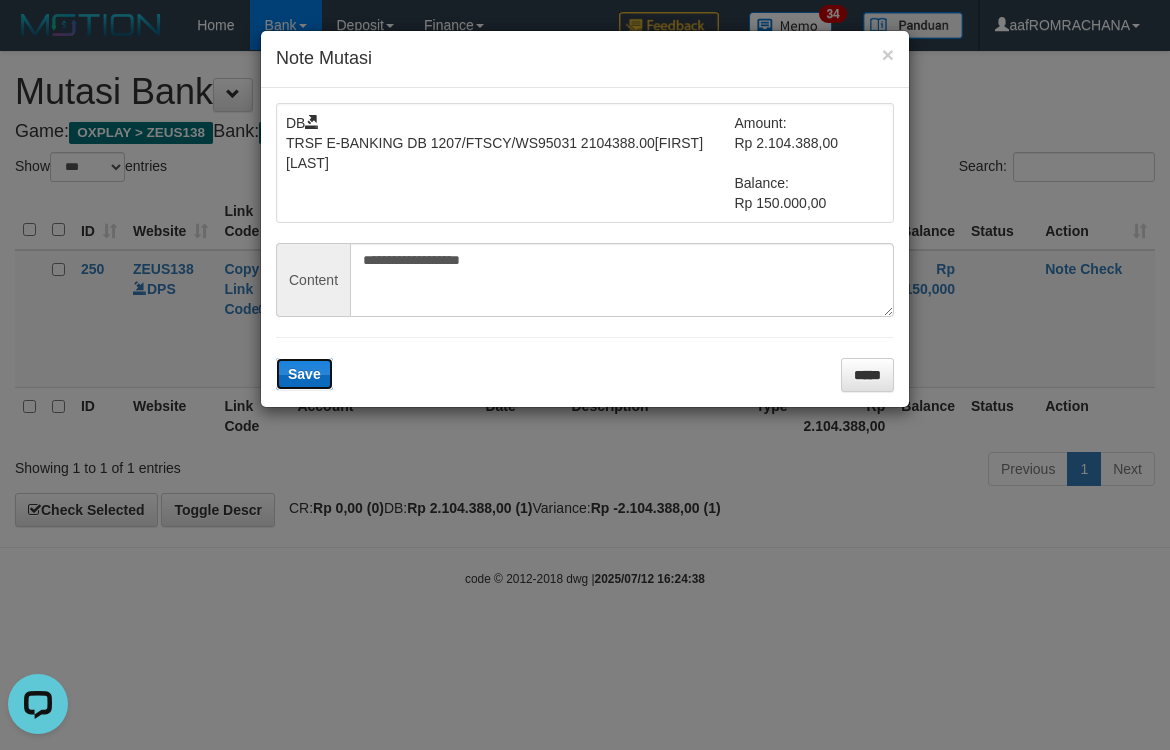 click on "Save" at bounding box center [304, 374] 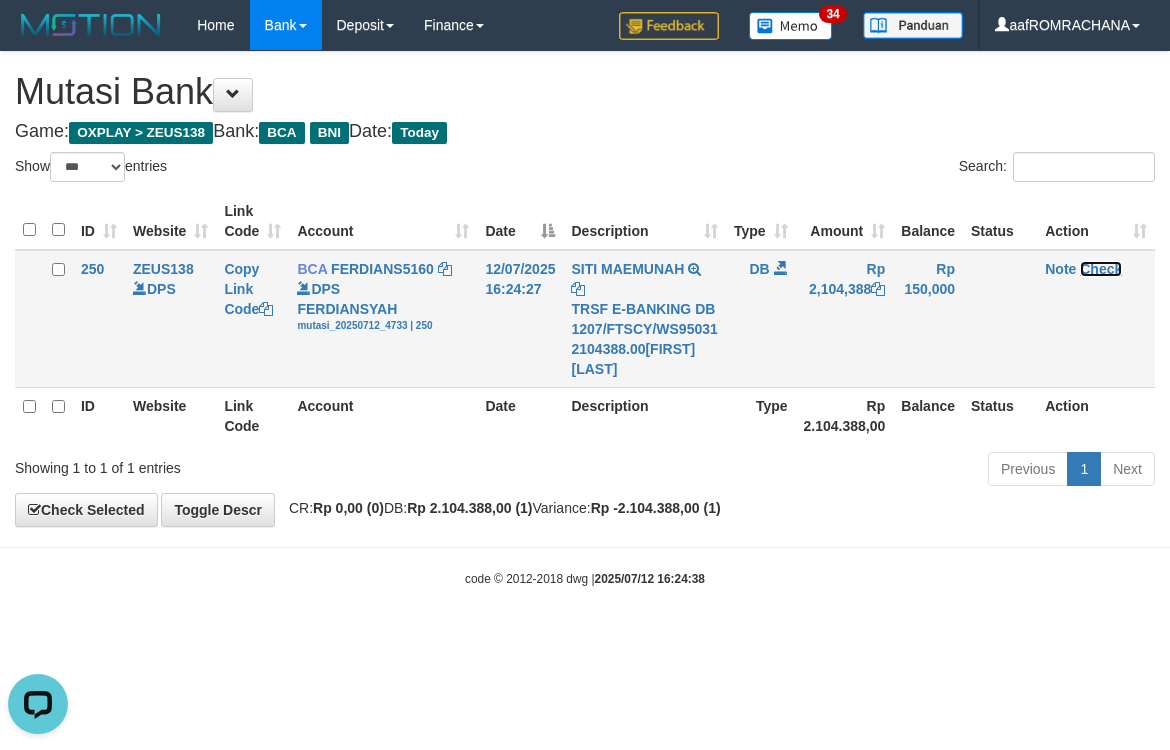 click on "Check" at bounding box center (1101, 269) 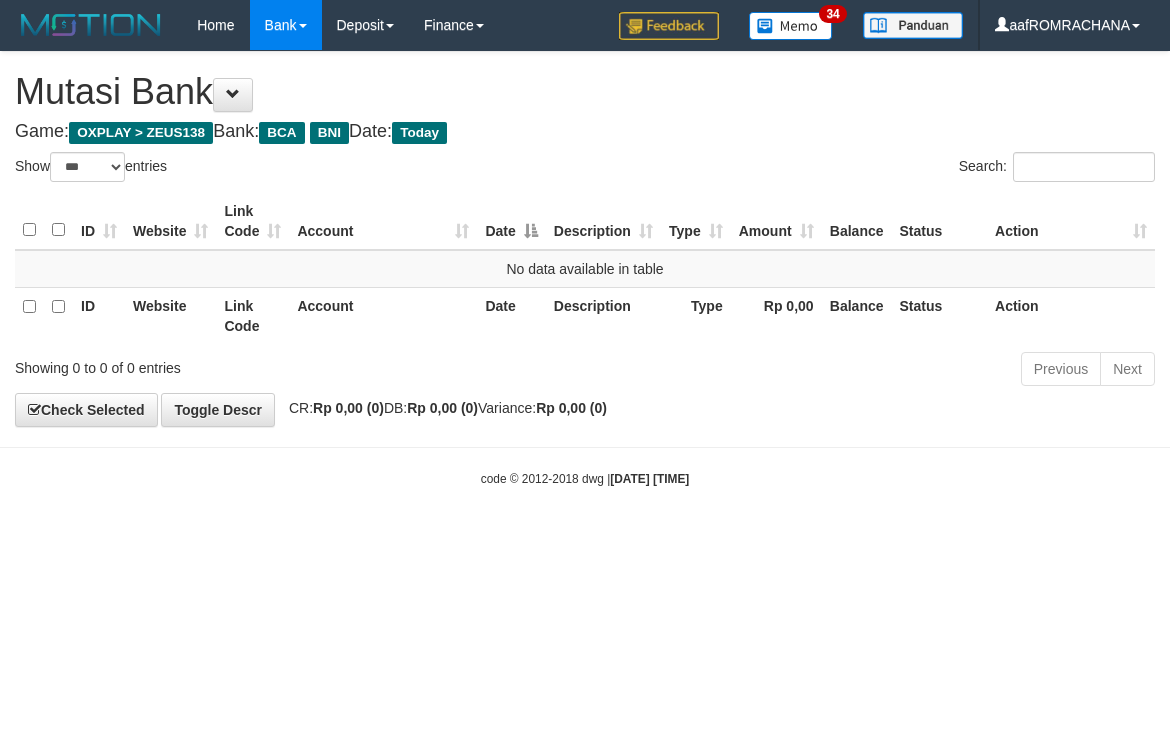 select on "***" 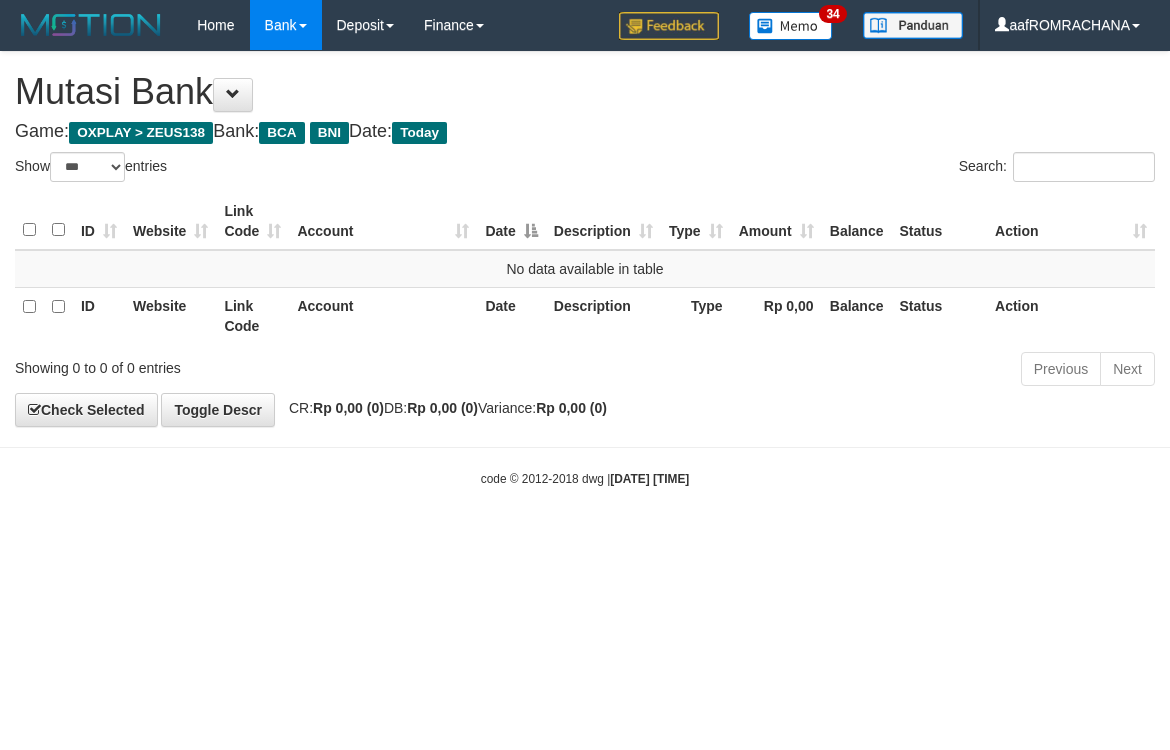 scroll, scrollTop: 0, scrollLeft: 0, axis: both 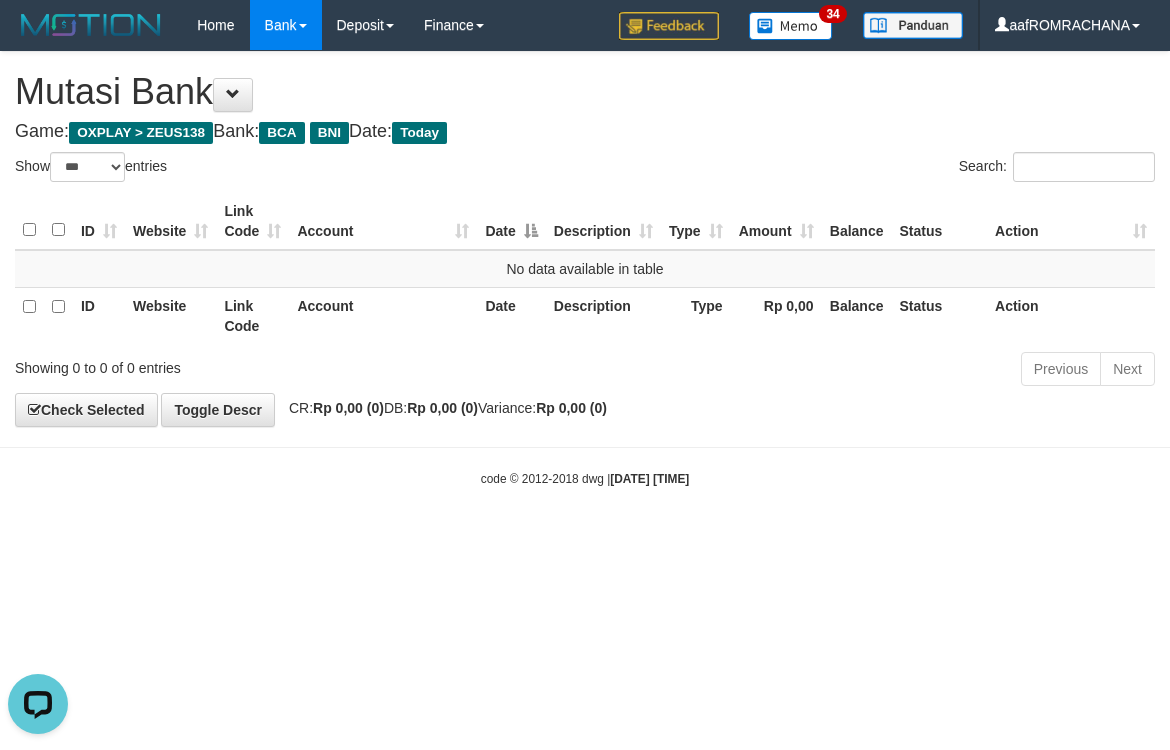 click on "Mutasi Bank" at bounding box center (585, 92) 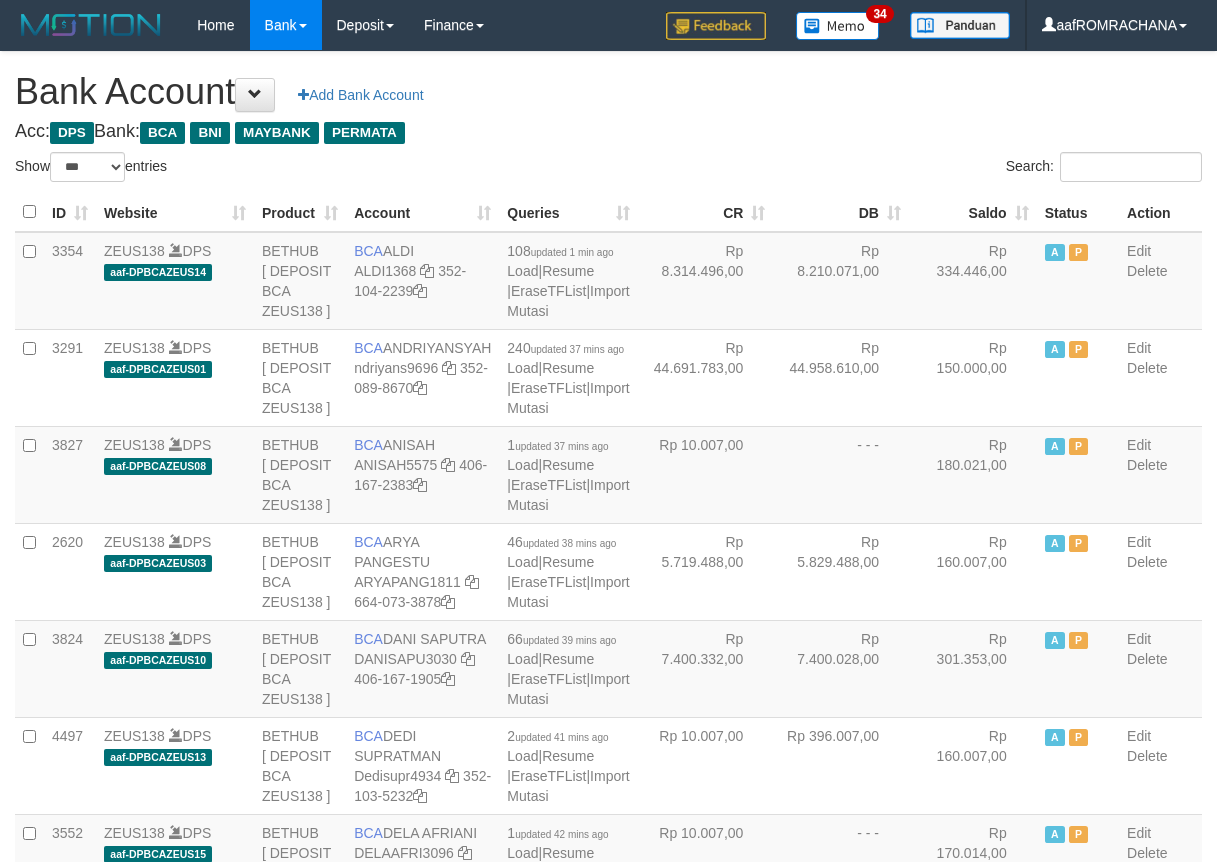 select on "***" 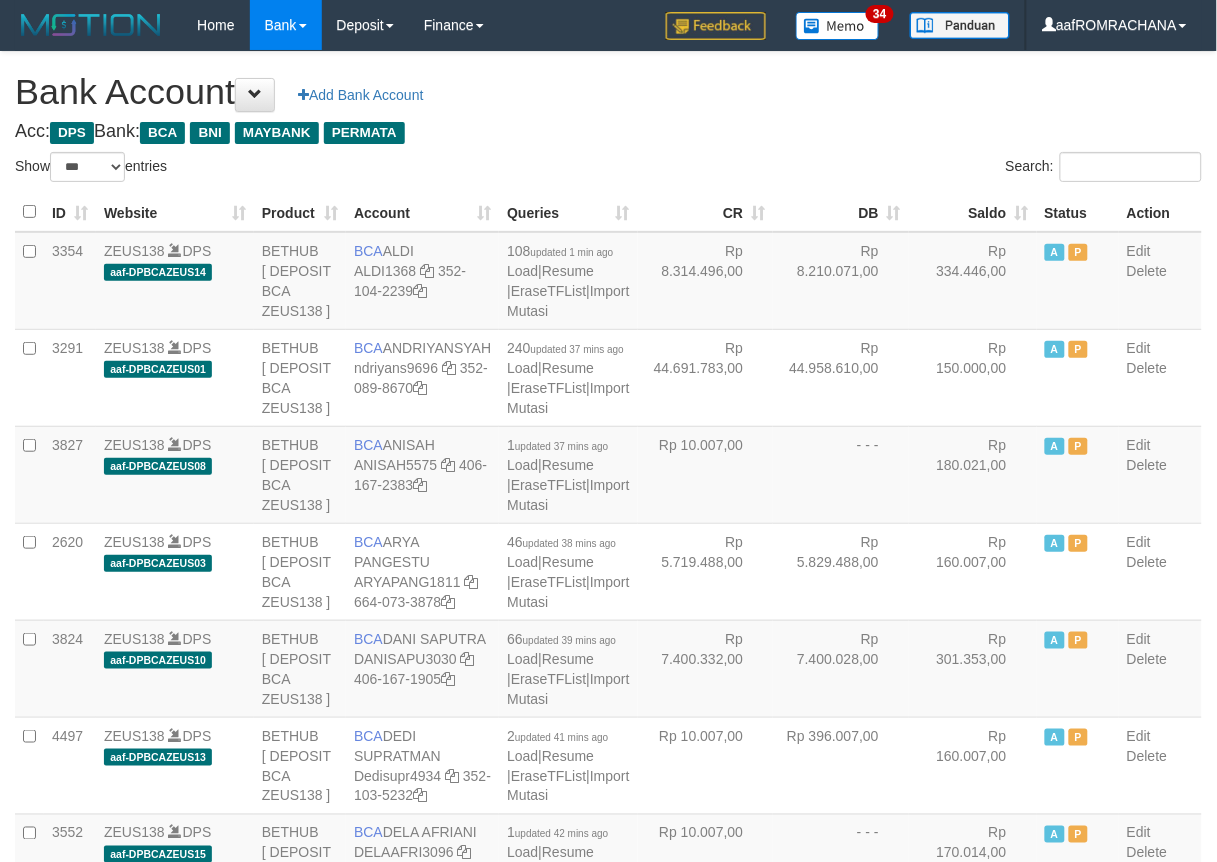 click on "Saldo" at bounding box center [973, 212] 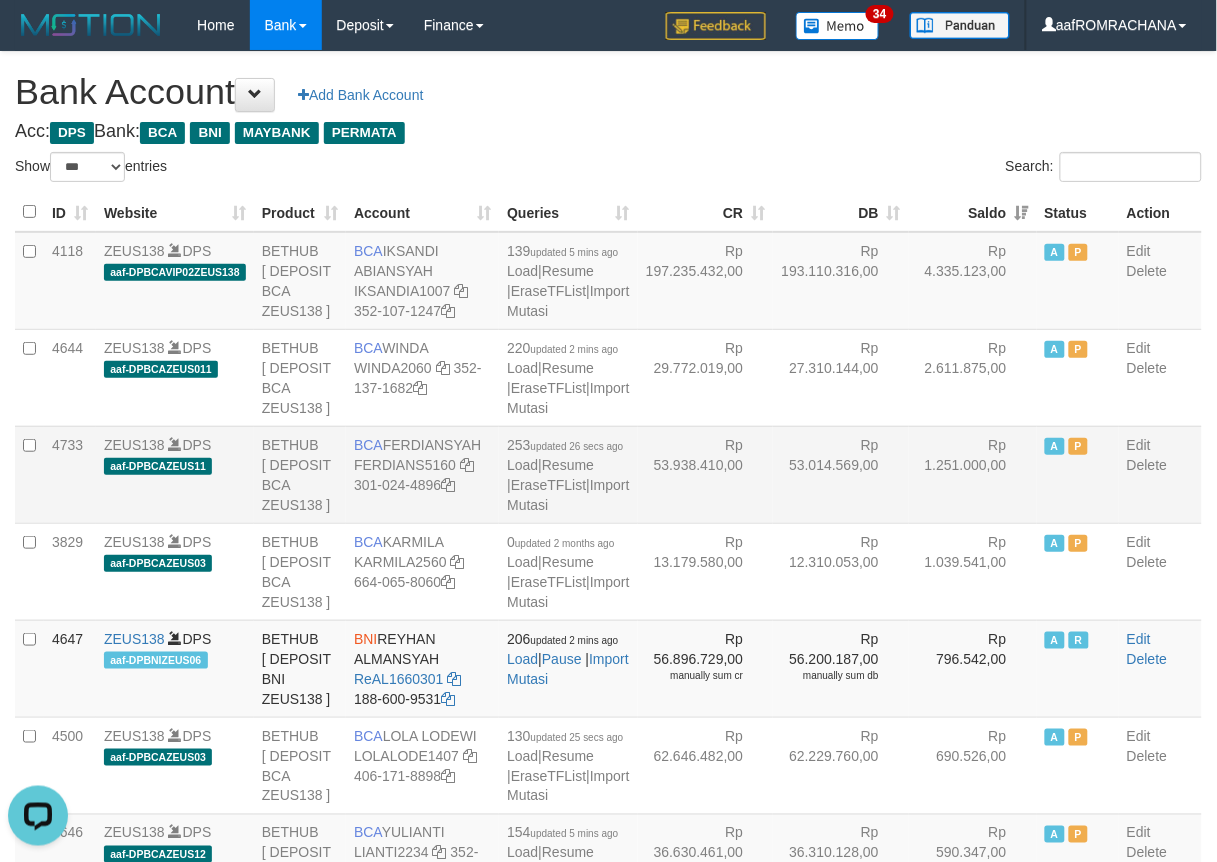 scroll, scrollTop: 0, scrollLeft: 0, axis: both 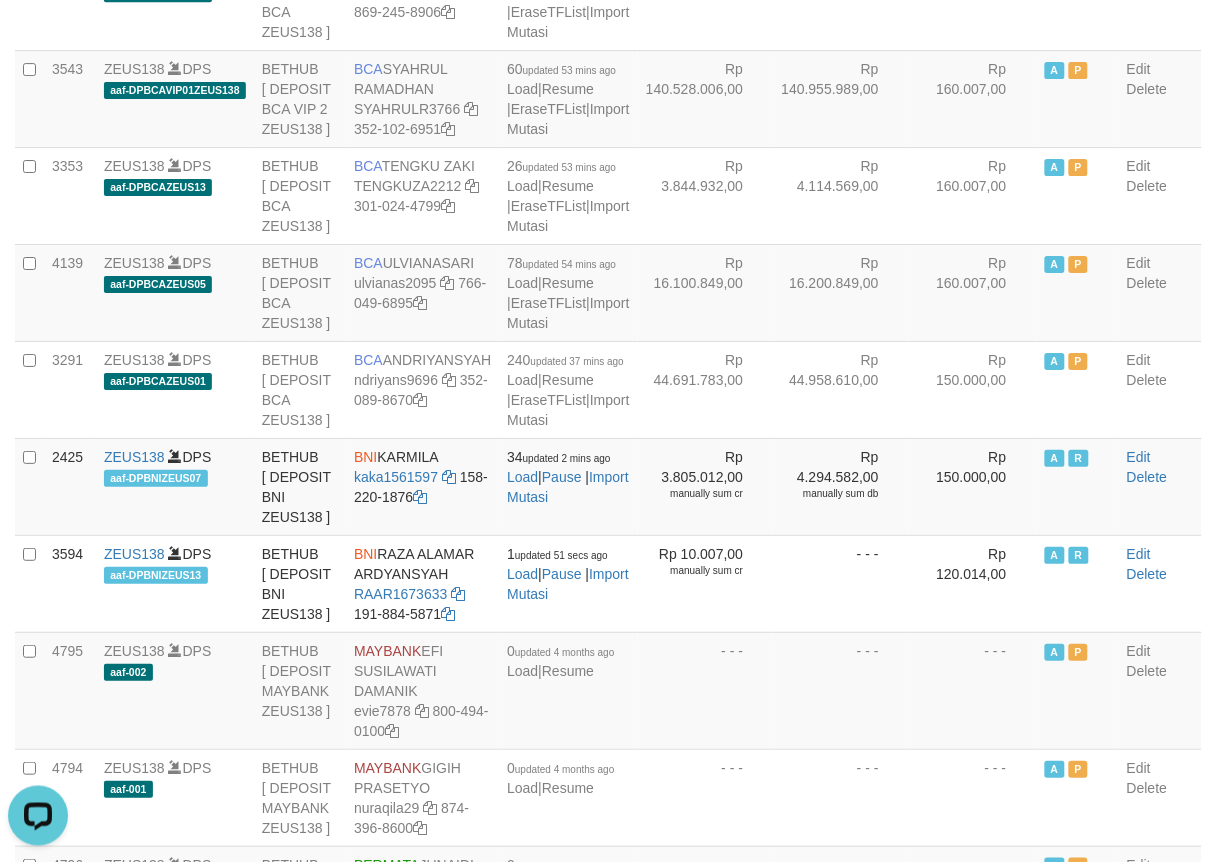 drag, startPoint x: 388, startPoint y: 432, endPoint x: 472, endPoint y: 455, distance: 87.0919 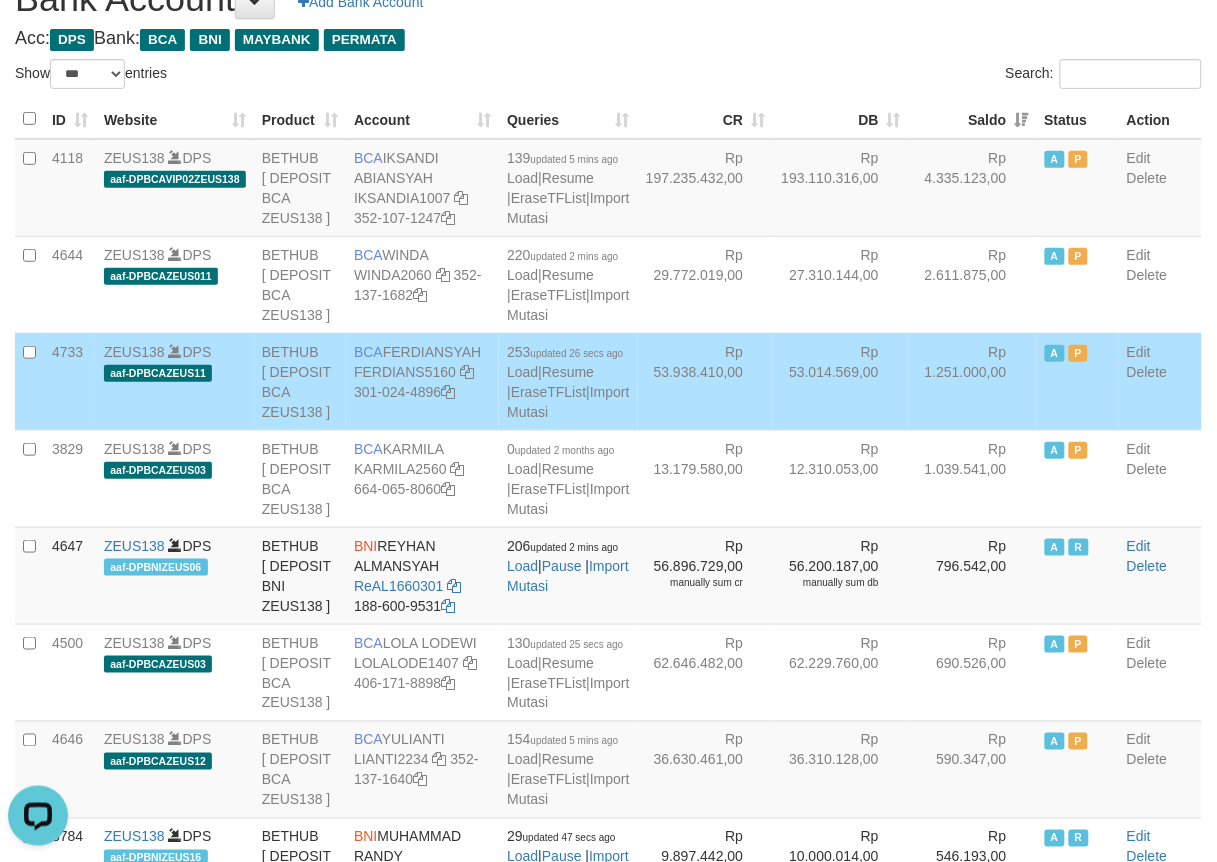 scroll, scrollTop: 0, scrollLeft: 0, axis: both 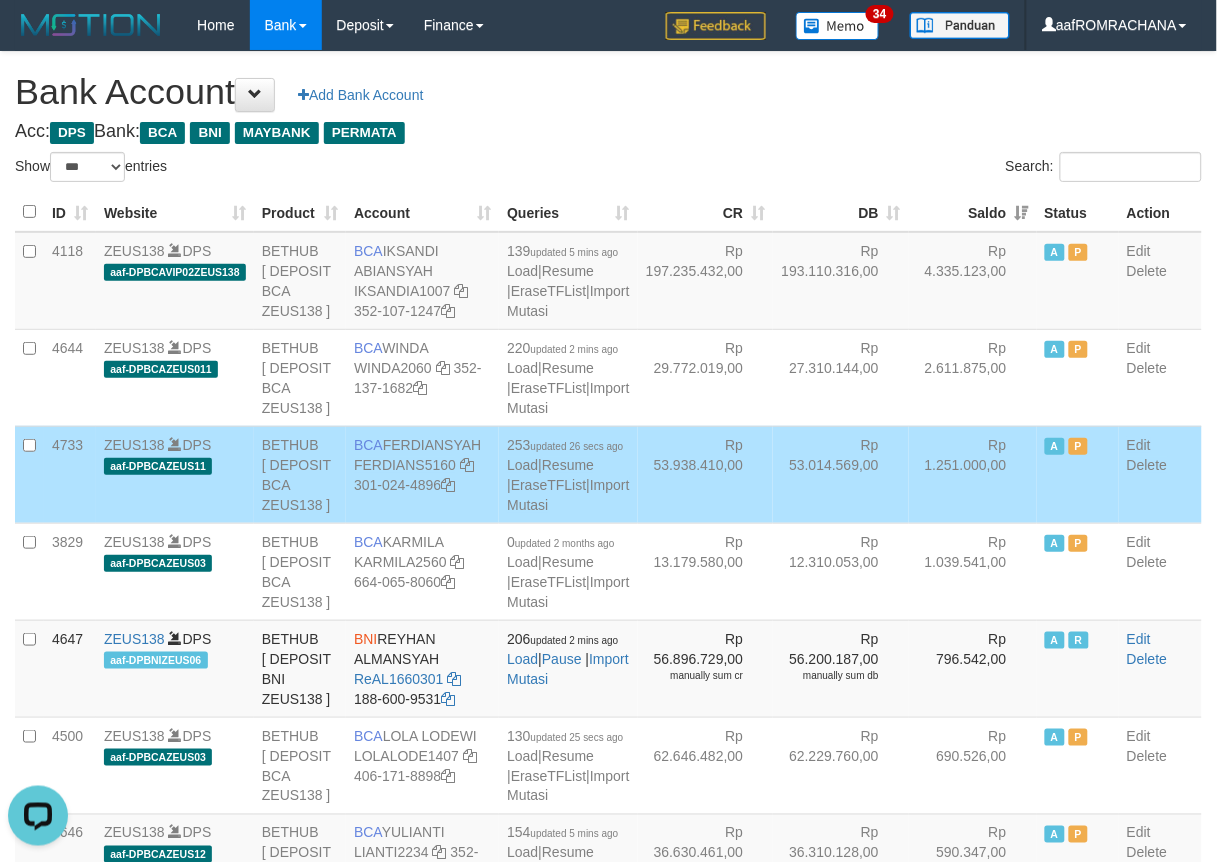 click on "Bank Account
Add Bank Account" at bounding box center (608, 92) 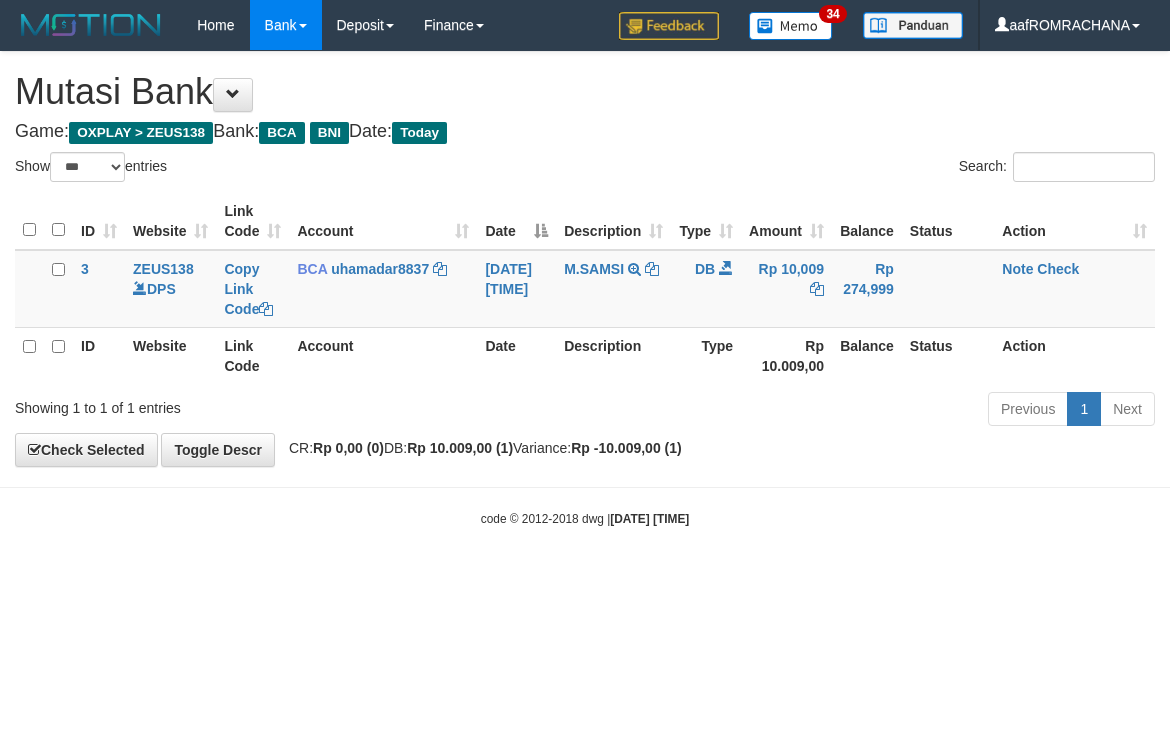 select on "***" 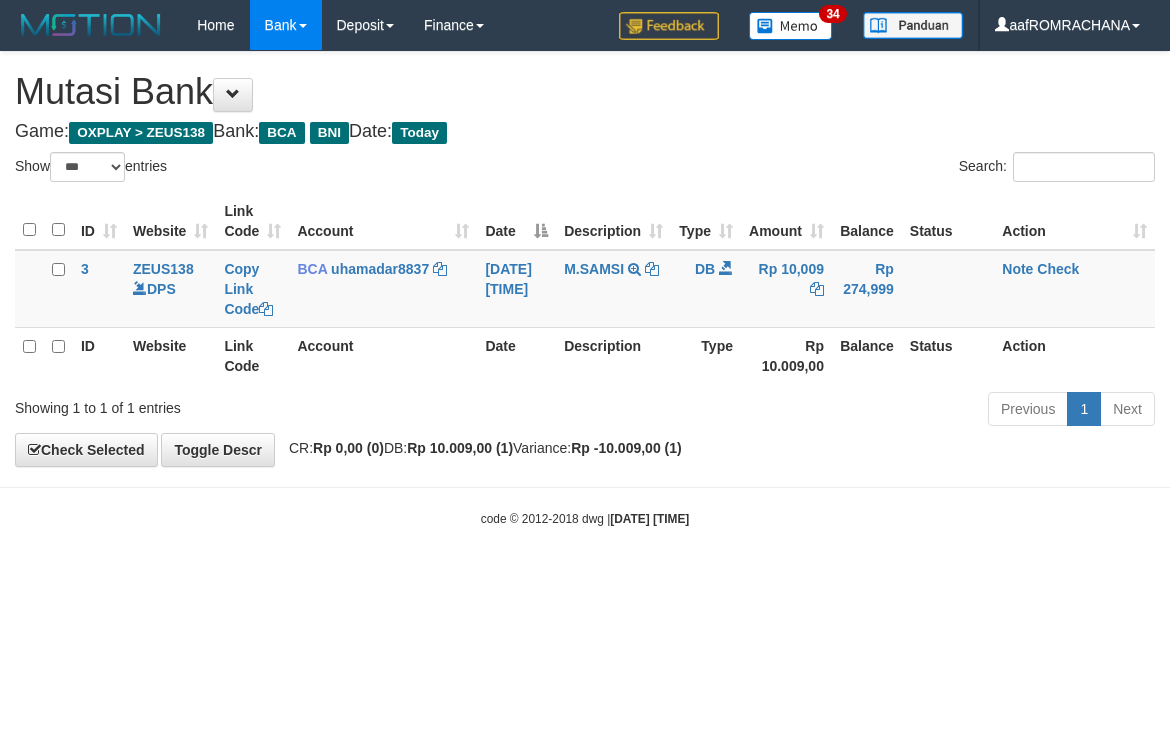 scroll, scrollTop: 0, scrollLeft: 0, axis: both 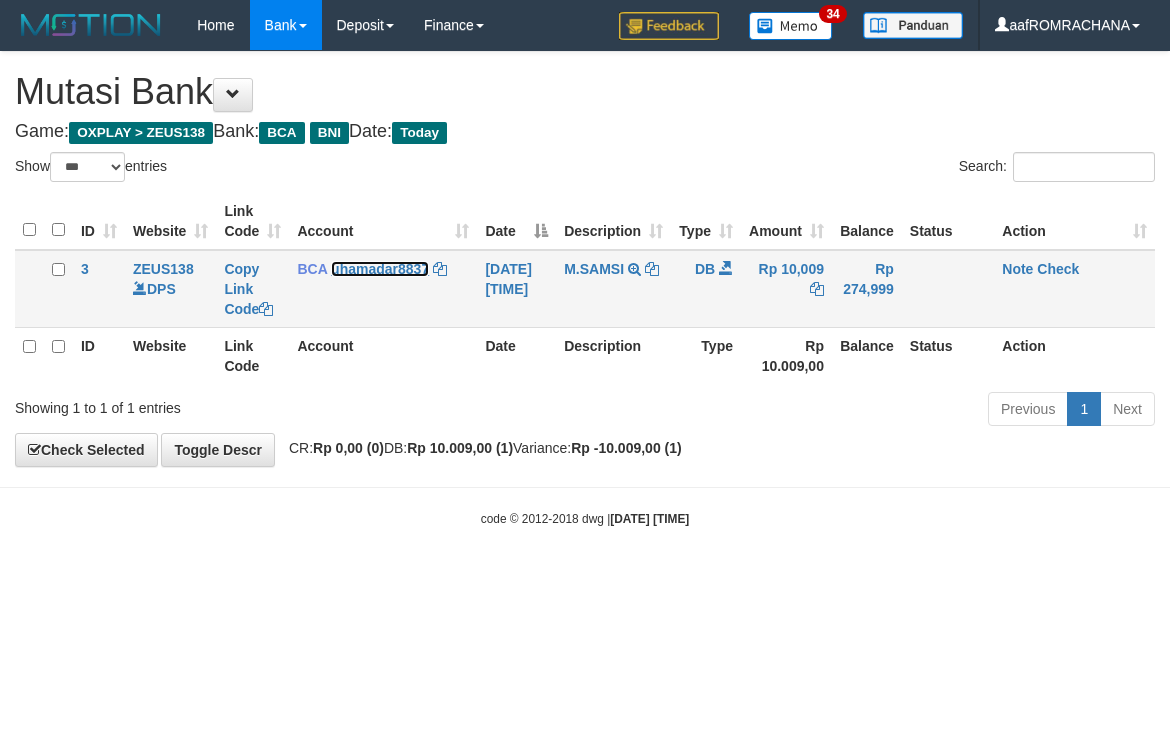 click on "uhamadar8837" at bounding box center (380, 269) 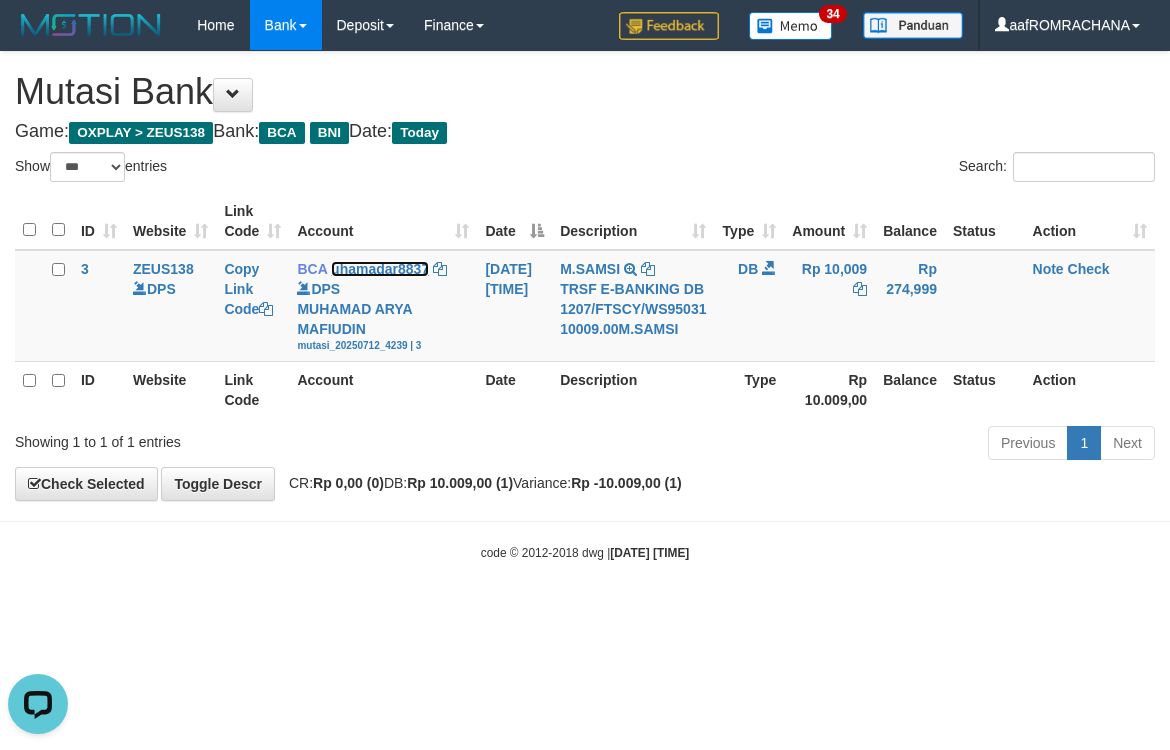 scroll, scrollTop: 0, scrollLeft: 0, axis: both 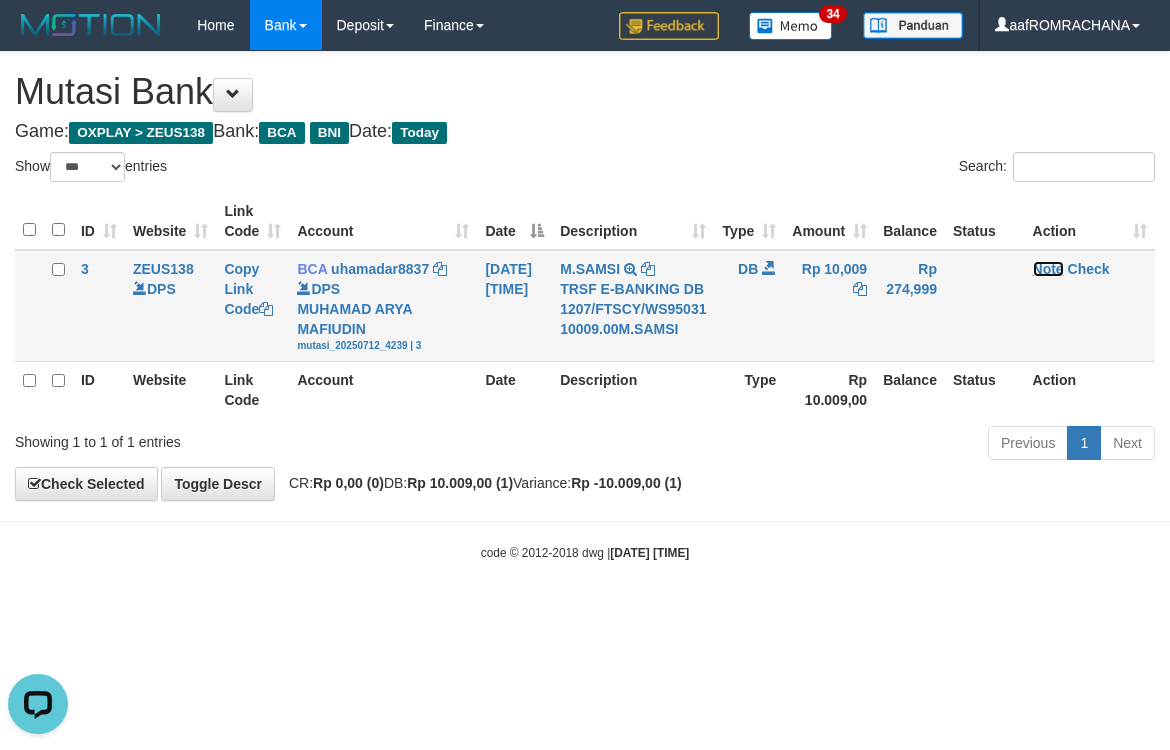 click on "Note" at bounding box center (1048, 269) 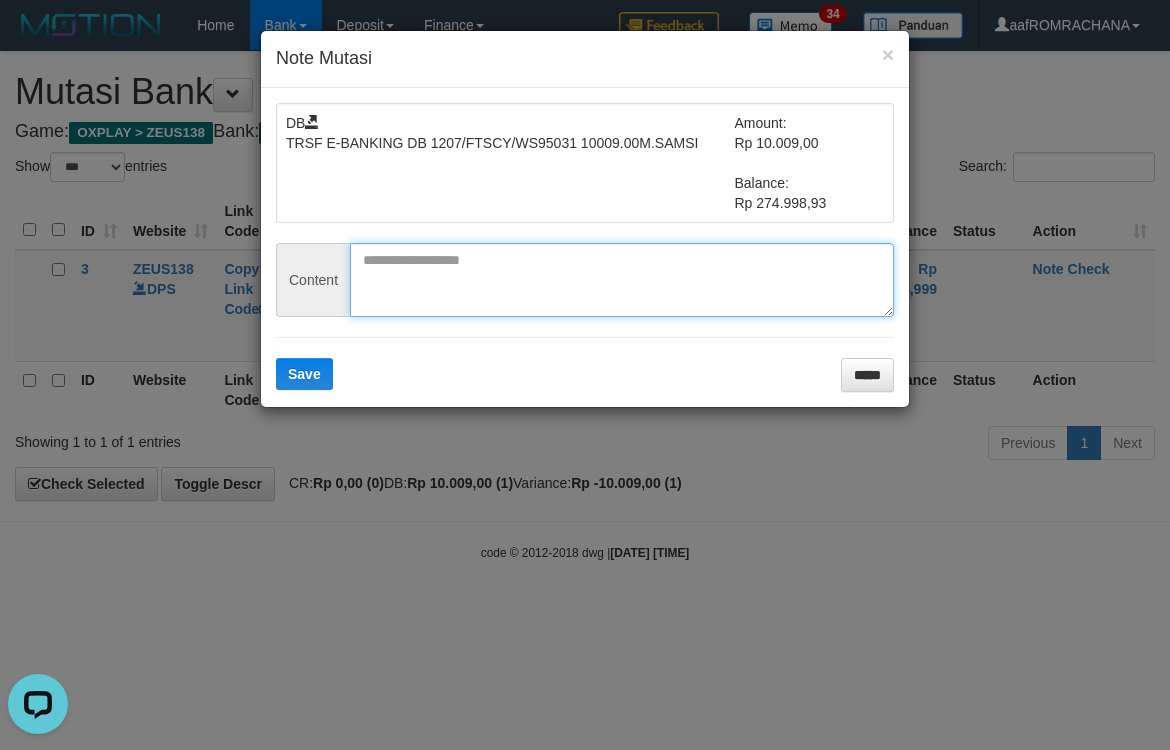 click at bounding box center (622, 280) 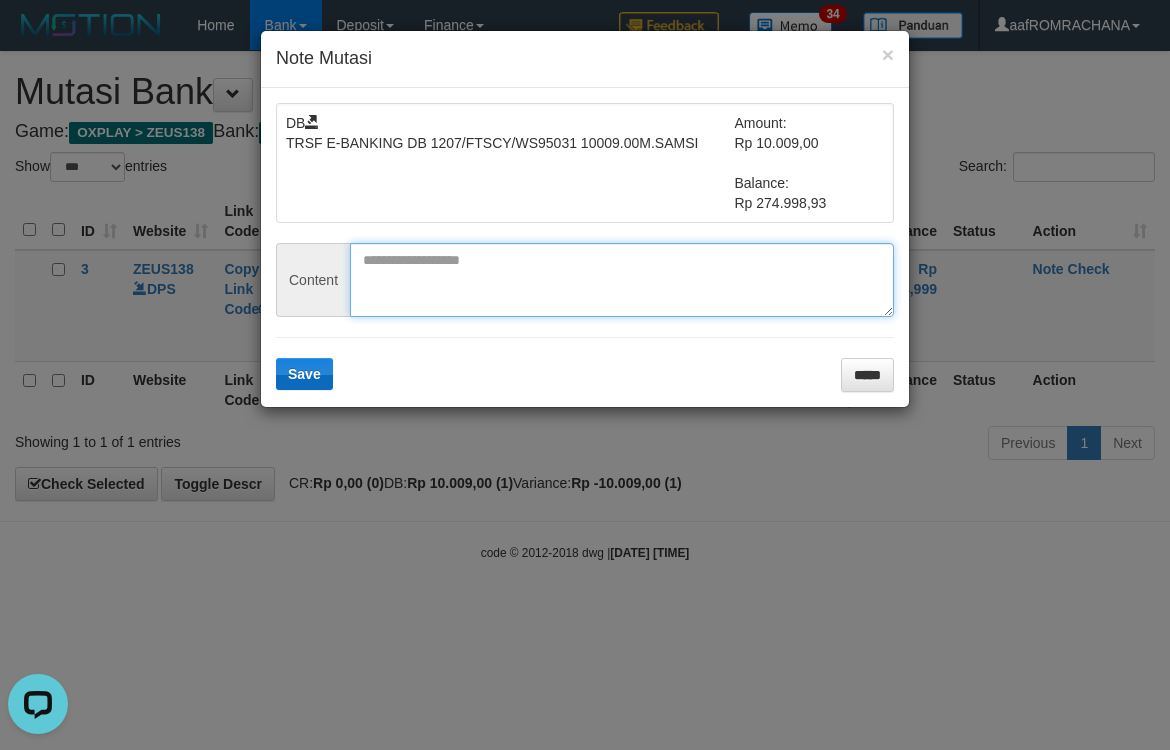 paste on "**********" 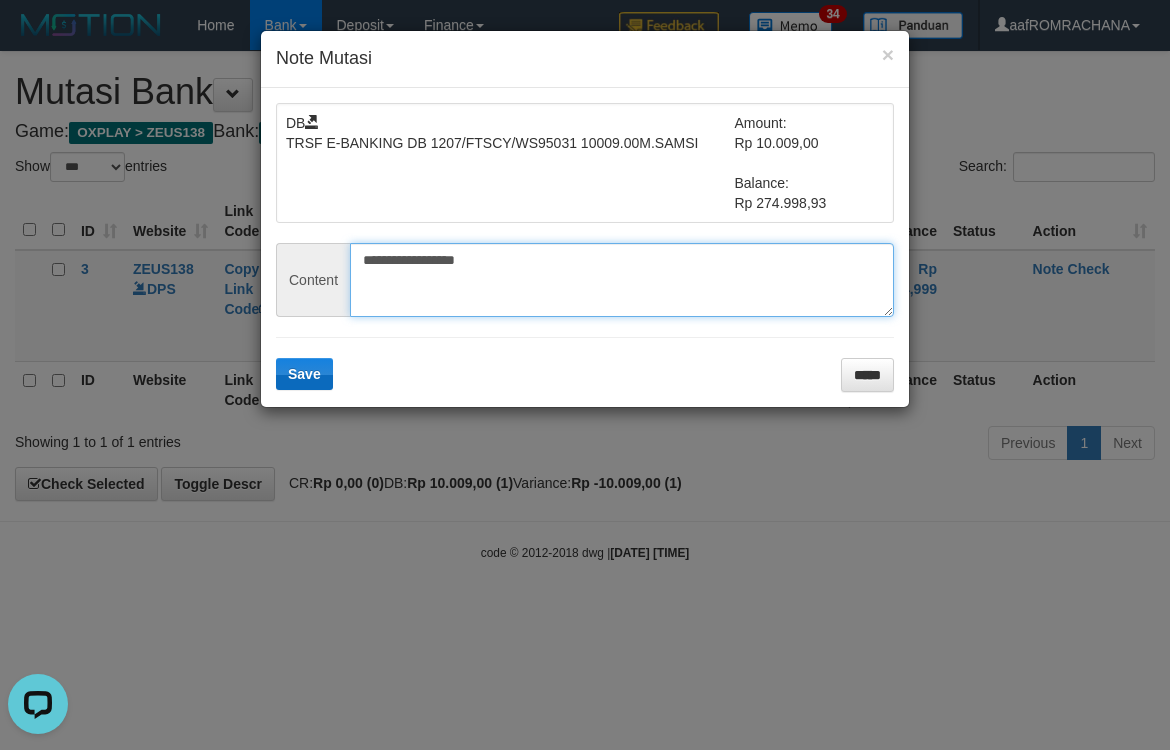 type on "**********" 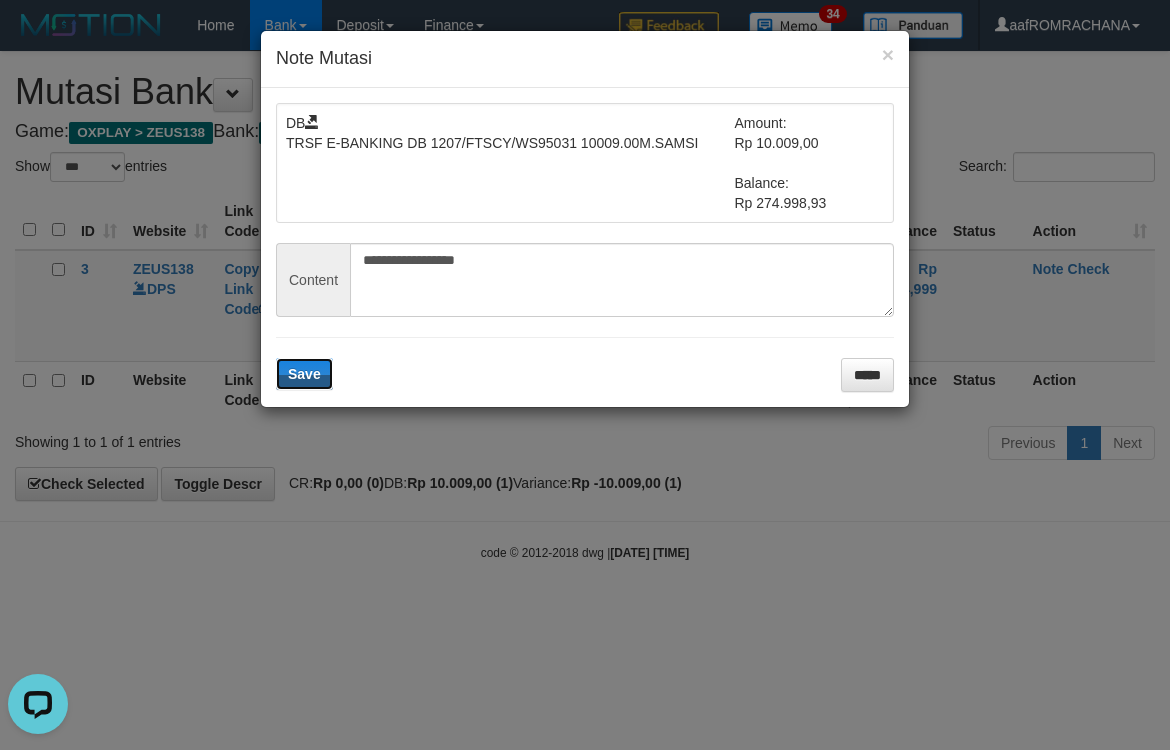 drag, startPoint x: 294, startPoint y: 375, endPoint x: 641, endPoint y: 412, distance: 348.96704 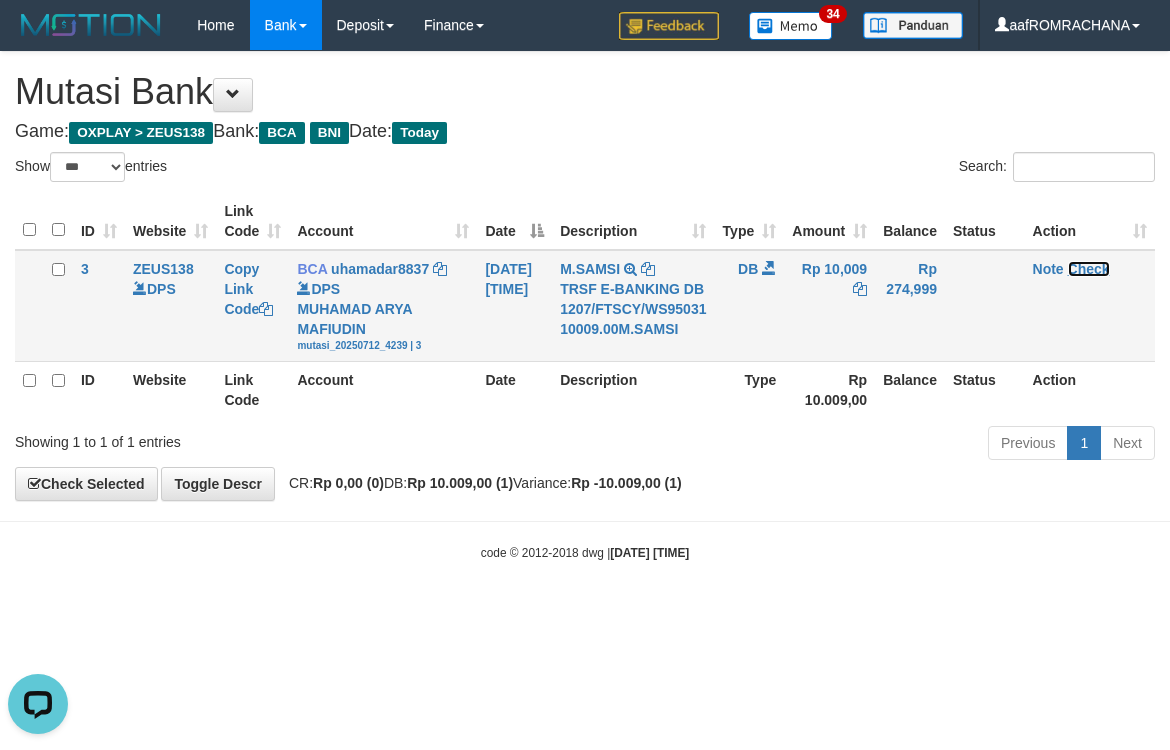 click on "Check" at bounding box center [1089, 269] 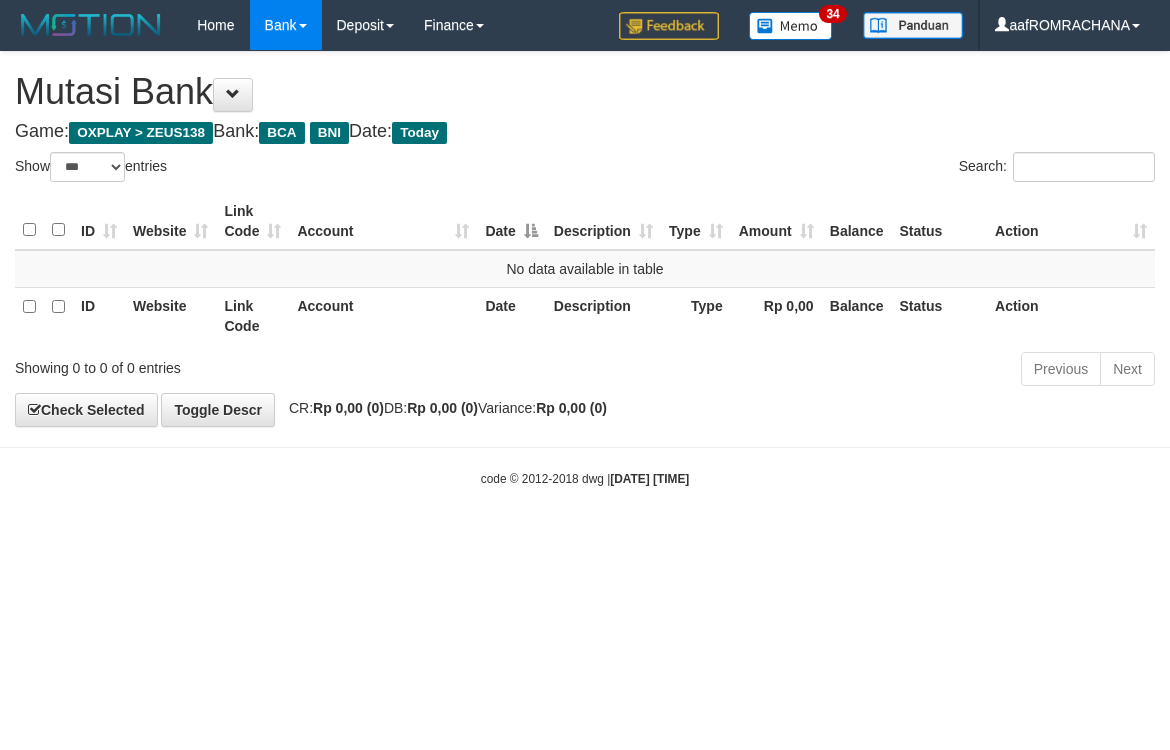 select on "***" 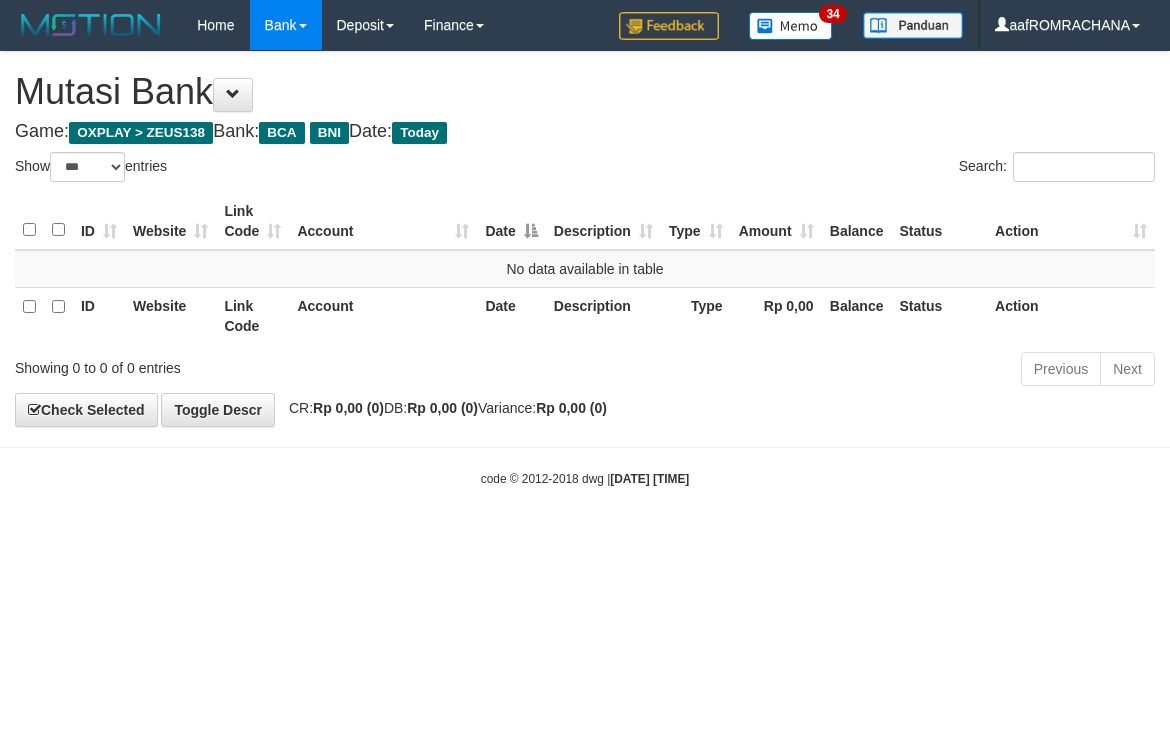 scroll, scrollTop: 0, scrollLeft: 0, axis: both 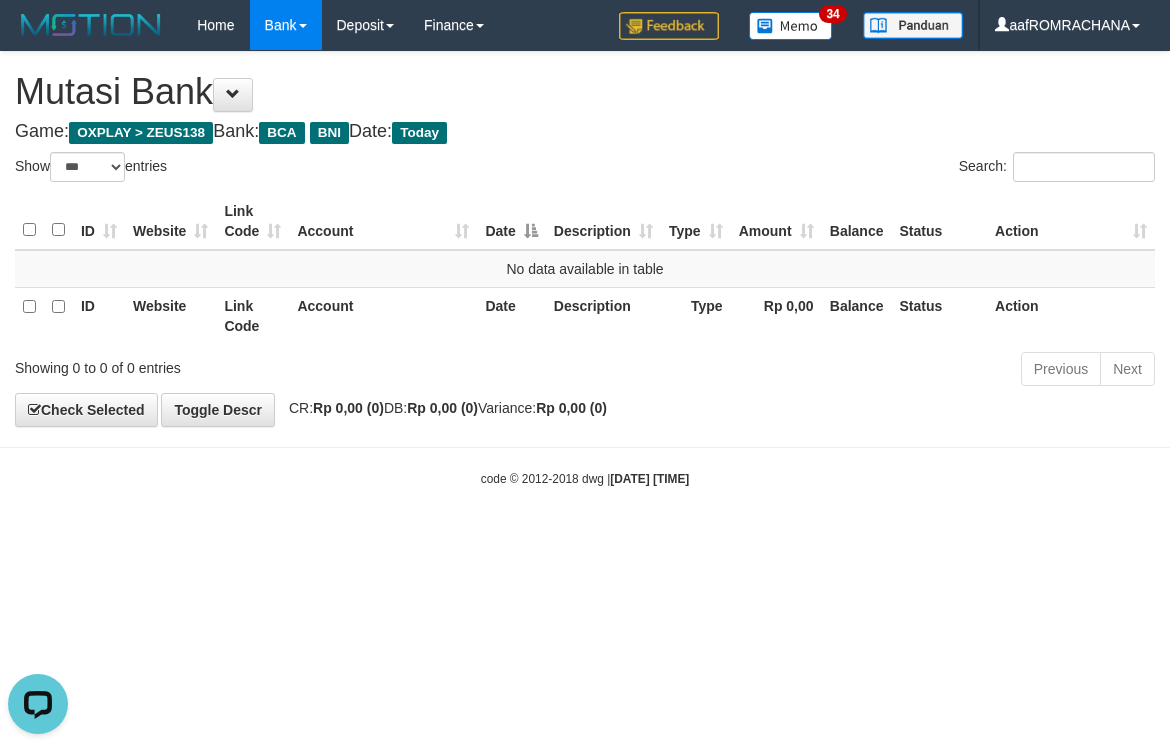 click on "Toggle navigation
Home
Bank
Account List
Load
By Website
Group
[OXPLAY]													ZEUS138
By Load Group (DPS)
Sync" at bounding box center (585, 269) 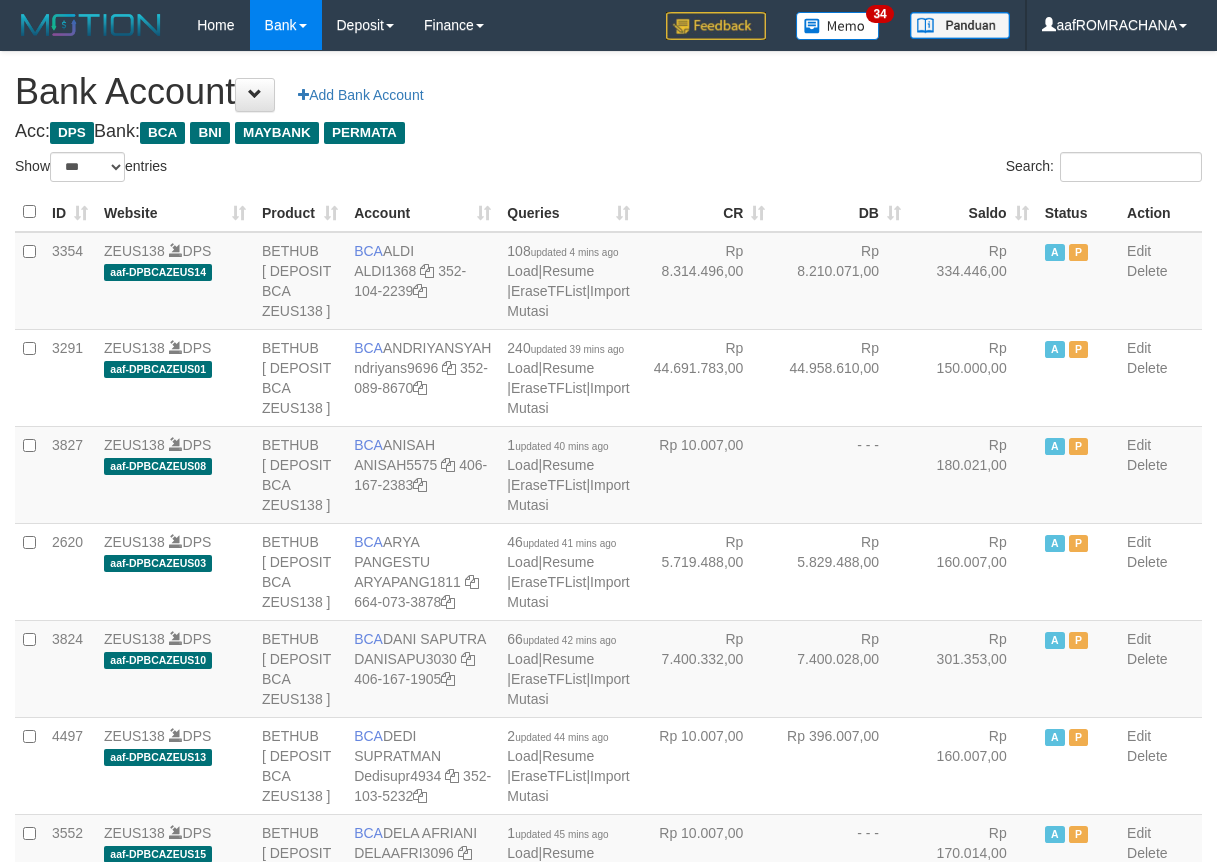 select on "***" 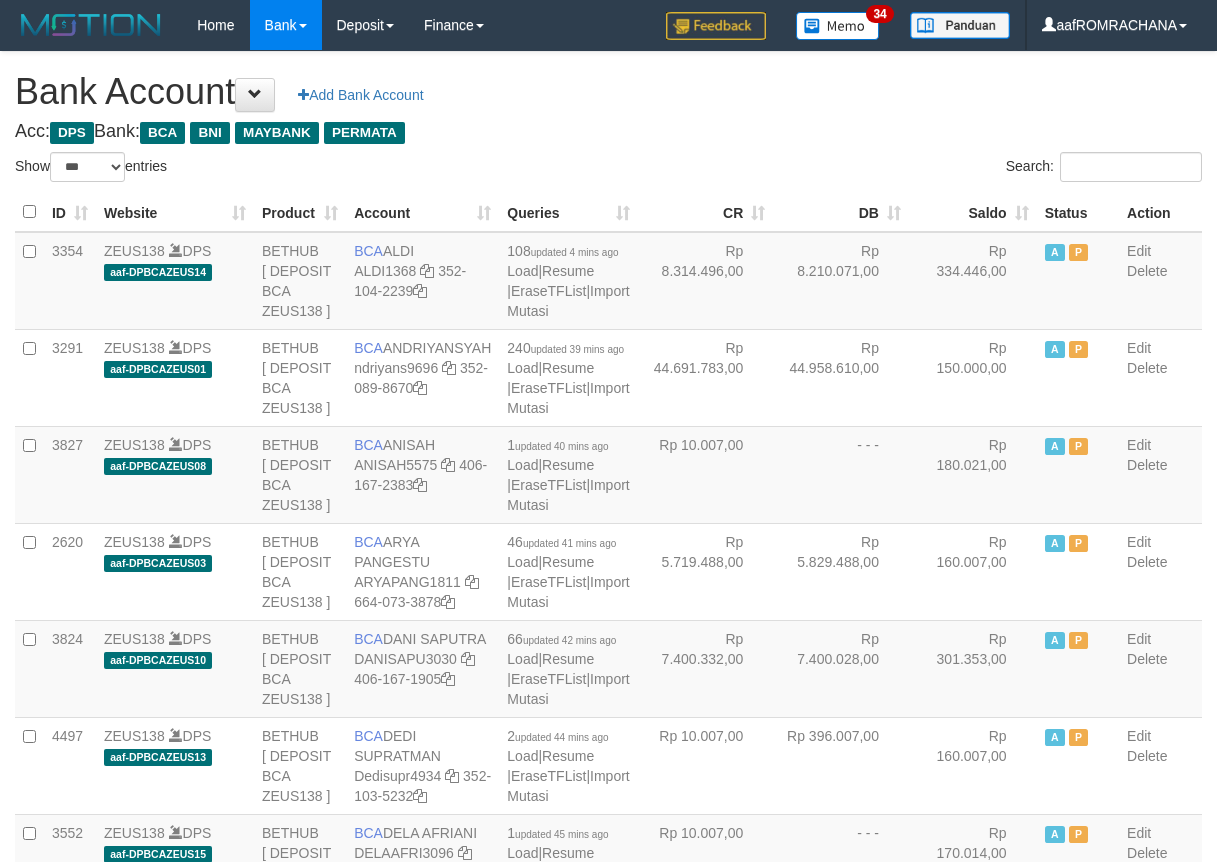 scroll, scrollTop: 0, scrollLeft: 0, axis: both 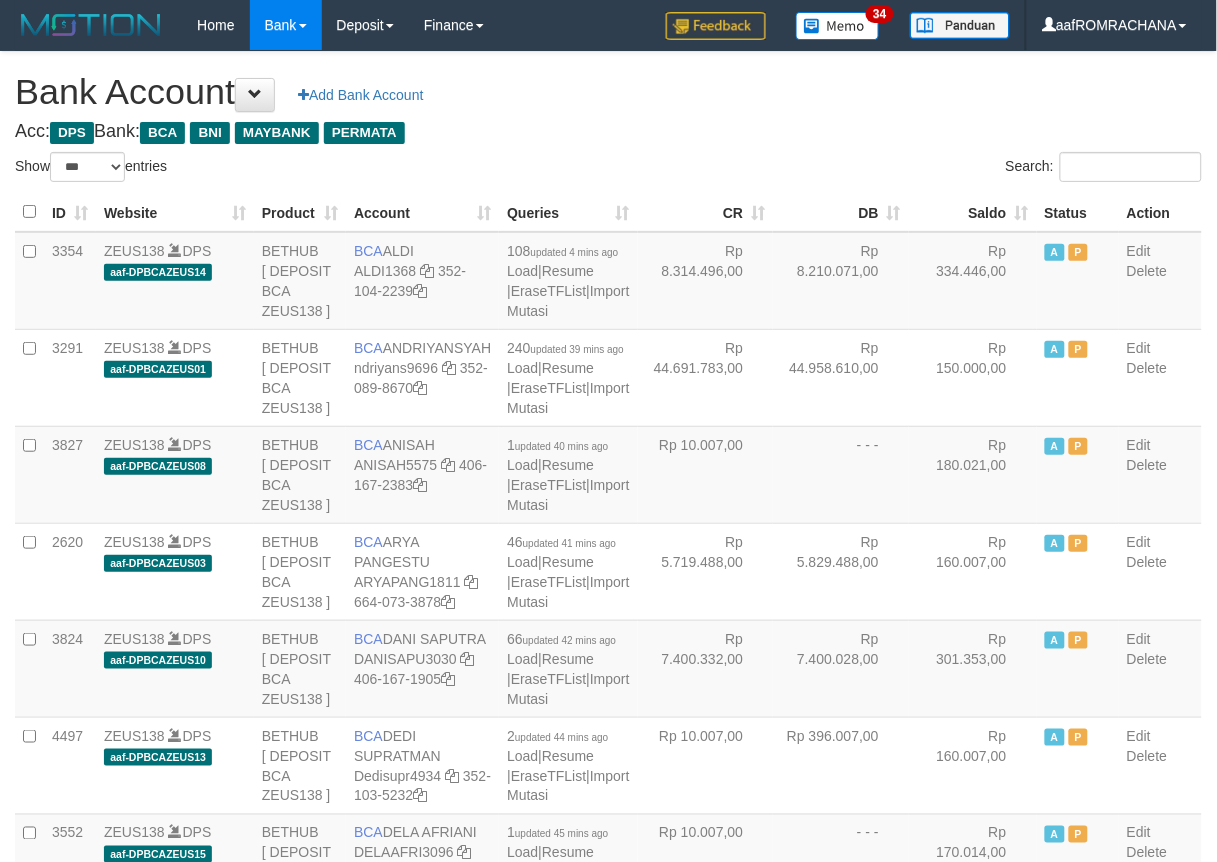 click on "Saldo" at bounding box center [973, 212] 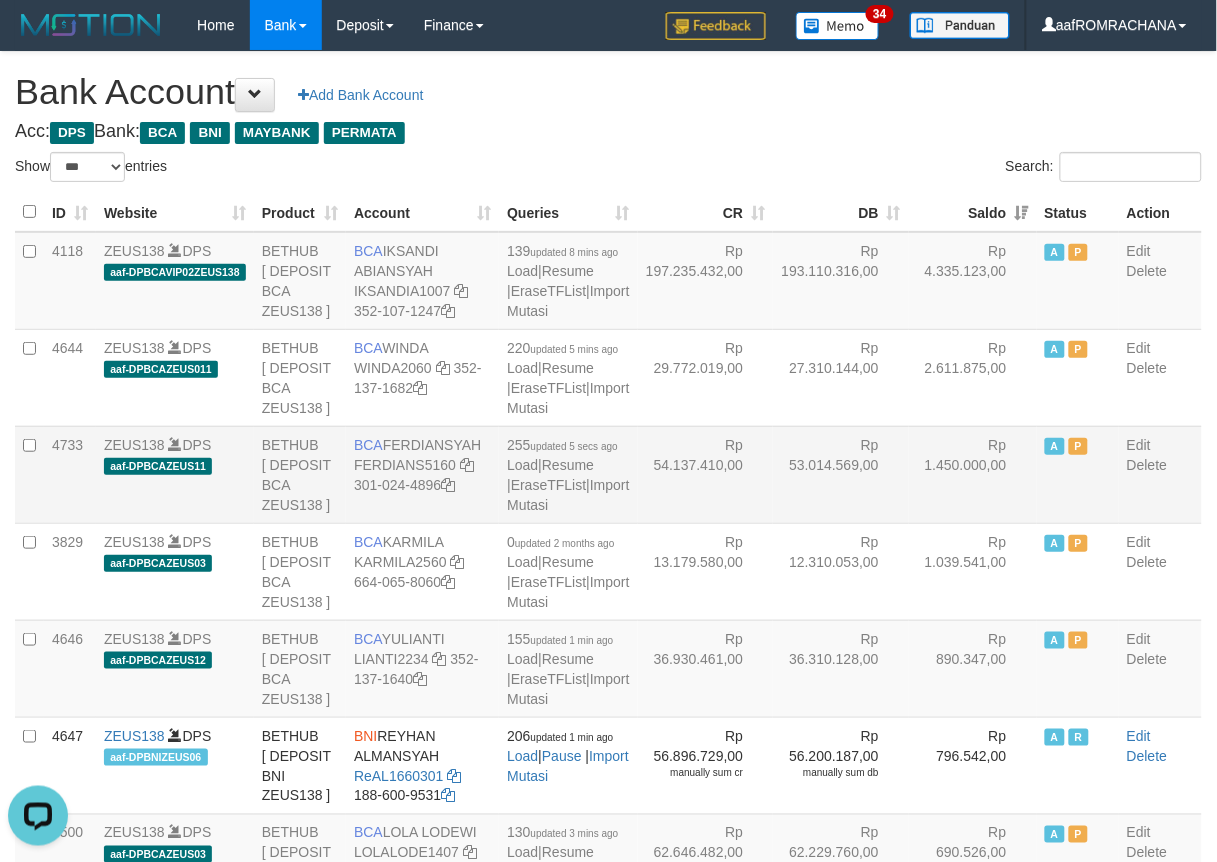 scroll, scrollTop: 0, scrollLeft: 0, axis: both 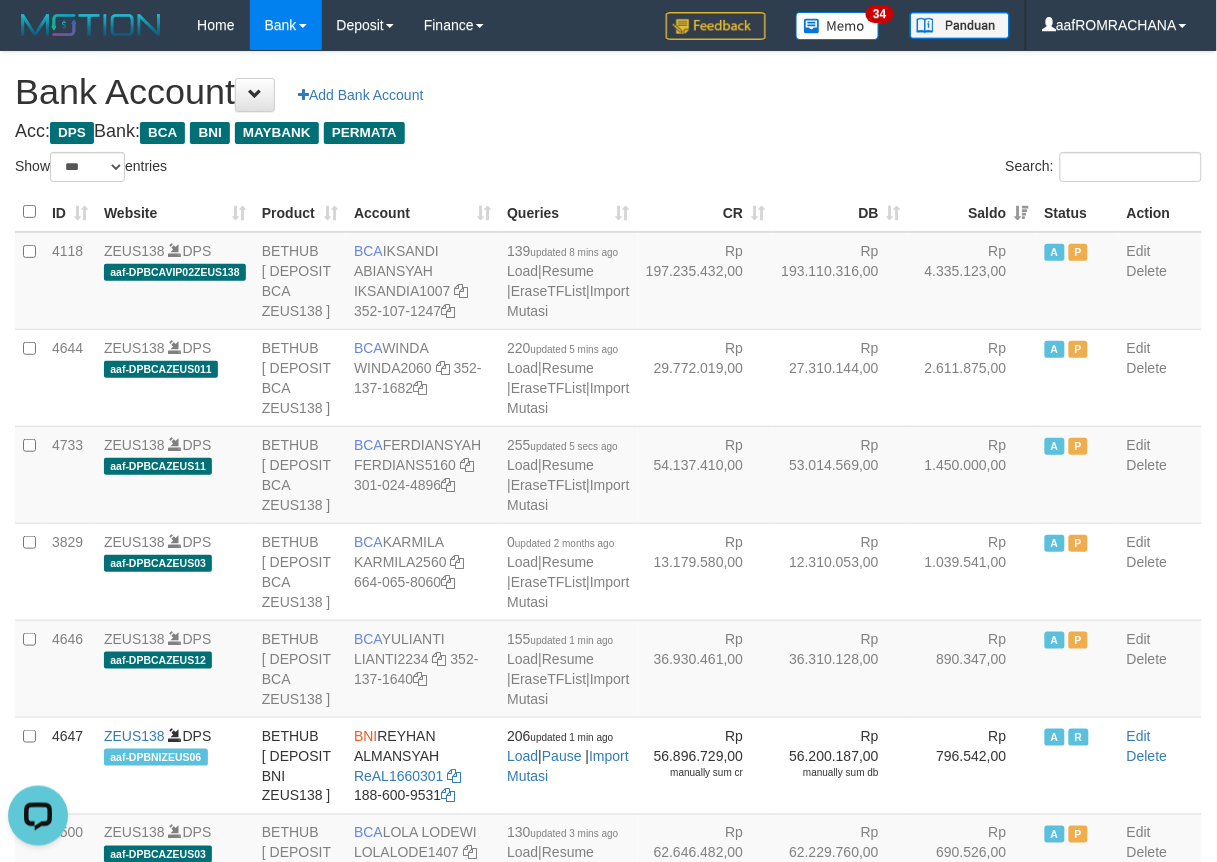 click on "Bank Account
Add Bank Account" at bounding box center (608, 92) 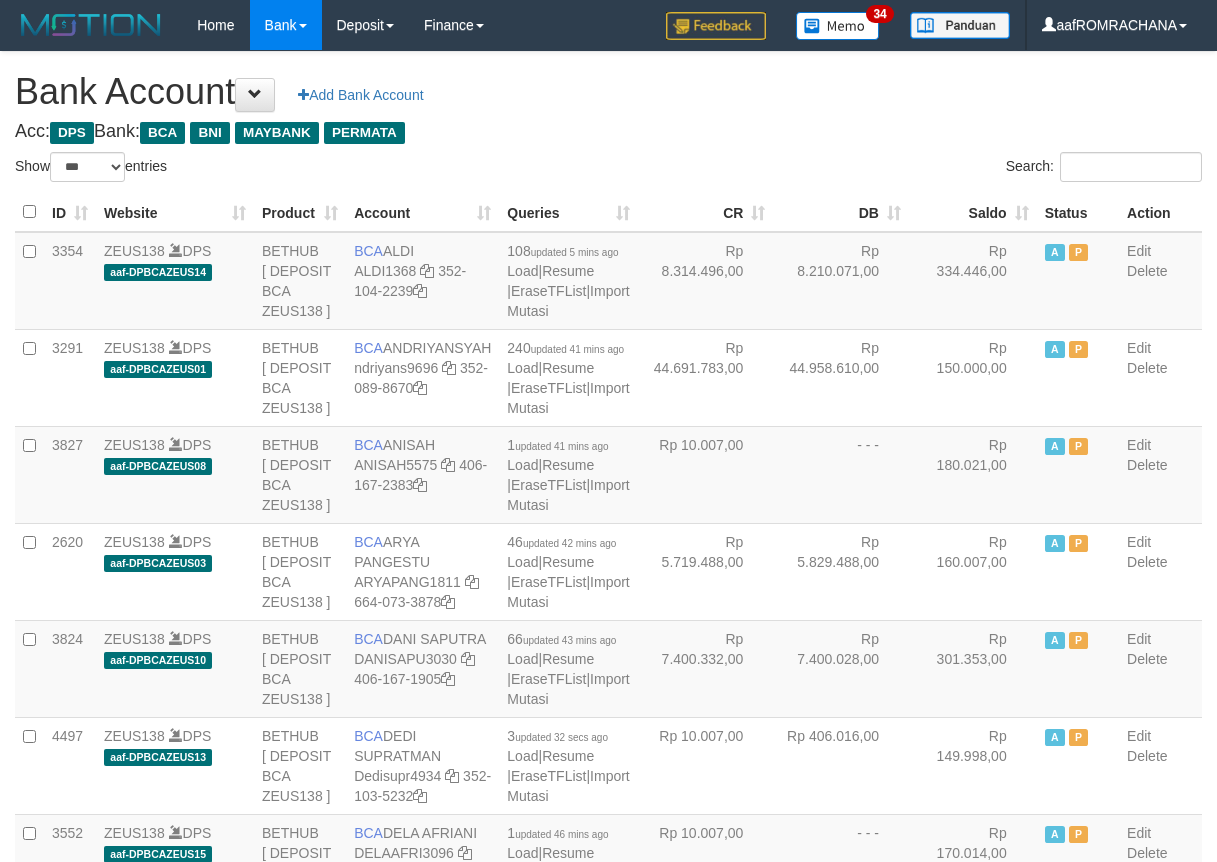 select on "***" 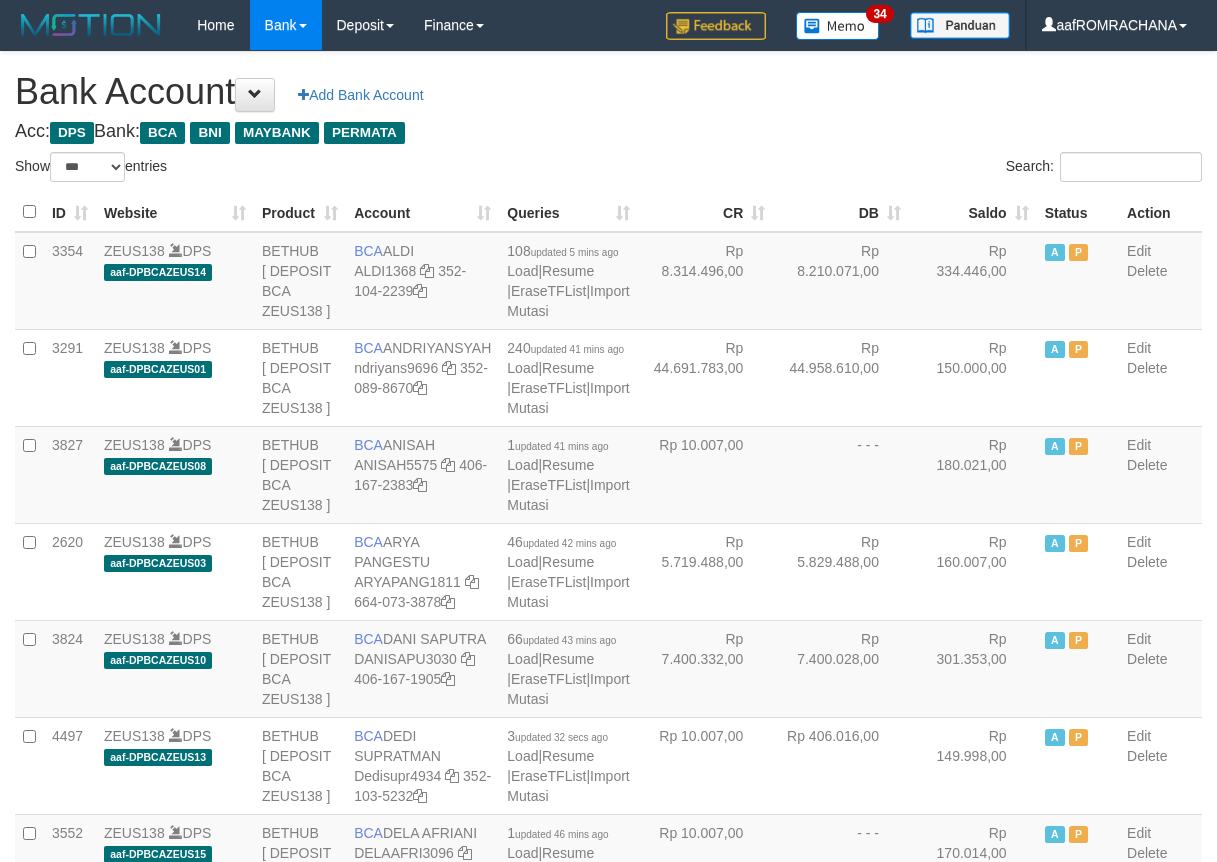 scroll, scrollTop: 0, scrollLeft: 0, axis: both 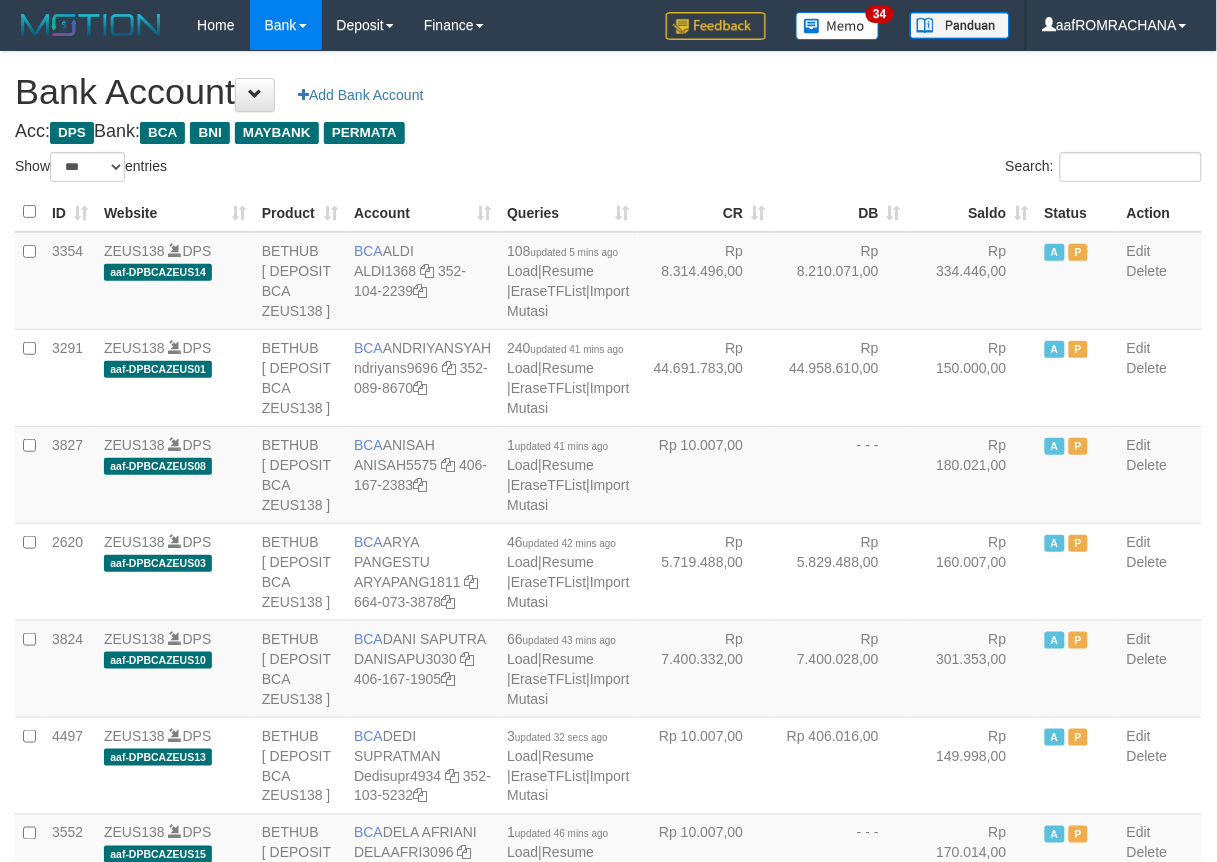 click on "Saldo" at bounding box center [973, 212] 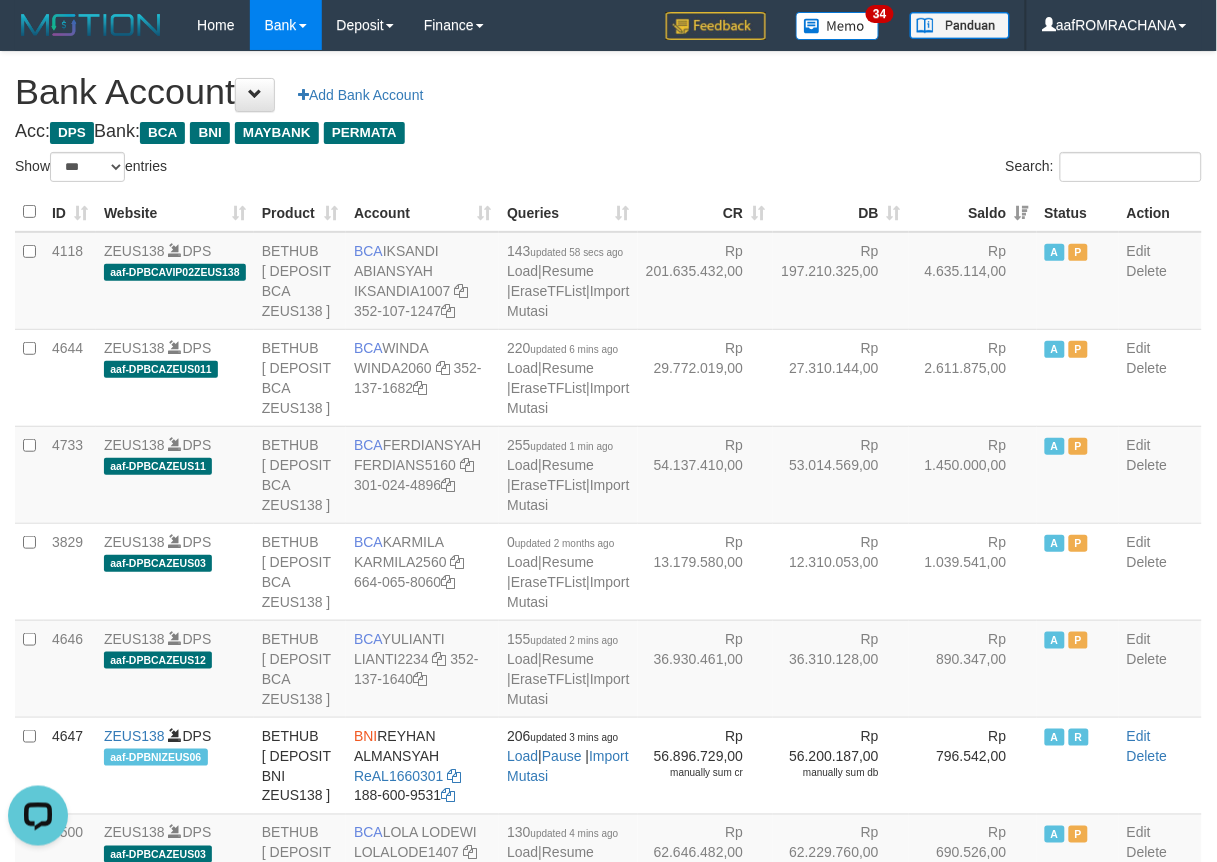 scroll, scrollTop: 0, scrollLeft: 0, axis: both 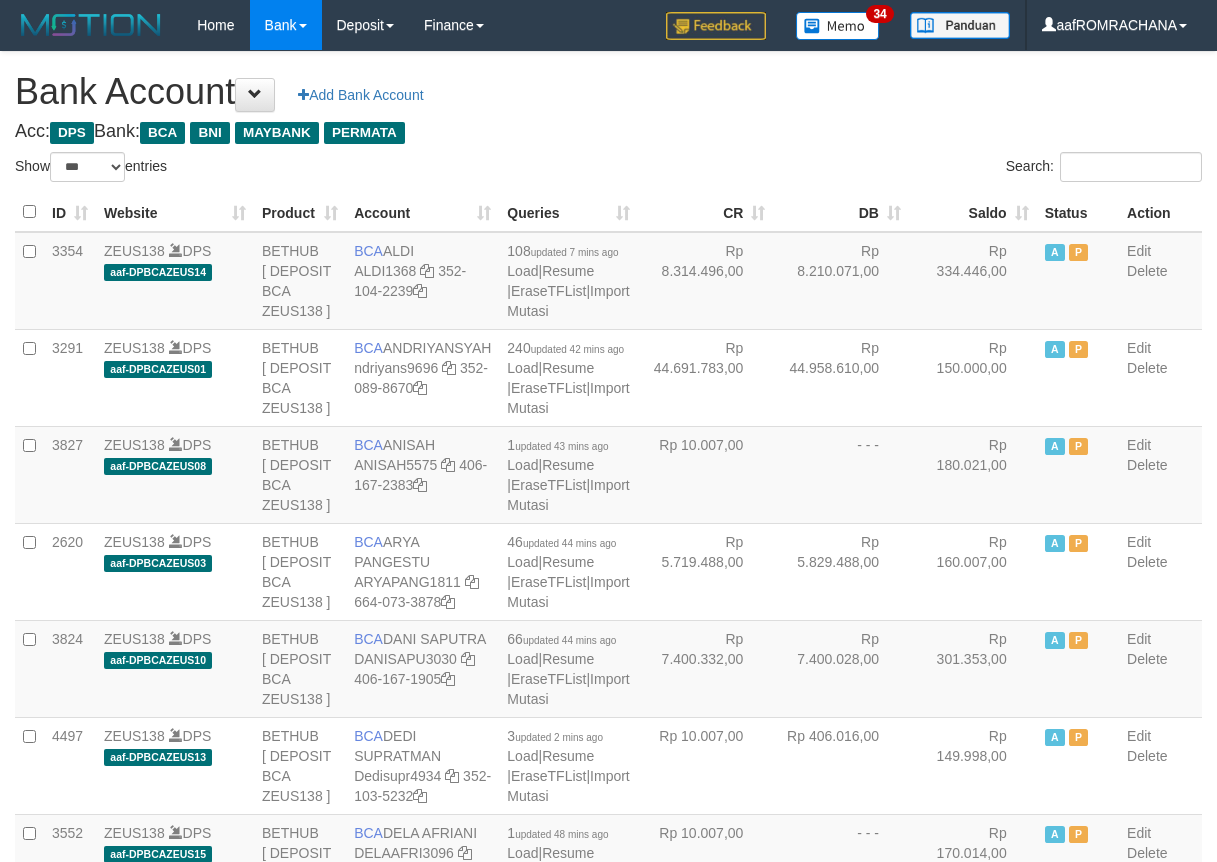 select on "***" 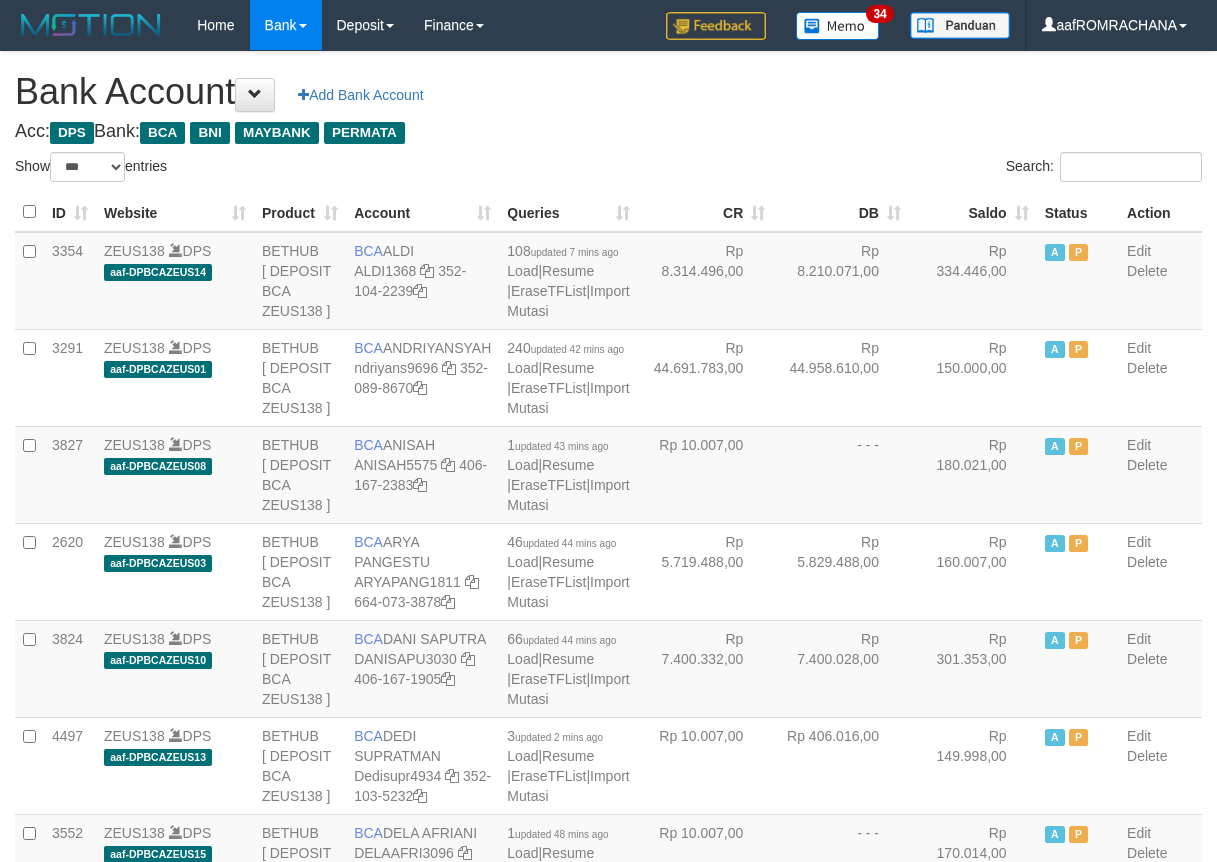 scroll, scrollTop: 0, scrollLeft: 0, axis: both 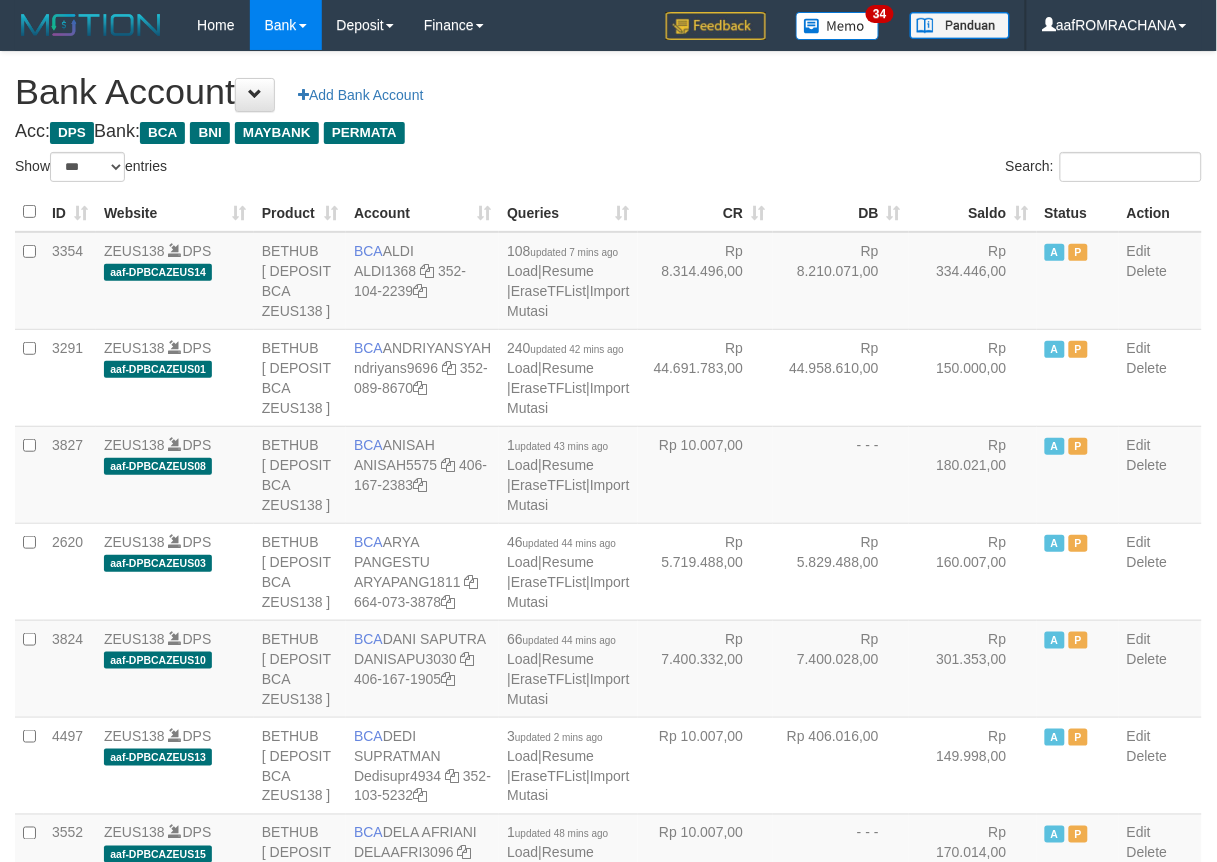 click on "Saldo" at bounding box center (973, 212) 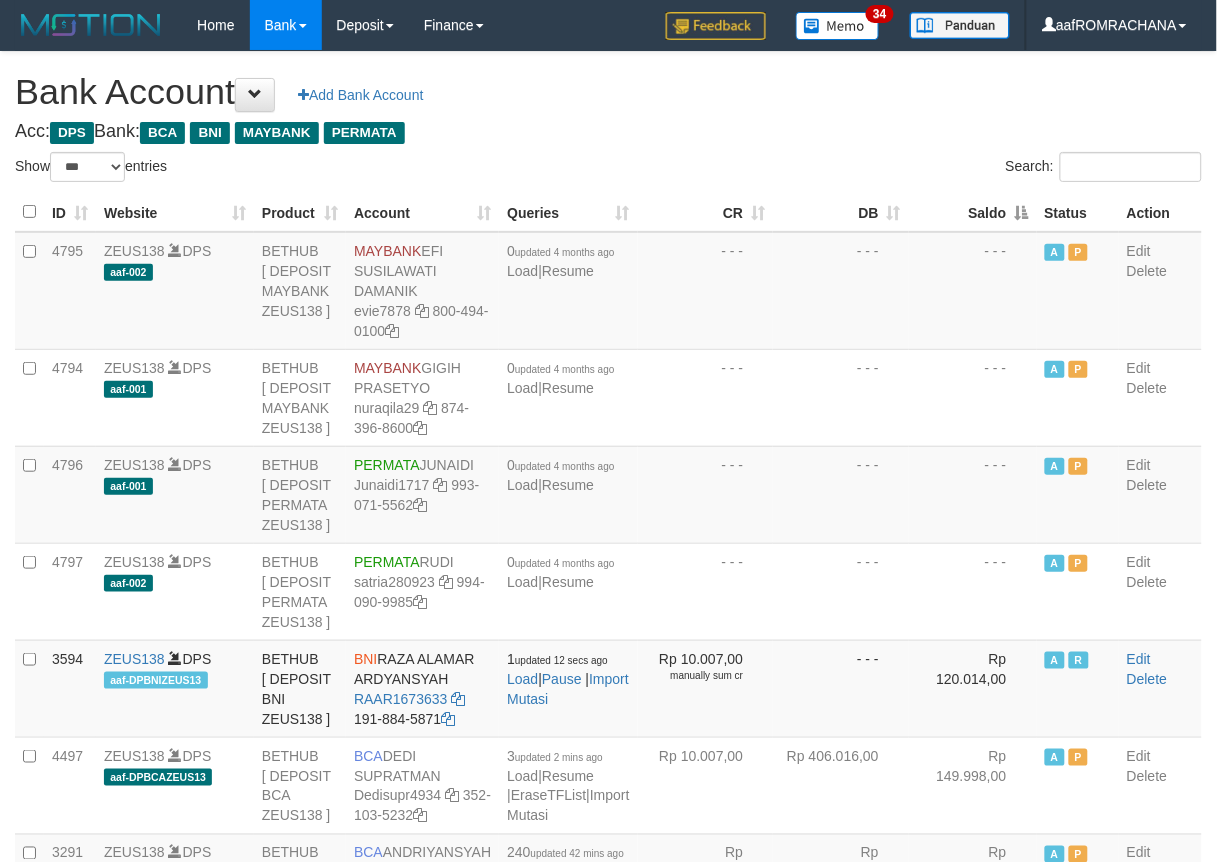 click on "Saldo" at bounding box center (973, 212) 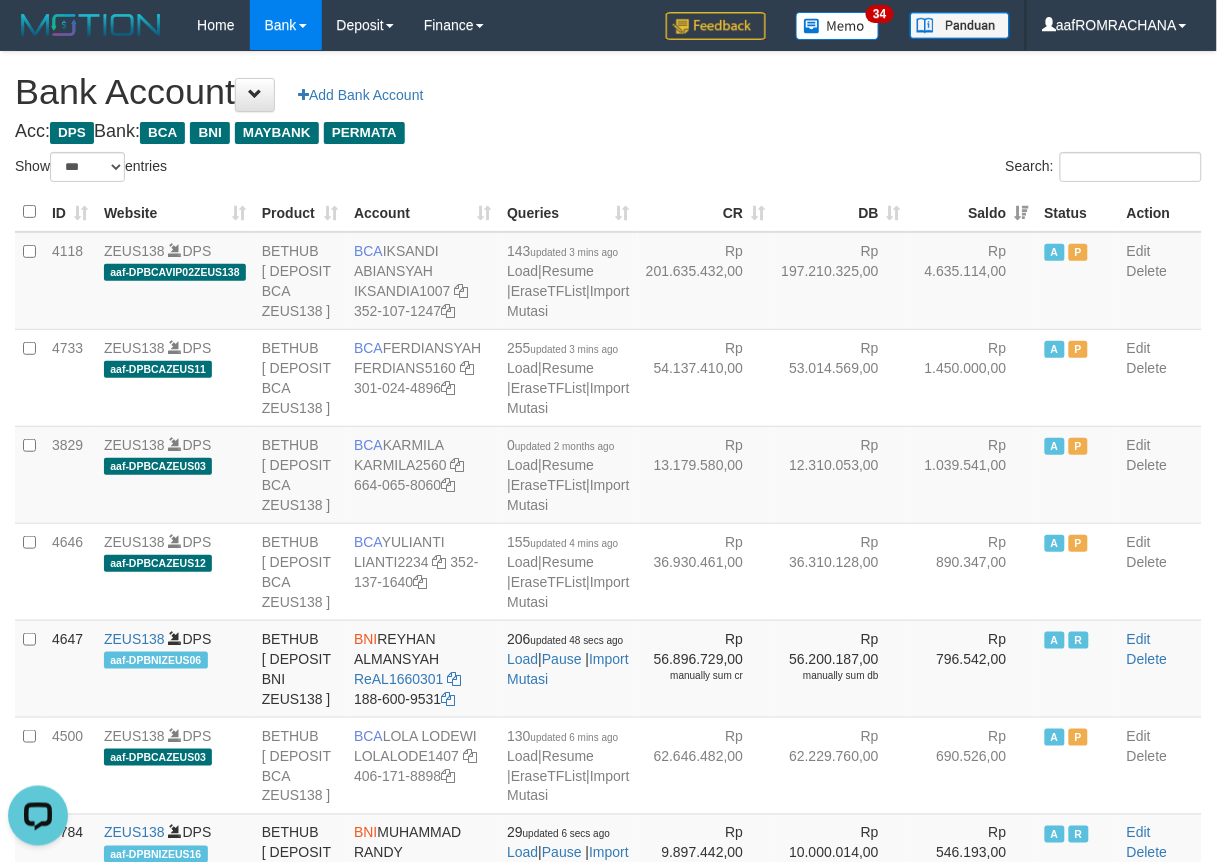 scroll, scrollTop: 0, scrollLeft: 0, axis: both 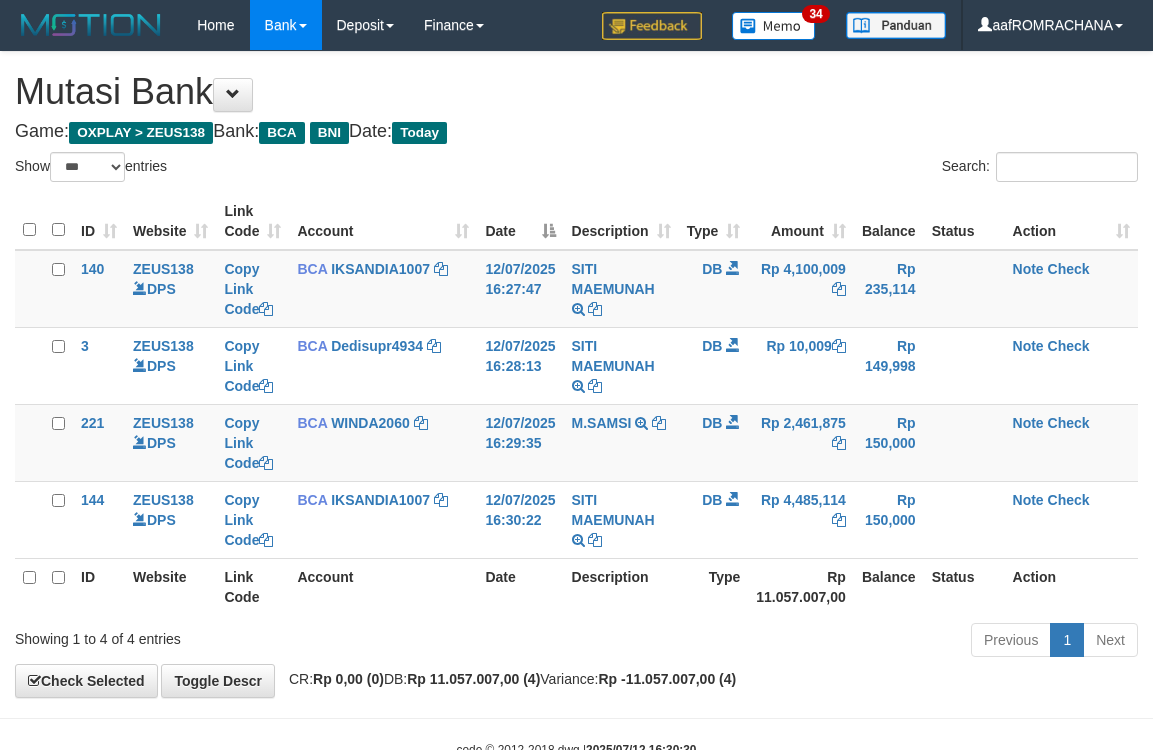 select on "***" 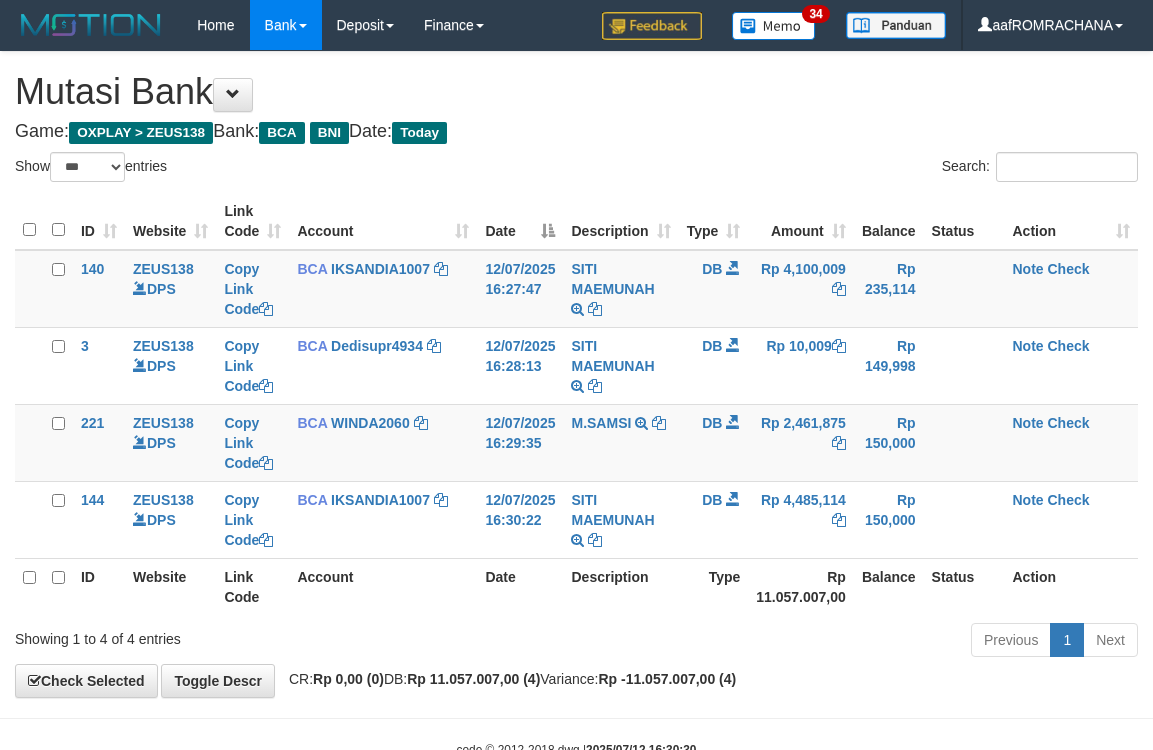 scroll, scrollTop: 0, scrollLeft: 0, axis: both 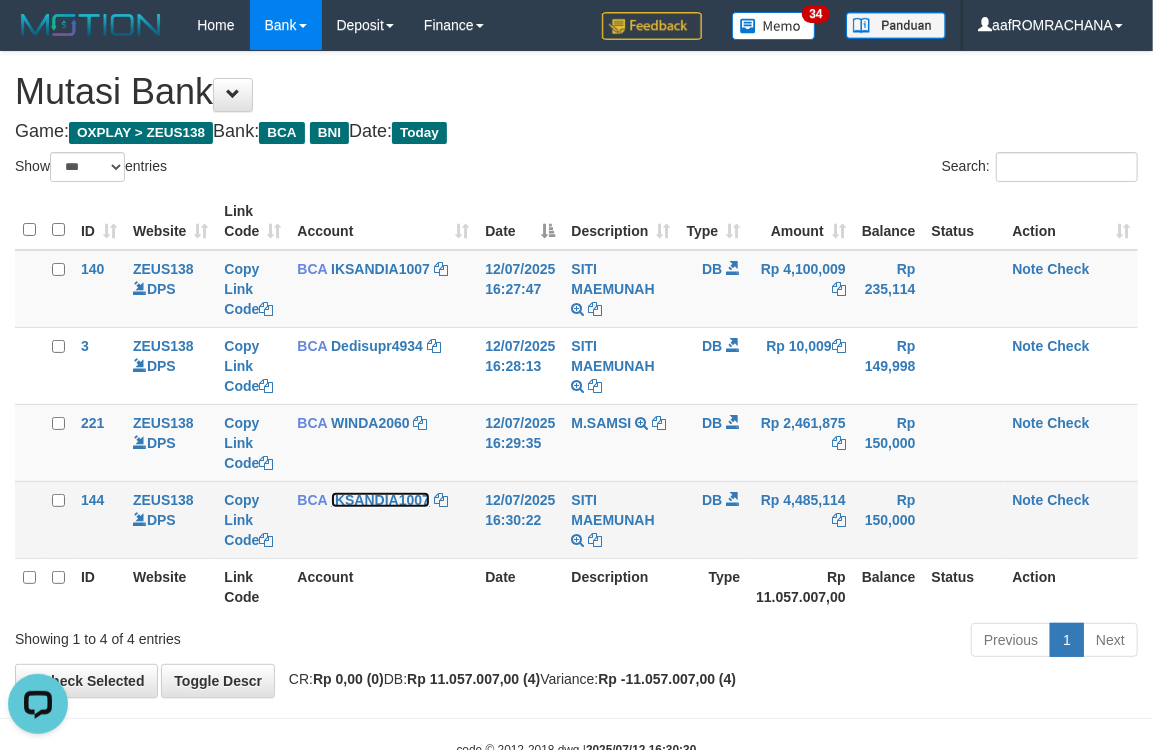 click on "IKSANDIA1007" at bounding box center (380, 500) 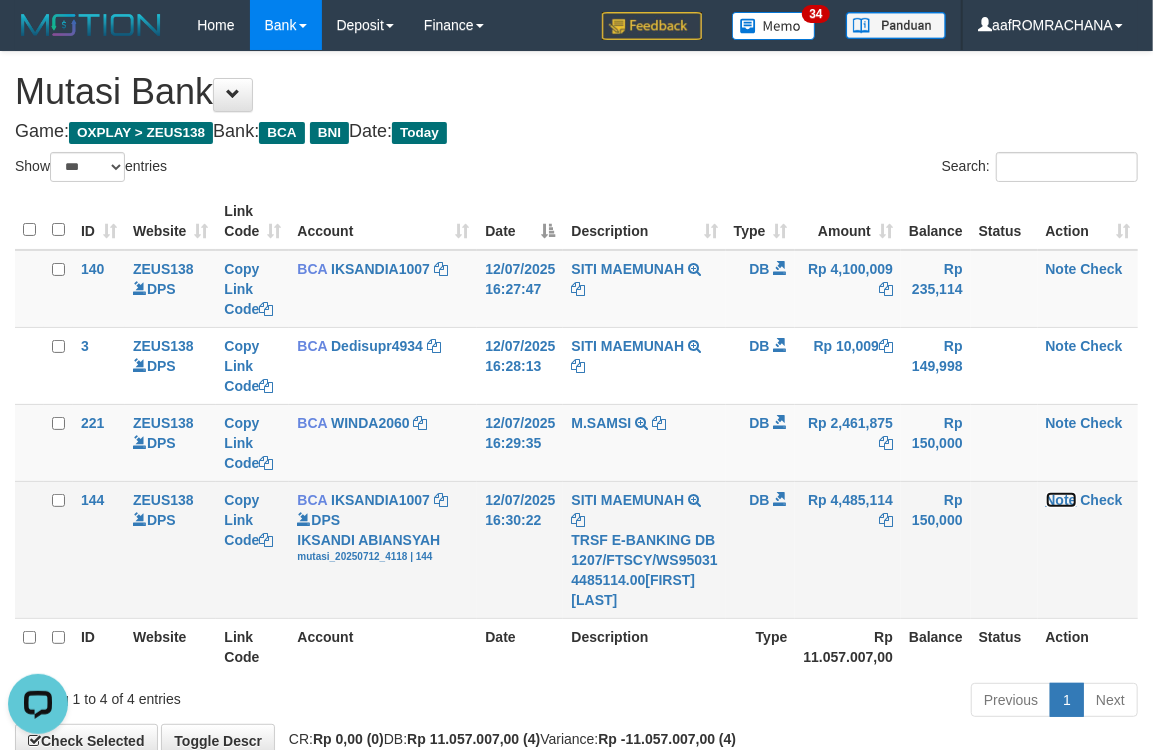 drag, startPoint x: 1058, startPoint y: 498, endPoint x: 1104, endPoint y: 506, distance: 46.69047 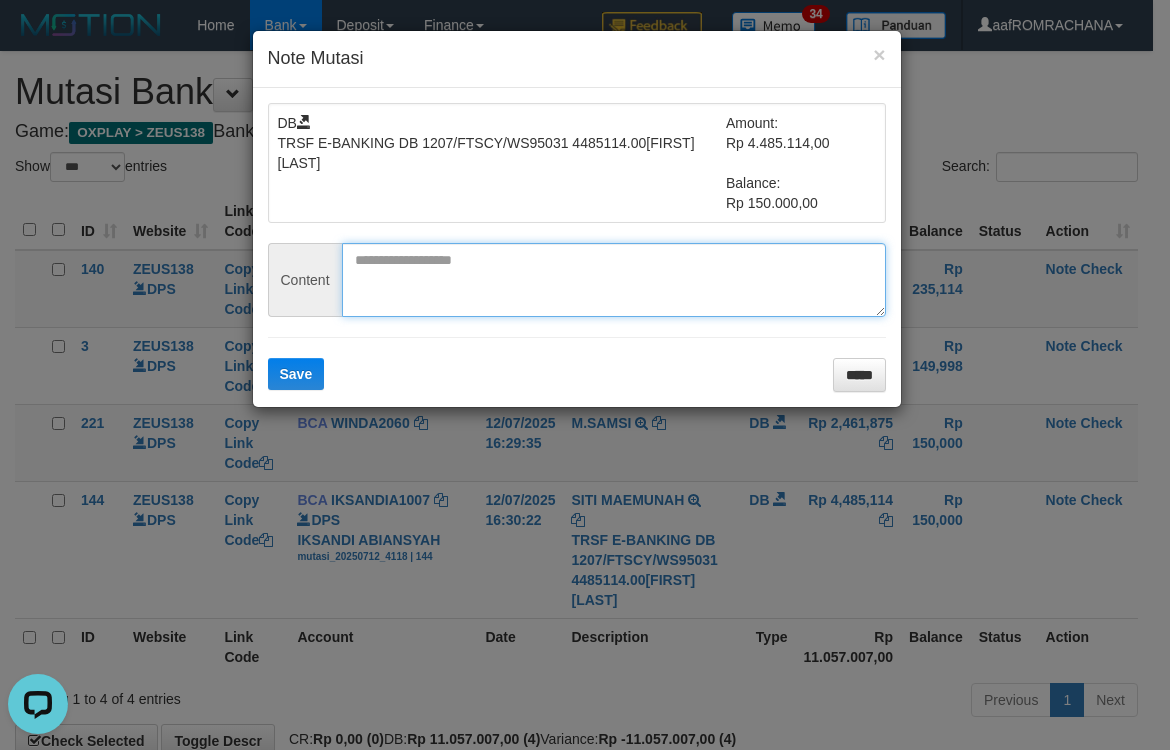 click at bounding box center [614, 280] 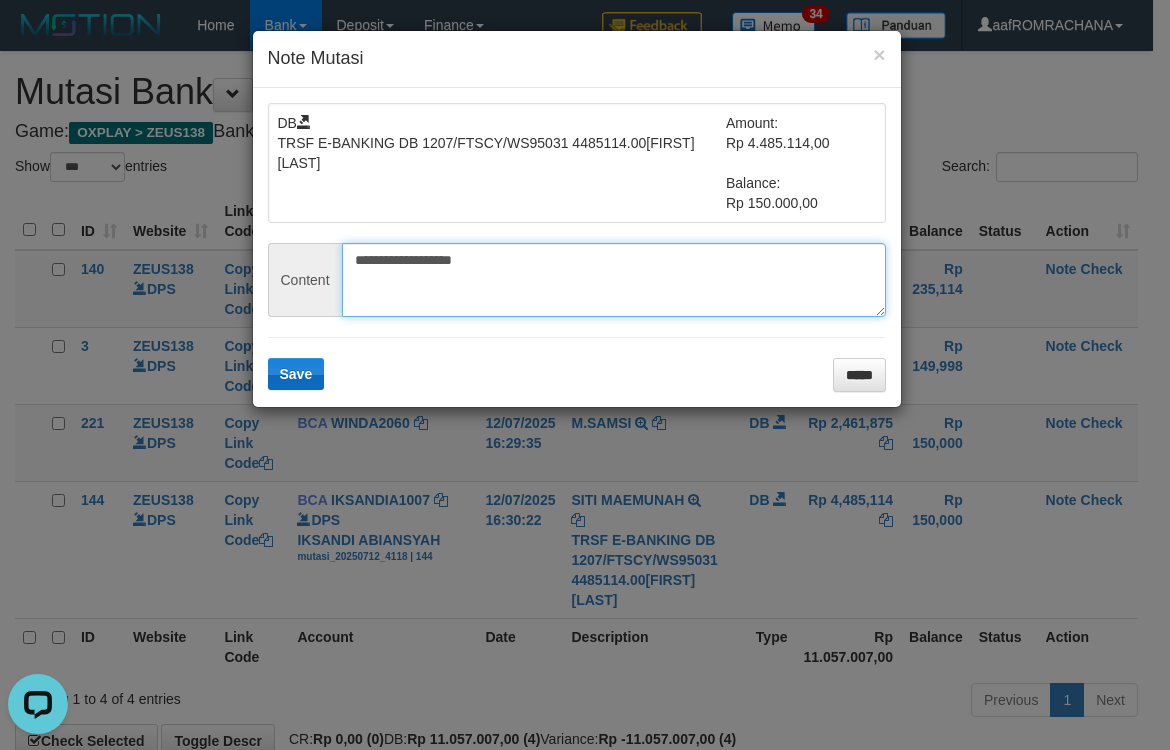 type on "**********" 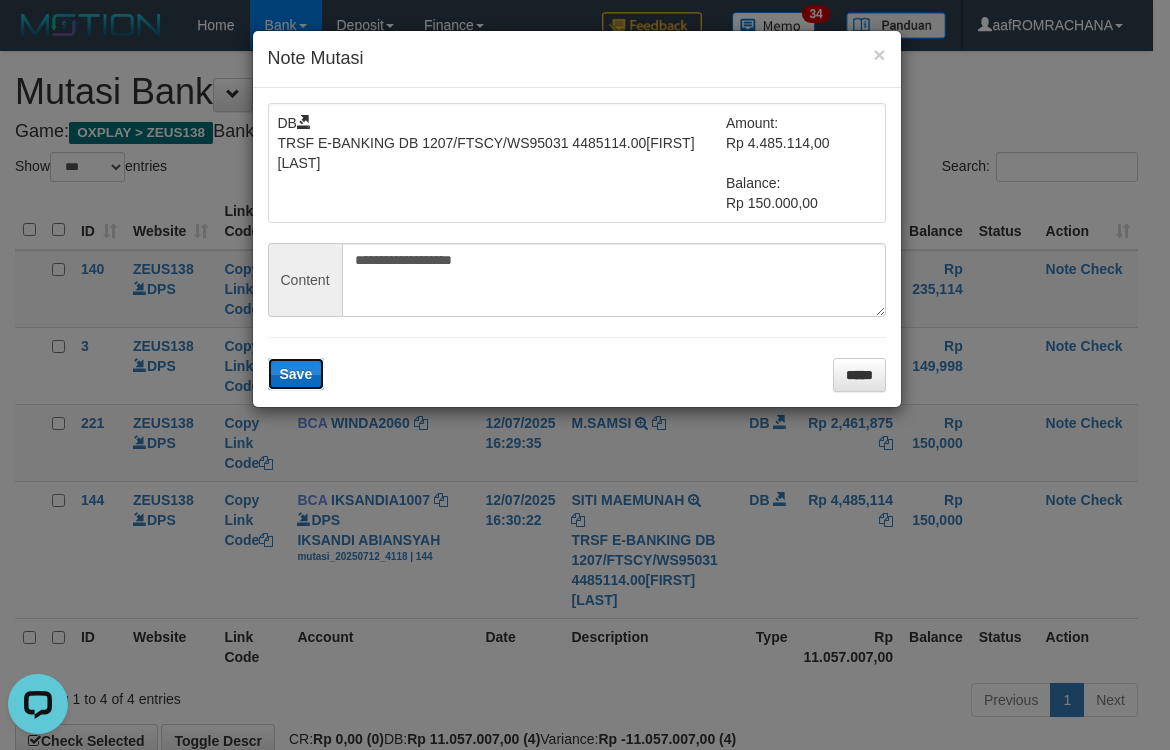 click on "Save" at bounding box center [296, 374] 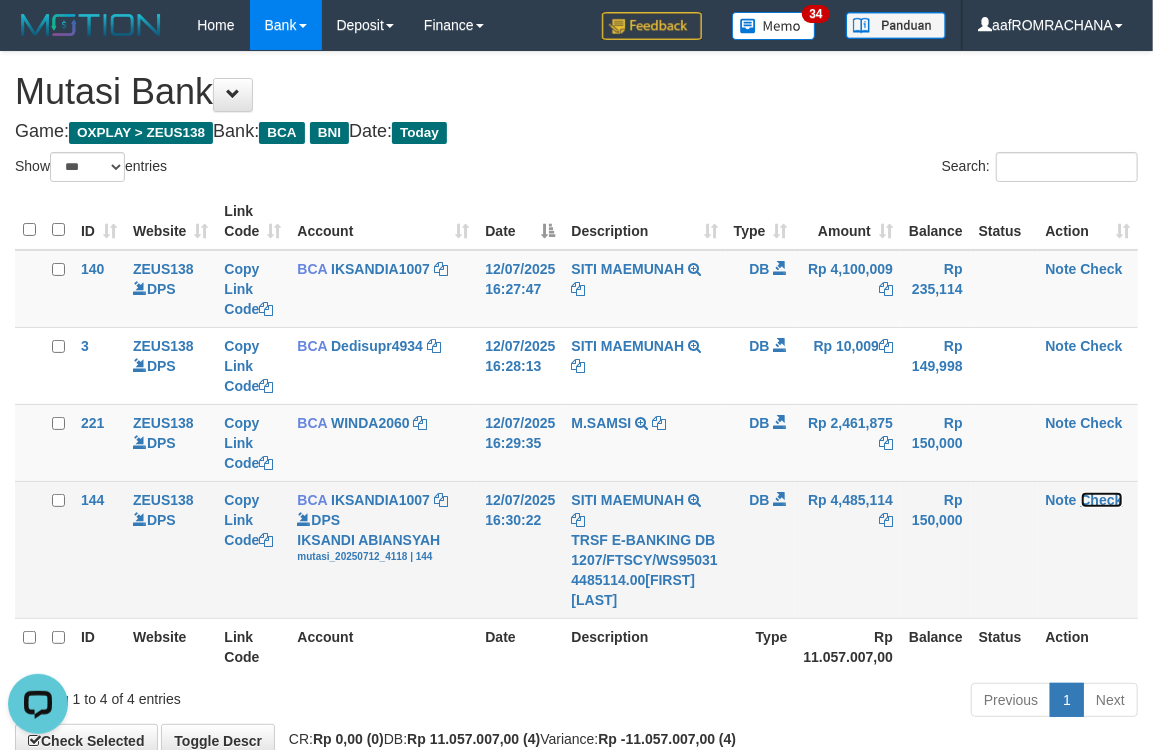 click on "Check" at bounding box center (1102, 500) 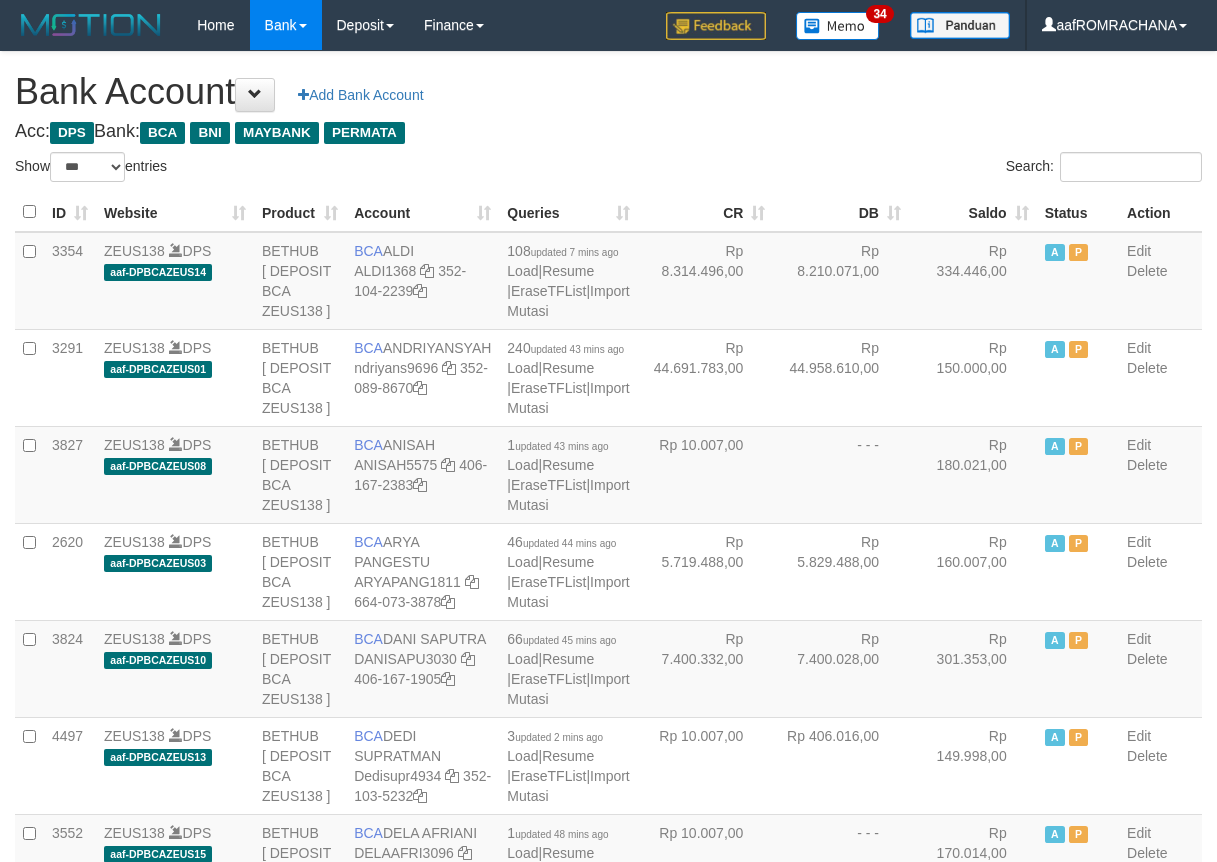 select on "***" 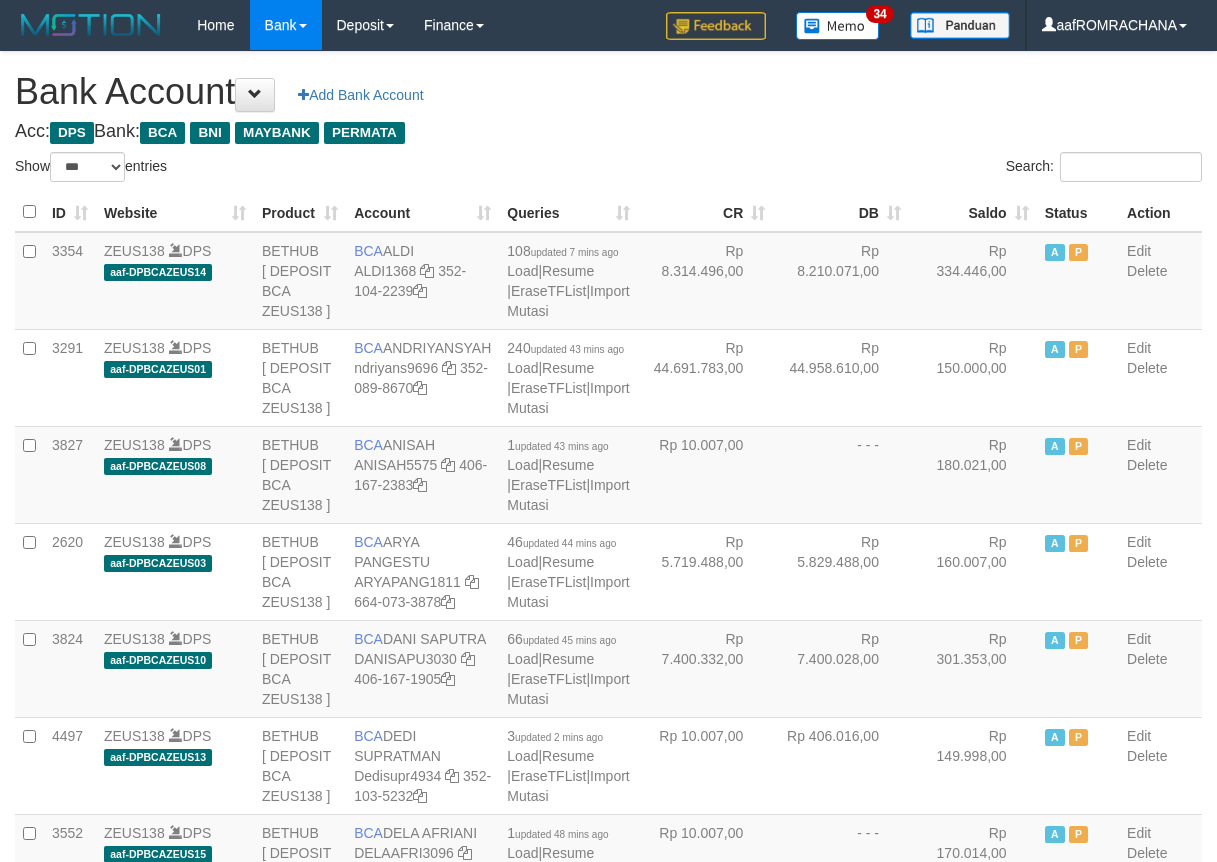 scroll, scrollTop: 0, scrollLeft: 0, axis: both 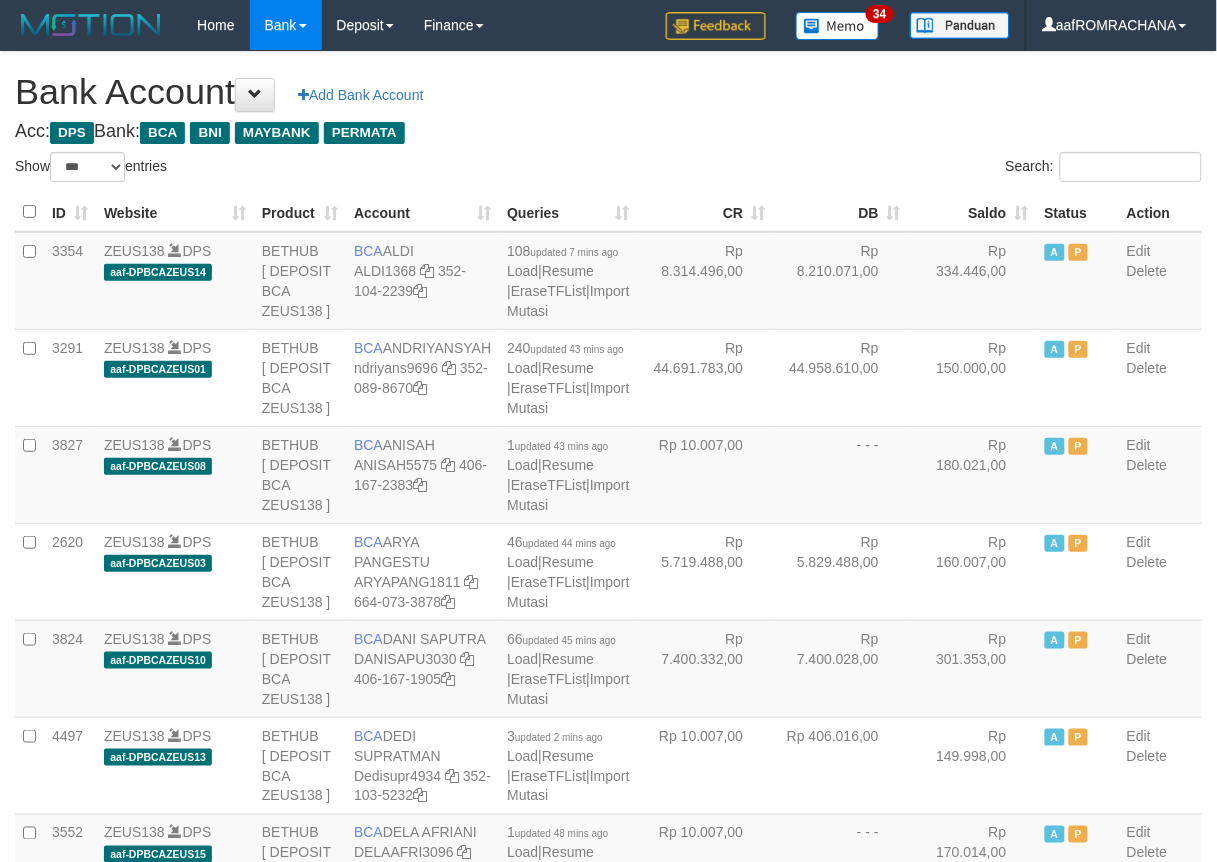 click on "Saldo" at bounding box center [973, 212] 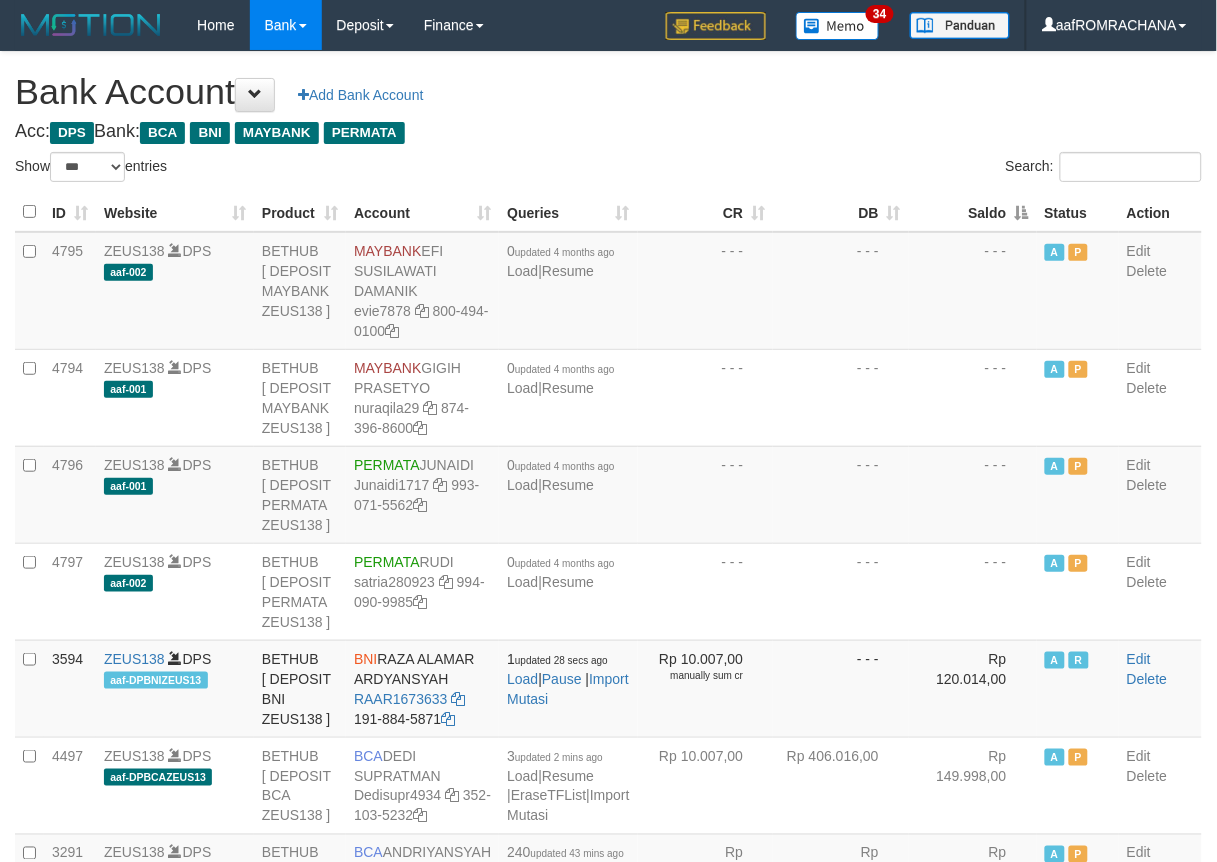 click on "Saldo" at bounding box center [973, 212] 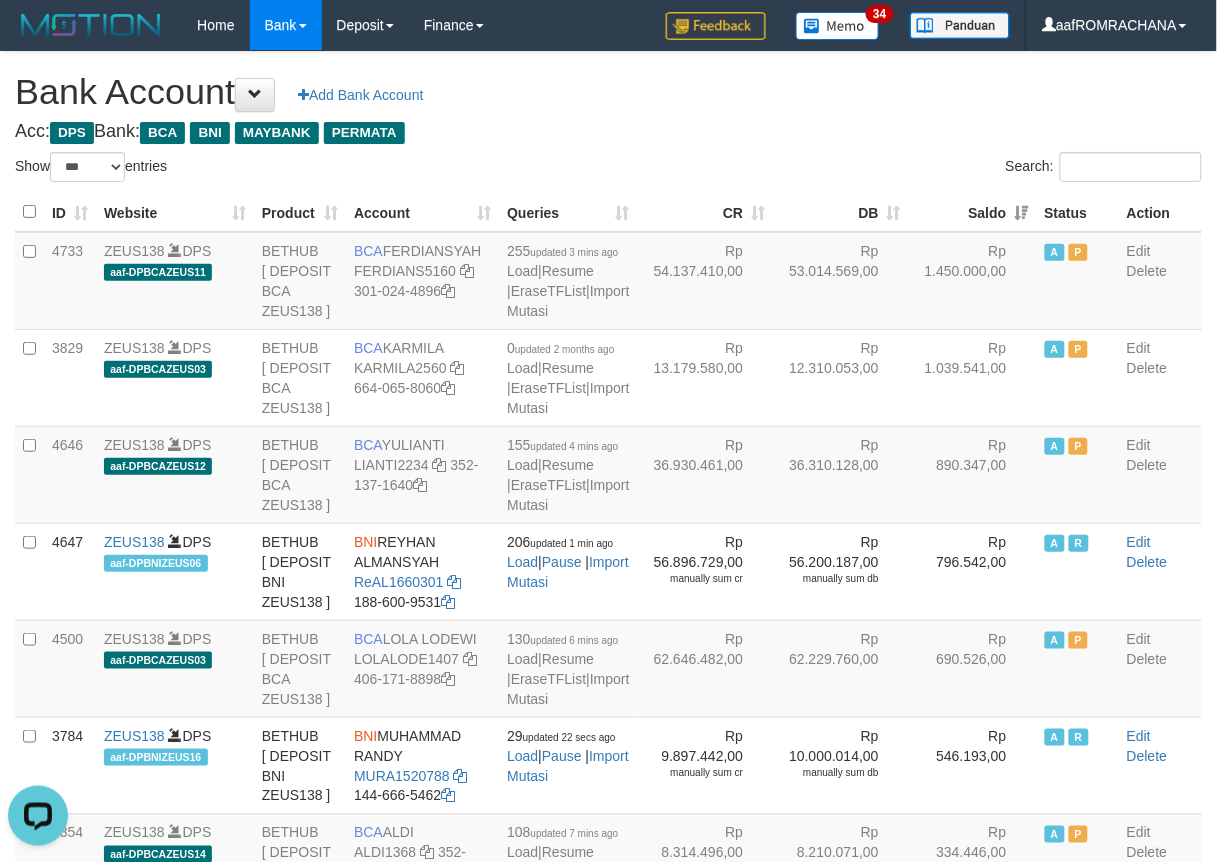 scroll, scrollTop: 0, scrollLeft: 0, axis: both 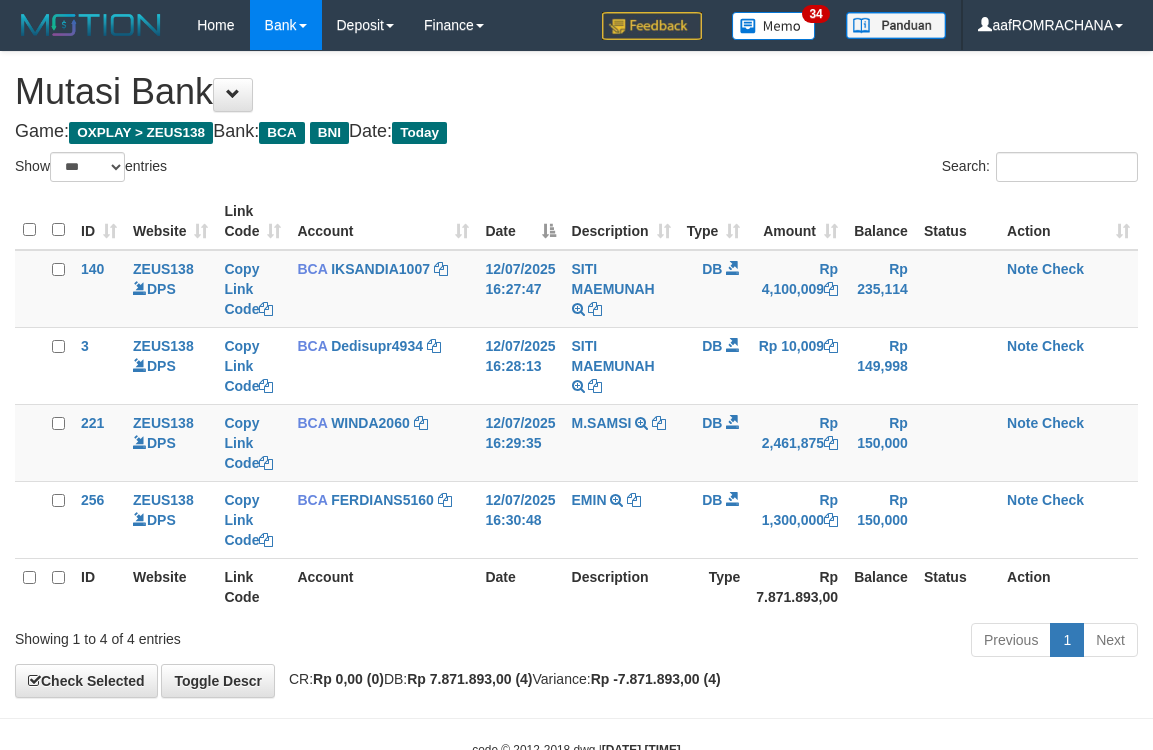 select on "***" 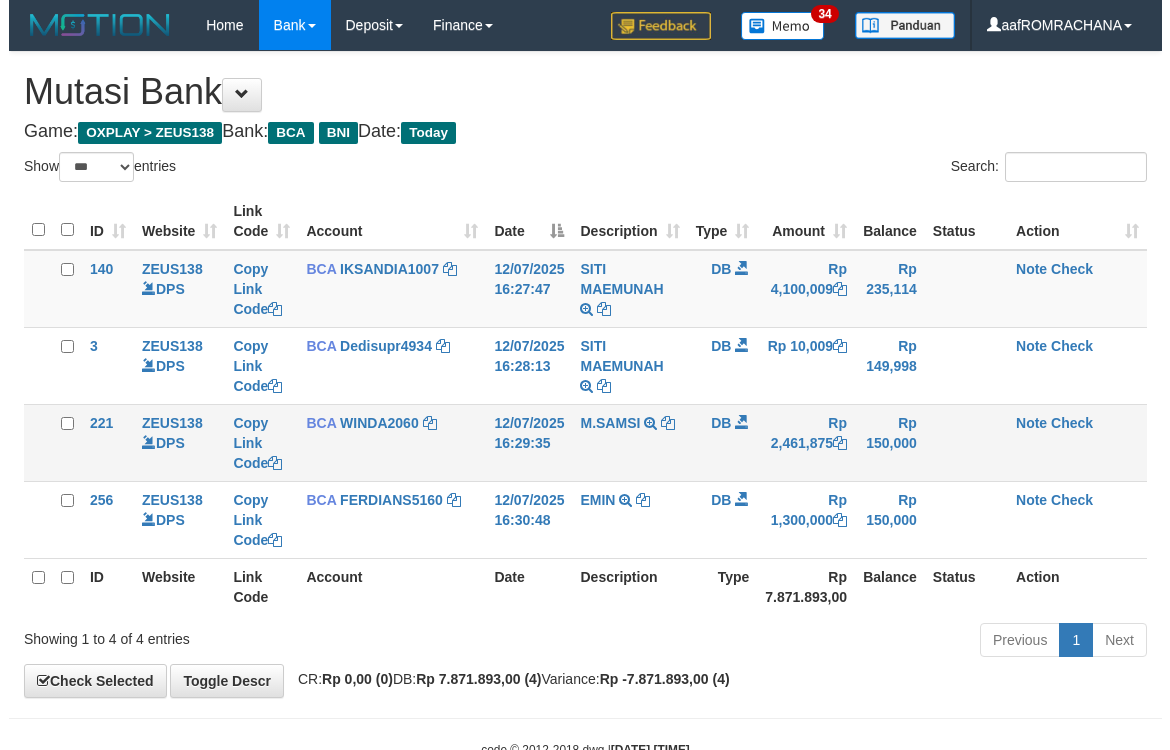 scroll, scrollTop: 0, scrollLeft: 0, axis: both 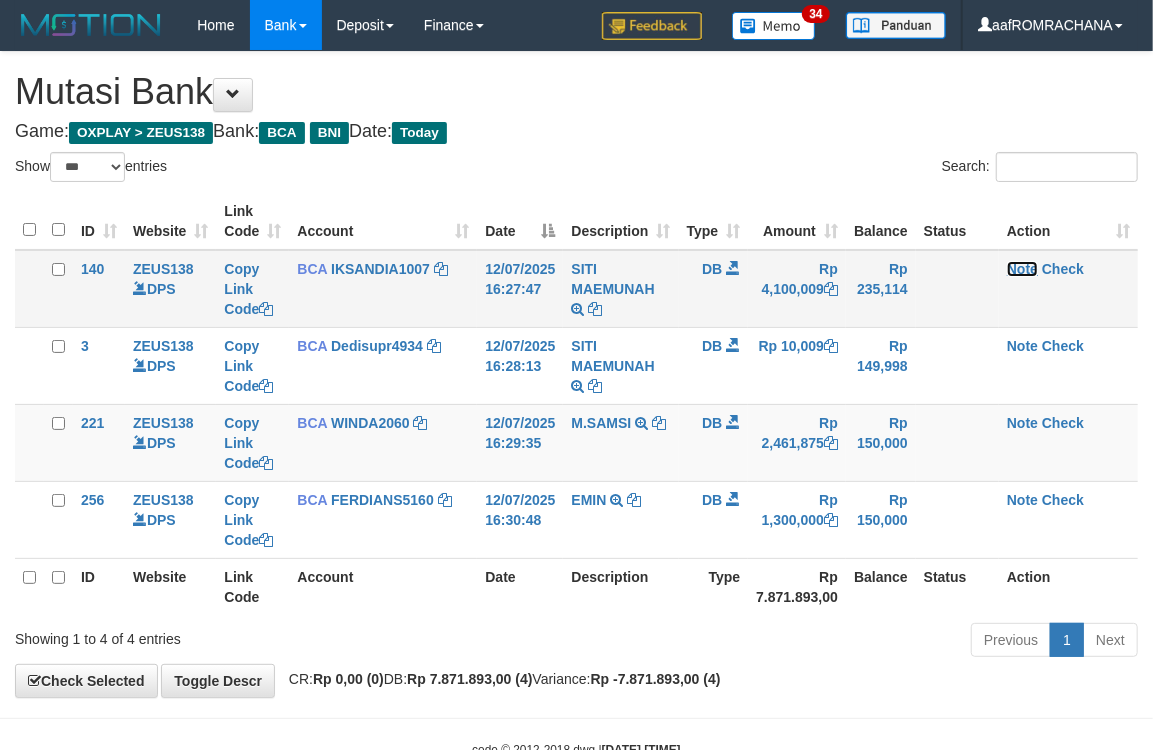 click on "Note" at bounding box center (1022, 269) 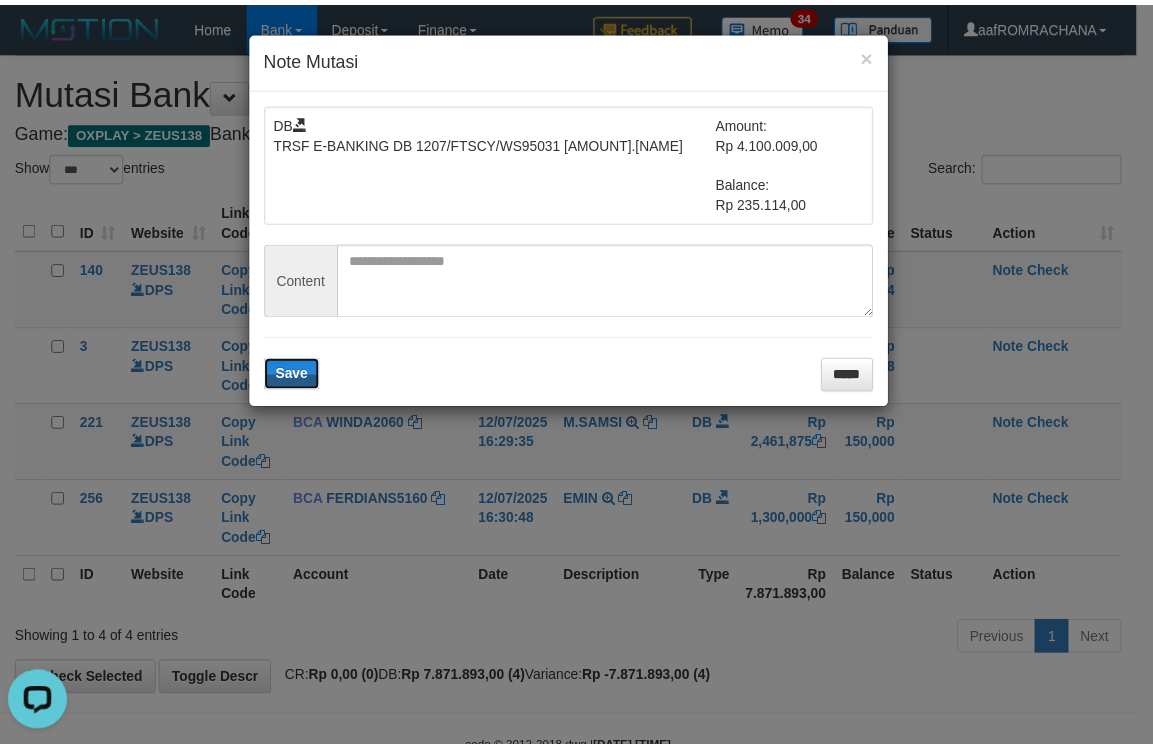 scroll, scrollTop: 0, scrollLeft: 0, axis: both 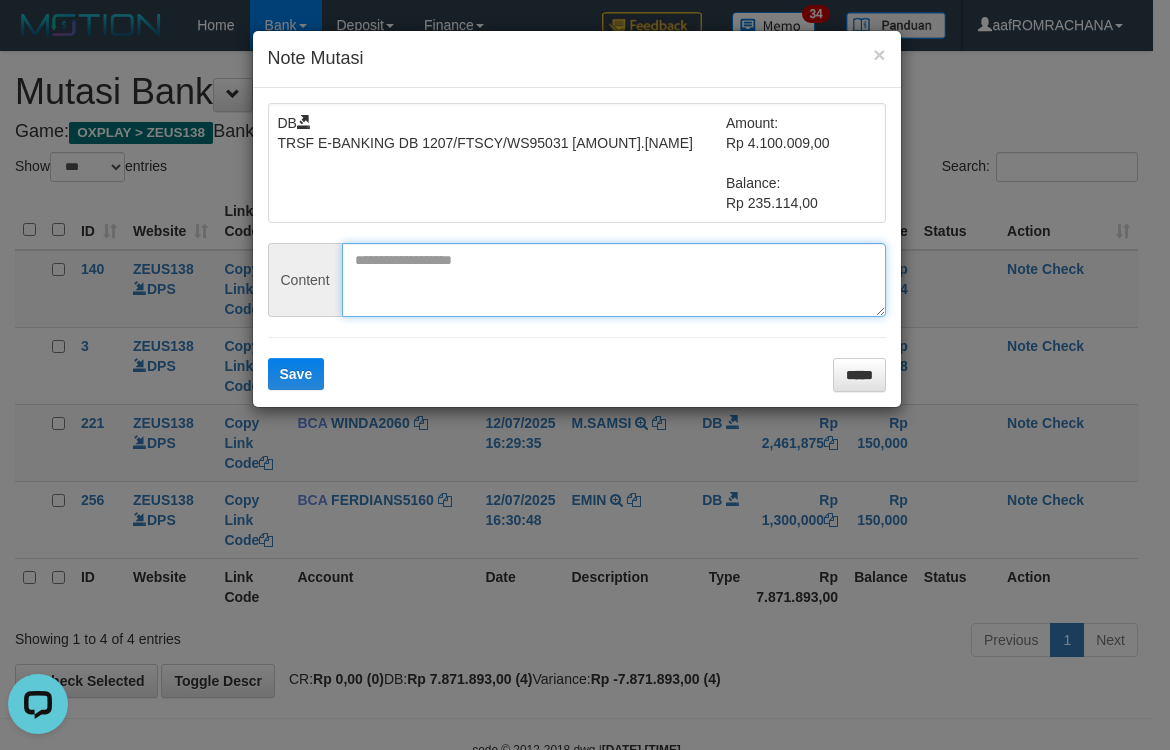 click at bounding box center (614, 280) 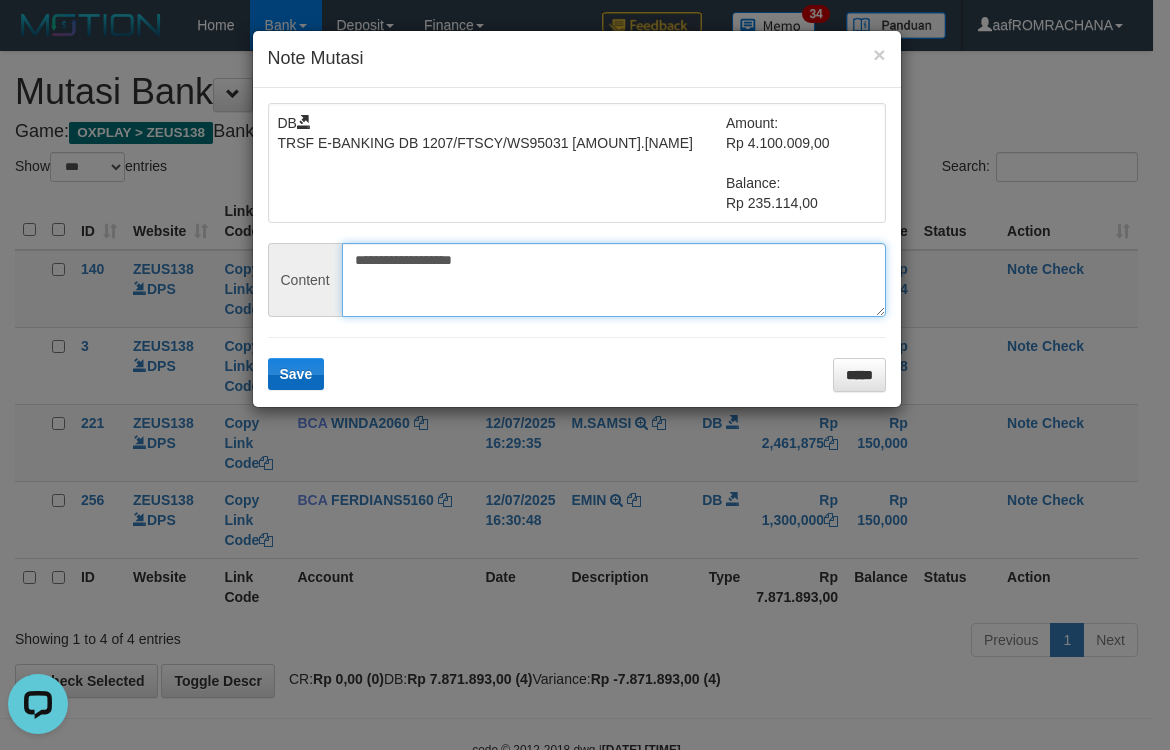 type on "**********" 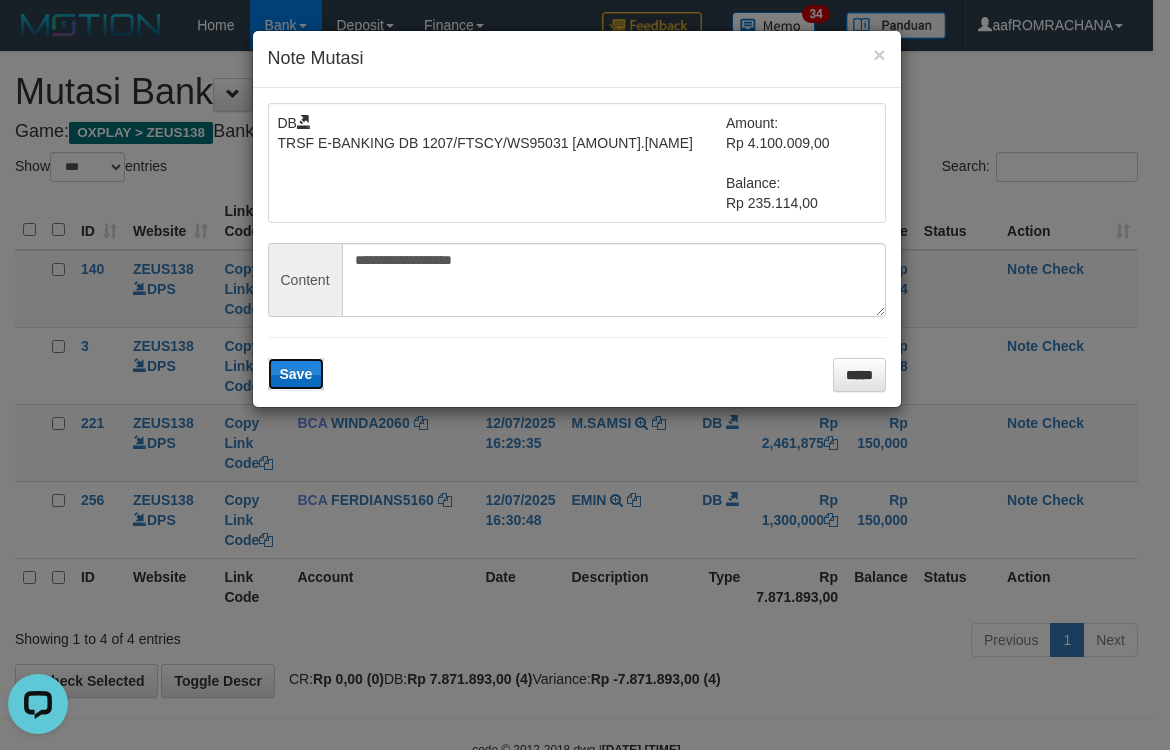 click on "Save" at bounding box center [296, 374] 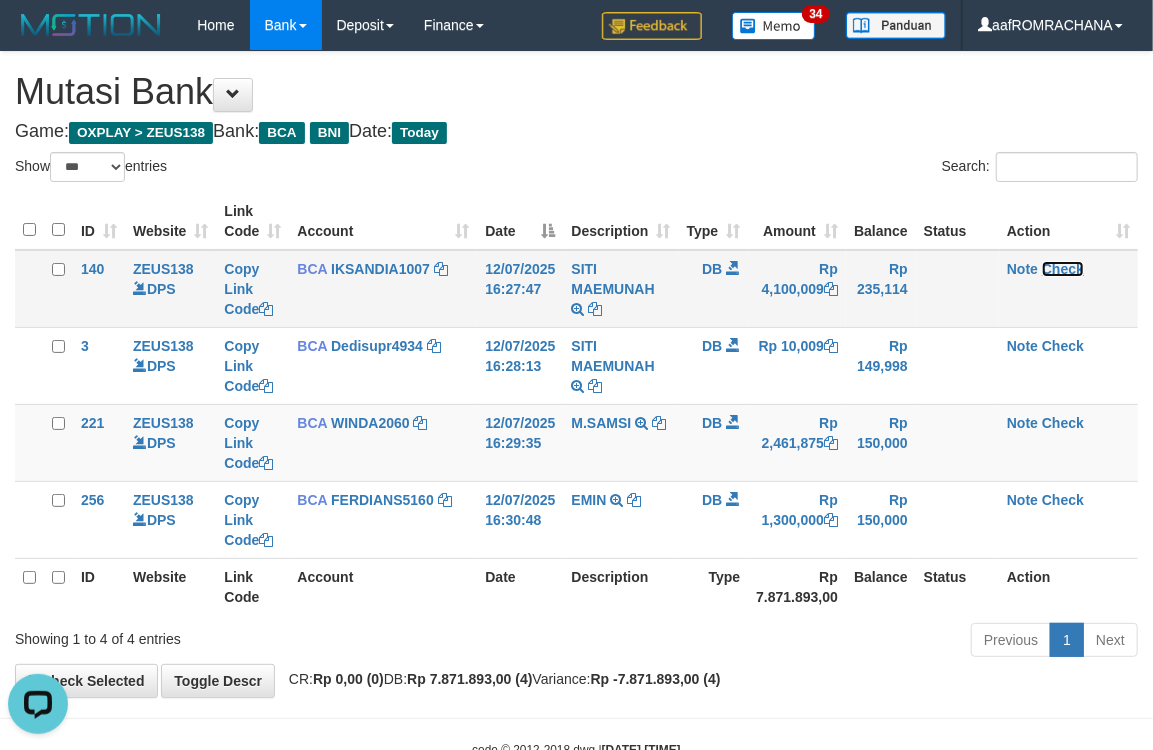 click on "Check" at bounding box center [1063, 269] 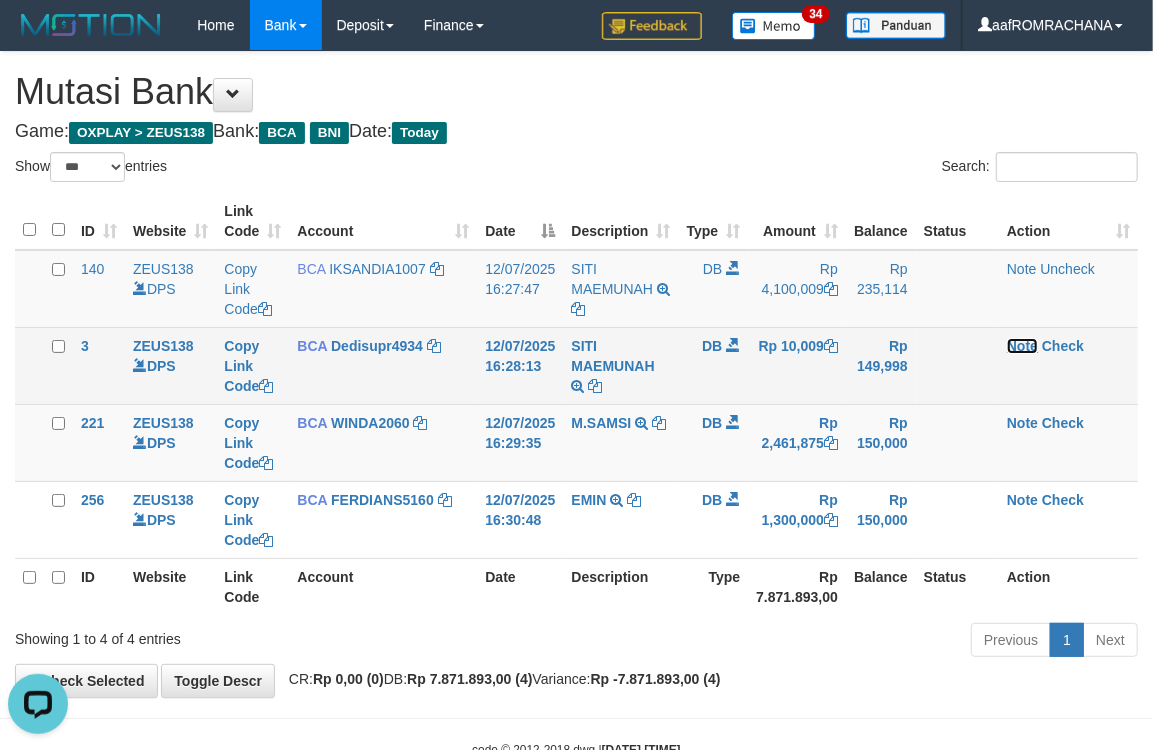 click on "Note" at bounding box center [1022, 346] 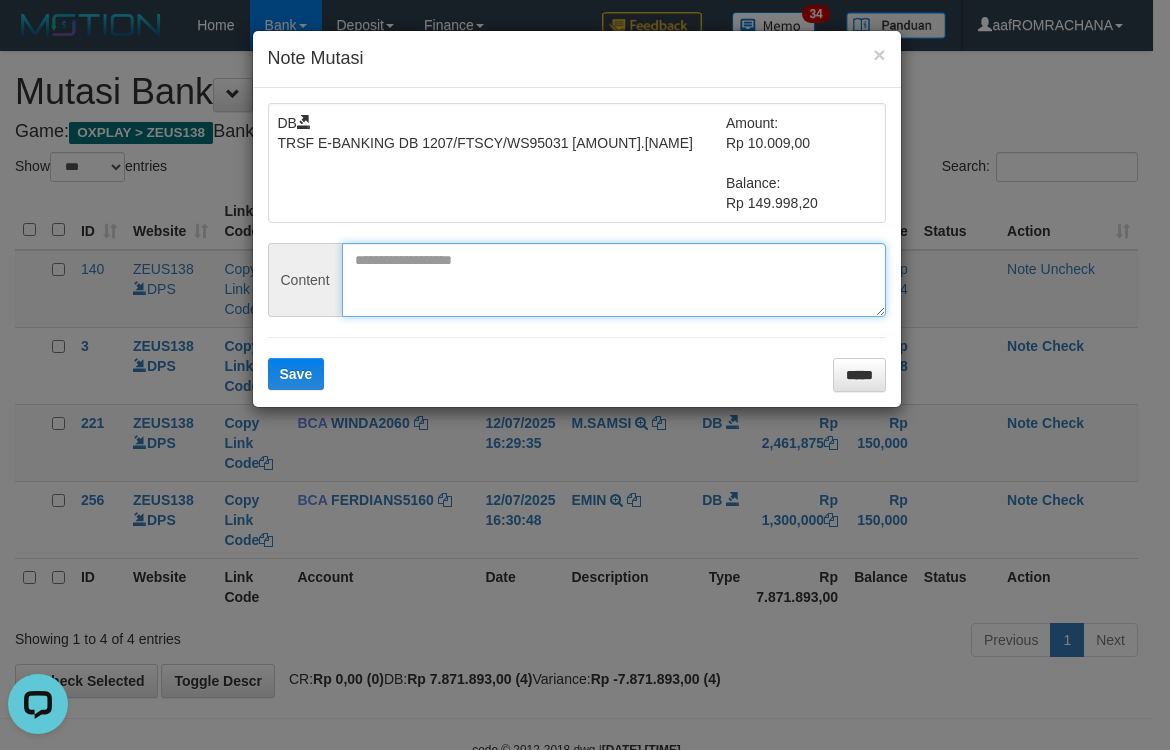 click at bounding box center (614, 280) 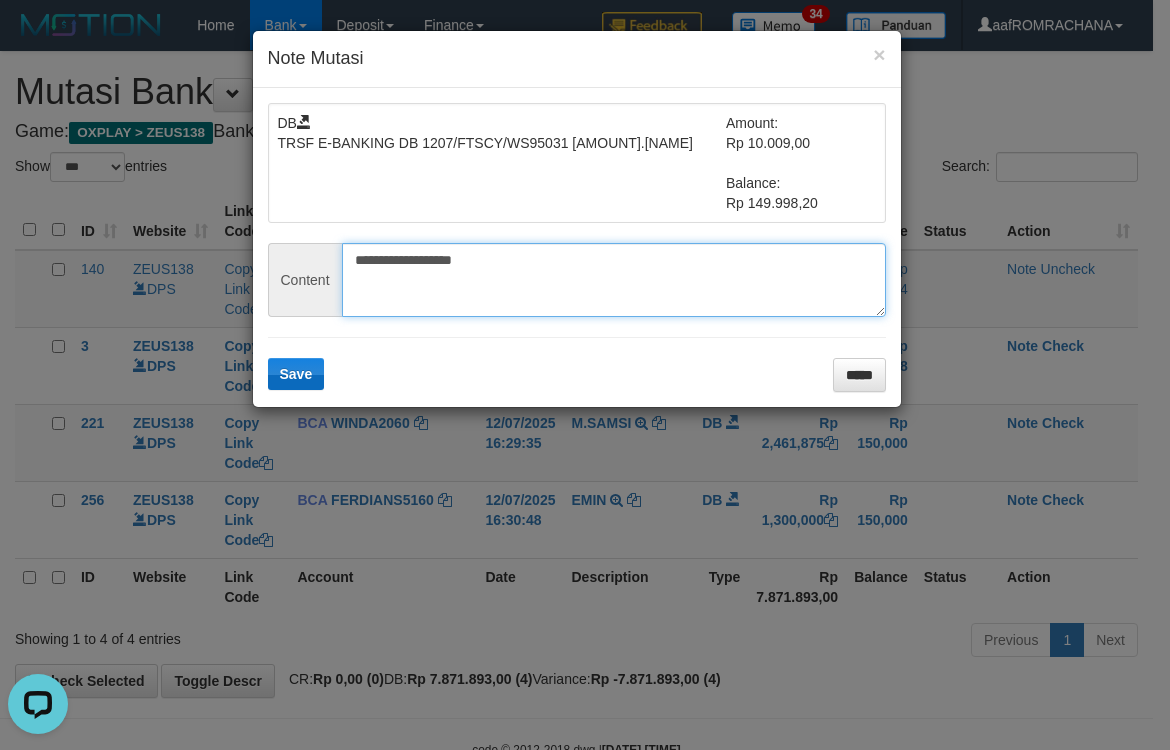 type on "**********" 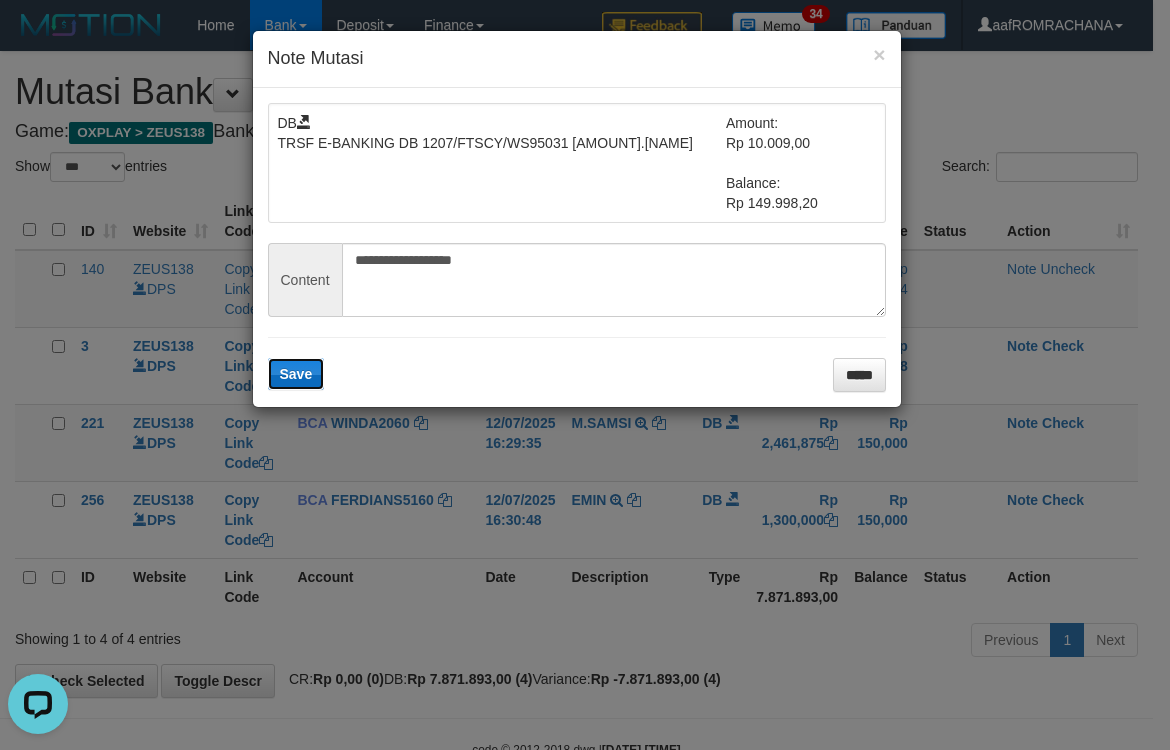 click on "Save" at bounding box center (296, 374) 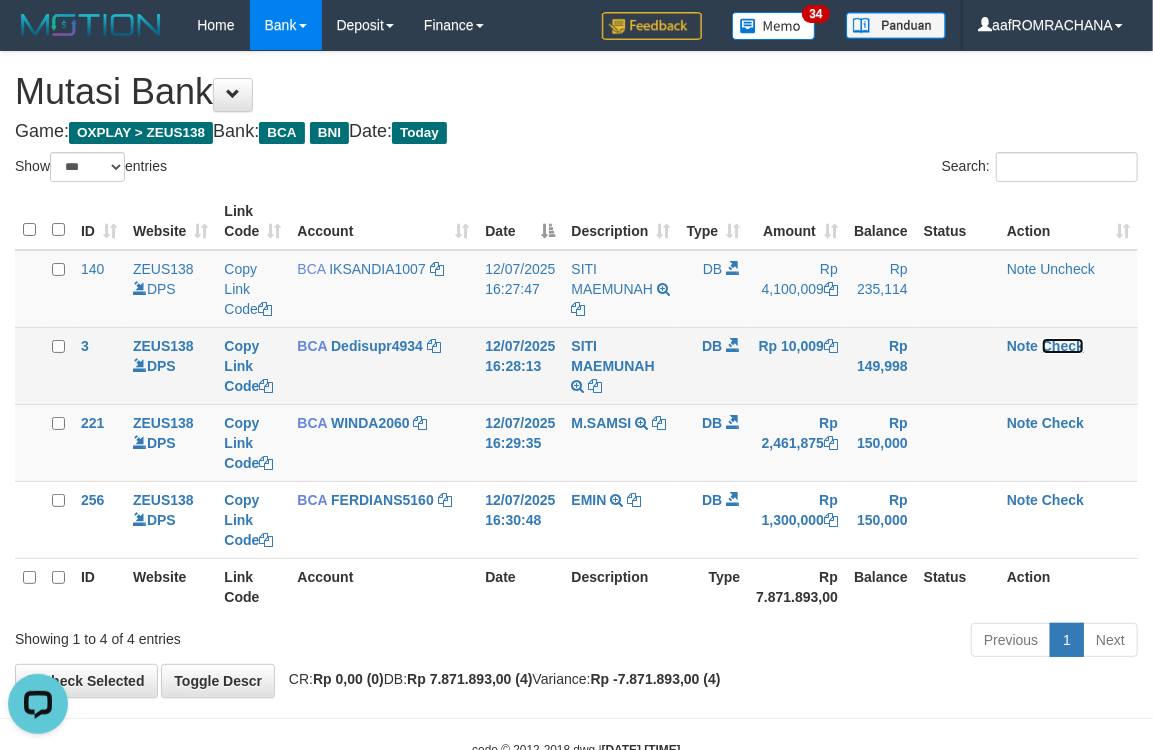 click on "Check" at bounding box center [1063, 346] 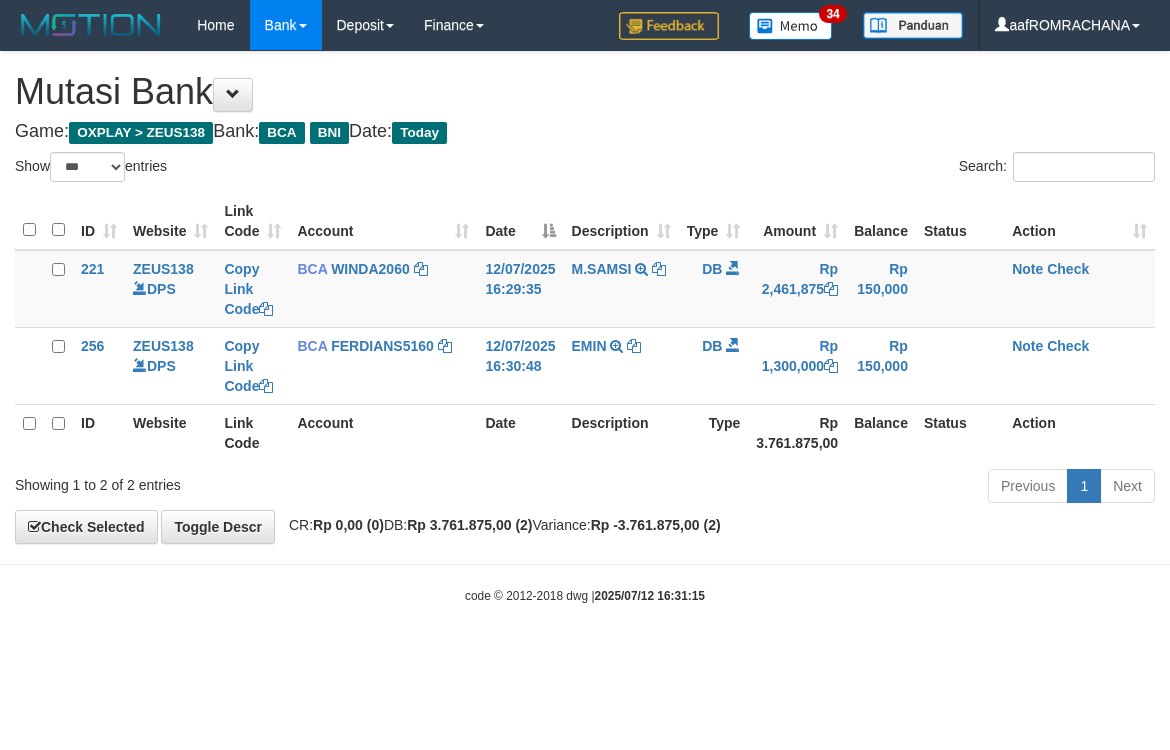 select on "***" 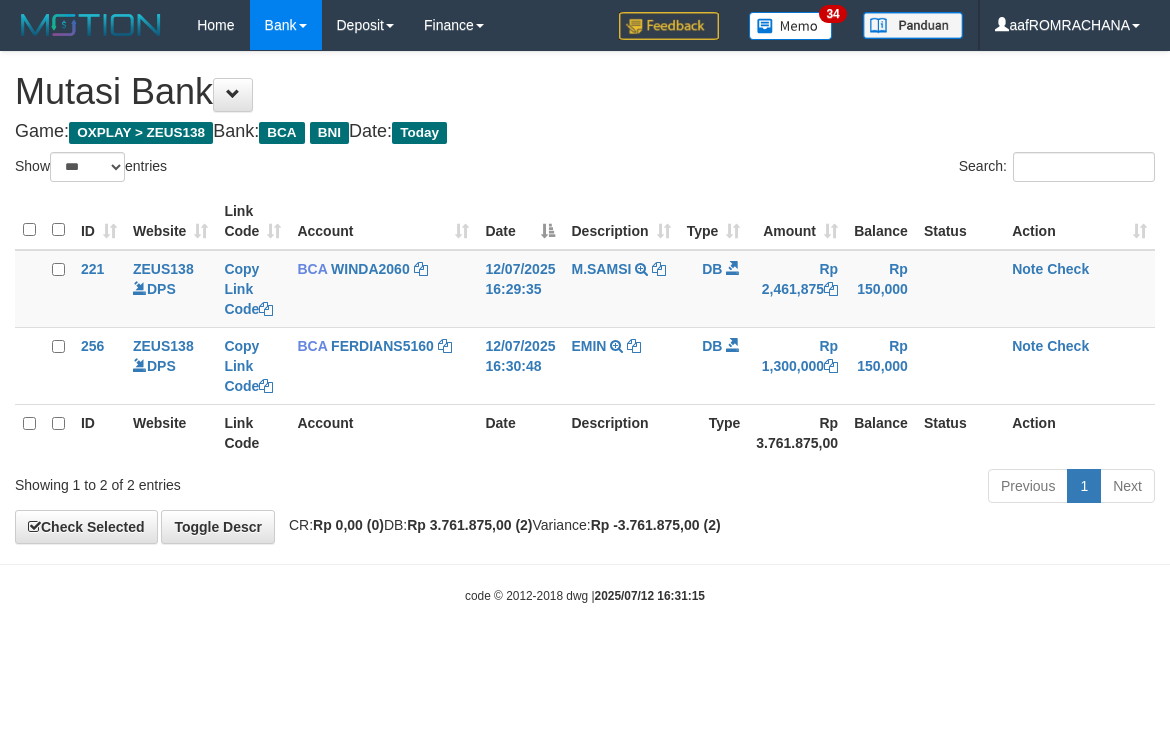 scroll, scrollTop: 0, scrollLeft: 0, axis: both 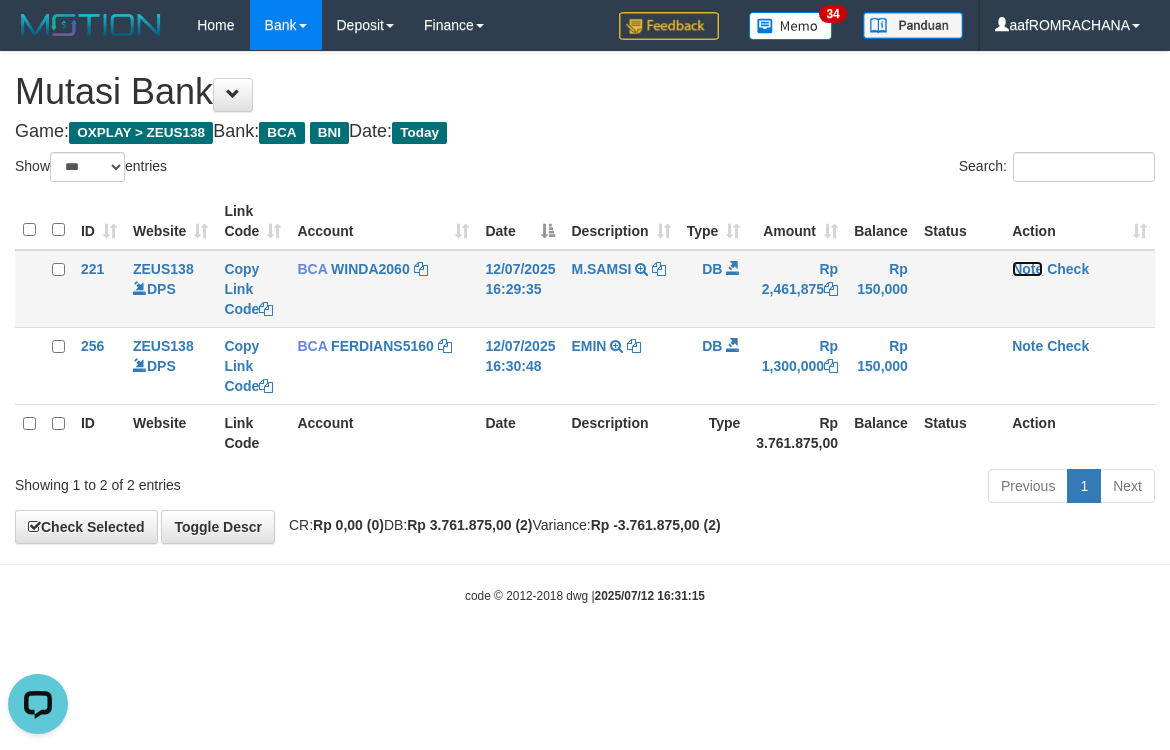 click on "Note" at bounding box center (1027, 269) 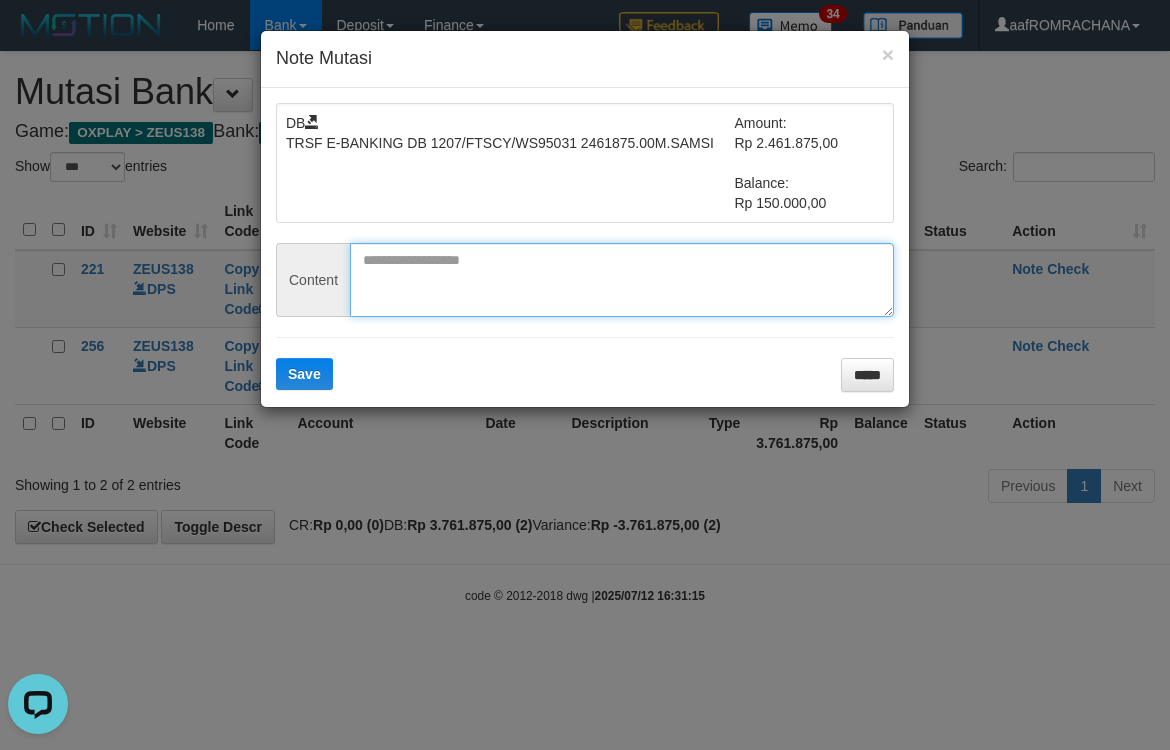 click at bounding box center [622, 280] 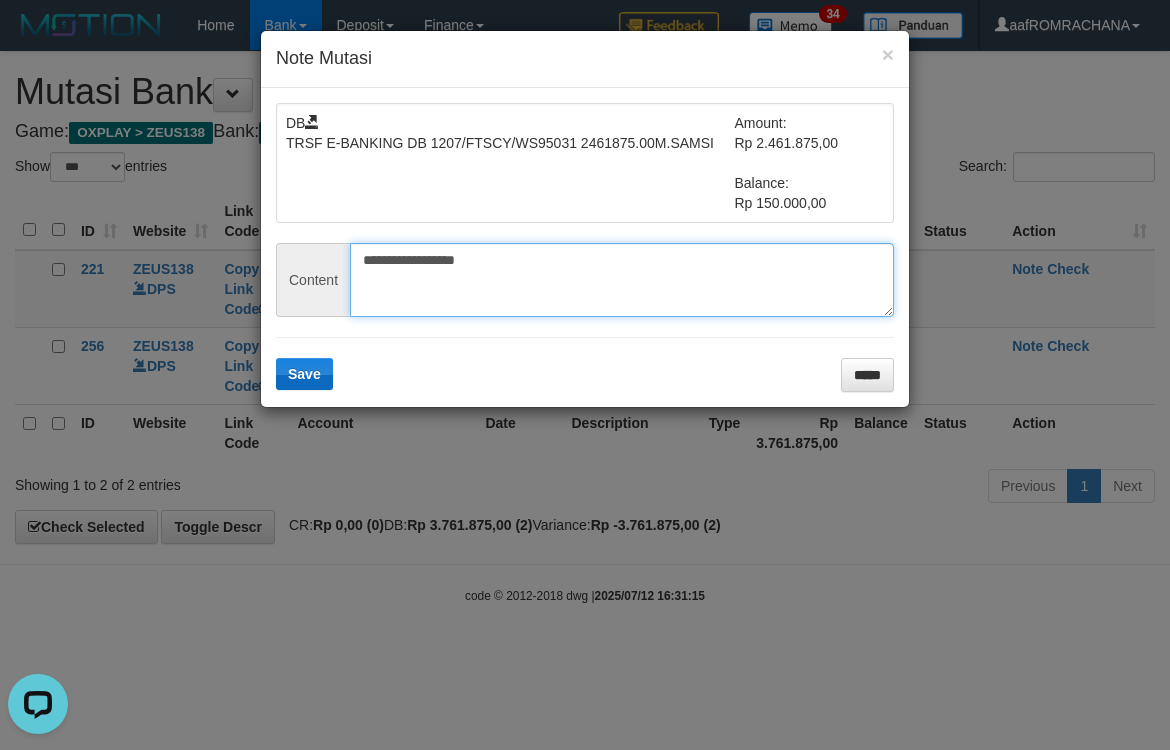 type on "**********" 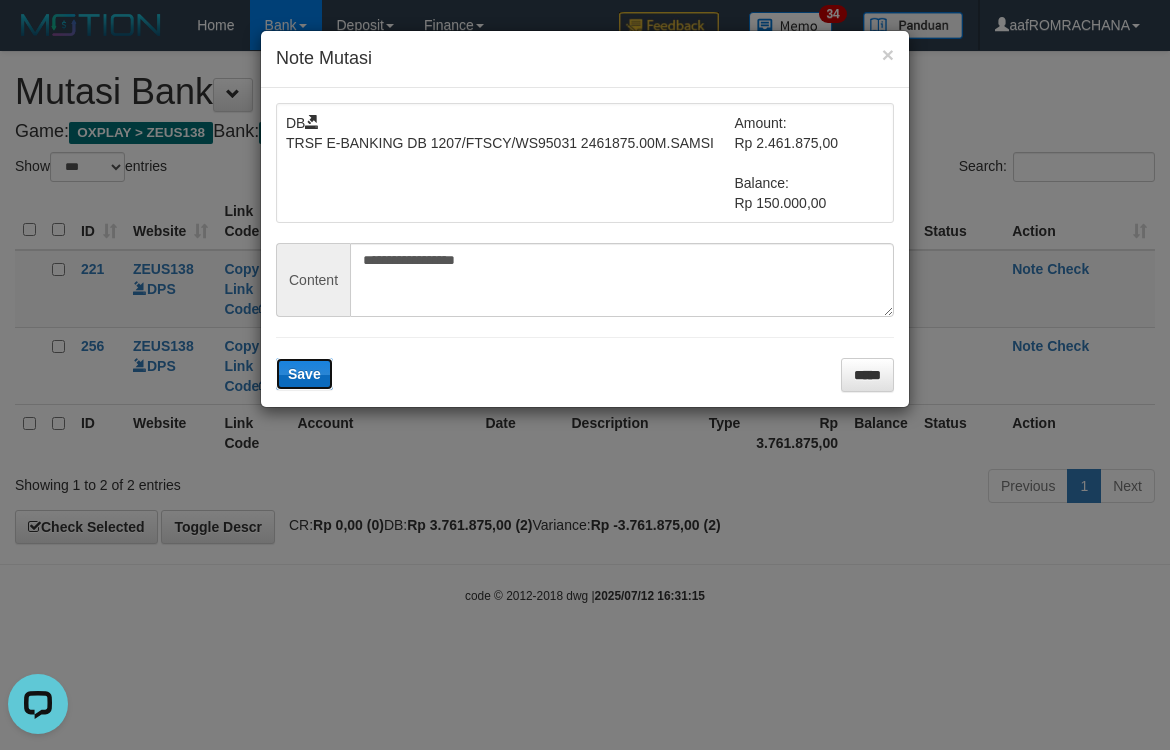 click on "Save" at bounding box center (304, 374) 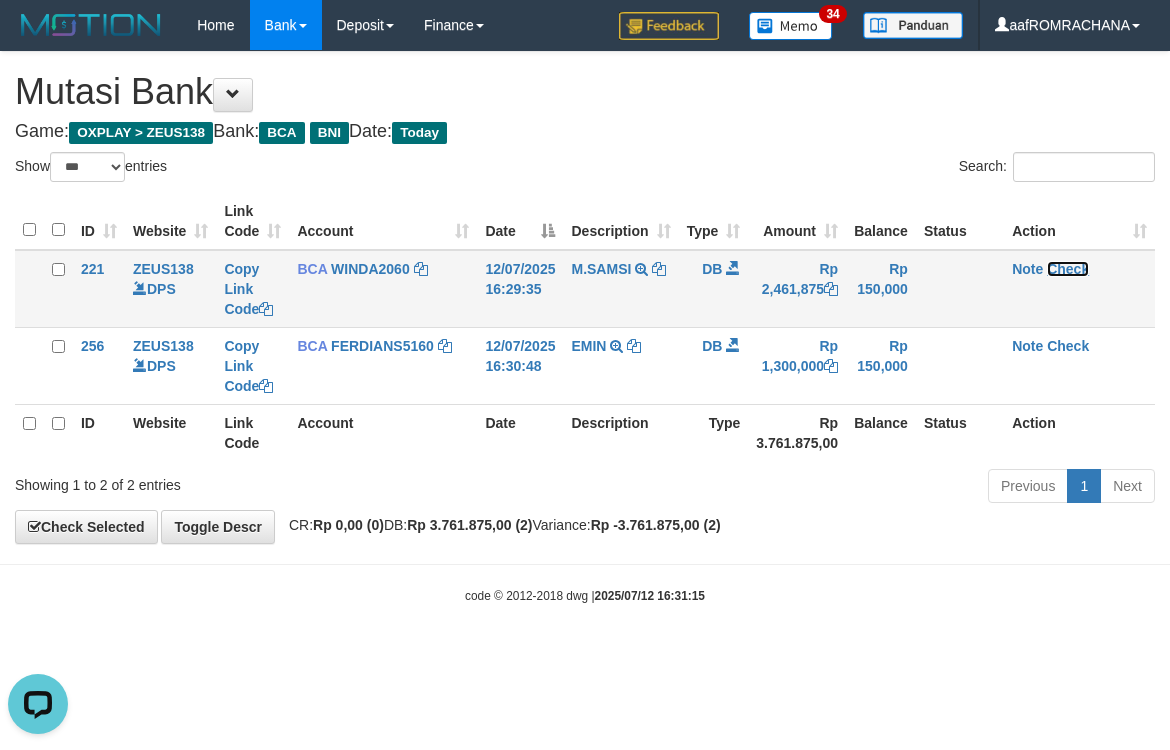 click on "Check" at bounding box center [1068, 269] 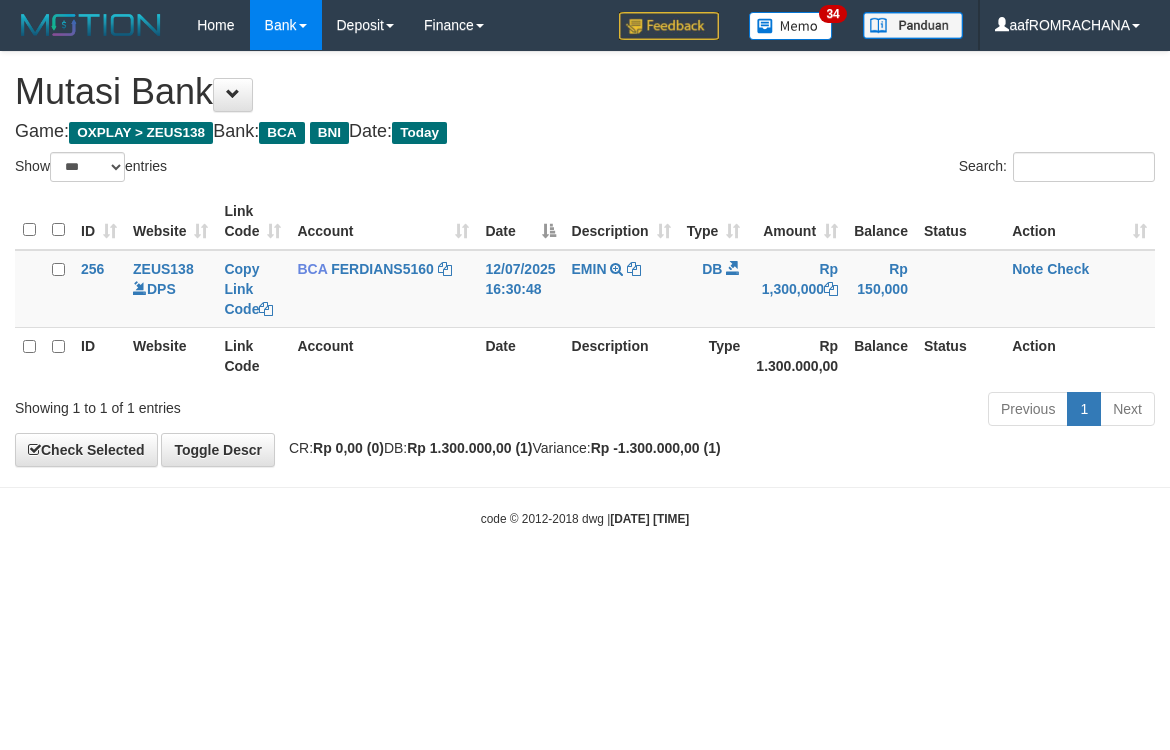 select on "***" 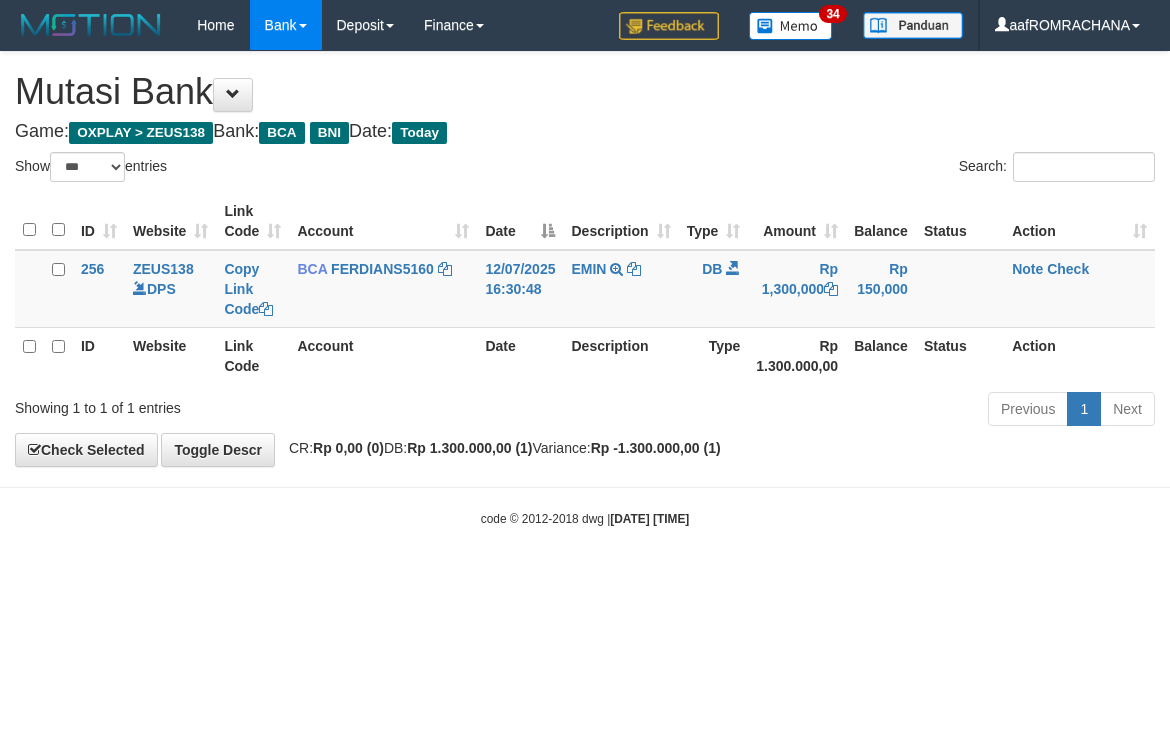 scroll, scrollTop: 0, scrollLeft: 0, axis: both 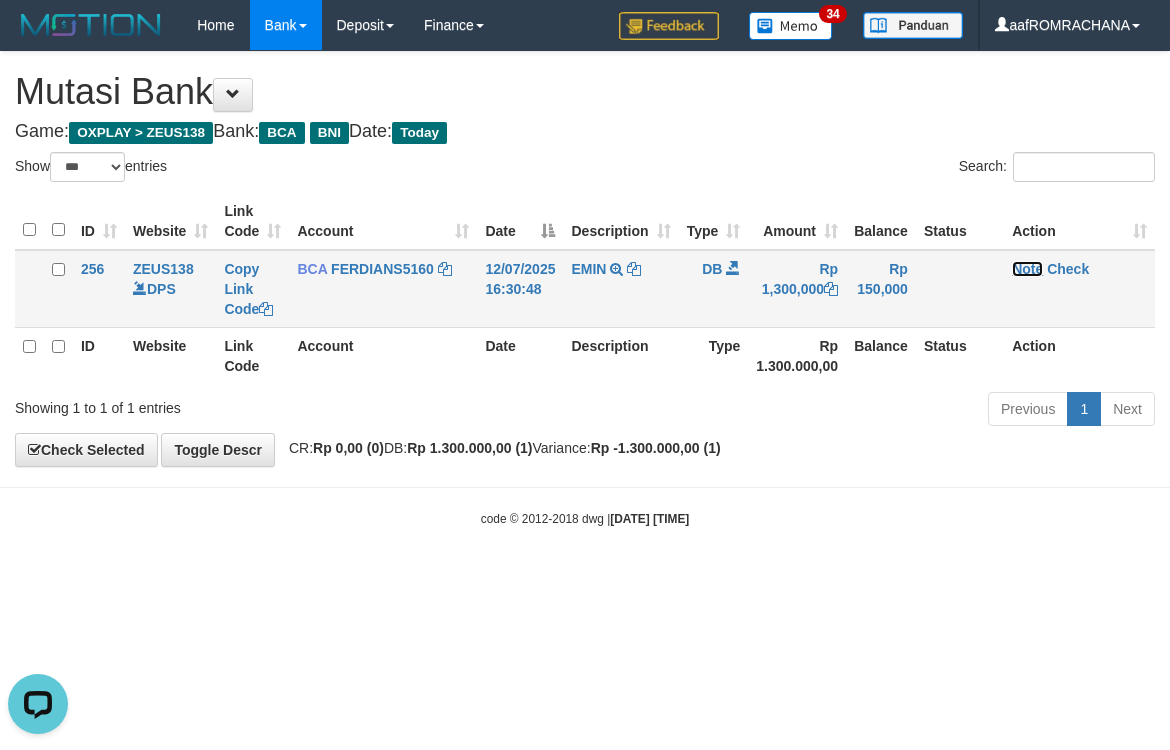 click on "Note" at bounding box center [1027, 269] 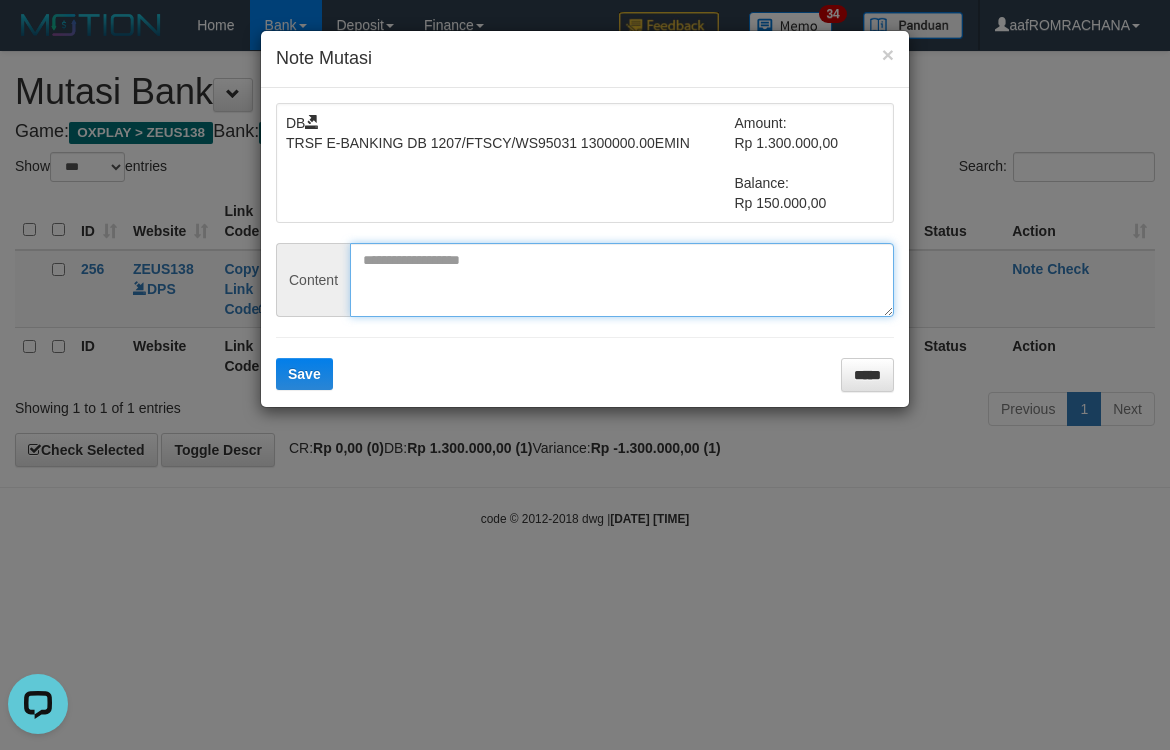 click at bounding box center (622, 280) 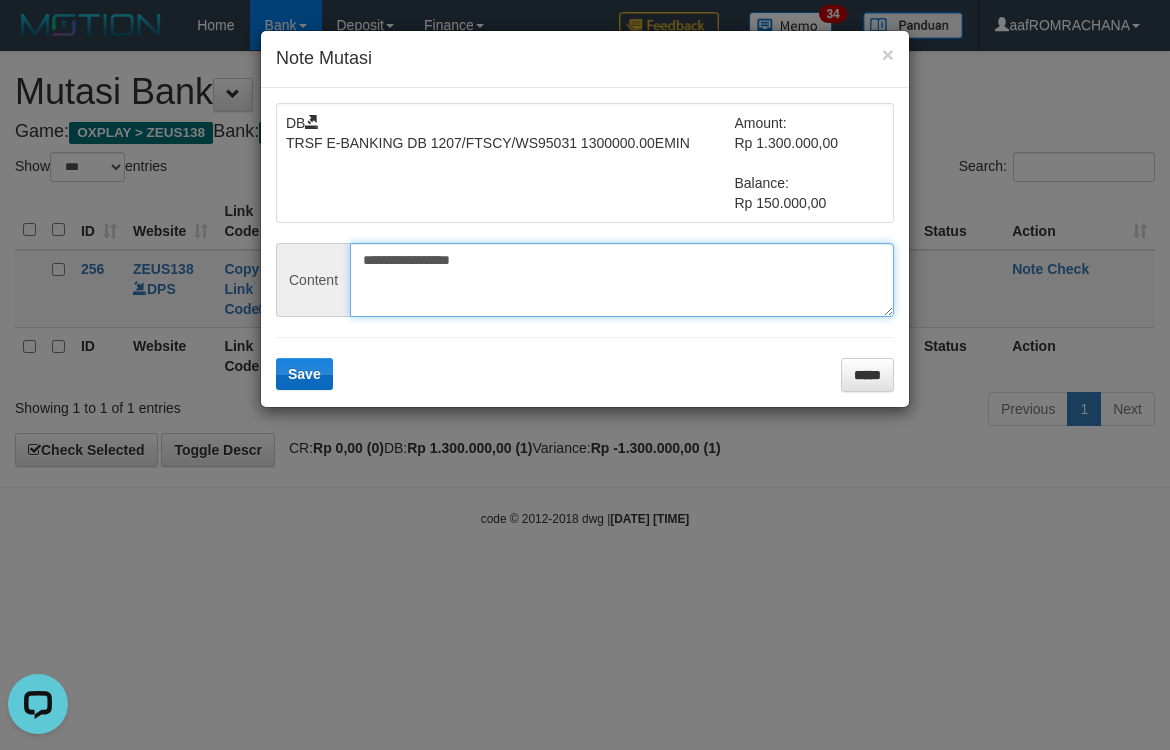 type on "**********" 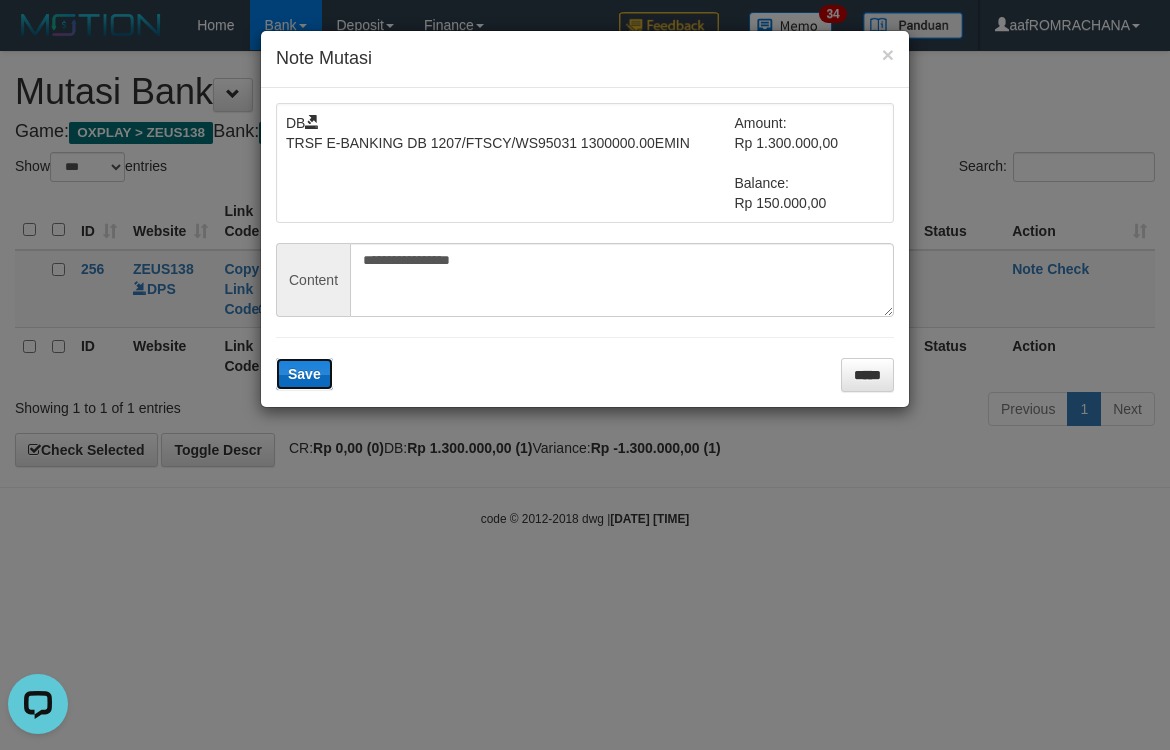 click on "Save" at bounding box center (304, 374) 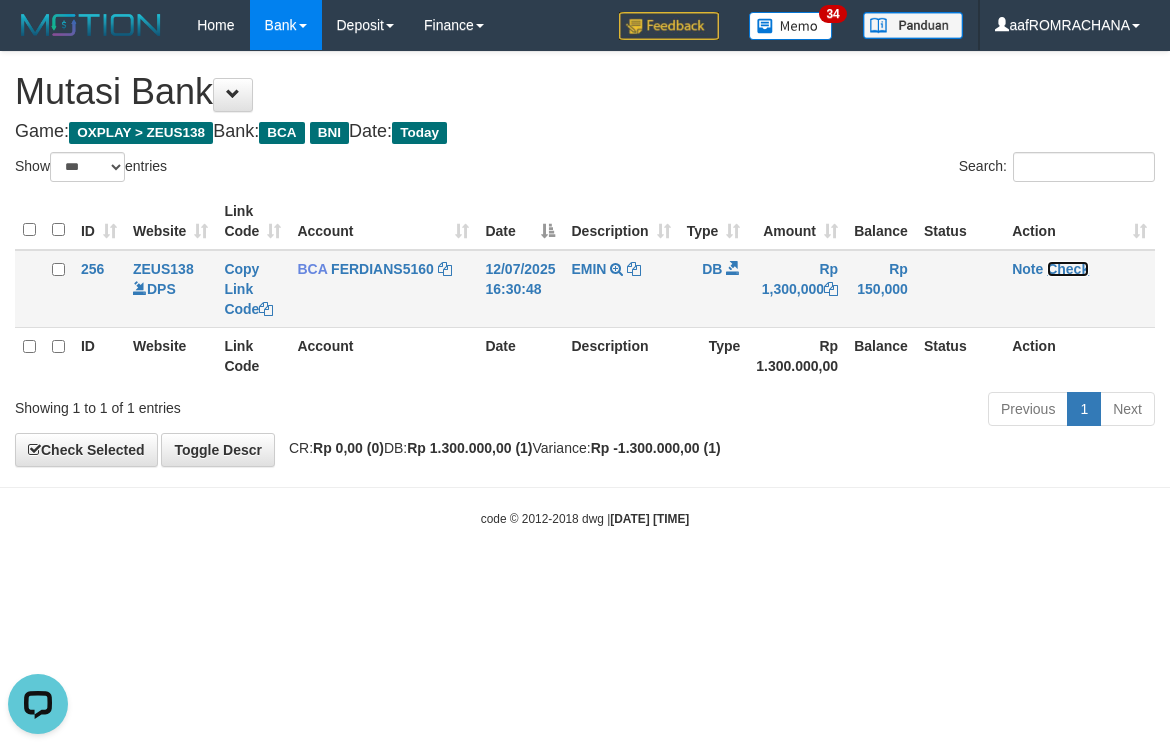 click on "Check" at bounding box center (1068, 269) 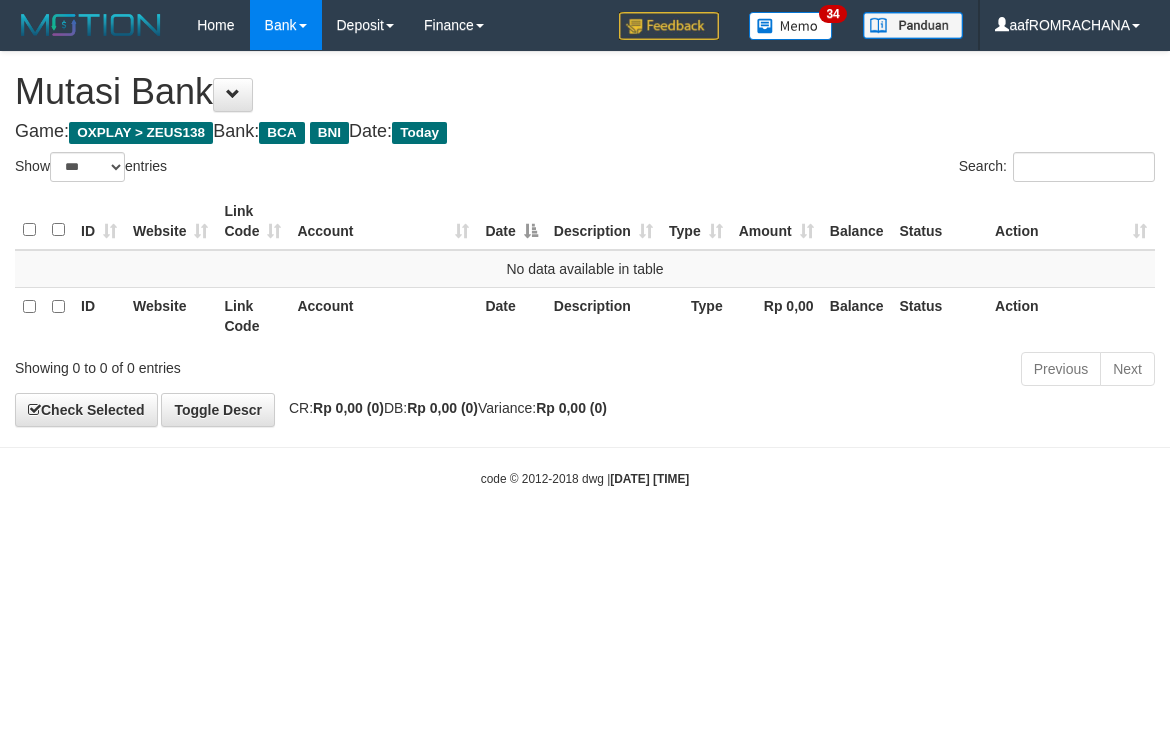 select on "***" 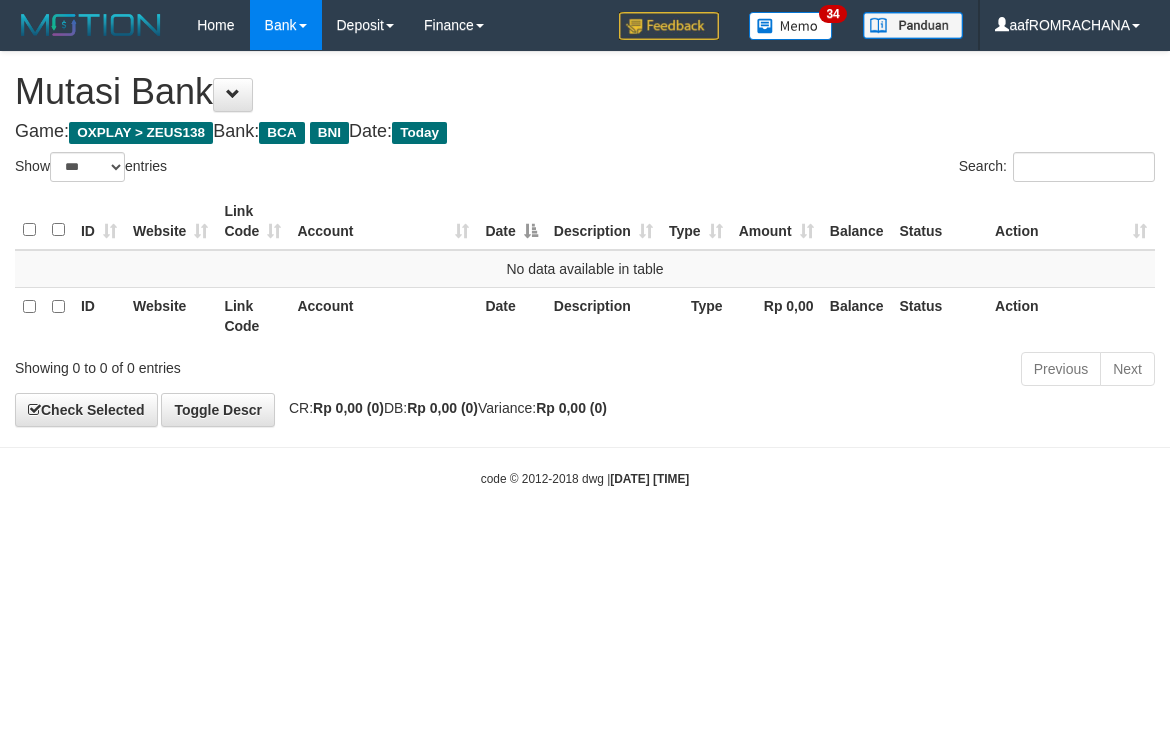 scroll, scrollTop: 0, scrollLeft: 0, axis: both 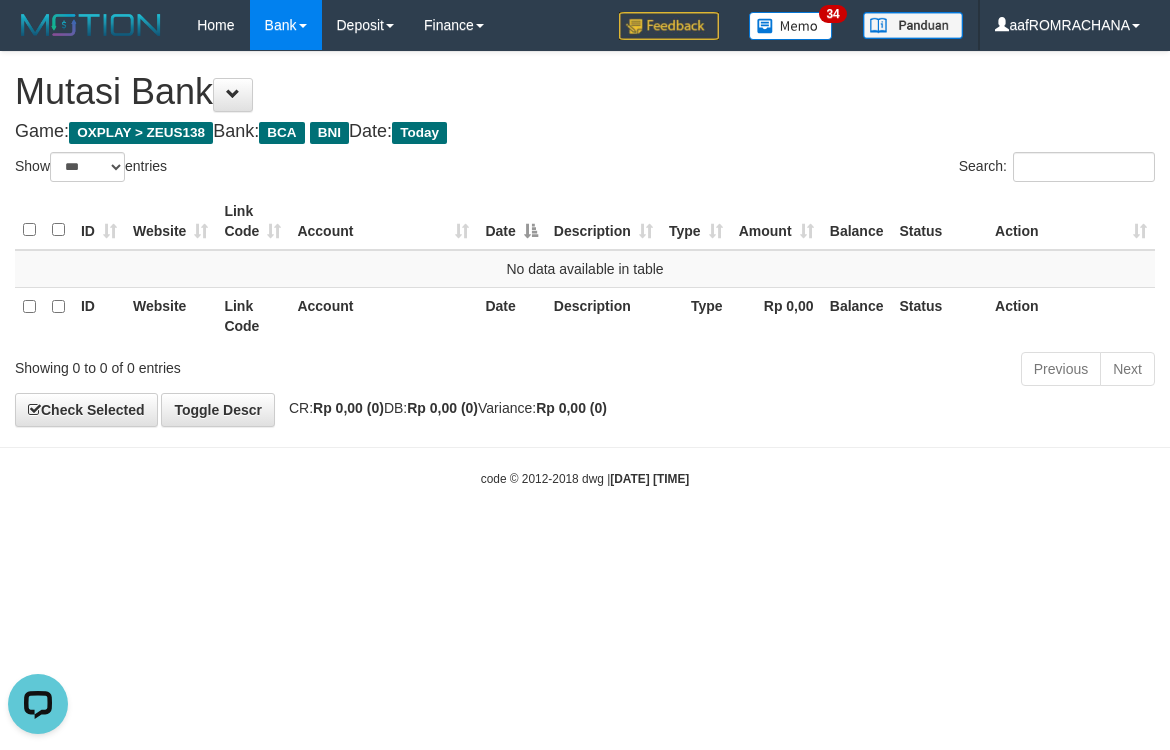 click on "Toggle navigation
Home
Bank
Account List
Load
By Website
Group
[OXPLAY]													ZEUS138
By Load Group (DPS)
Sync" at bounding box center [585, 269] 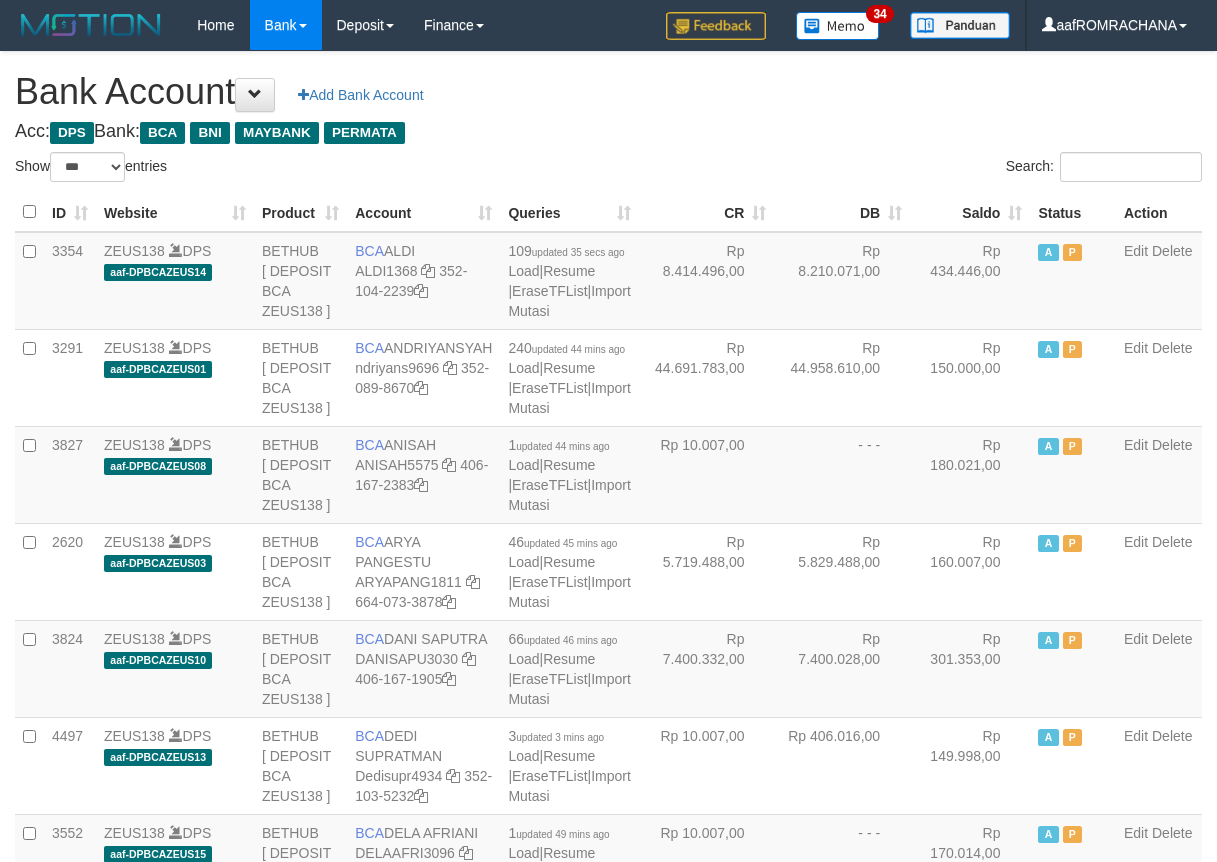 select on "***" 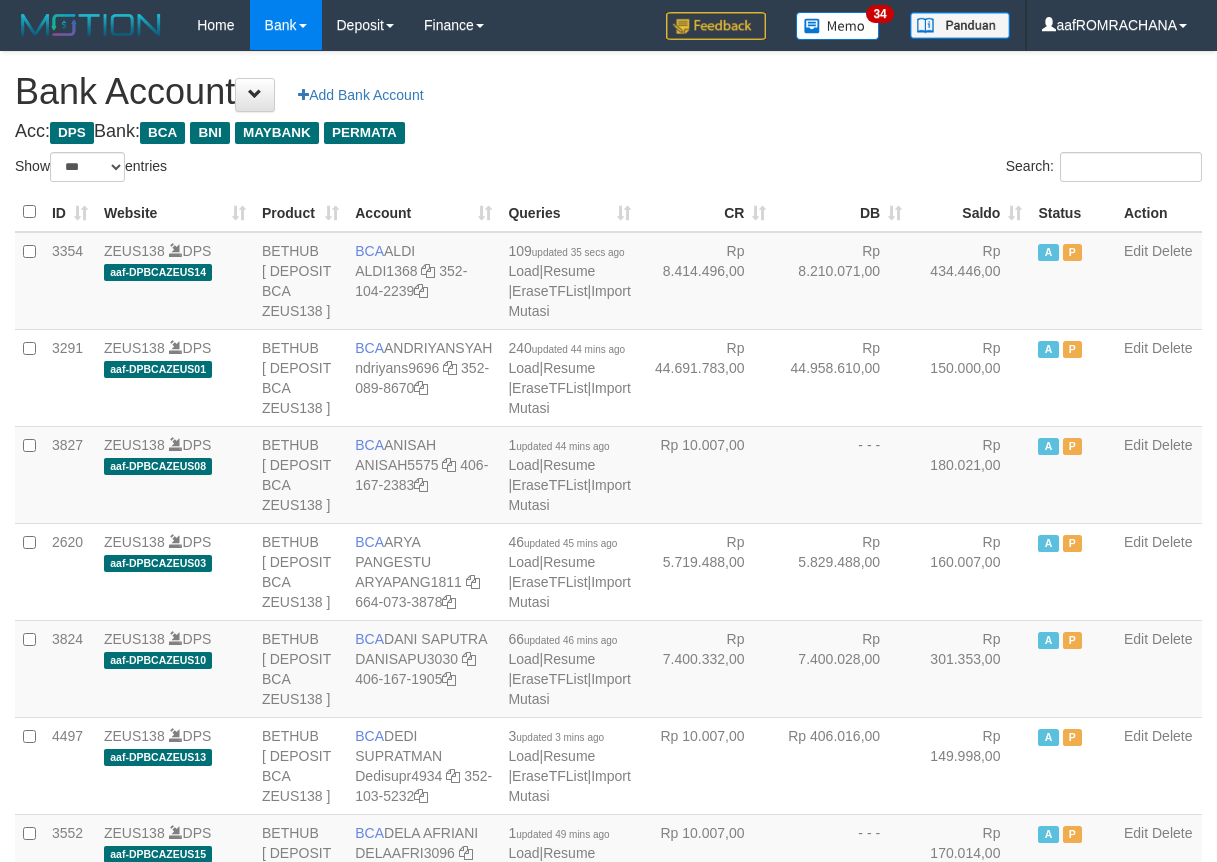 scroll, scrollTop: 0, scrollLeft: 0, axis: both 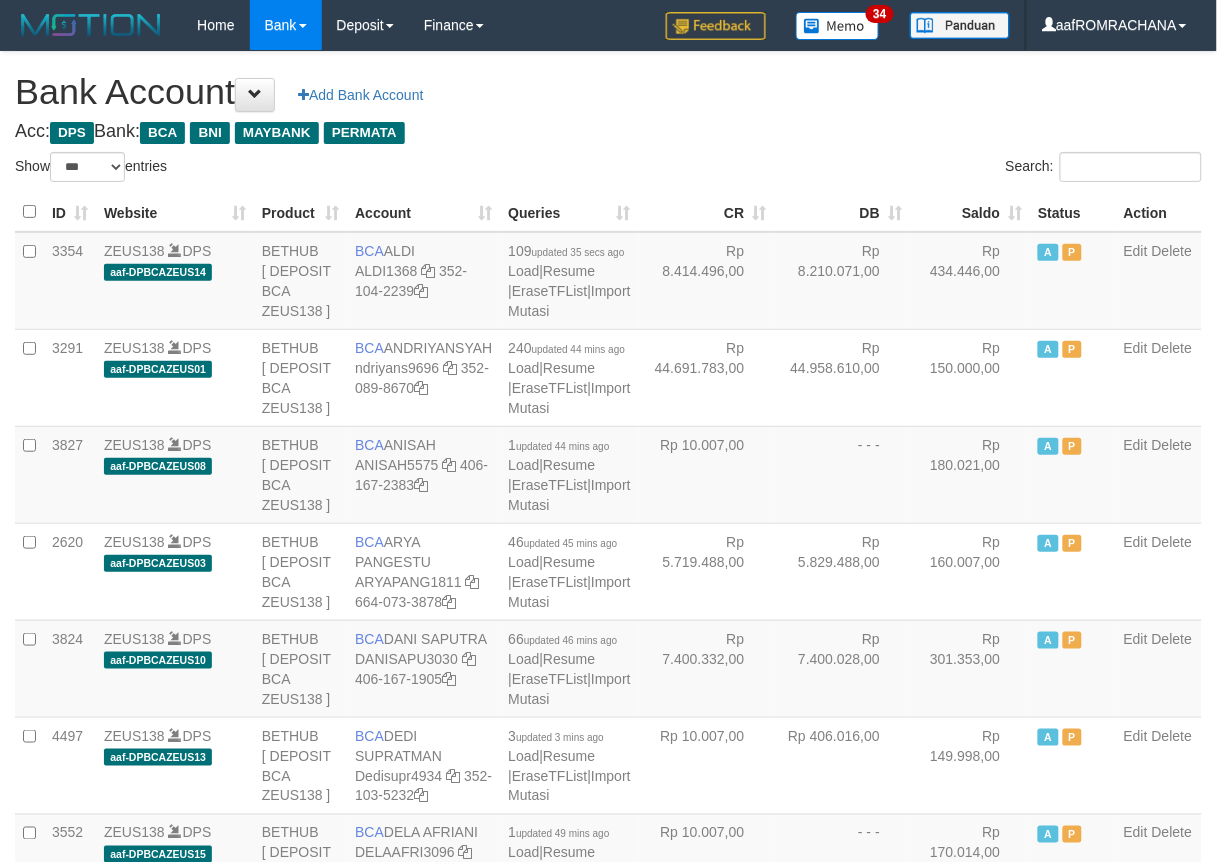 click on "Saldo" at bounding box center [970, 212] 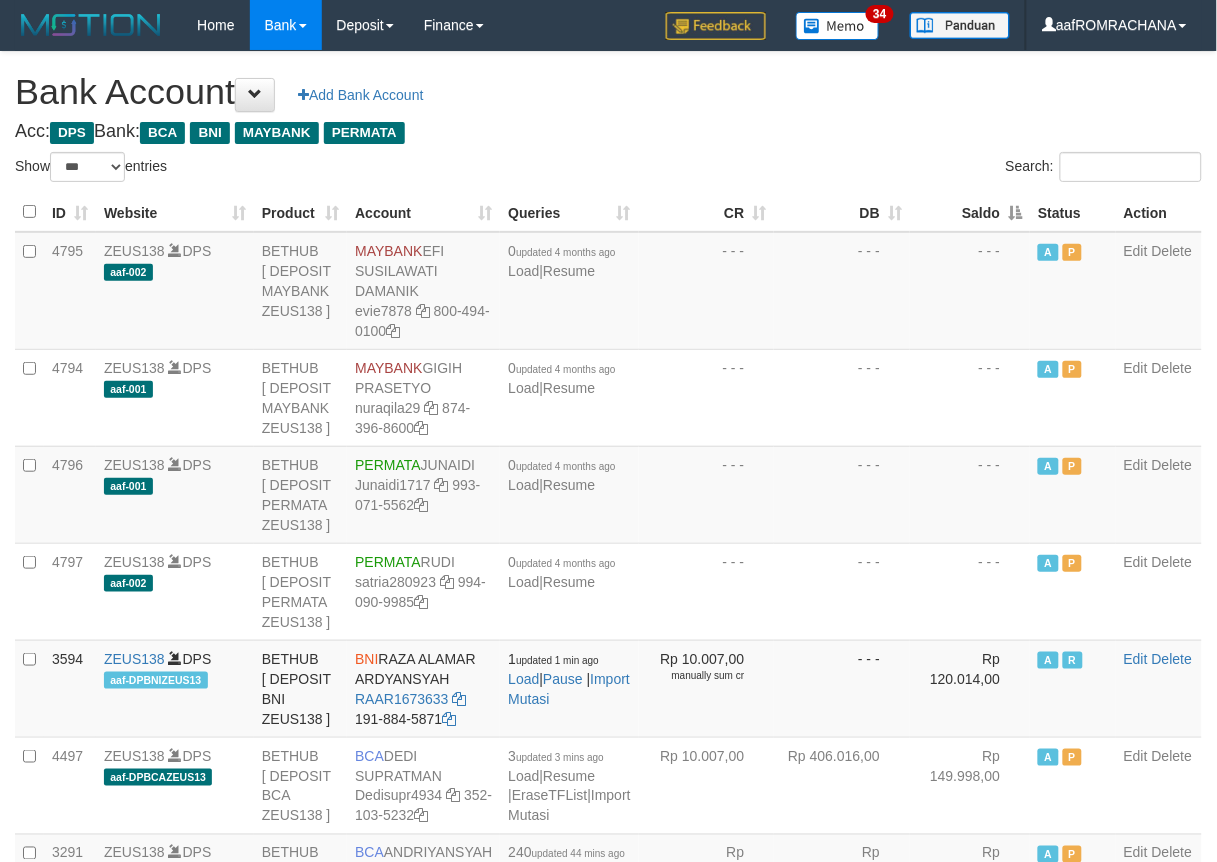 click on "Saldo" at bounding box center (970, 212) 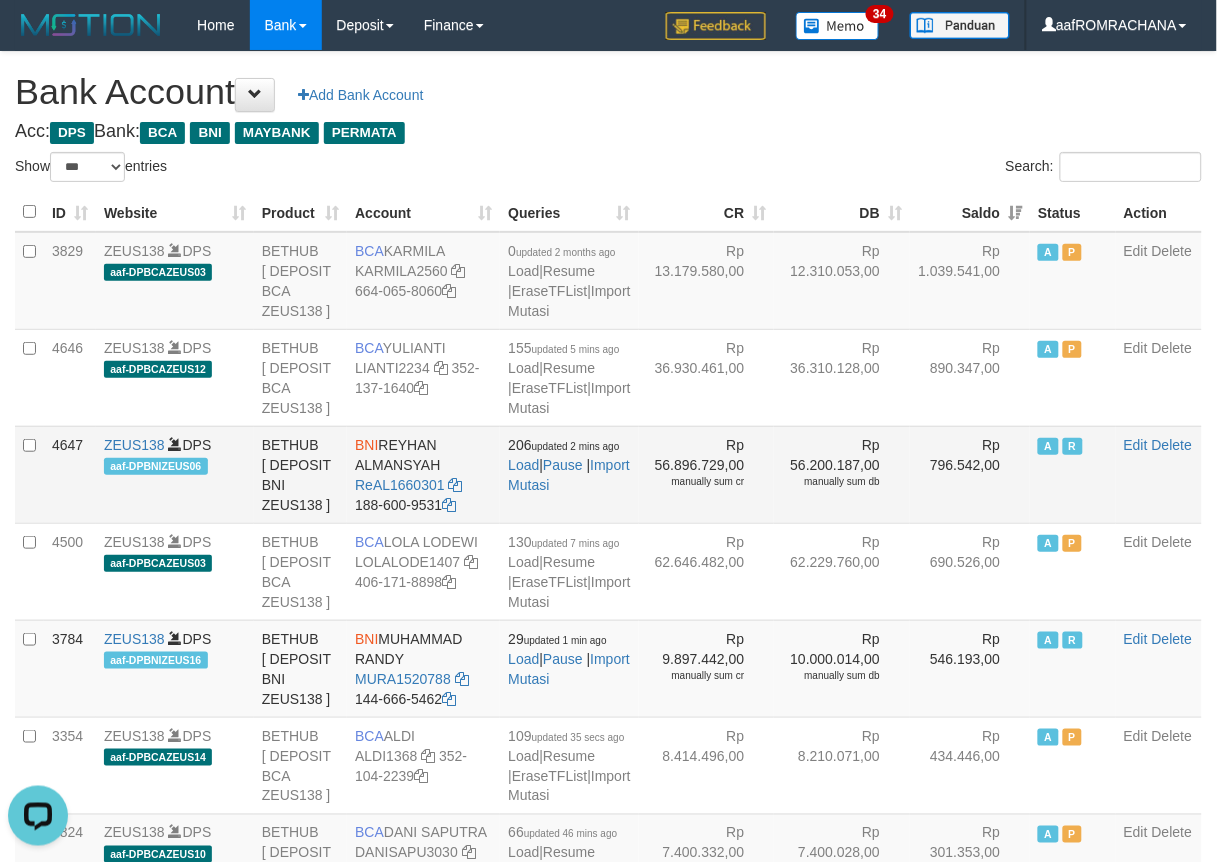 scroll, scrollTop: 0, scrollLeft: 0, axis: both 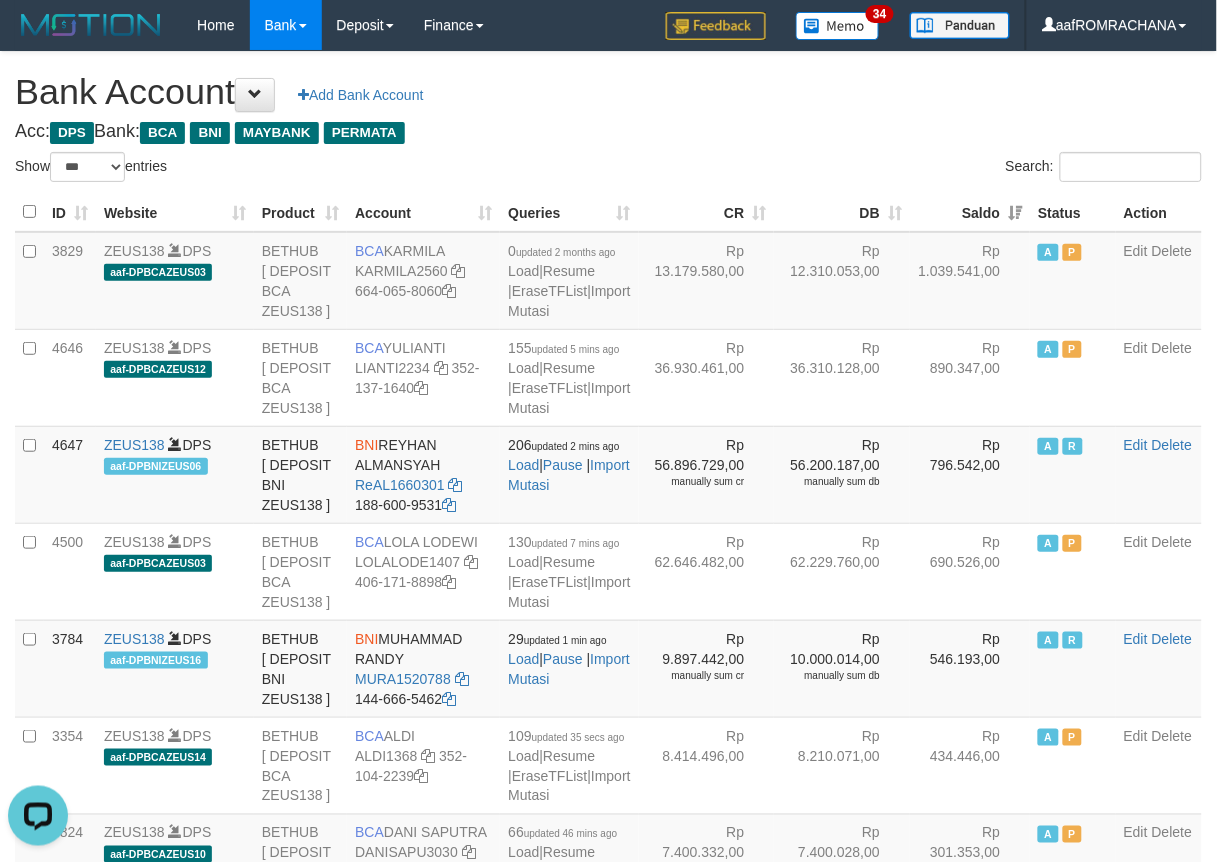 click on "Bank Account
Add Bank Account" at bounding box center (608, 92) 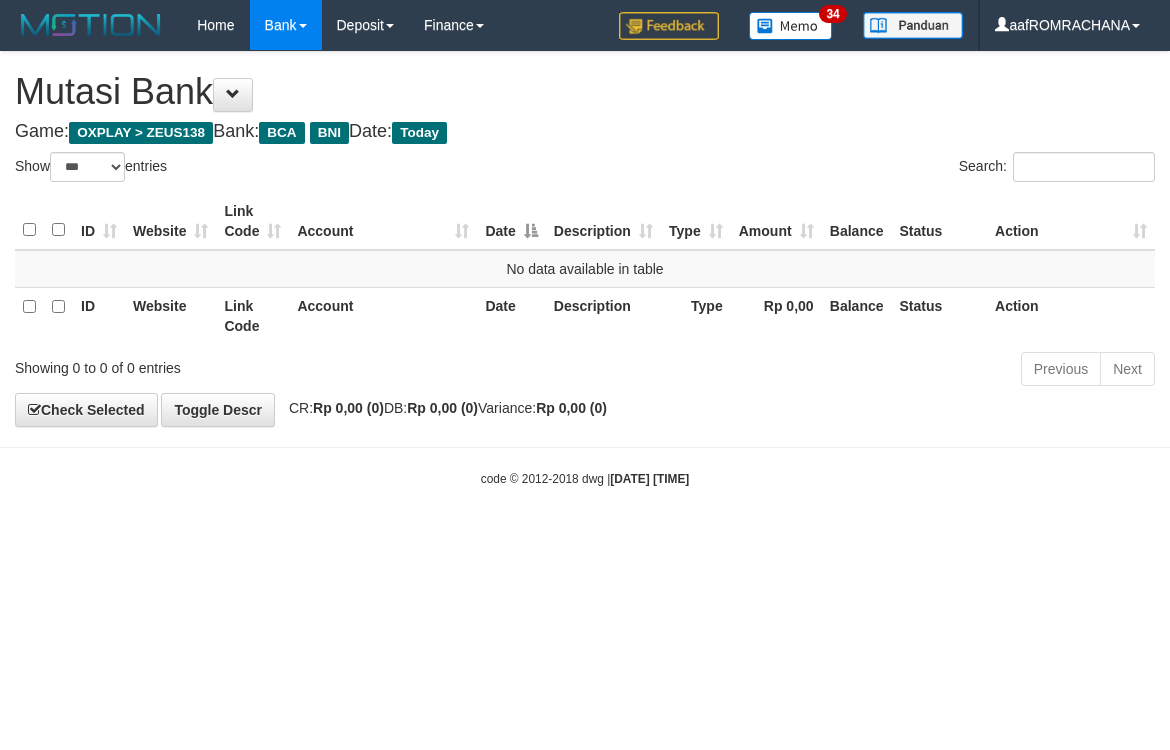 select on "***" 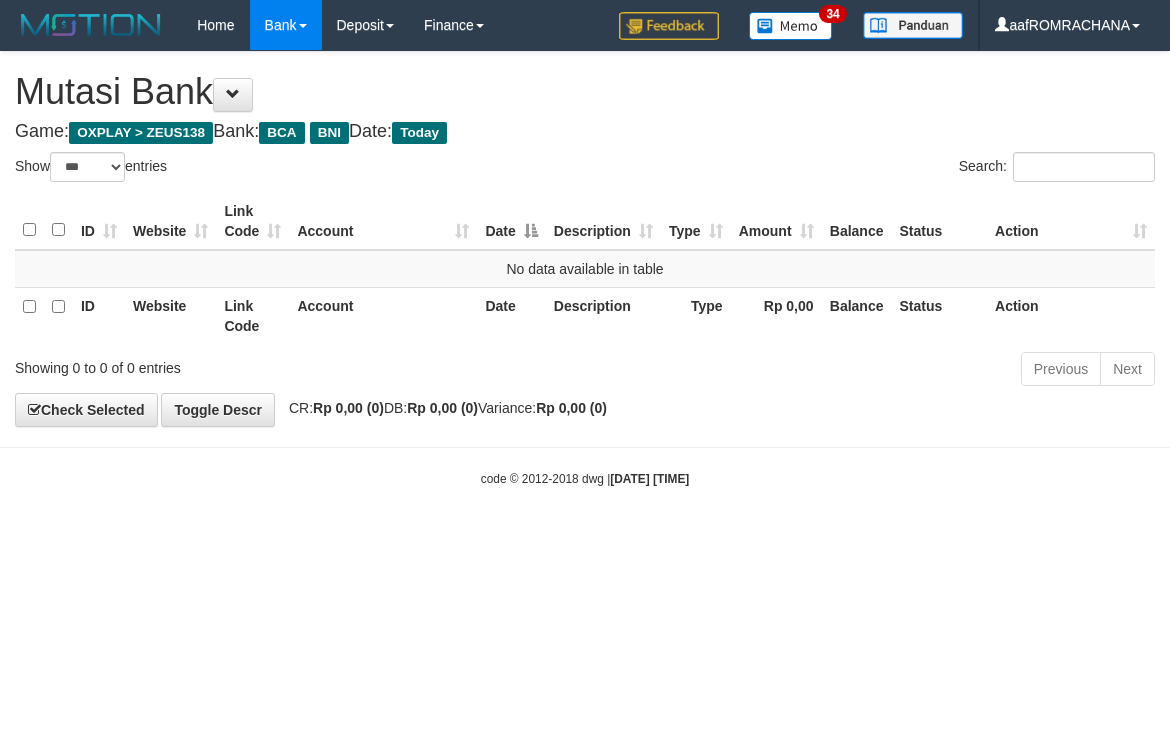 scroll, scrollTop: 0, scrollLeft: 0, axis: both 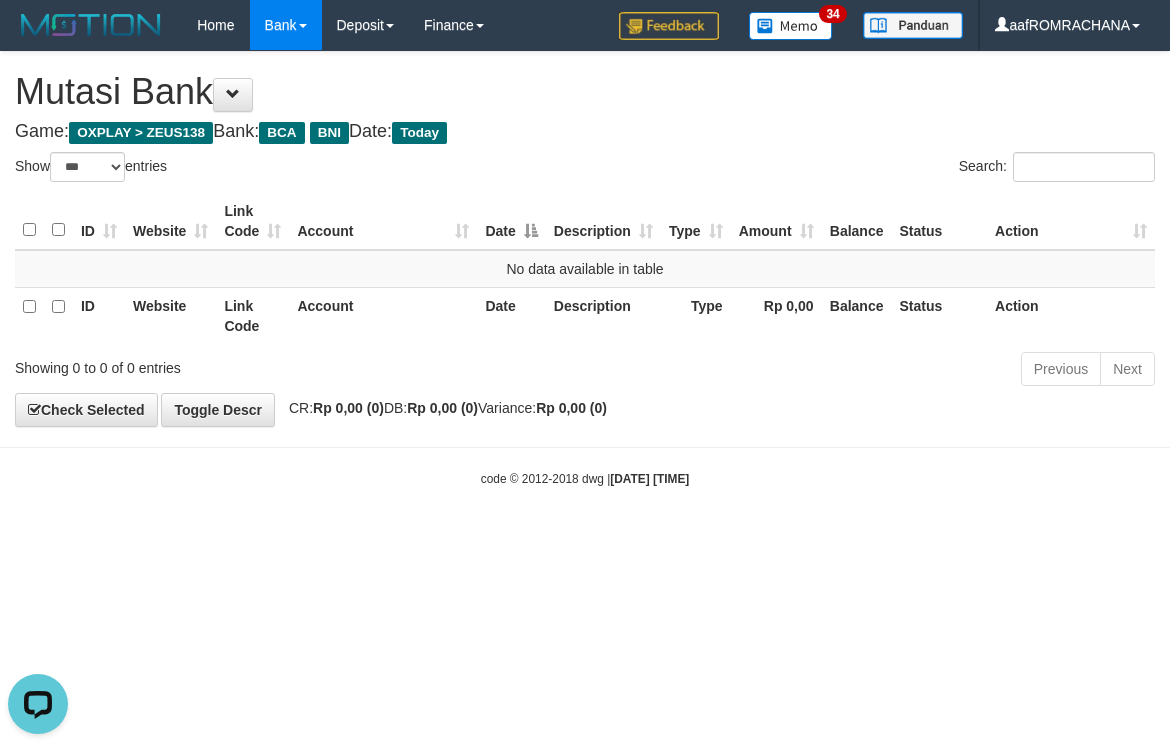click on "Toggle navigation
Home
Bank
Account List
Load
By Website
Group
[OXPLAY]													ZEUS138
By Load Group (DPS)
Sync" at bounding box center (585, 269) 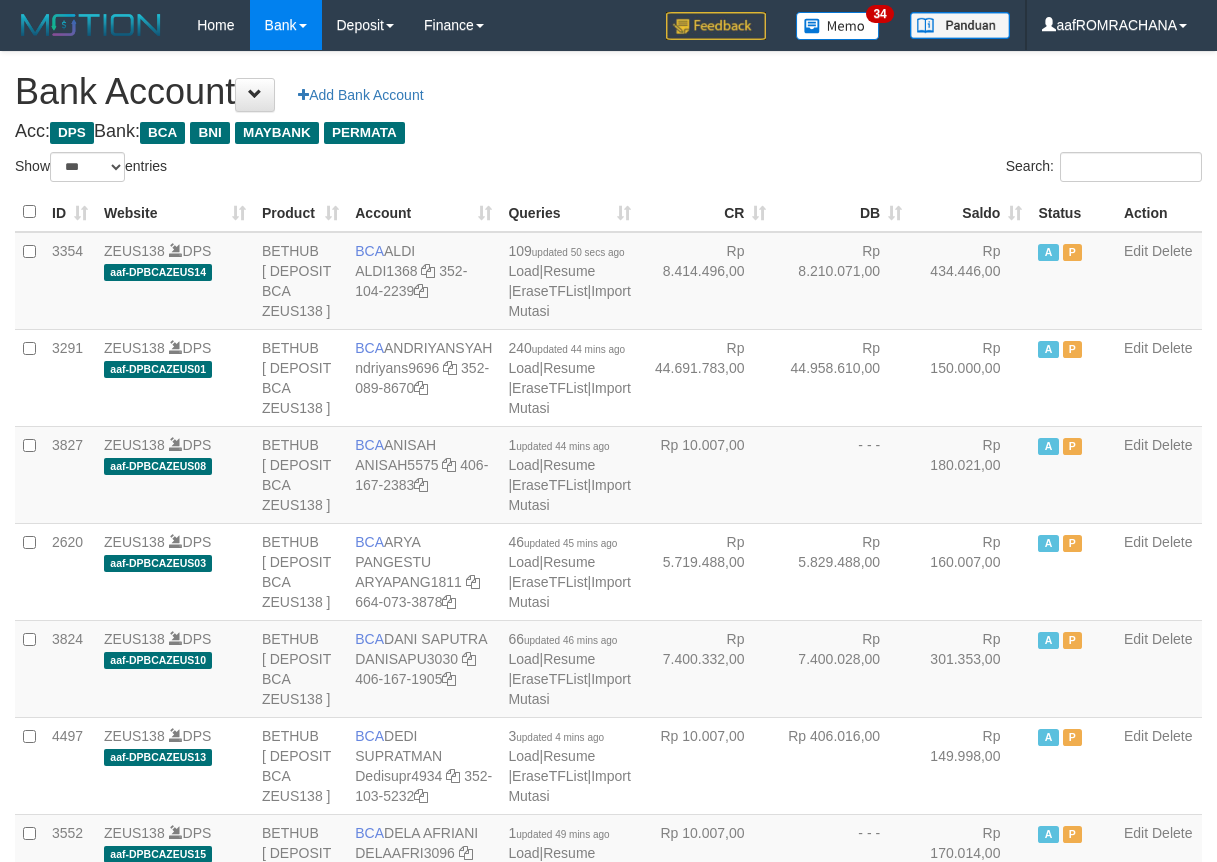 select on "***" 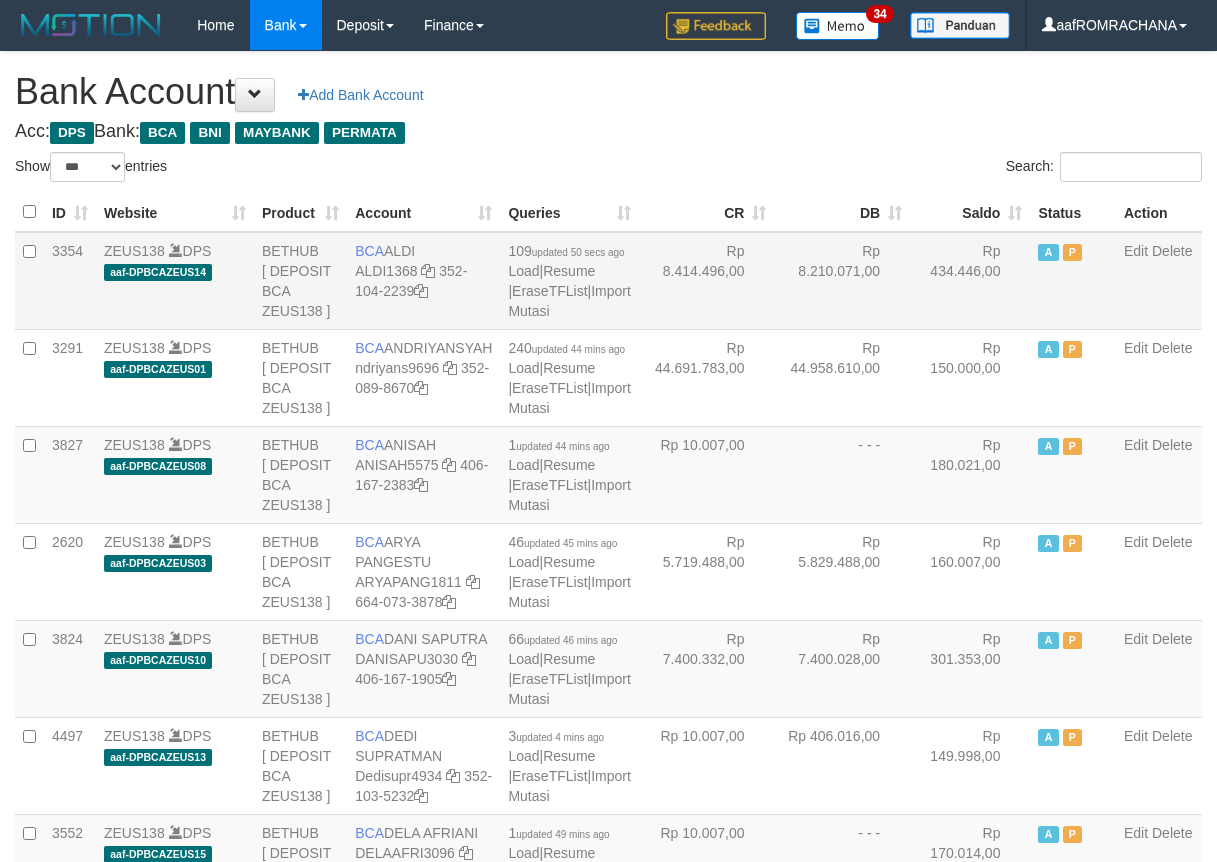 scroll, scrollTop: 0, scrollLeft: 0, axis: both 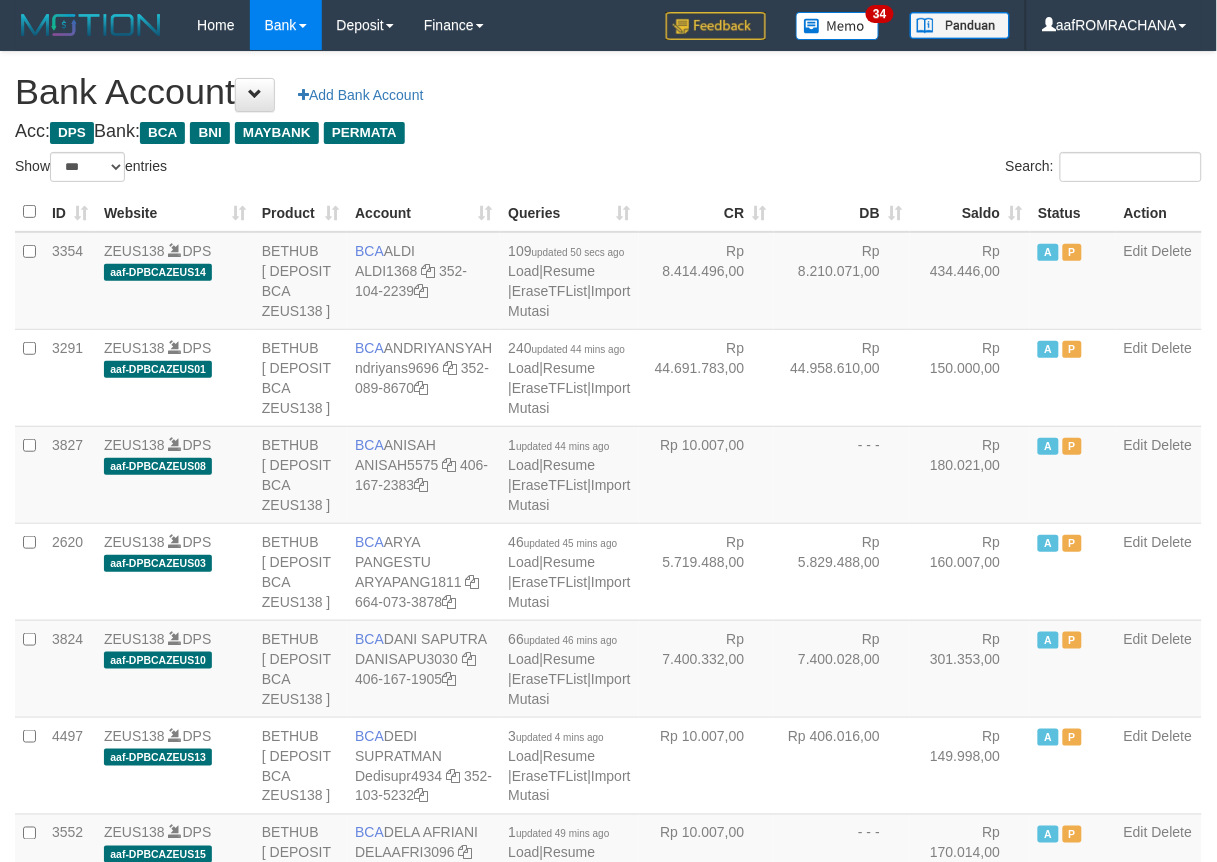 click on "Saldo" at bounding box center (970, 212) 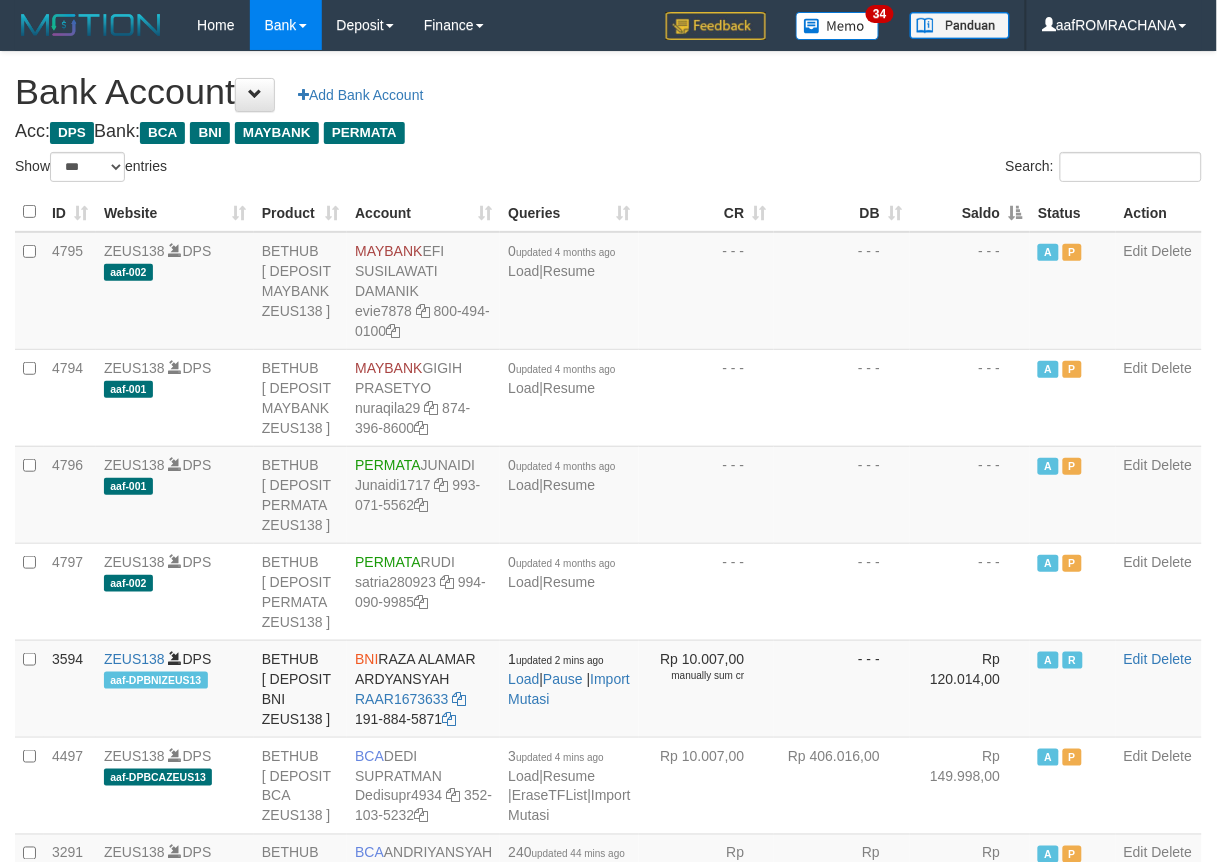 click on "Saldo" at bounding box center [970, 212] 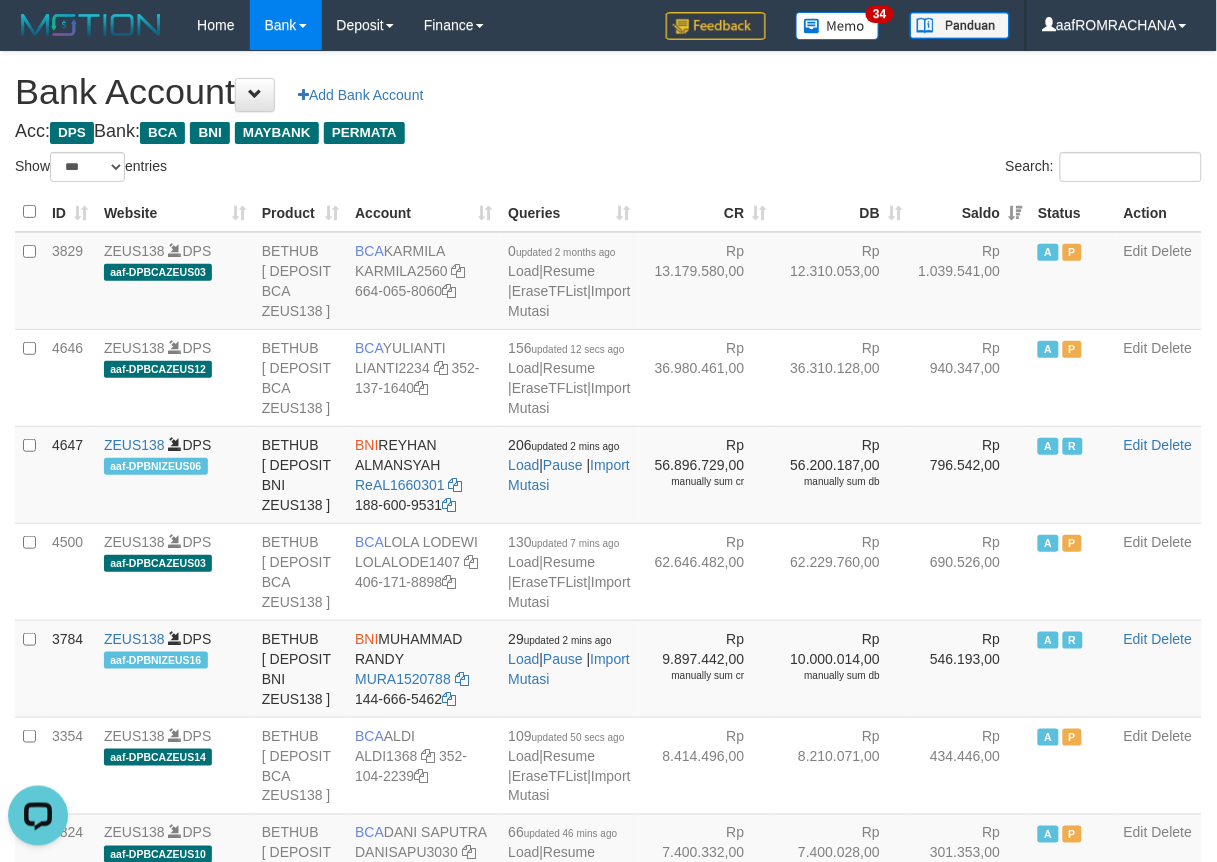 scroll, scrollTop: 0, scrollLeft: 0, axis: both 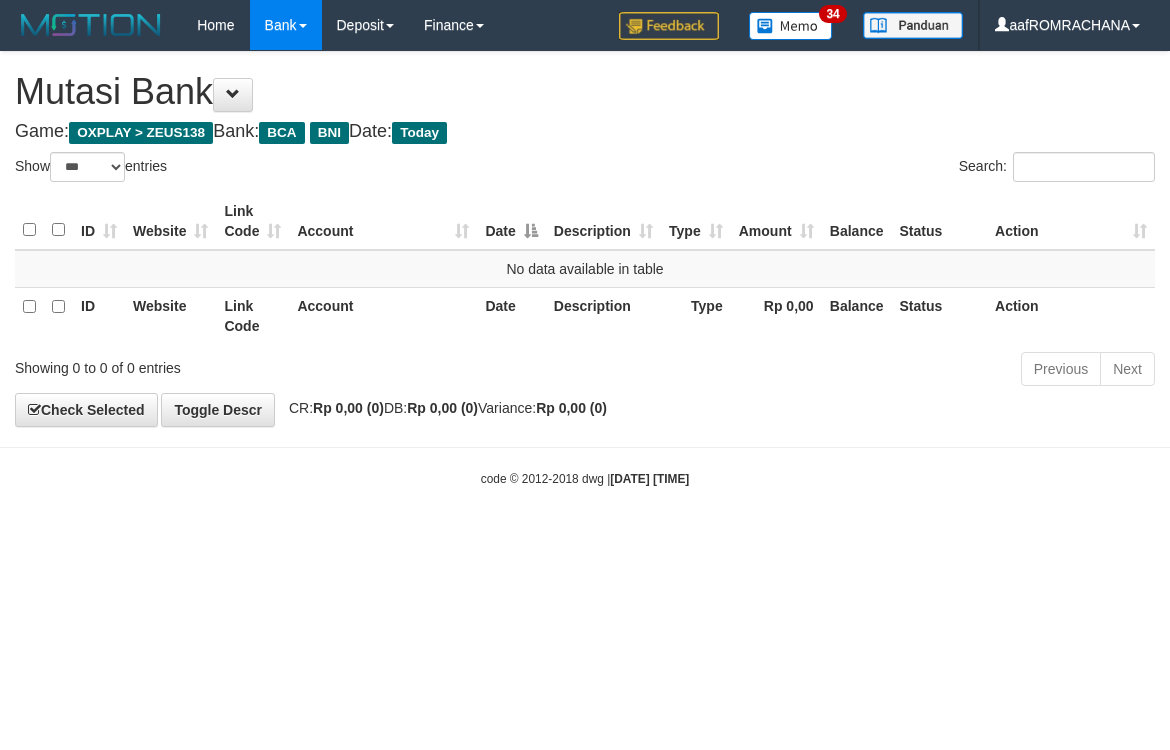 select on "***" 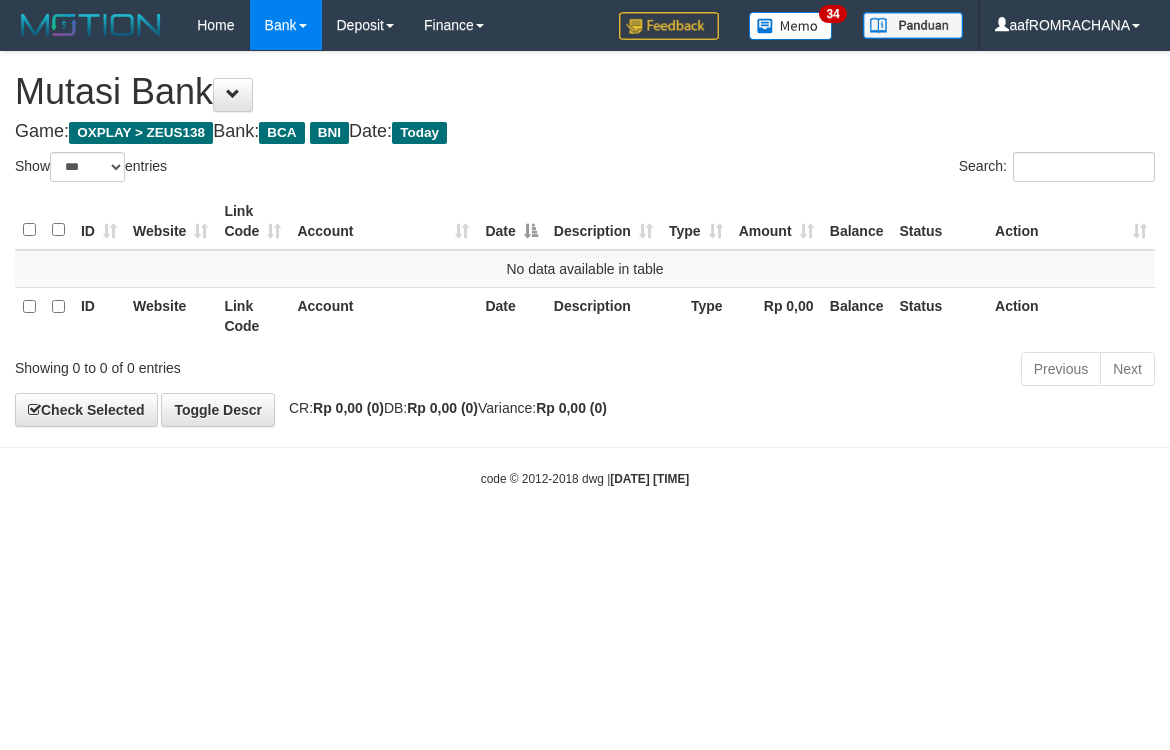 scroll, scrollTop: 0, scrollLeft: 0, axis: both 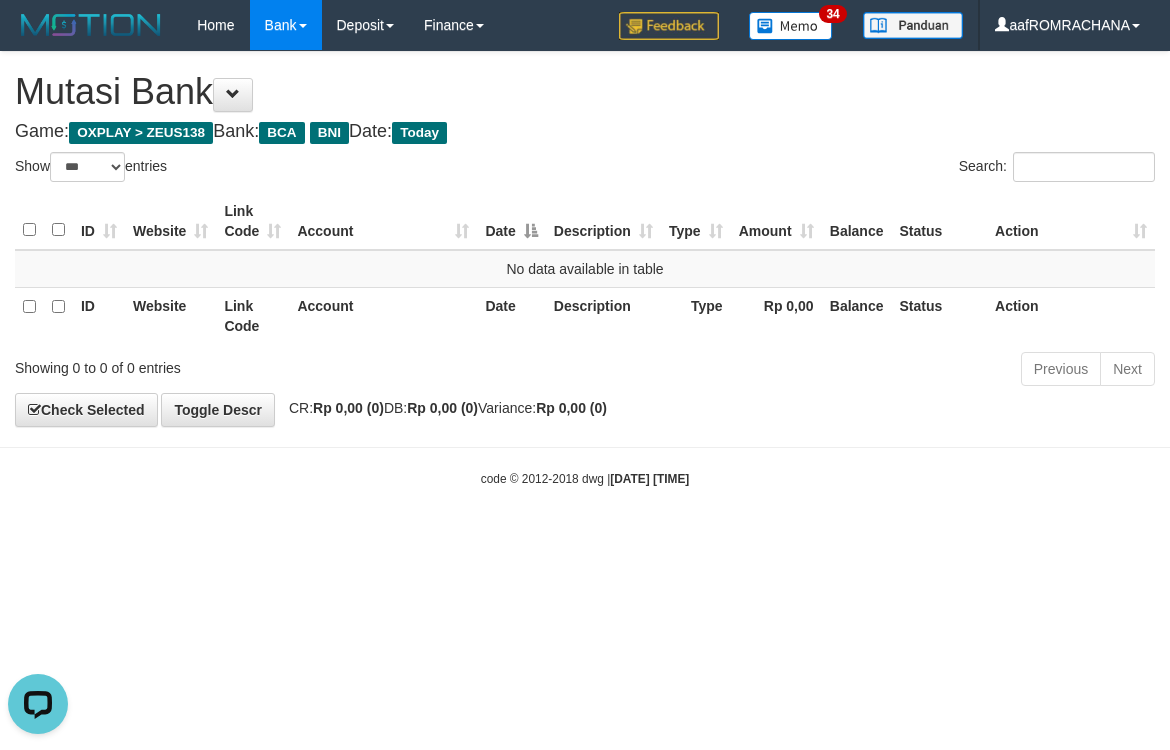 click on "Search:" at bounding box center [877, 169] 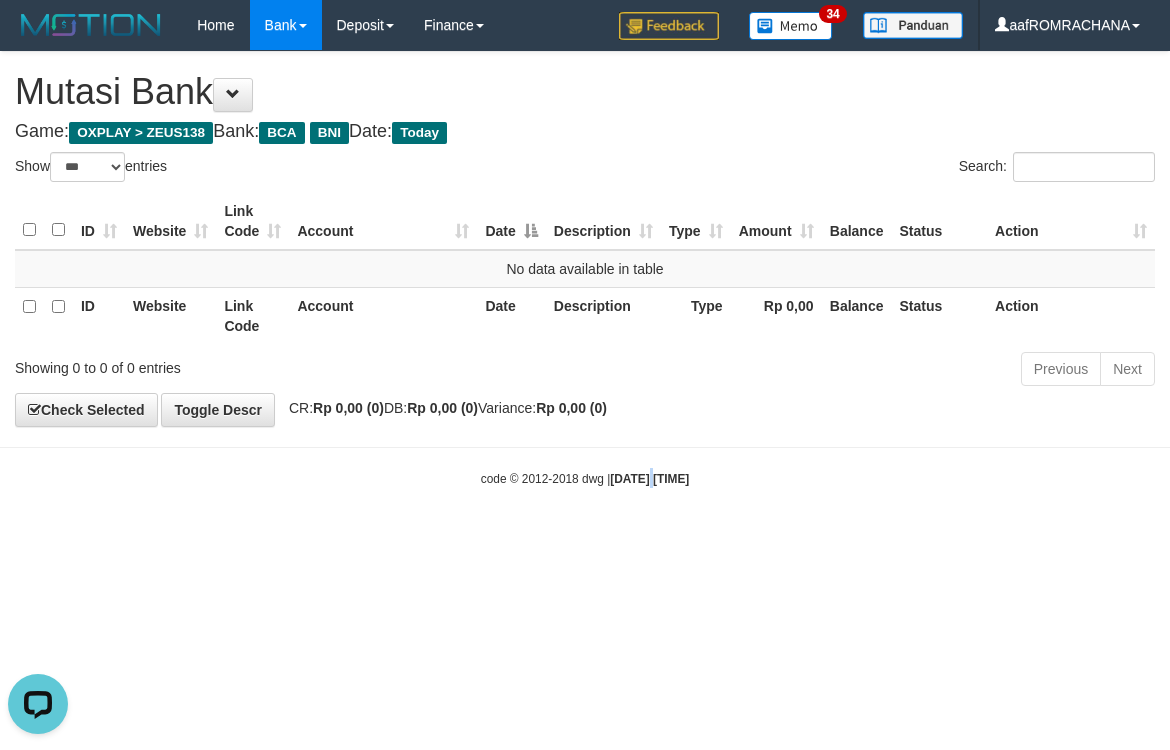 click on "Toggle navigation
Home
Bank
Account List
Load
By Website
Group
[OXPLAY]													ZEUS138
By Load Group (DPS)
Sync" at bounding box center (585, 269) 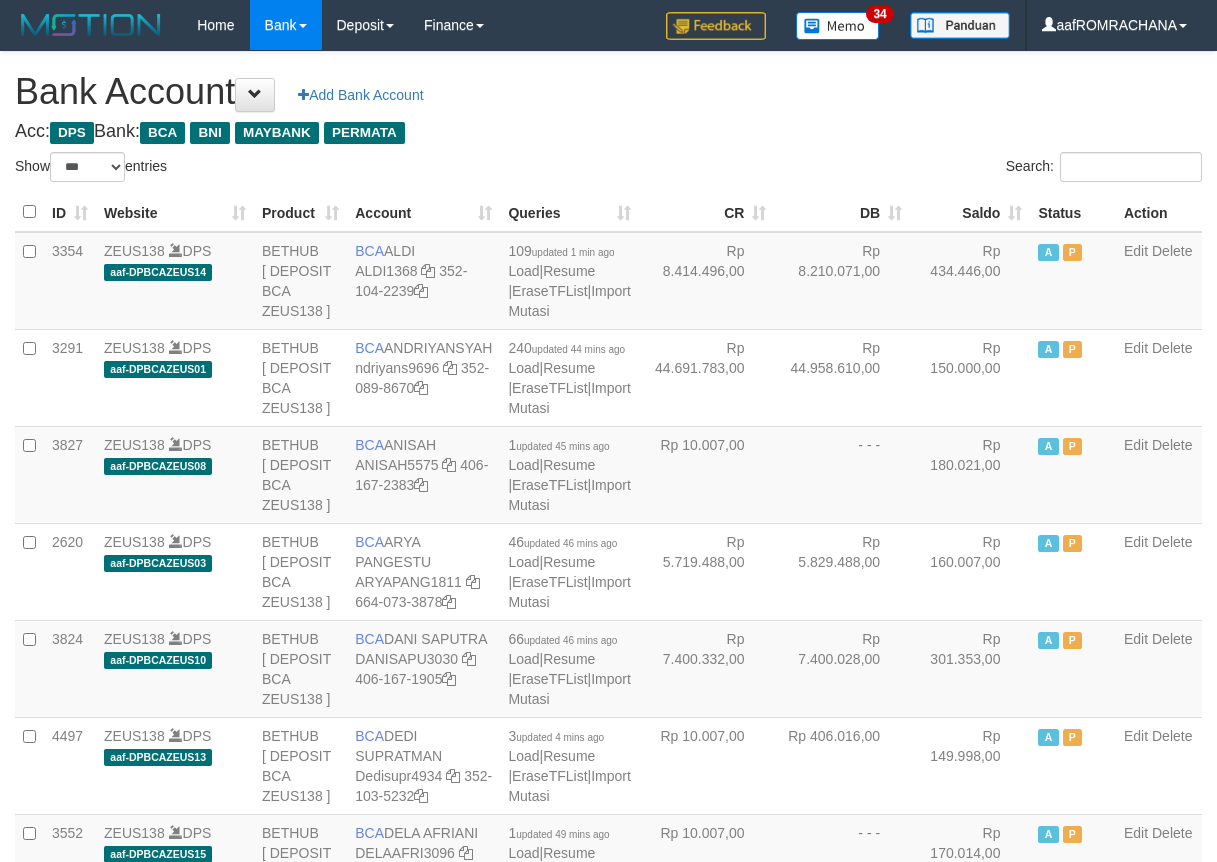 select on "***" 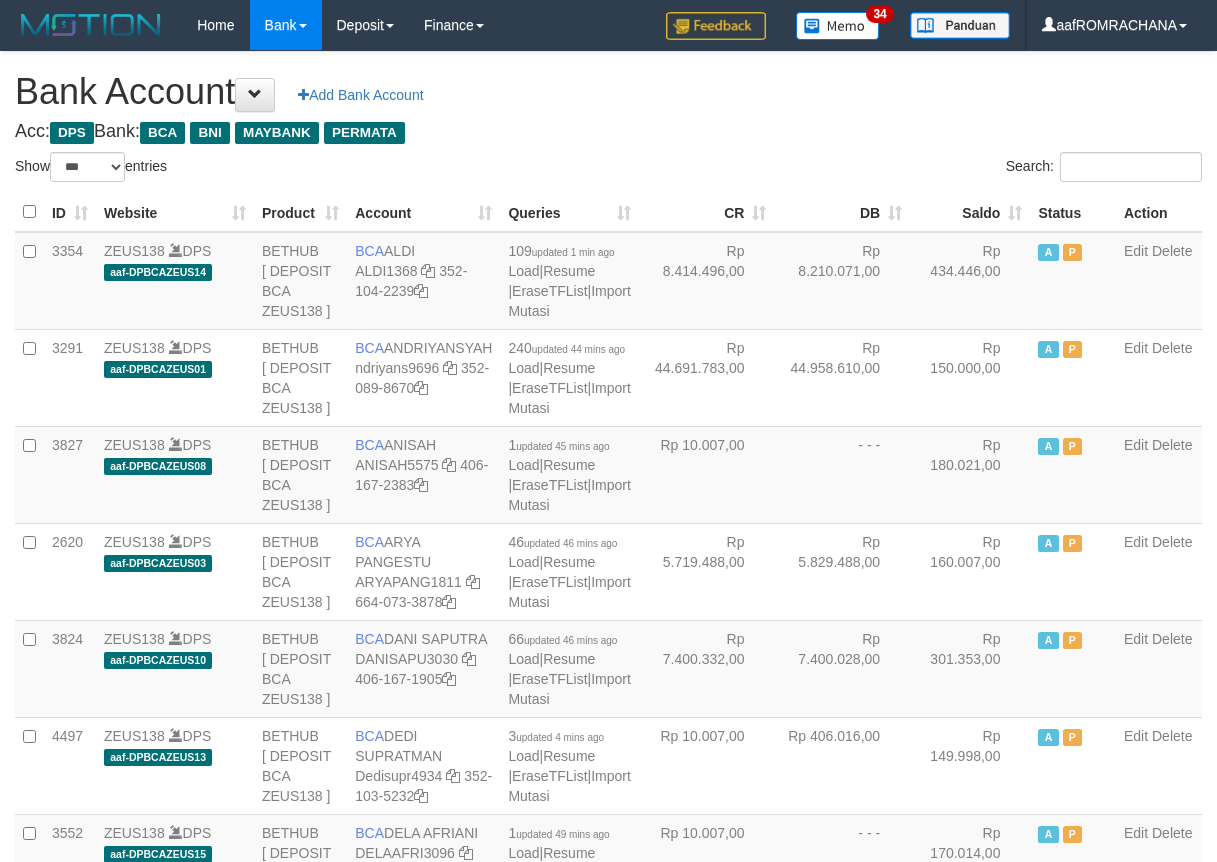 scroll, scrollTop: 0, scrollLeft: 0, axis: both 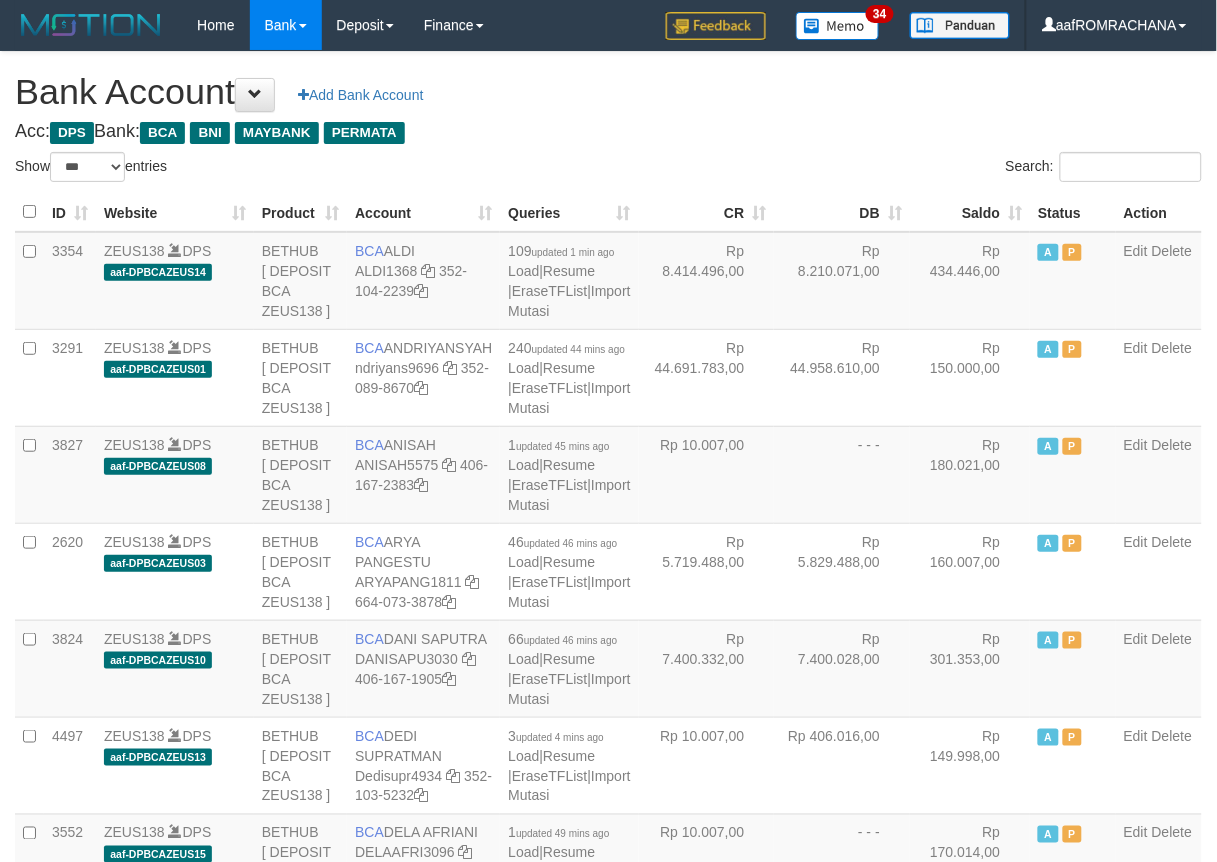 click on "Saldo" at bounding box center (970, 212) 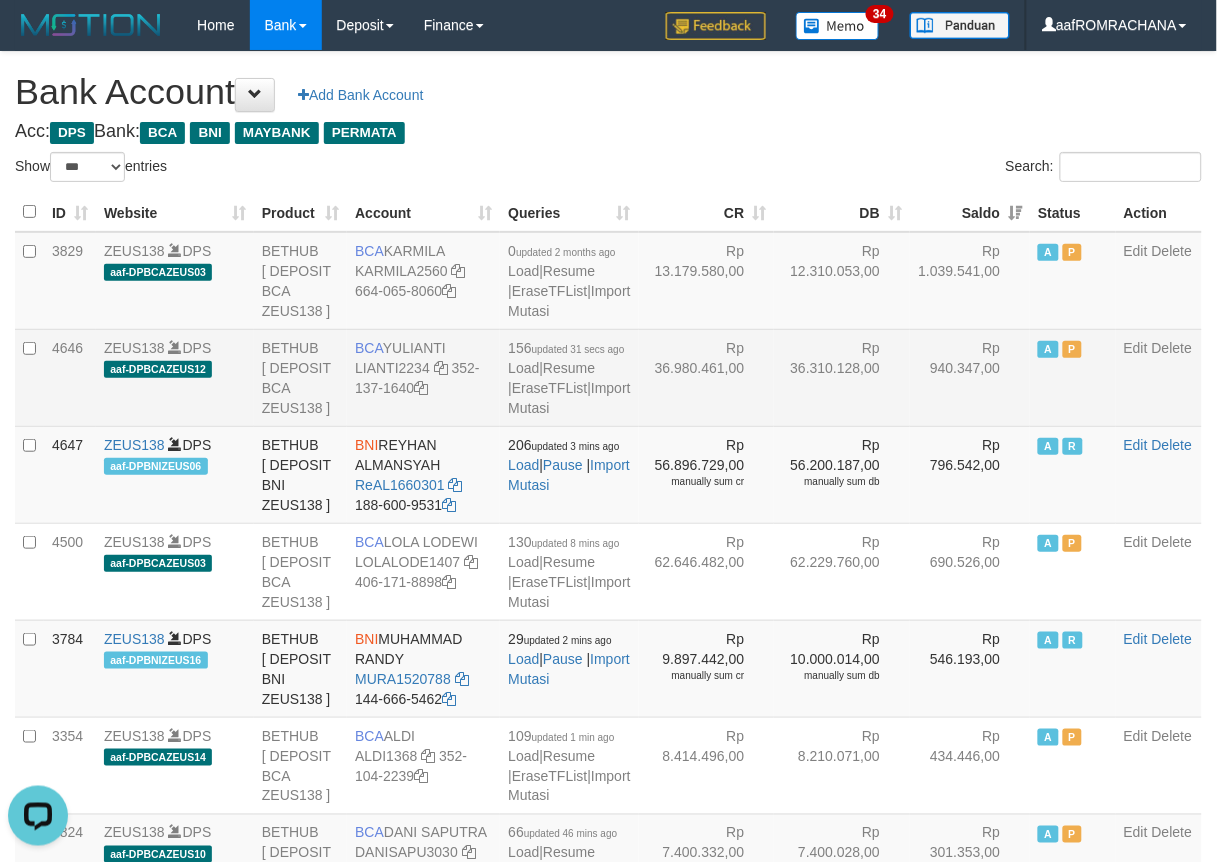 scroll, scrollTop: 0, scrollLeft: 0, axis: both 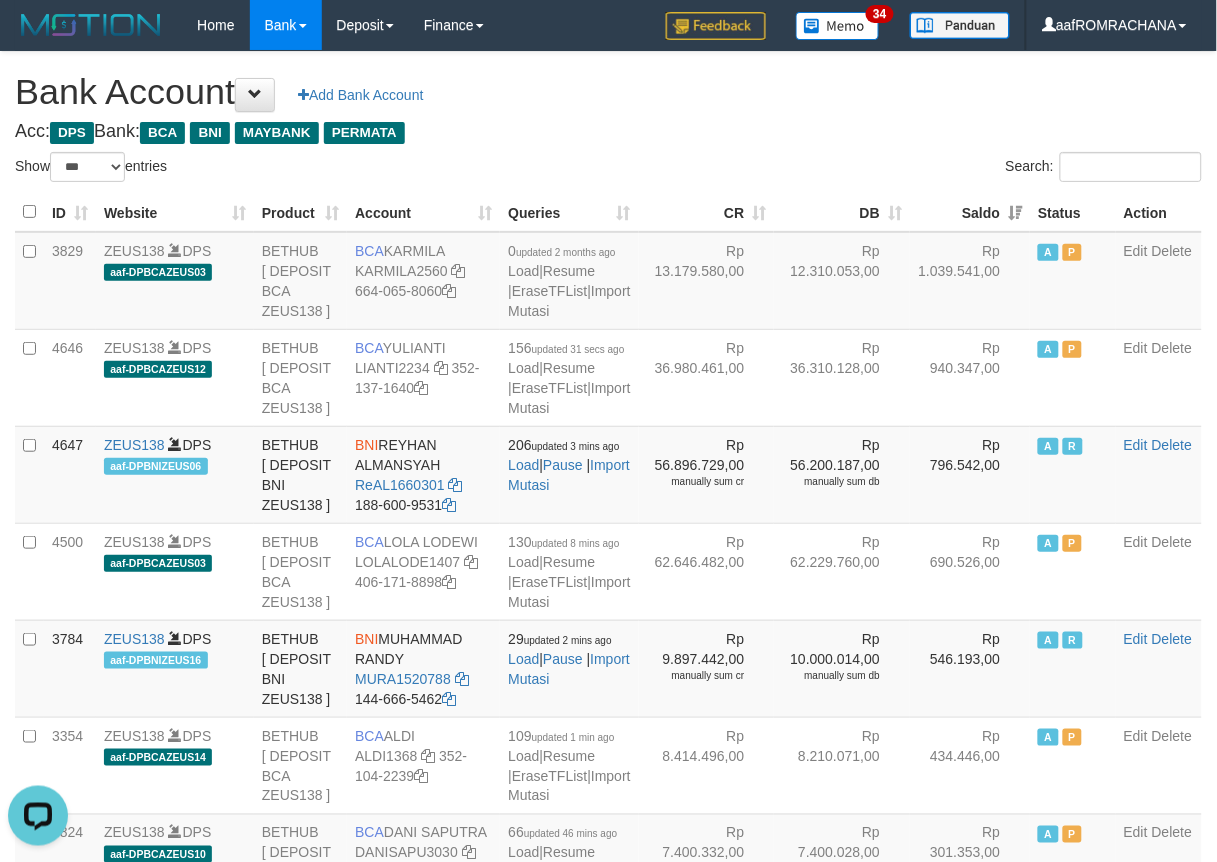 click on "**********" at bounding box center (608, 2047) 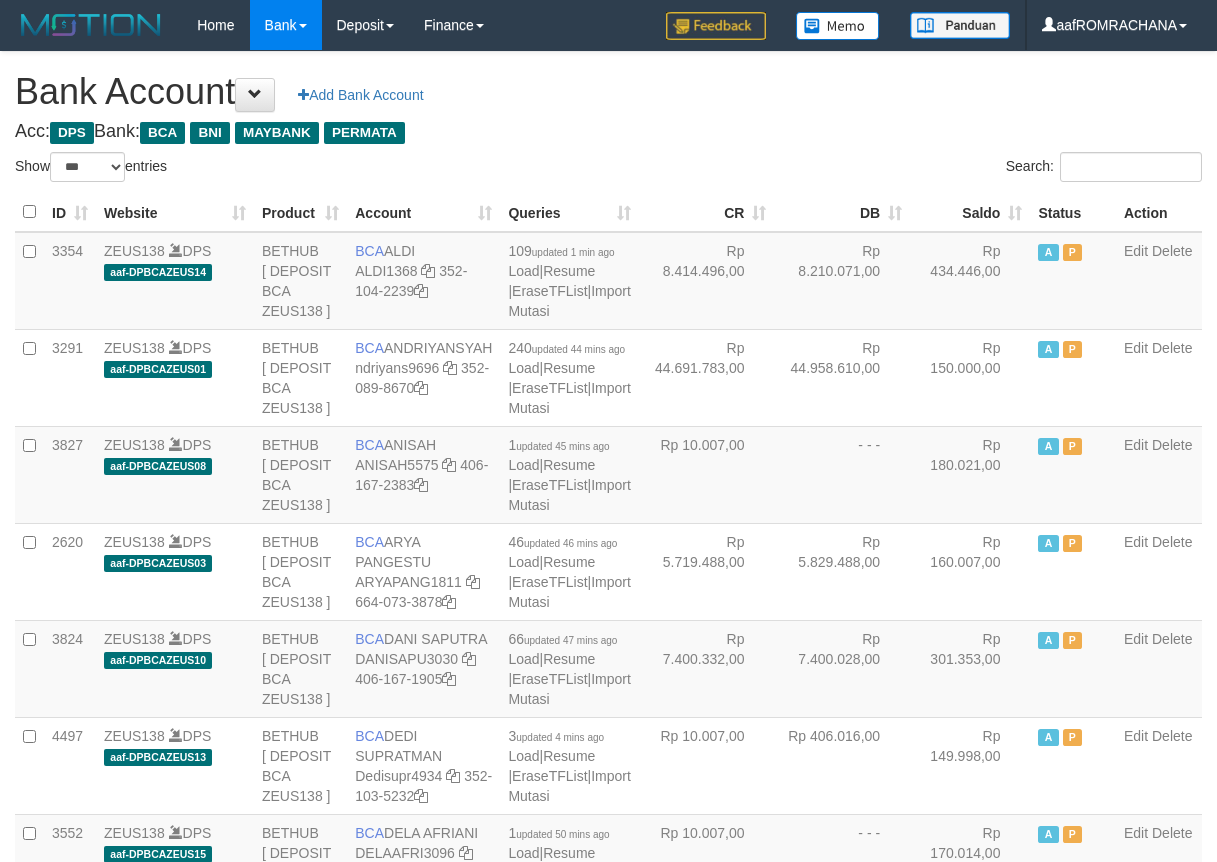 select on "***" 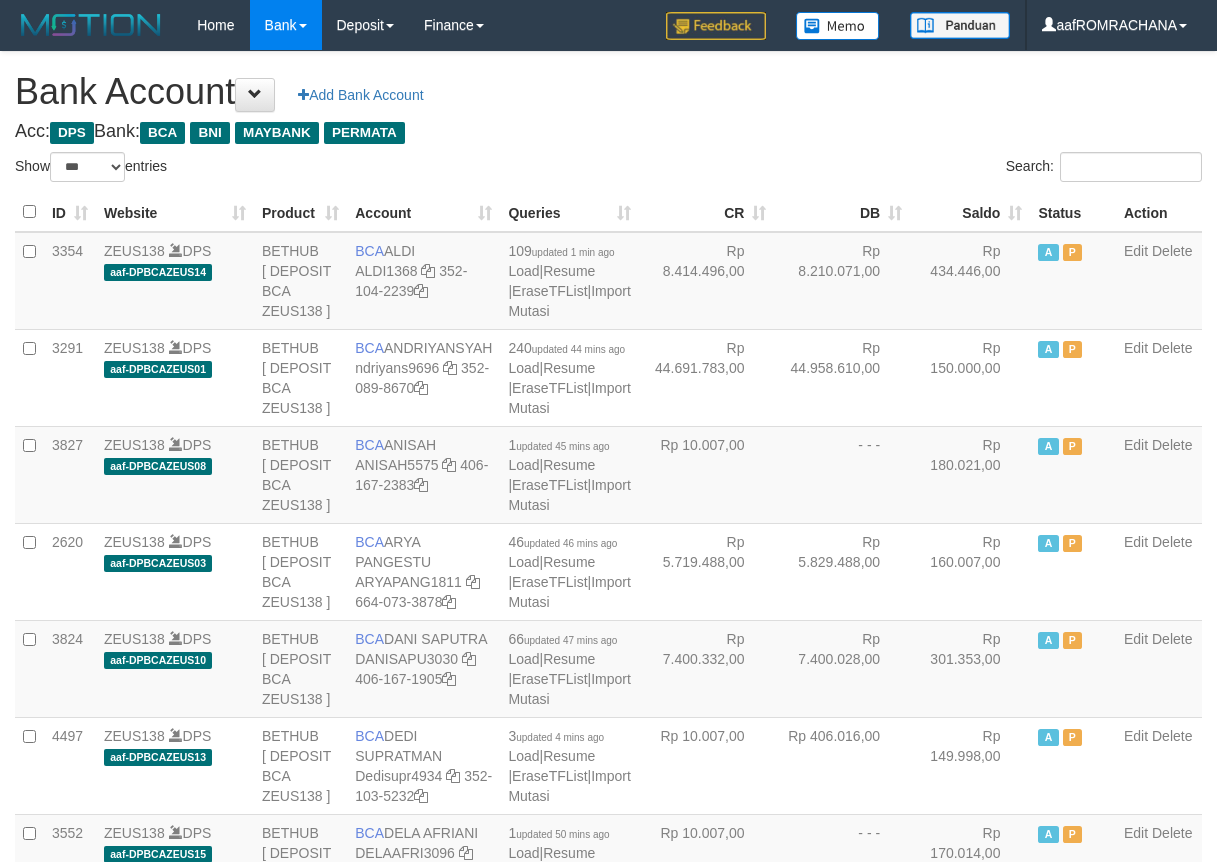 scroll, scrollTop: 0, scrollLeft: 0, axis: both 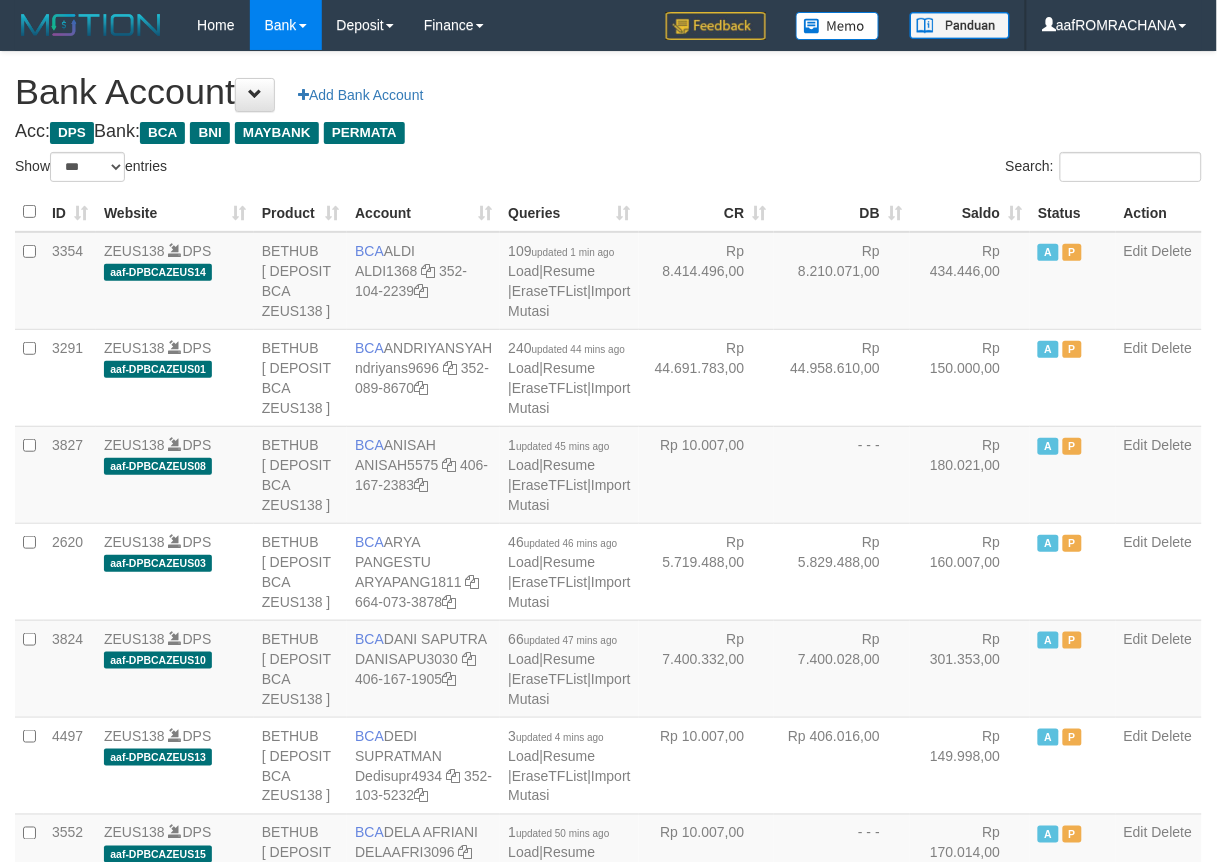 click on "Saldo" at bounding box center [970, 212] 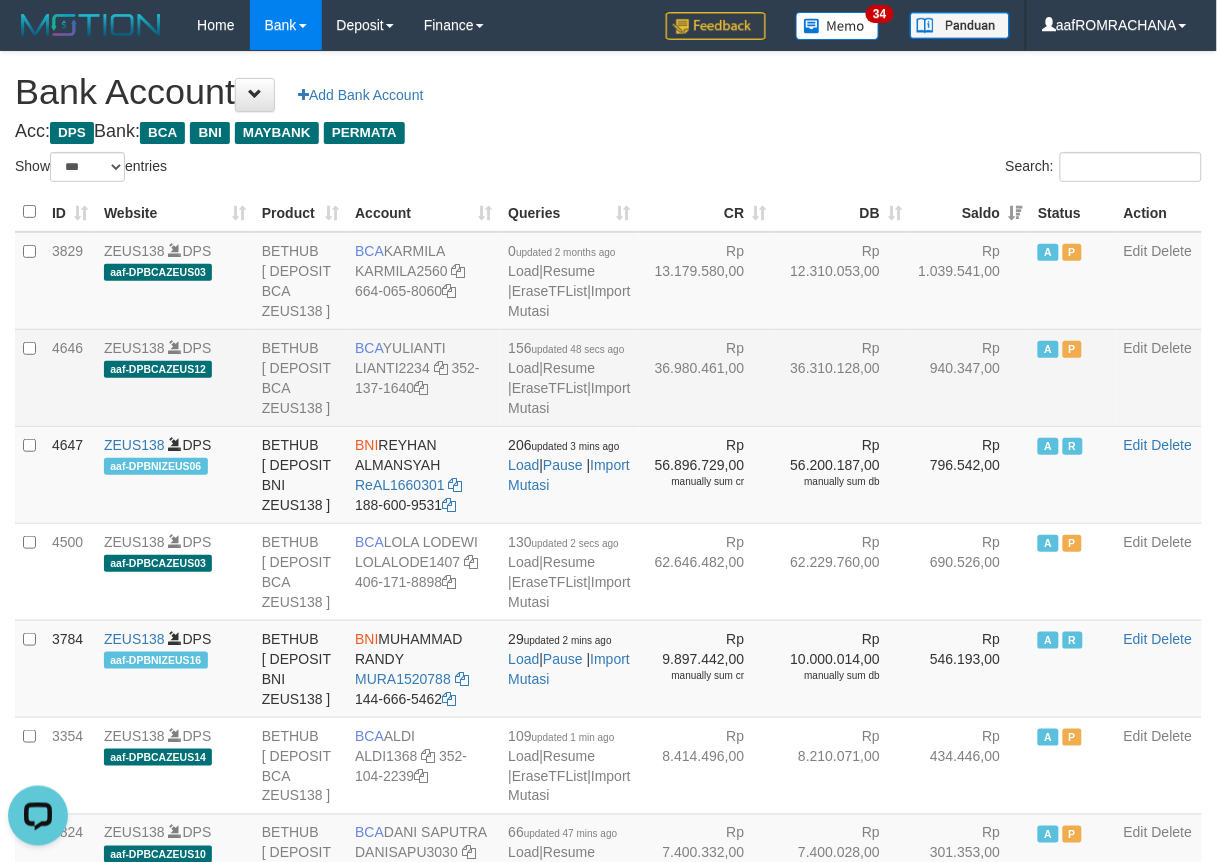 scroll, scrollTop: 0, scrollLeft: 0, axis: both 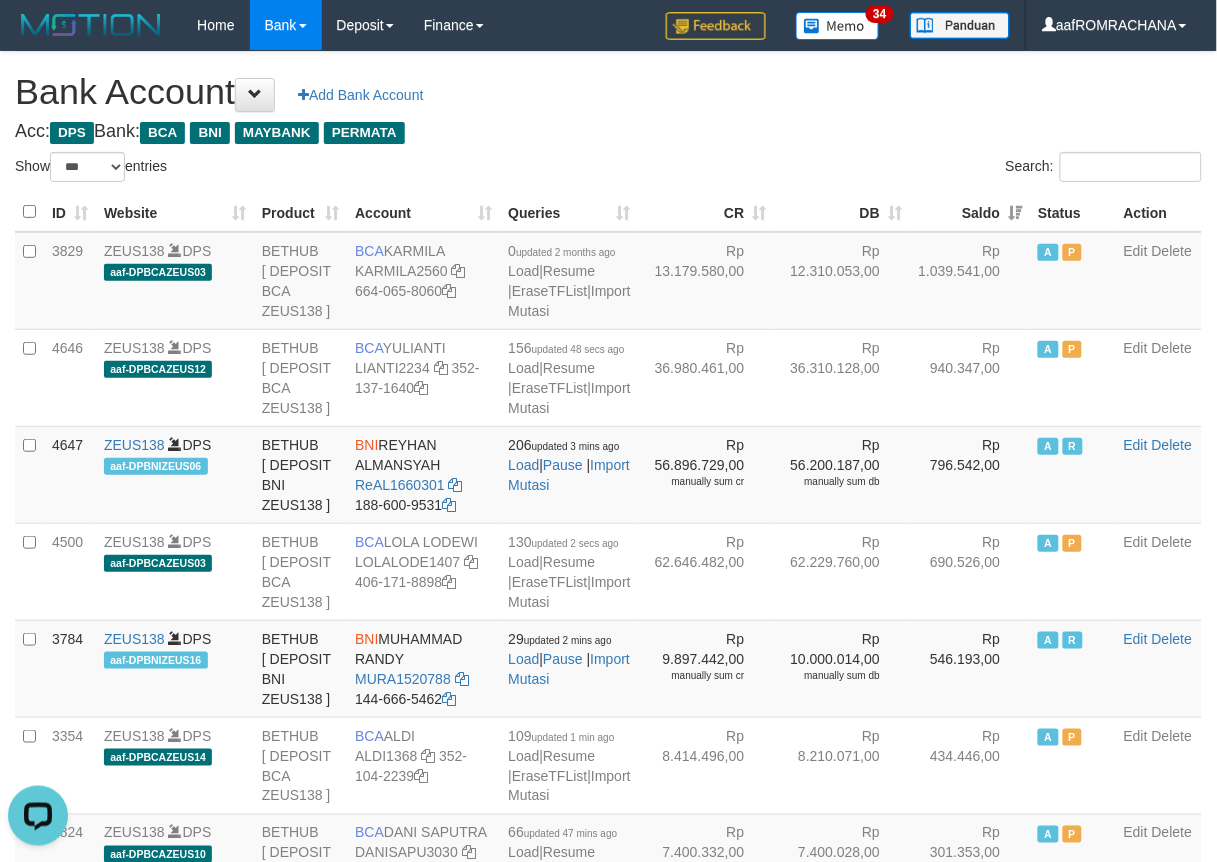 click on "**********" at bounding box center [608, 2047] 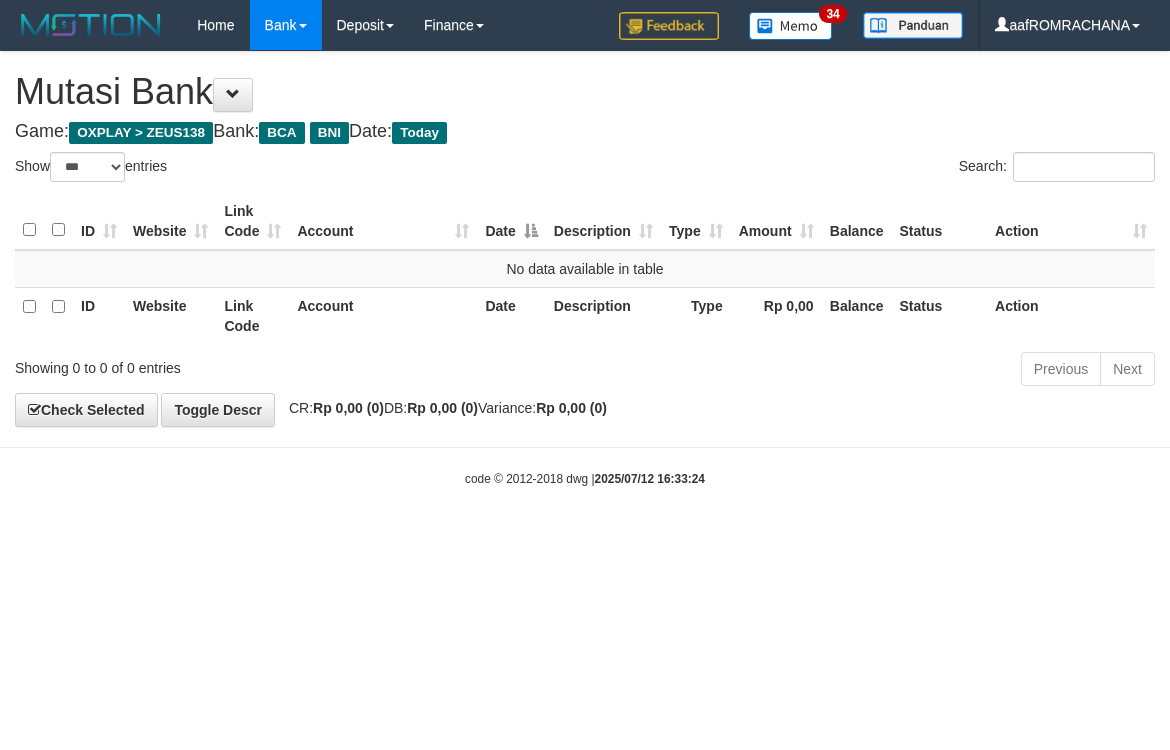 select on "***" 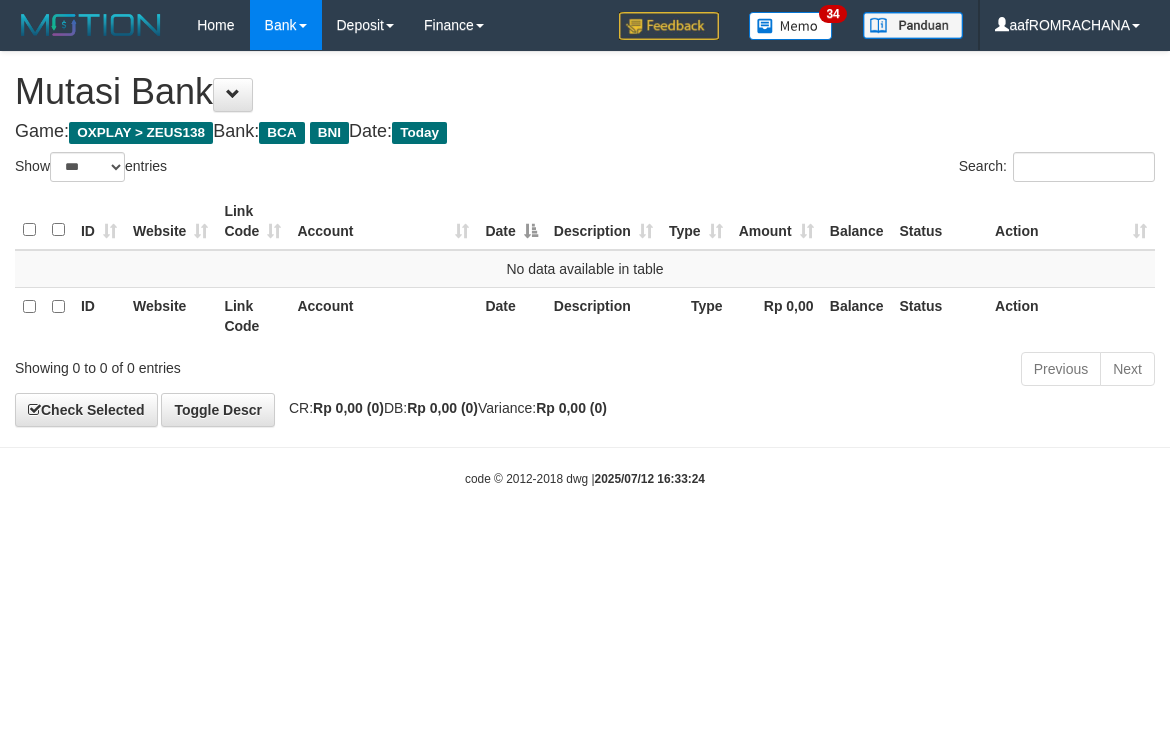 scroll, scrollTop: 0, scrollLeft: 0, axis: both 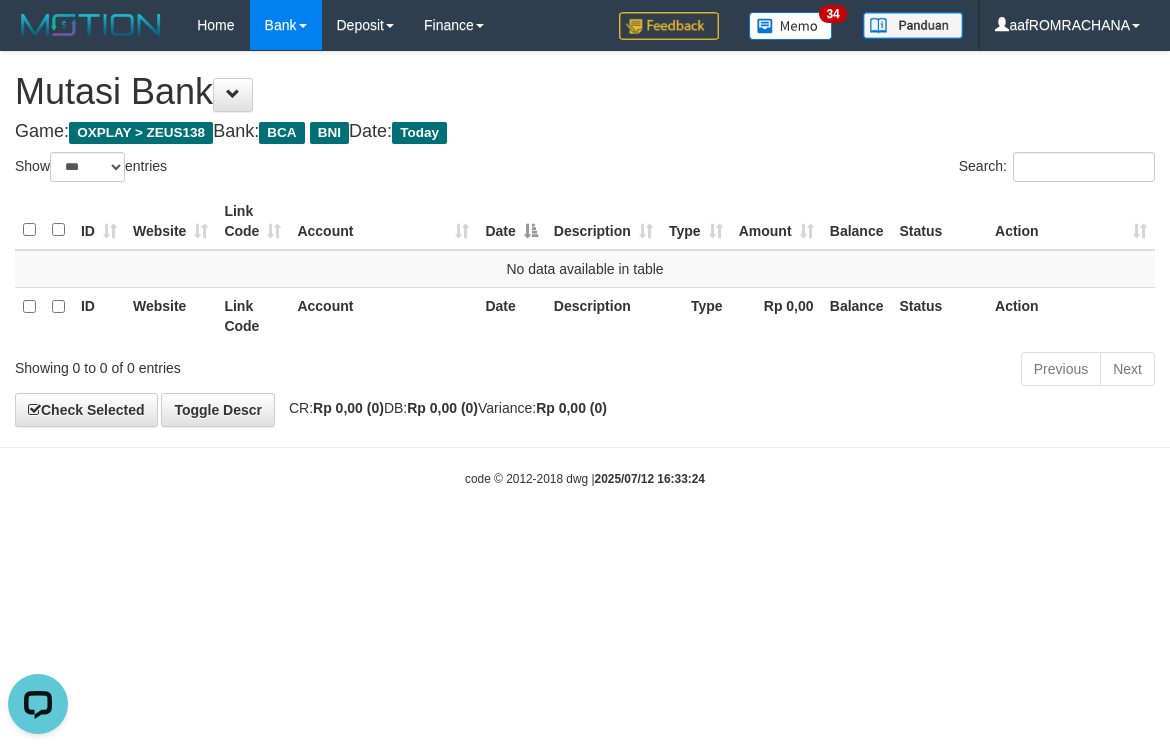 click on "Toggle navigation
Home
Bank
Account List
Load
By Website
Group
[OXPLAY]													ZEUS138
By Load Group (DPS)
Sync" at bounding box center (585, 269) 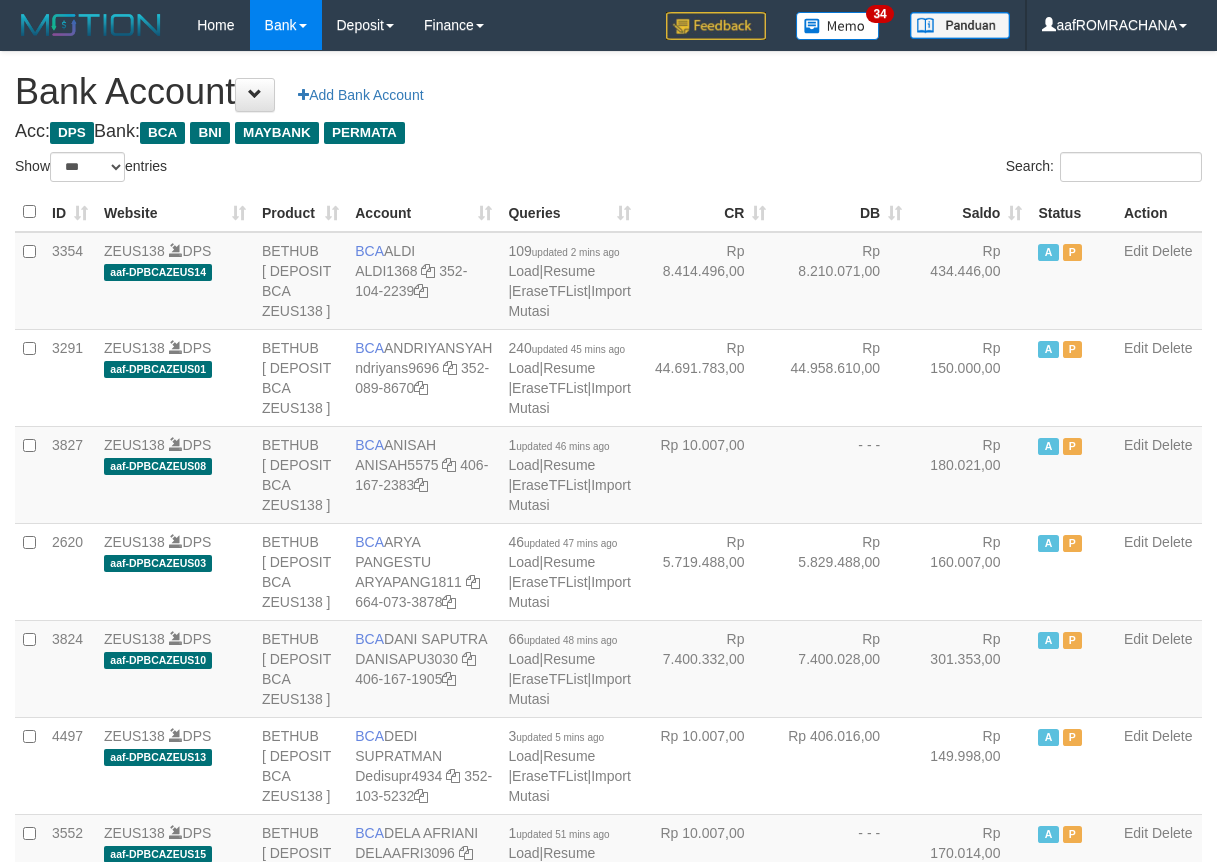 select on "***" 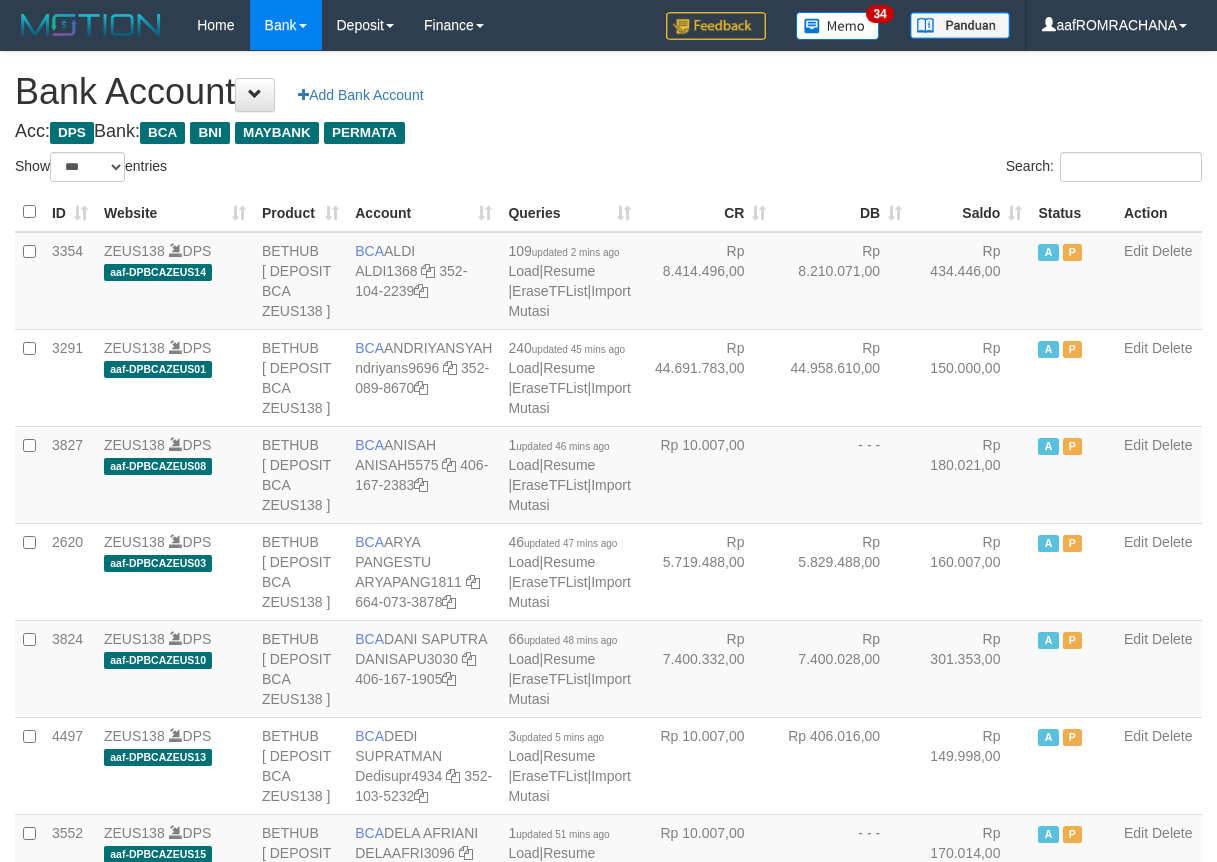scroll, scrollTop: 0, scrollLeft: 0, axis: both 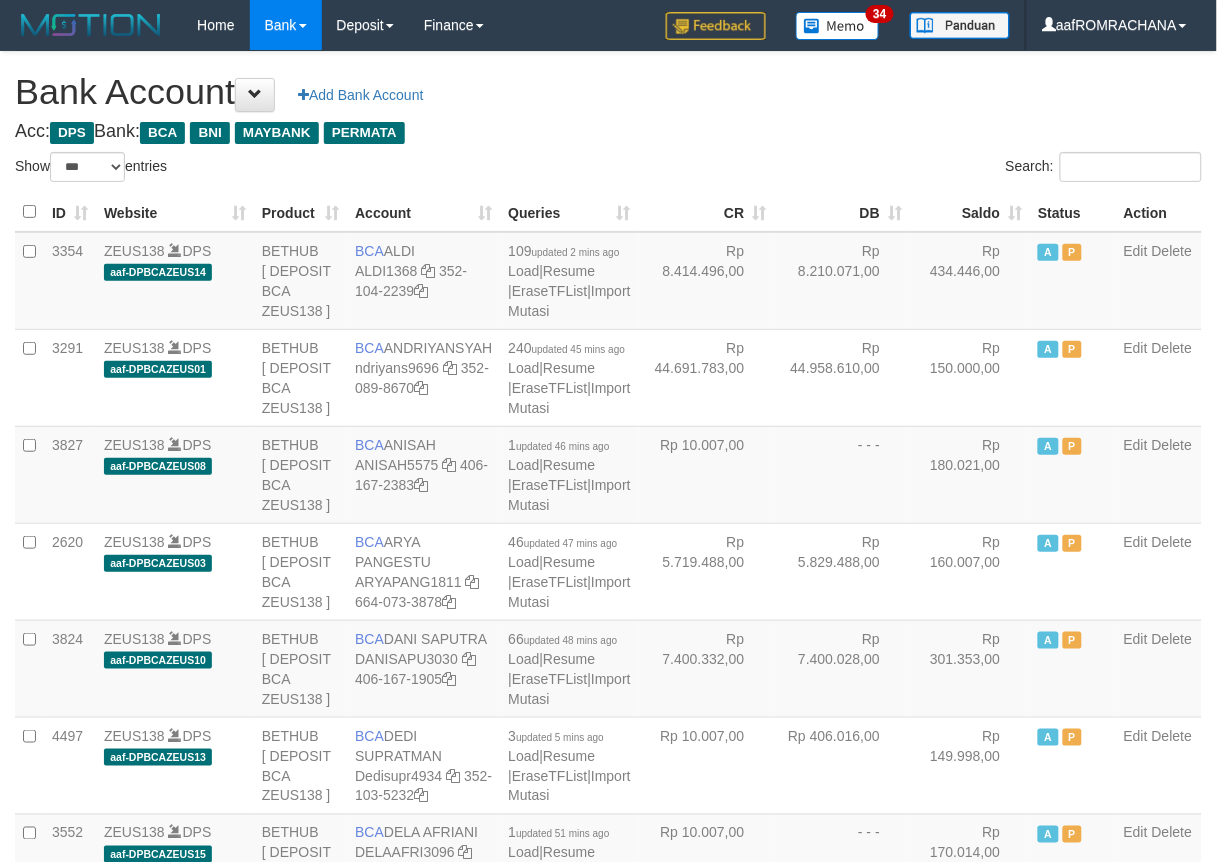 click on "Saldo" at bounding box center (970, 212) 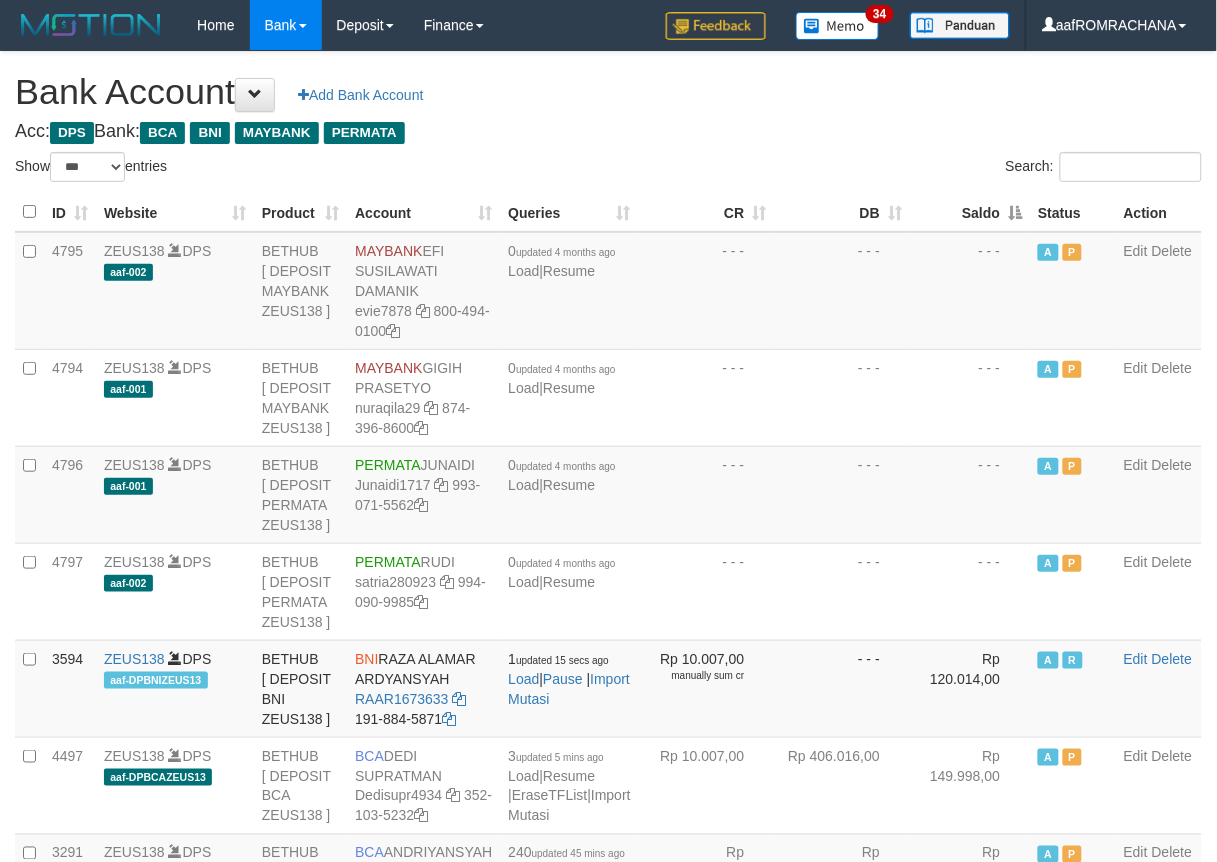 click on "Saldo" at bounding box center [970, 212] 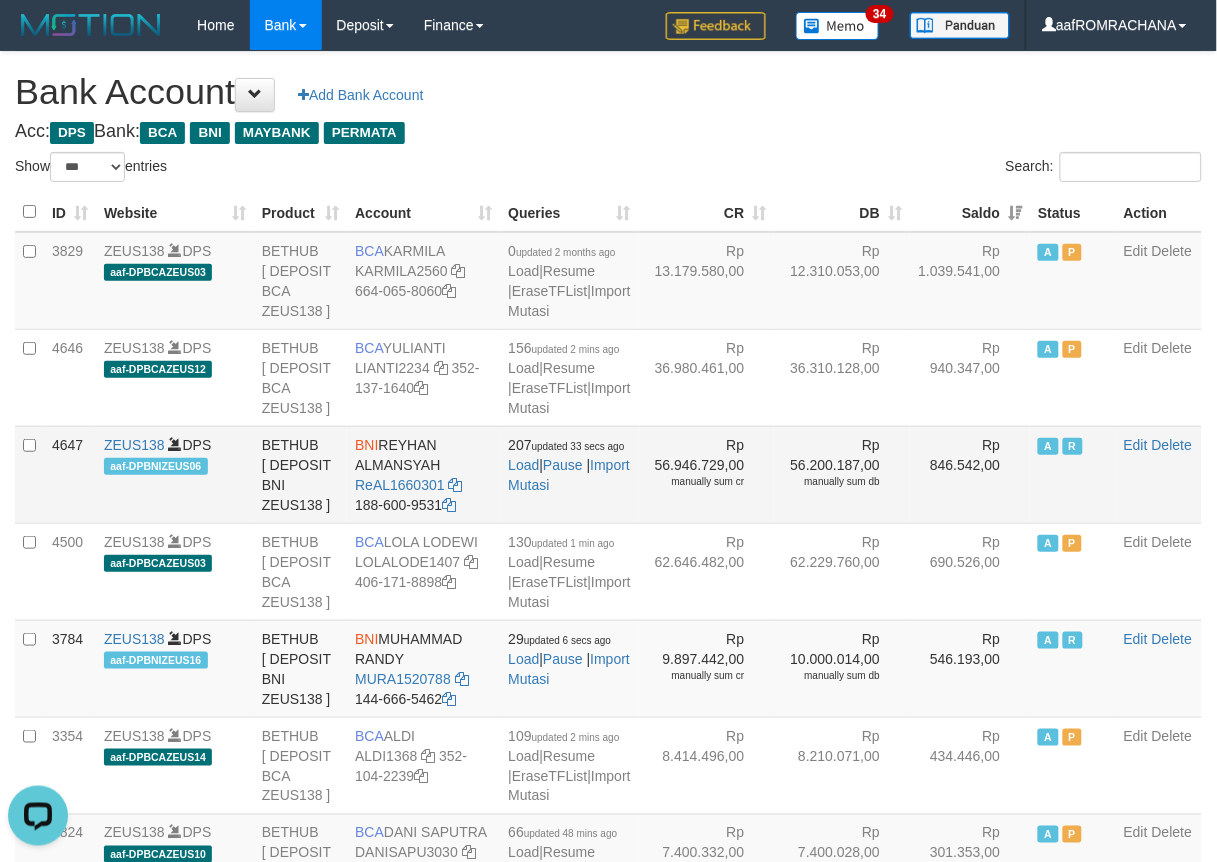 scroll, scrollTop: 0, scrollLeft: 0, axis: both 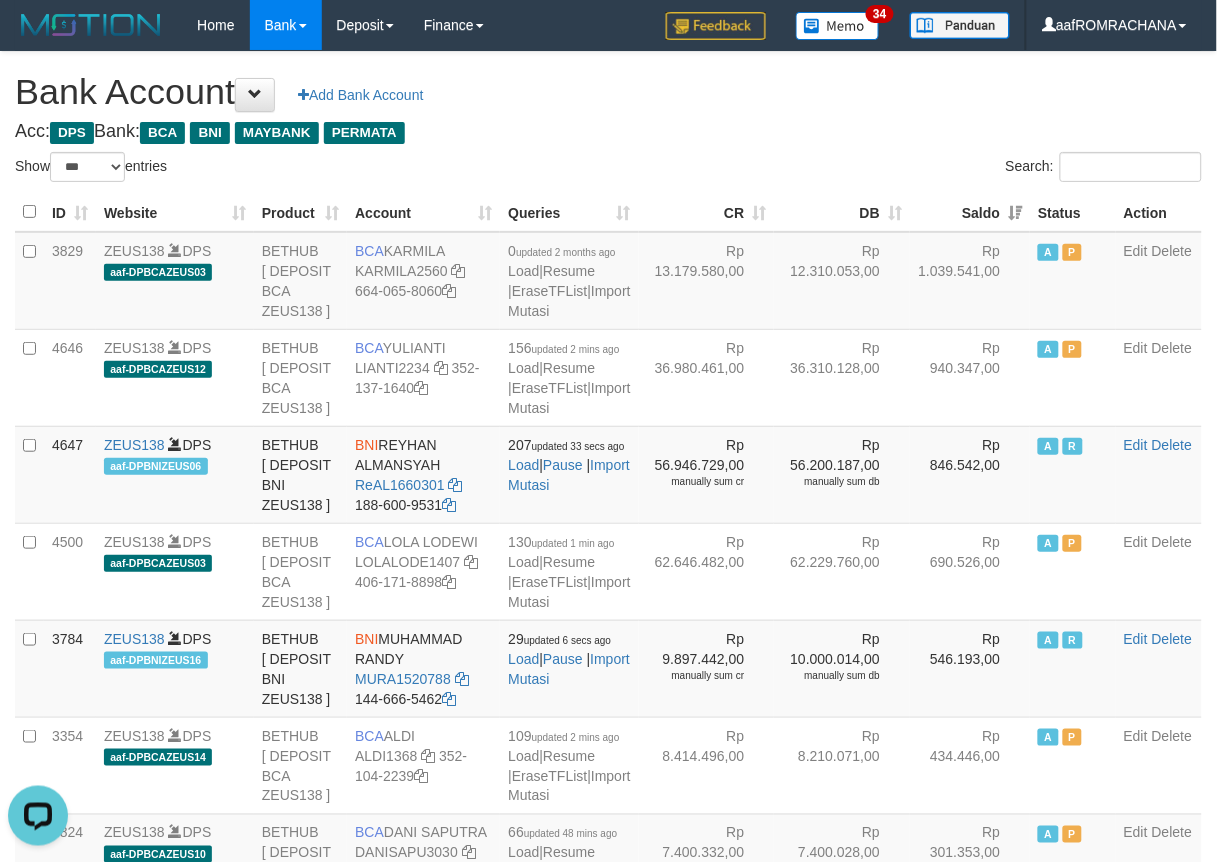 click on "Acc: 										 DPS
Bank:   BCA   BNI   MAYBANK   PERMATA" at bounding box center [608, 132] 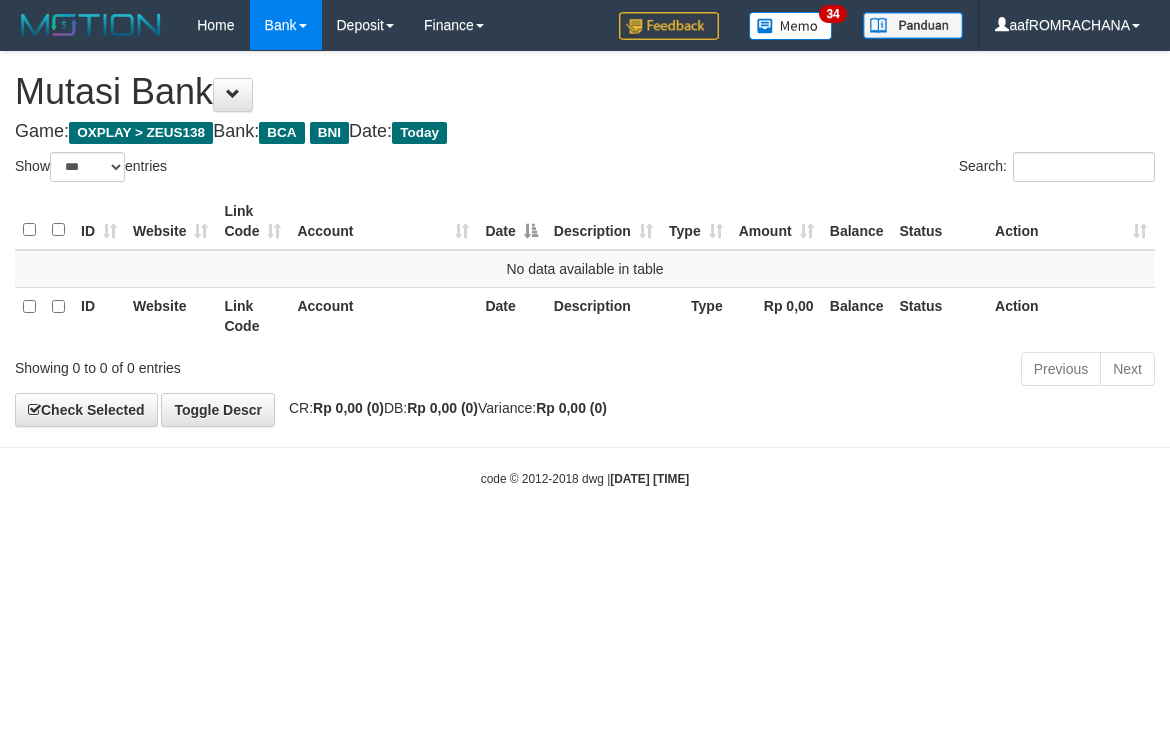 select on "***" 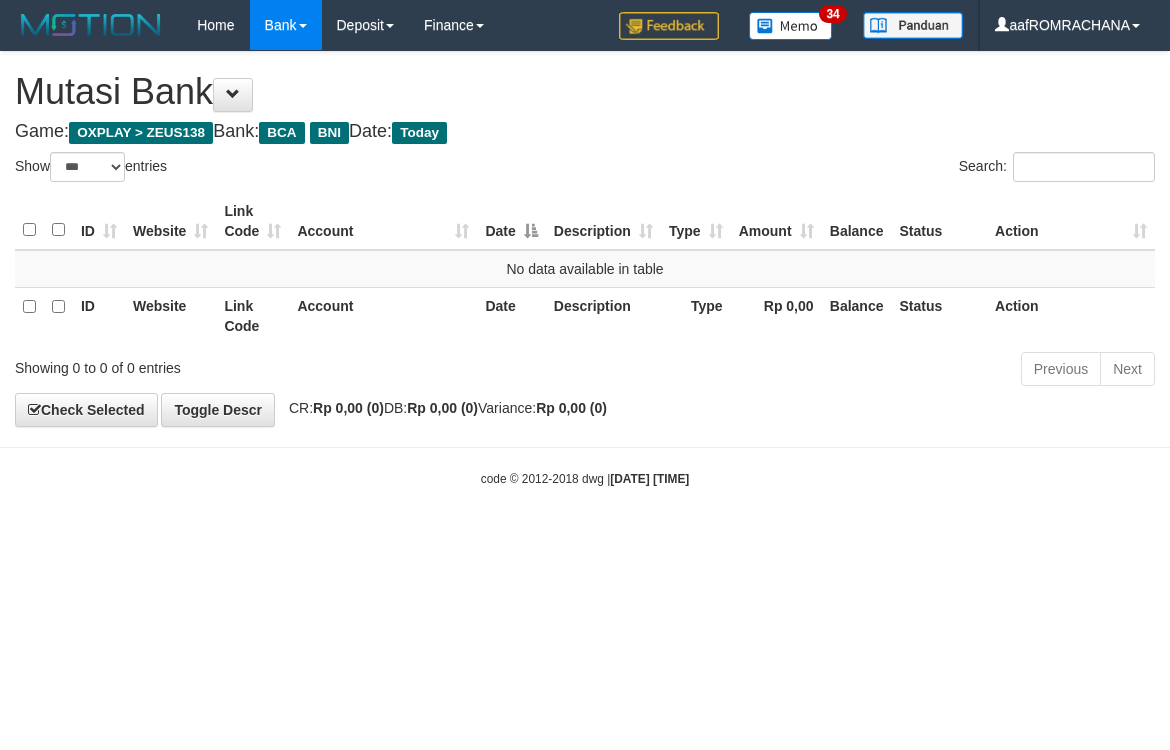 scroll, scrollTop: 0, scrollLeft: 0, axis: both 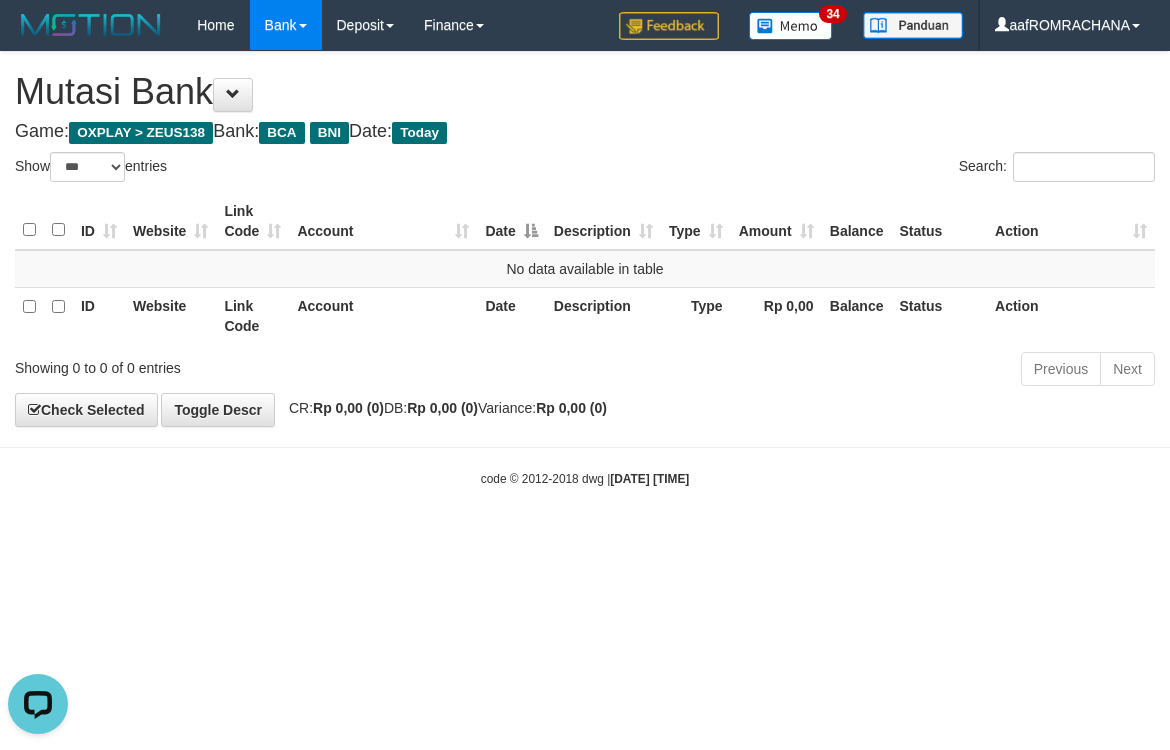 click on "Toggle navigation
Home
Bank
Account List
Load
By Website
Group
[OXPLAY]													ZEUS138
By Load Group (DPS)" at bounding box center [585, 269] 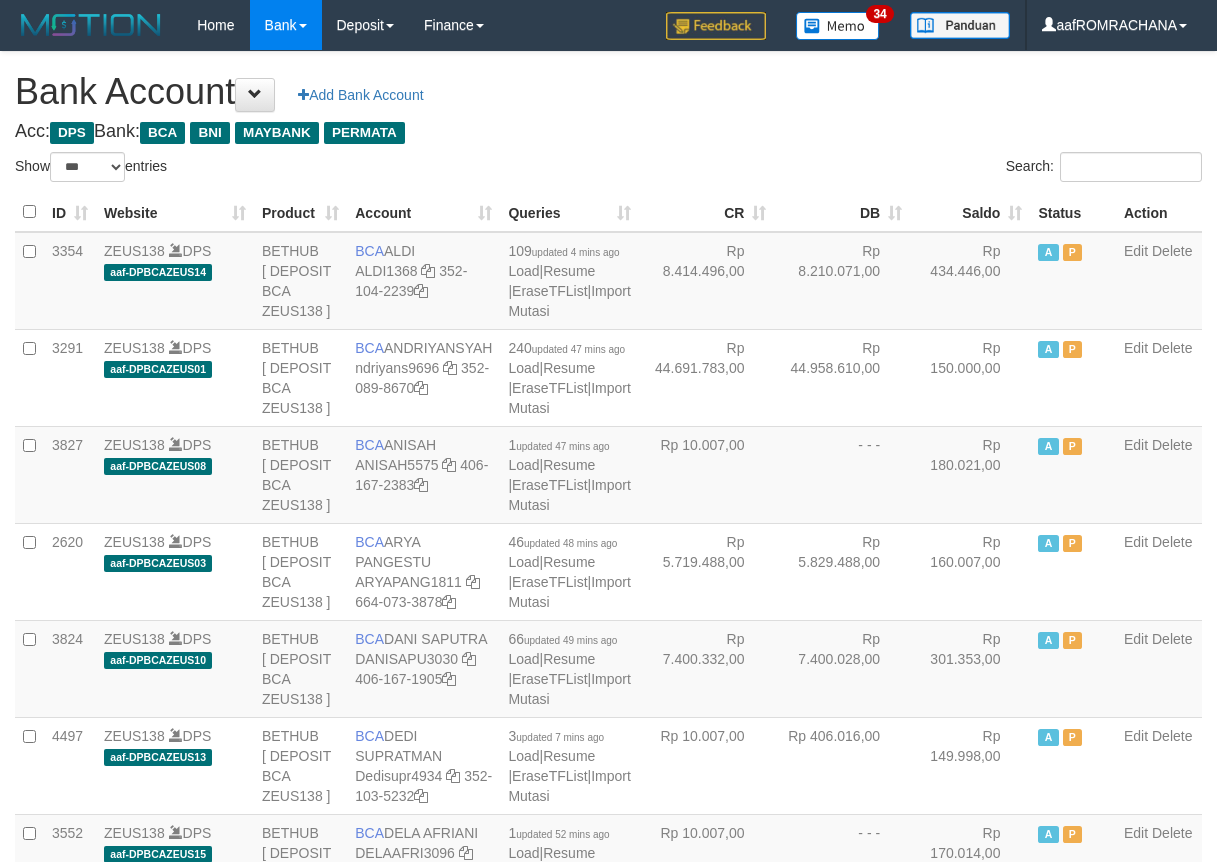 select on "***" 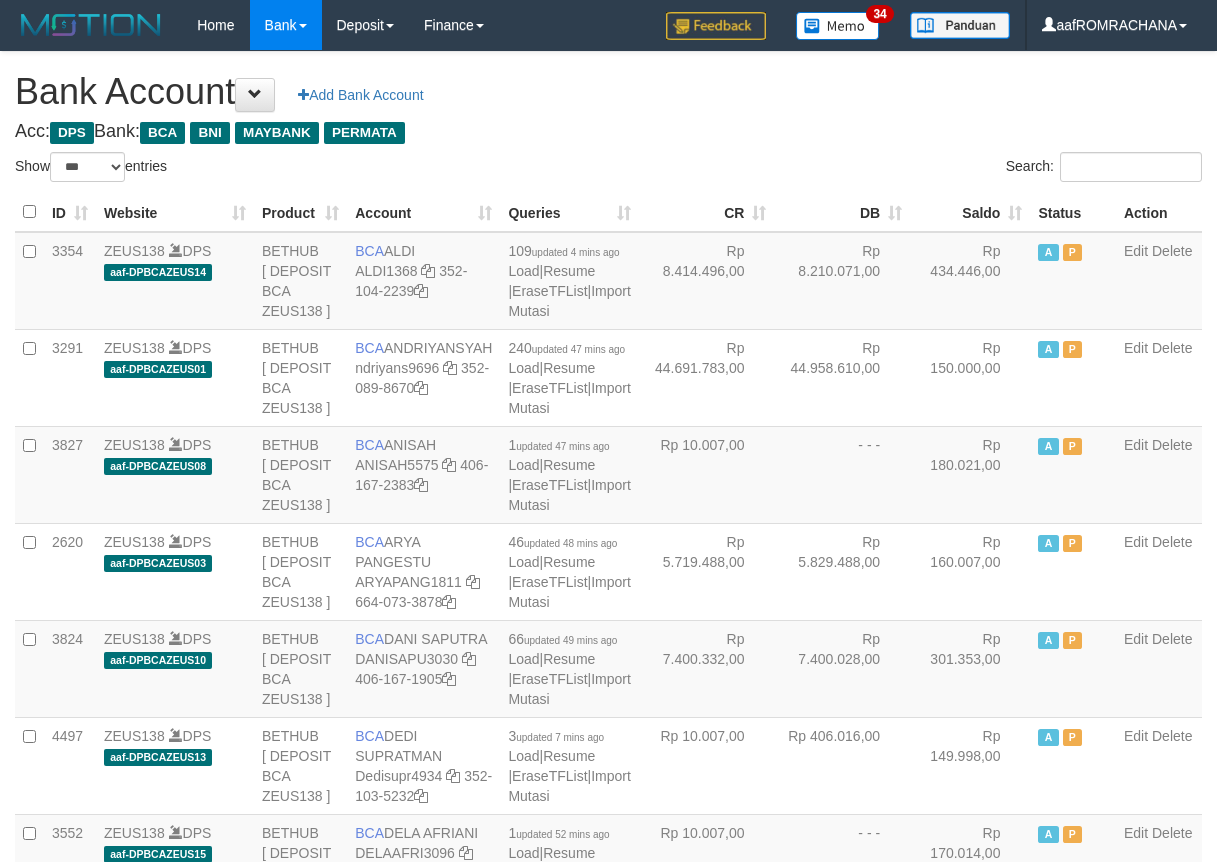click on "Saldo" at bounding box center (970, 212) 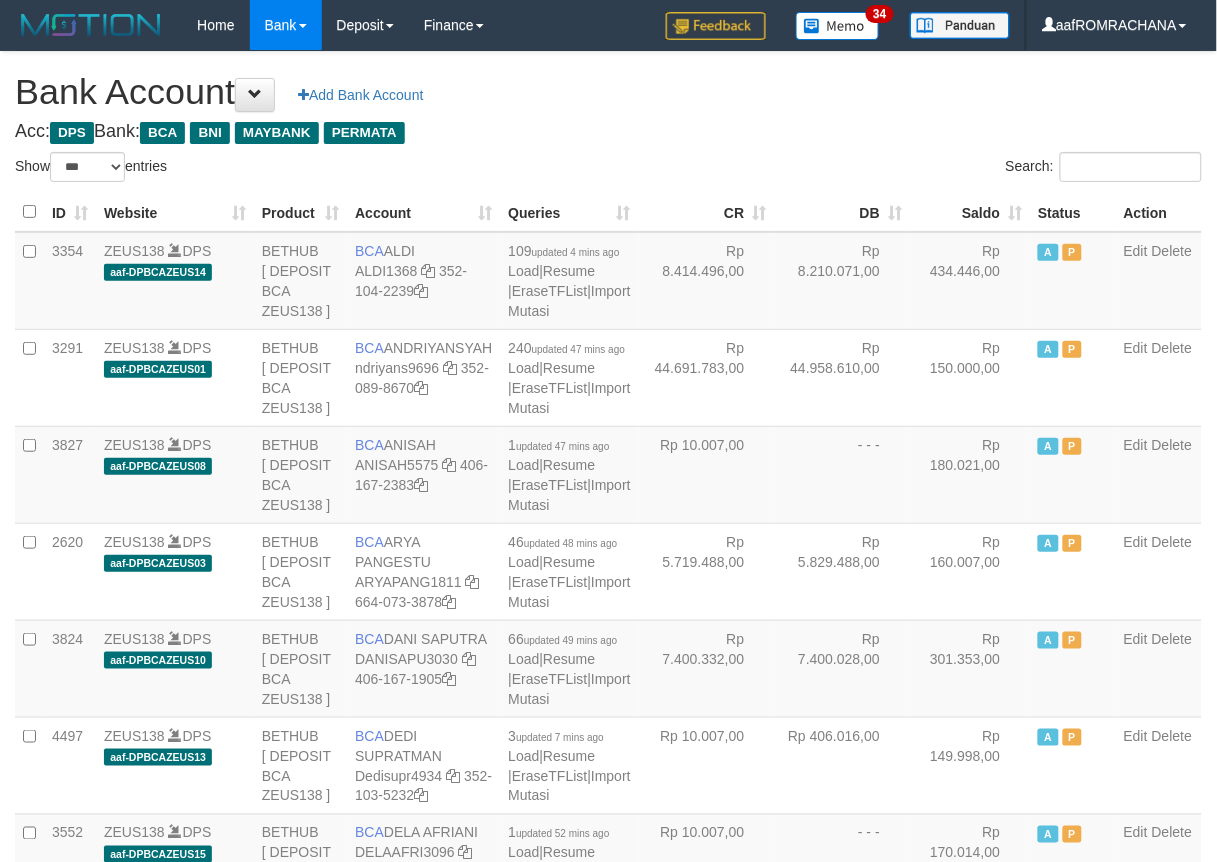 click on "Saldo" at bounding box center (970, 212) 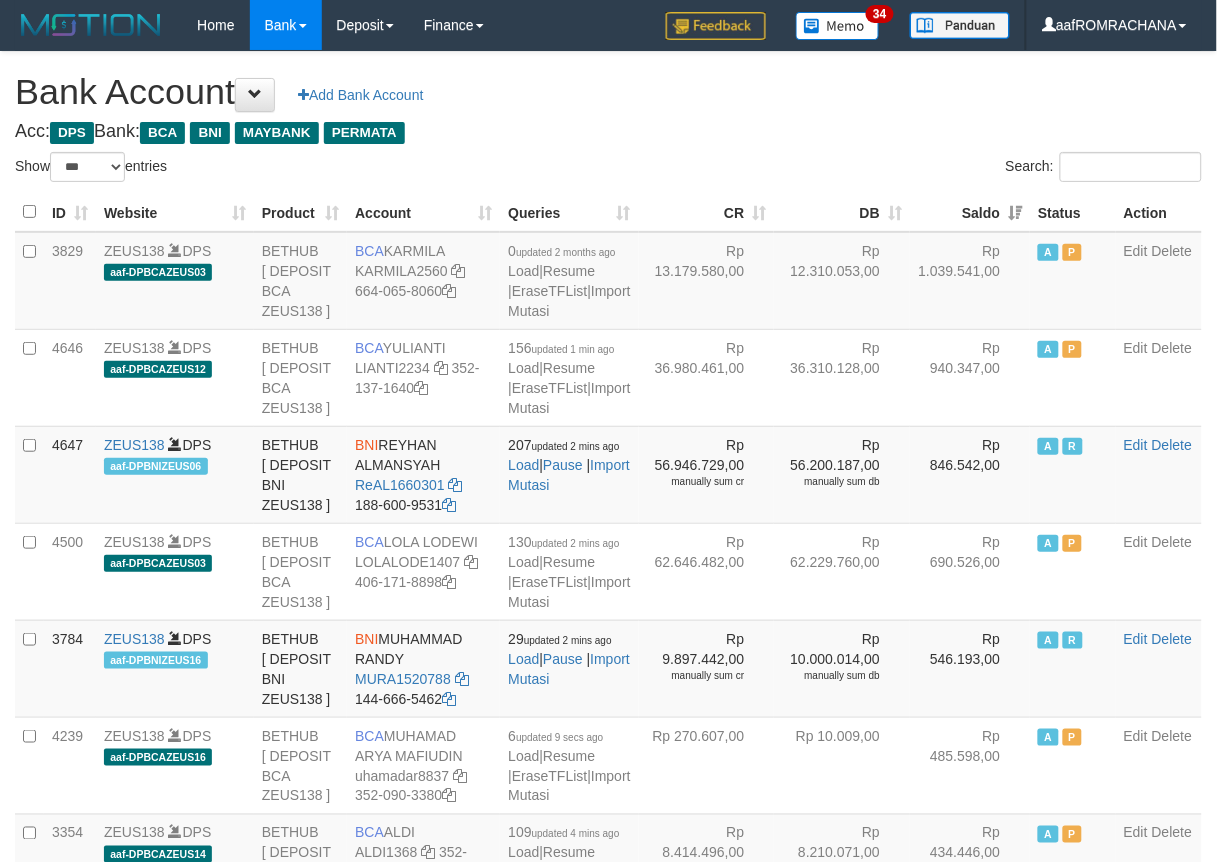 click on "Saldo" at bounding box center (970, 212) 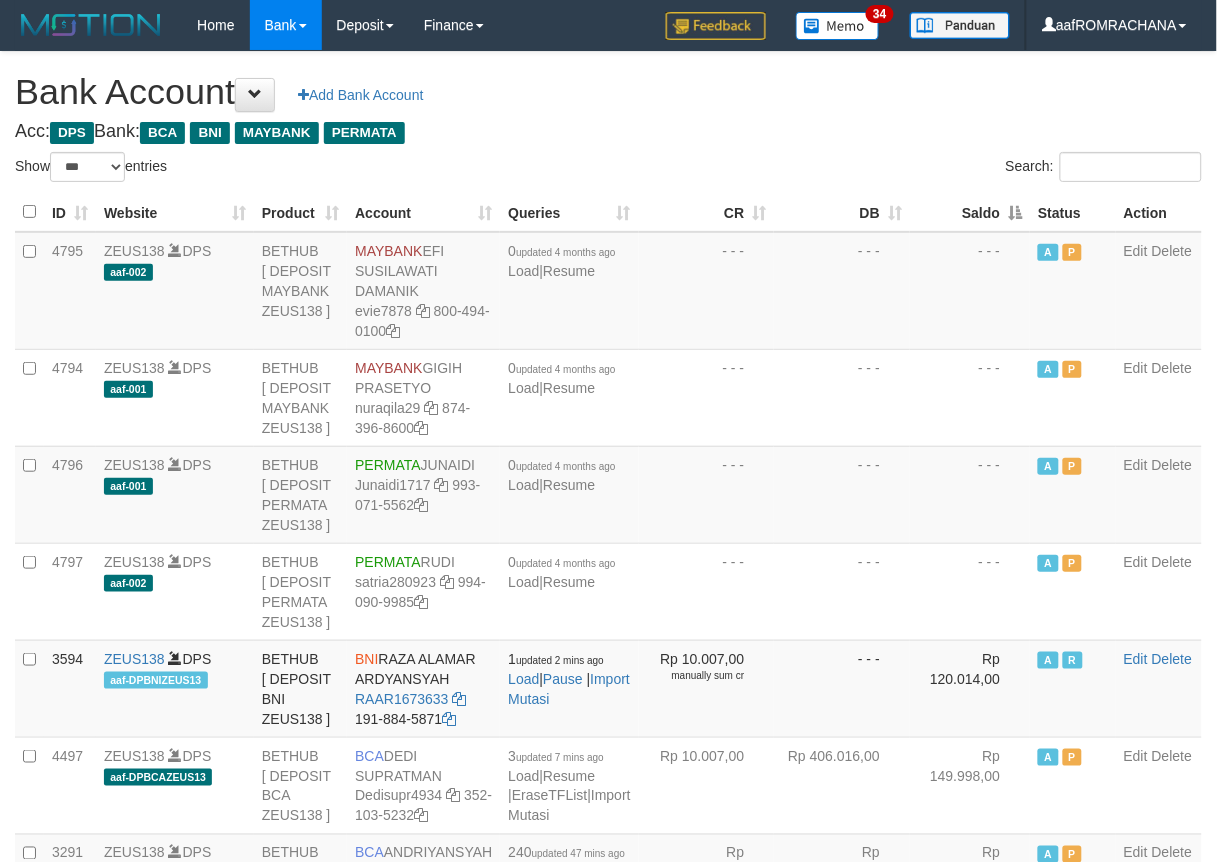 click on "Saldo" at bounding box center (970, 212) 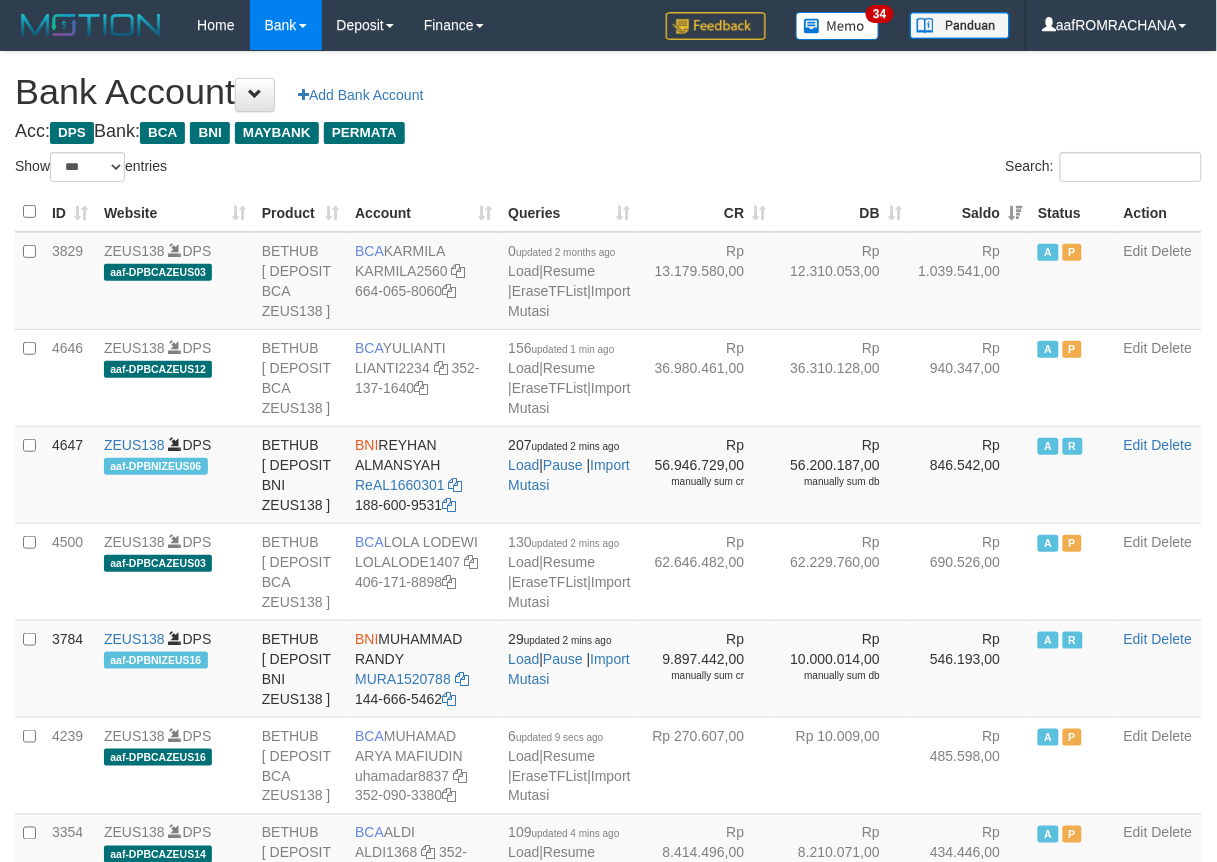 click on "Saldo" at bounding box center (970, 212) 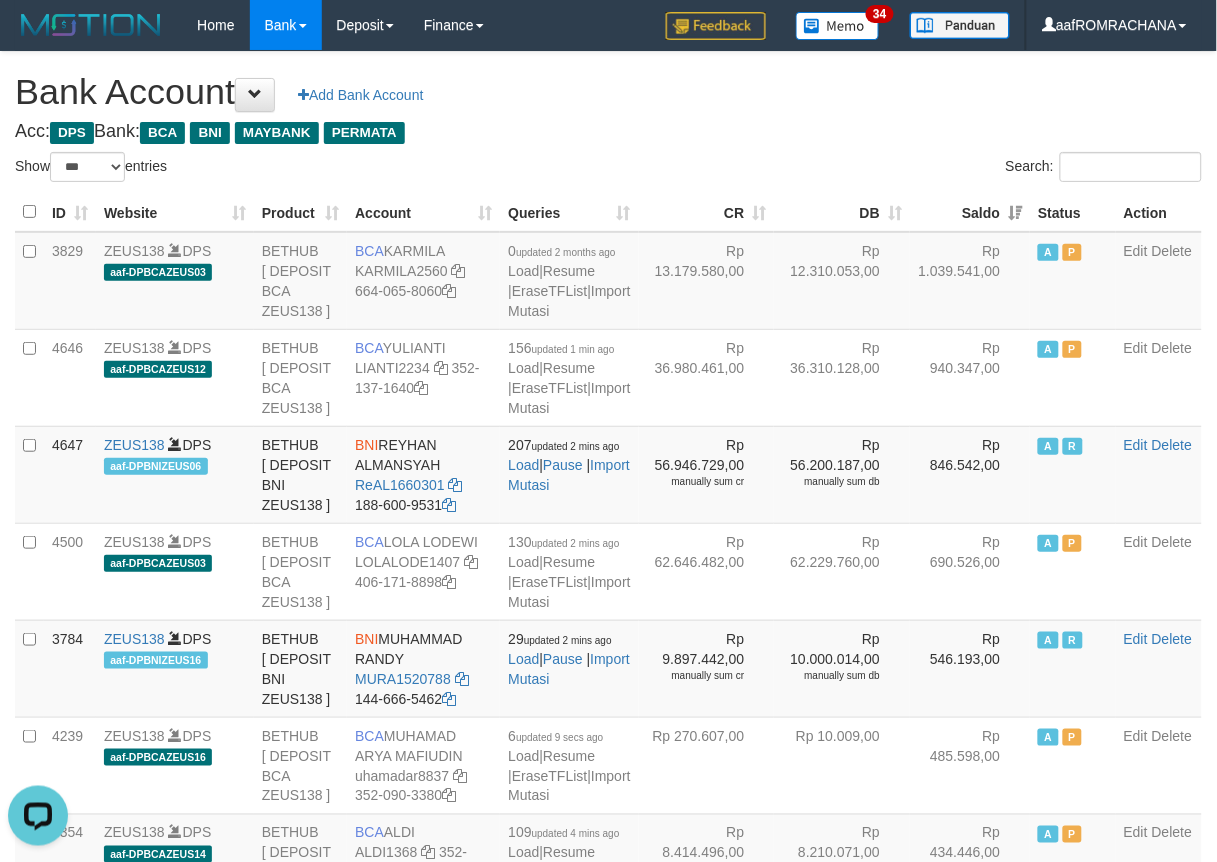 scroll, scrollTop: 0, scrollLeft: 0, axis: both 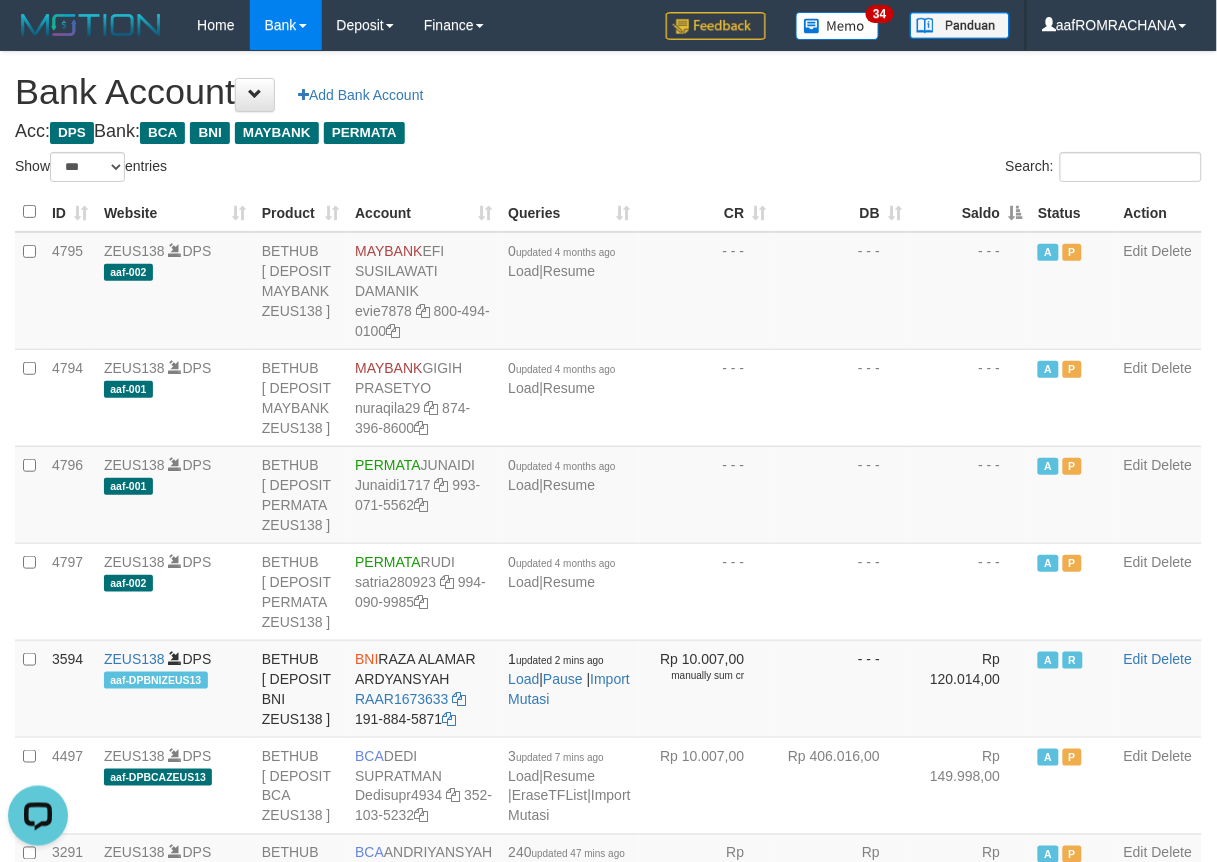 click on "Acc: 										 DPS
Bank:   BCA   BNI   MAYBANK   PERMATA" at bounding box center (608, 132) 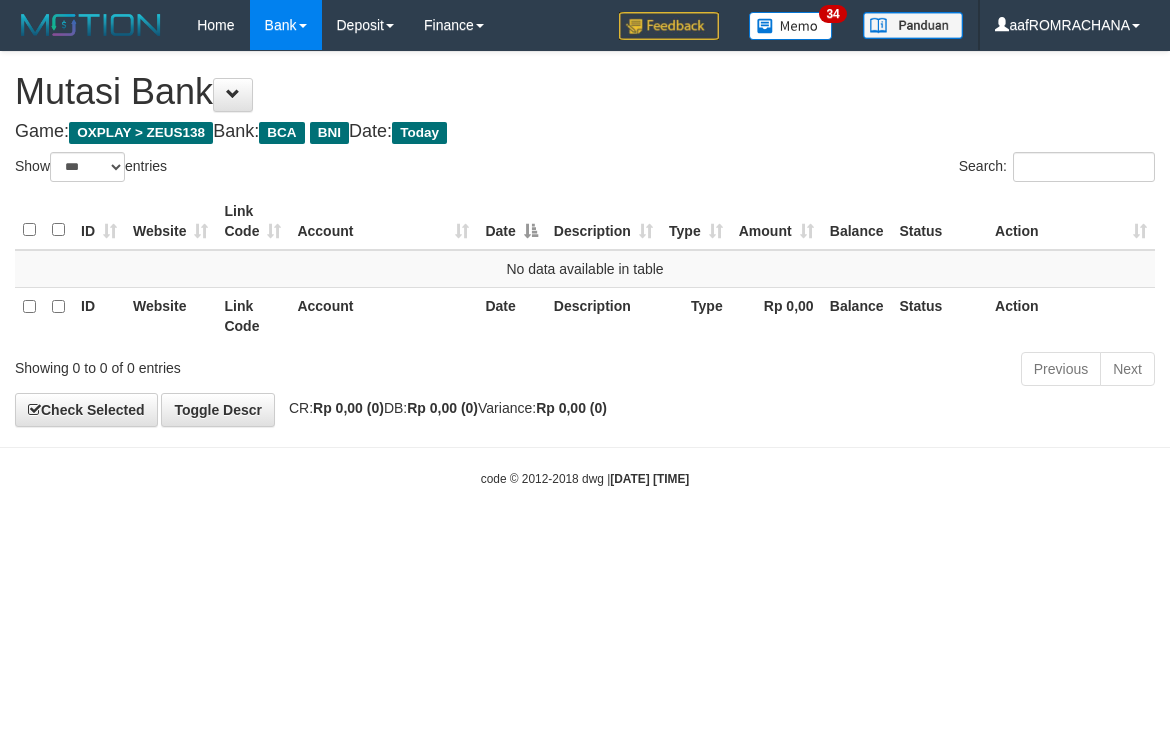 select on "***" 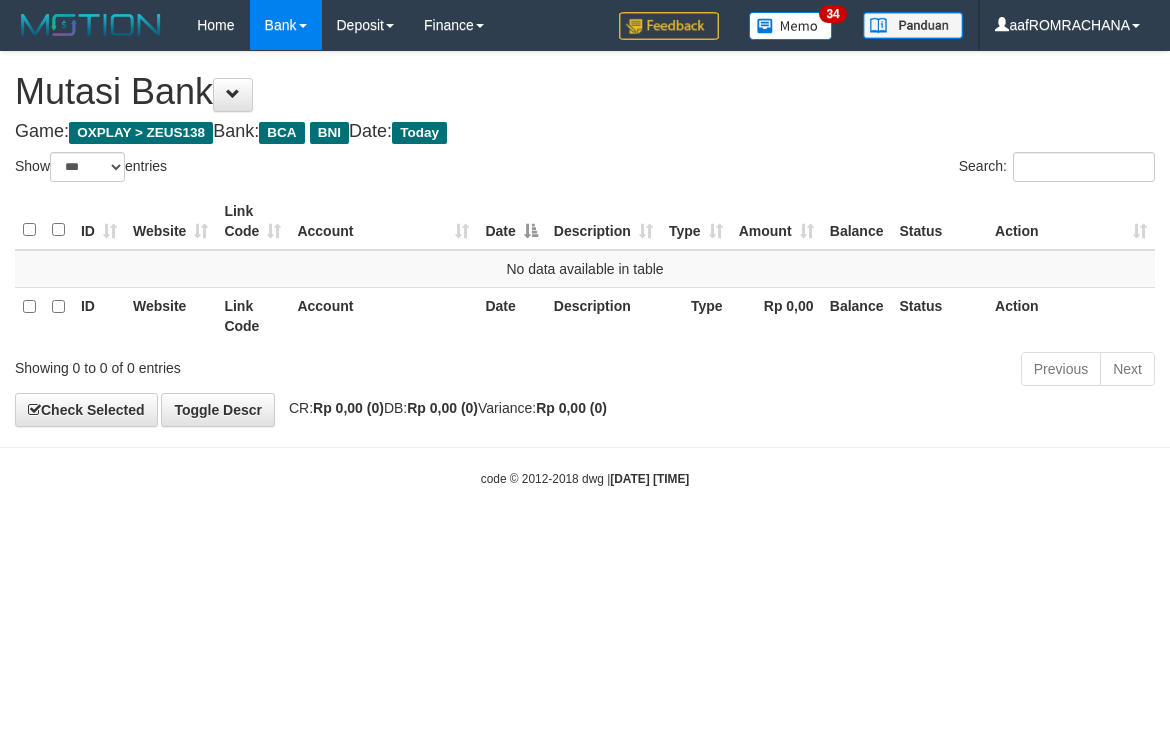 scroll, scrollTop: 0, scrollLeft: 0, axis: both 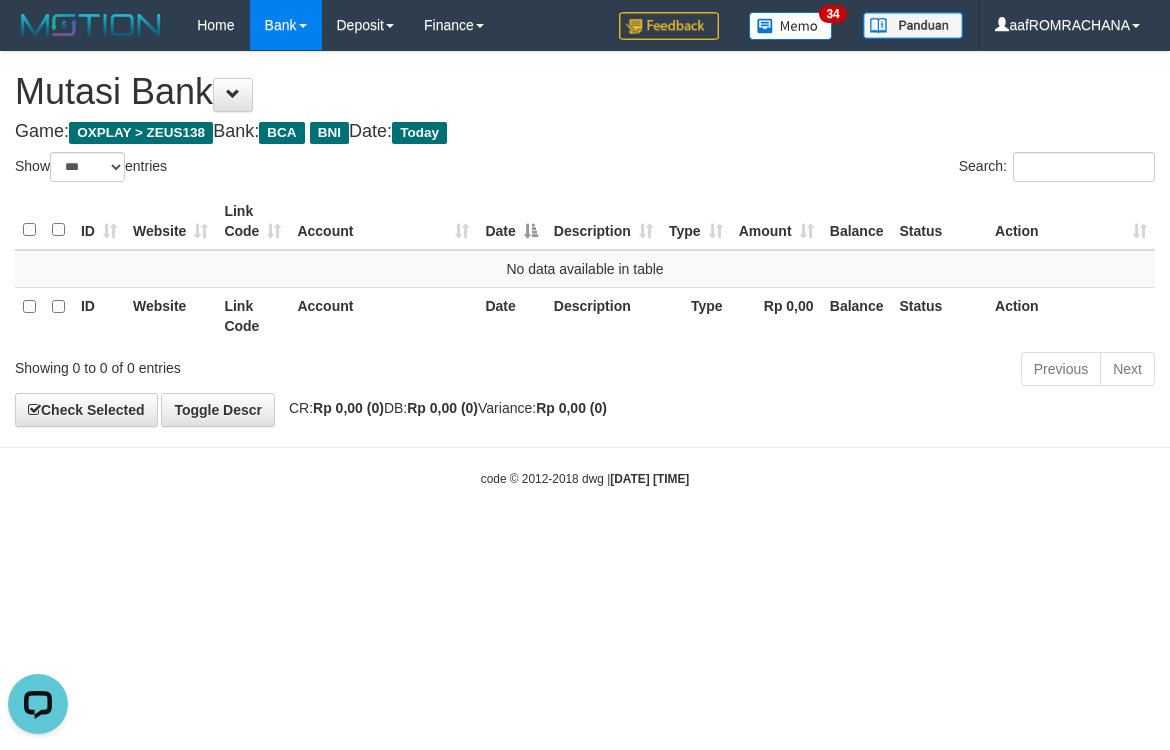 click on "Toggle navigation
Home
Bank
Account List
Load
By Website
Group
[OXPLAY]													ZEUS138
By Load Group (DPS)
Sync" at bounding box center [585, 269] 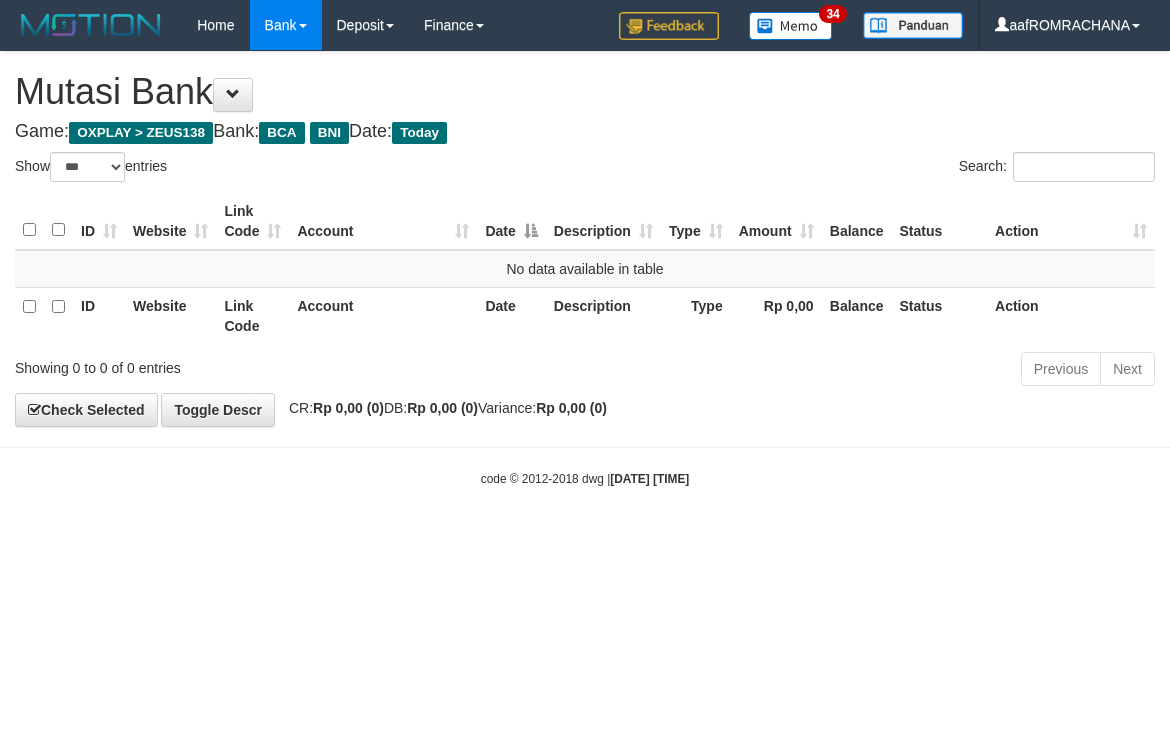 select on "***" 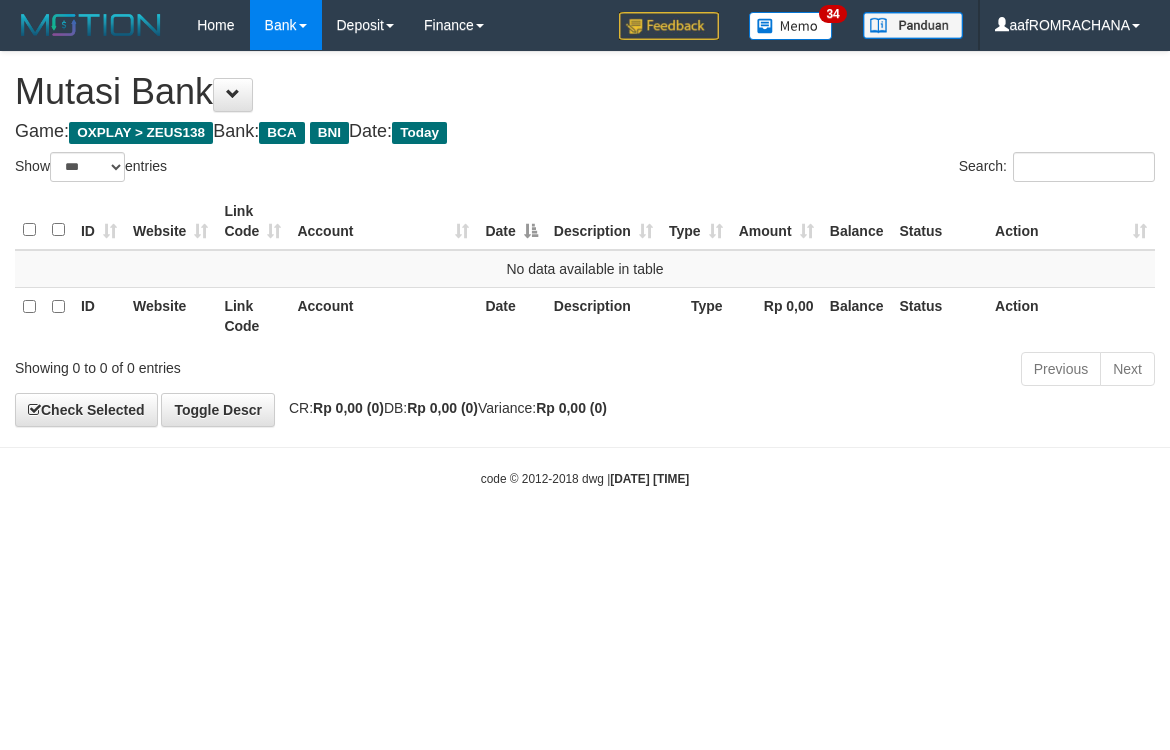 scroll, scrollTop: 0, scrollLeft: 0, axis: both 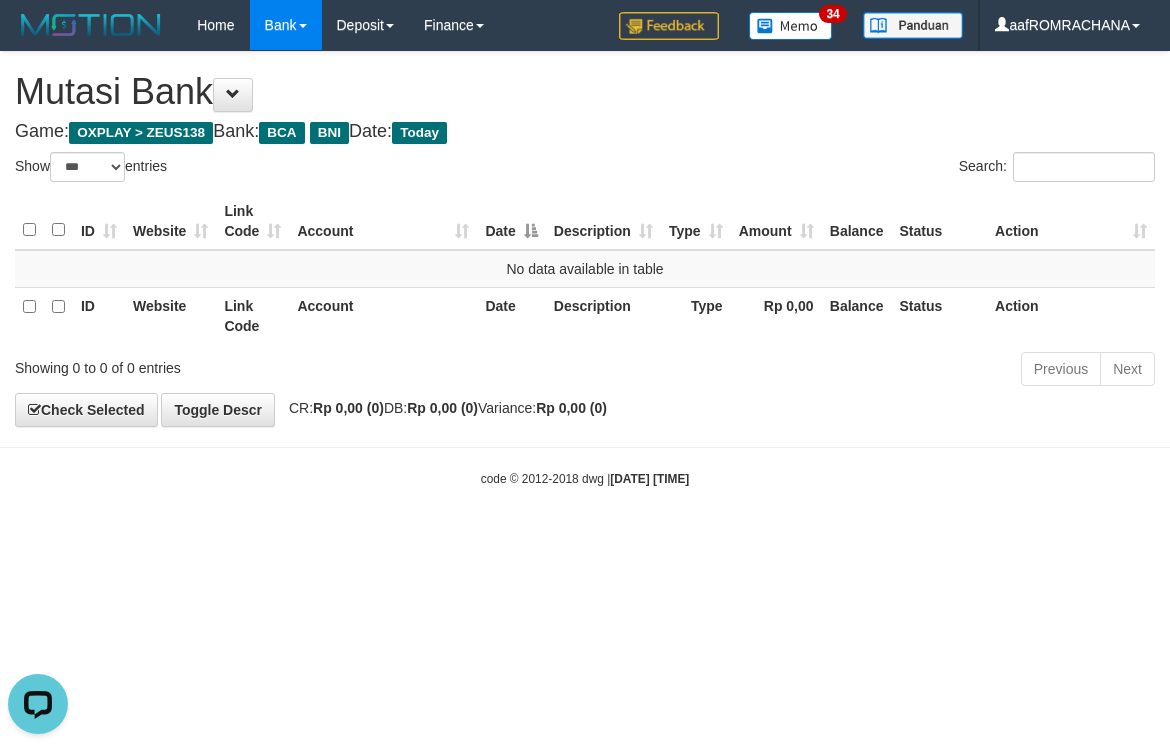 click on "Toggle navigation
Home
Bank
Account List
Load
By Website
Group
[OXPLAY]													ZEUS138
By Load Group (DPS)
Sync" at bounding box center (585, 269) 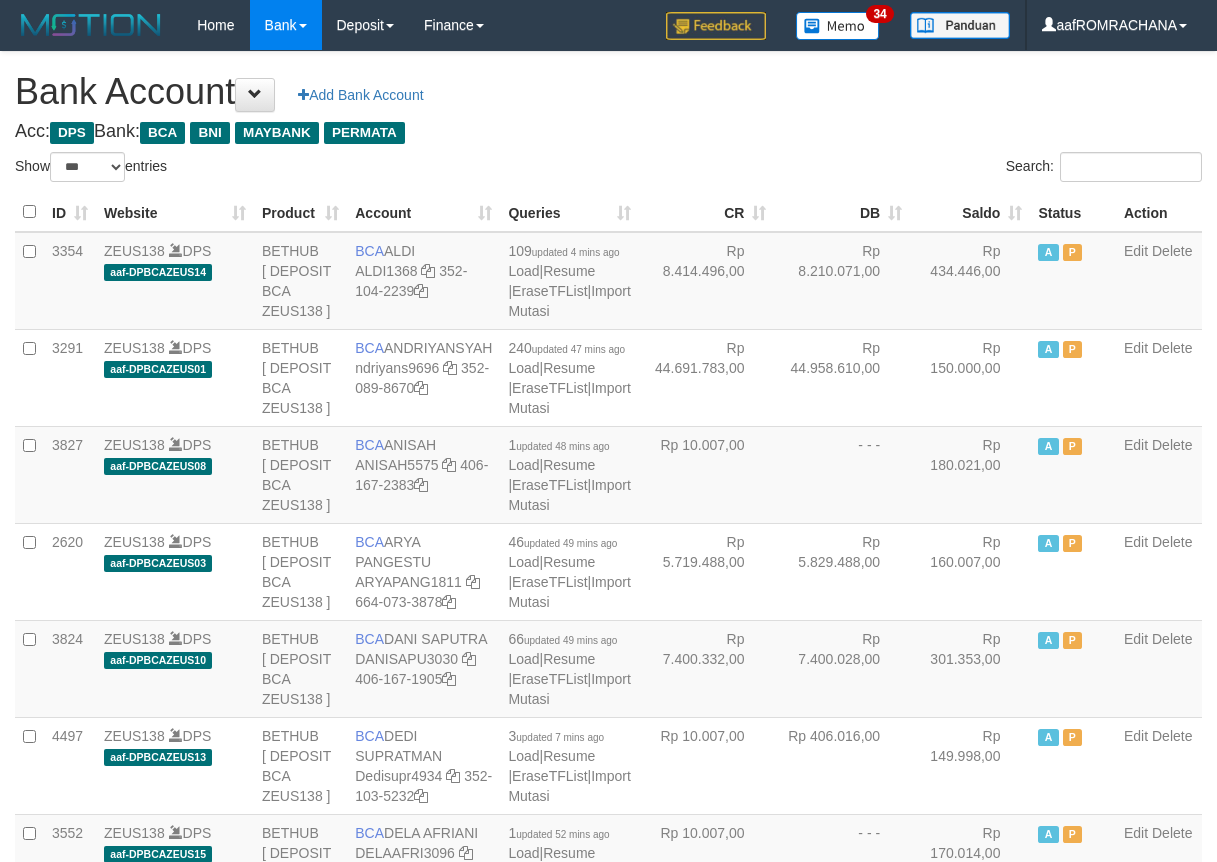 select on "***" 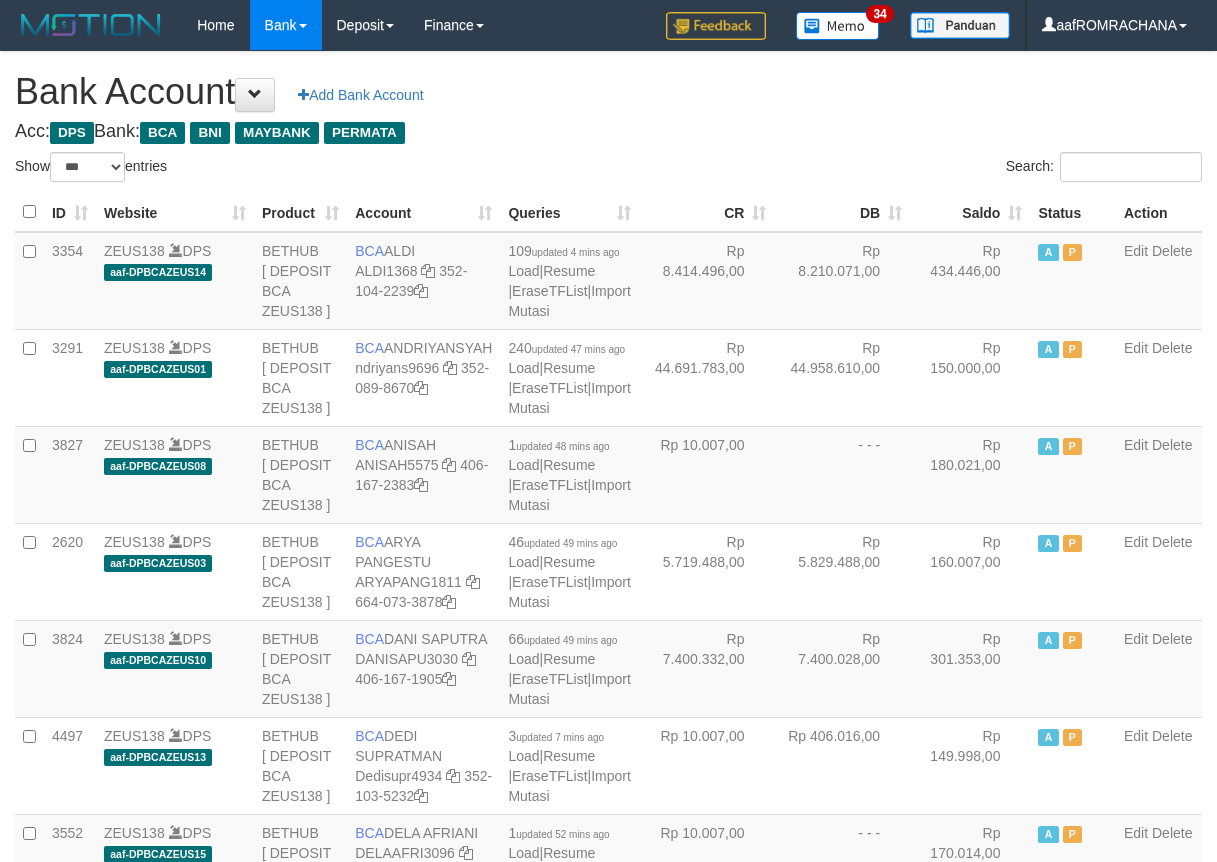 scroll, scrollTop: 0, scrollLeft: 0, axis: both 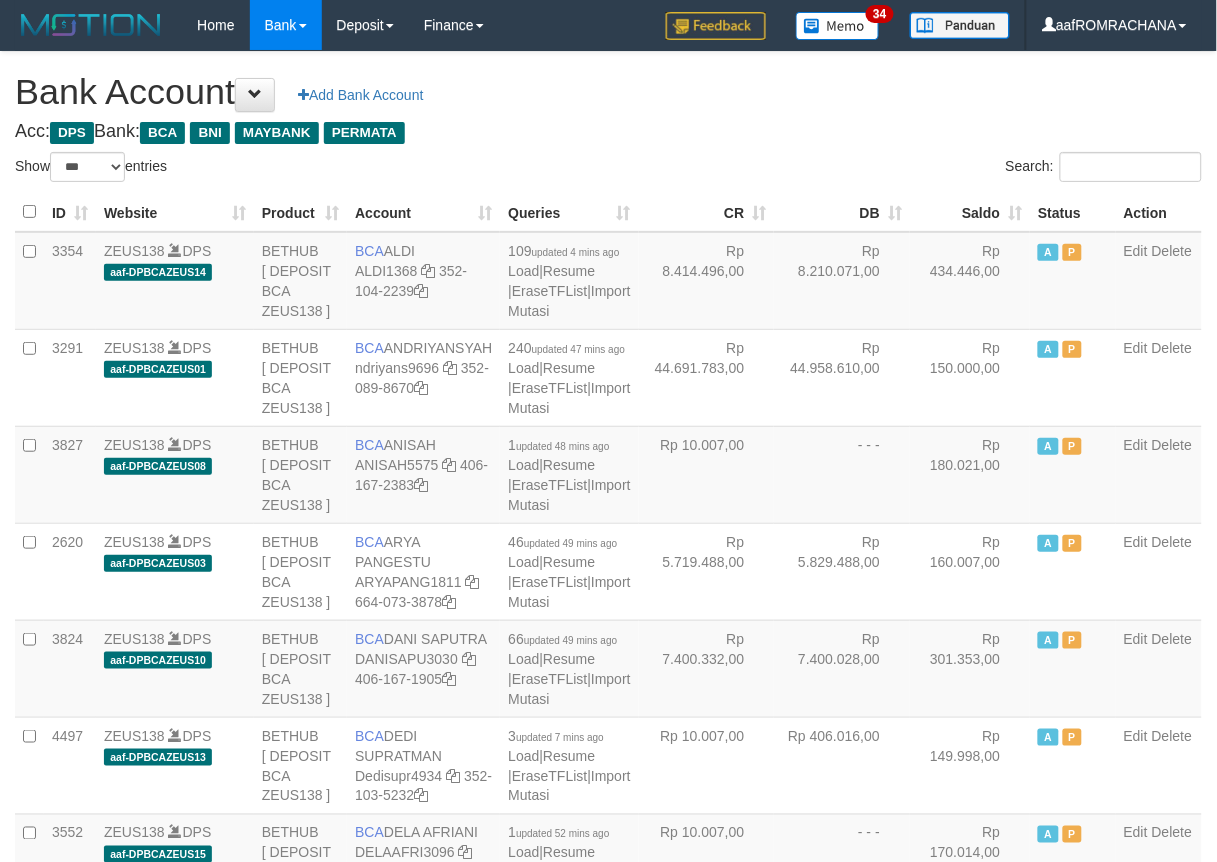 click on "Saldo" at bounding box center (970, 212) 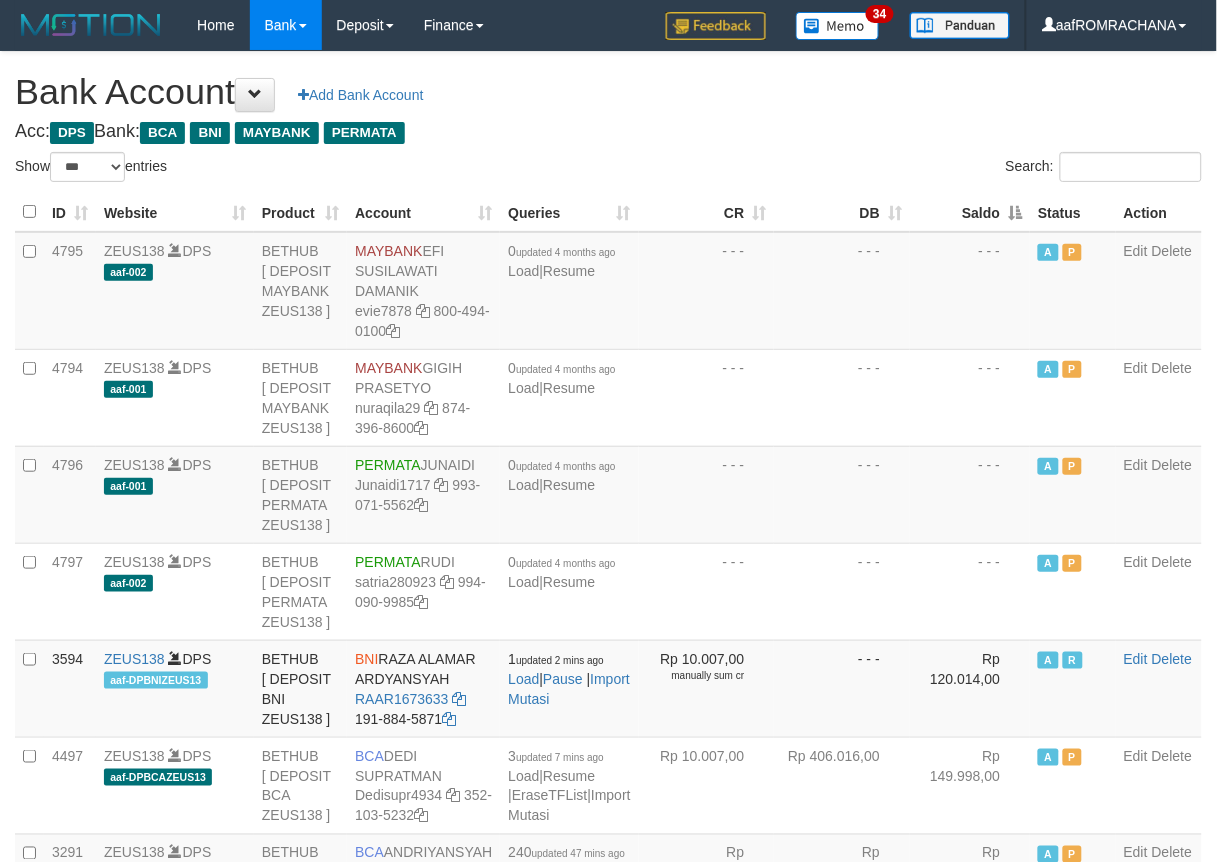 click on "Saldo" at bounding box center (970, 212) 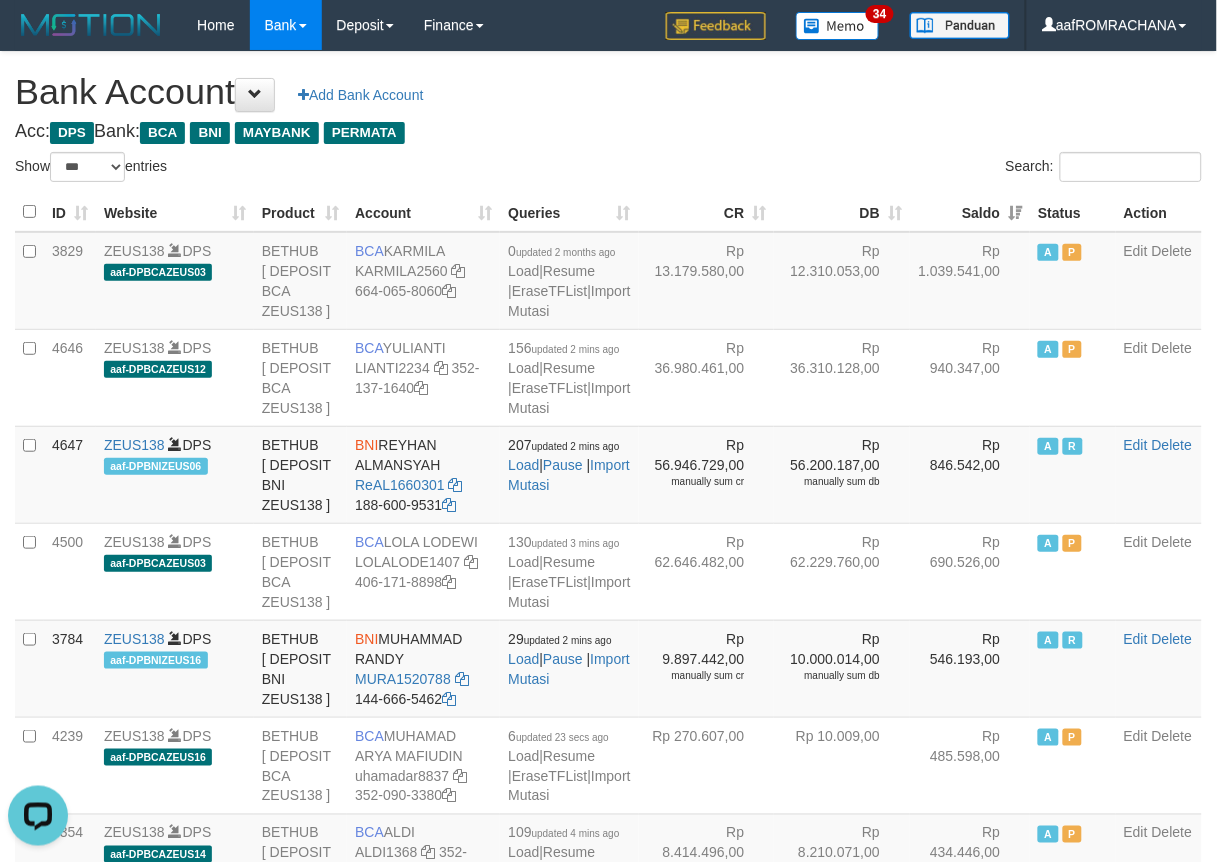 scroll, scrollTop: 0, scrollLeft: 0, axis: both 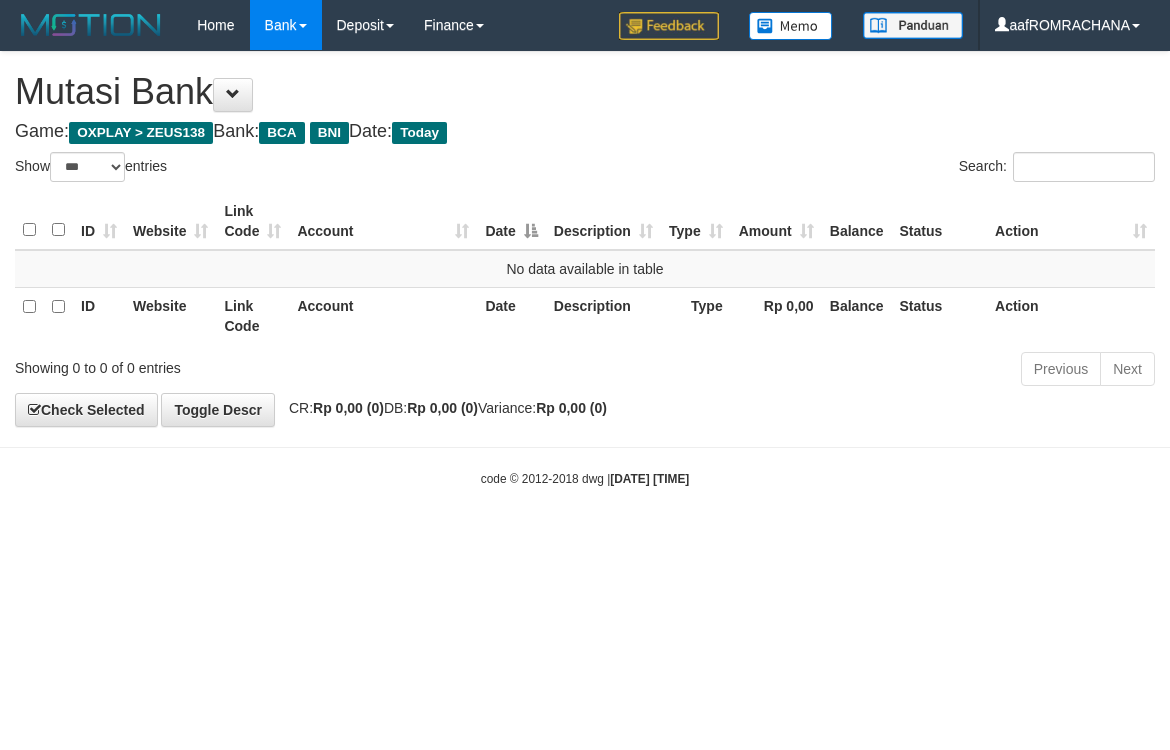 select on "***" 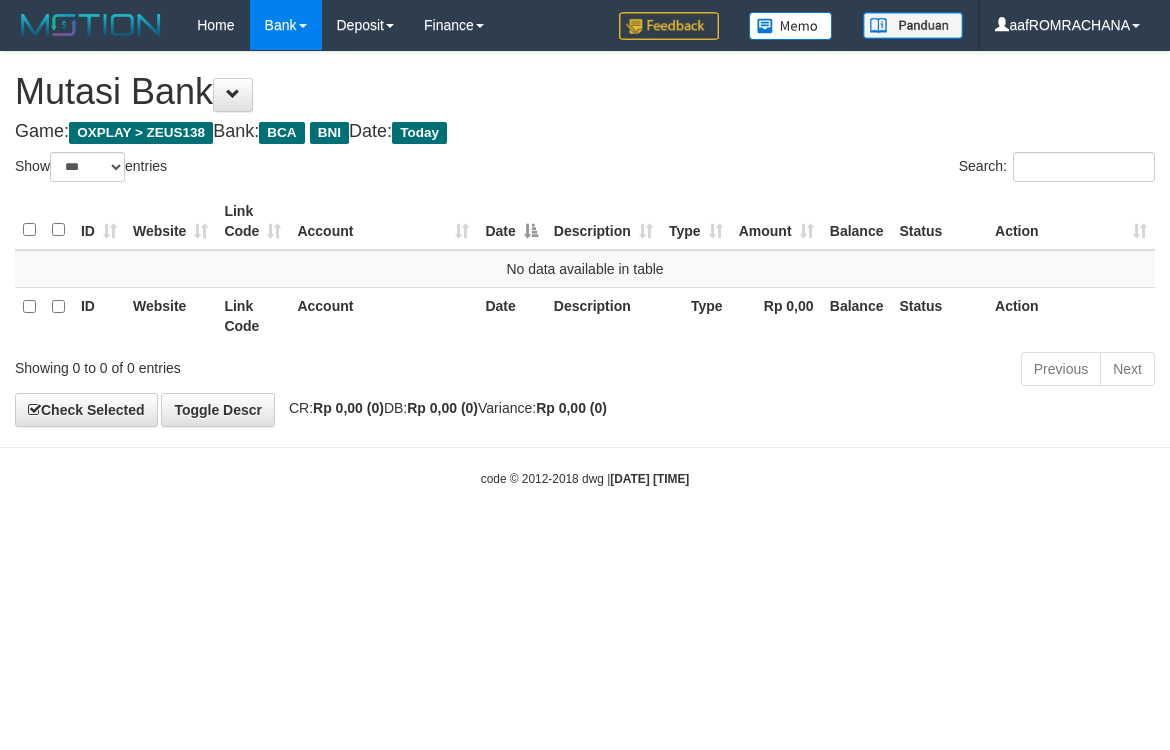 scroll, scrollTop: 0, scrollLeft: 0, axis: both 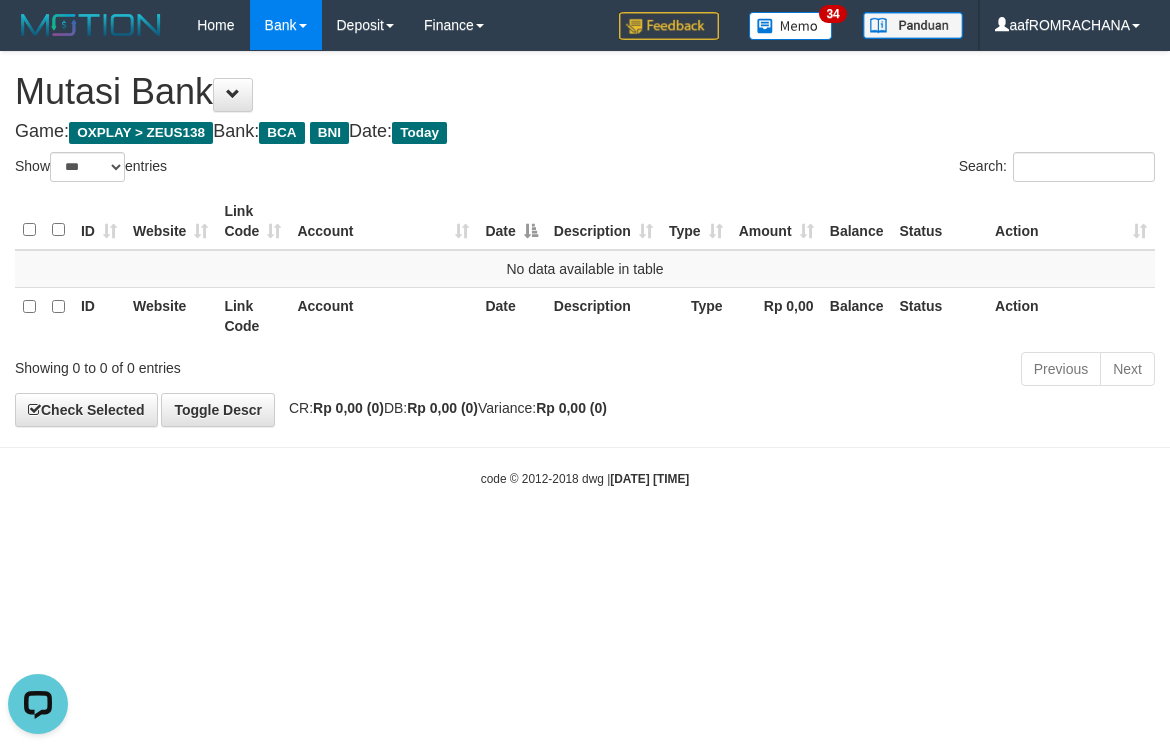 click on "Toggle navigation
Home
Bank
Account List
Load
By Website
Group
[OXPLAY]													ZEUS138
By Load Group (DPS)" at bounding box center (585, 269) 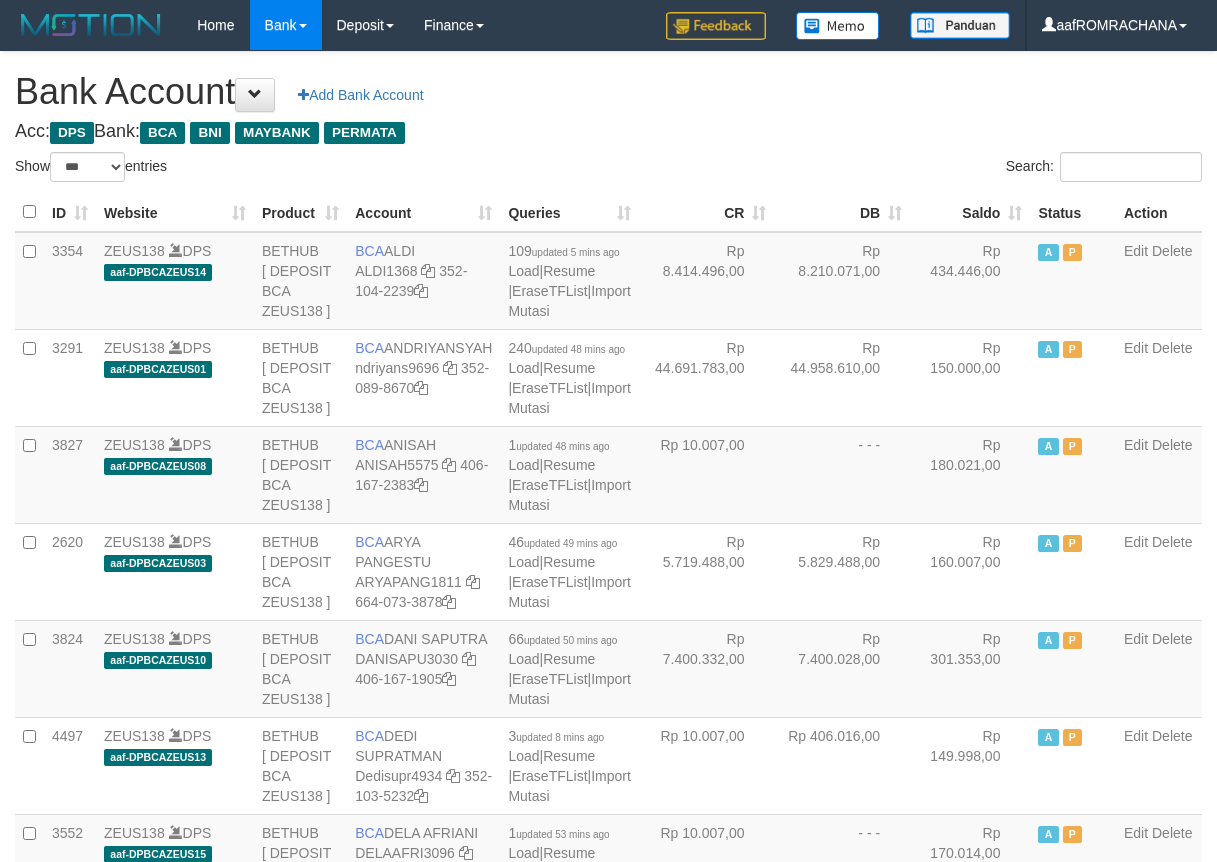 select on "***" 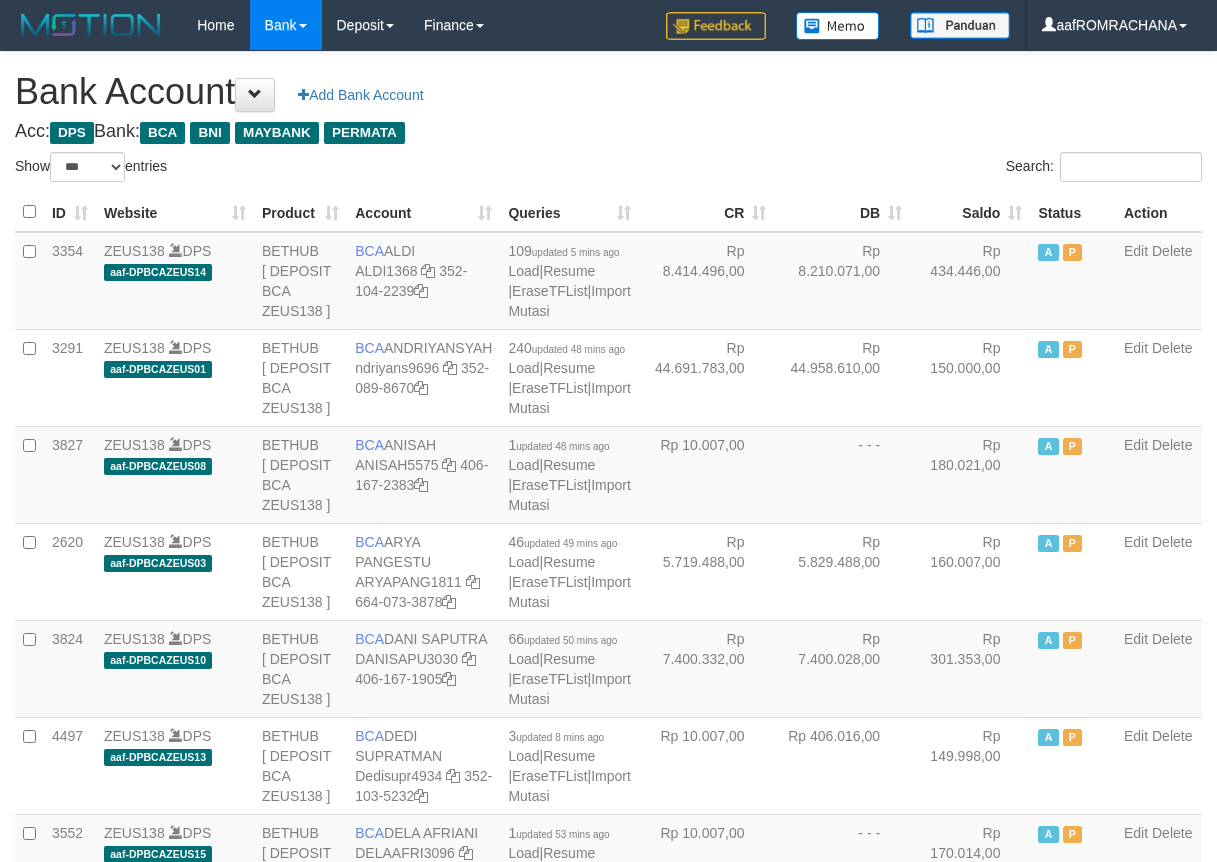 scroll, scrollTop: 0, scrollLeft: 0, axis: both 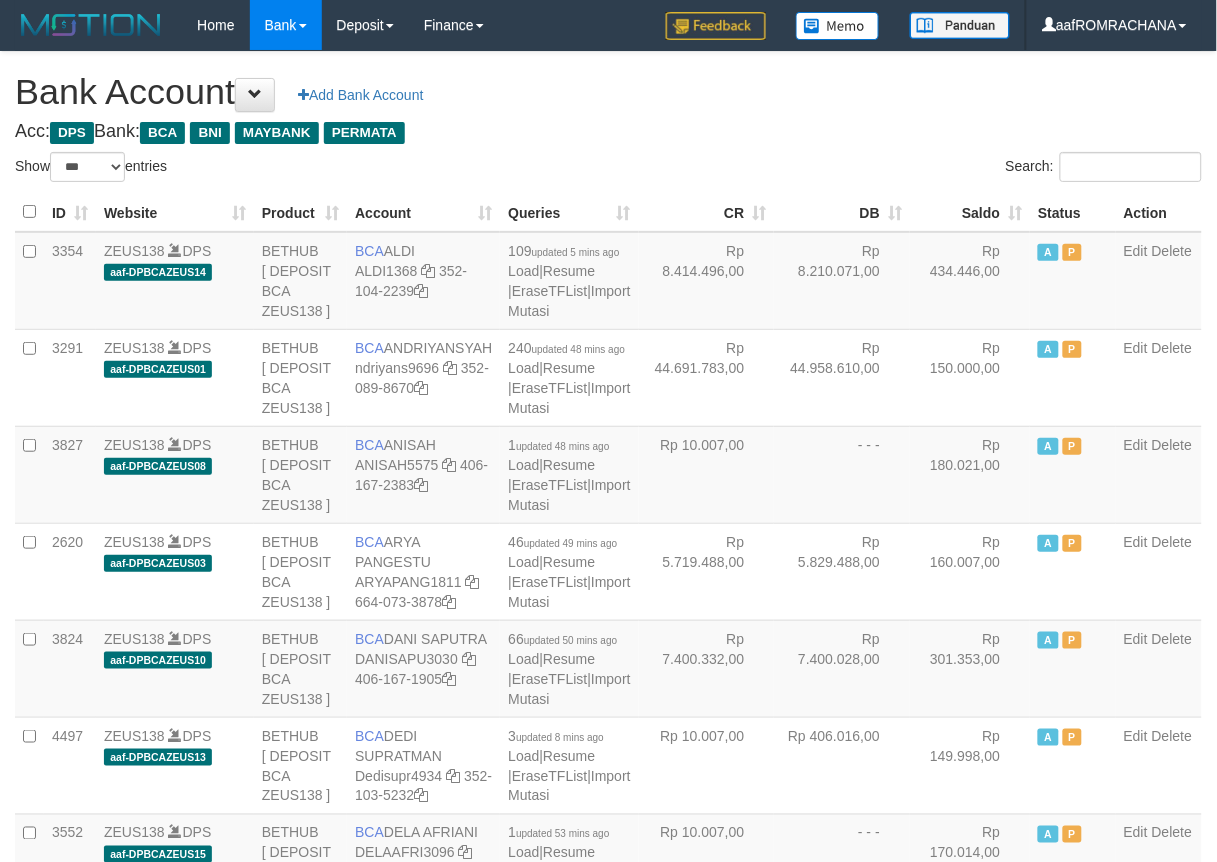 click on "Saldo" at bounding box center [970, 212] 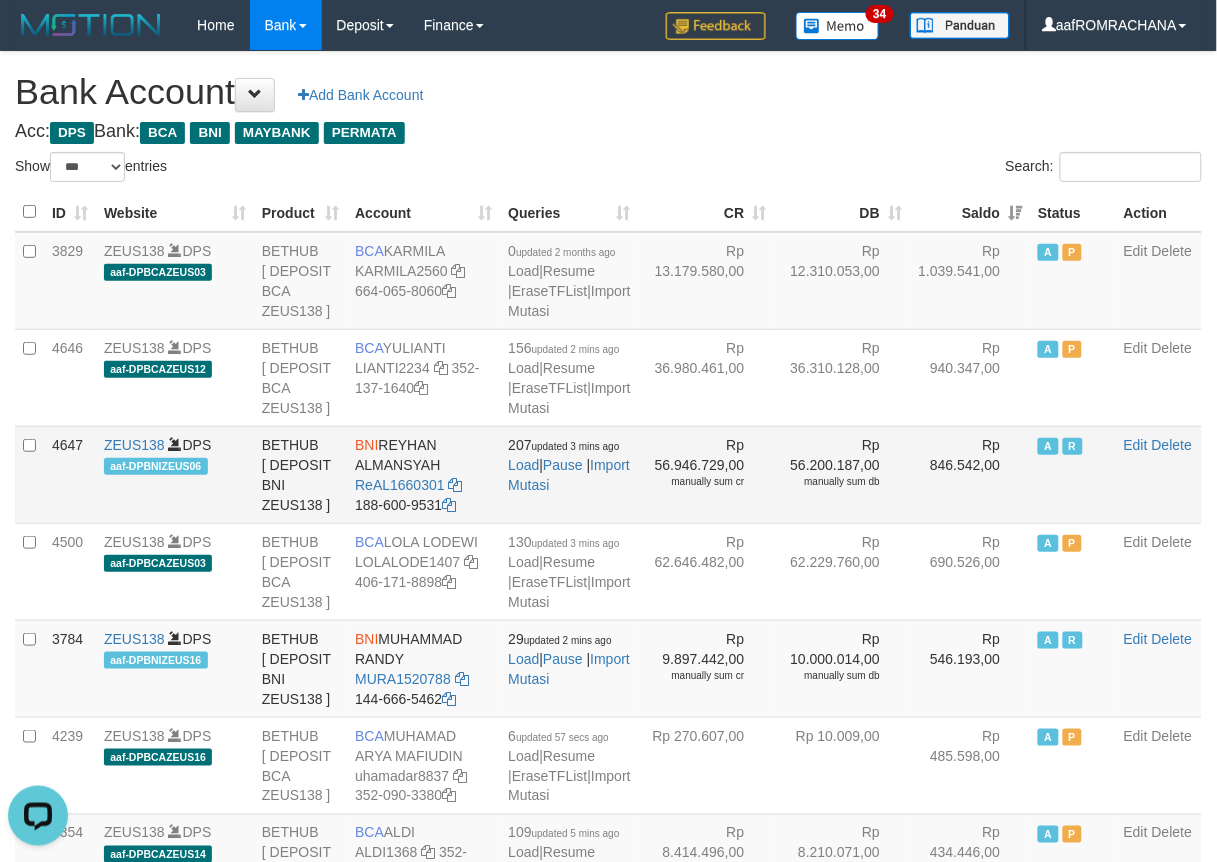 scroll, scrollTop: 0, scrollLeft: 0, axis: both 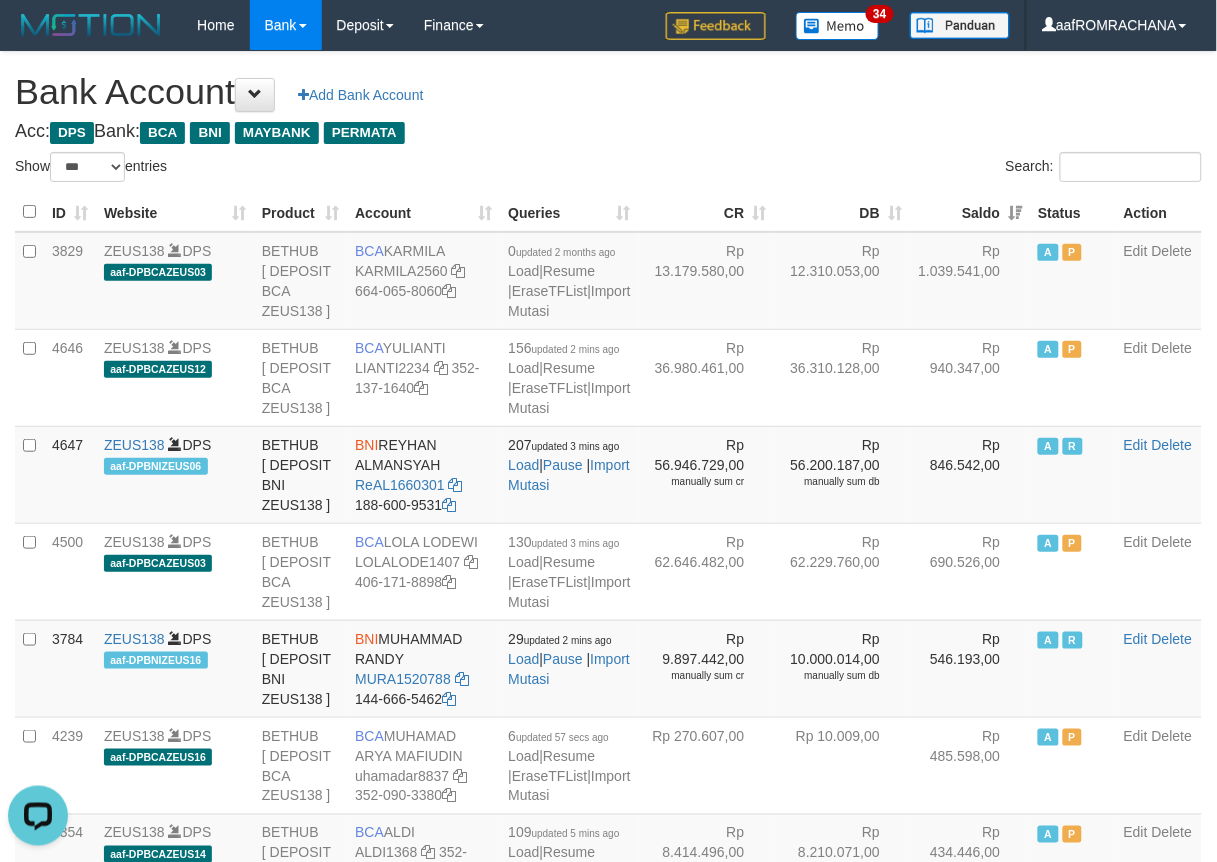 click on "Bank Account
Add Bank Account" at bounding box center (608, 92) 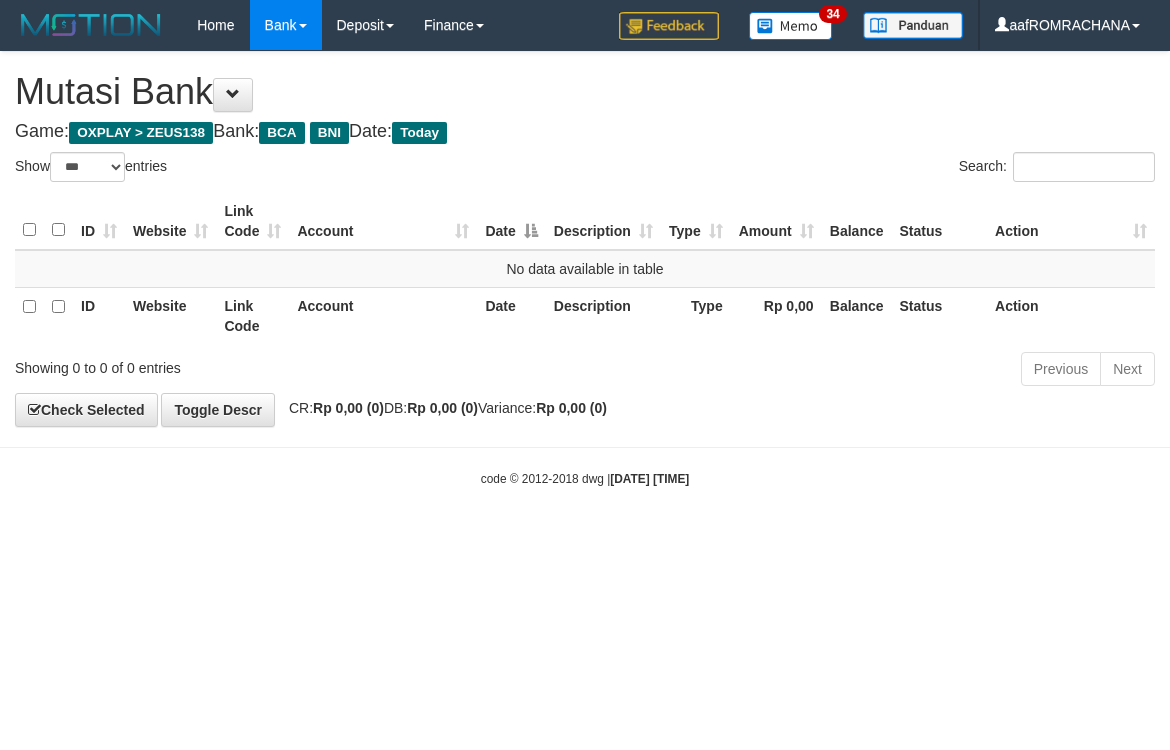 select on "***" 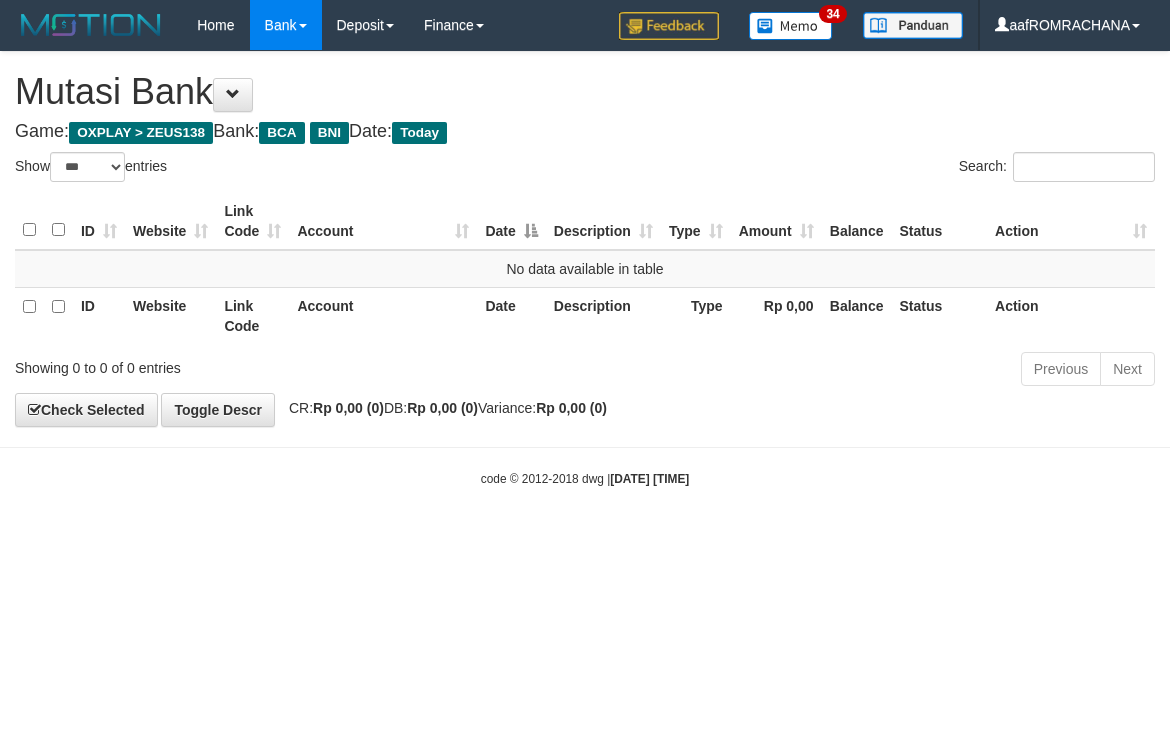 scroll, scrollTop: 0, scrollLeft: 0, axis: both 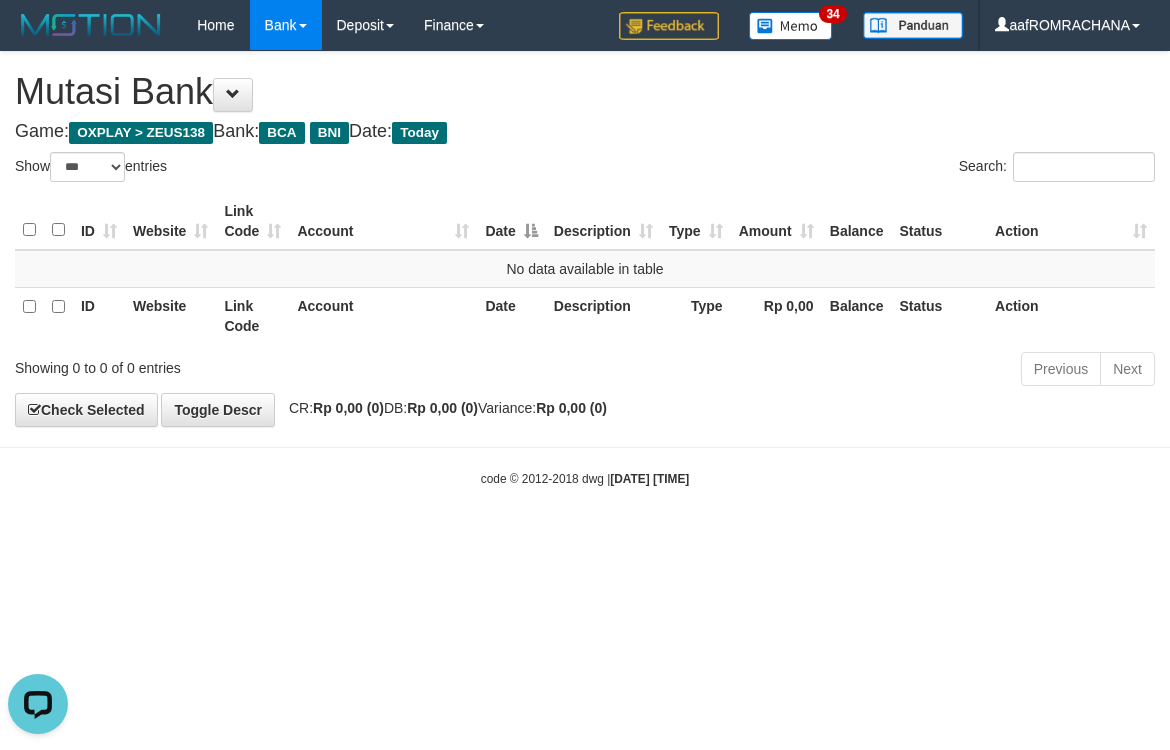 click on "Toggle navigation
Home
Bank
Account List
Load
By Website
Group
[OXPLAY]													ZEUS138
By Load Group (DPS)
Sync" at bounding box center [585, 269] 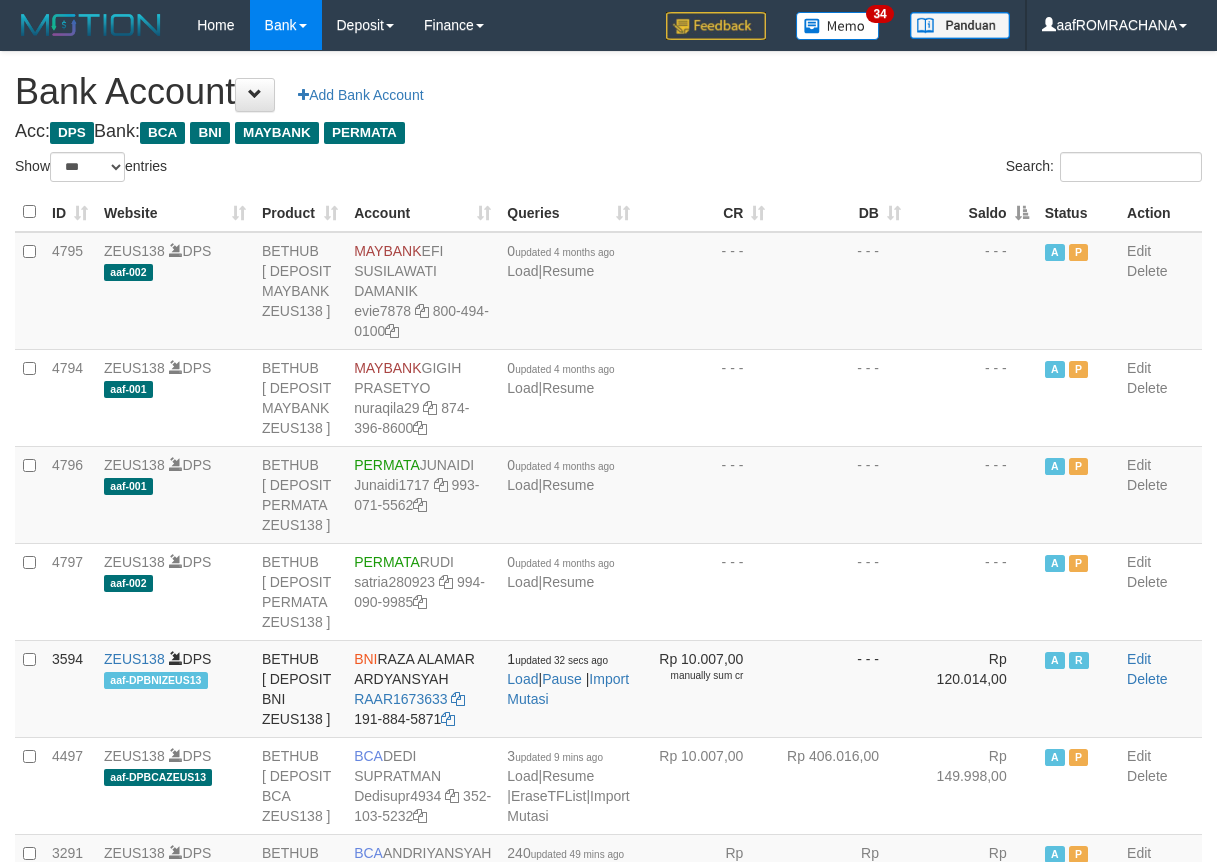 select on "***" 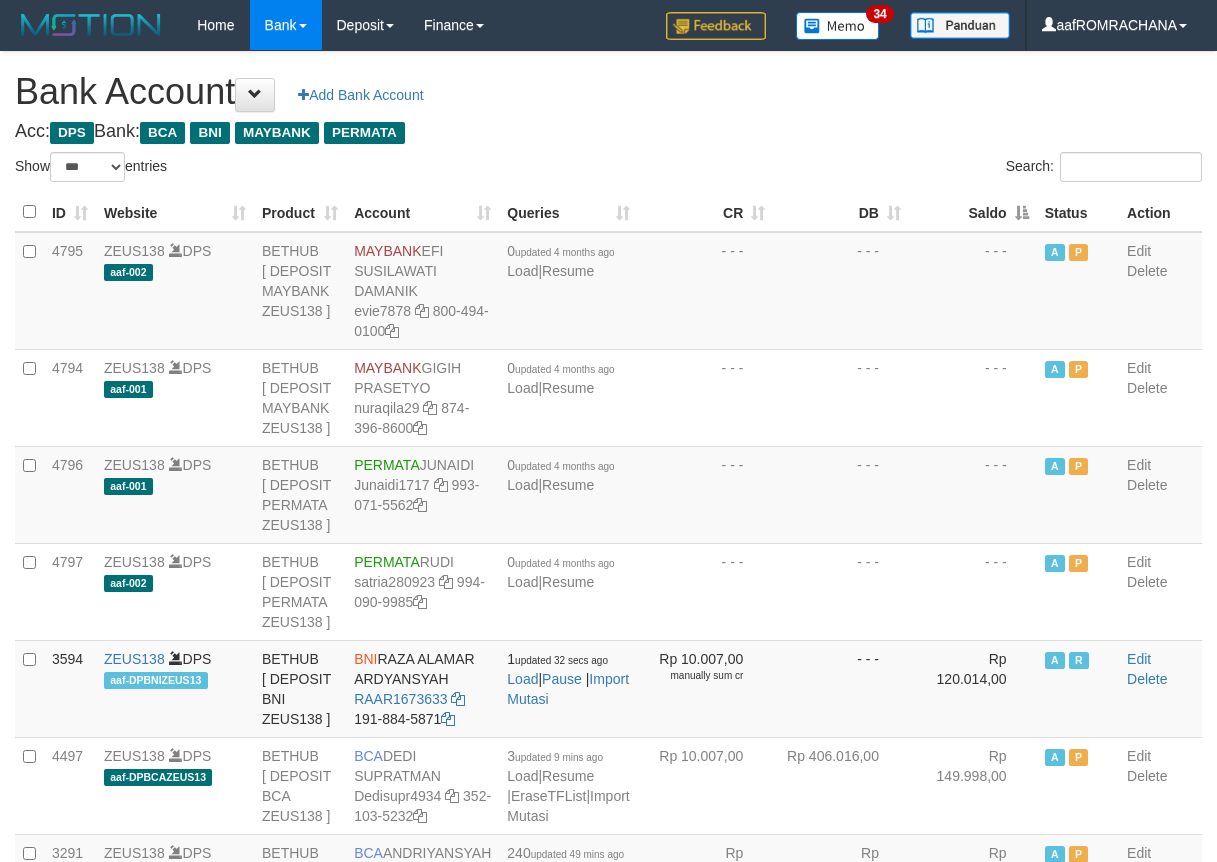 scroll, scrollTop: 0, scrollLeft: 0, axis: both 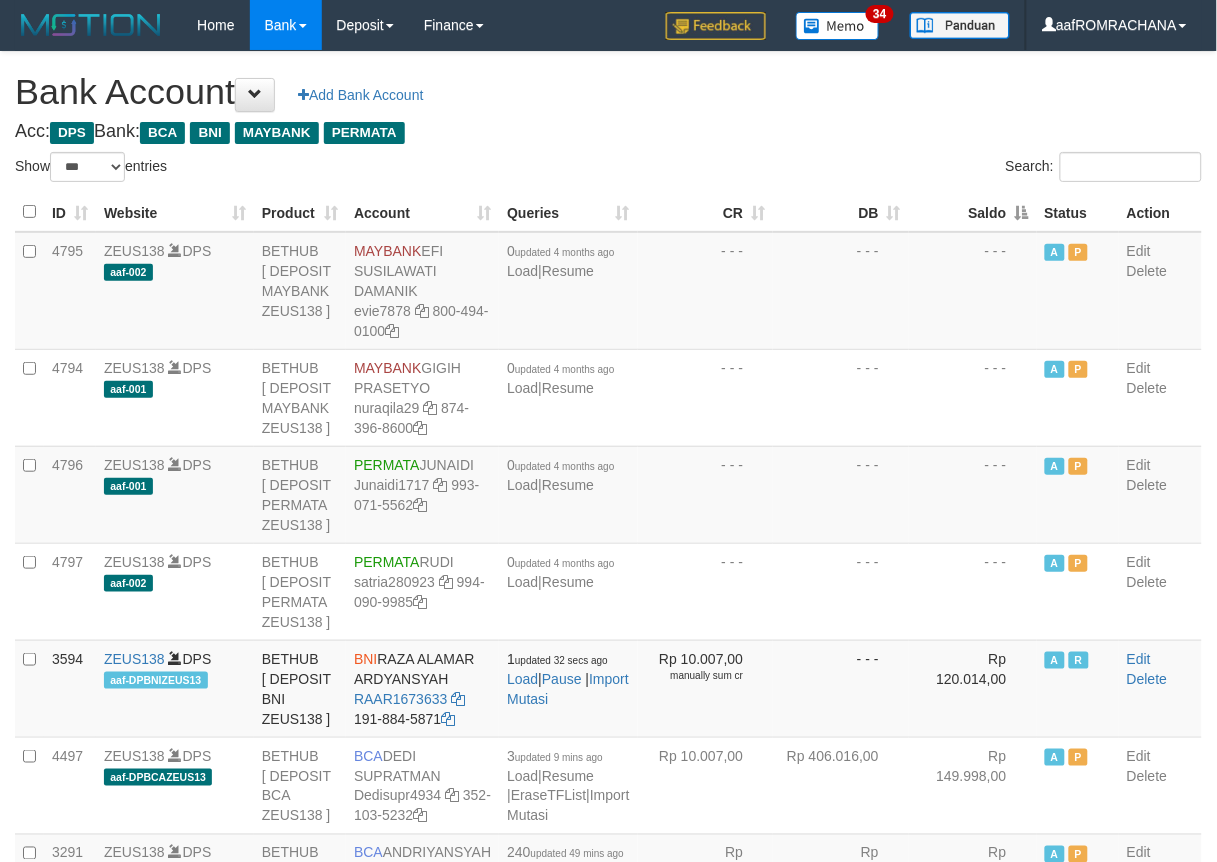 click on "Saldo" at bounding box center (973, 212) 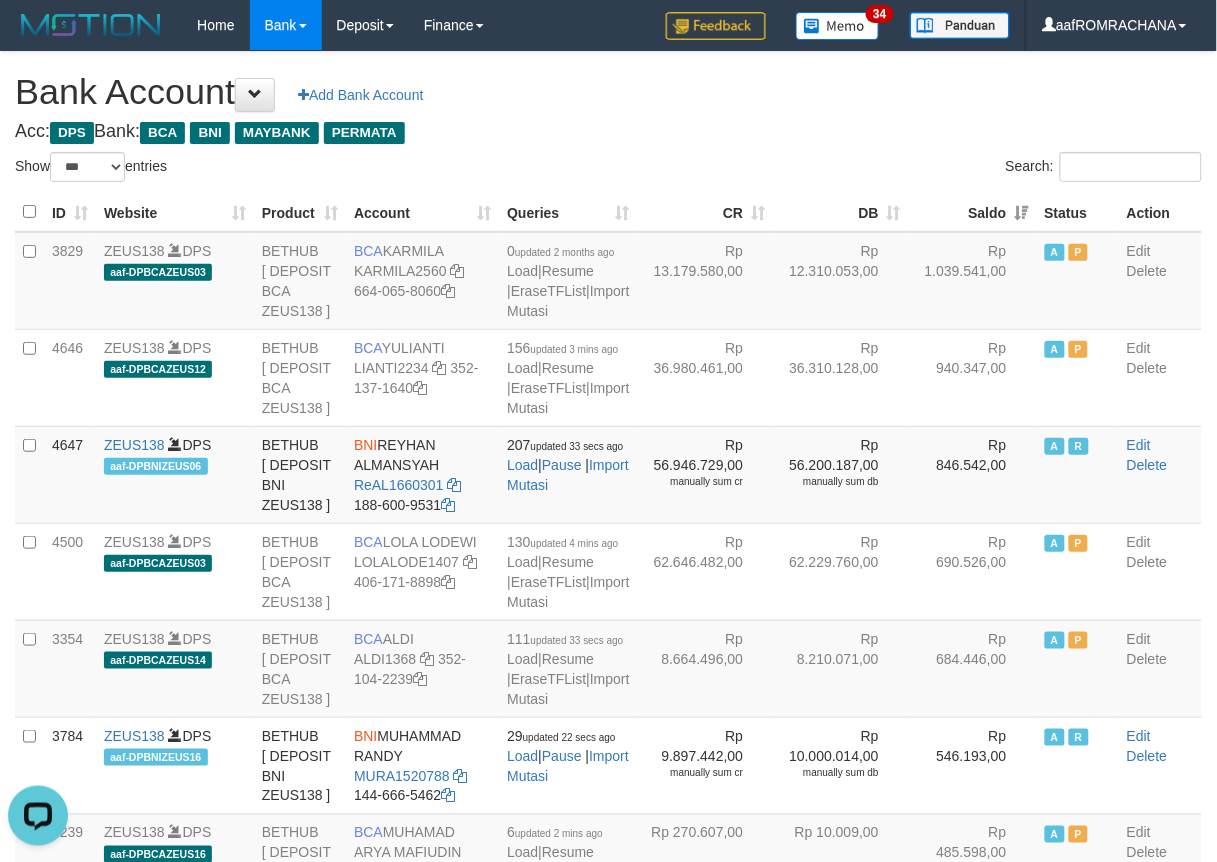 scroll, scrollTop: 0, scrollLeft: 0, axis: both 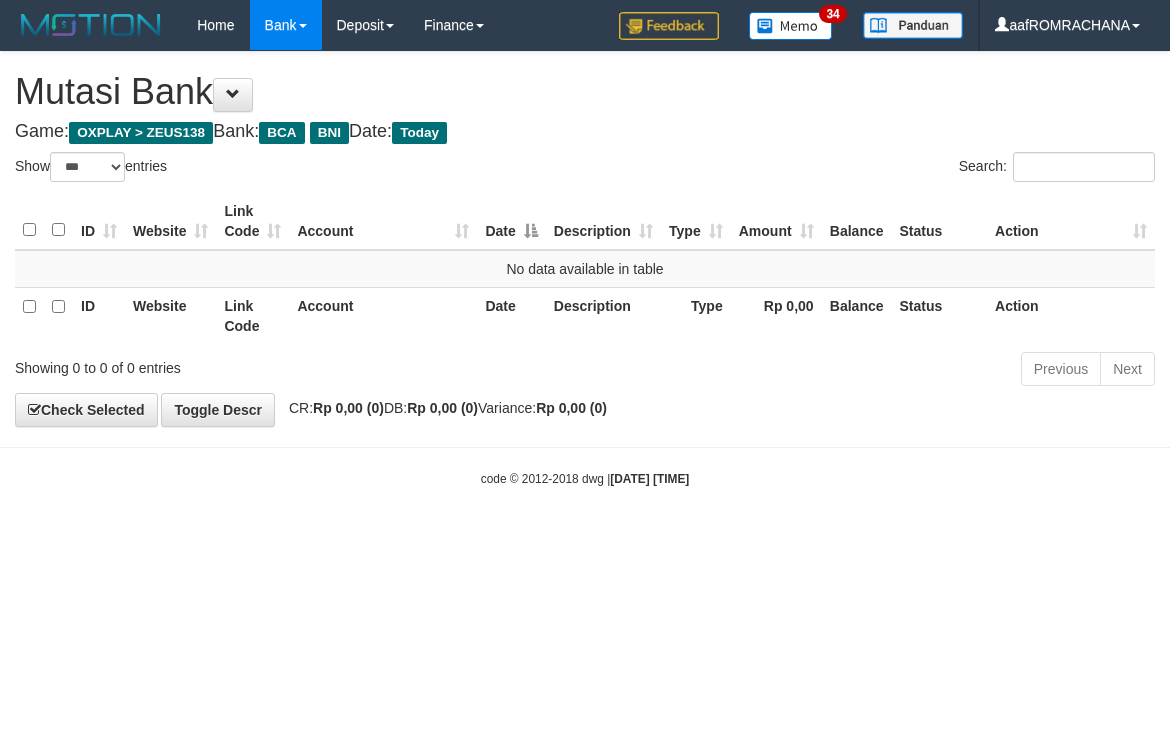 select on "***" 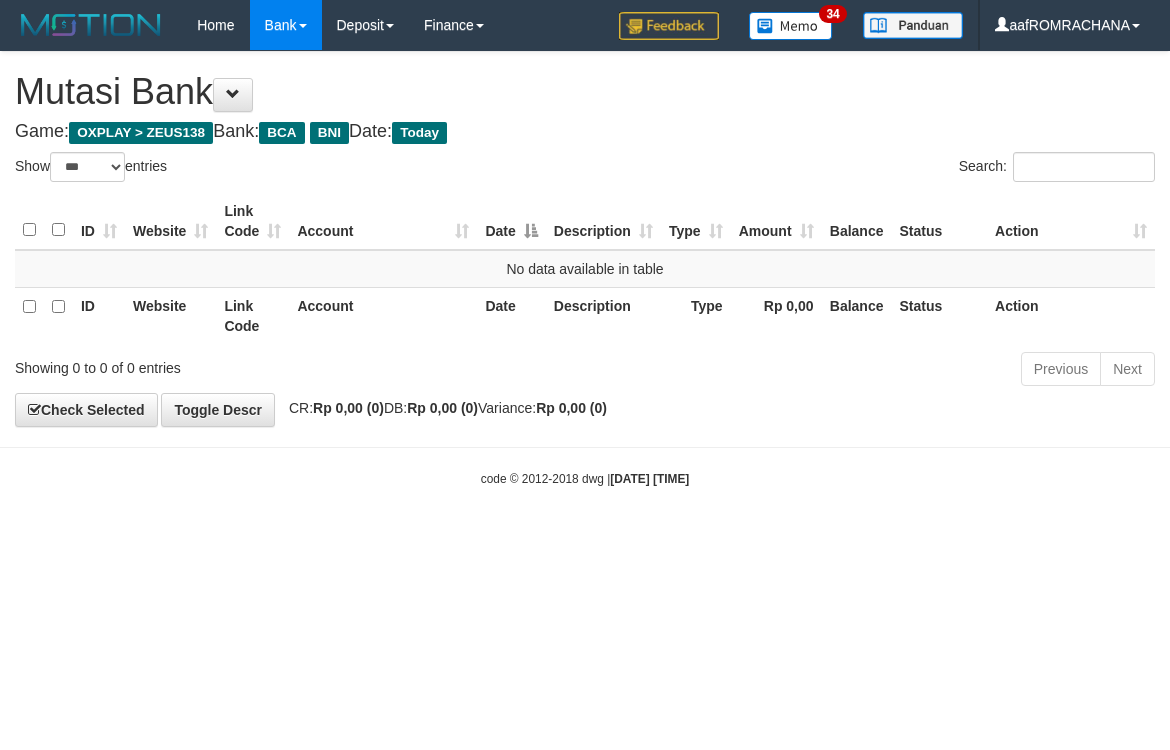 scroll, scrollTop: 0, scrollLeft: 0, axis: both 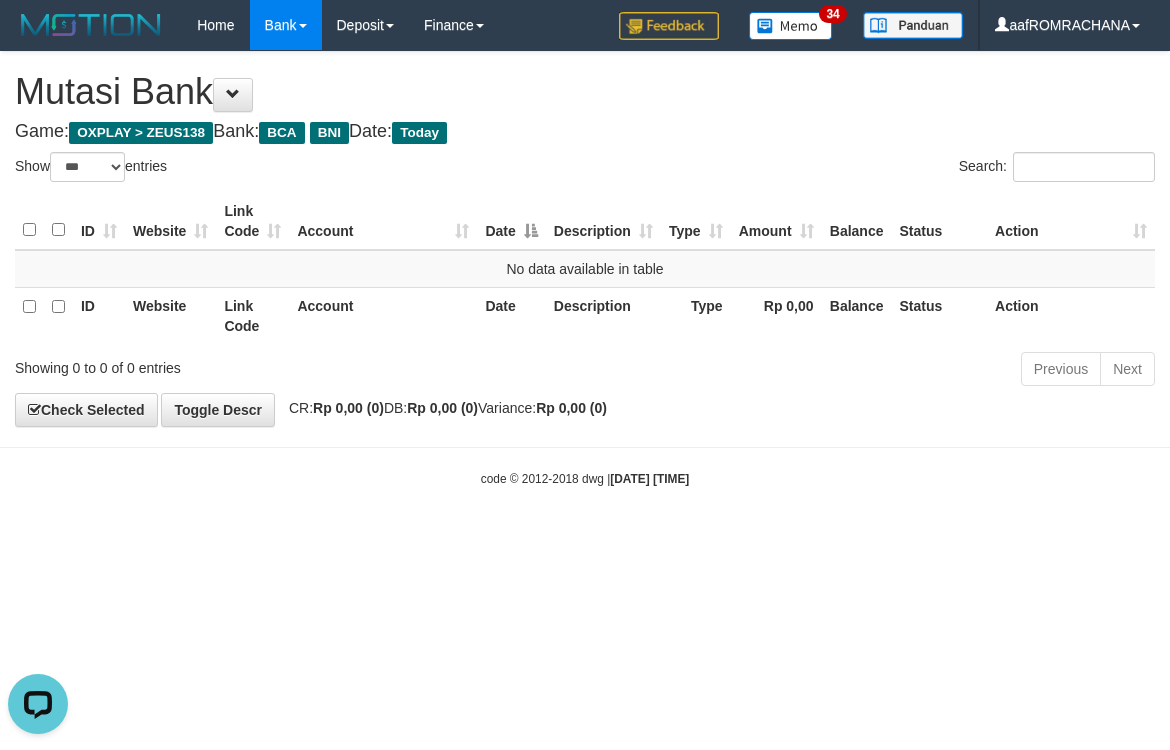 click on "Toggle navigation
Home
Bank
Account List
Load
By Website
Group
[OXPLAY]													ZEUS138
By Load Group (DPS)
Sync" at bounding box center (585, 269) 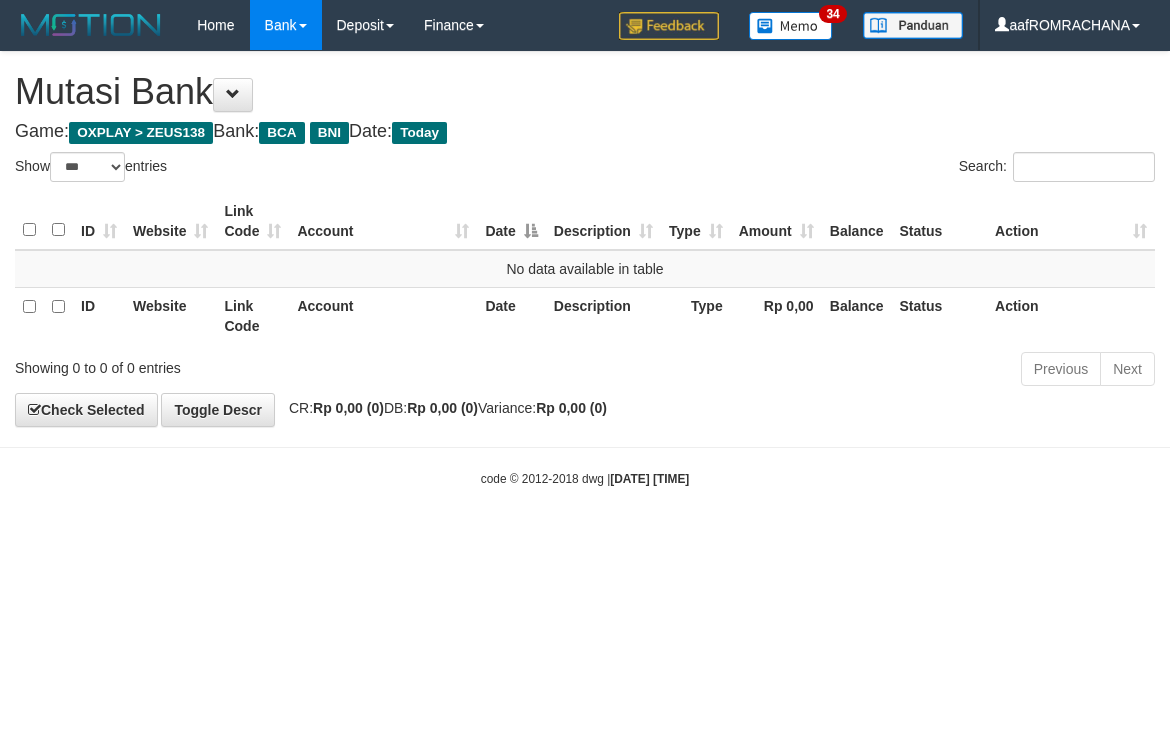 select on "***" 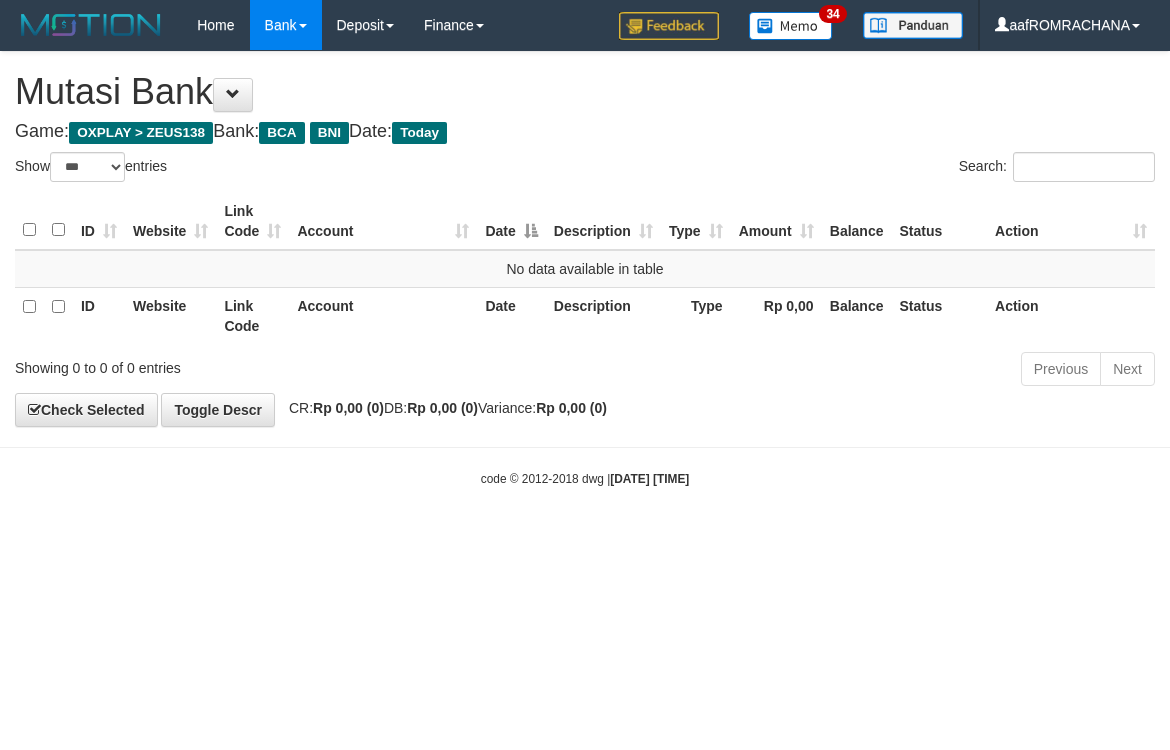 scroll, scrollTop: 0, scrollLeft: 0, axis: both 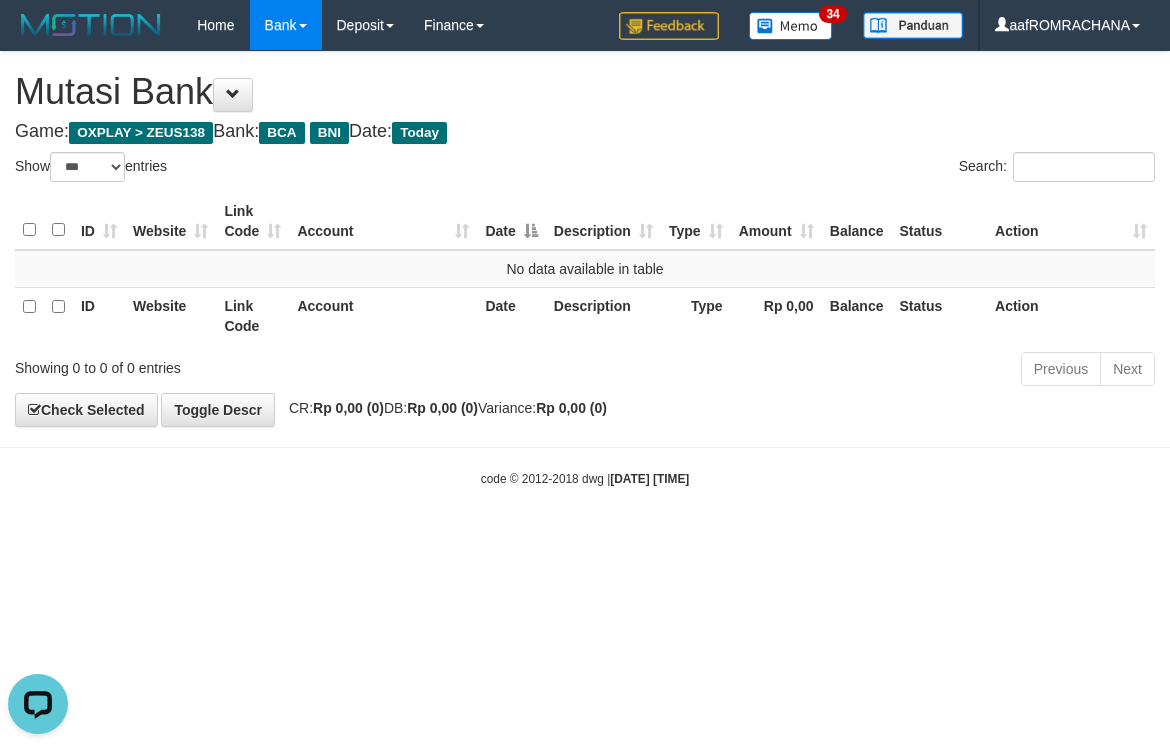 click on "Toggle navigation
Home
Bank
Account List
Load
By Website
Group
[OXPLAY]													ZEUS138
By Load Group (DPS)
Sync" at bounding box center (585, 269) 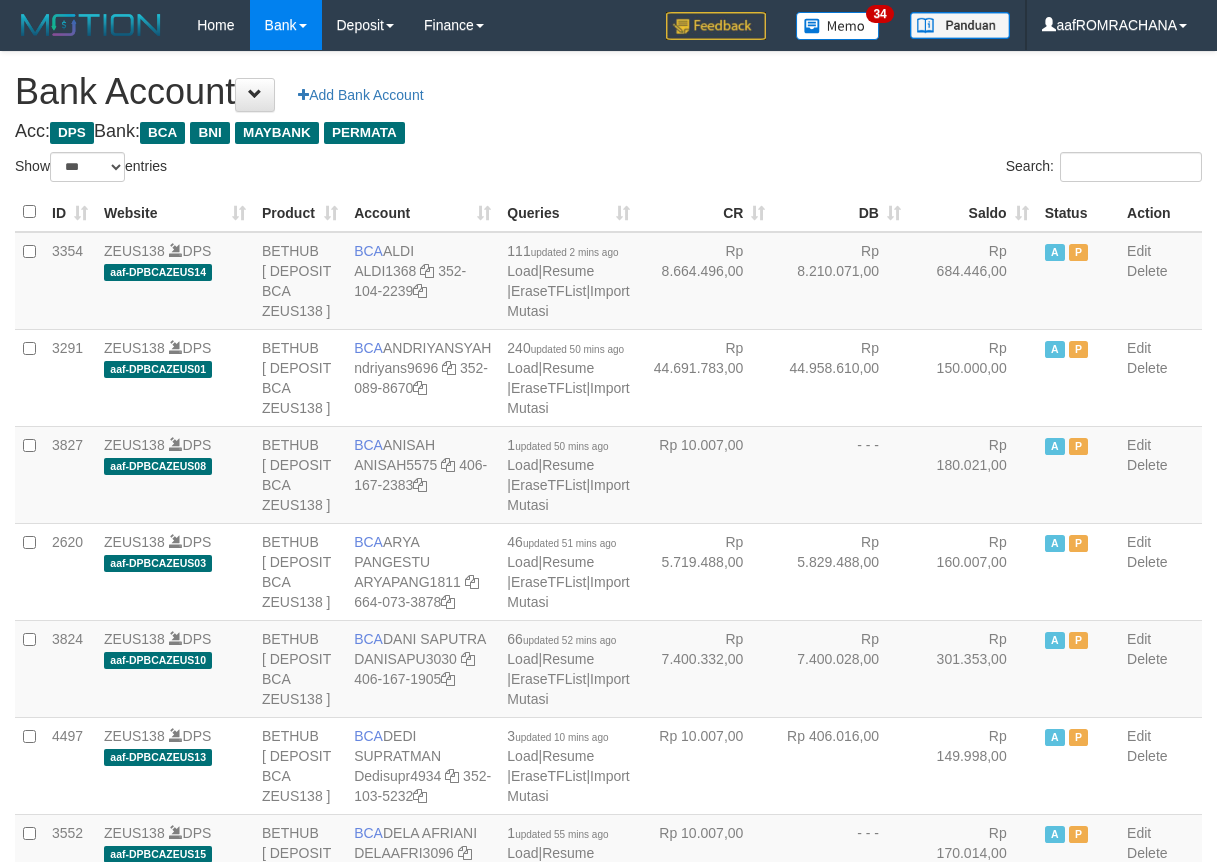 select on "***" 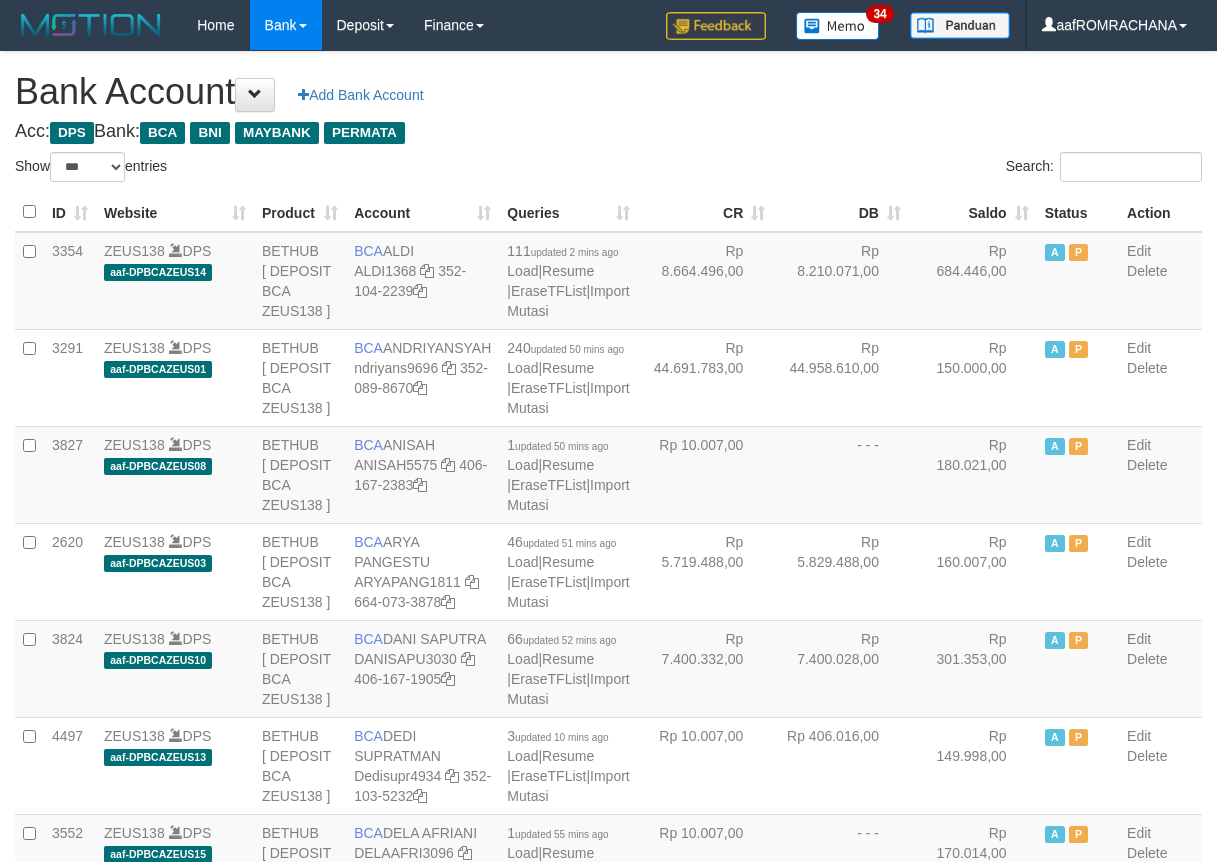 scroll, scrollTop: 0, scrollLeft: 0, axis: both 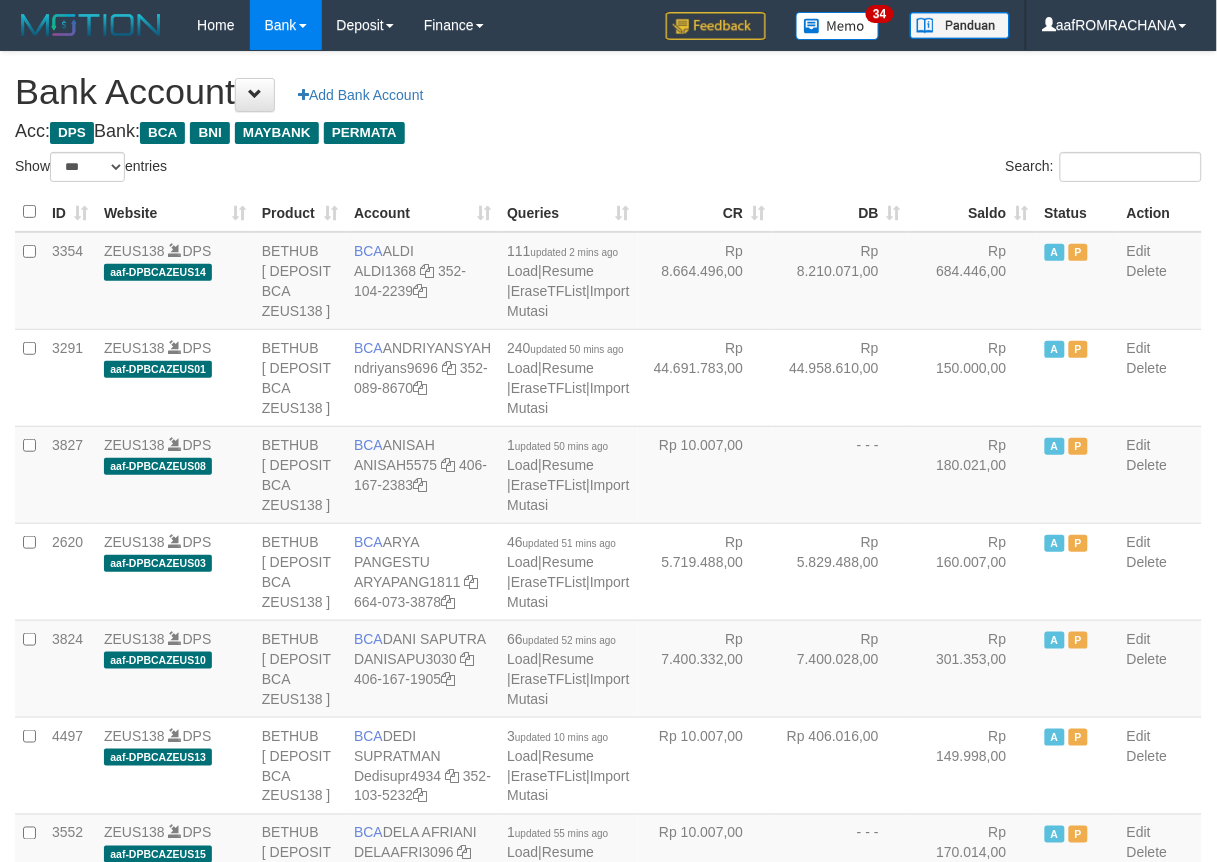 click on "Saldo" at bounding box center (973, 212) 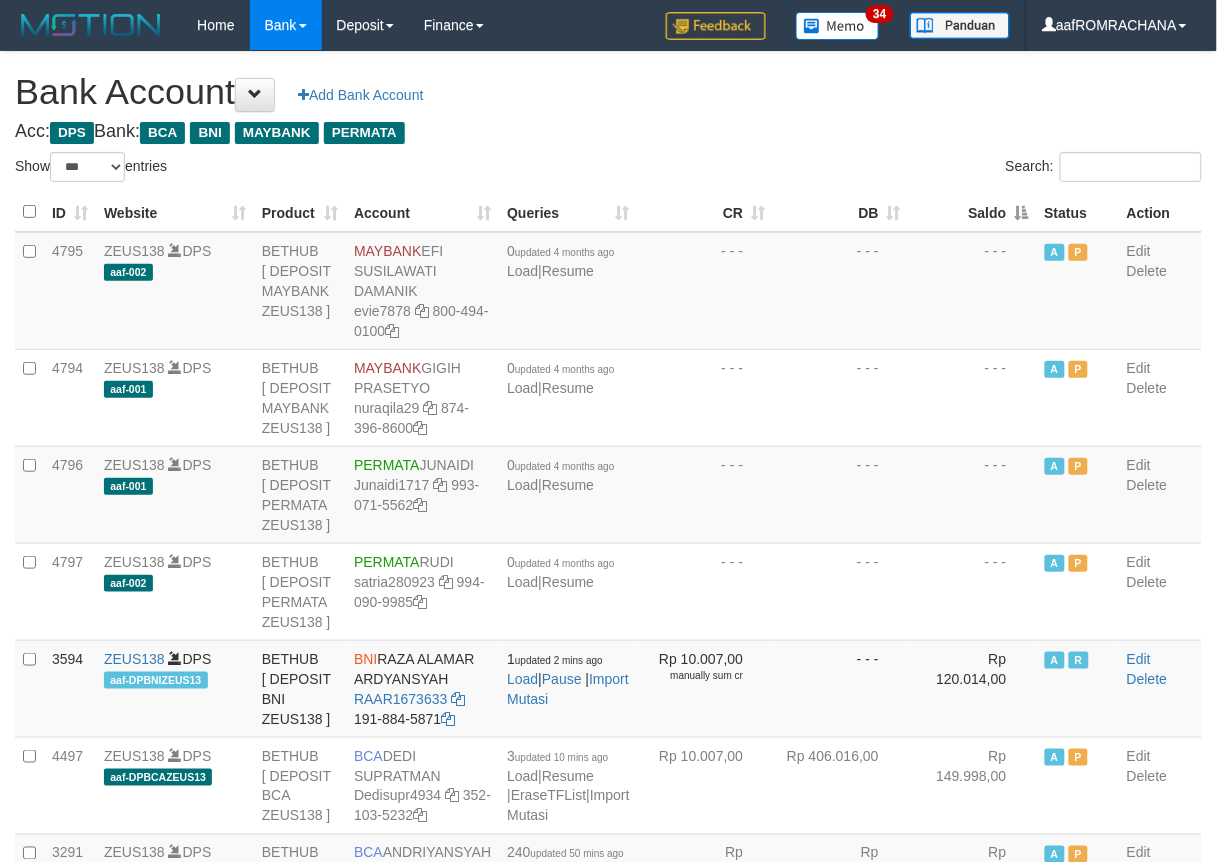 click on "Saldo" at bounding box center (973, 212) 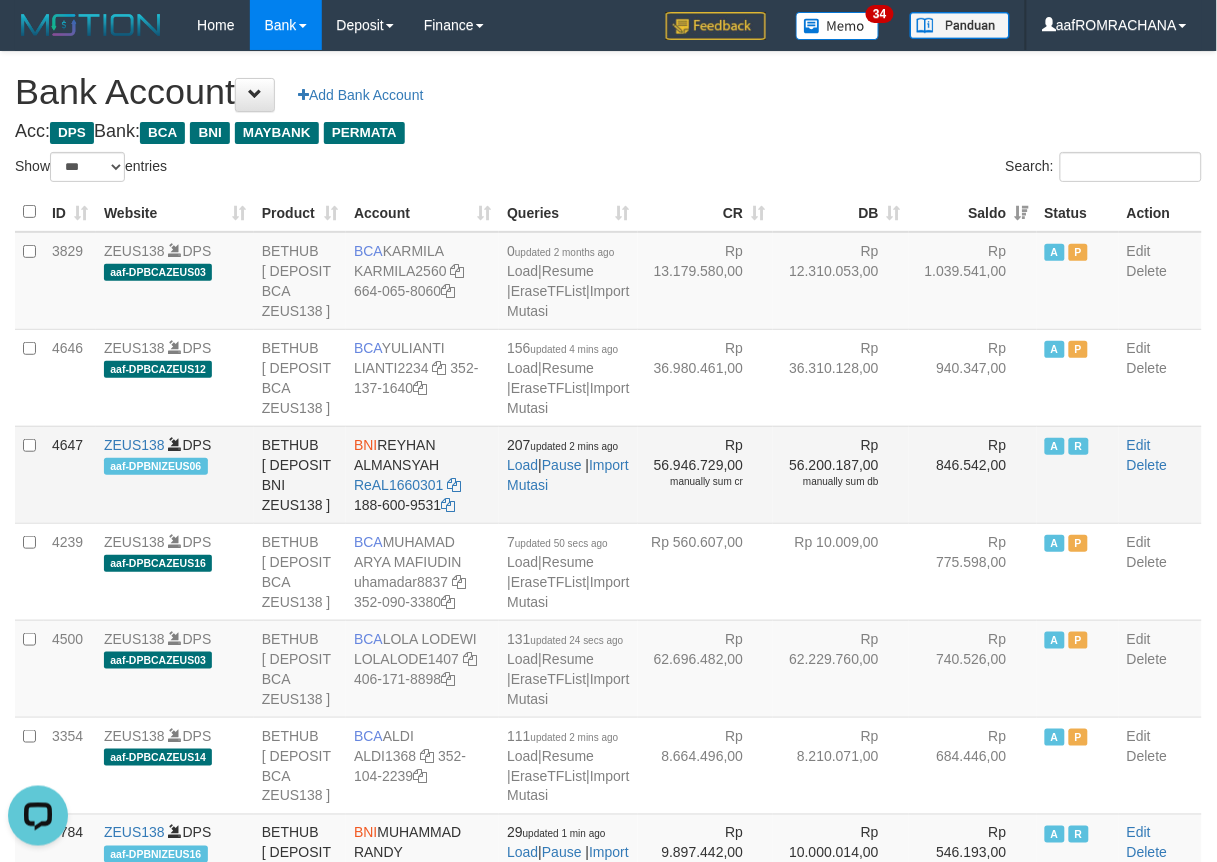 scroll, scrollTop: 0, scrollLeft: 0, axis: both 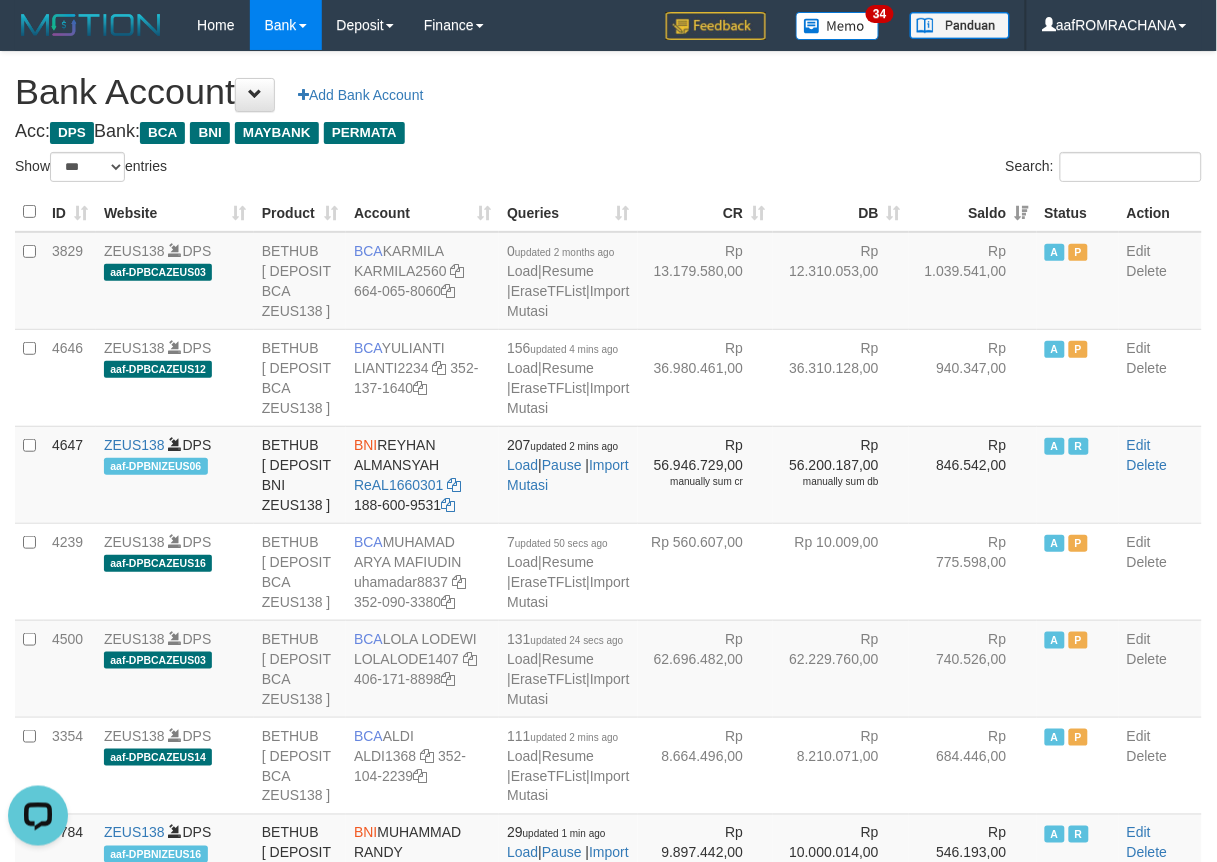 click on "Bank Account
Add Bank Account" at bounding box center [608, 92] 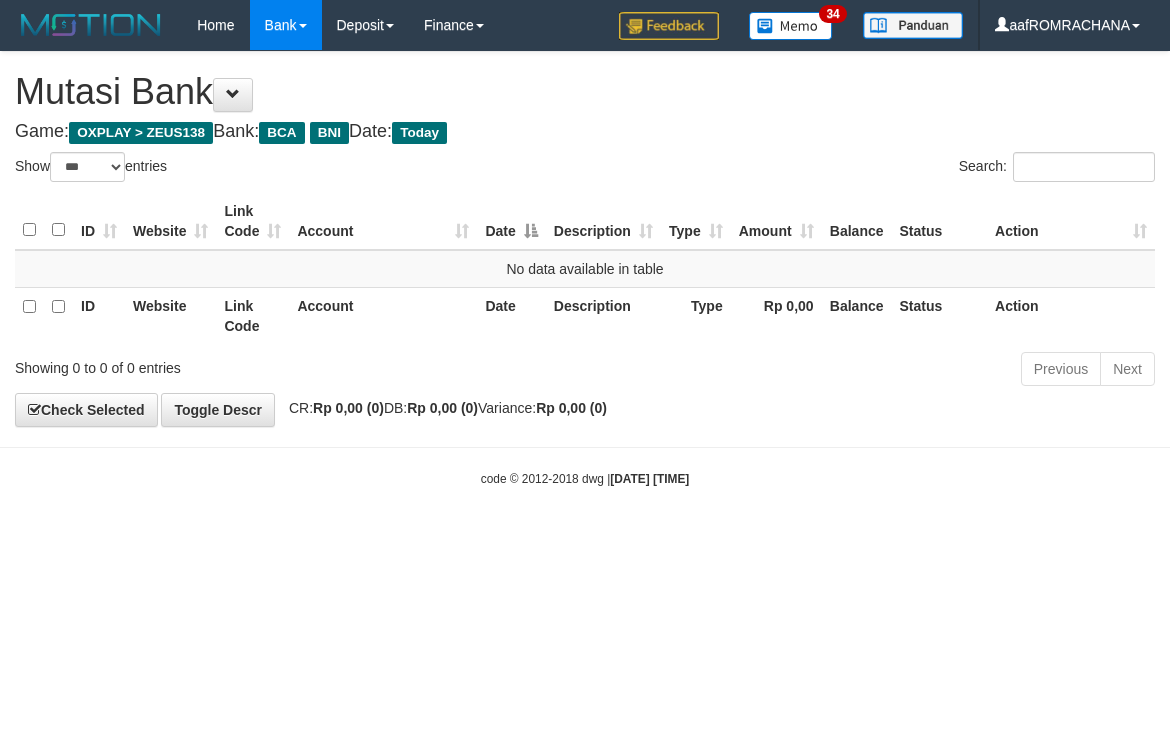 select on "***" 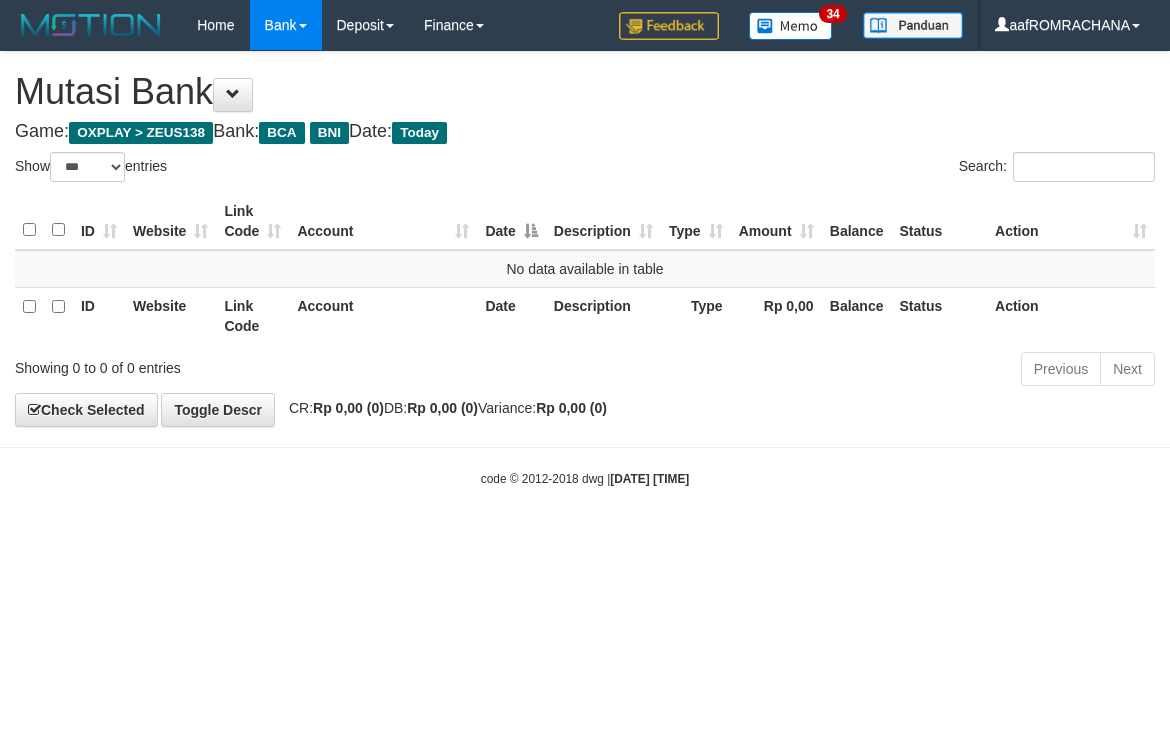 scroll, scrollTop: 0, scrollLeft: 0, axis: both 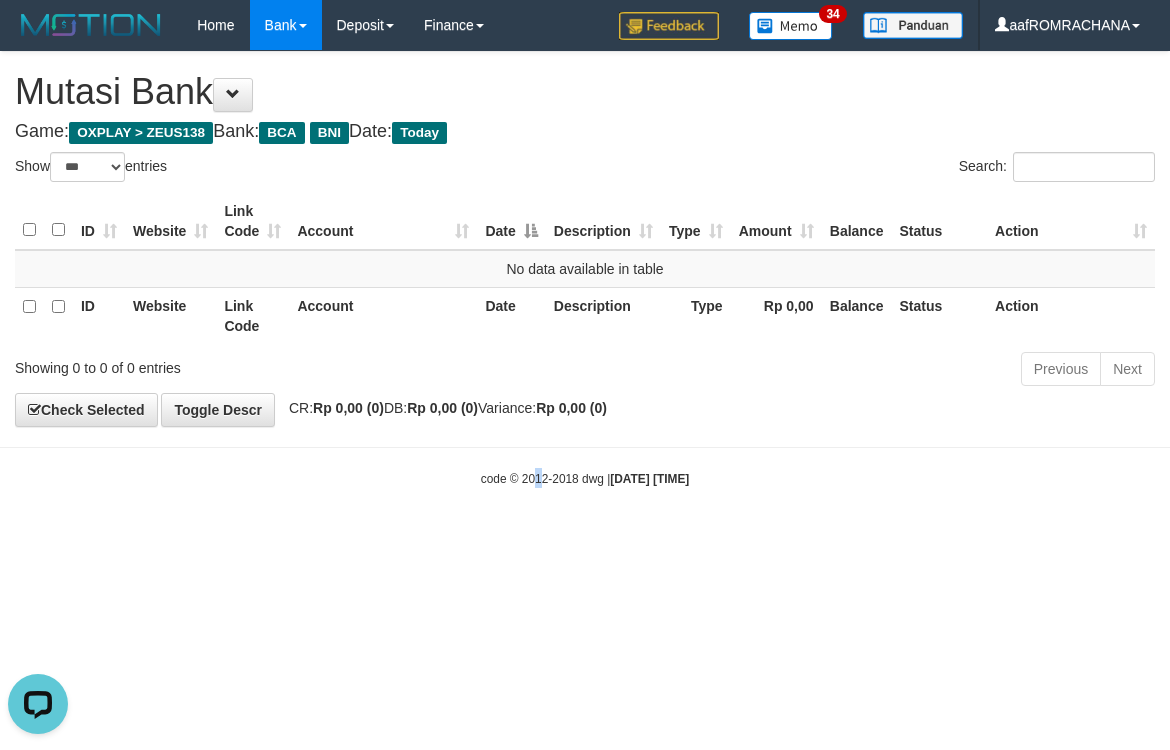 click on "Toggle navigation
Home
Bank
Account List
Load
By Website
Group
[OXPLAY]													ZEUS138
By Load Group (DPS)
Sync" at bounding box center [585, 269] 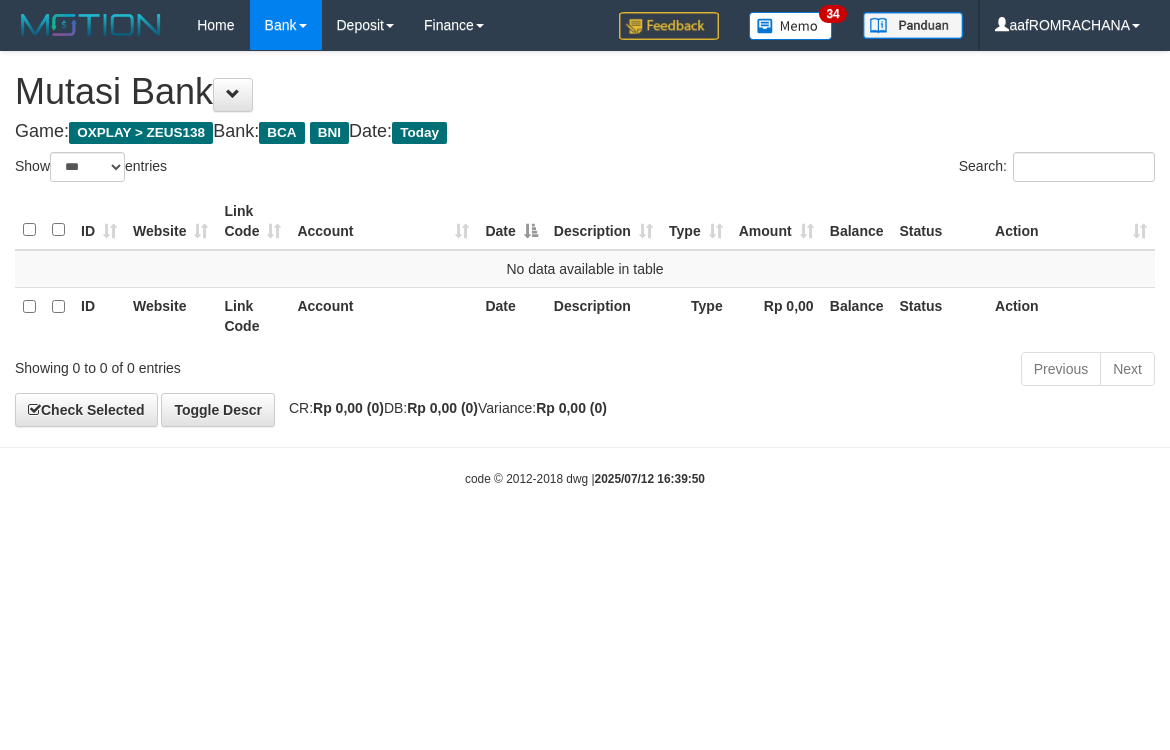 select on "***" 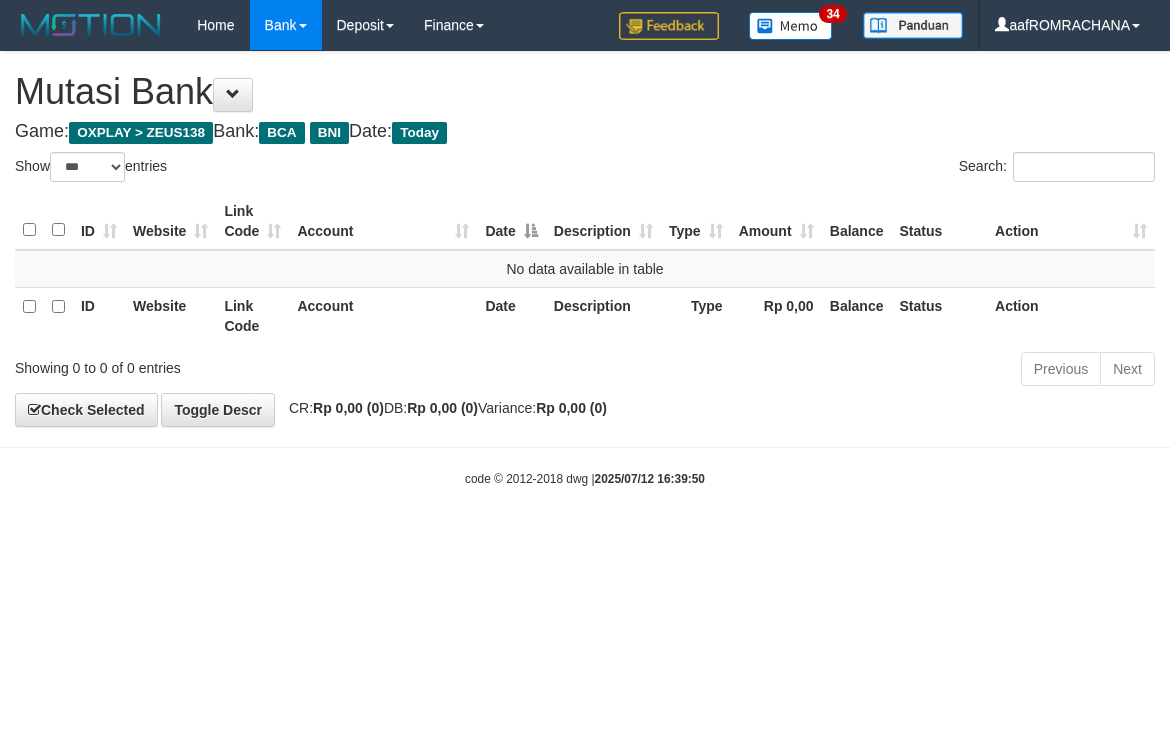 scroll, scrollTop: 0, scrollLeft: 0, axis: both 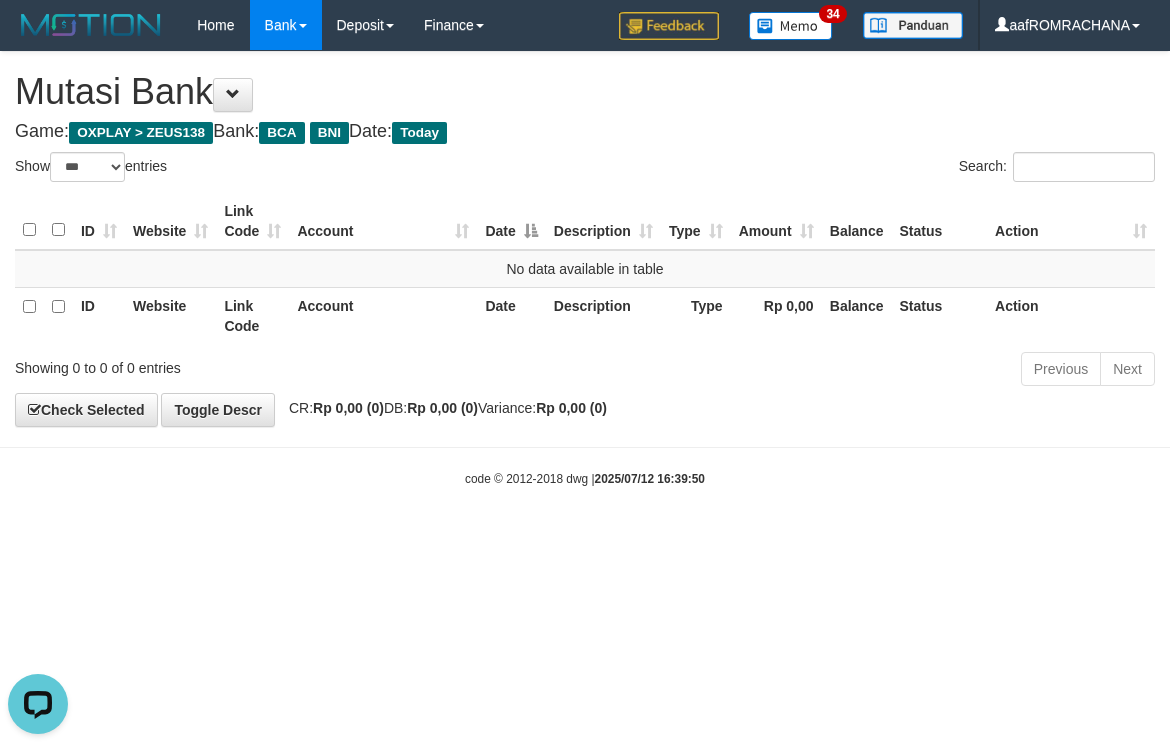 click on "Toggle navigation
Home
Bank
Account List
Load
By Website
Group
[OXPLAY]													ZEUS138
By Load Group (DPS)
Sync" at bounding box center (585, 269) 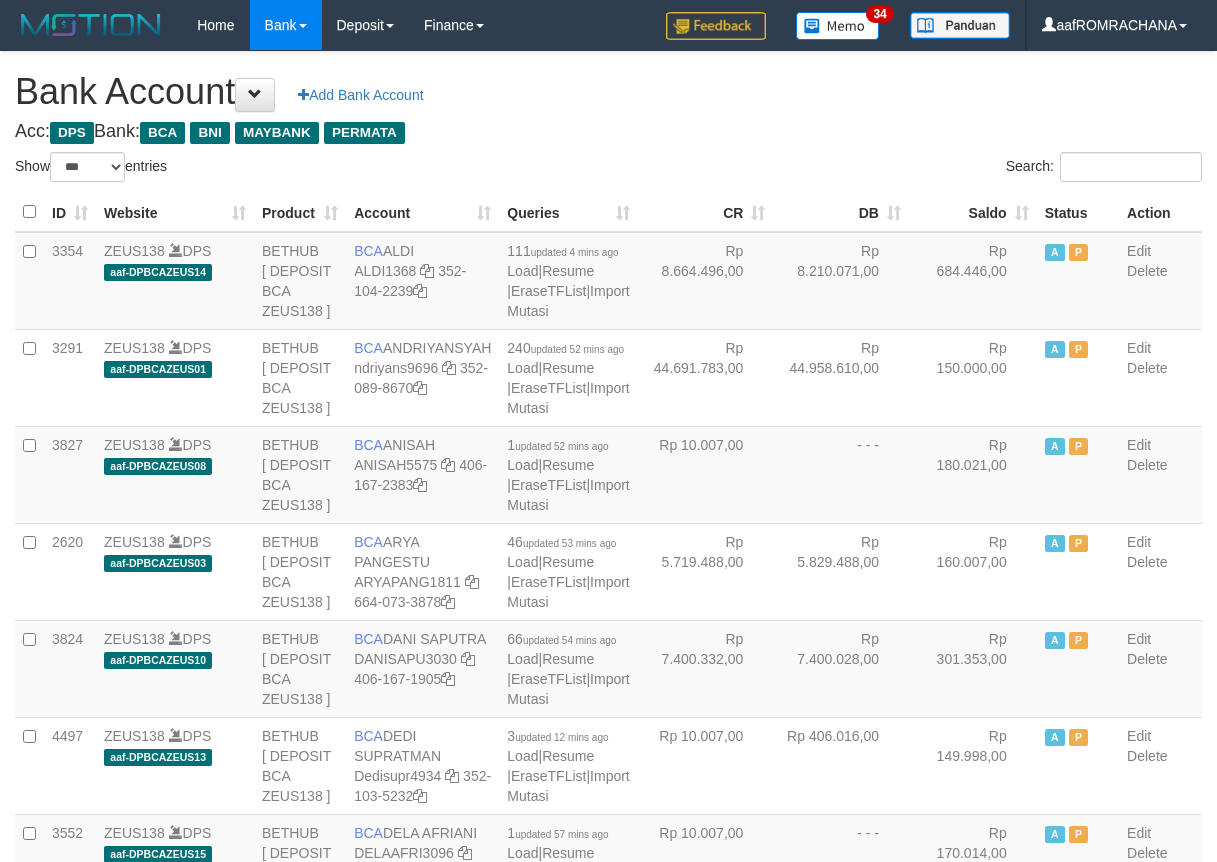 select on "***" 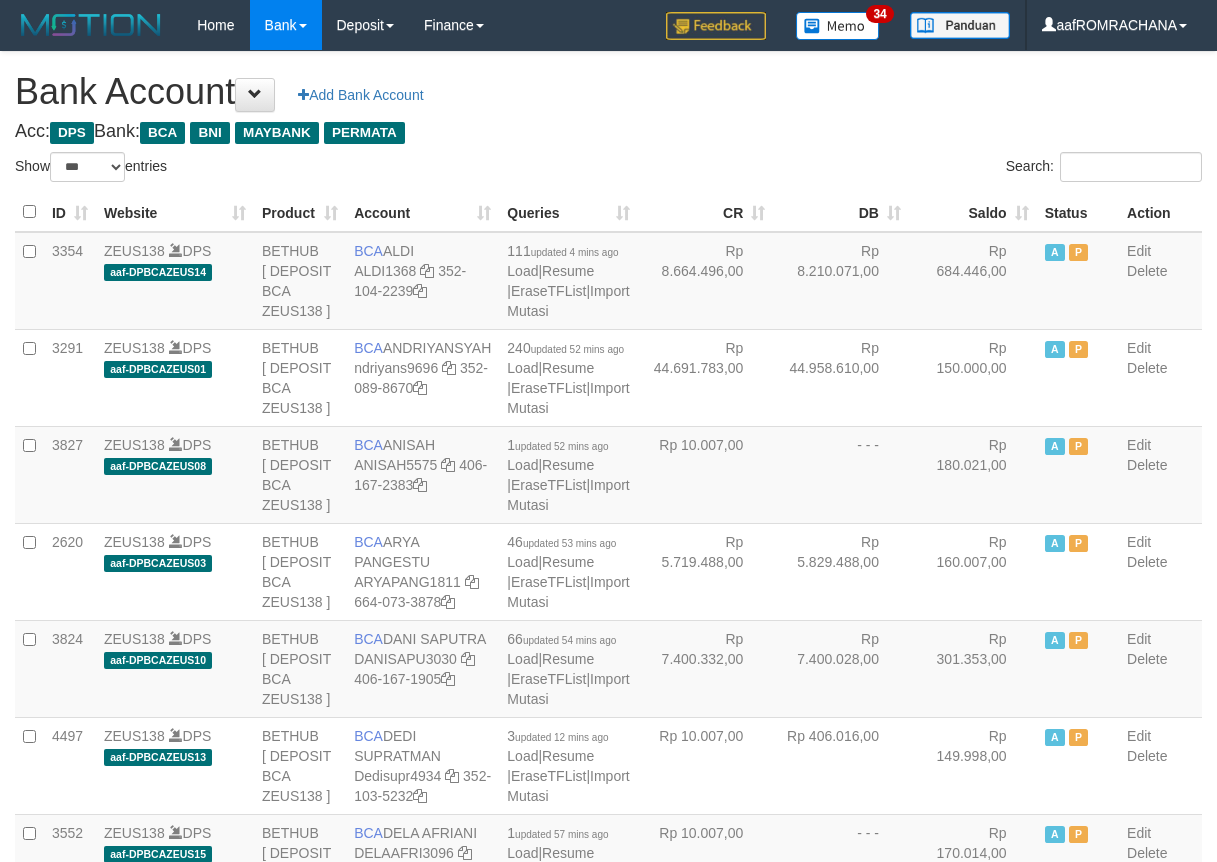scroll, scrollTop: 0, scrollLeft: 0, axis: both 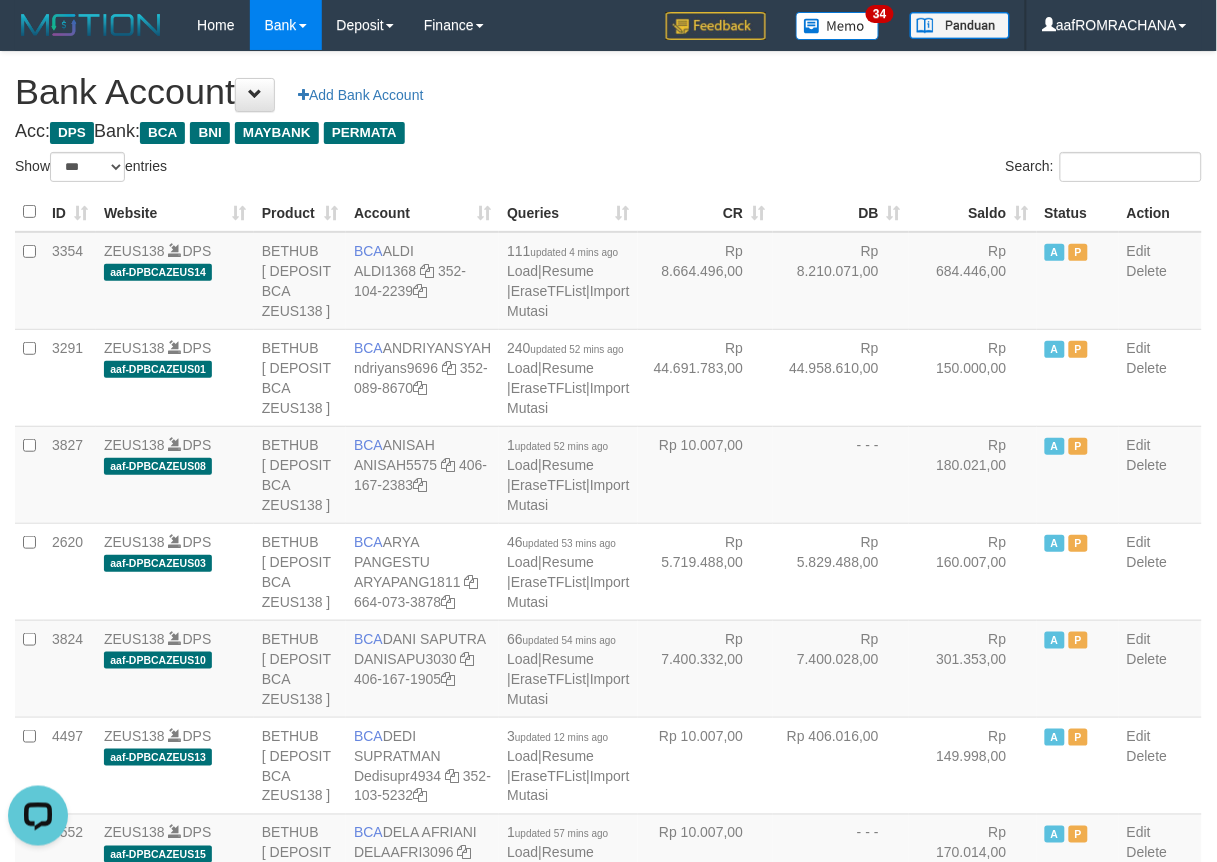 click on "Acc: 										 DPS
Bank:   BCA   BNI   MAYBANK   PERMATA" at bounding box center (608, 132) 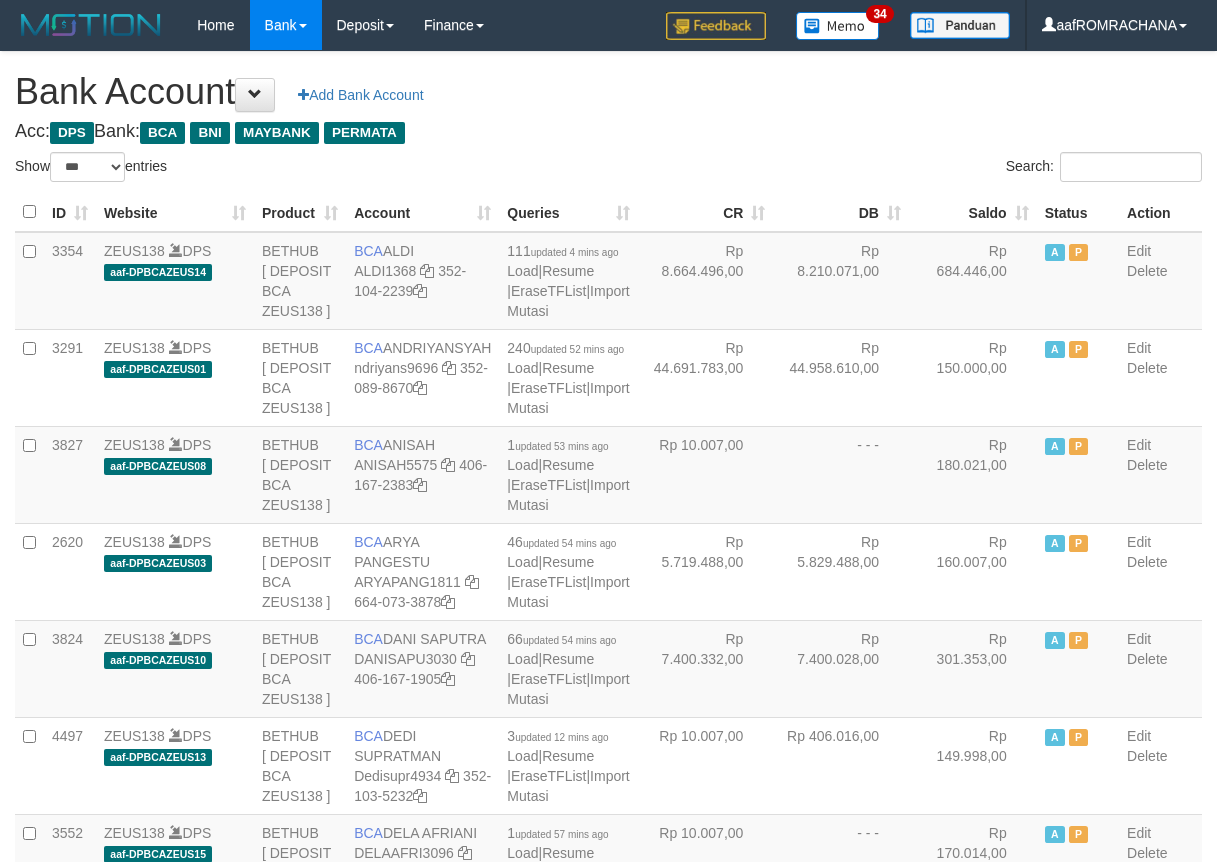 select on "***" 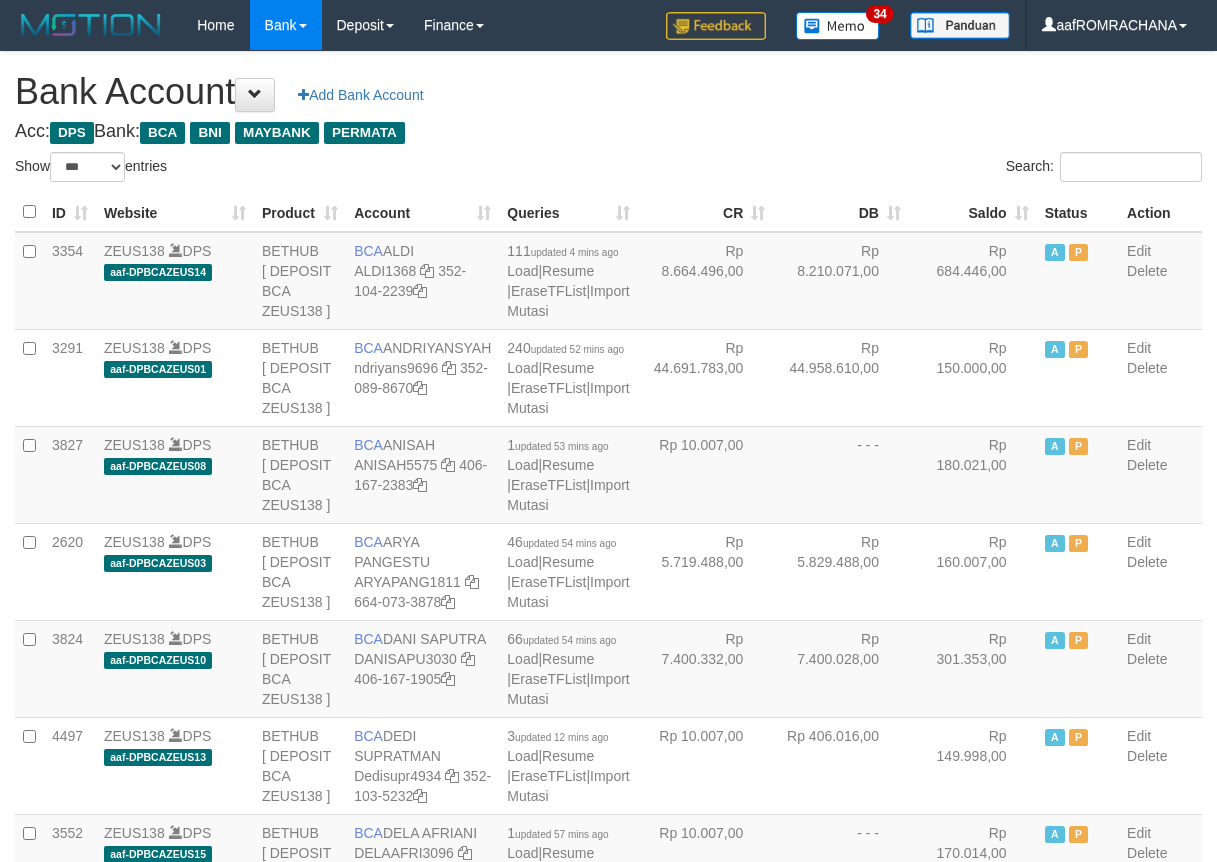 scroll, scrollTop: 0, scrollLeft: 0, axis: both 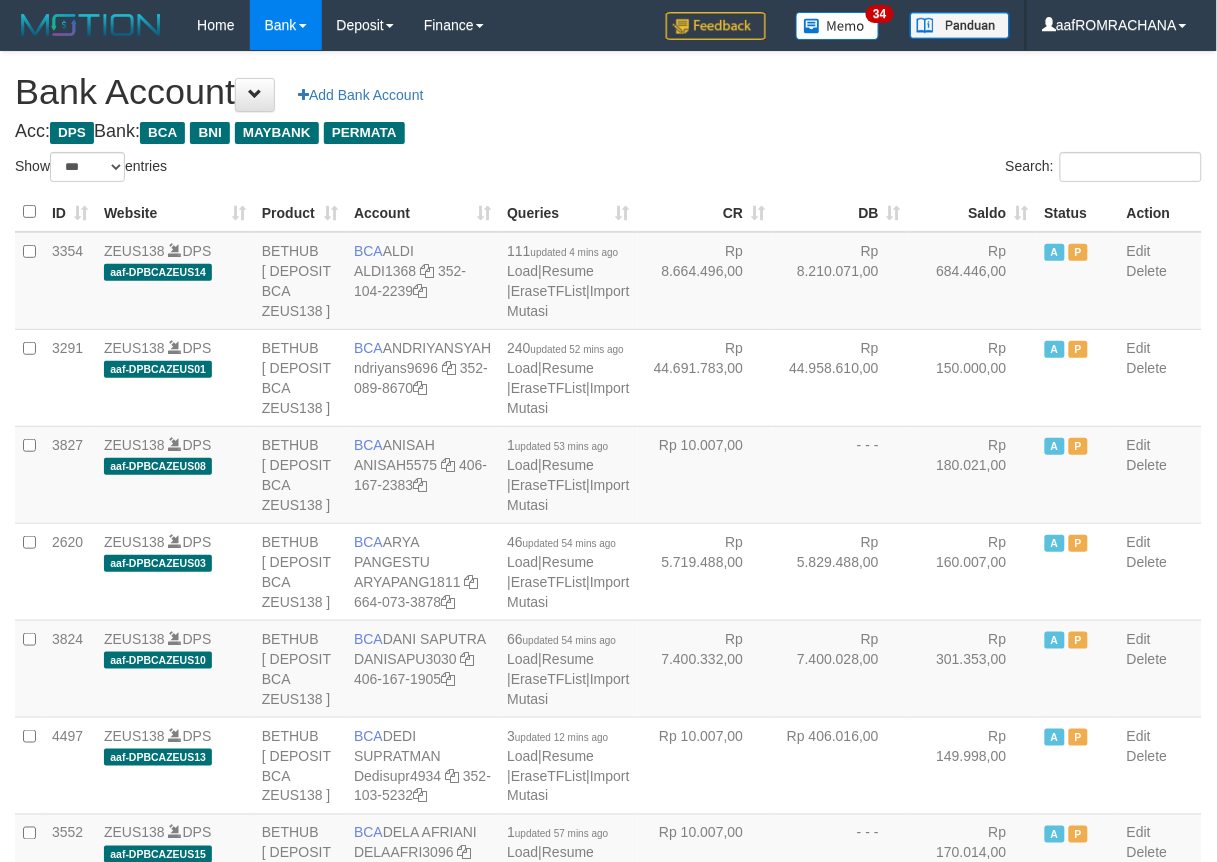 click on "Saldo" at bounding box center [973, 212] 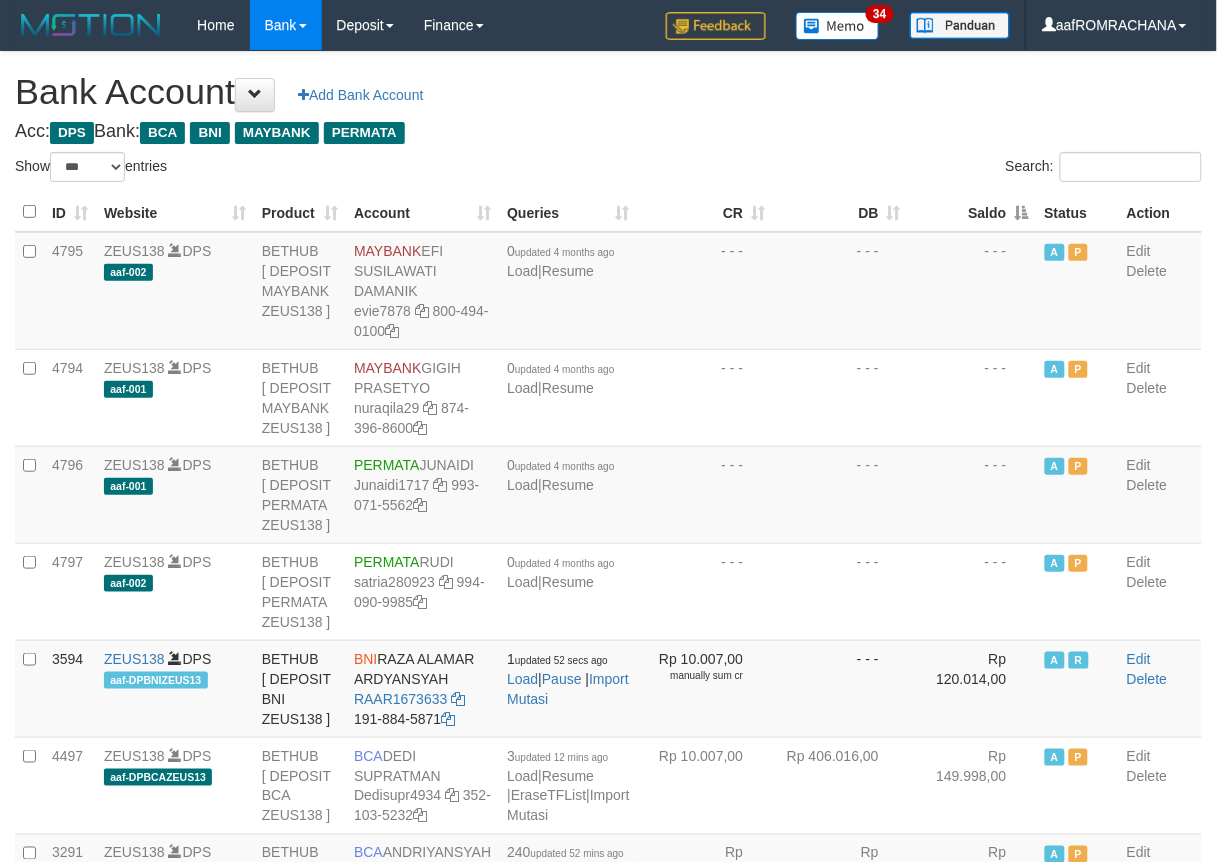 click on "Saldo" at bounding box center (973, 212) 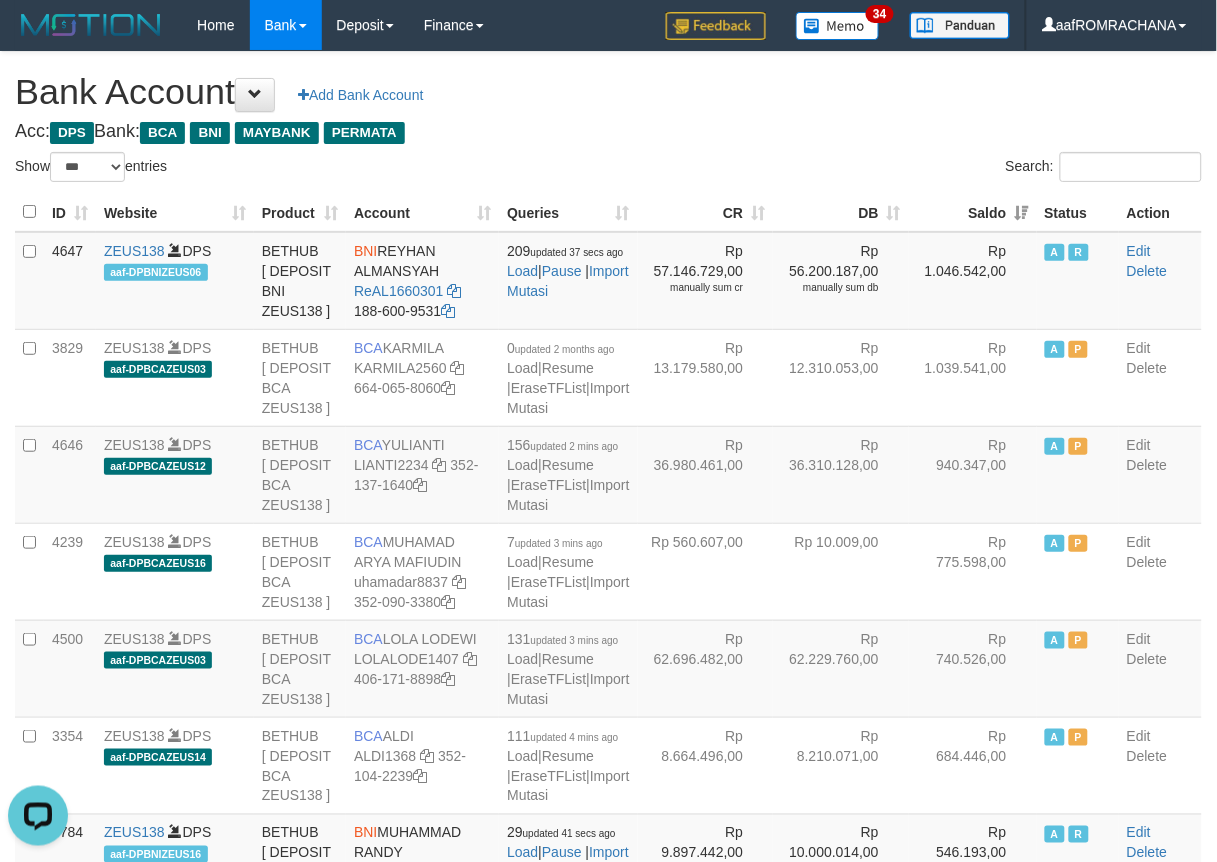 scroll, scrollTop: 0, scrollLeft: 0, axis: both 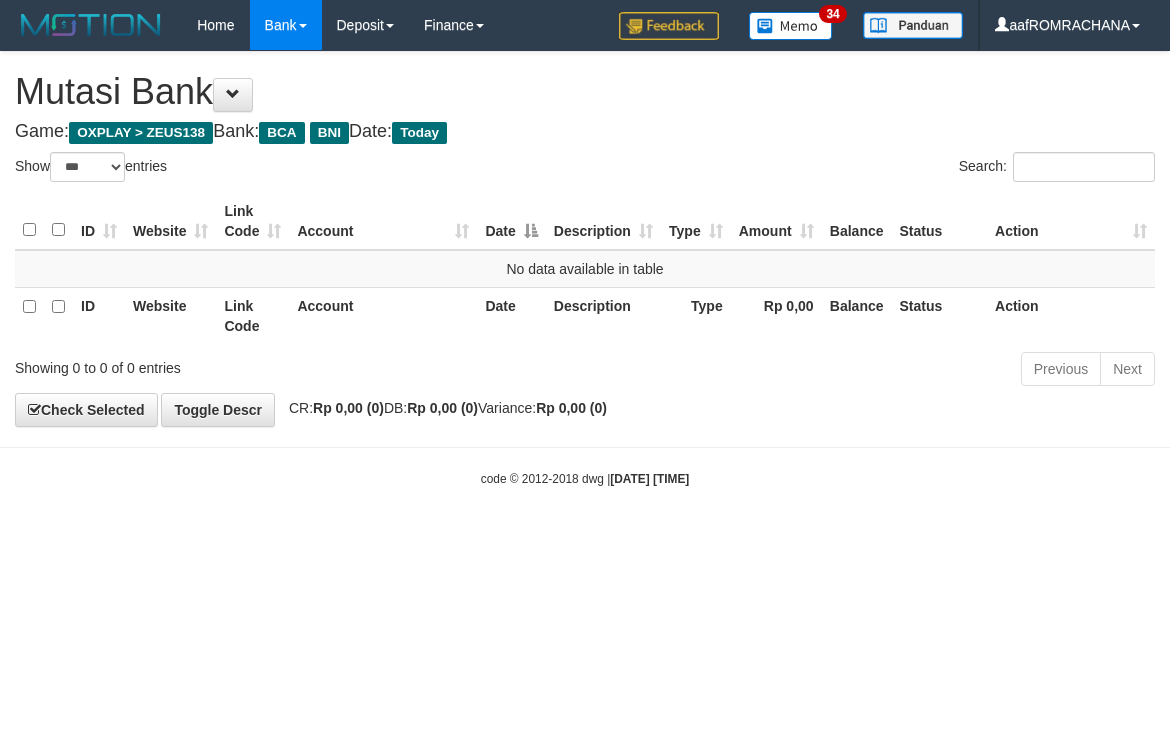 select on "***" 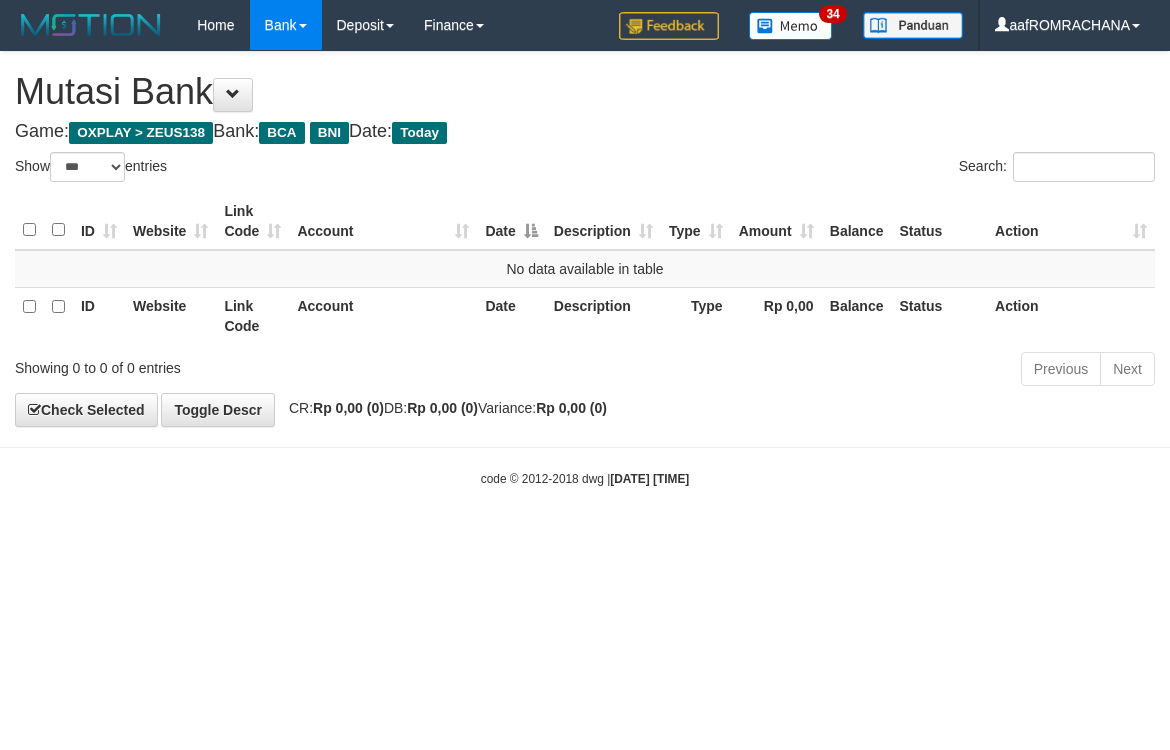 scroll, scrollTop: 0, scrollLeft: 0, axis: both 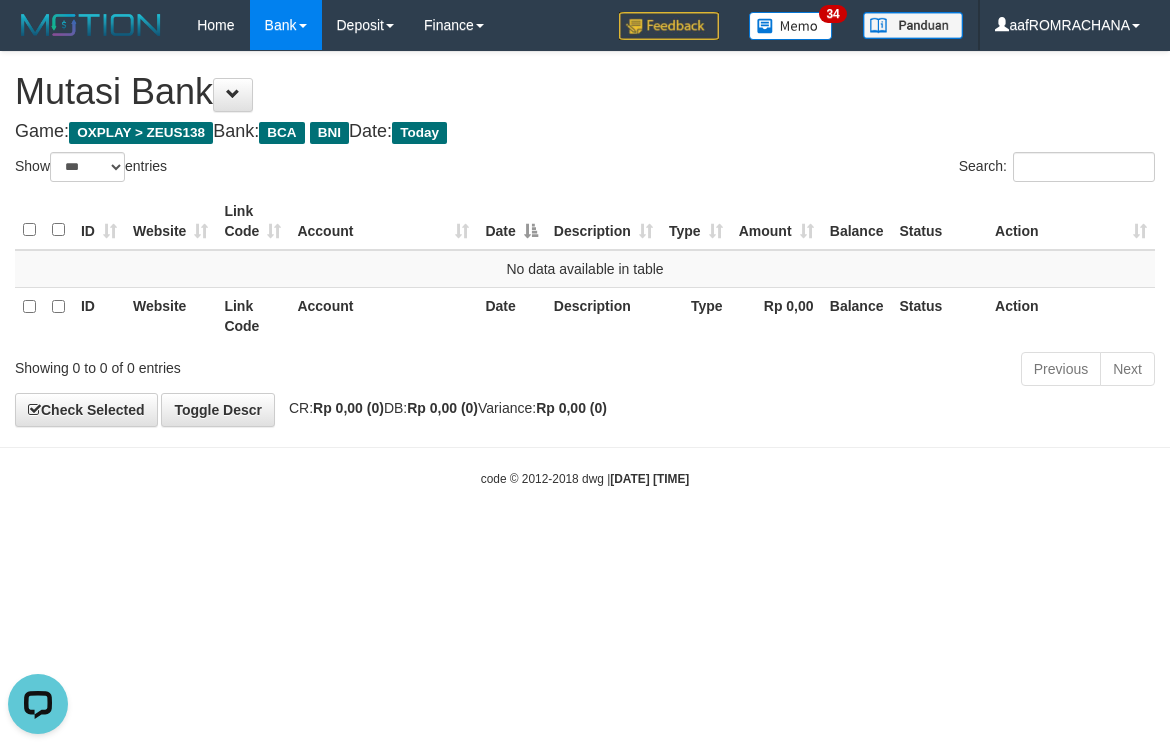 click on "**********" at bounding box center [585, 239] 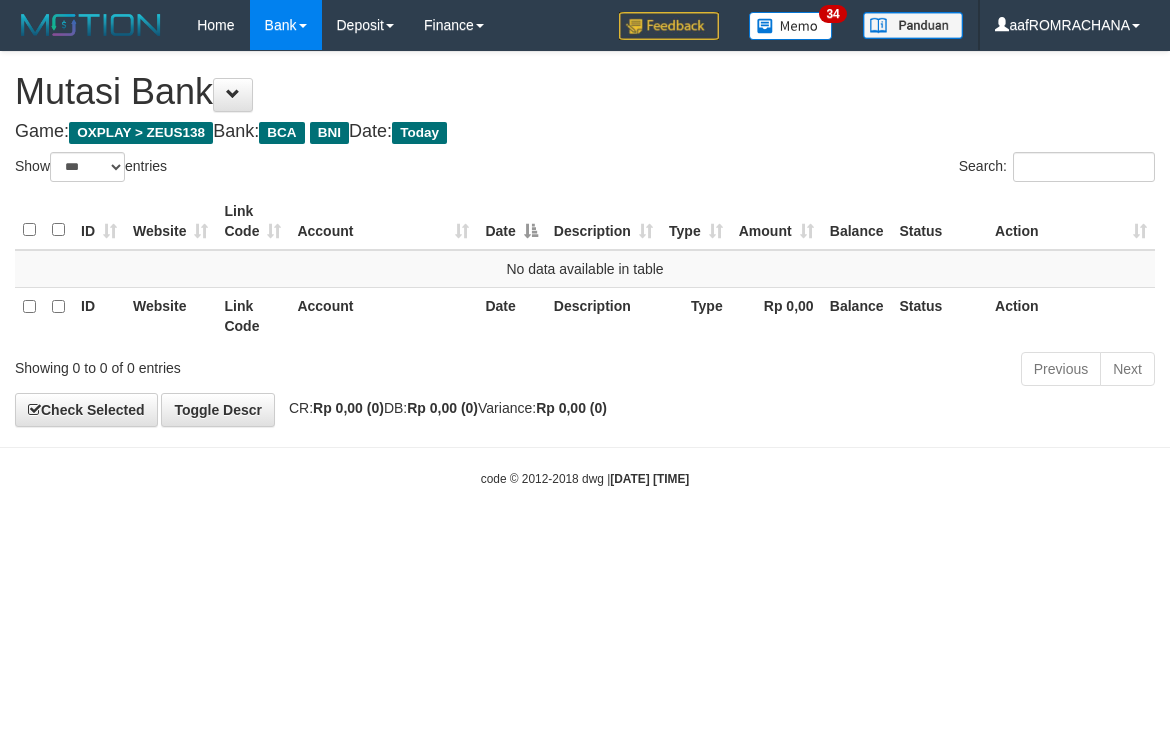 select on "***" 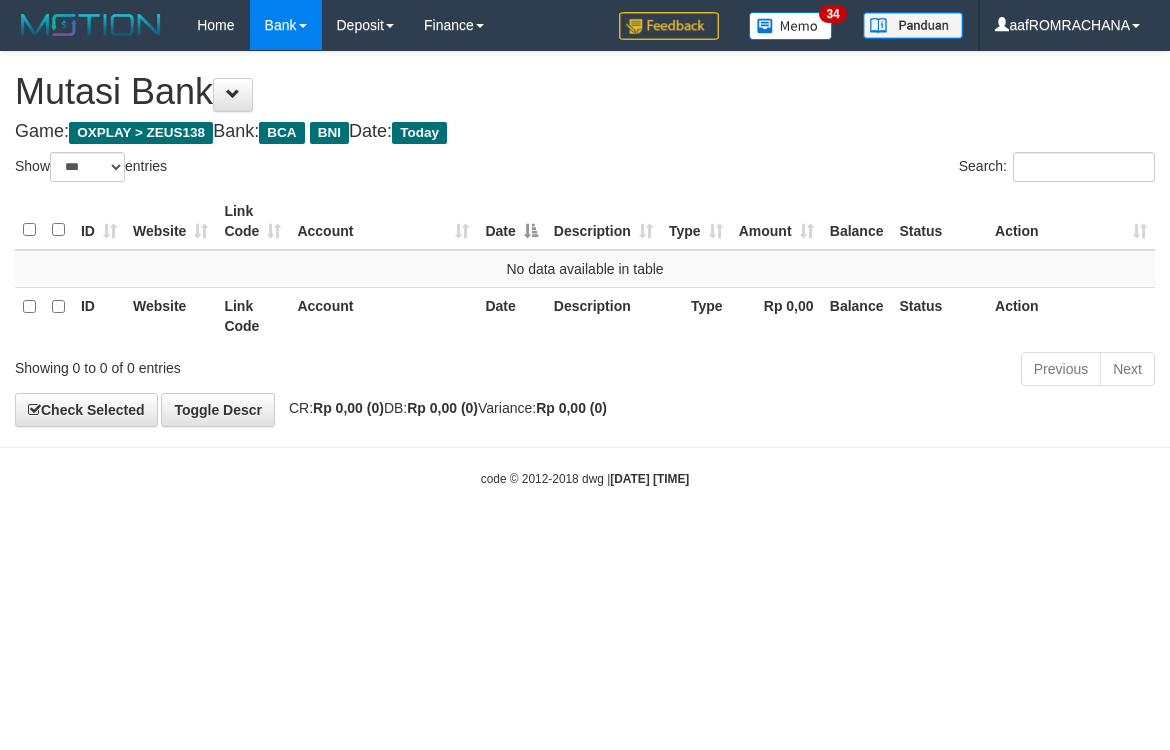 scroll, scrollTop: 0, scrollLeft: 0, axis: both 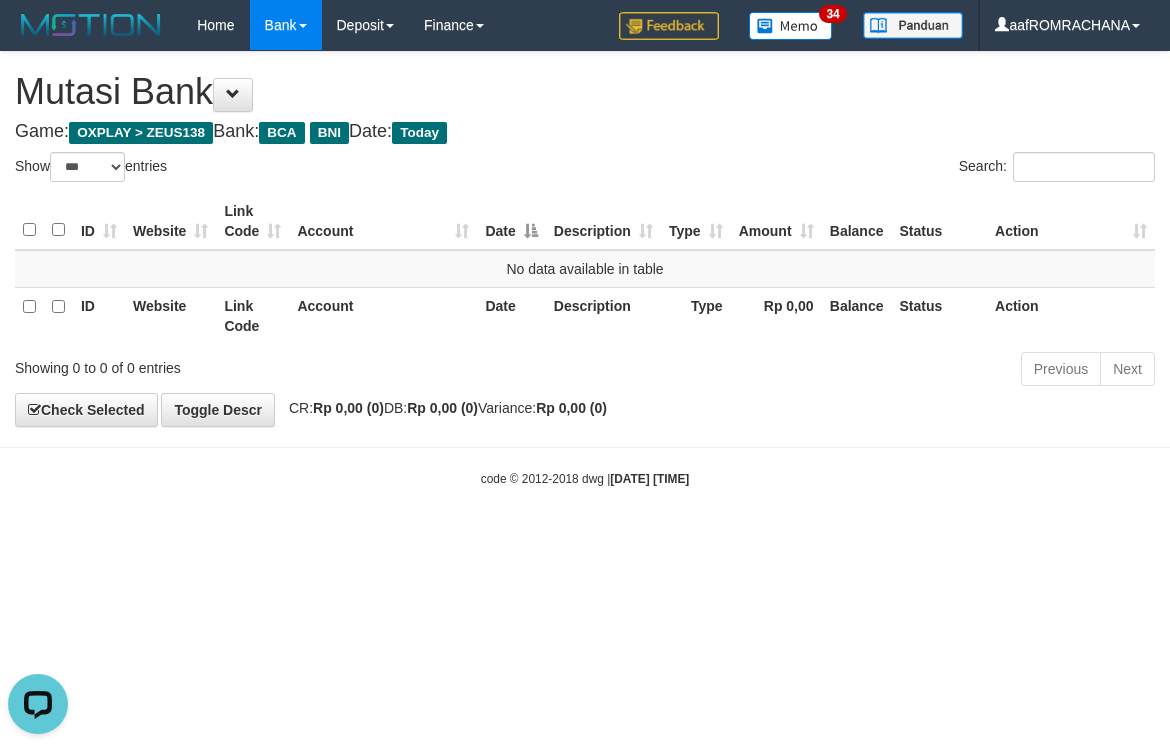 click on "Toggle navigation
Home
Bank
Account List
Load
By Website
Group
[OXPLAY]													ZEUS138
By Load Group (DPS)" at bounding box center [585, 269] 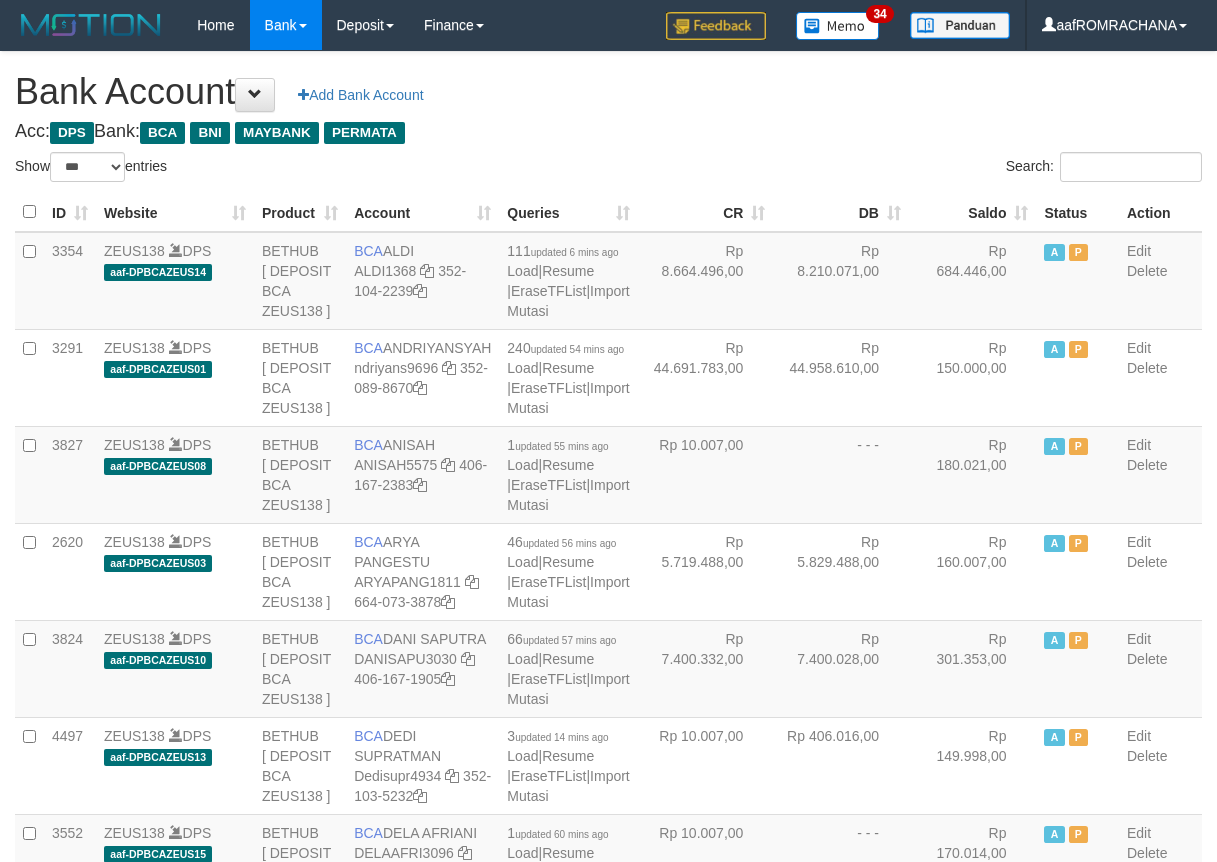 select on "***" 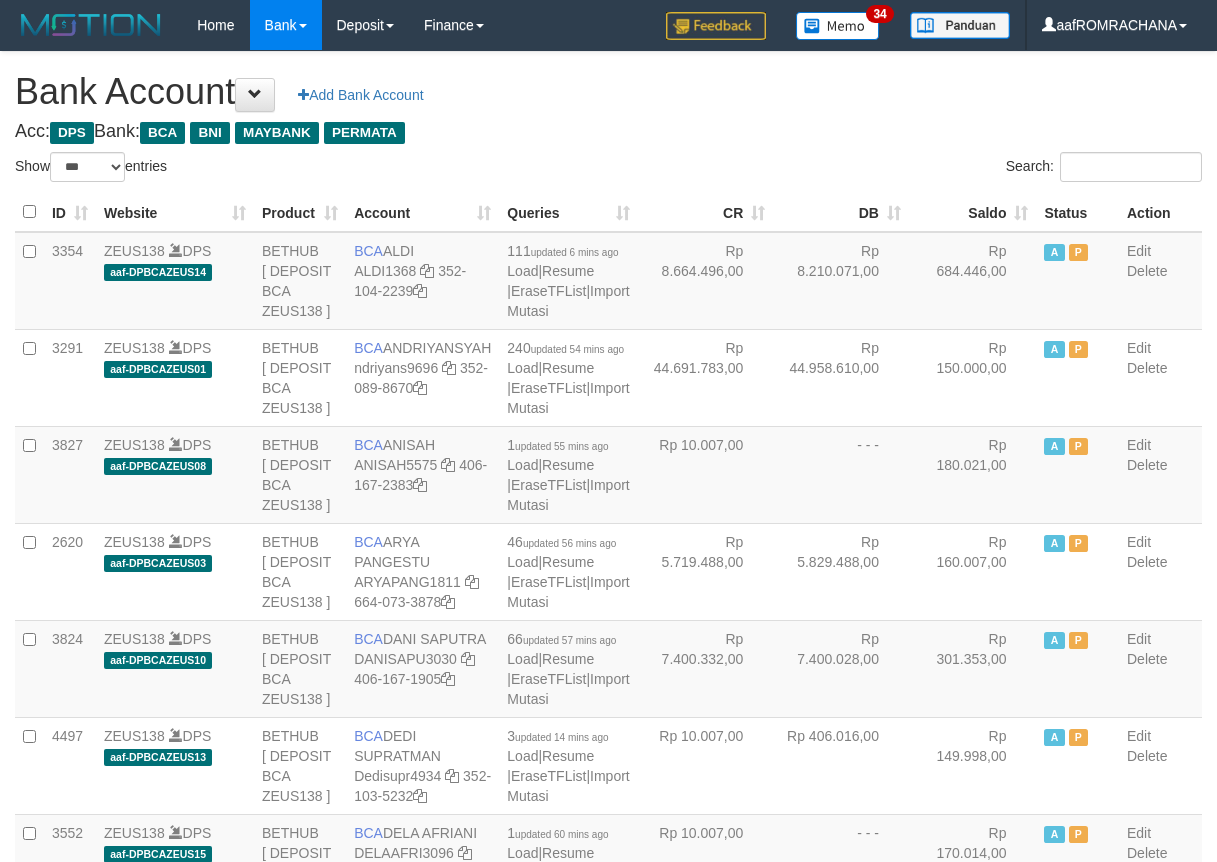 scroll, scrollTop: 0, scrollLeft: 0, axis: both 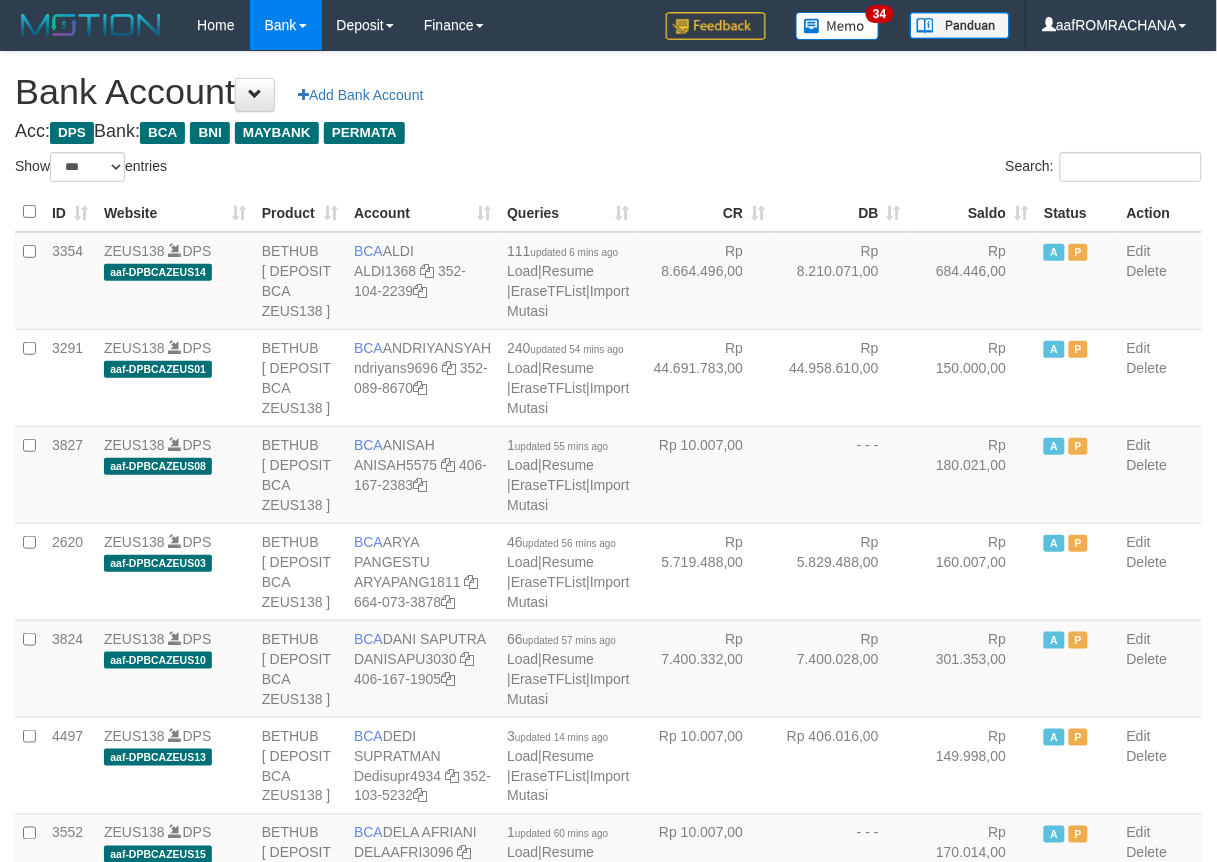 click on "Saldo" at bounding box center [973, 212] 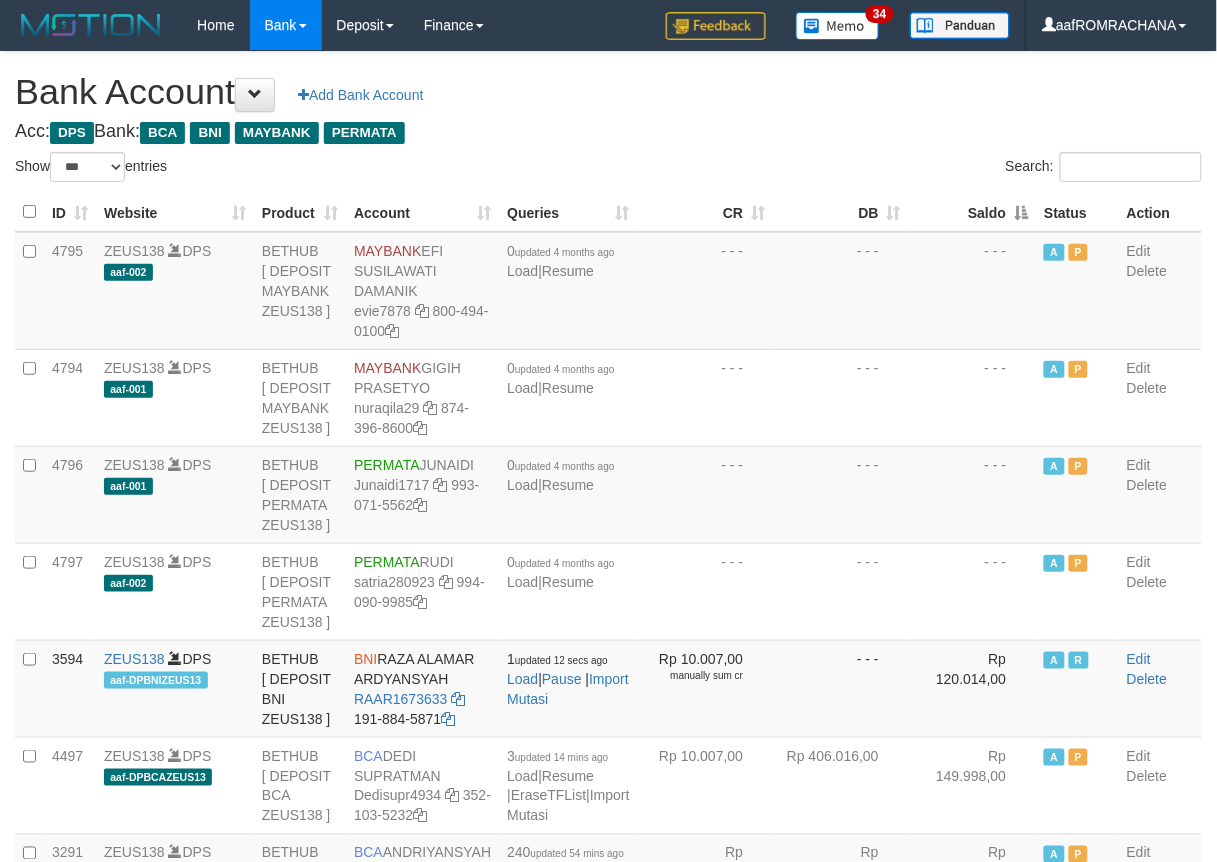 click on "Saldo" at bounding box center [973, 212] 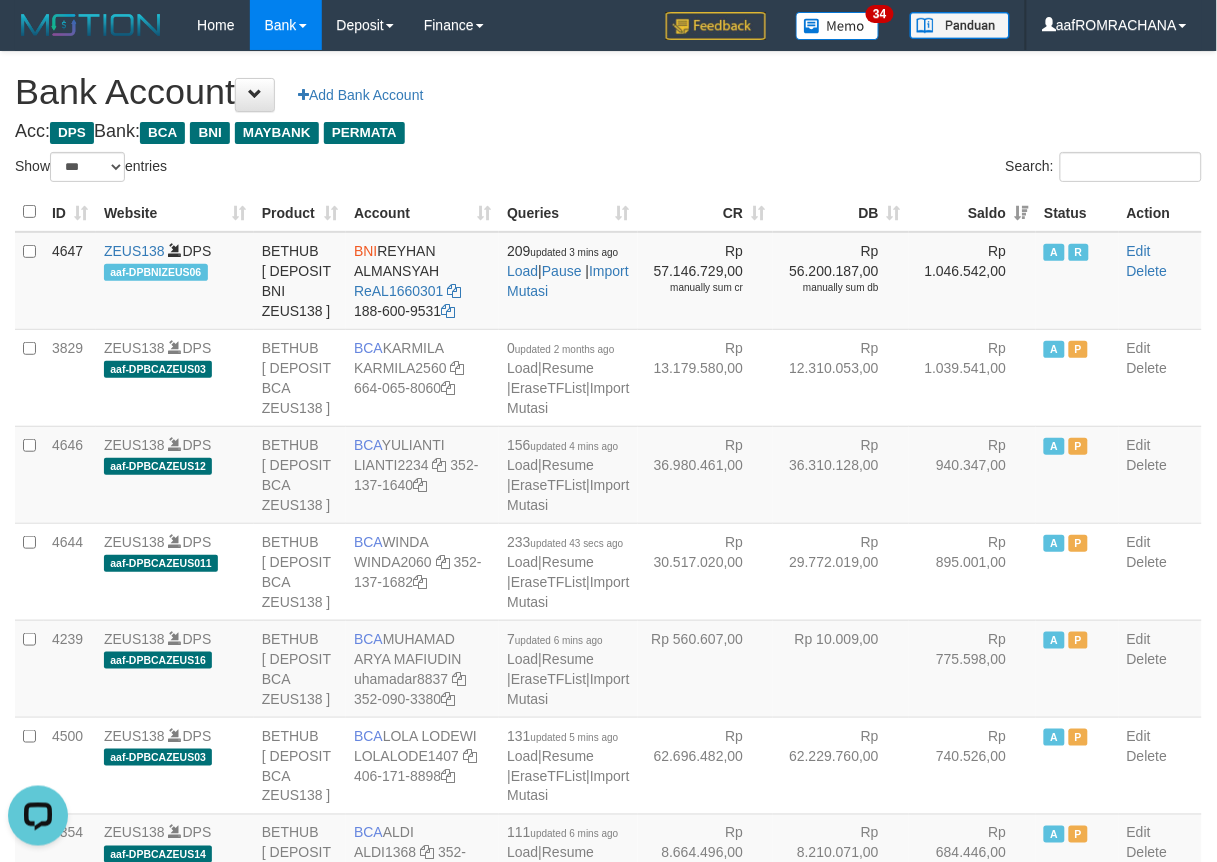 scroll, scrollTop: 0, scrollLeft: 0, axis: both 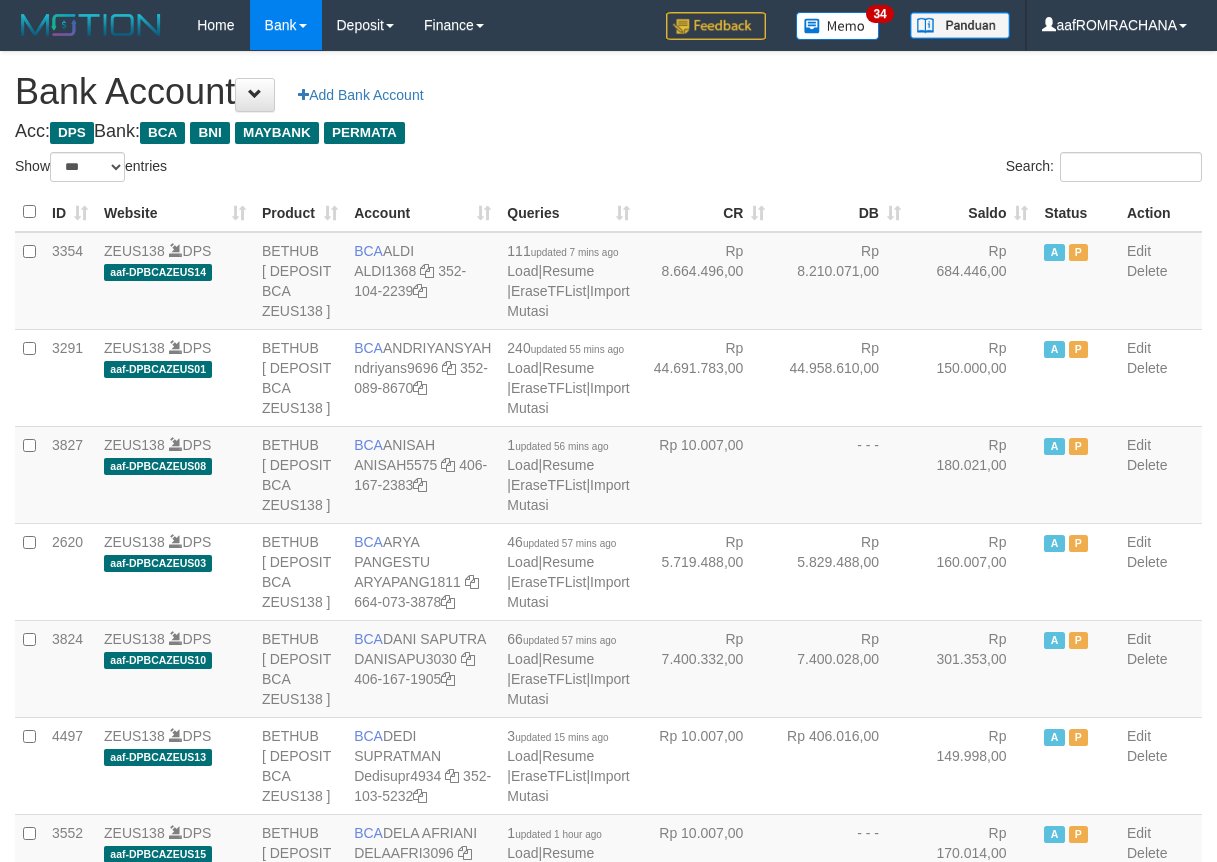 select on "***" 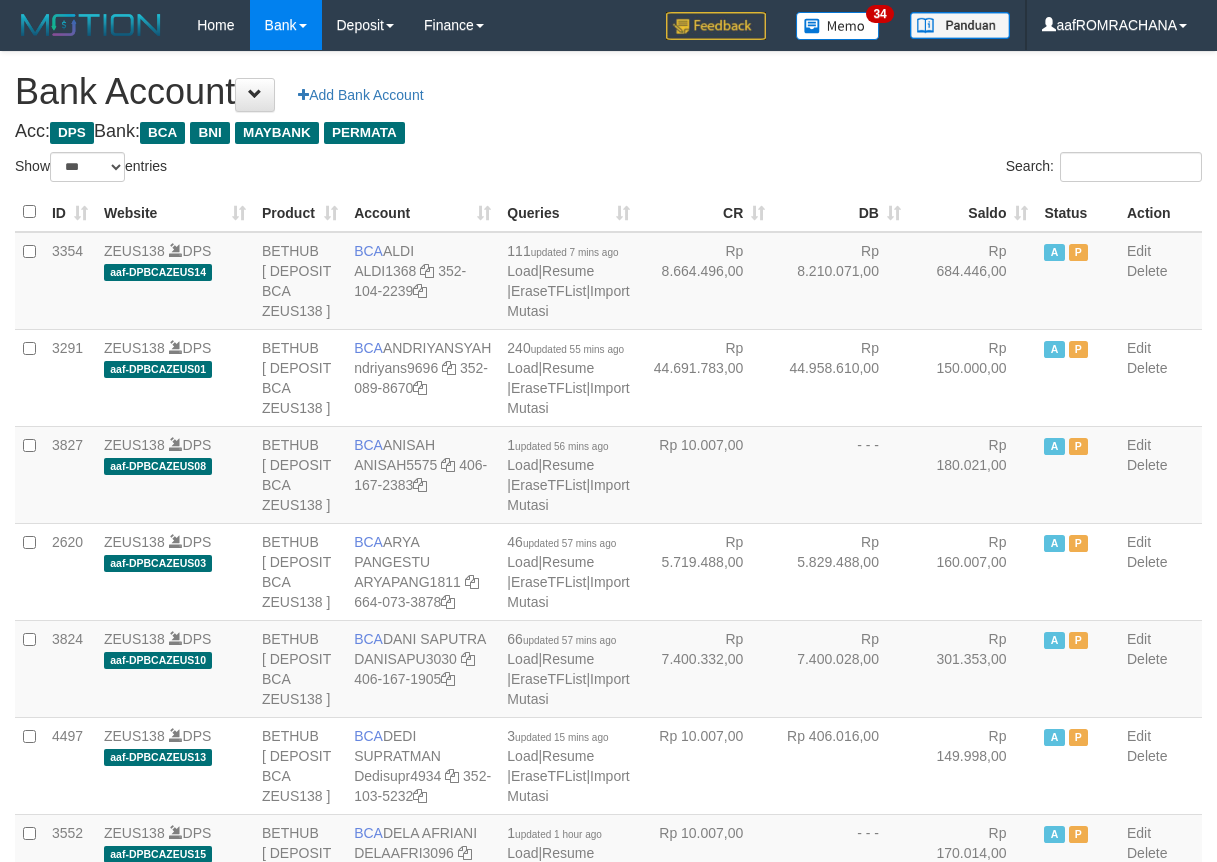 scroll, scrollTop: 0, scrollLeft: 0, axis: both 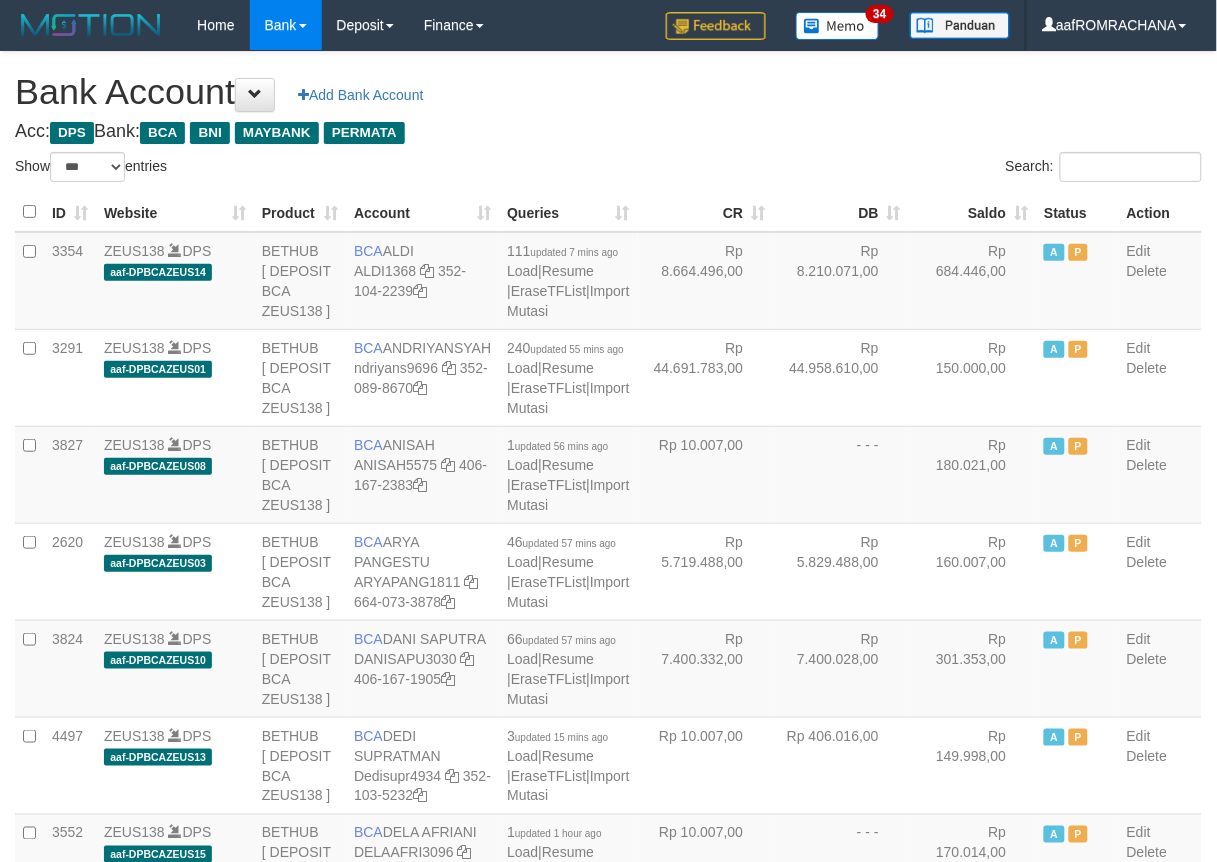click on "Saldo" at bounding box center (973, 212) 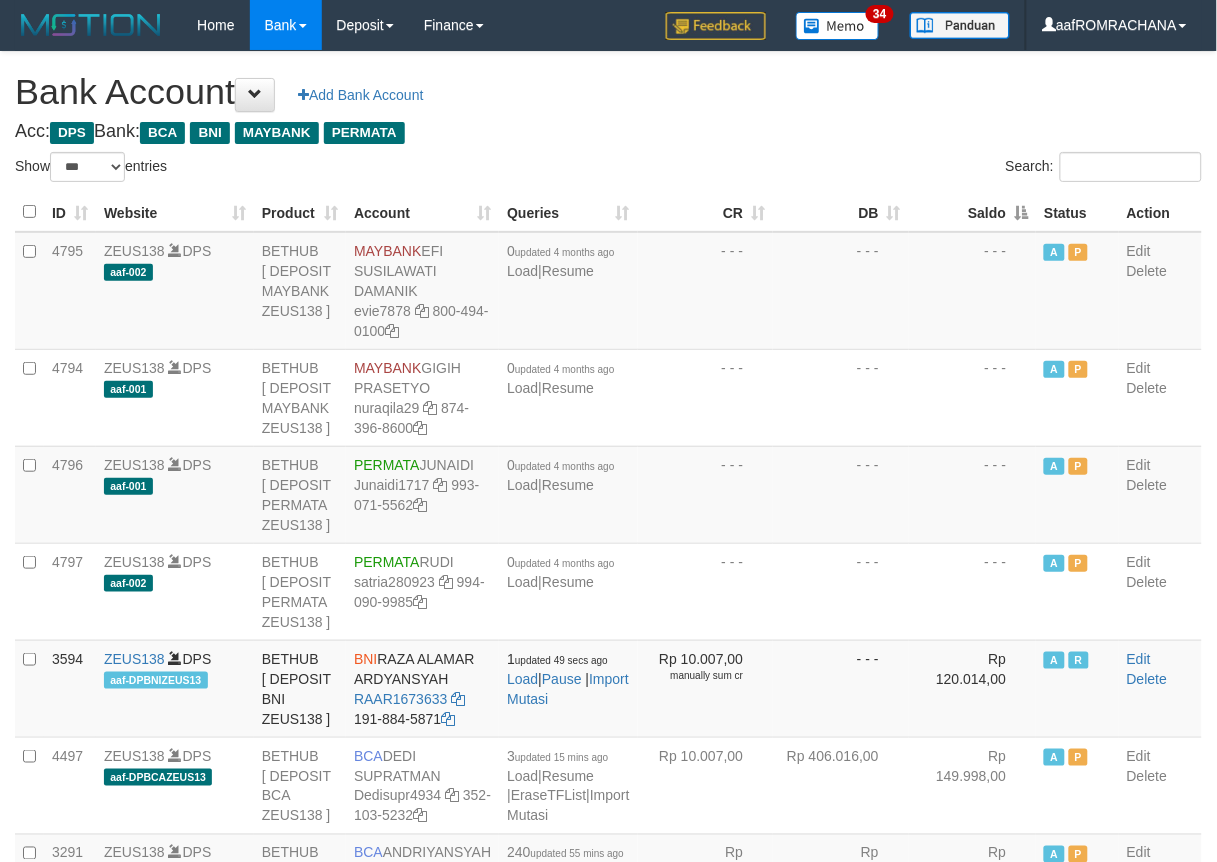 click on "Saldo" at bounding box center [973, 212] 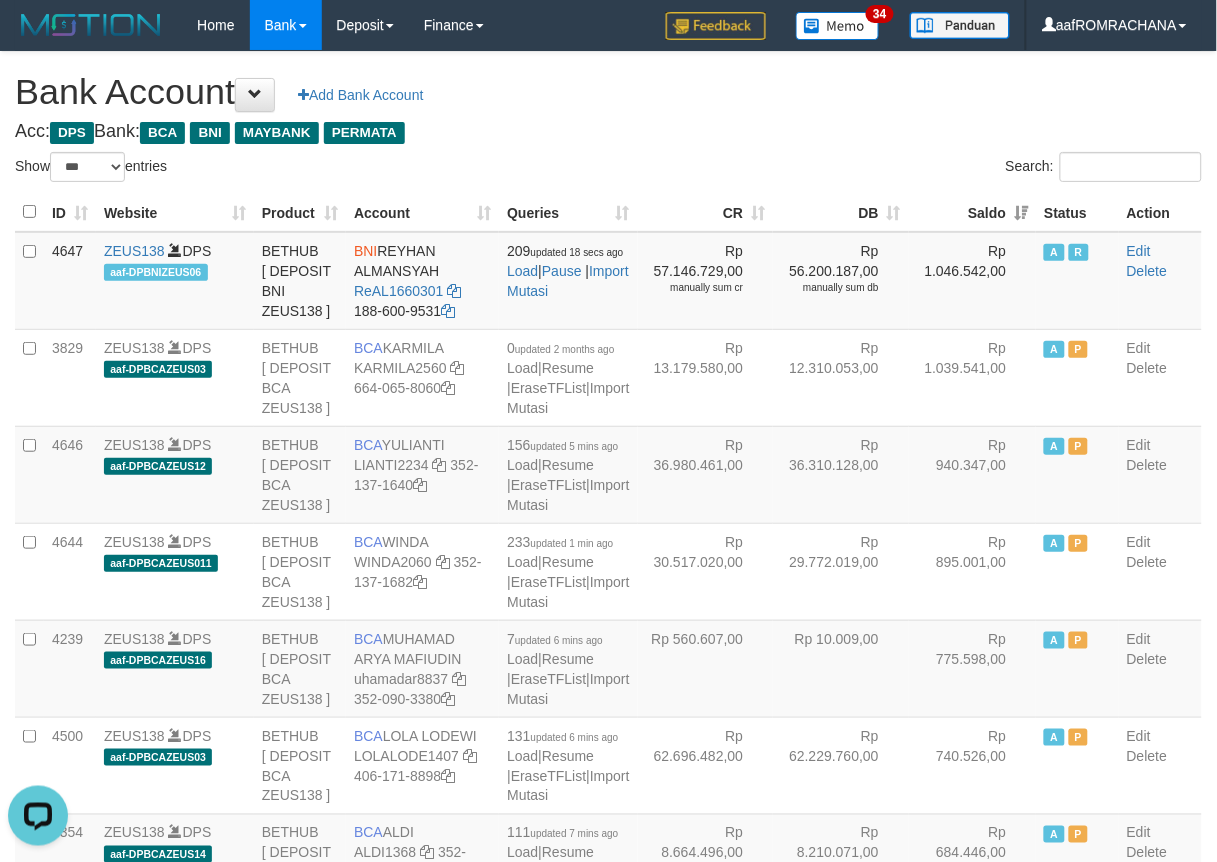 scroll, scrollTop: 0, scrollLeft: 0, axis: both 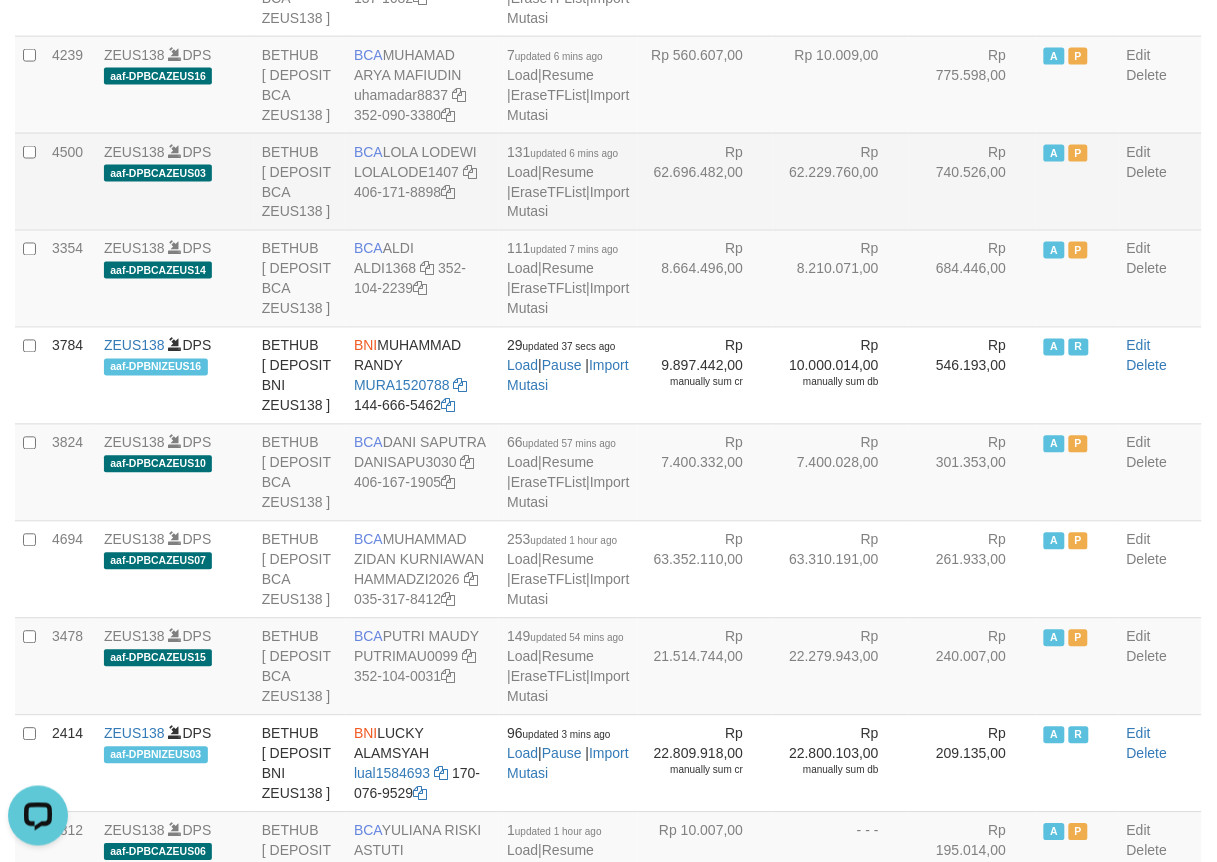 drag, startPoint x: 385, startPoint y: 431, endPoint x: 453, endPoint y: 455, distance: 72.11102 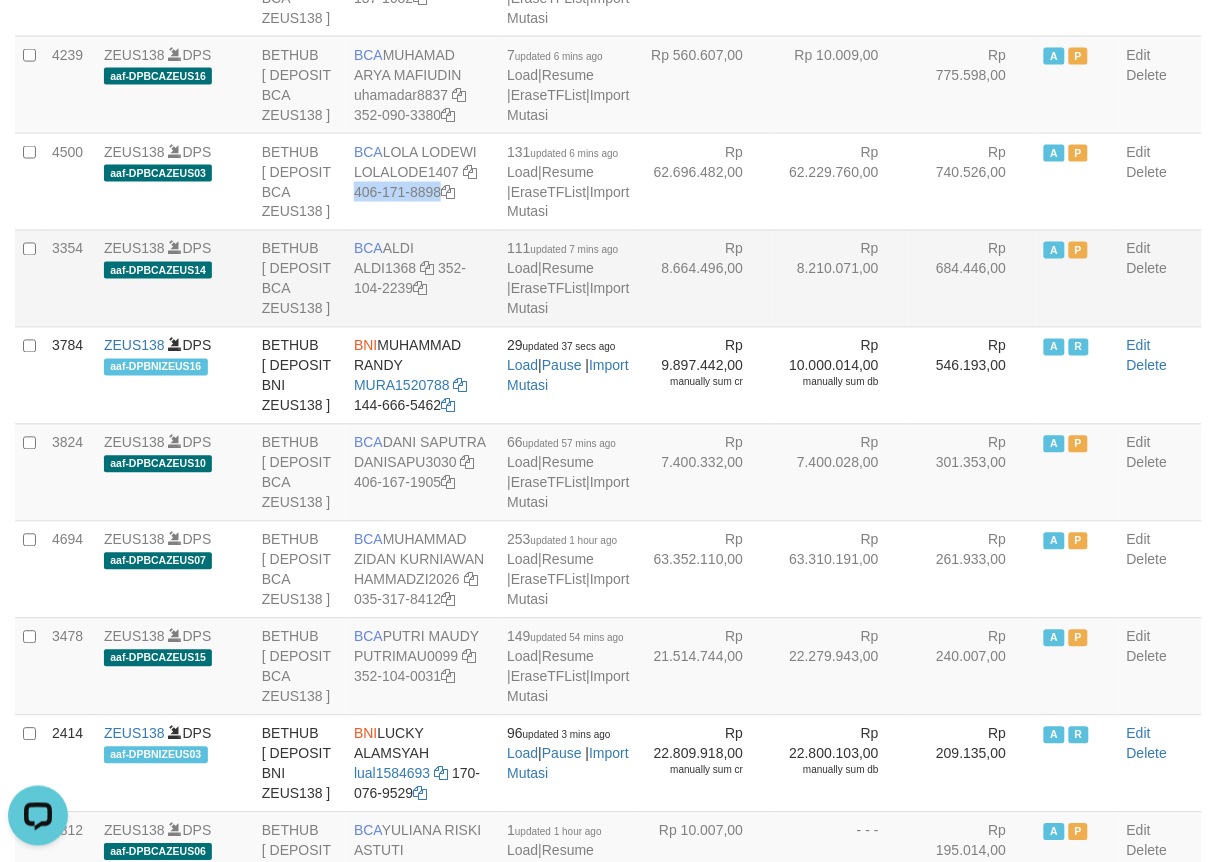 drag, startPoint x: 371, startPoint y: 490, endPoint x: 1018, endPoint y: 605, distance: 657.14075 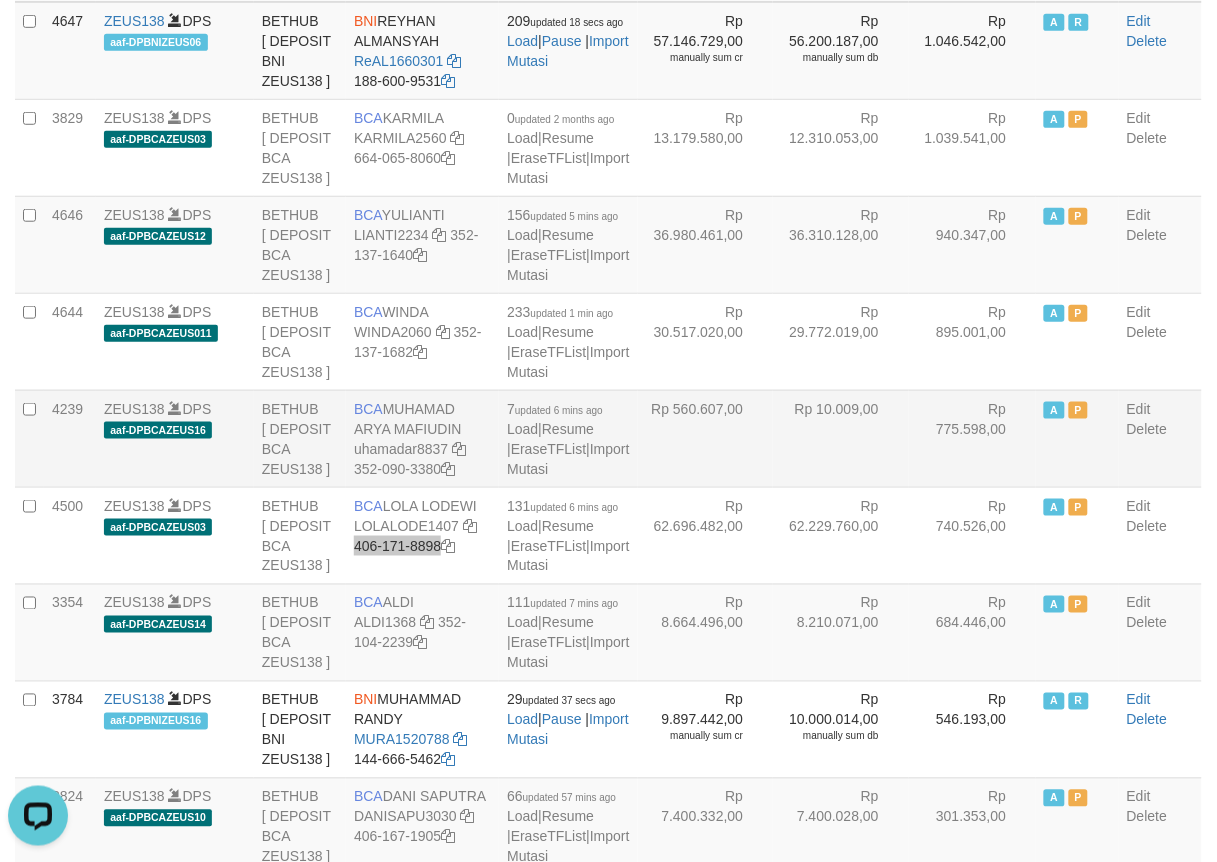 scroll, scrollTop: 0, scrollLeft: 0, axis: both 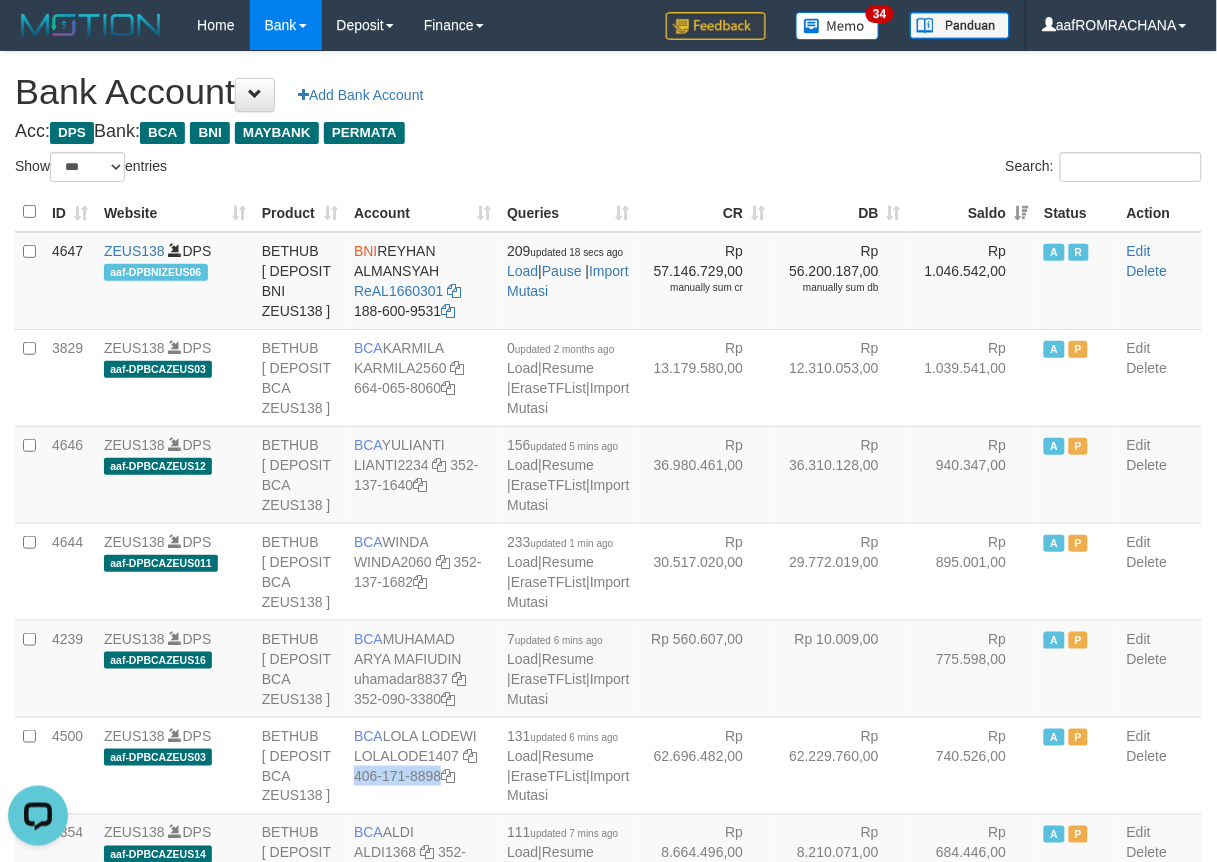 click on "Acc: 										 DPS
Bank:   BCA   BNI   MAYBANK   PERMATA" at bounding box center [608, 132] 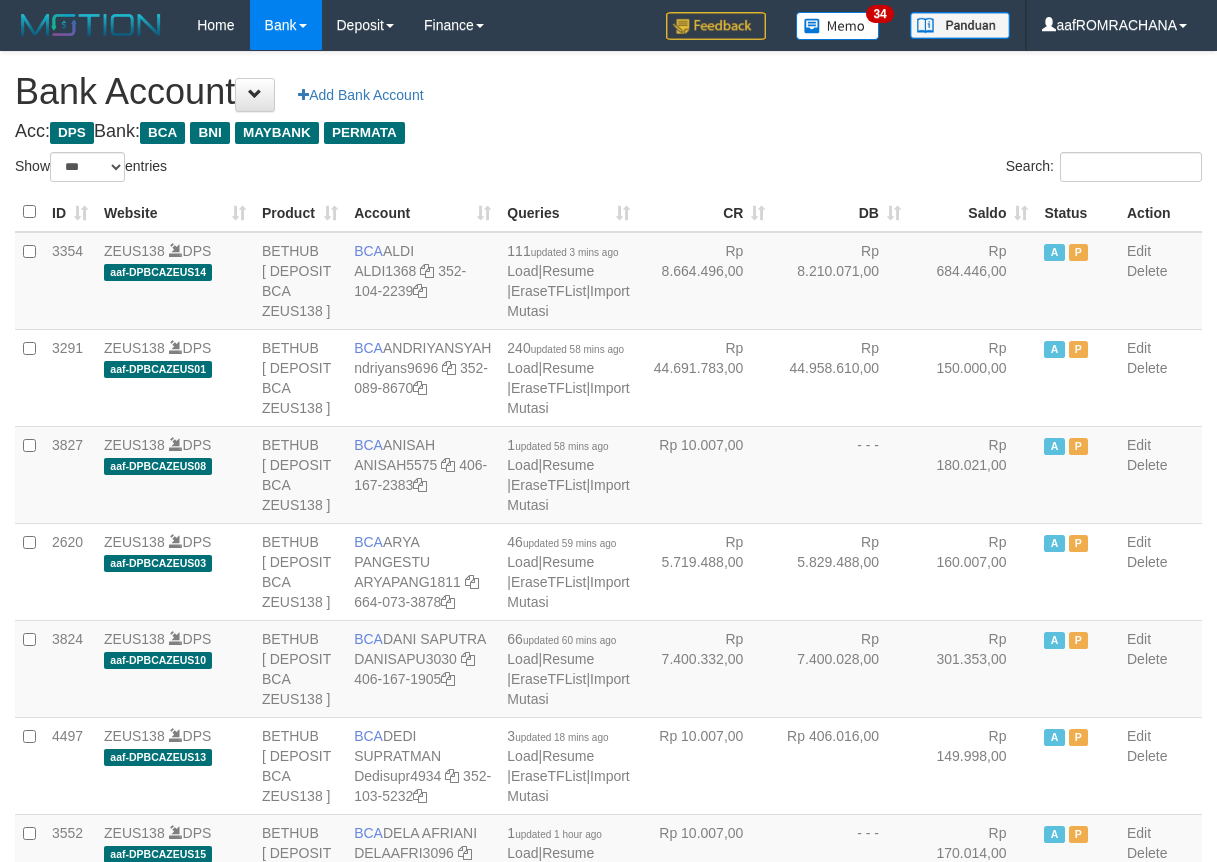 select on "***" 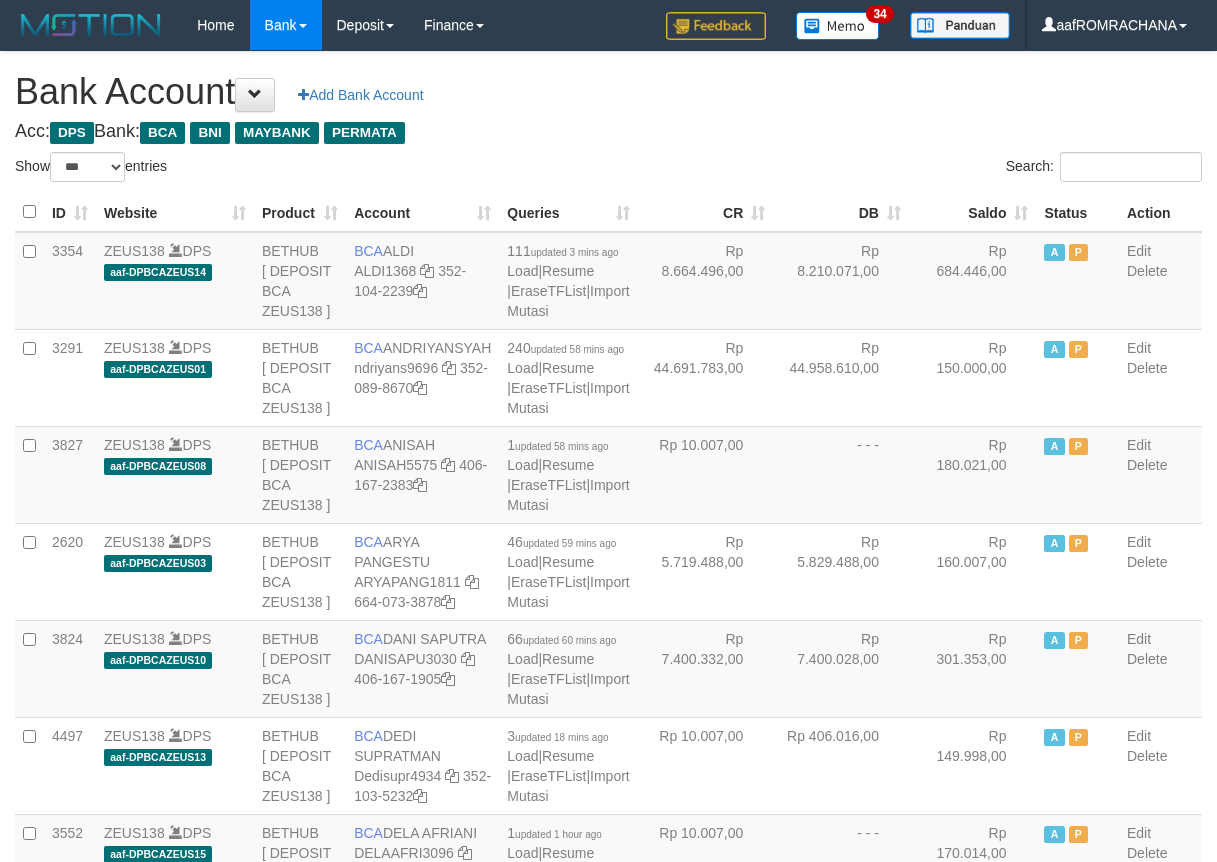 scroll, scrollTop: 0, scrollLeft: 0, axis: both 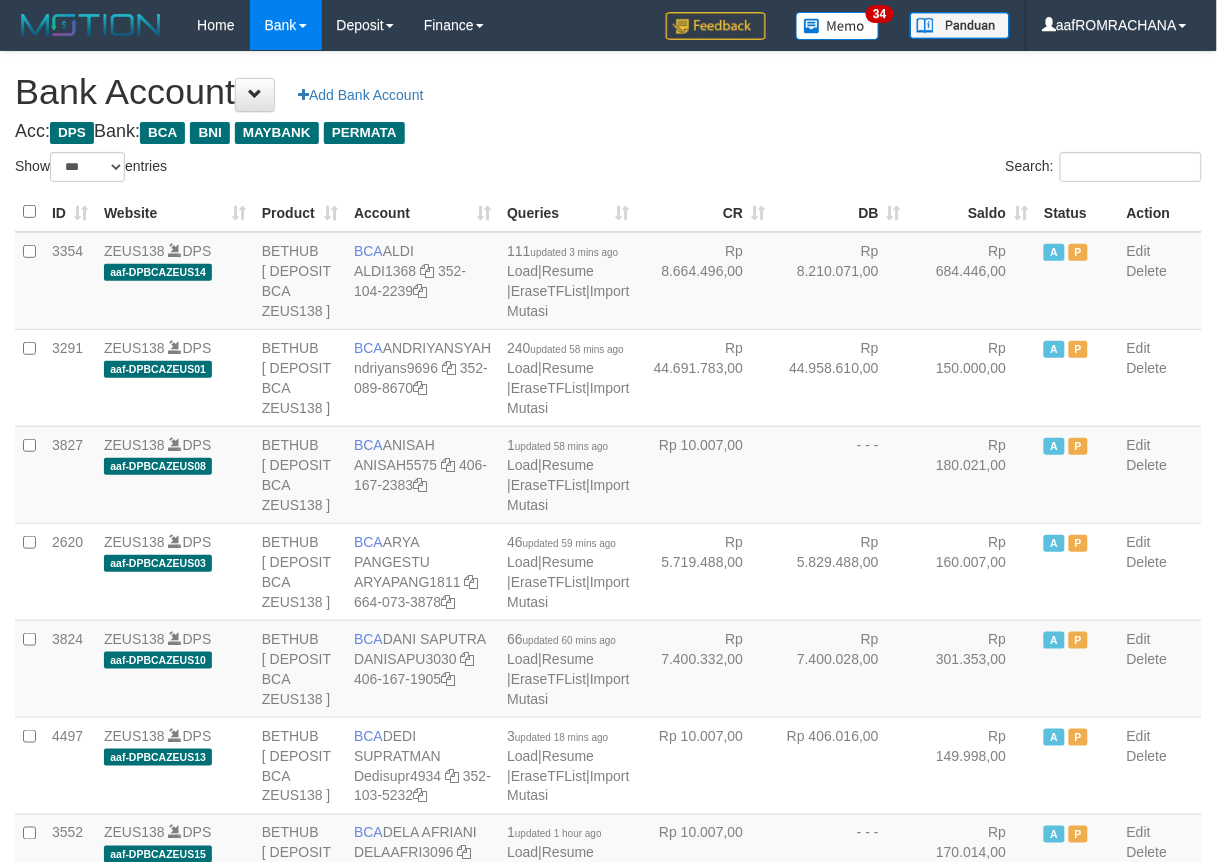 click on "Saldo" at bounding box center (973, 212) 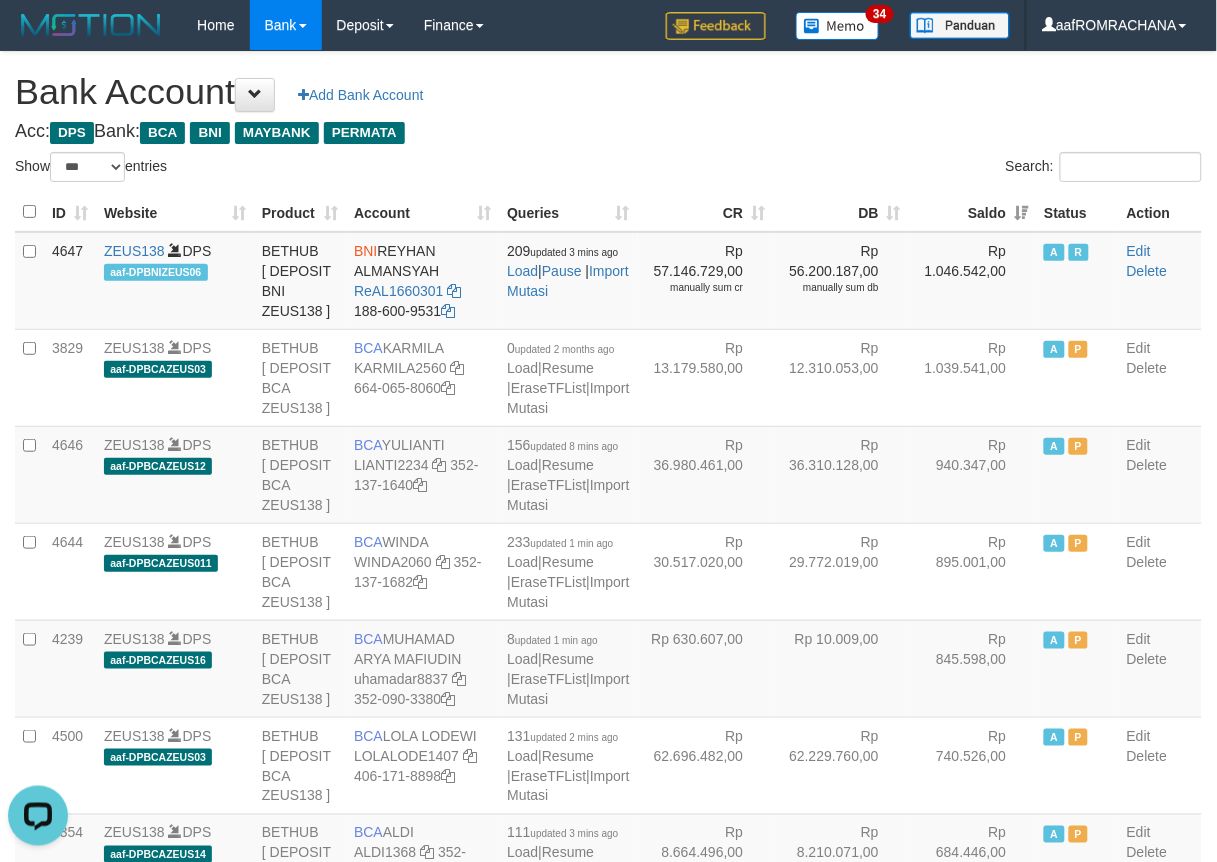 scroll, scrollTop: 0, scrollLeft: 0, axis: both 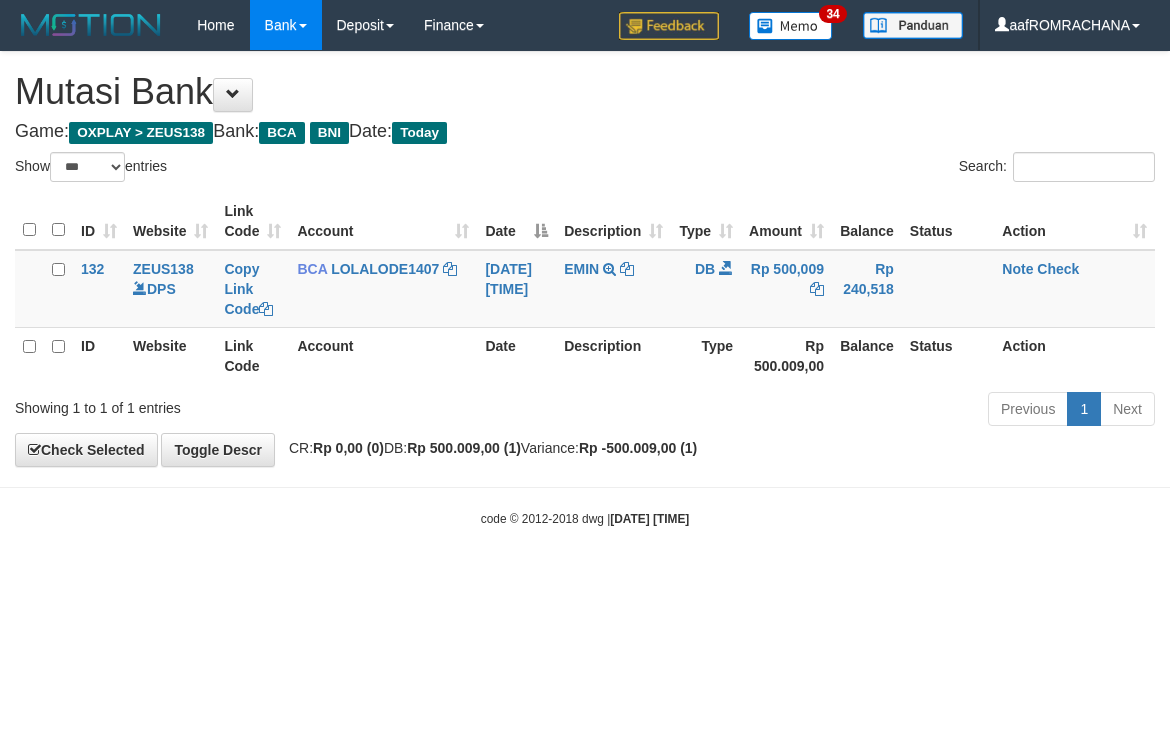 select on "***" 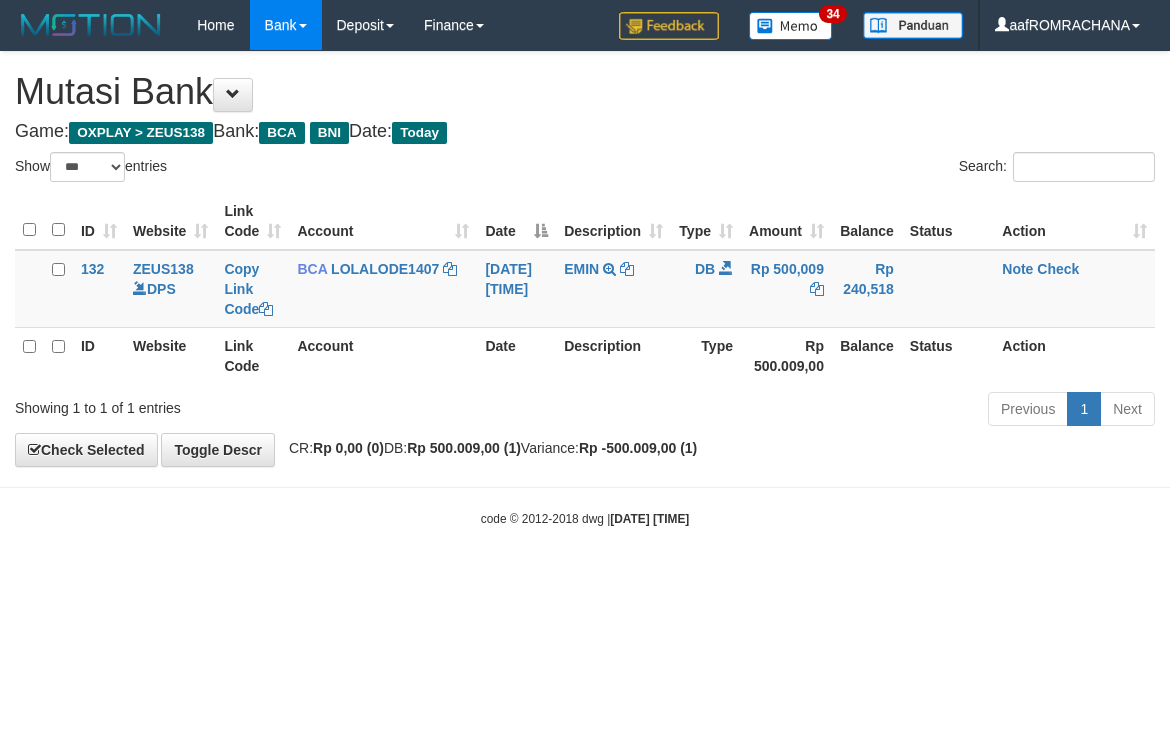 scroll, scrollTop: 0, scrollLeft: 0, axis: both 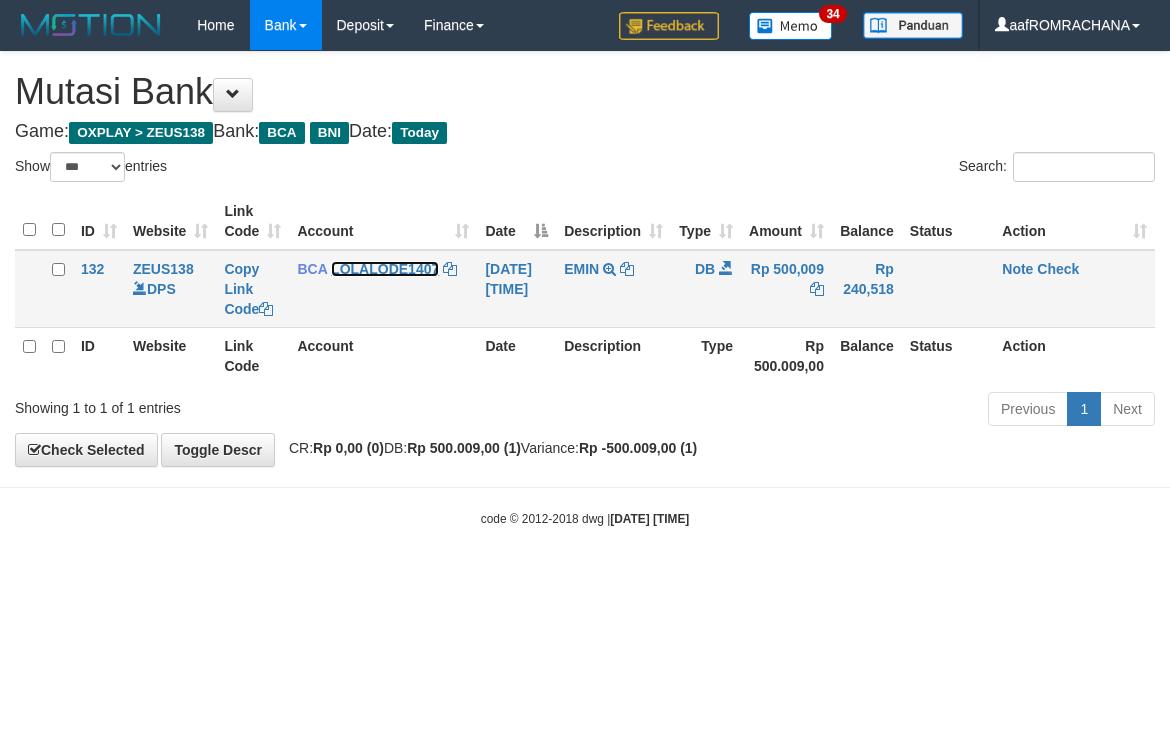 click on "LOLALODE1407" at bounding box center (385, 269) 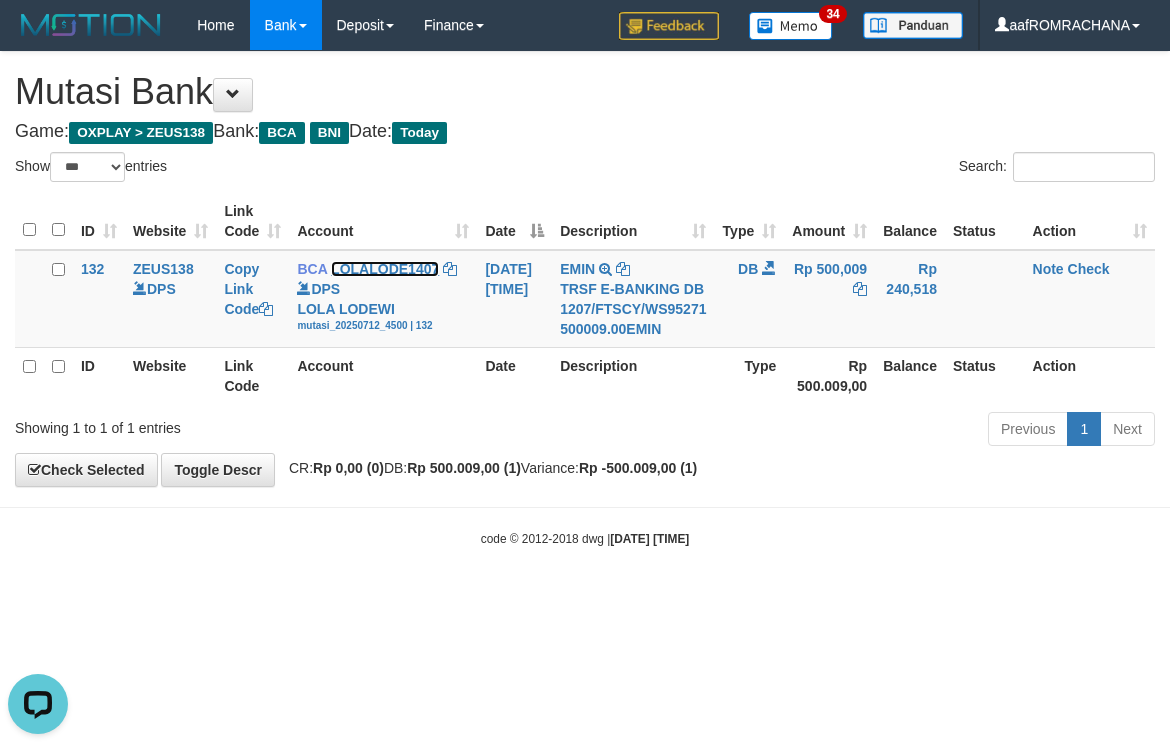 scroll, scrollTop: 0, scrollLeft: 0, axis: both 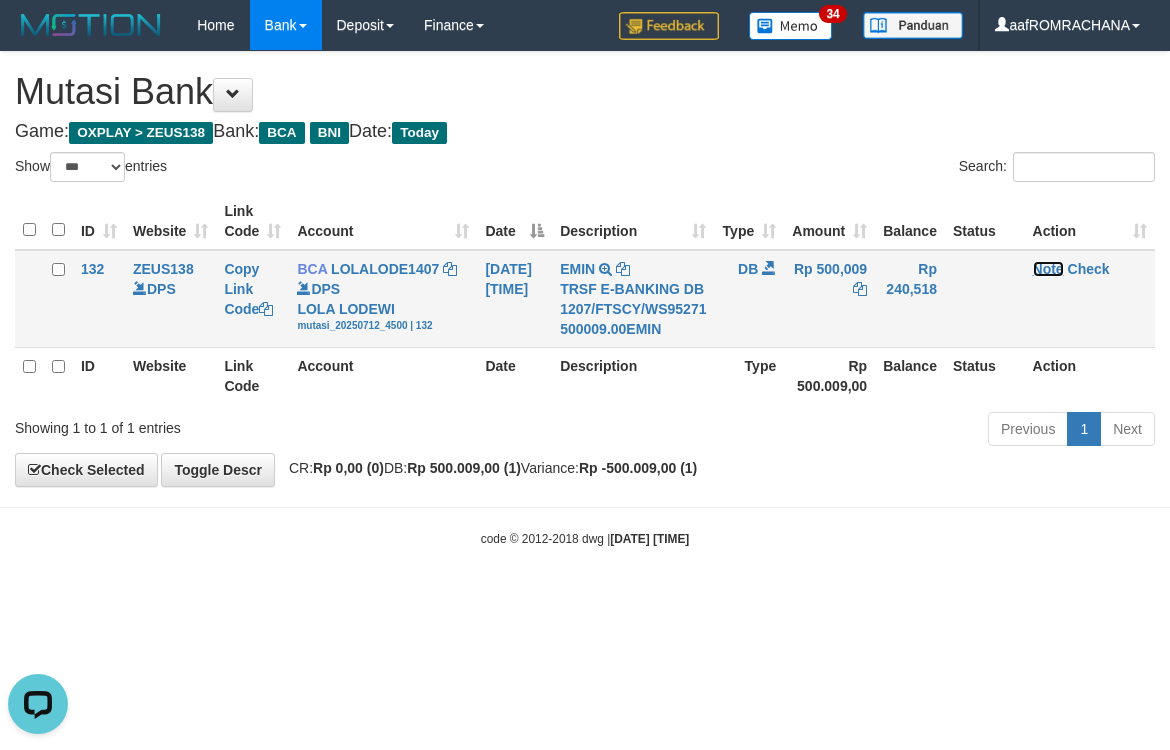 click on "Note" at bounding box center (1048, 269) 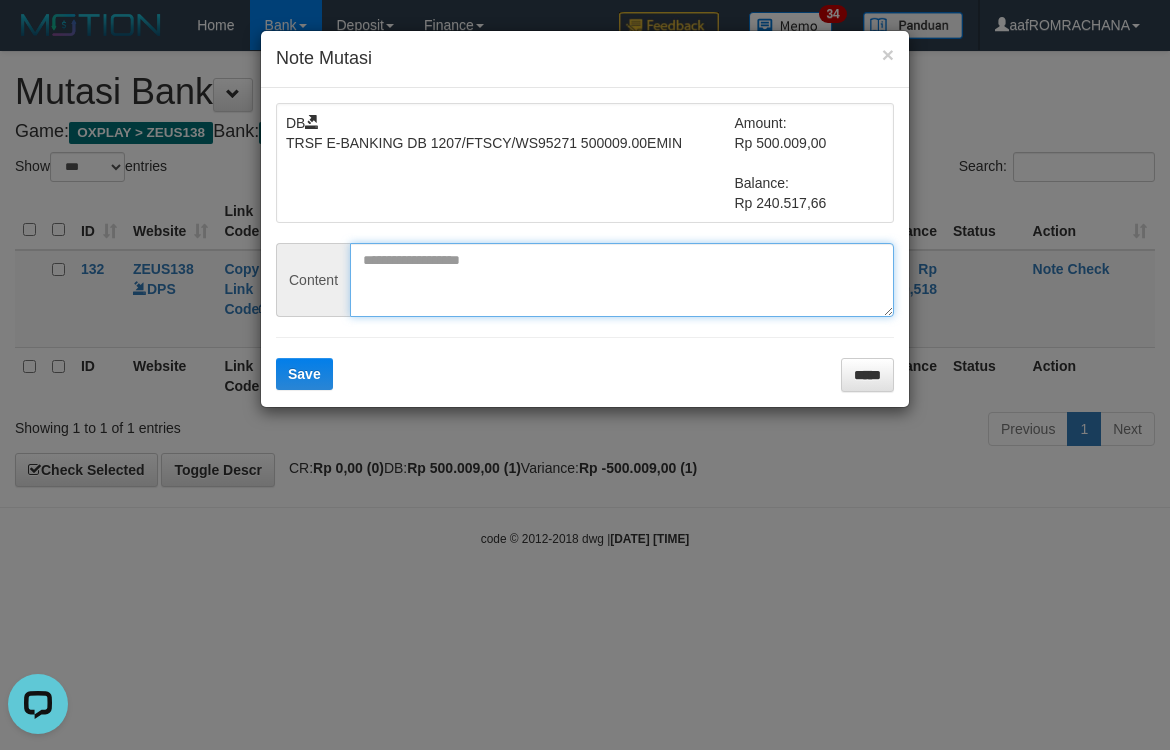 click at bounding box center (622, 280) 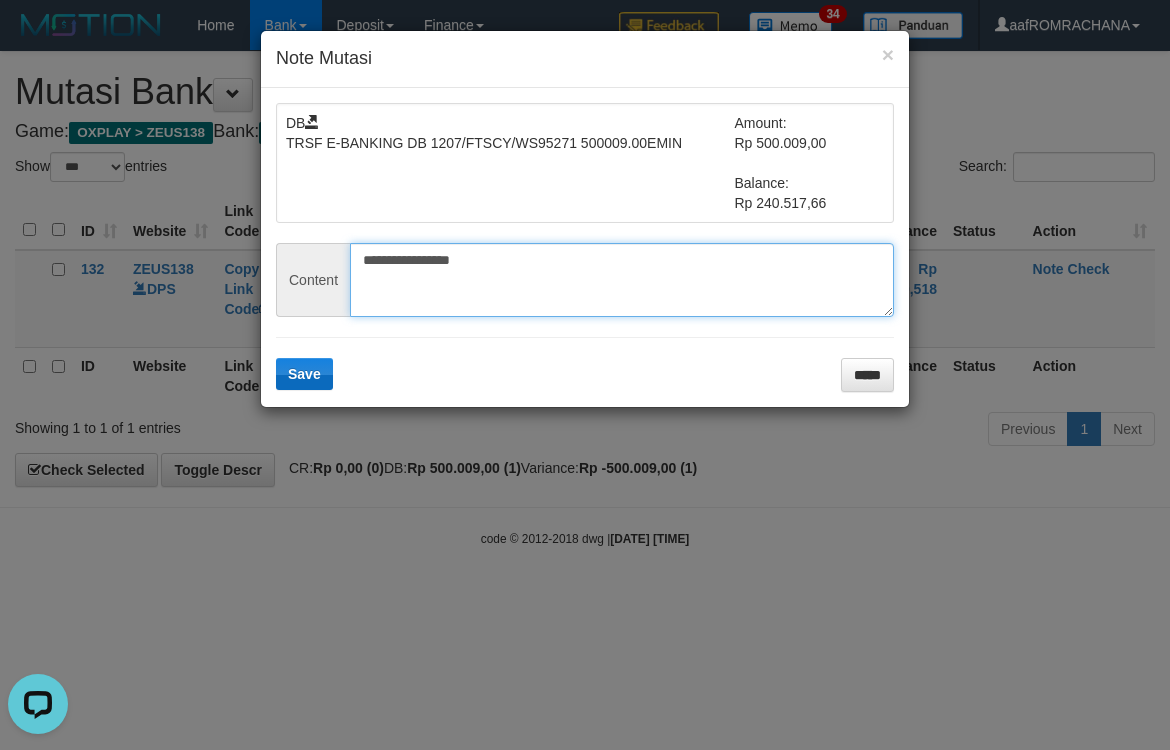 type on "**********" 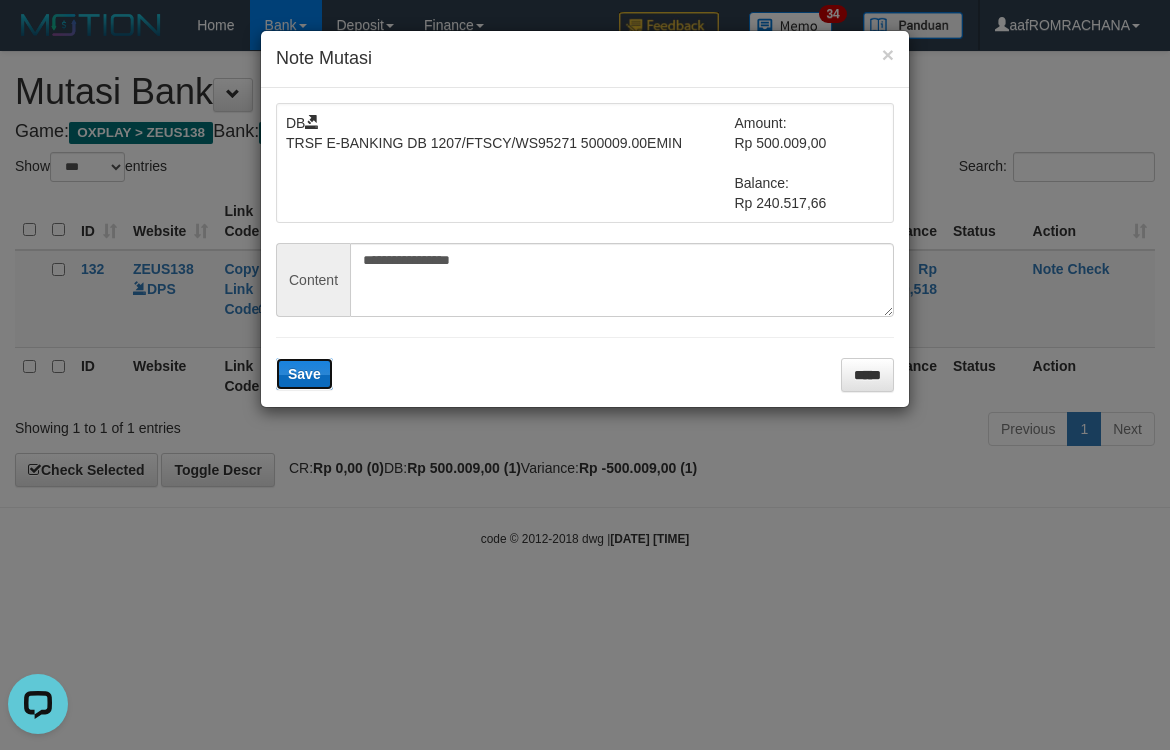 click on "Save" at bounding box center (304, 374) 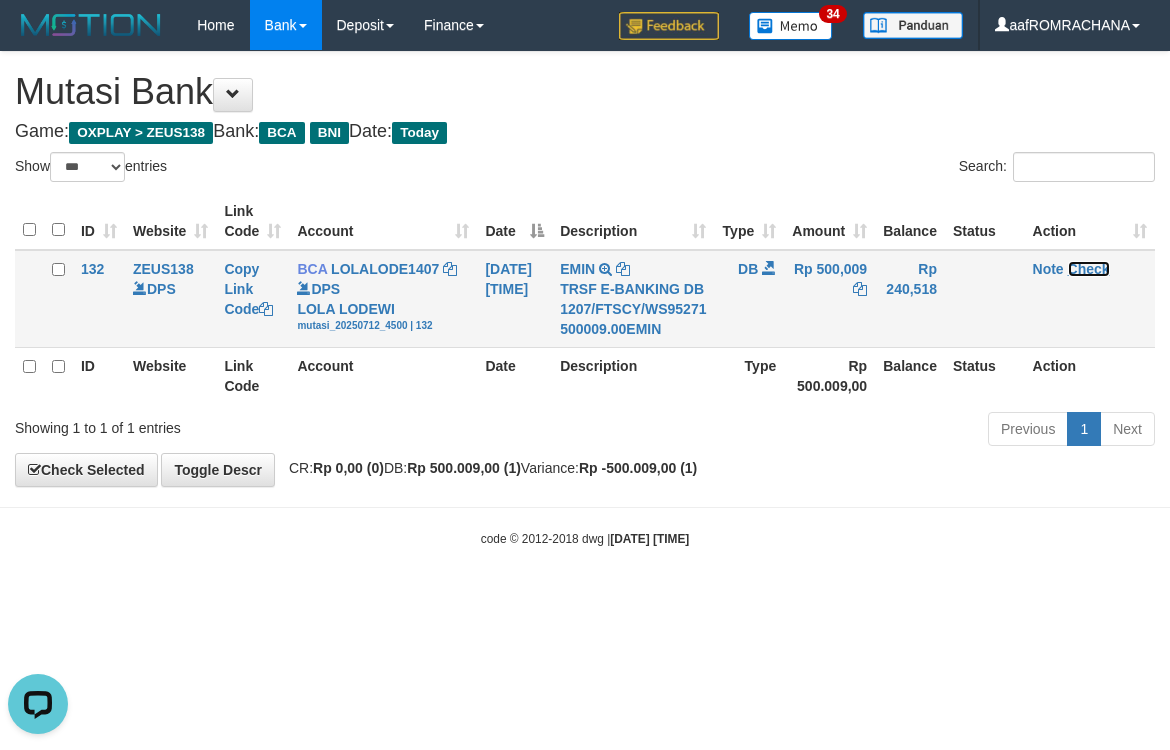 click on "Check" at bounding box center (1089, 269) 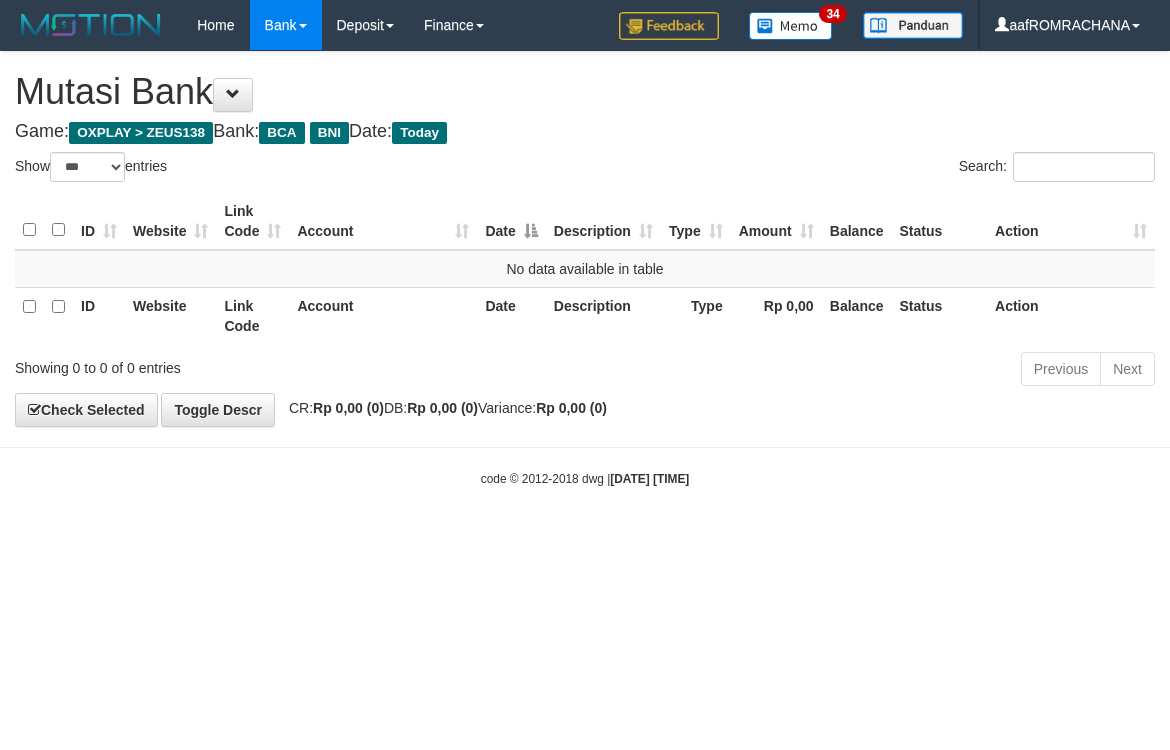 select on "***" 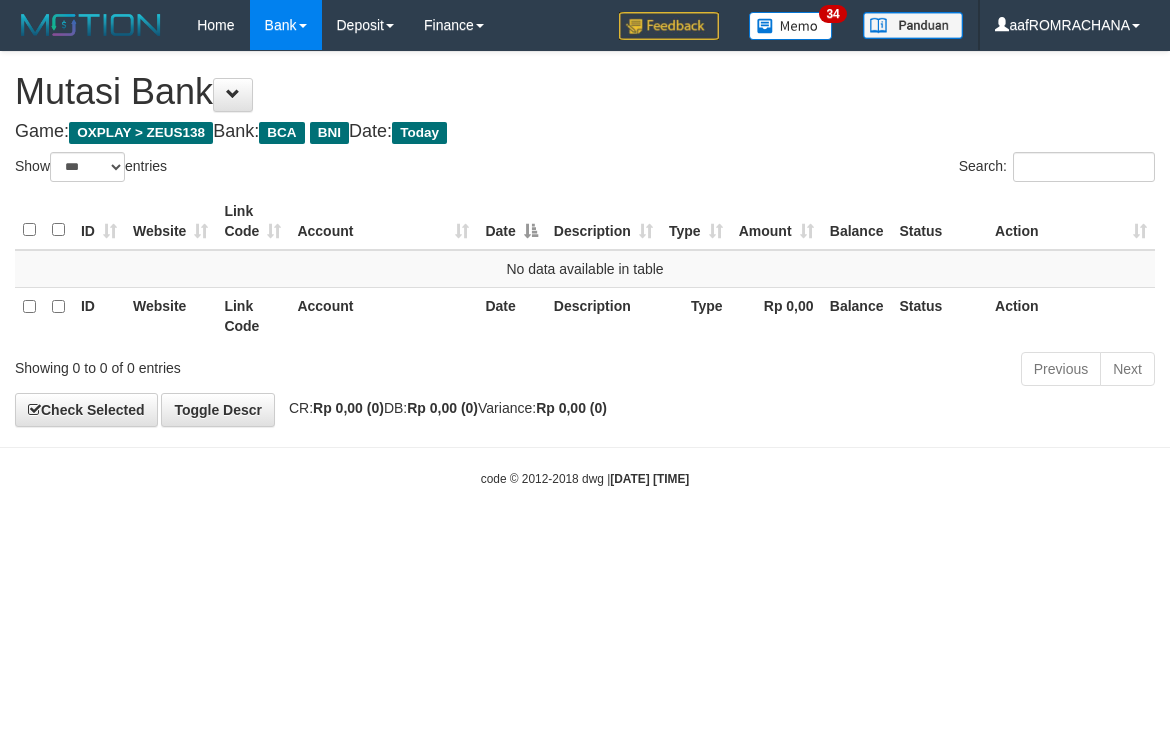 scroll, scrollTop: 0, scrollLeft: 0, axis: both 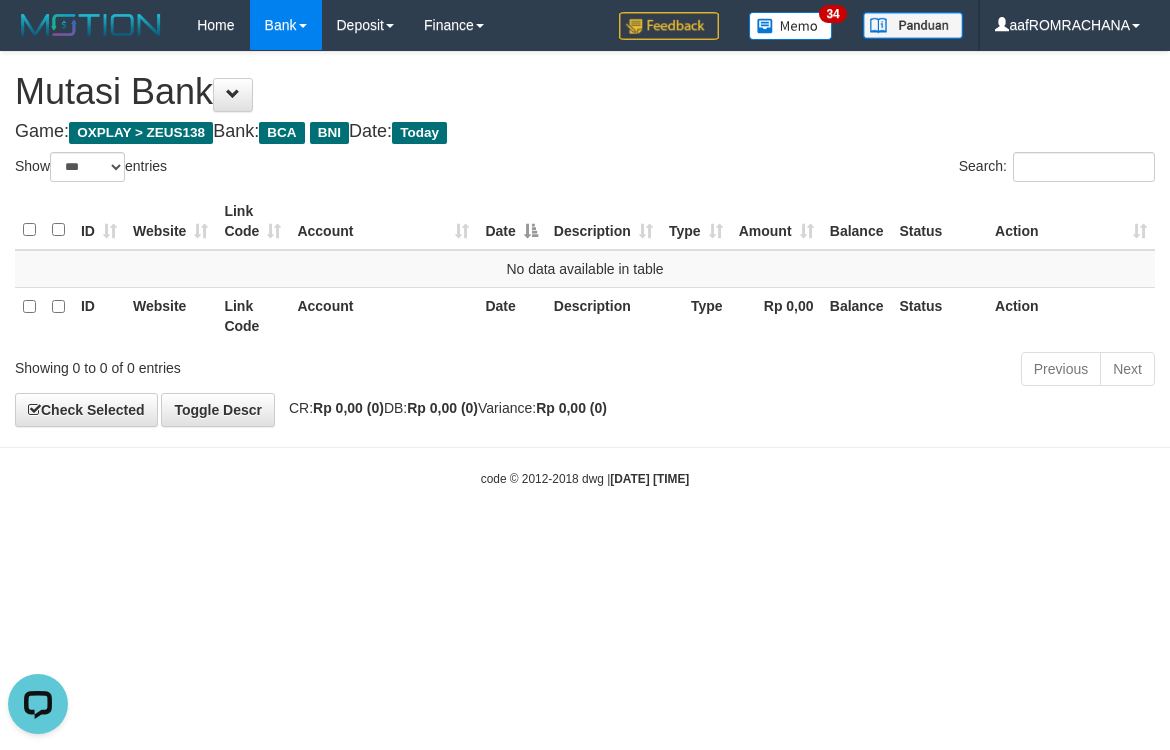 click on "Toggle navigation
Home
Bank
Account List
Load
By Website
Group
[OXPLAY]													ZEUS138
By Load Group (DPS)
Sync" at bounding box center (585, 269) 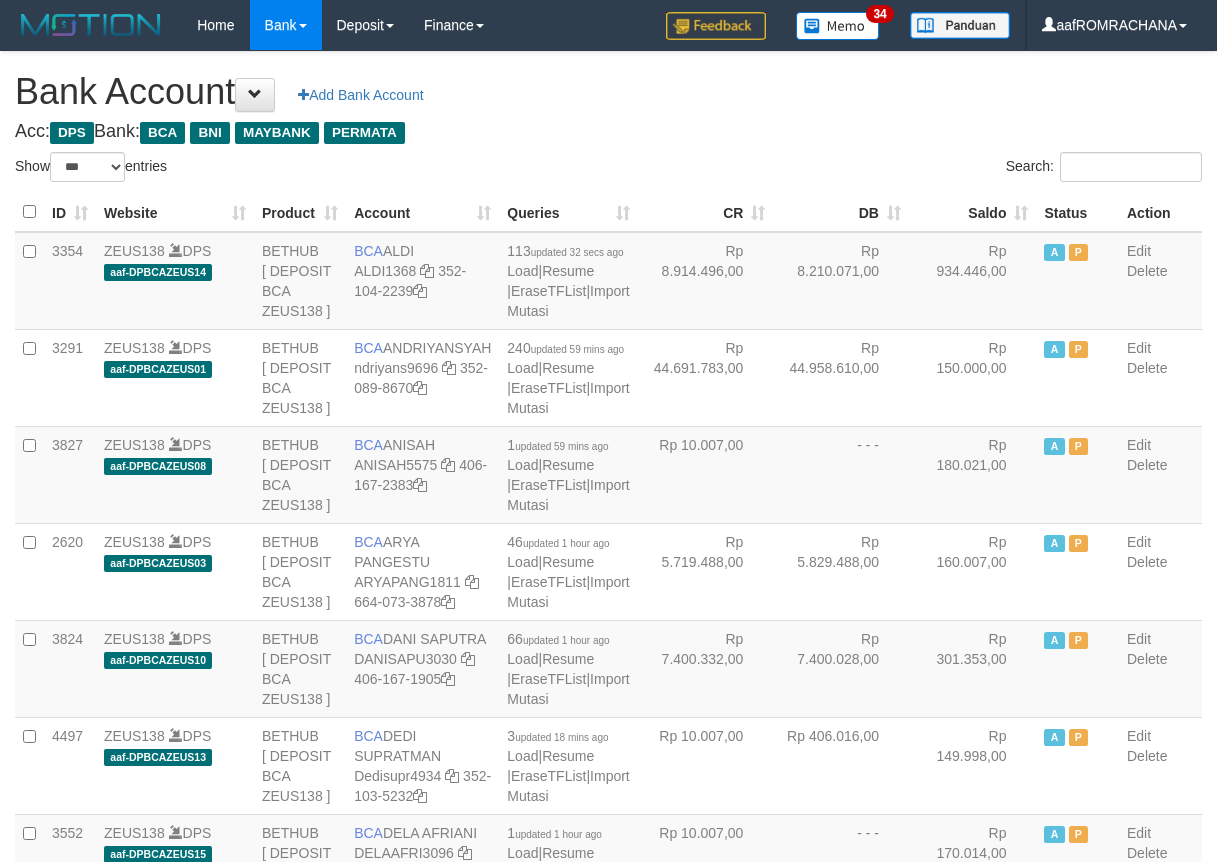 select on "***" 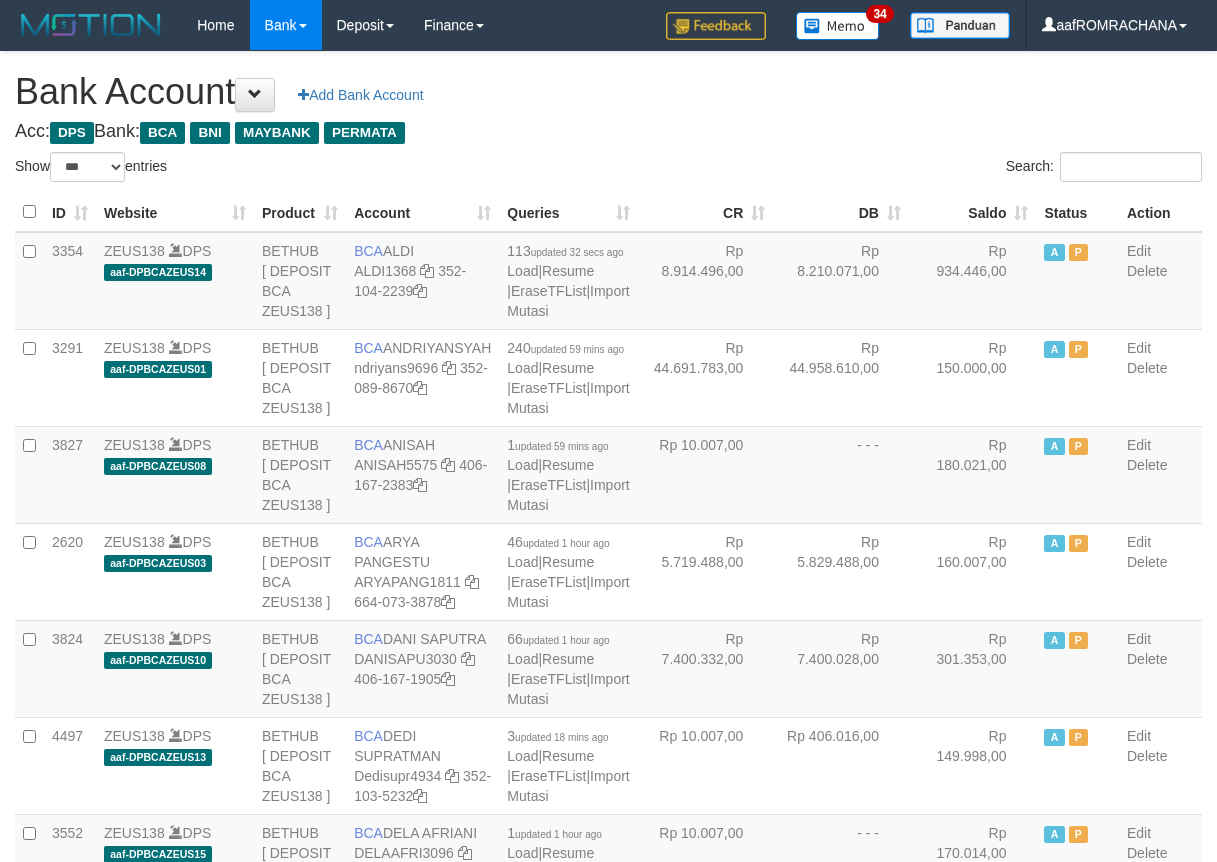 scroll, scrollTop: 0, scrollLeft: 0, axis: both 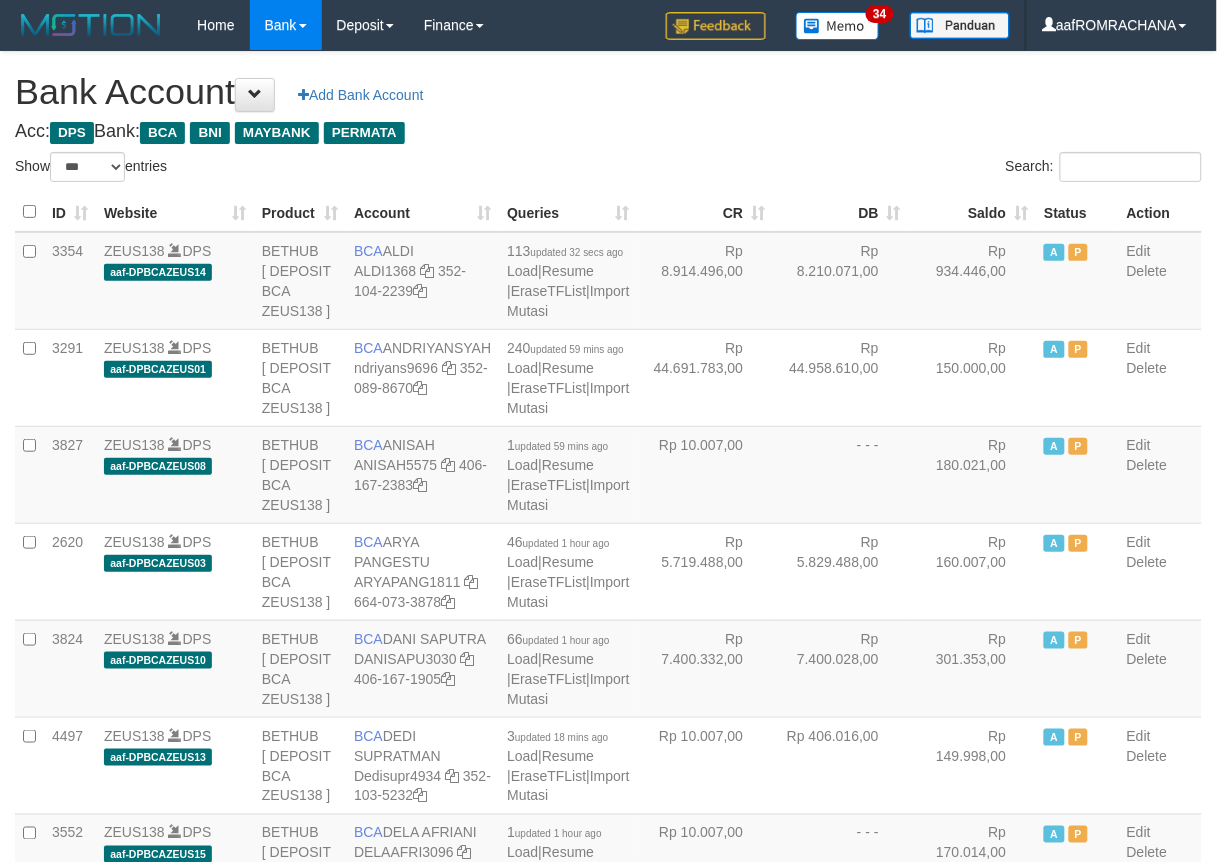 click on "Saldo" at bounding box center (973, 212) 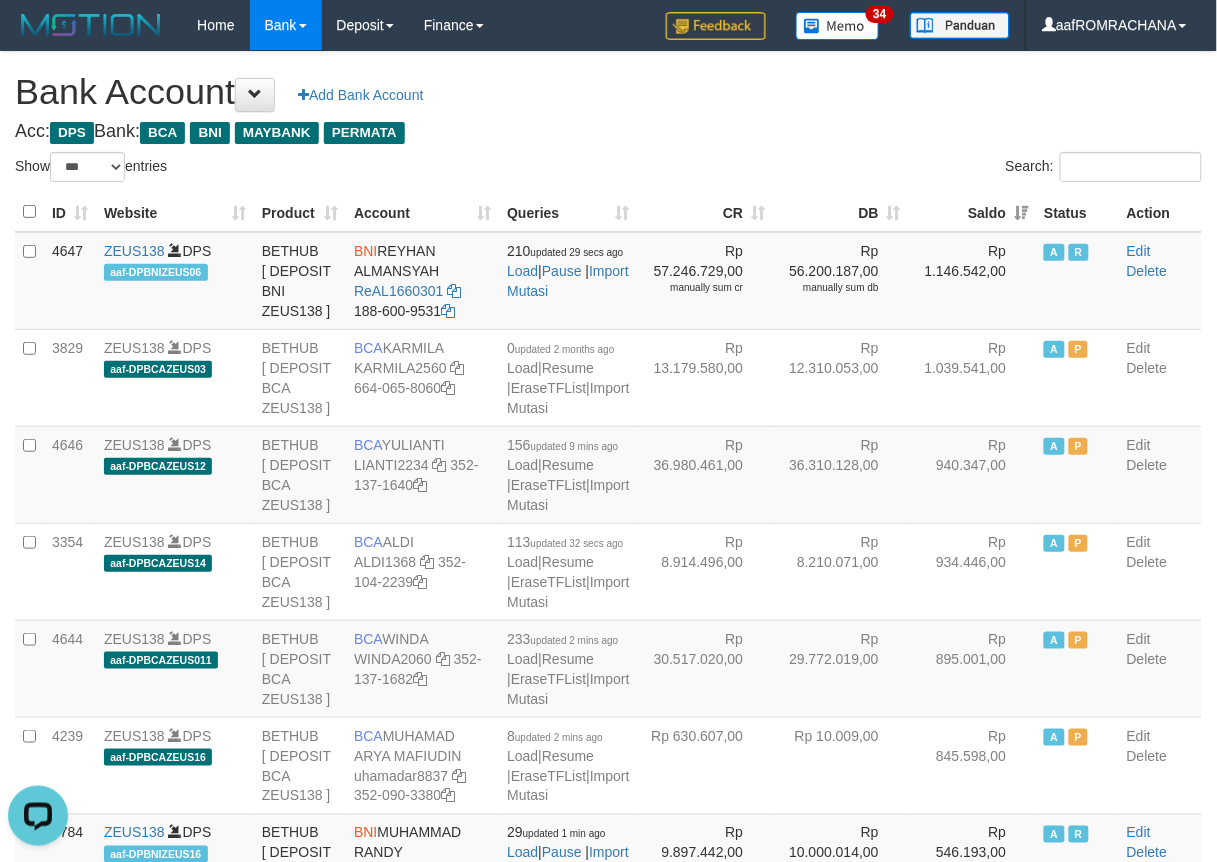 scroll, scrollTop: 0, scrollLeft: 0, axis: both 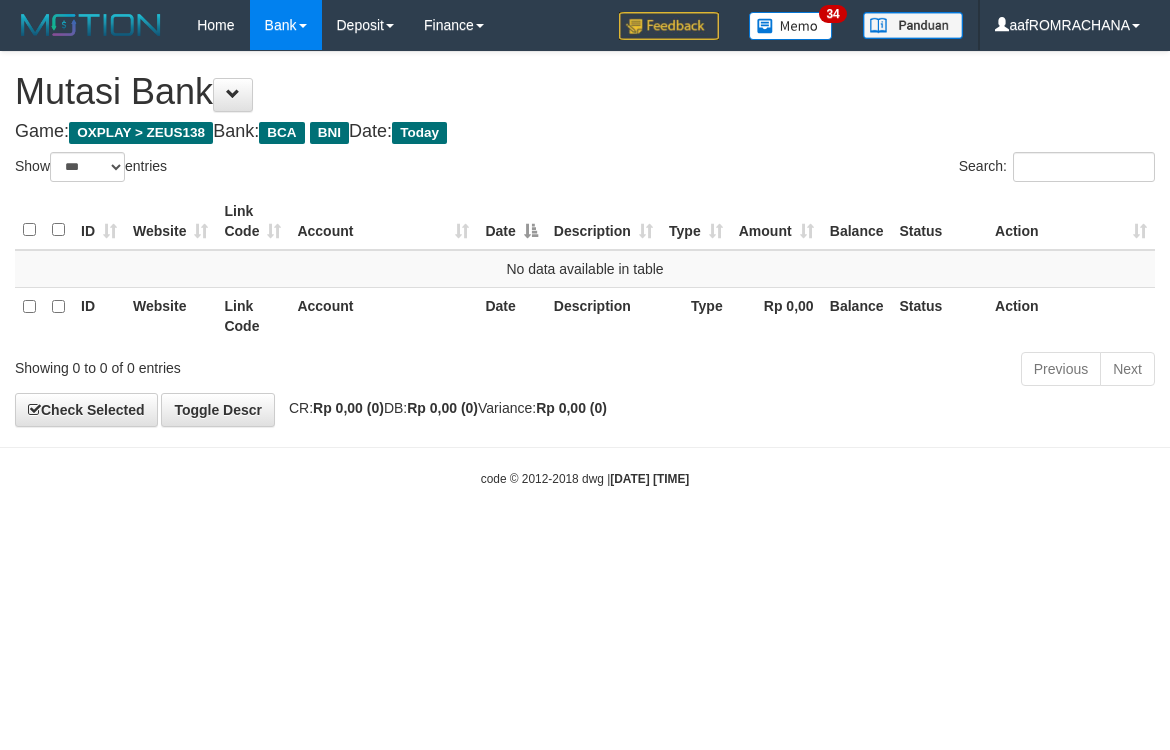 select on "***" 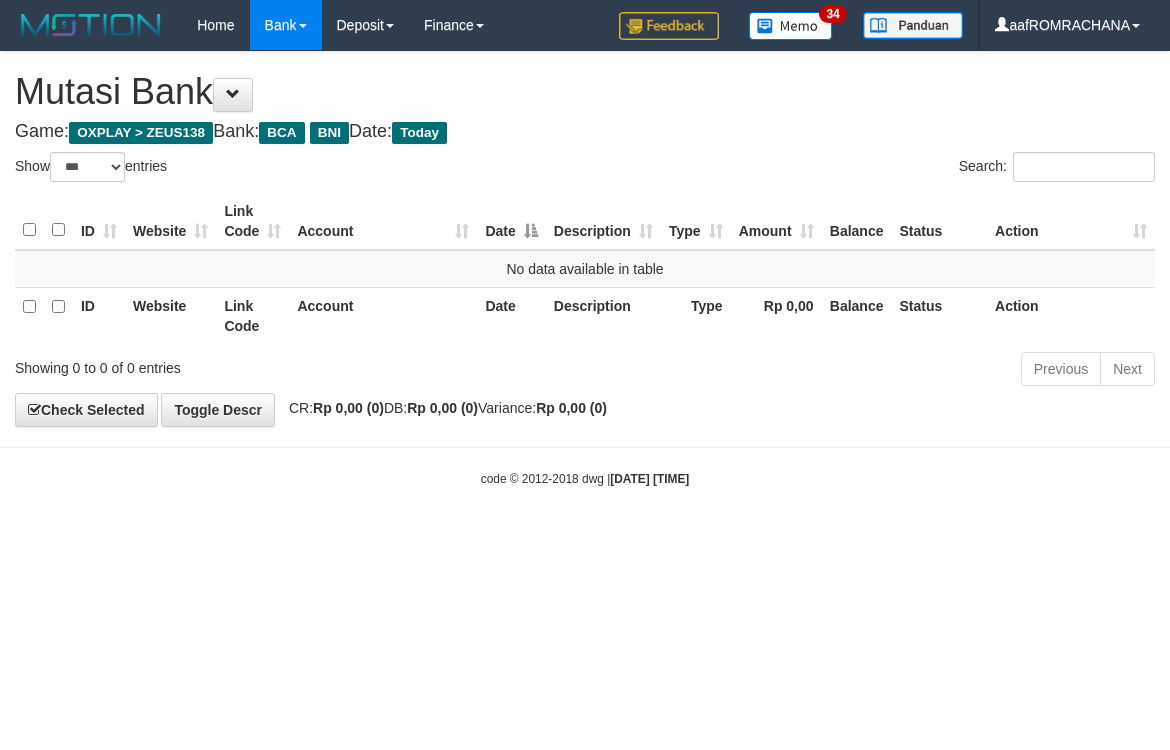 scroll, scrollTop: 0, scrollLeft: 0, axis: both 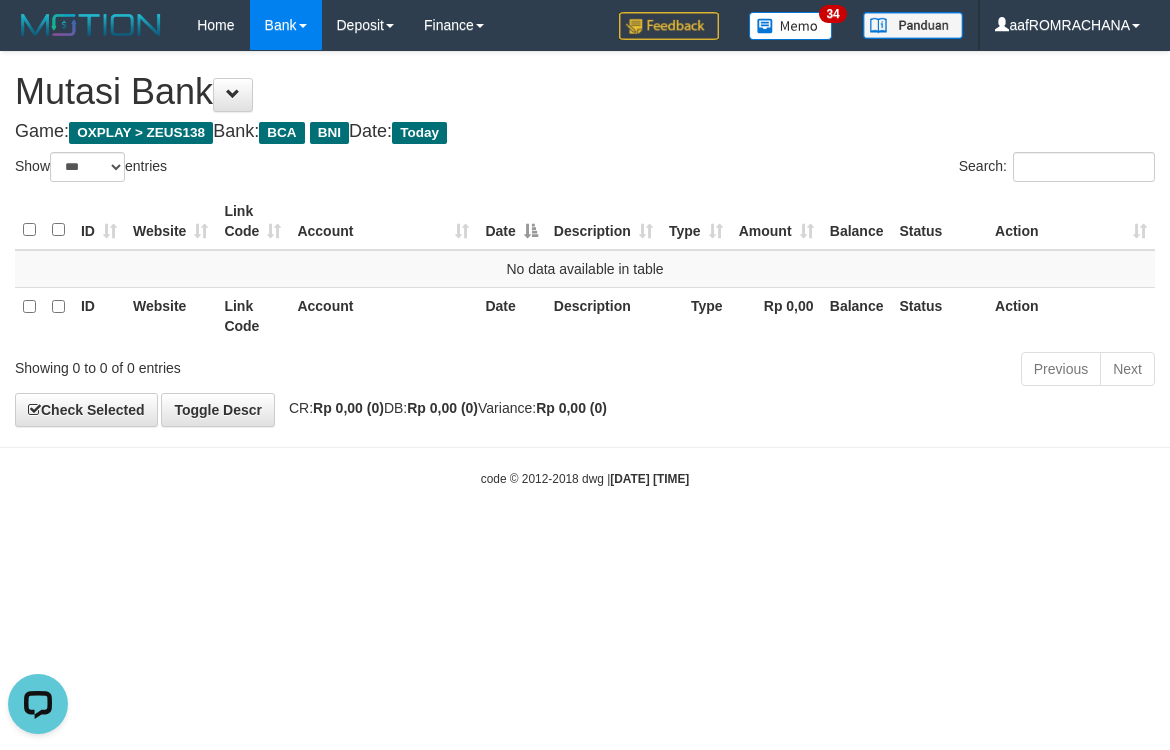 click on "Toggle navigation
Home
Bank
Account List
Load
By Website
Group
[OXPLAY]													ZEUS138
By Load Group (DPS)
Sync" at bounding box center (585, 269) 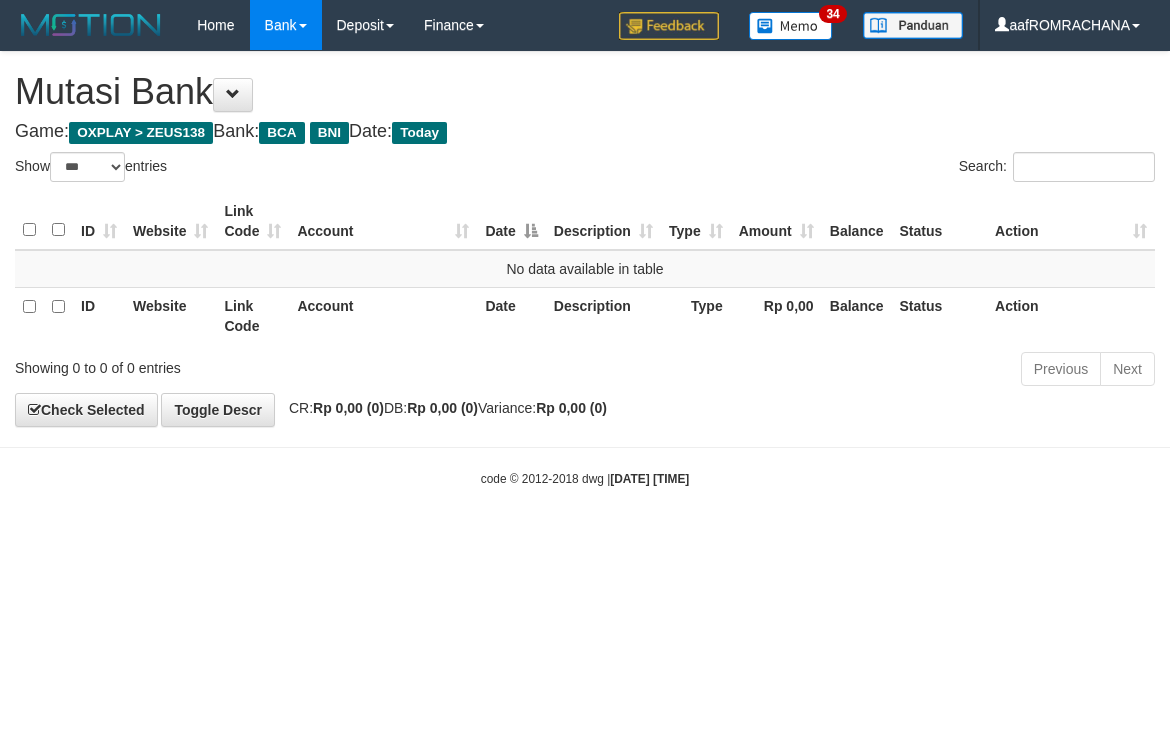select on "***" 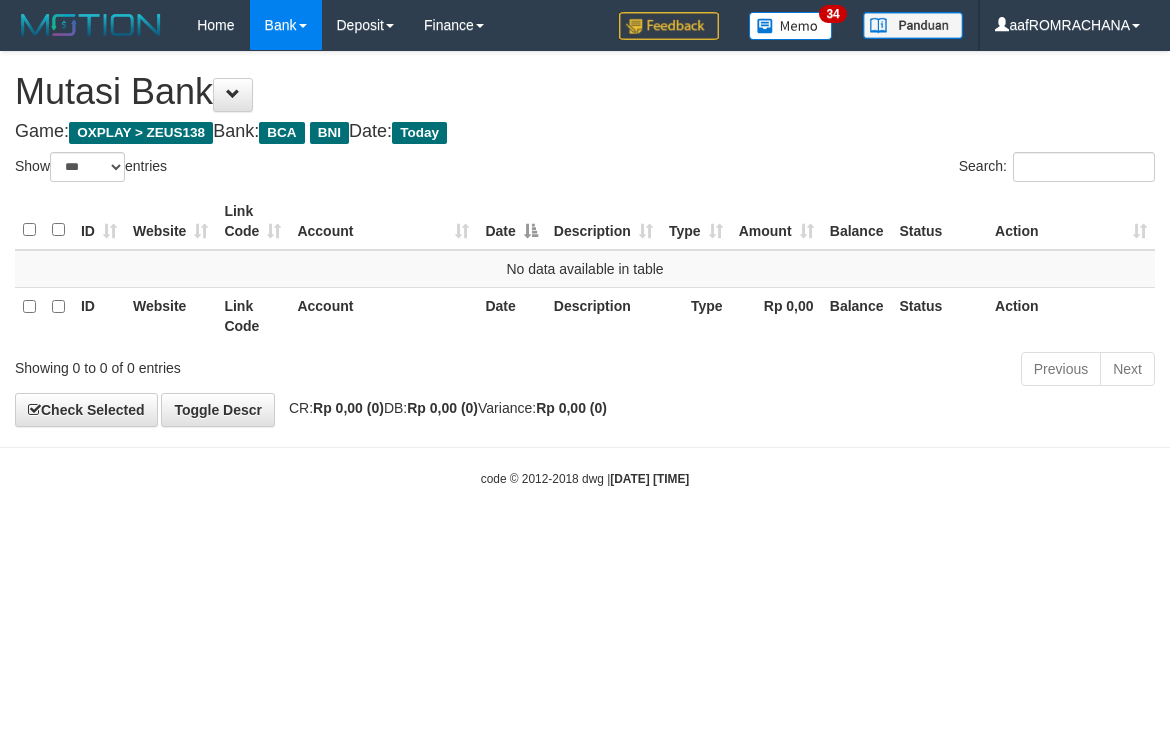 scroll, scrollTop: 0, scrollLeft: 0, axis: both 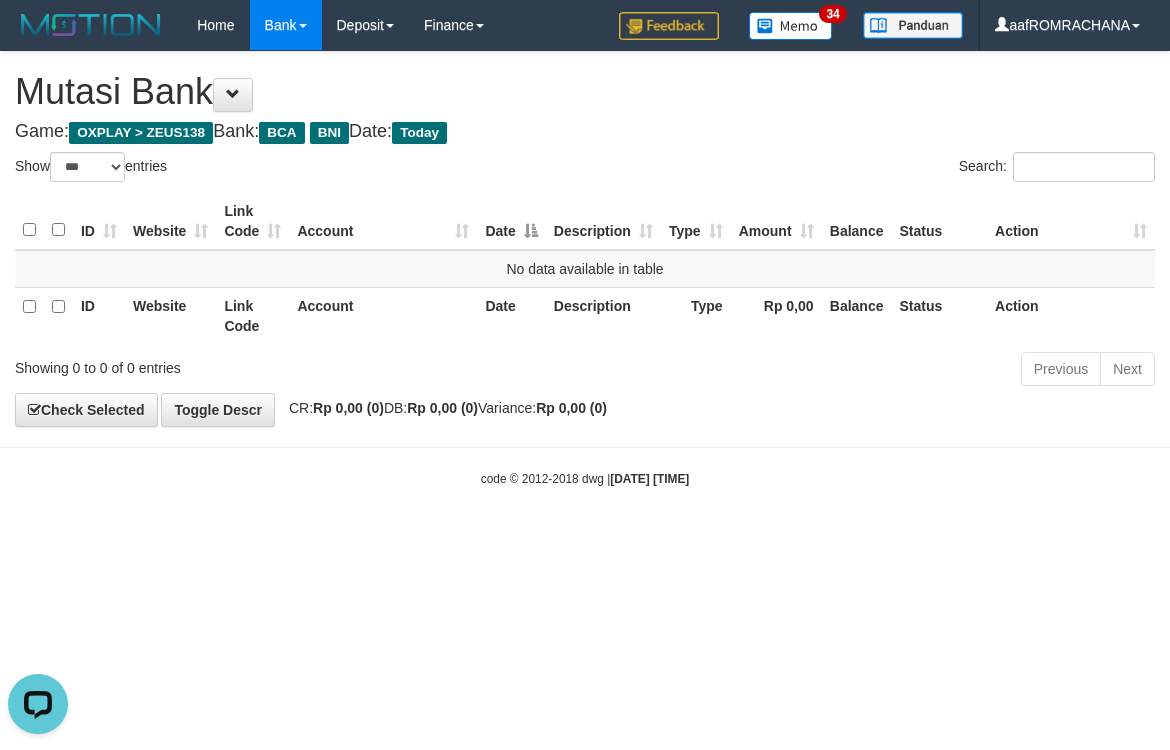 click on "Toggle navigation
Home
Bank
Account List
Load
By Website
Group
[OXPLAY]													ZEUS138
By Load Group (DPS)" at bounding box center [585, 269] 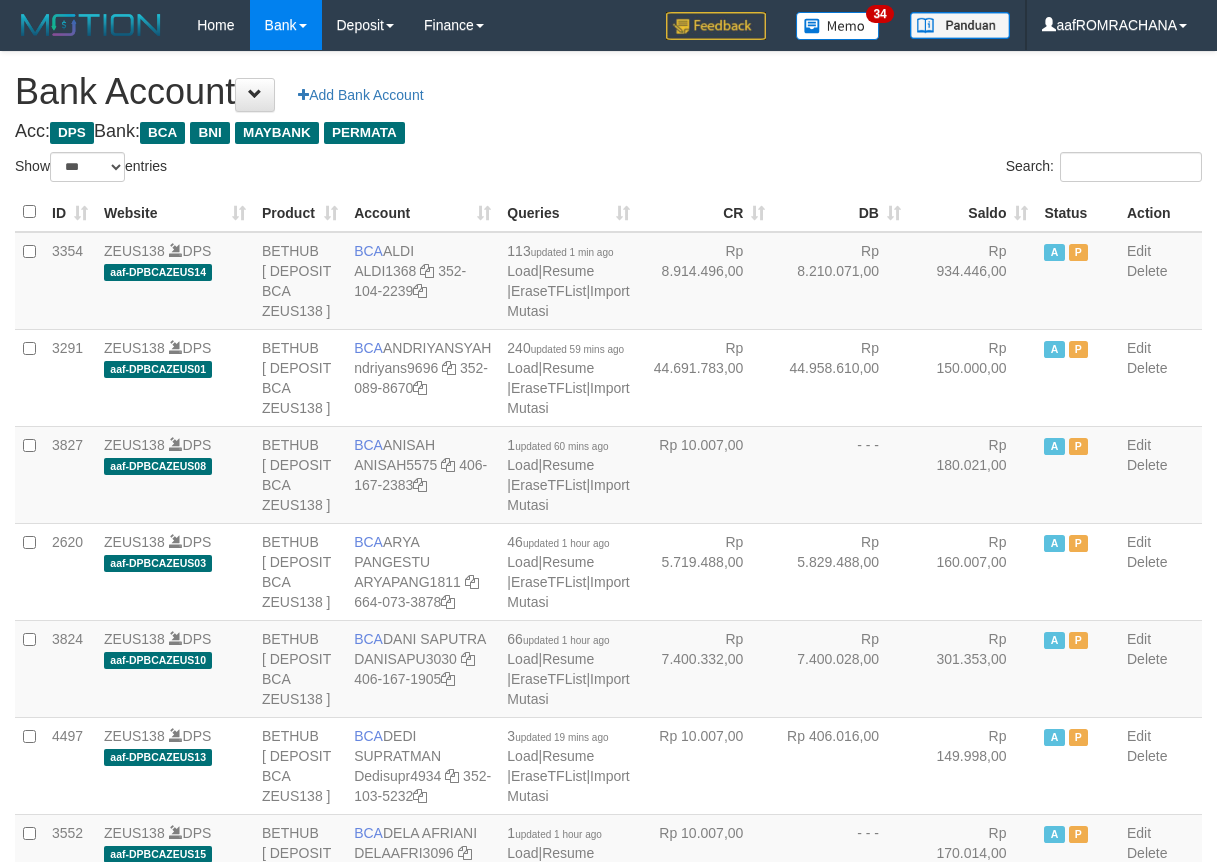 select on "***" 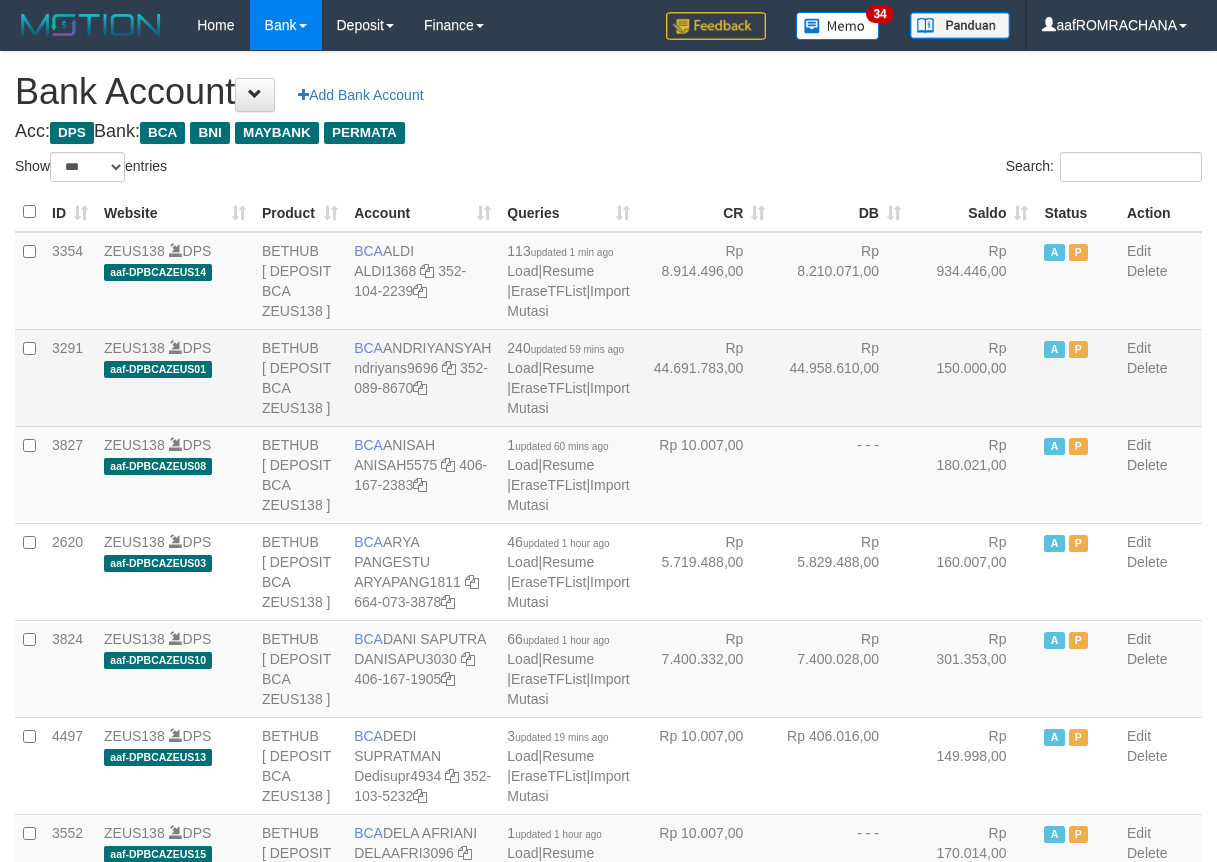 scroll, scrollTop: 0, scrollLeft: 0, axis: both 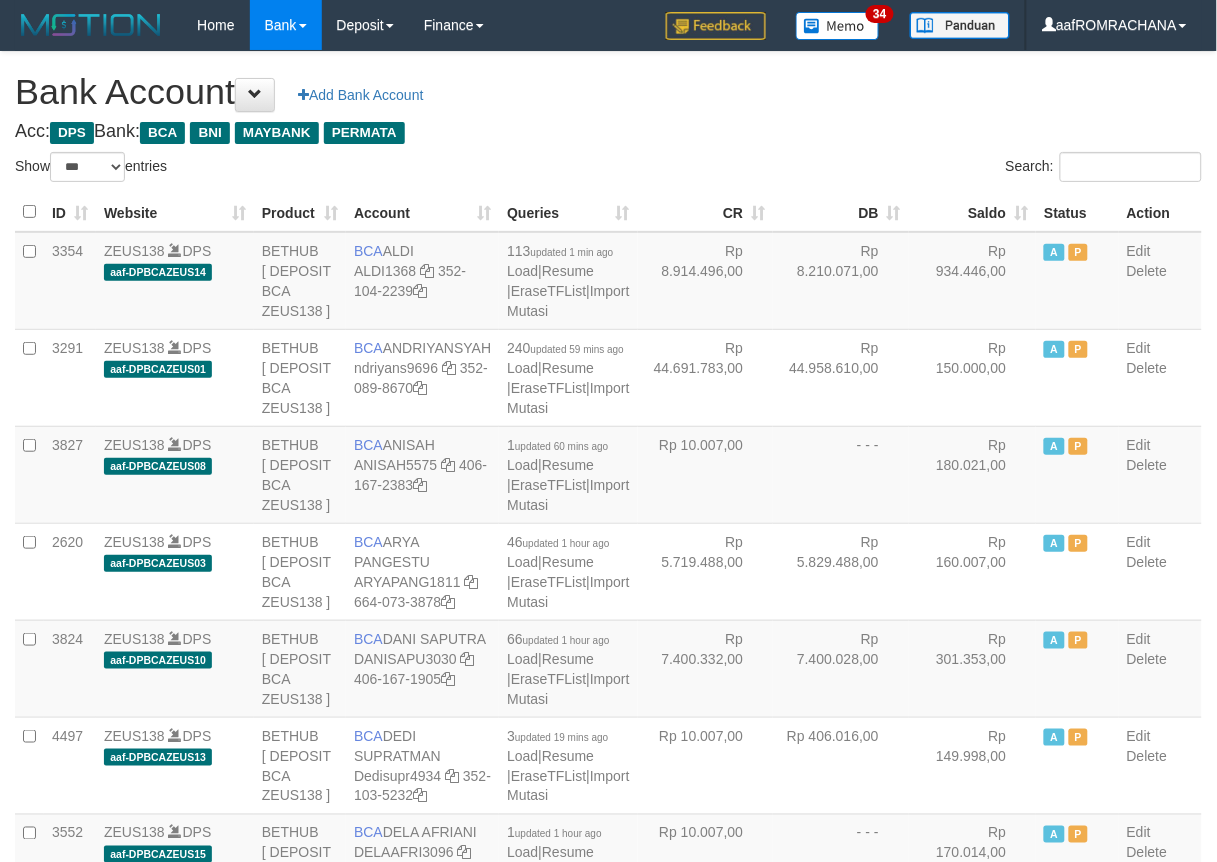 click on "Saldo" at bounding box center [973, 212] 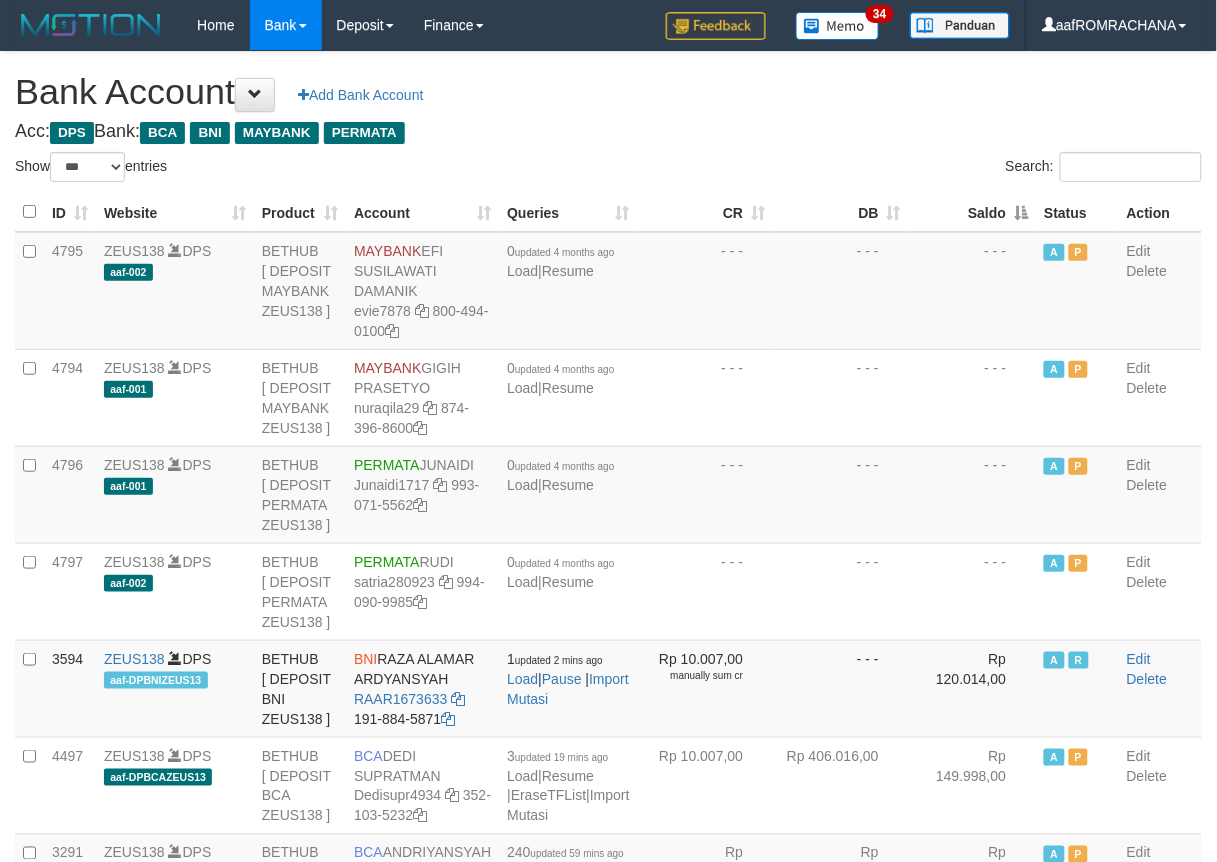 click on "Saldo" at bounding box center [973, 212] 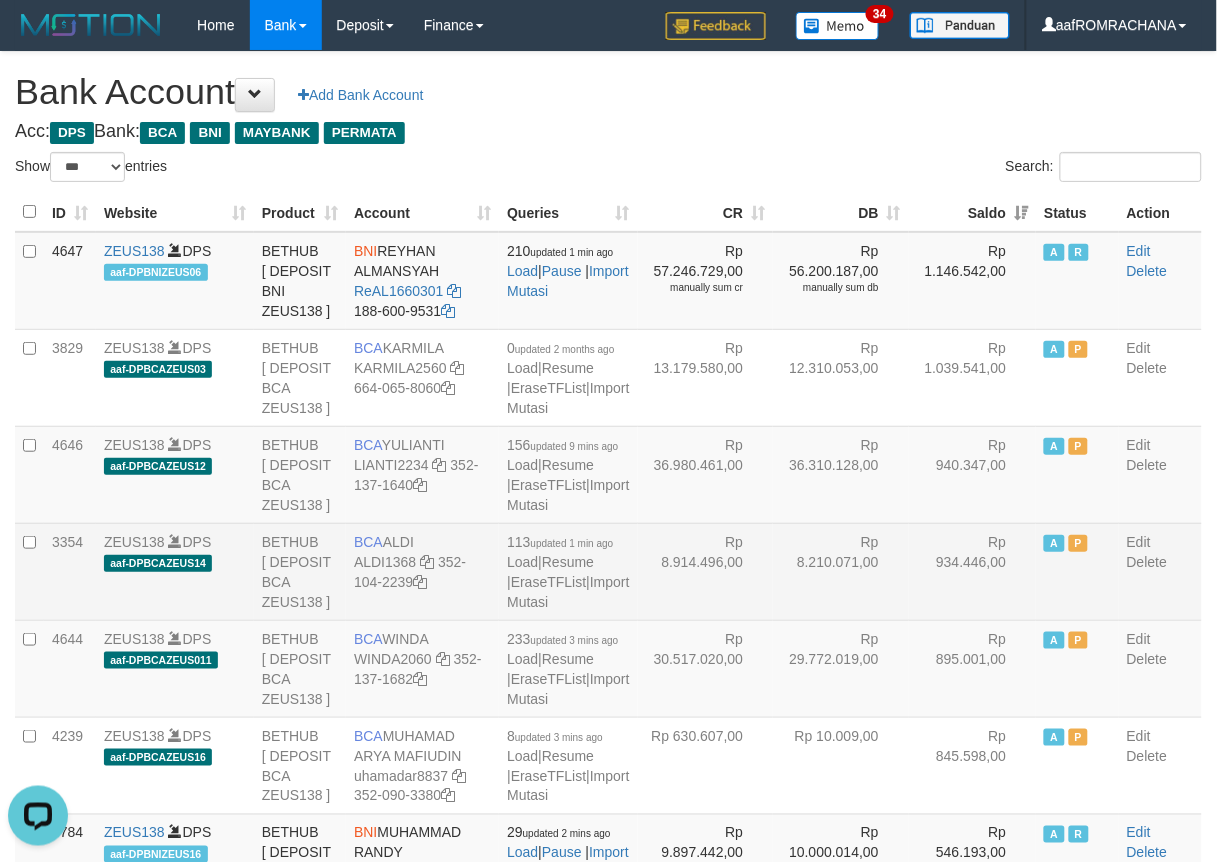 scroll, scrollTop: 0, scrollLeft: 0, axis: both 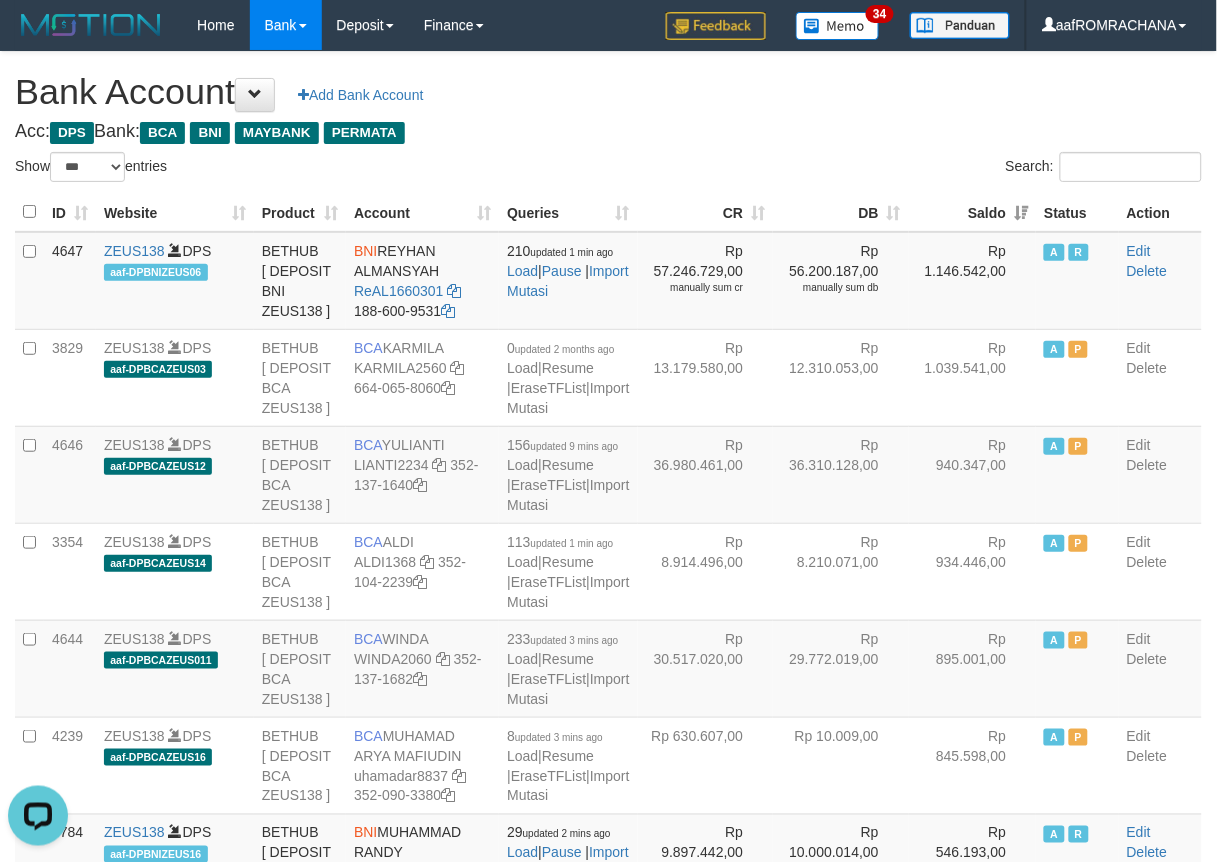 click on "Bank Account
Add Bank Account" at bounding box center [608, 92] 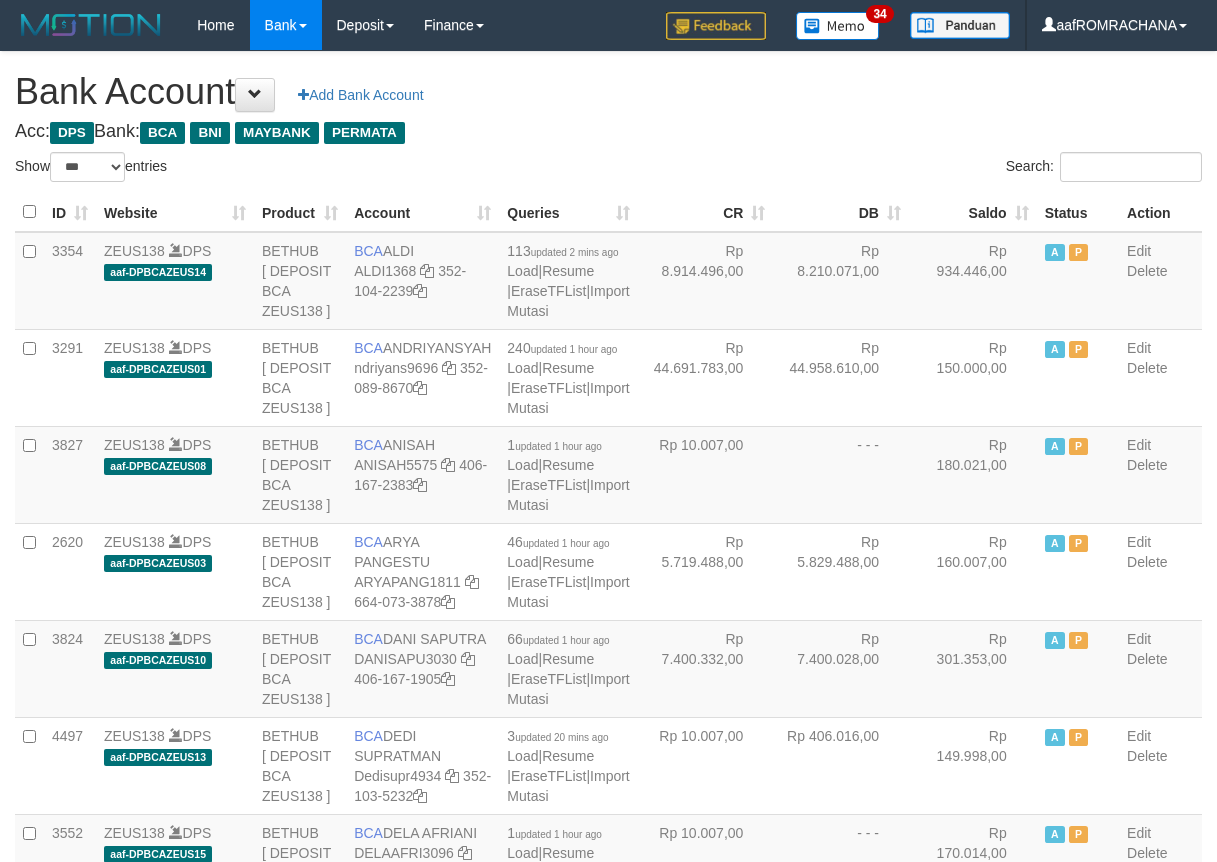 select on "***" 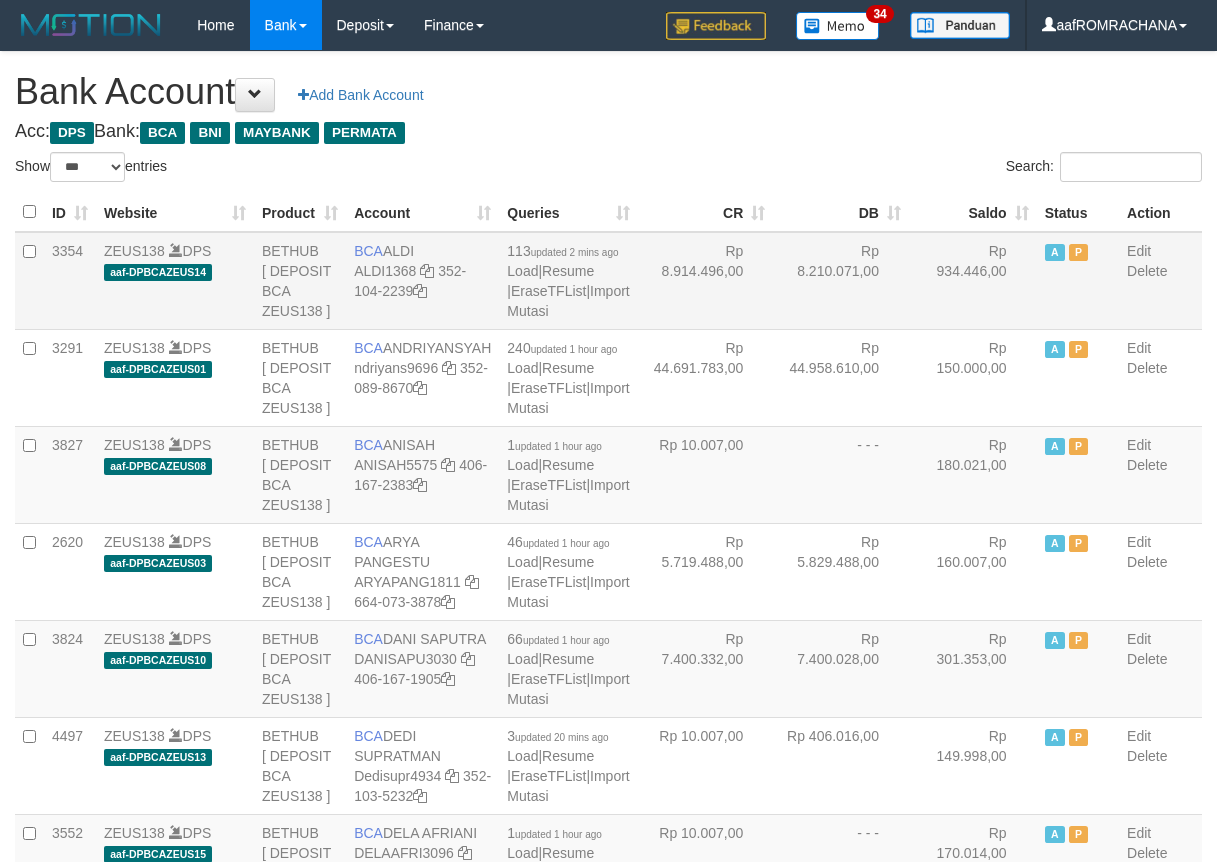 scroll, scrollTop: 0, scrollLeft: 0, axis: both 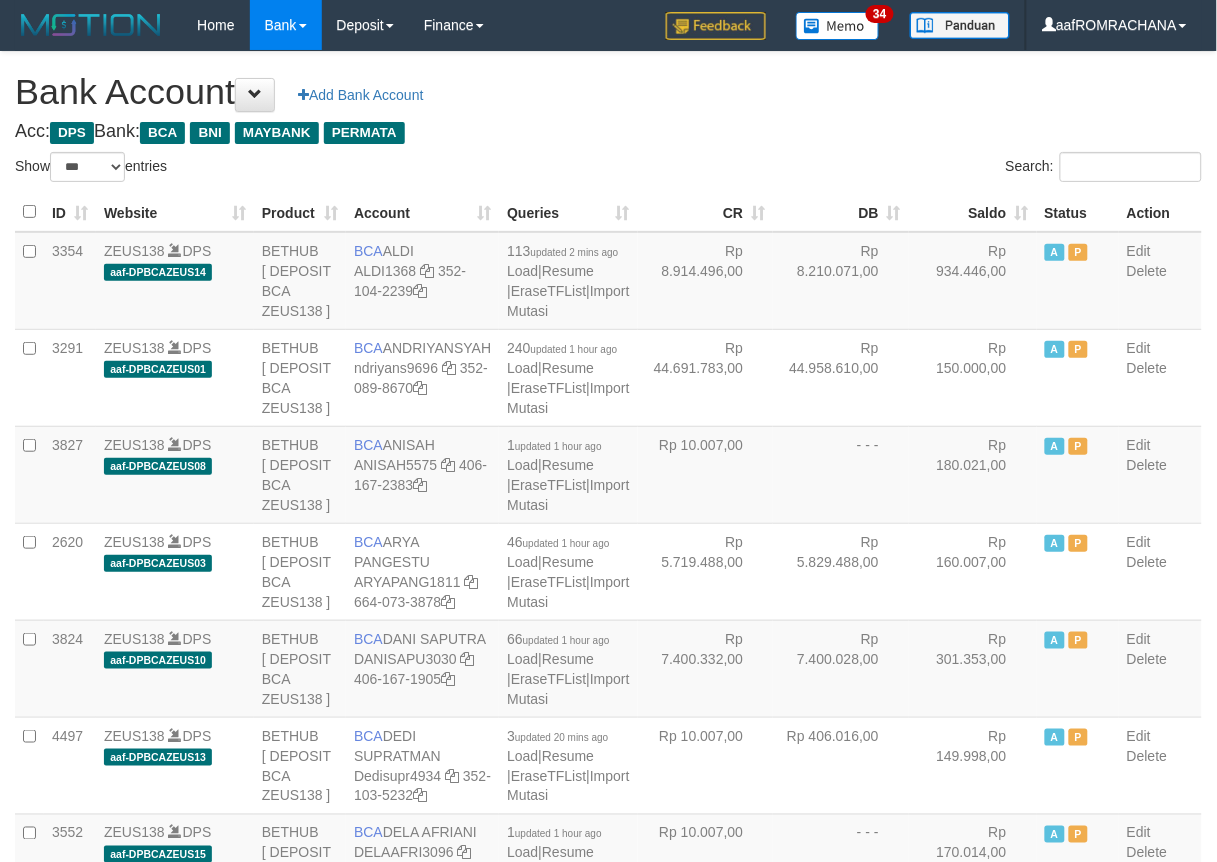 click on "Saldo" at bounding box center [973, 212] 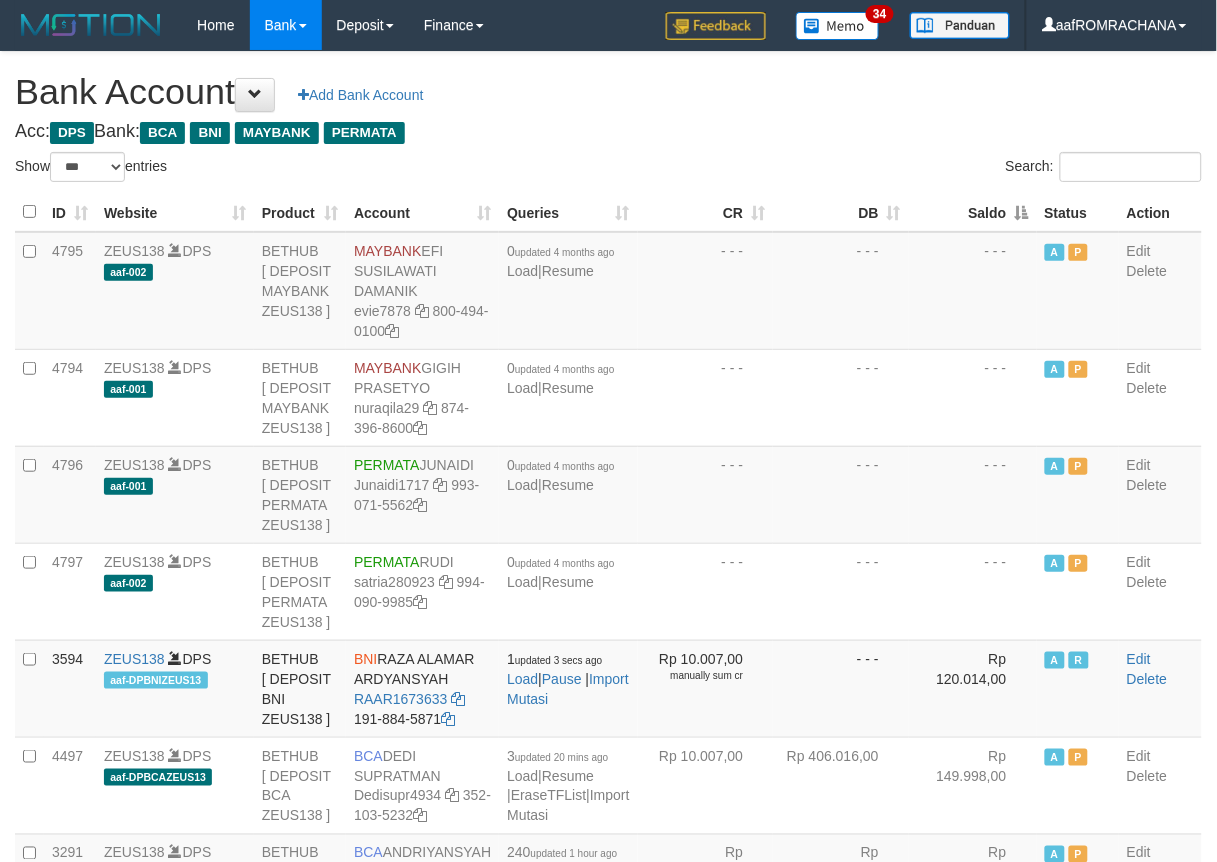 click on "Saldo" at bounding box center (973, 212) 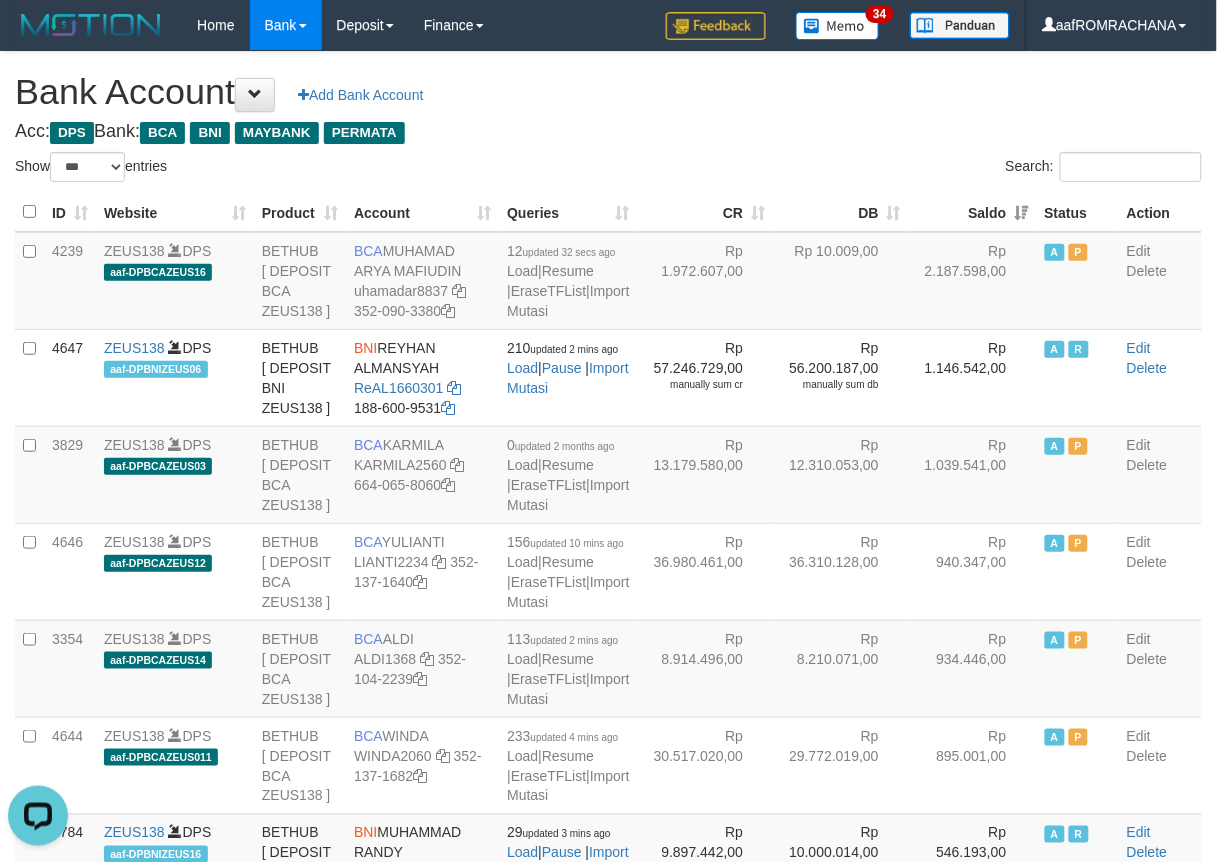 scroll, scrollTop: 0, scrollLeft: 0, axis: both 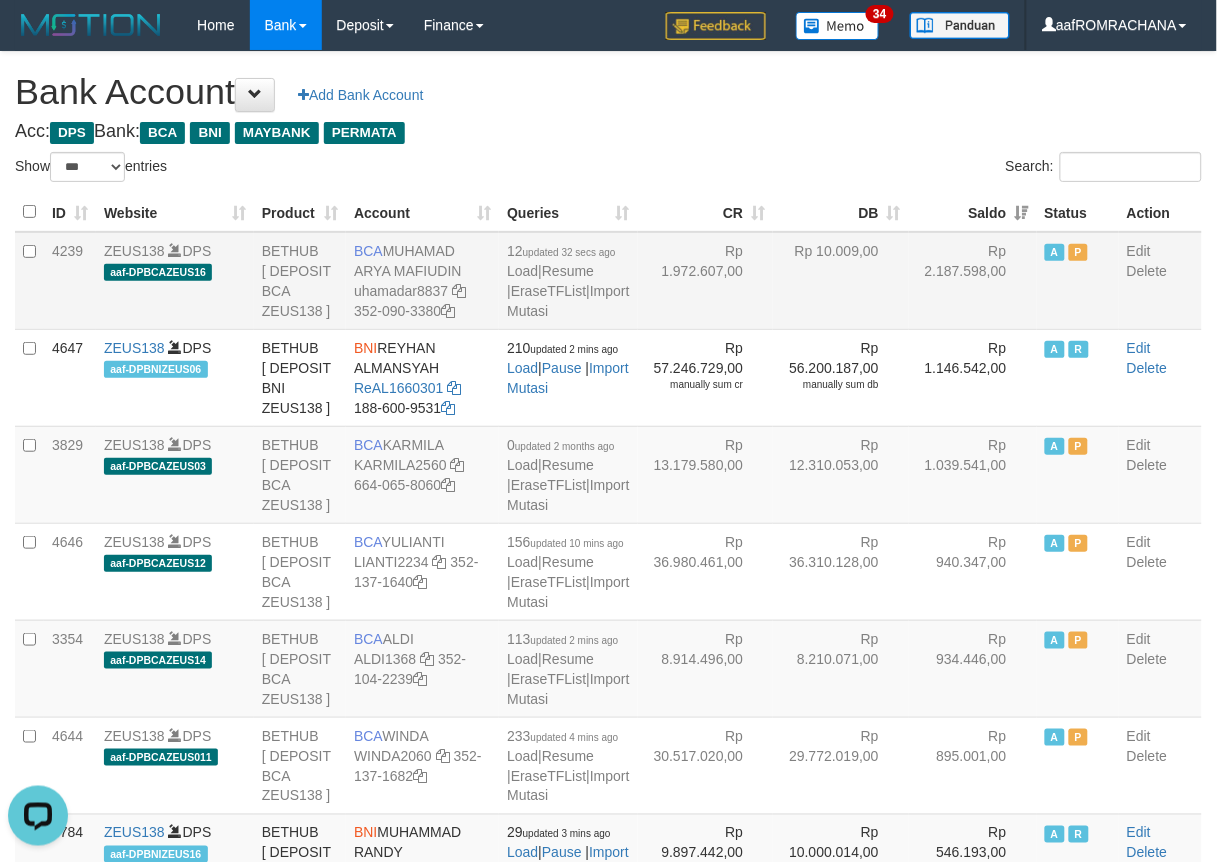 drag, startPoint x: 385, startPoint y: 244, endPoint x: 467, endPoint y: 276, distance: 88.02273 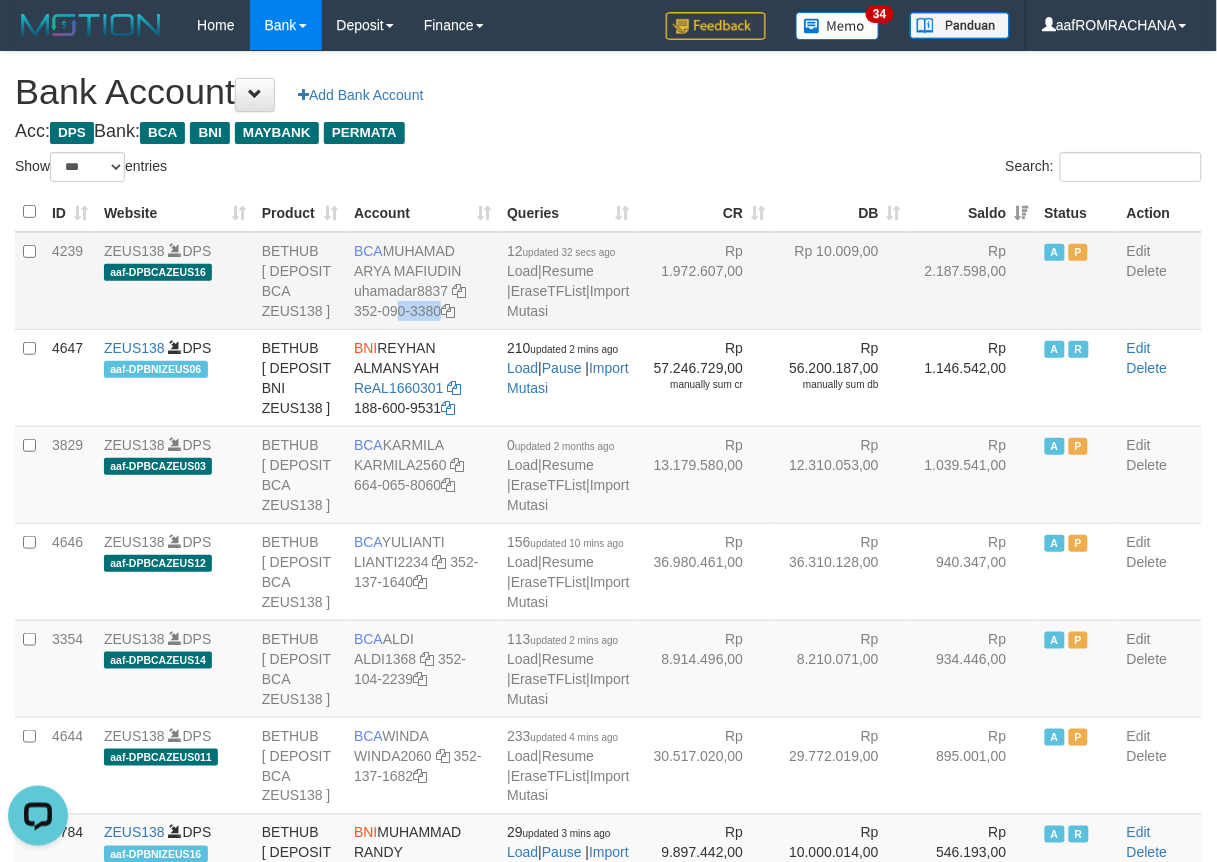 drag, startPoint x: 372, startPoint y: 311, endPoint x: 391, endPoint y: 340, distance: 34.669872 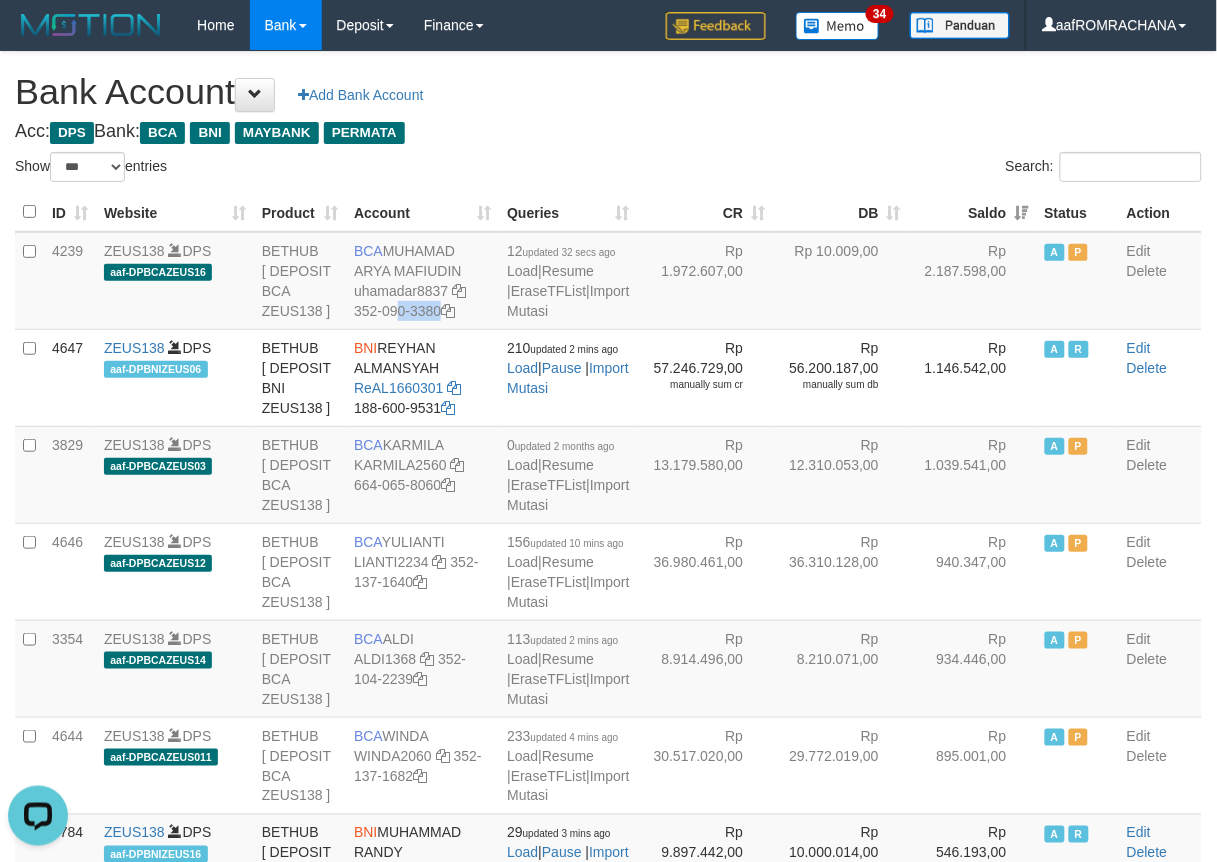 copy on "352-090-3380" 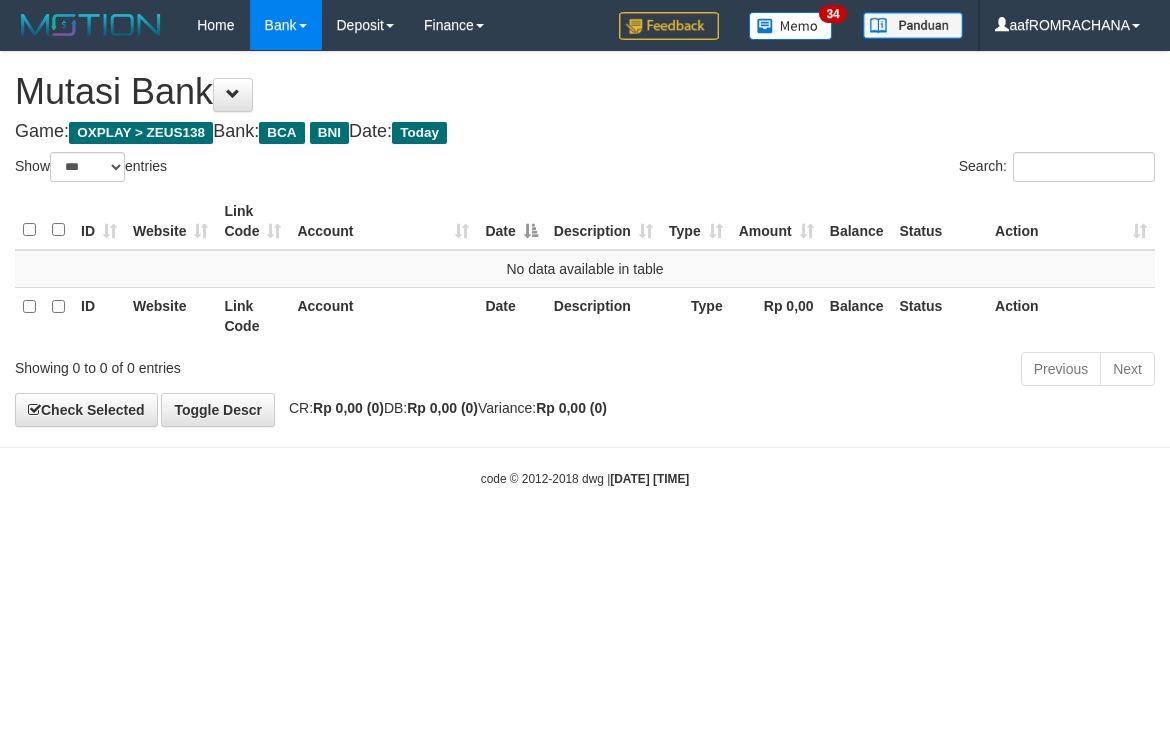 select on "***" 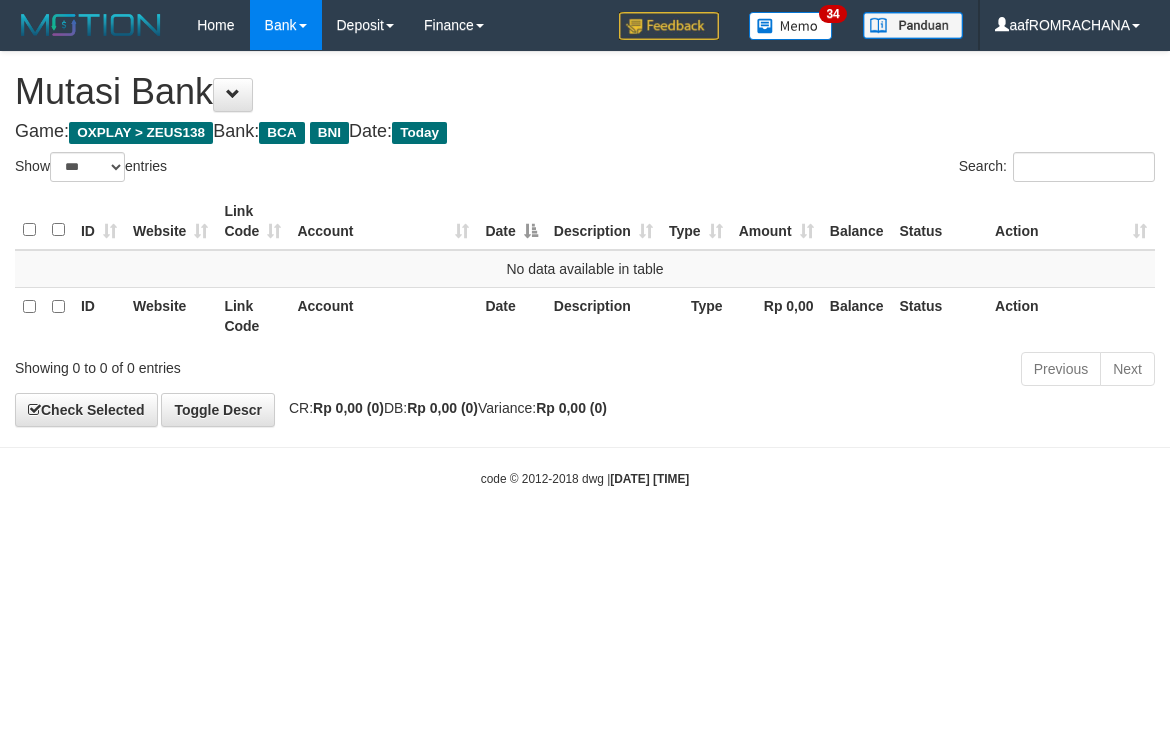 scroll, scrollTop: 0, scrollLeft: 0, axis: both 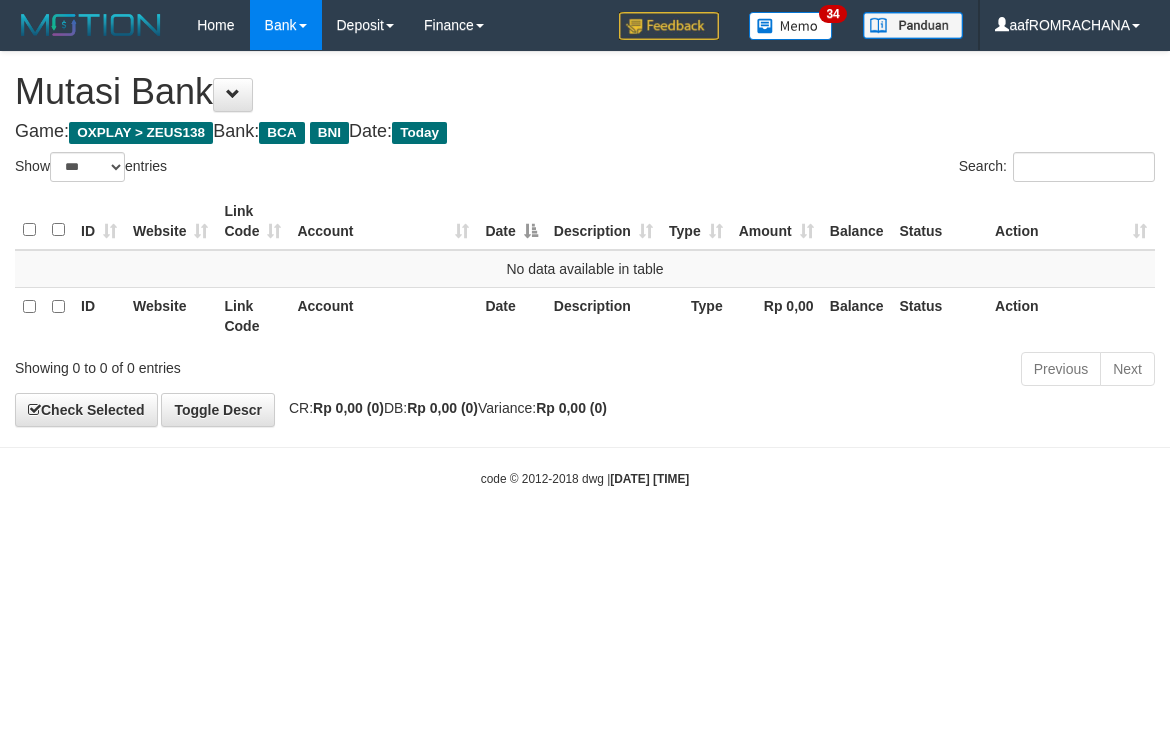 select on "***" 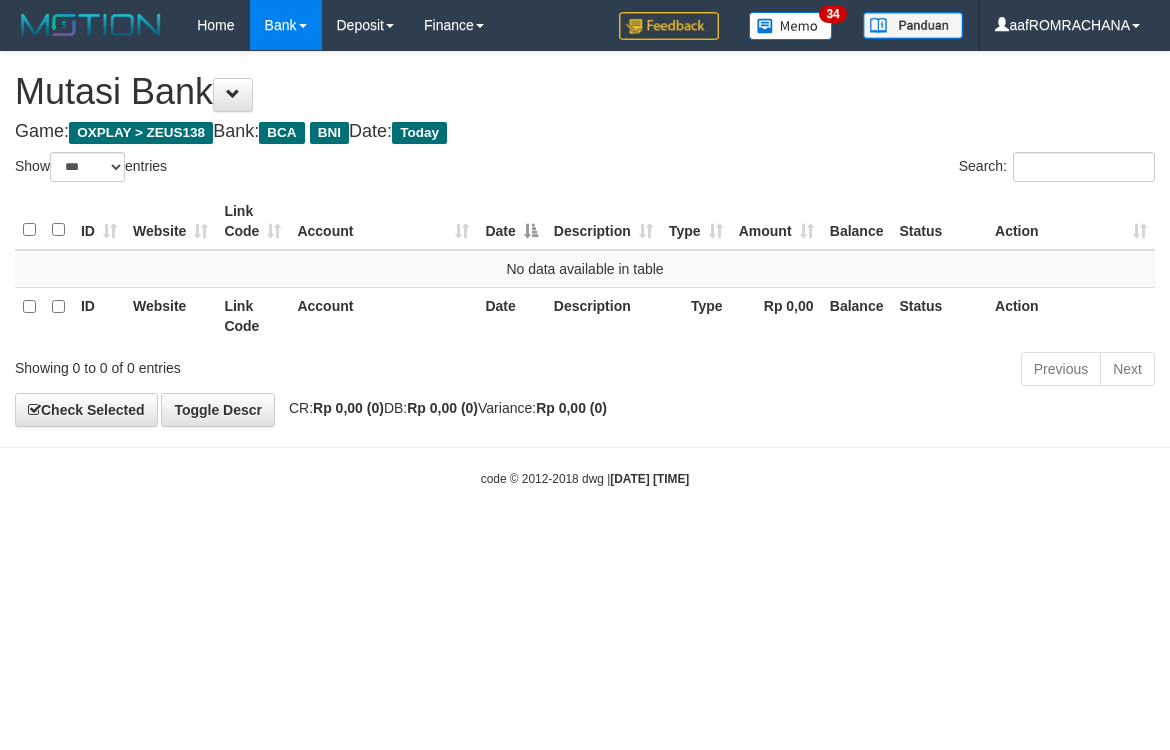 scroll, scrollTop: 0, scrollLeft: 0, axis: both 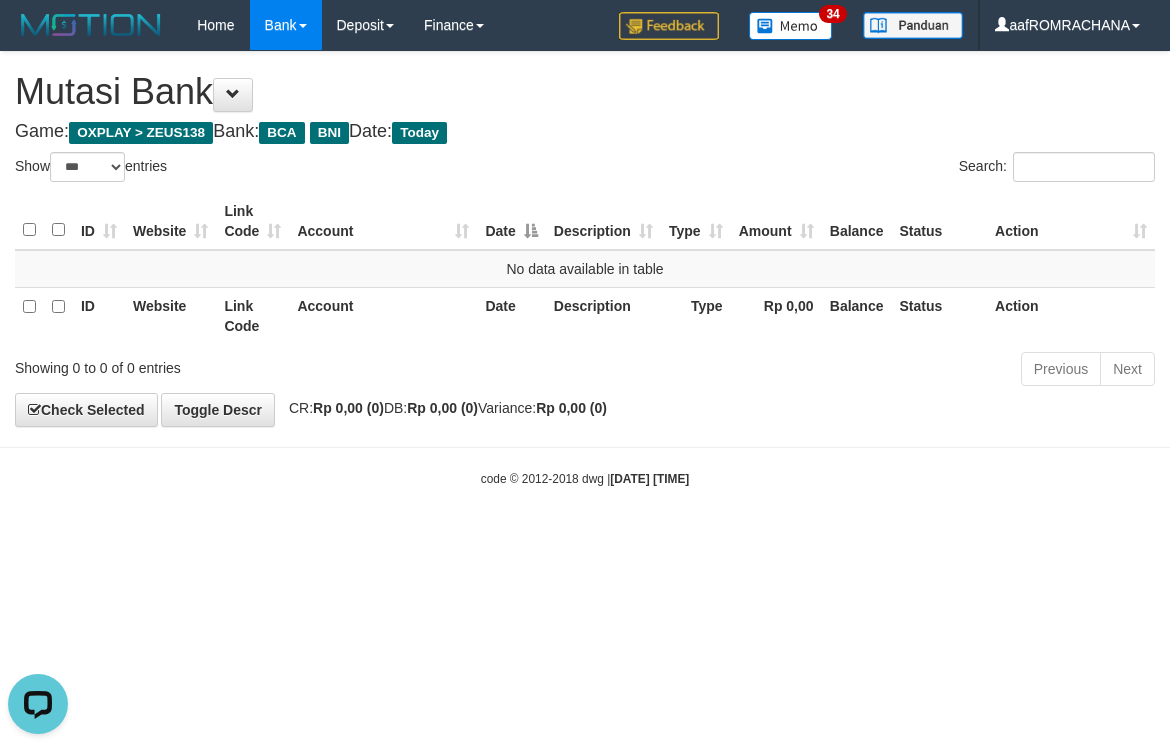 drag, startPoint x: 242, startPoint y: 542, endPoint x: 230, endPoint y: 551, distance: 15 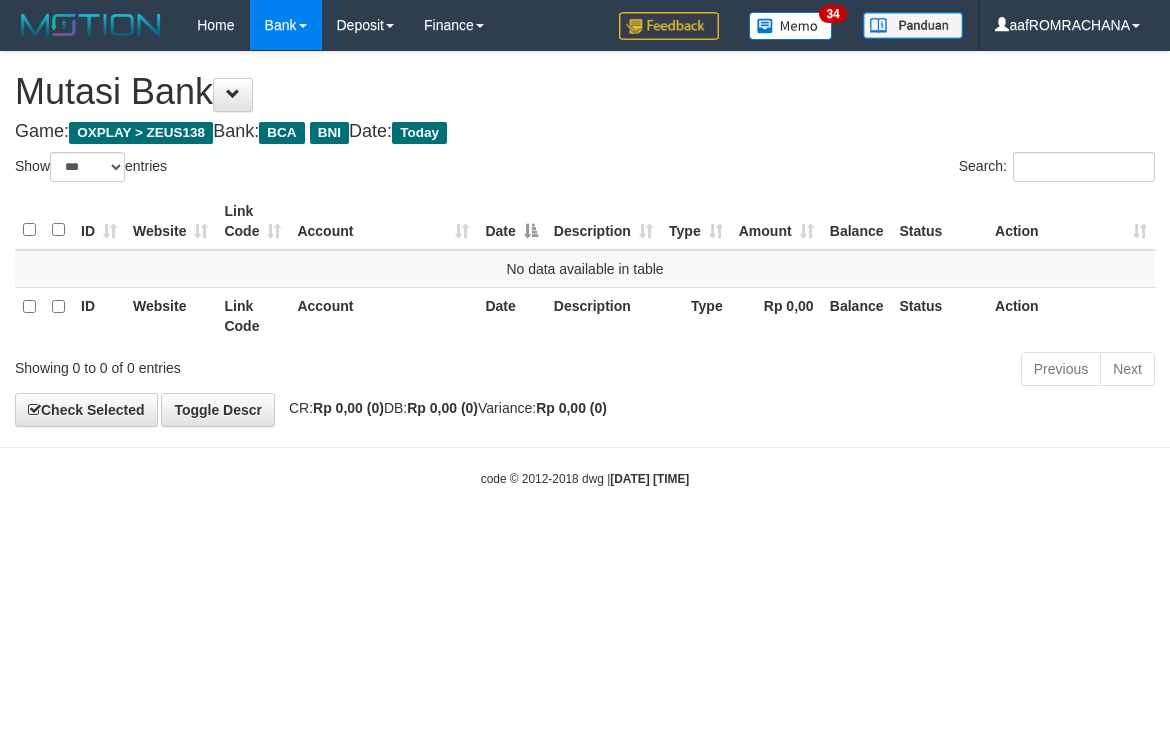 select on "***" 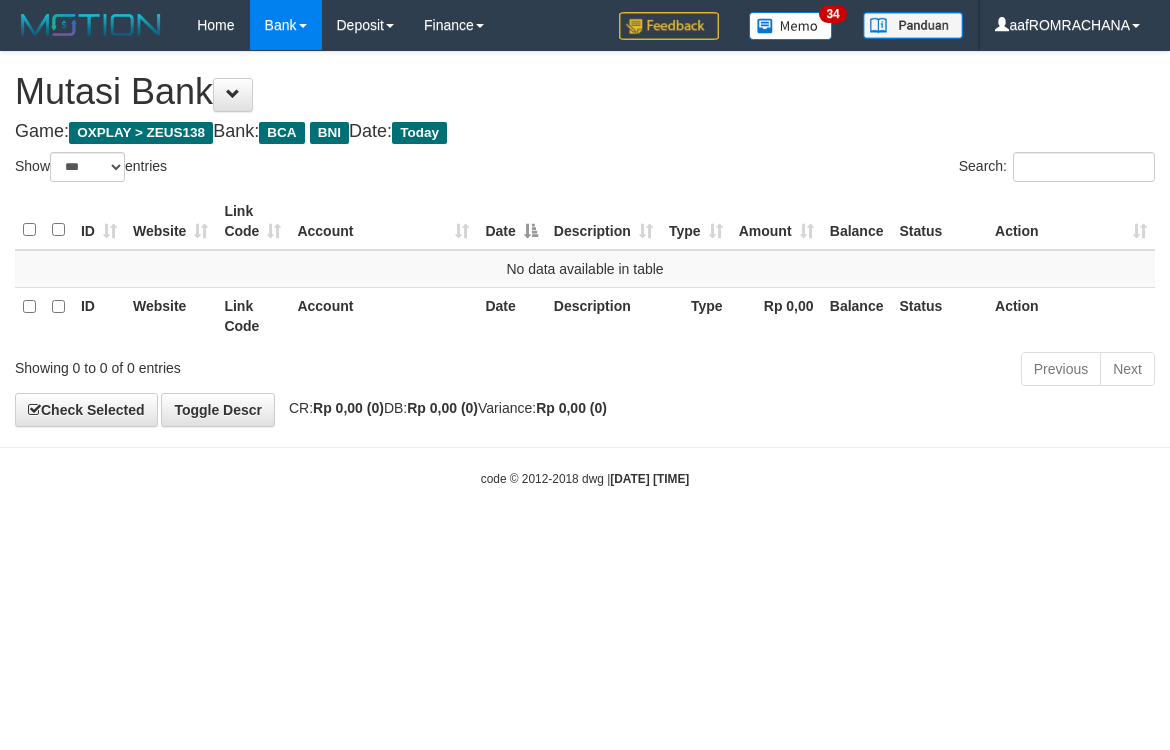 scroll, scrollTop: 0, scrollLeft: 0, axis: both 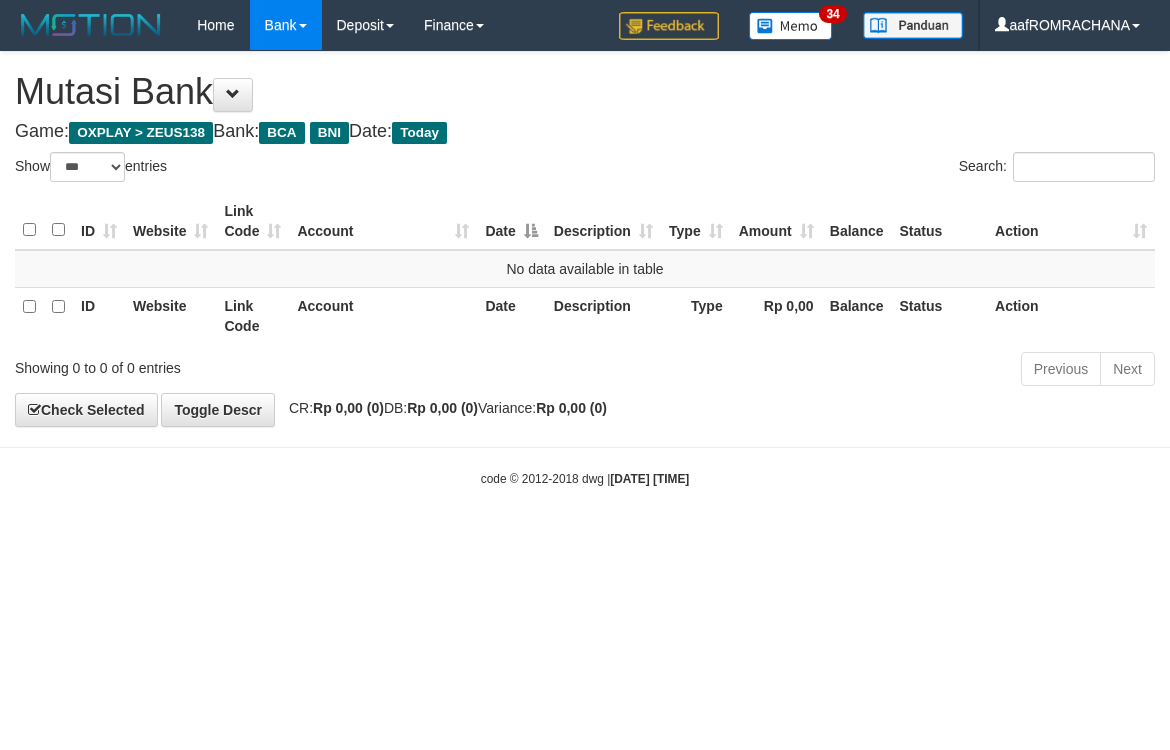 select on "***" 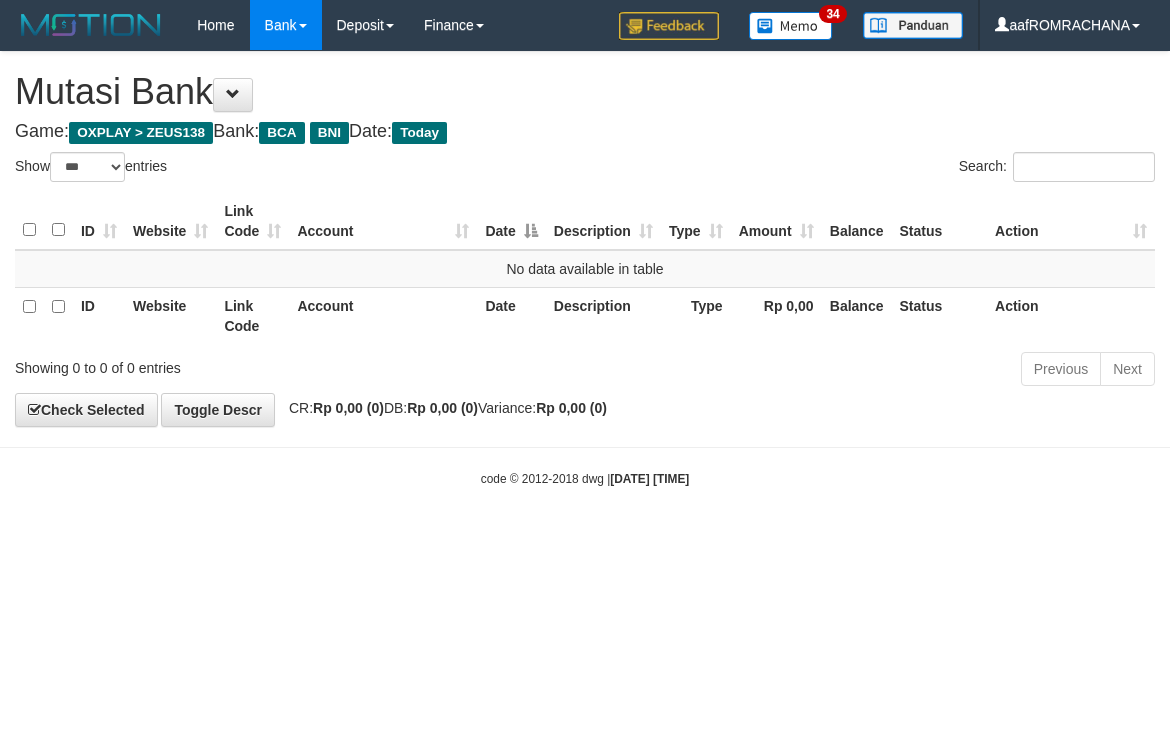 scroll, scrollTop: 0, scrollLeft: 0, axis: both 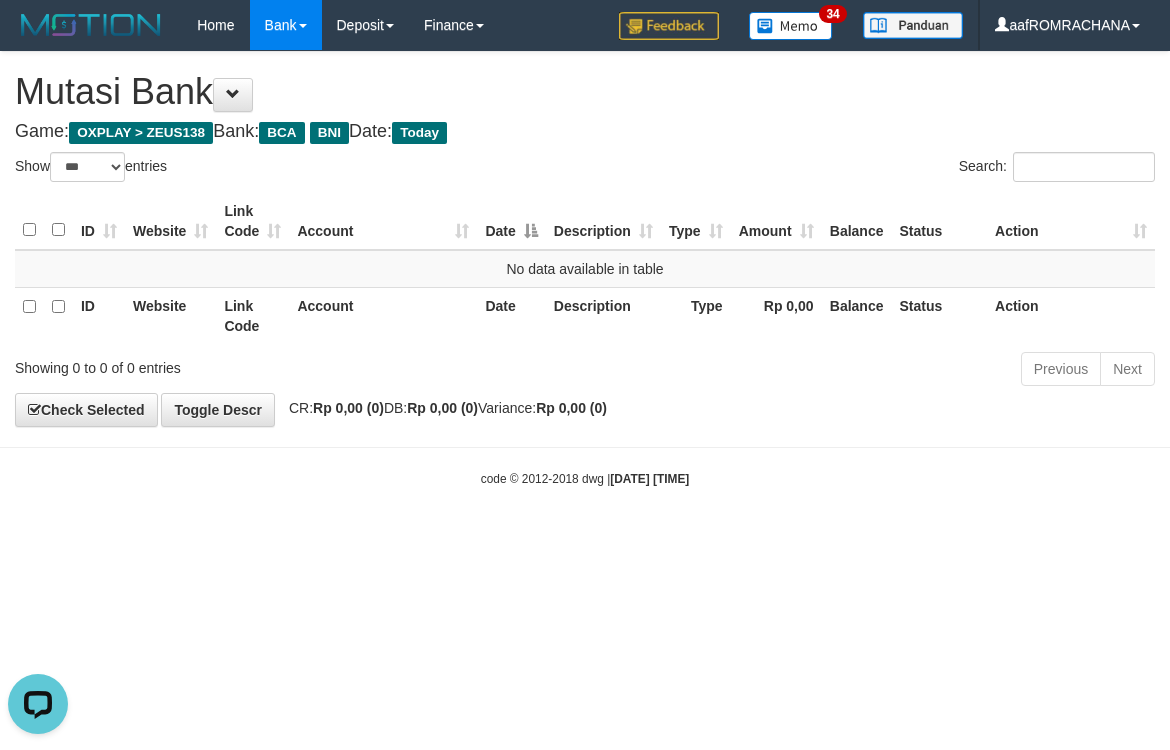 click on "Toggle navigation
Home
Bank
Account List
Load
By Website
Group
[OXPLAY]													ZEUS138
By Load Group (DPS)
Sync" at bounding box center (585, 269) 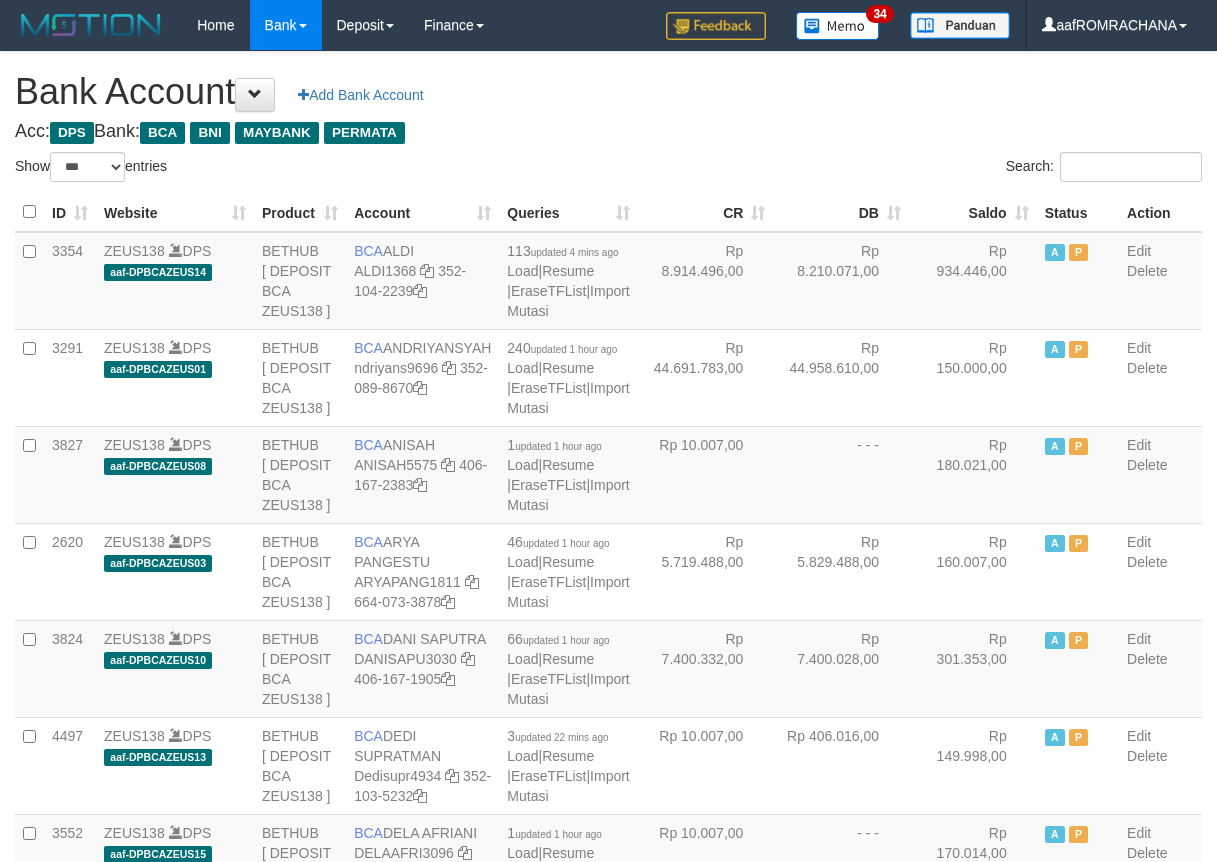 select on "***" 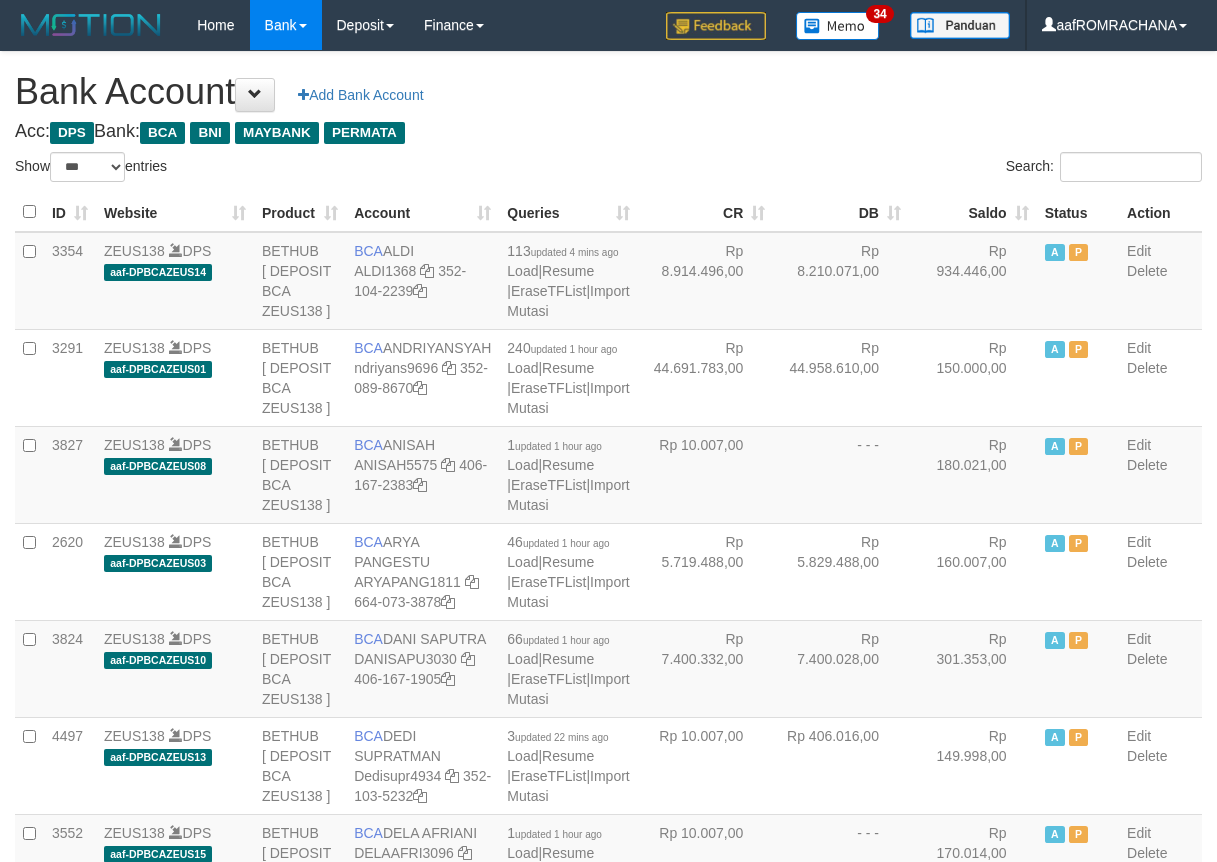 scroll, scrollTop: 0, scrollLeft: 0, axis: both 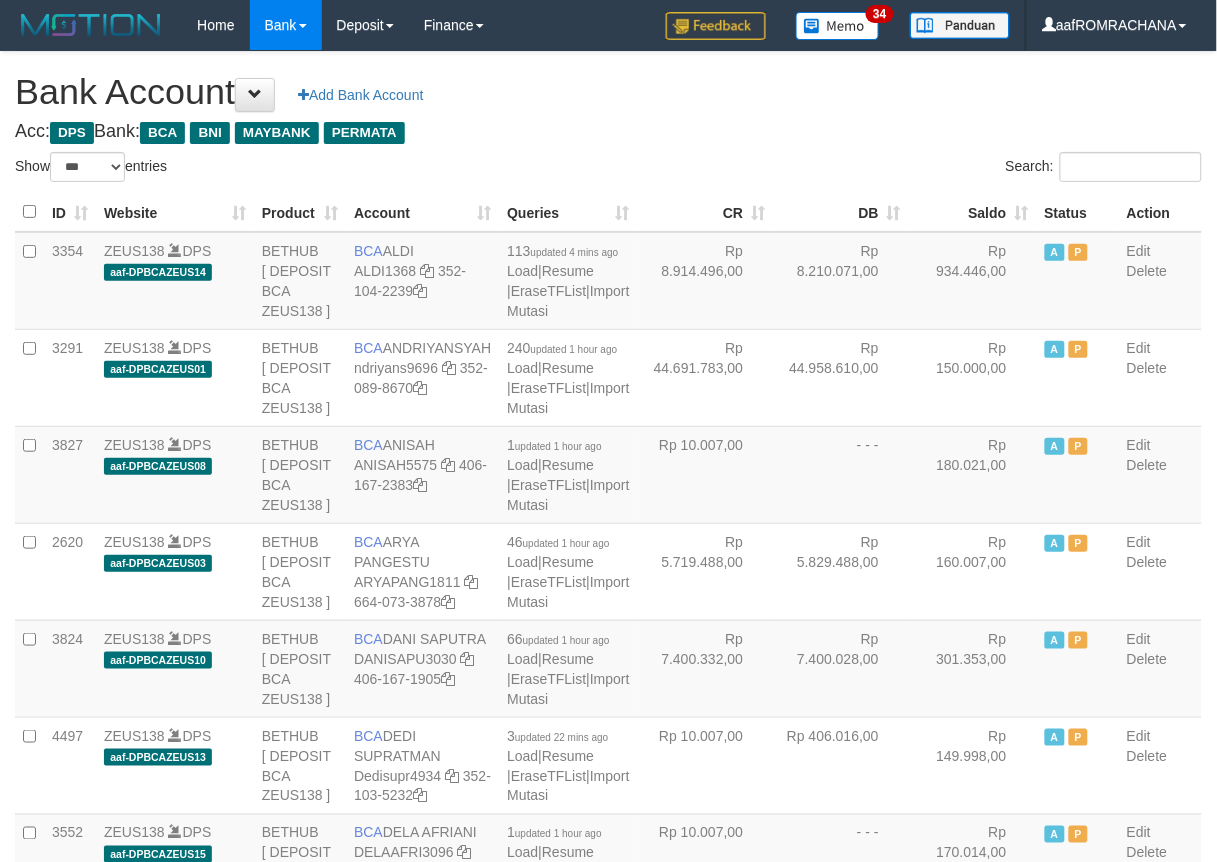 click on "ID Website Product Account Queries CR DB Saldo Status Action
3354
ZEUS138
DPS
aaf-DPBCAZEUS14
BETHUB
[ DEPOSIT BCA ZEUS138 ]
BCA
ALDI
ALDI1368
352-104-2239
113  updated [TIME] ago
Load
|
Resume
|
EraseTFList
|
Import Mutasi
Rp 8.914.496,00
A" at bounding box center [608, 2094] 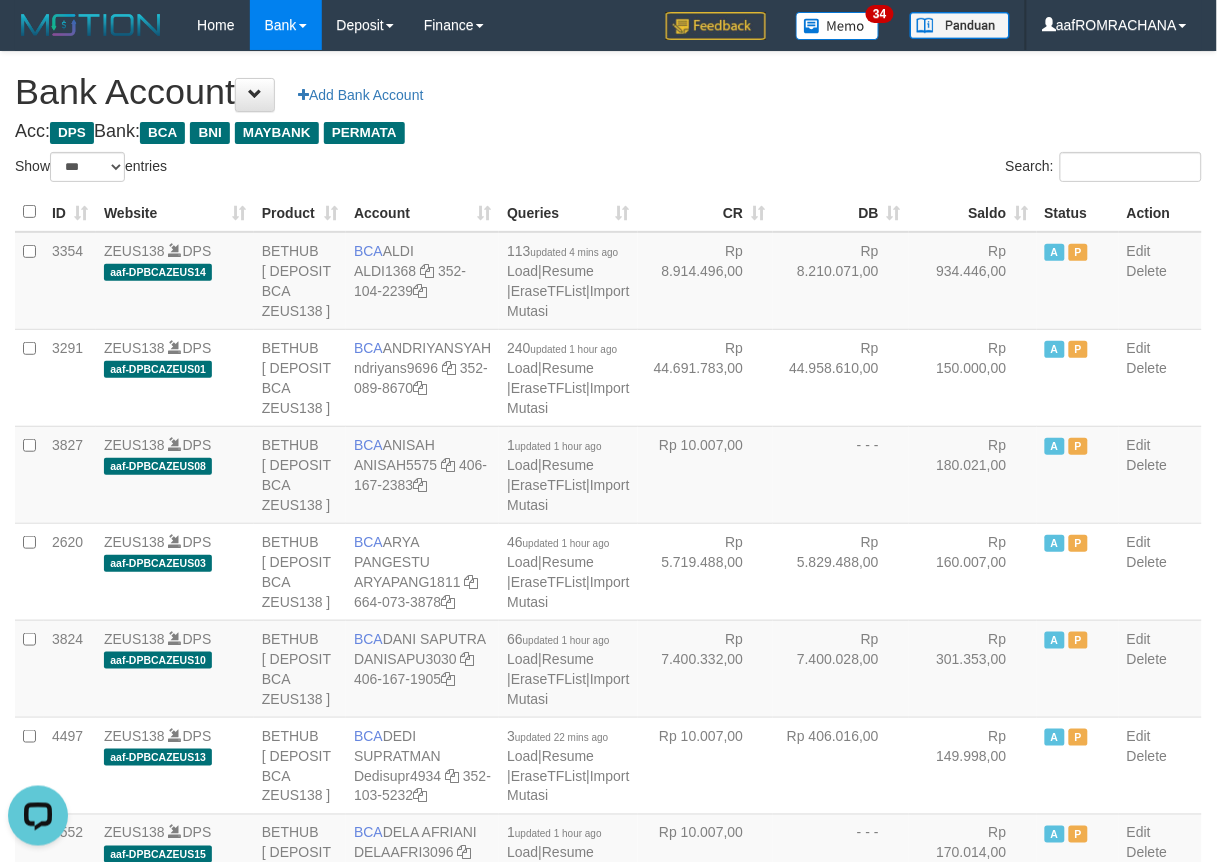 scroll, scrollTop: 0, scrollLeft: 0, axis: both 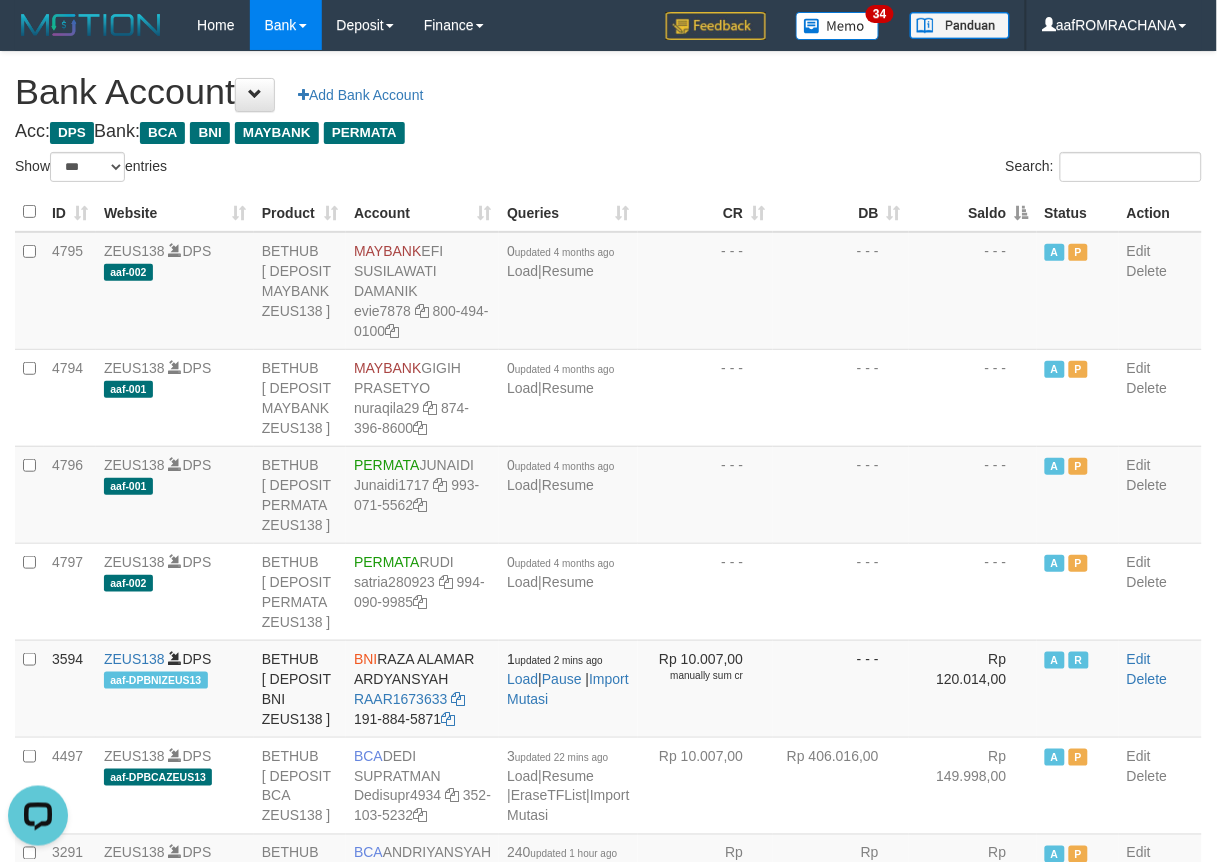 click on "Saldo" at bounding box center (973, 212) 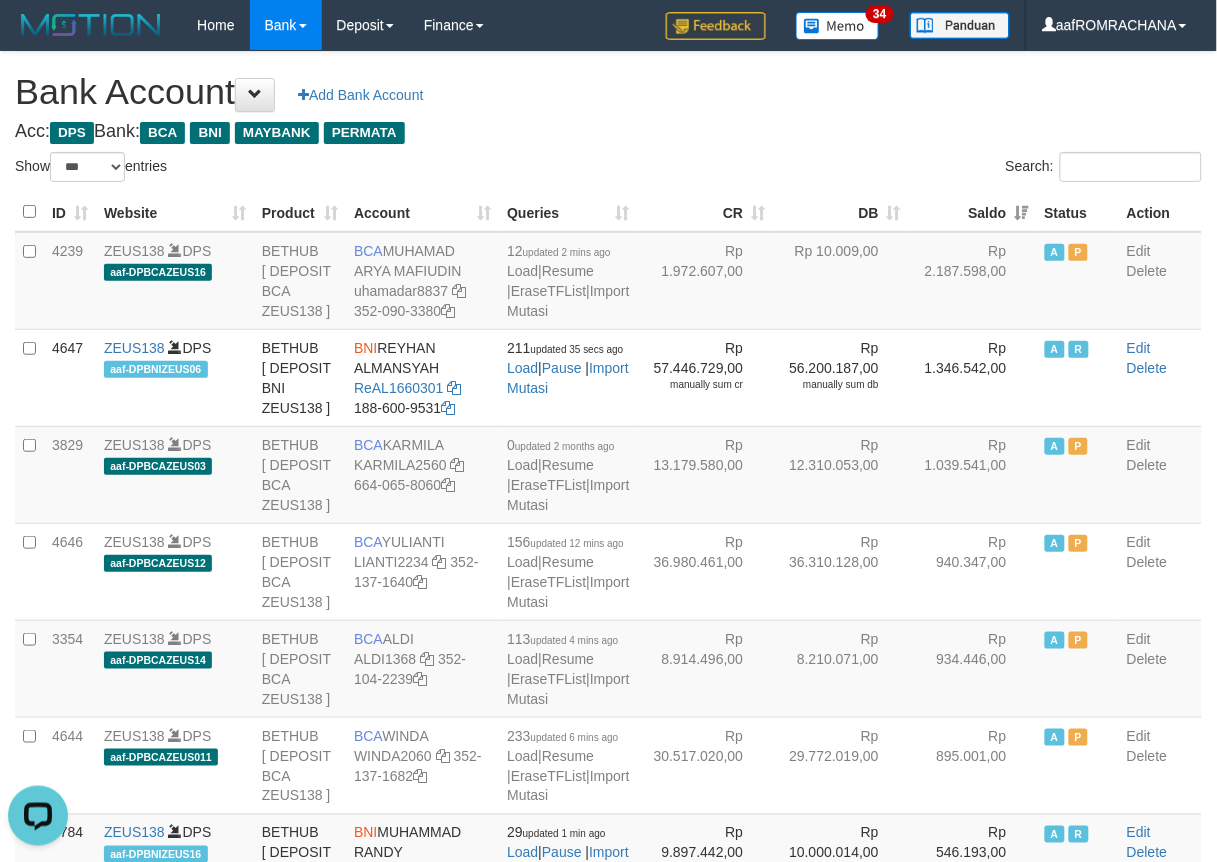 click on "Saldo" at bounding box center [973, 212] 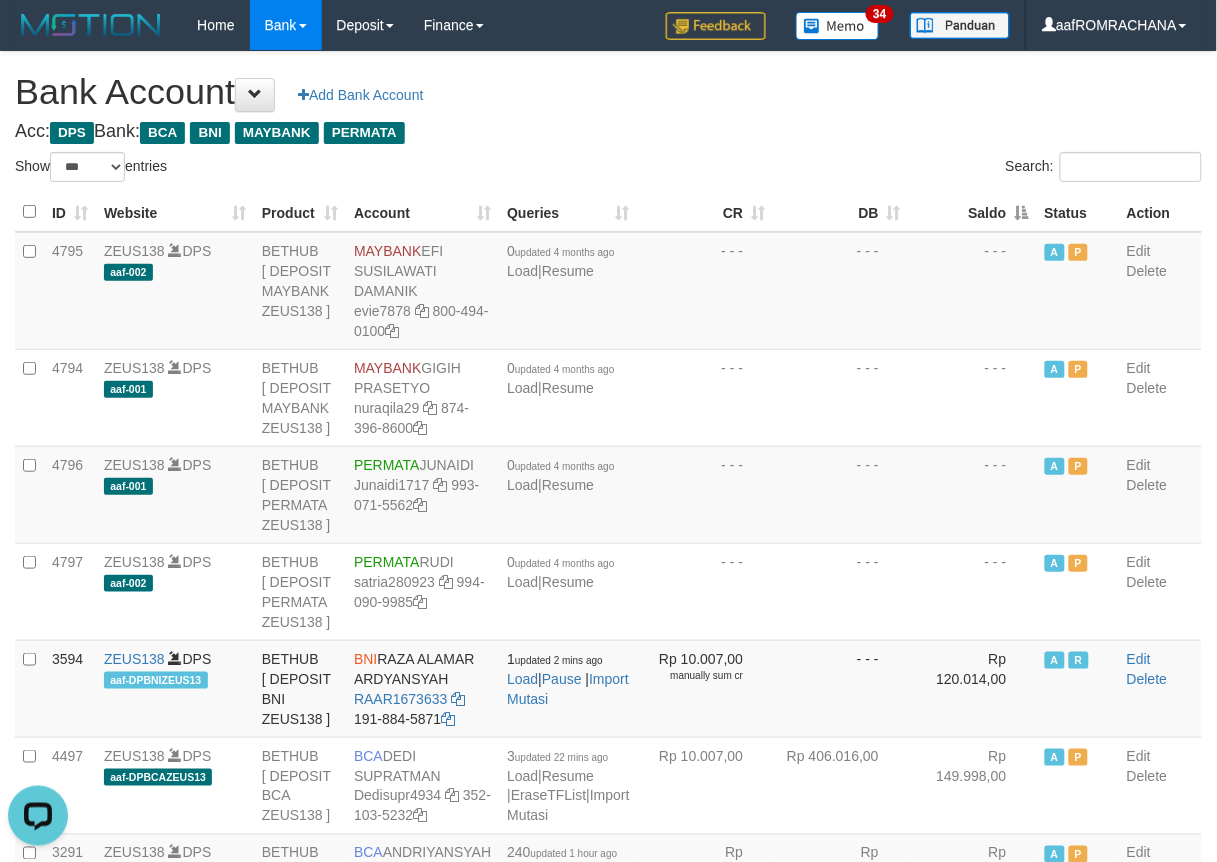 click on "Saldo" at bounding box center [973, 212] 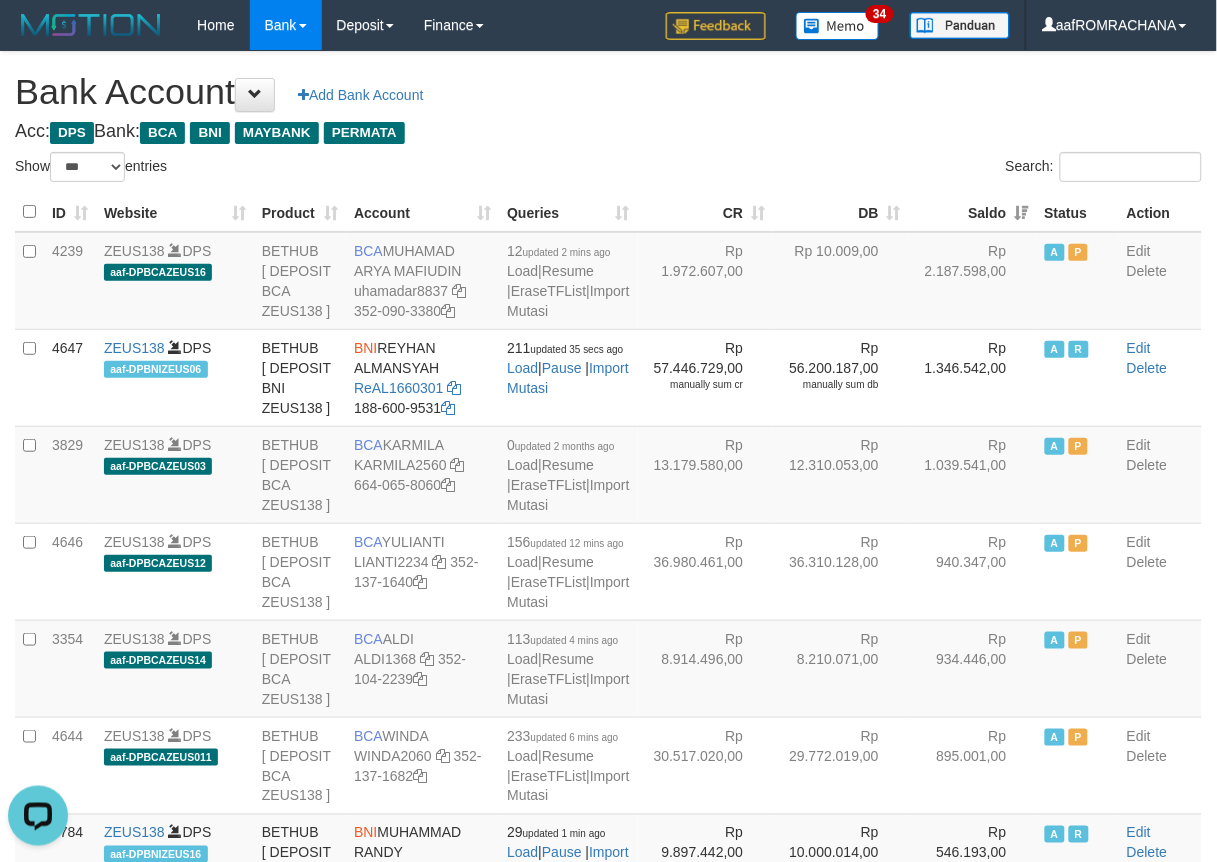 click on "**********" at bounding box center (608, 2047) 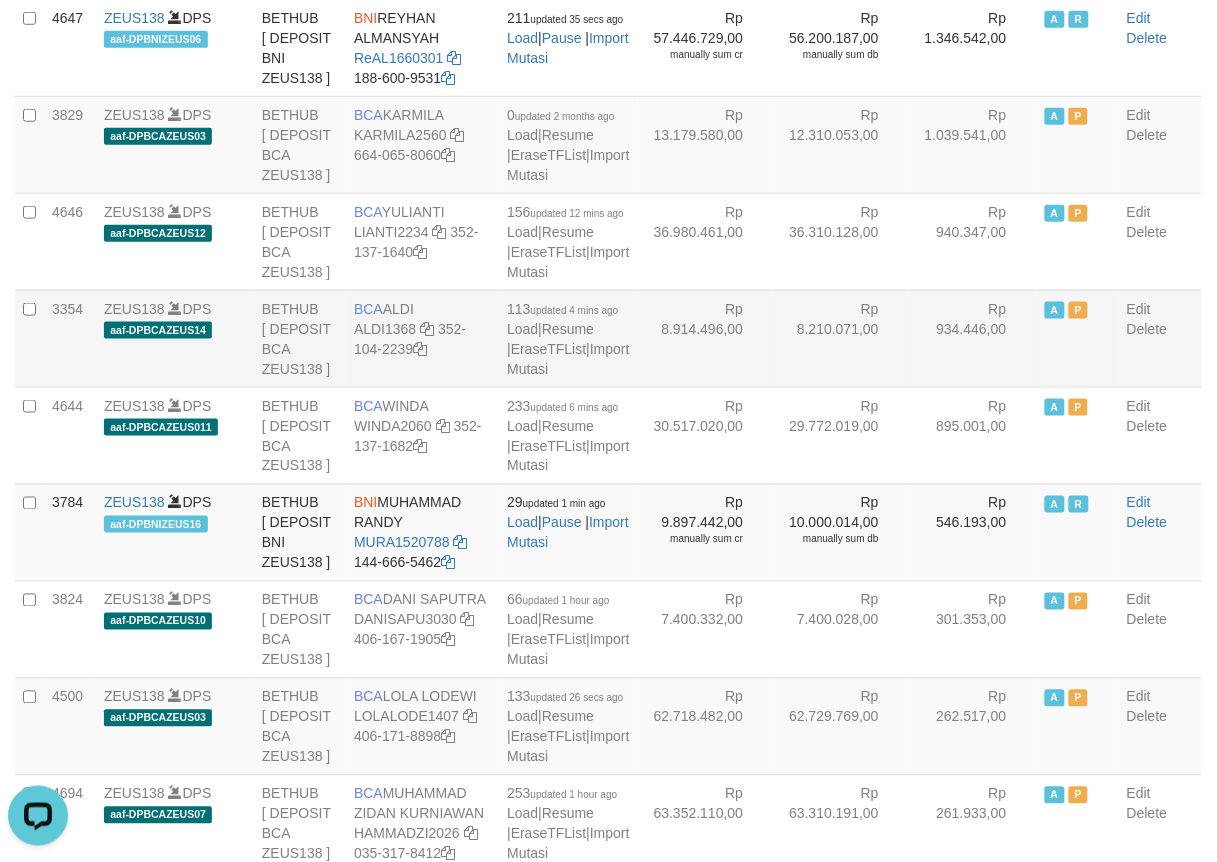 scroll, scrollTop: 333, scrollLeft: 0, axis: vertical 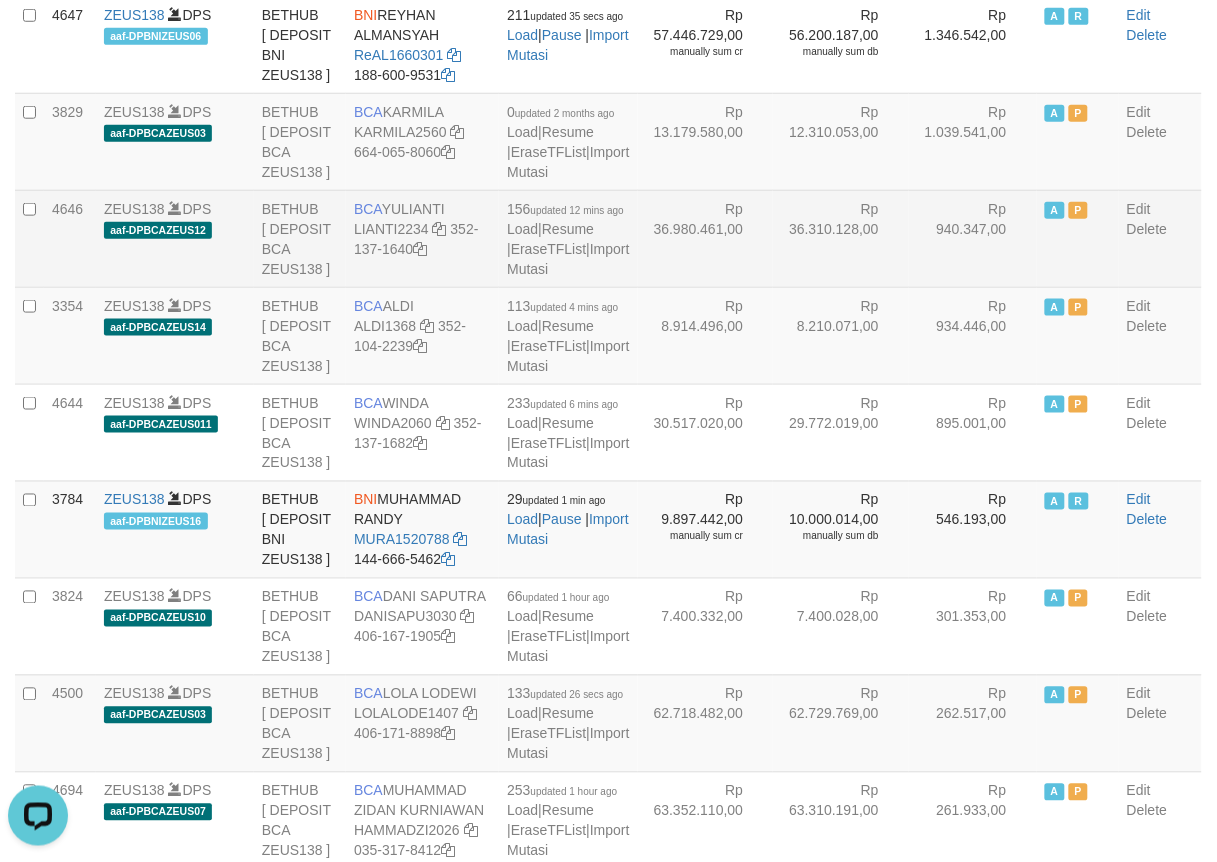 drag, startPoint x: 386, startPoint y: 363, endPoint x: 426, endPoint y: 372, distance: 41 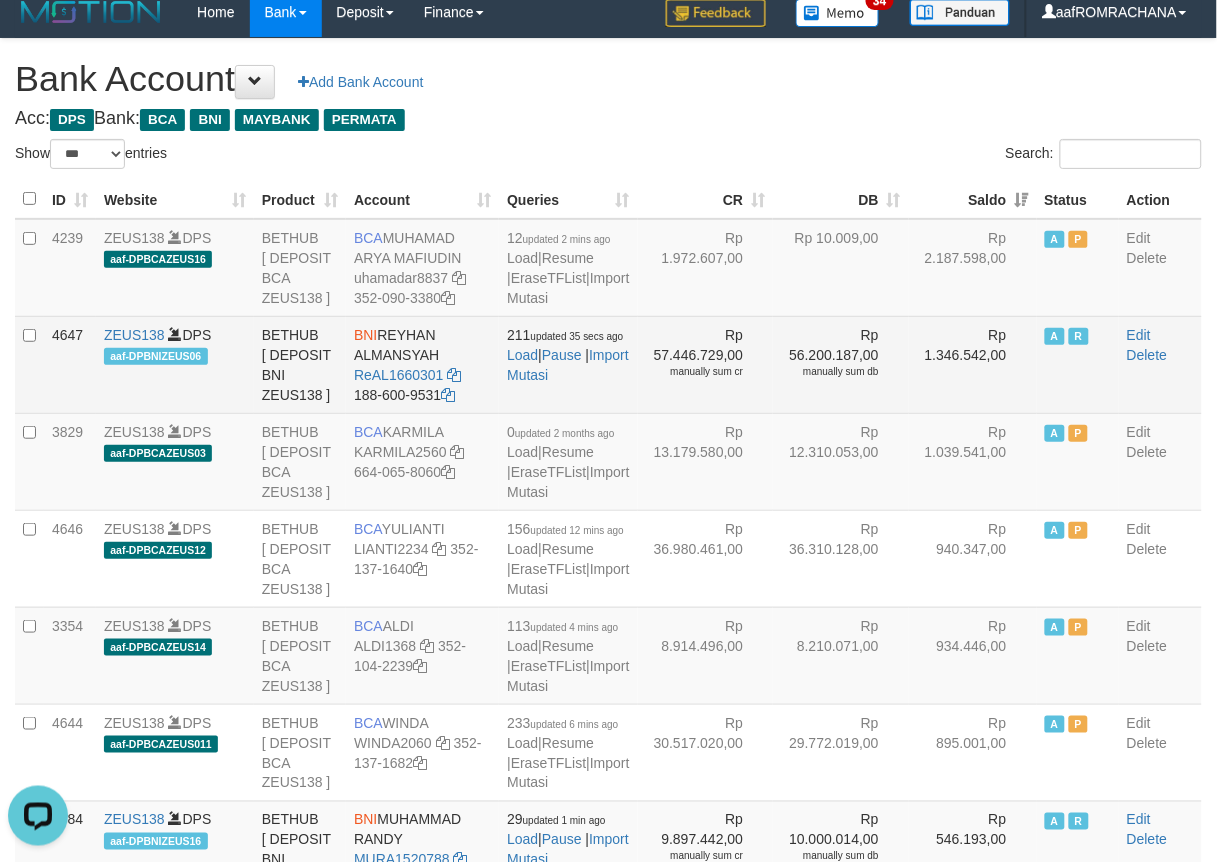 scroll, scrollTop: 0, scrollLeft: 0, axis: both 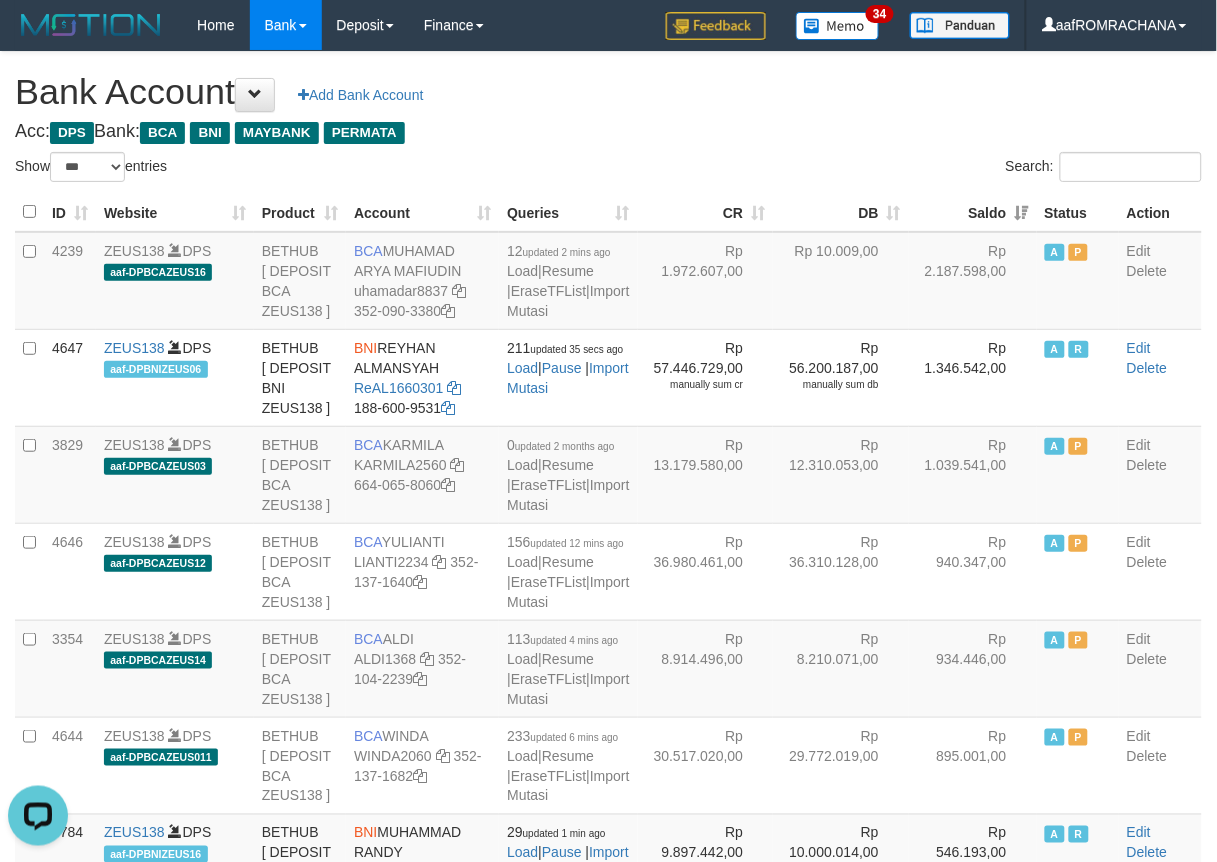 click on "Bank Account
Add Bank Account" at bounding box center [608, 92] 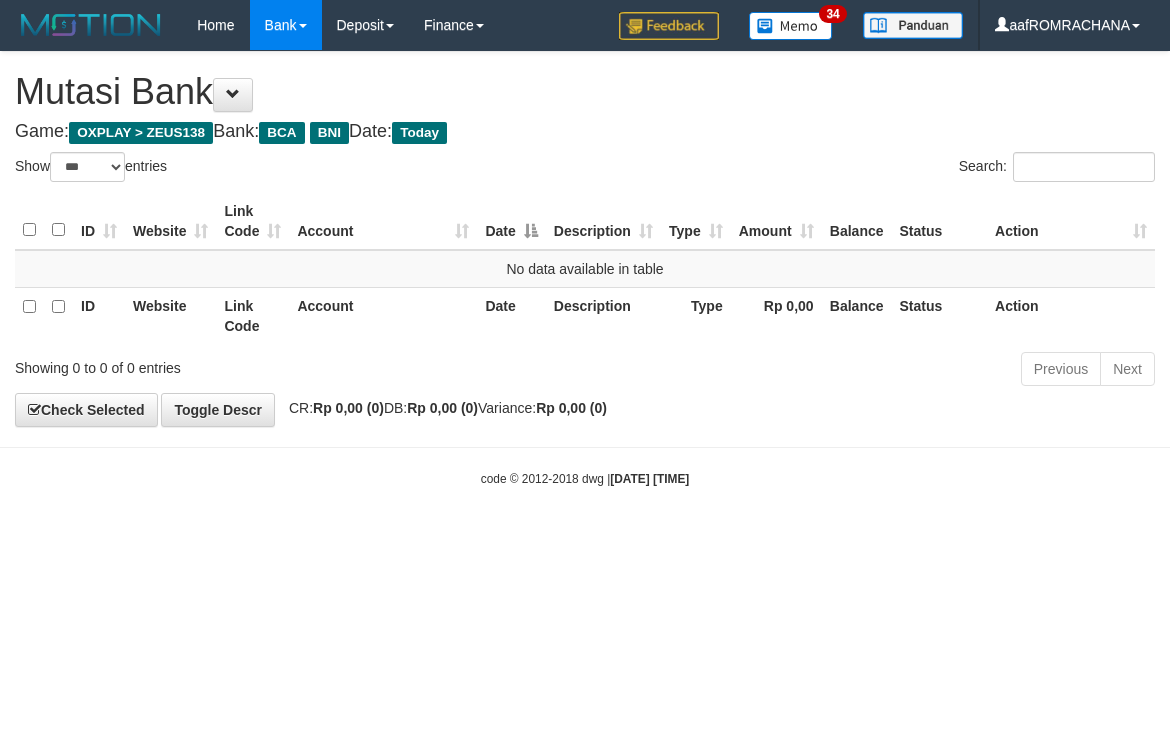 select on "***" 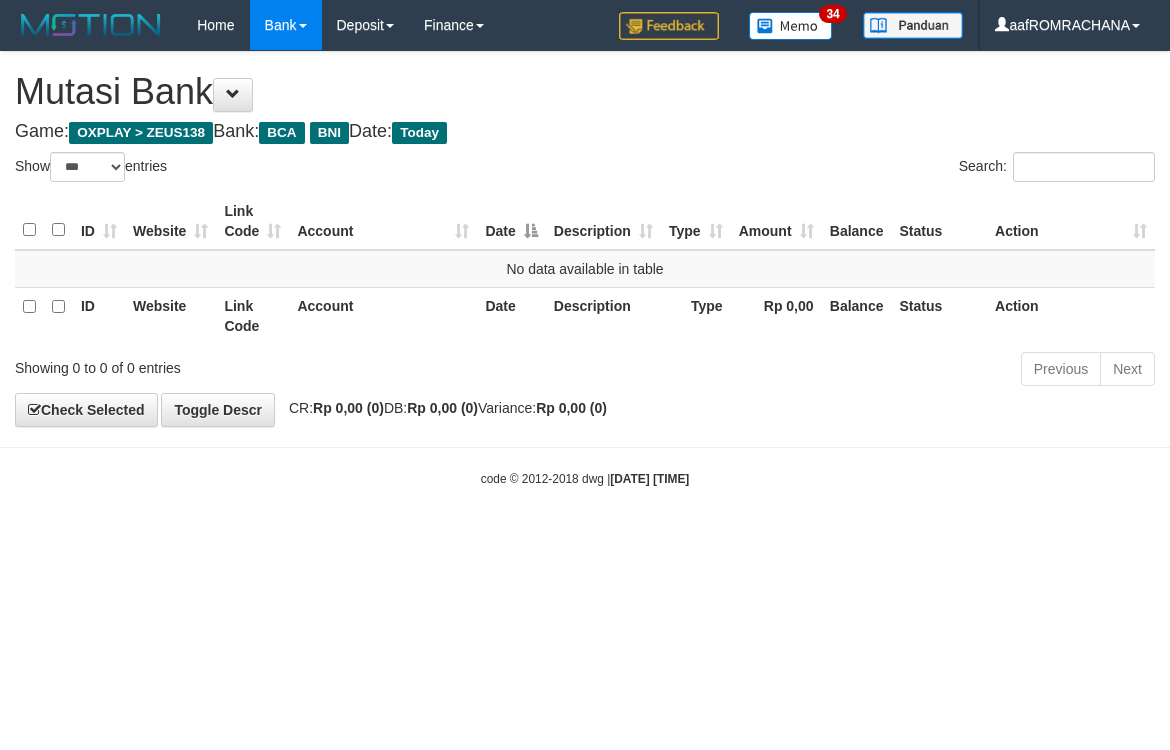 scroll, scrollTop: 0, scrollLeft: 0, axis: both 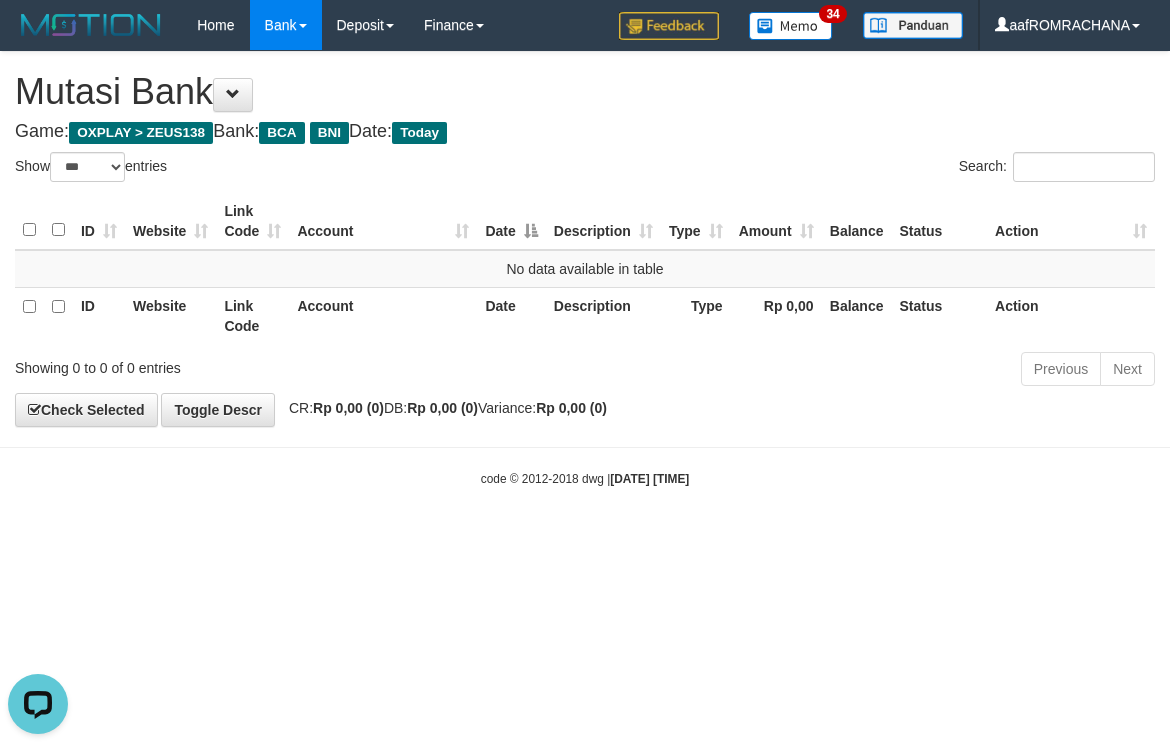 click on "Toggle navigation
Home
Bank
Account List
Load
By Website
Group
[OXPLAY]													ZEUS138
By Load Group (DPS)
Sync" at bounding box center (585, 269) 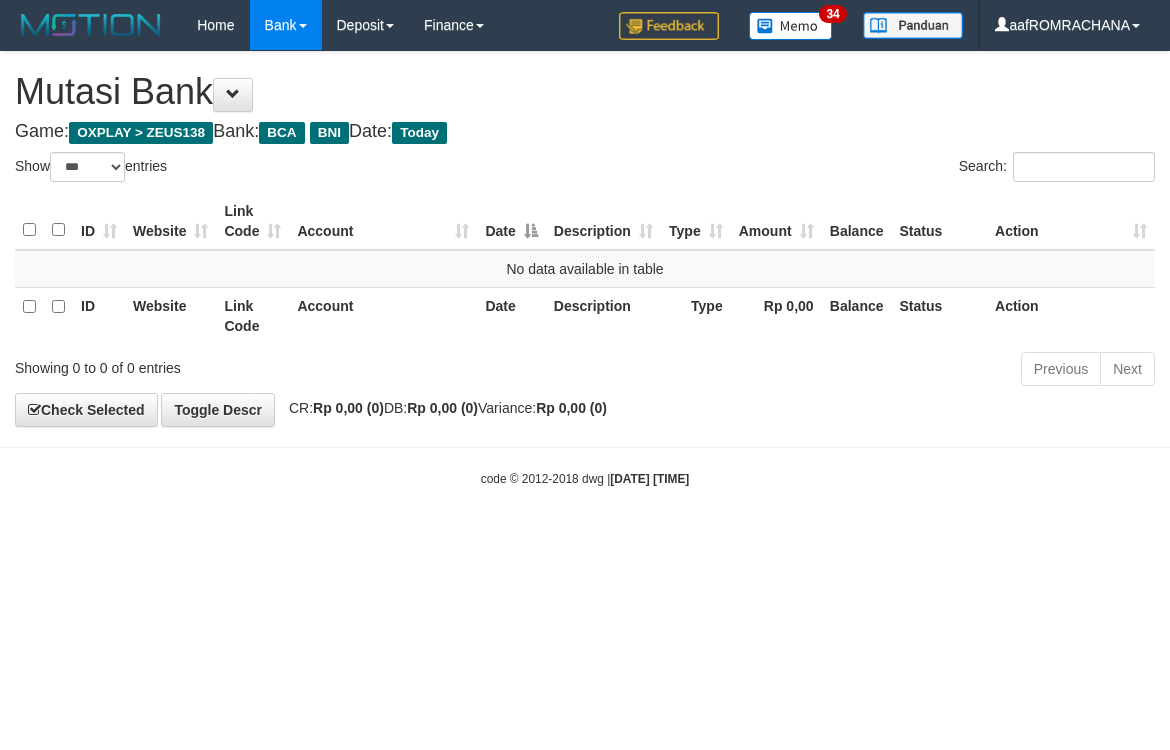 select on "***" 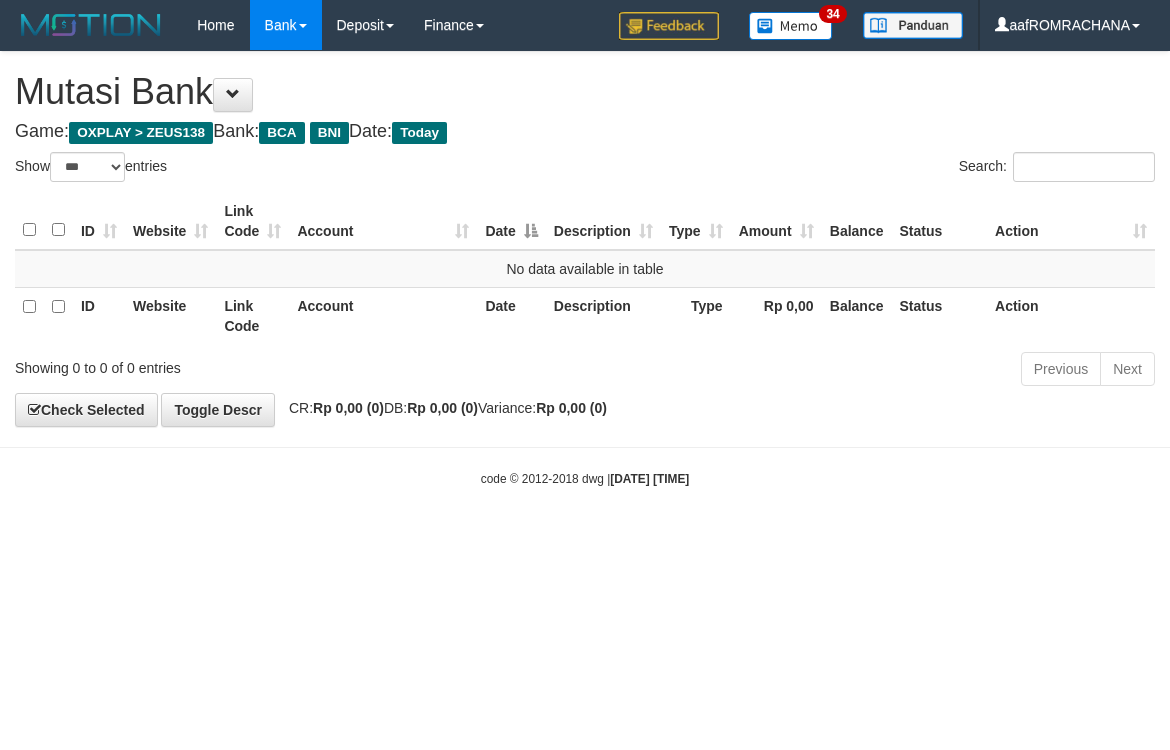 scroll, scrollTop: 0, scrollLeft: 0, axis: both 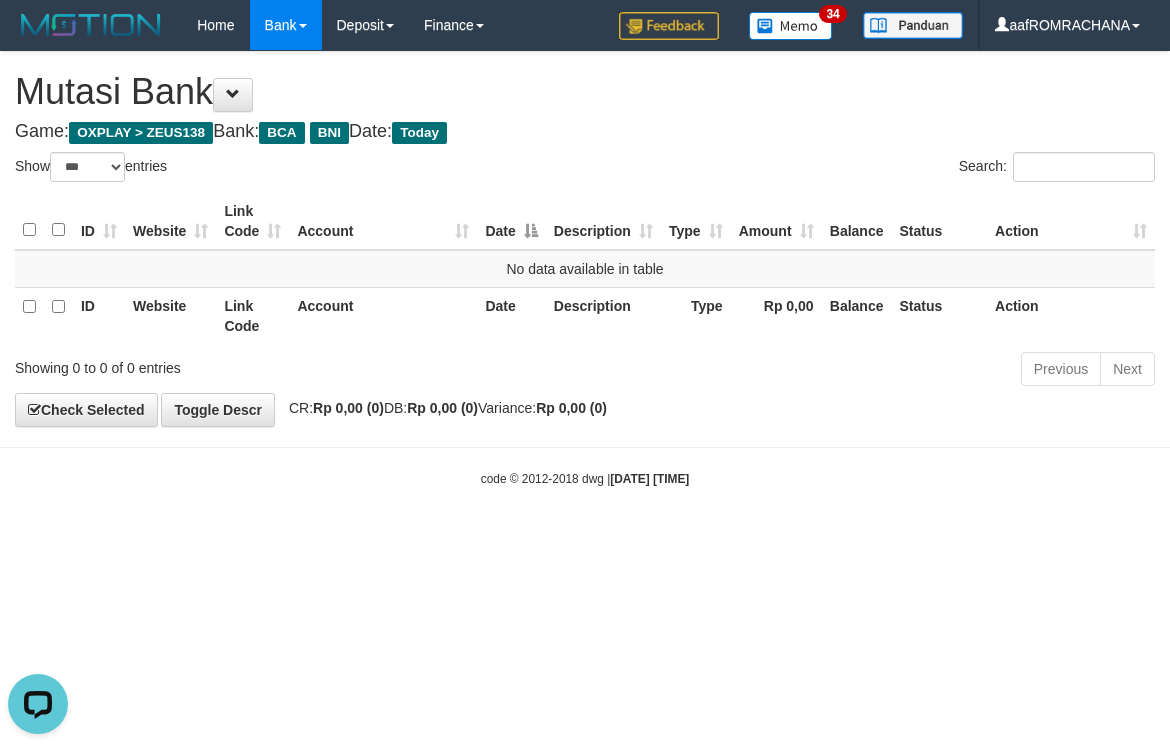 click on "Game:   OXPLAY > ZEUS138    		Bank:   BCA   BNI    		Date:  Today" at bounding box center [585, 132] 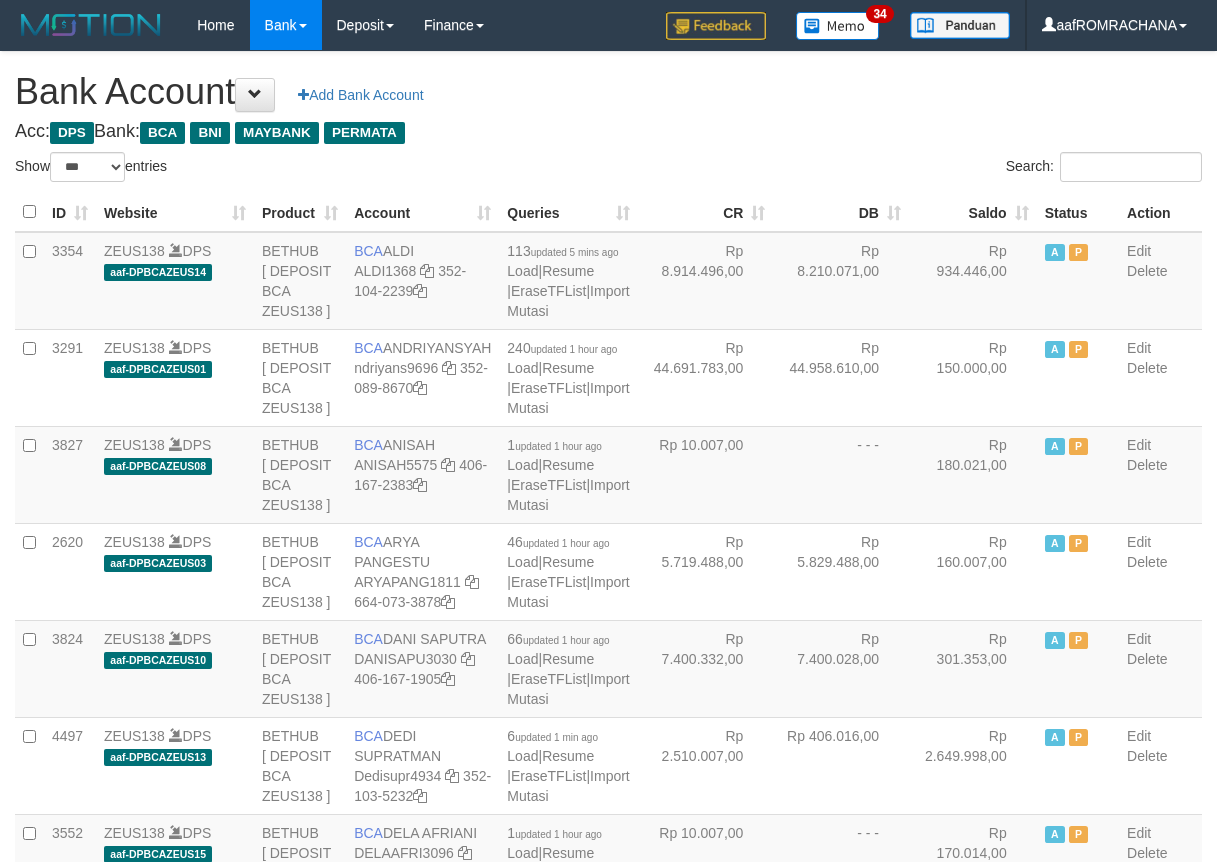 select on "***" 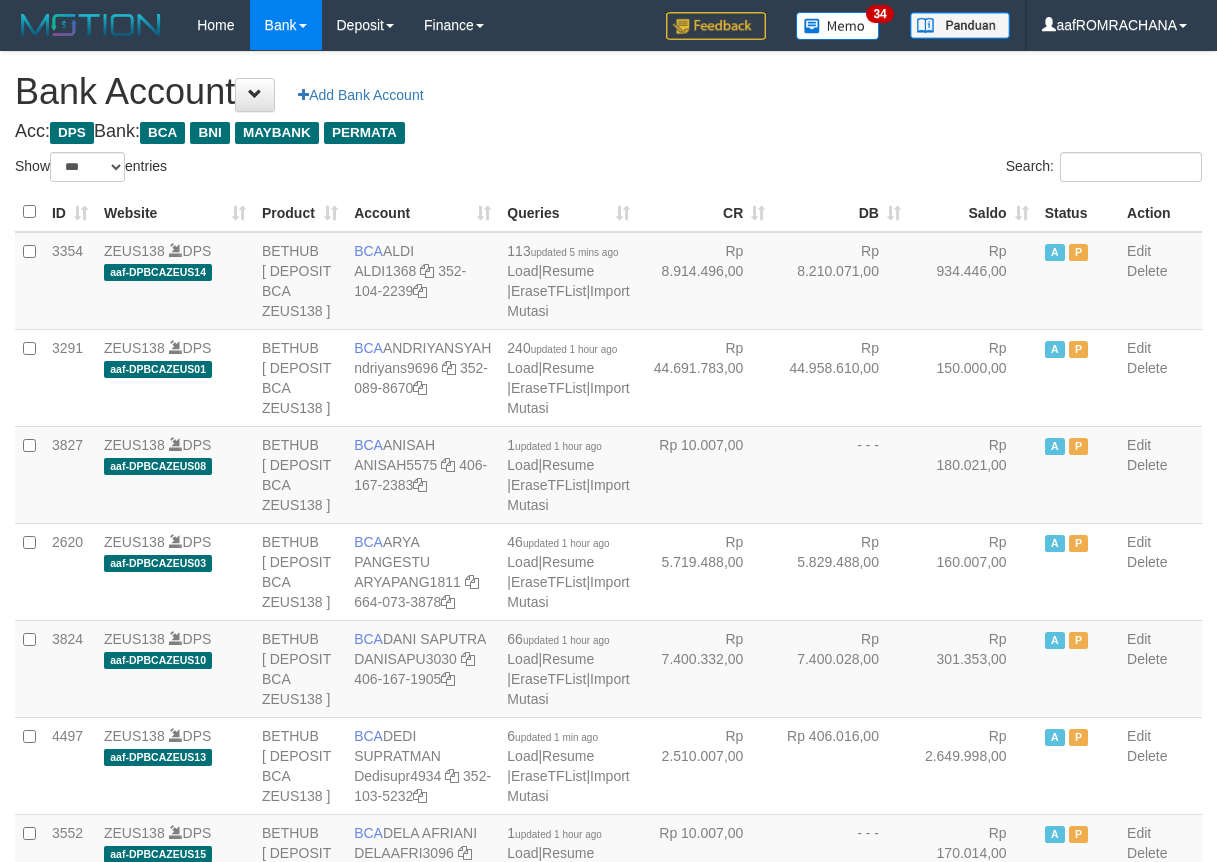 scroll, scrollTop: 0, scrollLeft: 0, axis: both 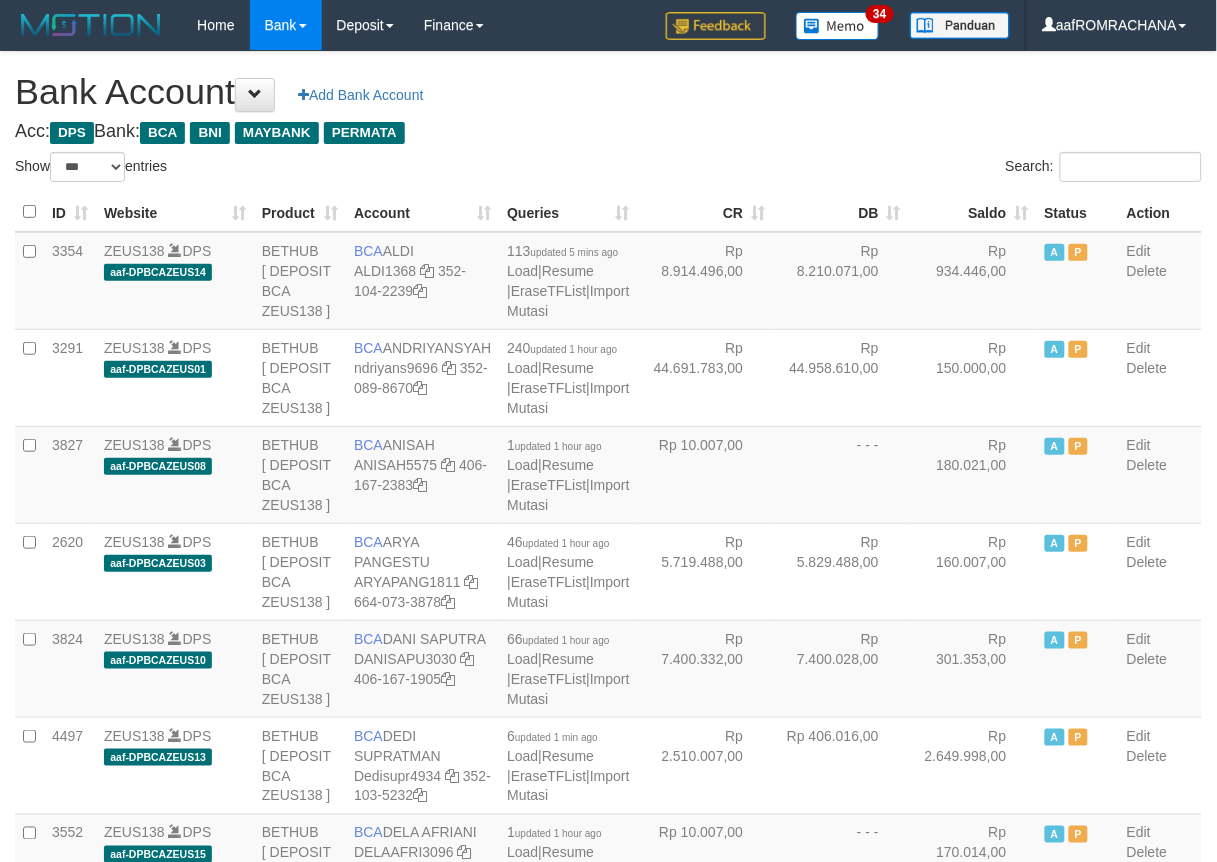 click on "Saldo" at bounding box center (973, 212) 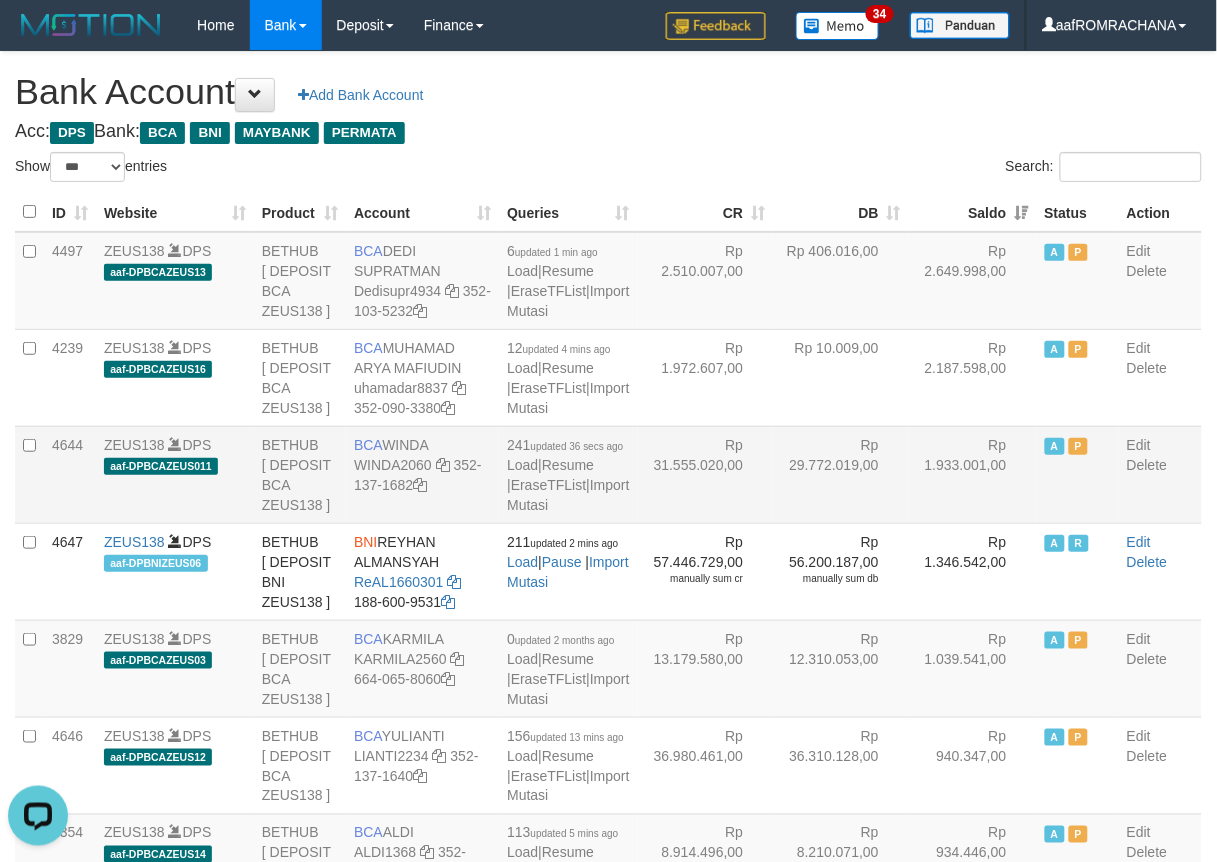 scroll, scrollTop: 0, scrollLeft: 0, axis: both 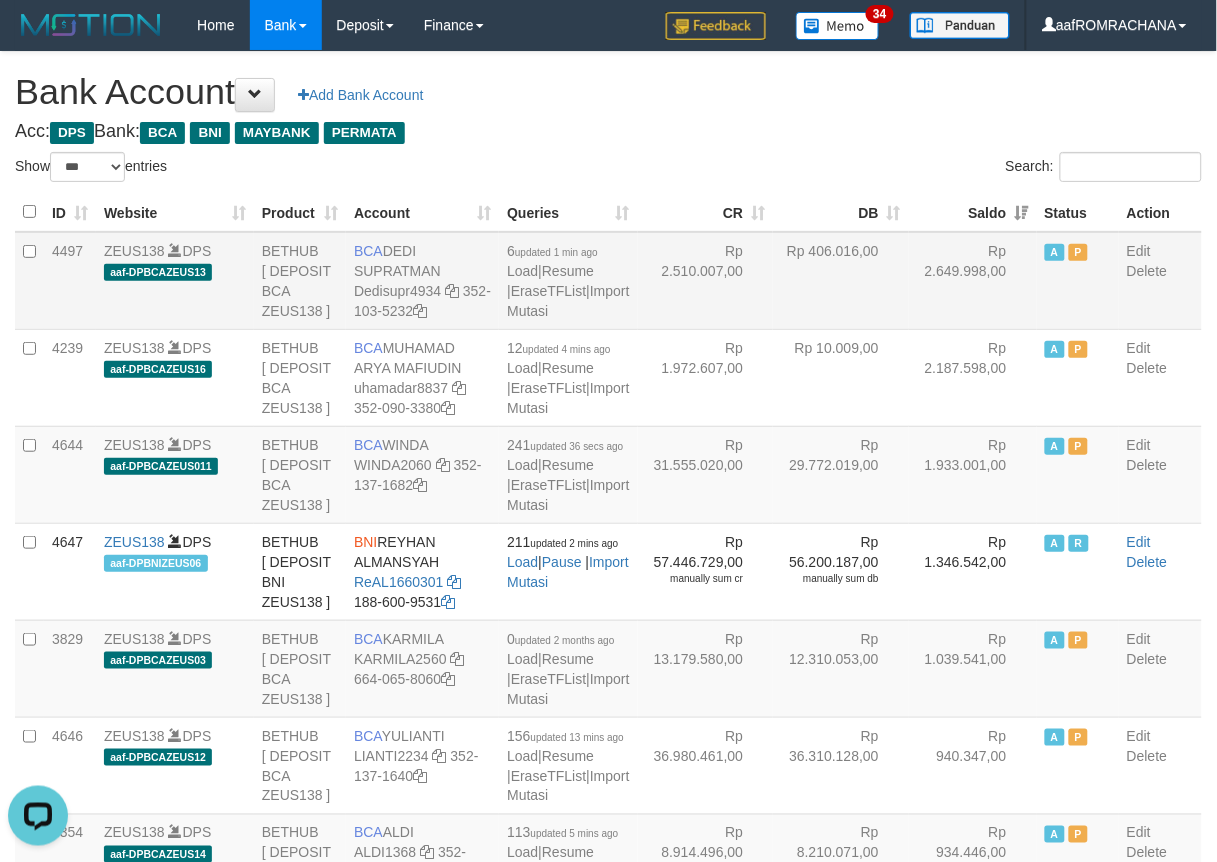 drag, startPoint x: 384, startPoint y: 240, endPoint x: 466, endPoint y: 264, distance: 85.44004 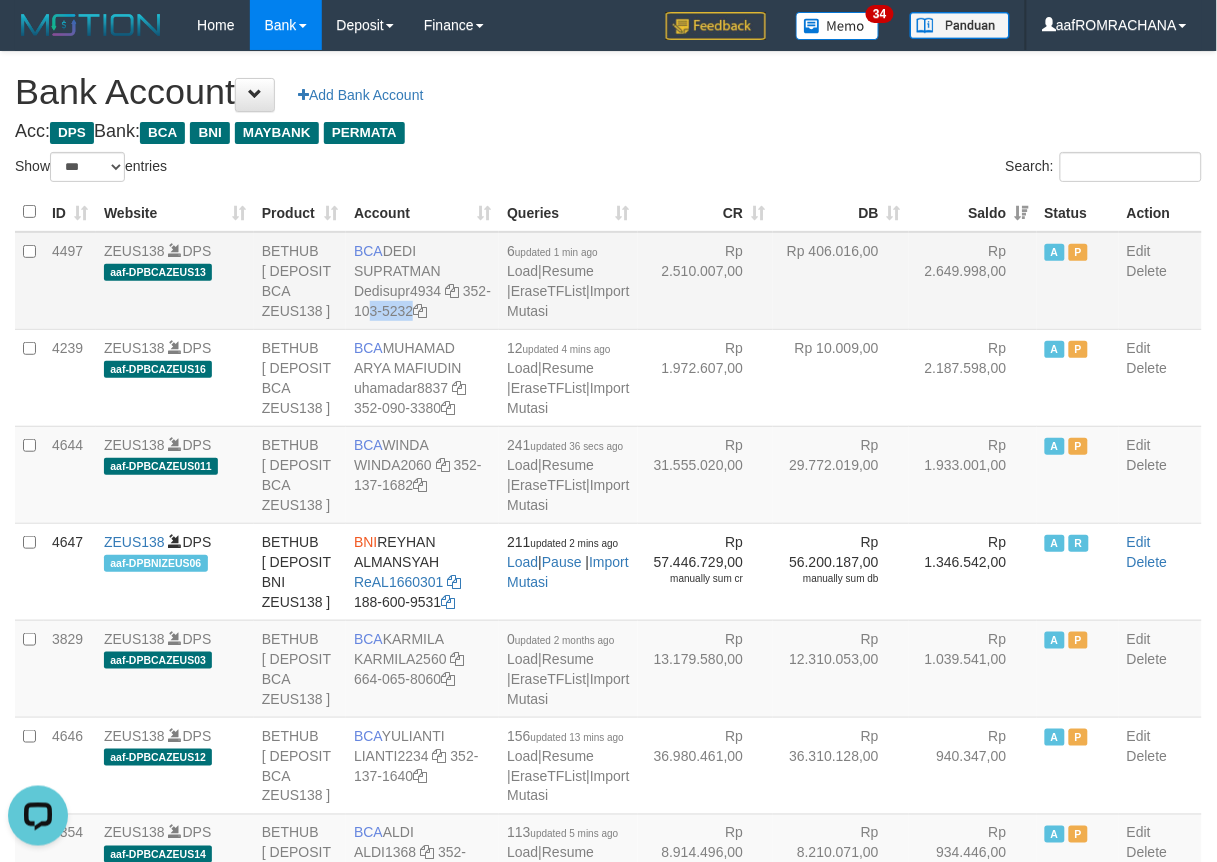 drag, startPoint x: 364, startPoint y: 310, endPoint x: 454, endPoint y: 325, distance: 91.24144 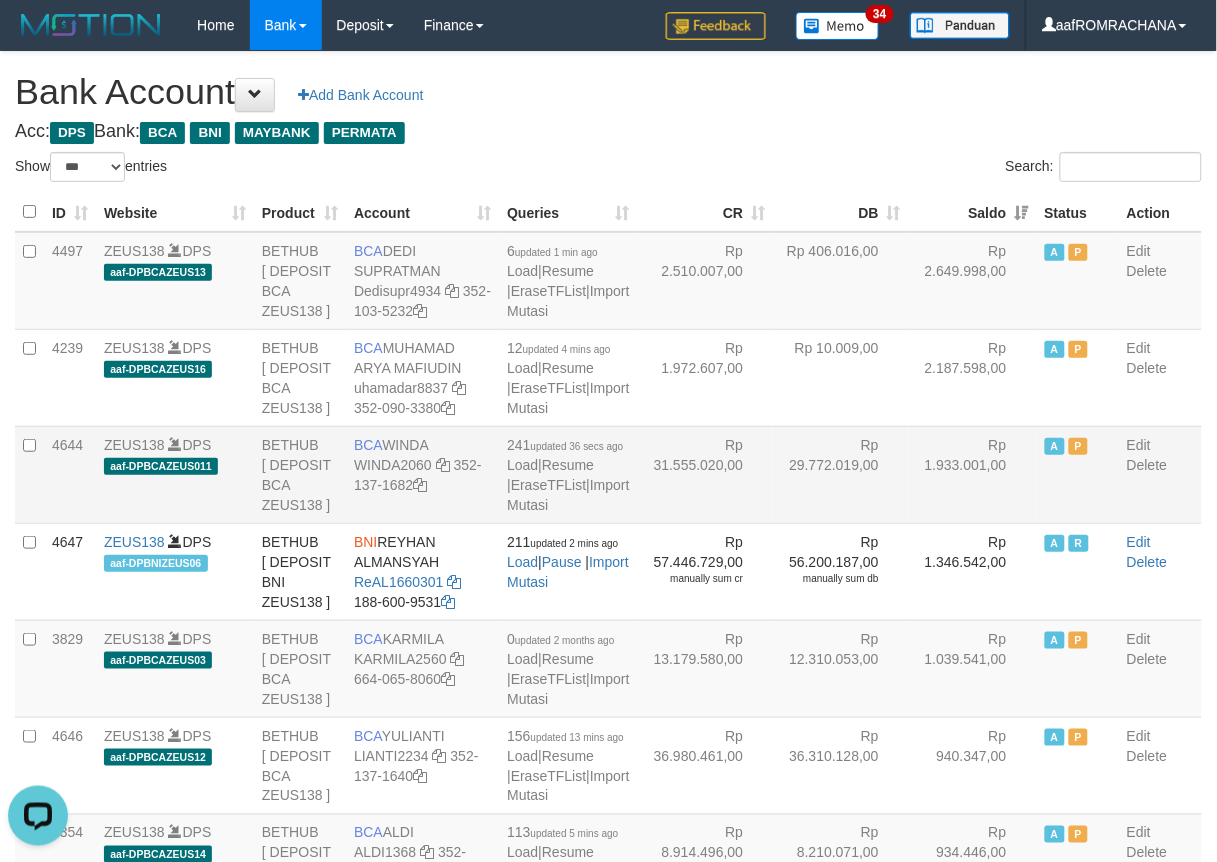 drag, startPoint x: 505, startPoint y: 670, endPoint x: 314, endPoint y: 673, distance: 191.02356 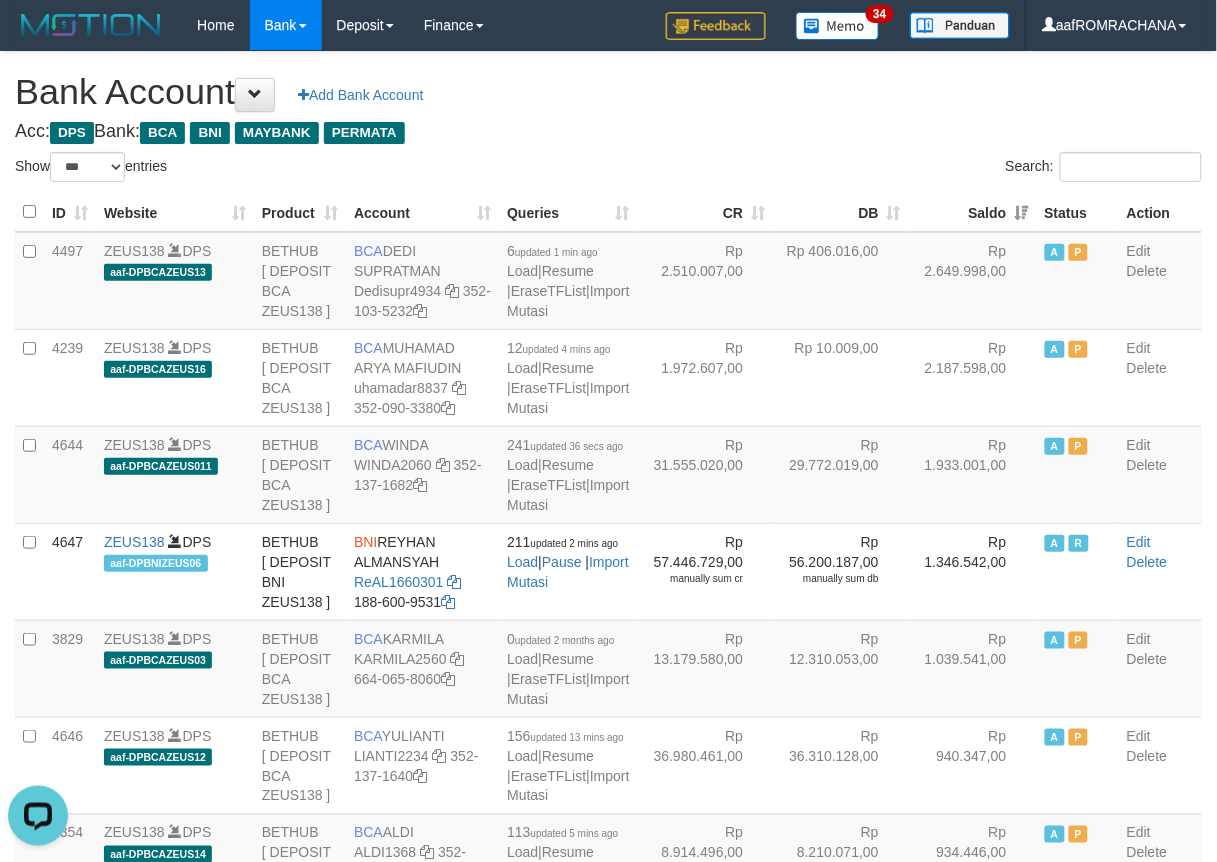 click on "Bank Account
Add Bank Account" at bounding box center [608, 92] 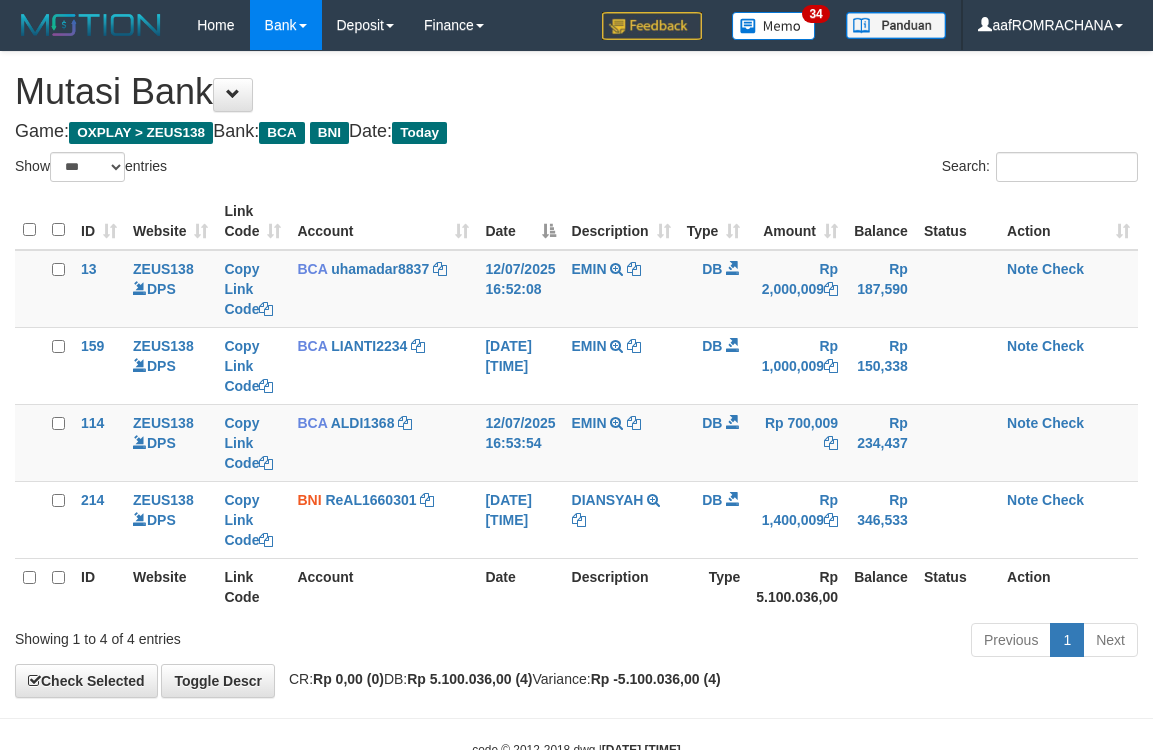select on "***" 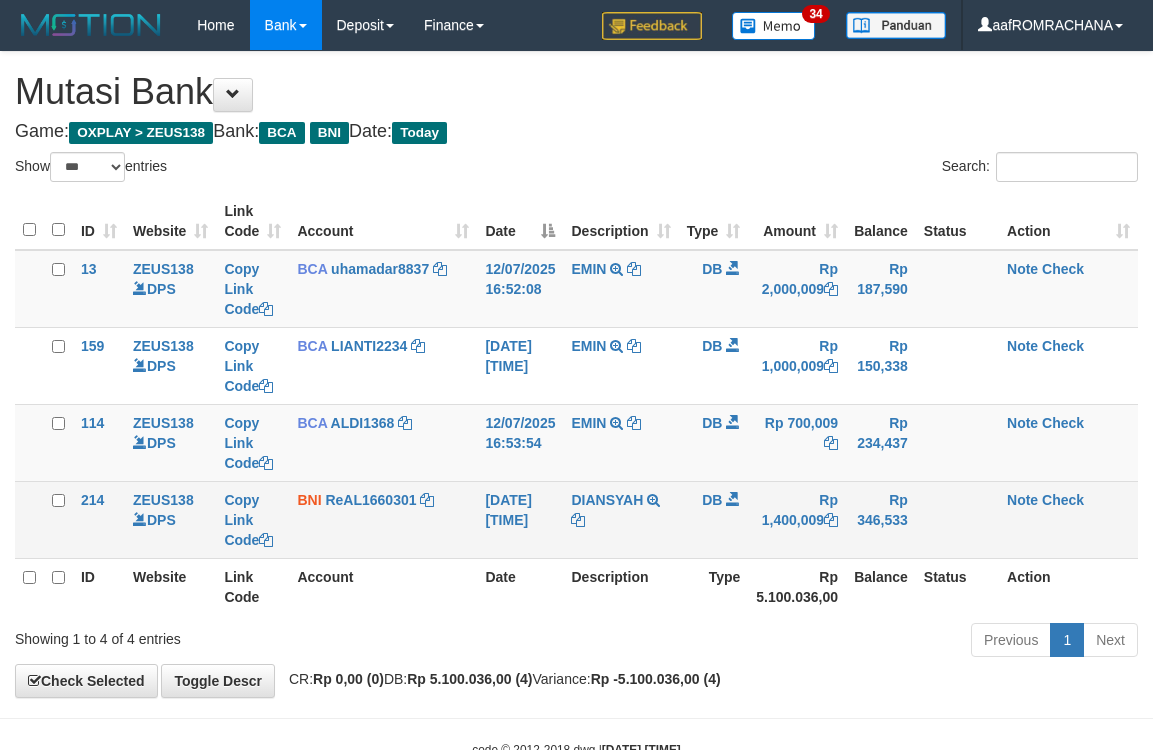 scroll, scrollTop: 0, scrollLeft: 0, axis: both 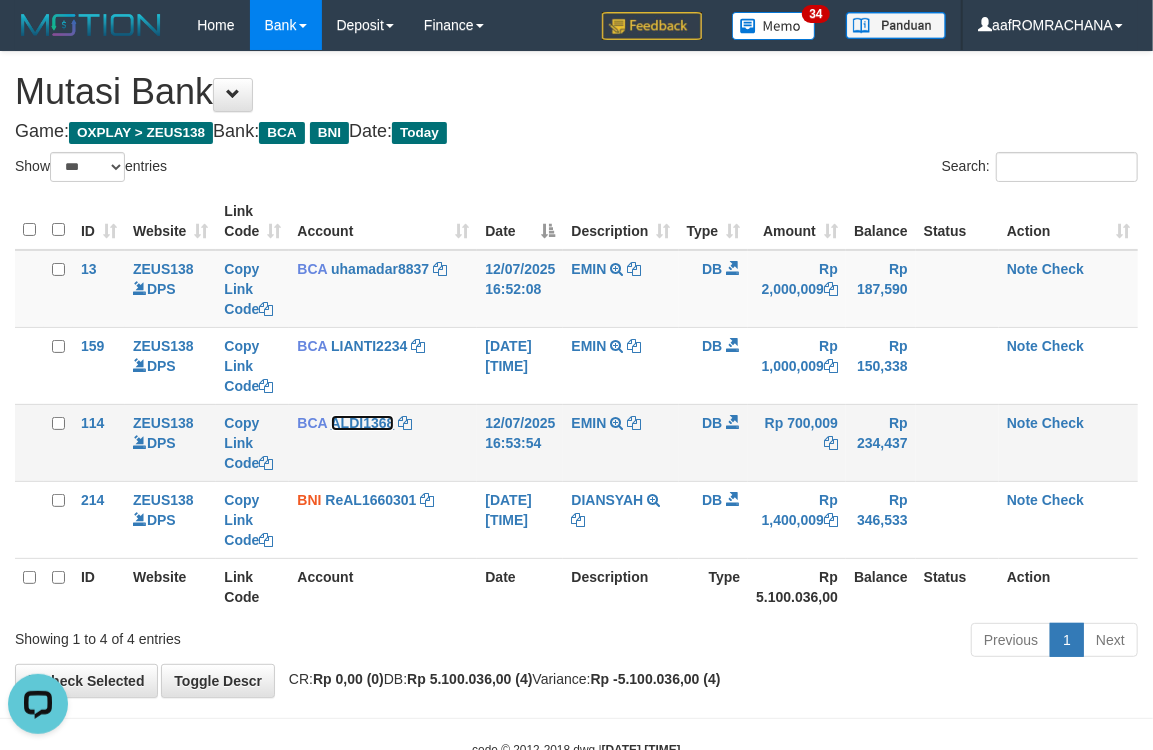 click on "ALDI1368" at bounding box center (363, 423) 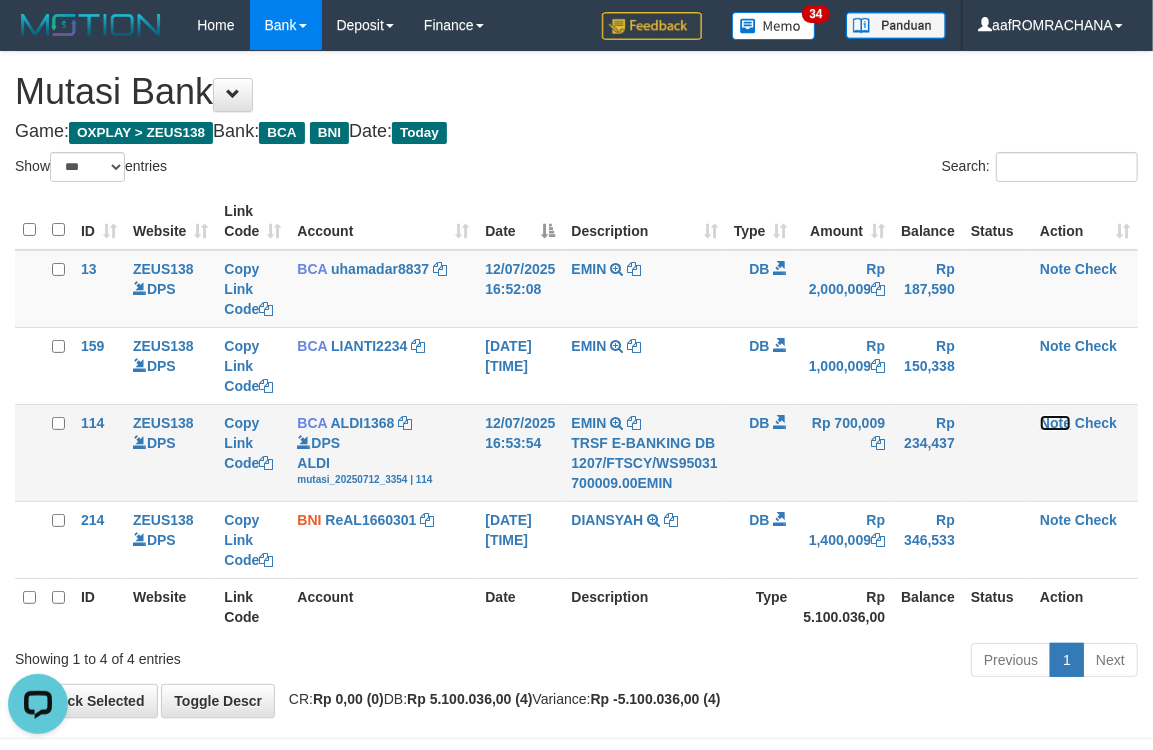 click on "Note" at bounding box center (1055, 423) 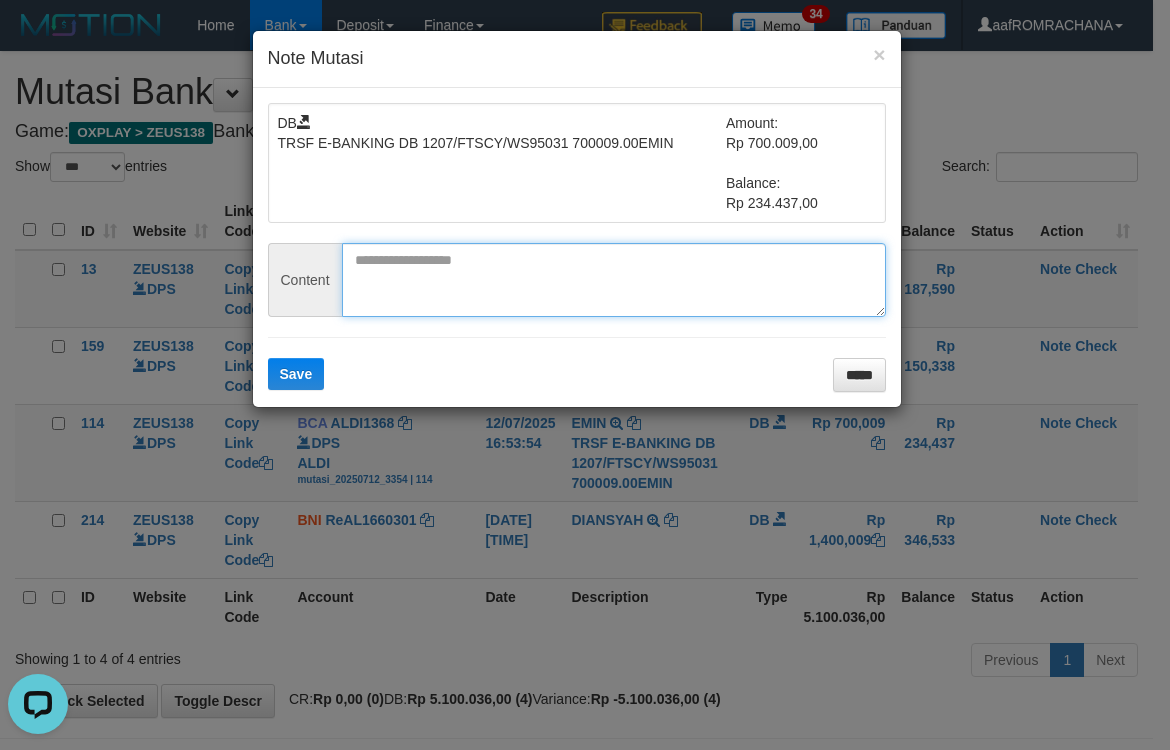click at bounding box center (614, 280) 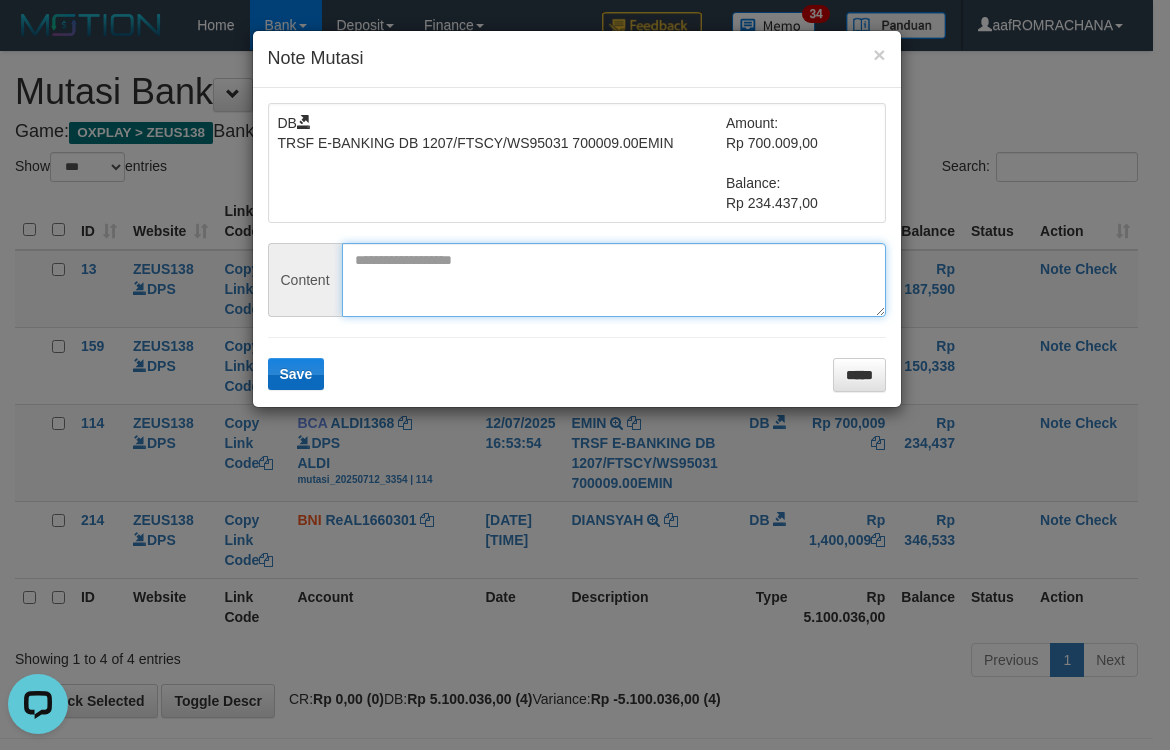 paste on "**********" 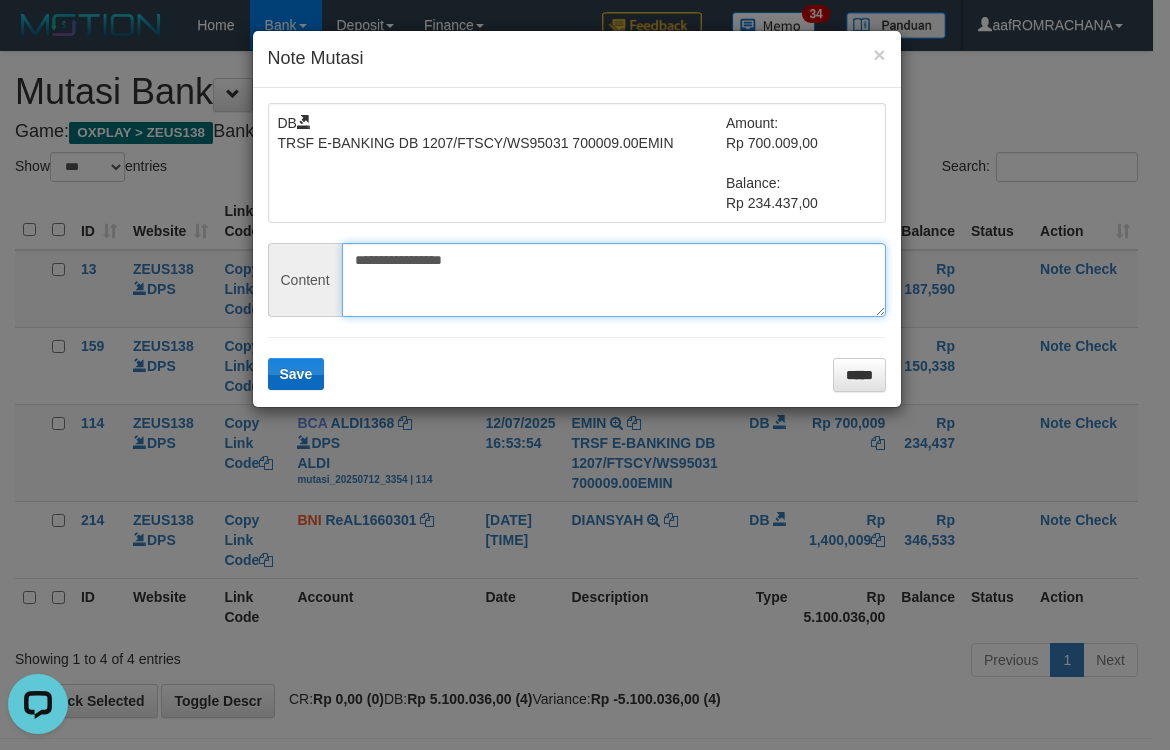 type on "**********" 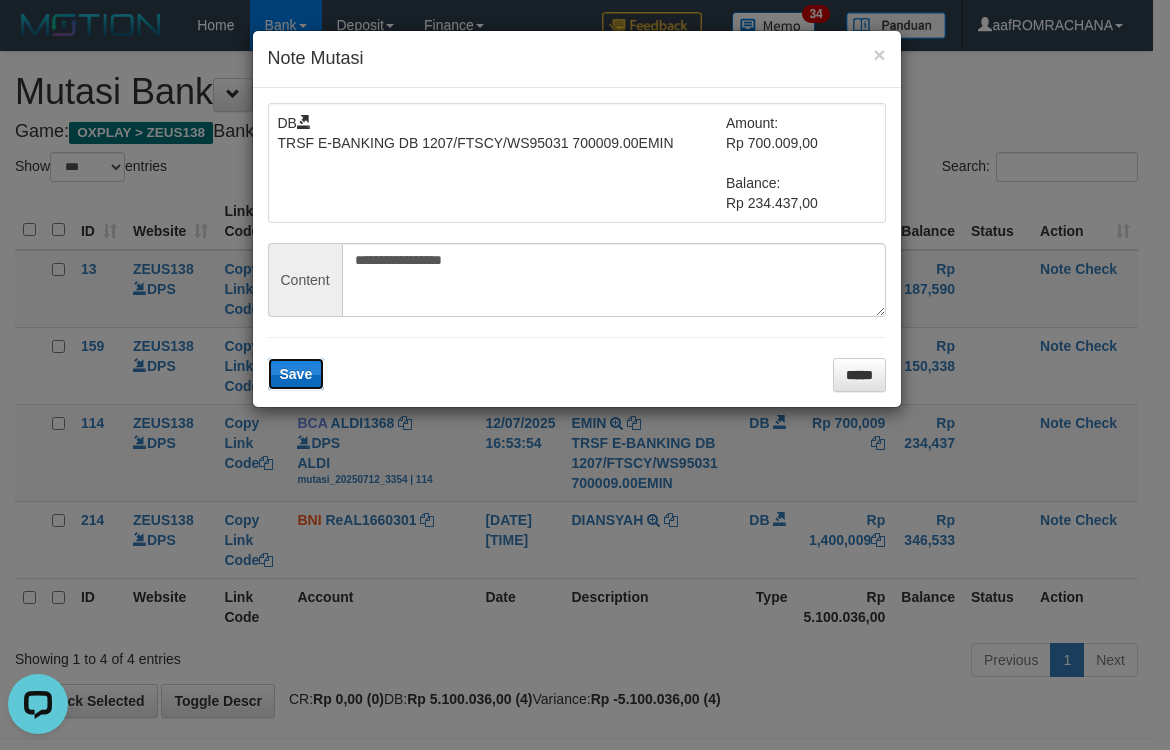 drag, startPoint x: 287, startPoint y: 372, endPoint x: 840, endPoint y: 422, distance: 555.2558 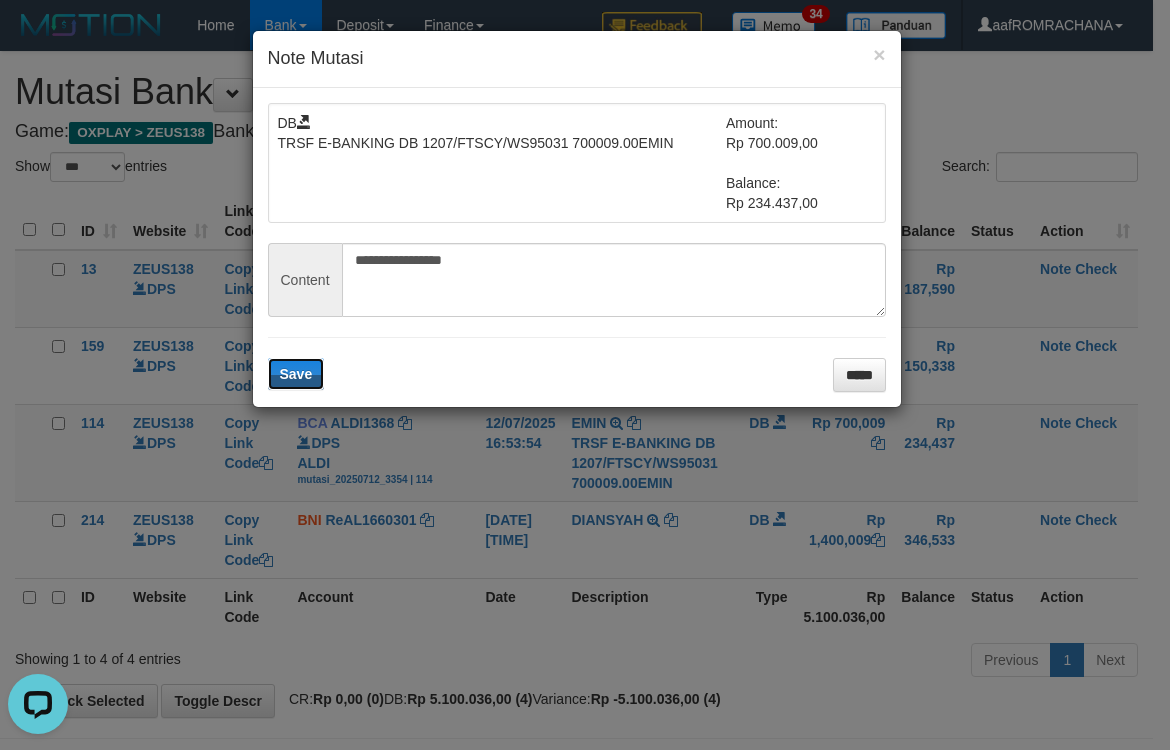 click on "Save" at bounding box center [296, 374] 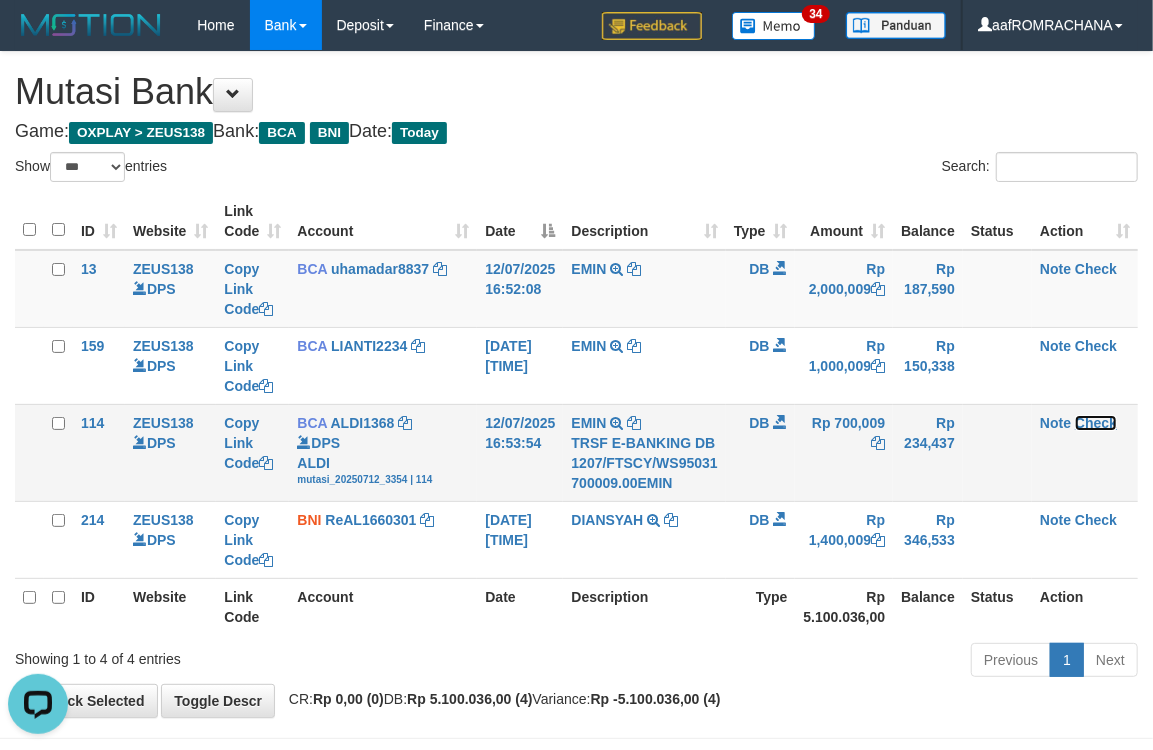 click on "Check" at bounding box center [1096, 423] 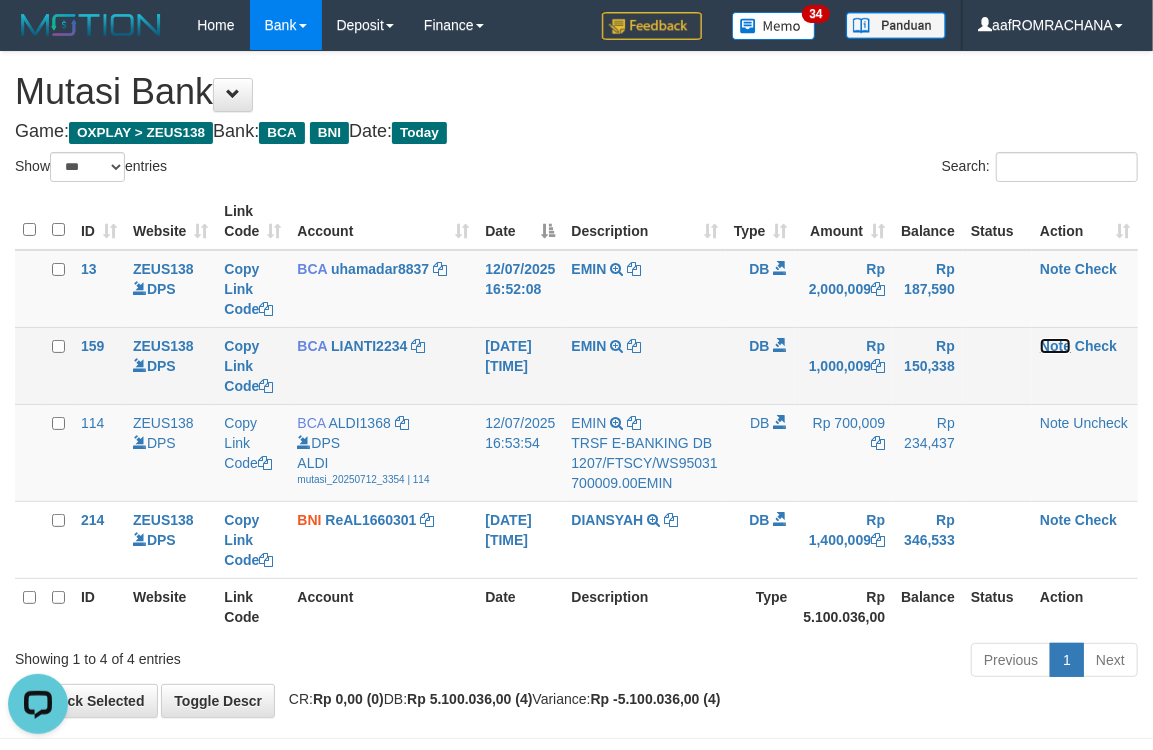 click on "Note" at bounding box center (1055, 346) 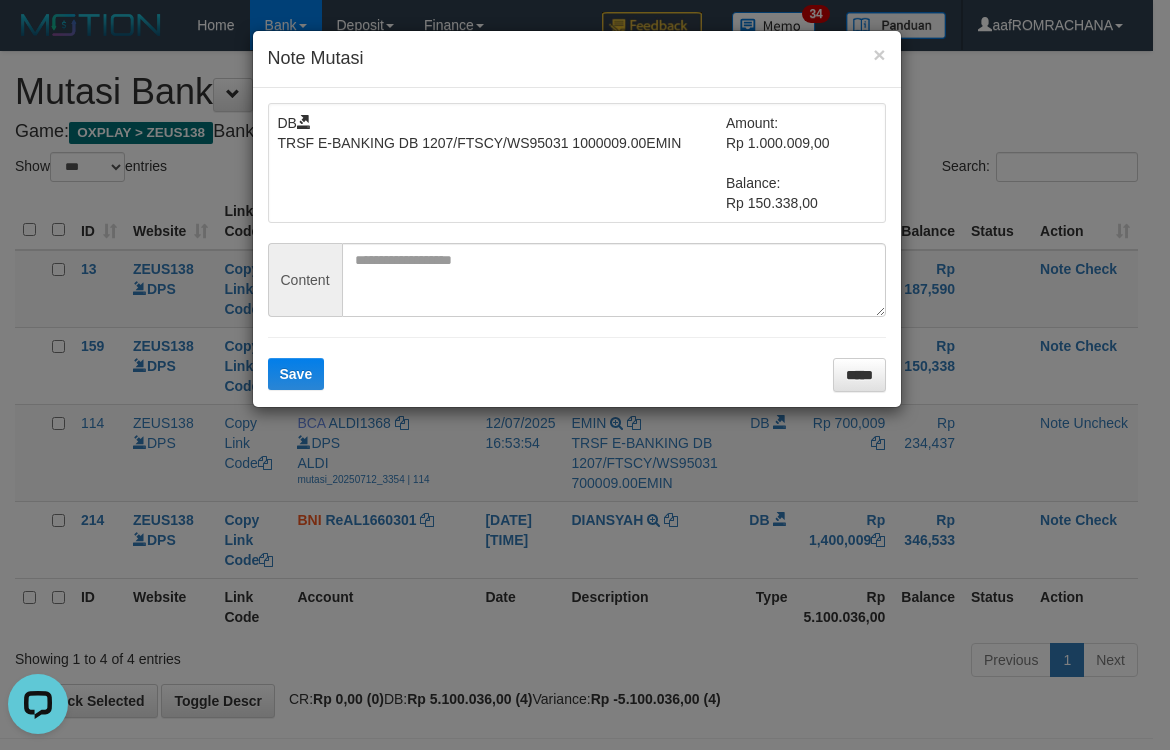 click on "DB
TRSF E-BANKING DB 1207/FTSCY/WS95031
1000009.00EMIN
Amount:
Rp 1.000.009,00
Balance:
Rp 150.338,00
Content
Save
*****" at bounding box center [577, 247] 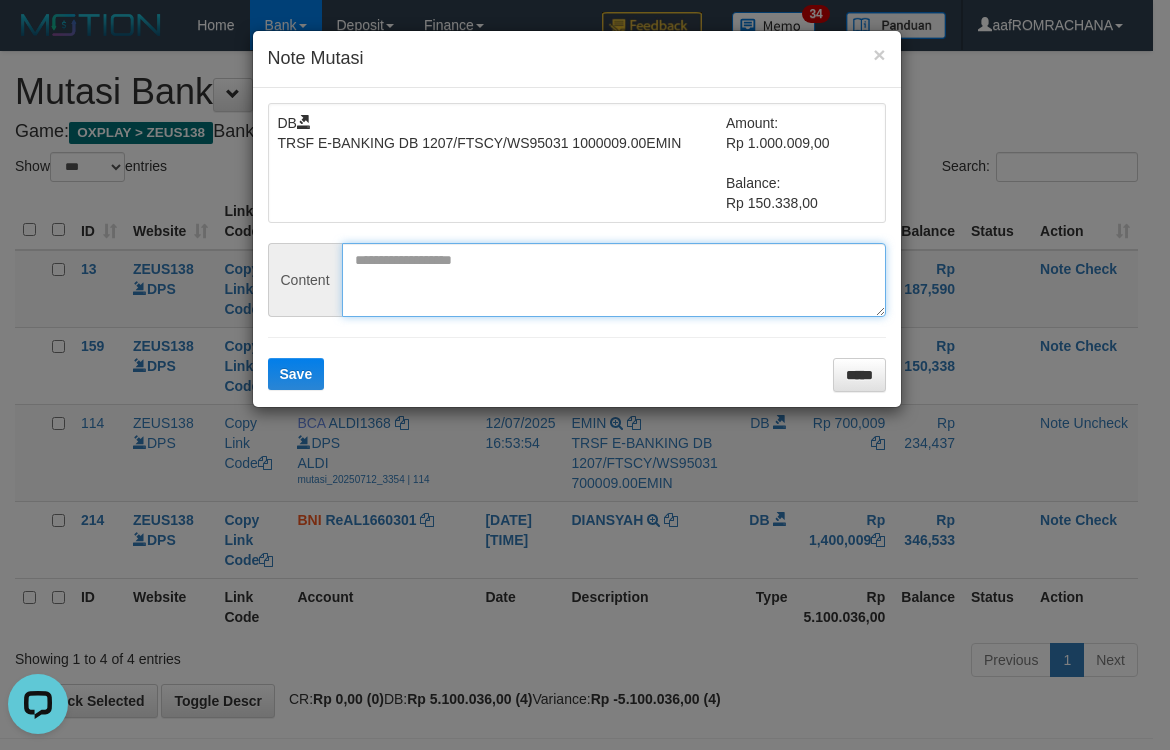 click at bounding box center (614, 280) 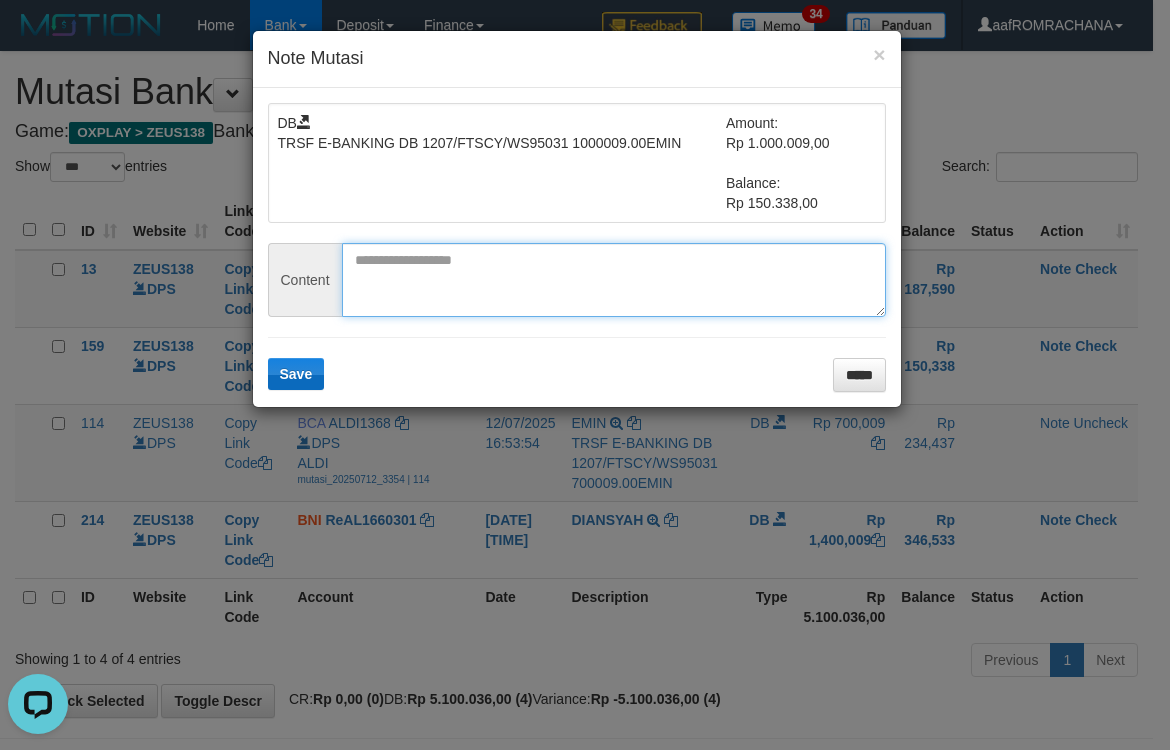 paste on "**********" 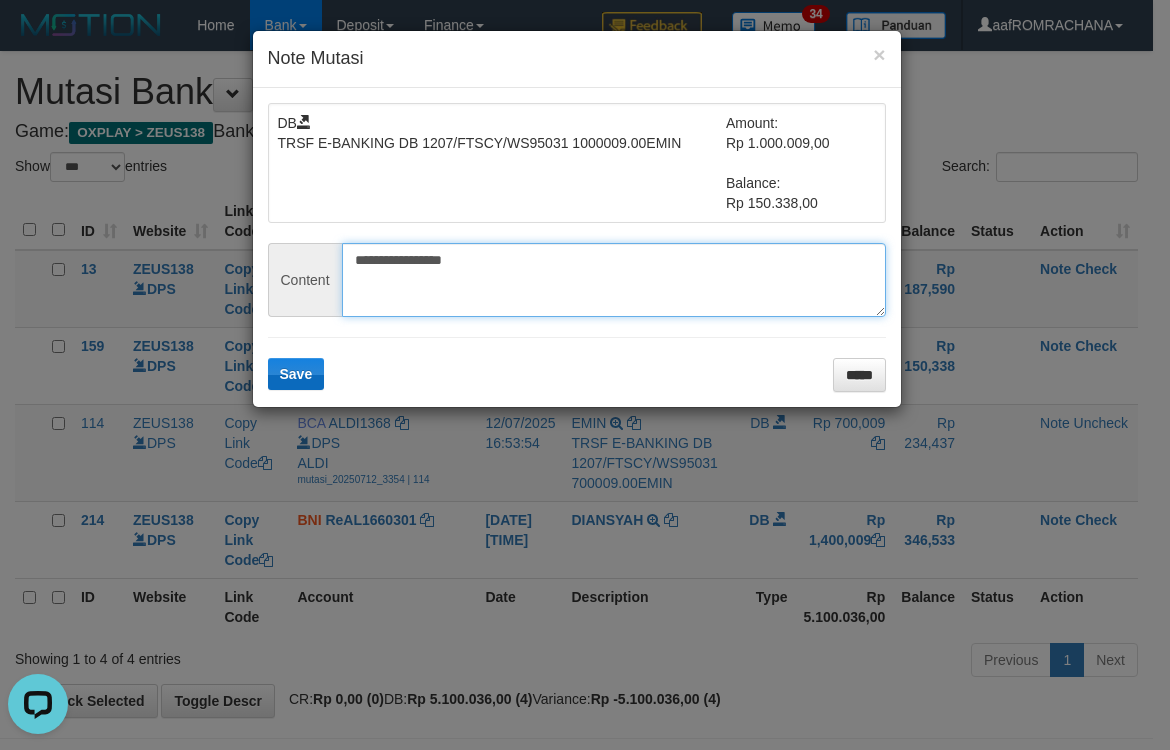type on "**********" 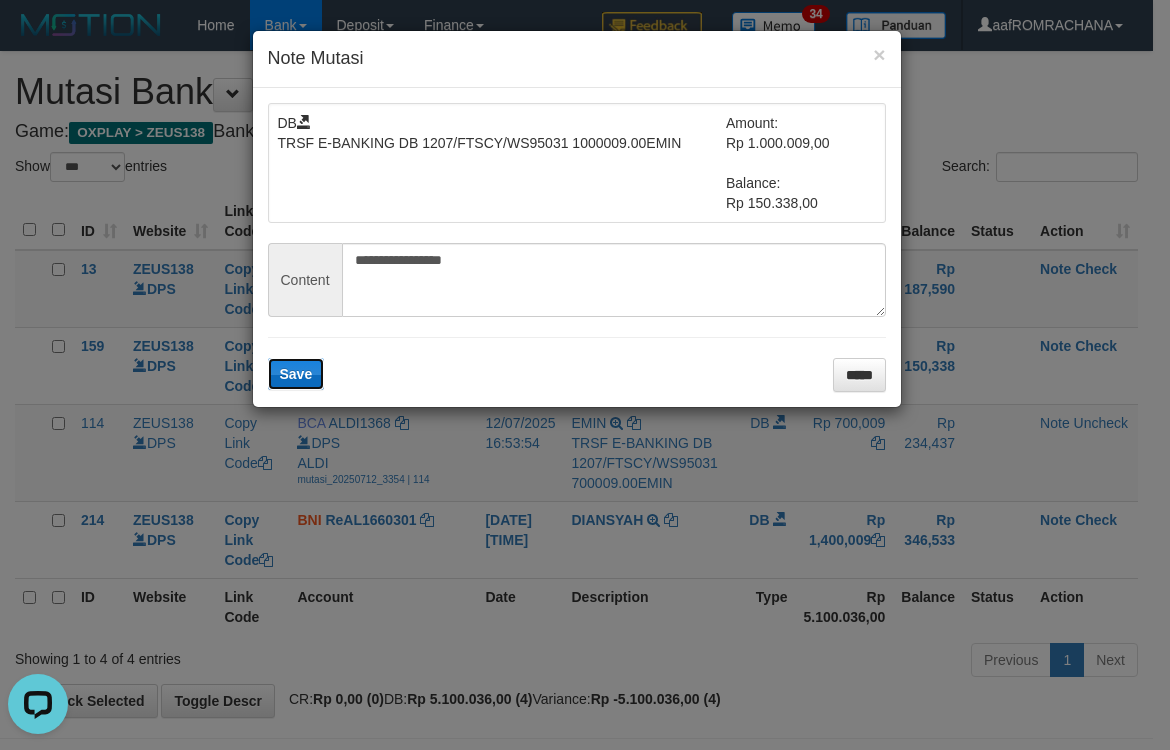 click on "Save" at bounding box center [296, 374] 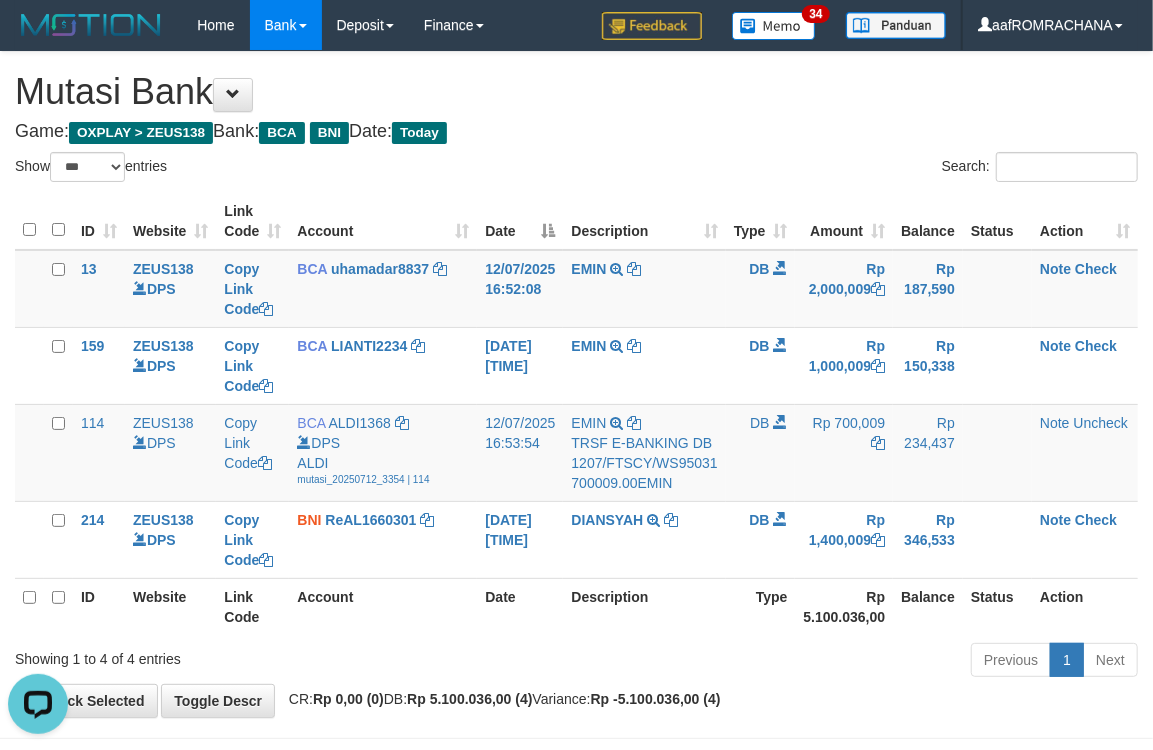 click on "Description" at bounding box center [644, 606] 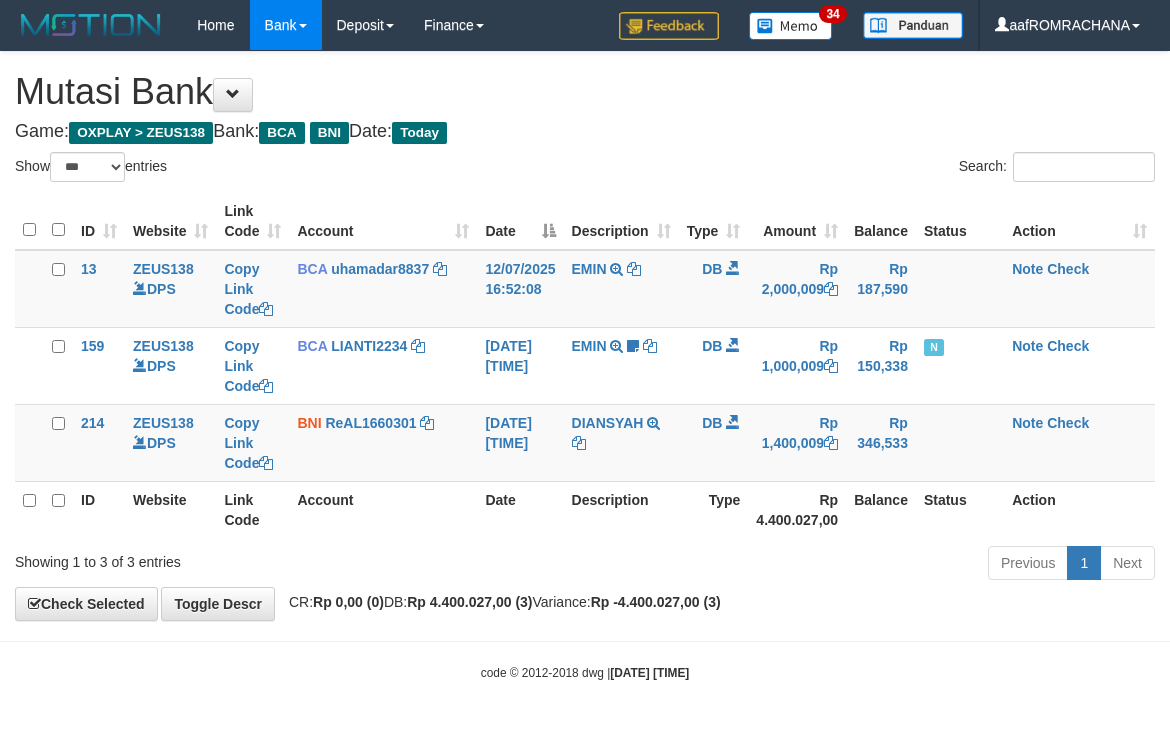 select on "***" 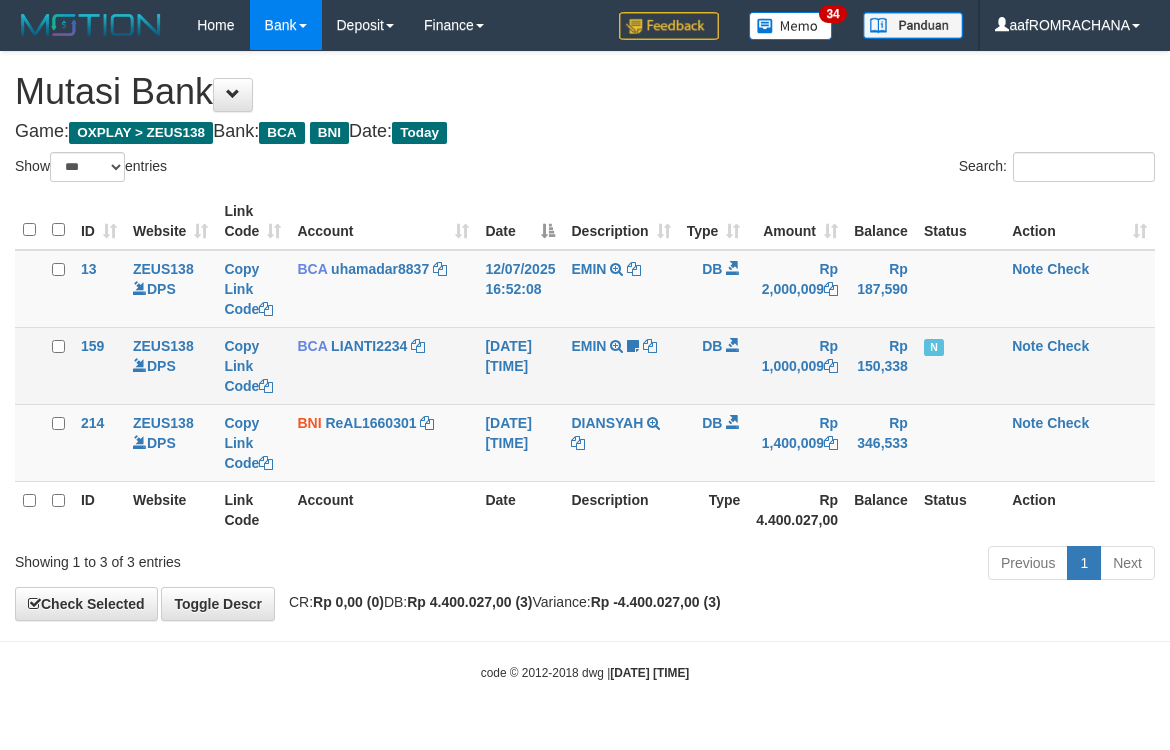 scroll, scrollTop: 0, scrollLeft: 0, axis: both 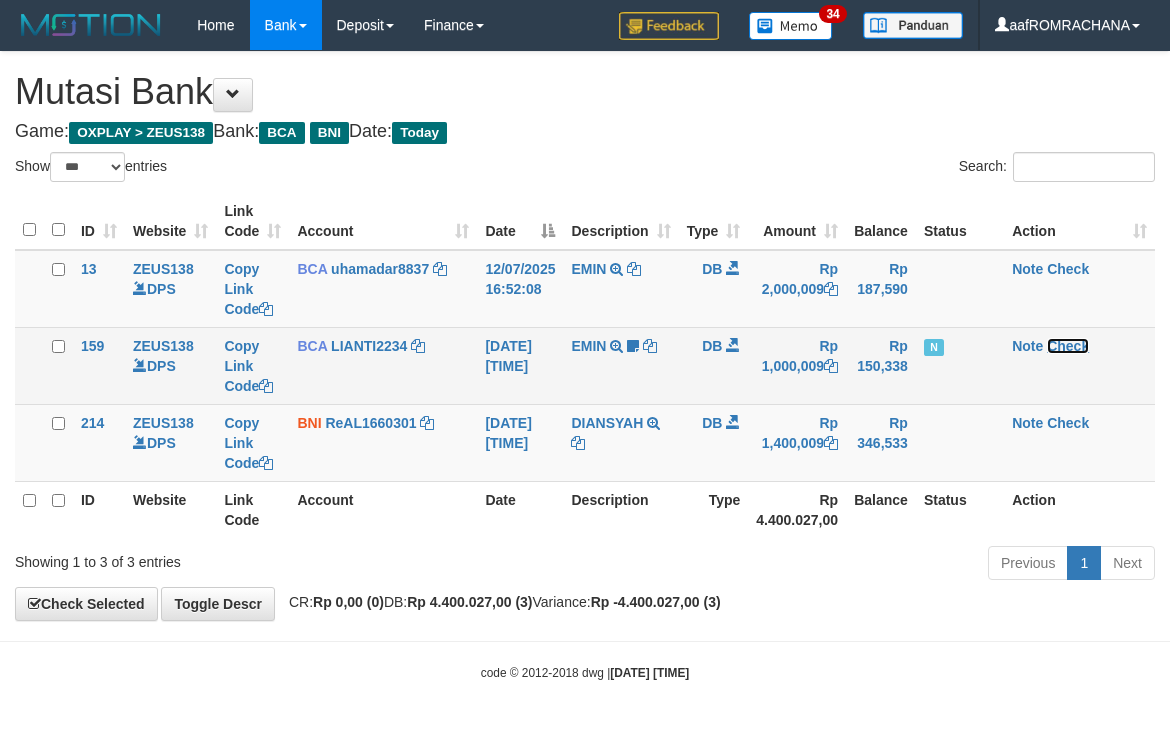 click on "Check" at bounding box center (1068, 346) 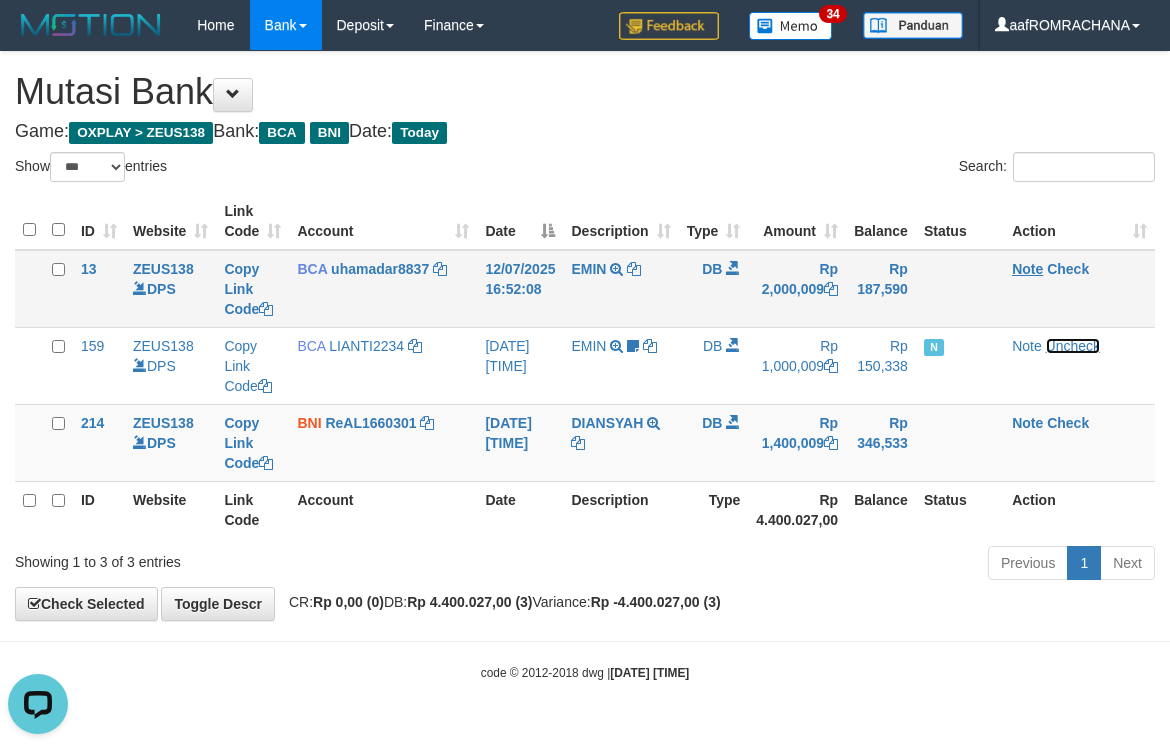 scroll, scrollTop: 0, scrollLeft: 0, axis: both 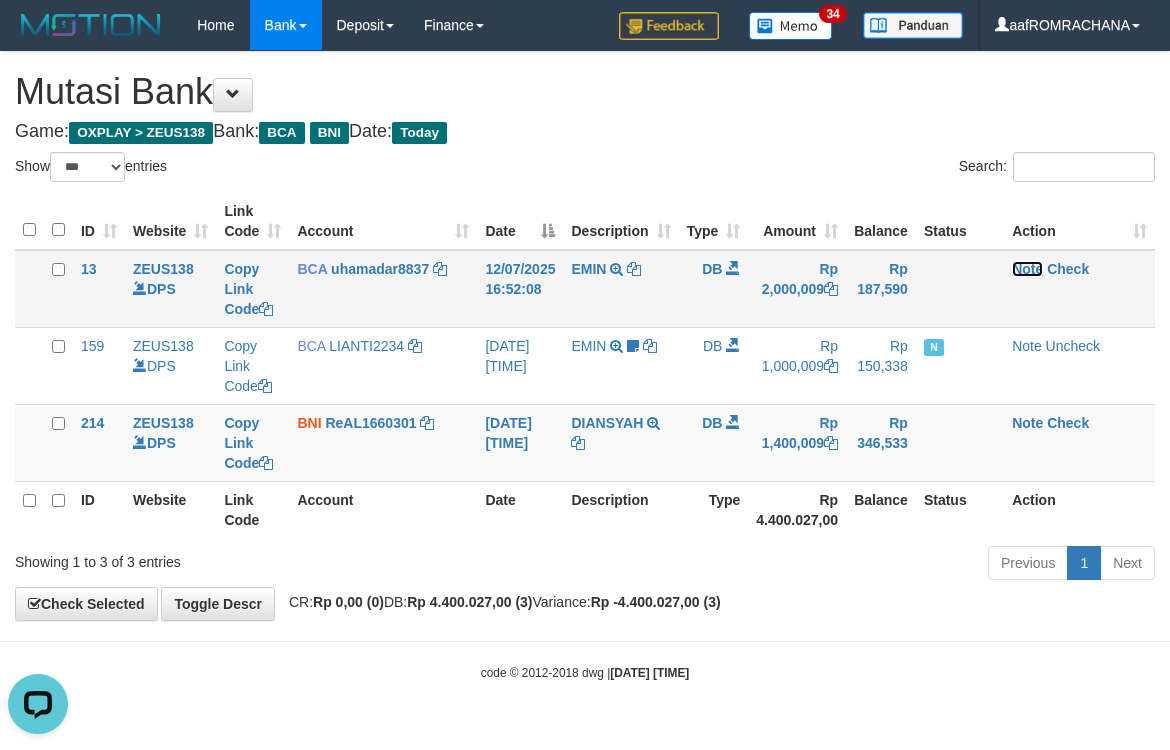 click on "Note" at bounding box center [1027, 269] 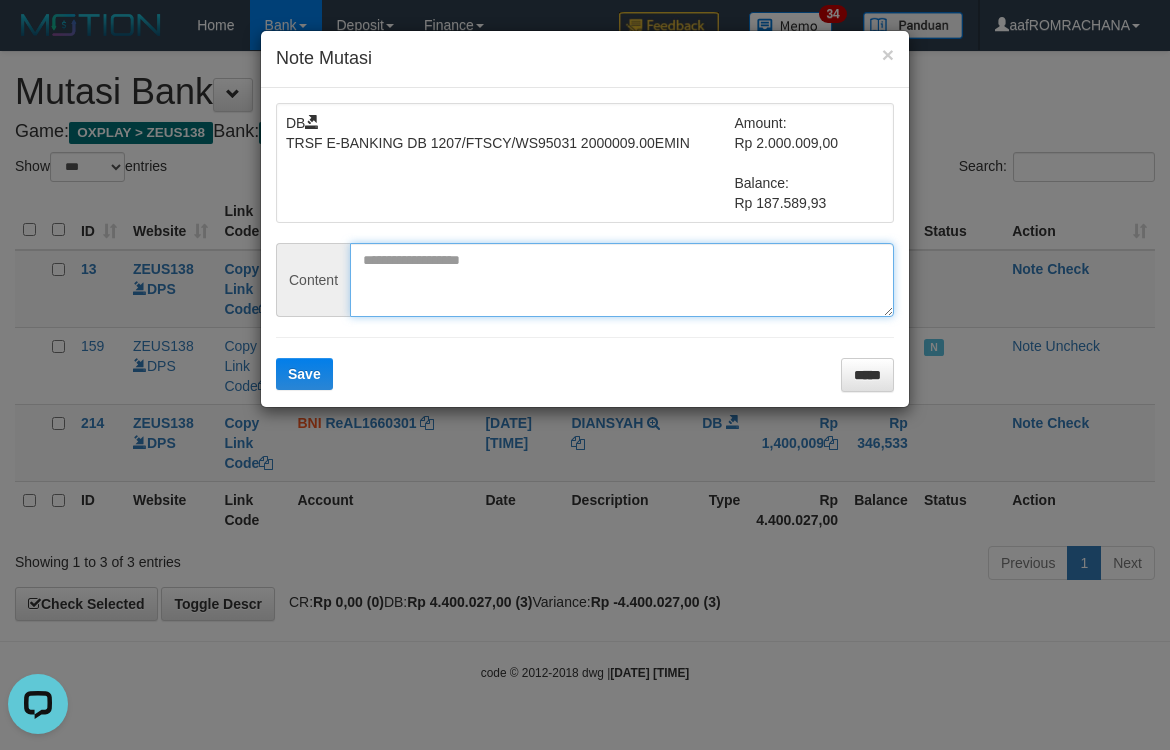 click at bounding box center [622, 280] 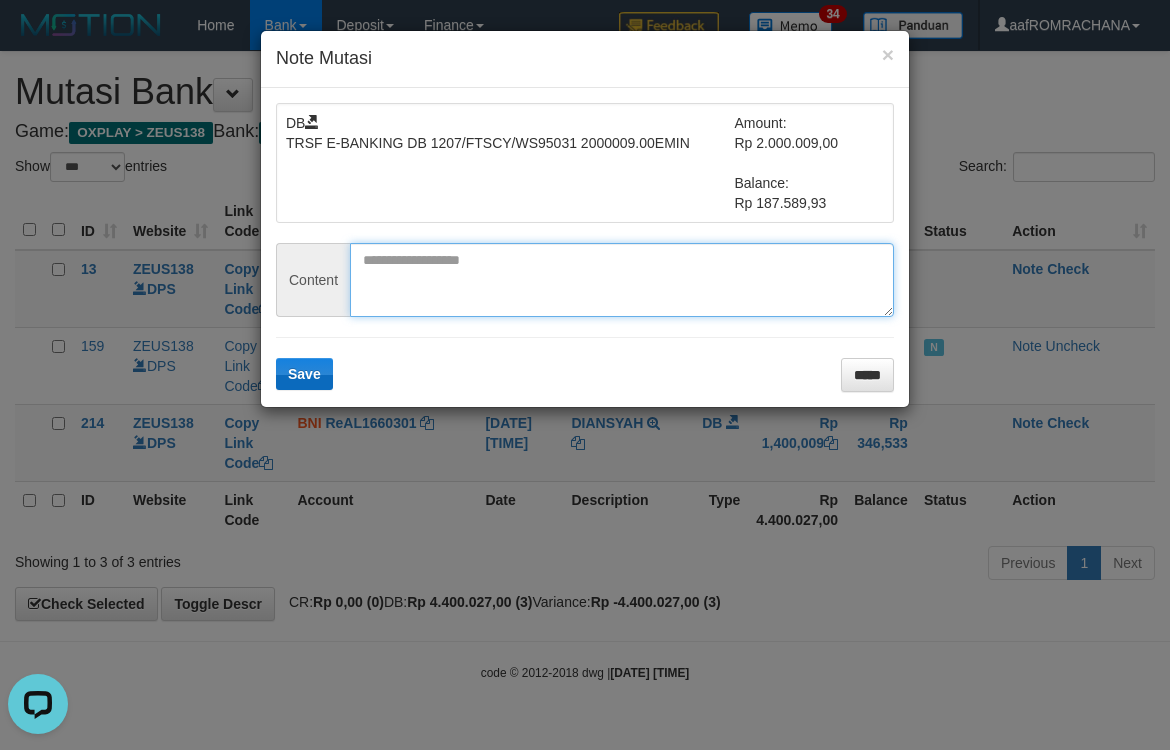 paste on "**********" 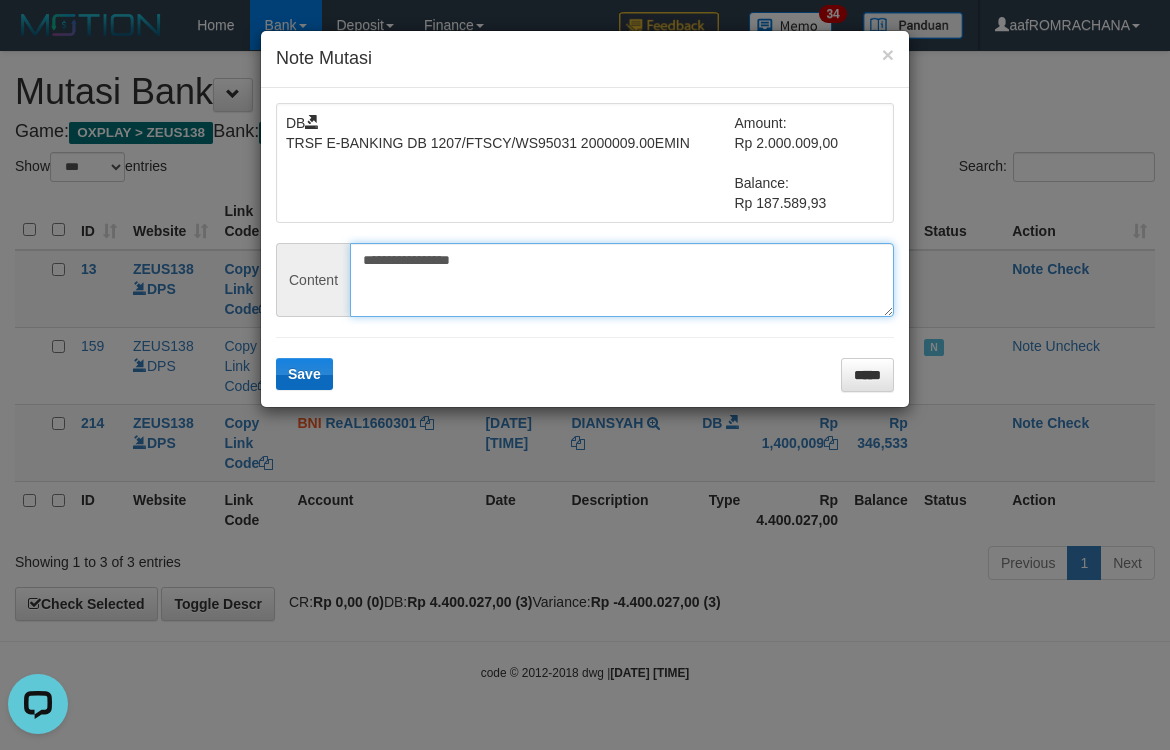 type on "**********" 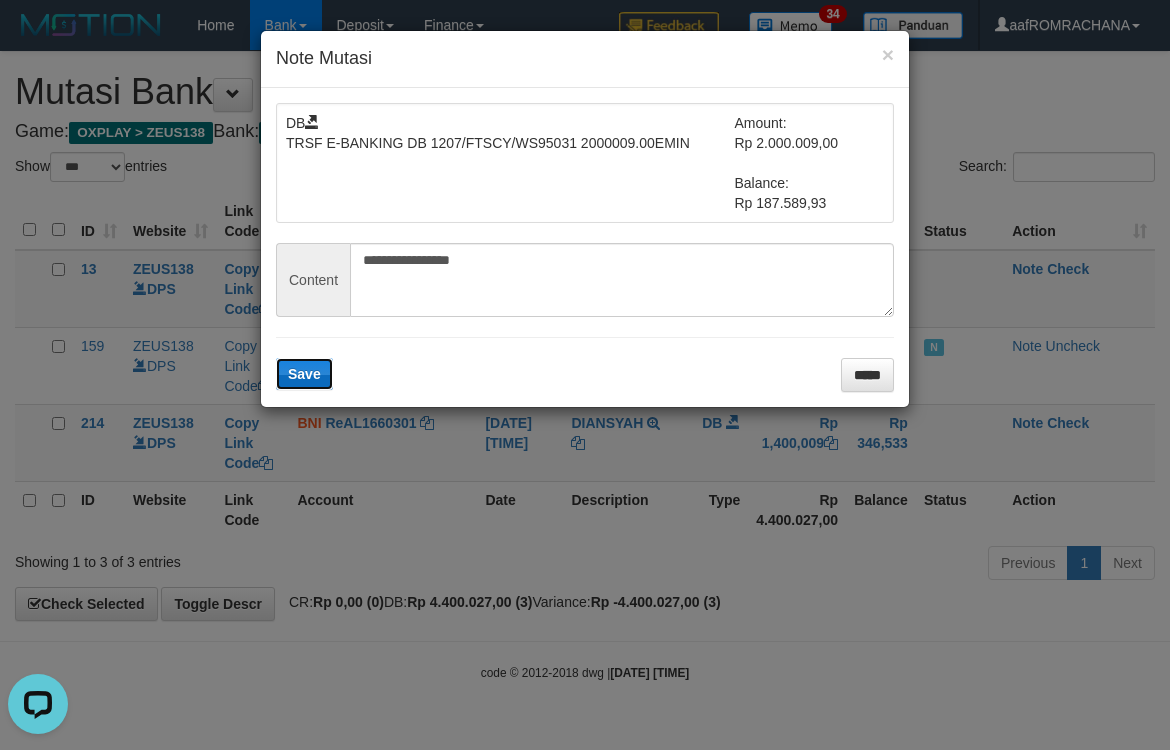 click on "Save" at bounding box center (304, 374) 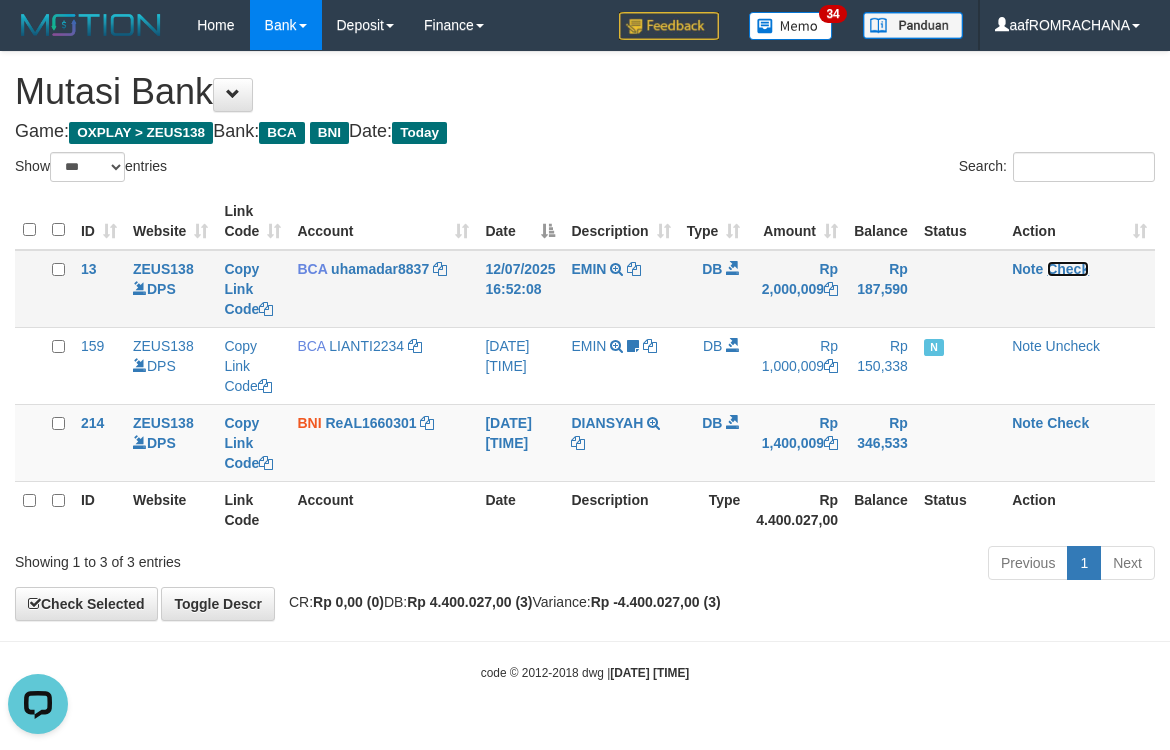 click on "Check" at bounding box center (1068, 269) 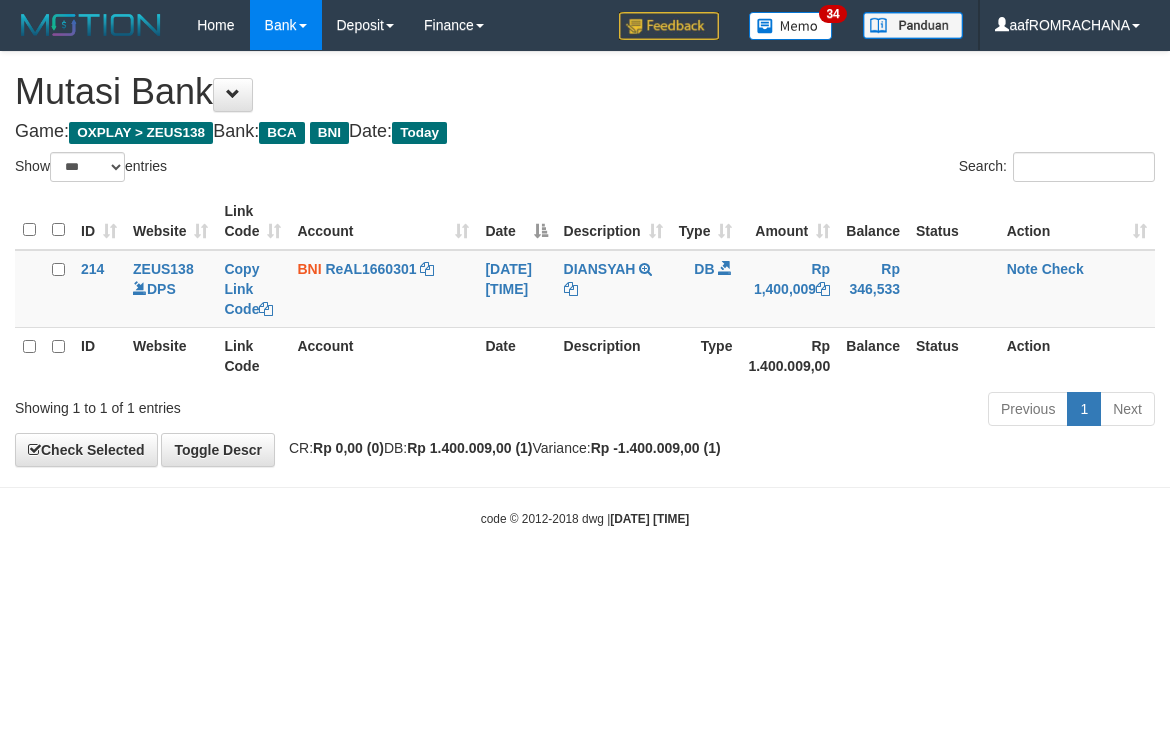 select on "***" 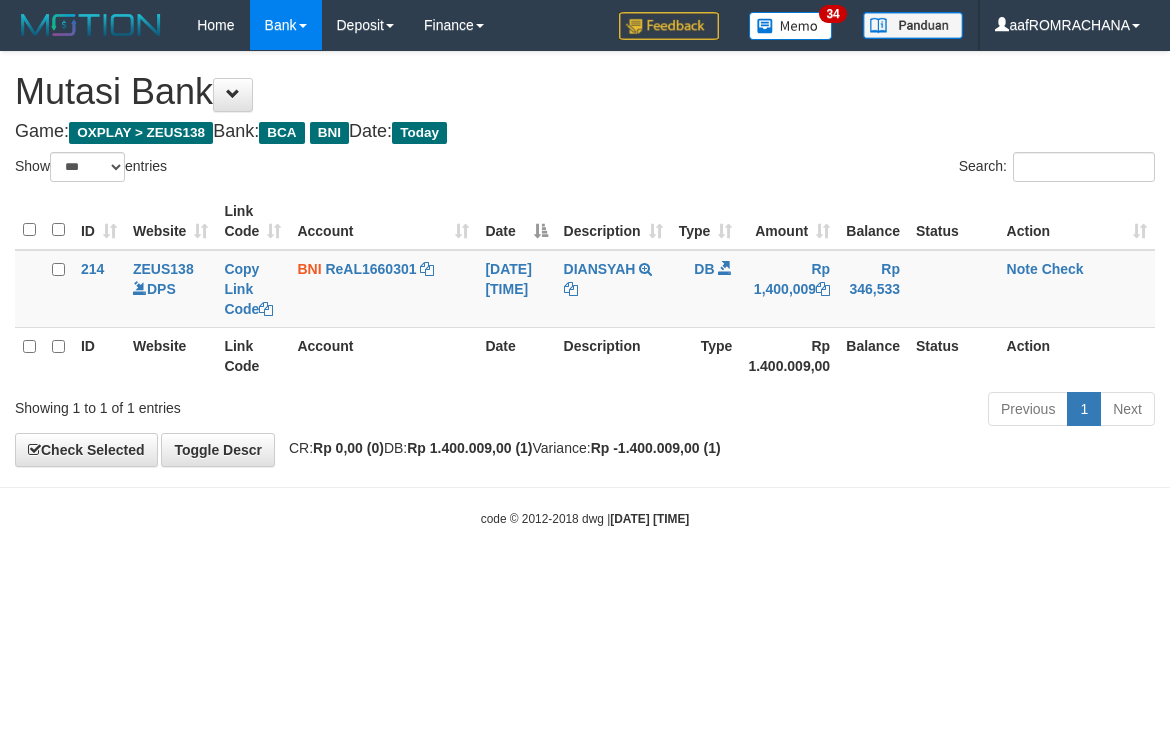 scroll, scrollTop: 0, scrollLeft: 0, axis: both 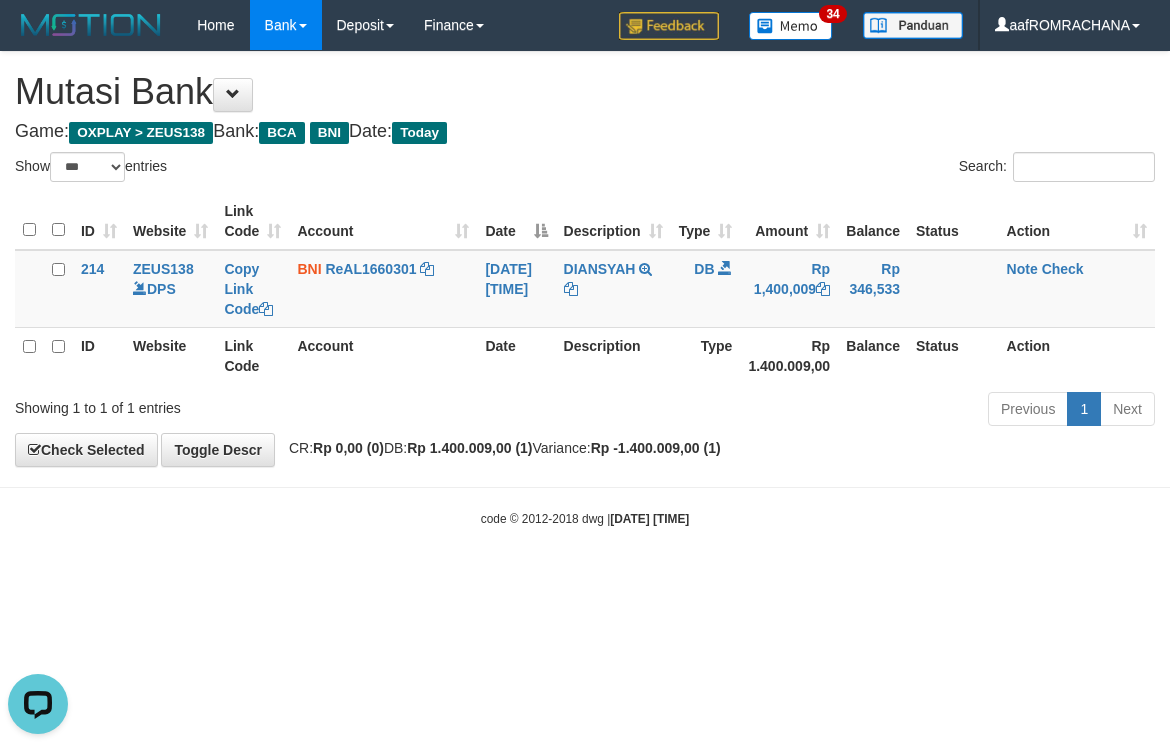 click on "Game:   OXPLAY > ZEUS138    		Bank:   BCA   BNI    		Date:  Today" at bounding box center (585, 132) 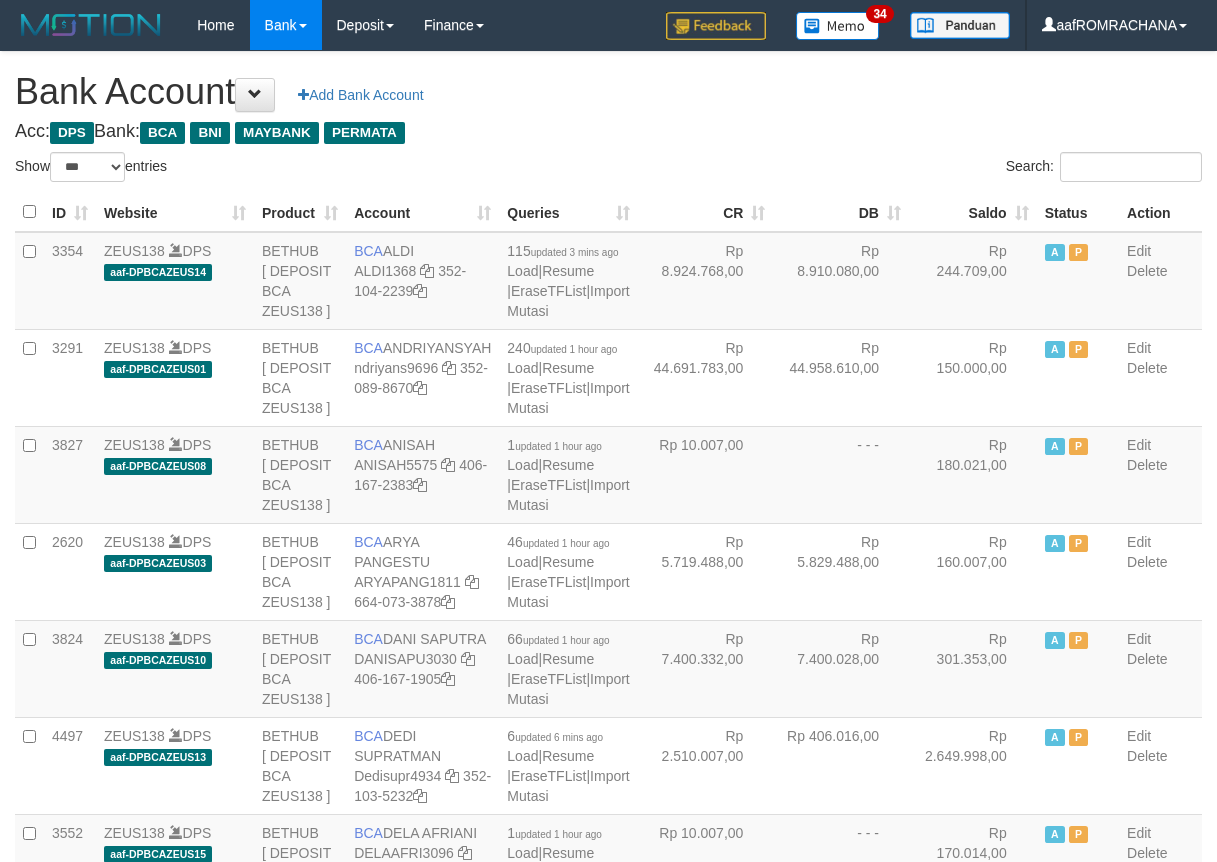 select on "***" 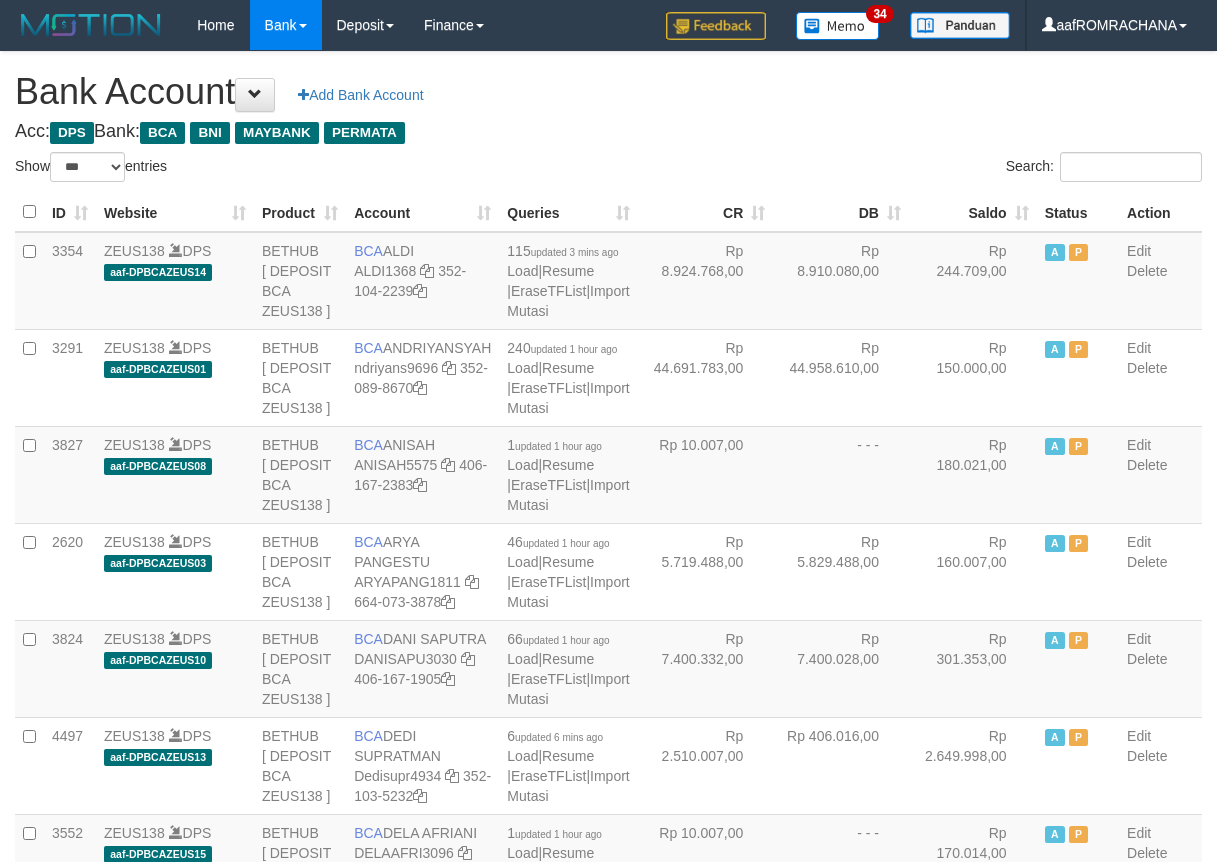 scroll, scrollTop: 0, scrollLeft: 0, axis: both 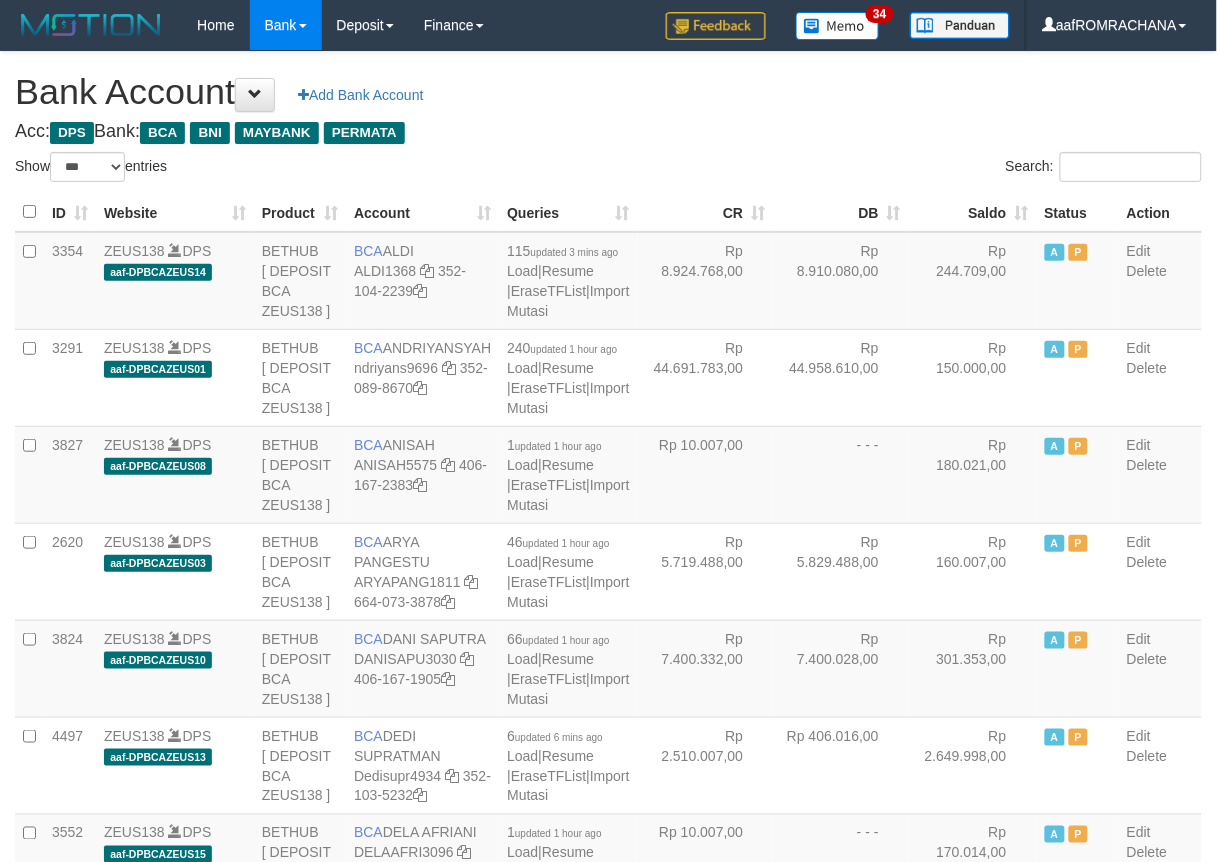 click on "Saldo" at bounding box center (973, 212) 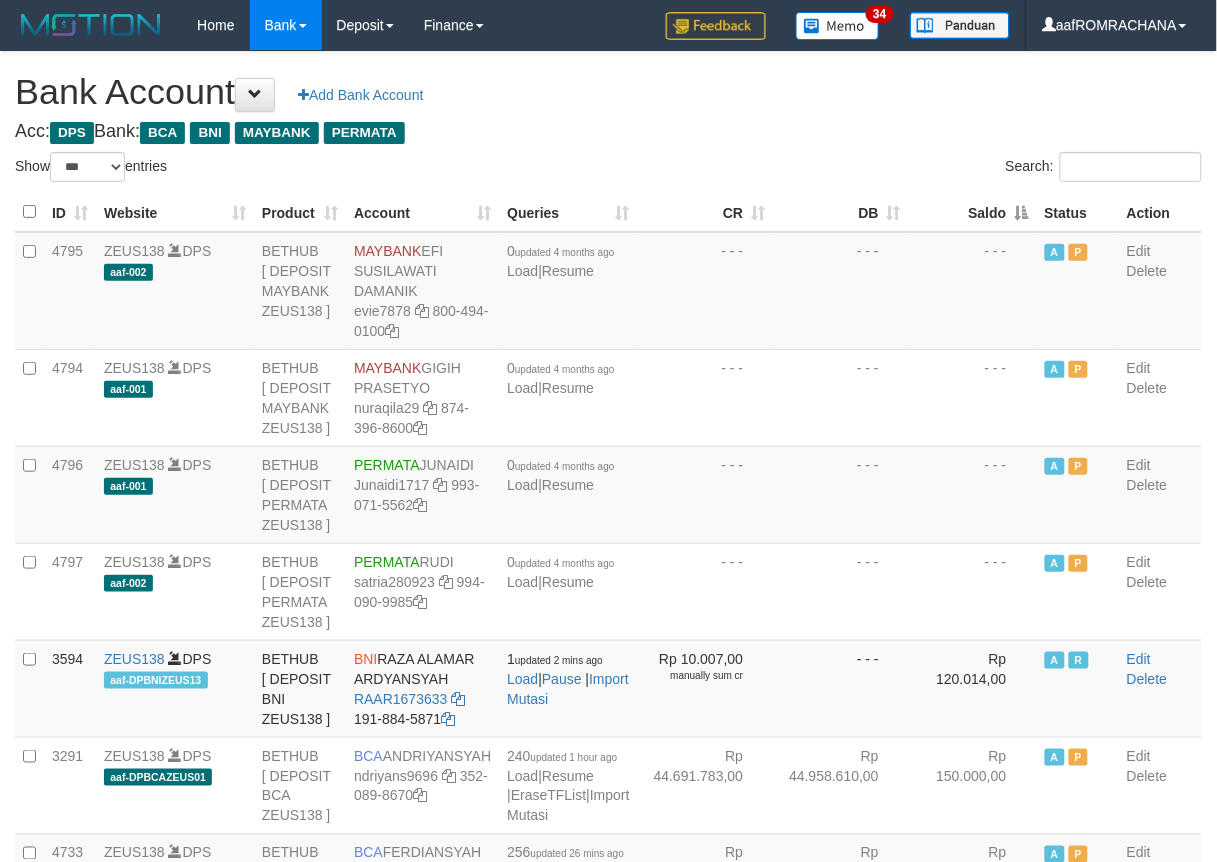 click on "Saldo" at bounding box center (973, 212) 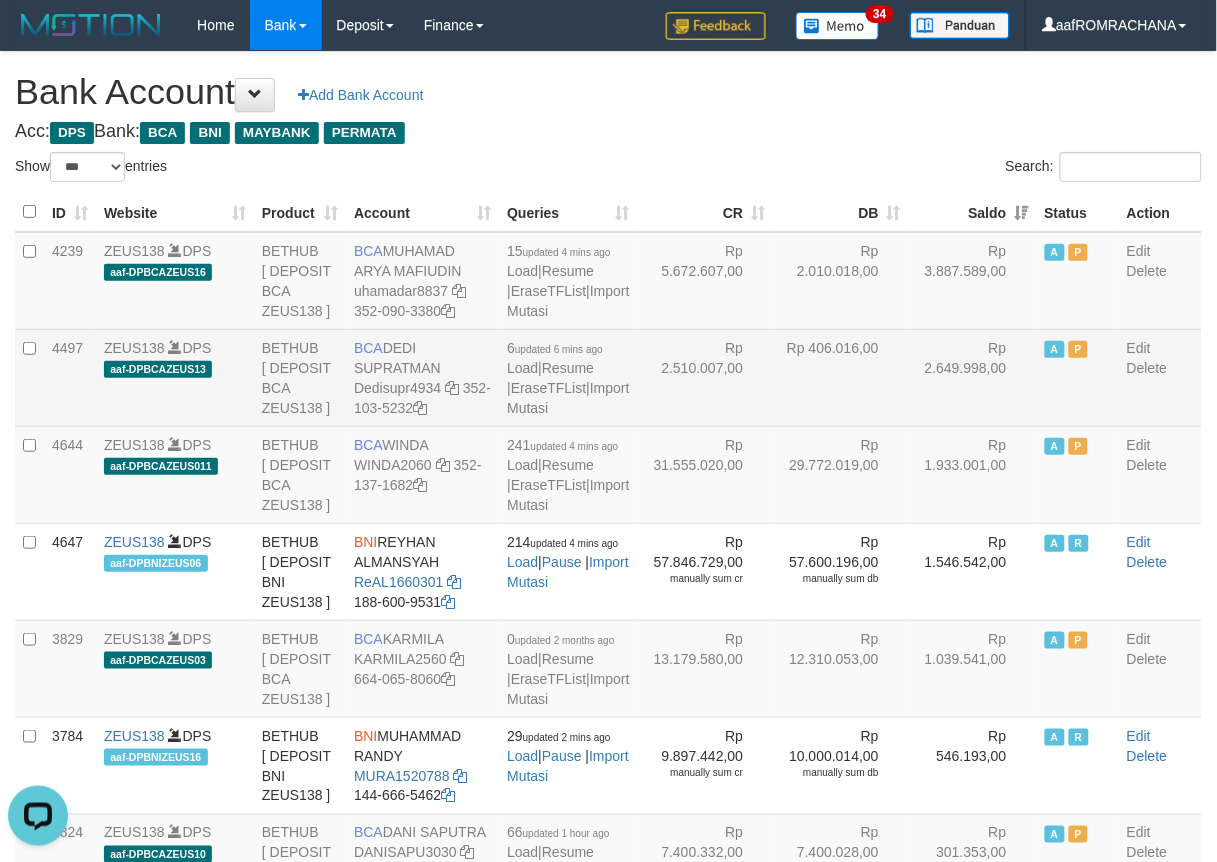 scroll, scrollTop: 0, scrollLeft: 0, axis: both 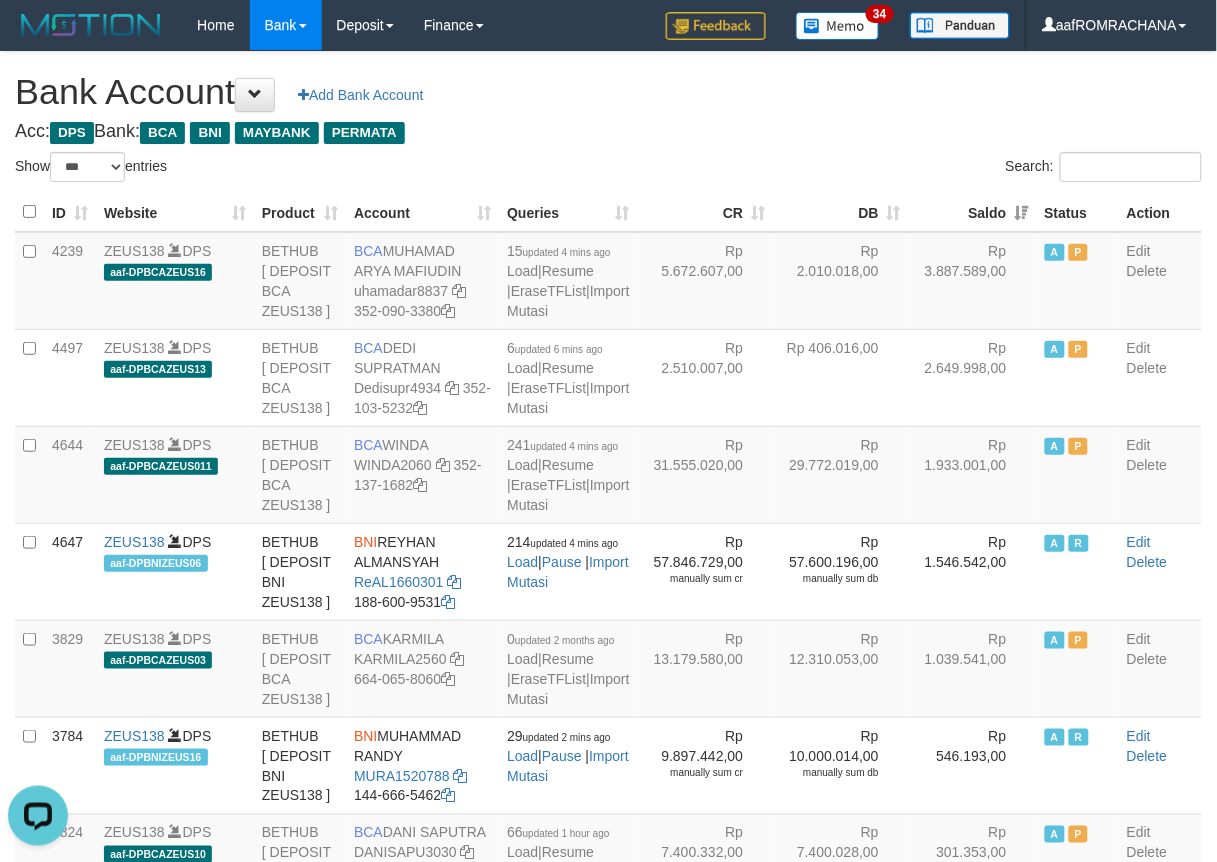 click on "**********" at bounding box center (608, 2047) 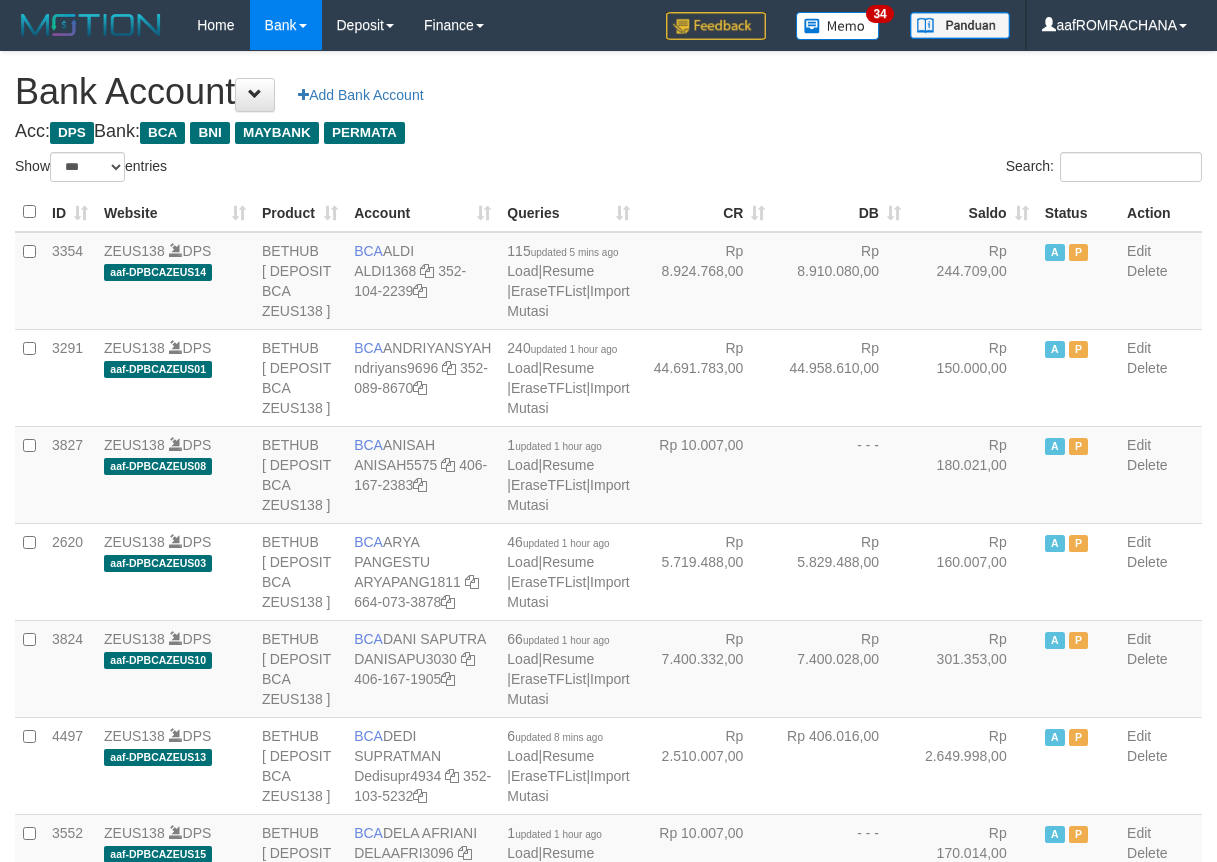 select on "***" 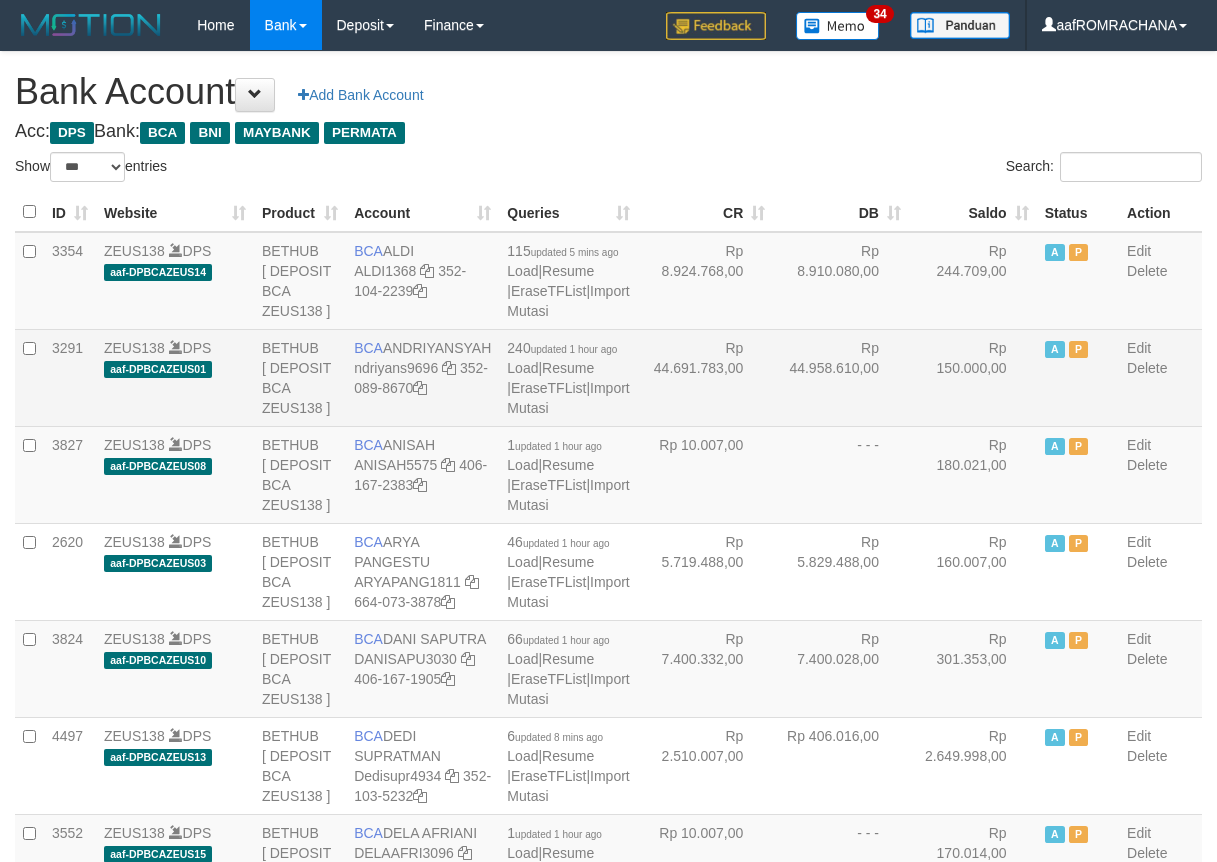 scroll, scrollTop: 0, scrollLeft: 0, axis: both 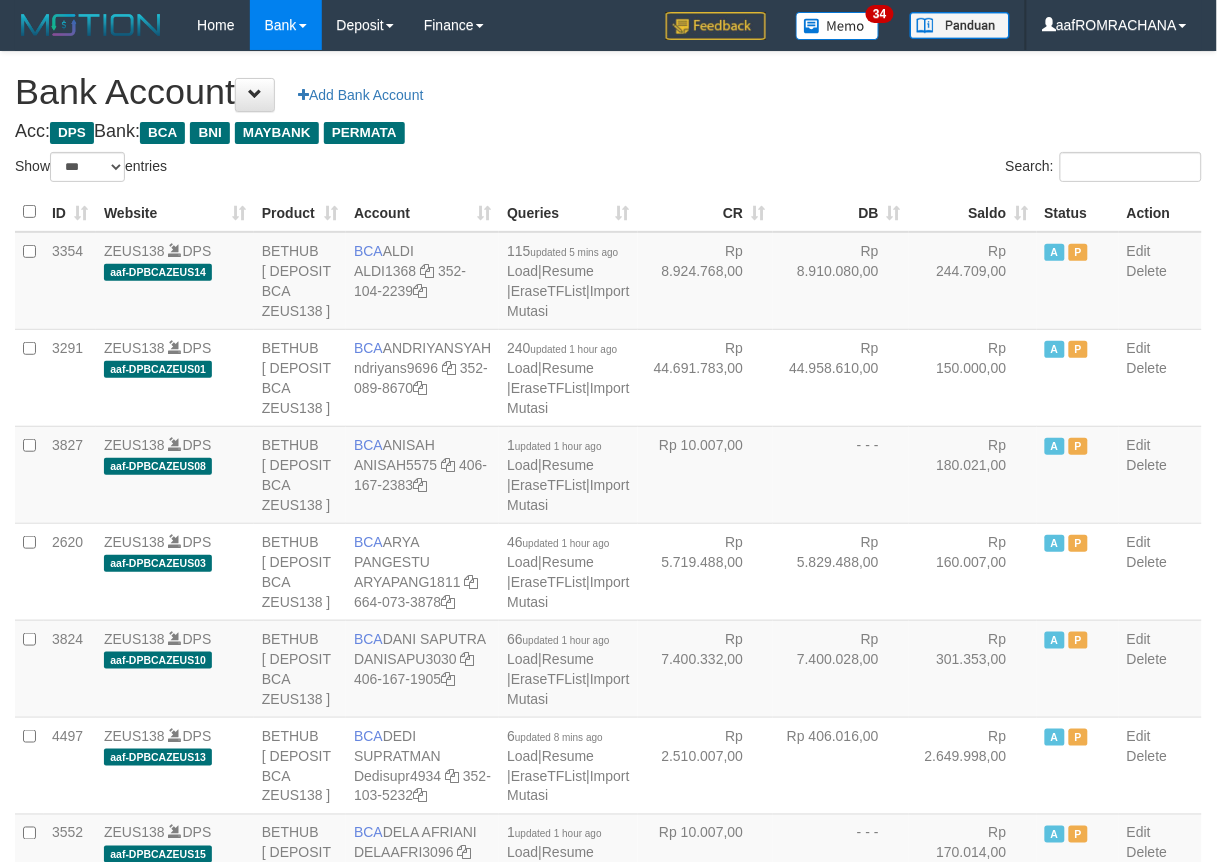 click on "Saldo" at bounding box center (973, 212) 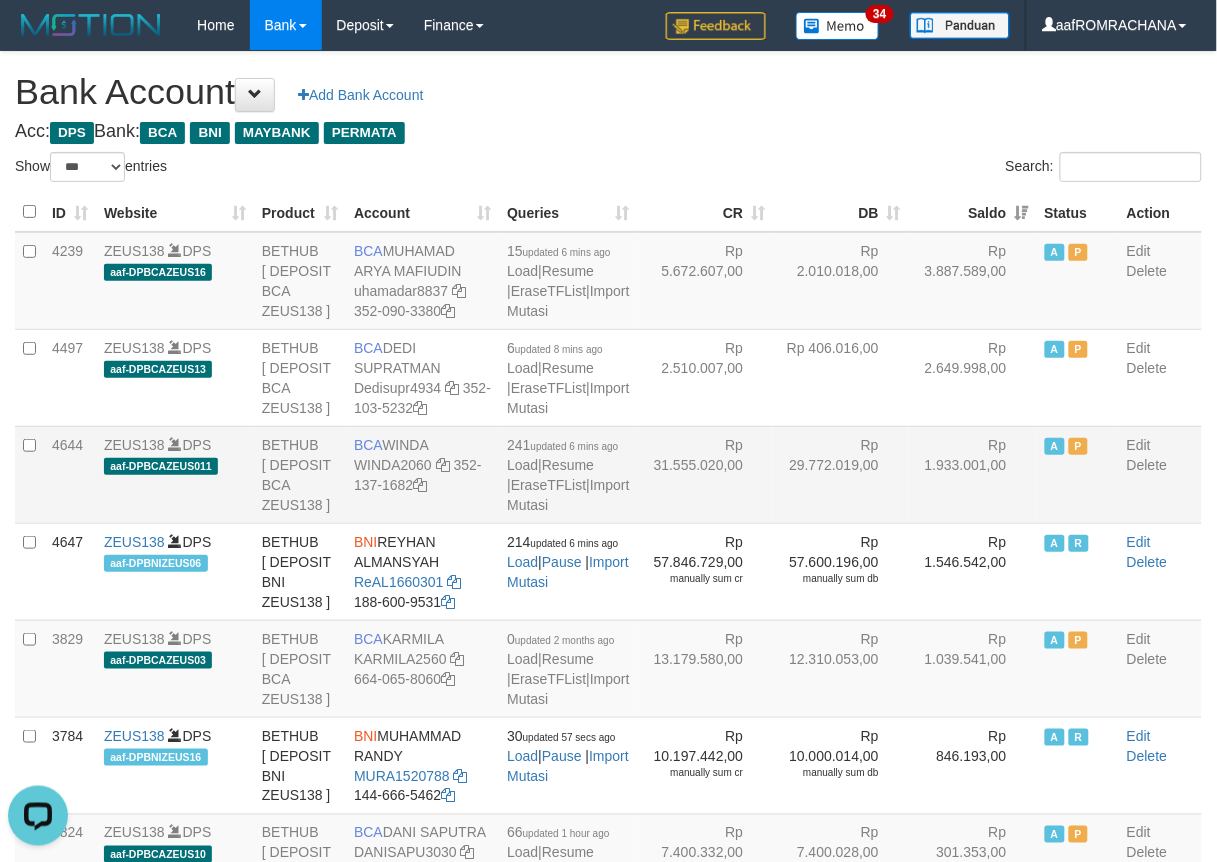 scroll, scrollTop: 0, scrollLeft: 0, axis: both 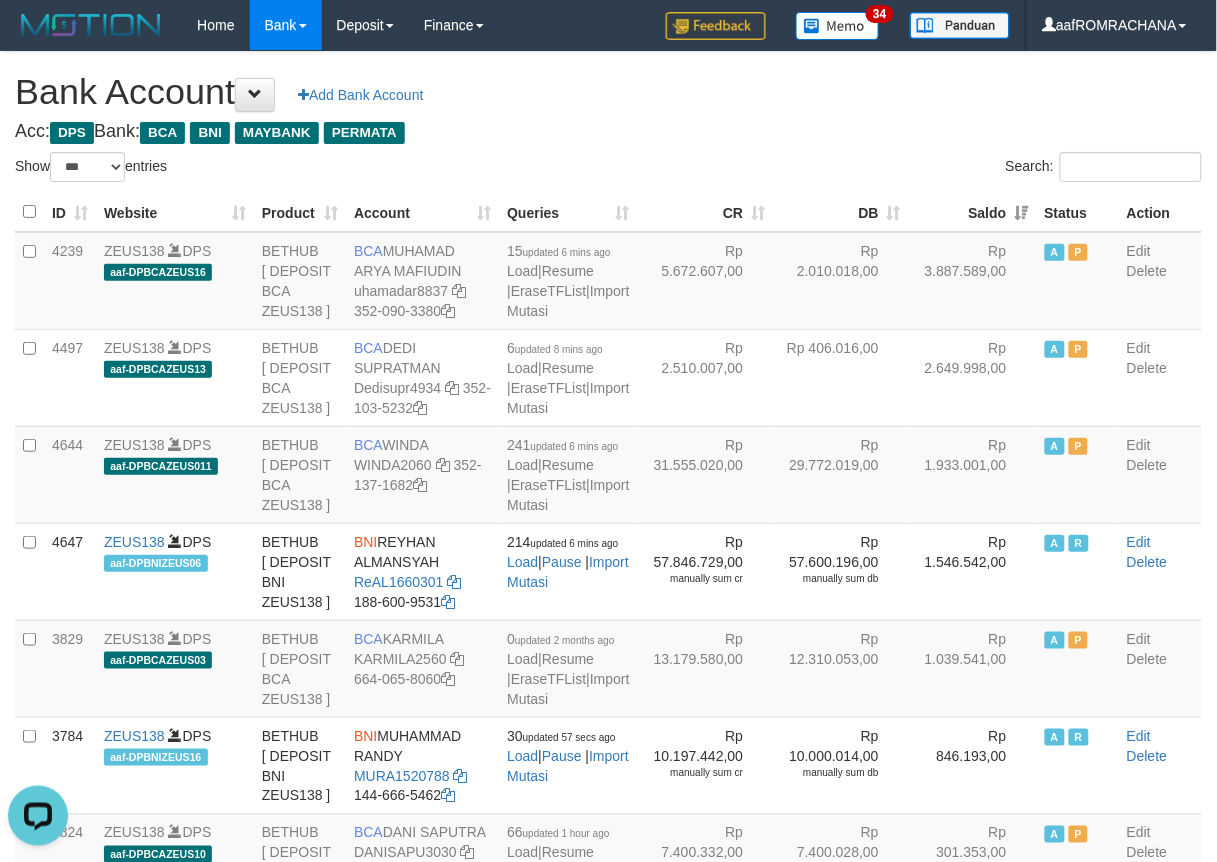 click on "Acc: 										 DPS
Bank:   BCA   BNI   MAYBANK   PERMATA" at bounding box center [608, 132] 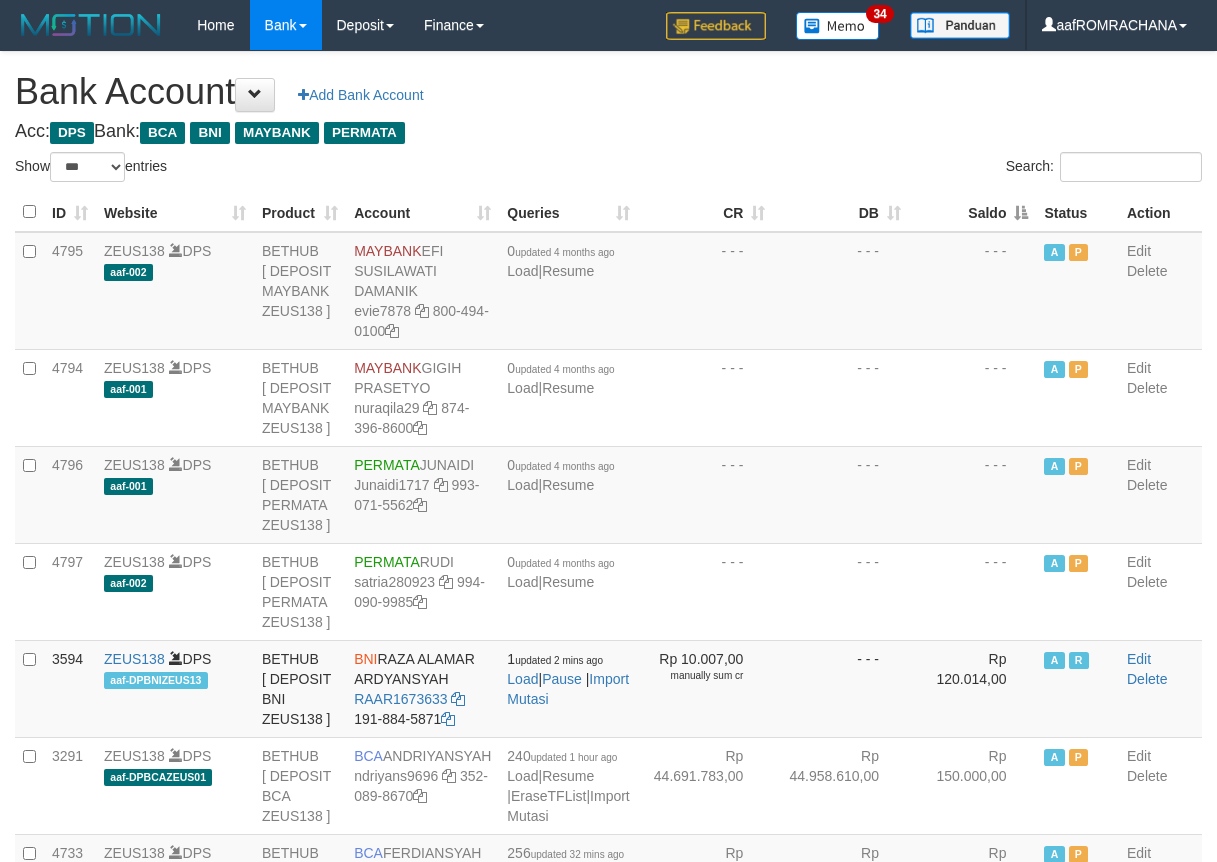 select on "***" 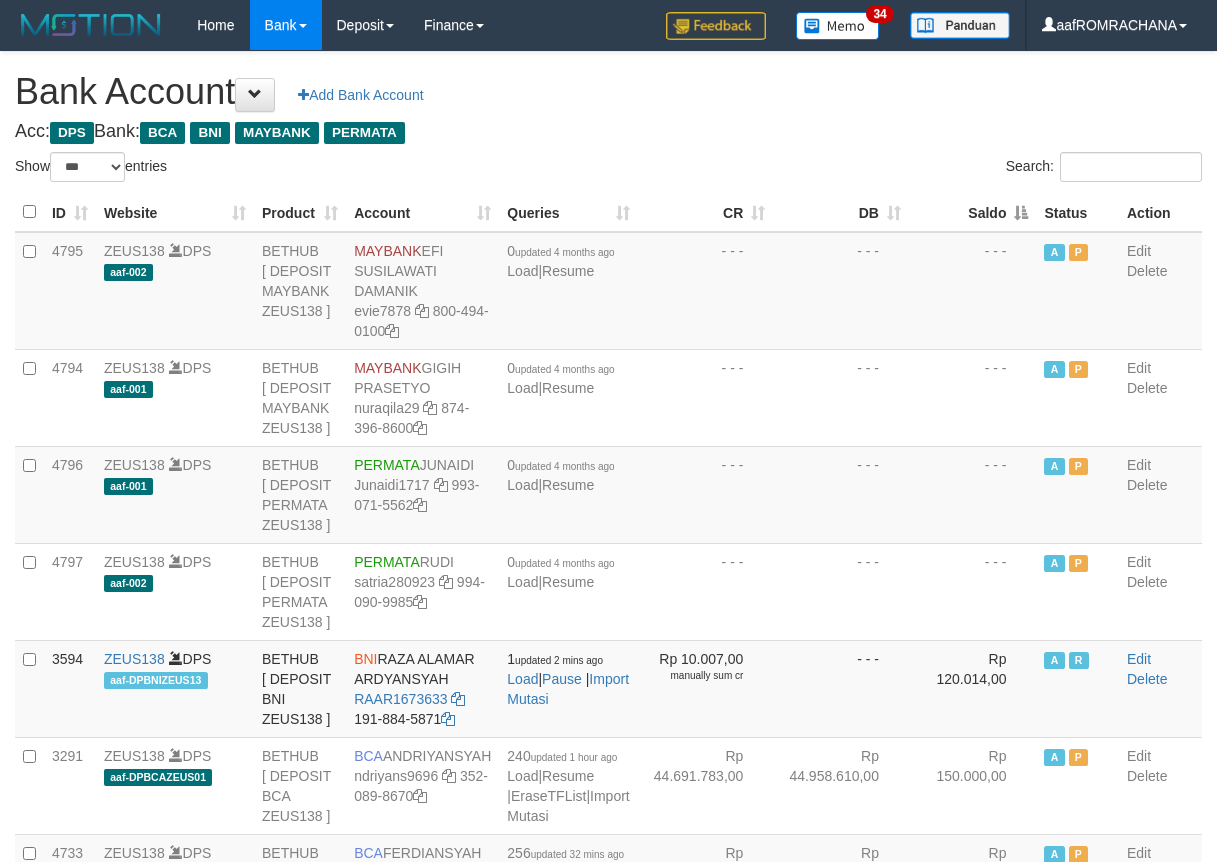 scroll, scrollTop: 0, scrollLeft: 0, axis: both 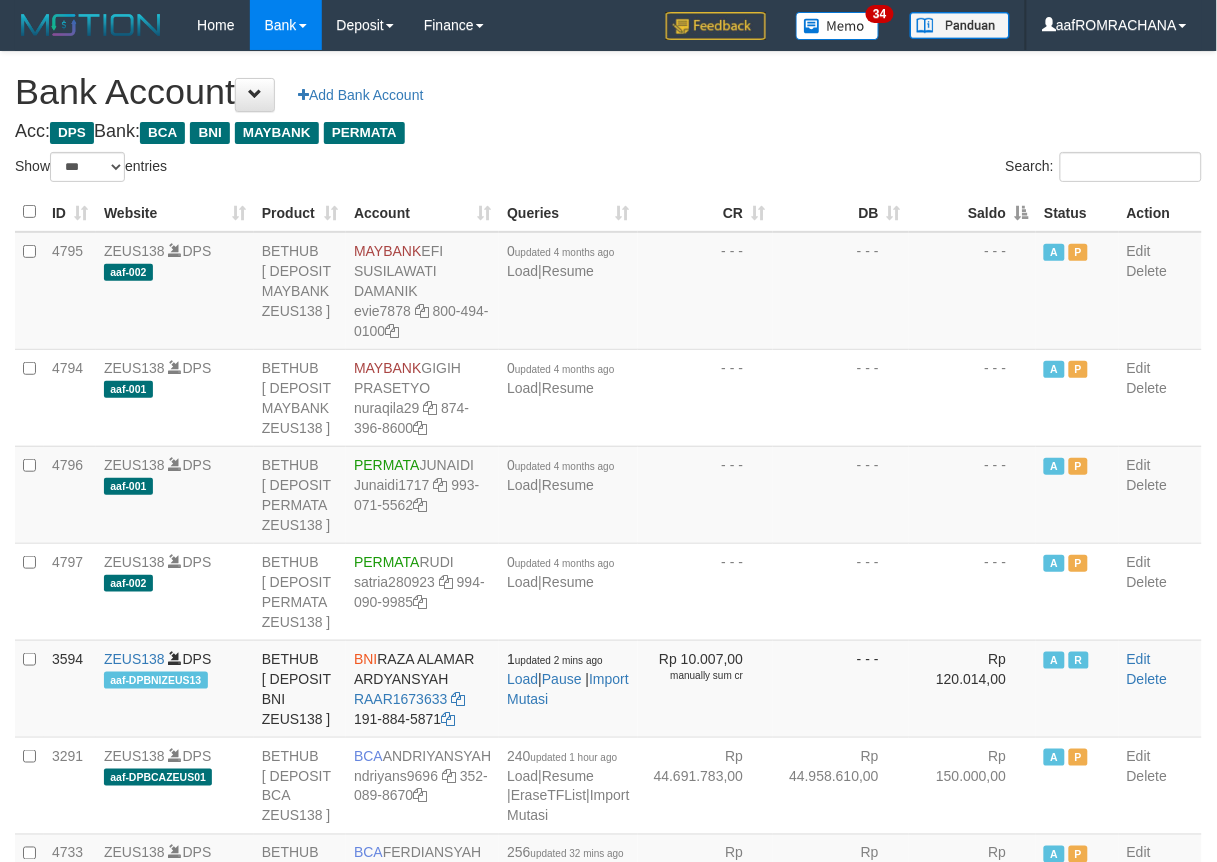 click on "Saldo" at bounding box center [973, 212] 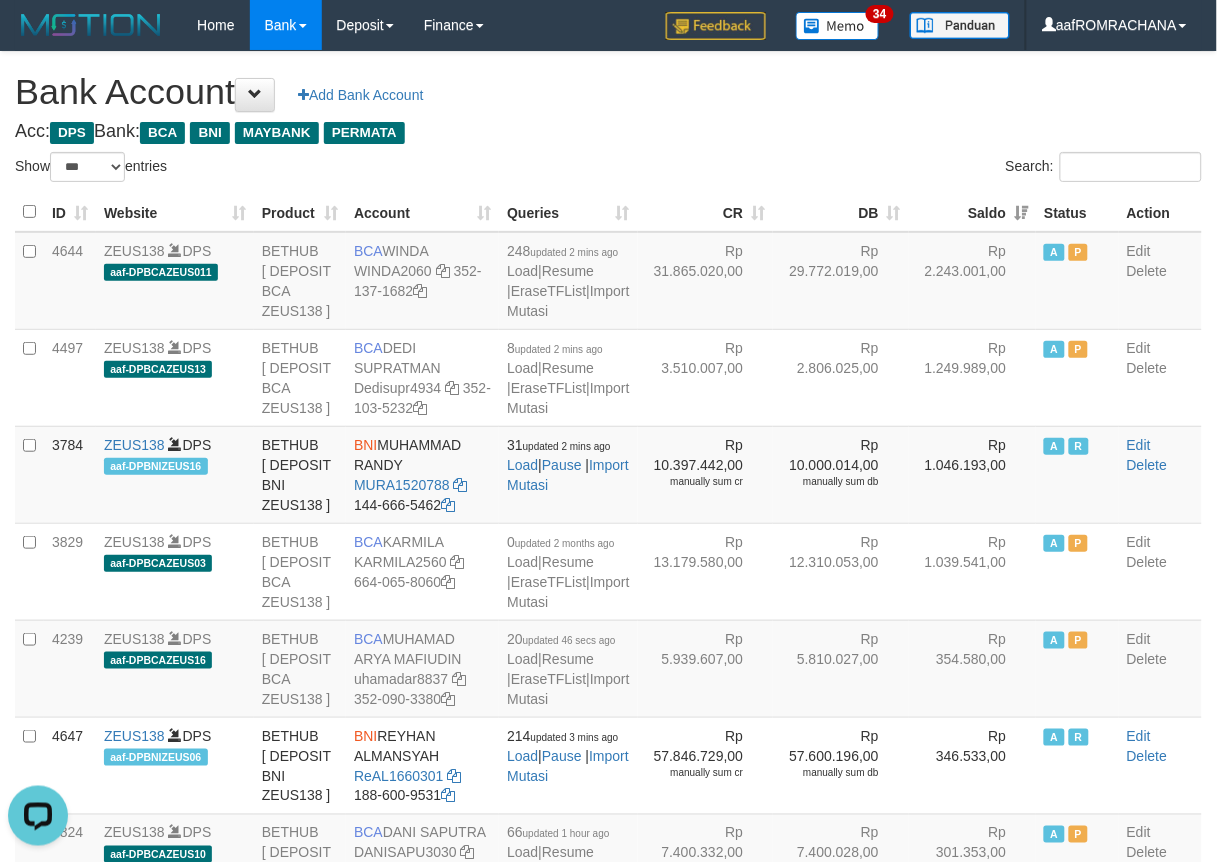 scroll, scrollTop: 0, scrollLeft: 0, axis: both 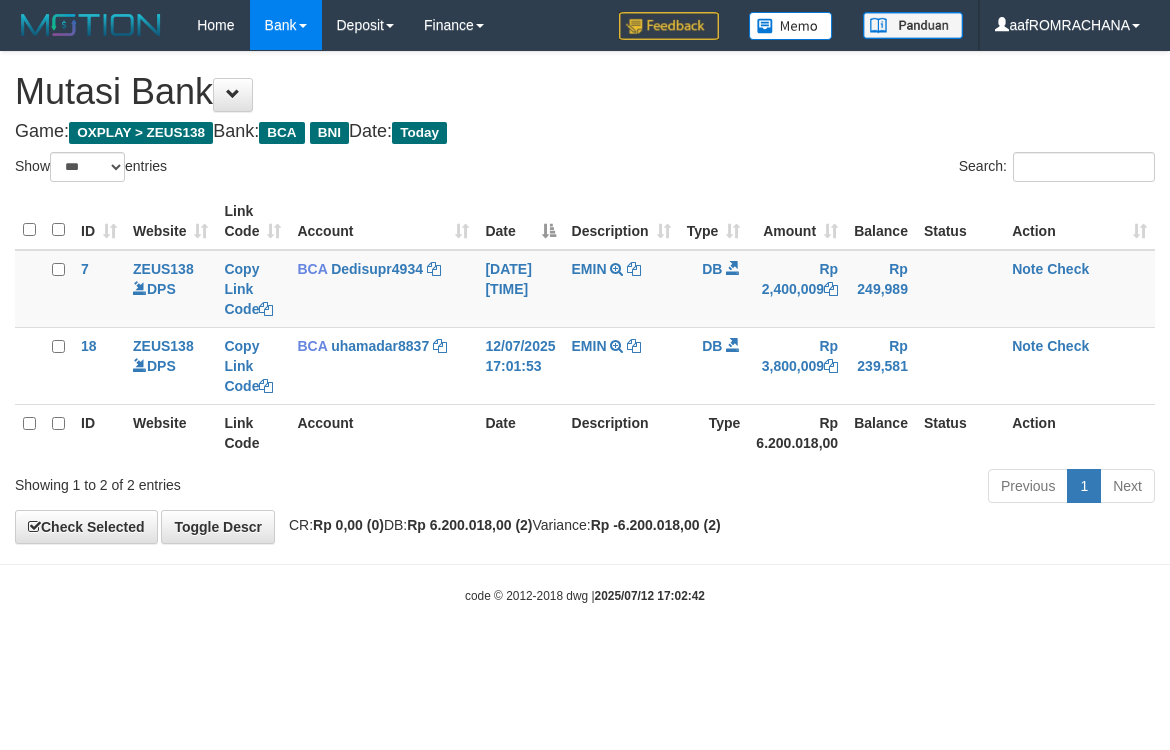 select on "***" 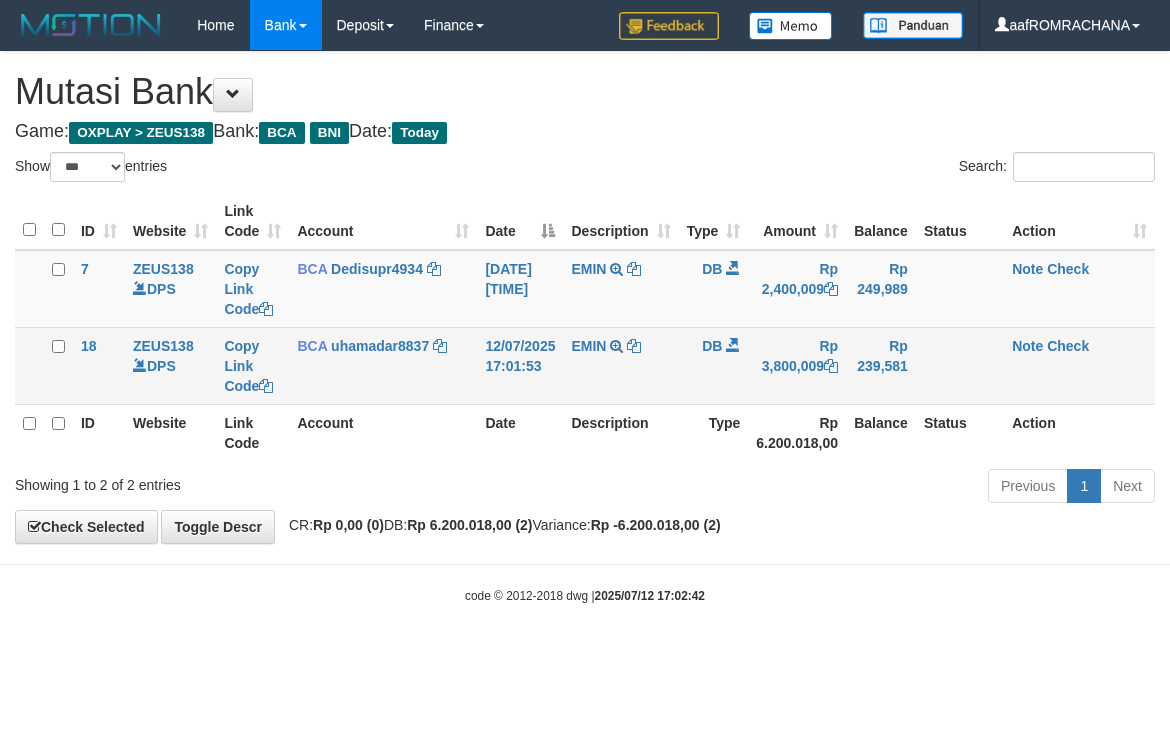 scroll, scrollTop: 0, scrollLeft: 0, axis: both 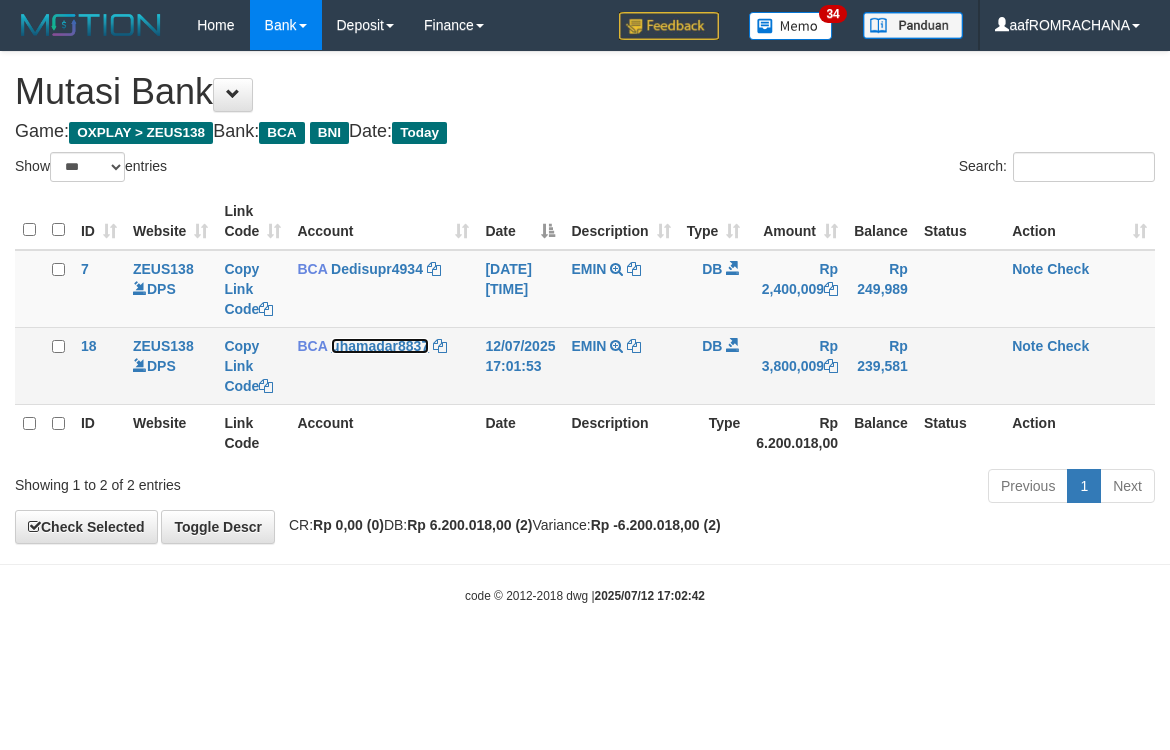 click on "uhamadar8837" at bounding box center (380, 346) 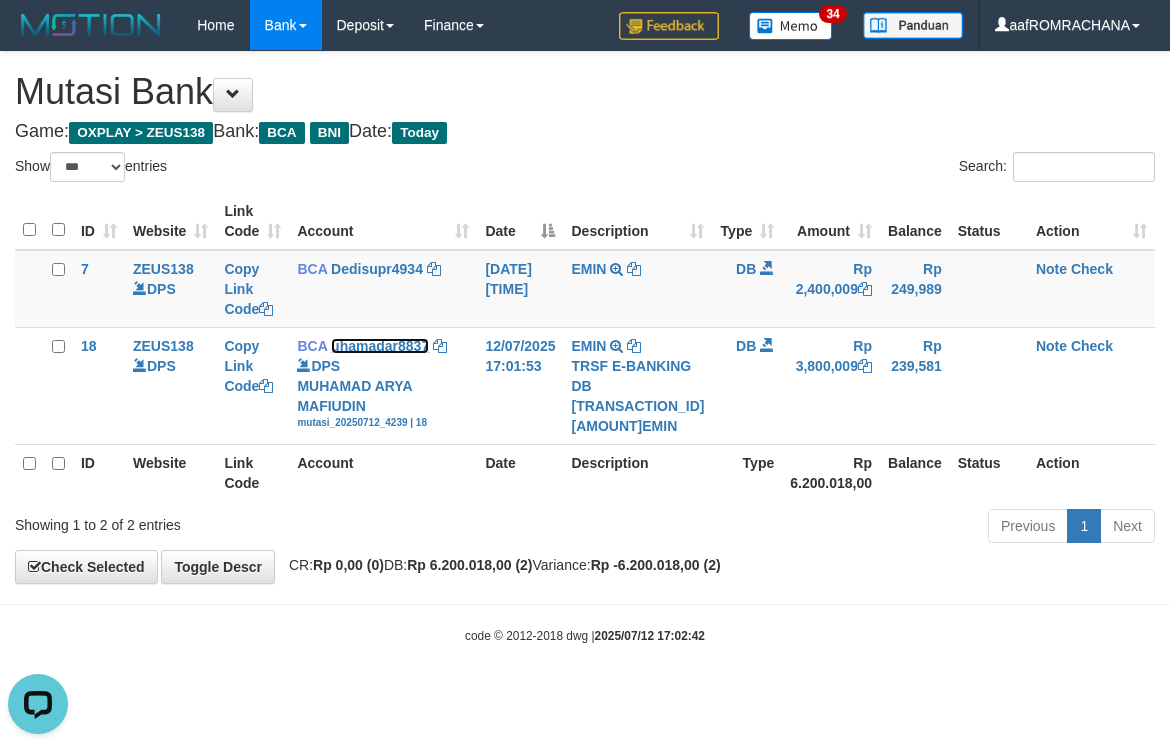 scroll, scrollTop: 0, scrollLeft: 0, axis: both 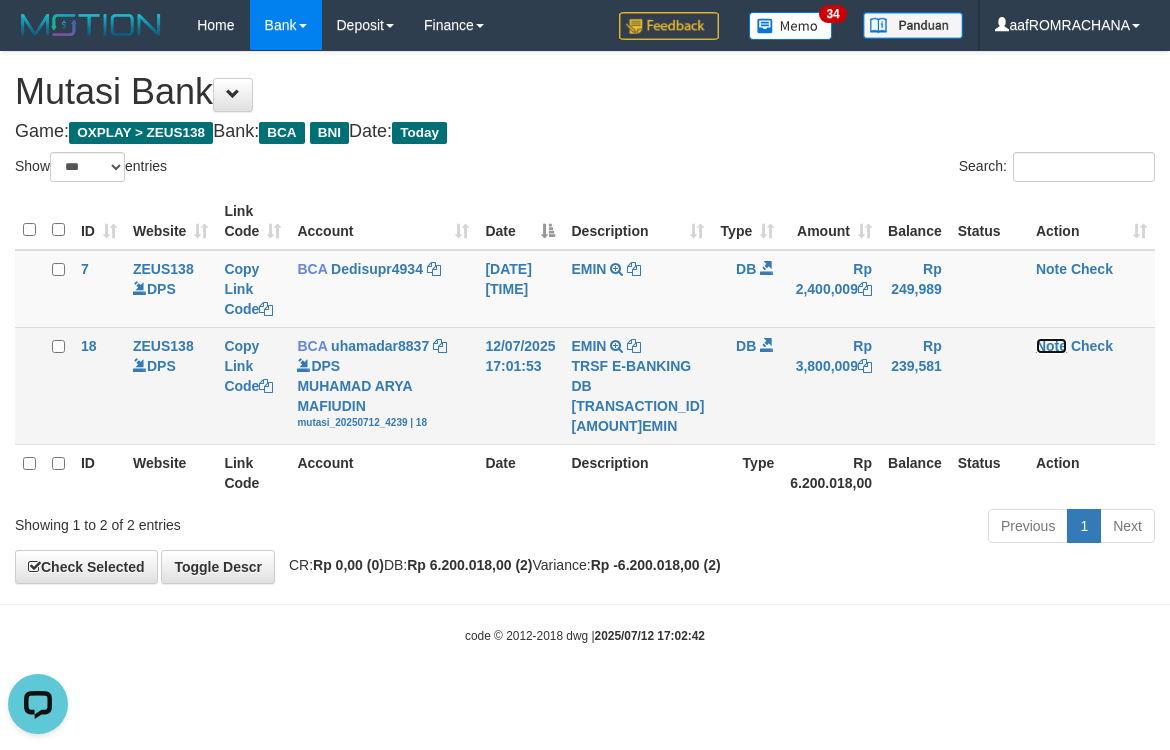 click on "Note" at bounding box center [1051, 346] 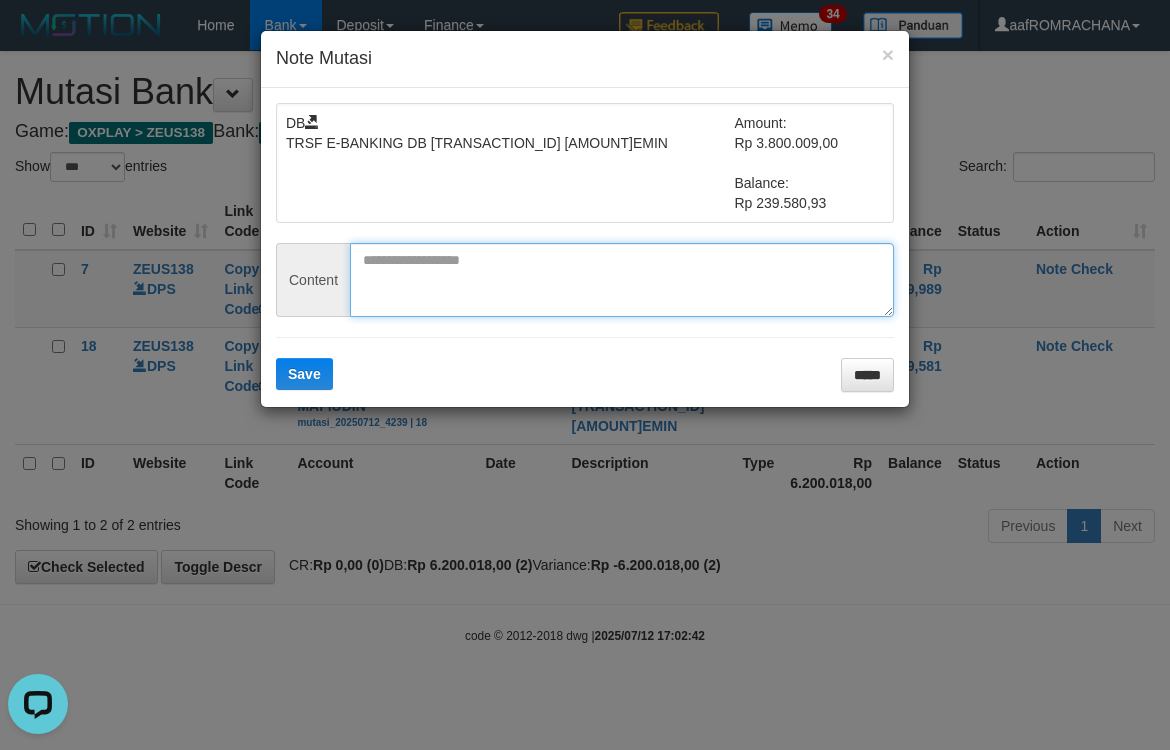 click at bounding box center (622, 280) 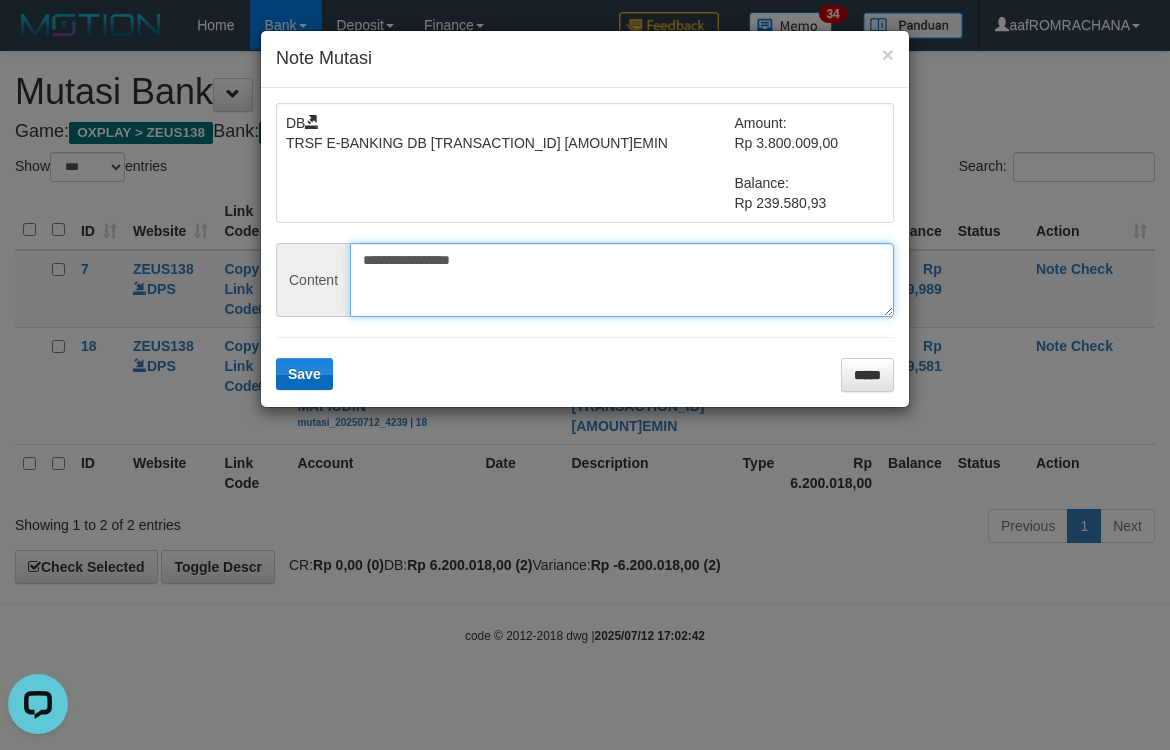 type on "**********" 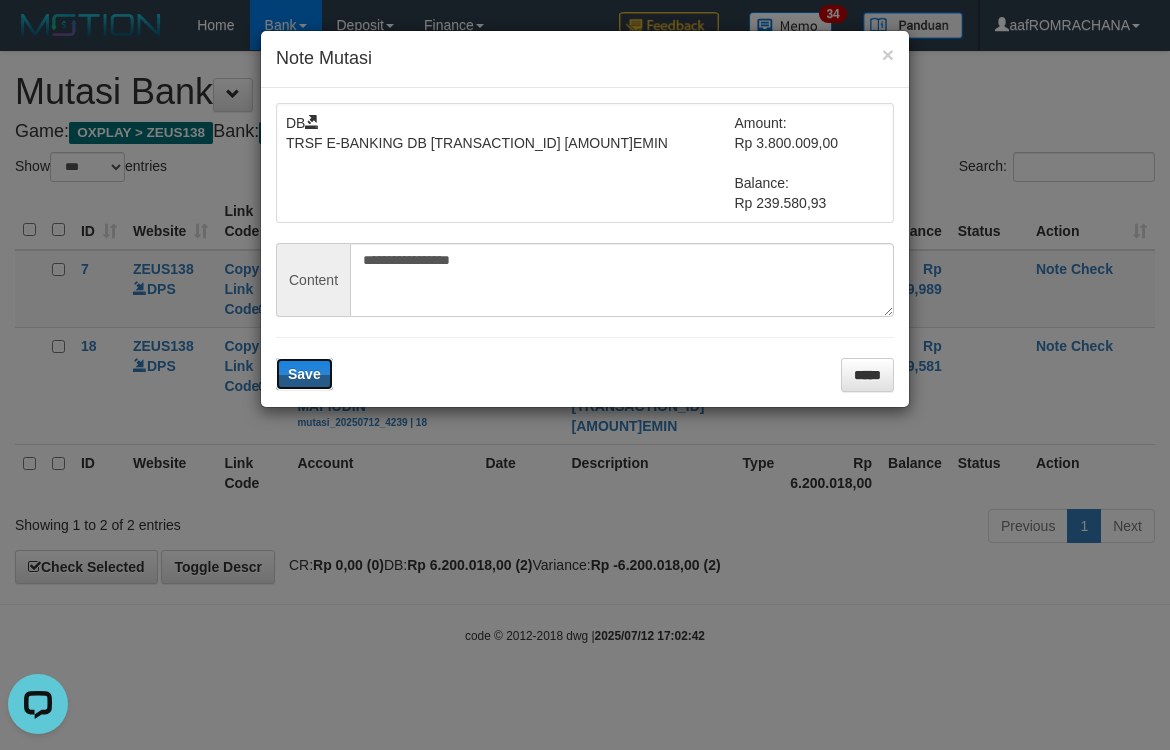 drag, startPoint x: 302, startPoint y: 367, endPoint x: 546, endPoint y: 384, distance: 244.59149 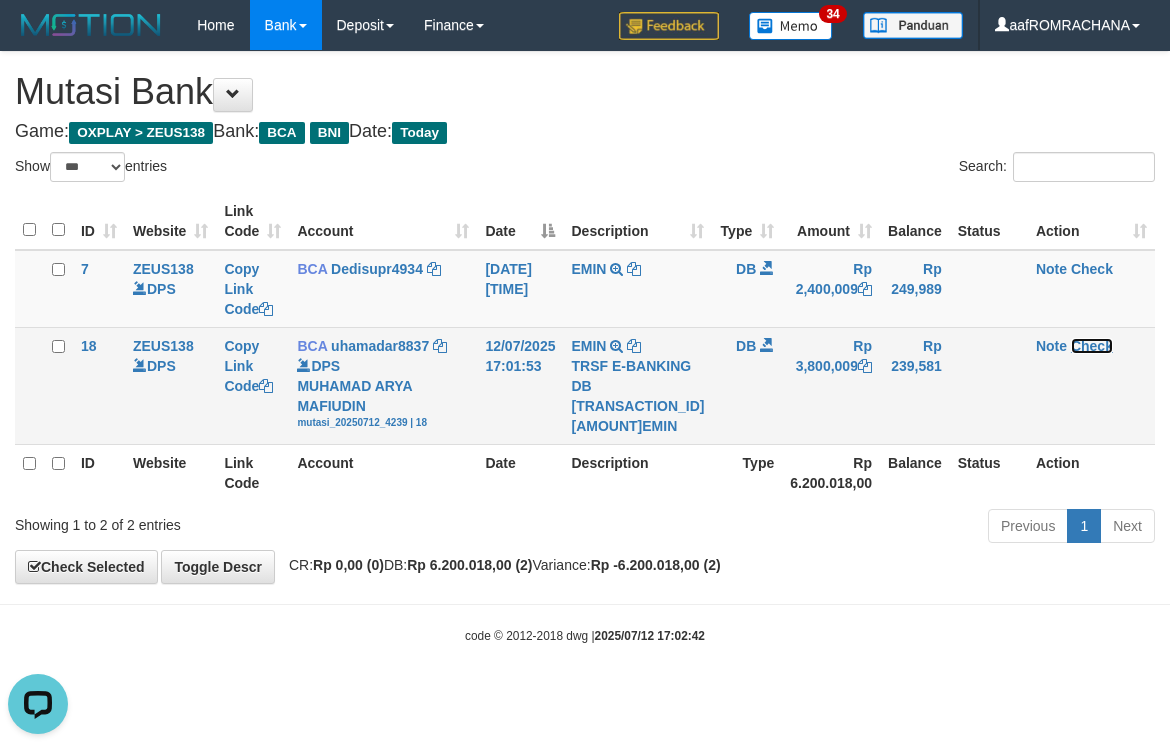 click on "Check" at bounding box center [1092, 346] 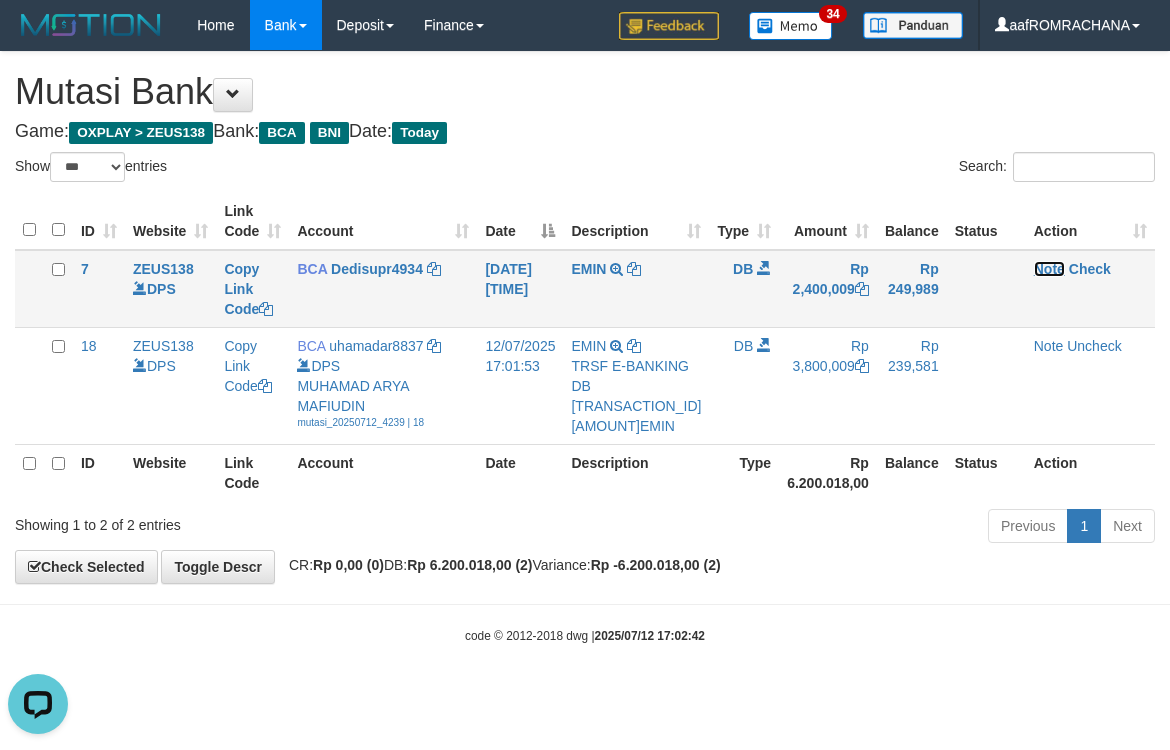 click on "Note" at bounding box center (1049, 269) 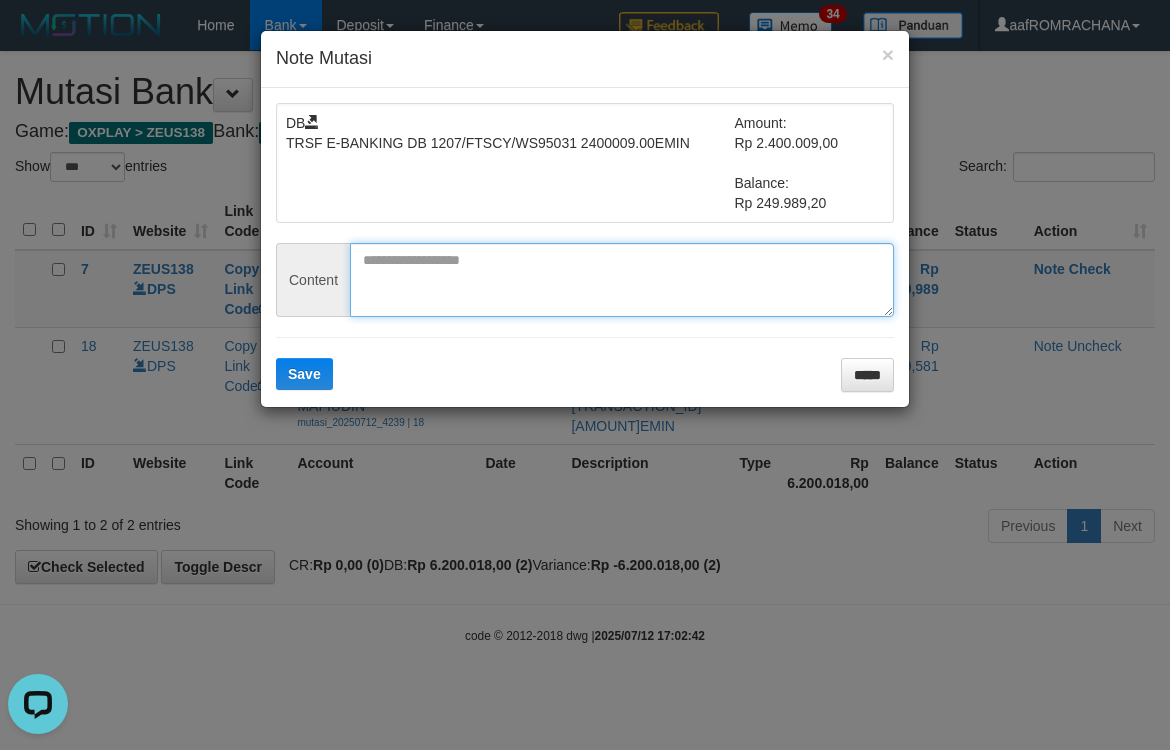 click at bounding box center [622, 280] 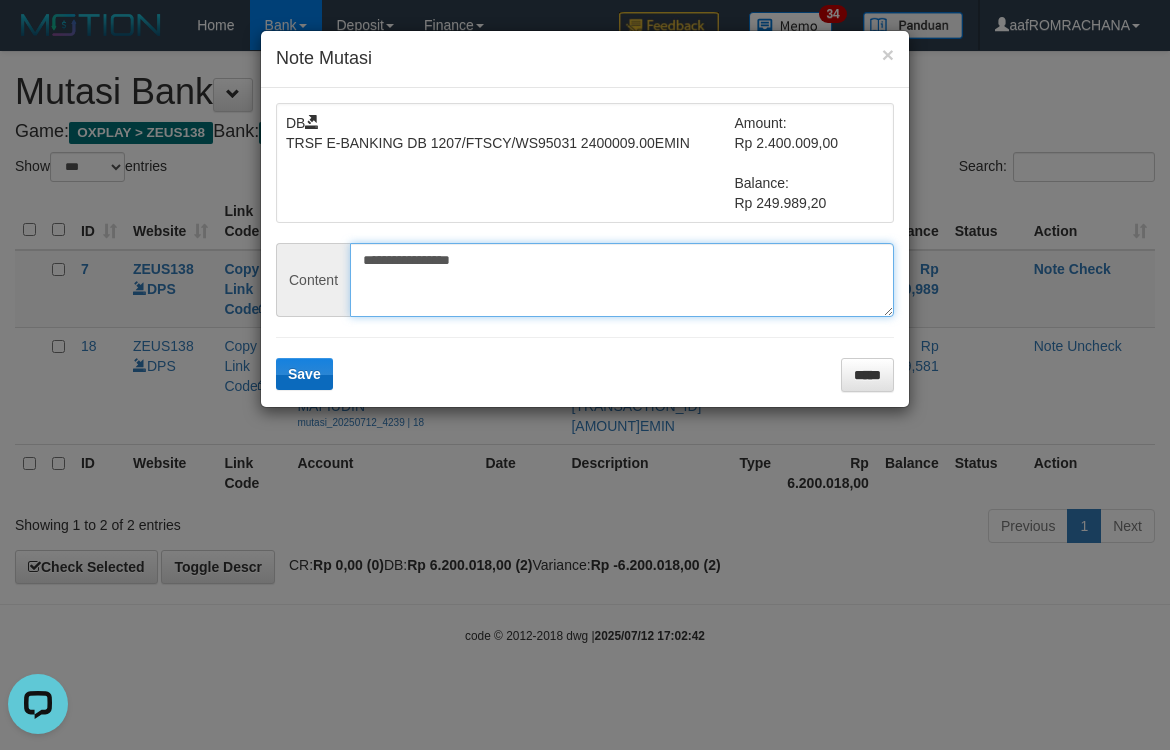 type on "**********" 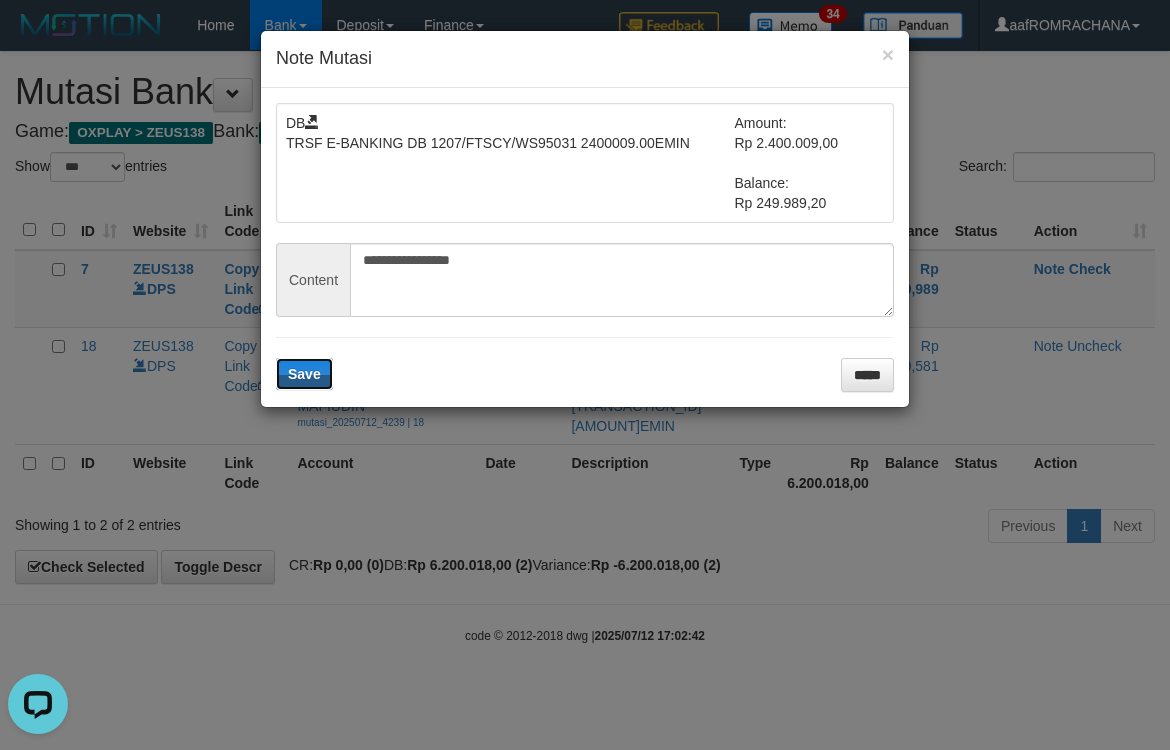 drag, startPoint x: 310, startPoint y: 378, endPoint x: 653, endPoint y: 396, distance: 343.472 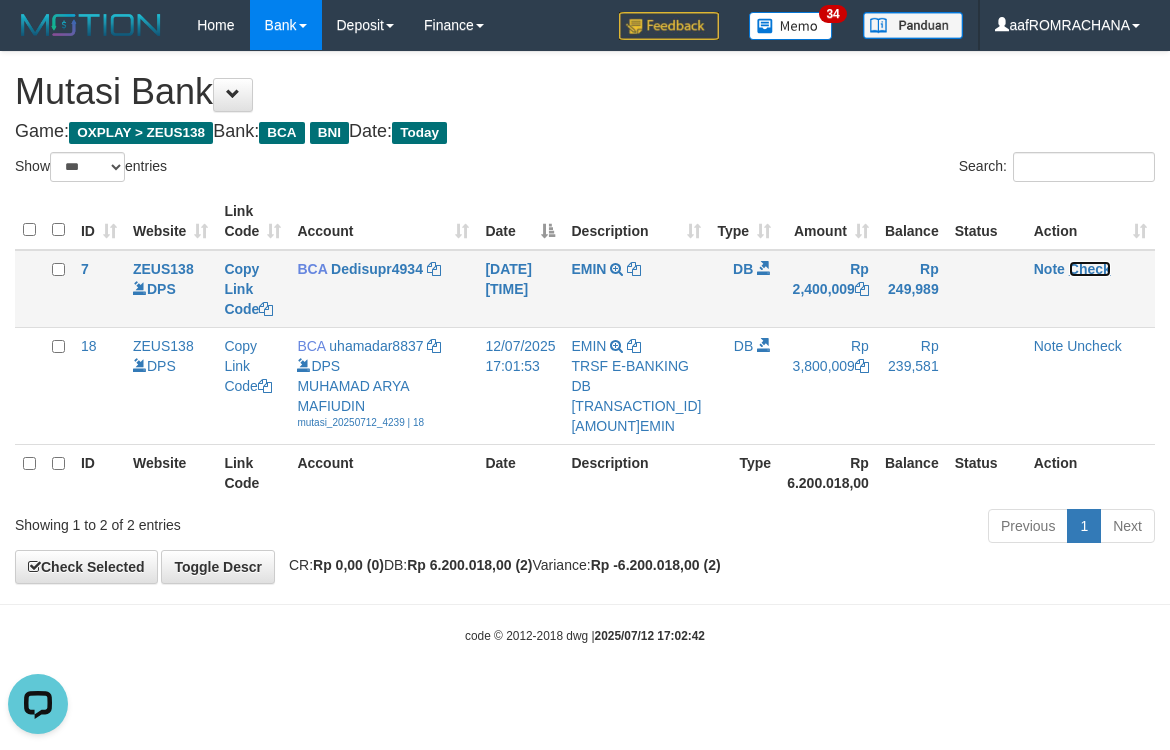 click on "Check" at bounding box center [1090, 269] 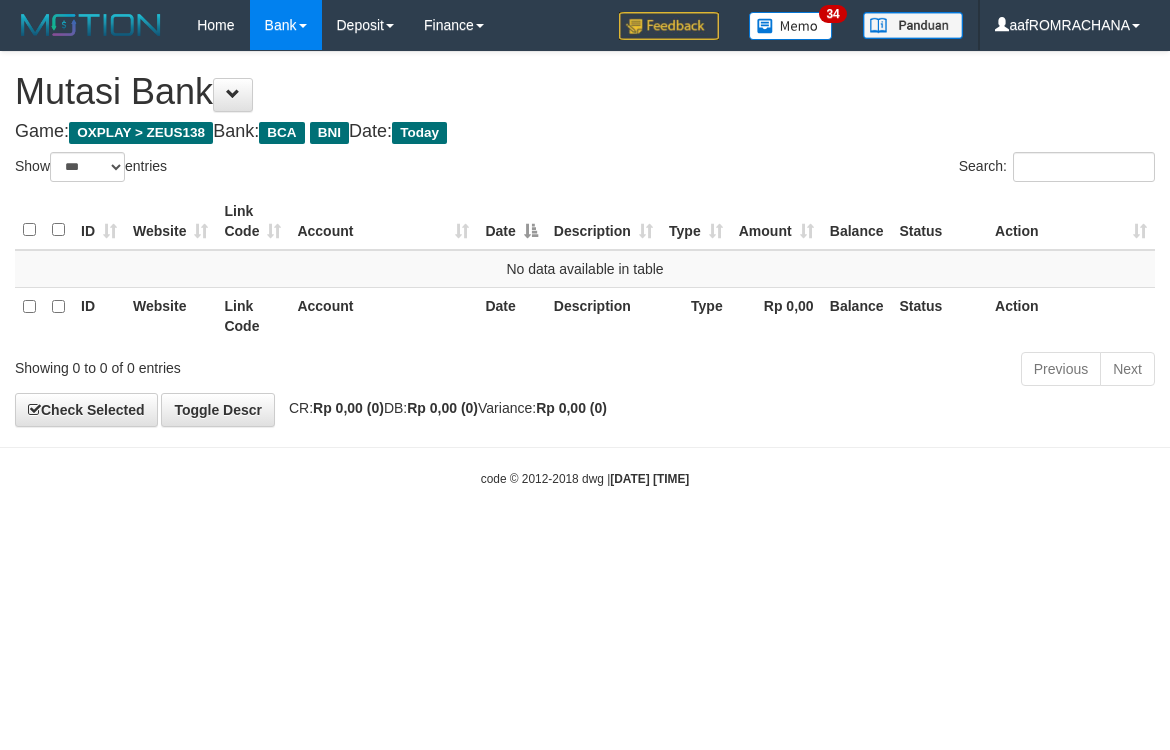 select on "***" 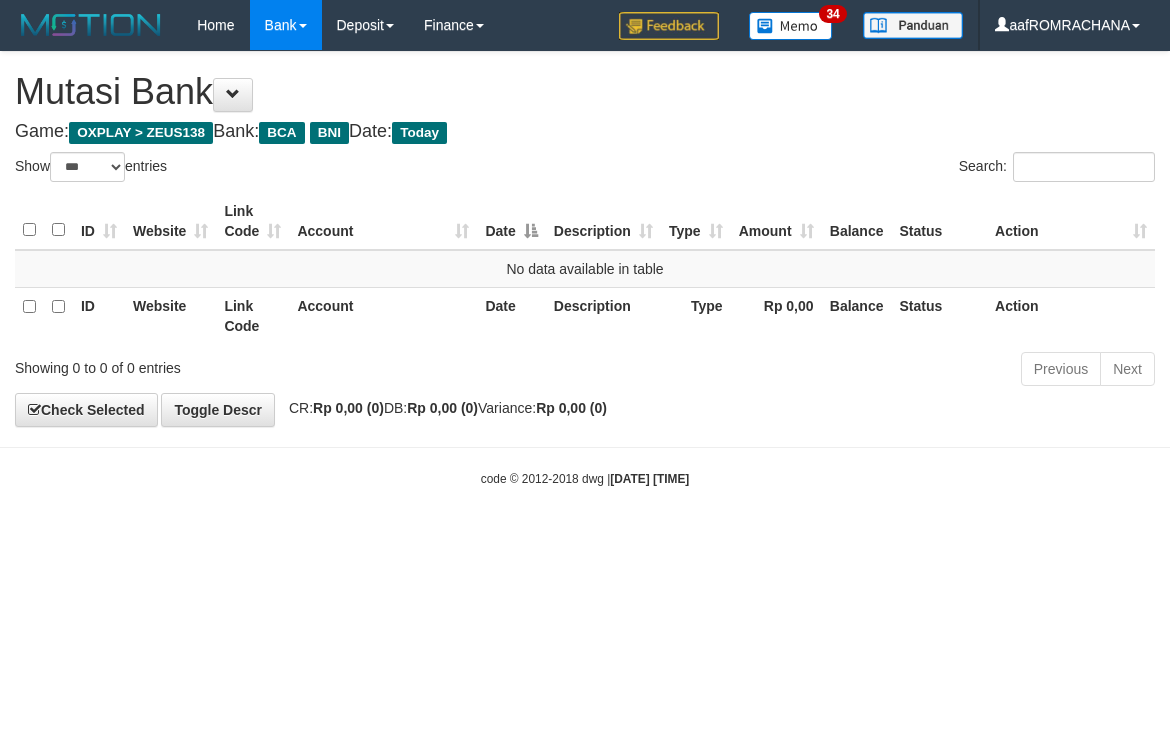 scroll, scrollTop: 0, scrollLeft: 0, axis: both 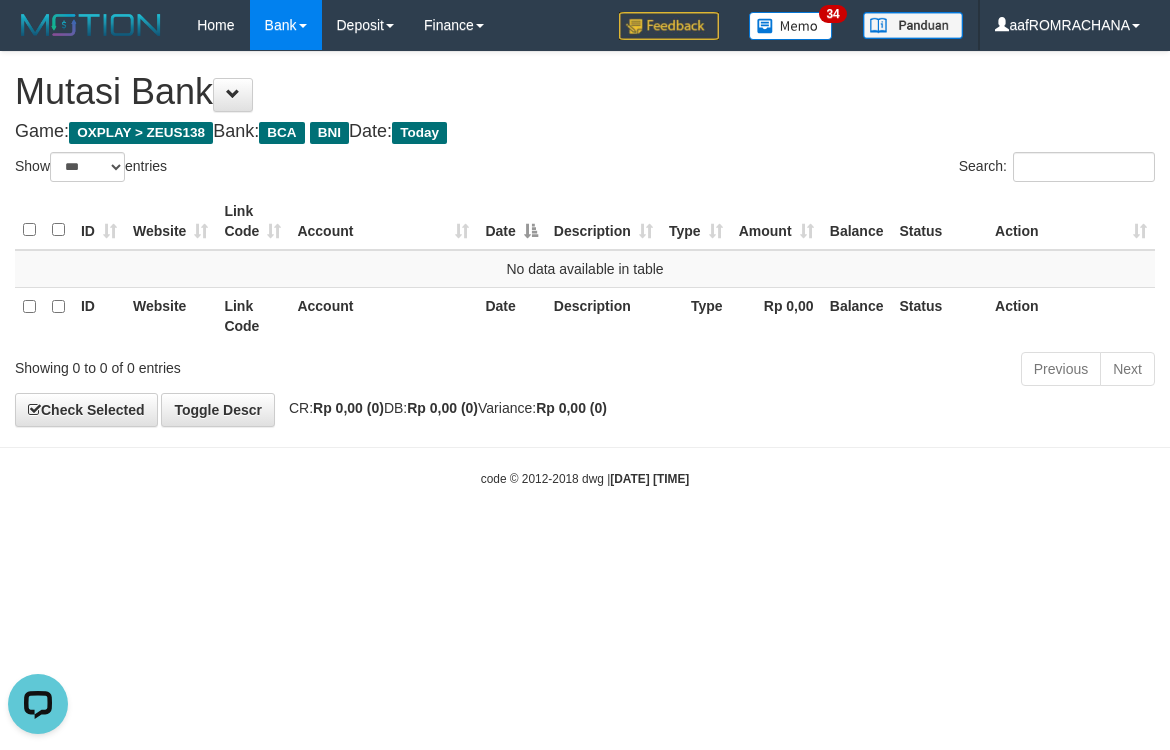 click on "Toggle navigation
Home
Bank
Account List
Load
By Website
Group
[OXPLAY]													ZEUS138
By Load Group (DPS)
Sync" at bounding box center [585, 269] 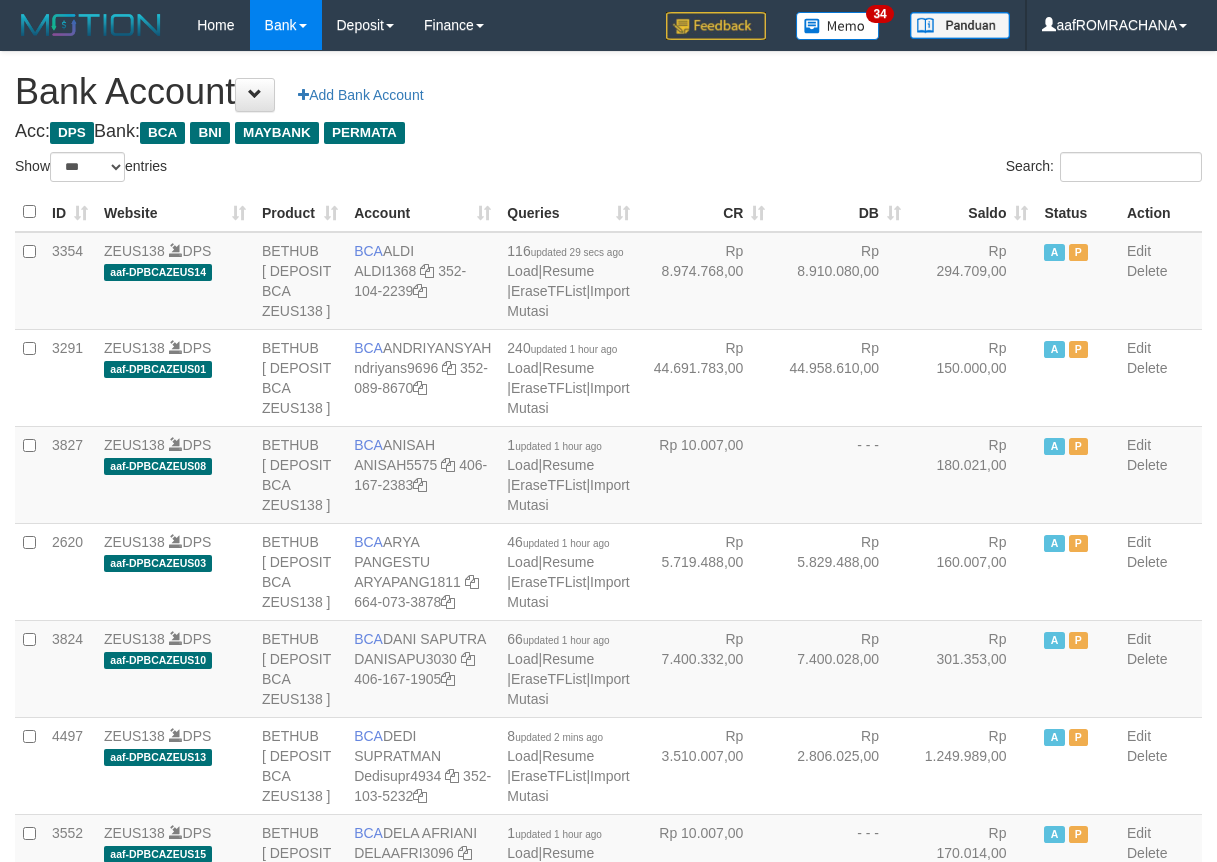 select on "***" 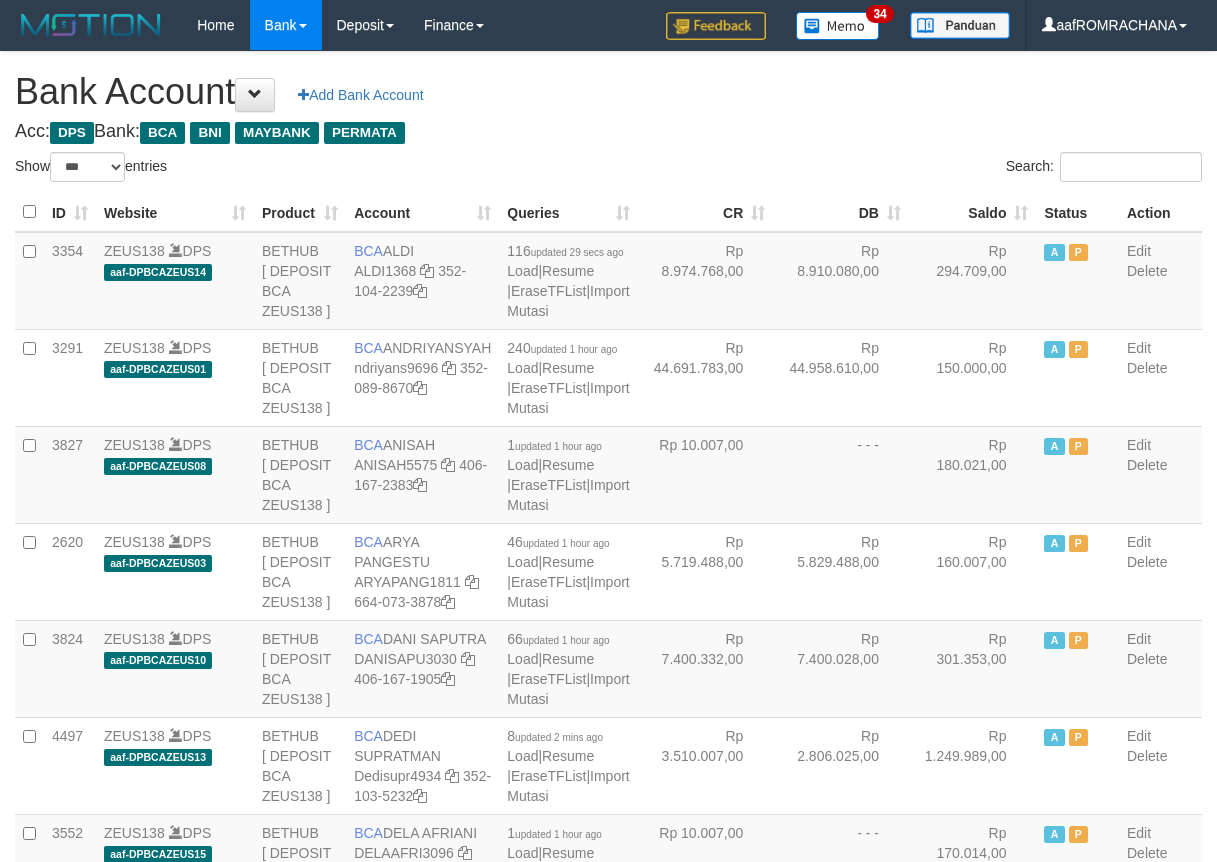 scroll, scrollTop: 0, scrollLeft: 0, axis: both 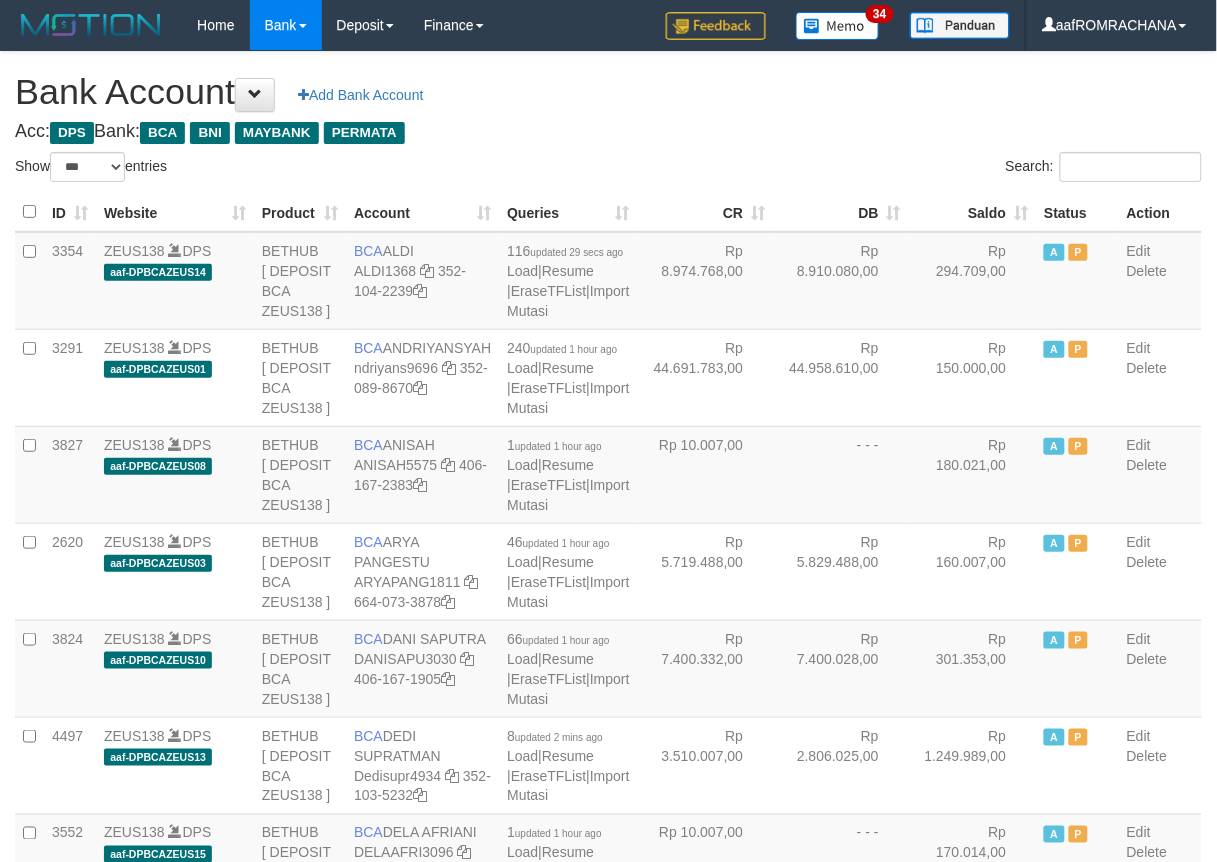 click on "Saldo" at bounding box center (973, 212) 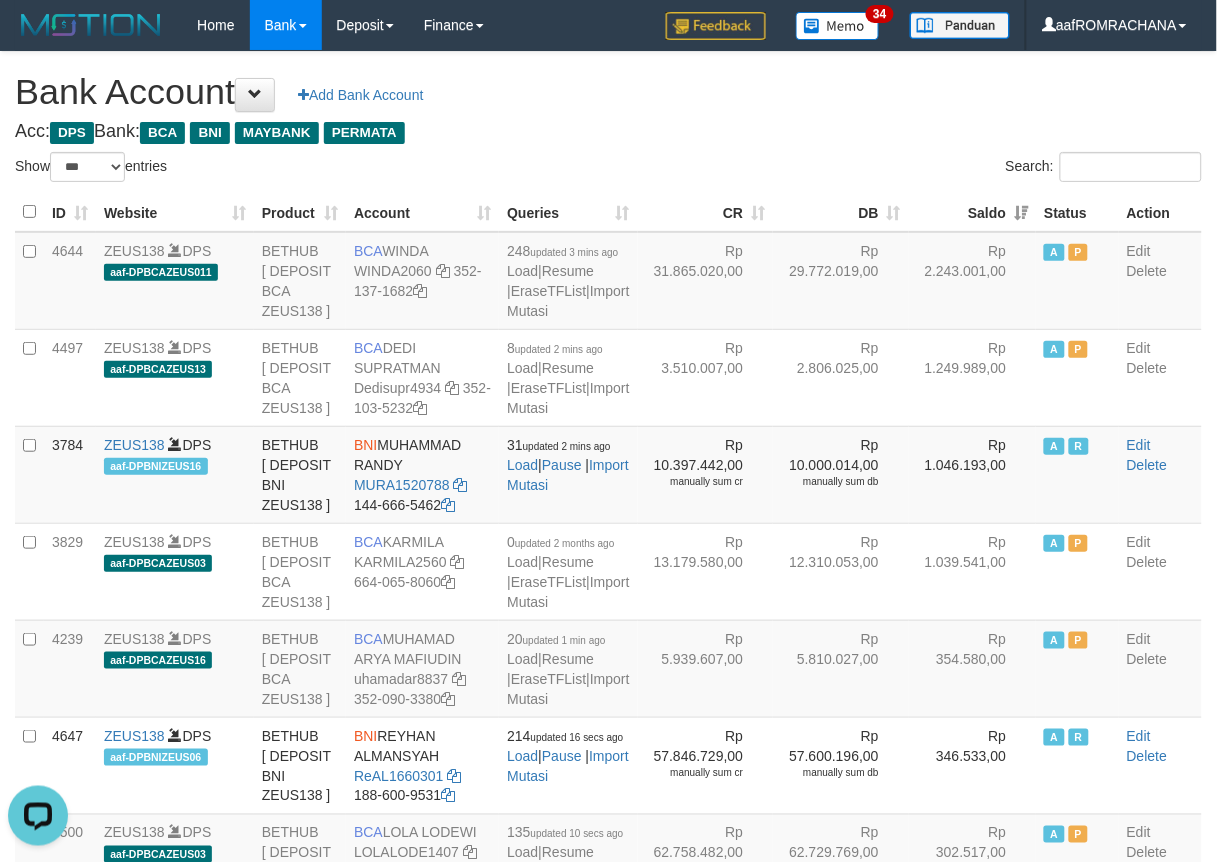 scroll, scrollTop: 0, scrollLeft: 0, axis: both 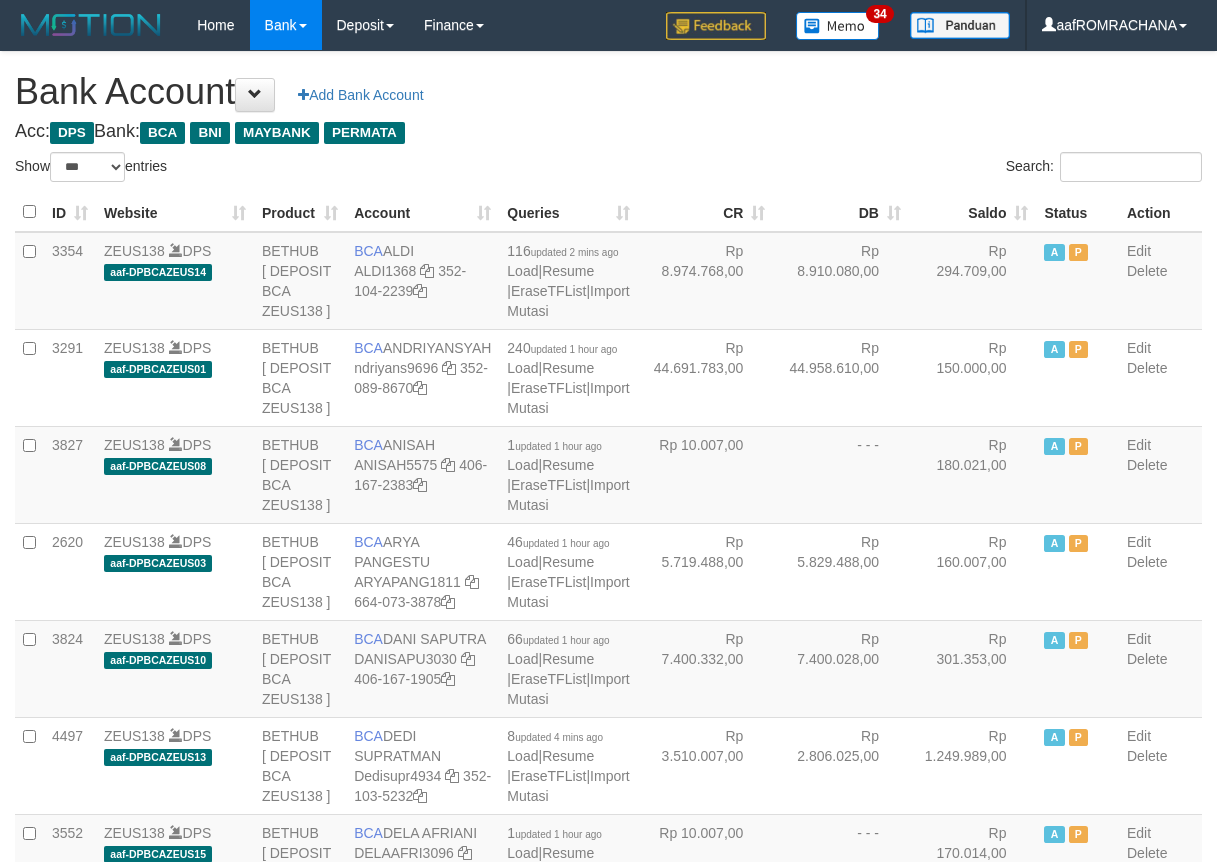 select on "***" 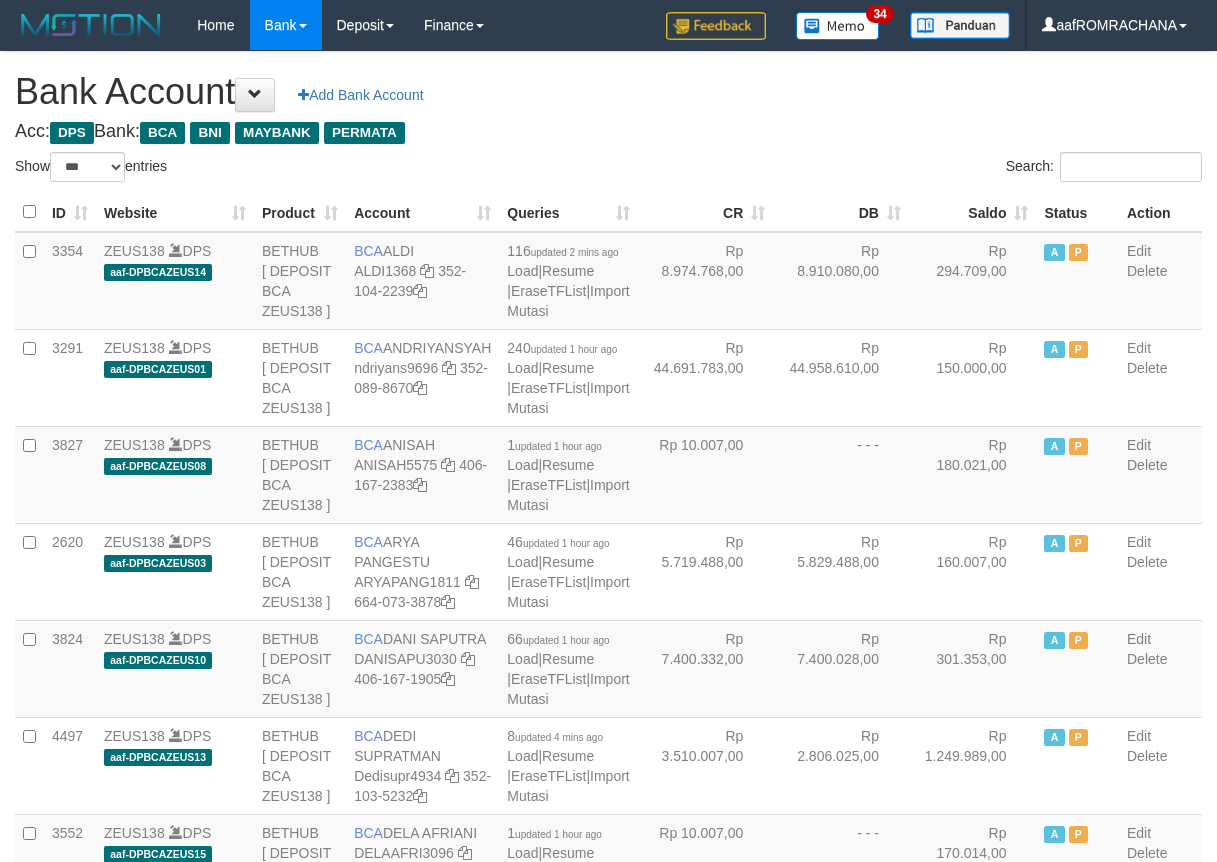 scroll, scrollTop: 0, scrollLeft: 0, axis: both 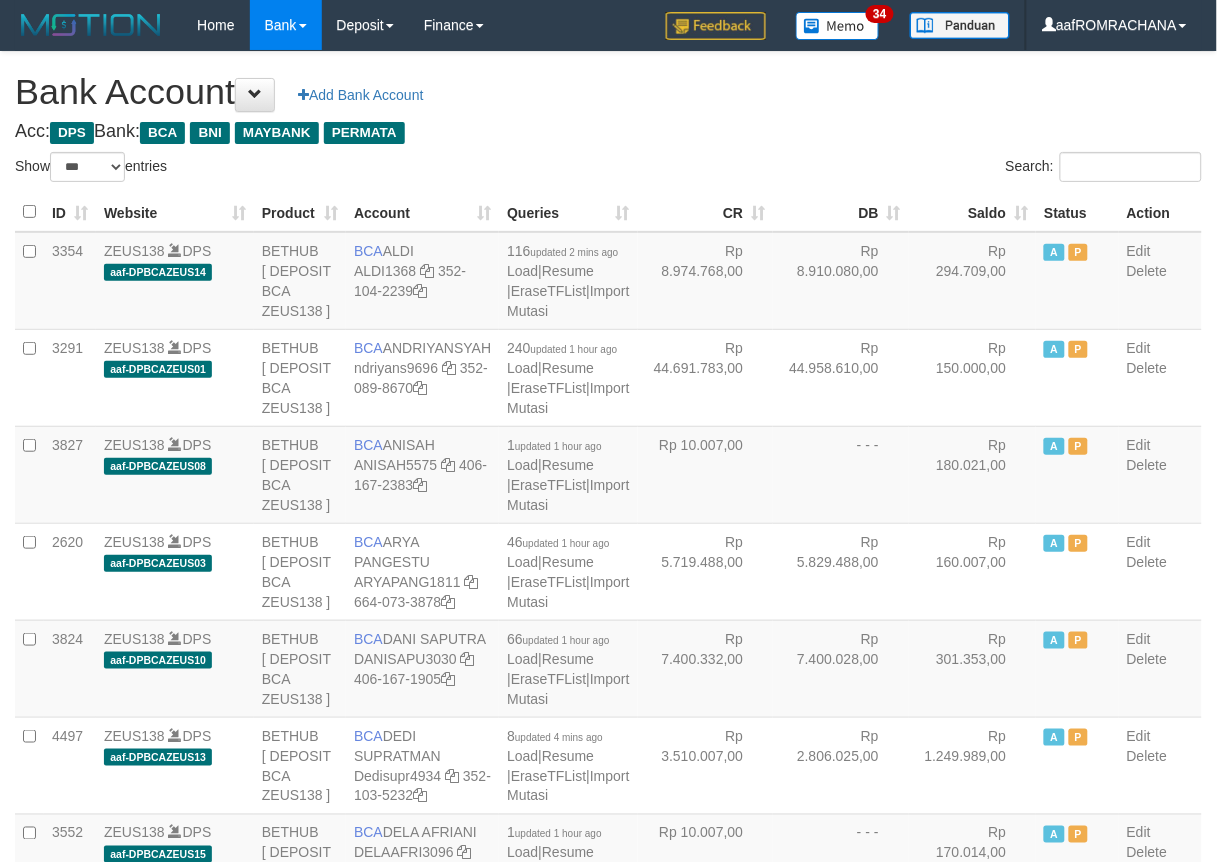 click on "Saldo" at bounding box center (973, 212) 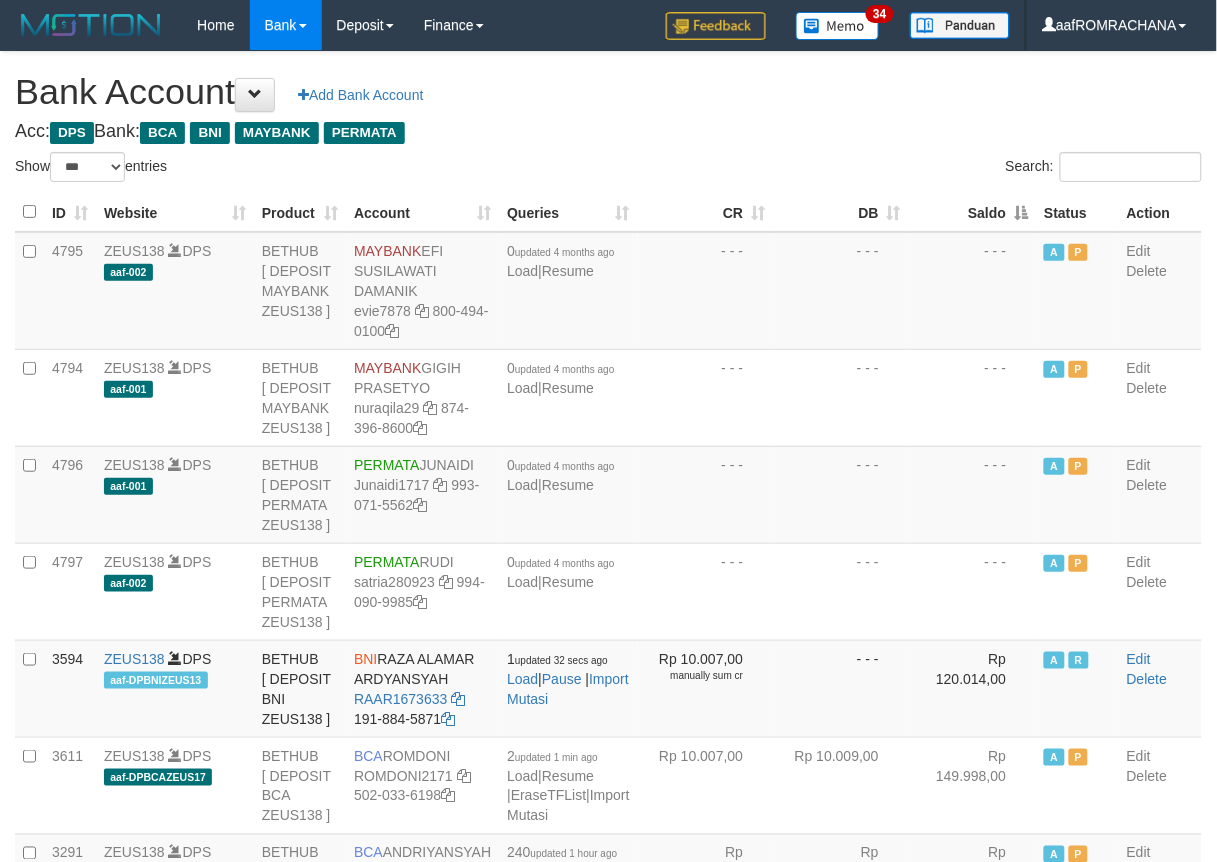click on "Saldo" at bounding box center [973, 212] 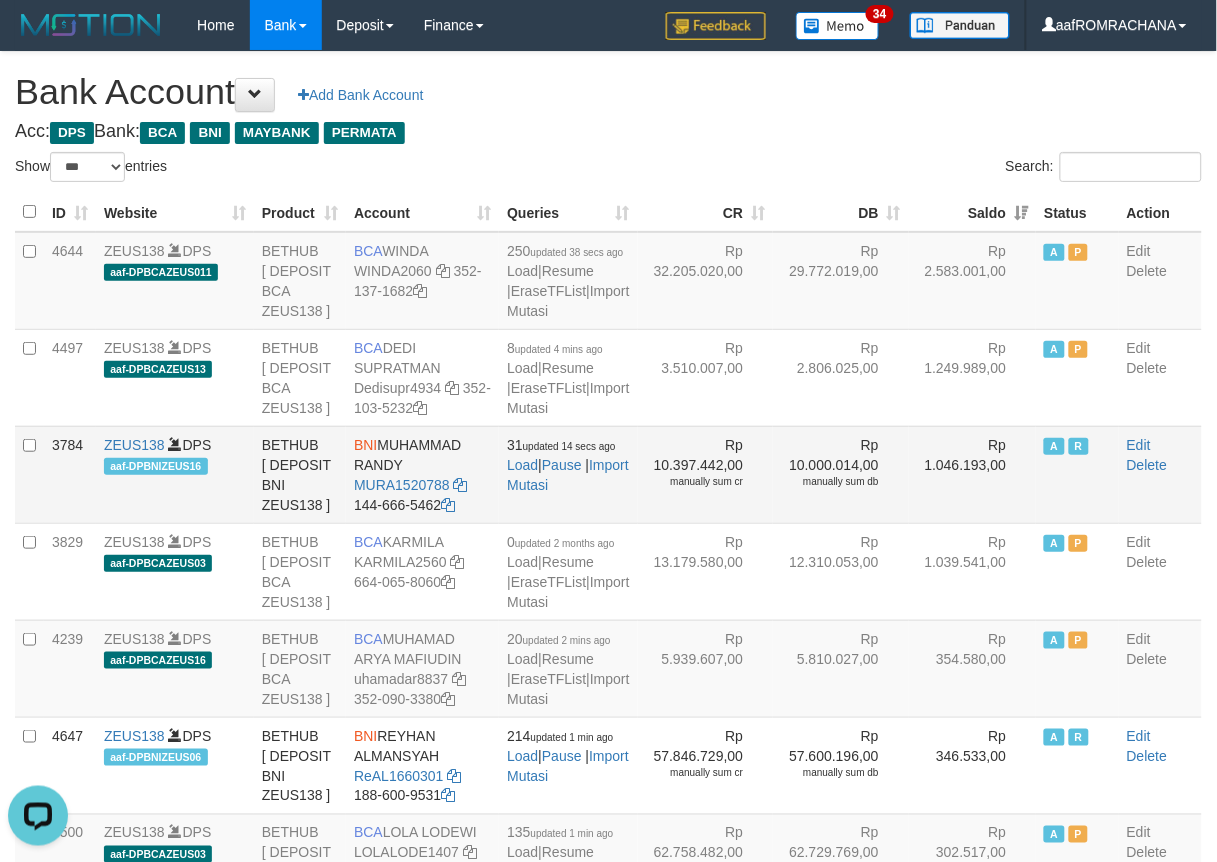 scroll, scrollTop: 0, scrollLeft: 0, axis: both 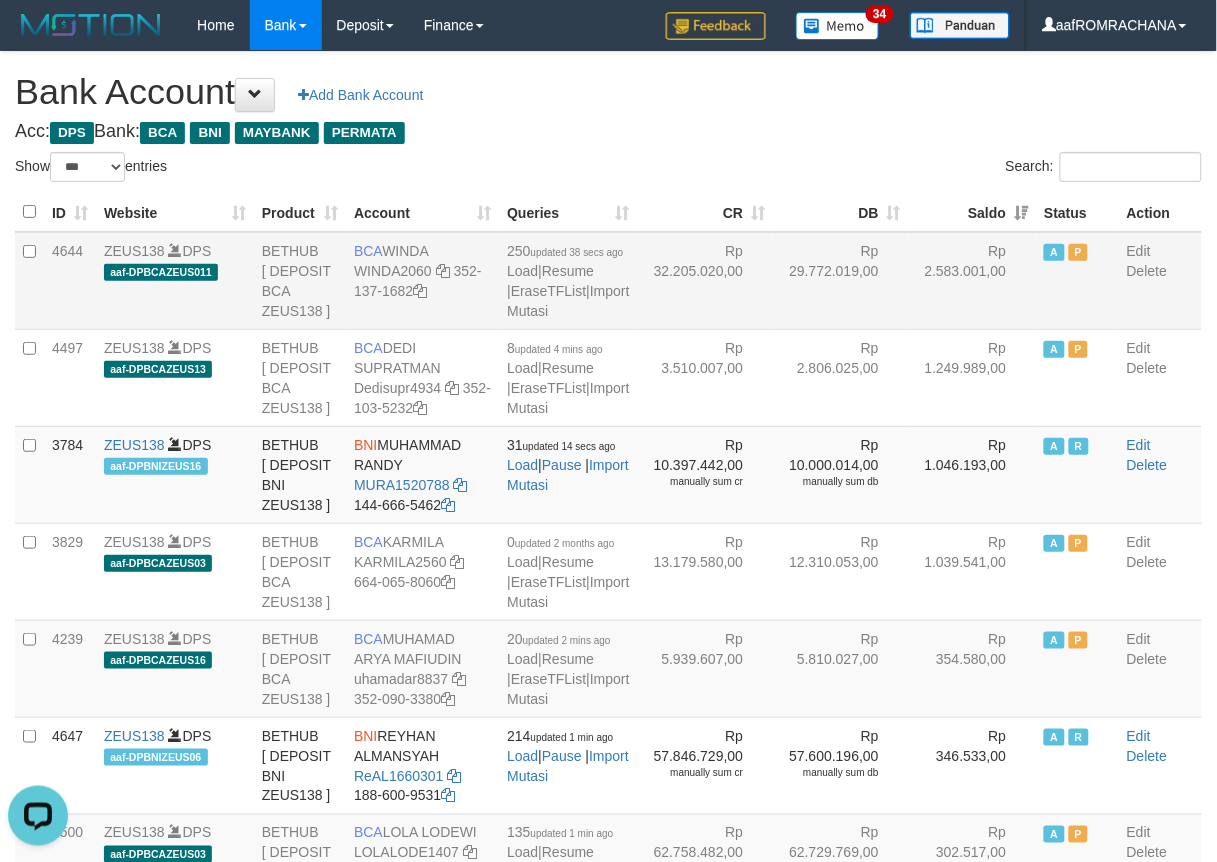 drag, startPoint x: 381, startPoint y: 242, endPoint x: 453, endPoint y: 251, distance: 72.56032 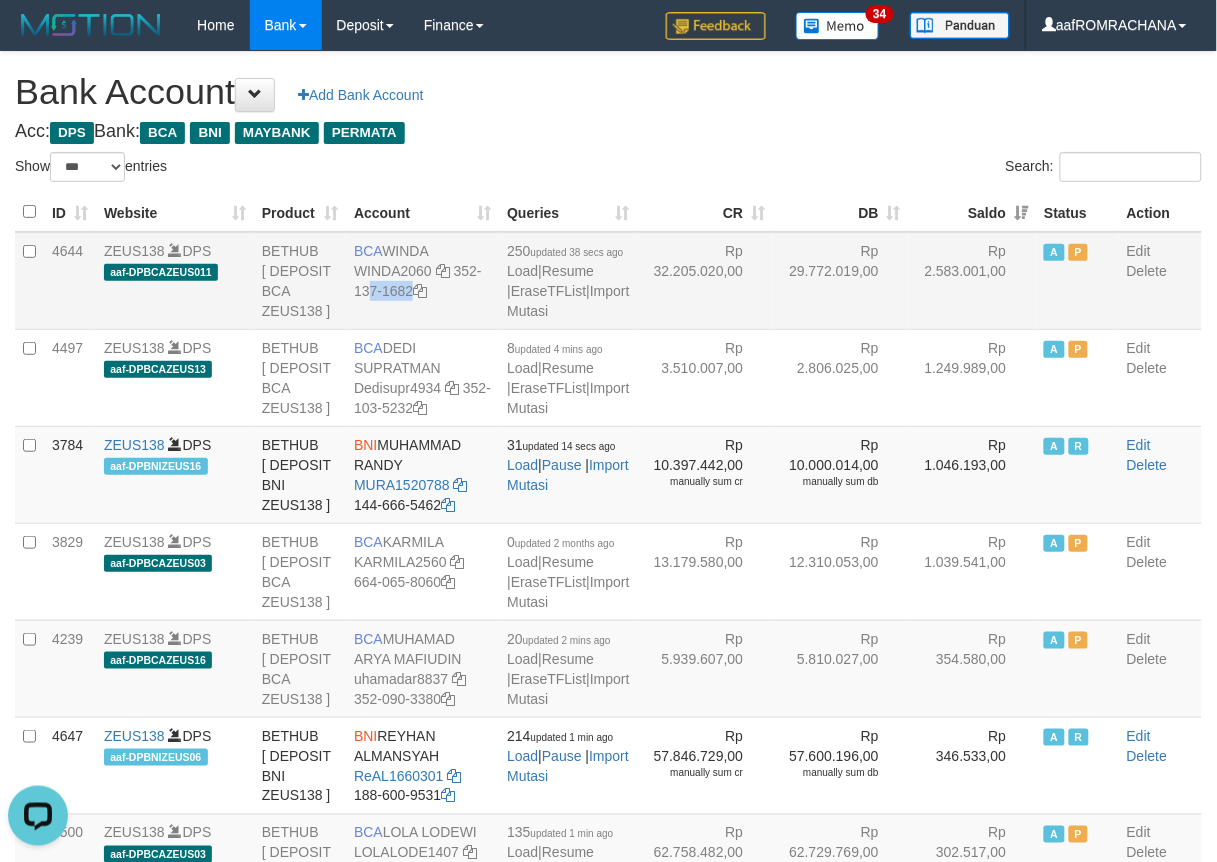 drag, startPoint x: 355, startPoint y: 294, endPoint x: 455, endPoint y: 313, distance: 101.788994 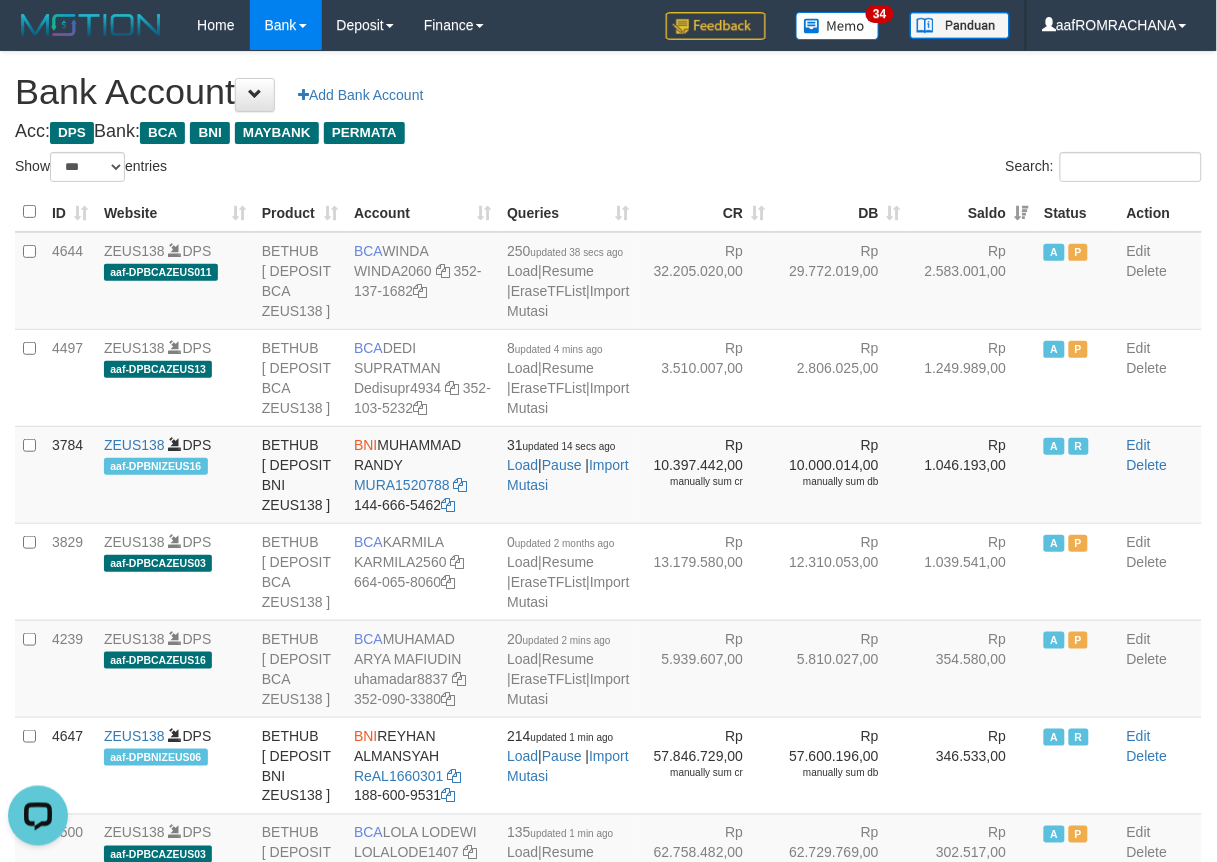 click on "Bank Account
Add Bank Account" at bounding box center (608, 92) 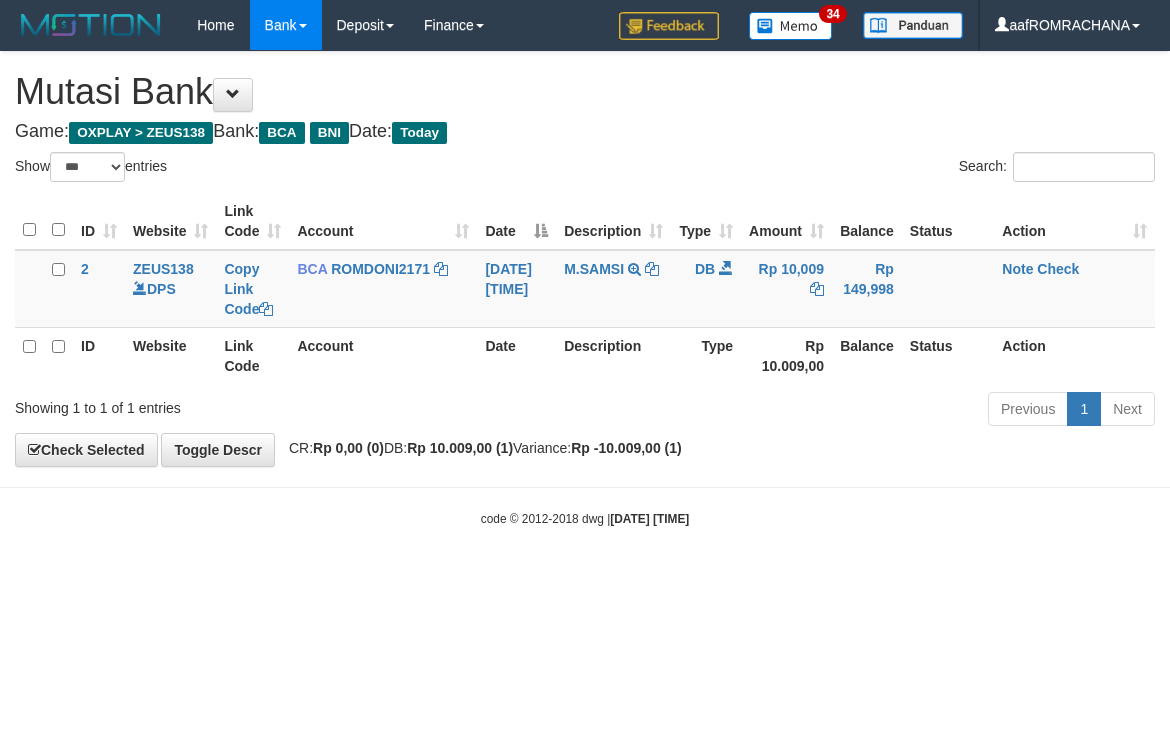select on "***" 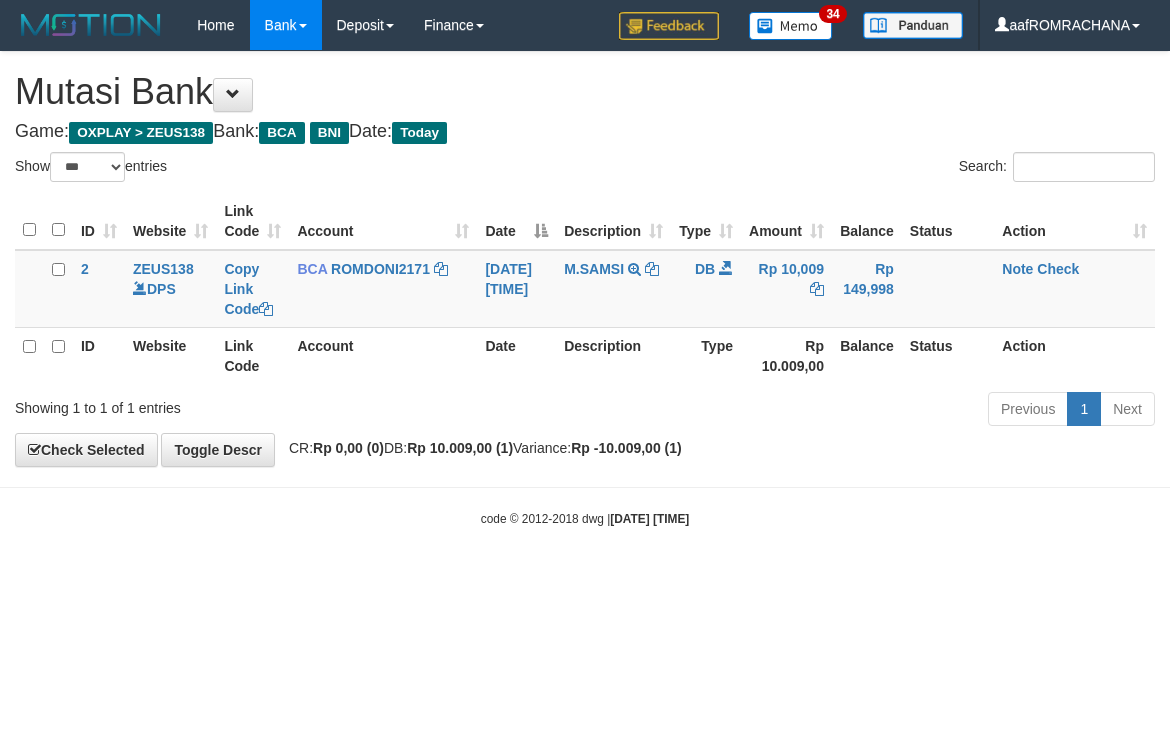 scroll, scrollTop: 0, scrollLeft: 0, axis: both 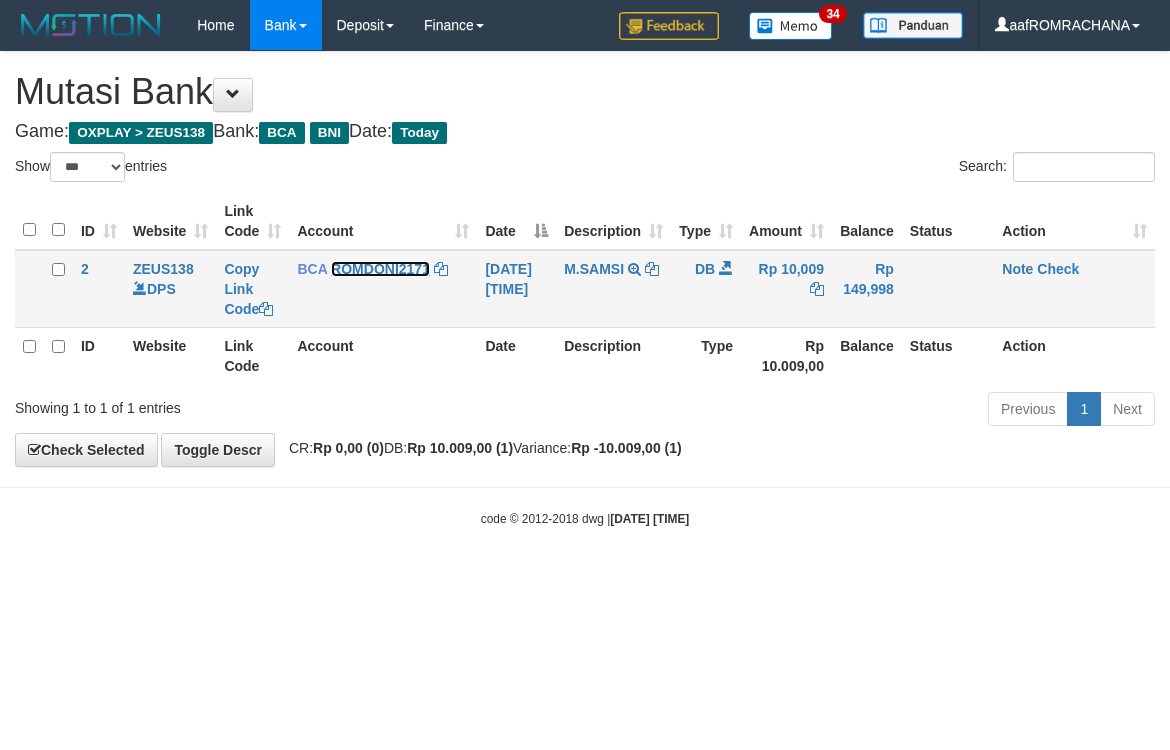 click on "ROMDONI2171" at bounding box center (380, 269) 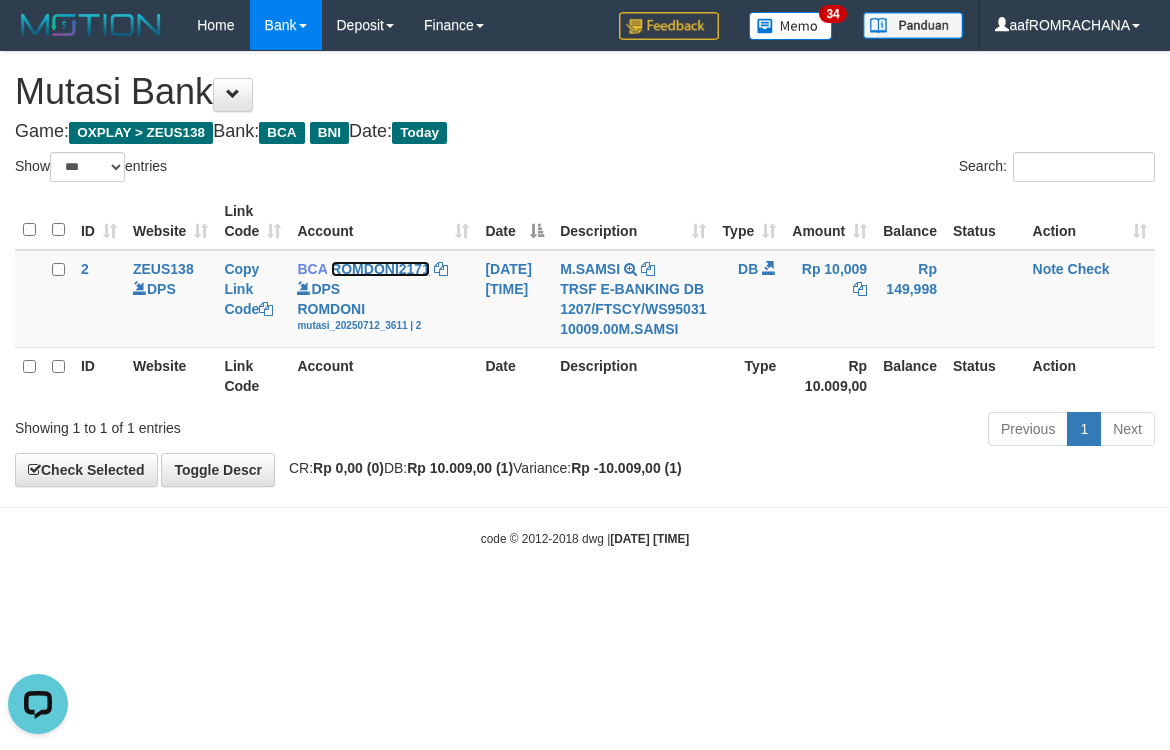 scroll, scrollTop: 0, scrollLeft: 0, axis: both 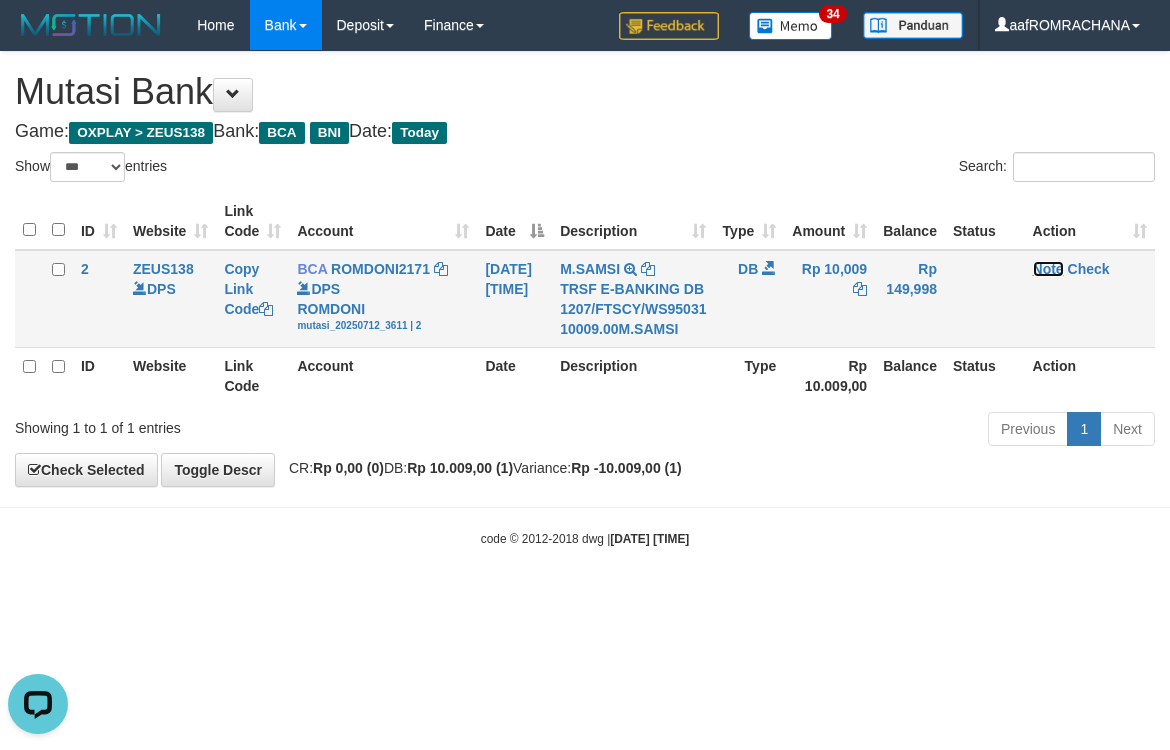 click on "Note" at bounding box center (1048, 269) 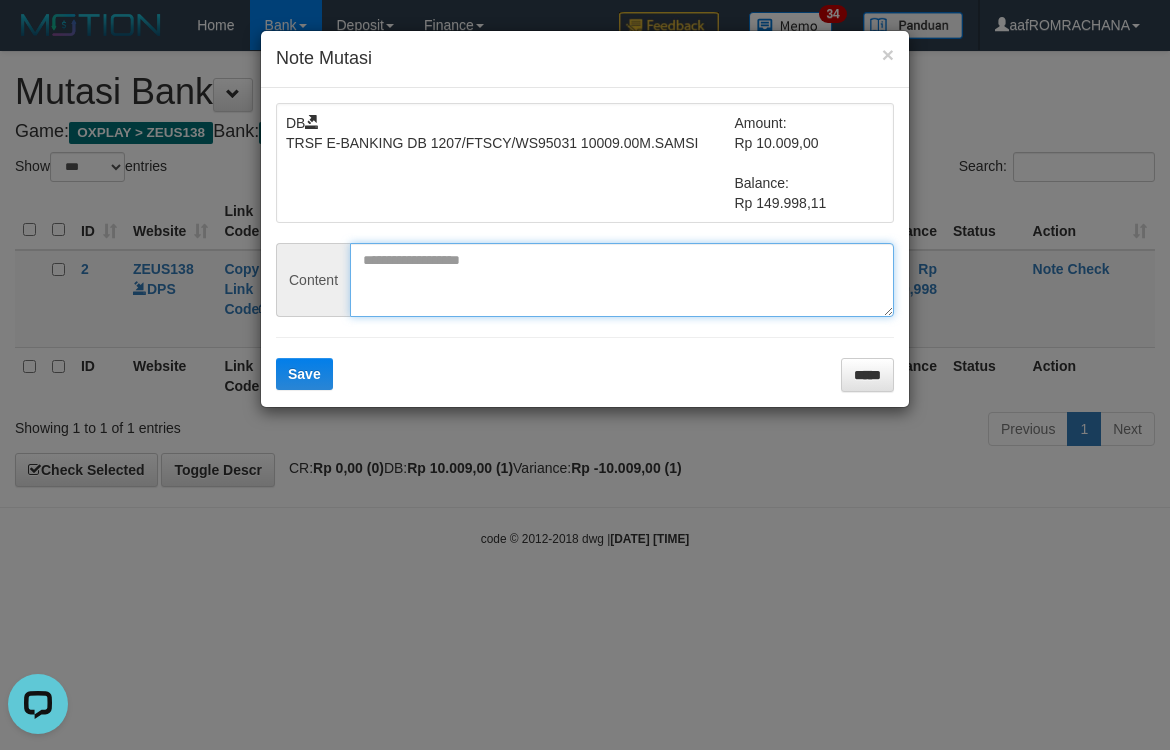 click at bounding box center [622, 280] 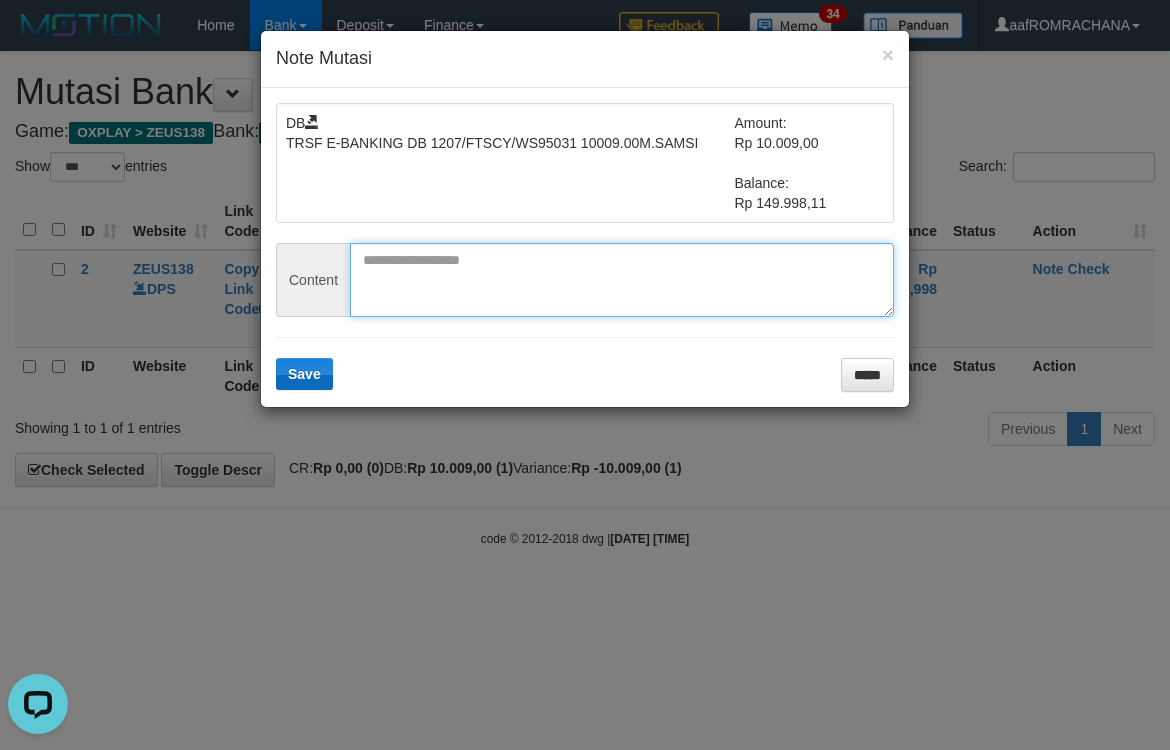 paste on "**********" 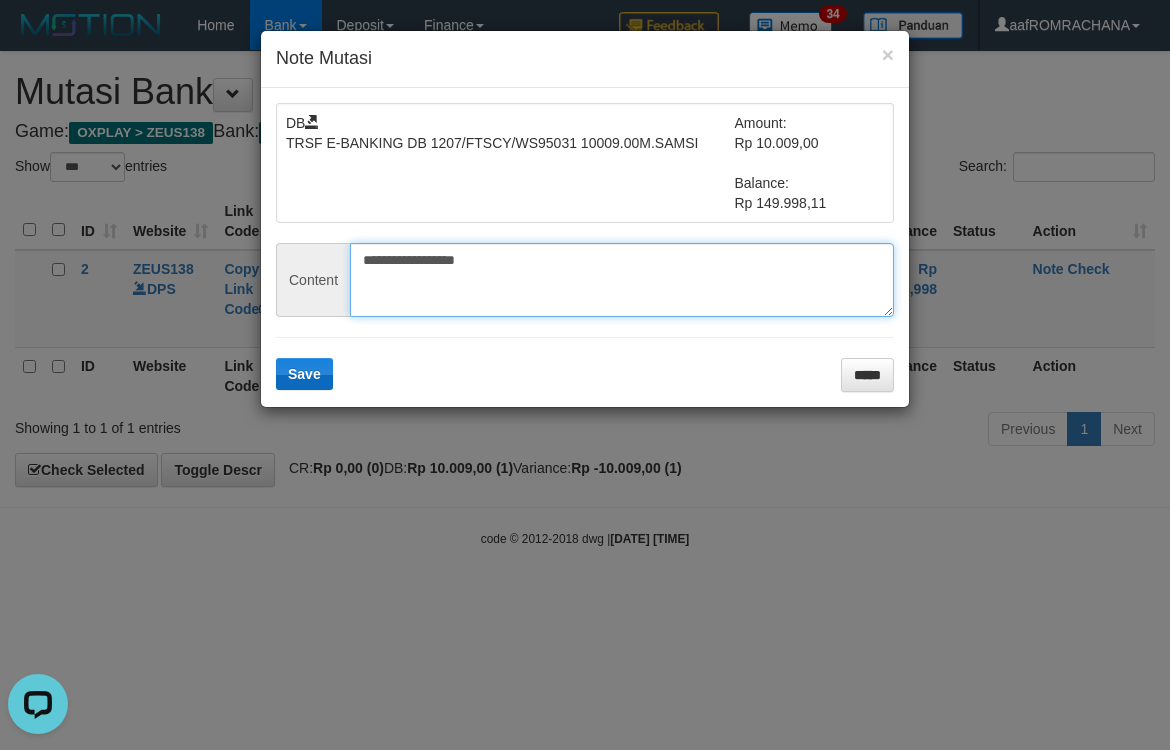 type on "**********" 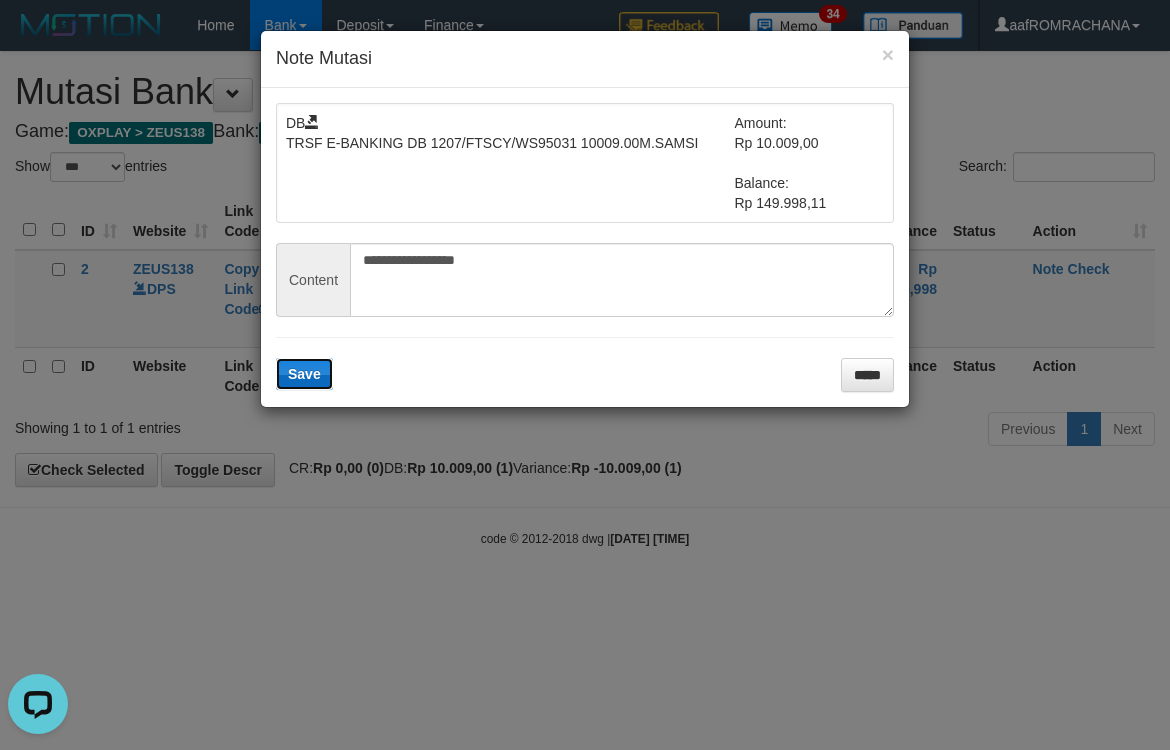 click on "Save" at bounding box center [304, 374] 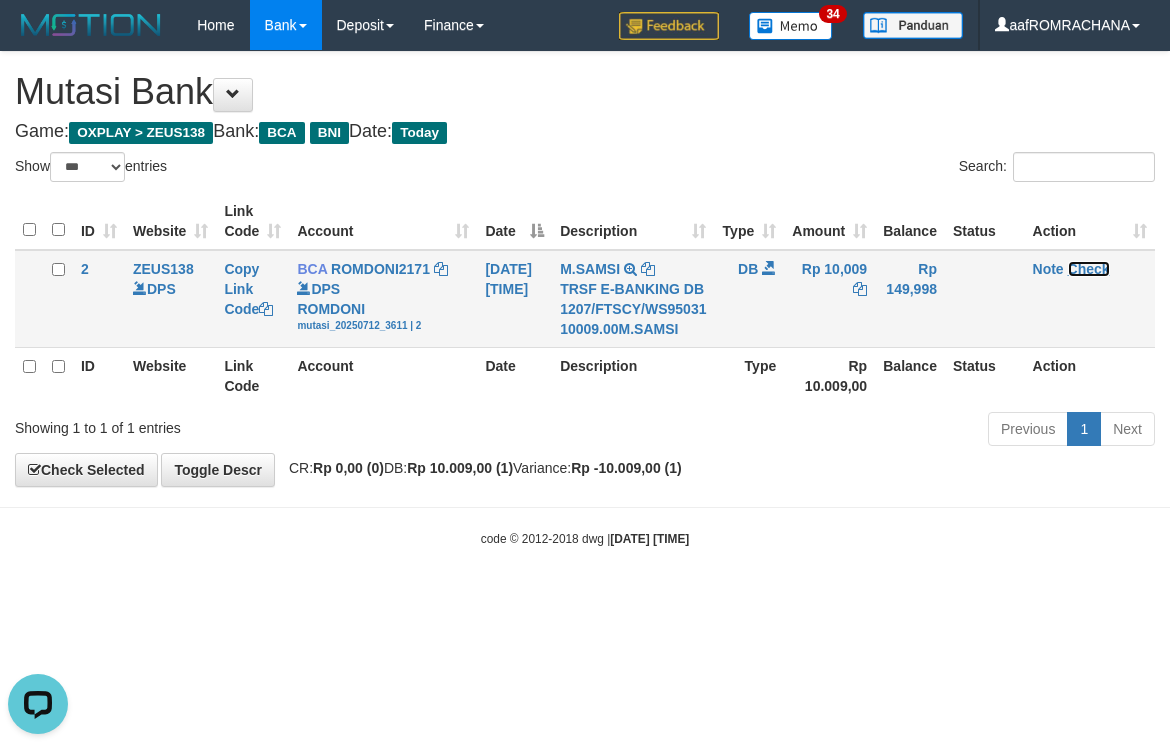 click on "Check" at bounding box center (1089, 269) 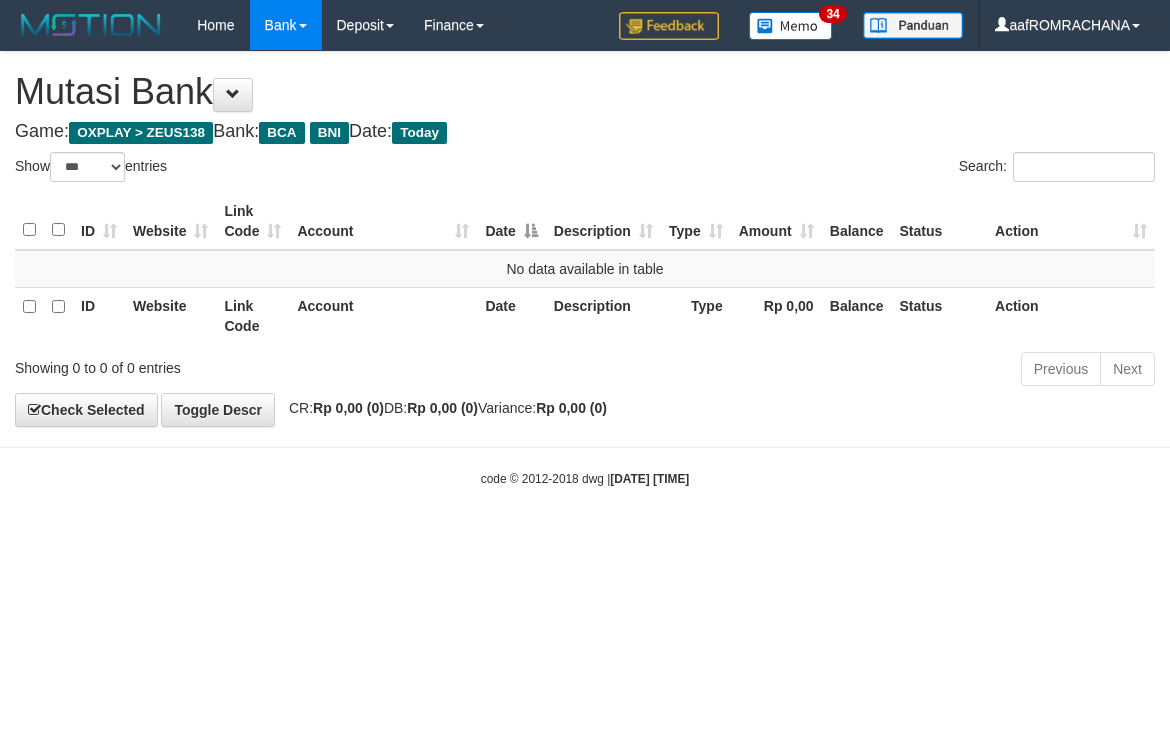 select on "***" 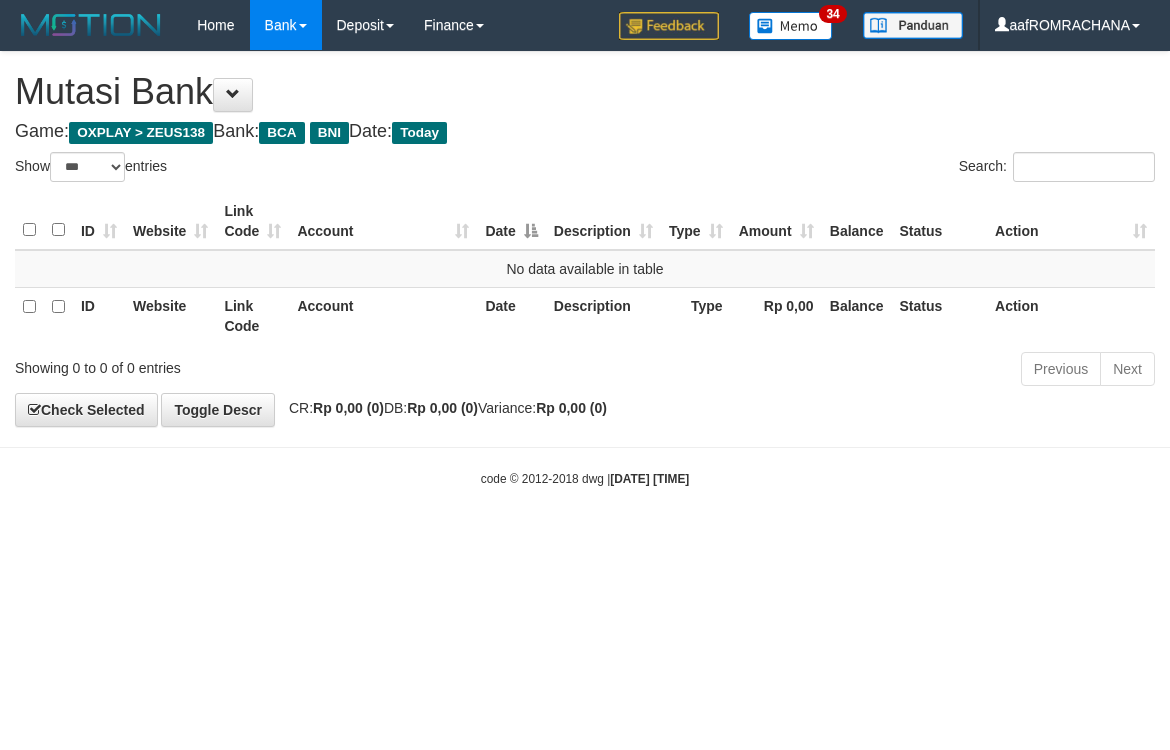 scroll, scrollTop: 0, scrollLeft: 0, axis: both 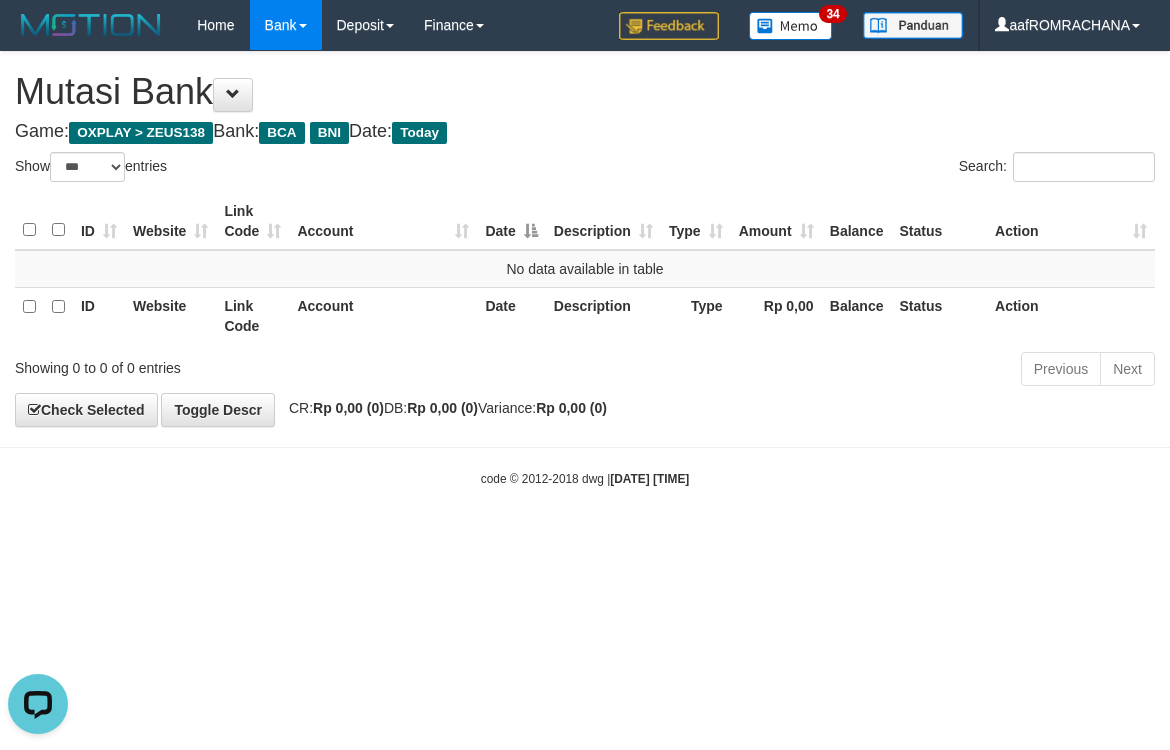 click on "code © 2012-2018 dwg |  [DATE] [TIME]" at bounding box center (585, 478) 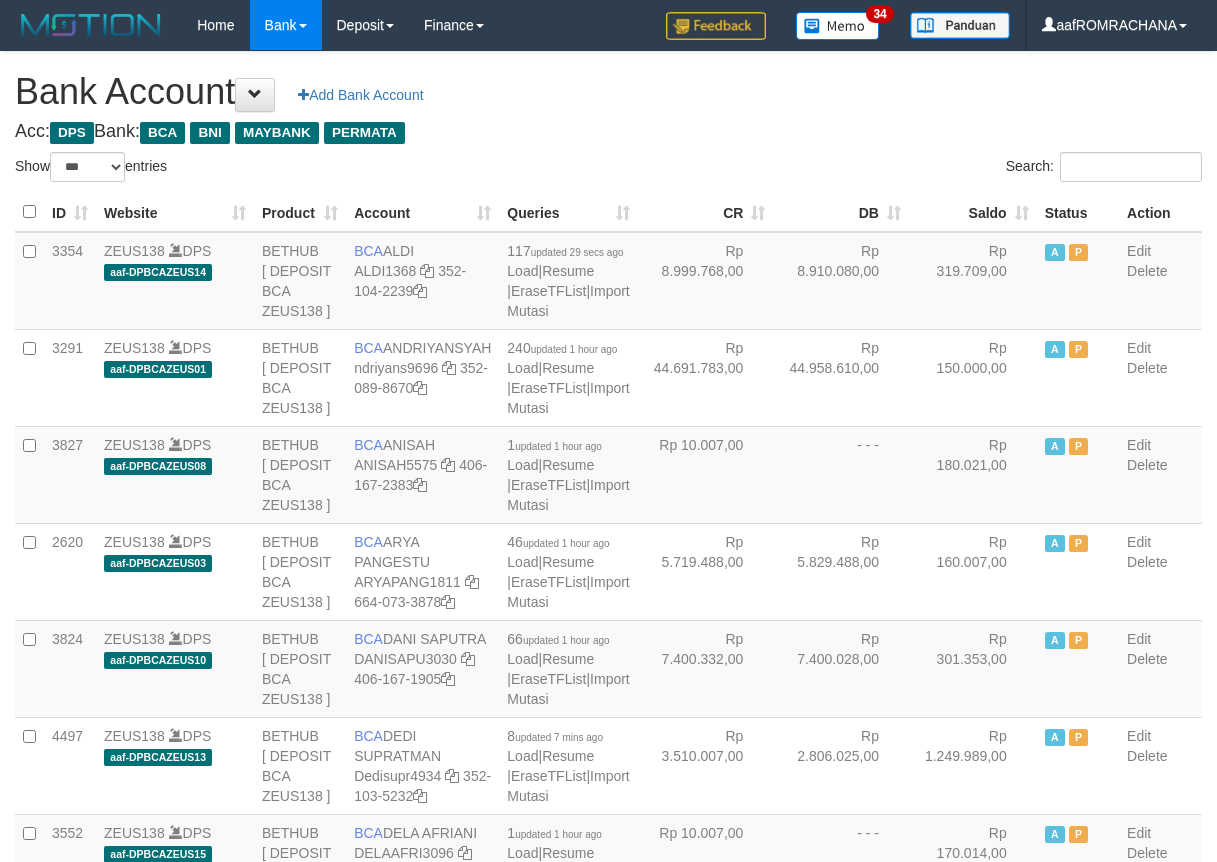 select on "***" 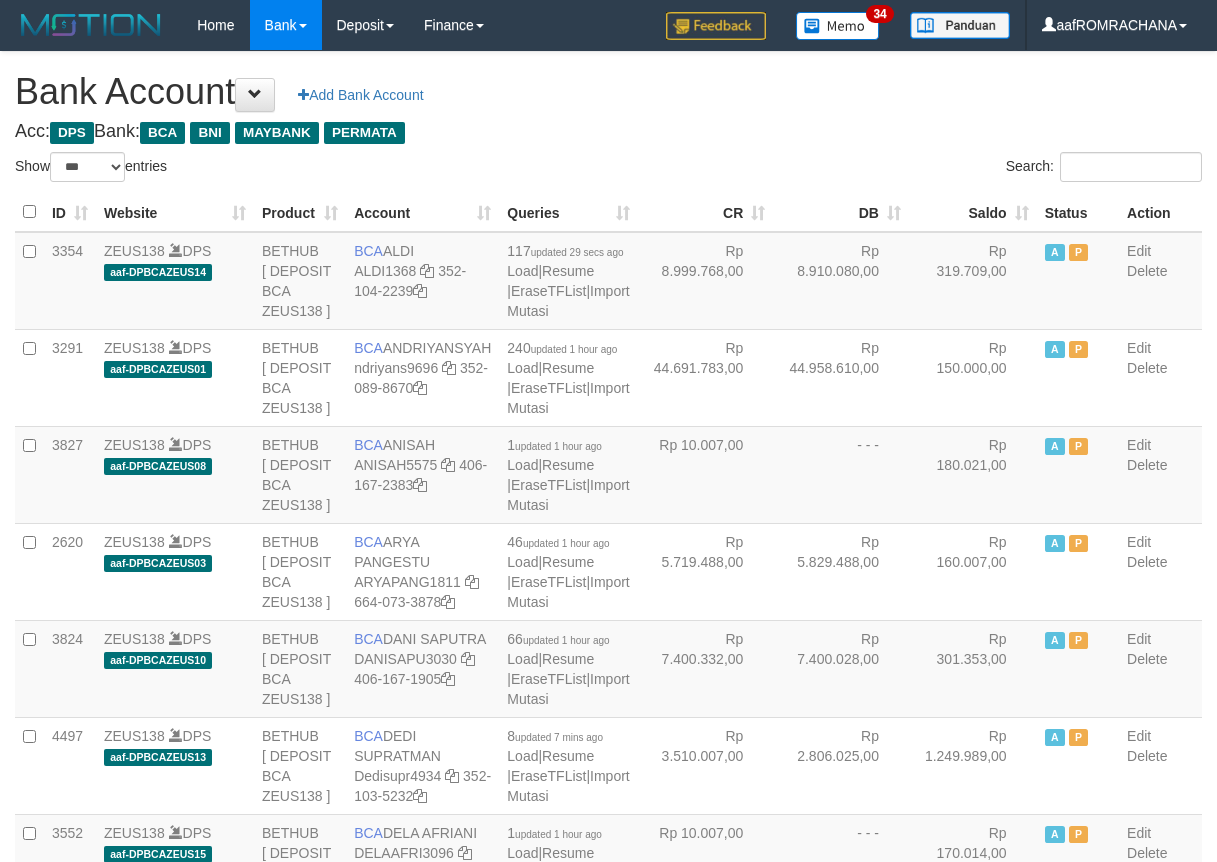 scroll, scrollTop: 0, scrollLeft: 0, axis: both 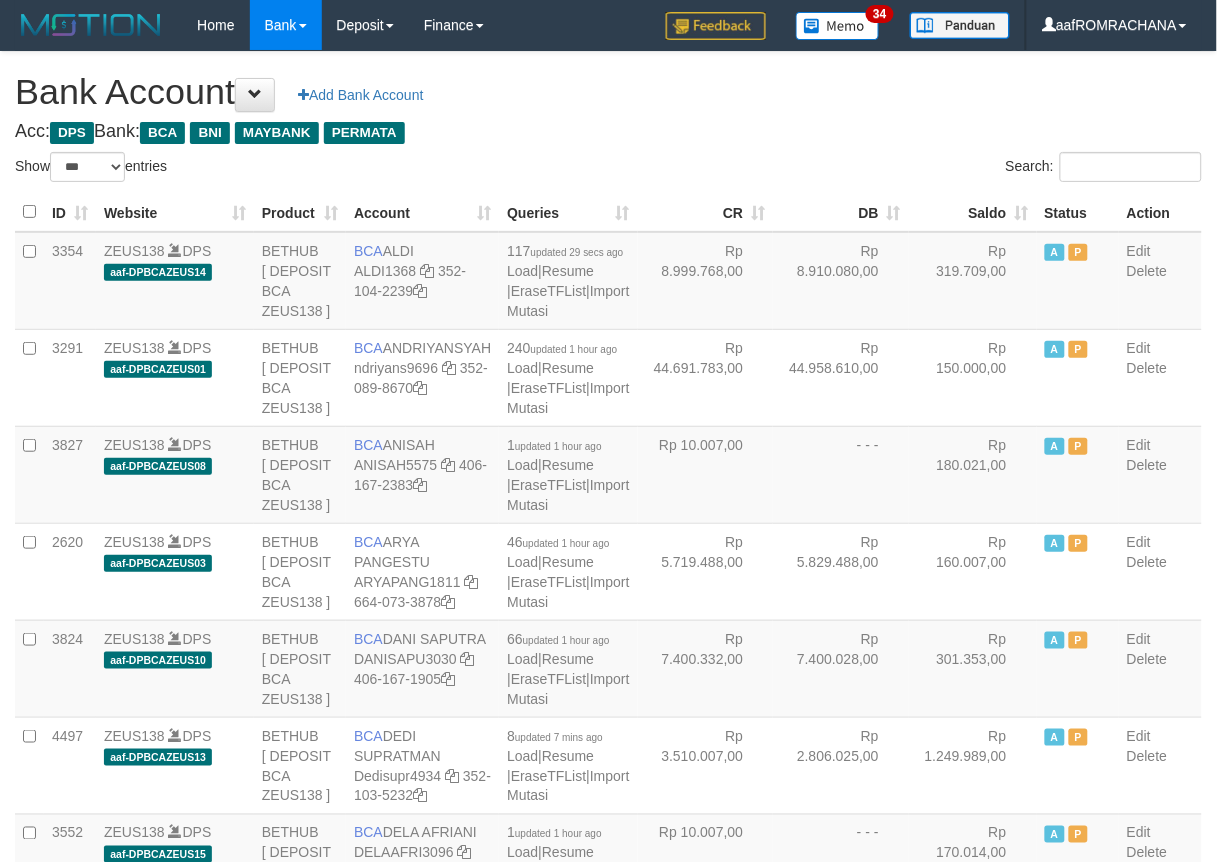 drag, startPoint x: 0, startPoint y: 0, endPoint x: 957, endPoint y: 200, distance: 977.6753 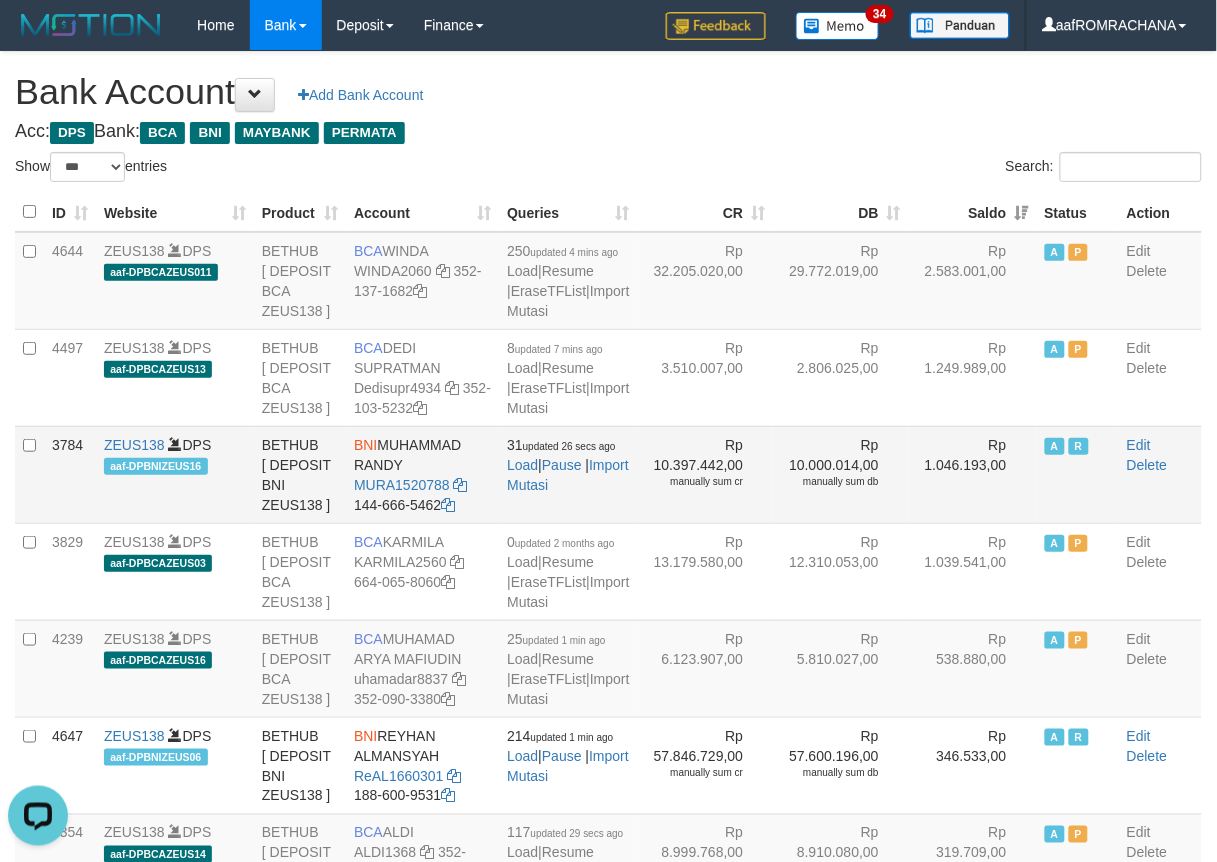 scroll, scrollTop: 0, scrollLeft: 0, axis: both 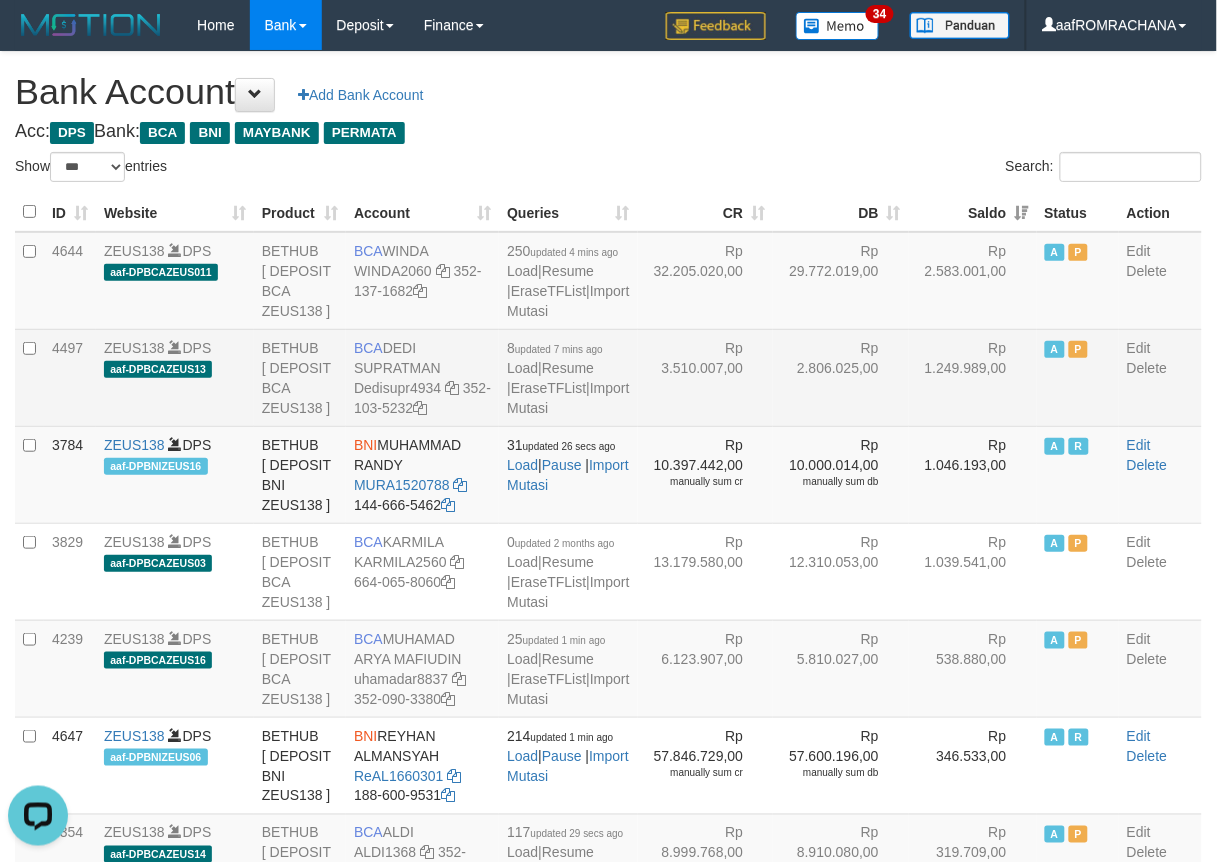 drag, startPoint x: 387, startPoint y: 404, endPoint x: 466, endPoint y: 425, distance: 81.7435 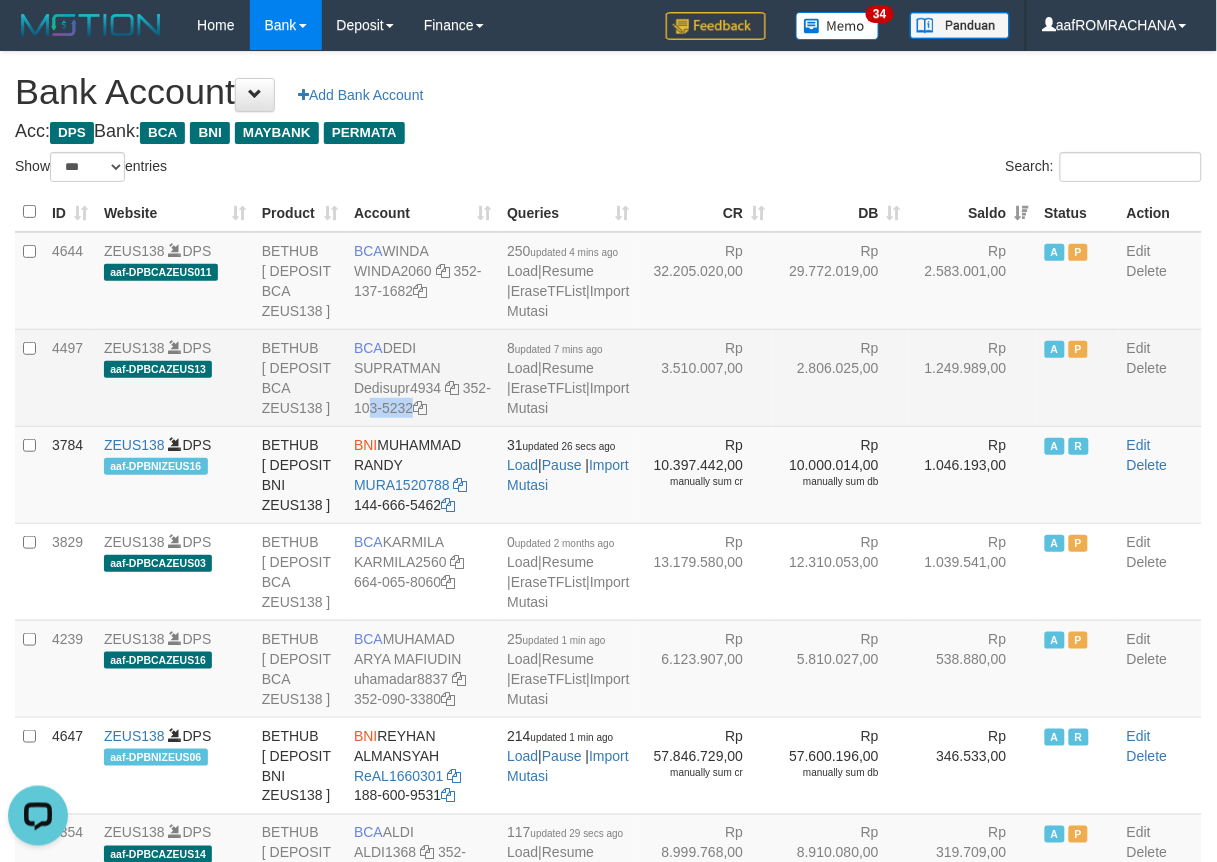 drag, startPoint x: 354, startPoint y: 471, endPoint x: 473, endPoint y: 507, distance: 124.32619 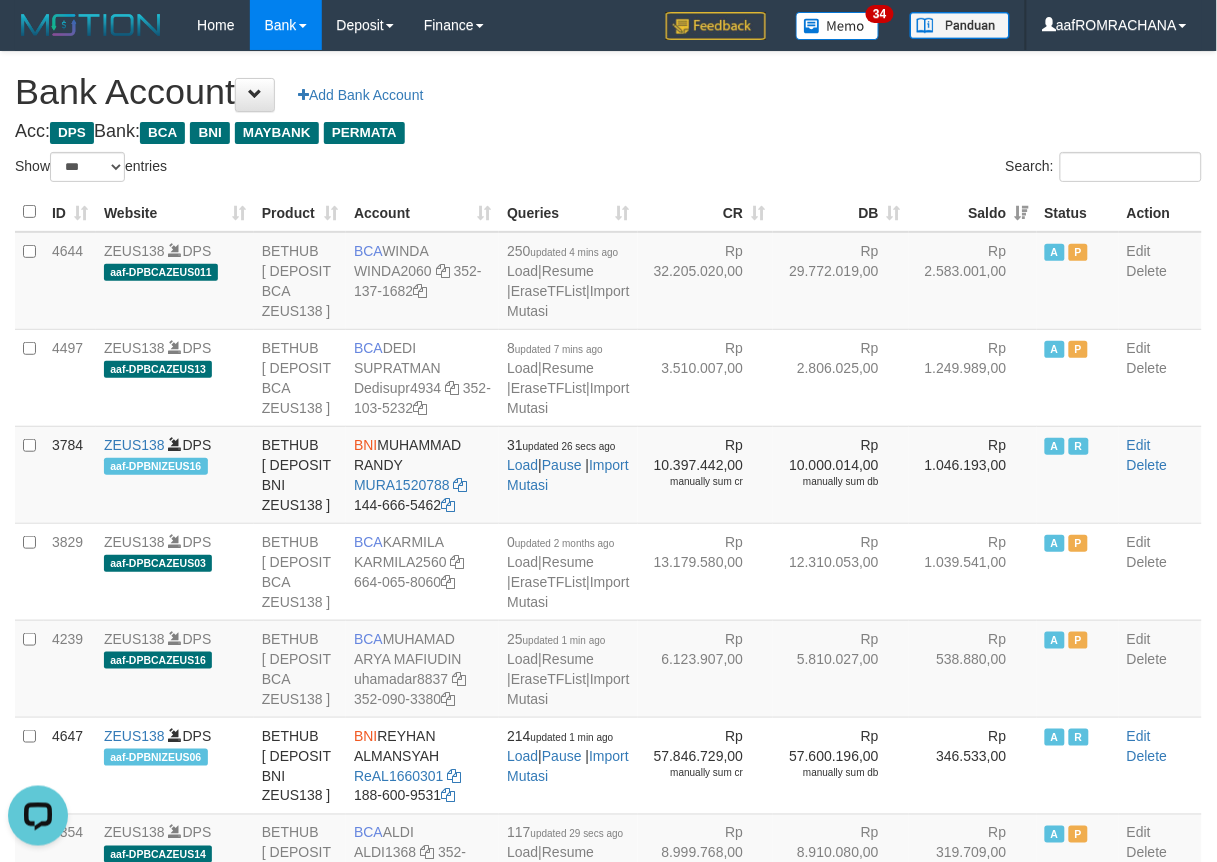 click on "Acc: 										 DPS
Bank:   BCA   BNI   MAYBANK   PERMATA" at bounding box center (608, 132) 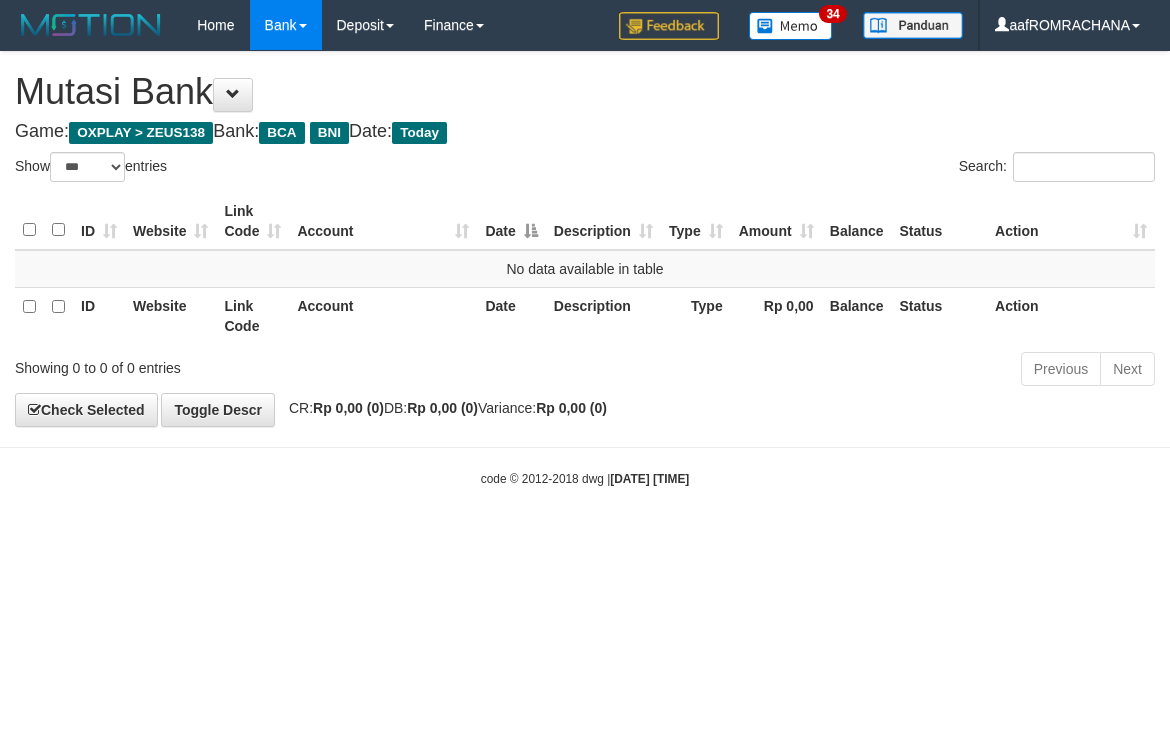 select on "***" 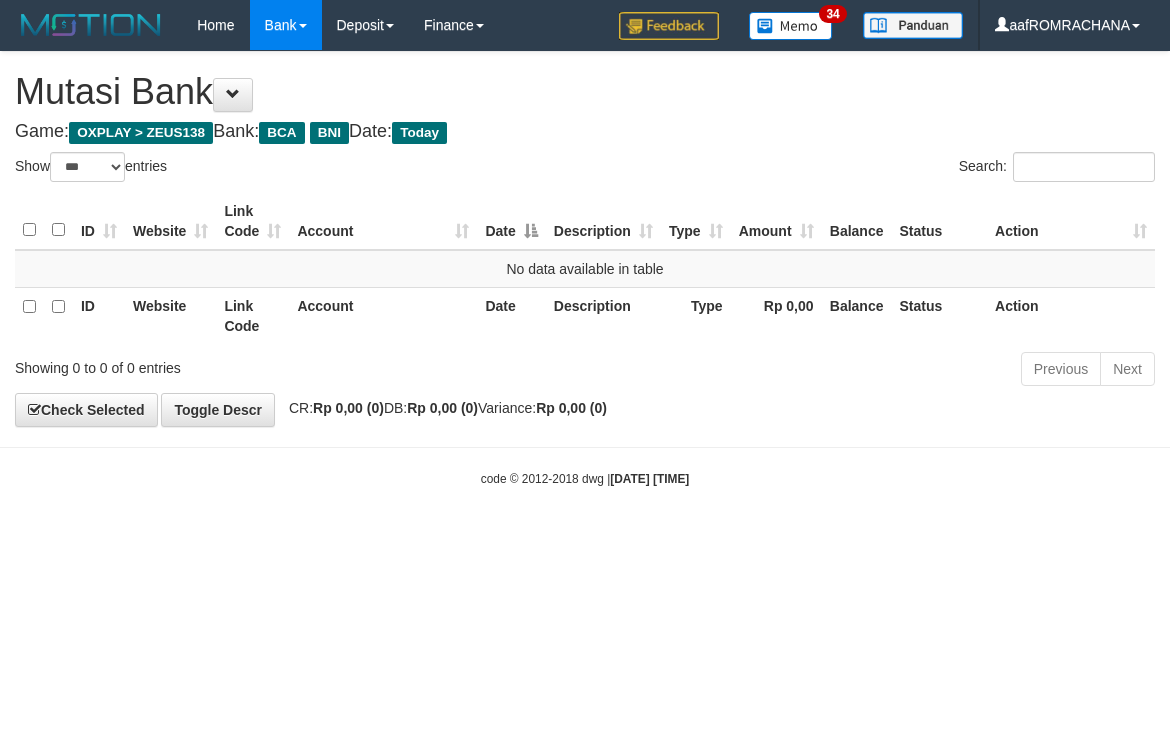 scroll, scrollTop: 0, scrollLeft: 0, axis: both 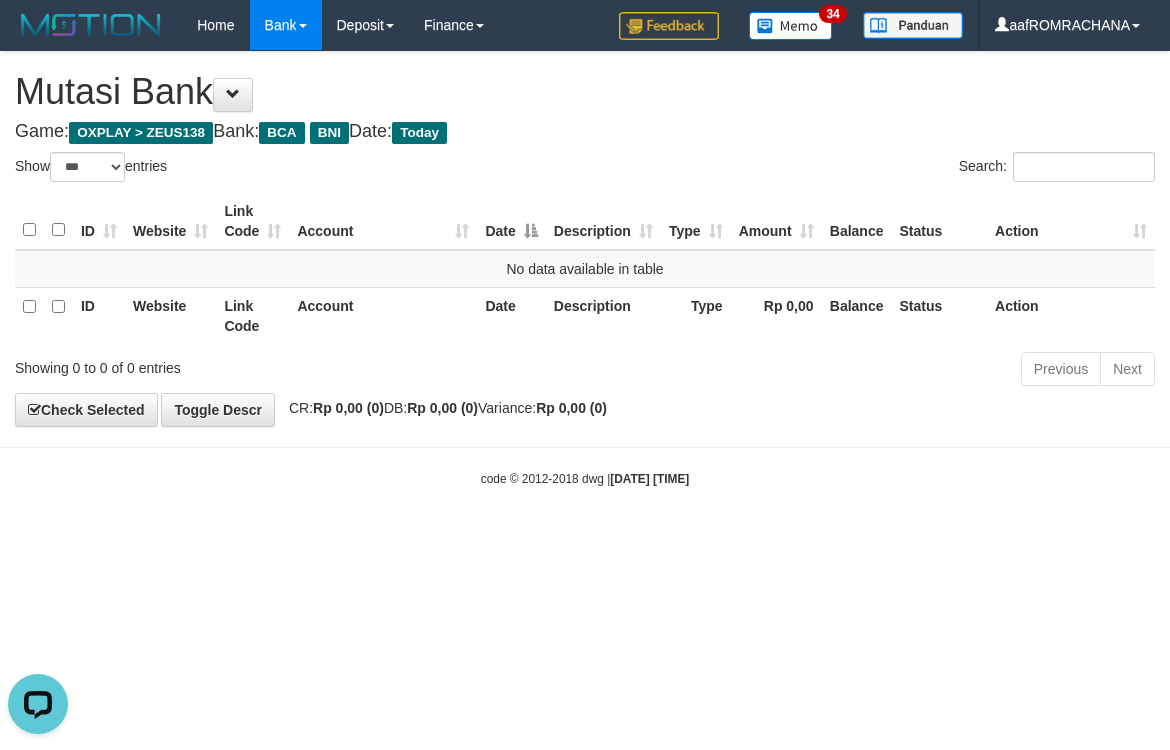 click on "Toggle navigation
Home
Bank
Account List
Load
By Website
Group
[OXPLAY]													ZEUS138
By Load Group (DPS)
Sync" at bounding box center (585, 269) 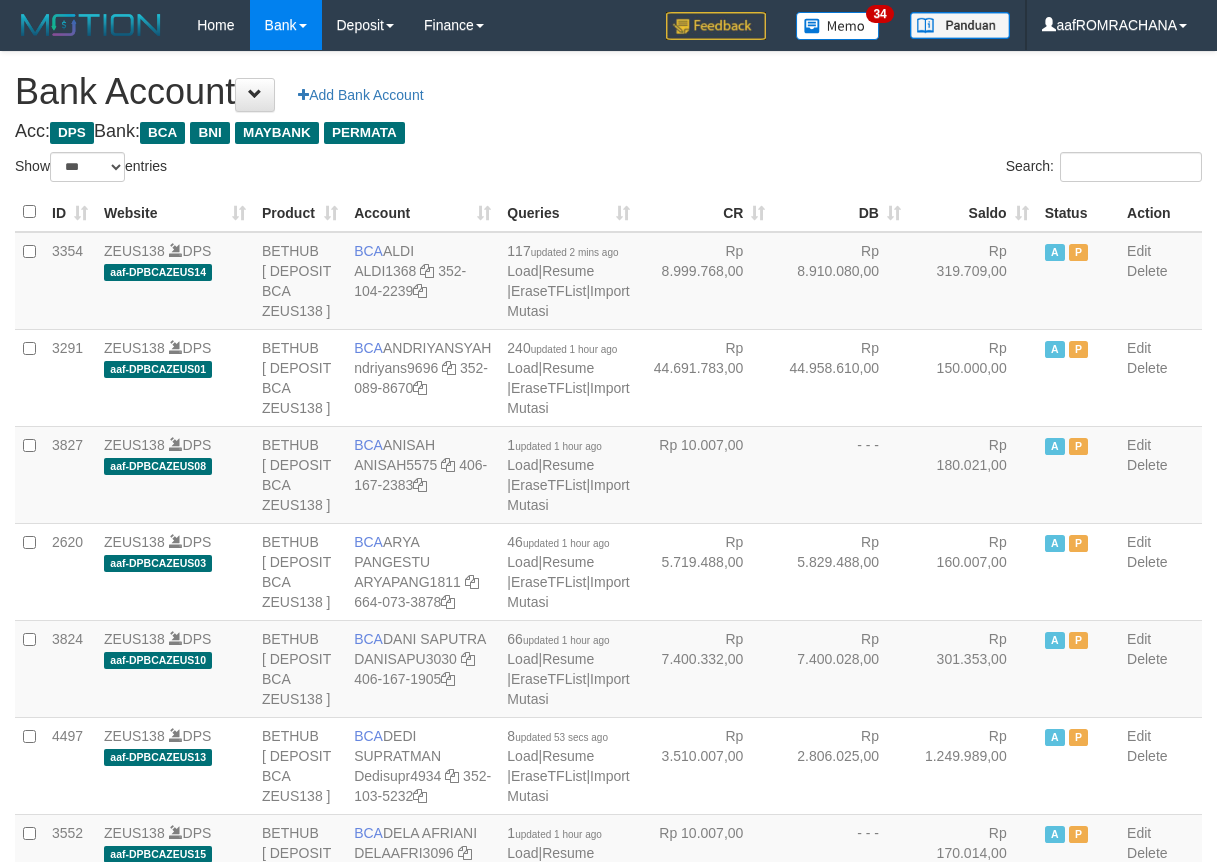 select on "***" 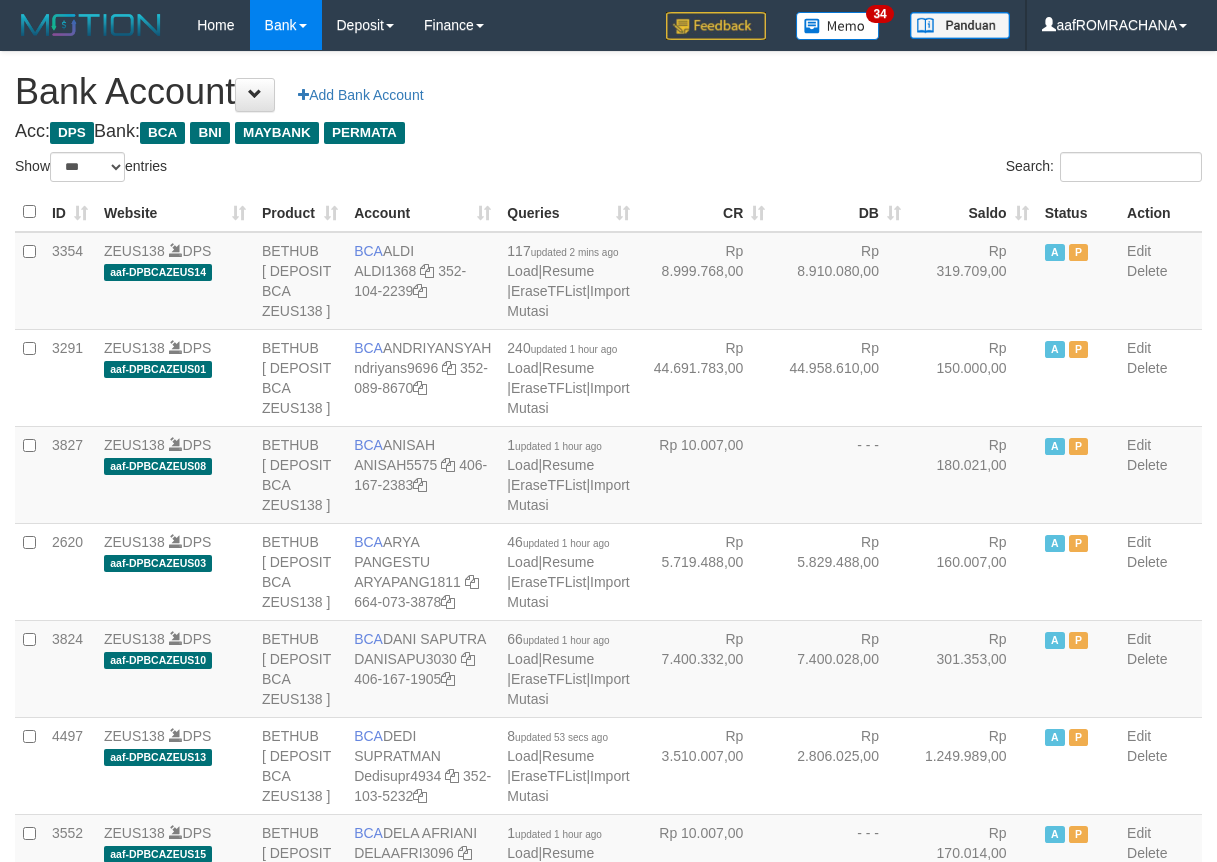 scroll, scrollTop: 0, scrollLeft: 0, axis: both 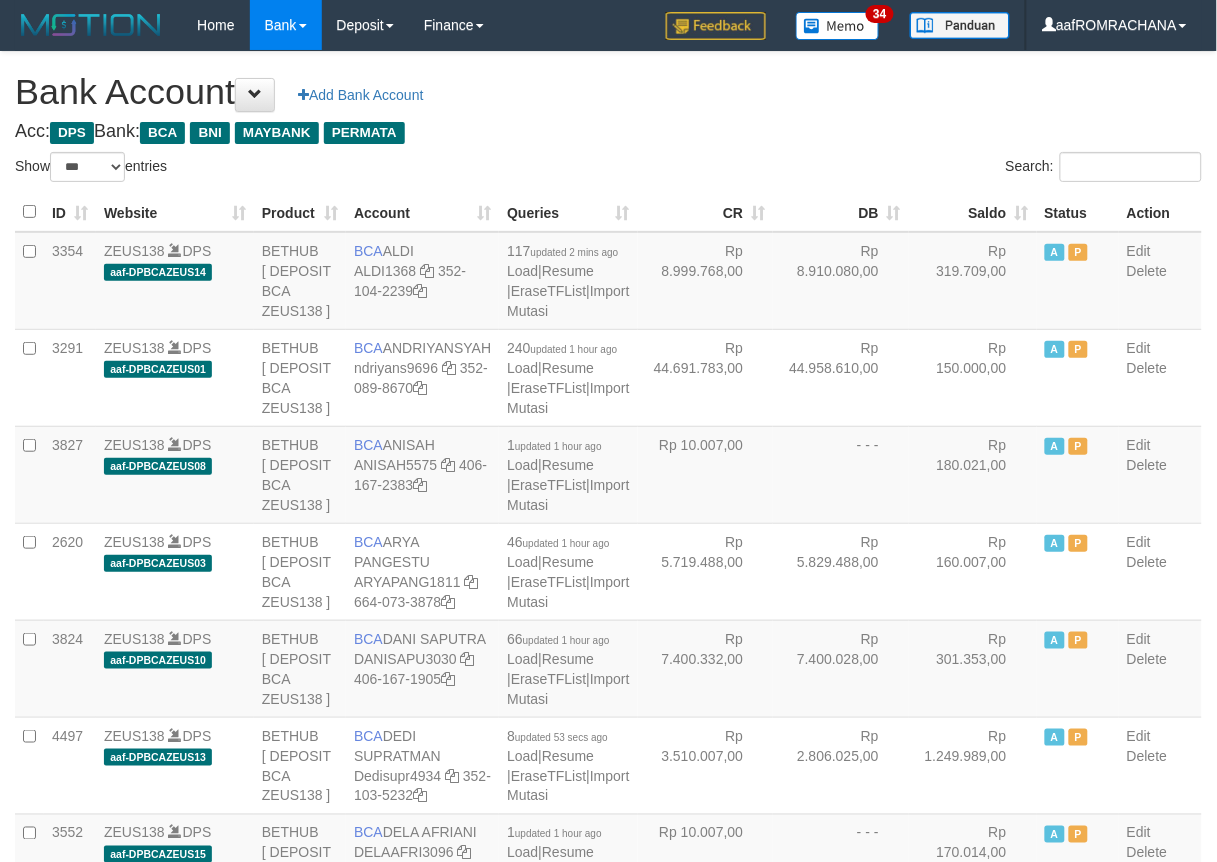 click on "Saldo" at bounding box center (973, 212) 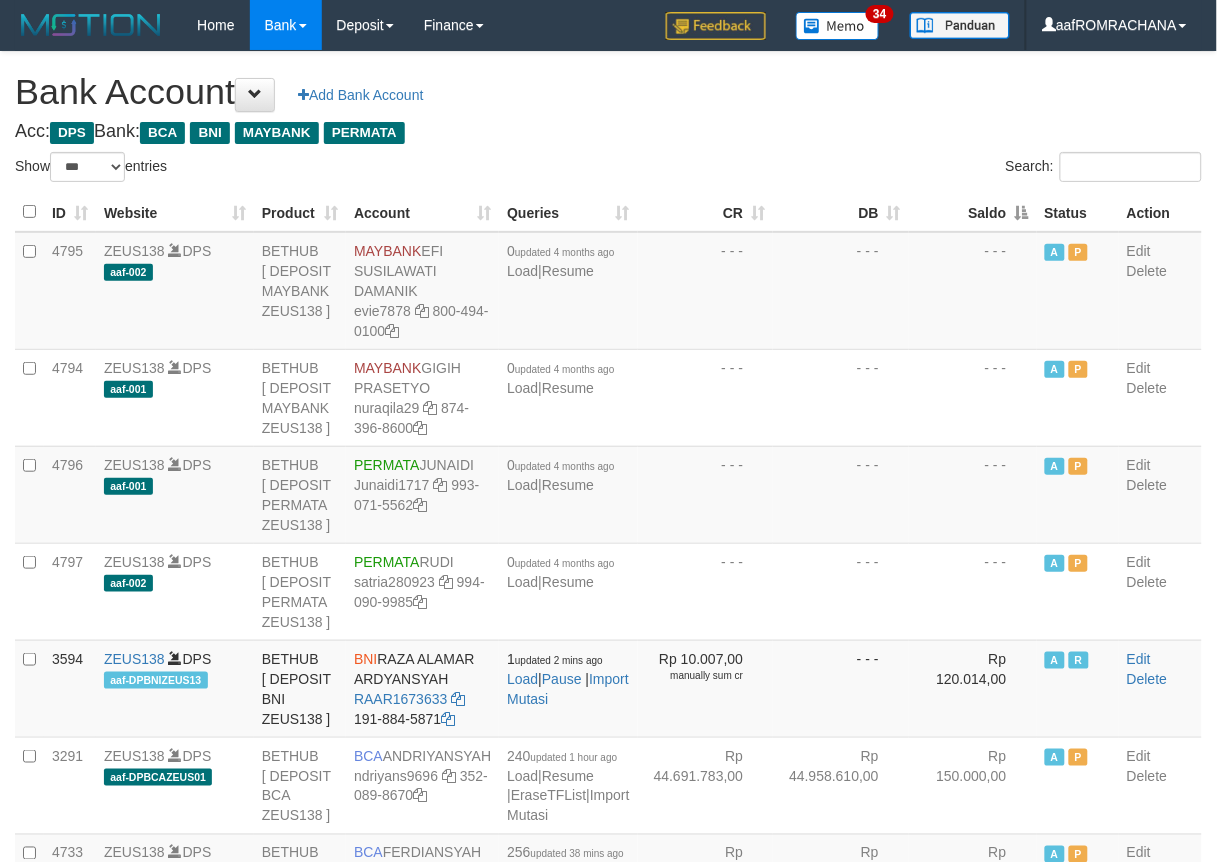 click on "Saldo" at bounding box center (973, 212) 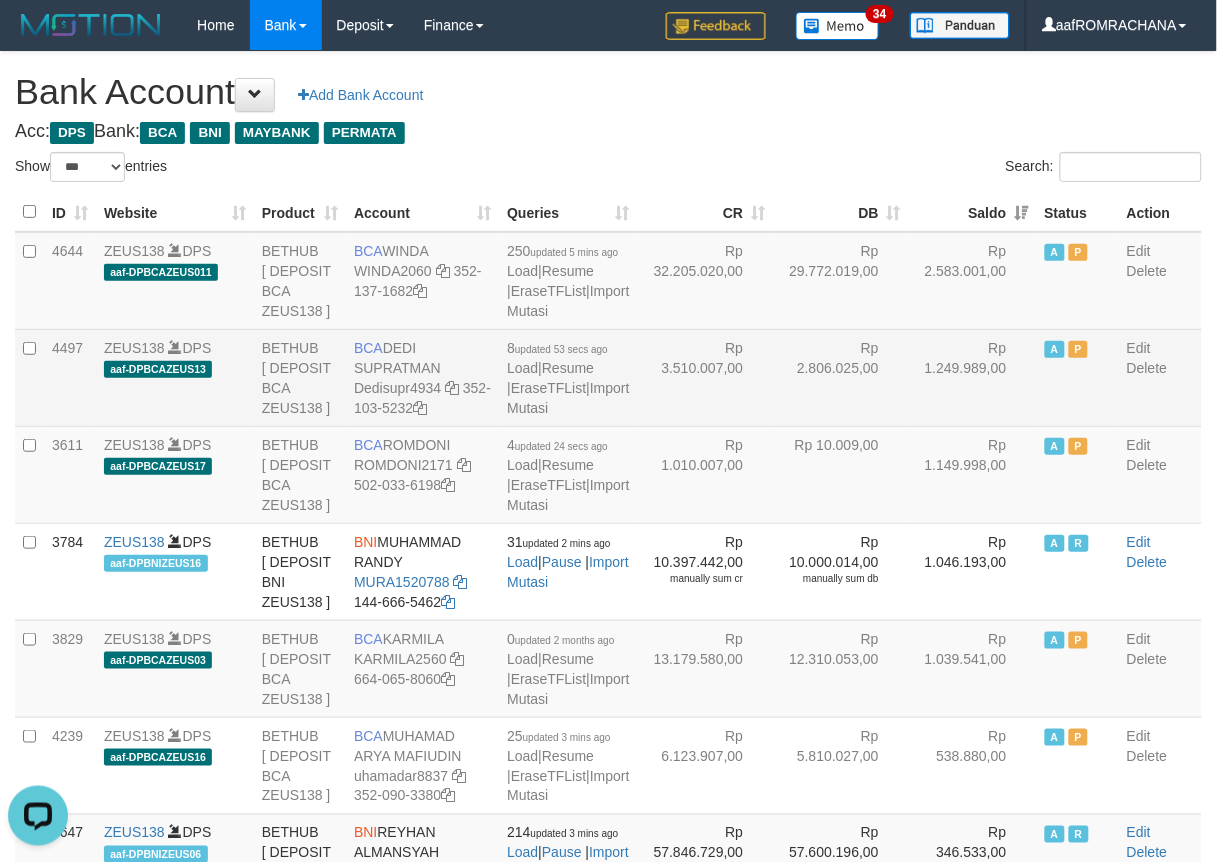 scroll, scrollTop: 0, scrollLeft: 0, axis: both 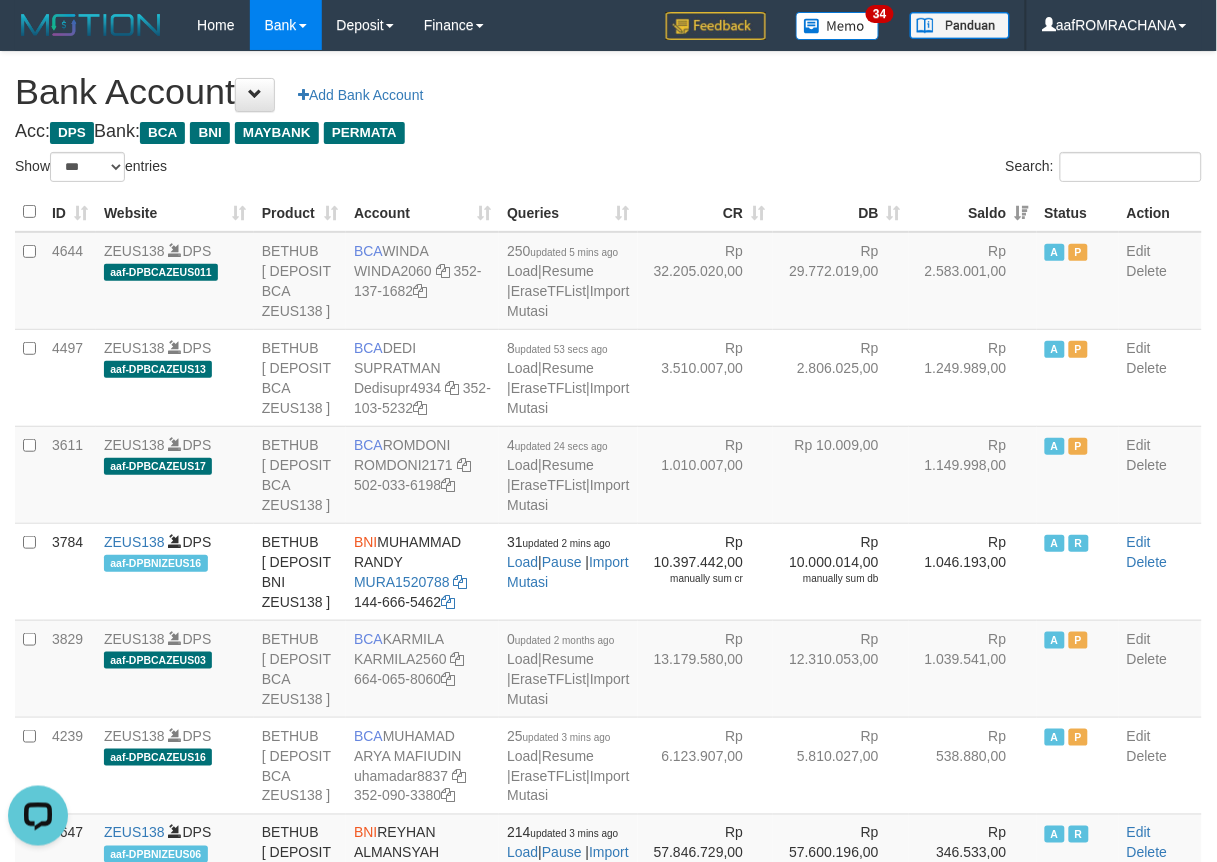 click on "**********" at bounding box center (608, 2047) 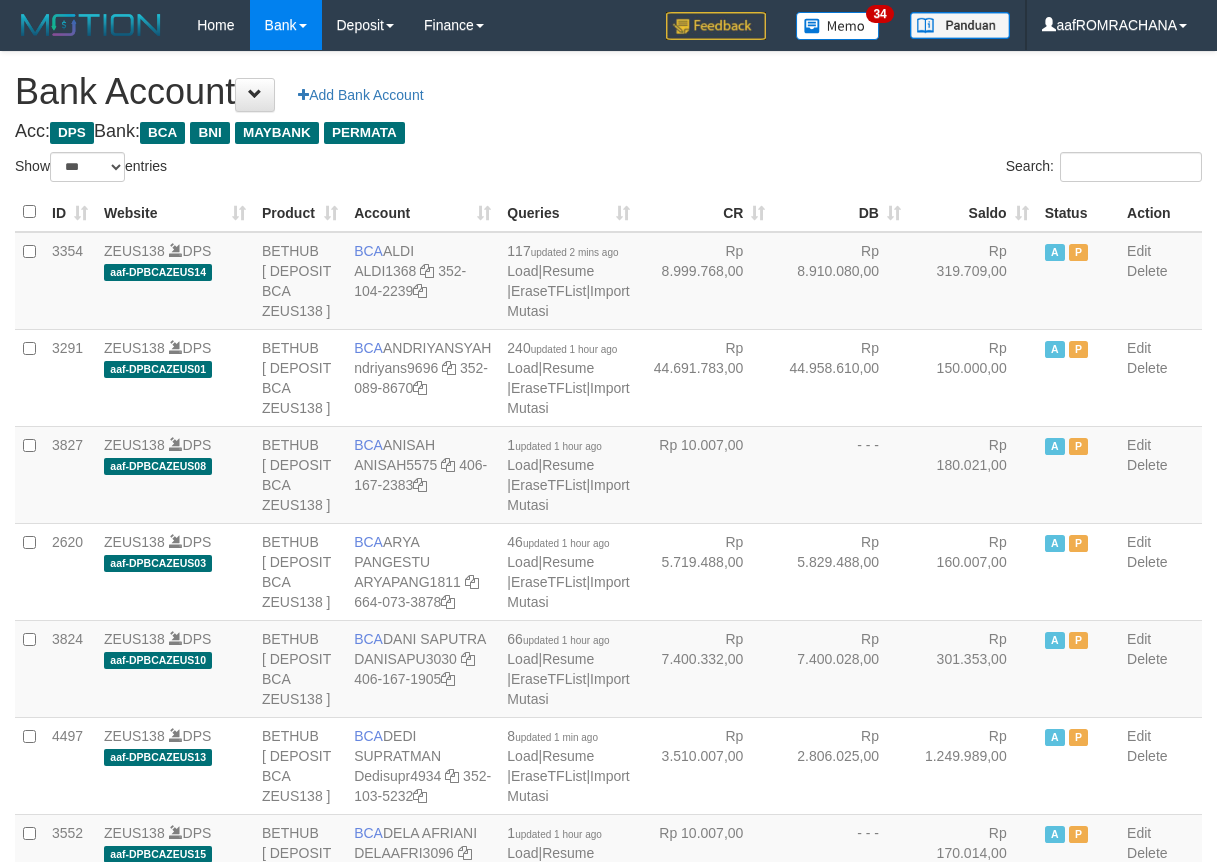 select on "***" 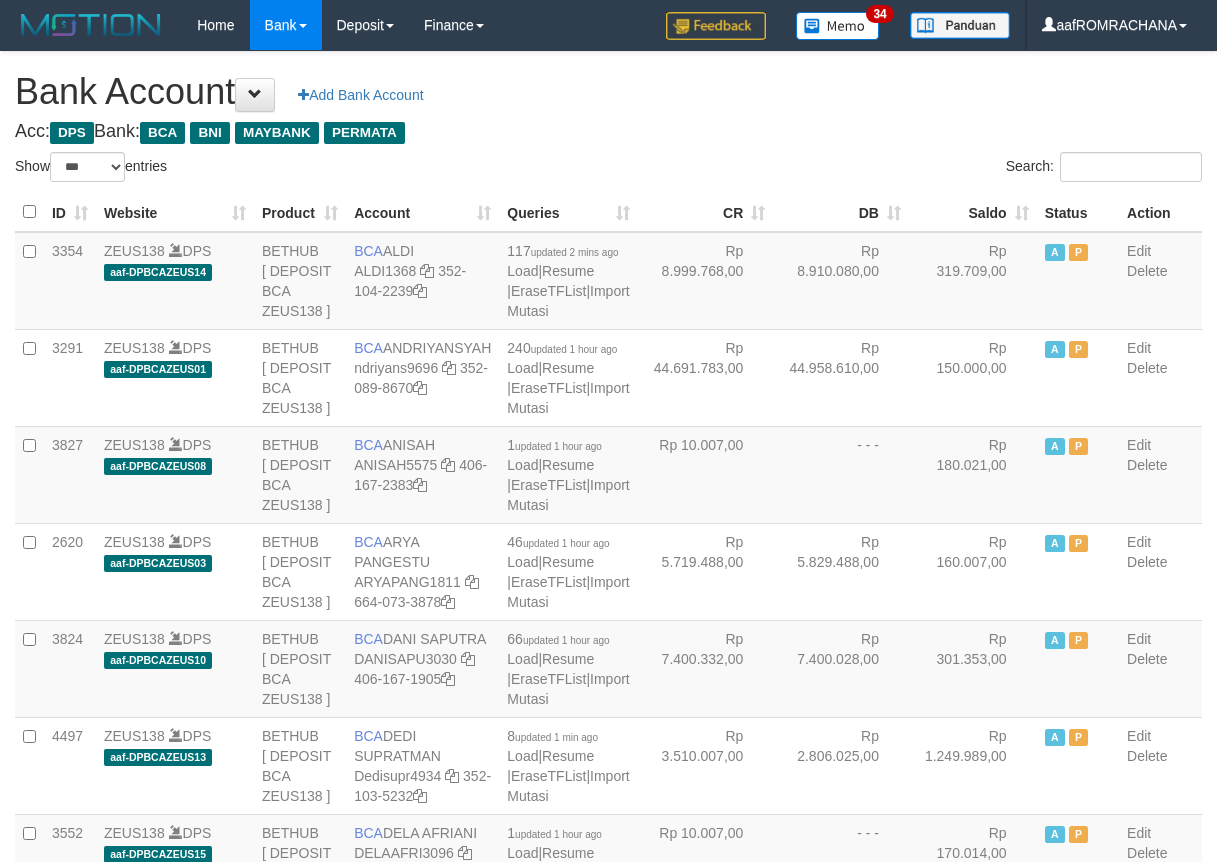 scroll, scrollTop: 0, scrollLeft: 0, axis: both 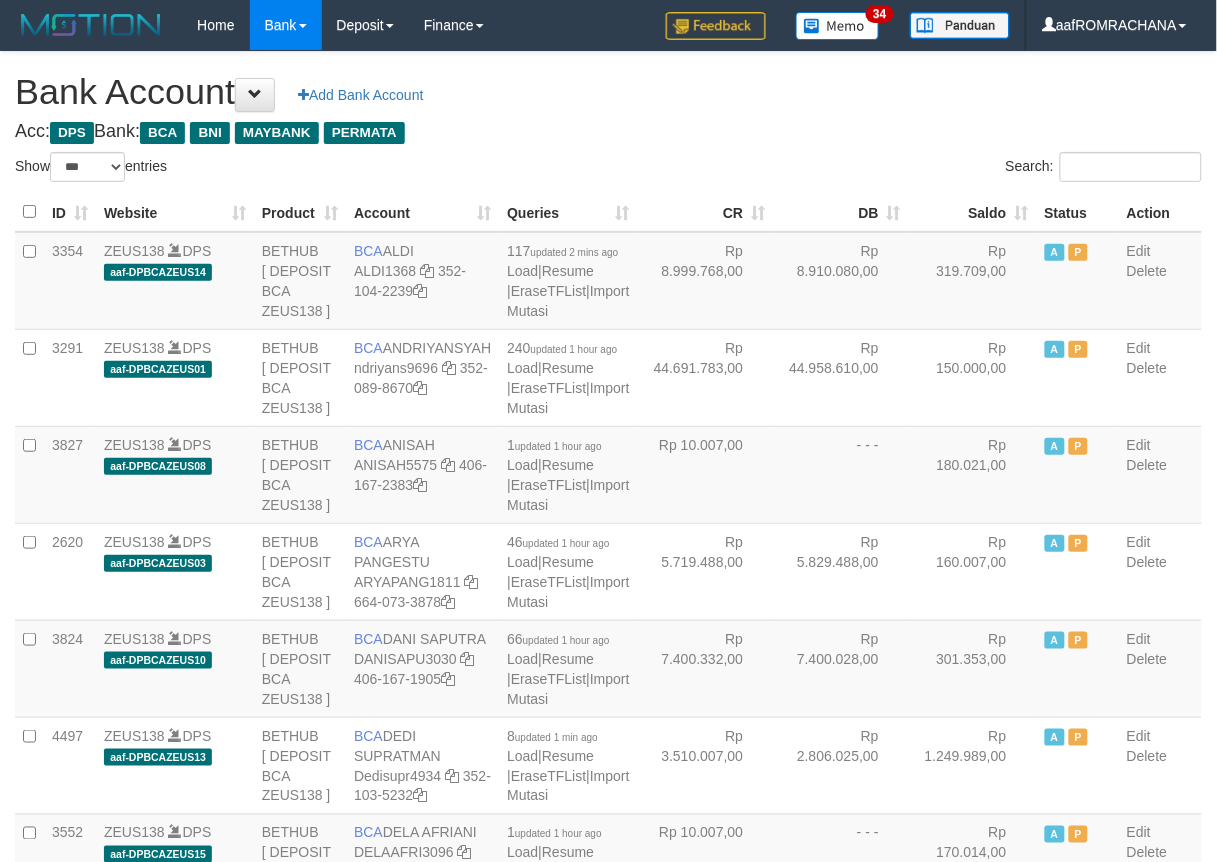click on "Saldo" at bounding box center (973, 212) 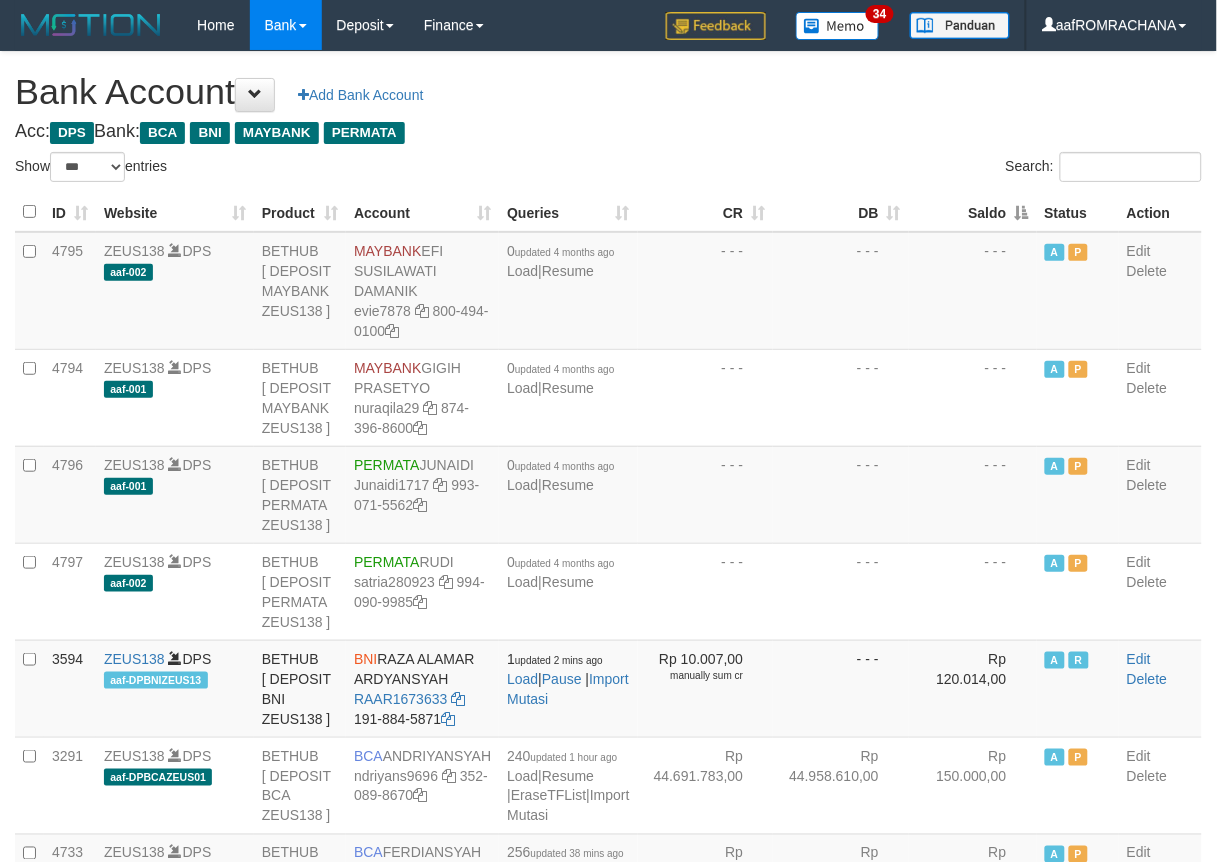click on "Saldo" at bounding box center [973, 212] 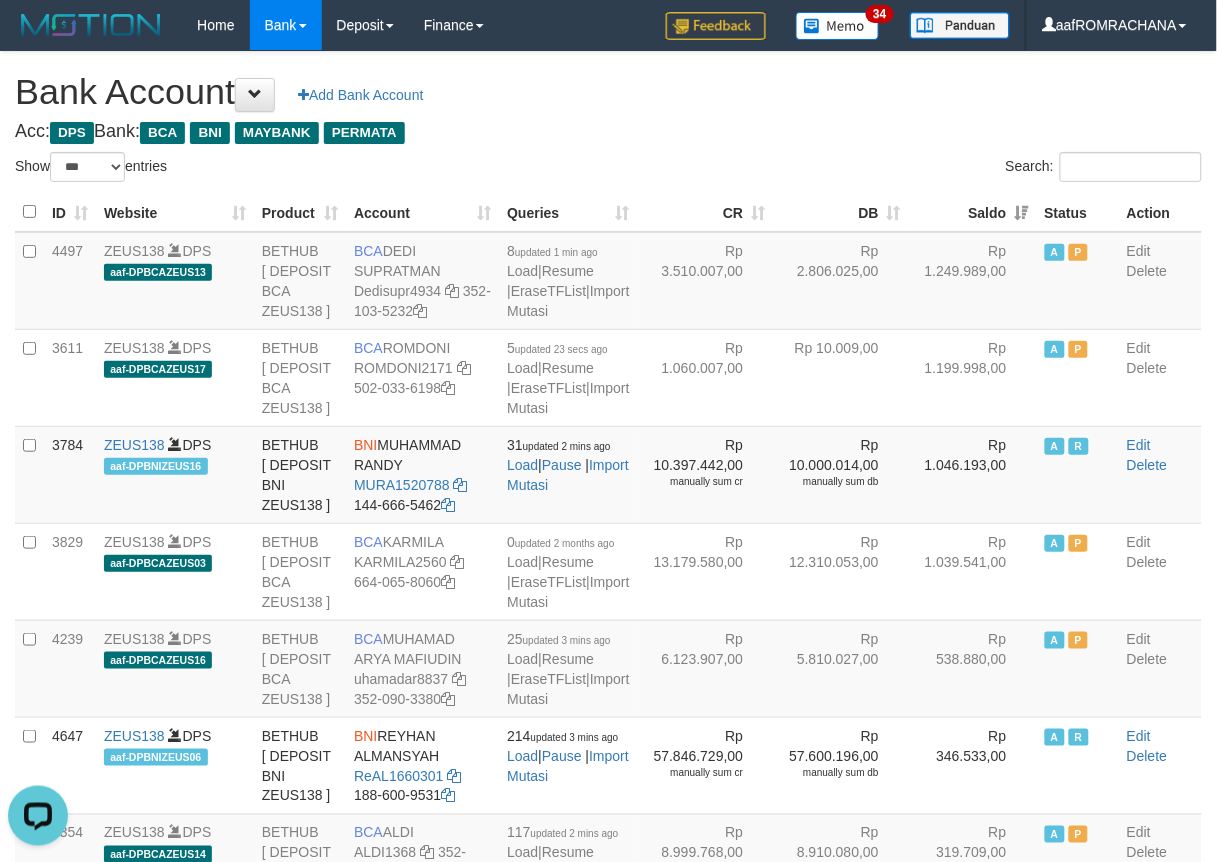 scroll, scrollTop: 0, scrollLeft: 0, axis: both 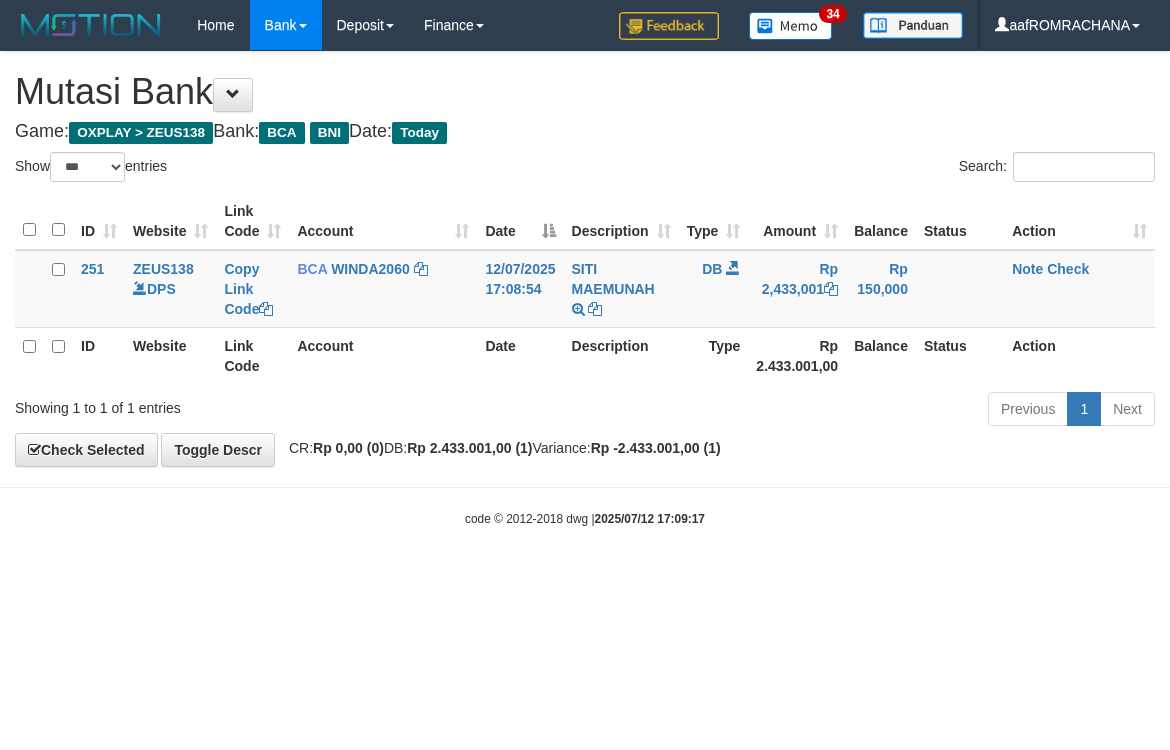 select on "***" 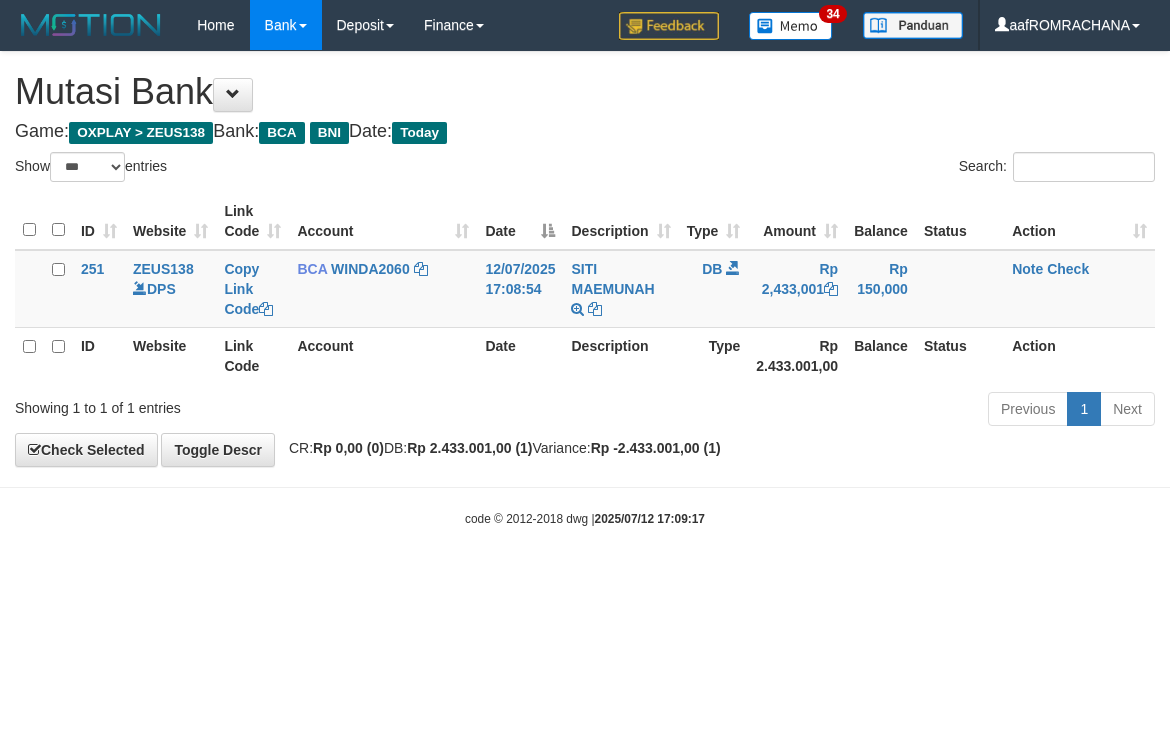 scroll, scrollTop: 0, scrollLeft: 0, axis: both 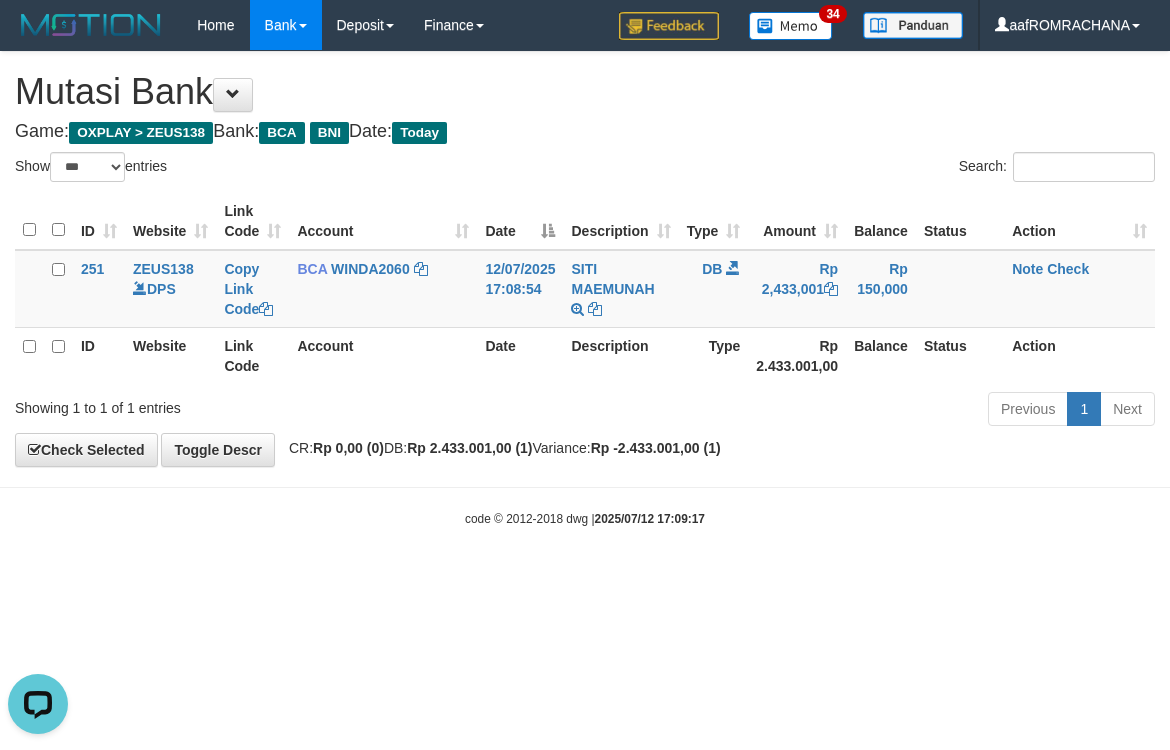 click on "Toggle navigation
Home
Bank
Account List
Load
By Website
Group
[OXPLAY]													ZEUS138
By Load Group (DPS)
Sync" at bounding box center (585, 289) 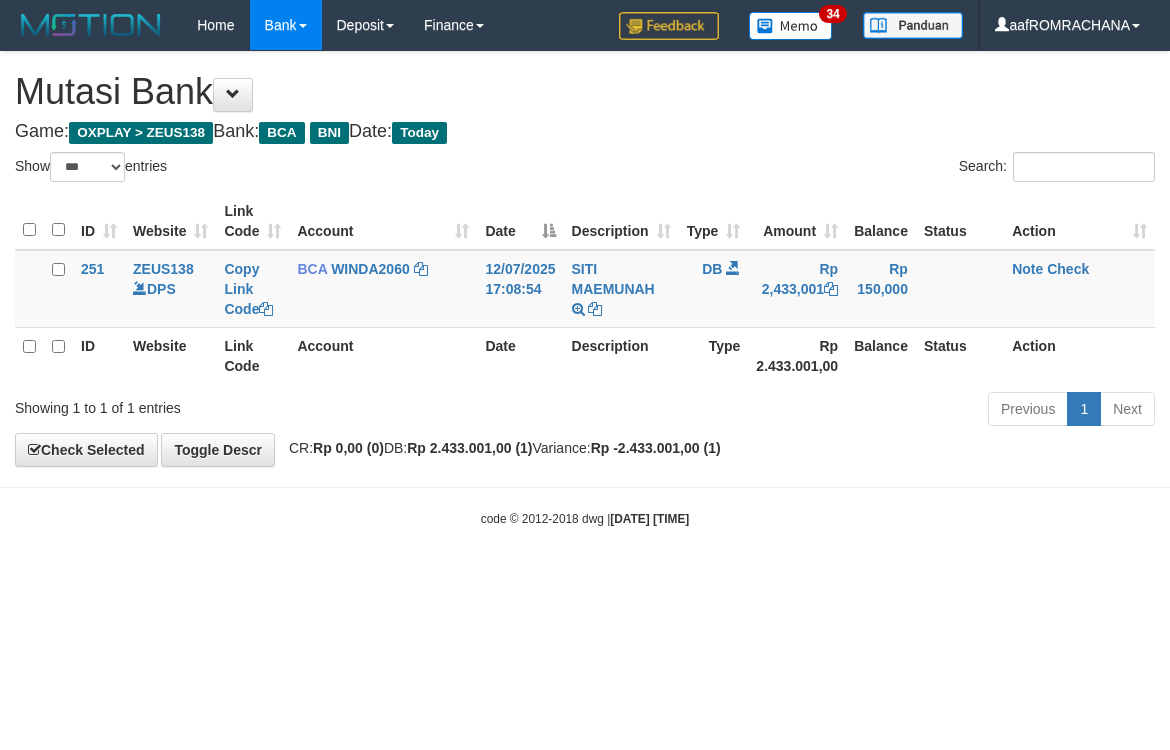 select on "***" 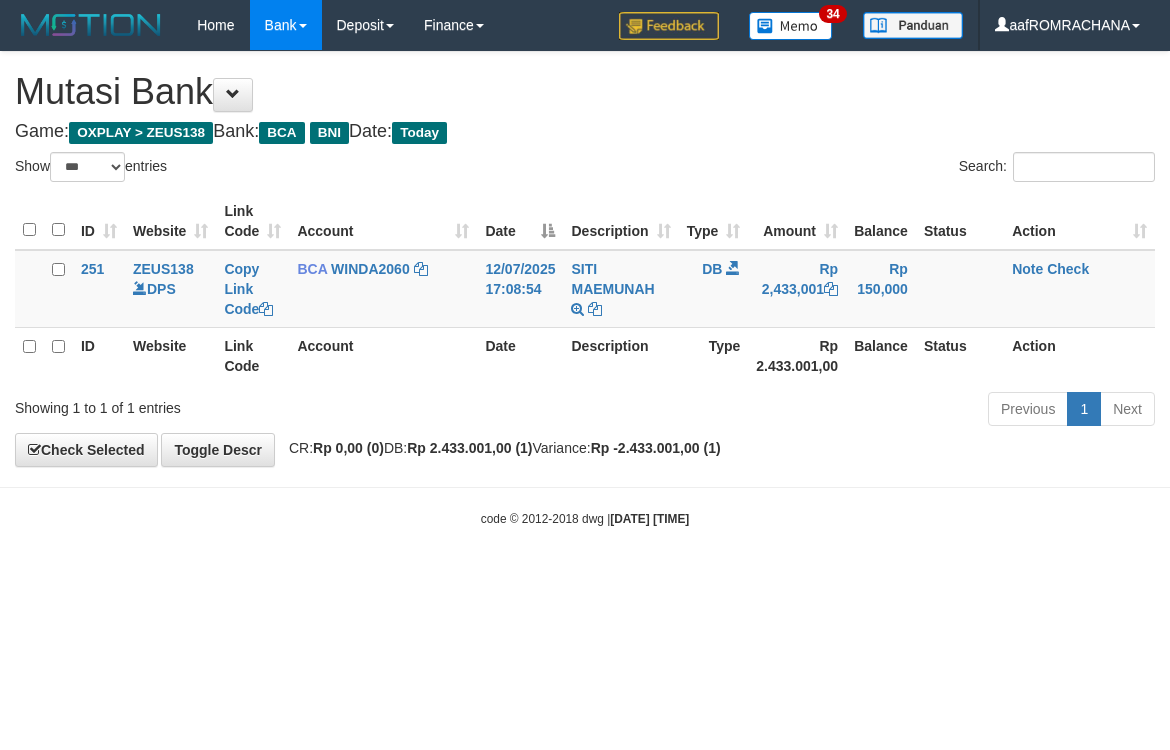 scroll, scrollTop: 0, scrollLeft: 0, axis: both 